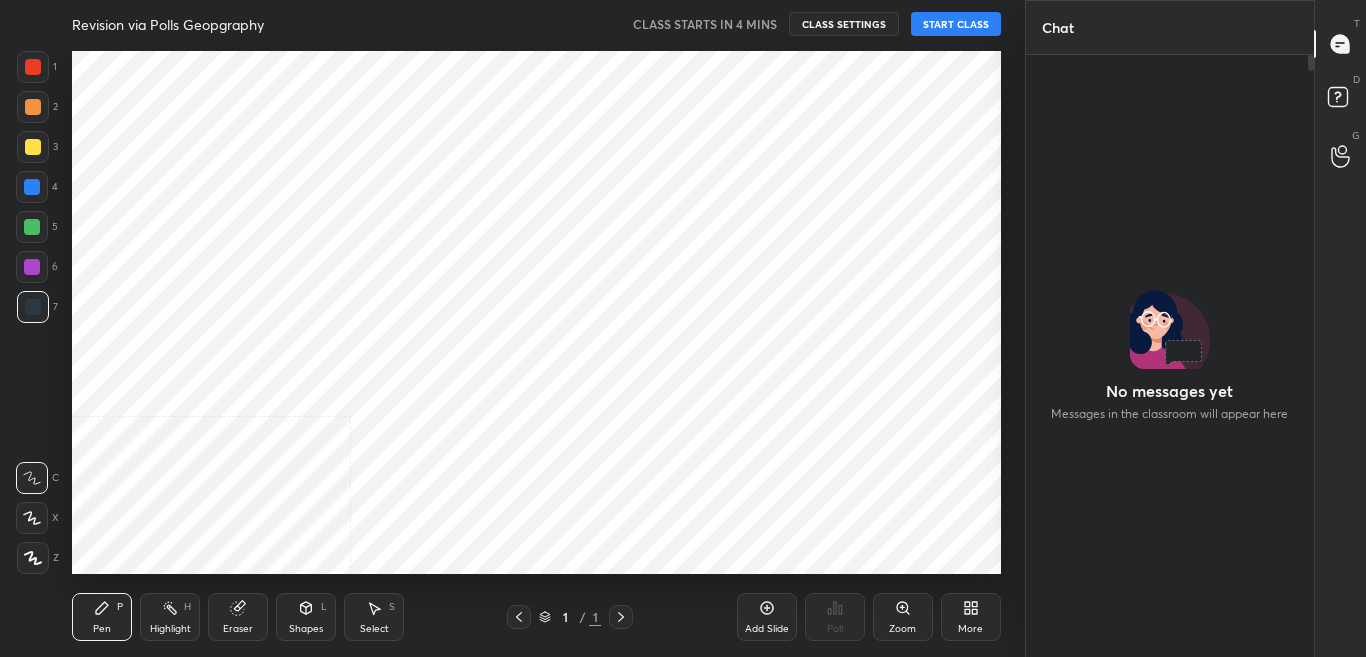 scroll, scrollTop: 0, scrollLeft: 0, axis: both 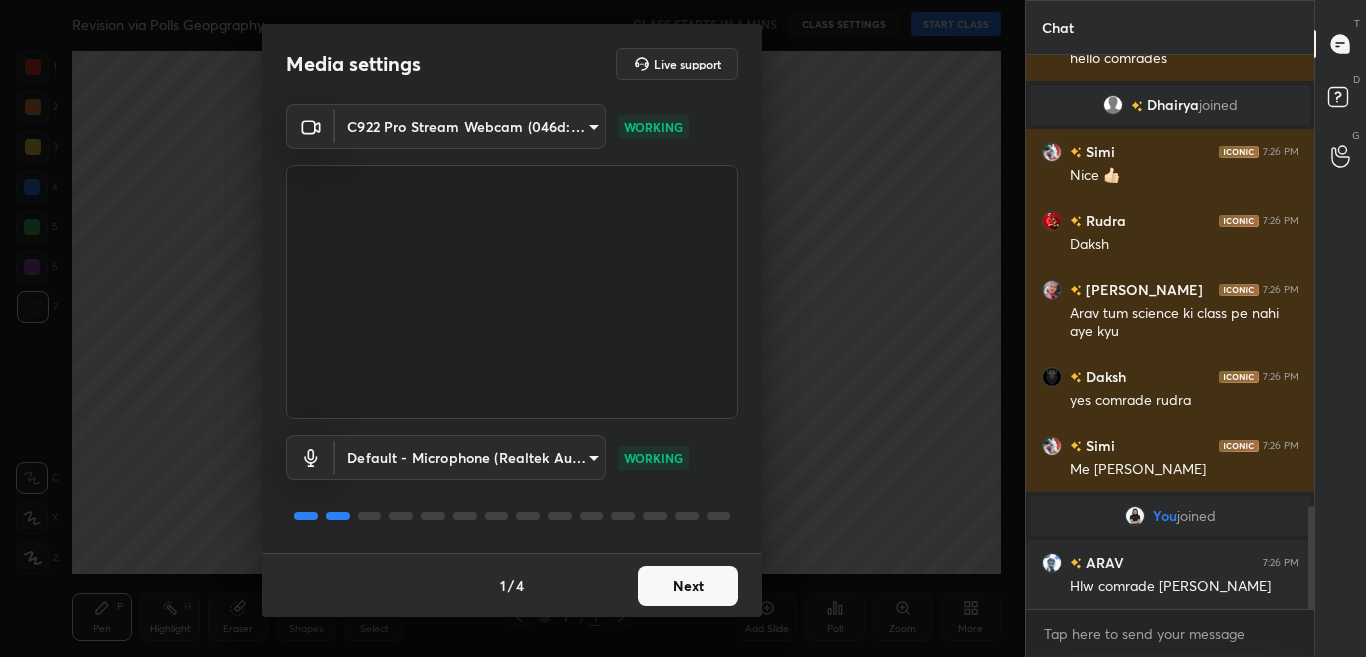 click on "Next" at bounding box center [688, 586] 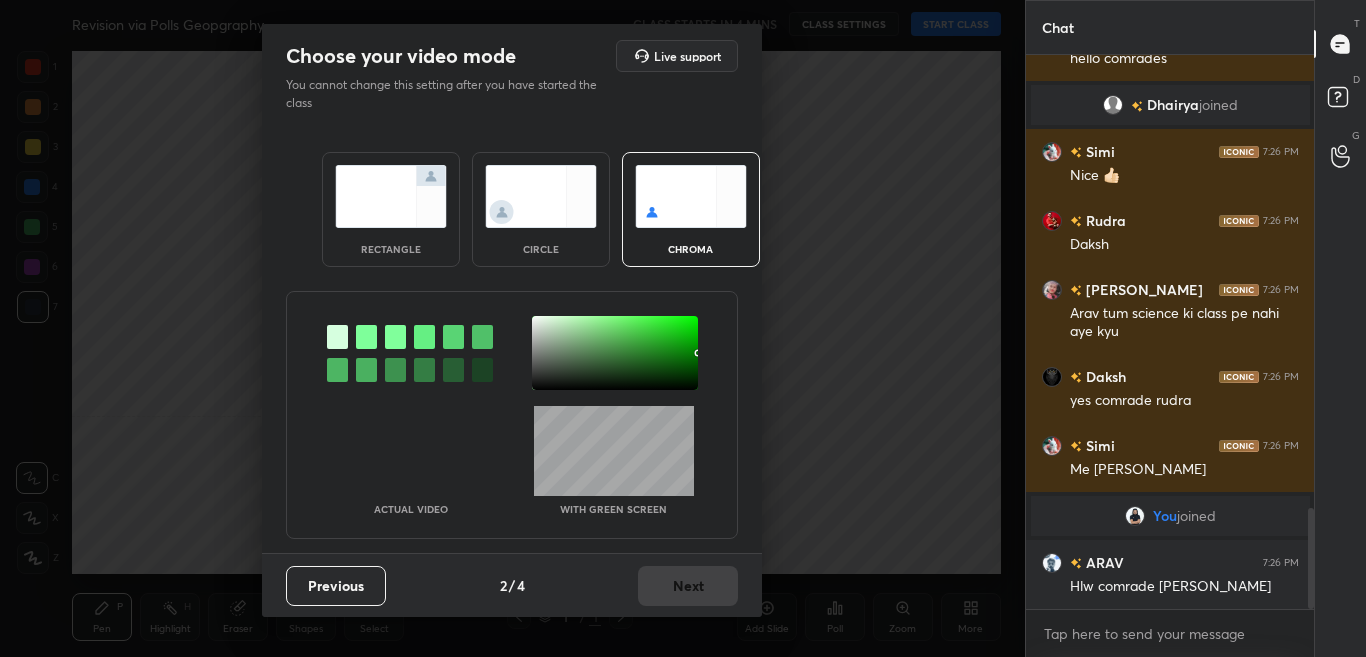 scroll, scrollTop: 2490, scrollLeft: 0, axis: vertical 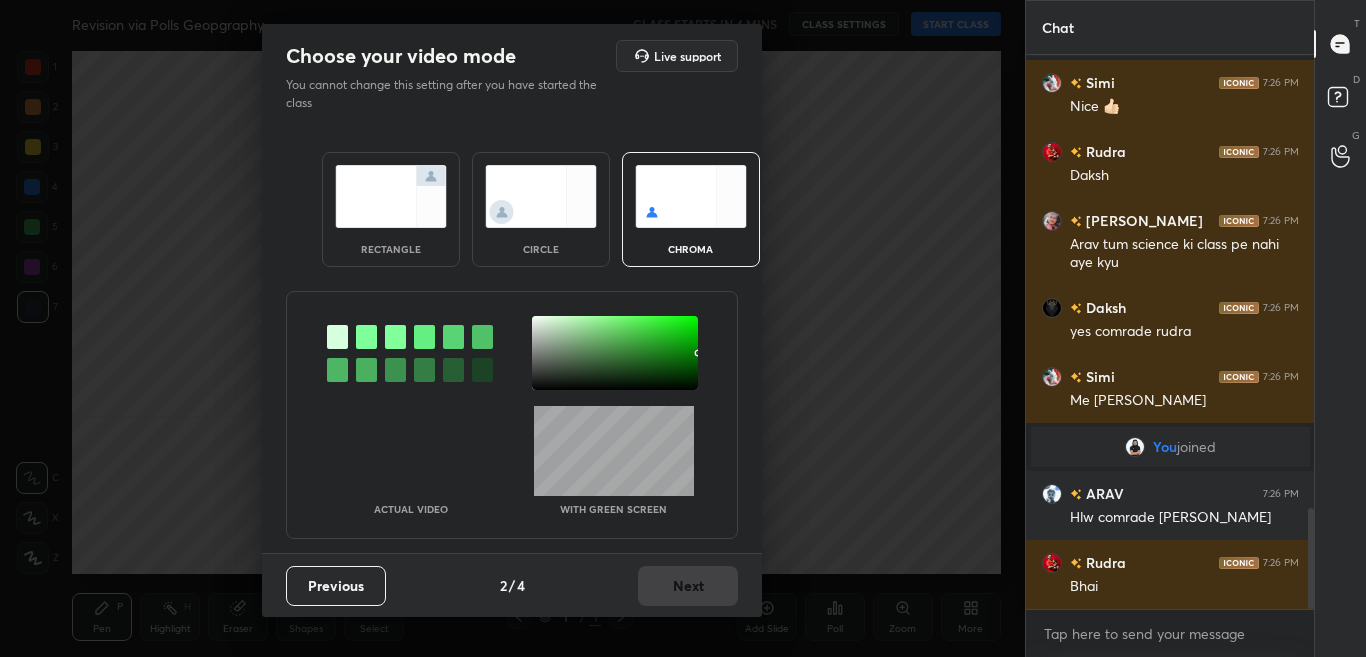 click at bounding box center (366, 337) 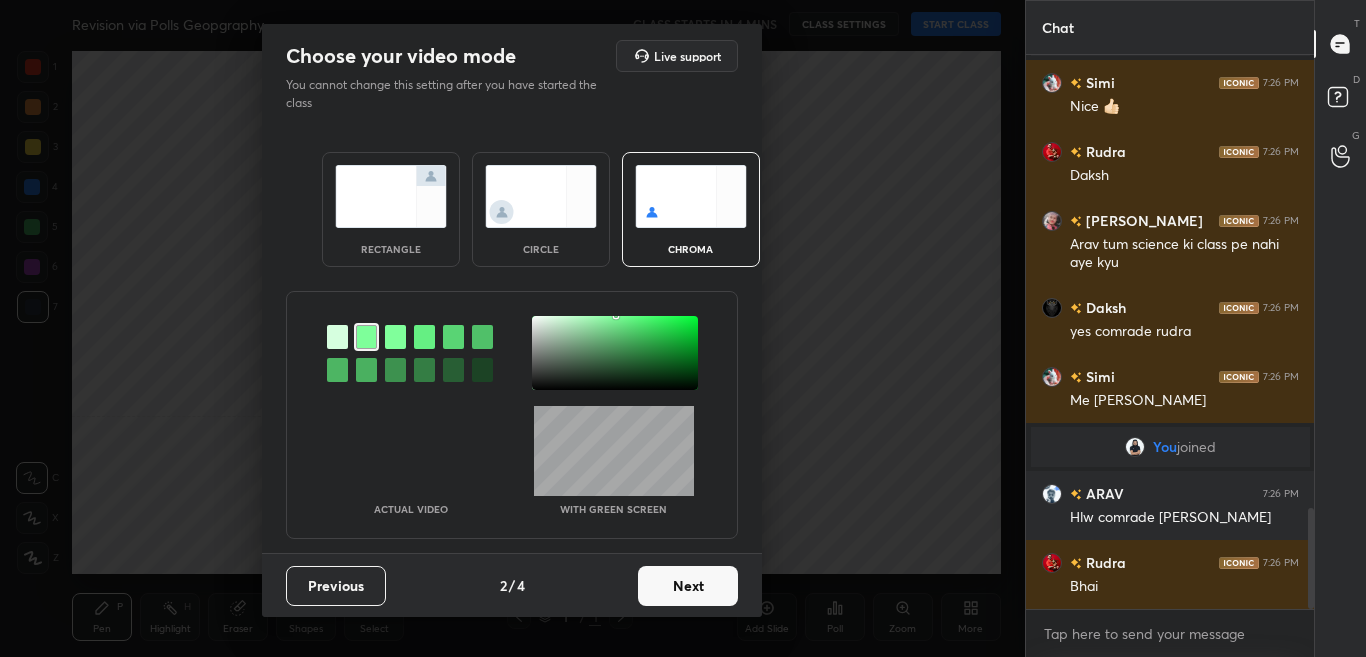 drag, startPoint x: 535, startPoint y: 323, endPoint x: 557, endPoint y: 355, distance: 38.832977 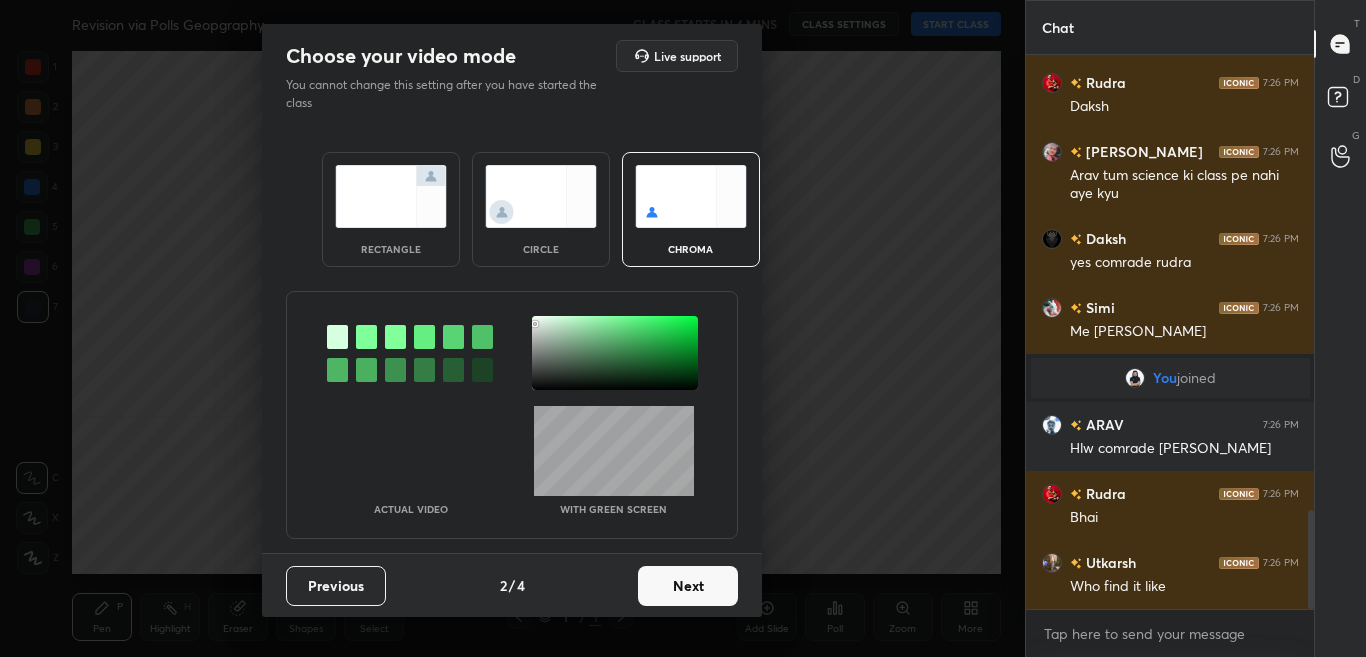 click on "Next" at bounding box center [688, 586] 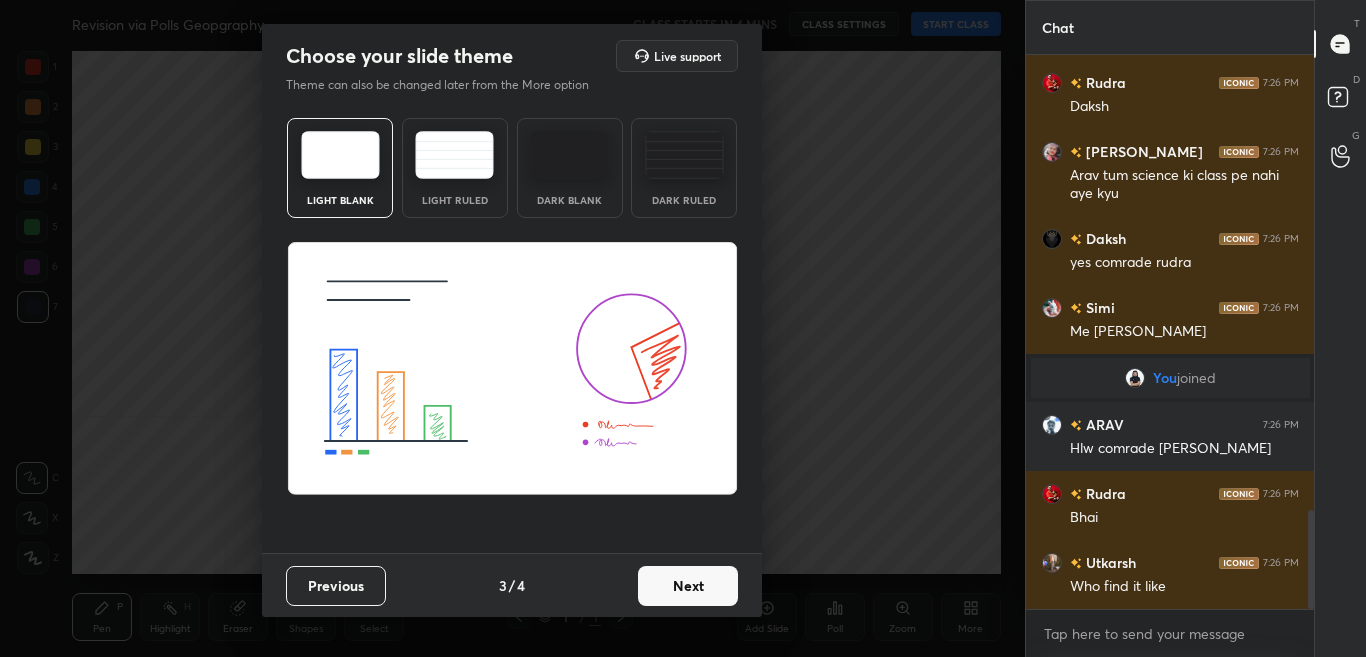 click on "Next" at bounding box center (688, 586) 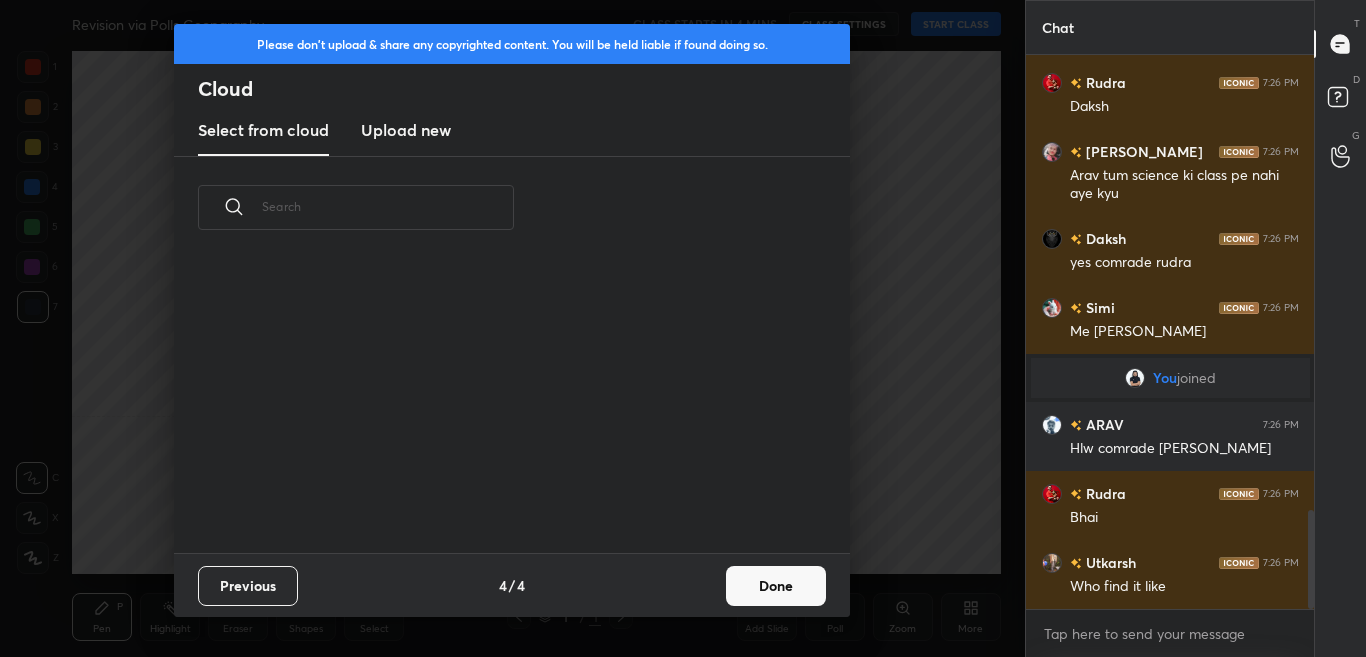 click on "Done" at bounding box center [776, 586] 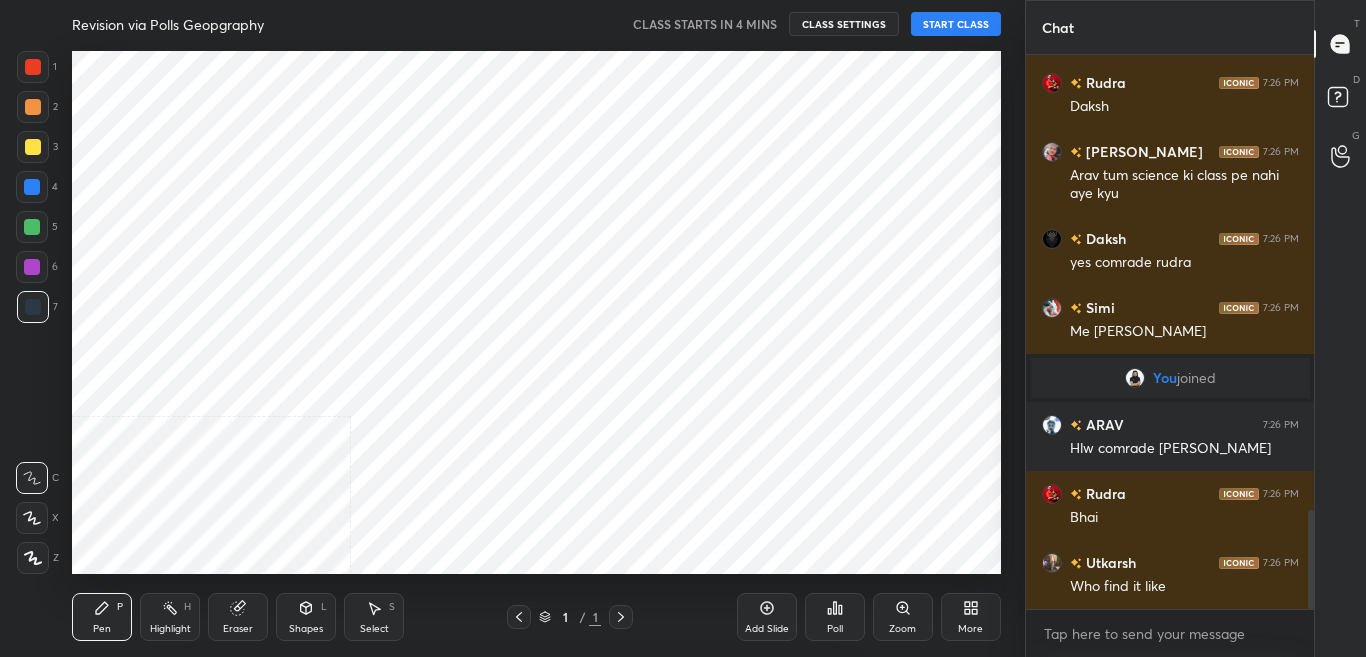 scroll, scrollTop: 0, scrollLeft: 0, axis: both 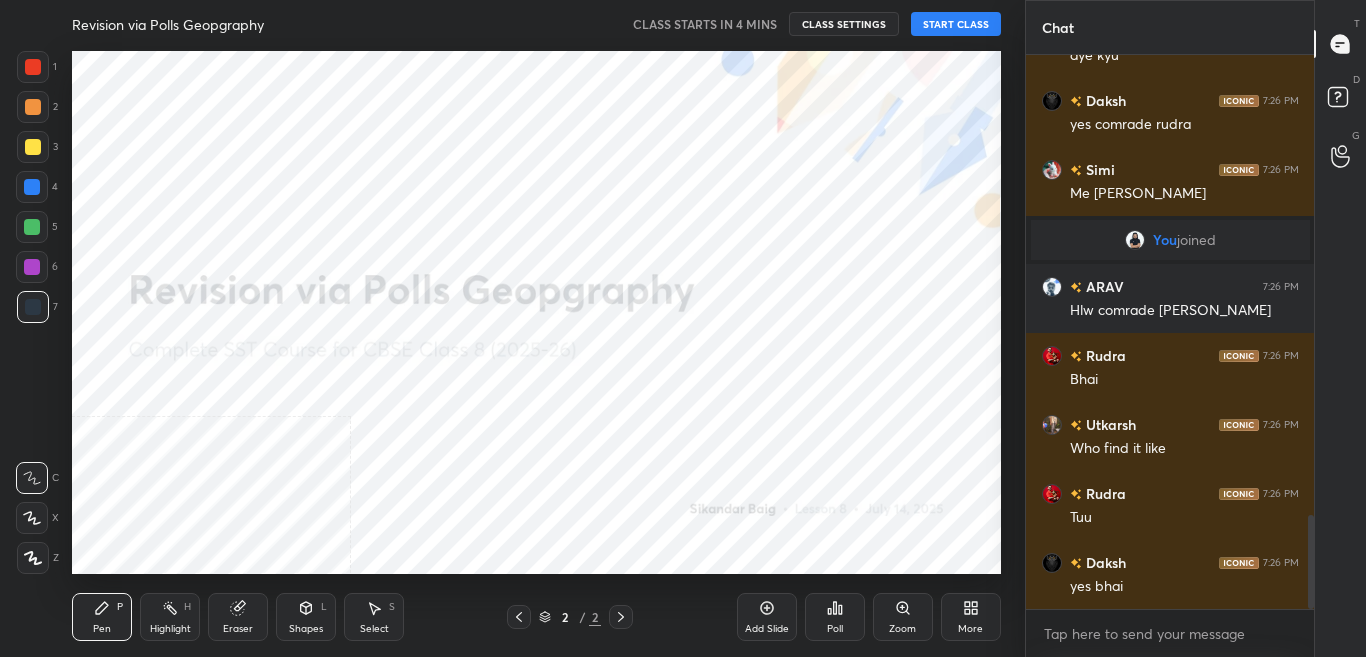 click on "More" at bounding box center (971, 617) 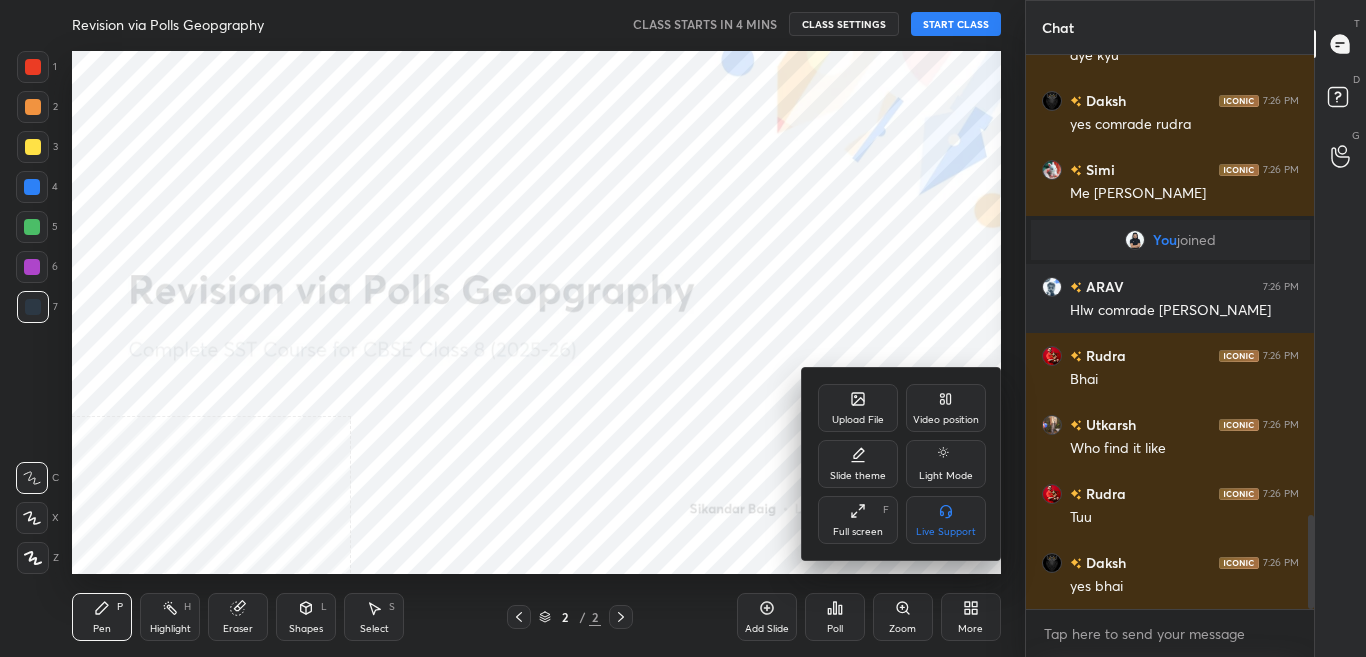 click on "Video position" at bounding box center (946, 408) 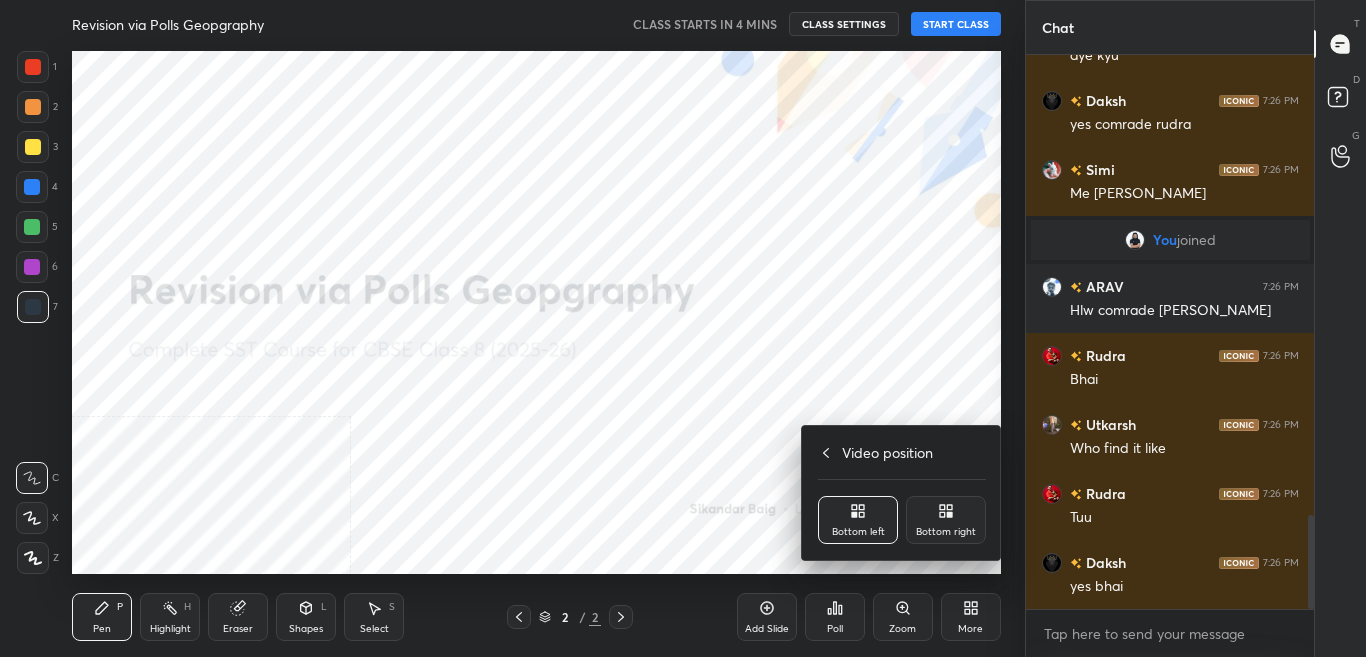 click on "Video position Bottom left Bottom right" at bounding box center [902, 493] 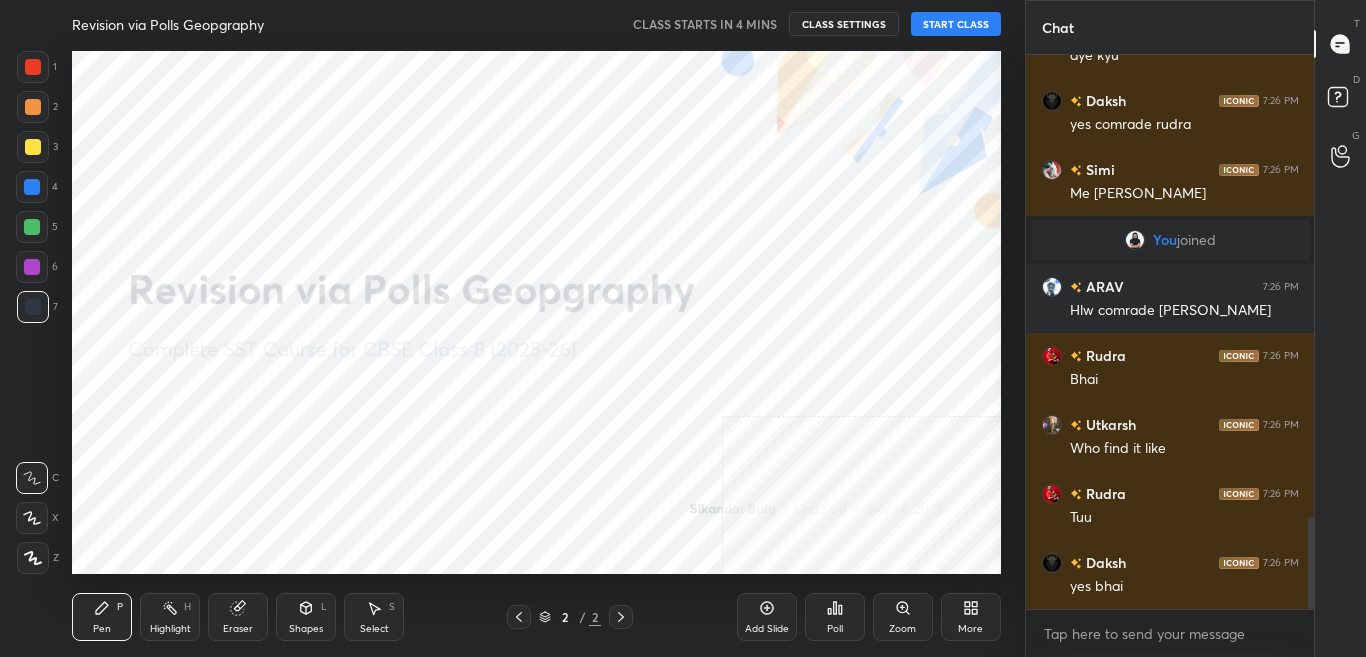 scroll, scrollTop: 2766, scrollLeft: 0, axis: vertical 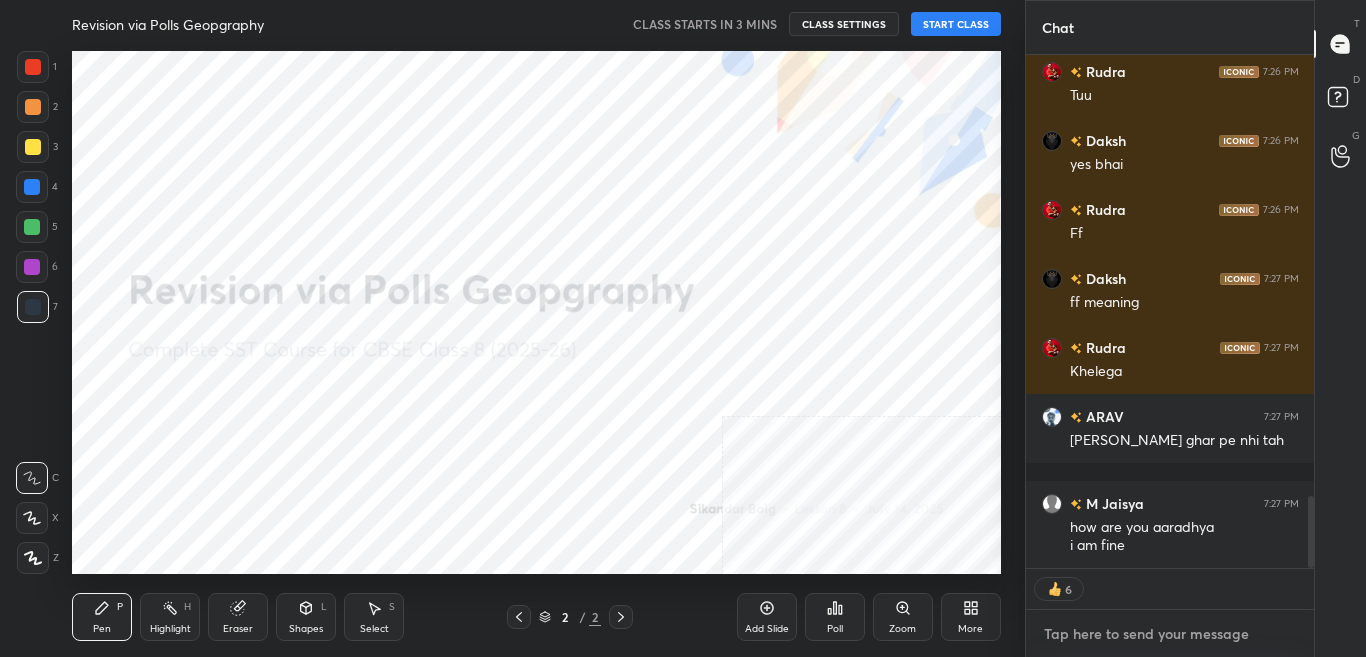 type on "x" 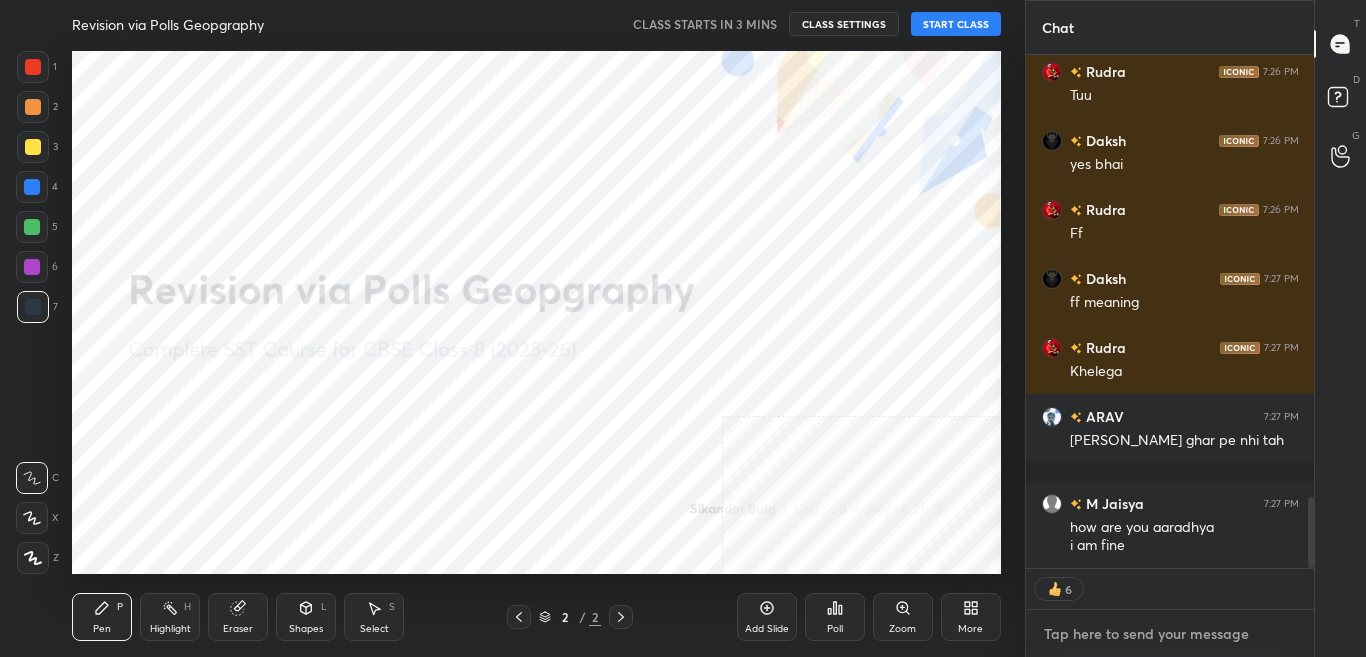 scroll, scrollTop: 3188, scrollLeft: 0, axis: vertical 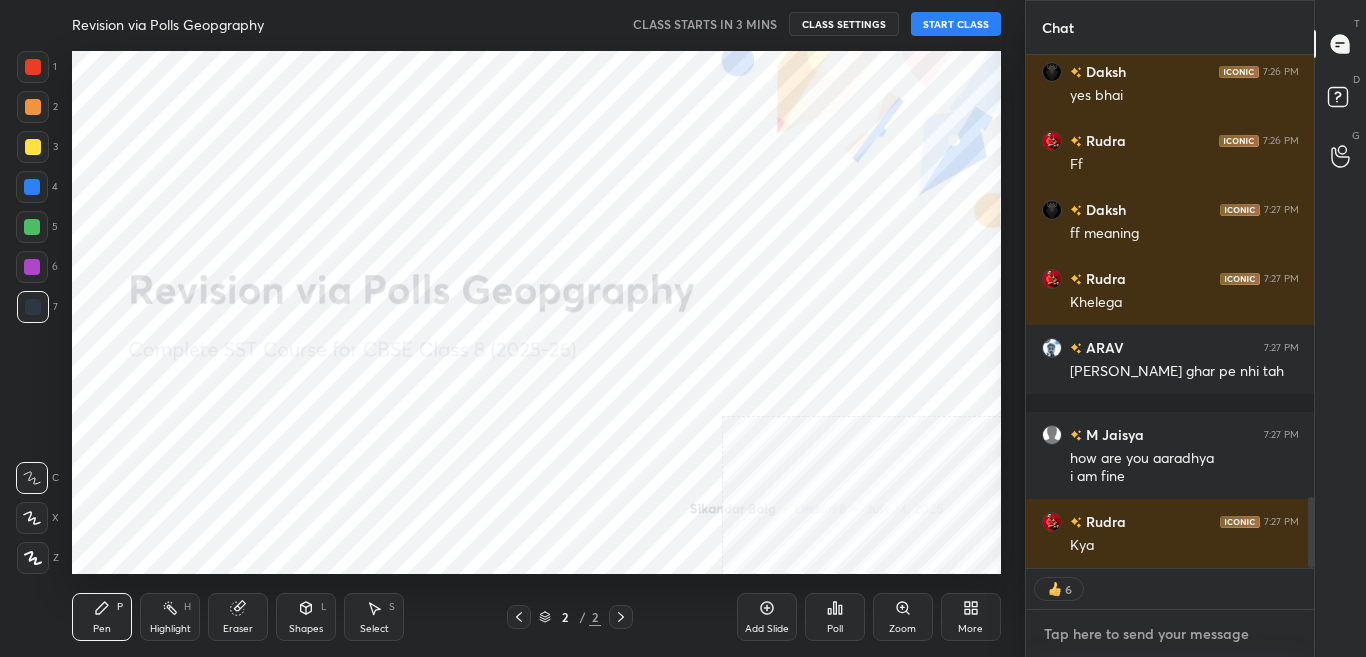 type on "t" 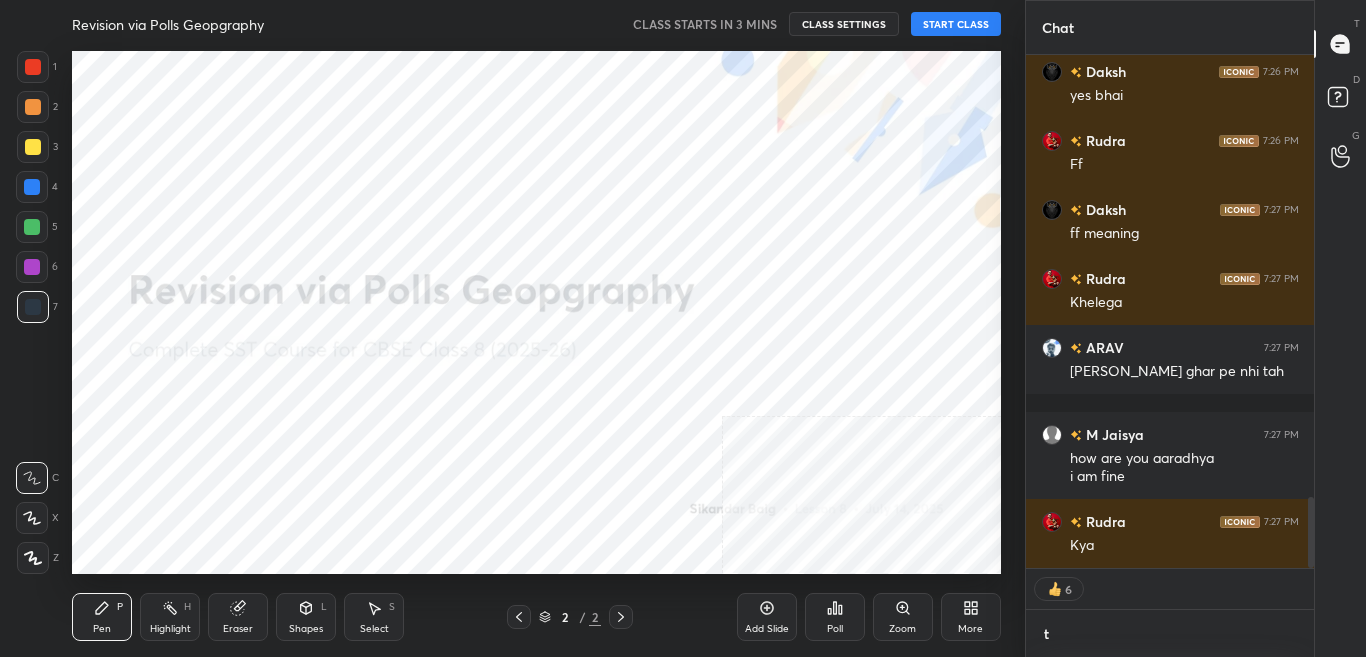 type on "x" 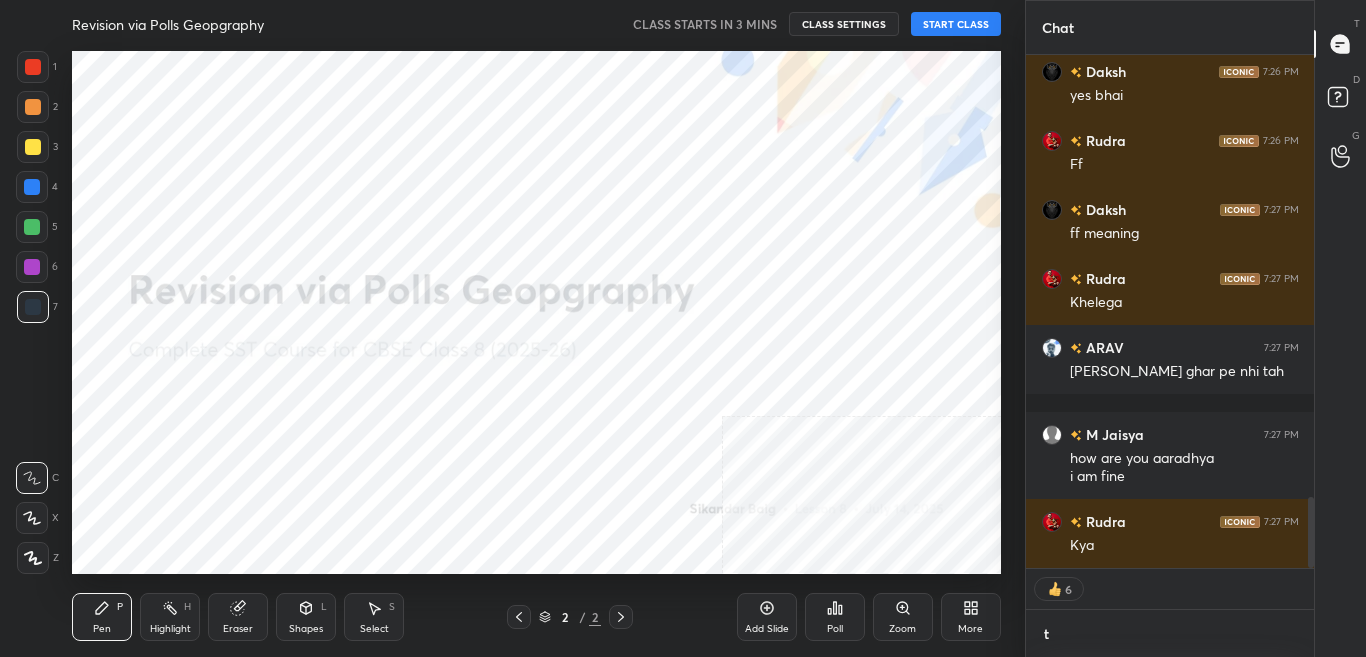 scroll, scrollTop: 376, scrollLeft: 282, axis: both 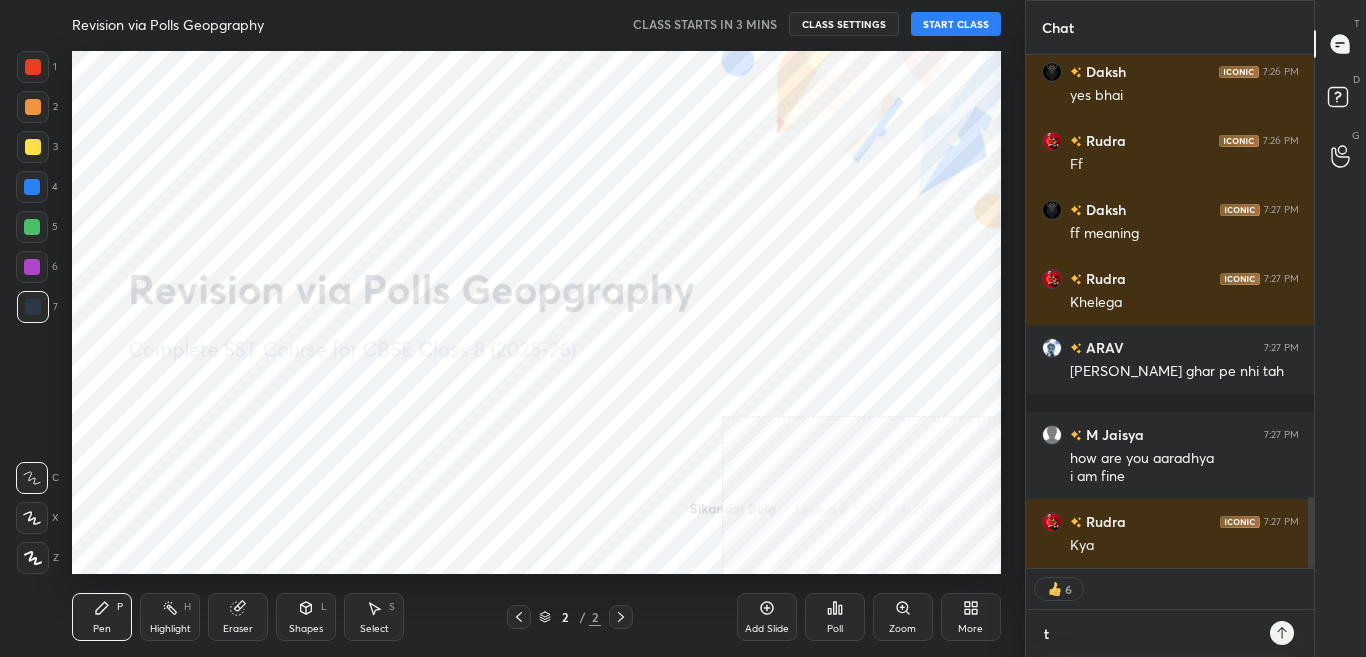 type on "t." 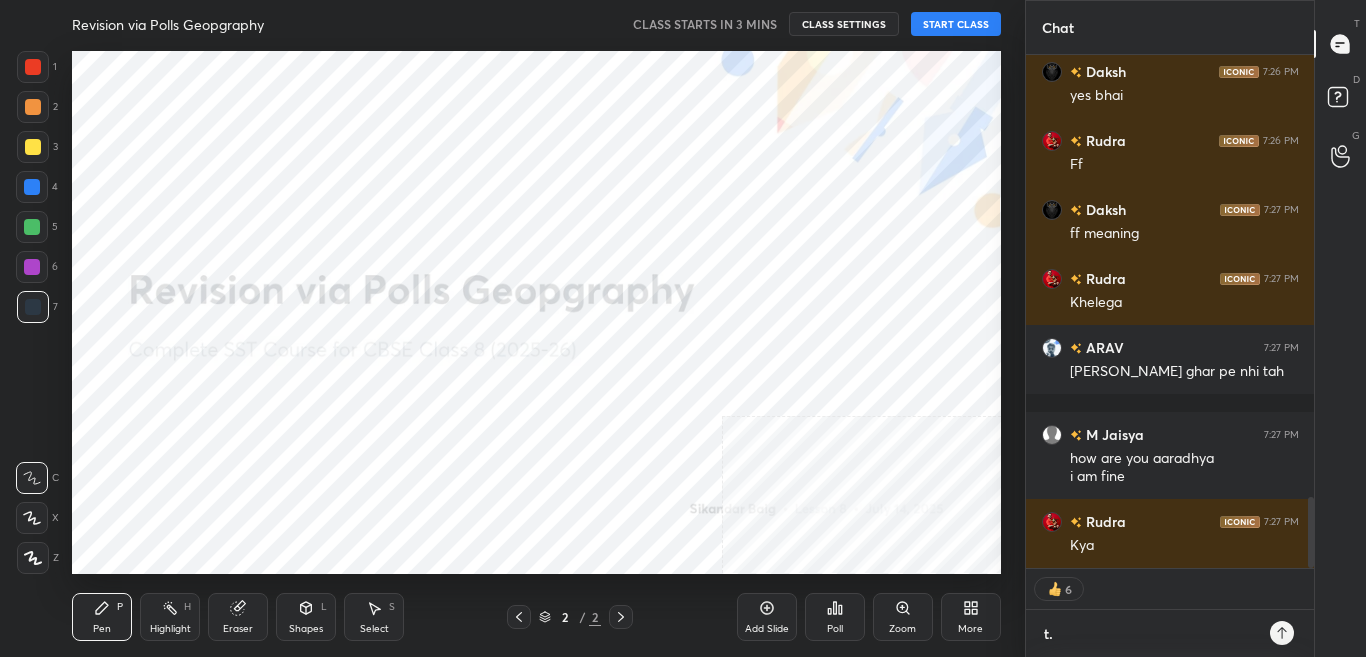 type on "t.m" 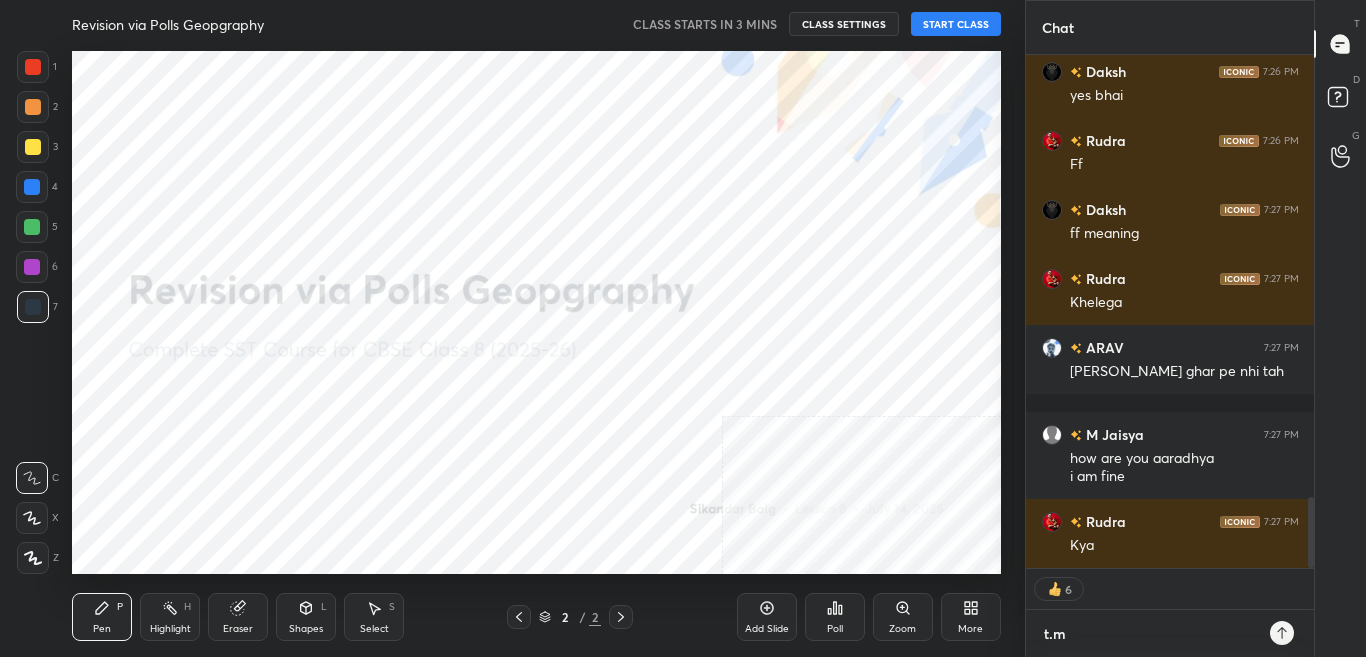 type on "[DOMAIN_NAME]" 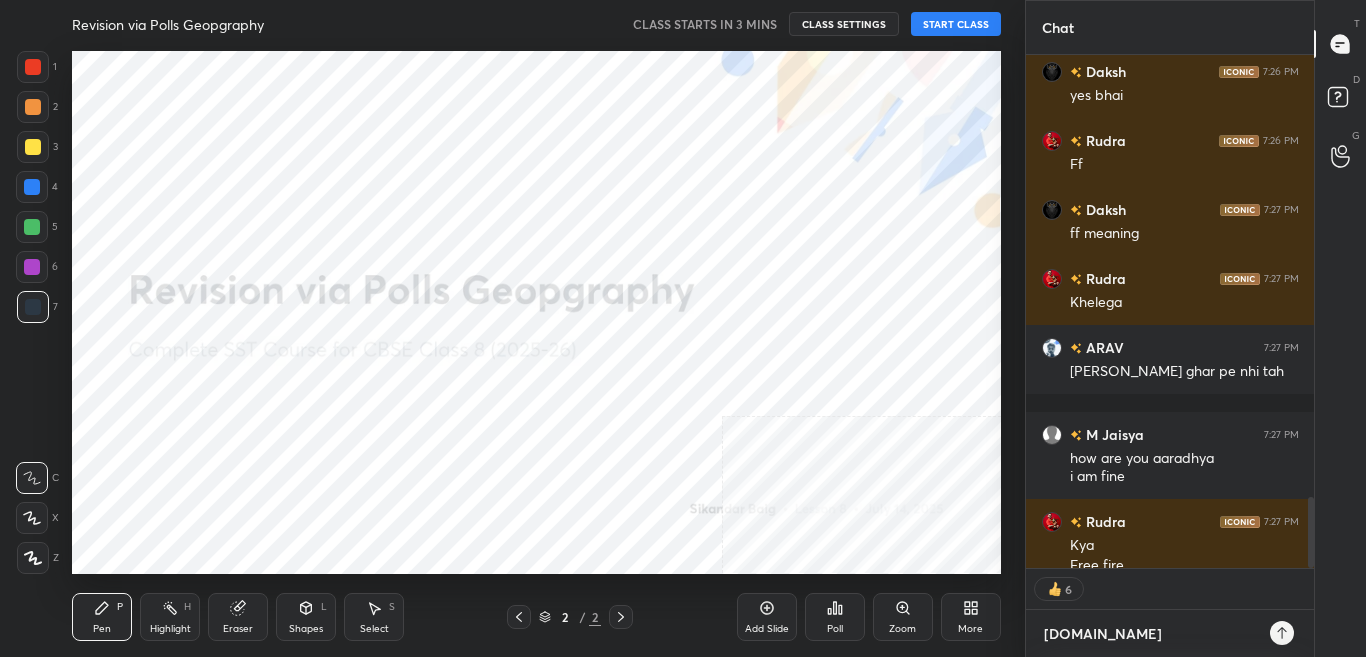 scroll, scrollTop: 3208, scrollLeft: 0, axis: vertical 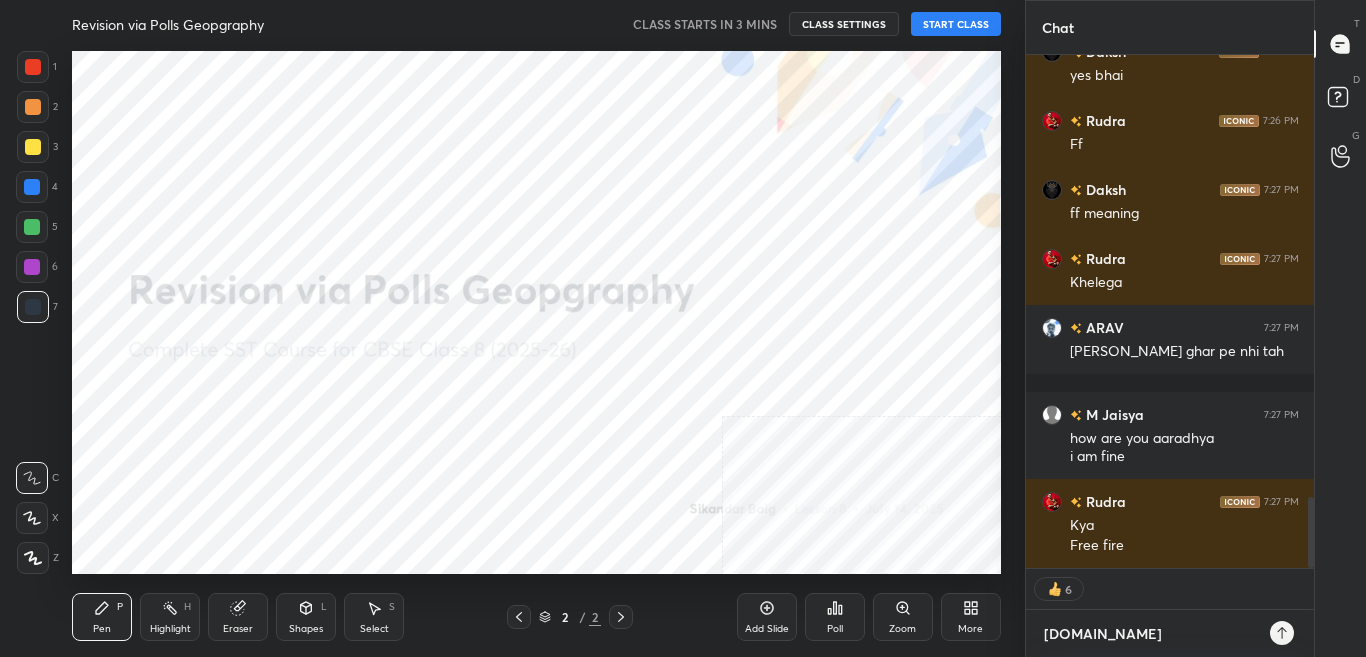 type on "[DOMAIN_NAME][URL]" 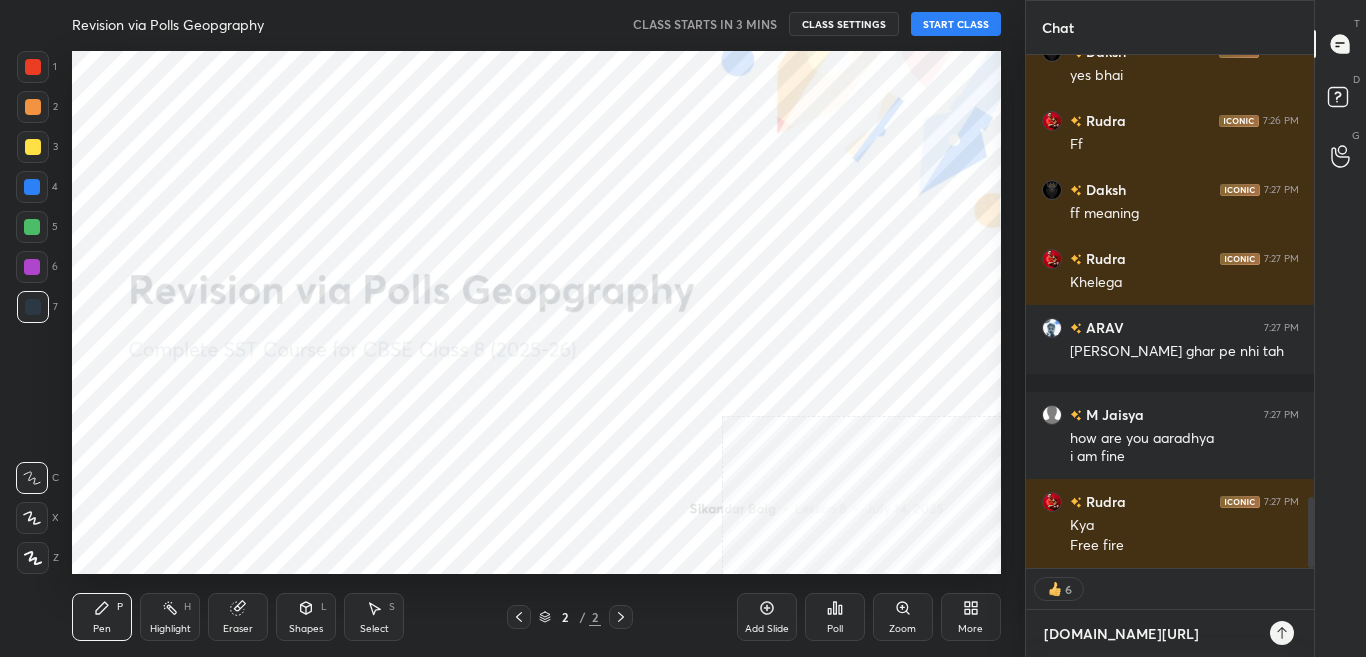type on "x" 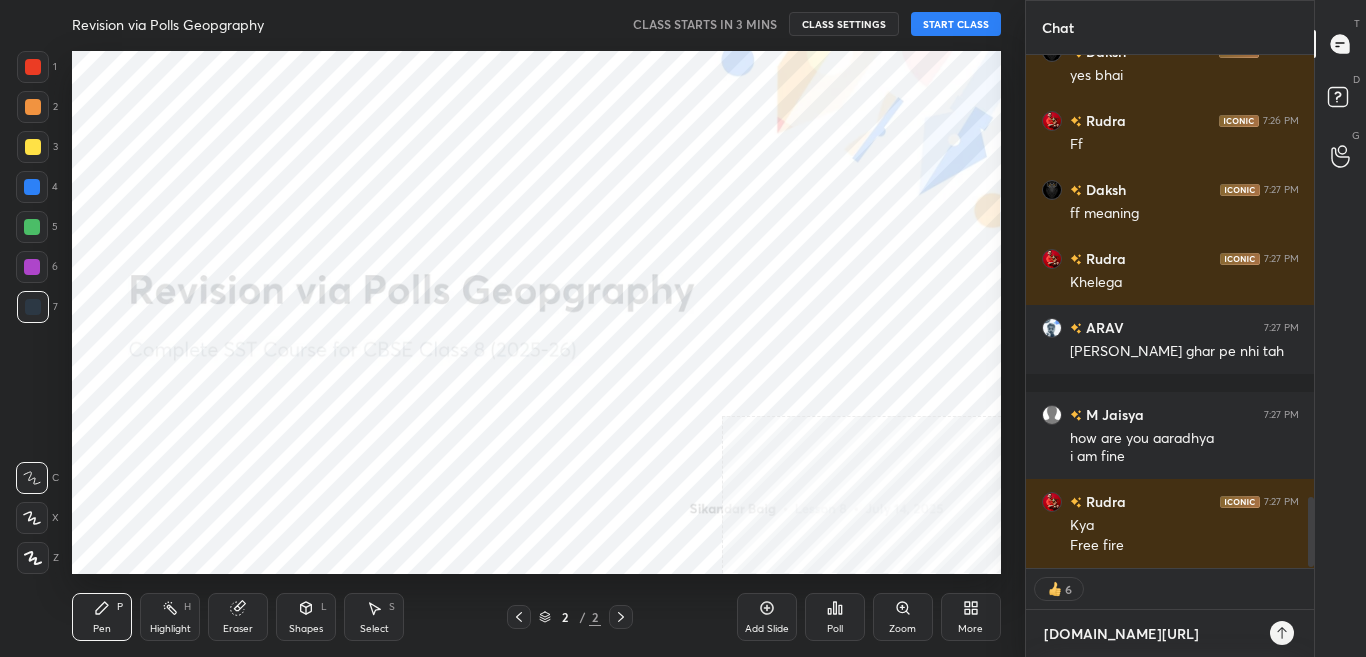 scroll, scrollTop: 3277, scrollLeft: 0, axis: vertical 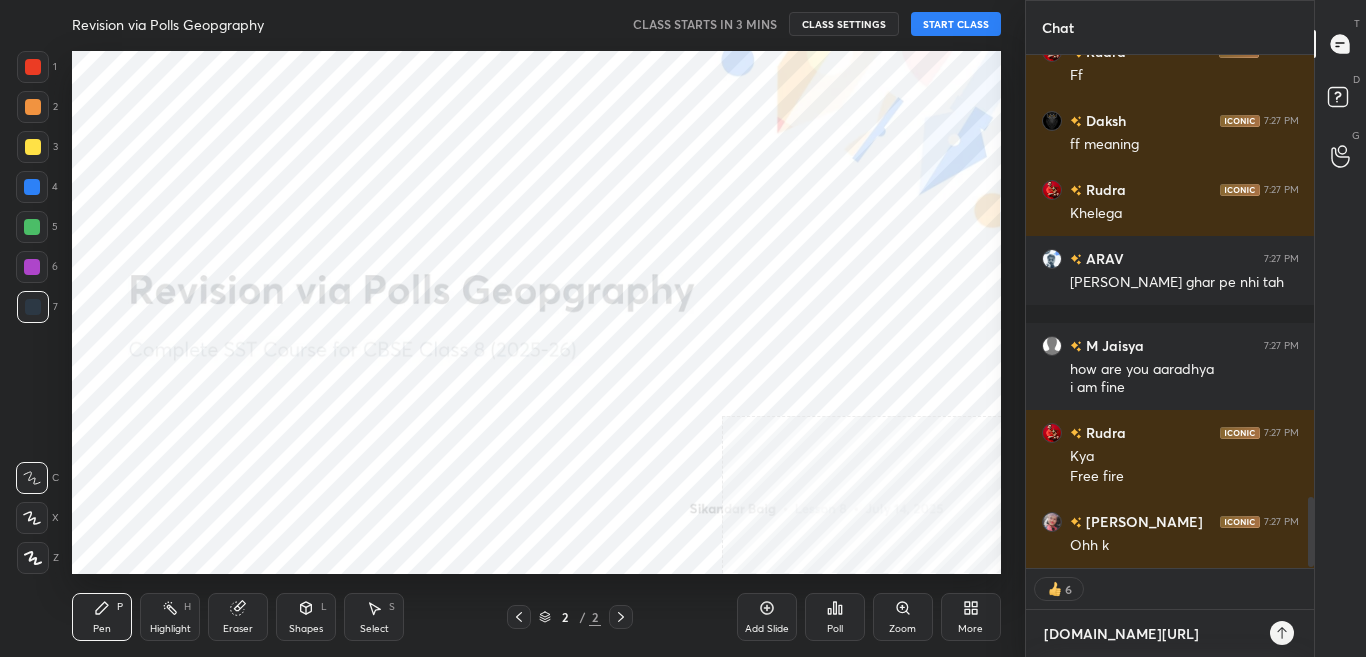 type on "[DOMAIN_NAME][URL]" 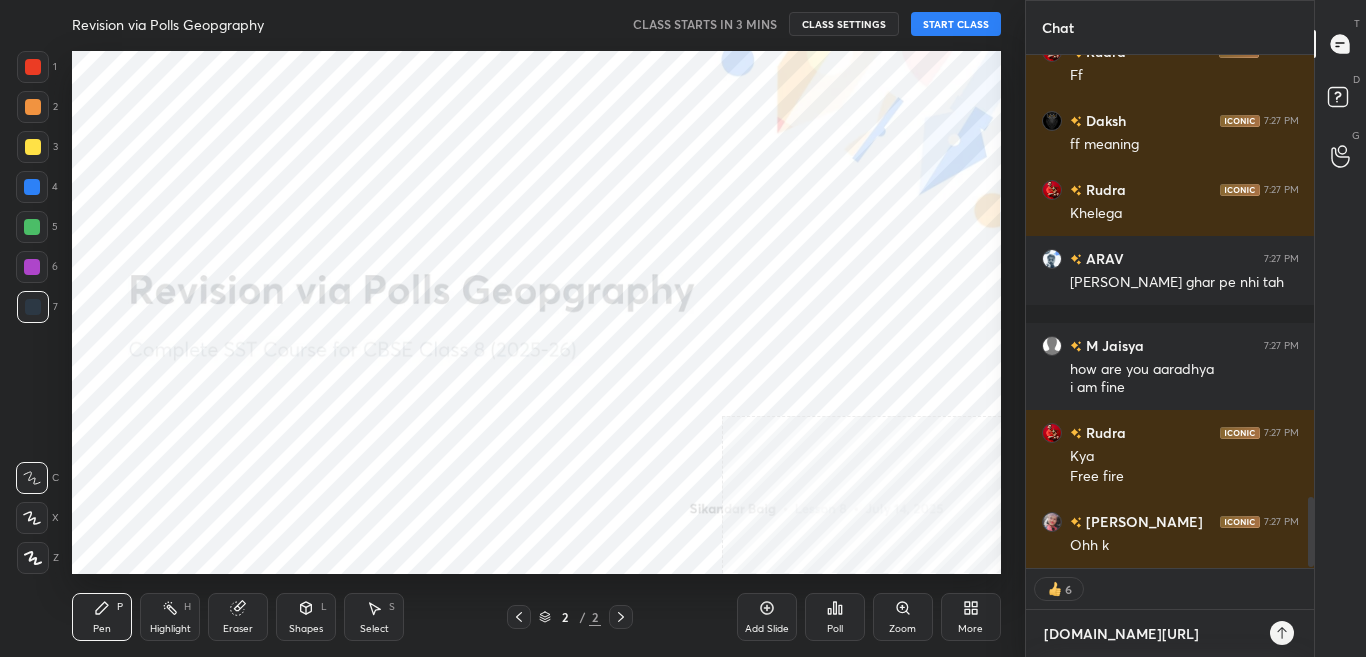 type on "x" 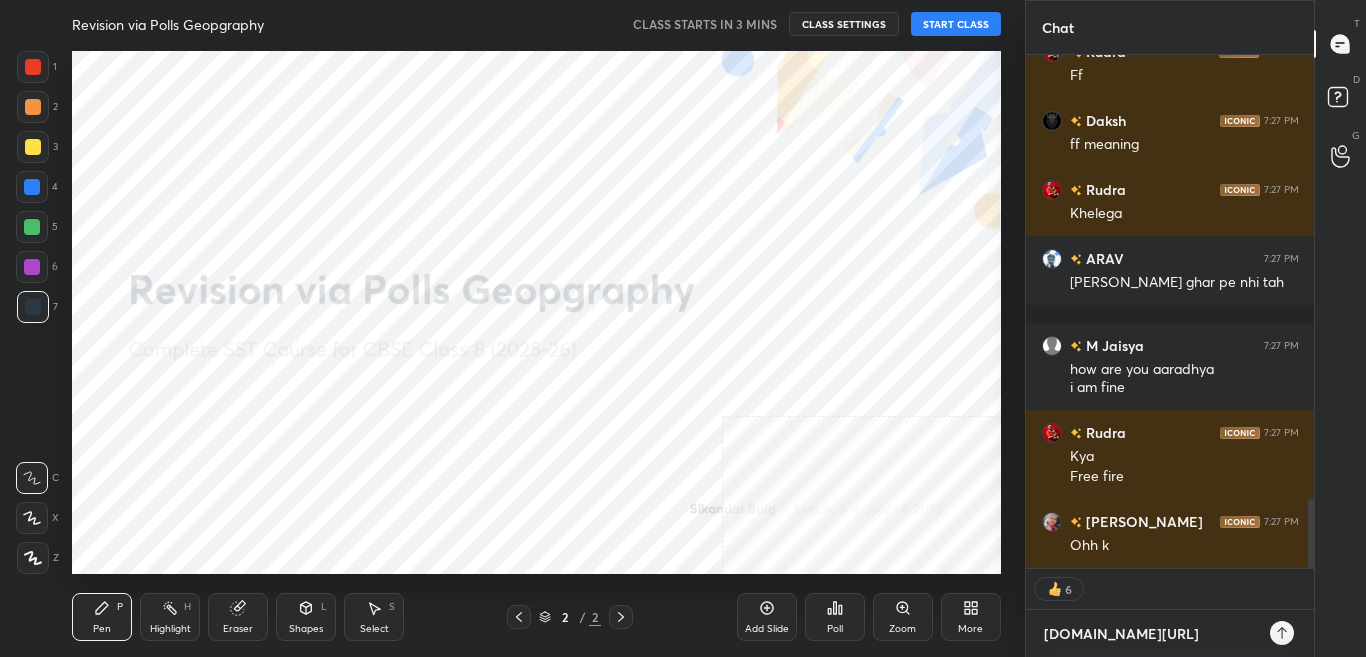 type on "[DOMAIN_NAME][URL][PERSON_NAME]" 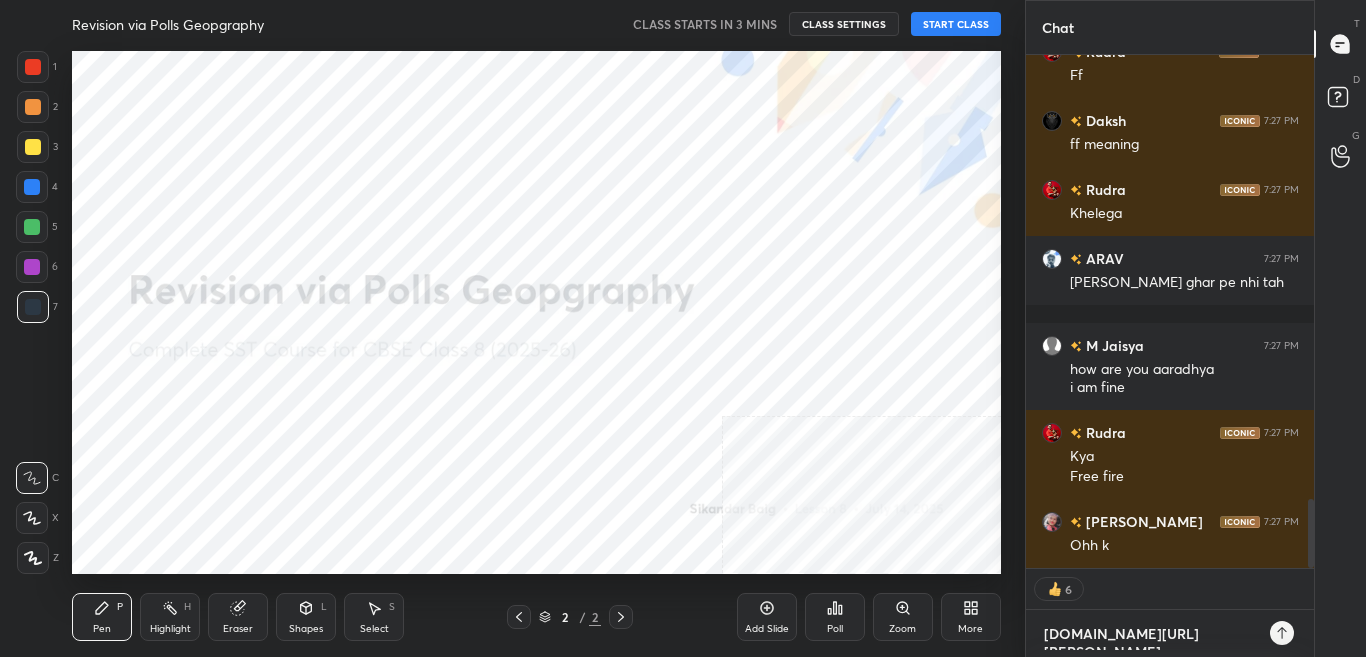 type on "[DOMAIN_NAME][URL]" 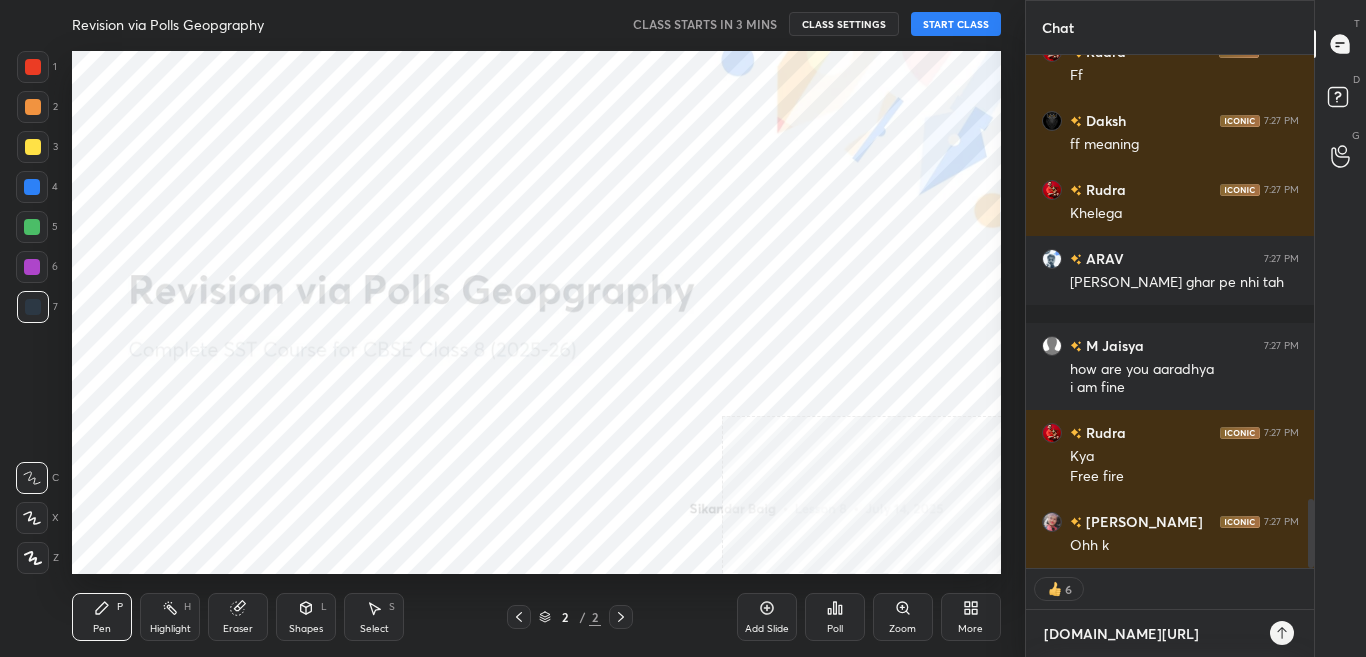 type on "[DOMAIN_NAME][URL]" 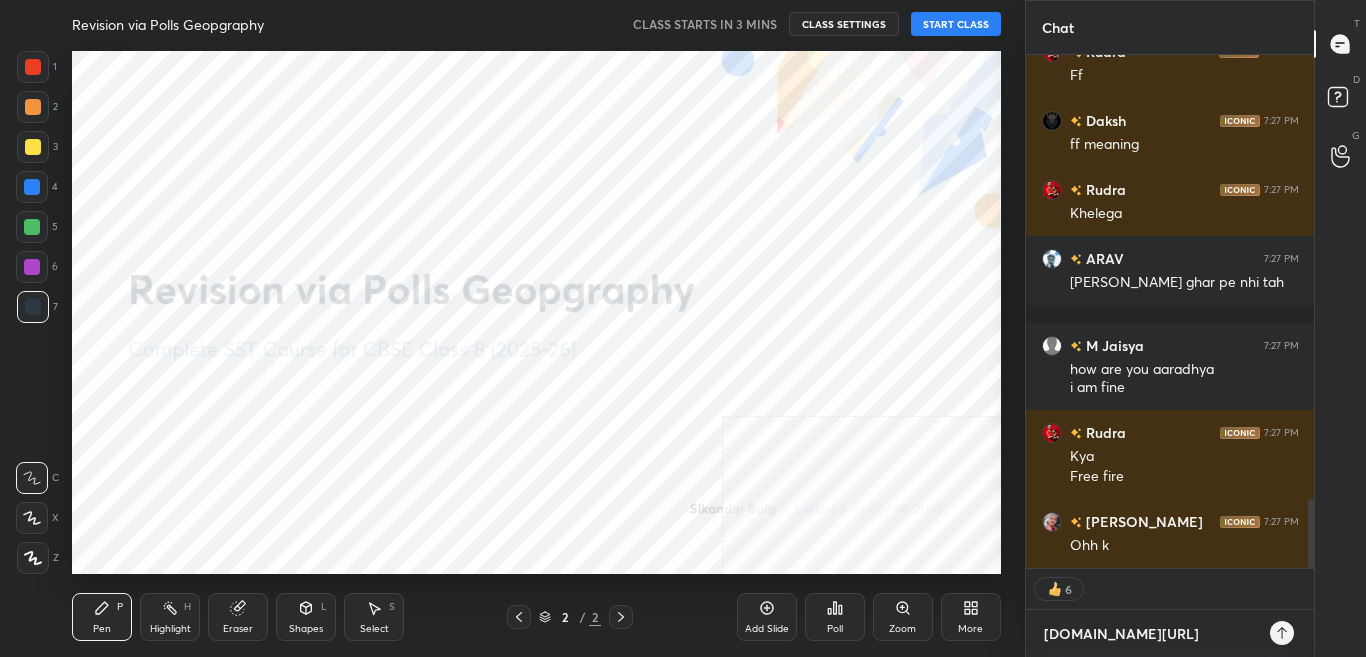 type on "[DOMAIN_NAME][URL]" 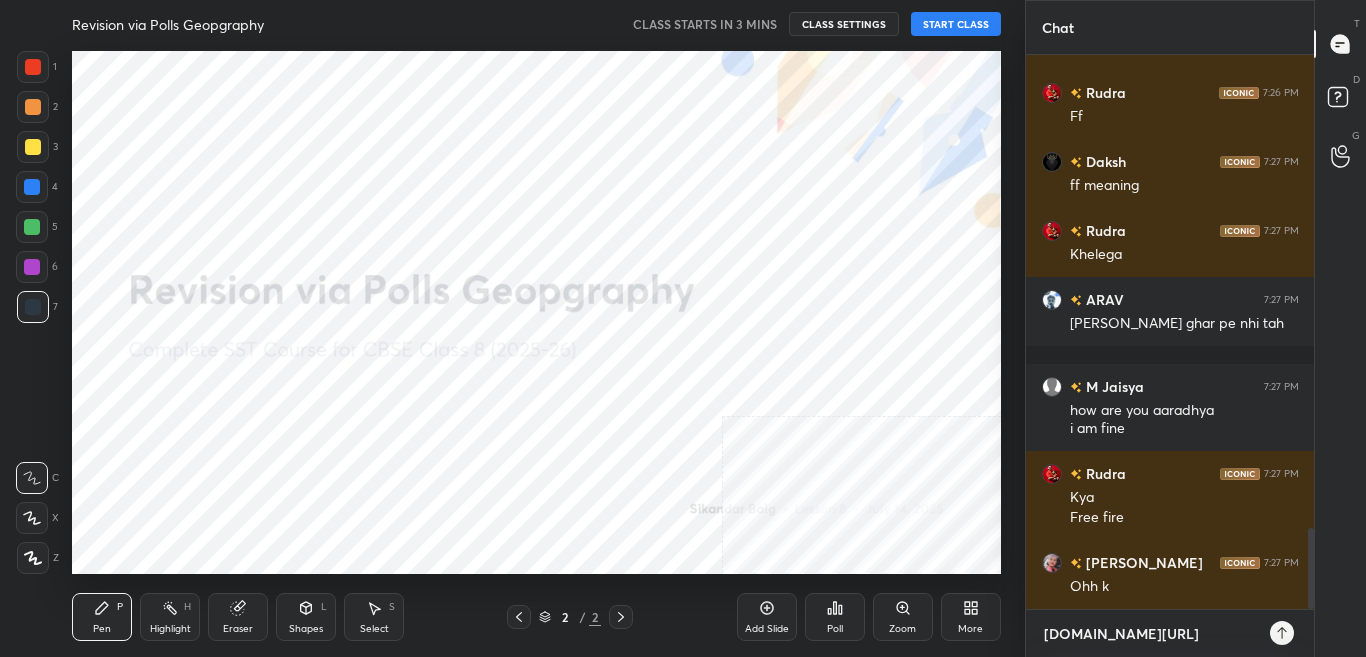 type on "[DOMAIN_NAME][URL]" 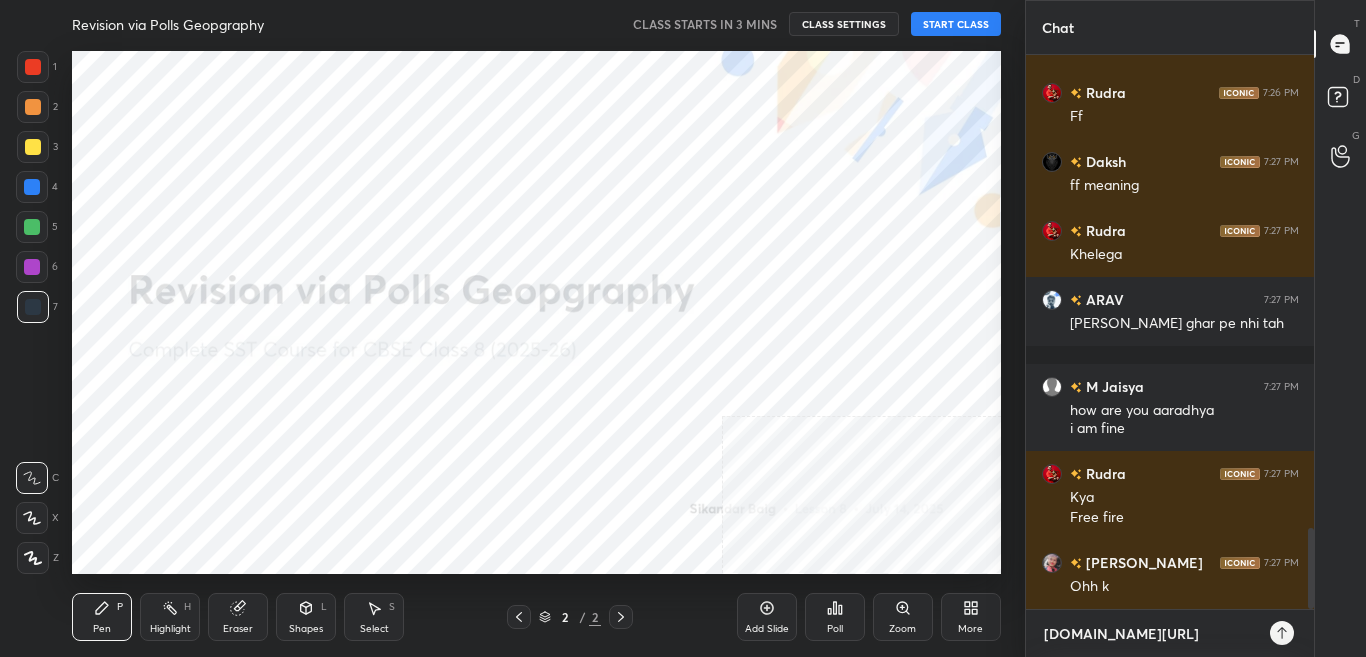 type on "x" 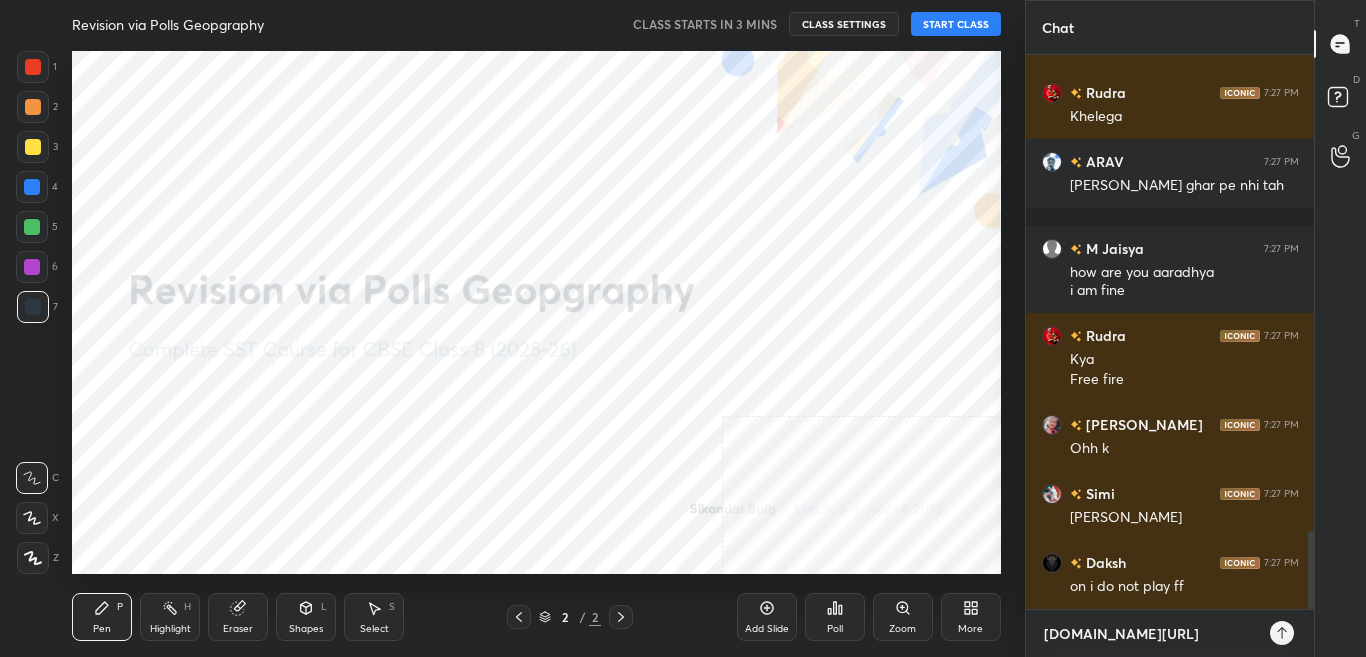 type on "t.me/sikandarcbse8th" 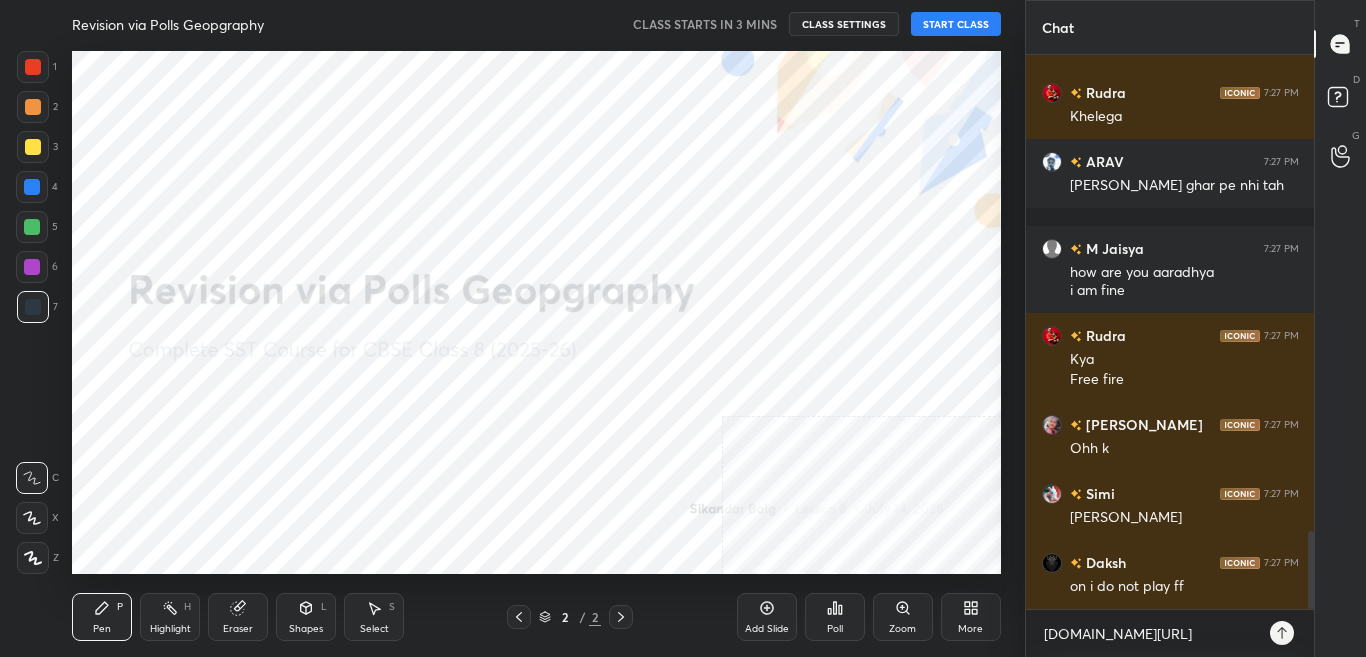 type on "x" 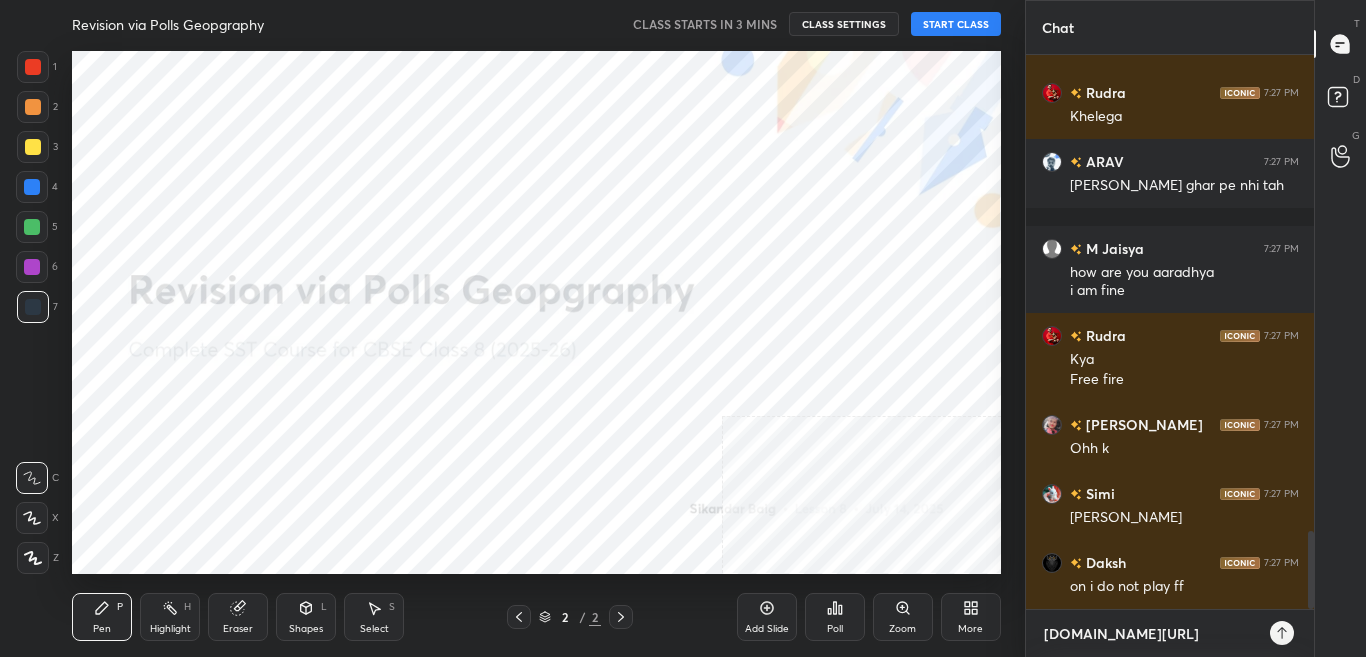 type 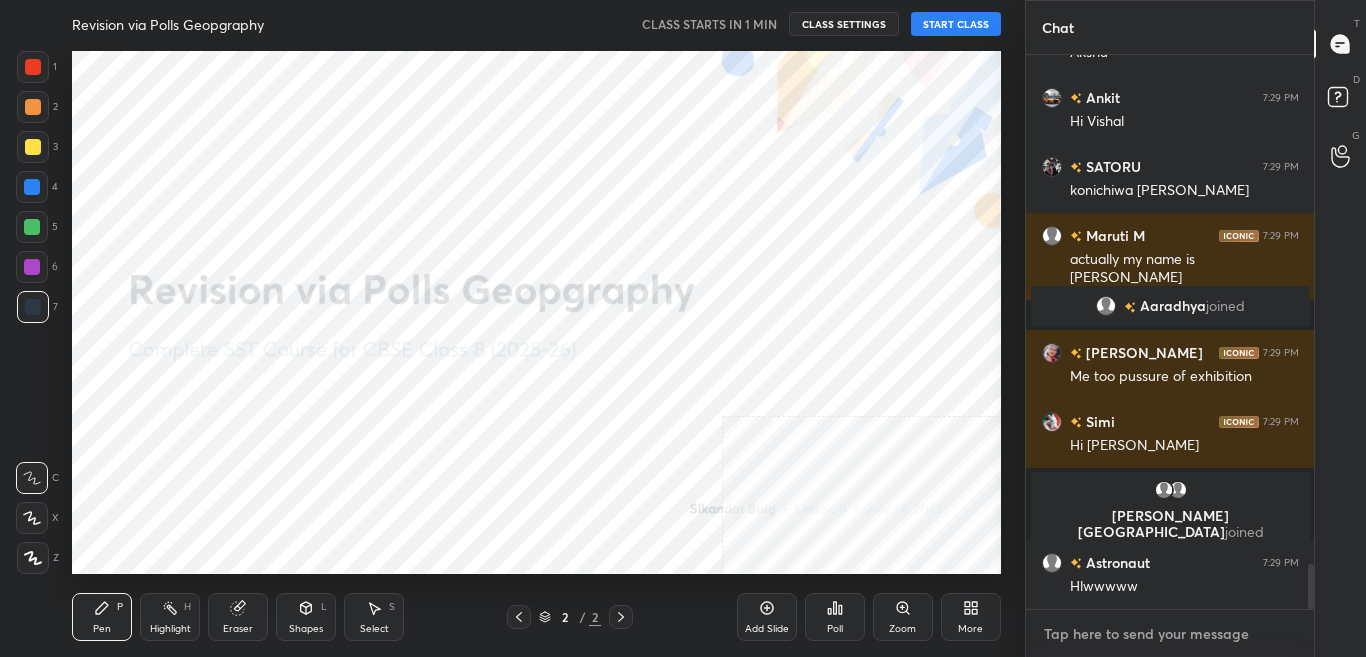 scroll, scrollTop: 6250, scrollLeft: 0, axis: vertical 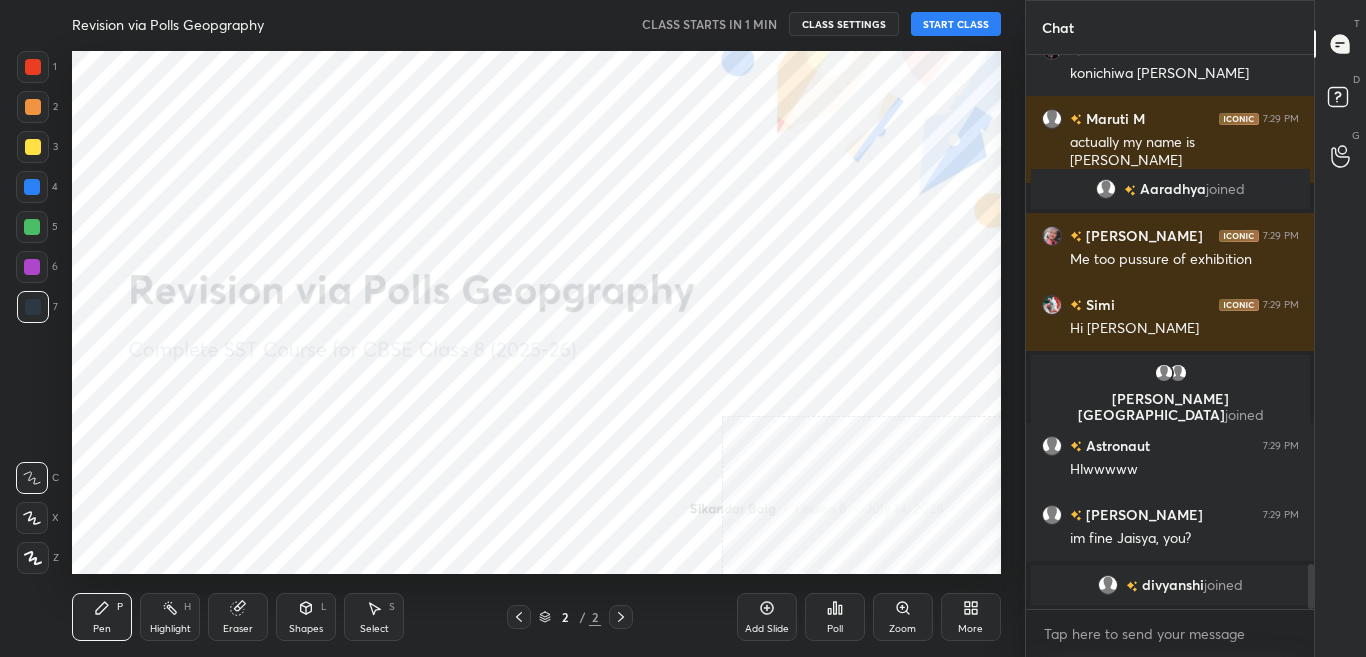 click on "START CLASS" at bounding box center (956, 24) 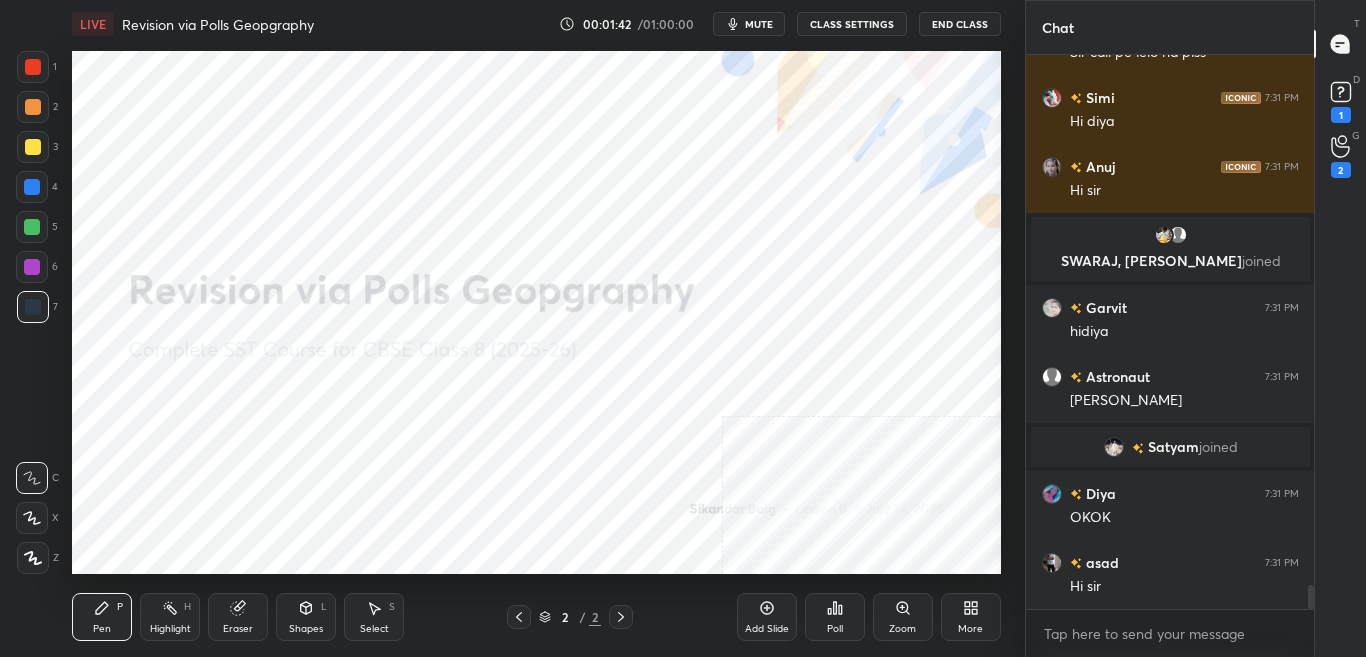 scroll, scrollTop: 12106, scrollLeft: 0, axis: vertical 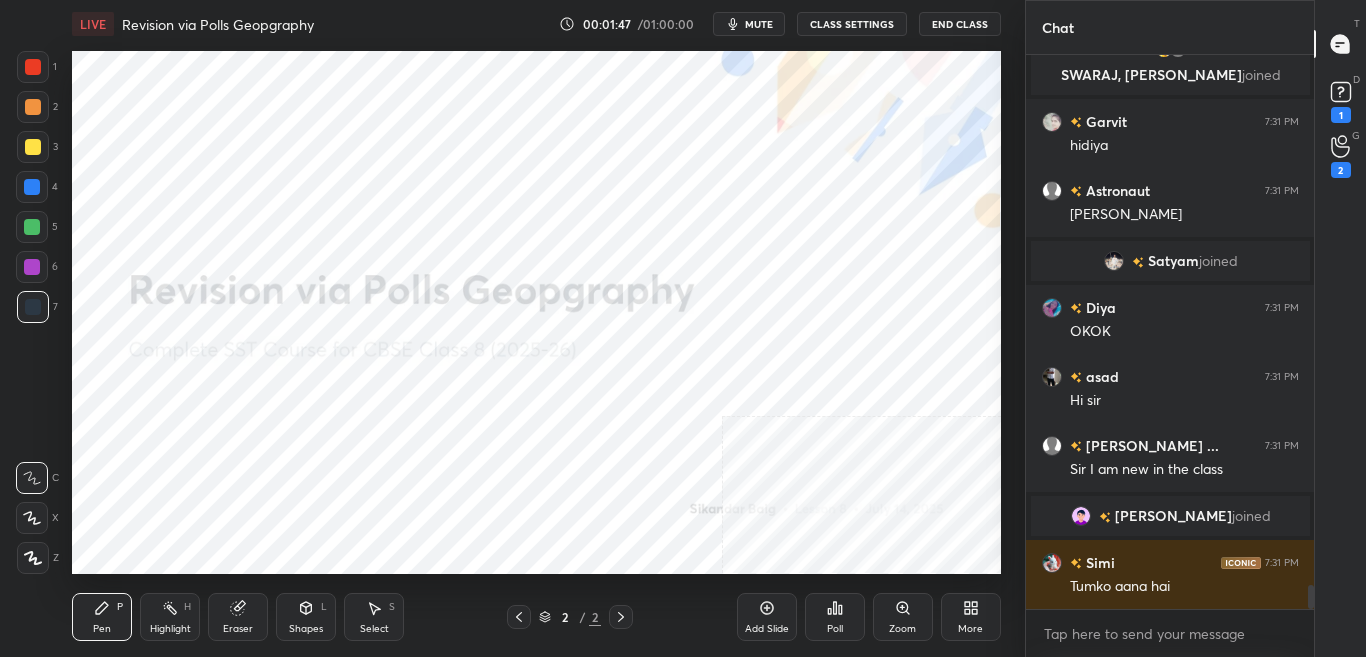 click on "Ranjana  joined" at bounding box center [1170, 516] 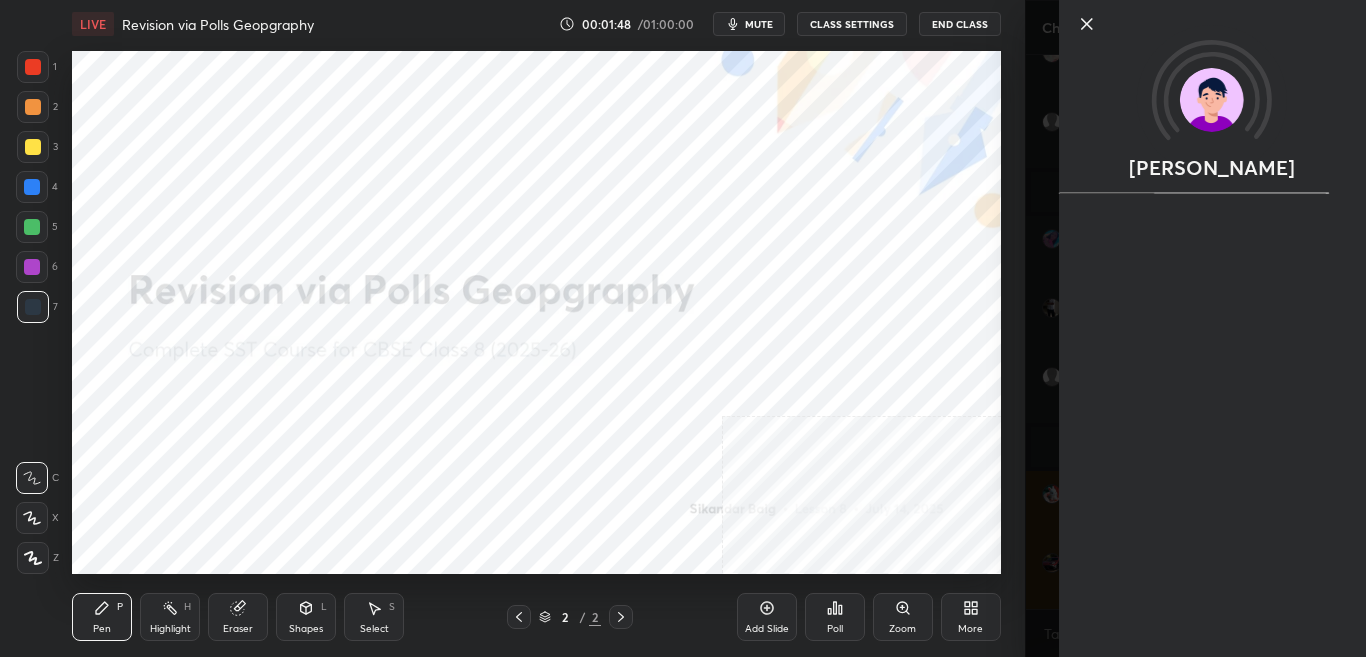 click on "Setting up your live class Poll for   secs No correct answer Start poll" at bounding box center (536, 312) 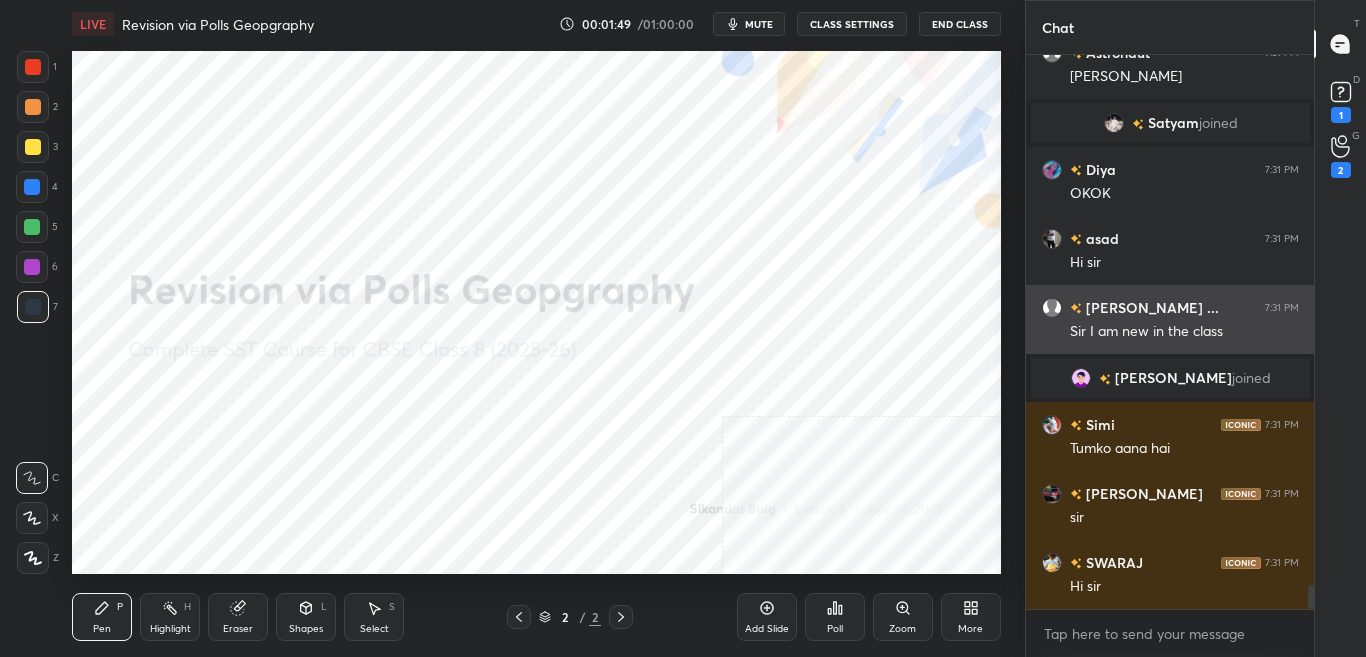 click on "Sir I am new in the class" at bounding box center (1184, 332) 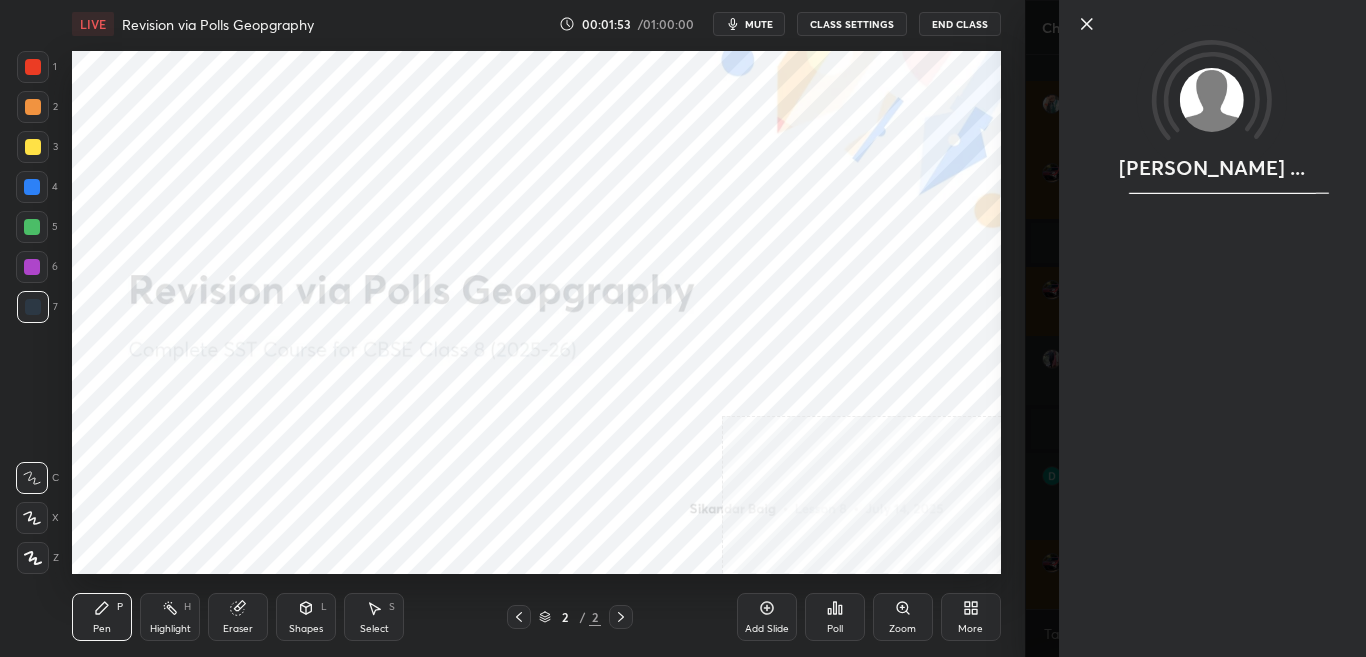 click on "1 2 3 4 5 6 7 C X Z C X Z E E Erase all   H H LIVE Revision via Polls Geopgraphy 00:01:53 /  01:00:00 mute CLASS SETTINGS End Class Setting up your live class Poll for   secs No correct answer Start poll Back Revision via Polls Geopgraphy • L8 of Complete SST Course for CBSE Class 8 (2025-26) Sikandar Baig Pen P Highlight H Eraser Shapes L Select S 2 / 2 Add Slide Poll Zoom More" at bounding box center [512, 328] 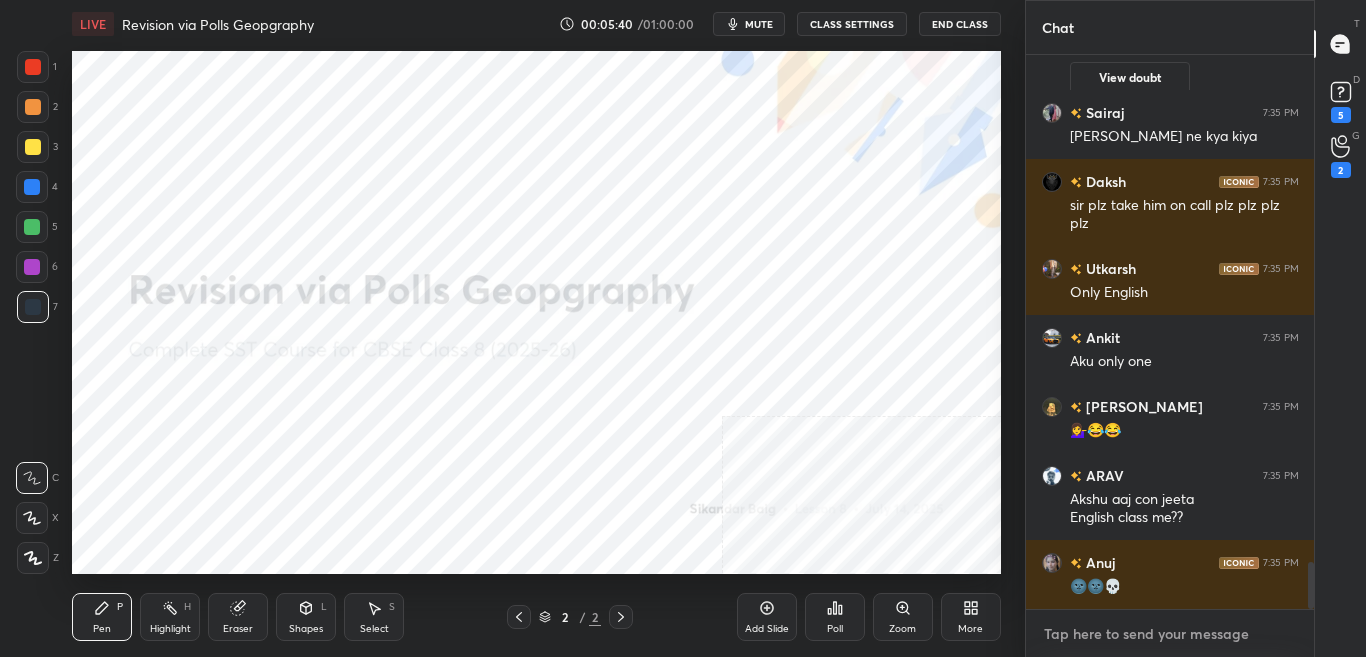 type on "x" 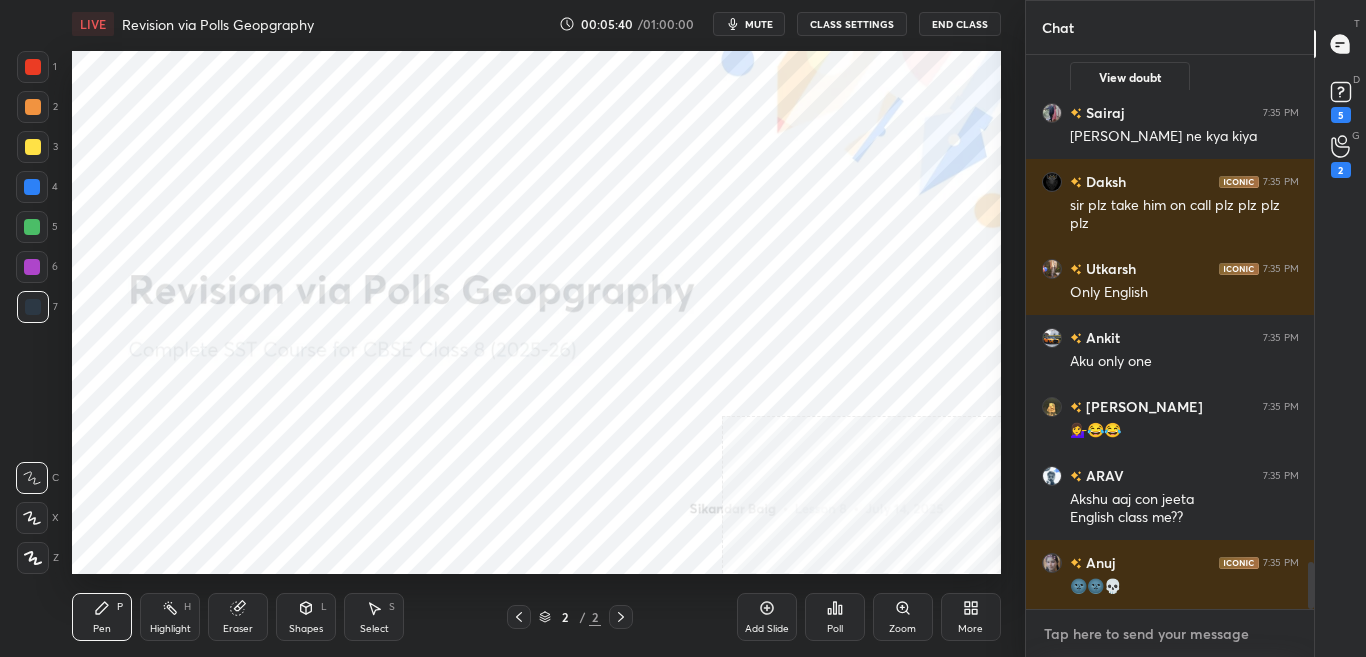 click at bounding box center (1170, 634) 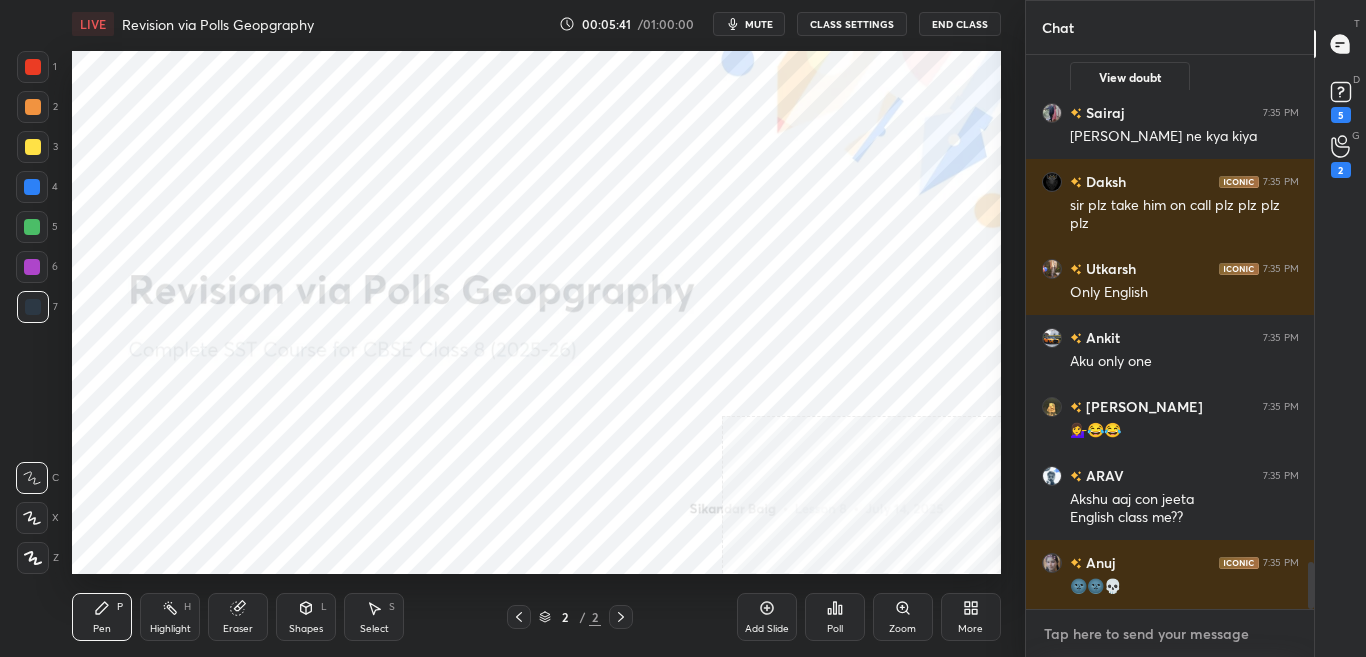 click at bounding box center (1170, 634) 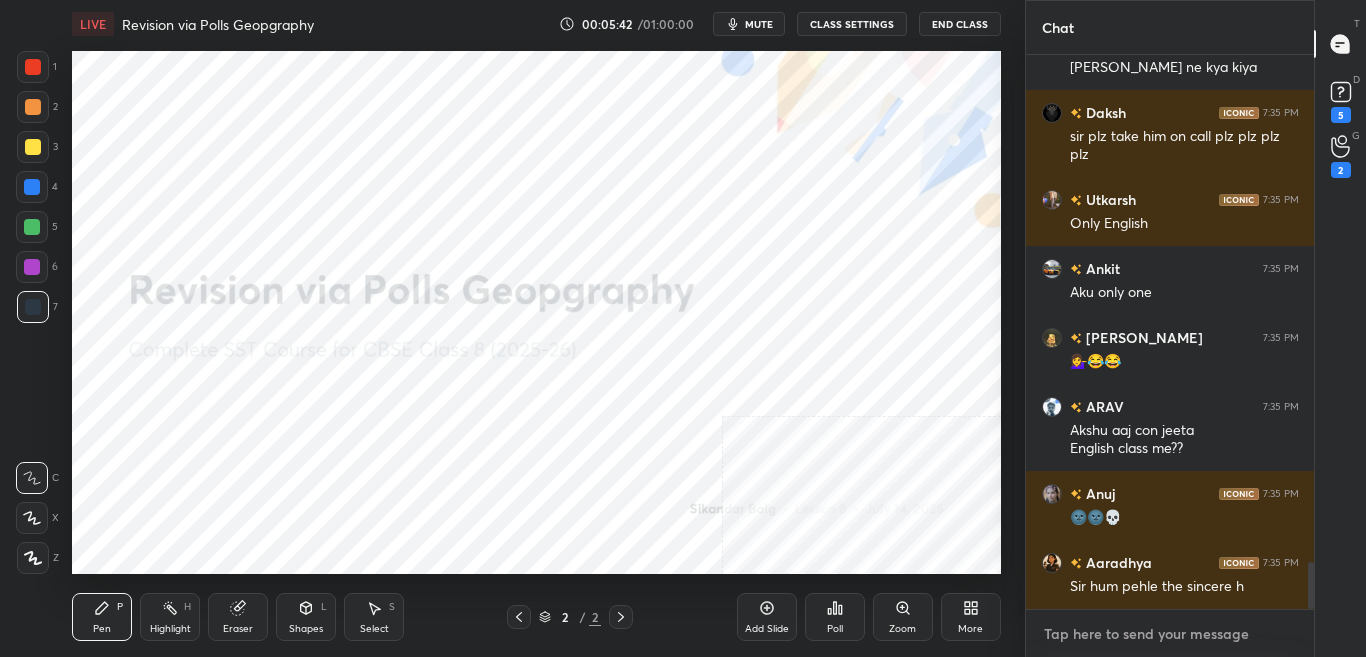 type on "t" 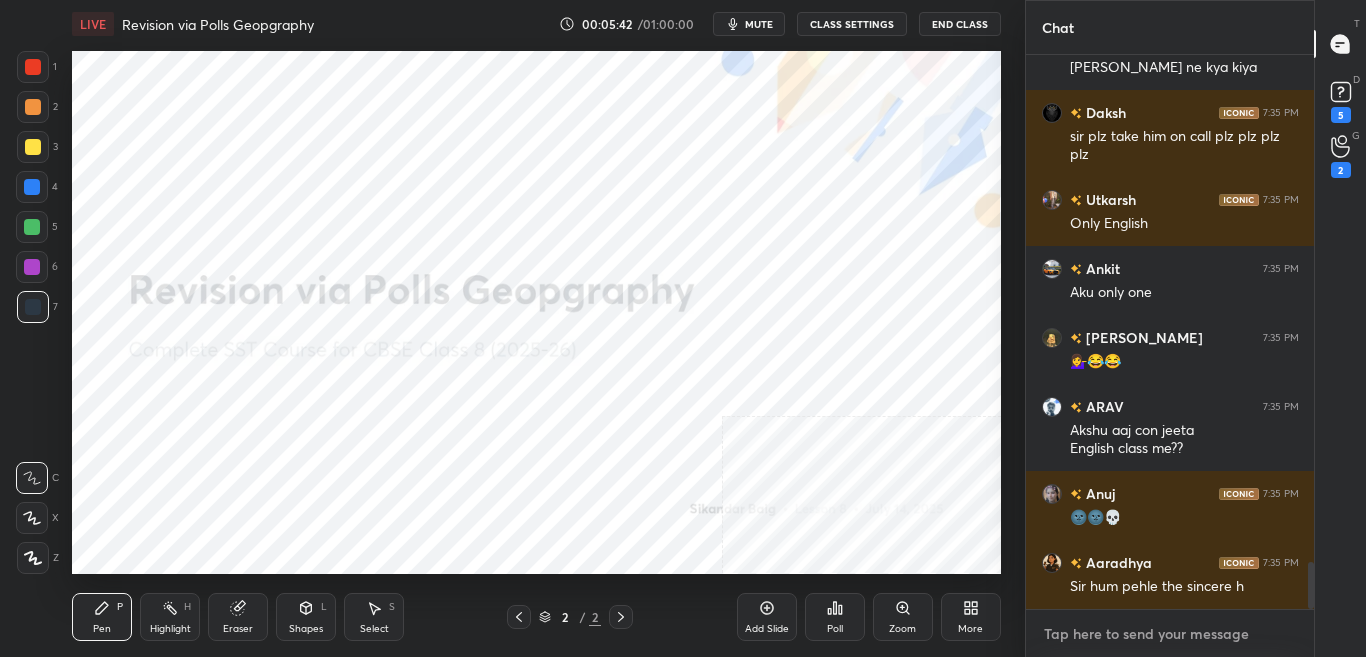 type on "x" 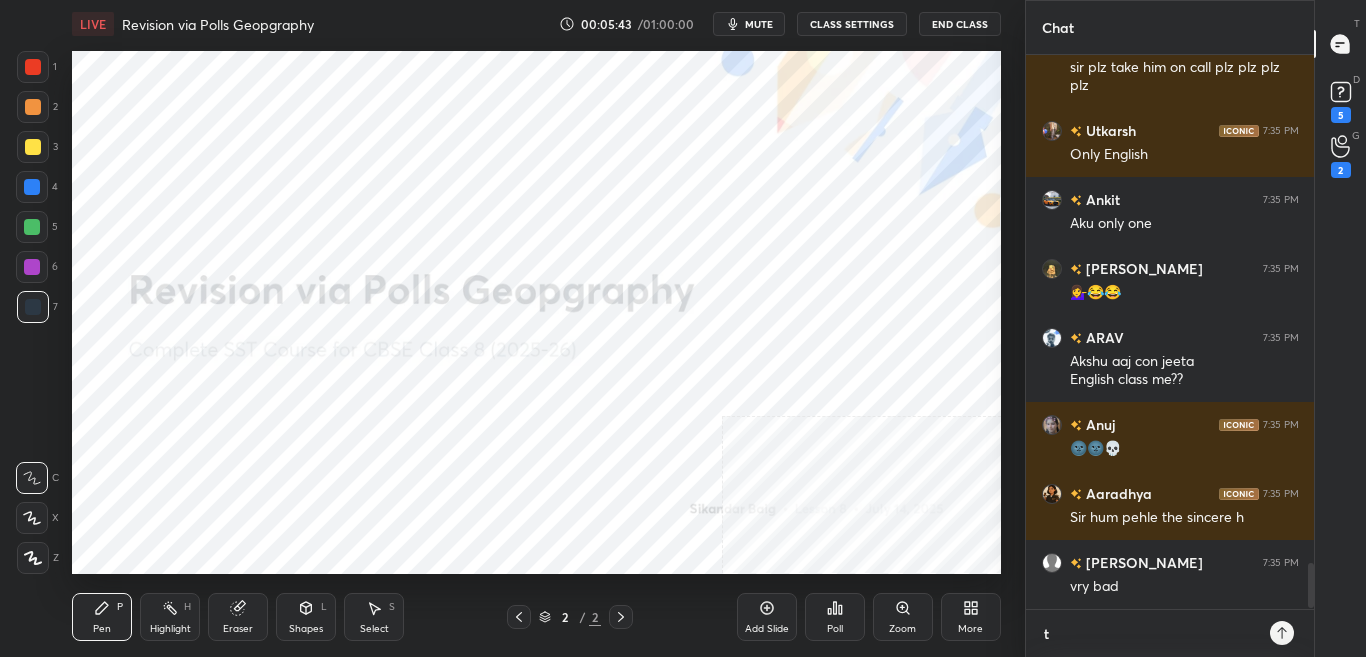 type on "t." 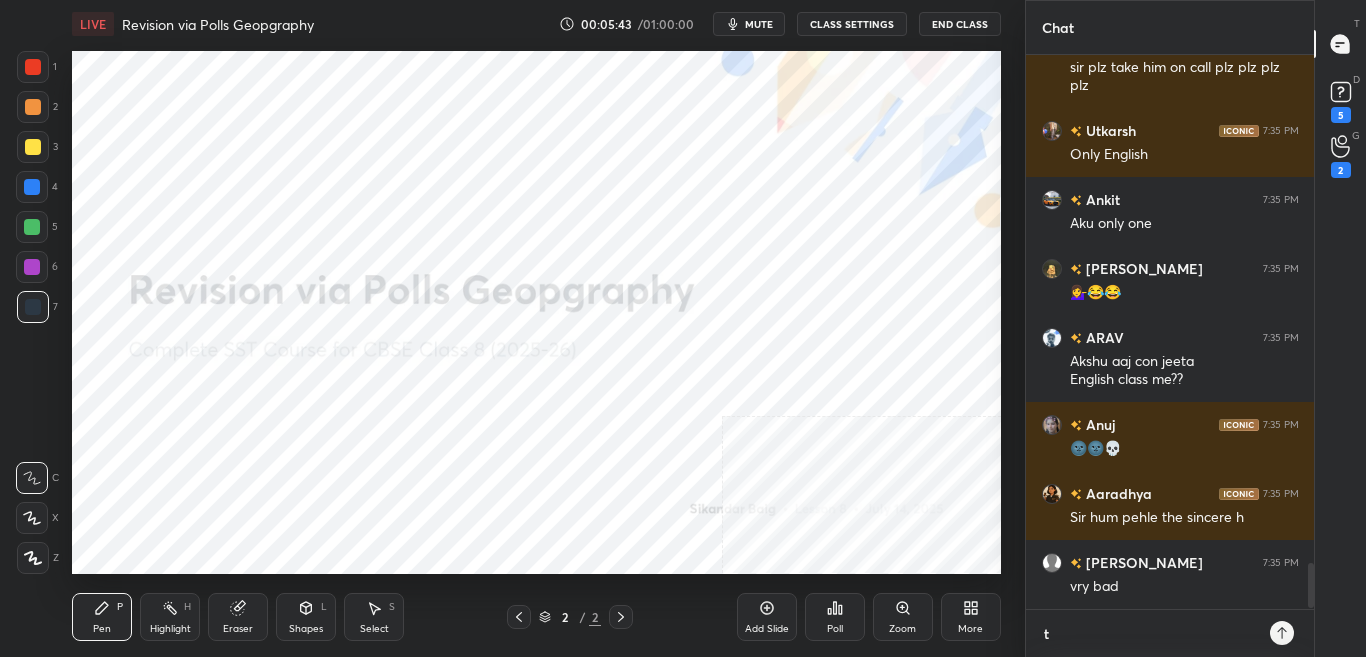 type on "x" 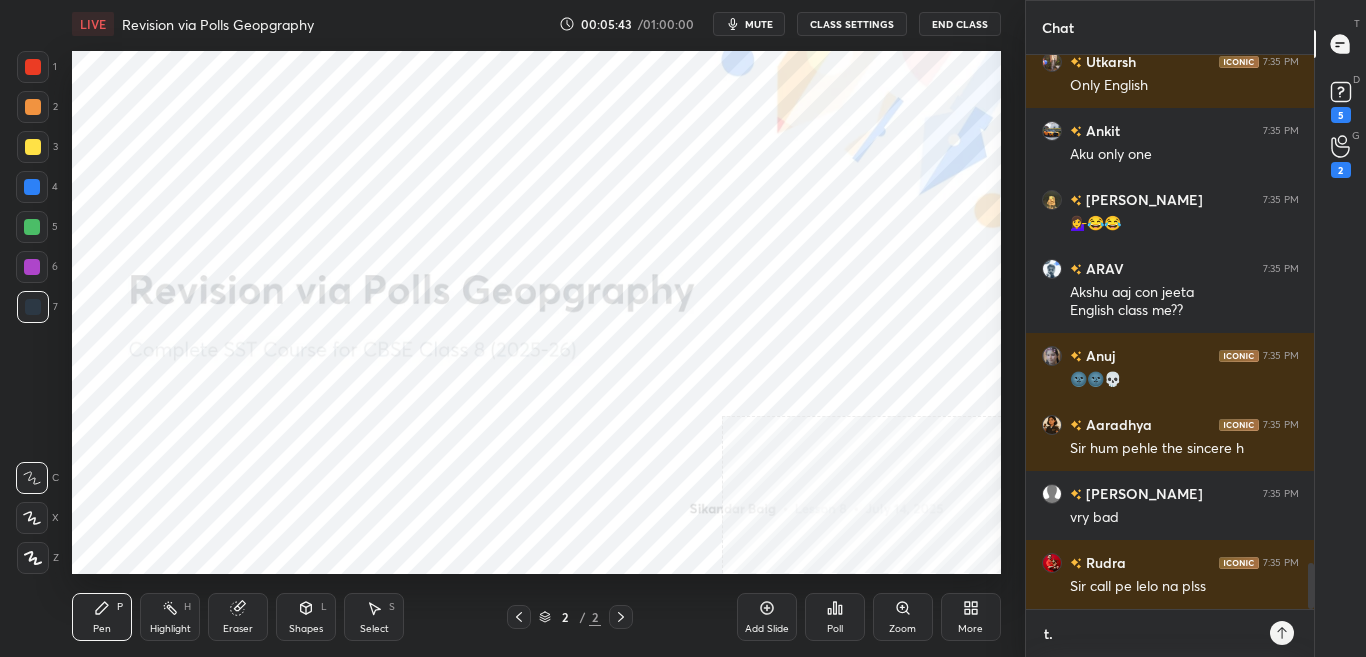 type on "t.m" 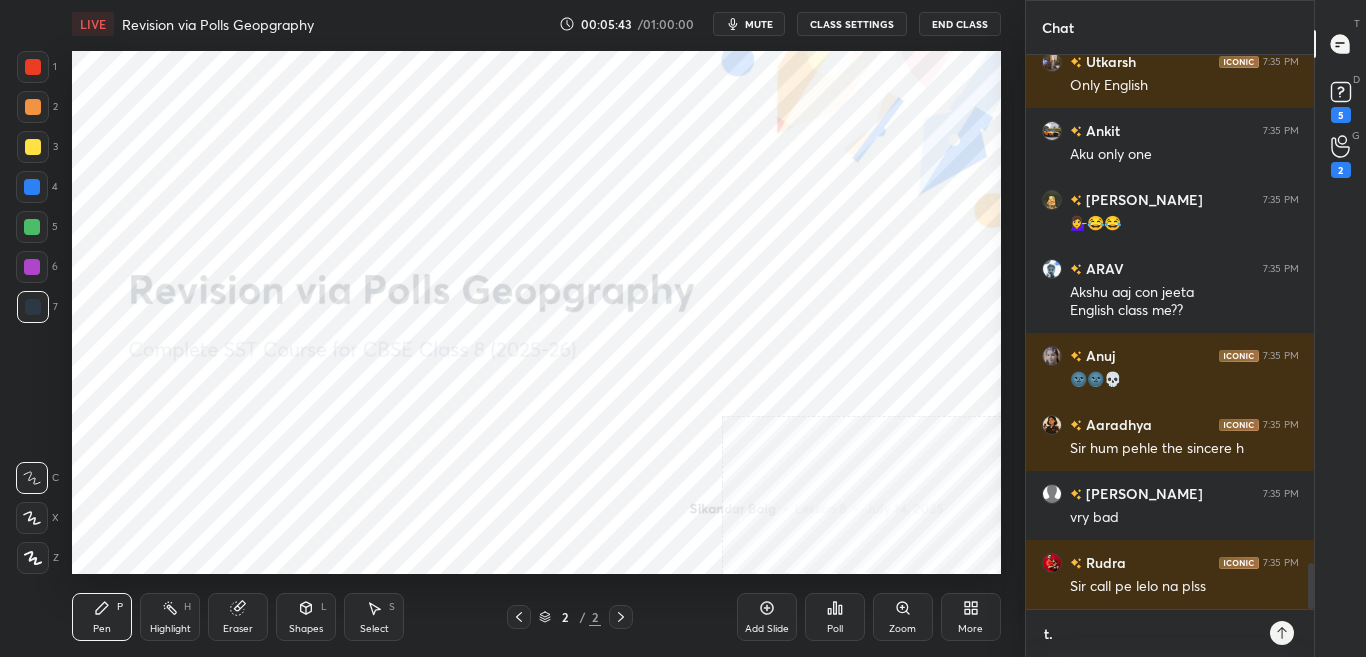 type on "x" 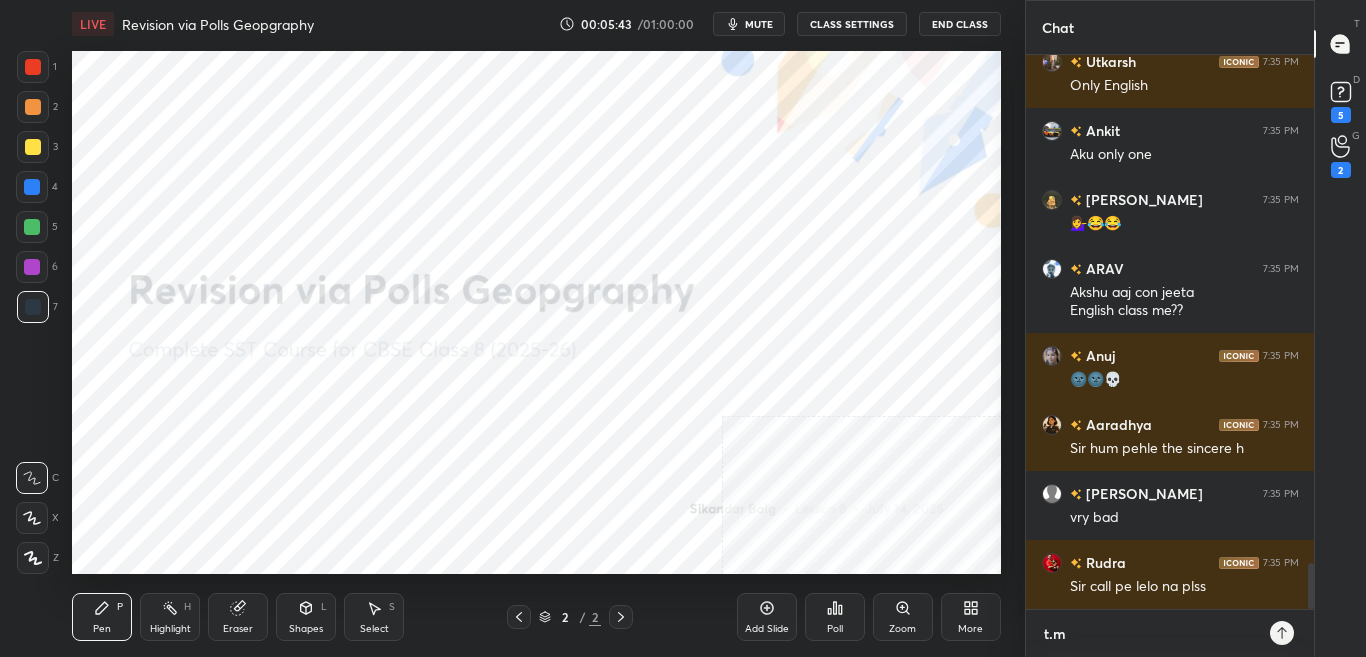 type on "[DOMAIN_NAME]" 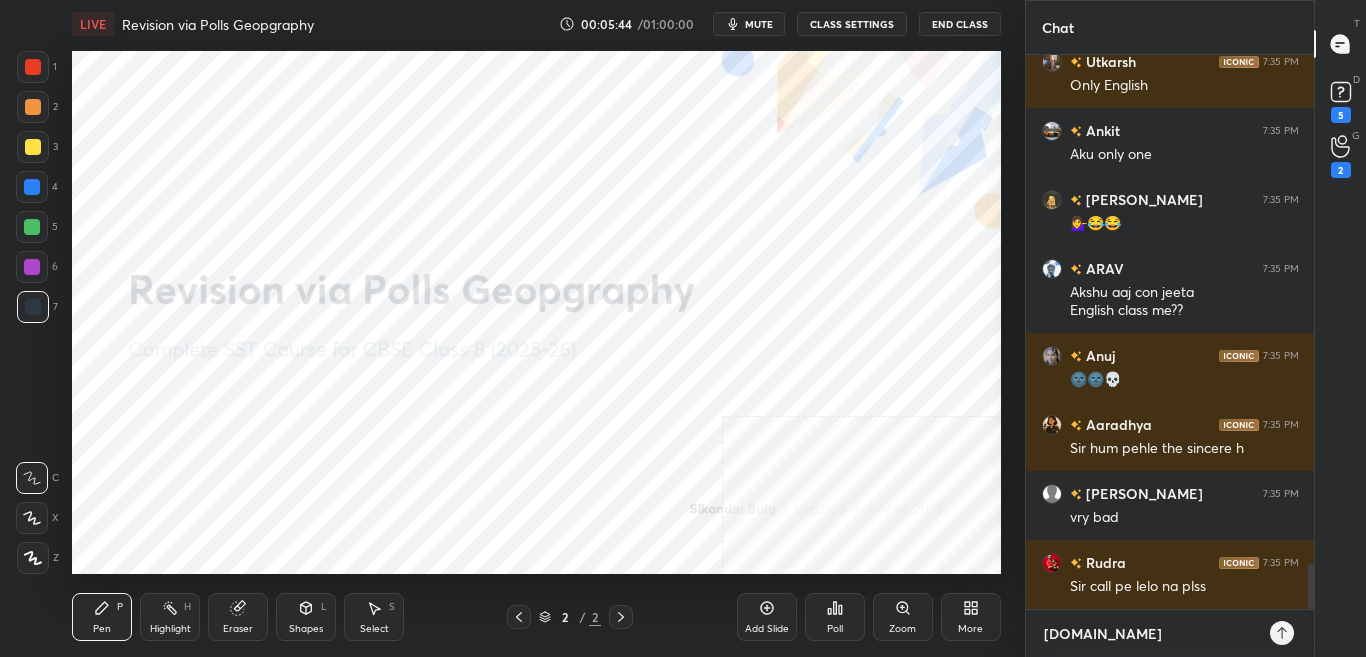 type on "[DOMAIN_NAME][URL]" 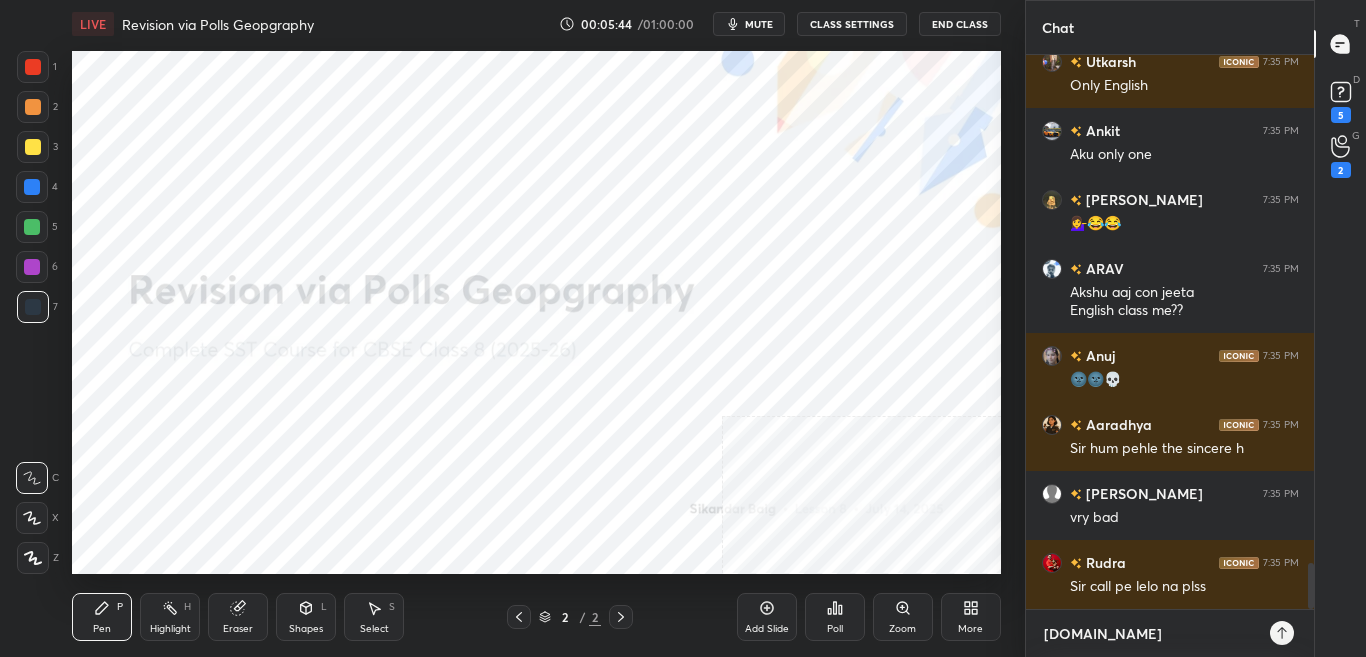 type on "x" 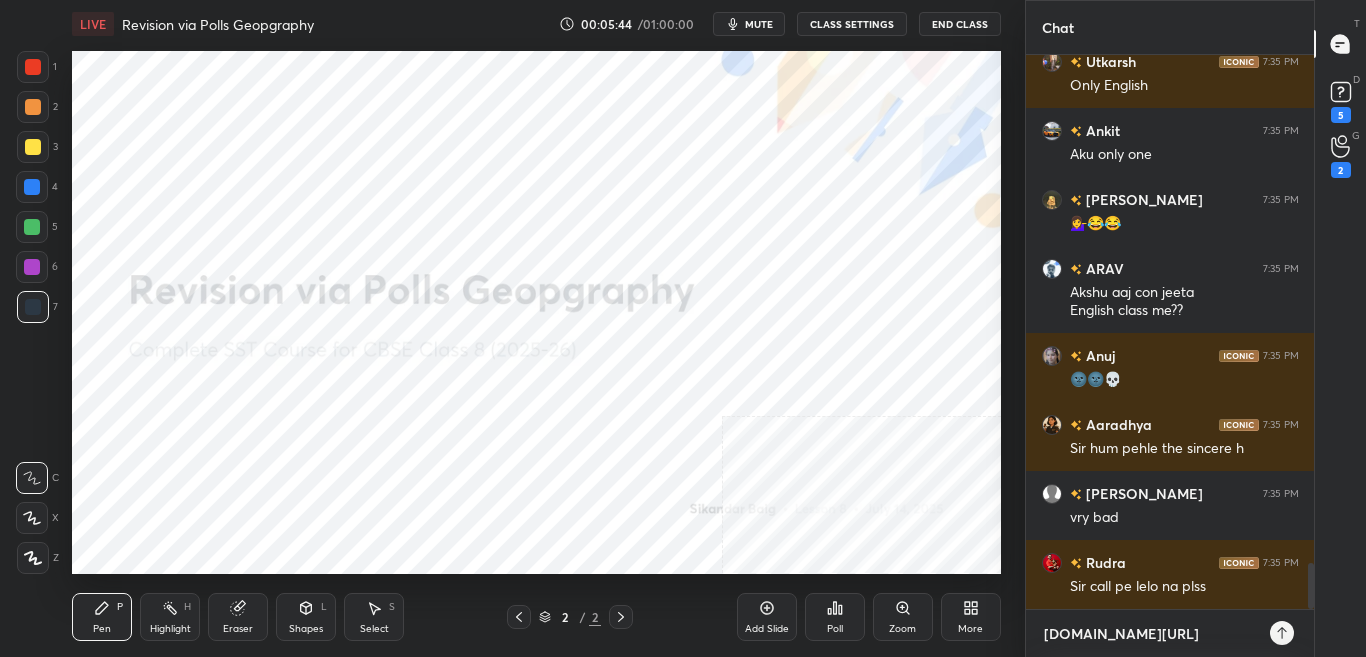 type on "[DOMAIN_NAME][URL]" 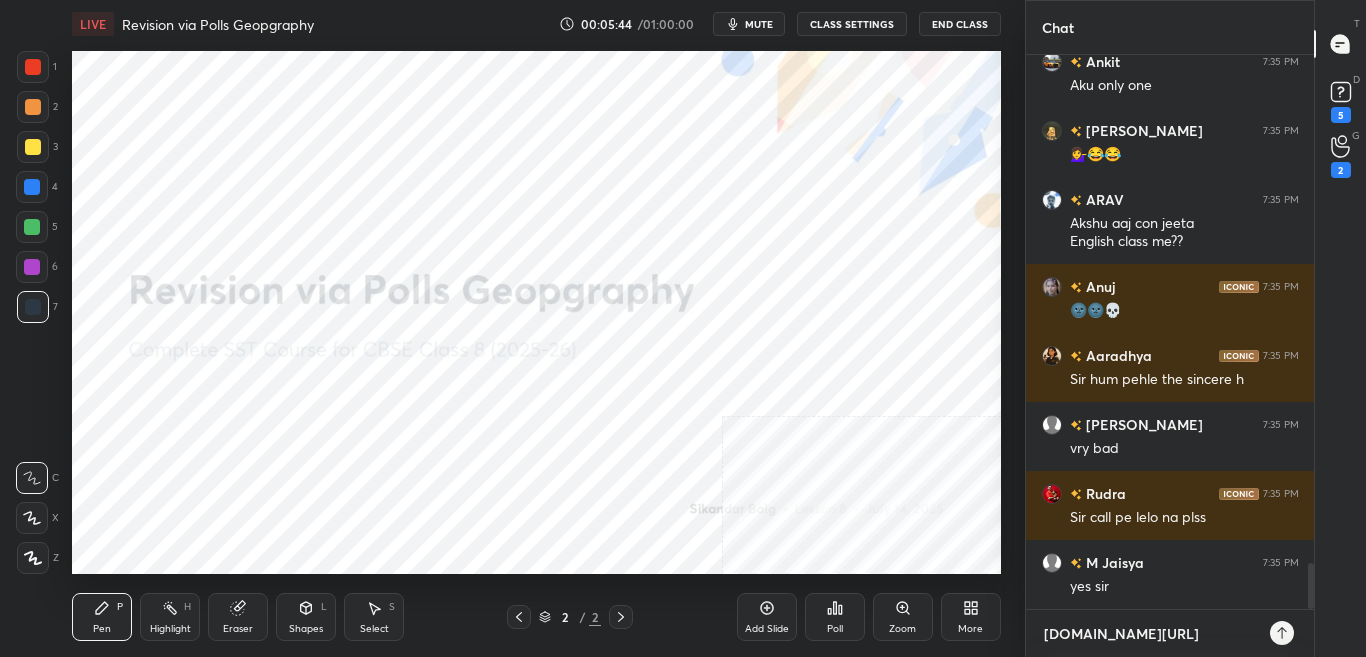 type on "[DOMAIN_NAME][URL]" 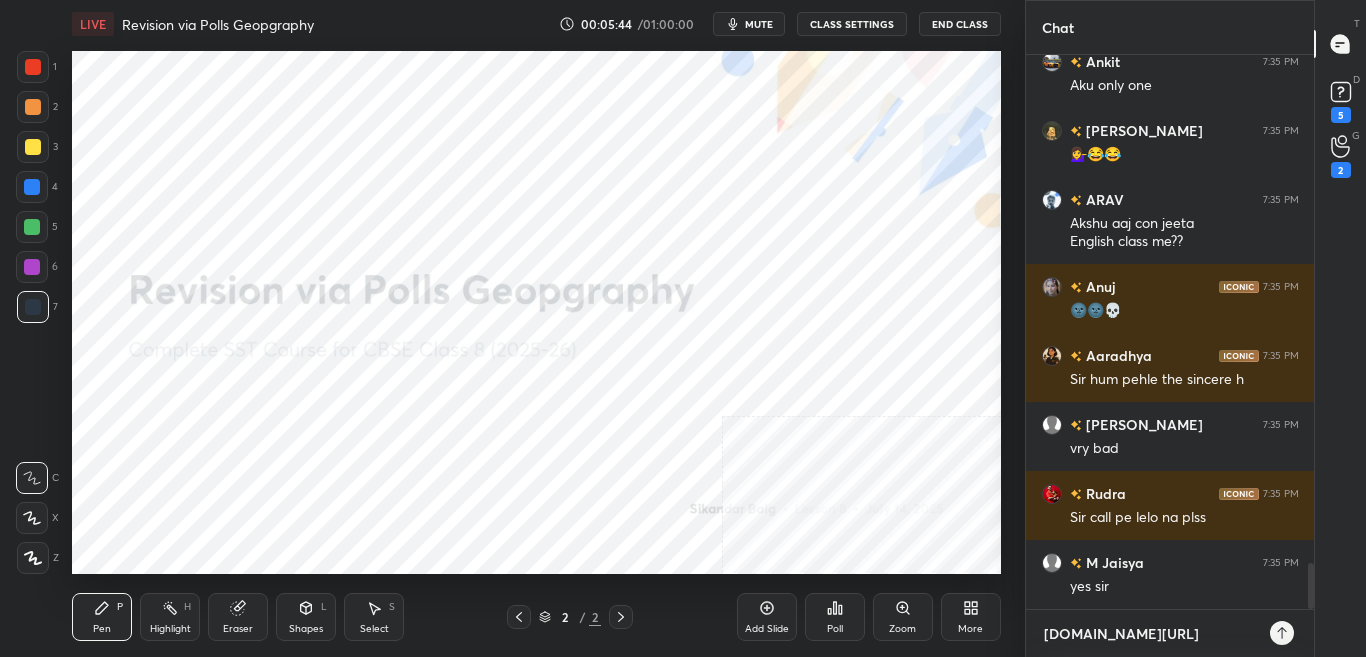 type on "x" 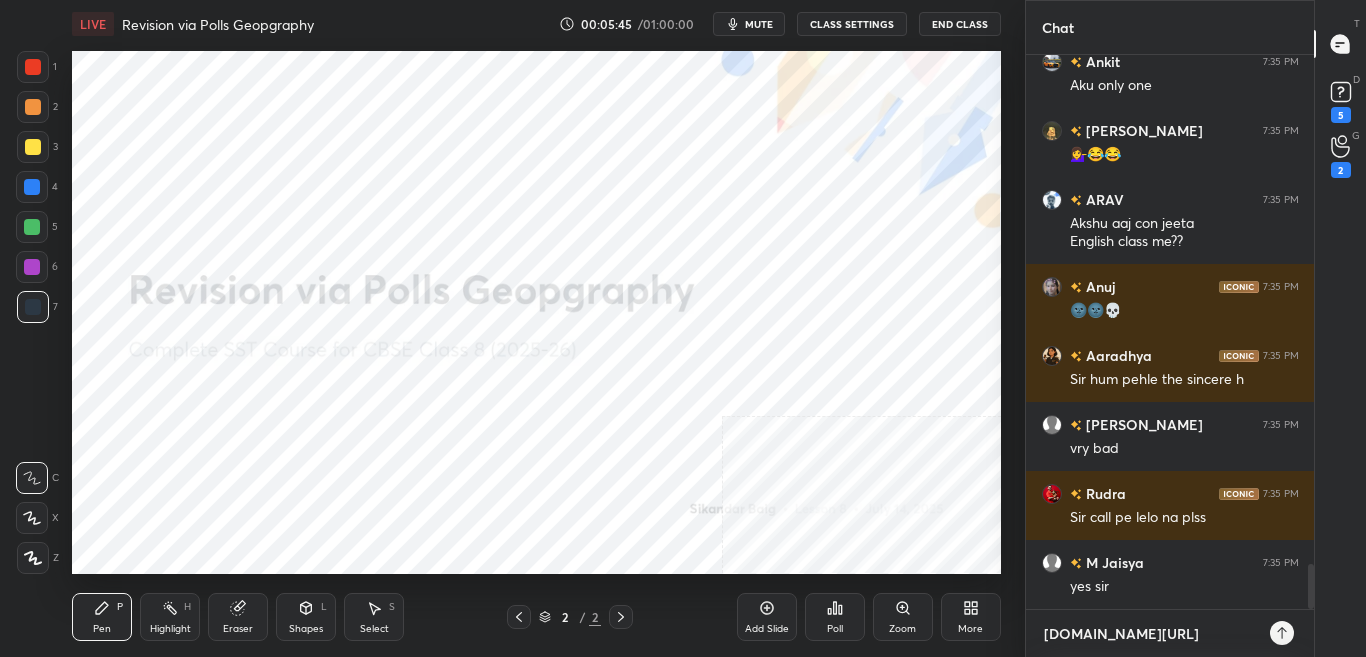type on "[DOMAIN_NAME][URL]" 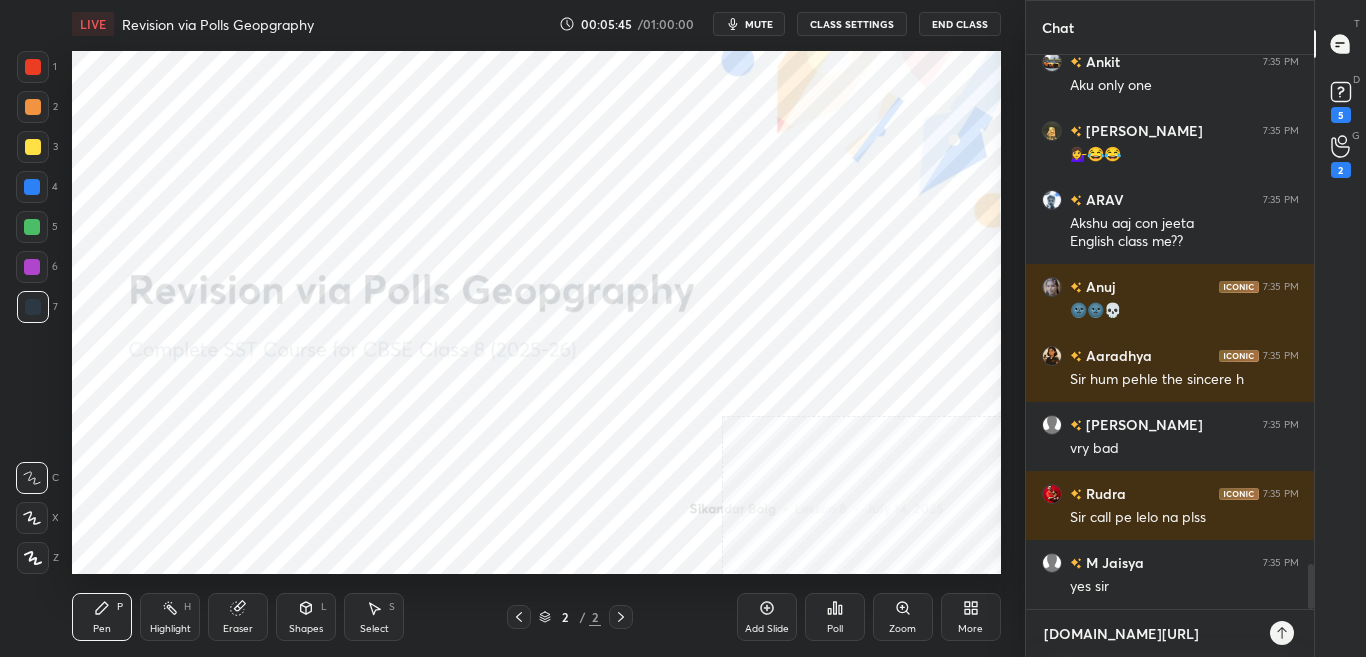 type on "x" 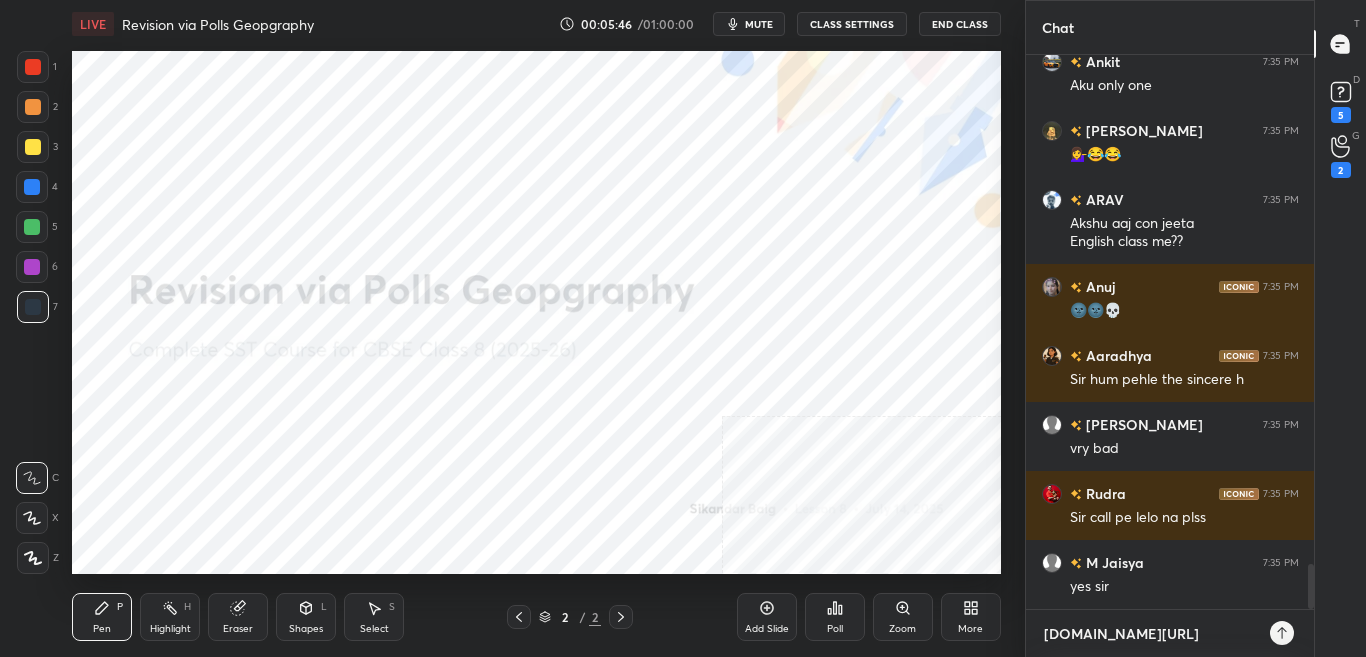 type on "[DOMAIN_NAME][URL][PERSON_NAME]" 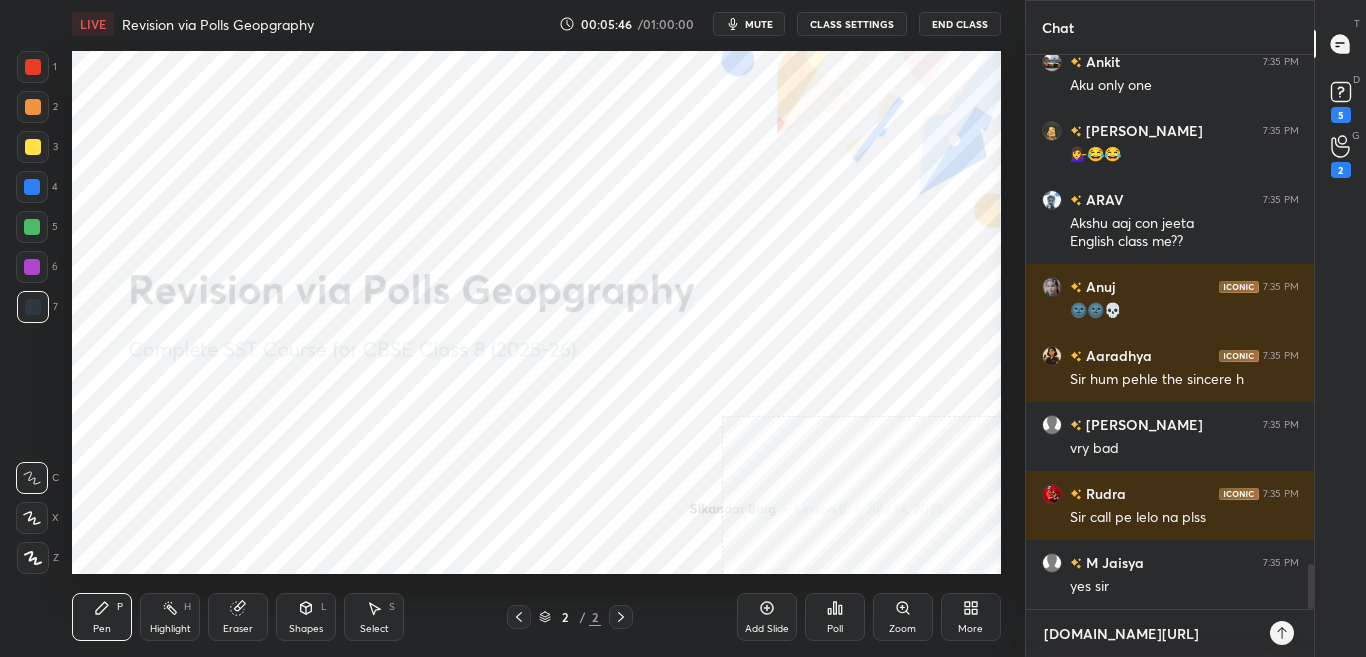 type on "x" 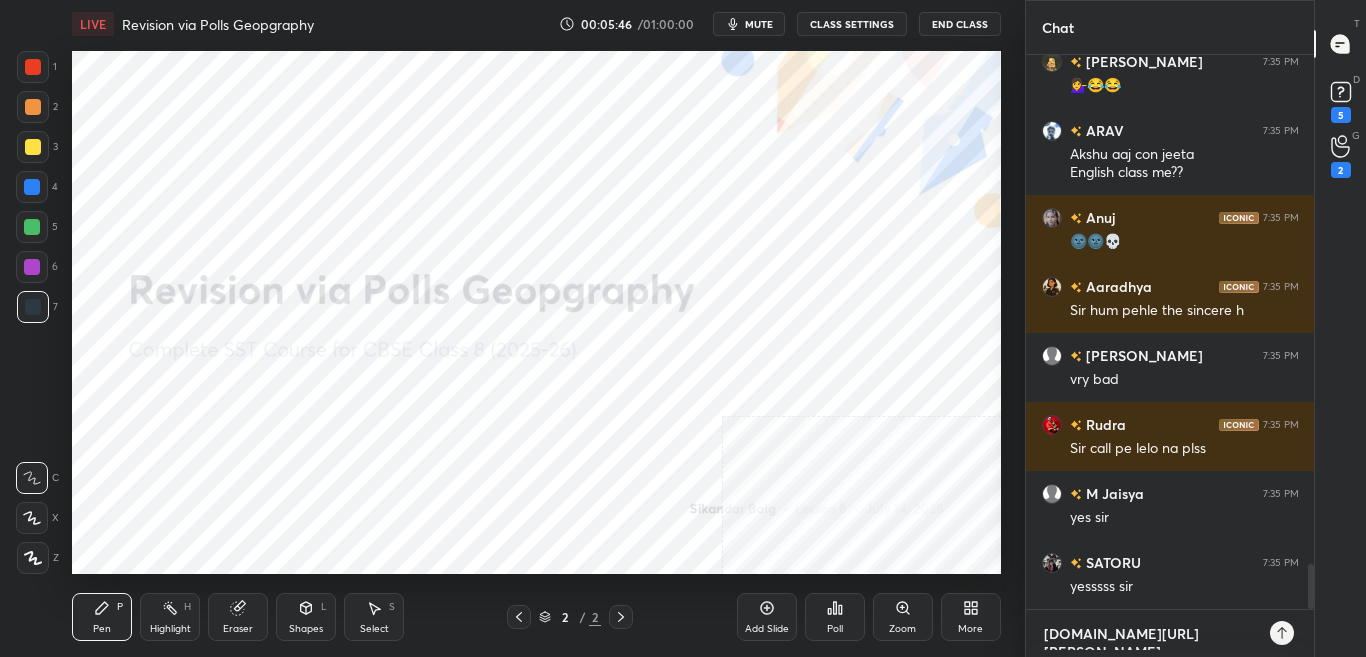 type on "[DOMAIN_NAME][URL]" 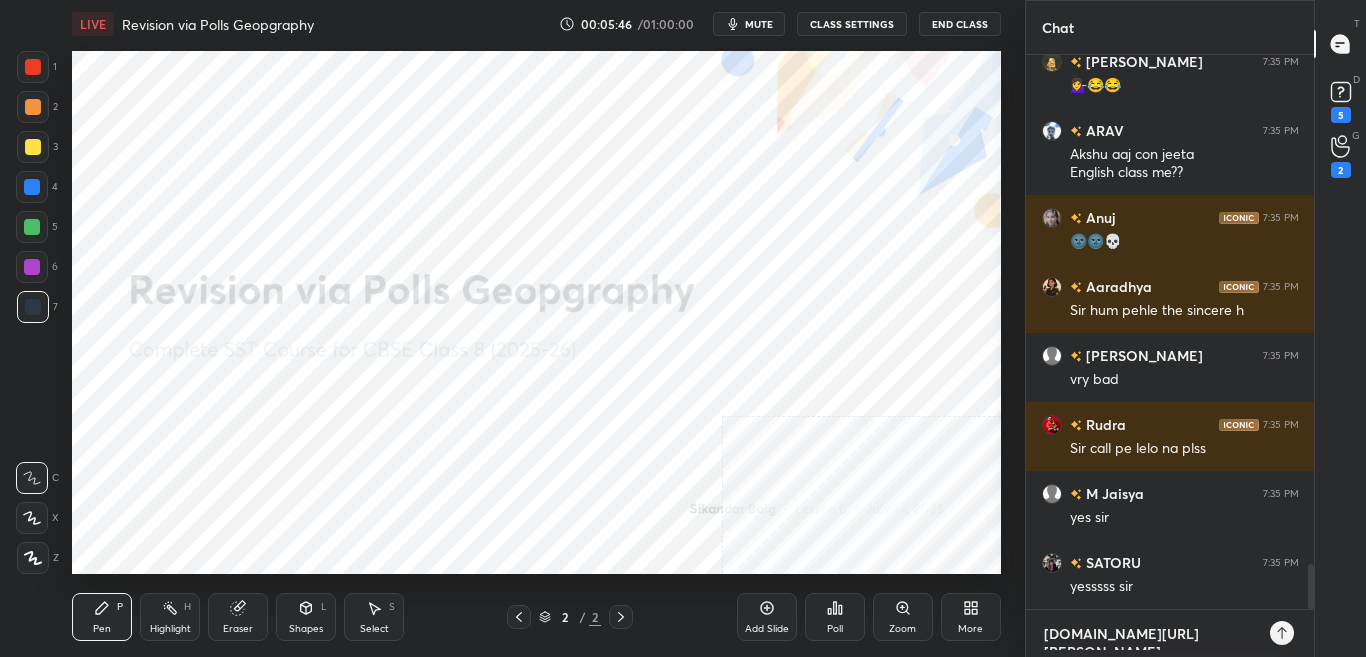 type on "x" 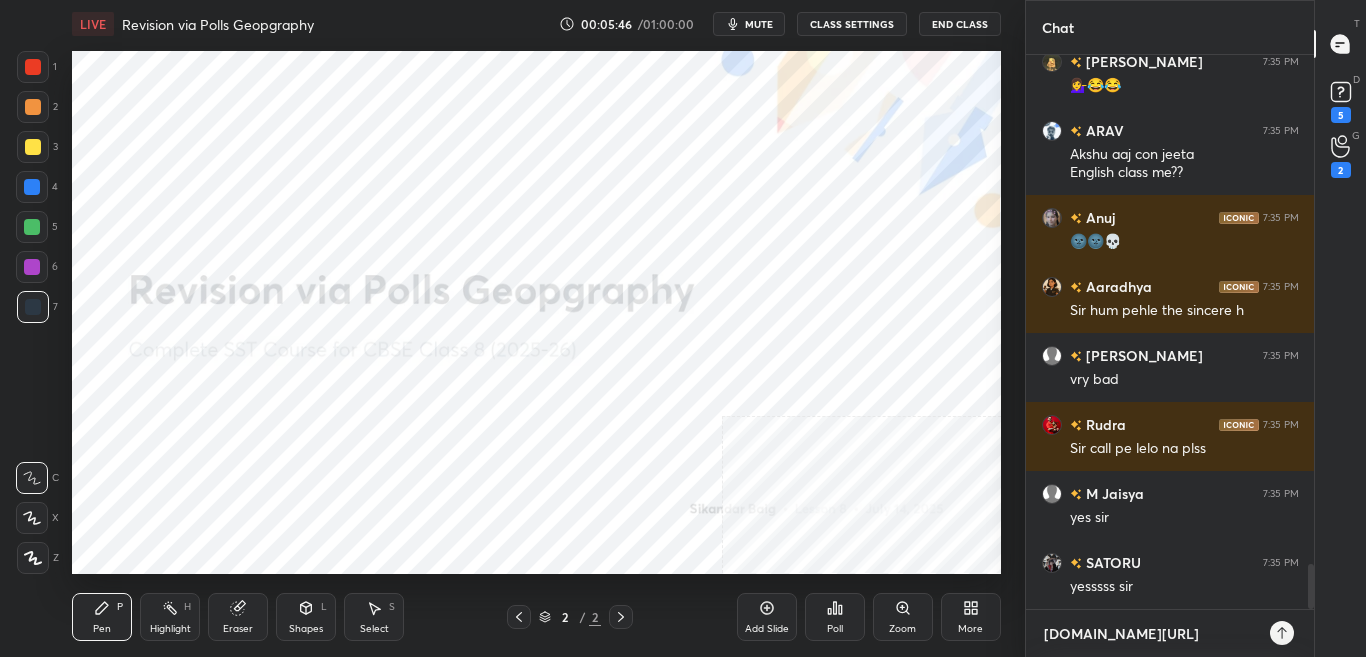 type on "[DOMAIN_NAME][URL]" 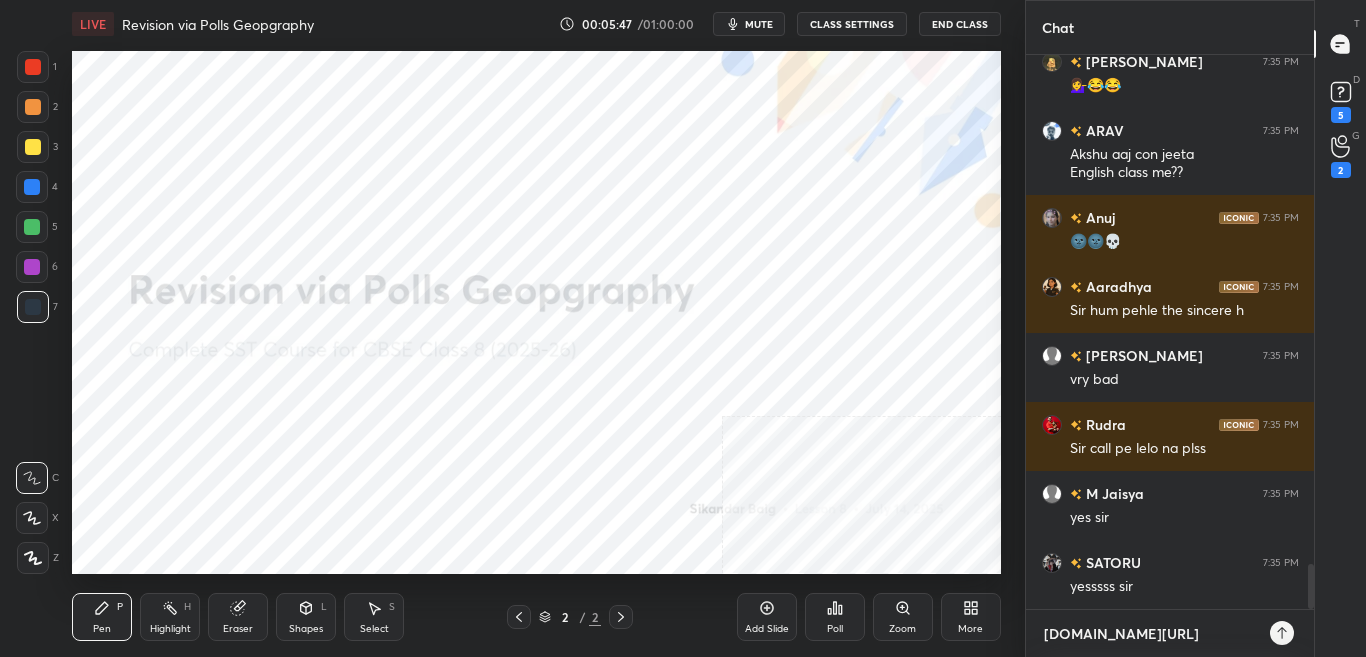 type on "[DOMAIN_NAME][URL]" 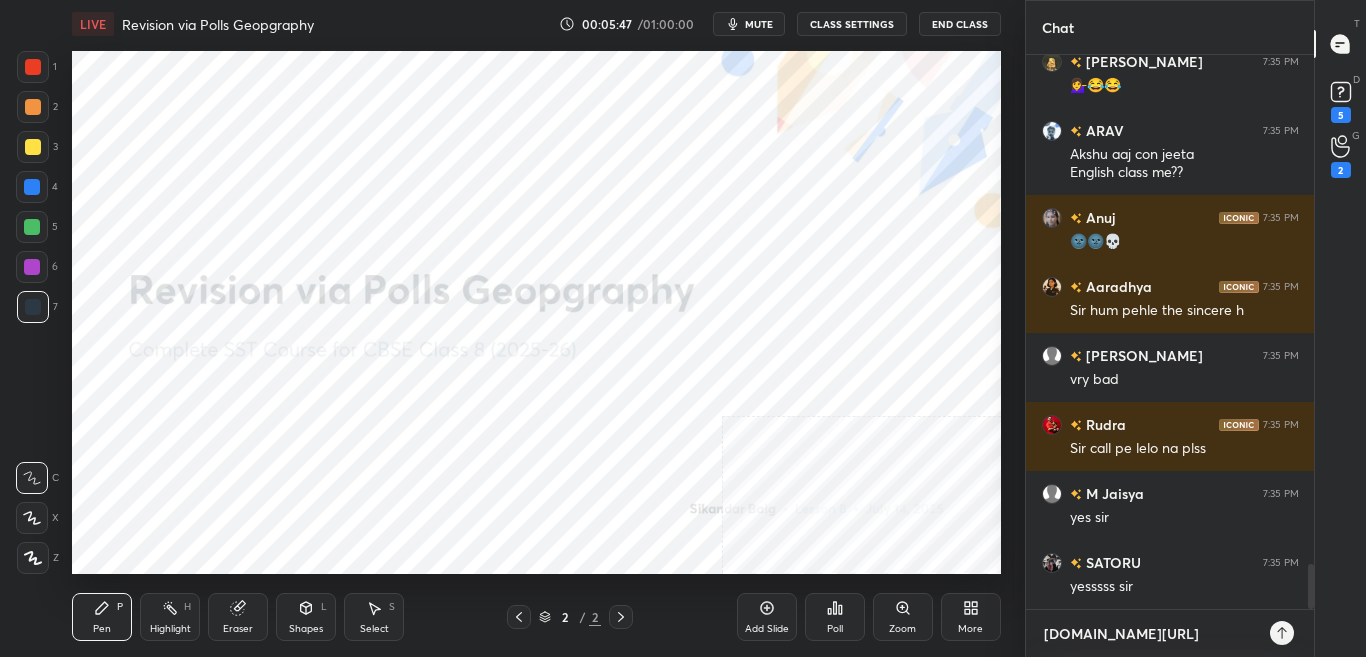 type on "x" 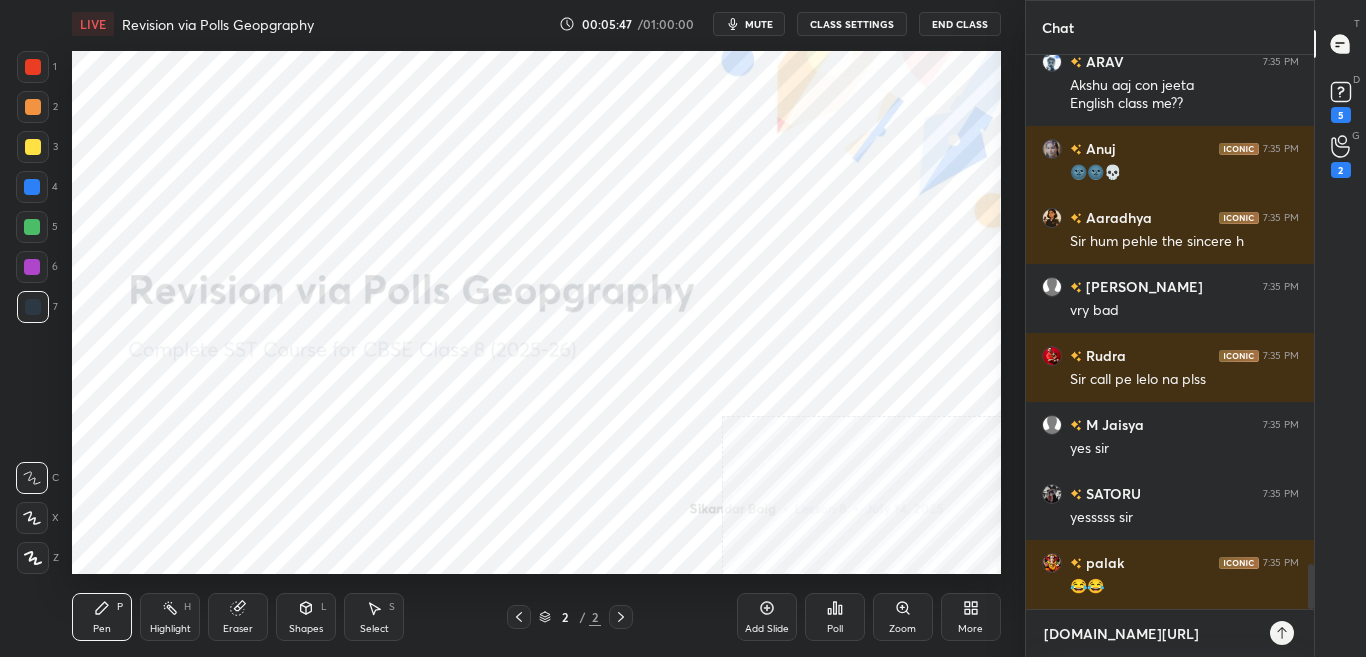 type on "[DOMAIN_NAME][URL]" 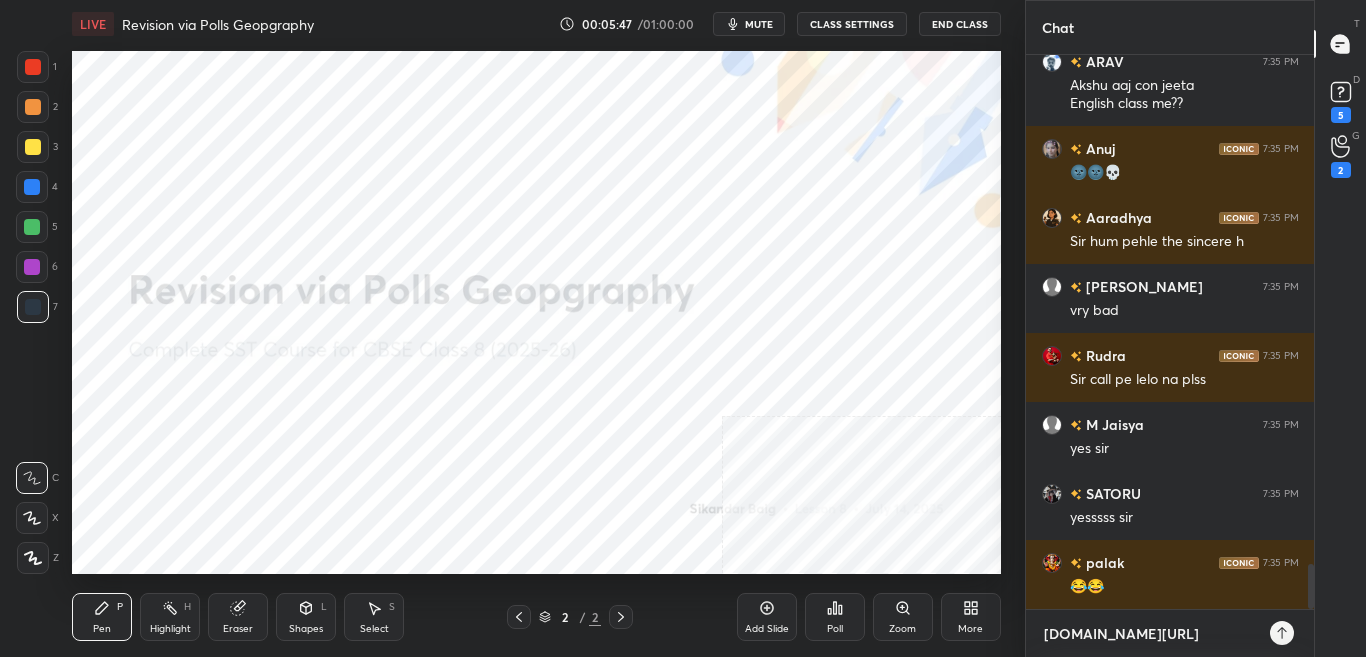 type on "x" 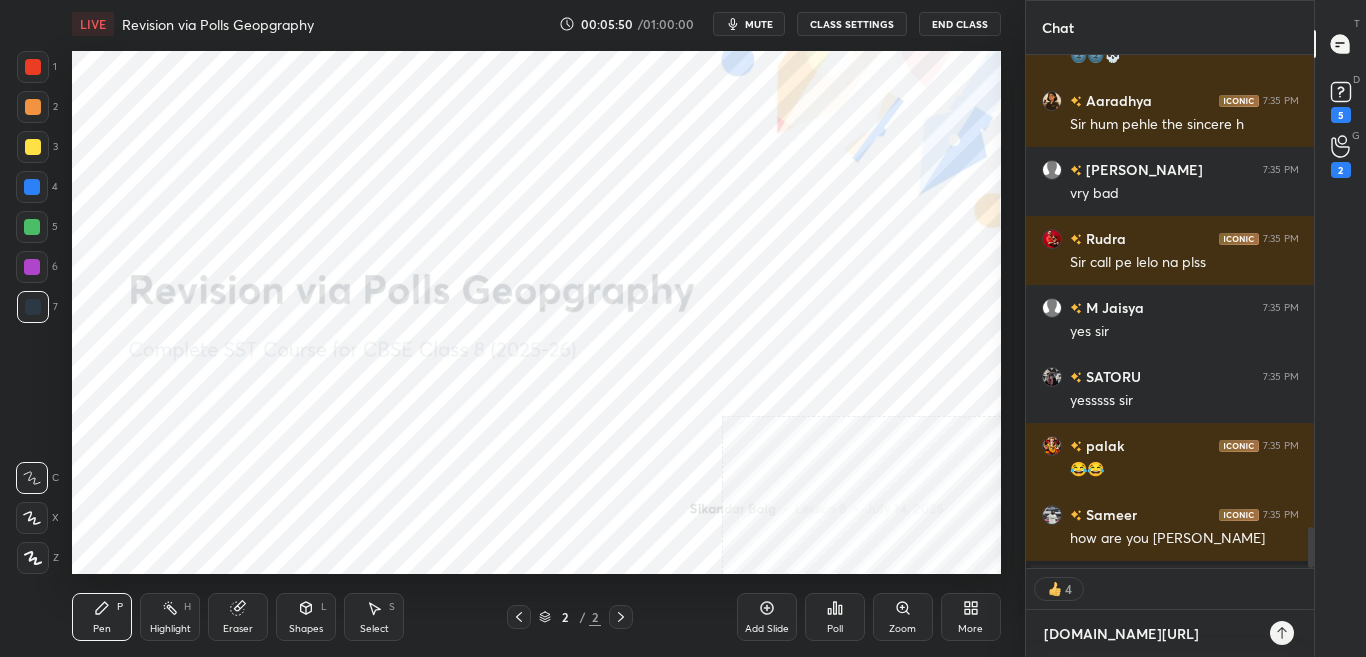 type on "x" 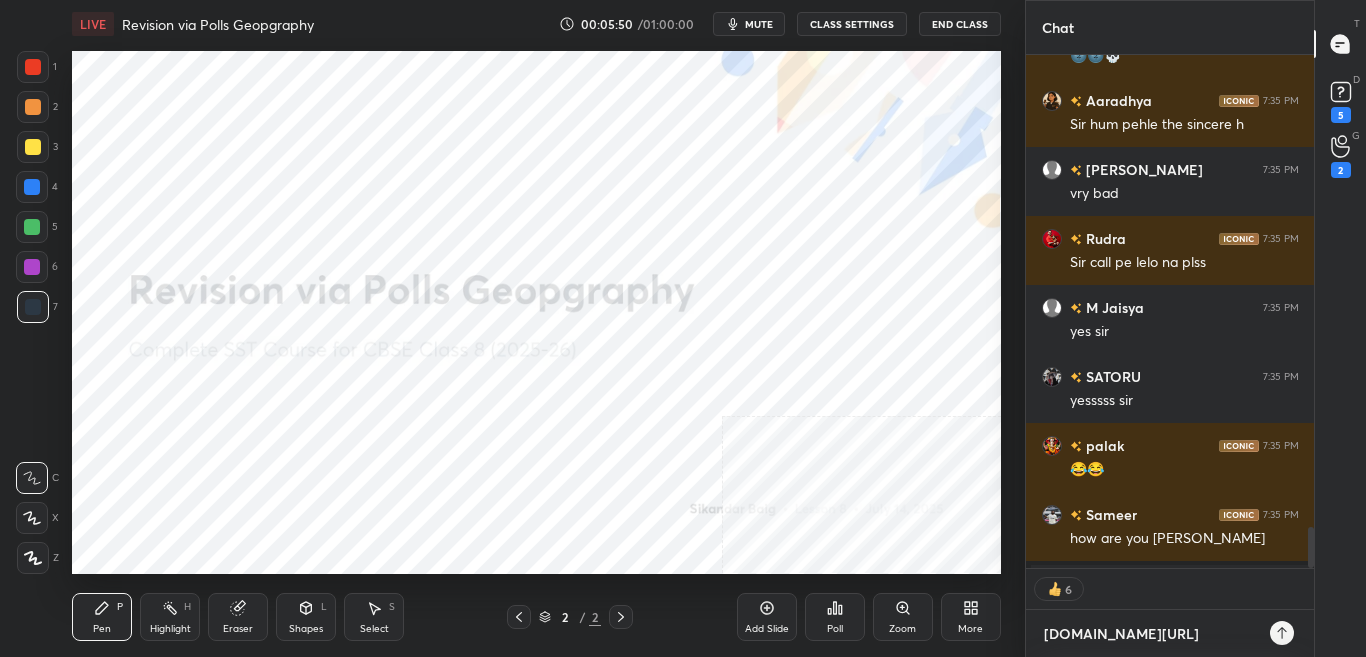 type on "t.me/sikandarcbse8" 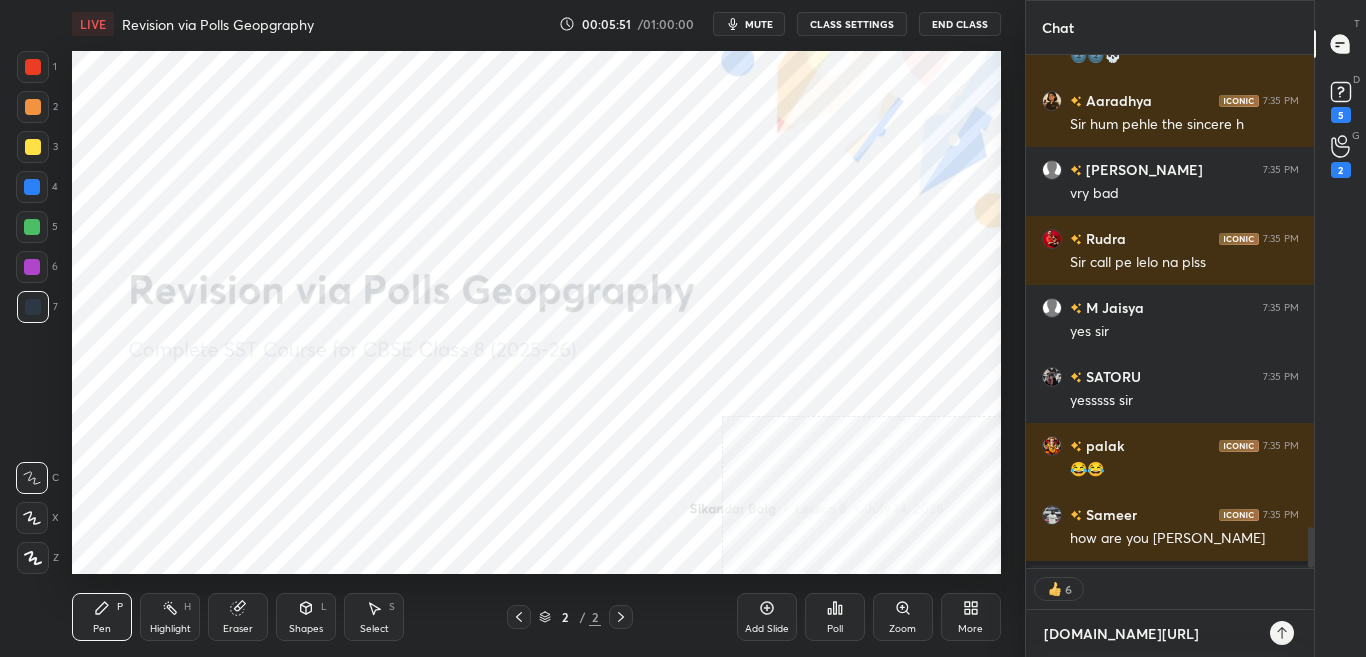 type on "t.me/sikandarcbse8t" 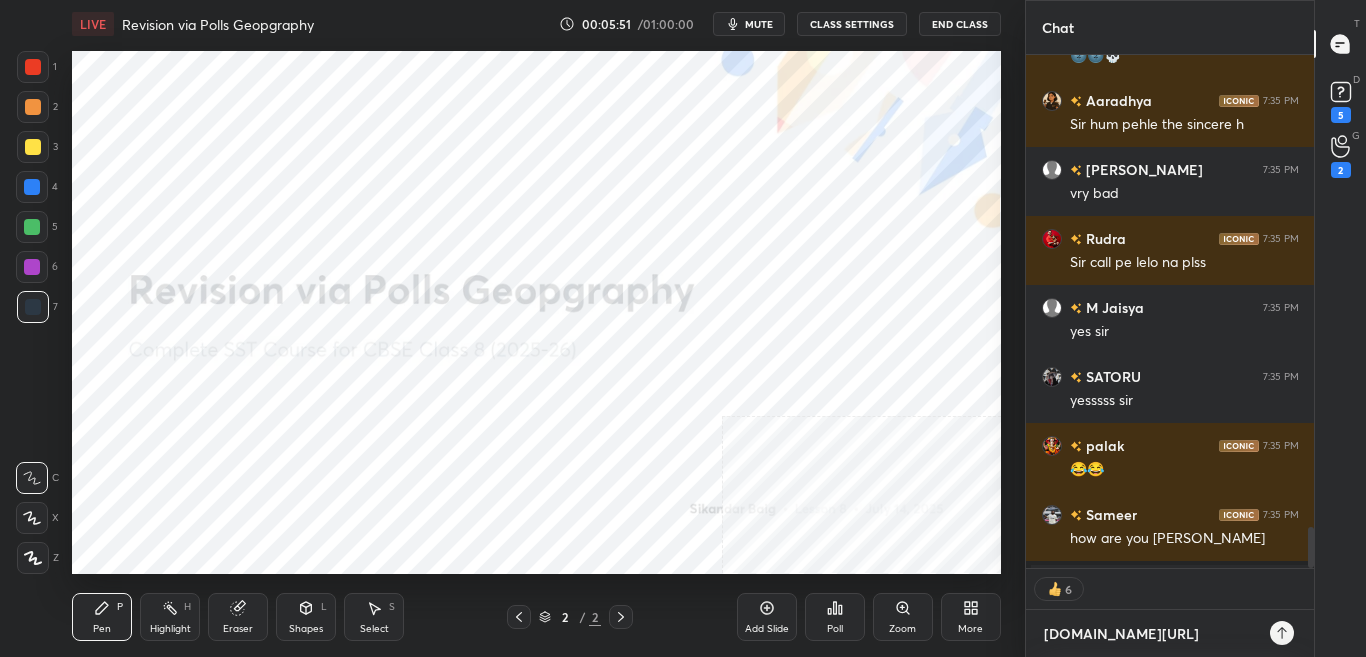 type on "x" 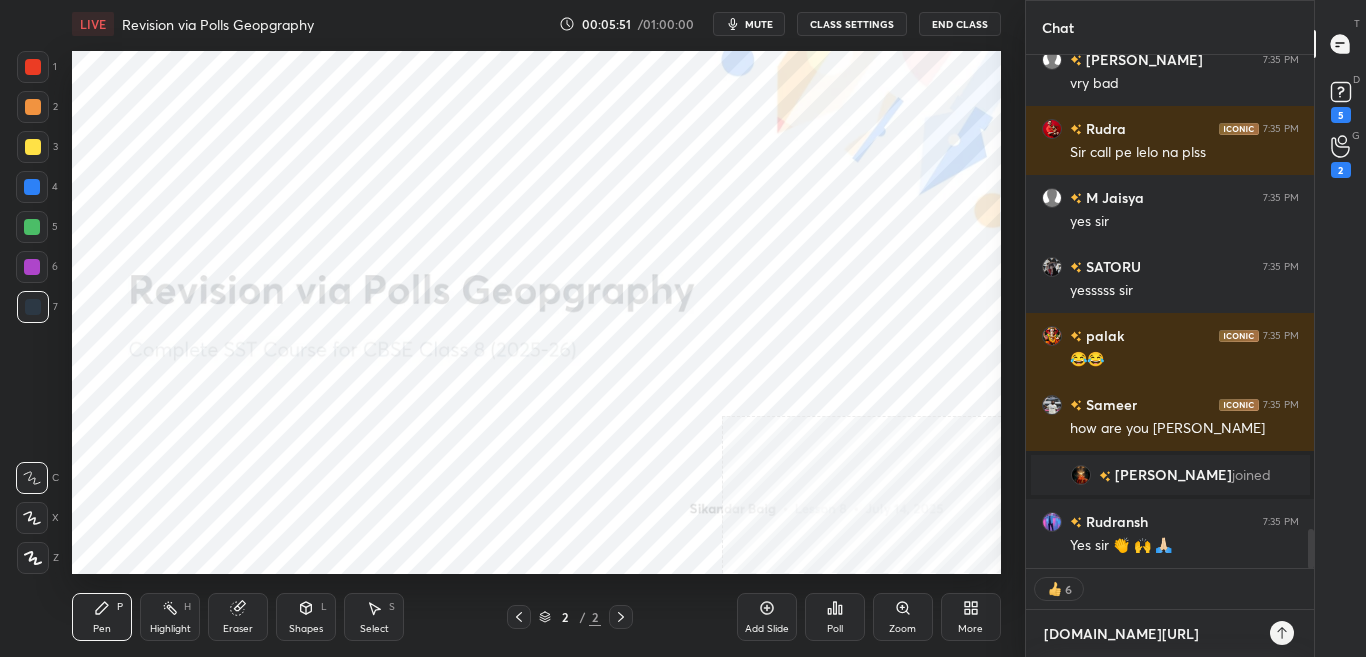 type on "x" 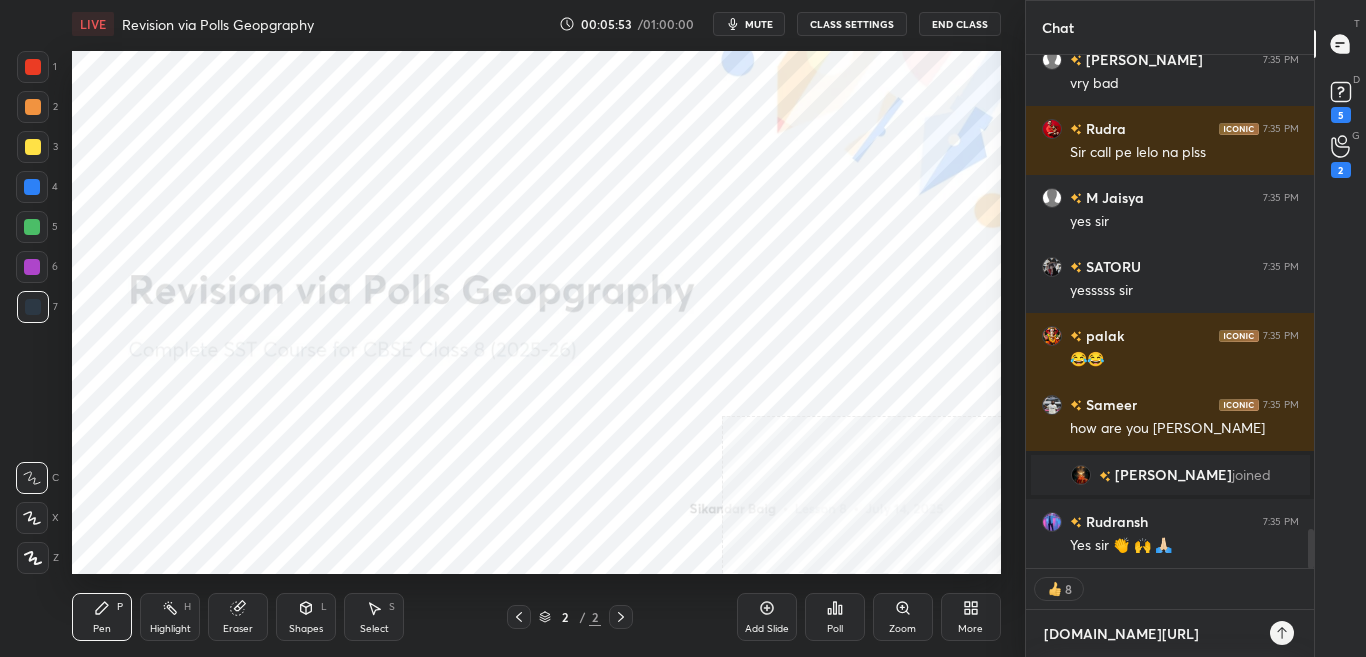 type 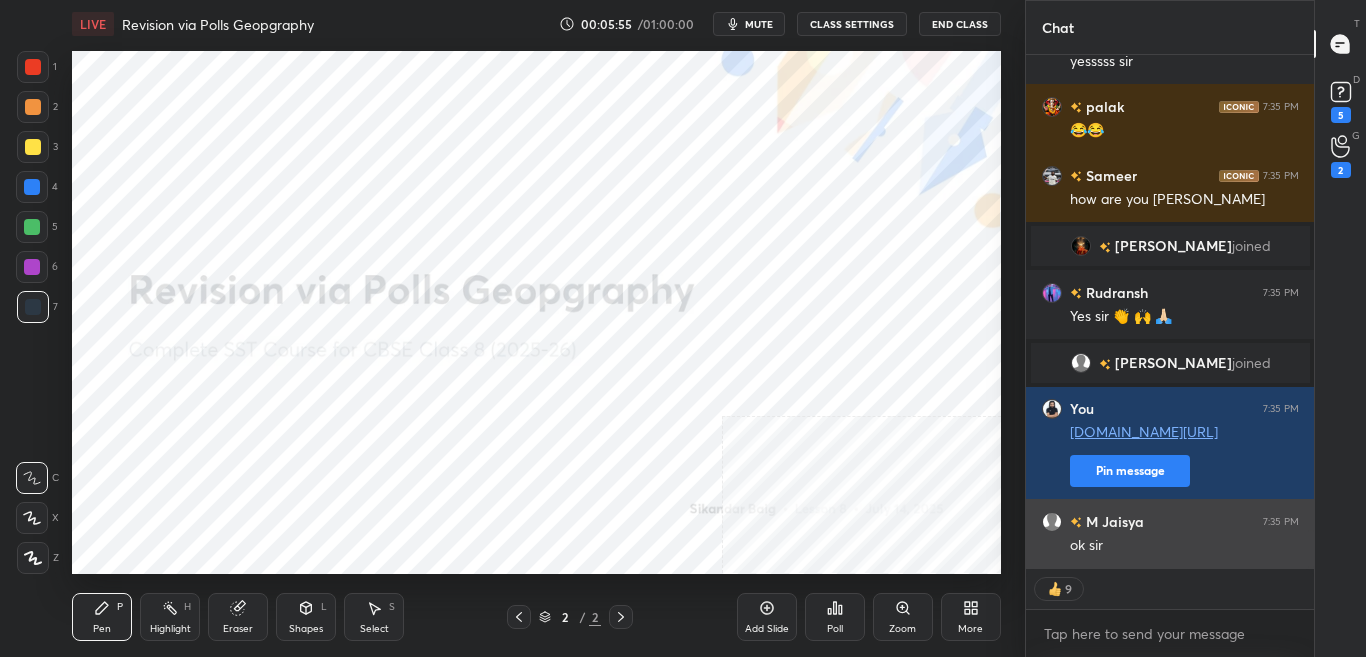 drag, startPoint x: 1155, startPoint y: 466, endPoint x: 1159, endPoint y: 484, distance: 18.439089 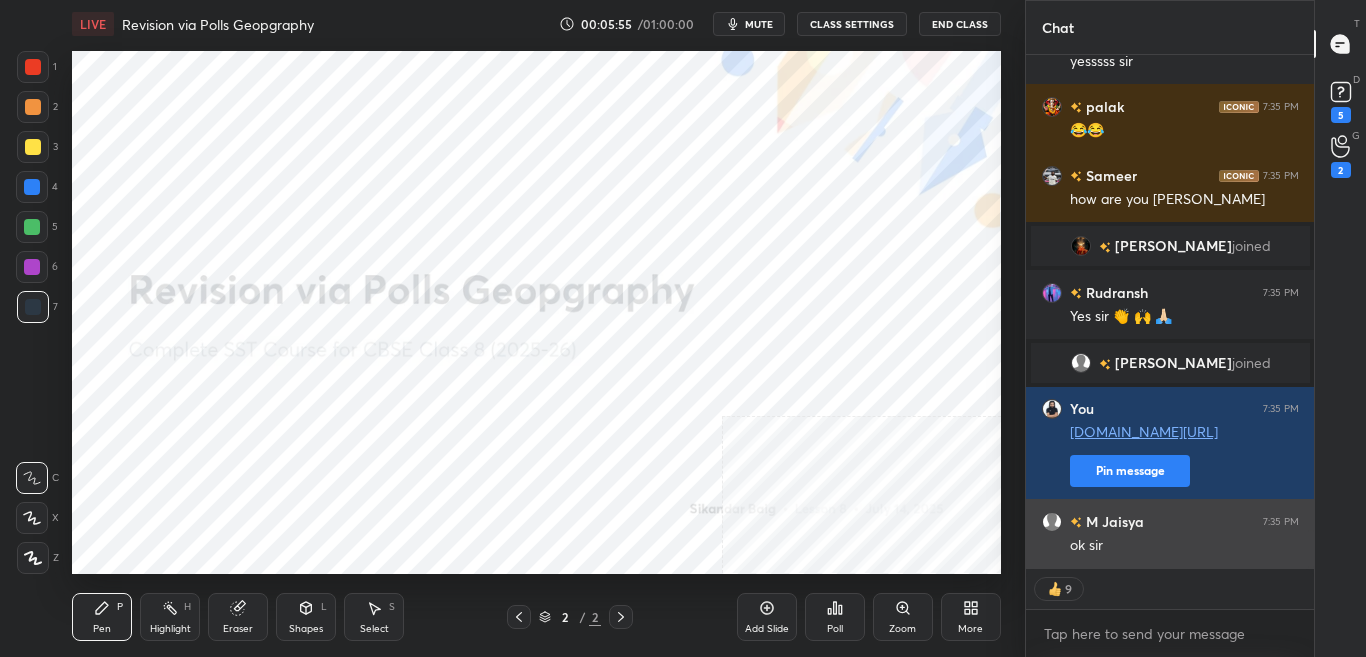 click on "Pin message" at bounding box center (1130, 471) 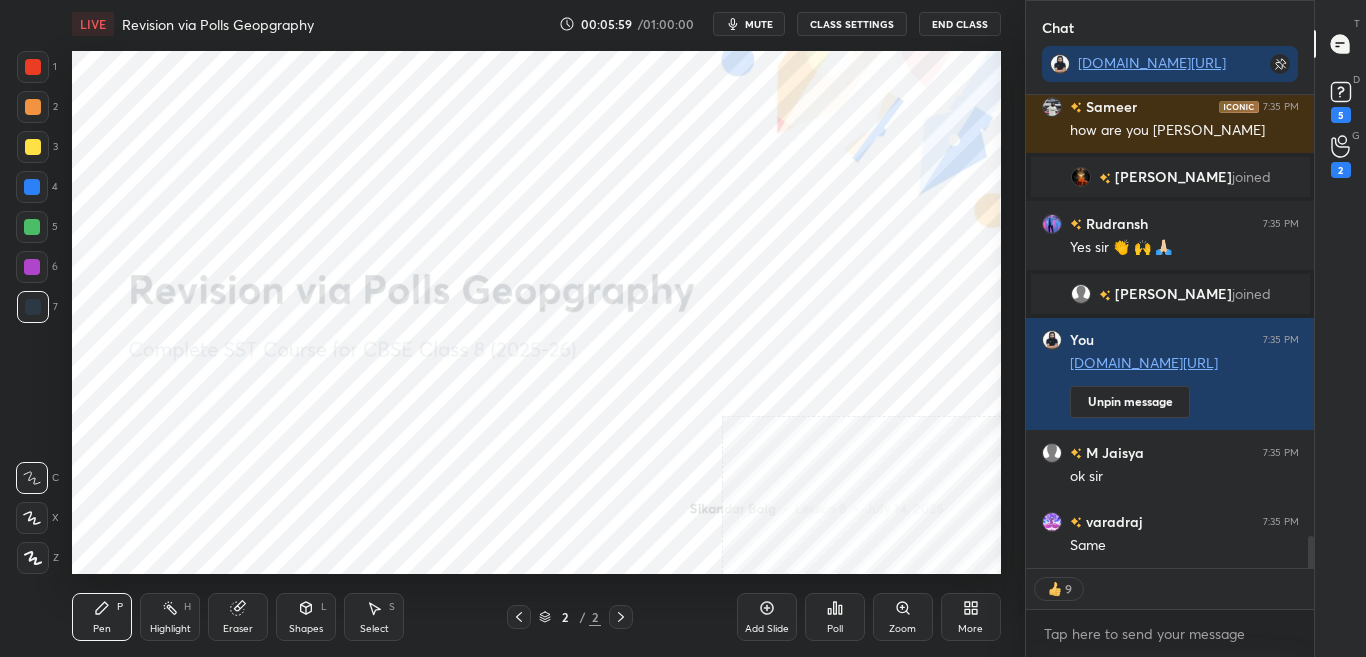 click on "More" at bounding box center (971, 617) 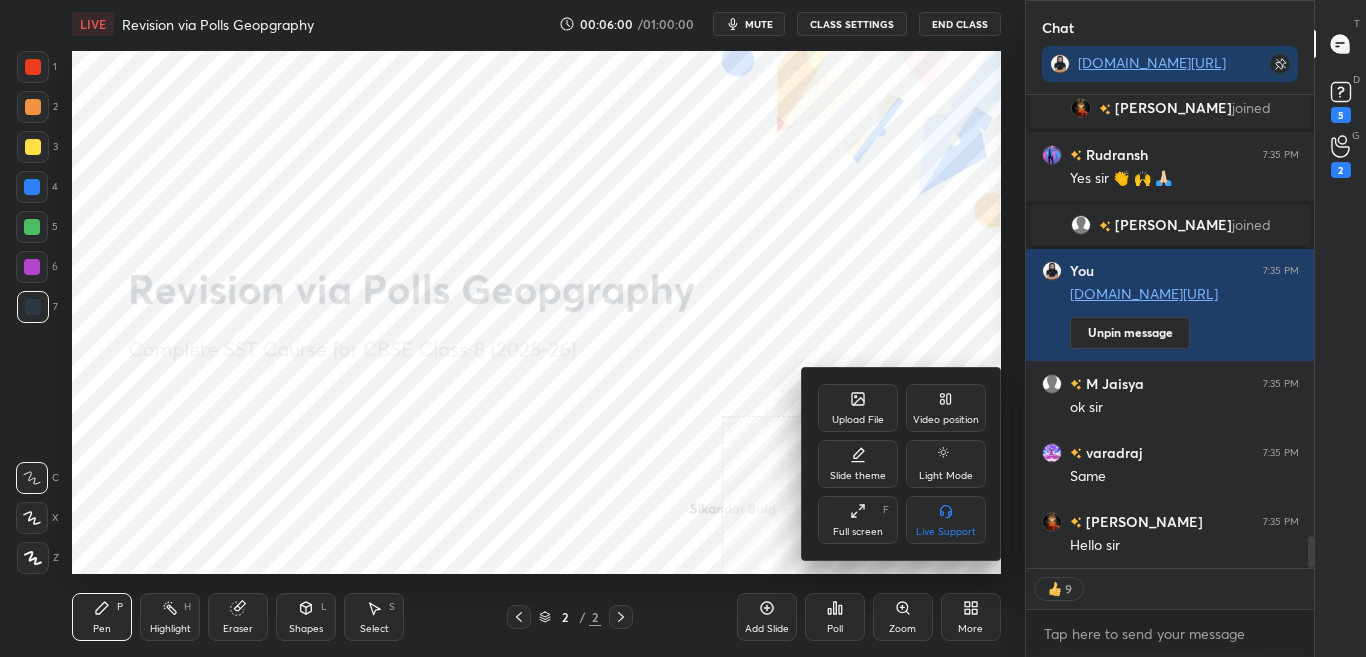 click 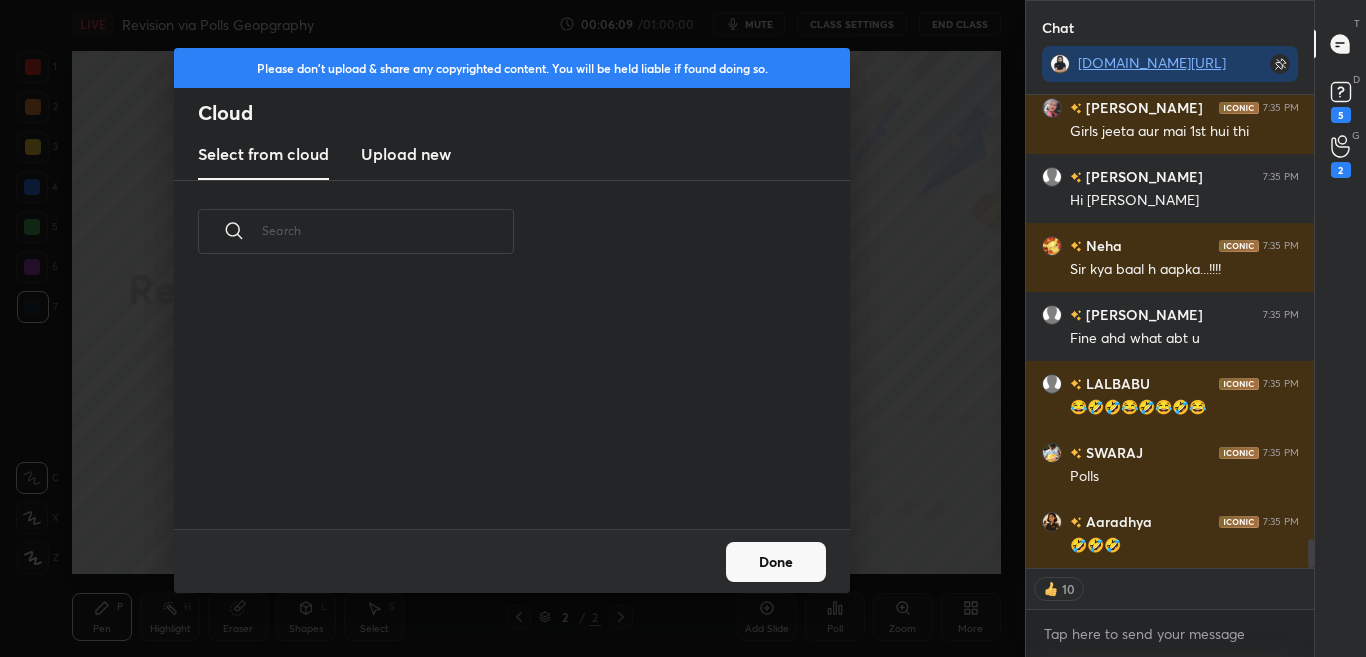 click on "Done" at bounding box center (776, 562) 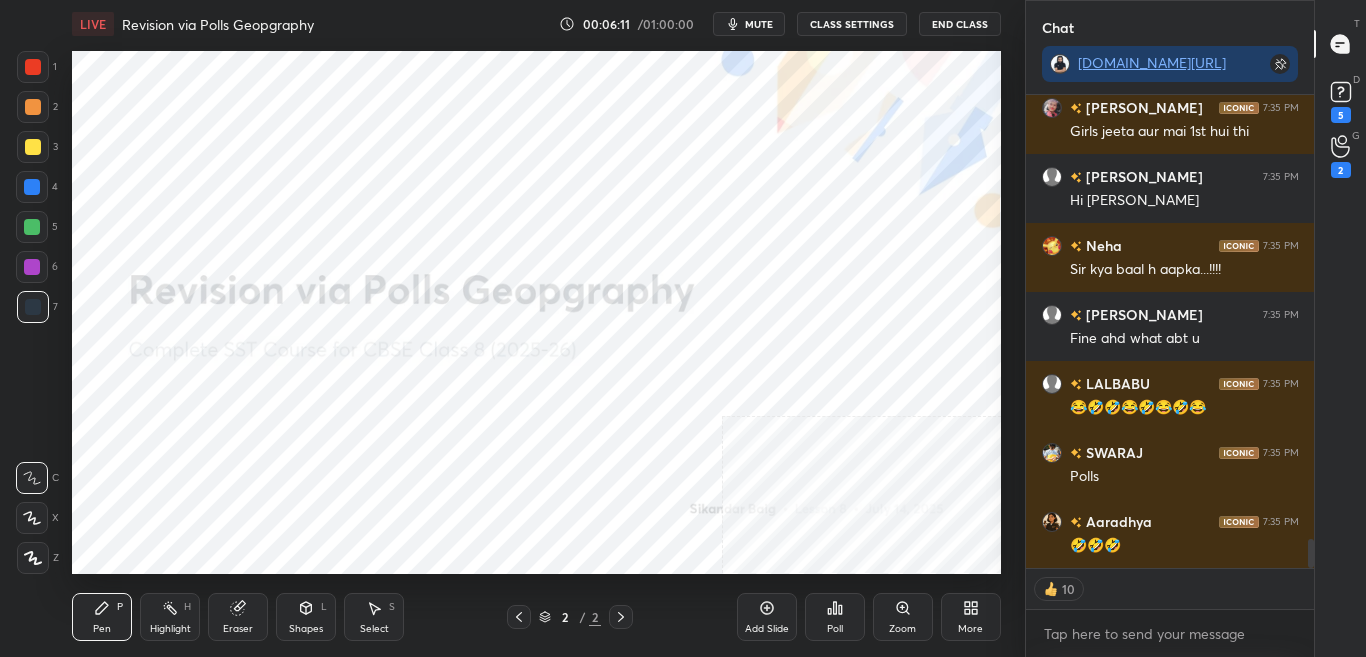 type on "x" 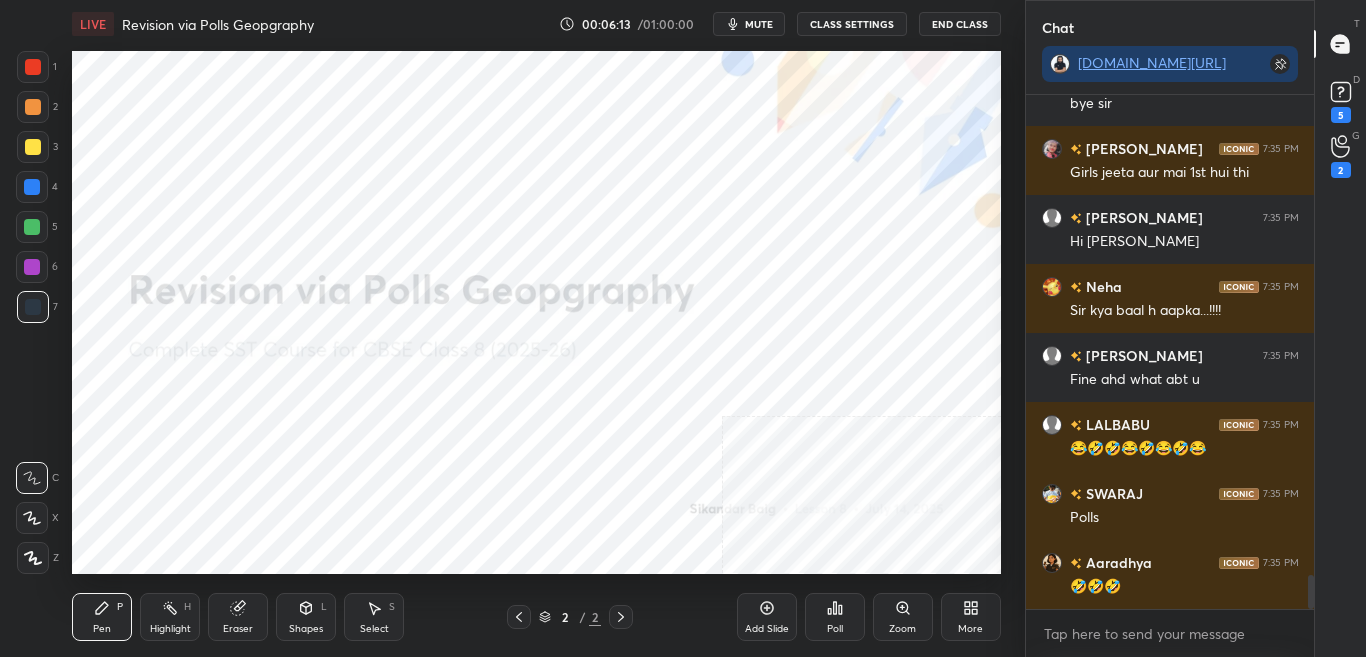 click on "More" at bounding box center [971, 617] 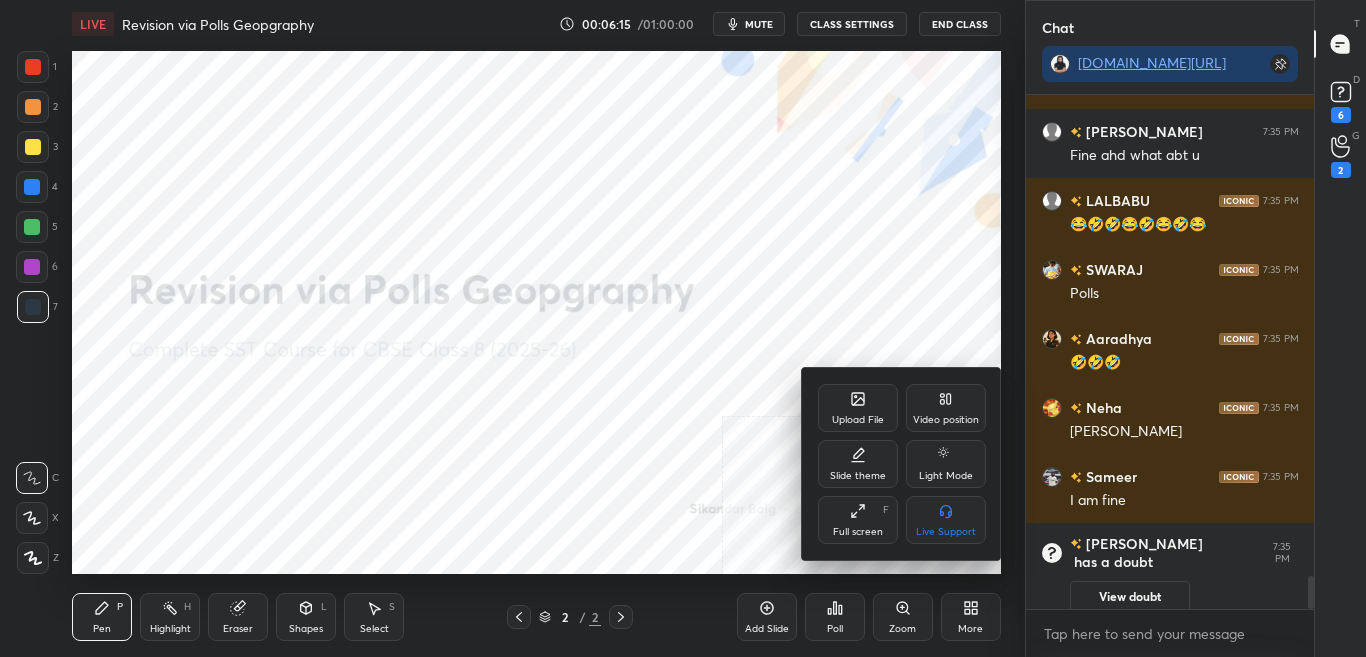 click on "Upload File" at bounding box center (858, 408) 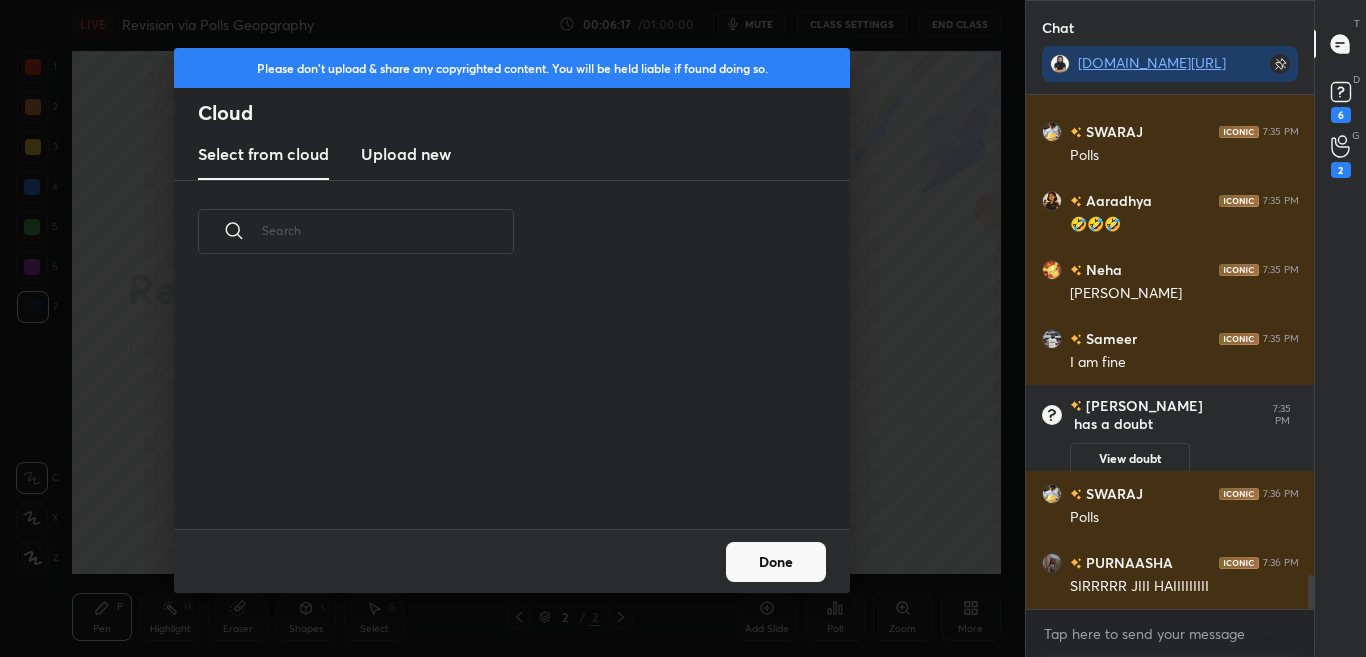 click on "Upload new" at bounding box center (406, 154) 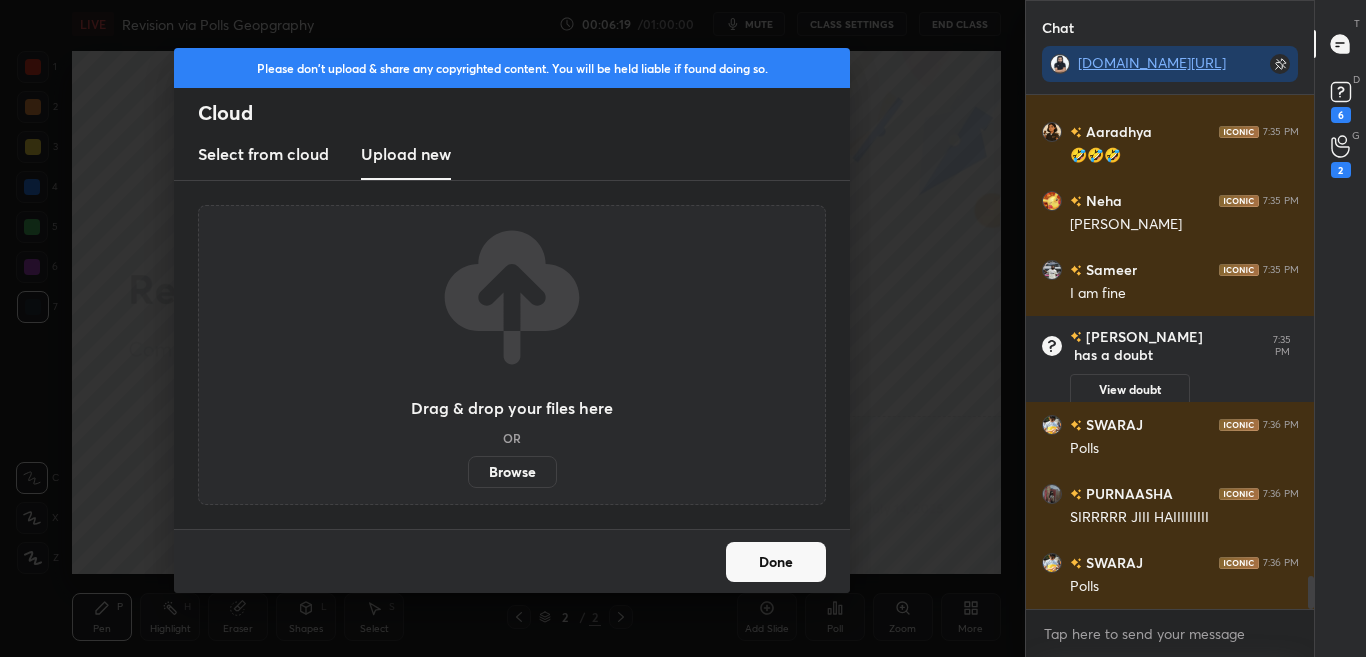 click on "Browse" at bounding box center (512, 472) 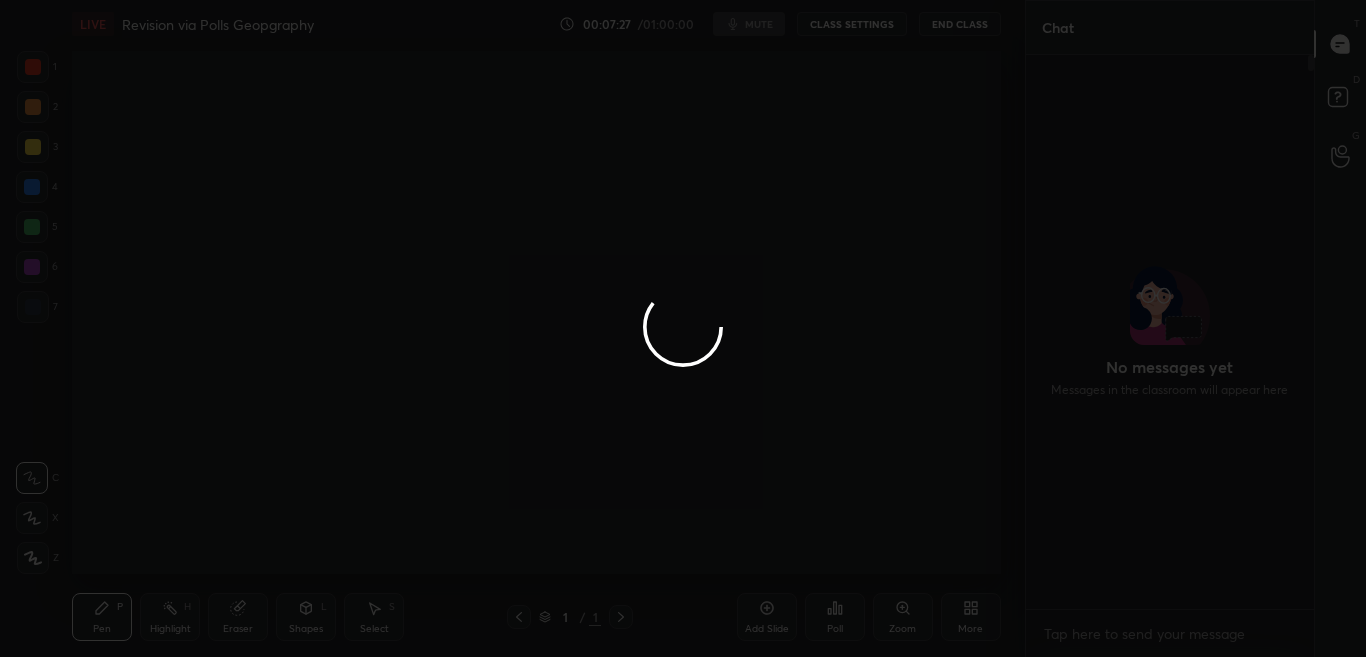 scroll, scrollTop: 0, scrollLeft: 0, axis: both 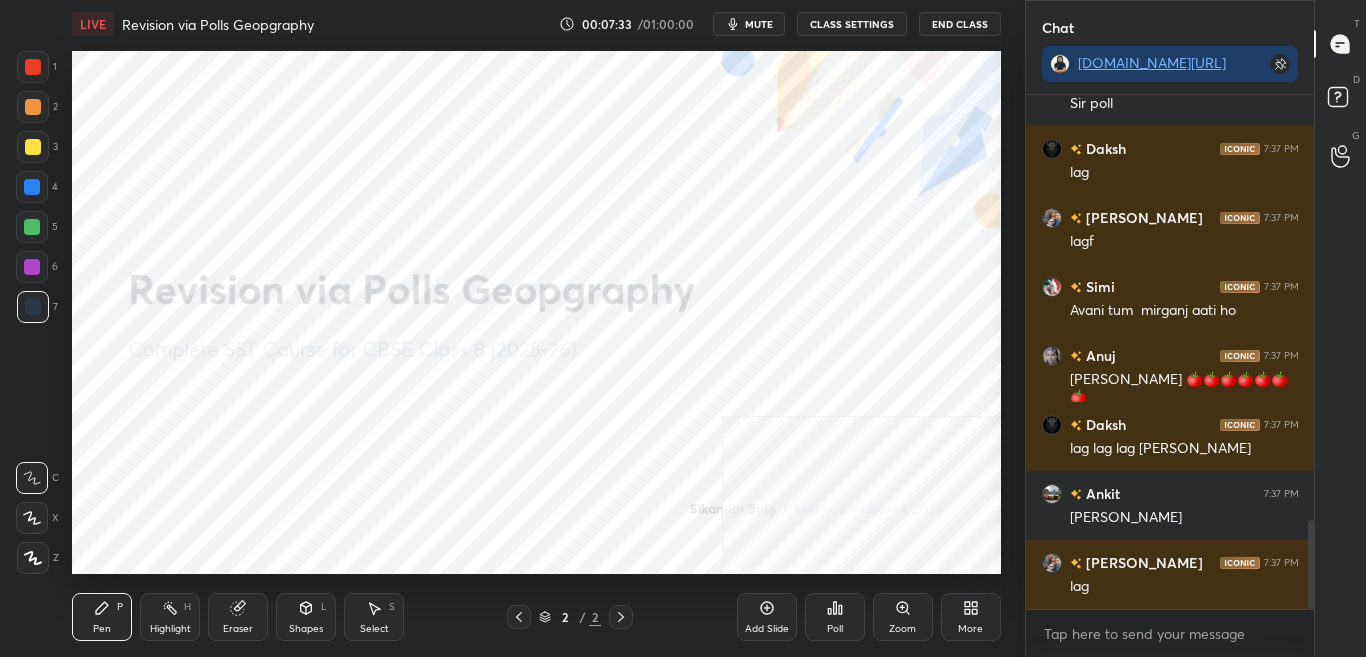 click on "More" at bounding box center [971, 617] 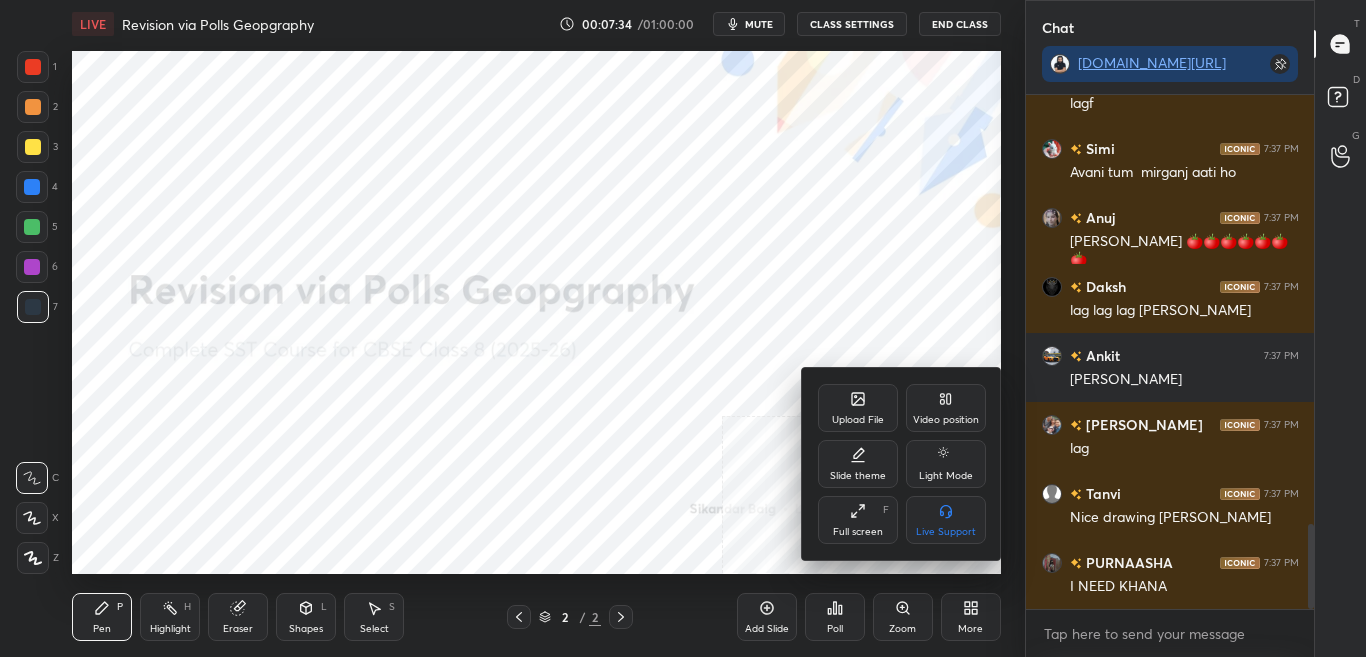 click on "Upload File" at bounding box center [858, 408] 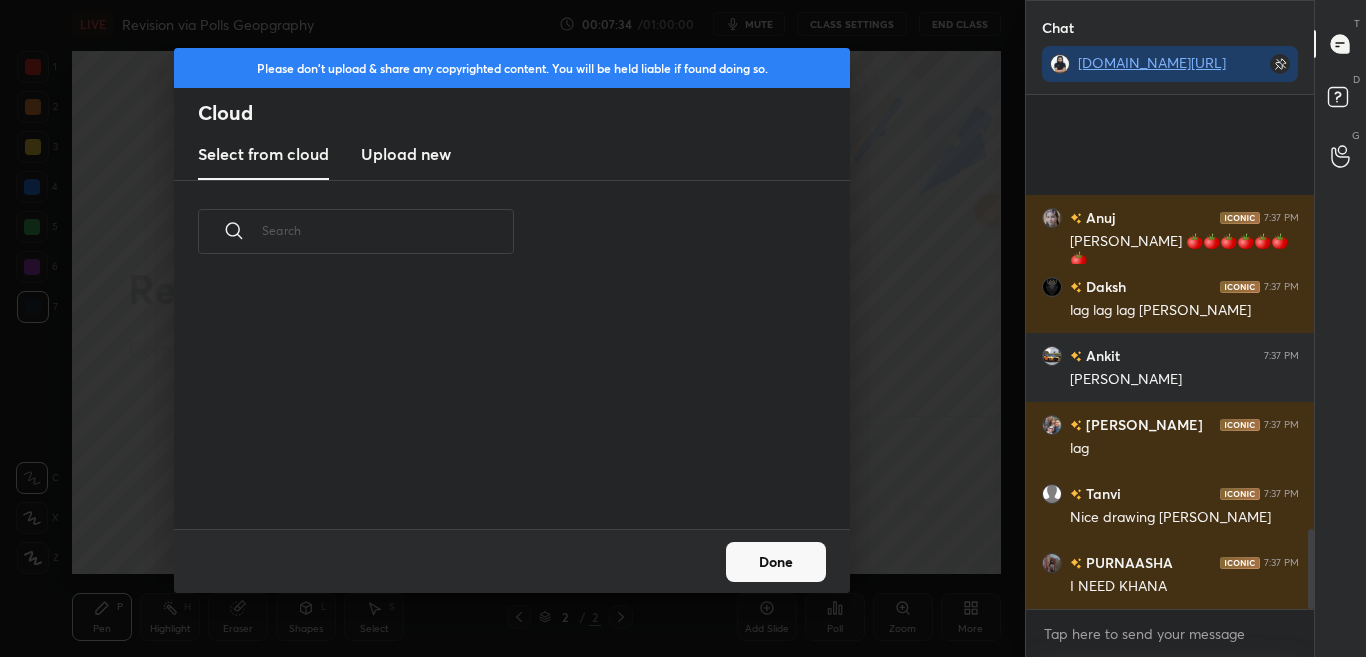 scroll, scrollTop: 2803, scrollLeft: 0, axis: vertical 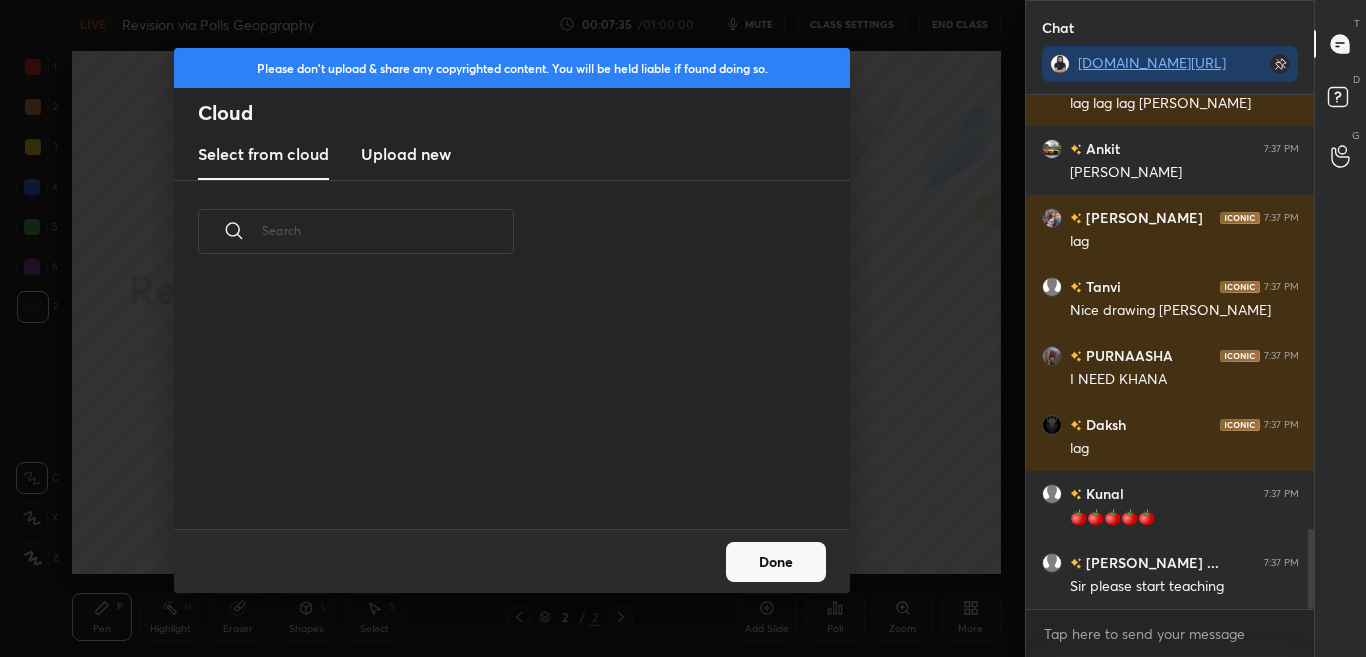 click on "Upload new" at bounding box center [406, 154] 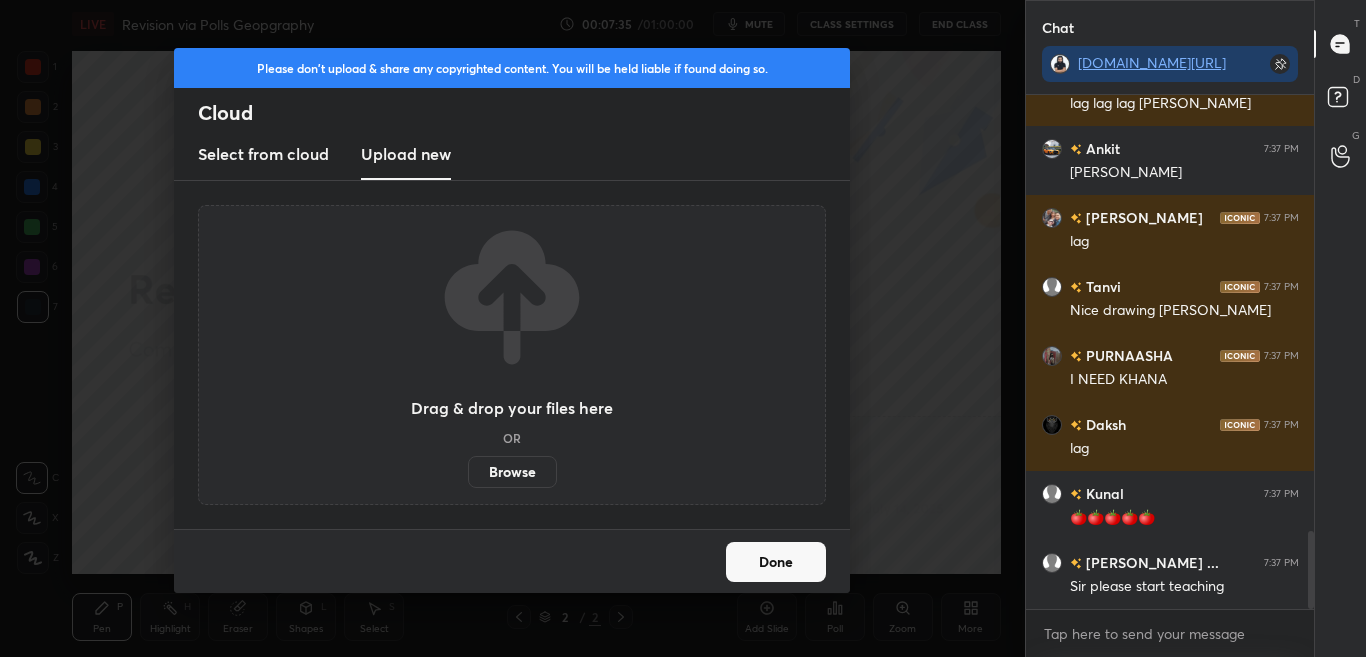click on "Browse" at bounding box center (512, 472) 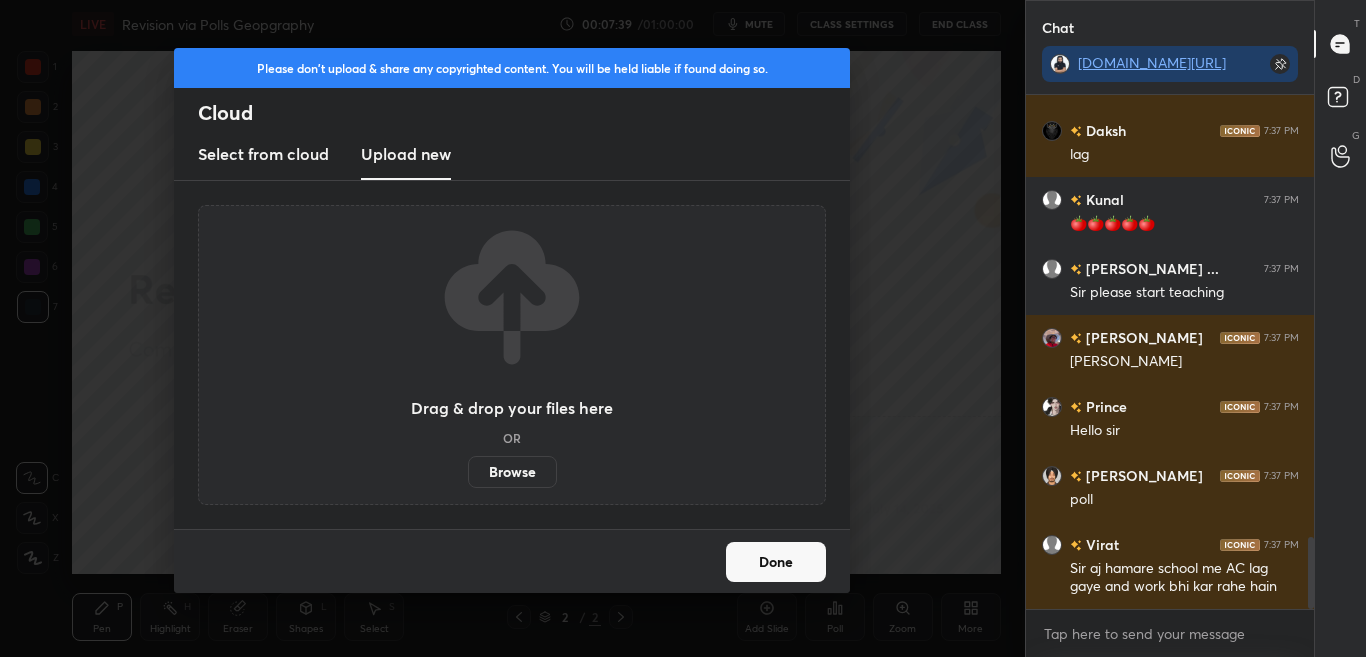 scroll, scrollTop: 3166, scrollLeft: 0, axis: vertical 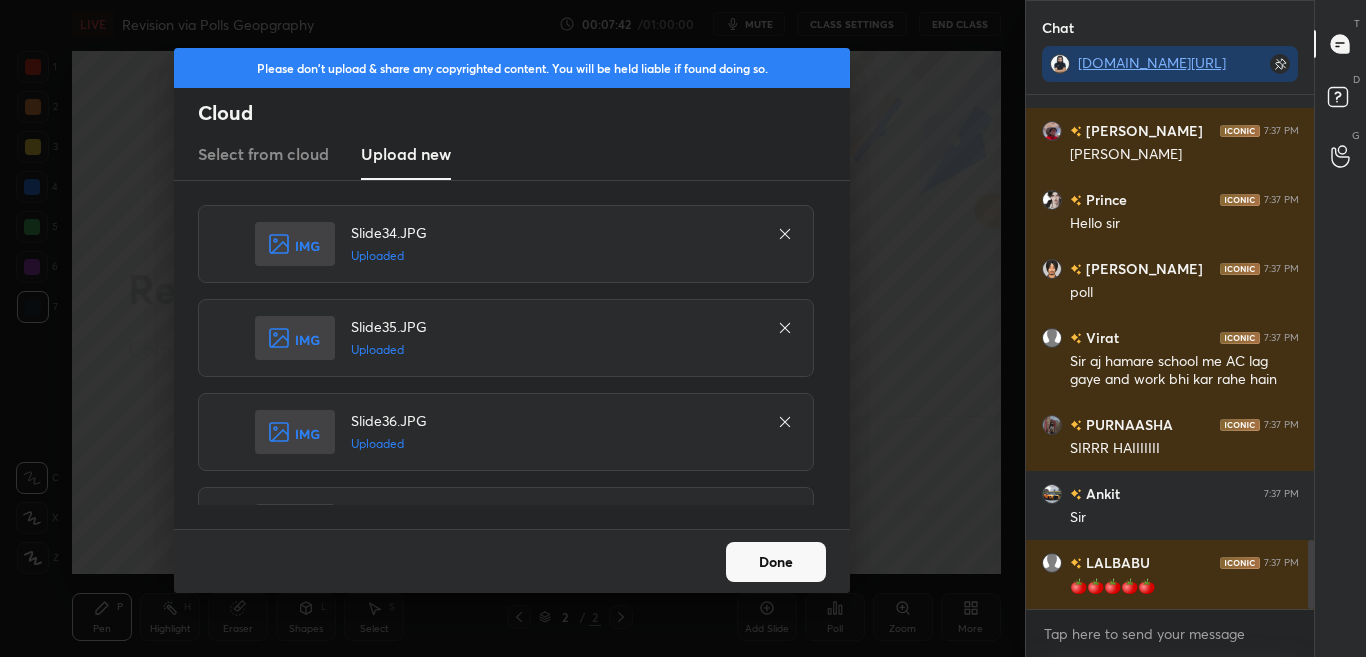 click on "Done" at bounding box center [776, 562] 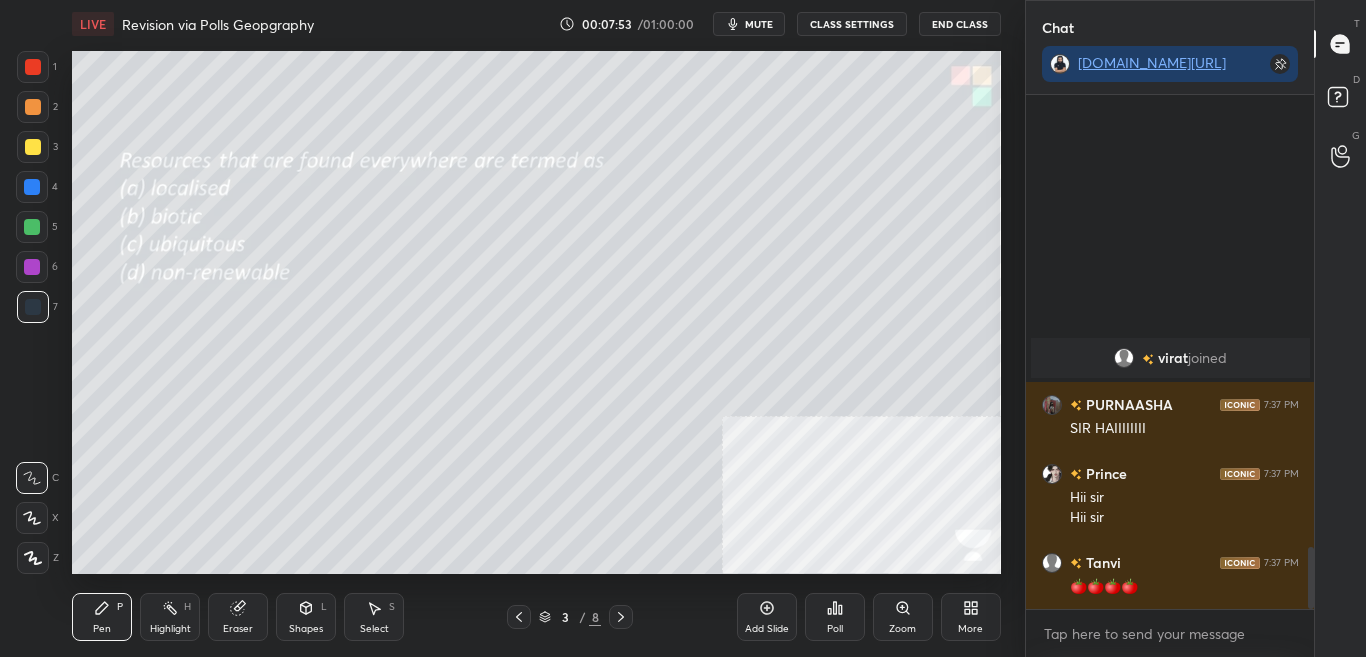 scroll, scrollTop: 3765, scrollLeft: 0, axis: vertical 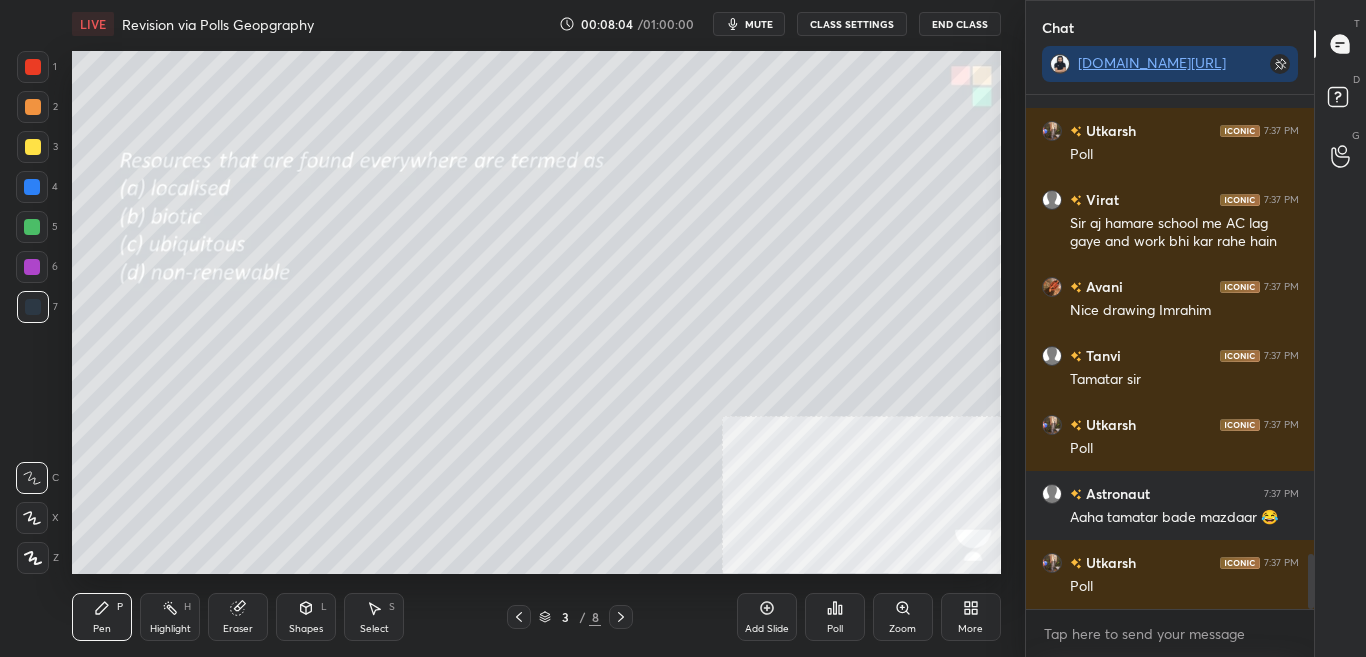 drag, startPoint x: 1312, startPoint y: 589, endPoint x: 1314, endPoint y: 696, distance: 107.01869 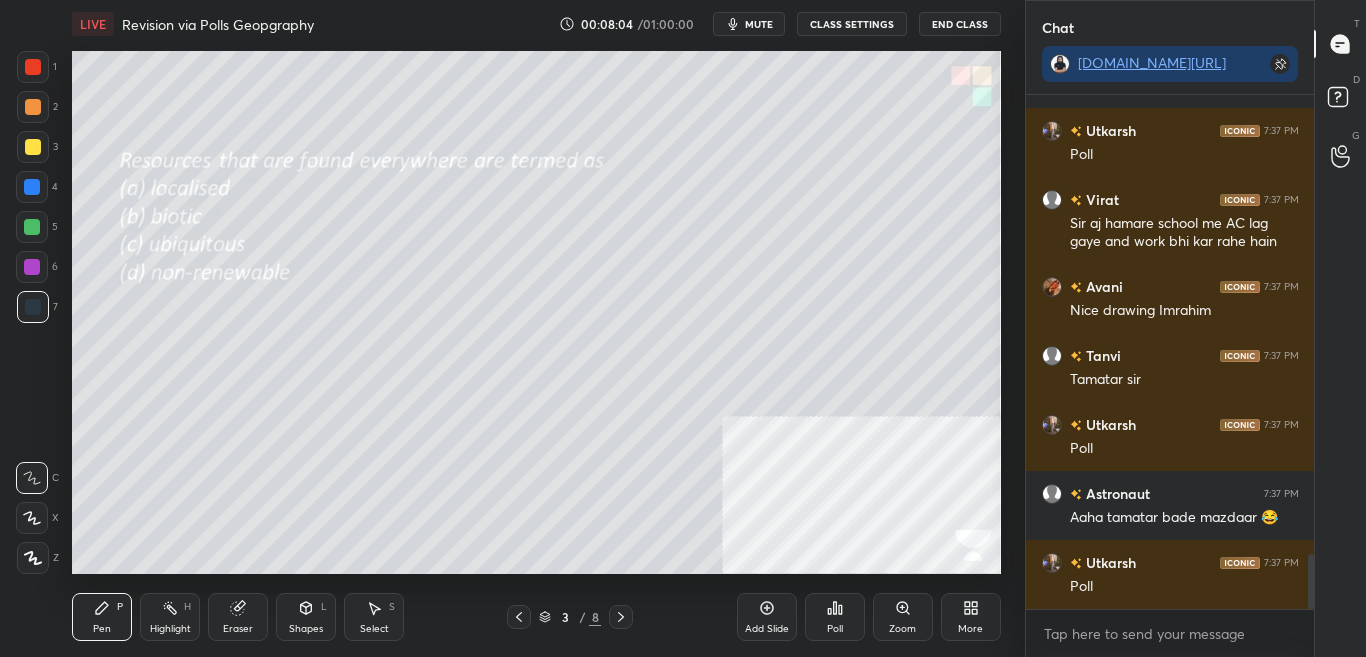 click on "1 2 3 4 5 6 7 C X Z C X Z E E Erase all   H H LIVE Revision via Polls Geopgraphy 00:08:04 /  01:00:00 mute CLASS SETTINGS End Class Setting up your live class Poll for   secs No correct answer Start poll Back Revision via Polls Geopgraphy • L8 of Complete SST Course for CBSE Class 8 (2025-26) Sikandar Baig Pen P Highlight H Eraser Shapes L Select S 3 / 8 Add Slide Poll Zoom More Chat t.me/sikandarcbse8th Aaradhya 7:37 PM Sir humari taraf se aapke liye—
🌯🍕🌮 Yusuf 7:37 PM sir apple best Utkarsh 7:37 PM Poll Virat 7:37 PM Sir aj hamare school me AC lag gaye and work bhi kar rahe hain Avani 7:37 PM Nice drawing Imrahim Tanvi 7:37 PM Tamatar sir Utkarsh 7:37 PM Poll Astronaut 7:37 PM Aaha tamatar bade mazdaar 😂 Utkarsh 7:37 PM Poll JUMP TO LATEST Enable hand raising Enable raise hand to speak to learners. Once enabled, chat will be turned off temporarily. Enable x   introducing Raise a hand with a doubt Now learners can raise their hand along with a doubt  How it works? Ibrahim Asked a doubt 2 2 1" at bounding box center [683, 0] 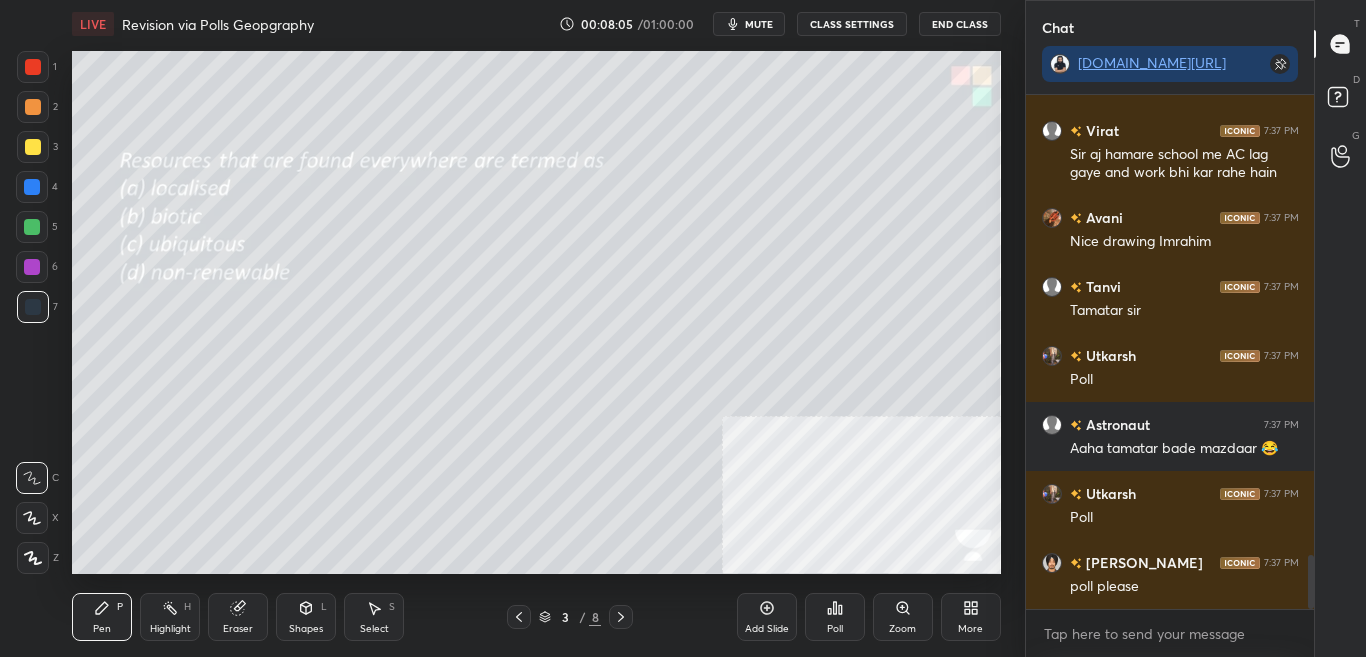 scroll 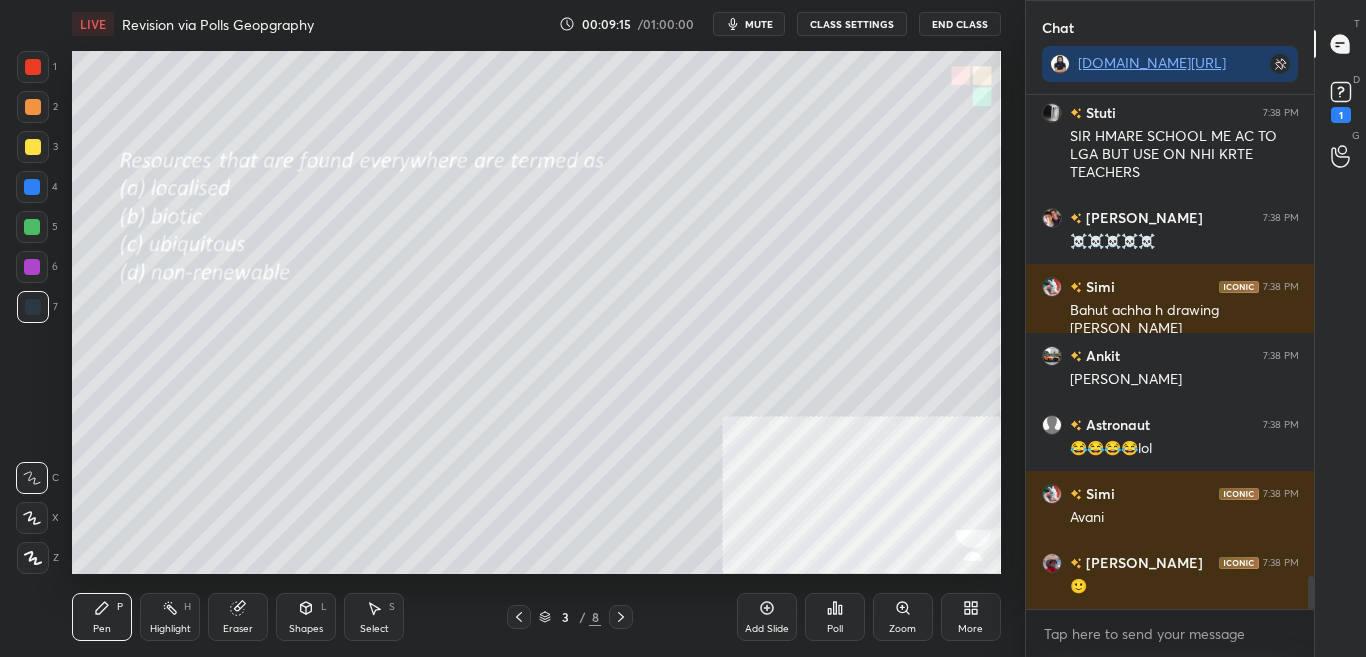 click on "Poll" at bounding box center [835, 629] 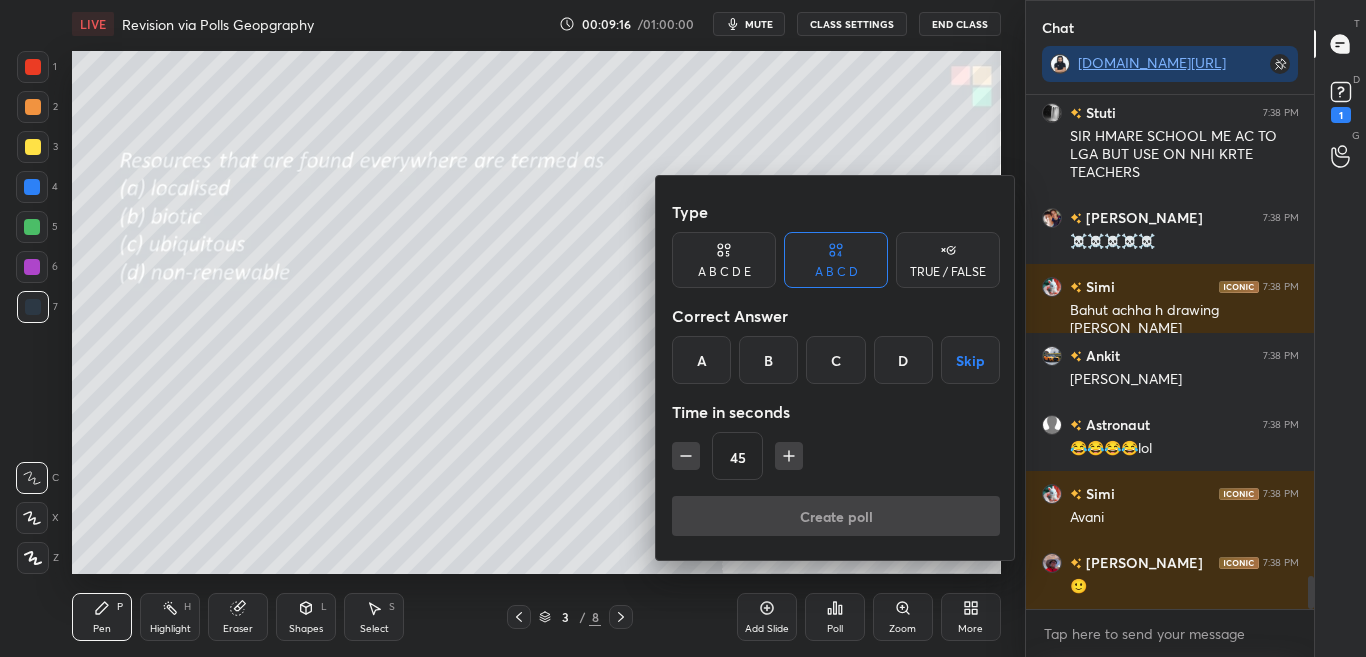 scroll, scrollTop: 467, scrollLeft: 282, axis: both 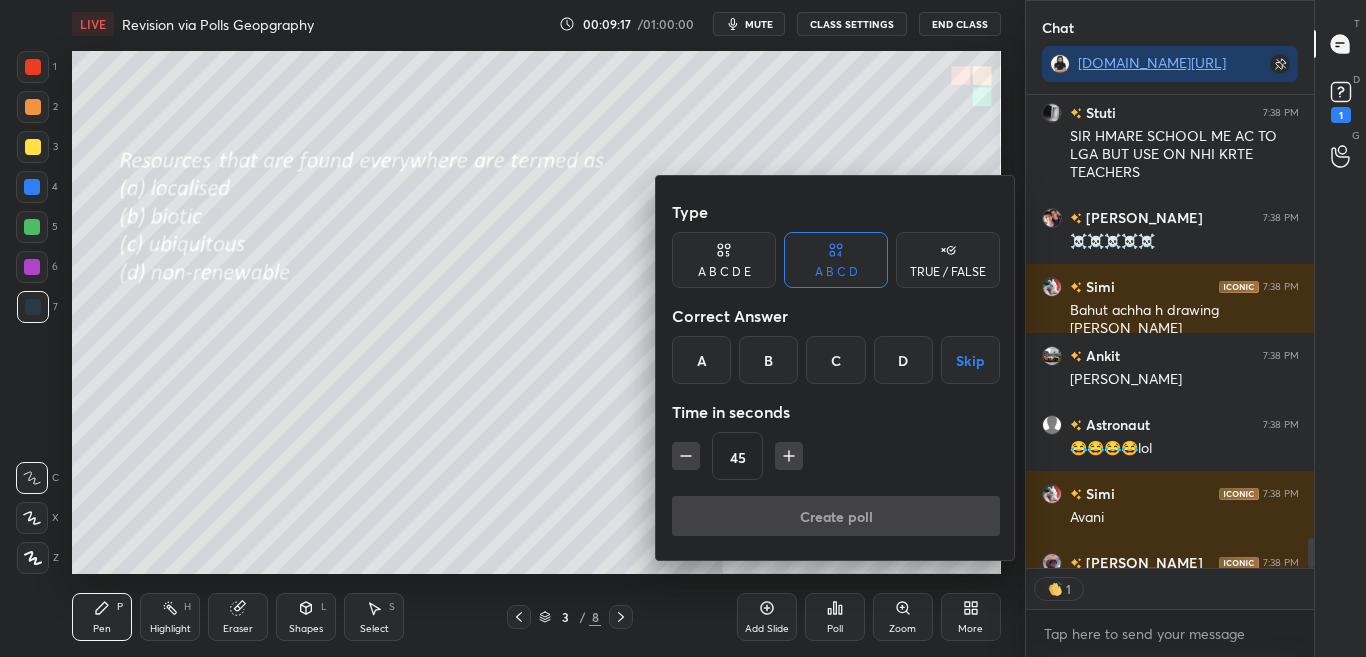 click on "C" at bounding box center (835, 360) 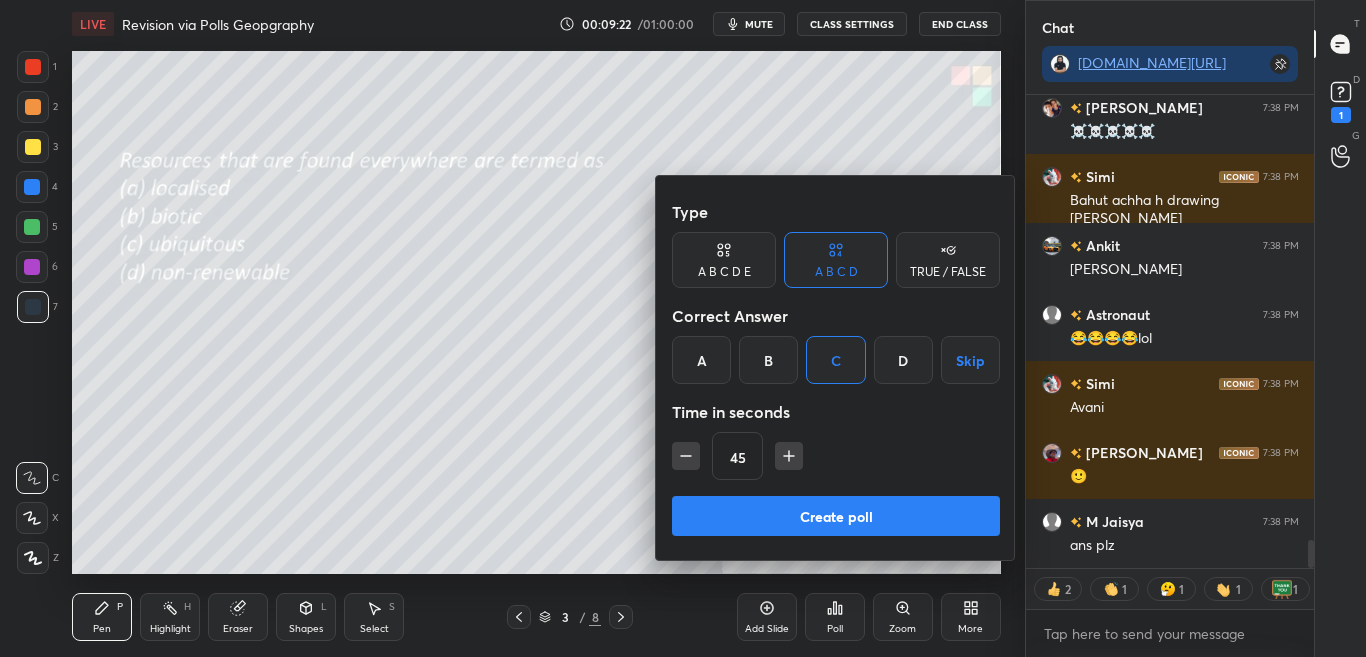 scroll, scrollTop: 7655, scrollLeft: 0, axis: vertical 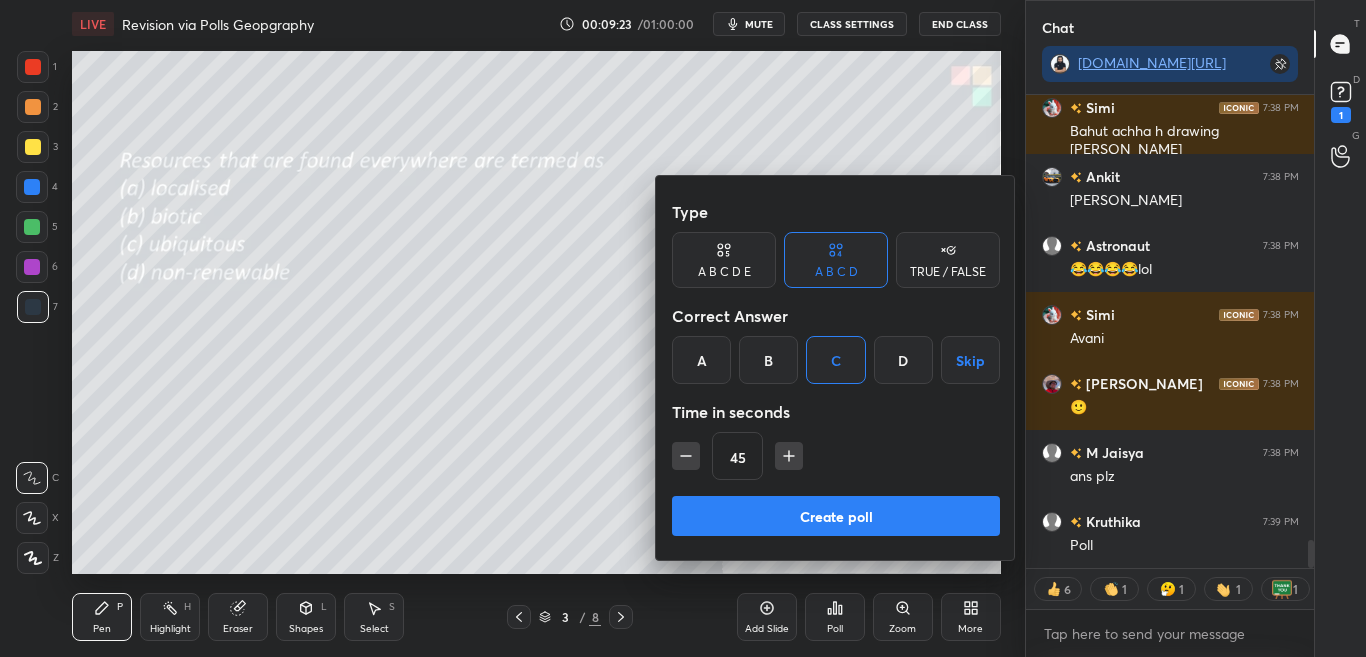 click on "Create poll" at bounding box center [836, 516] 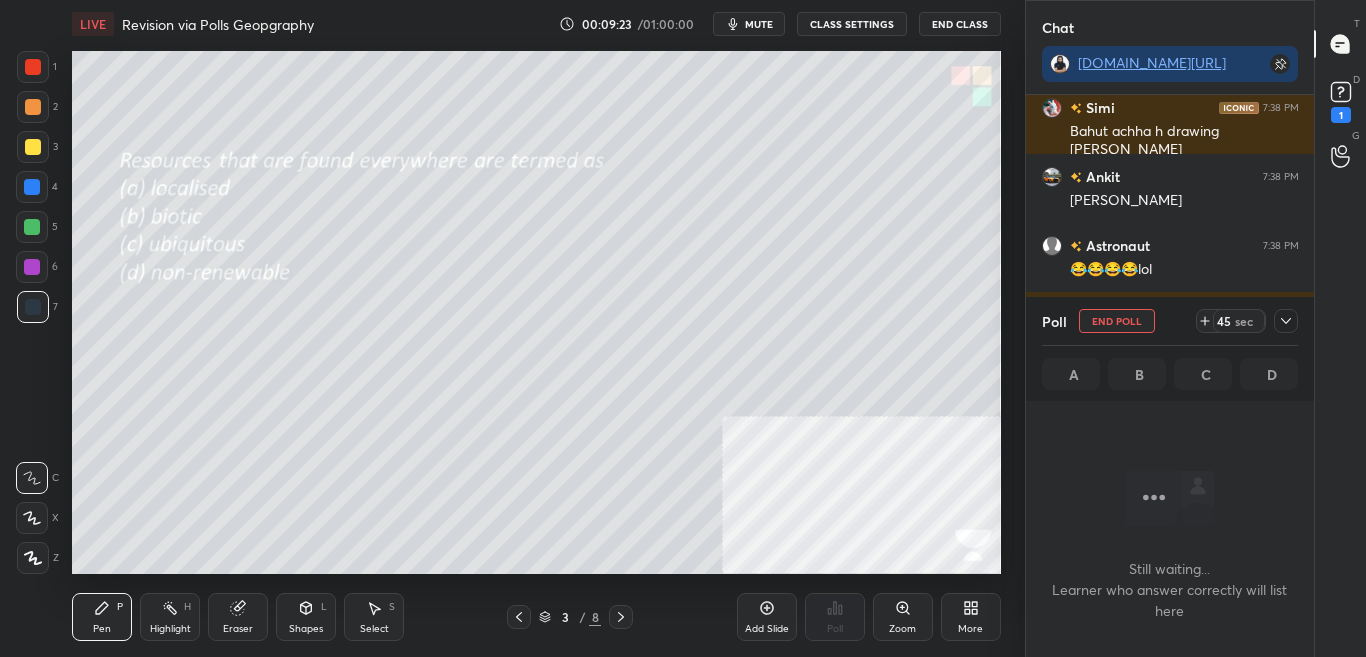 scroll, scrollTop: 317, scrollLeft: 282, axis: both 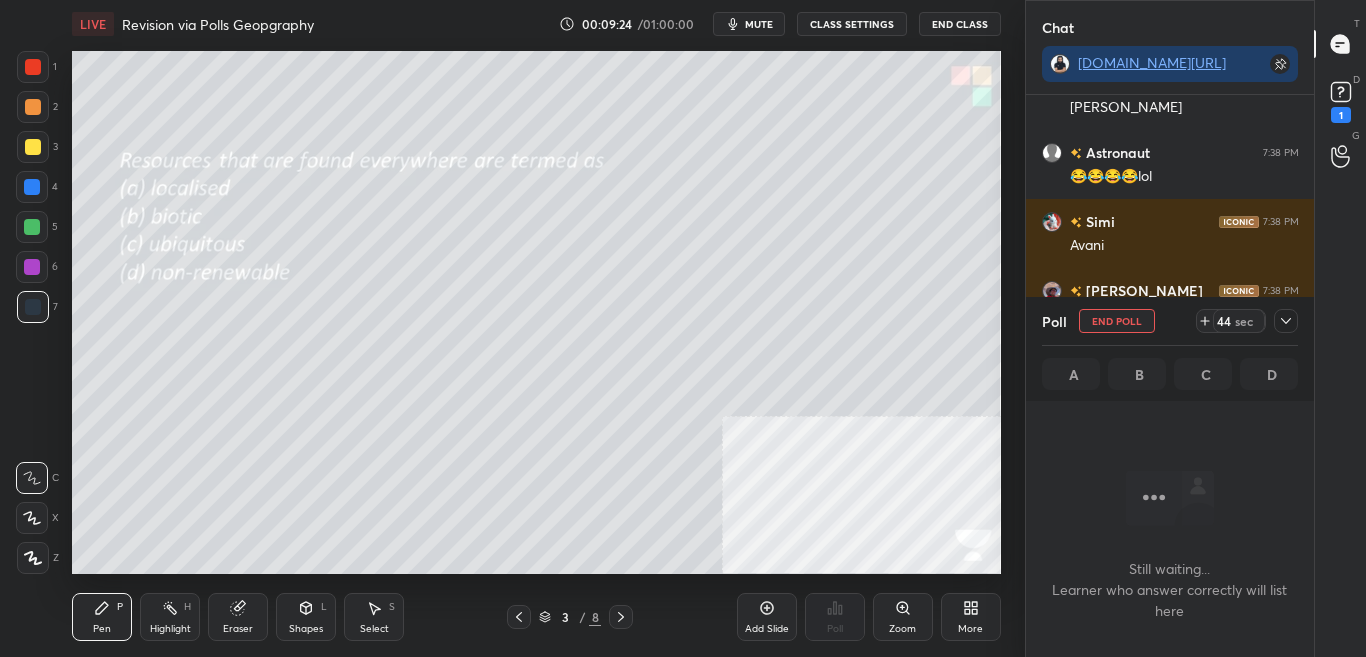 click 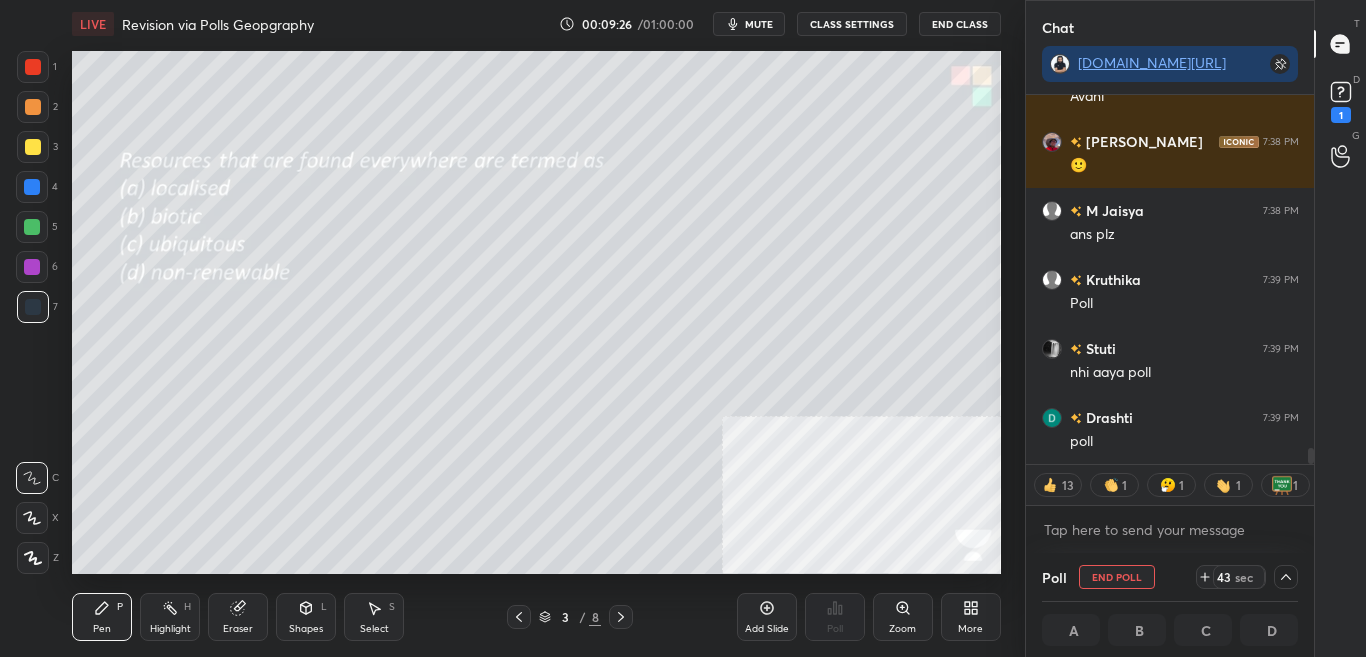 drag, startPoint x: 1311, startPoint y: 456, endPoint x: 1311, endPoint y: 478, distance: 22 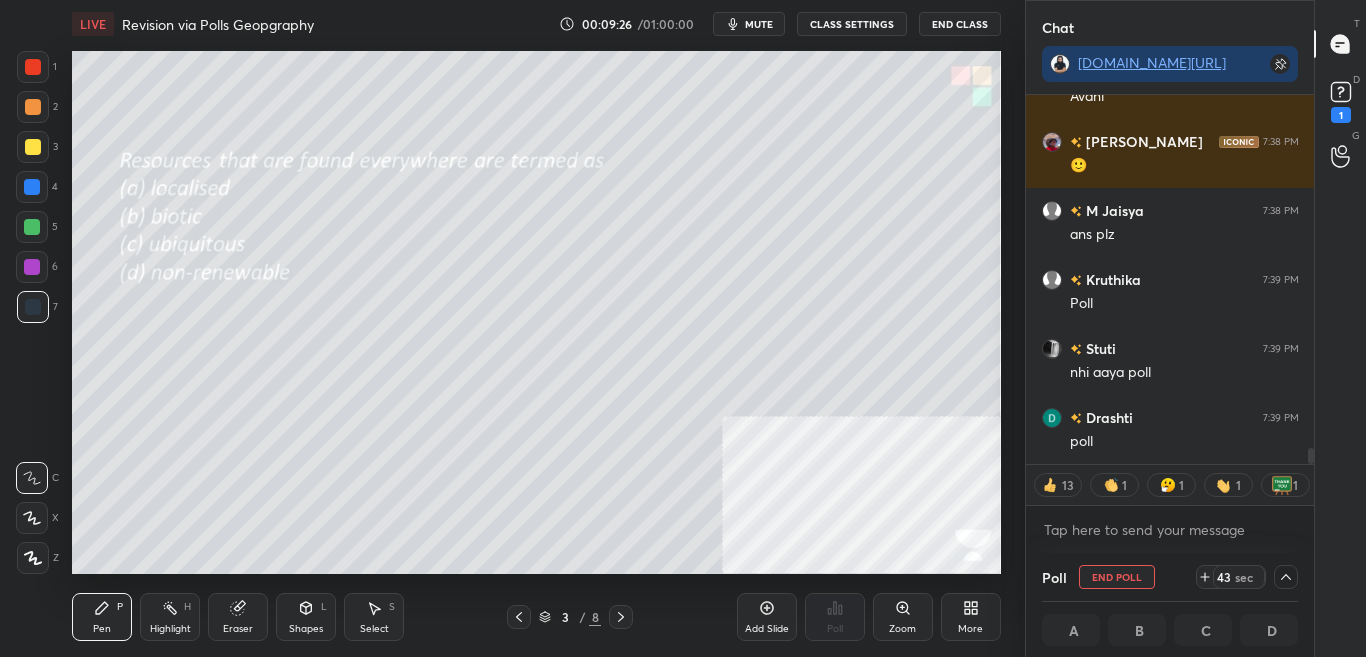 click on "Astronaut 7:38 PM 😂😂😂😂lol Simi 7:38 PM Avani Ibrahim 7:38 PM 🙂 M Jaisya 7:38 PM ans plz Kruthika 7:39 PM Poll Stuti 7:39 PM nhi aaya poll Drashti 7:39 PM poll JUMP TO LATEST 13 1 1 1 1 Enable hand raising Enable raise hand to speak to learners. Once enabled, chat will be turned off temporarily. Enable x" at bounding box center [1170, 324] 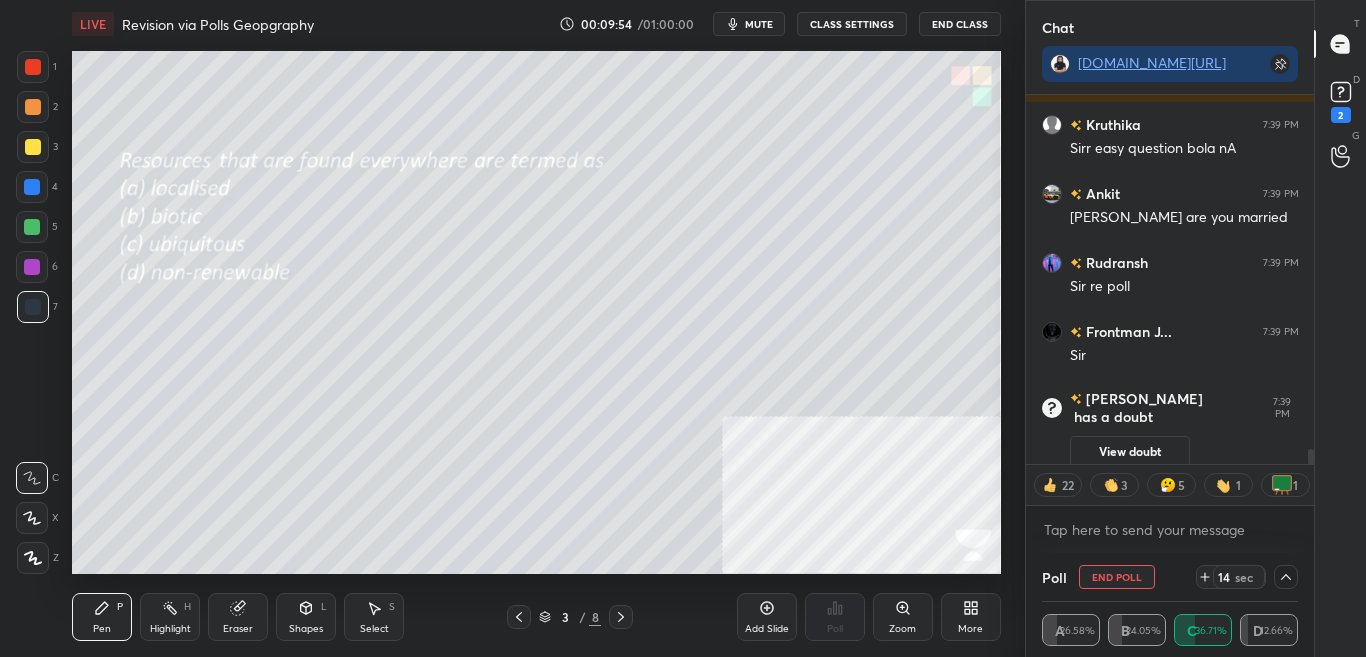 scroll, scrollTop: 8344, scrollLeft: 0, axis: vertical 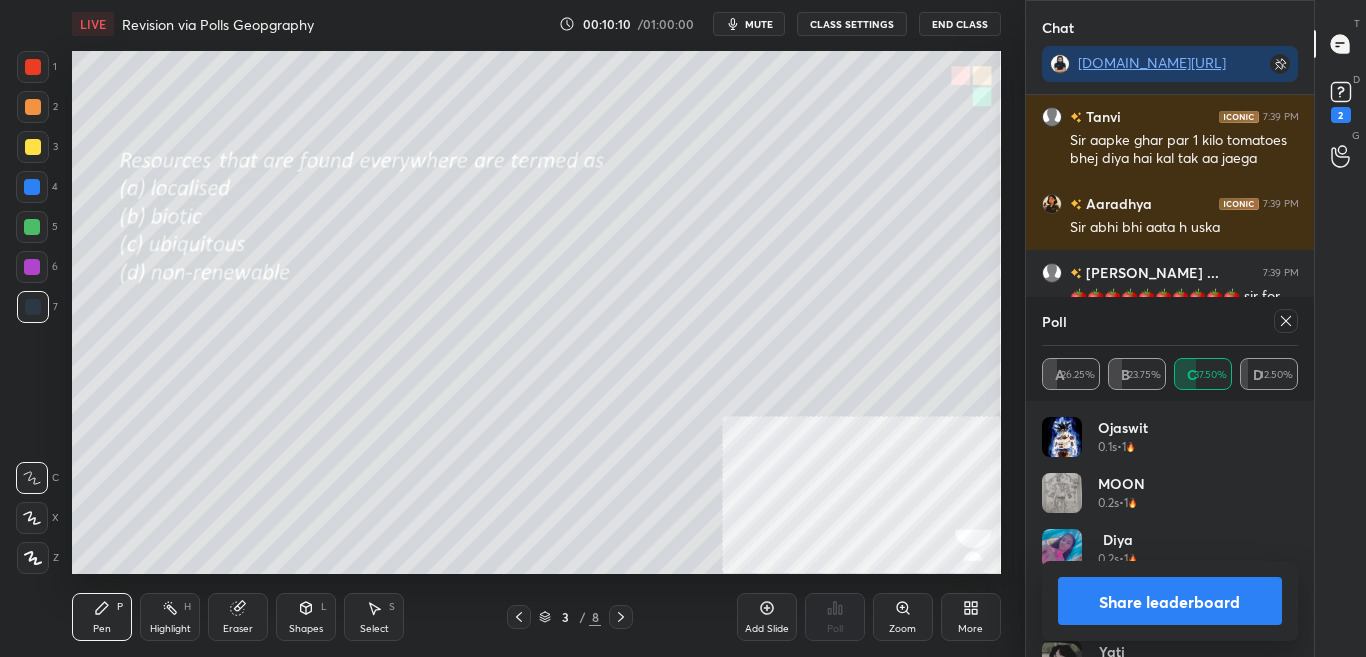 click on "Share leaderboard" at bounding box center [1170, 601] 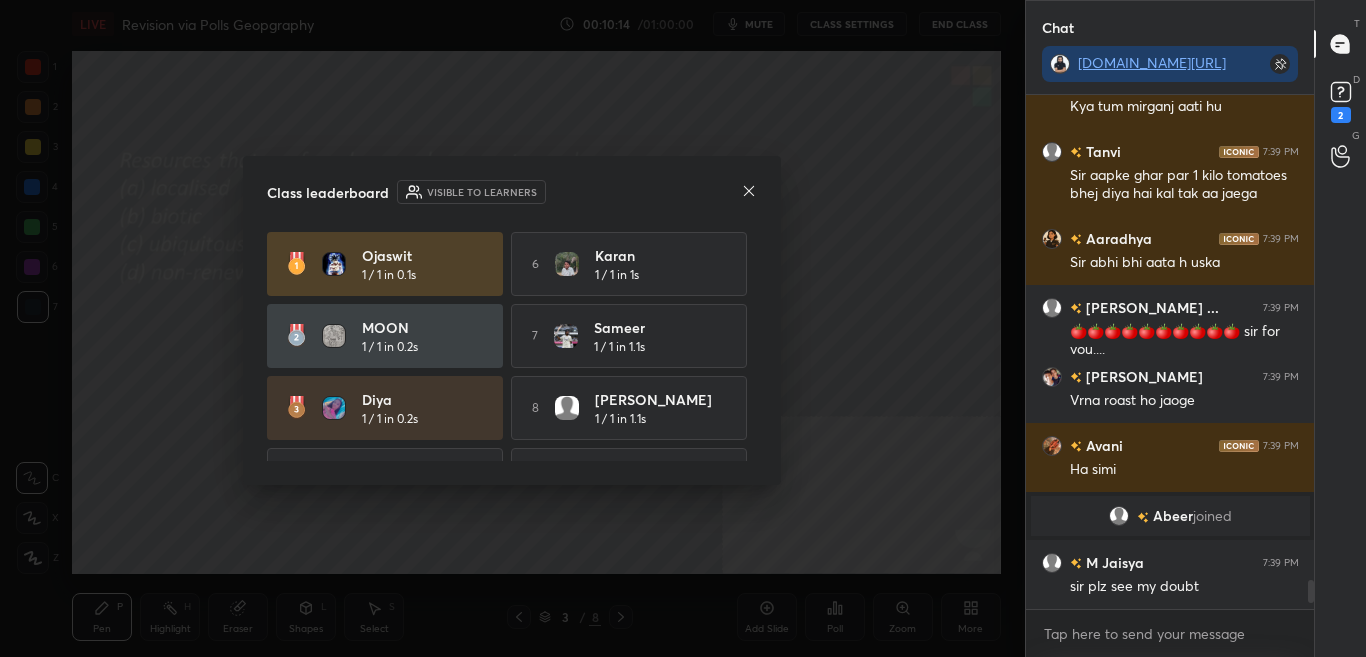drag, startPoint x: 750, startPoint y: 196, endPoint x: 760, endPoint y: 258, distance: 62.801273 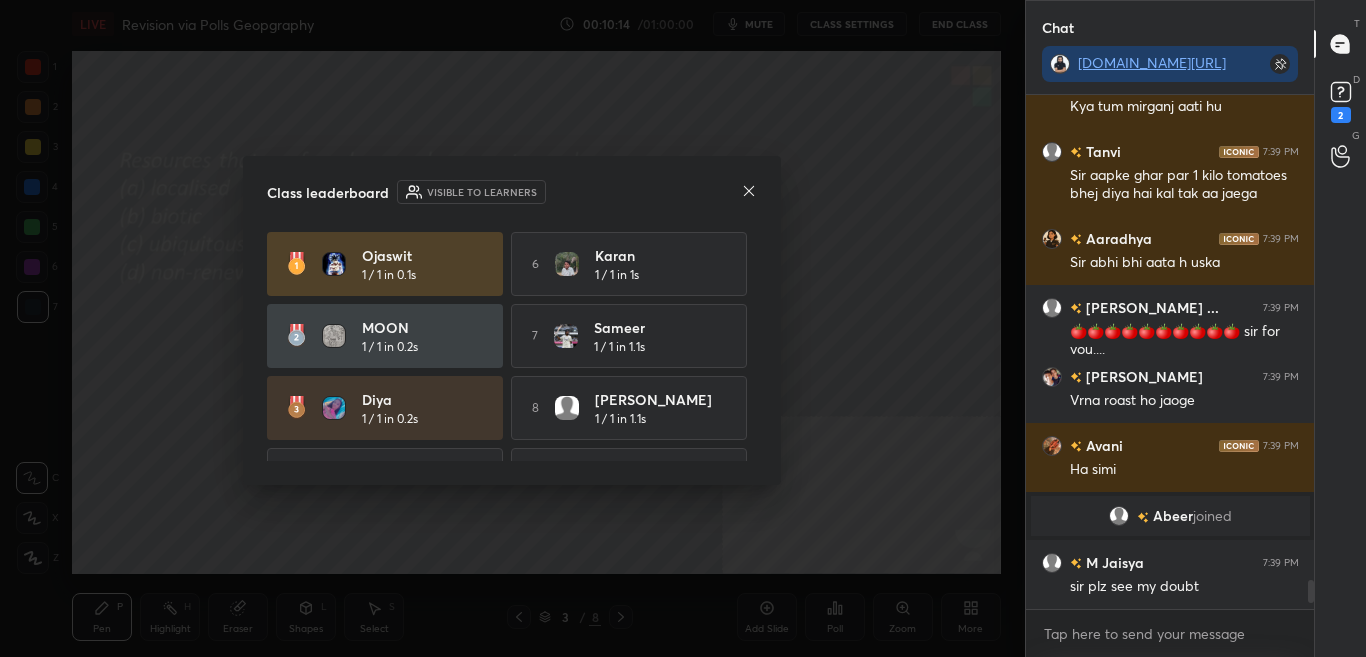 click on "Class leaderboard Visible to learners Ojaswit 1 / 1 in 0.1s 6 Karan 1 / 1 in 1s MOON 1 / 1 in 0.2s 7 Sameer 1 / 1 in 1.1s Diya 1 / 1 in 0.2s 8 Akkshat 1 / 1 in 1.1s 4 Yusuf 1 / 1 in 0.8s 9 Prince 1 / 1 in 1.1s 5 Yati 1 / 1 in 1s 10 RIYAN ROY 1 / 1 in 1.2s" at bounding box center (512, 320) 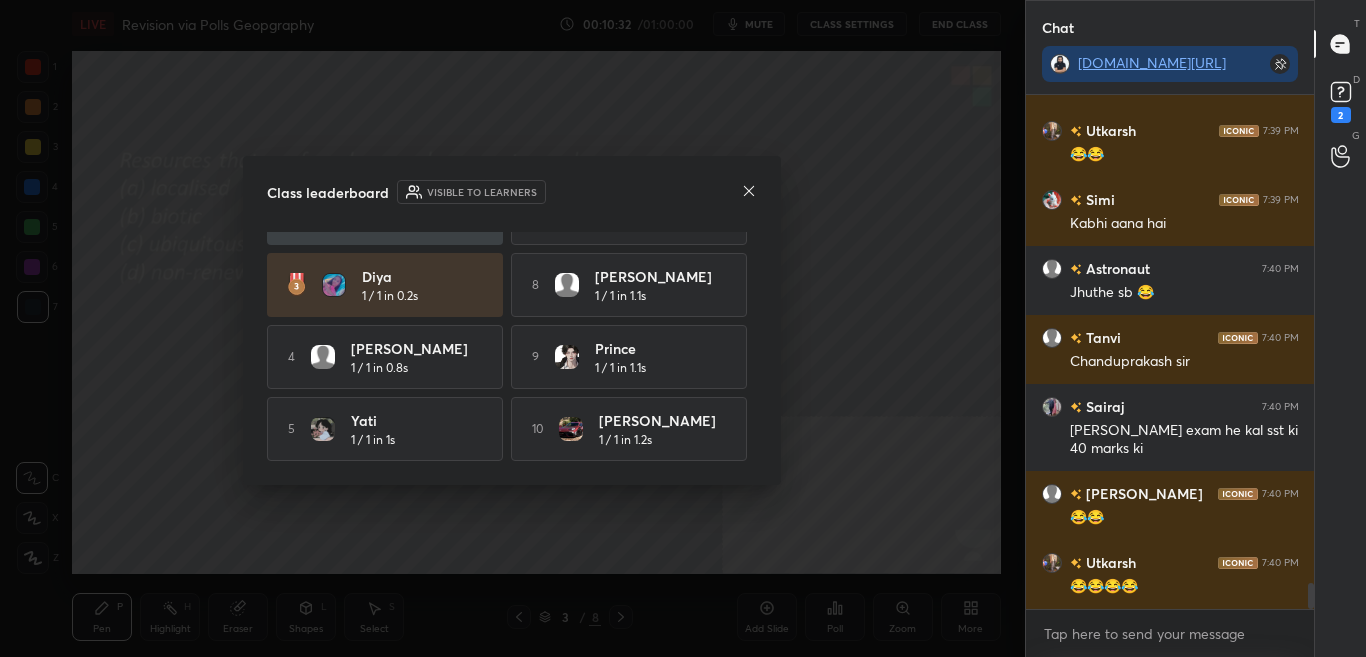 click 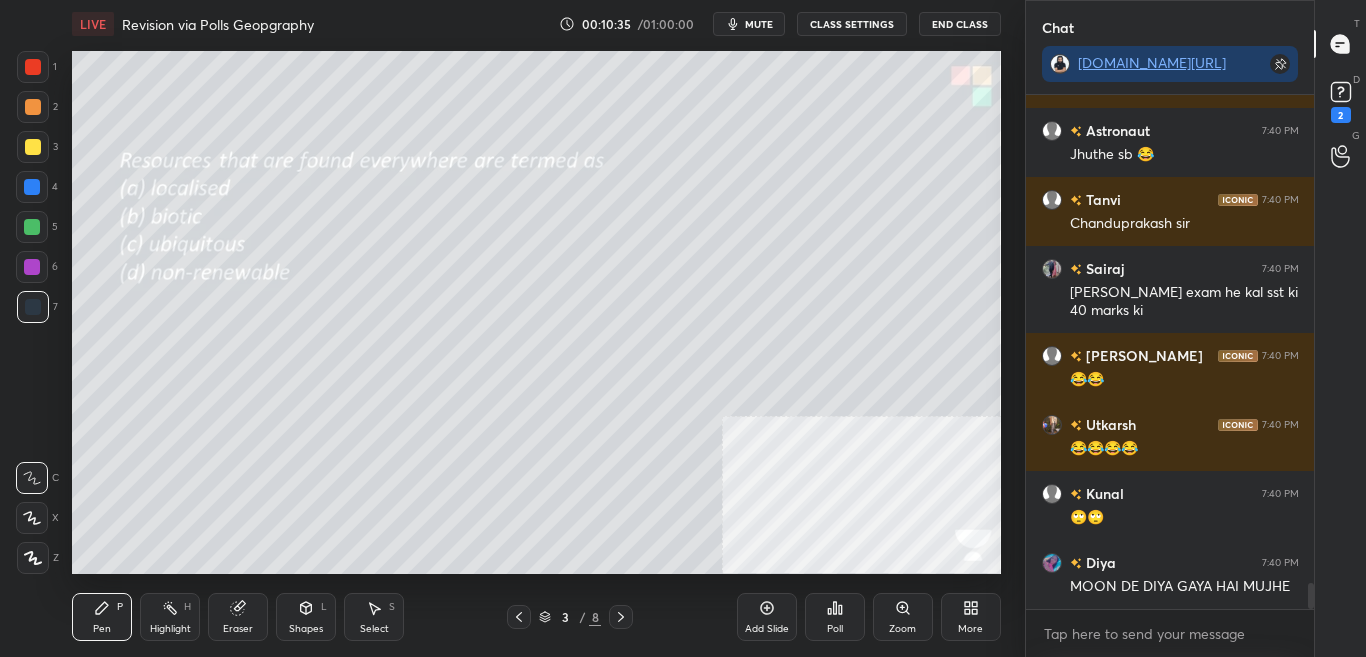 click 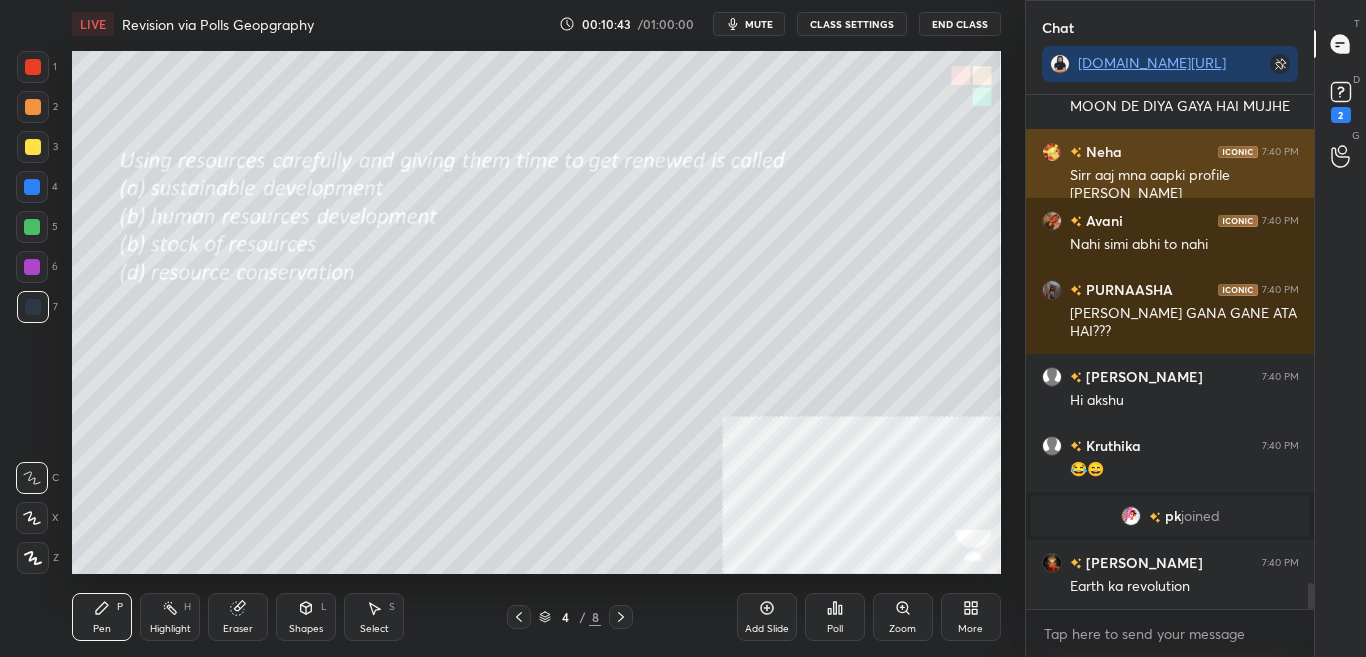 click on "Neha 7:40 PM" at bounding box center [1170, 151] 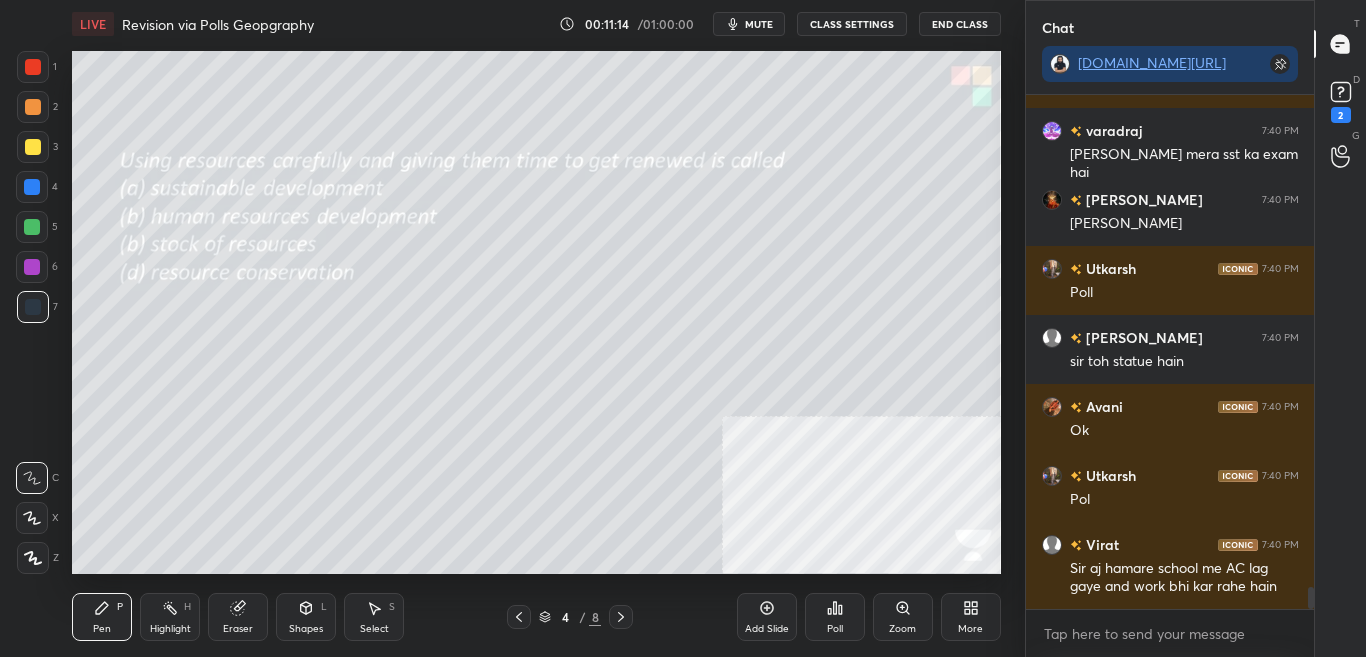 click on "Poll" at bounding box center [835, 617] 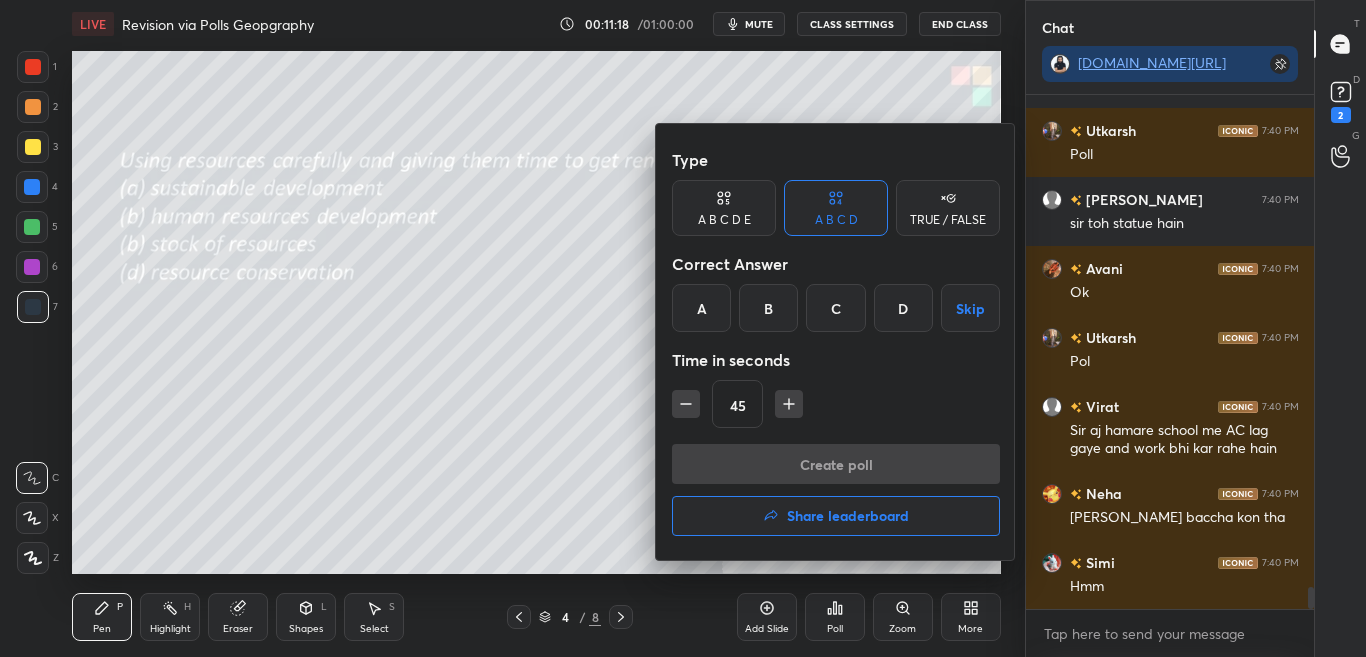 click on "D" at bounding box center [903, 308] 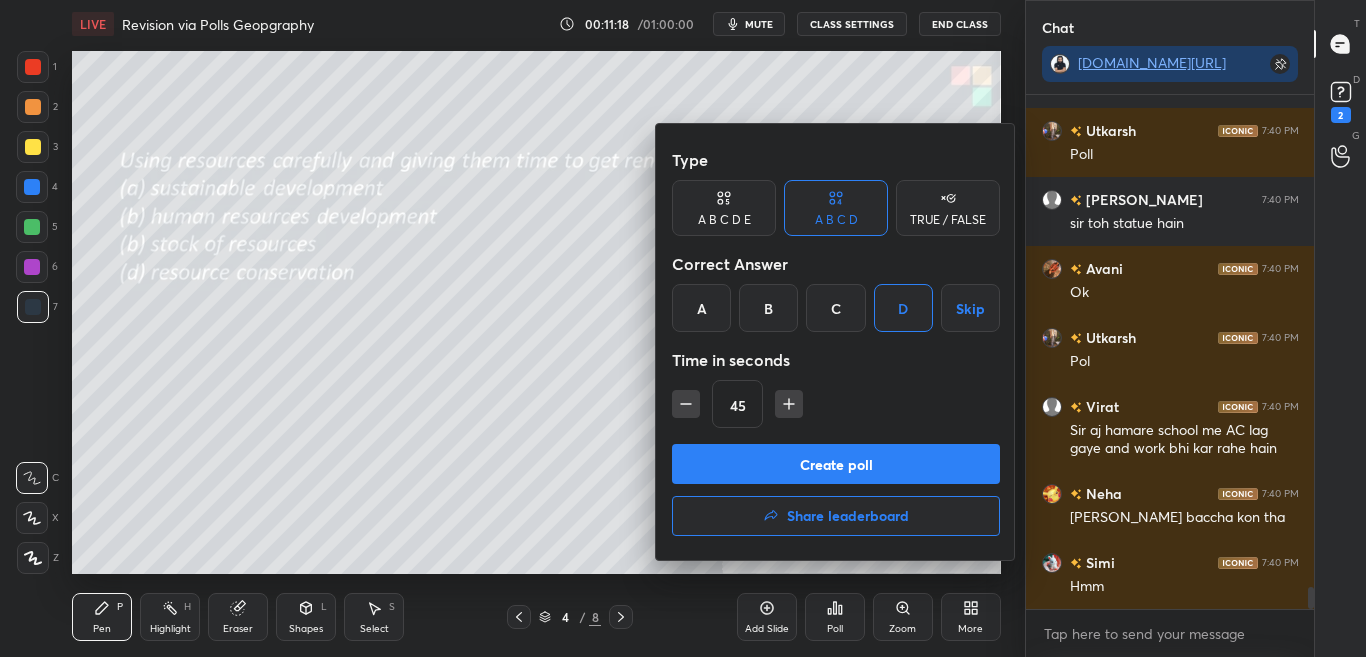 click on "Create poll" at bounding box center (836, 464) 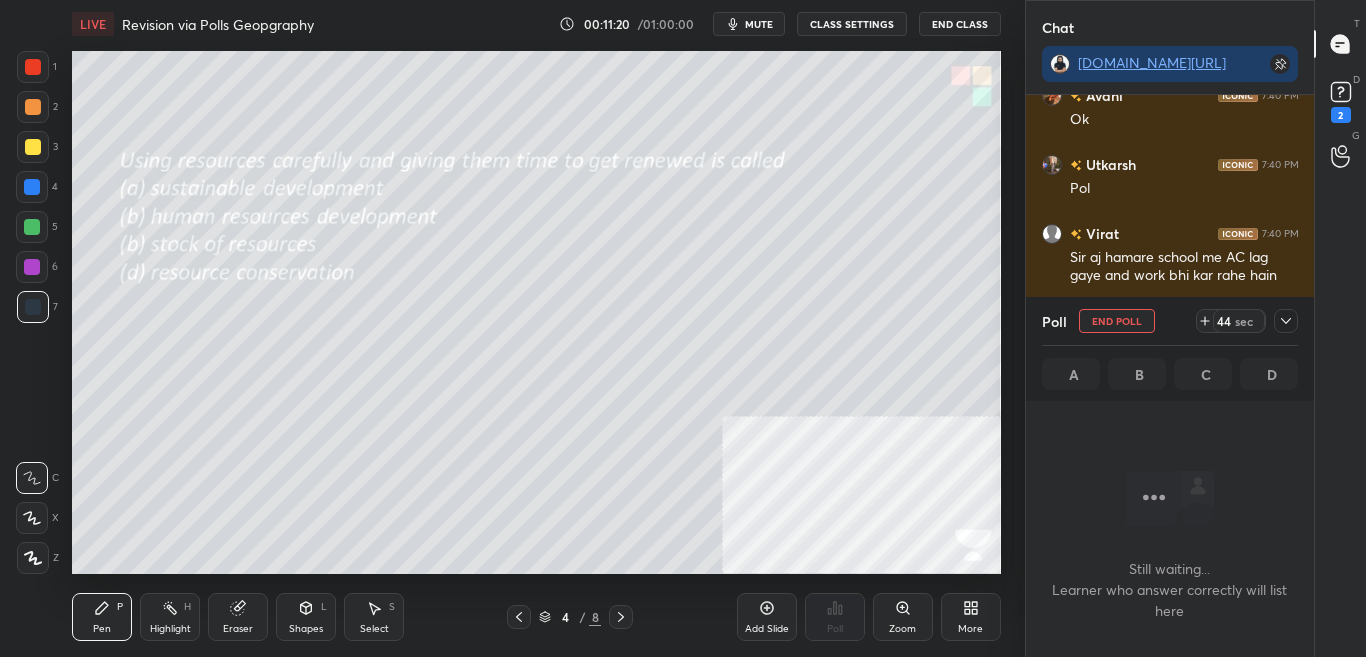 click 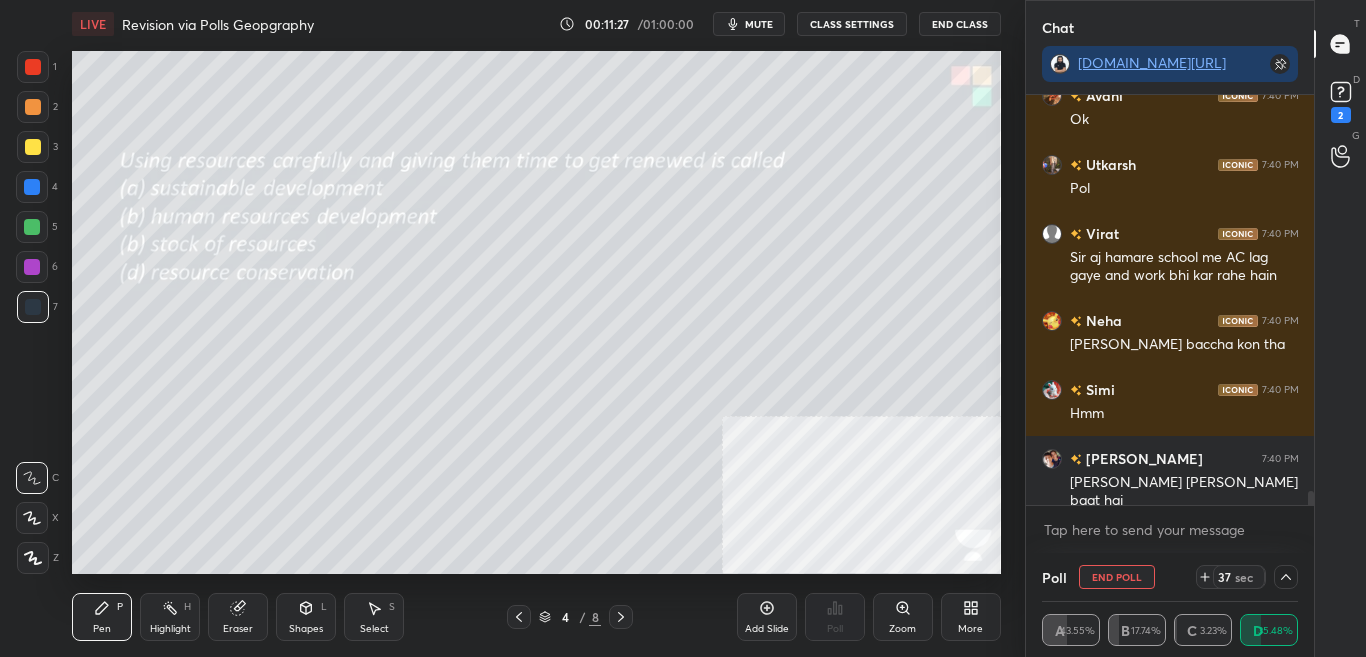scroll, scrollTop: 11637, scrollLeft: 0, axis: vertical 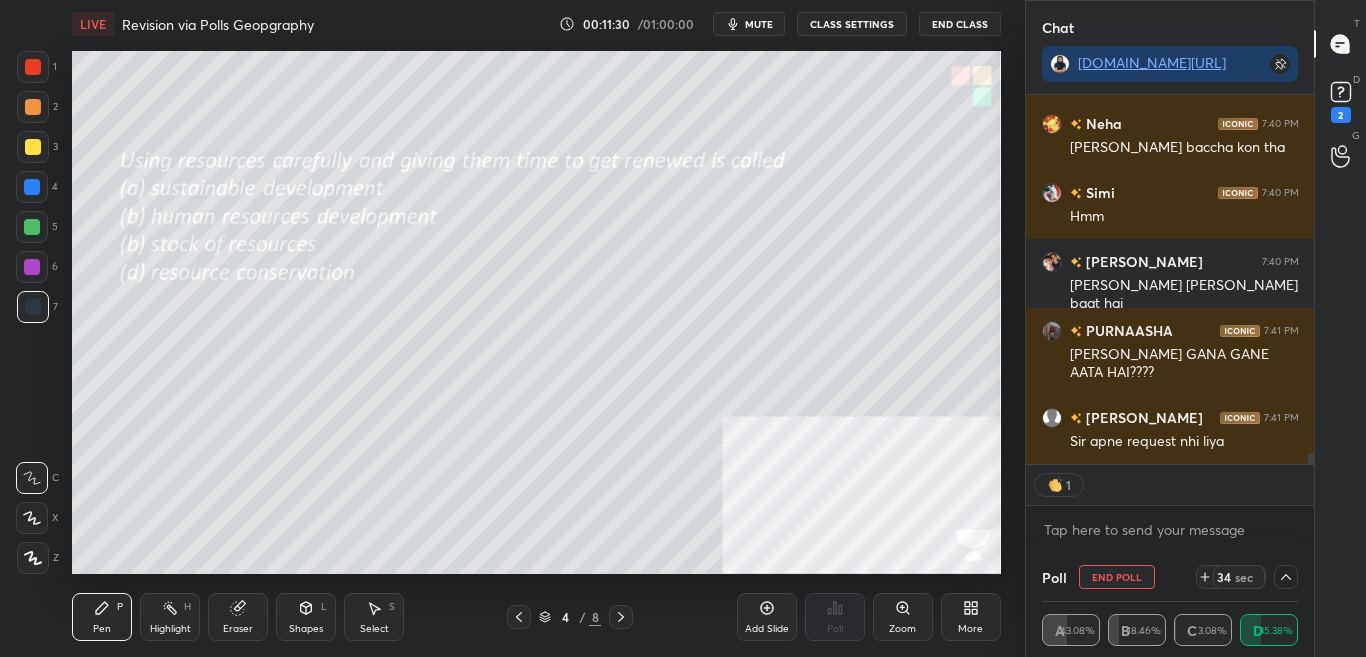 drag, startPoint x: 1308, startPoint y: 457, endPoint x: 1305, endPoint y: 468, distance: 11.401754 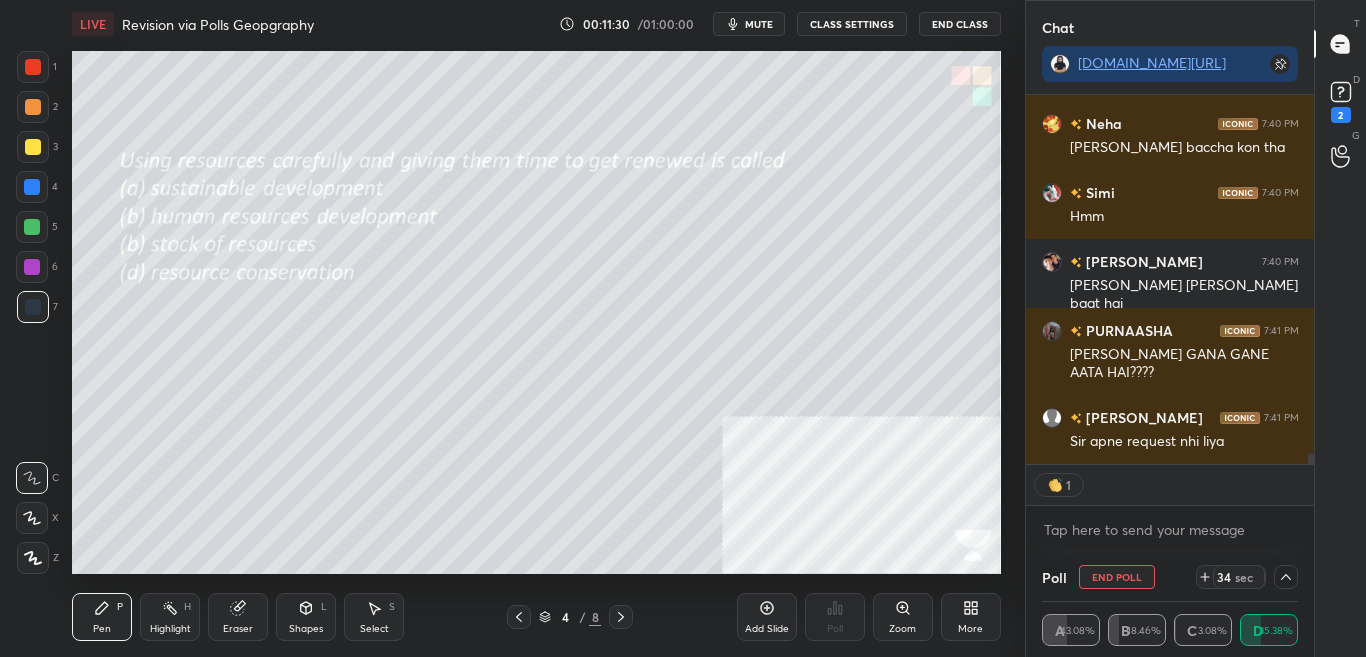 click at bounding box center [1308, 279] 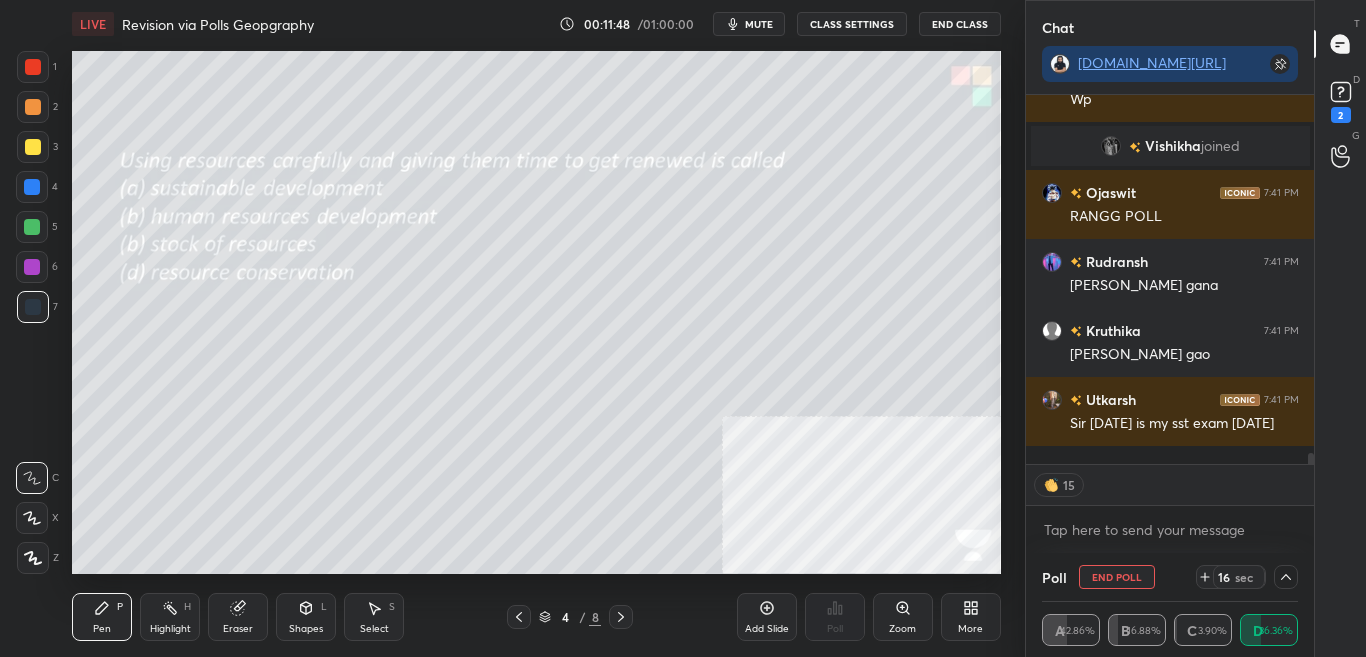 scroll, scrollTop: 12282, scrollLeft: 0, axis: vertical 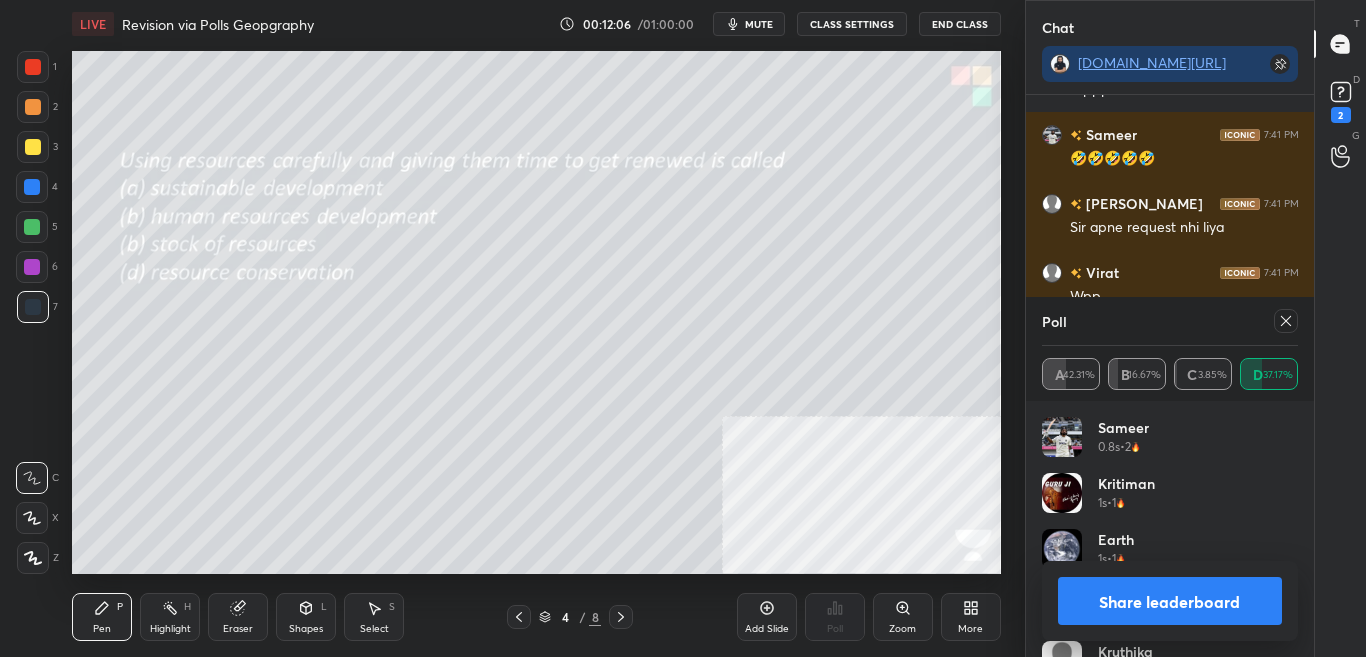 drag, startPoint x: 1154, startPoint y: 608, endPoint x: 1164, endPoint y: 611, distance: 10.440307 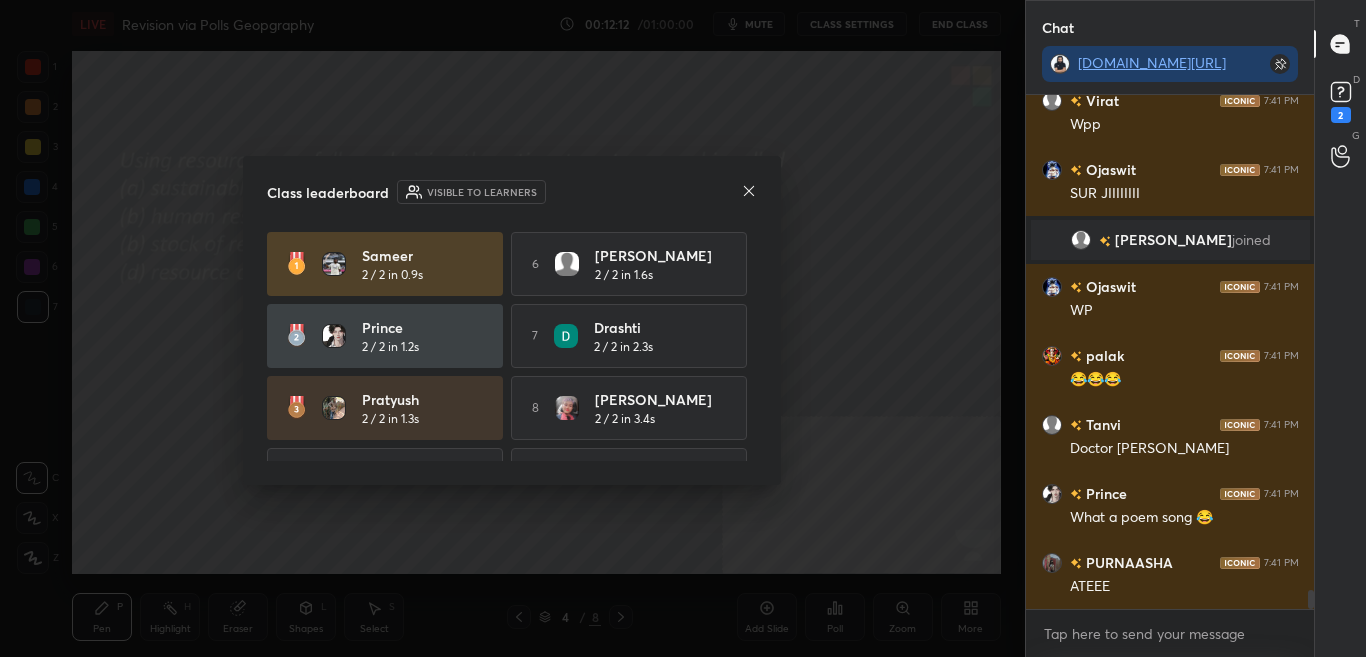 click 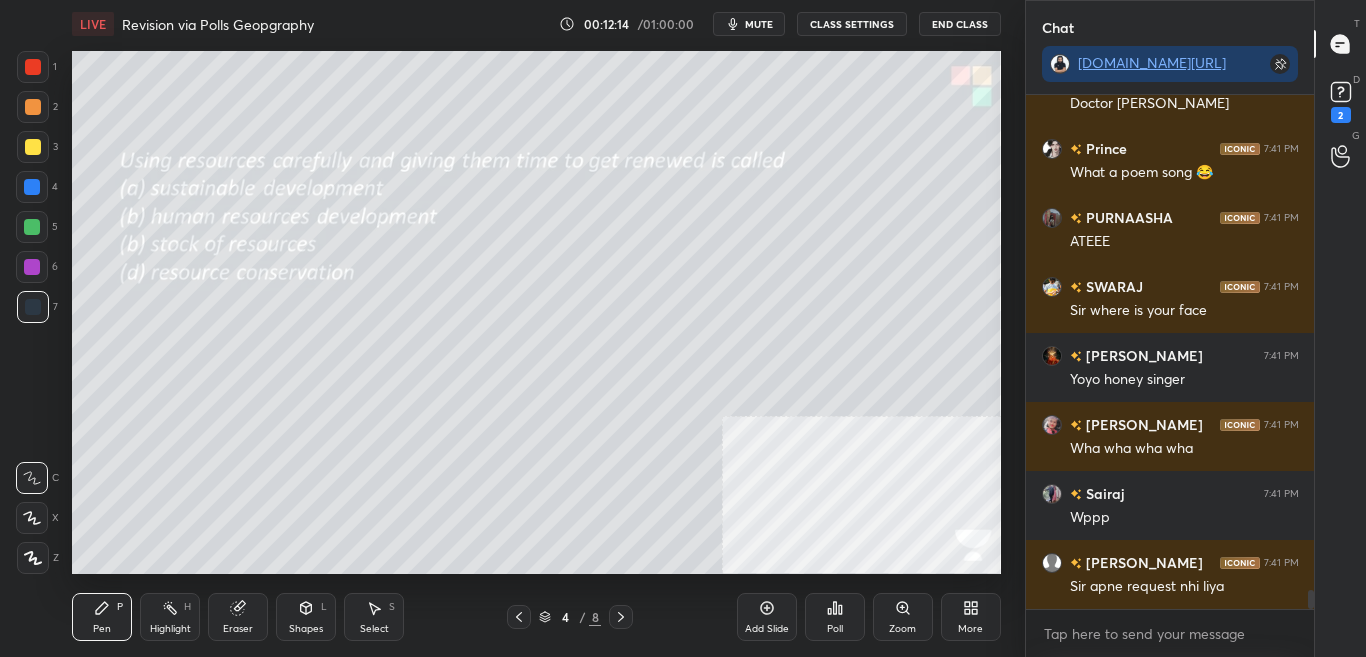 click 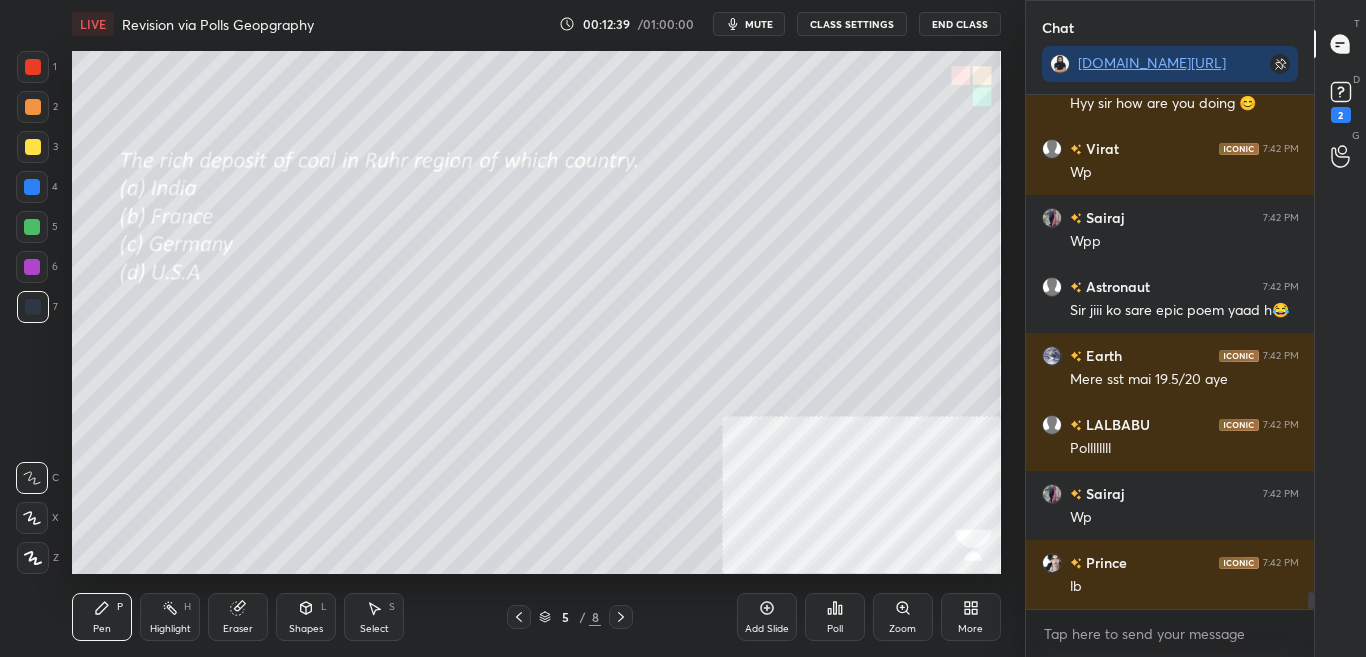 click on "Poll" at bounding box center [835, 617] 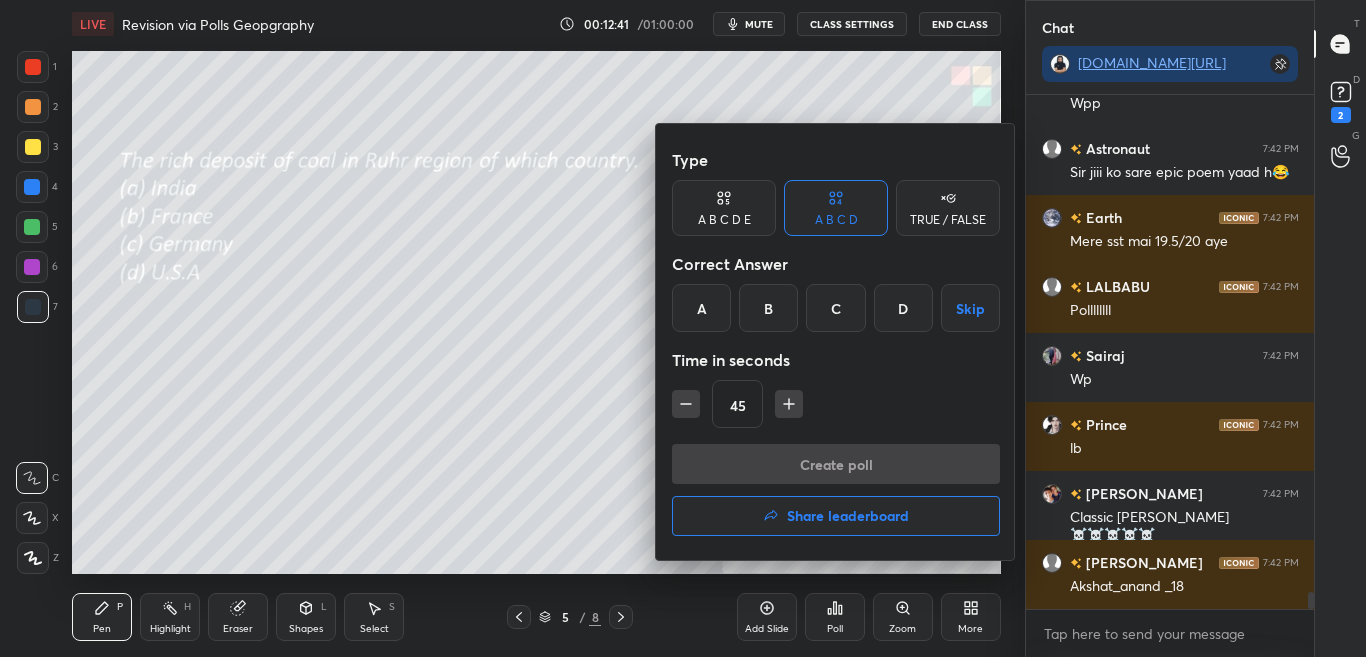 click on "C" at bounding box center [835, 308] 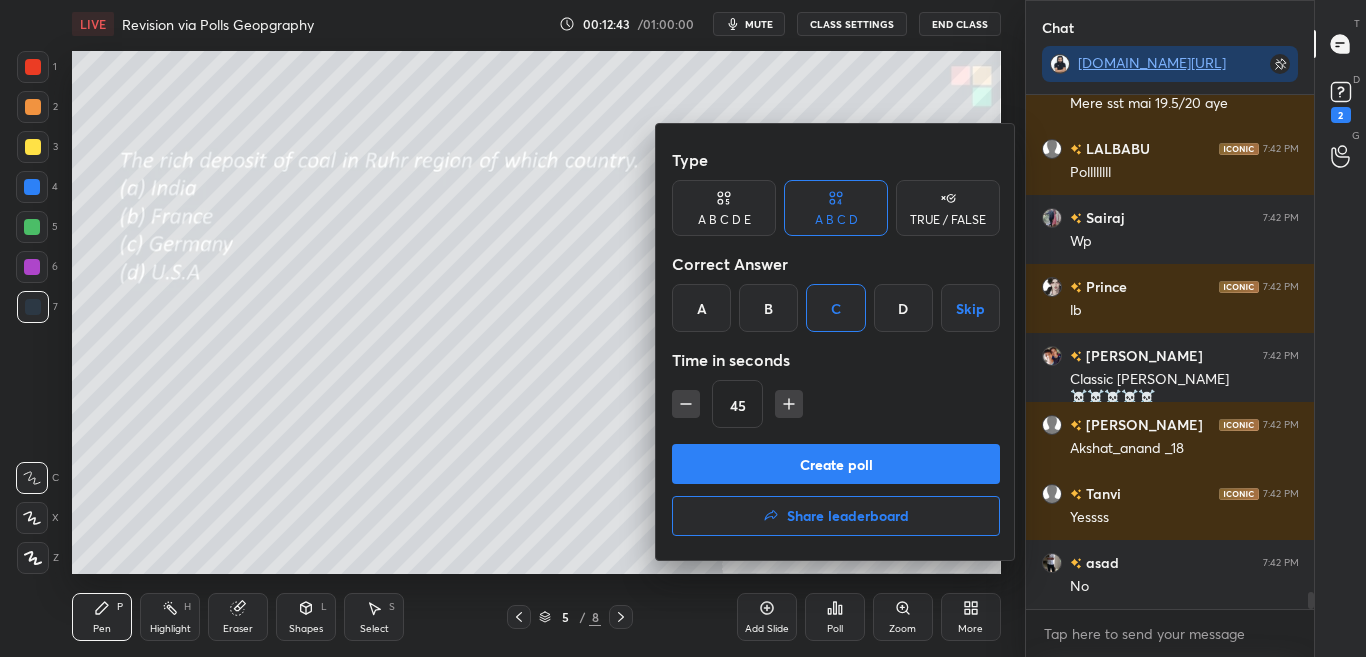 click on "Create poll" at bounding box center (836, 464) 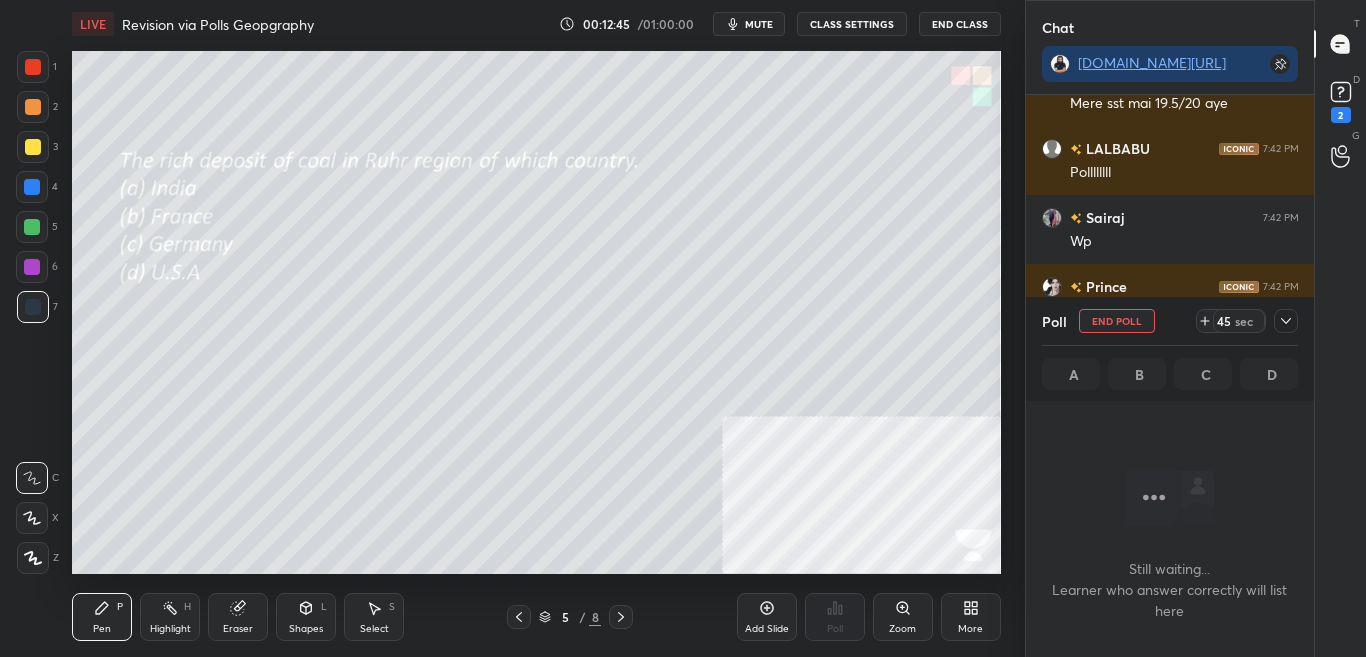 click 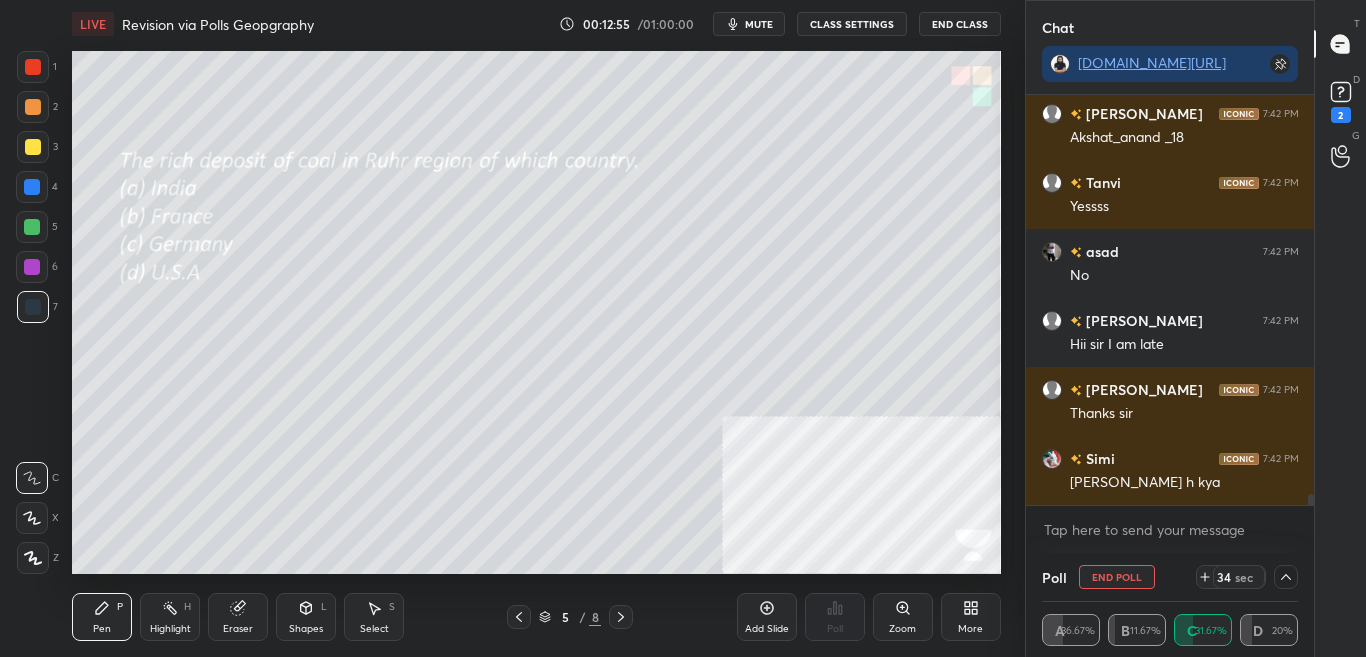 drag, startPoint x: 1308, startPoint y: 501, endPoint x: 1314, endPoint y: 521, distance: 20.880613 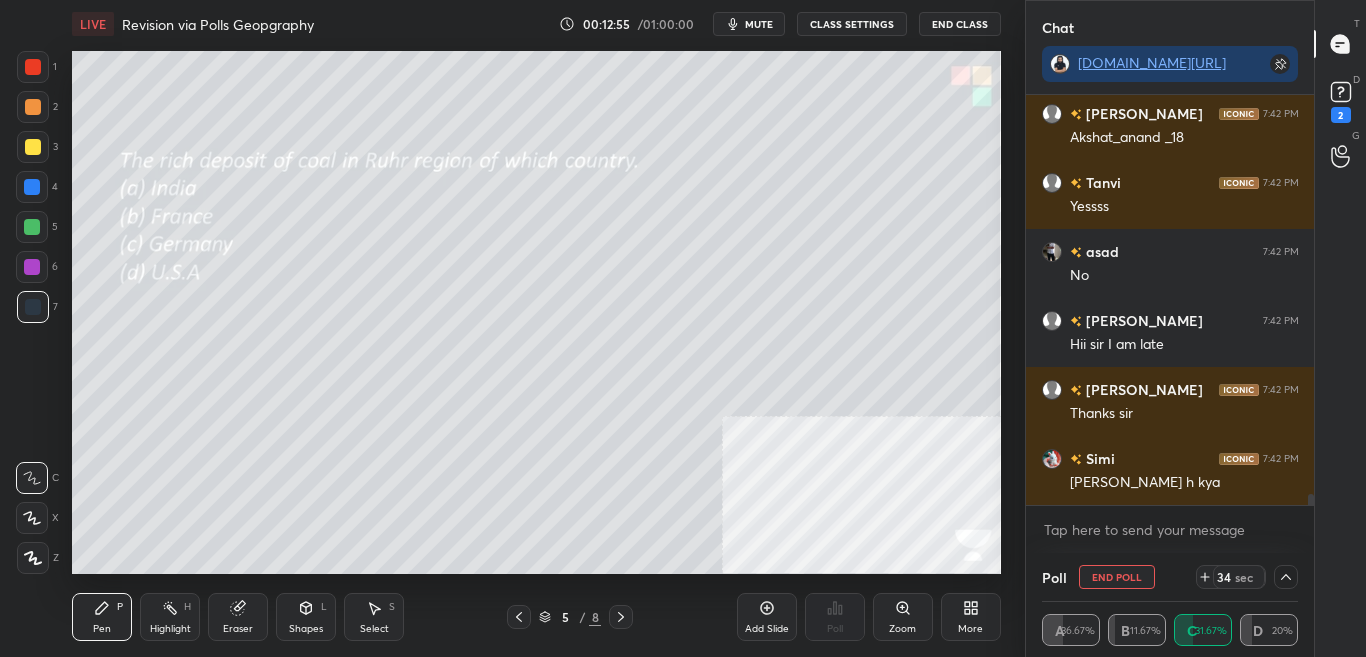 click on "Chat t.me/sikandarcbse8th Aishwary 7:42 PM Classic rahul ☠️☠️☠️☠️☠️ Akkshat 7:42 PM Akshat_anand _18 Tanvi 7:42 PM Yessss asad 7:42 PM No ojasvi 7:42 PM Hii sir I am late Akkshat 7:42 PM Thanks sir Simi 7:42 PM Isha aayi h kya JUMP TO LATEST Enable hand raising Enable raise hand to speak to learners. Once enabled, chat will be turned off temporarily. Enable x   introducing Raise a hand with a doubt Now learners can raise their hand along with a doubt  How it works? Ibrahim Asked a doubt 2 7/10, shading and proportions can be better Pick this doubt Sairaj Asked a doubt 2 First doubt guysssssssssssssss Pick this doubt Avadhoot Asked a doubt 1 Sir for u Pick this doubt Garvit Asked a doubt 1 Please help me with this doubt Pick this doubt Ibrahim Asked a doubt 1 Aheem aheem Pick this doubt Revanth Asked a doubt 1 my brother's drawing of sikandar baig sir Pick this doubt Akshita Asked a doubt 1 My drawing Pick this doubt M Jaisya Asked a doubt 1 sir how is it Pick this doubt NEW DOUBTS ASKED 34" at bounding box center [1196, 328] 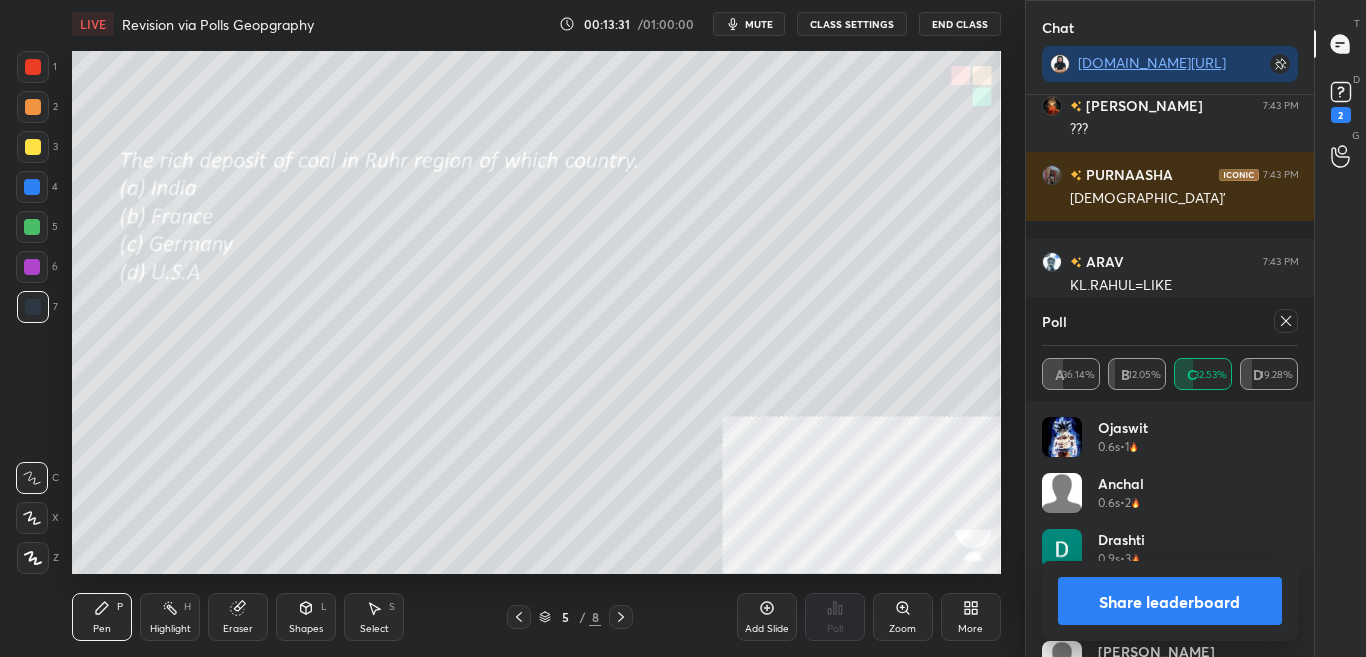 click 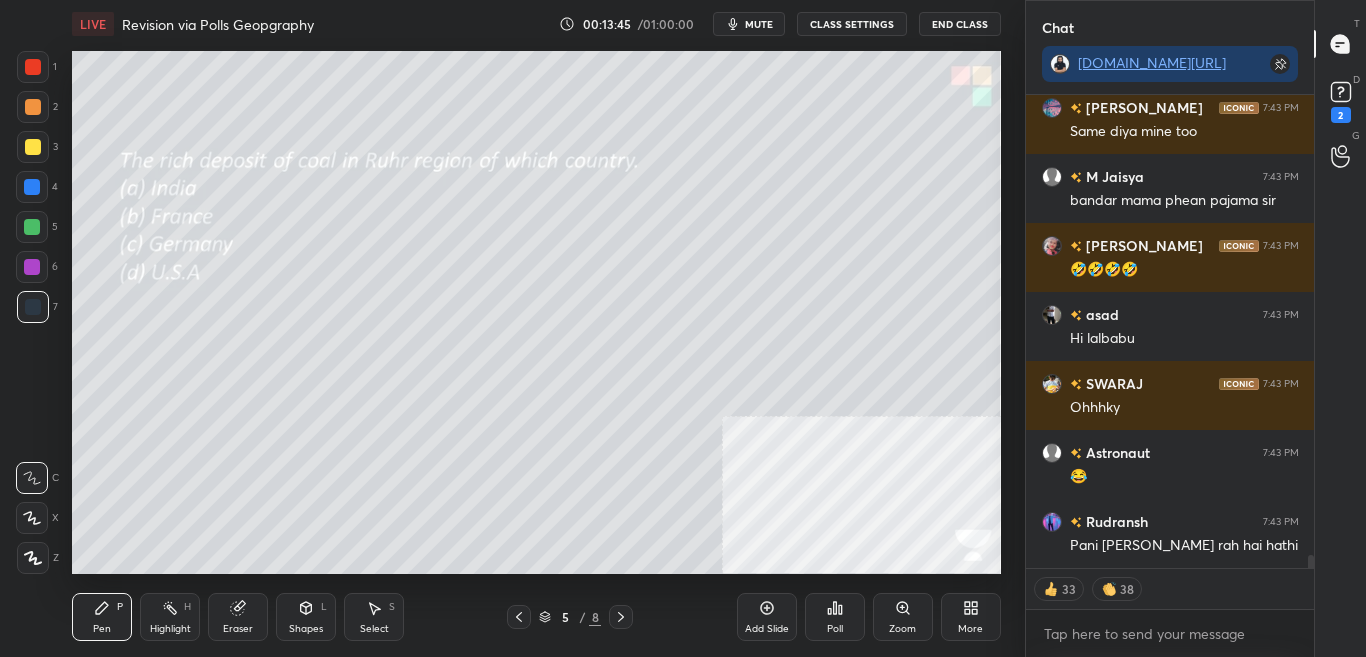 click at bounding box center [621, 617] 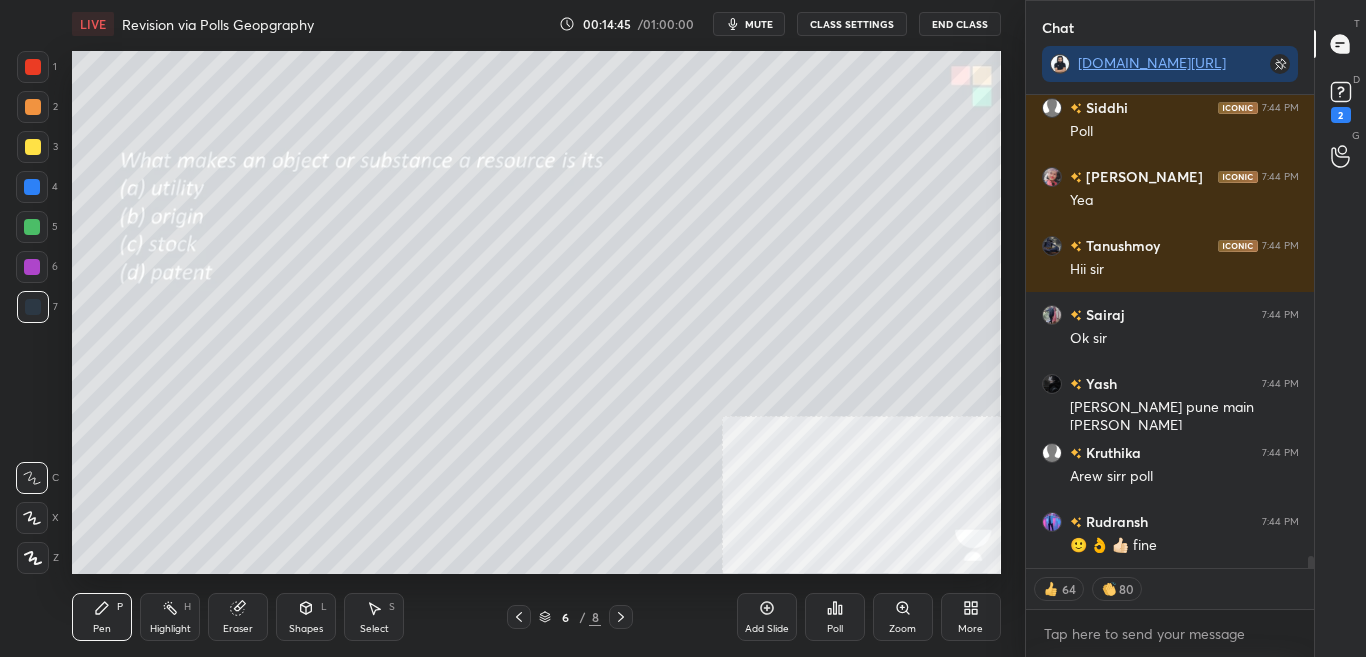 scroll, scrollTop: 18785, scrollLeft: 0, axis: vertical 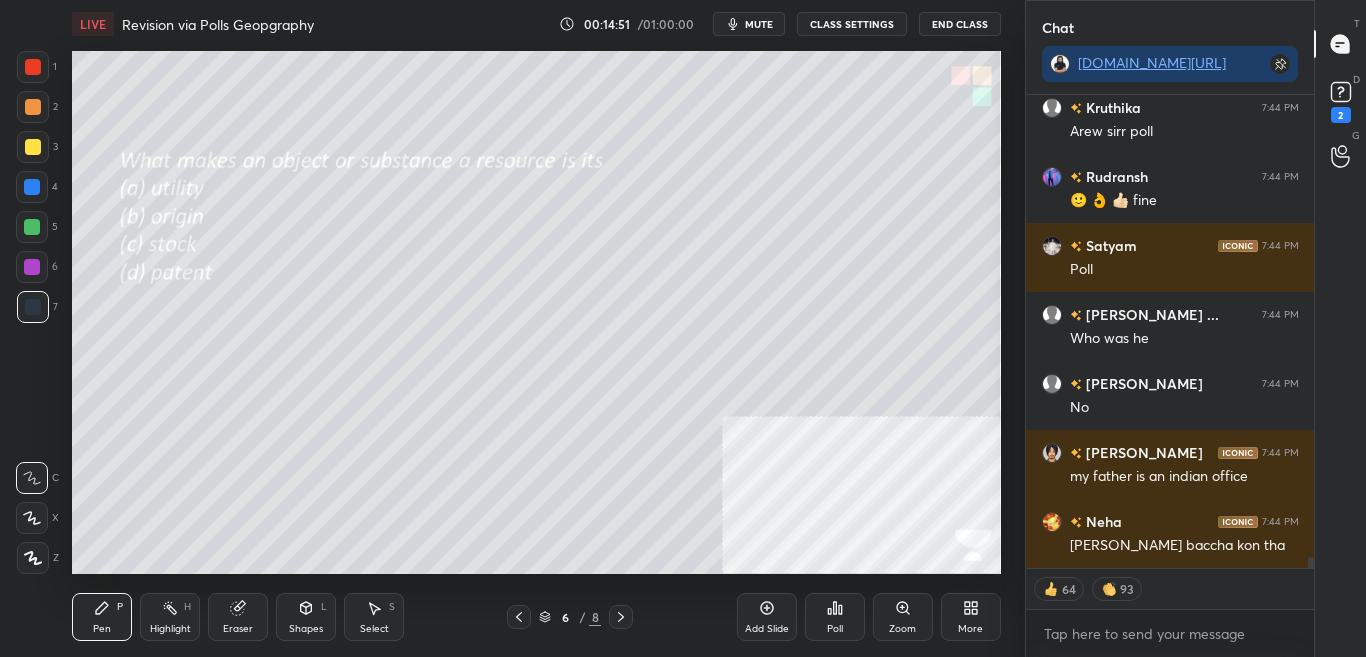 click on "Poll" at bounding box center [835, 617] 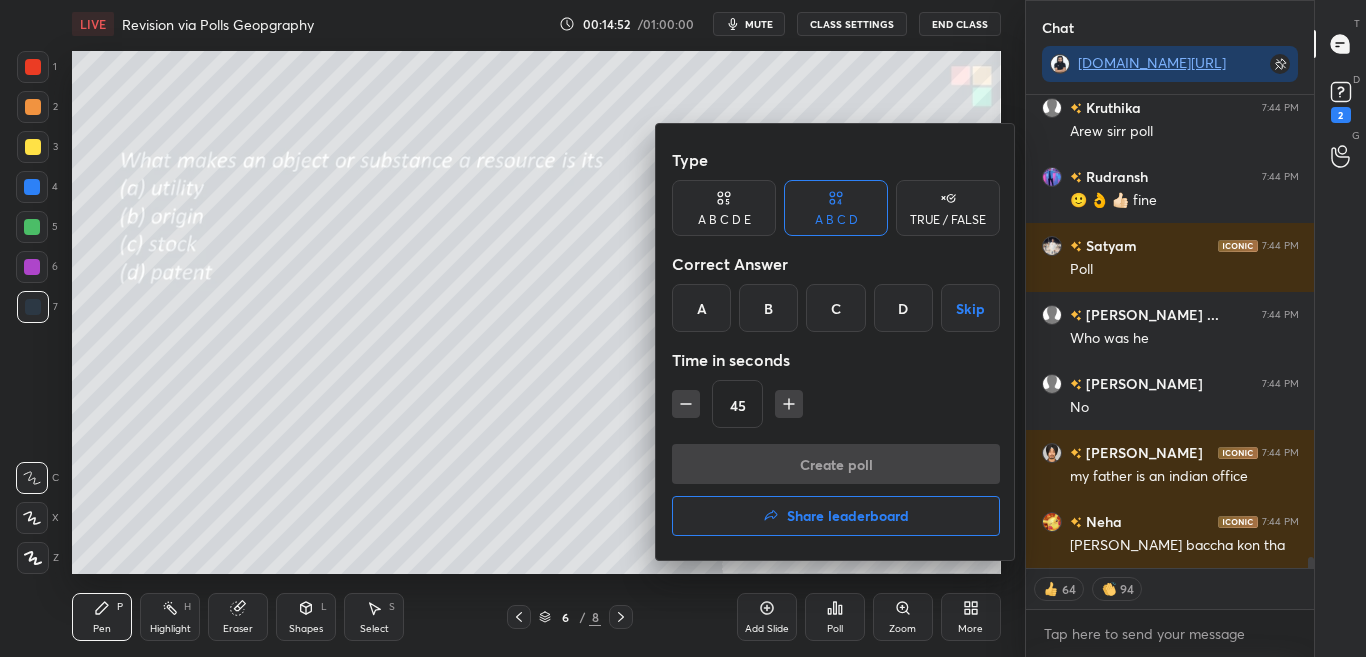 drag, startPoint x: 696, startPoint y: 305, endPoint x: 706, endPoint y: 327, distance: 24.166092 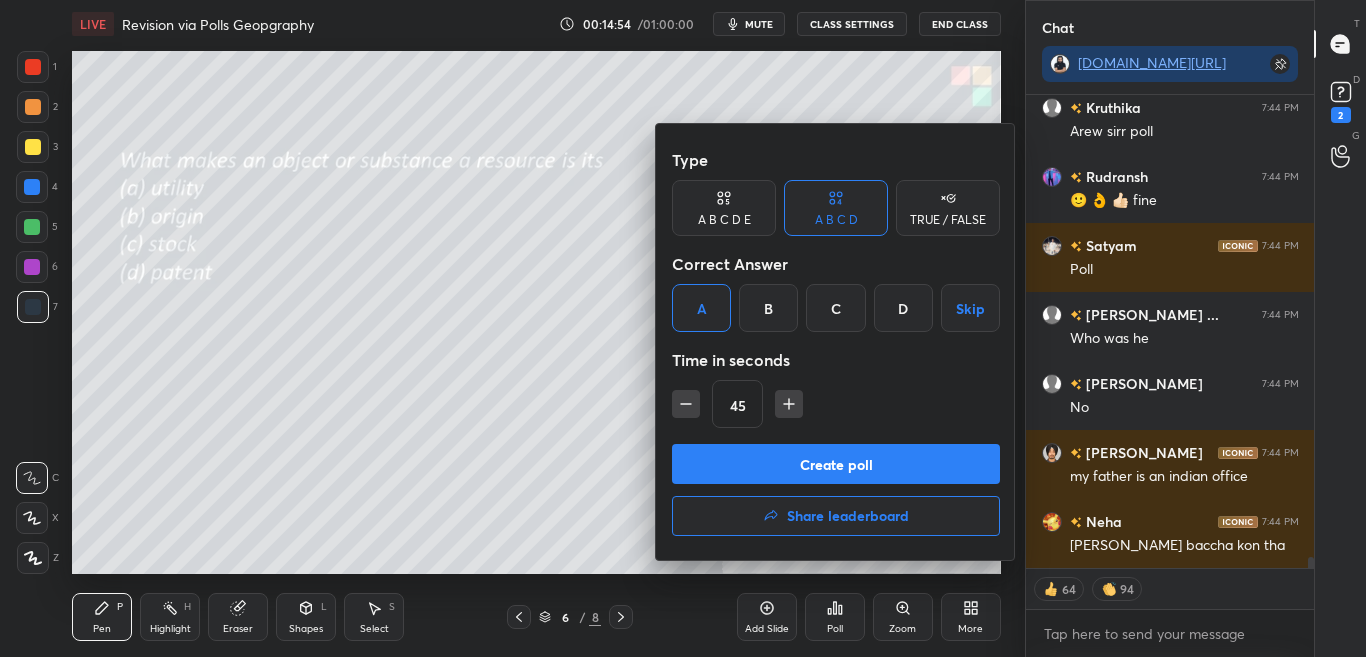 click on "Create poll" at bounding box center (836, 464) 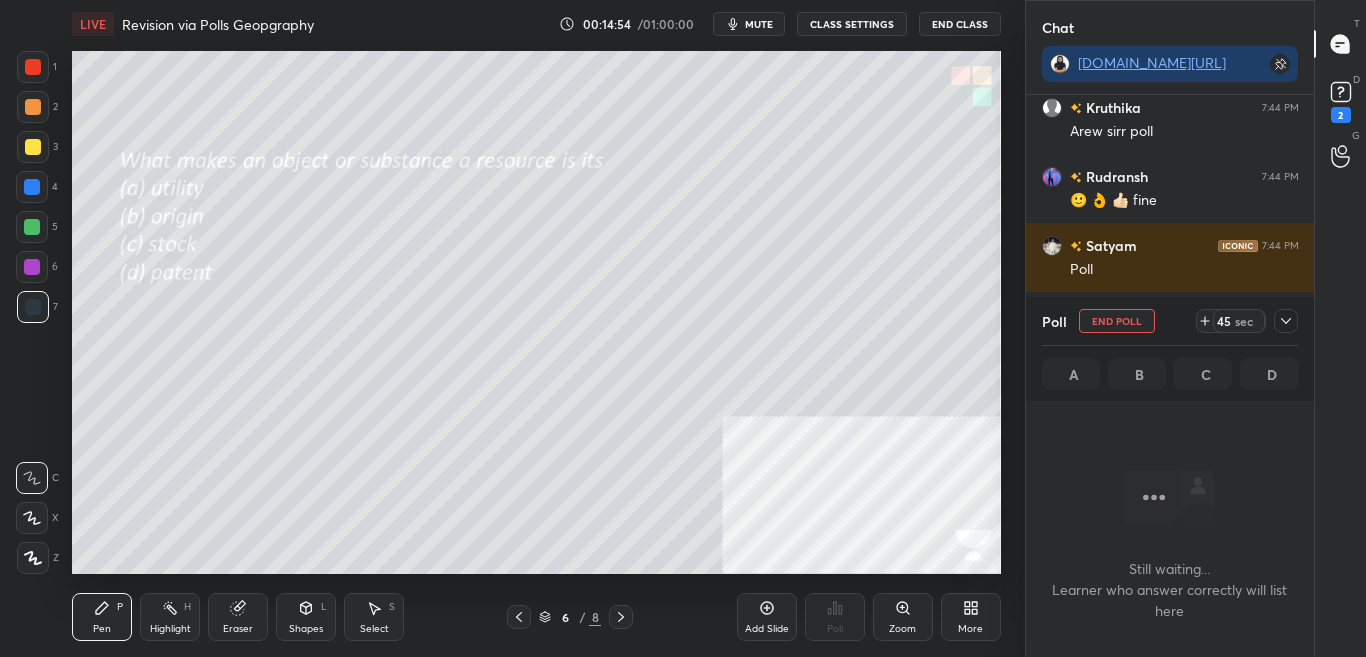 scroll, scrollTop: 290, scrollLeft: 282, axis: both 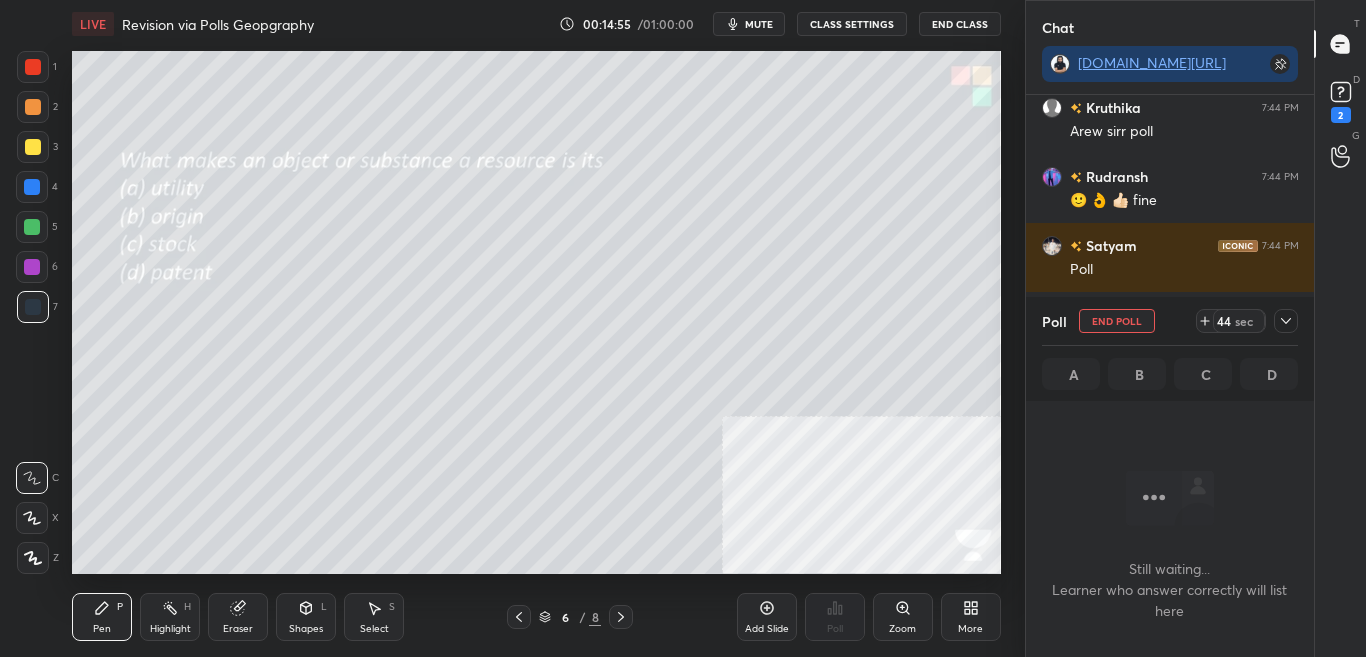 click 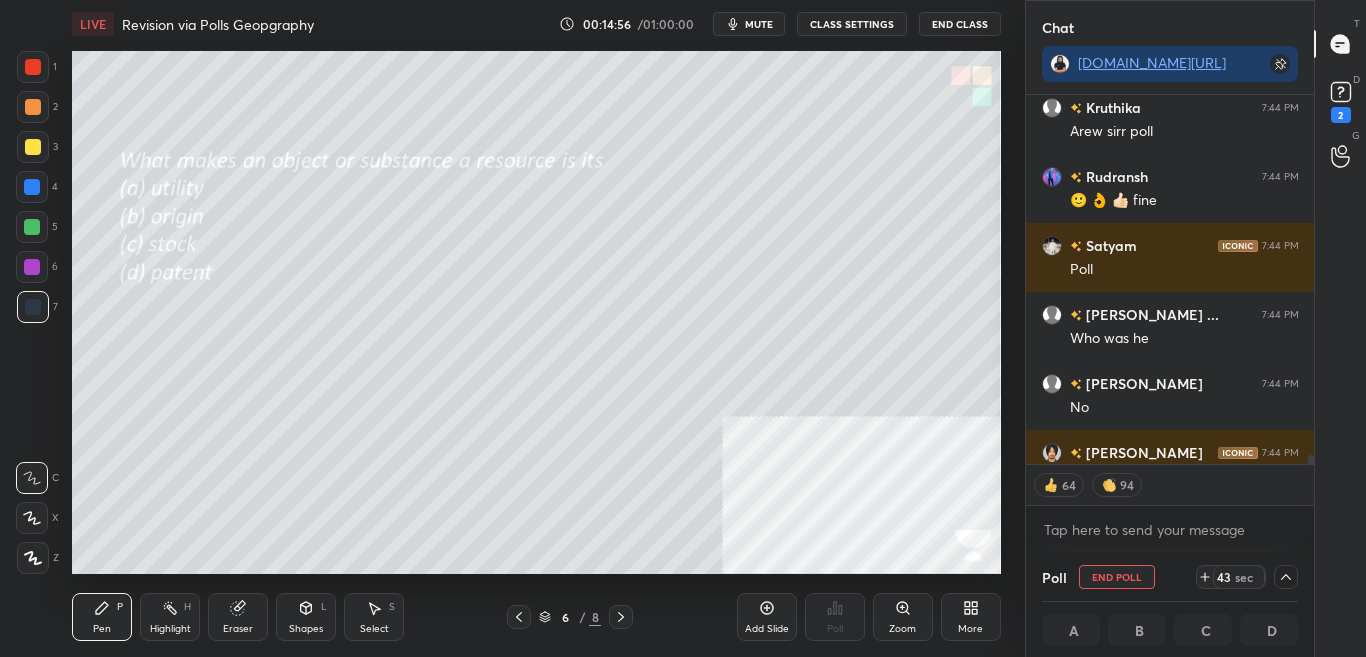 scroll, scrollTop: 1, scrollLeft: 7, axis: both 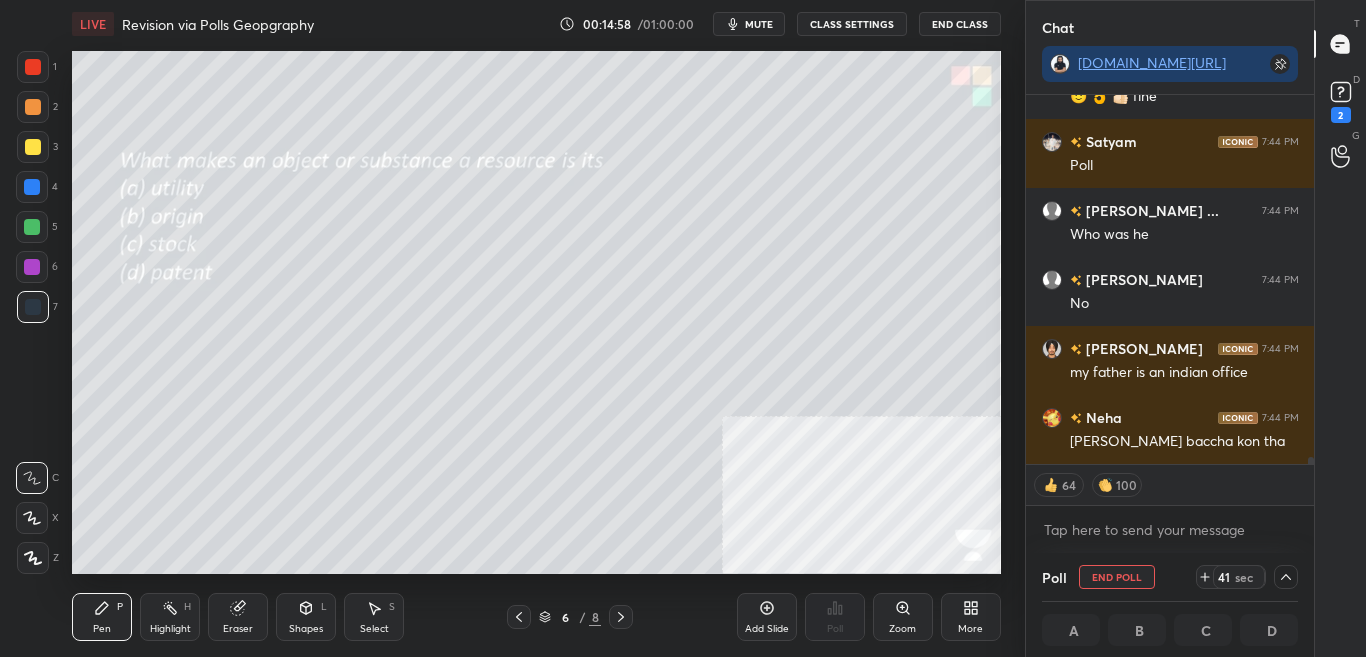 drag, startPoint x: 1313, startPoint y: 457, endPoint x: 1314, endPoint y: 469, distance: 12.0415945 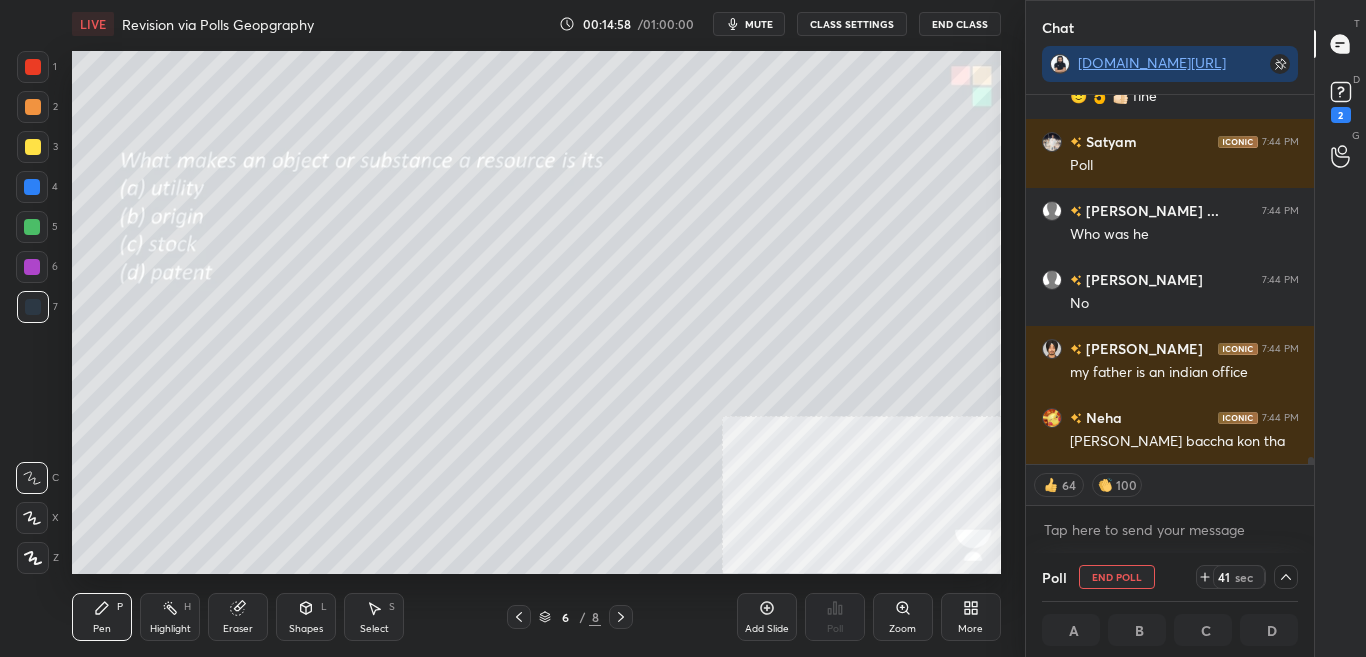 click on "Chat t.me/sikandarcbse8th Kruthika 7:44 PM Arew sirr poll Rudransh 7:44 PM 🙂 👌 👍🏻 fine Satyam 7:44 PM Poll divyanshi ... 7:44 PM Who was he ojasvi 7:44 PM No Ajit Pal 7:44 PM my father is an indian office Neha 7:44 PM Sir vo baccha kon tha JUMP TO LATEST 64 100 Enable hand raising Enable raise hand to speak to learners. Once enabled, chat will be turned off temporarily. Enable x   introducing Raise a hand with a doubt Now learners can raise their hand along with a doubt  How it works? Ibrahim Asked a doubt 2 7/10, shading and proportions can be better Pick this doubt Sairaj Asked a doubt 2 First doubt guysssssssssssssss Pick this doubt Avadhoot Asked a doubt 1 Sir for u Pick this doubt Garvit Asked a doubt 1 Please help me with this doubt Pick this doubt Ibrahim Asked a doubt 1 Aheem aheem Pick this doubt Revanth Asked a doubt 1 my brother's drawing of sikandar baig sir Pick this doubt Akshita Asked a doubt 1 My drawing Pick this doubt M Jaisya Asked a doubt 1 sir how is it Pick this doubt Got it" at bounding box center [1196, 328] 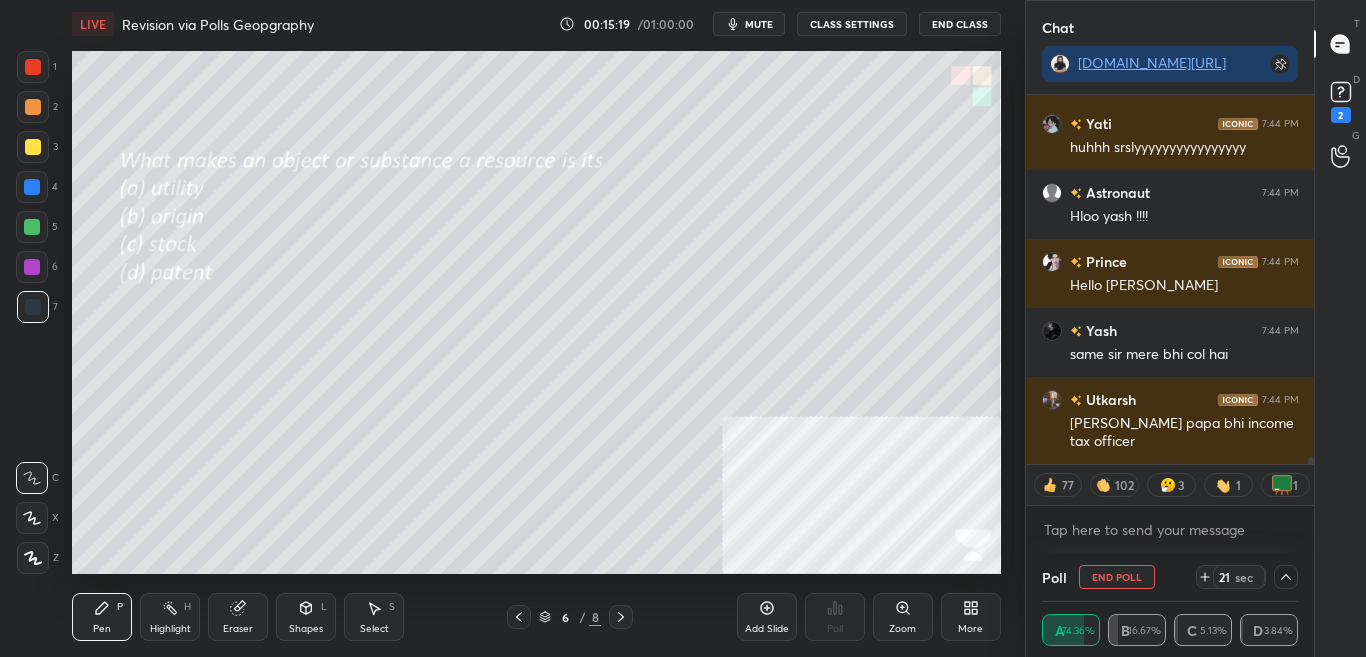 scroll, scrollTop: 20016, scrollLeft: 0, axis: vertical 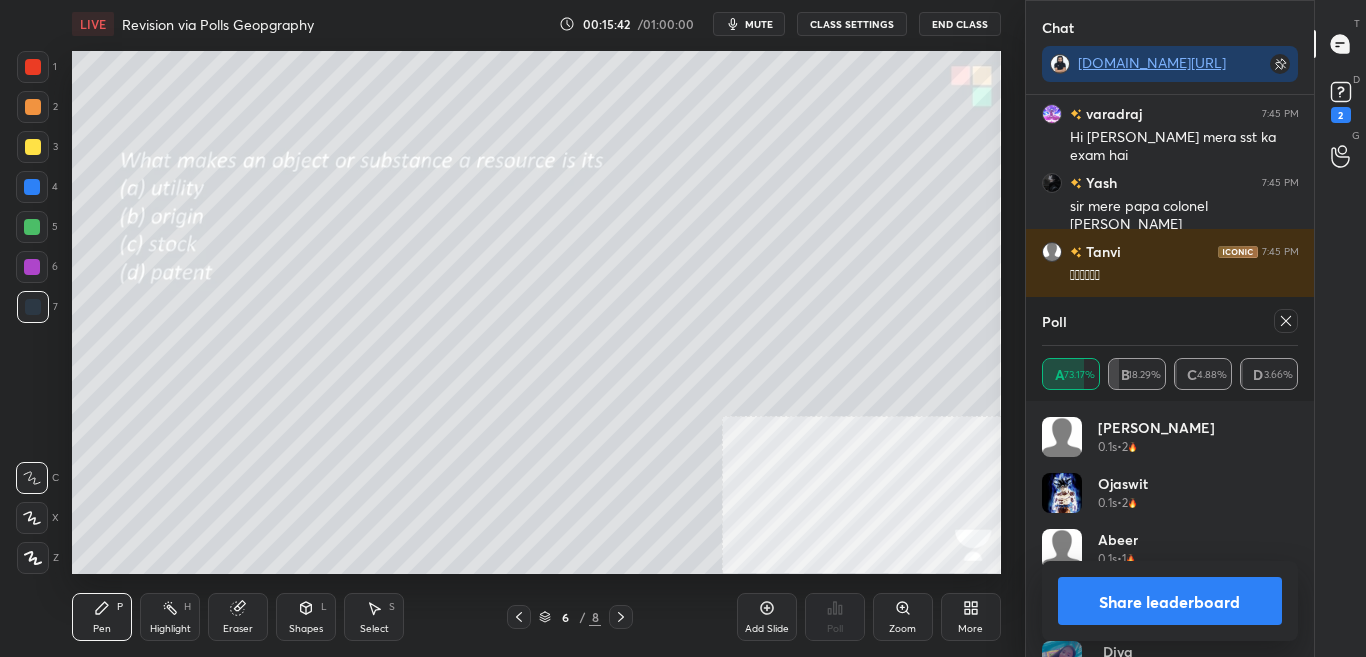 click on "Share leaderboard" at bounding box center [1170, 601] 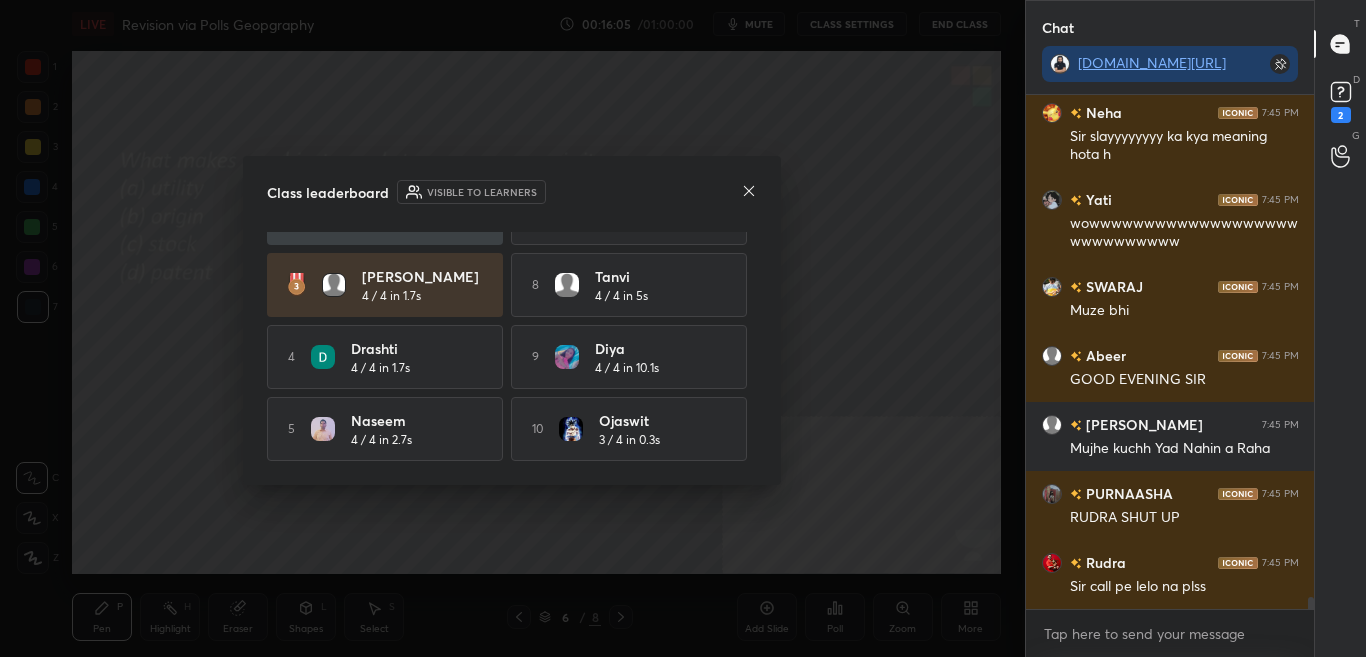 click 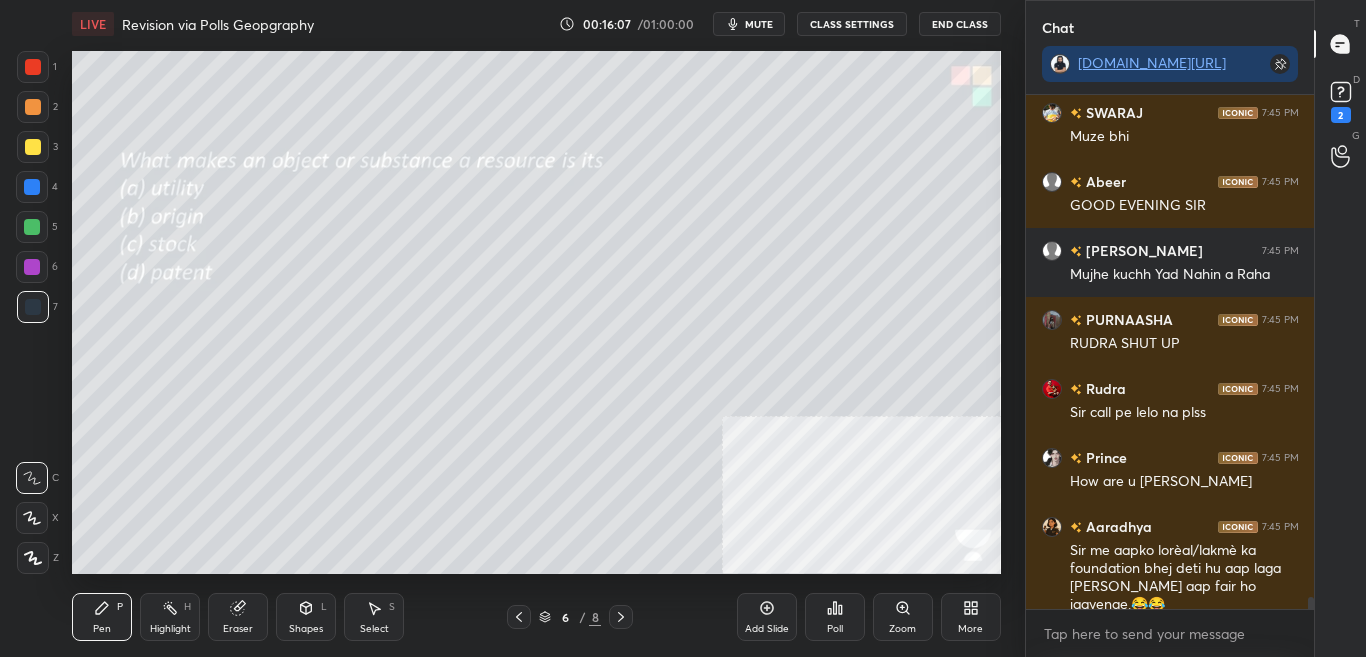 click 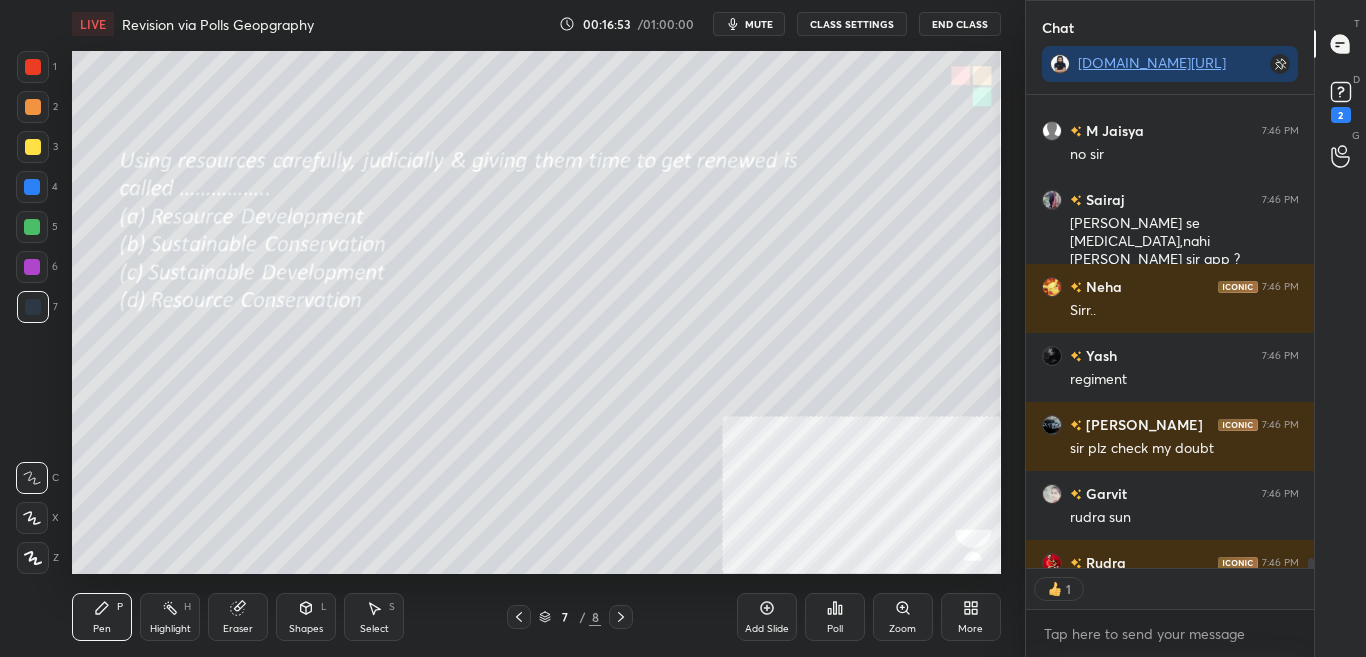 click on "Poll" at bounding box center [835, 629] 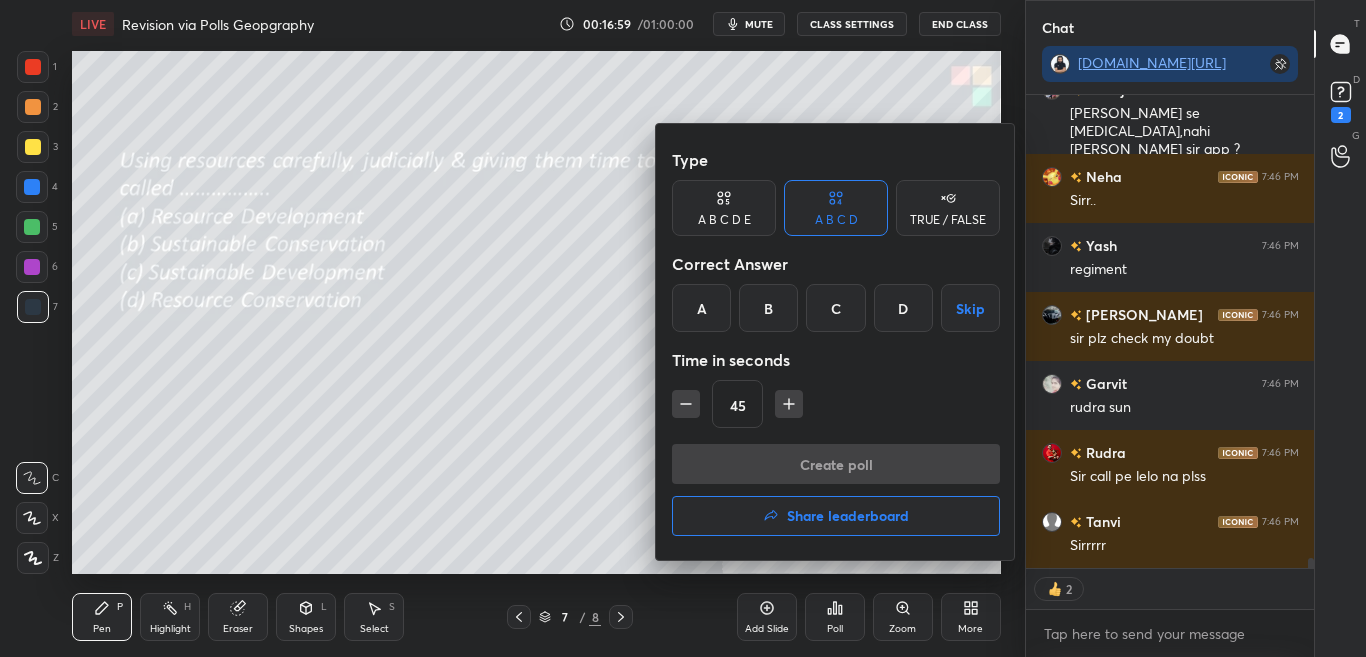 click at bounding box center (683, 328) 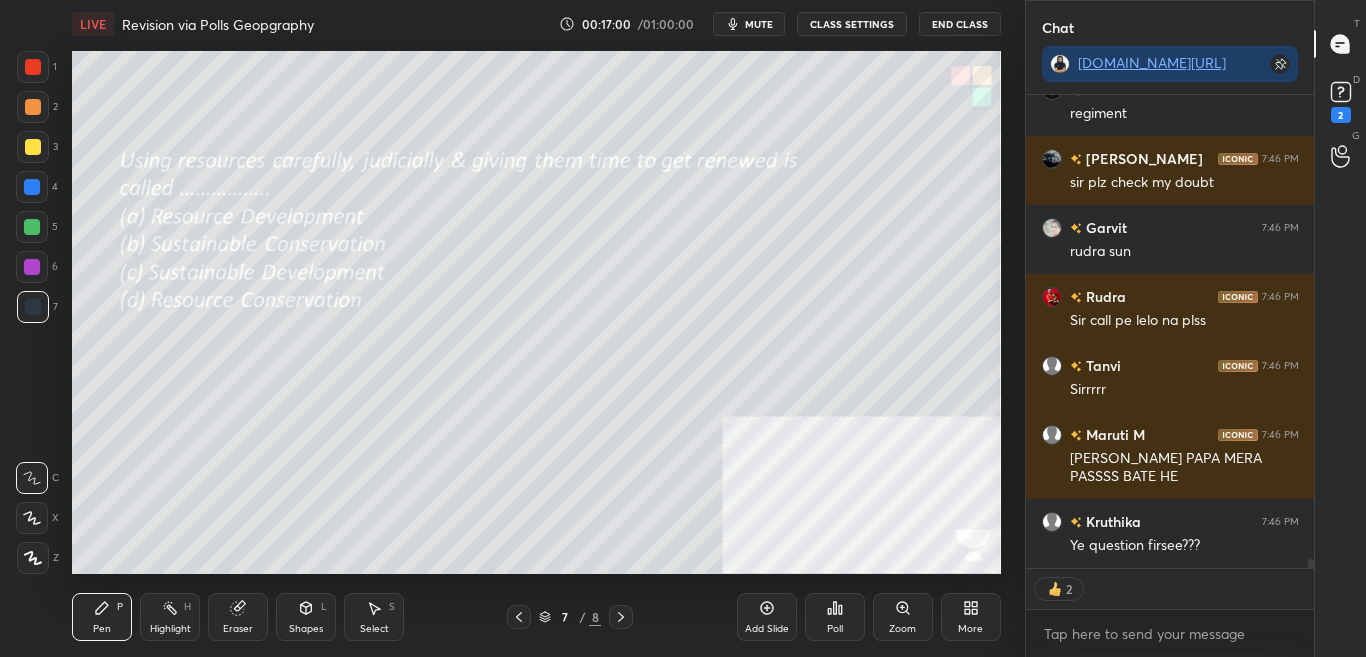 click on "Poll" at bounding box center [835, 617] 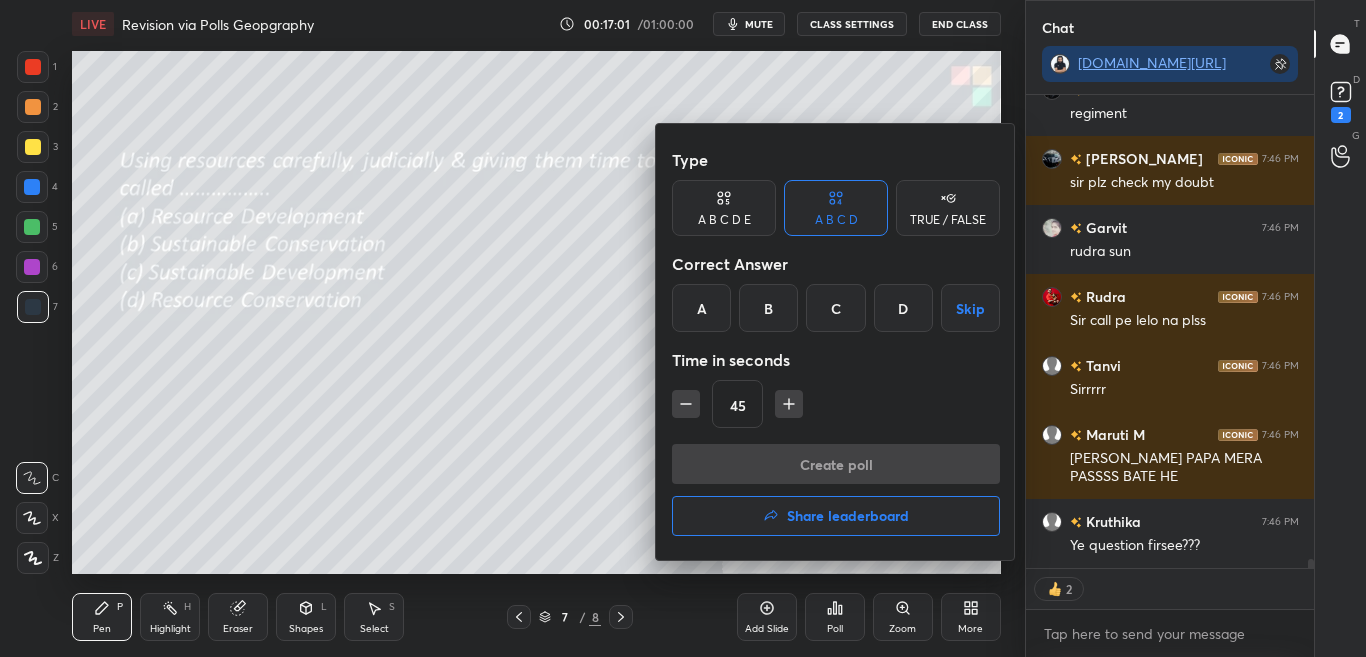 click at bounding box center (683, 328) 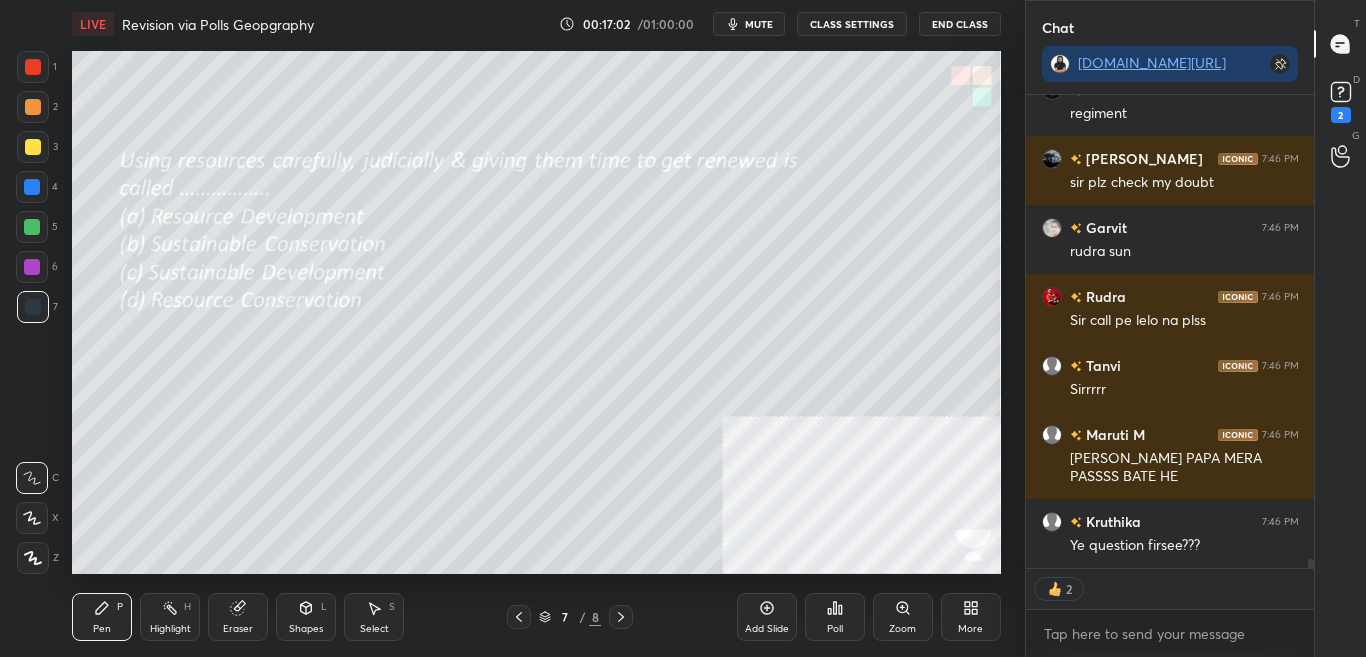 click 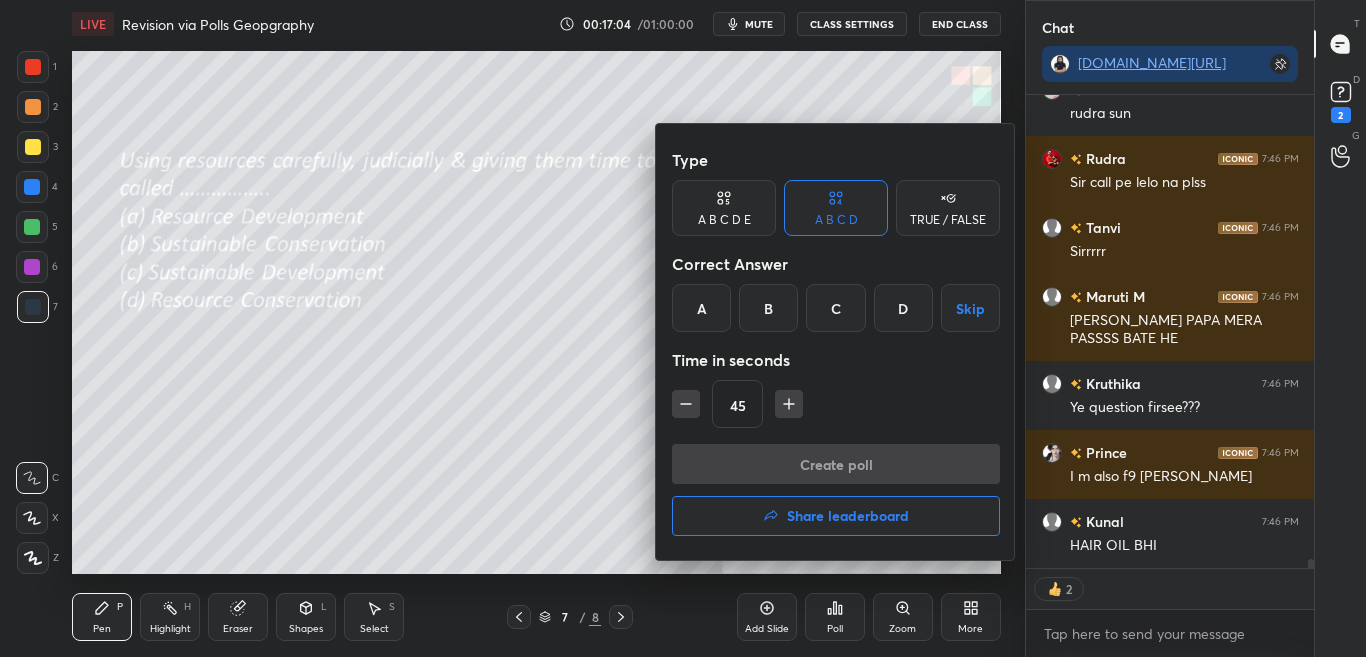 click at bounding box center [683, 328] 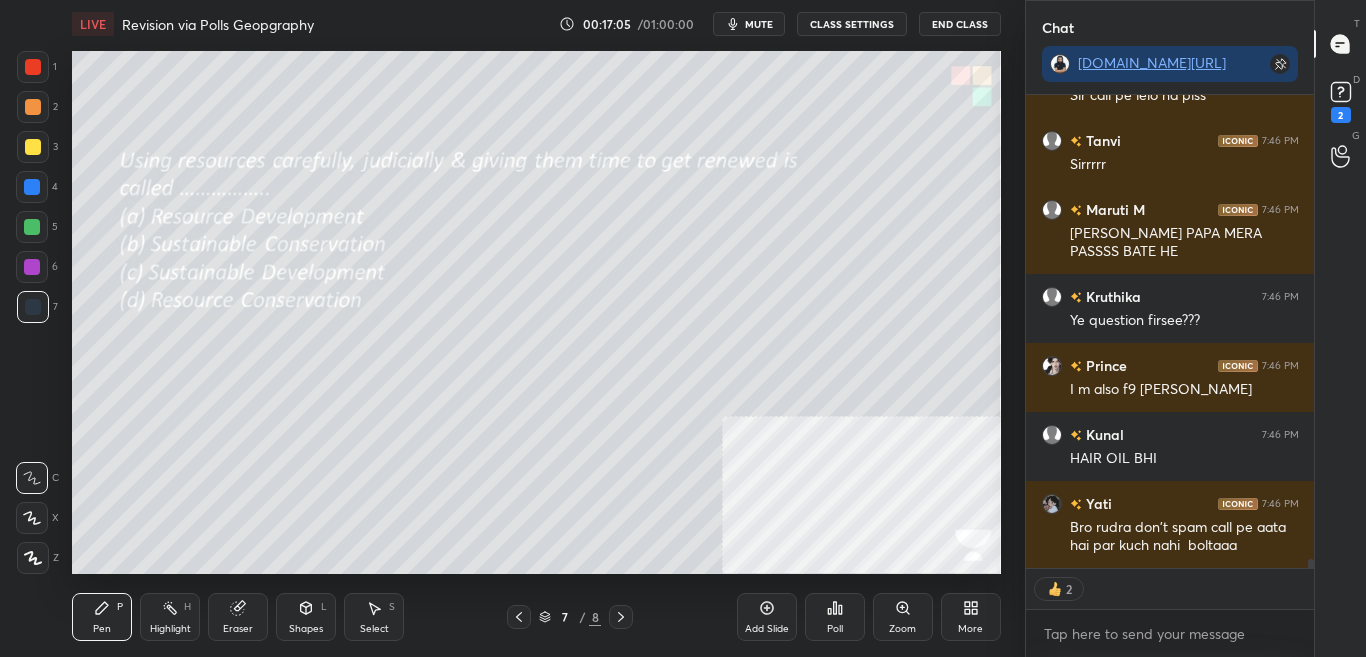 scroll, scrollTop: 23481, scrollLeft: 0, axis: vertical 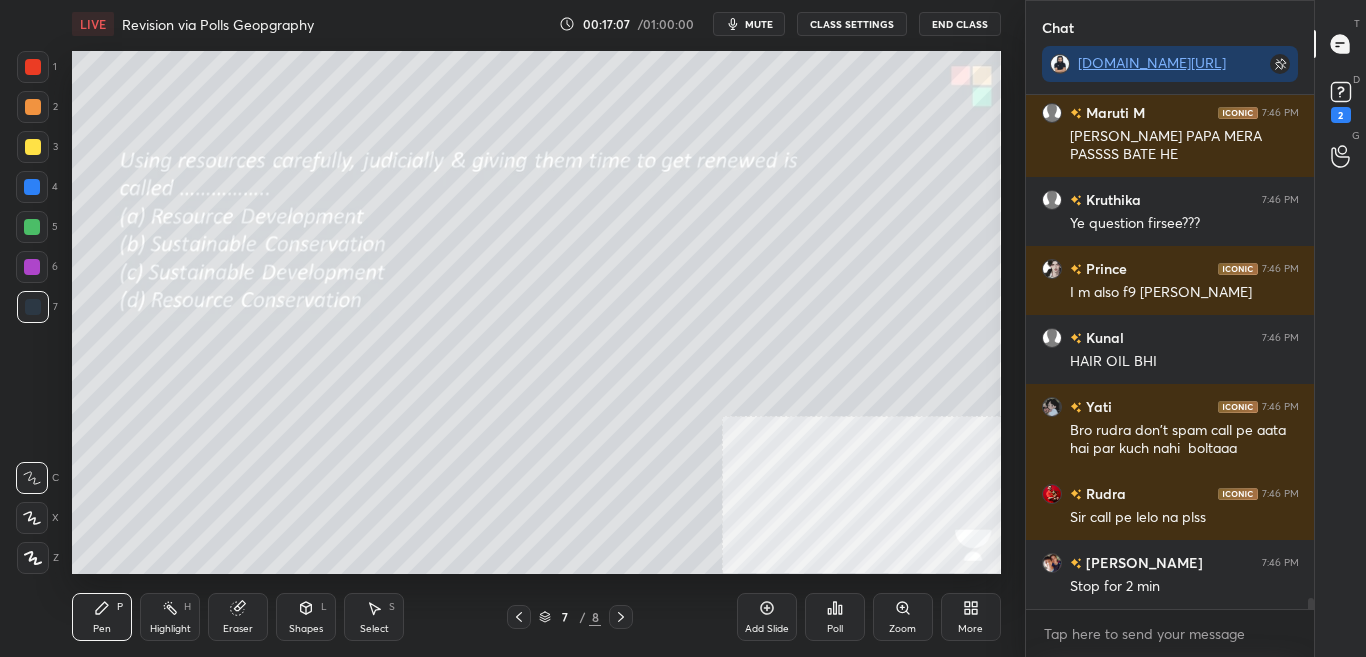 click on "Poll" at bounding box center [835, 629] 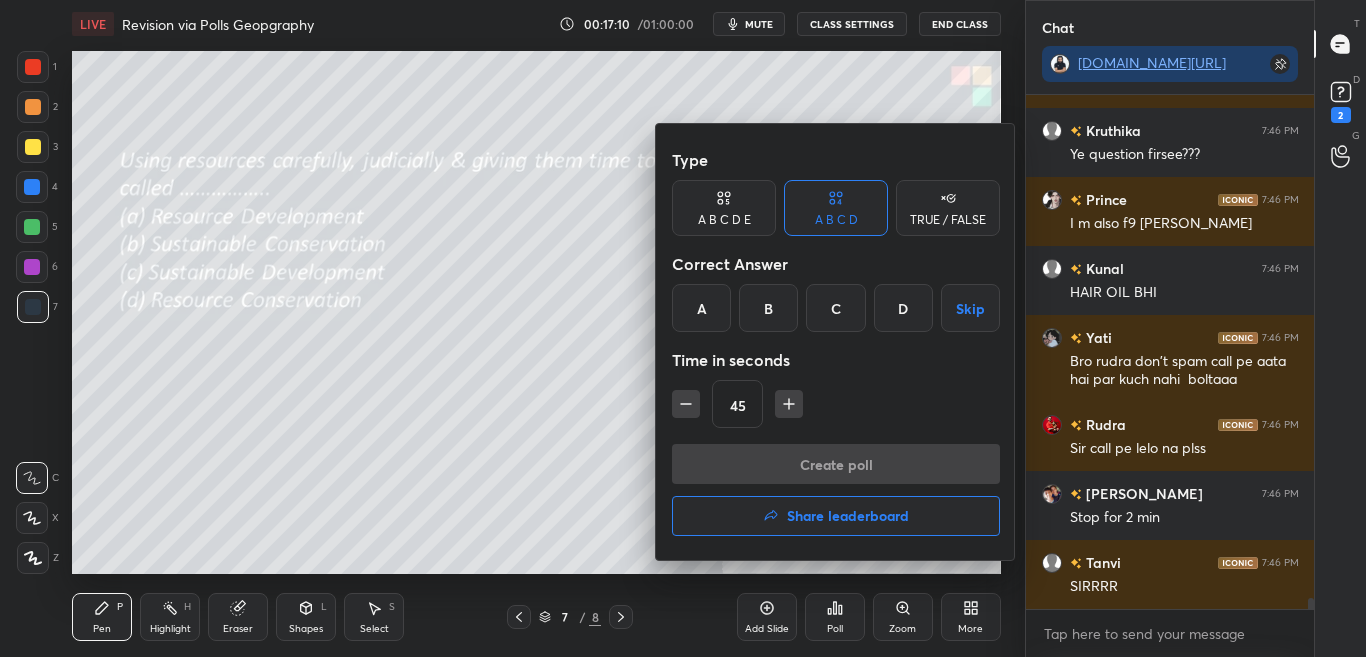 click on "D" at bounding box center (903, 308) 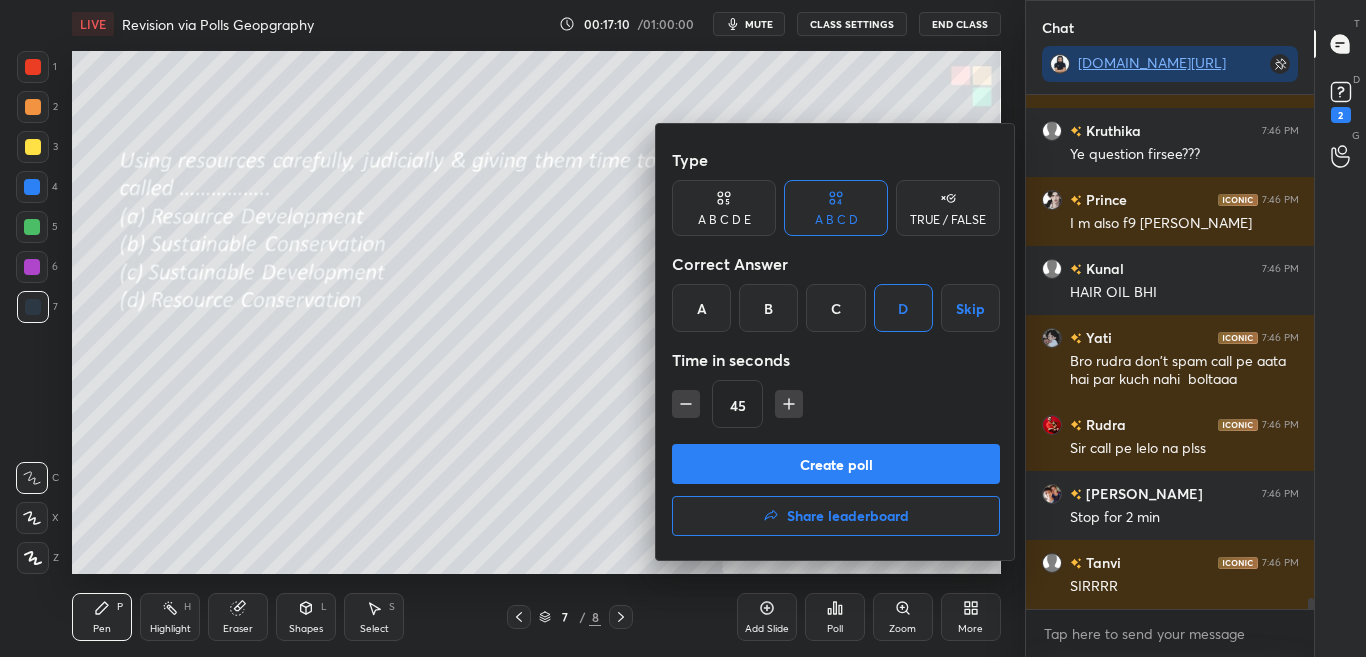 click on "Create poll" at bounding box center [836, 464] 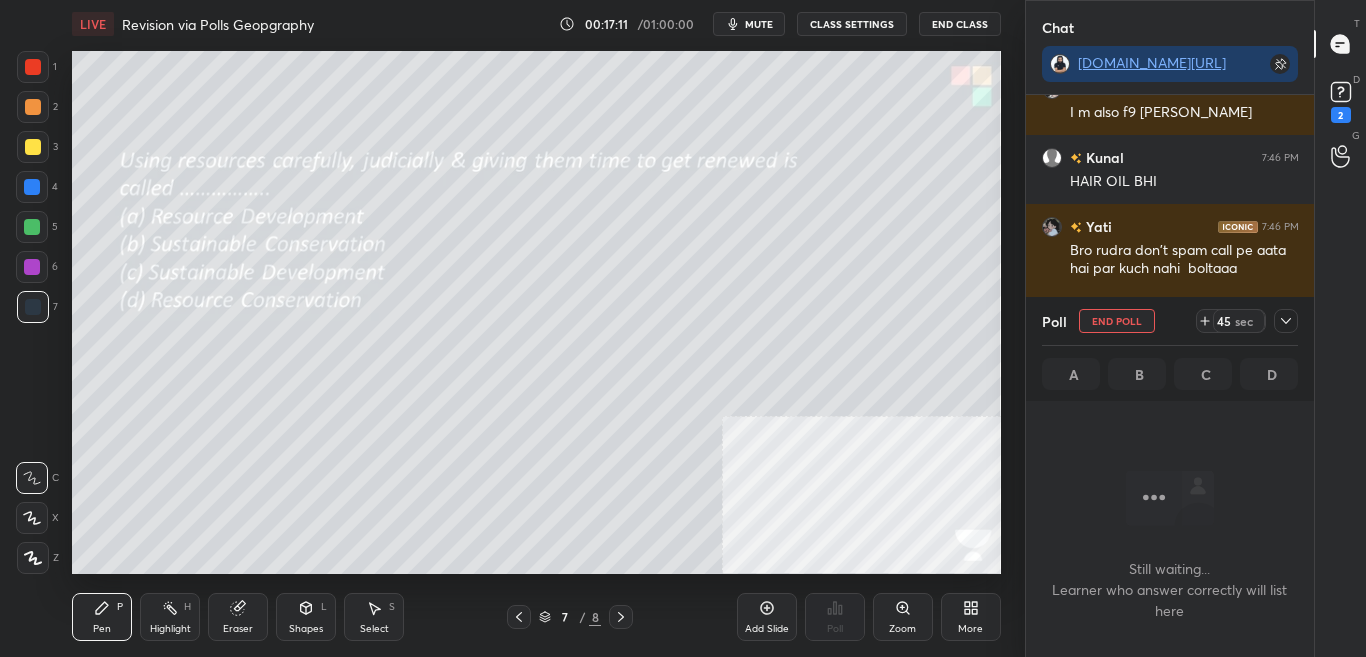 drag, startPoint x: 738, startPoint y: 30, endPoint x: 749, endPoint y: 30, distance: 11 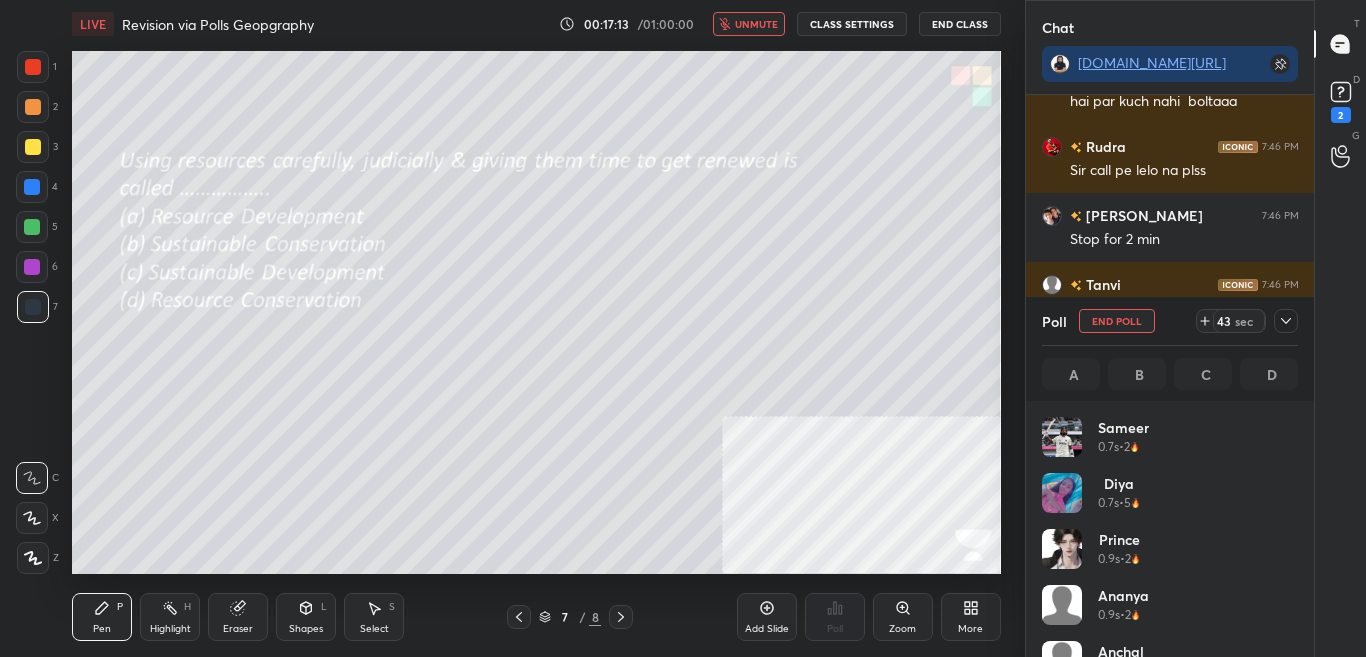click 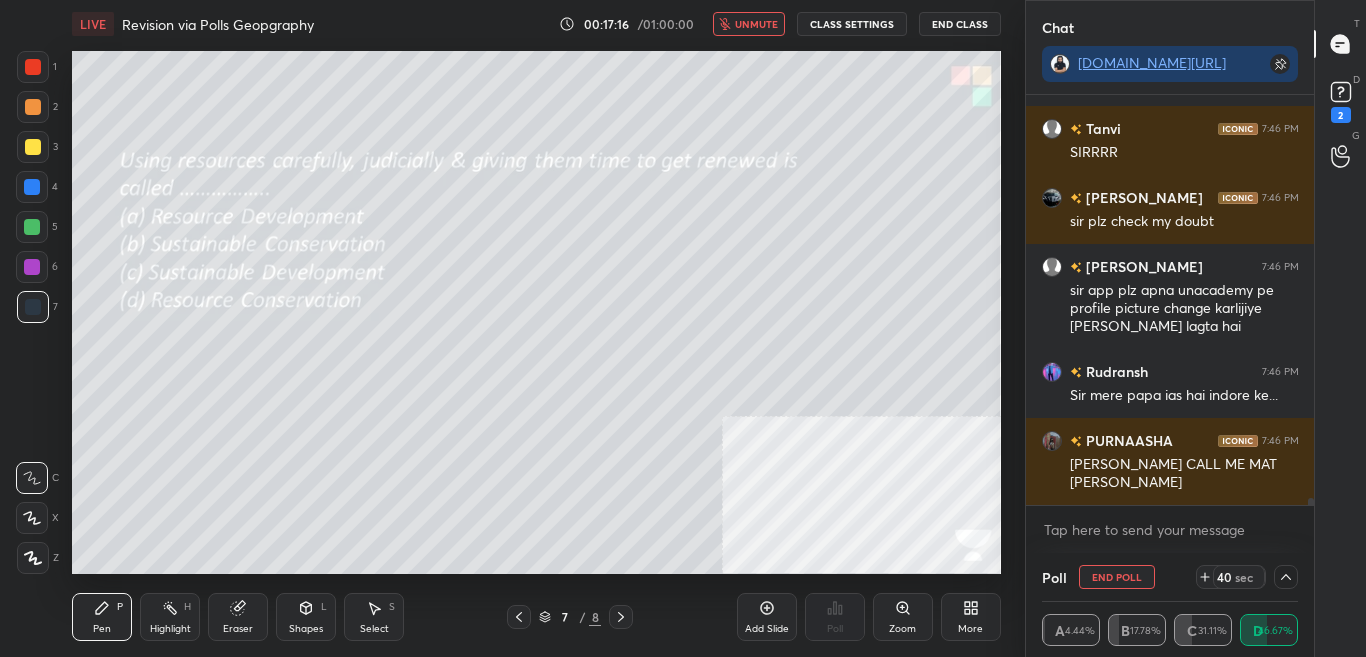 click on "unmute" at bounding box center [756, 24] 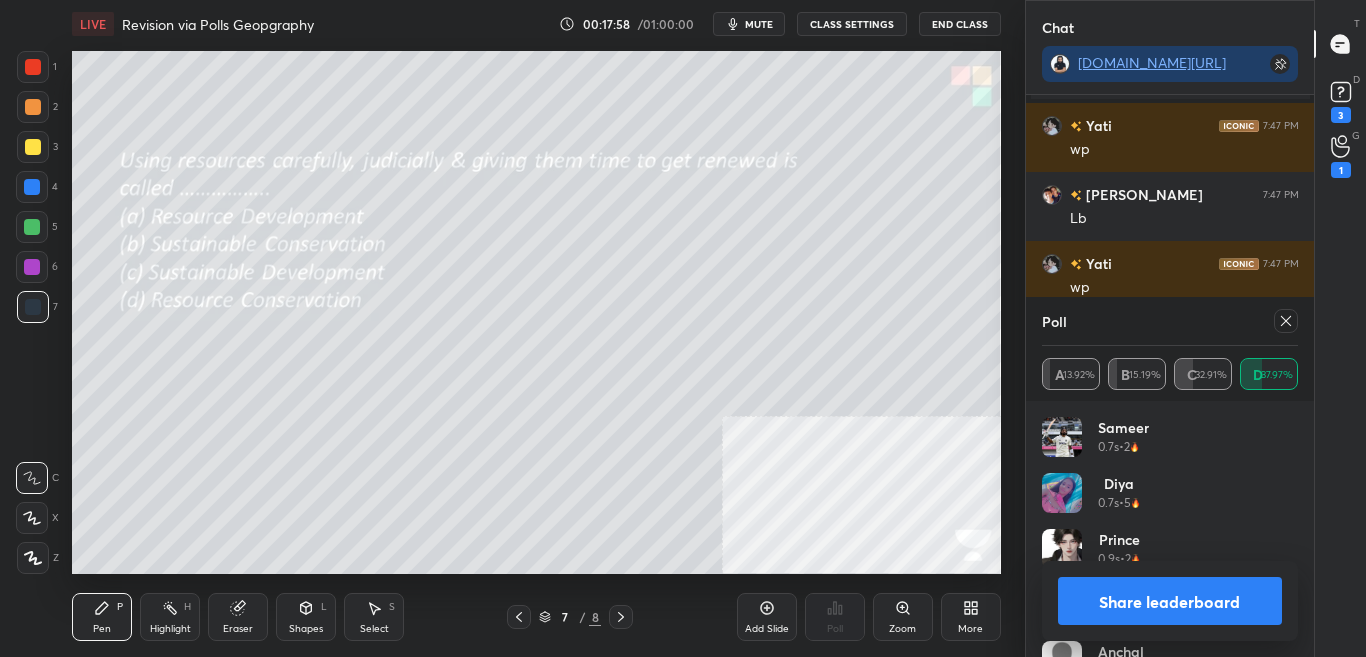 drag, startPoint x: 1310, startPoint y: 503, endPoint x: 1315, endPoint y: 515, distance: 13 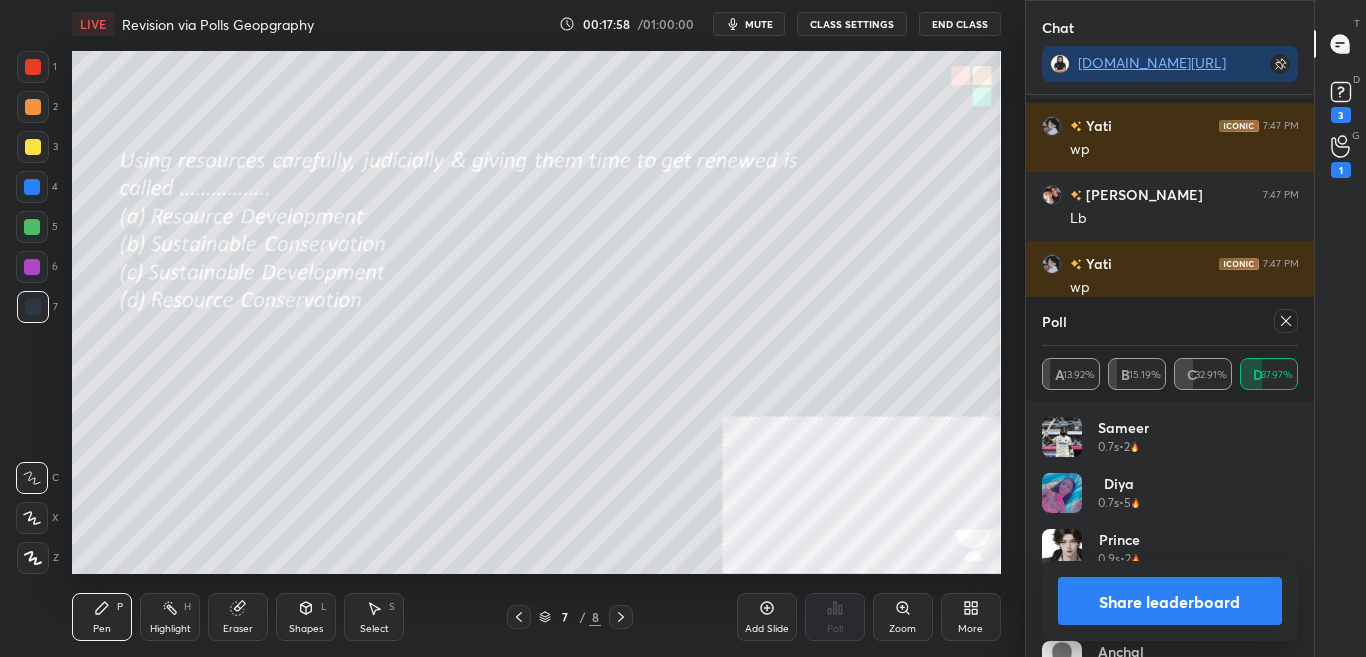 click on "Chat t.me/sikandarcbse8th Yati 7:47 PM ans galat haiii wp wp Aarav  joined Yati 7:47 PM wp Aishwary 7:47 PM Lb Yati 7:47 PM wp wp wp Avadhoot   has a doubt 7:47 PM View doubt Kruthika 7:47 PM Its not c JUMP TO LATEST Enable hand raising Enable raise hand to speak to learners. Once enabled, chat will be turned off temporarily. Enable x   introducing Raise a hand with a doubt Now learners can raise their hand along with a doubt  How it works? Ibrahim Asked a doubt 2 7/10, shading and proportions can be better Pick this doubt Sairaj Asked a doubt 2 First doubt guysssssssssssssss Pick this doubt Avadhoot Asked a doubt 1 Please help me with this doubt Pick this doubt Avadhoot Asked a doubt 1 Sir for u Pick this doubt Garvit Asked a doubt 1 Please help me with this doubt Pick this doubt Ibrahim Asked a doubt 1 Aheem aheem Pick this doubt Revanth Asked a doubt 1 my brother's drawing of sikandar baig sir Pick this doubt Akshita Asked a doubt 1 My drawing Pick this doubt M Jaisya Asked a doubt 1 sir how is it Got it" at bounding box center [1196, 328] 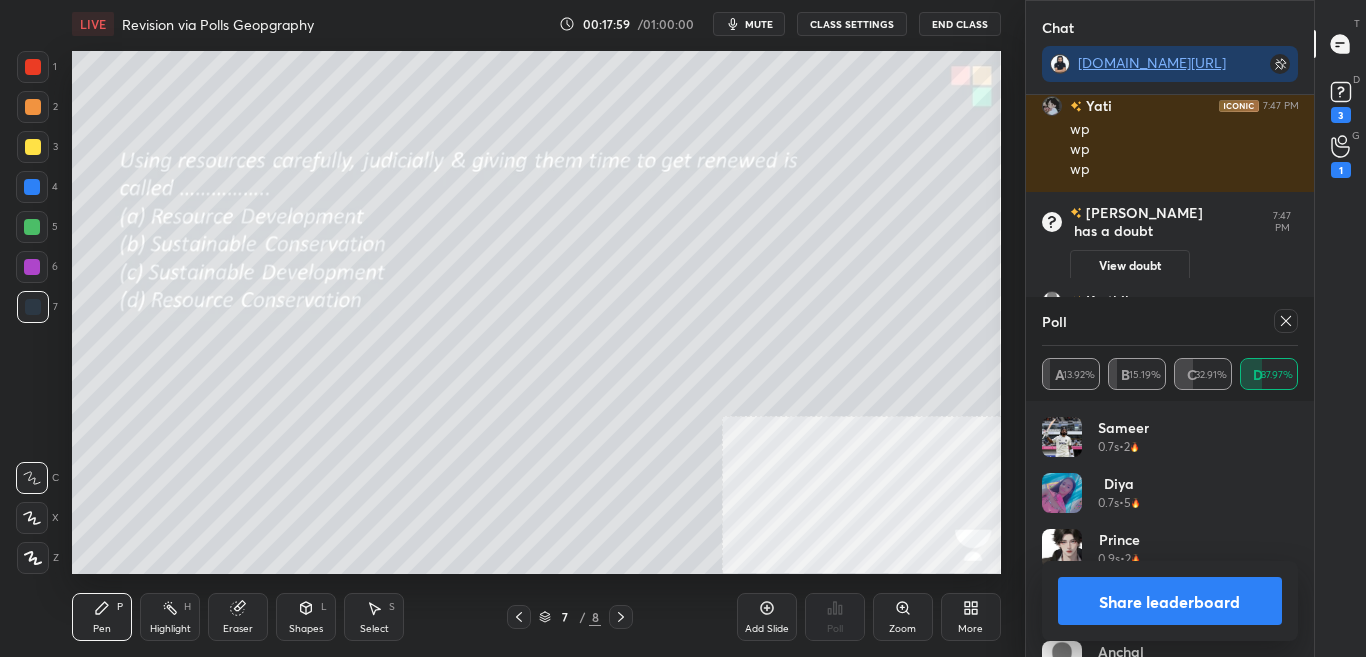 click on "Share leaderboard" at bounding box center (1170, 601) 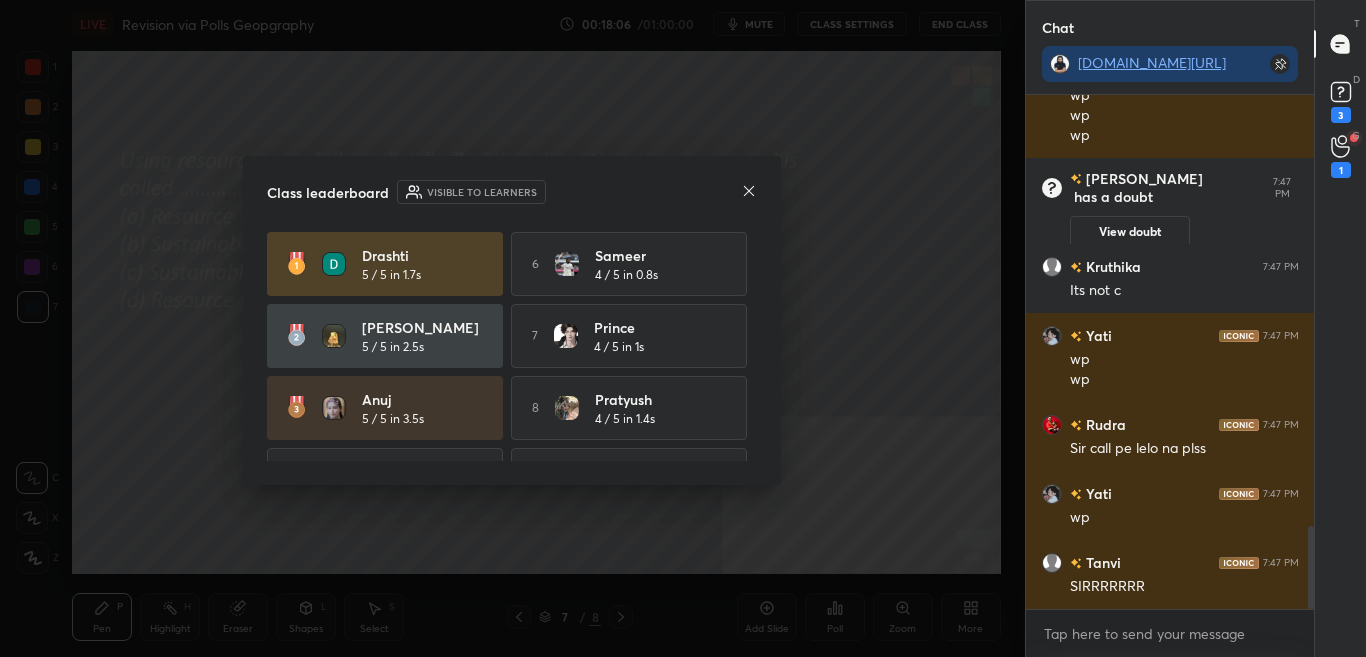 drag, startPoint x: 760, startPoint y: 313, endPoint x: 750, endPoint y: 338, distance: 26.925823 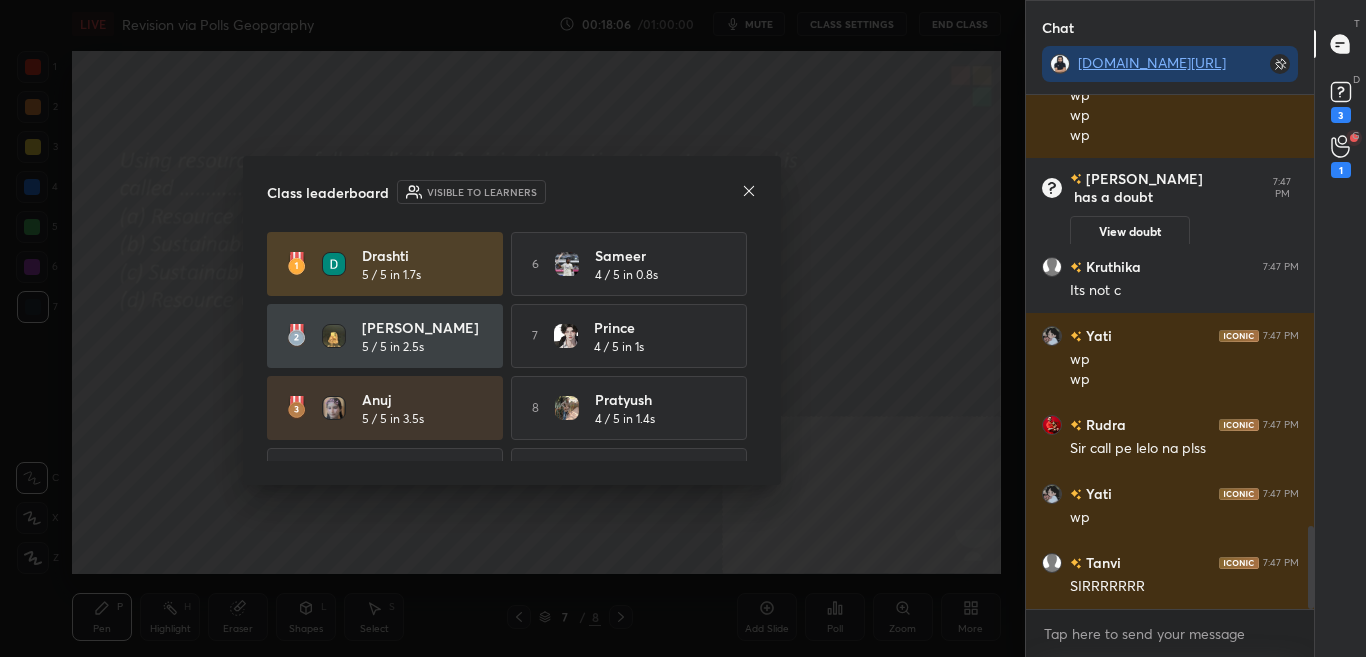click on "Class leaderboard Visible to learners Drashti 5 / 5 in 1.7s 6 Sameer 4 / 5 in 0.8s tabish 5 / 5 in 2.5s 7 Prince 4 / 5 in 1s Anuj 5 / 5 in 3.5s 8 Pratyush 4 / 5 in 1.4s 4 Tanvi 5 / 5 in 4.3s 9 Avnit 4 / 5 in 1.6s 5 Diya 5 / 5 in 8.2s 10 Srinidi 4 / 5 in 1.7s" at bounding box center (512, 320) 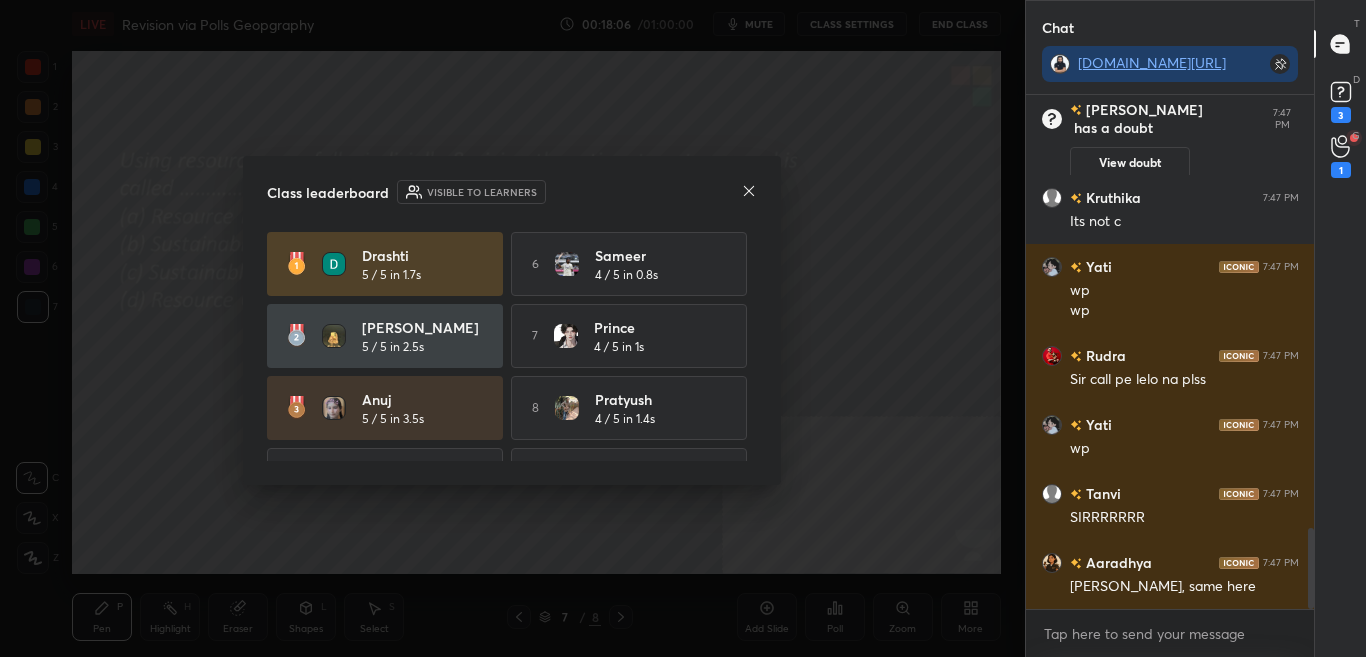 click on "Drashti 5 / 5 in 1.7s 6 Sameer 4 / 5 in 0.8s tabish 5 / 5 in 2.5s 7 Prince 4 / 5 in 1s Anuj 5 / 5 in 3.5s 8 Pratyush 4 / 5 in 1.4s 4 Tanvi 5 / 5 in 4.3s 9 Avnit 4 / 5 in 1.6s 5 Diya 5 / 5 in 8.2s 10 Srinidi 4 / 5 in 1.7s" at bounding box center (512, 408) 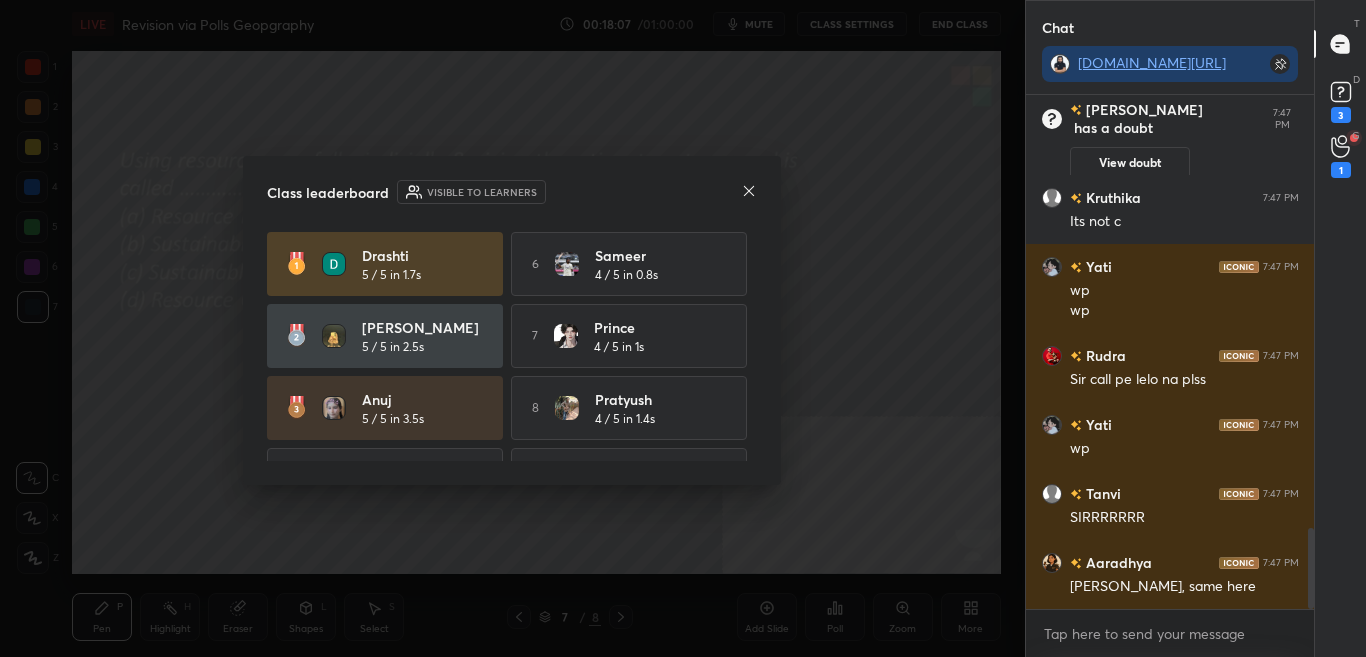 drag, startPoint x: 750, startPoint y: 340, endPoint x: 755, endPoint y: 361, distance: 21.587032 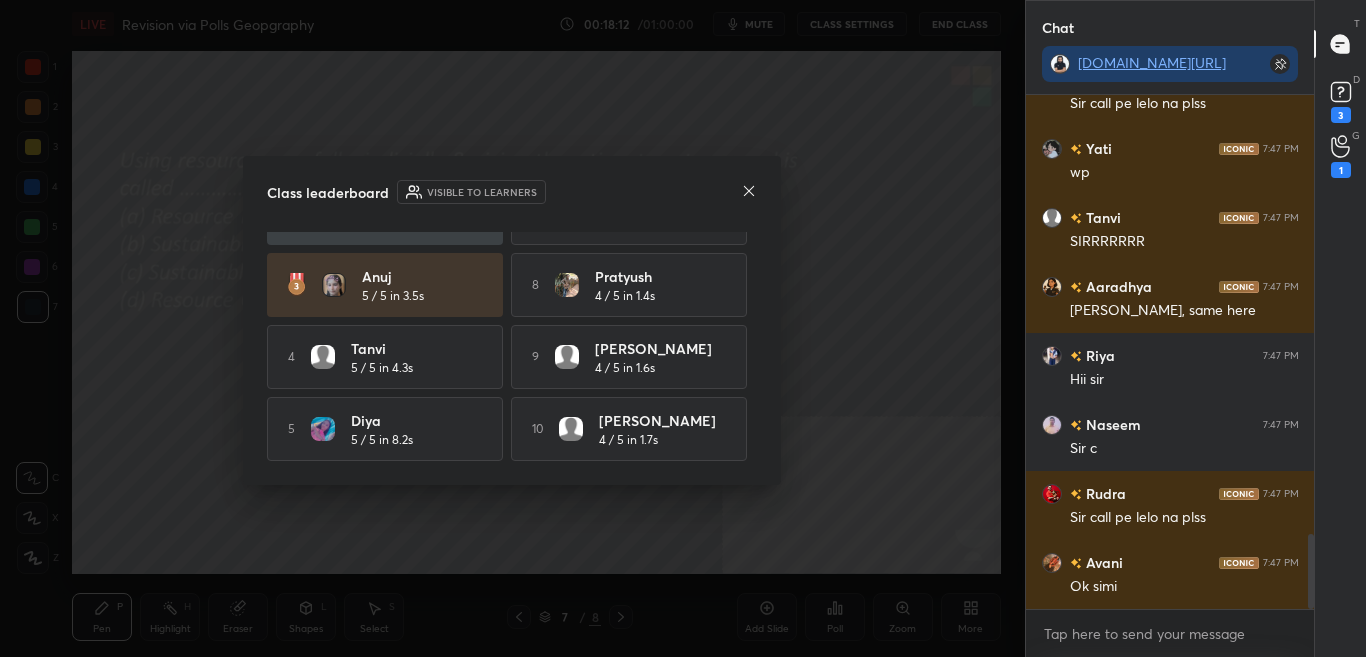 click 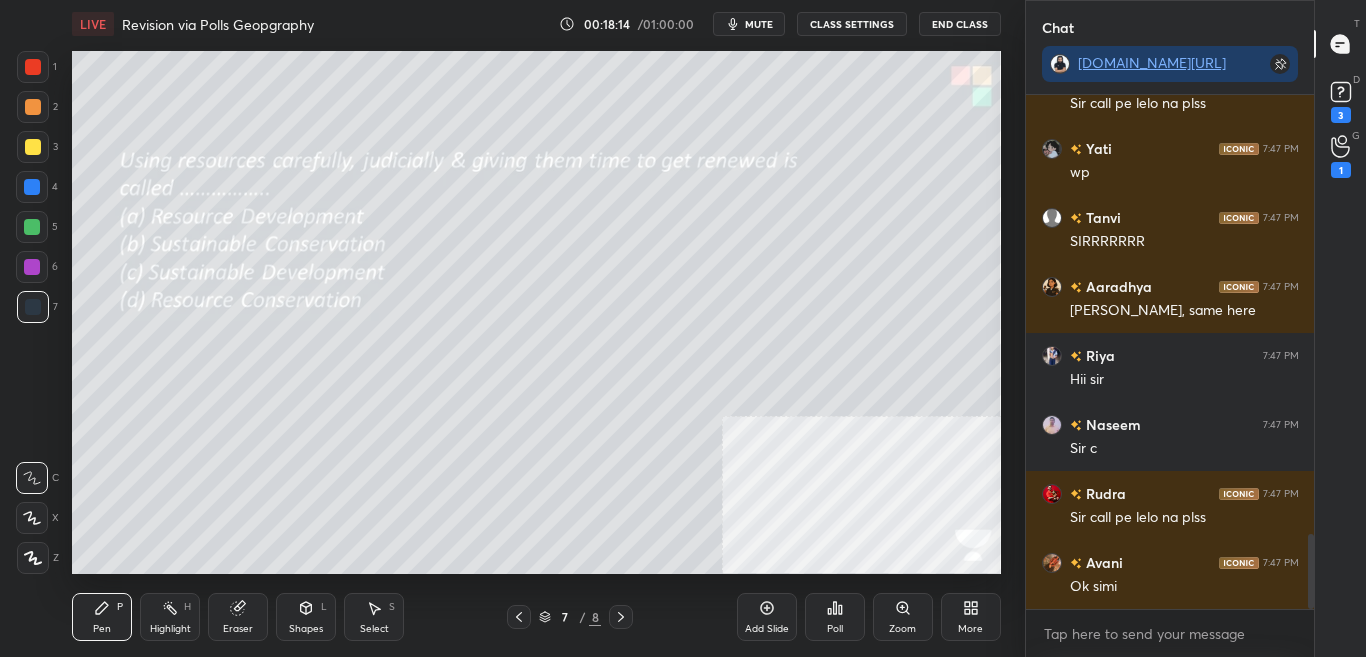 click at bounding box center [621, 617] 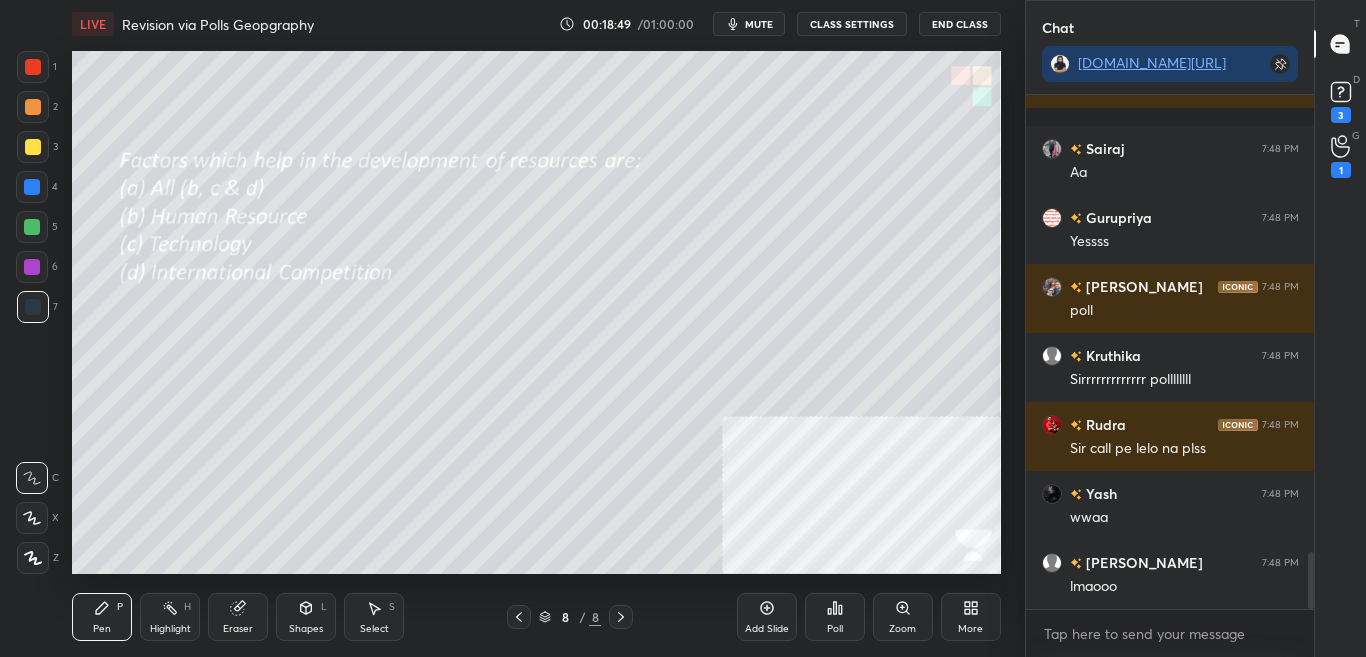 click on "Poll" at bounding box center [835, 617] 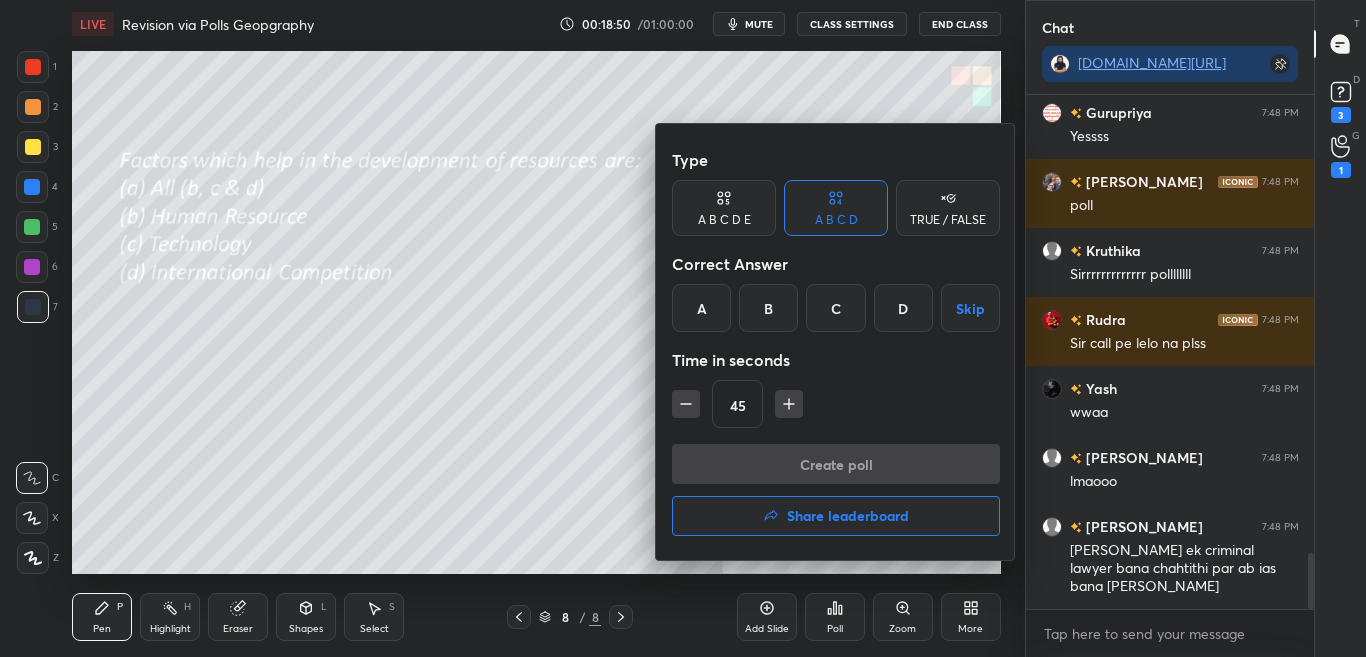 click on "A" at bounding box center (701, 308) 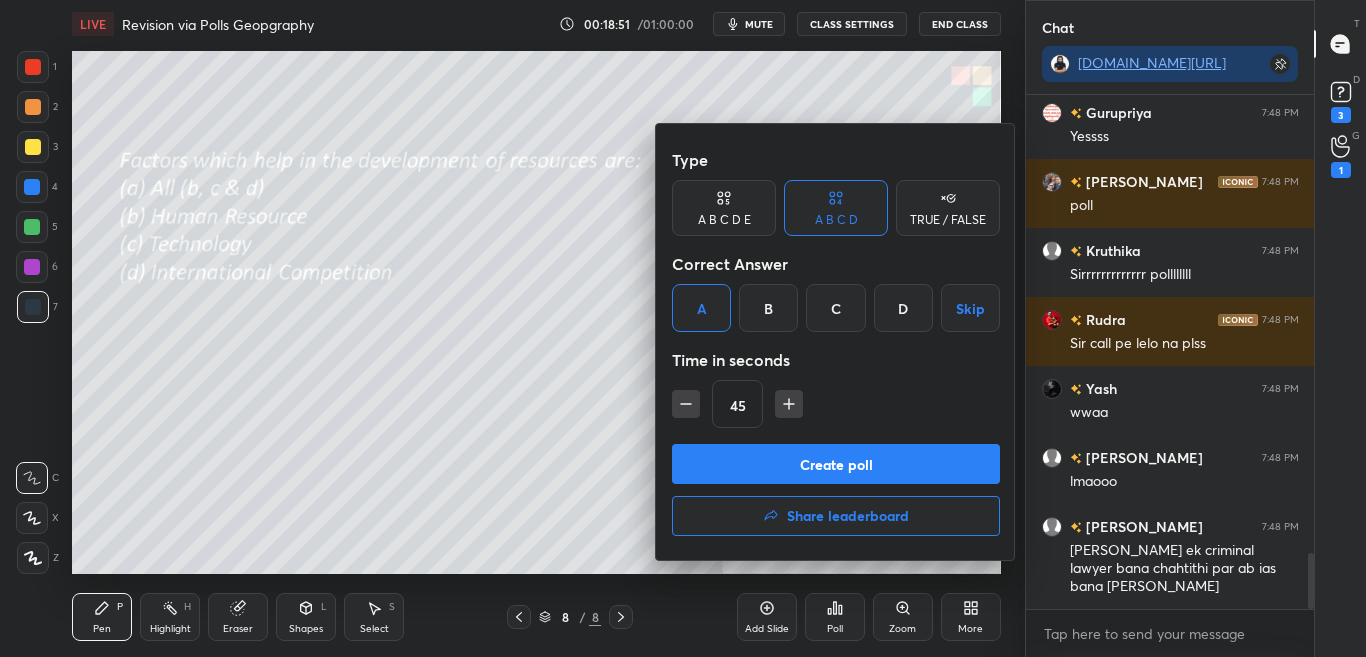 click on "Create poll" at bounding box center (836, 464) 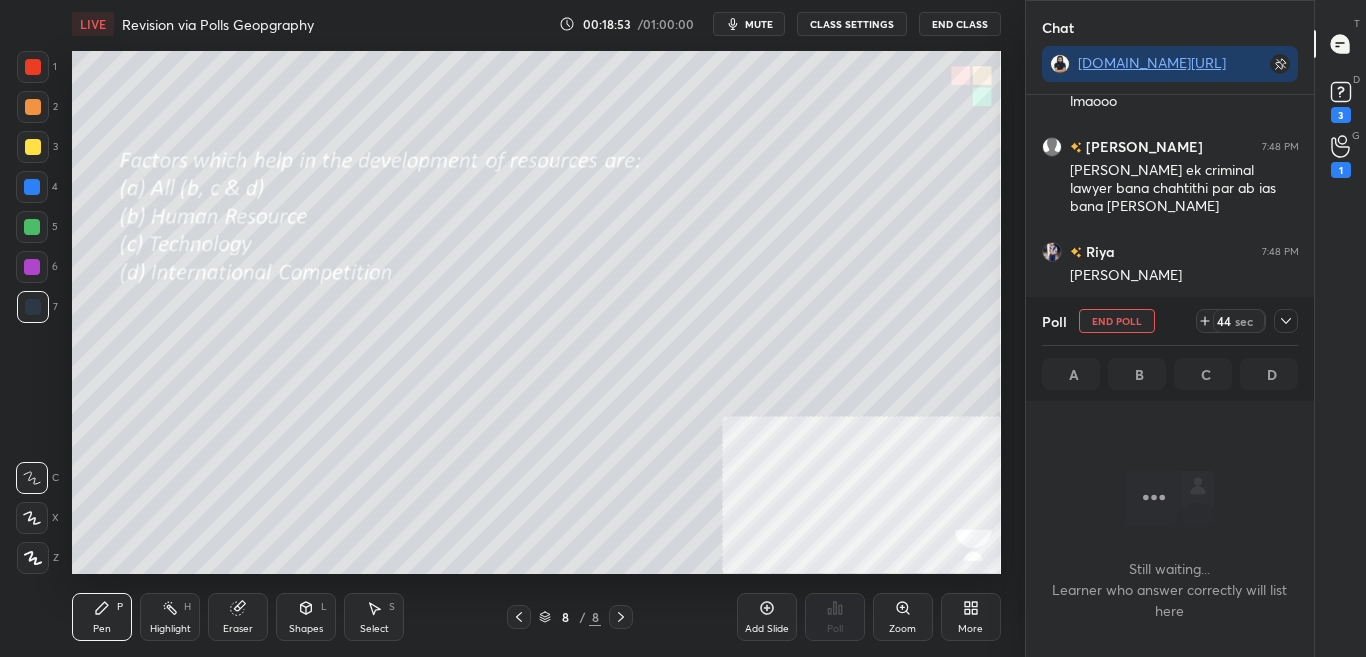 click at bounding box center (1286, 321) 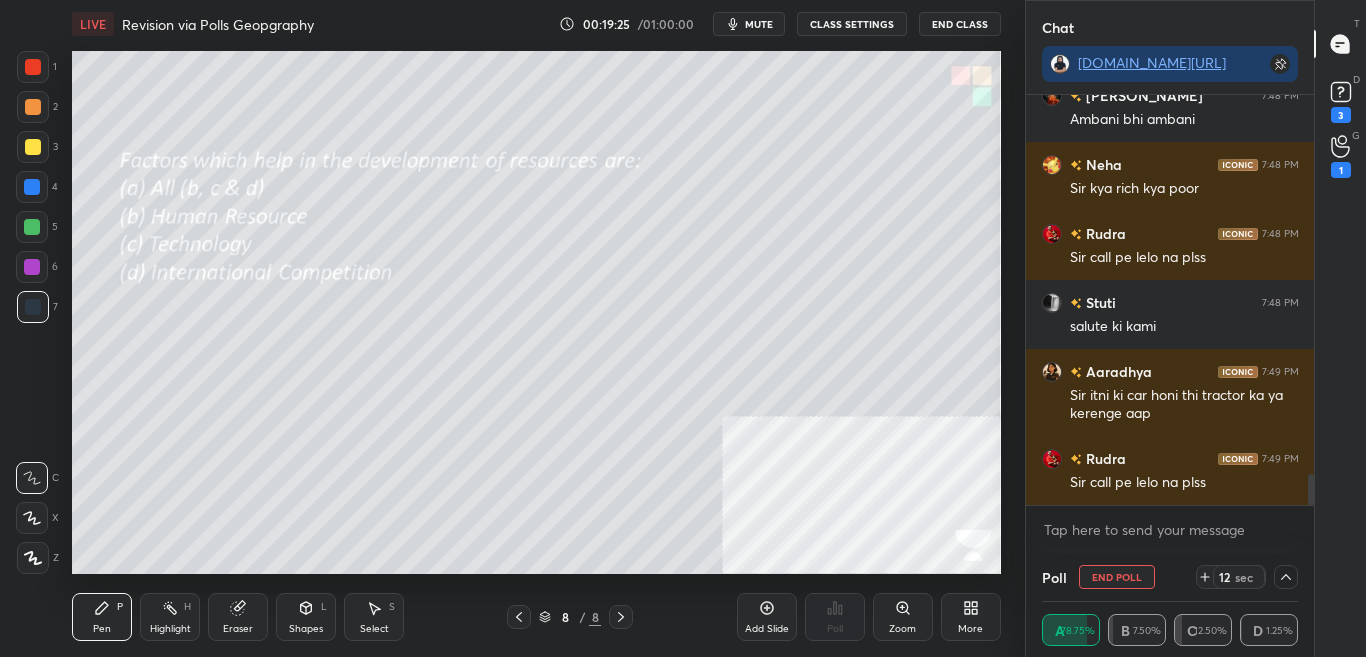 scroll, scrollTop: 5019, scrollLeft: 0, axis: vertical 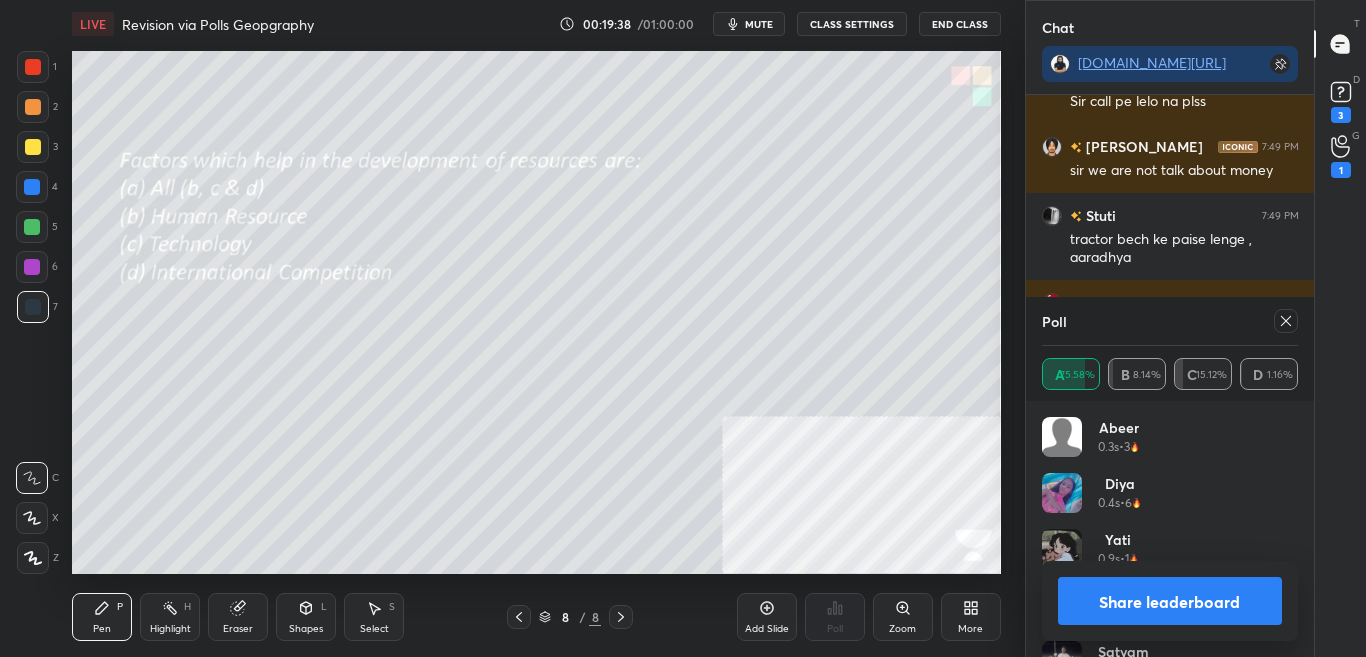 click on "Share leaderboard" at bounding box center (1170, 601) 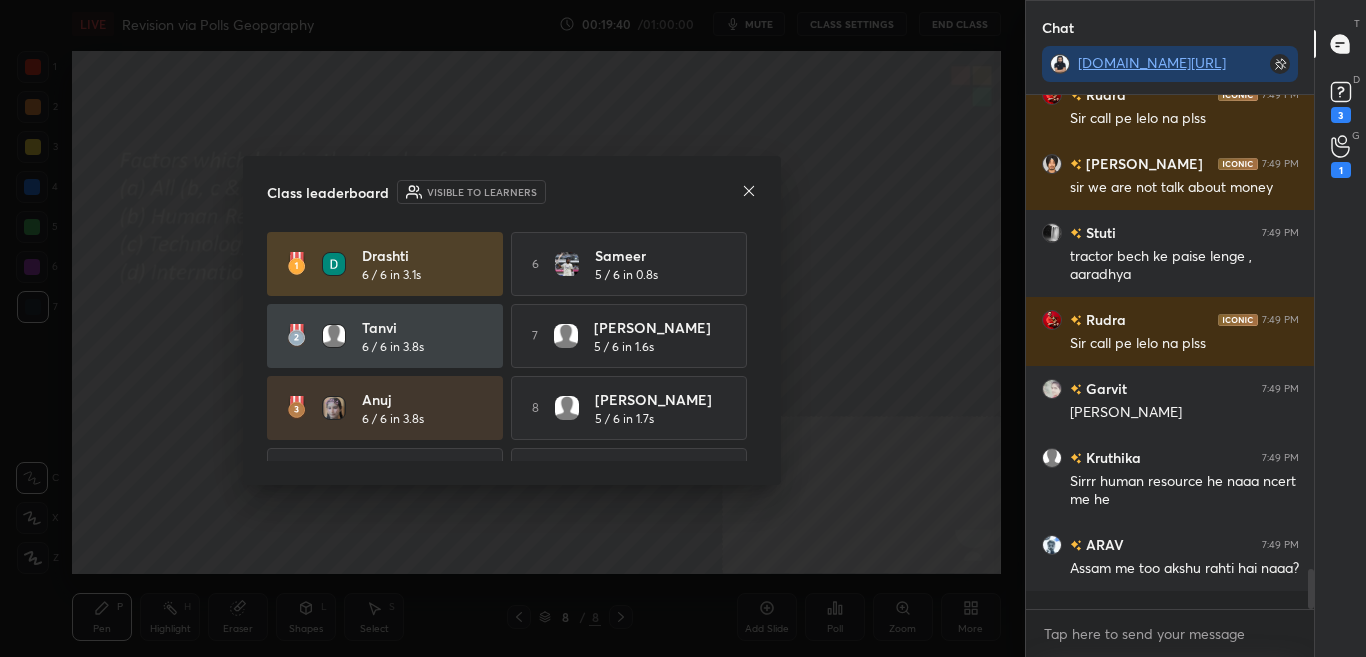 click 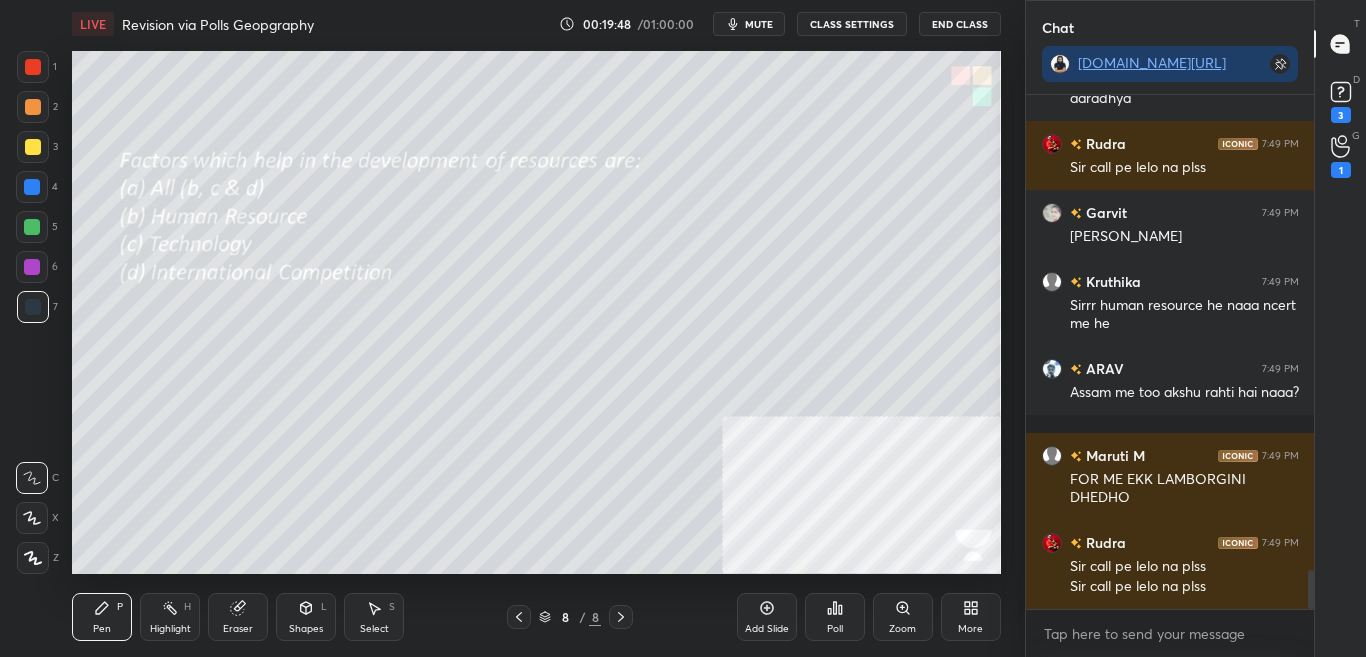 click 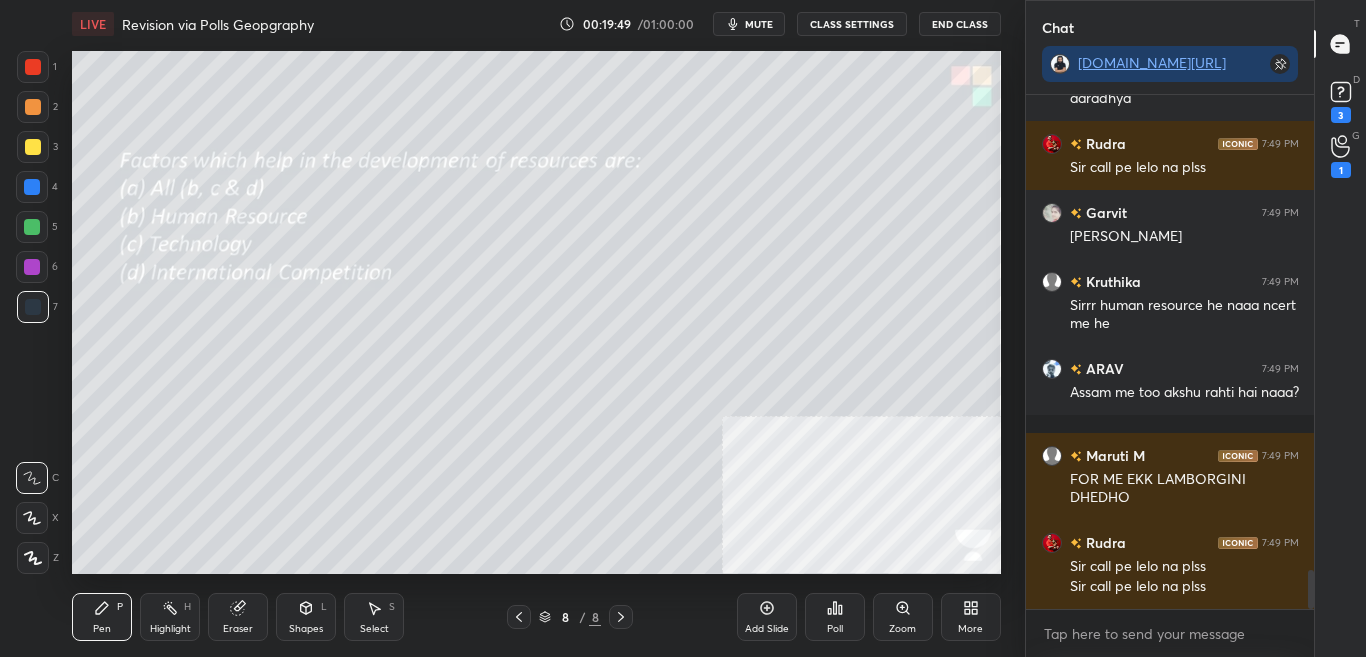 click on "More" at bounding box center [971, 617] 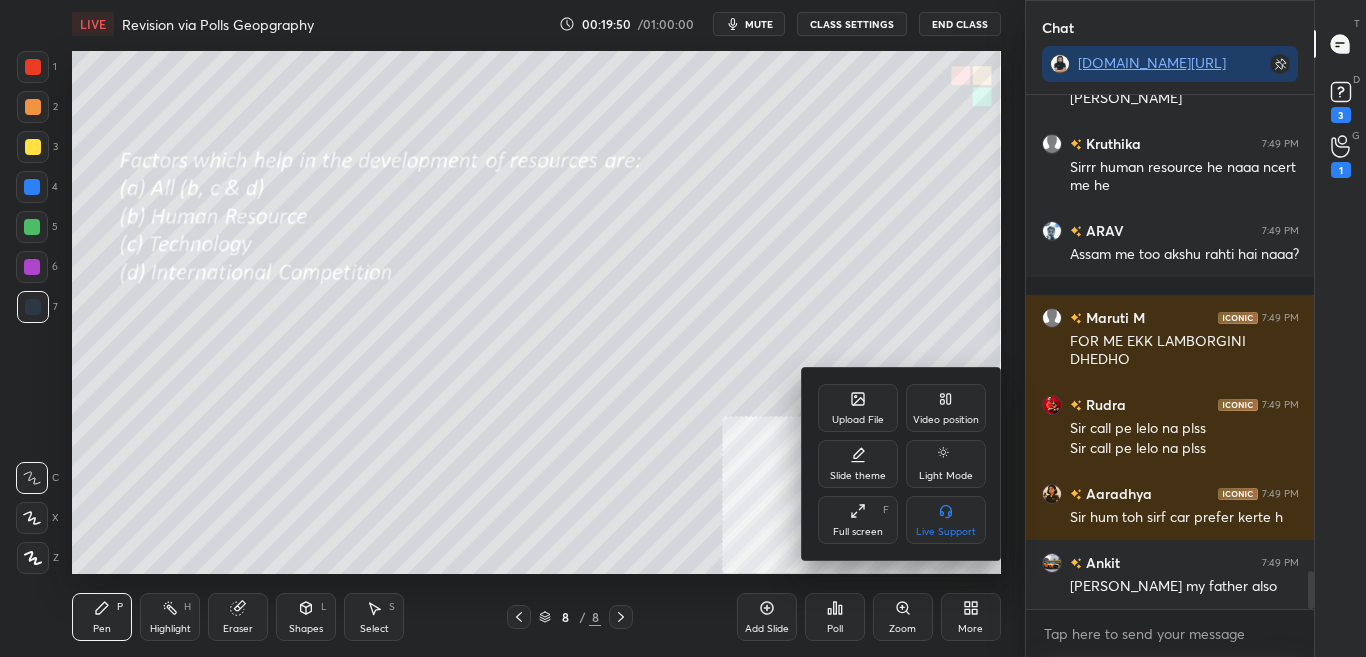 click on "Upload File" at bounding box center [858, 408] 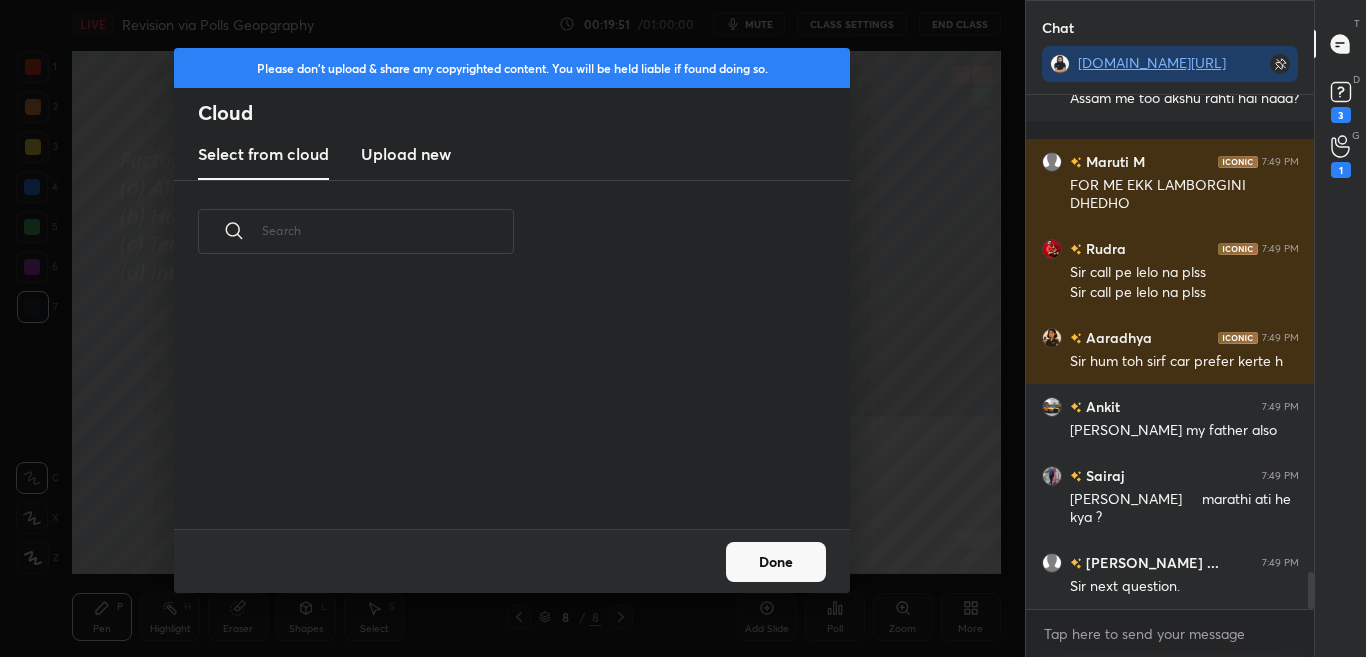 click on "Upload new" at bounding box center [406, 155] 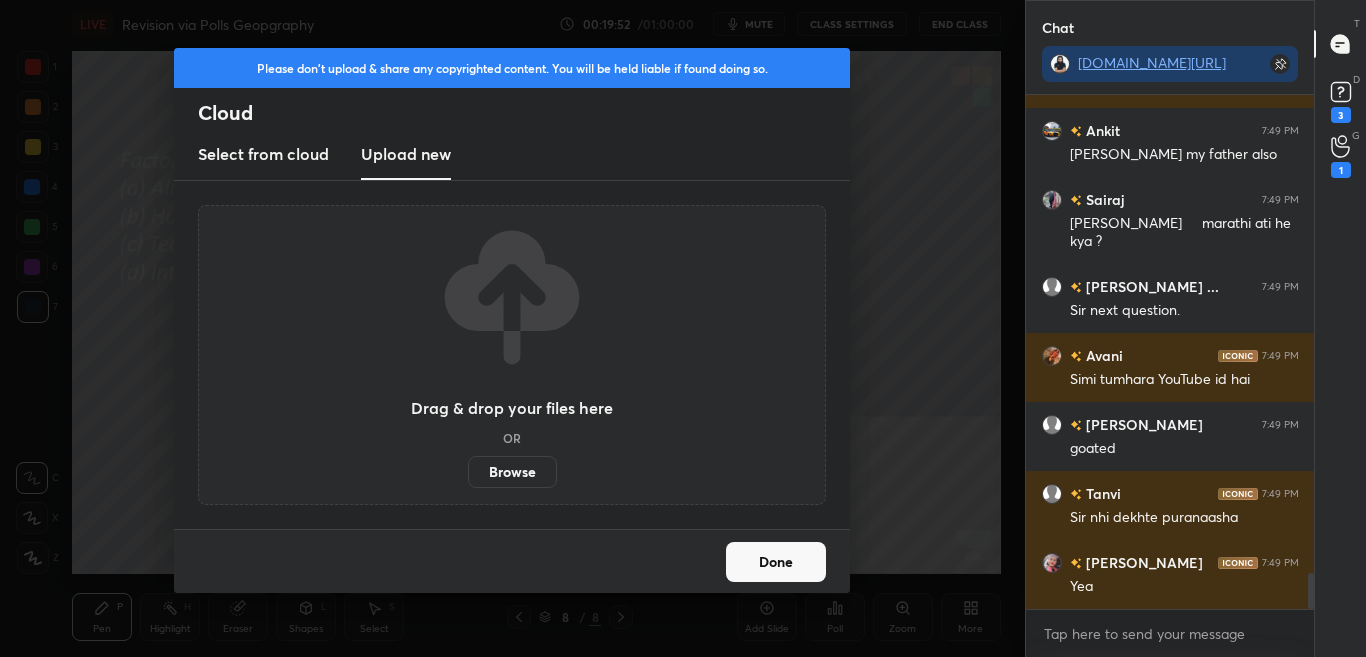 click on "Browse" at bounding box center [512, 472] 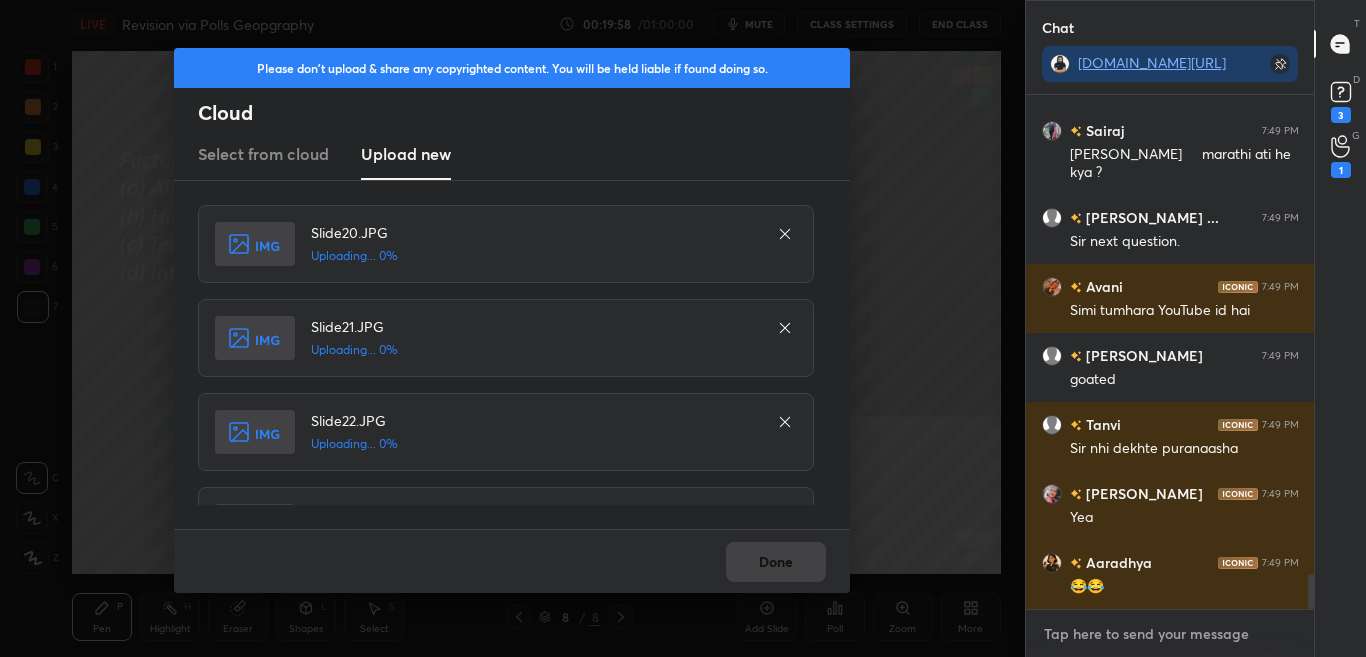 click at bounding box center [1170, 634] 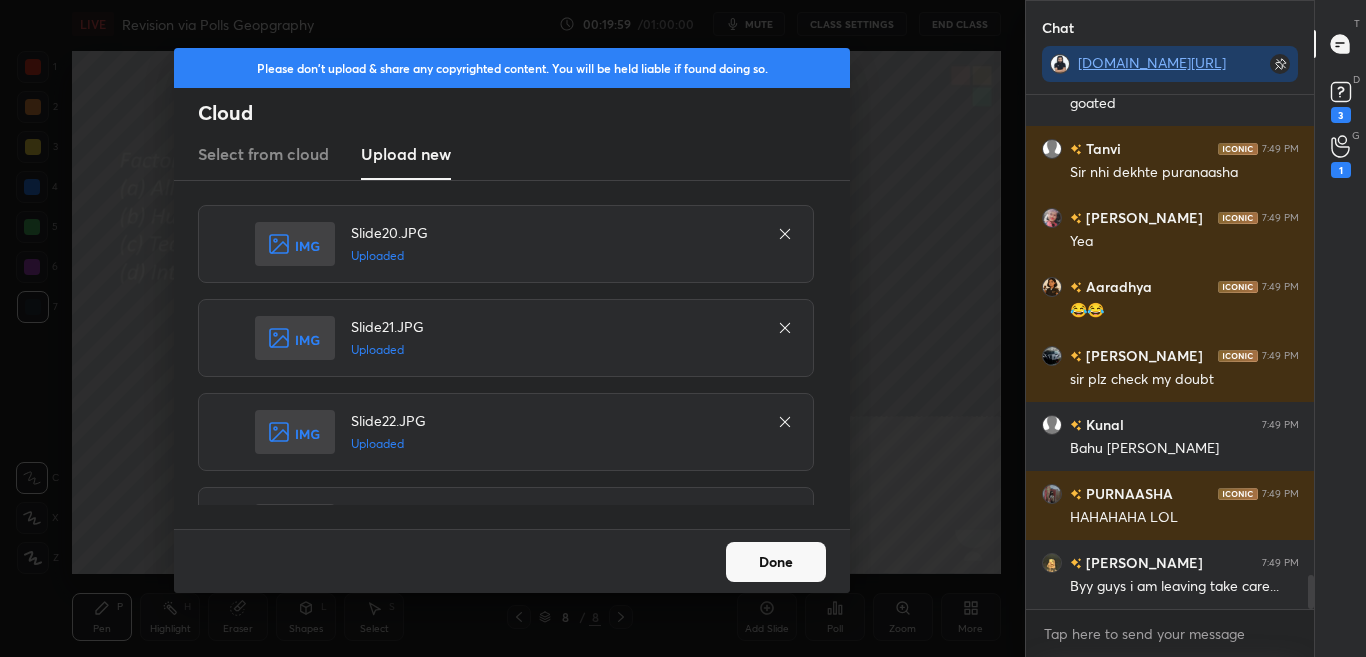 click on "Done" at bounding box center [776, 562] 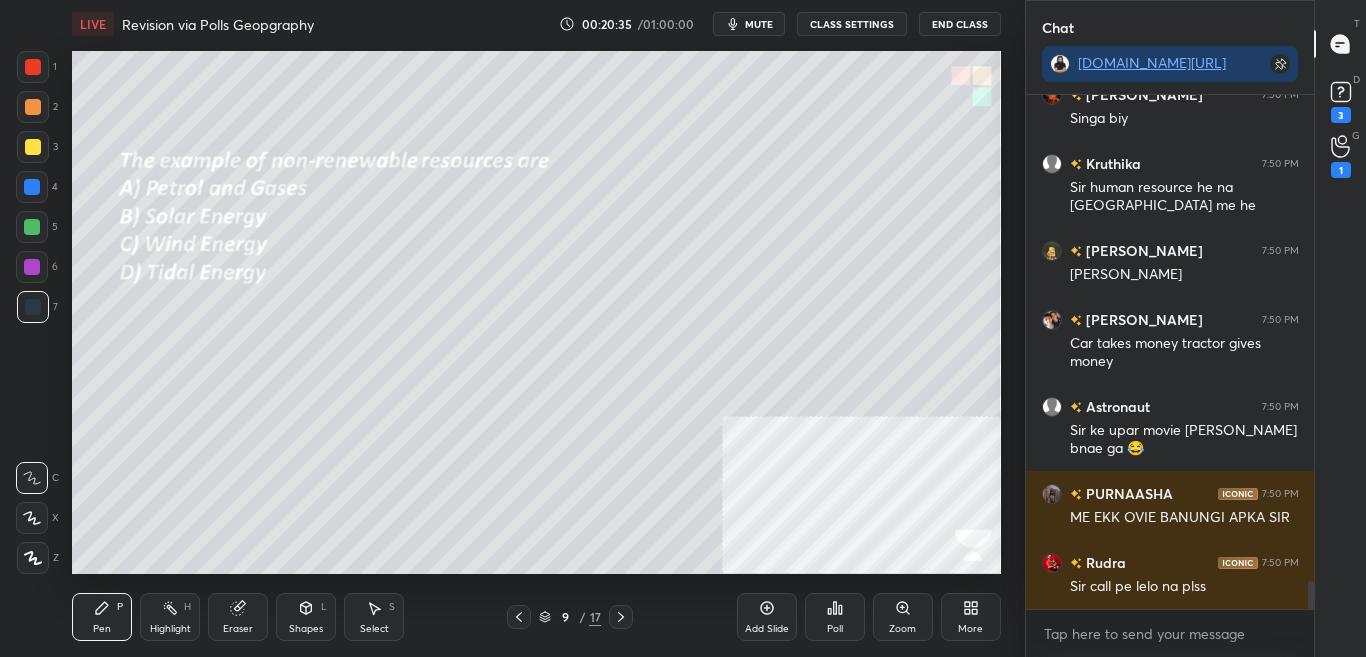 click on "Poll" at bounding box center [835, 617] 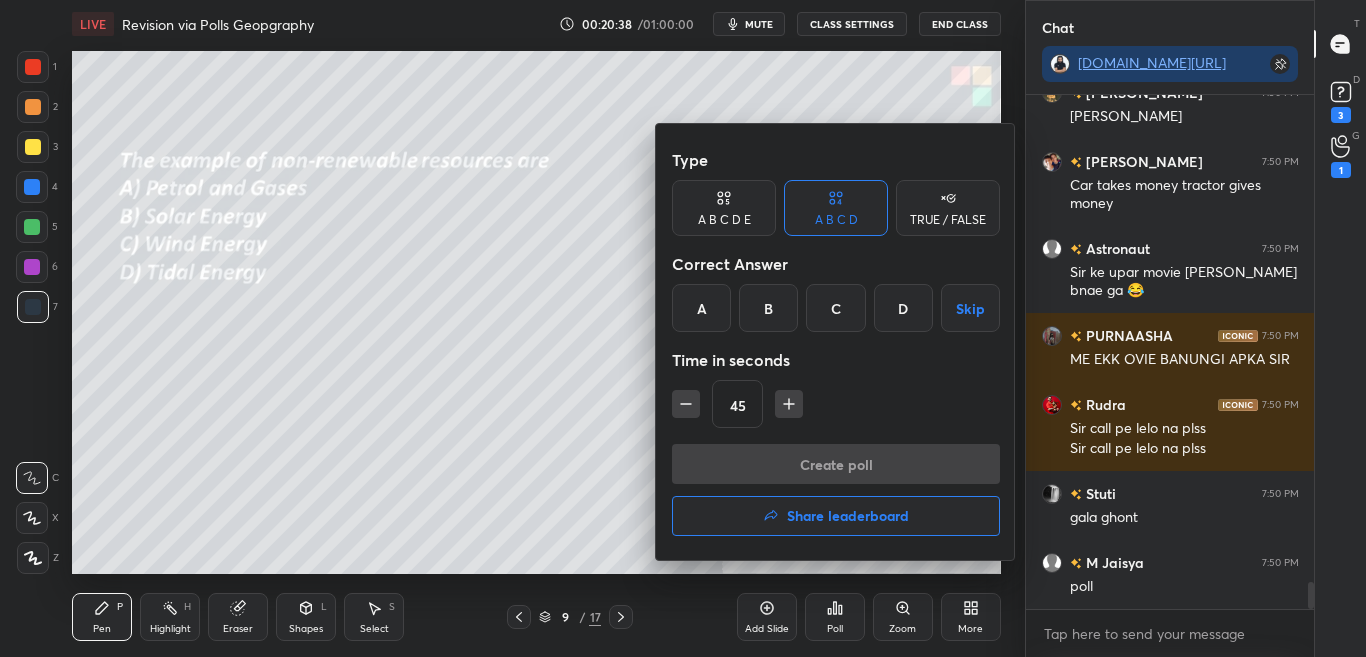 click on "A" at bounding box center (701, 308) 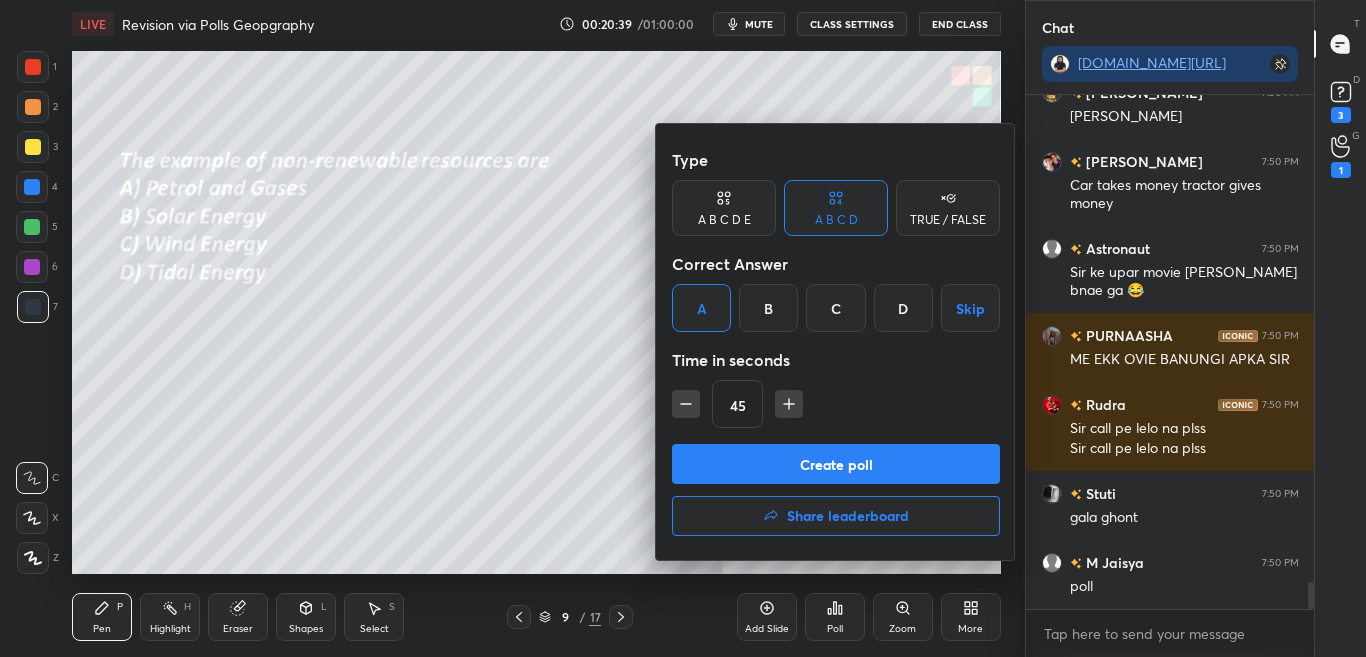 click on "Create poll" at bounding box center [836, 464] 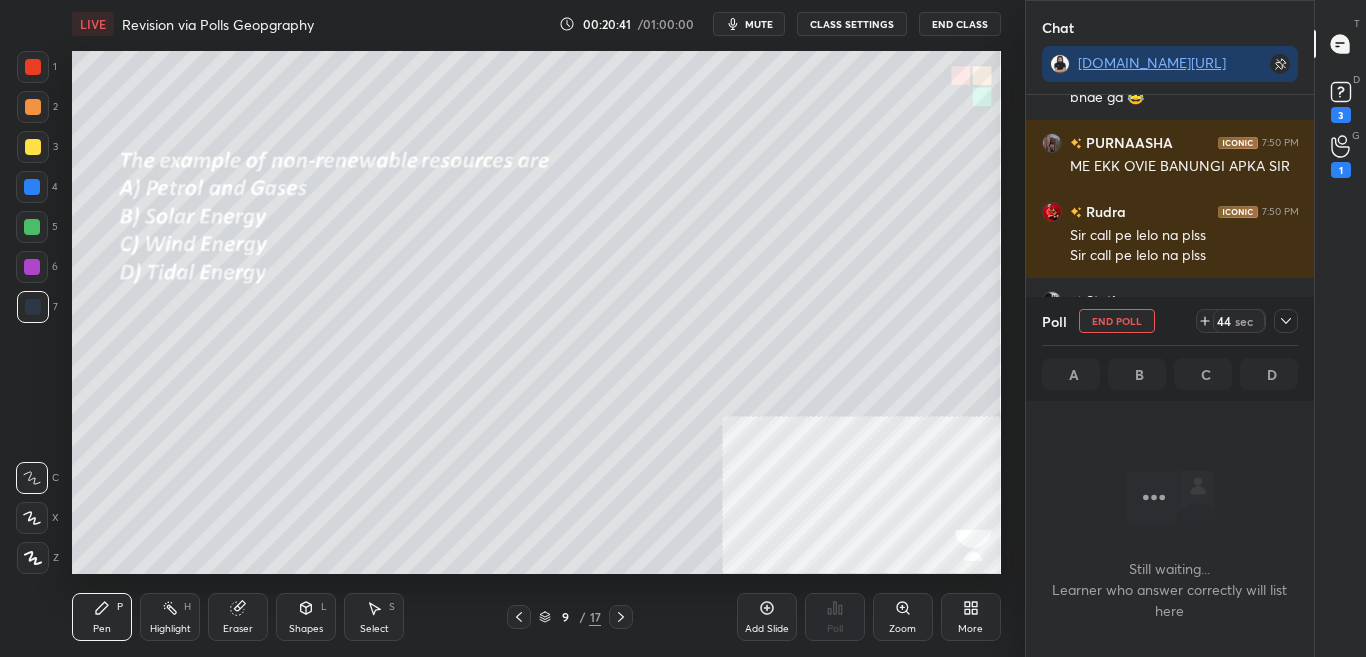click 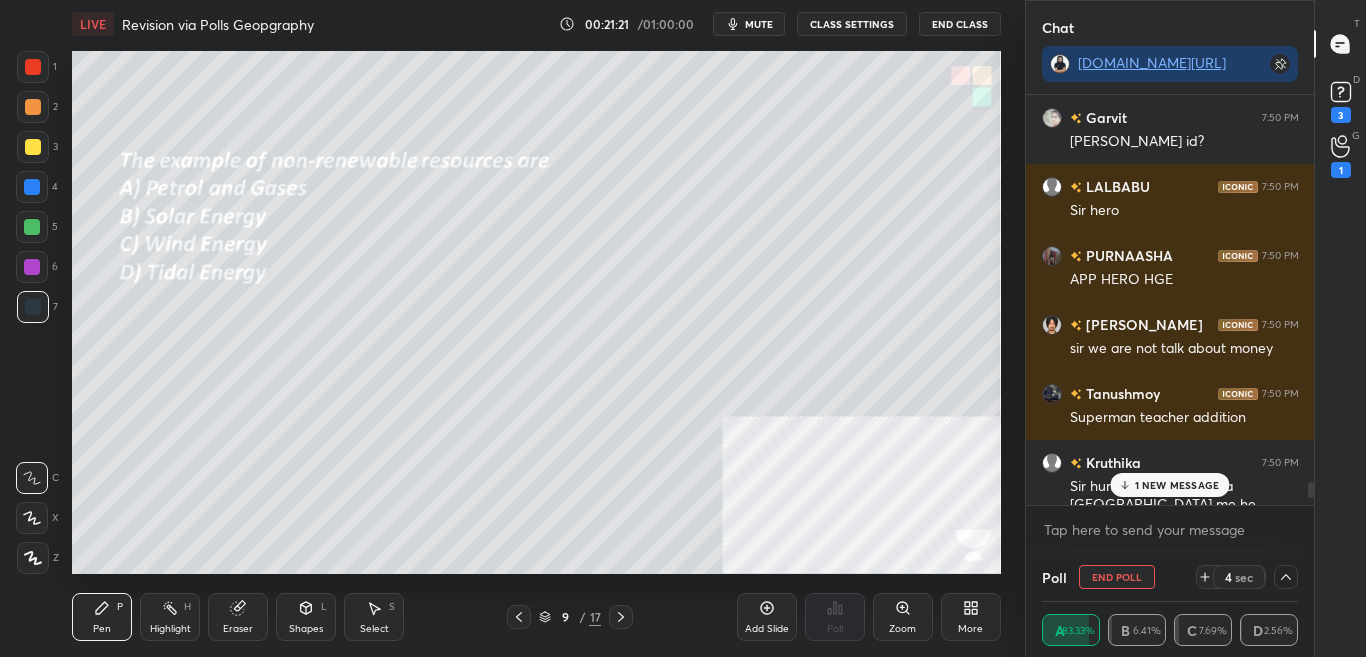 drag, startPoint x: 1310, startPoint y: 499, endPoint x: 1310, endPoint y: 487, distance: 12 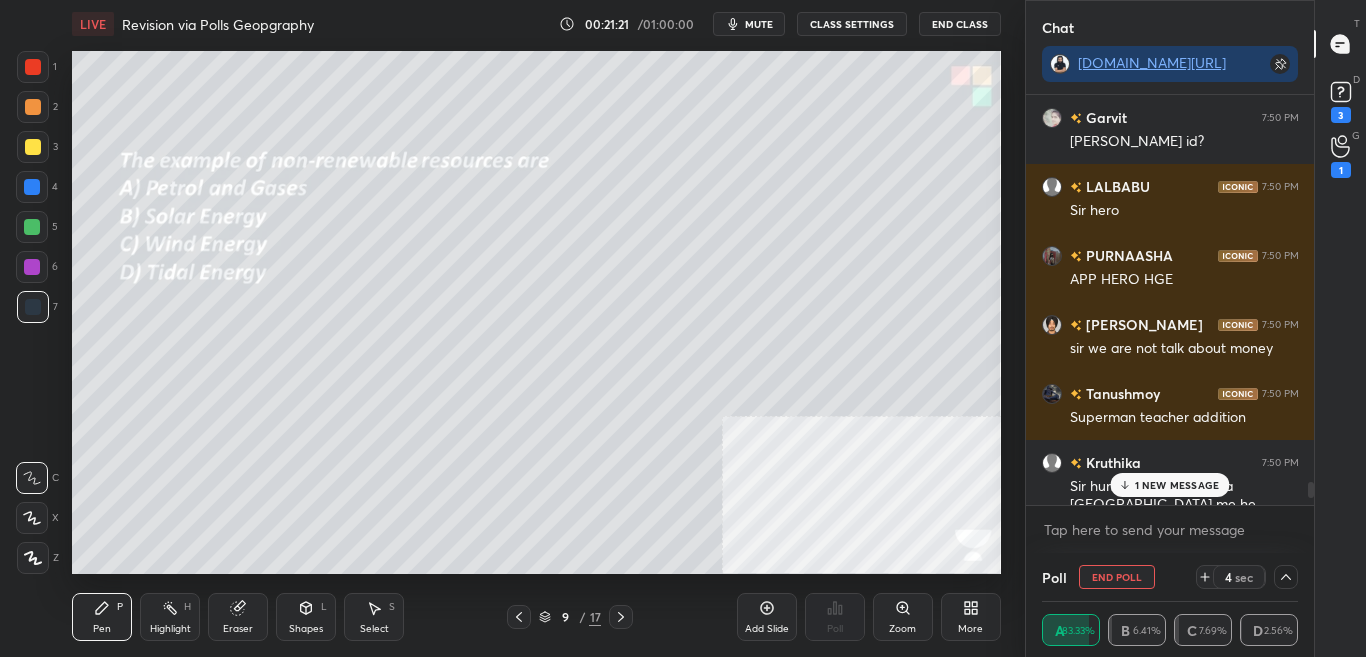 click at bounding box center [1311, 490] 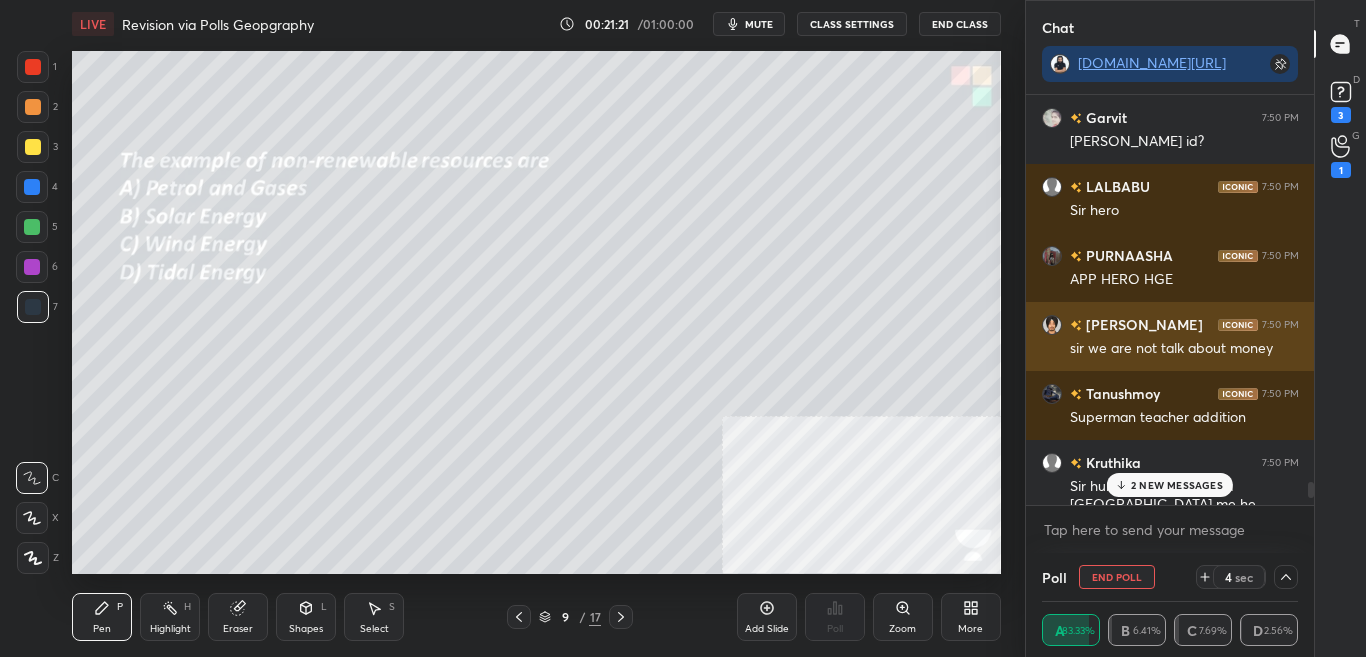 click on "sir we are not talk about money" at bounding box center (1184, 349) 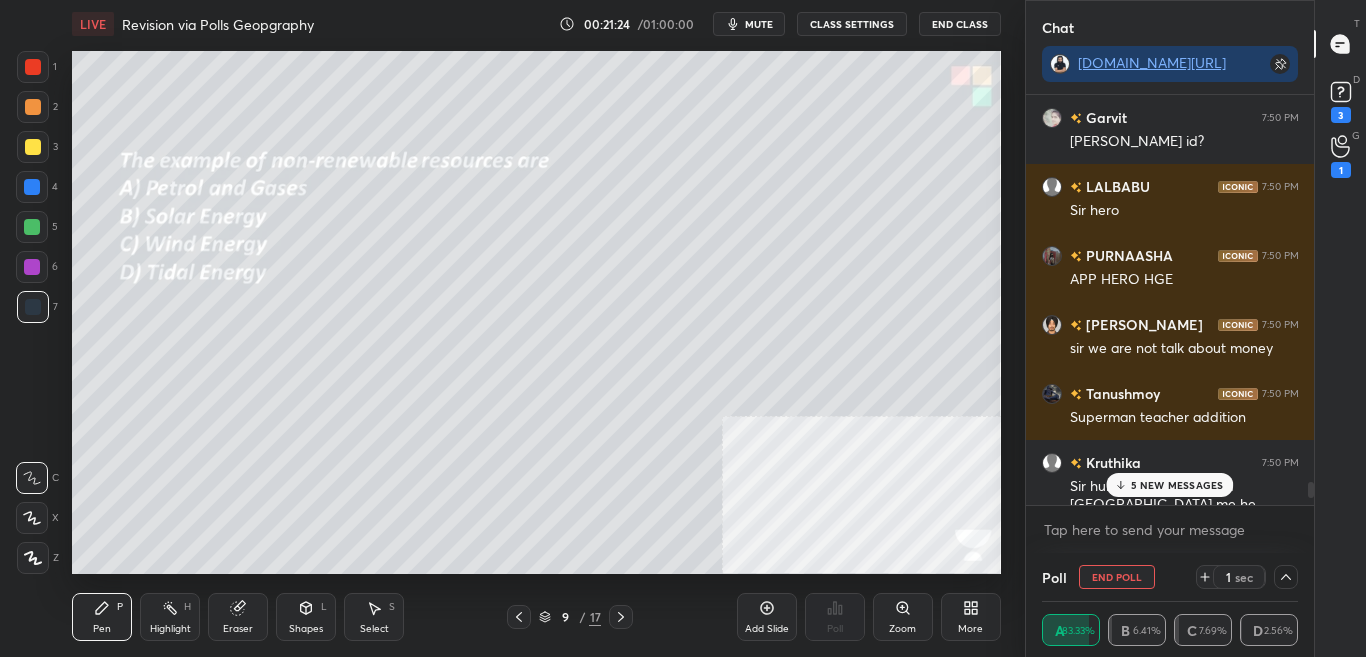 click on "5 NEW MESSAGES" at bounding box center [1169, 485] 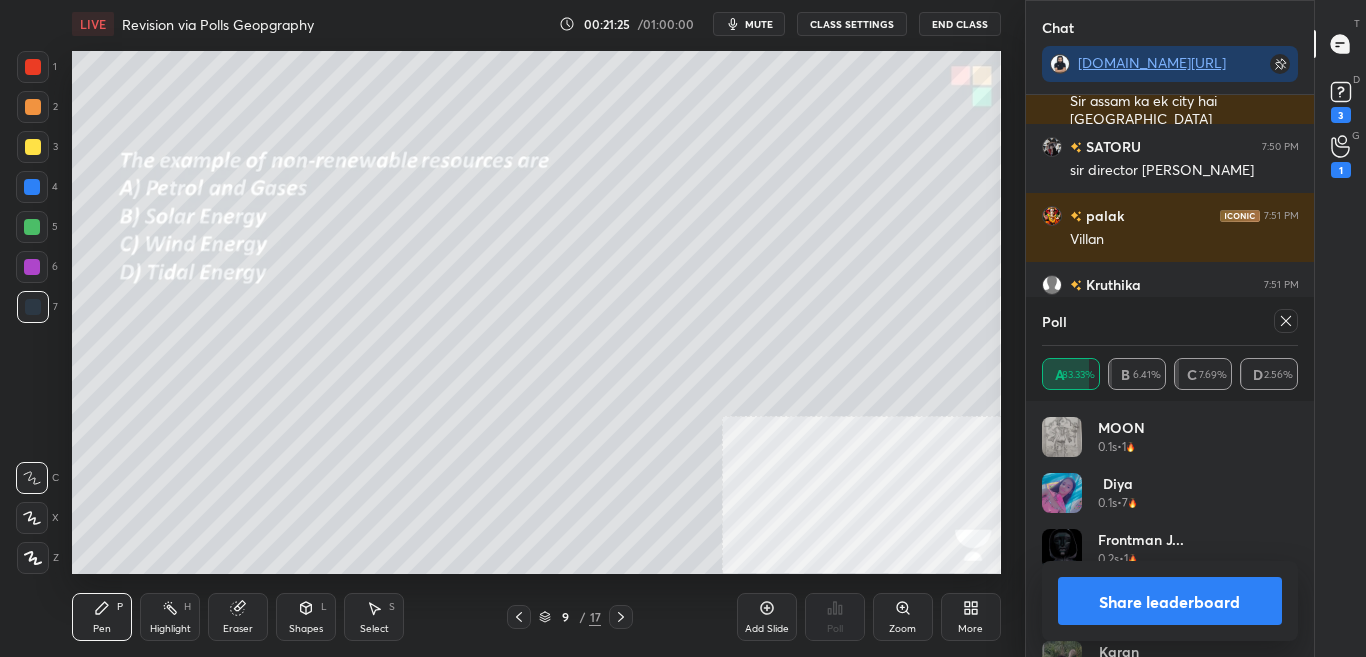 click on "Share leaderboard" at bounding box center [1170, 601] 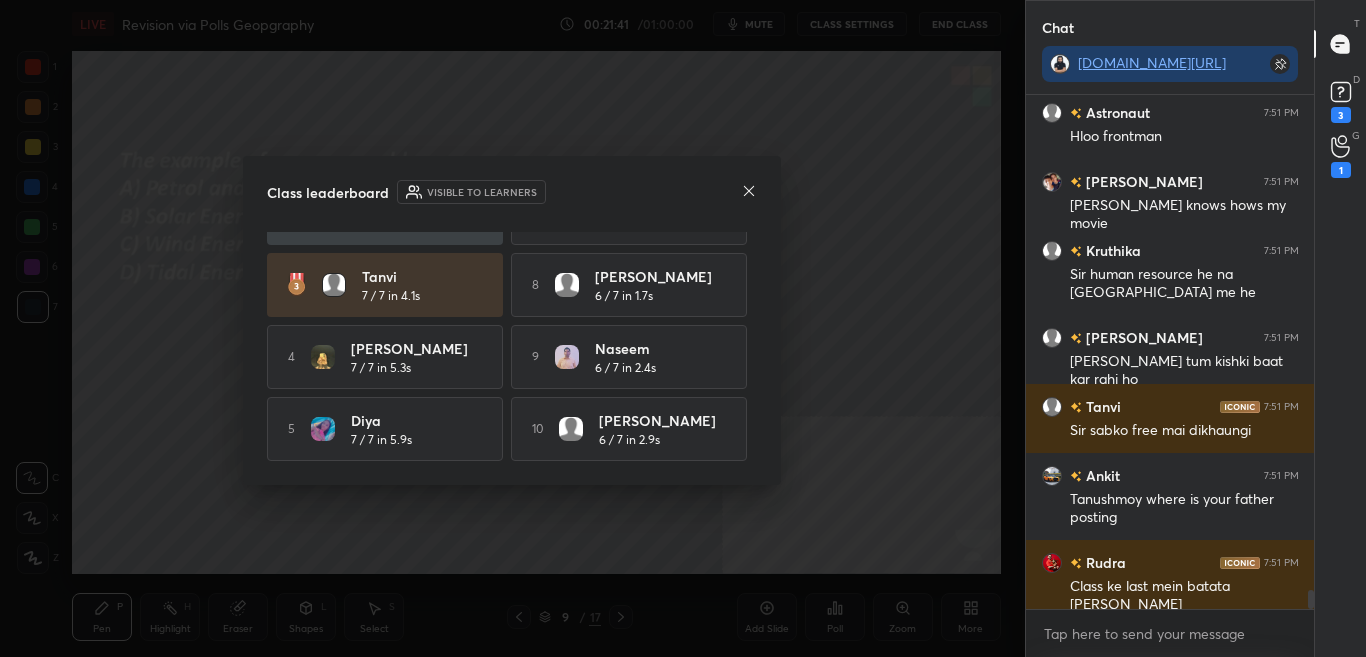 click 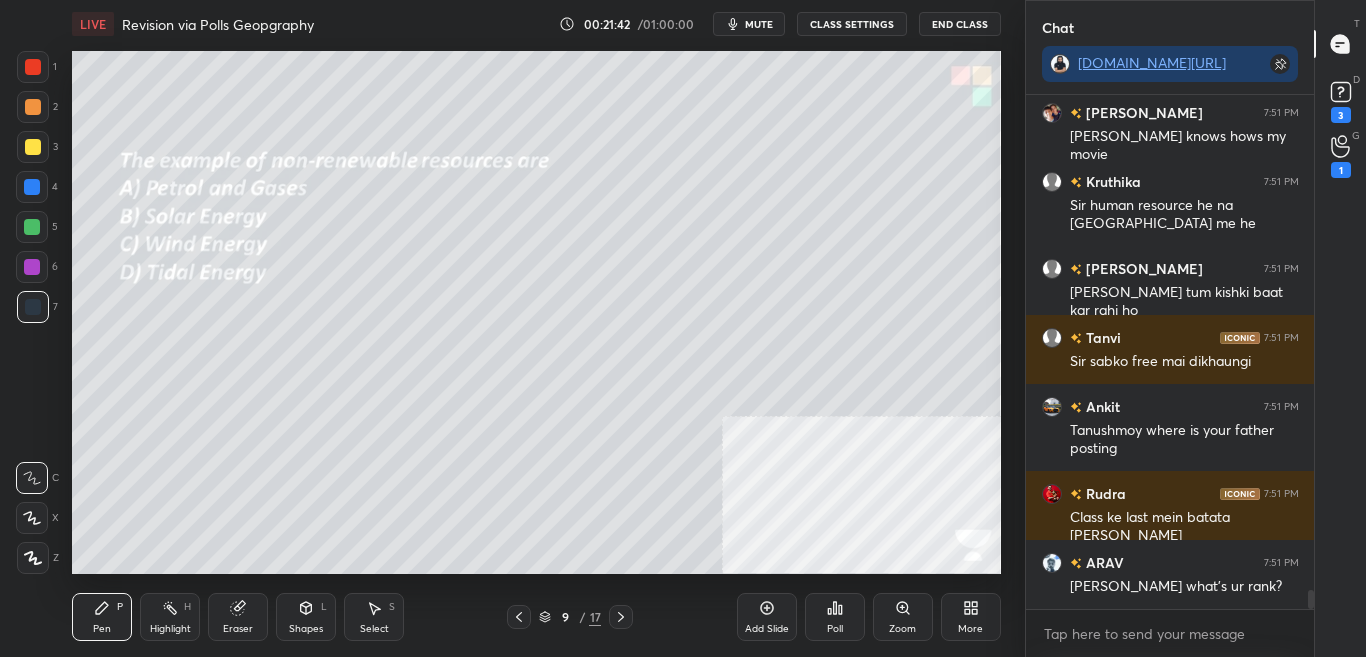 click 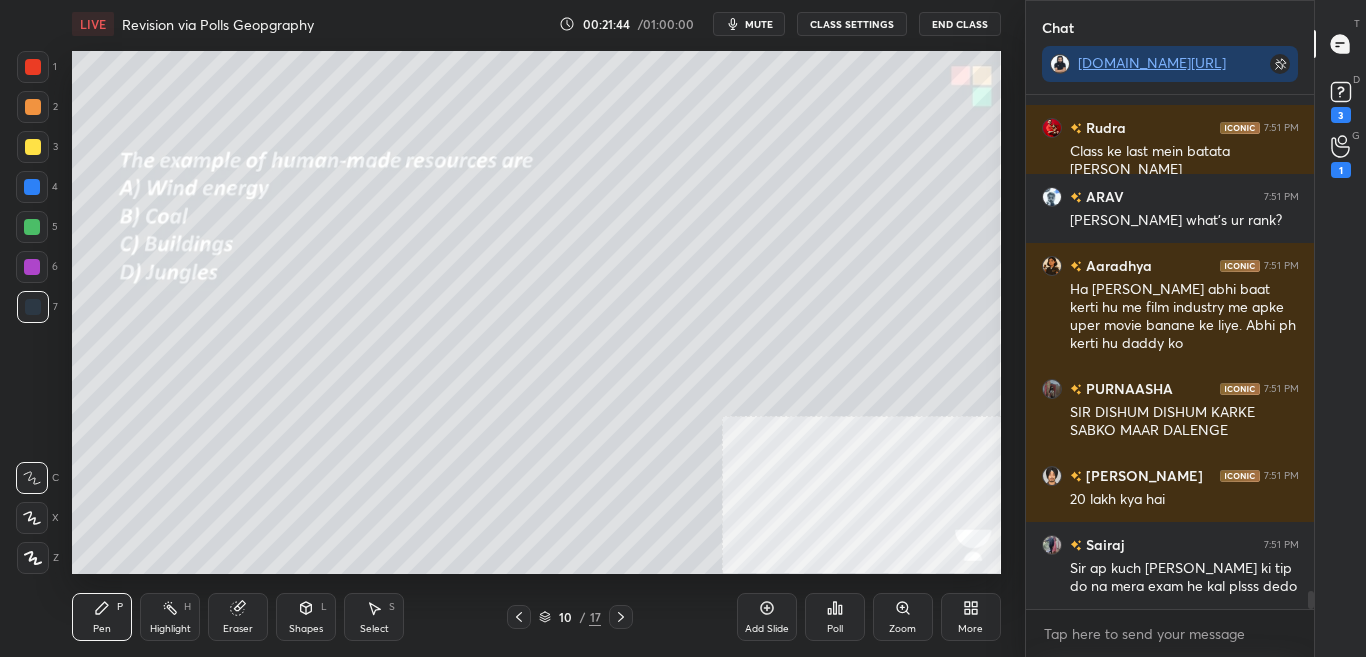 click on "Poll" at bounding box center (835, 617) 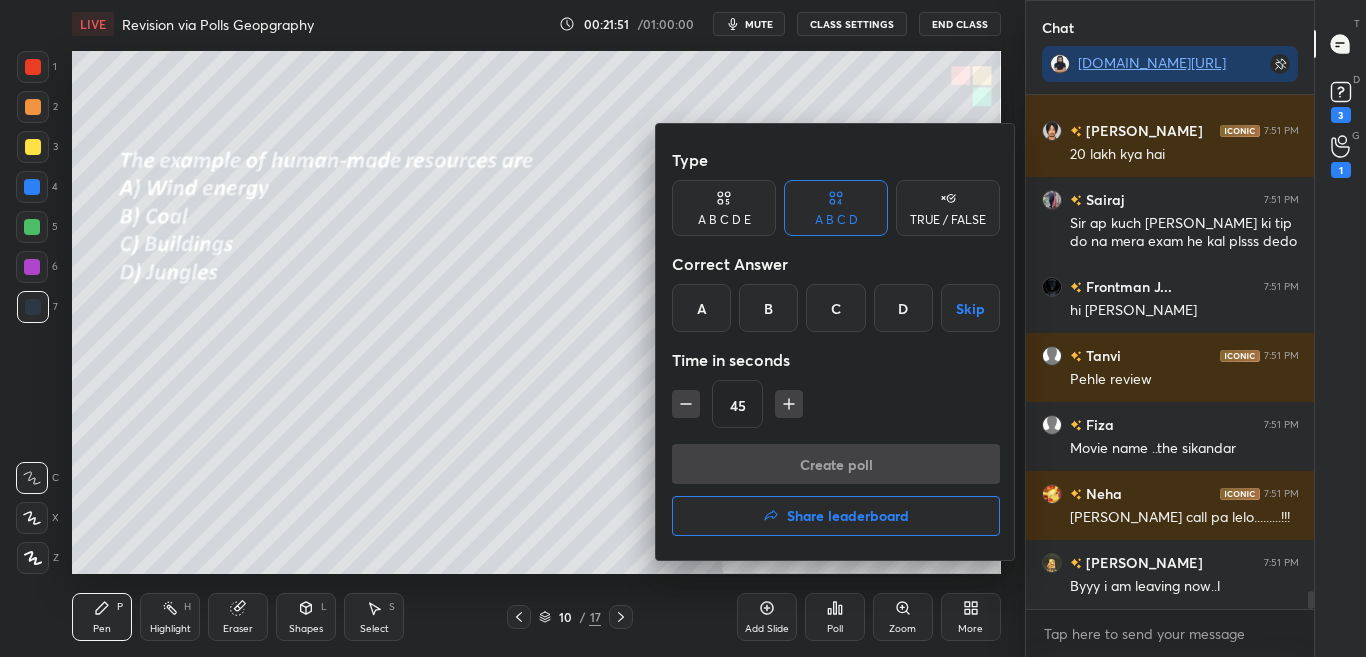 click on "C" at bounding box center [835, 308] 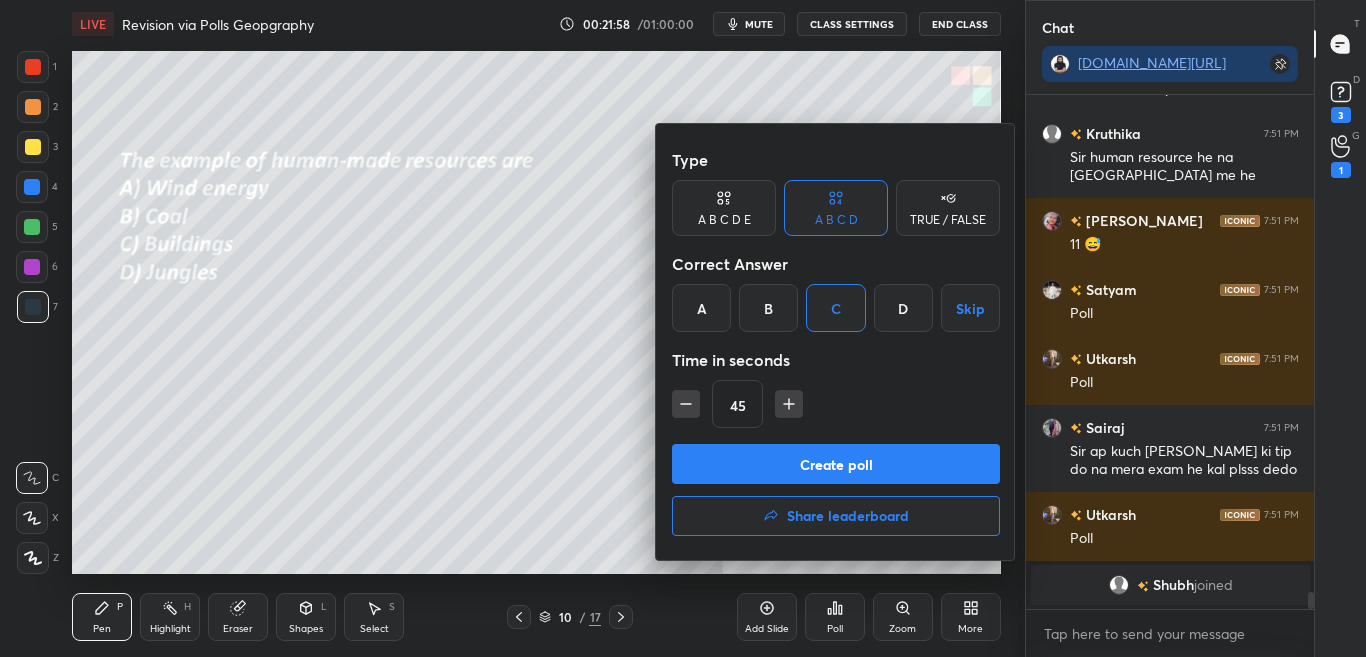click on "Create poll" at bounding box center (836, 464) 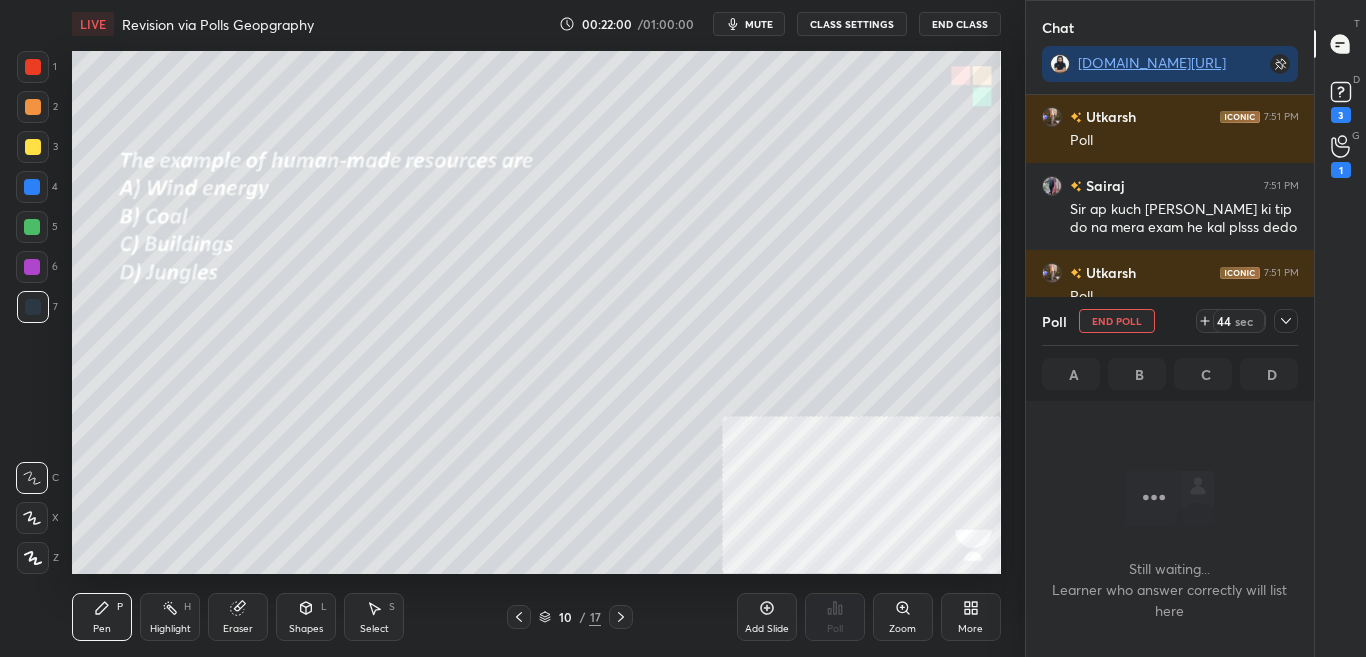 click 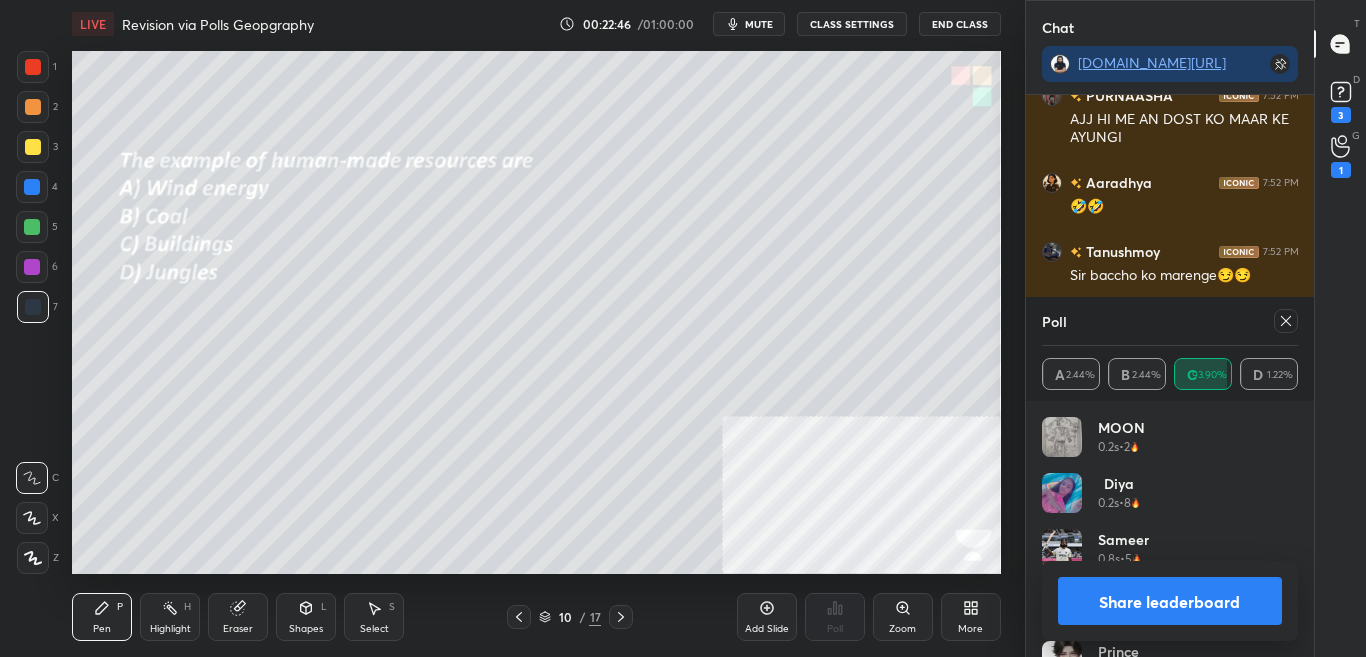 click 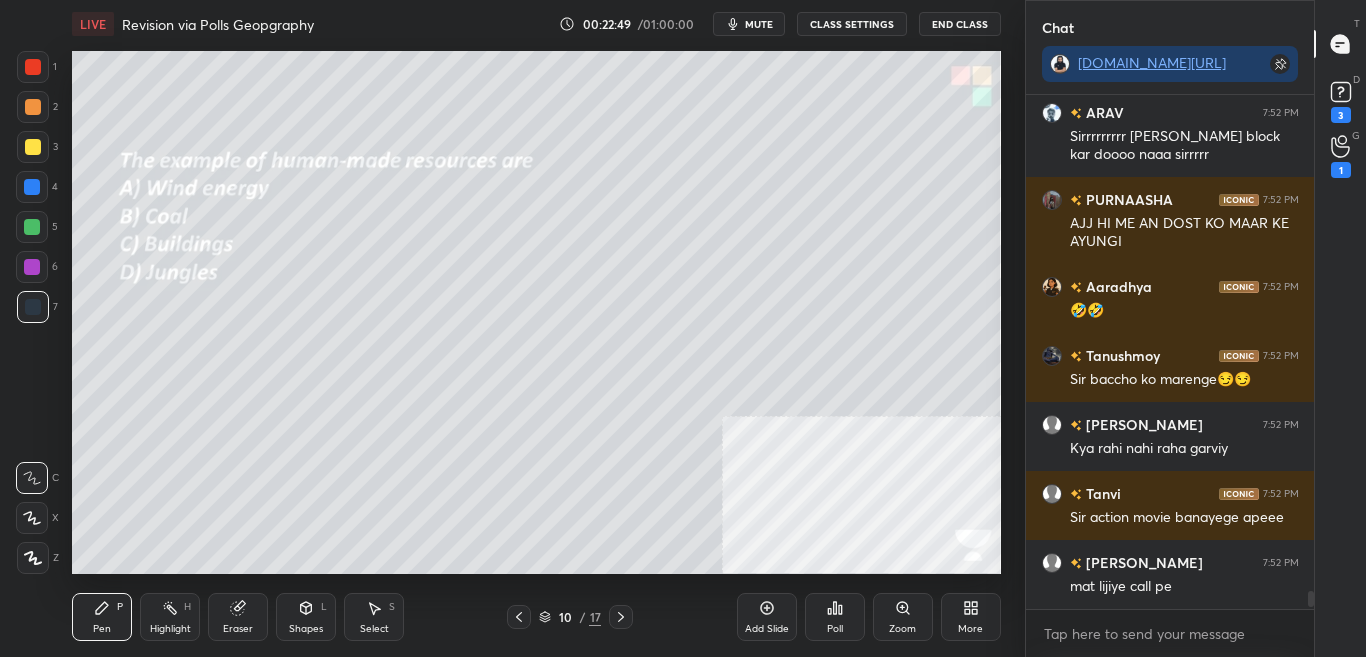 click 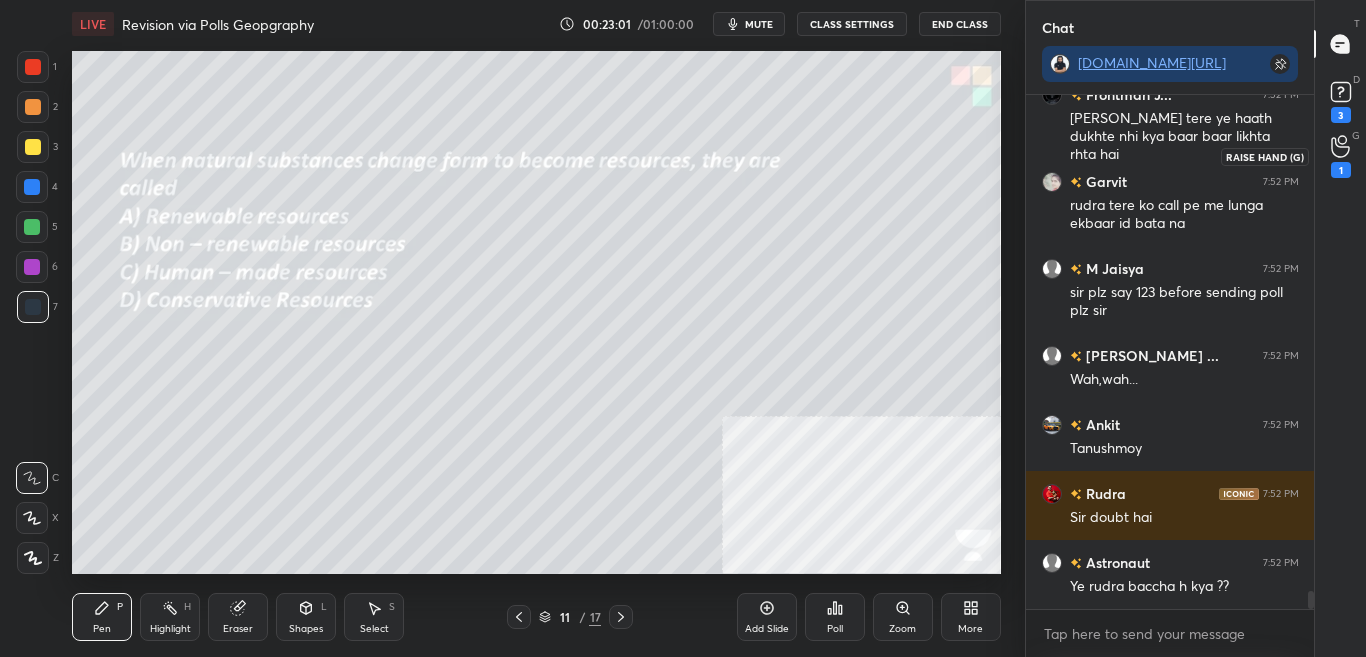 click on "1" at bounding box center (1341, 156) 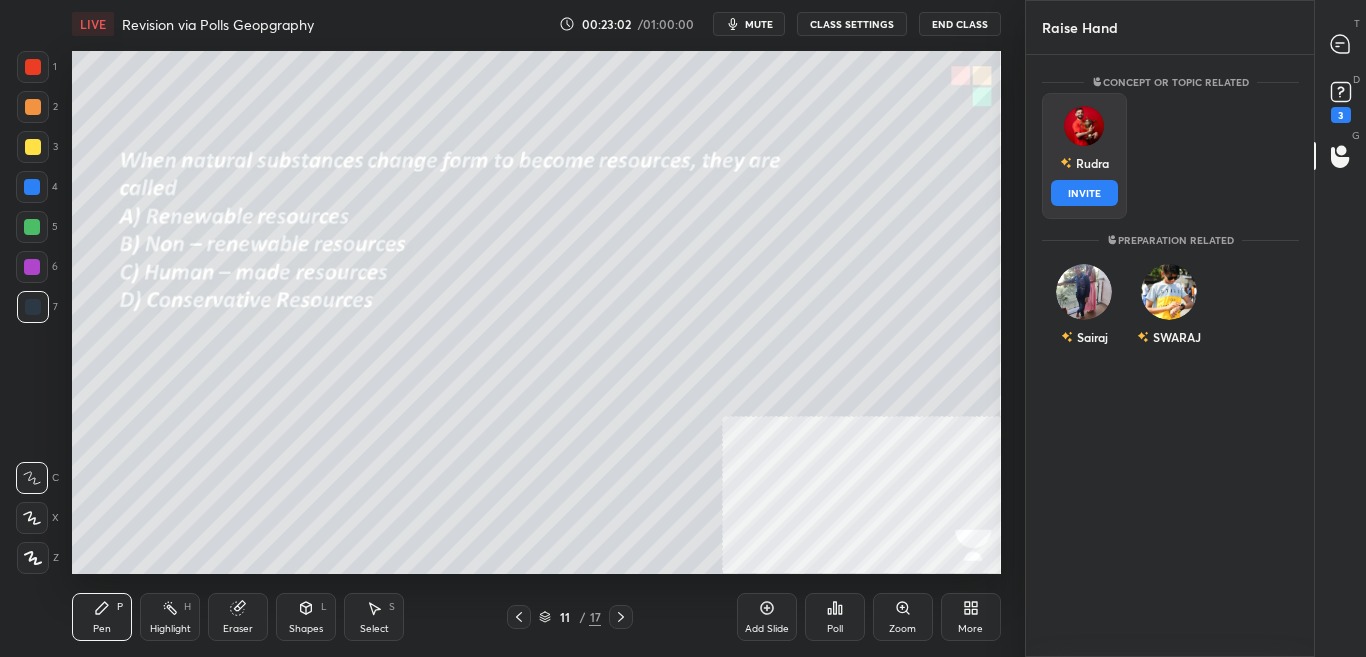 click on "Rudra" at bounding box center (1083, 163) 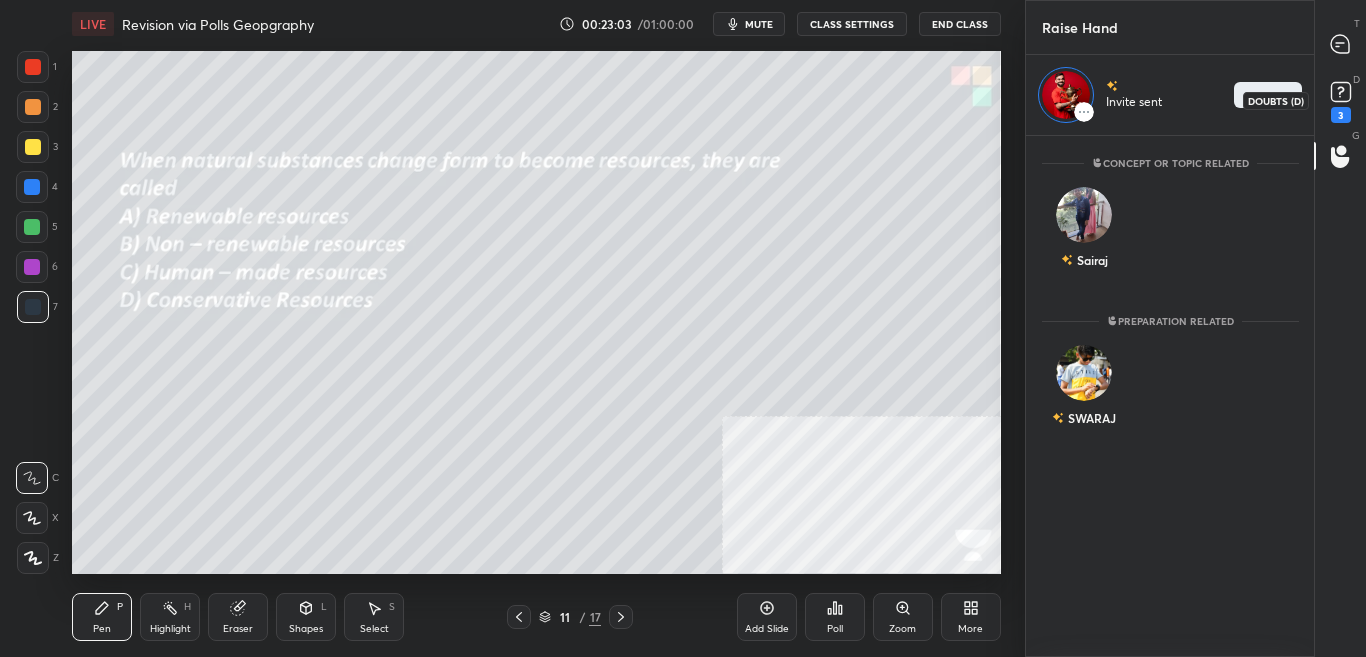 click on "3" at bounding box center (1341, 115) 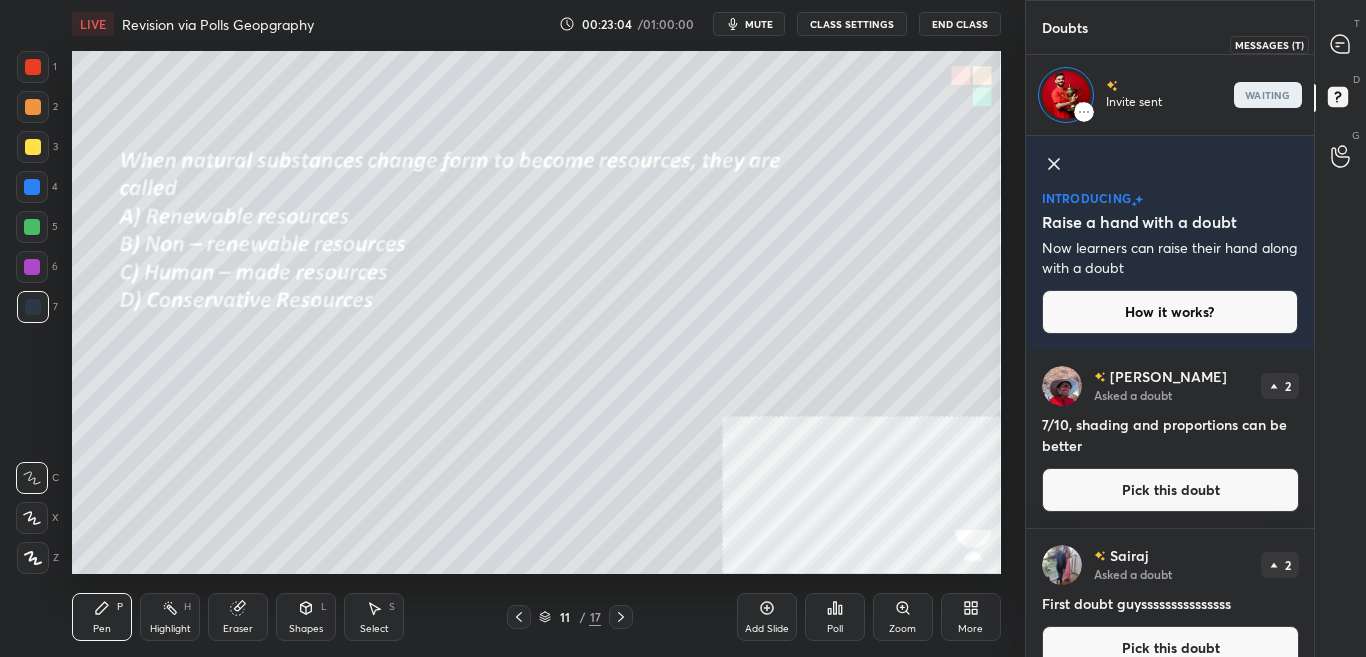 click at bounding box center [1341, 44] 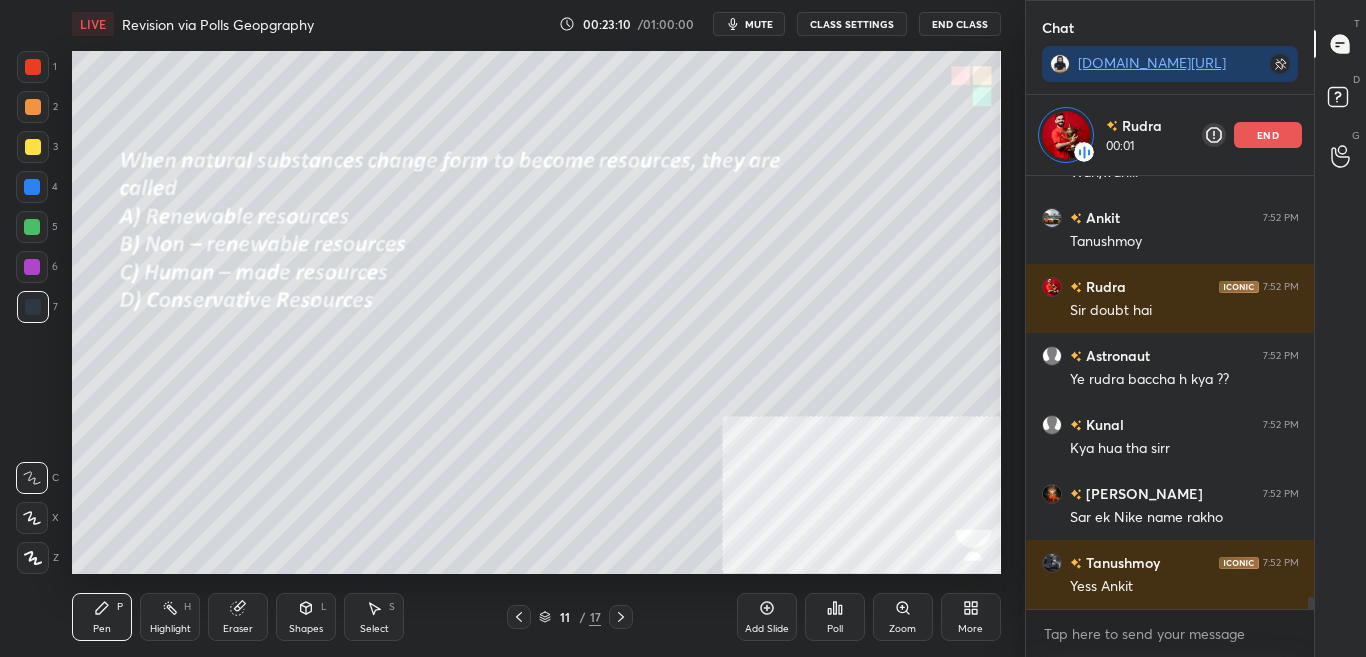 click on "Poll" at bounding box center (835, 629) 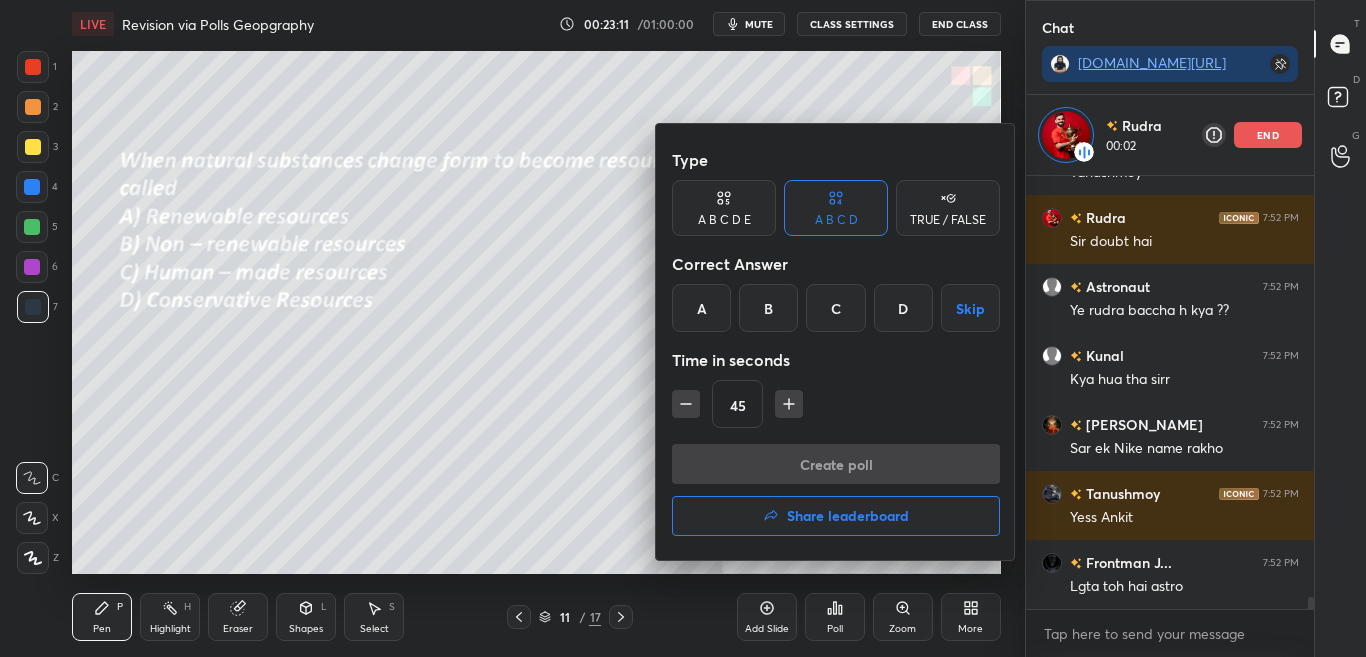 click on "C" at bounding box center [835, 308] 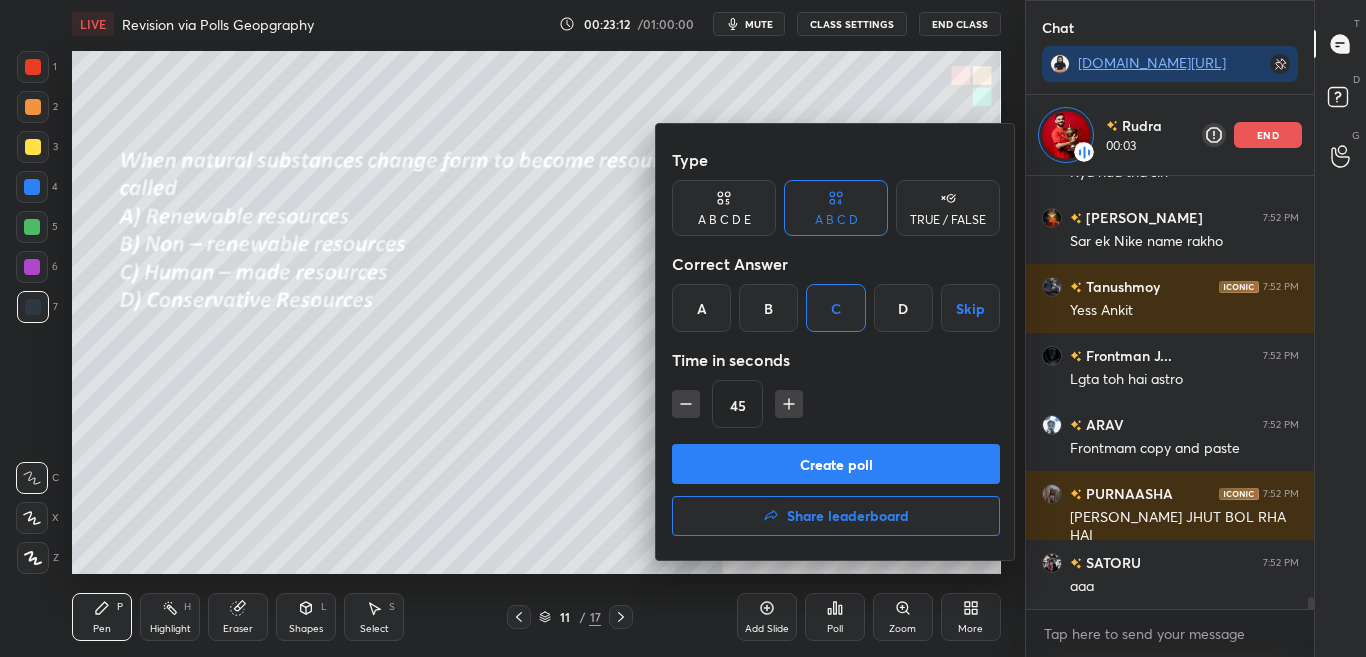 click on "Create poll" at bounding box center (836, 464) 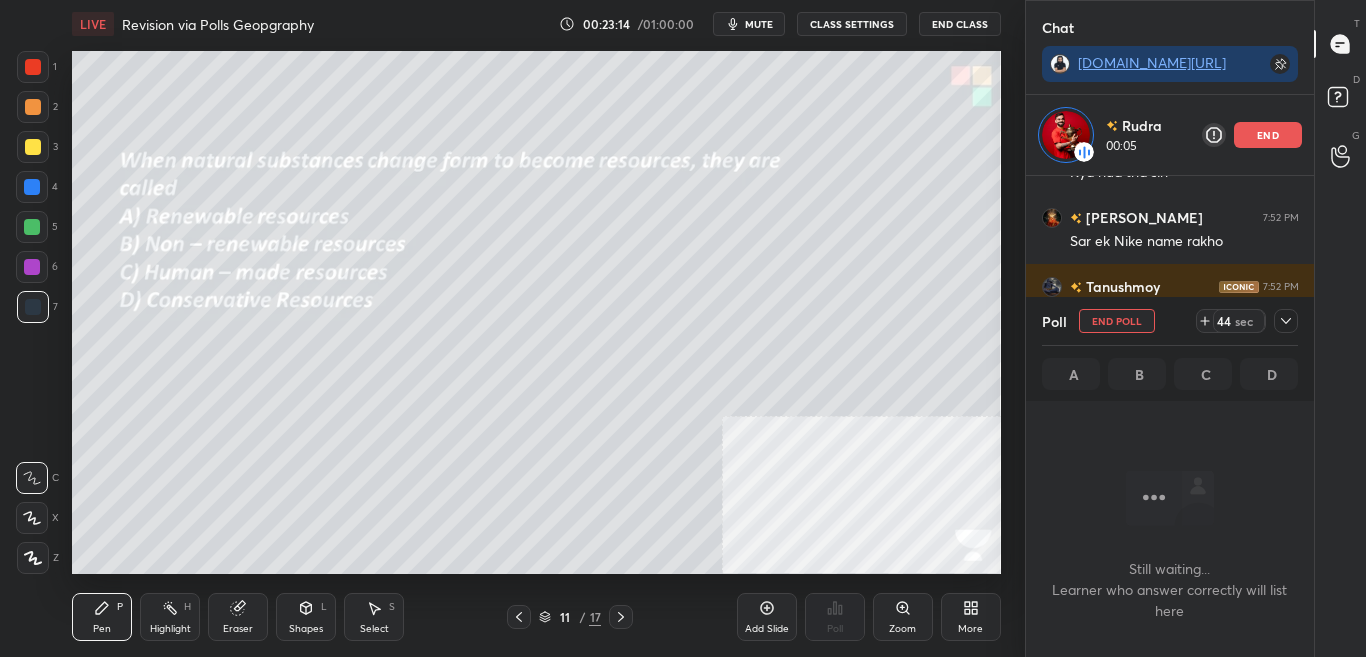 click 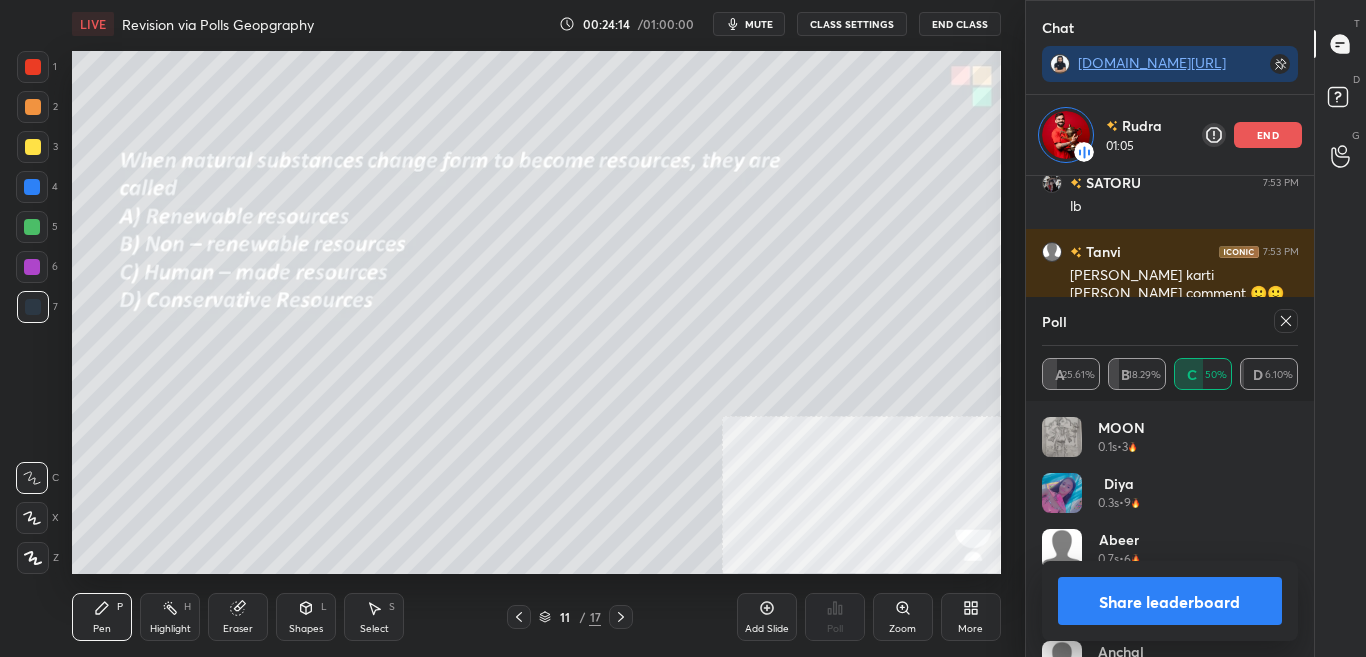scroll, scrollTop: 18412, scrollLeft: 0, axis: vertical 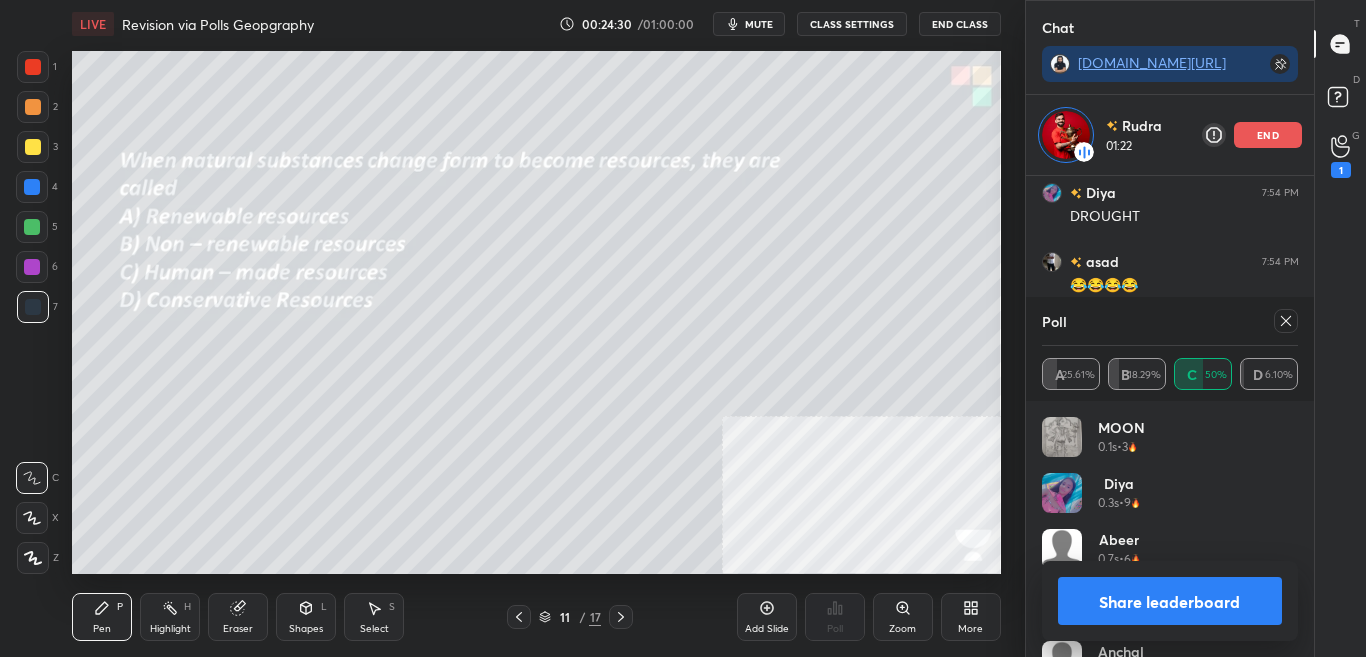 click 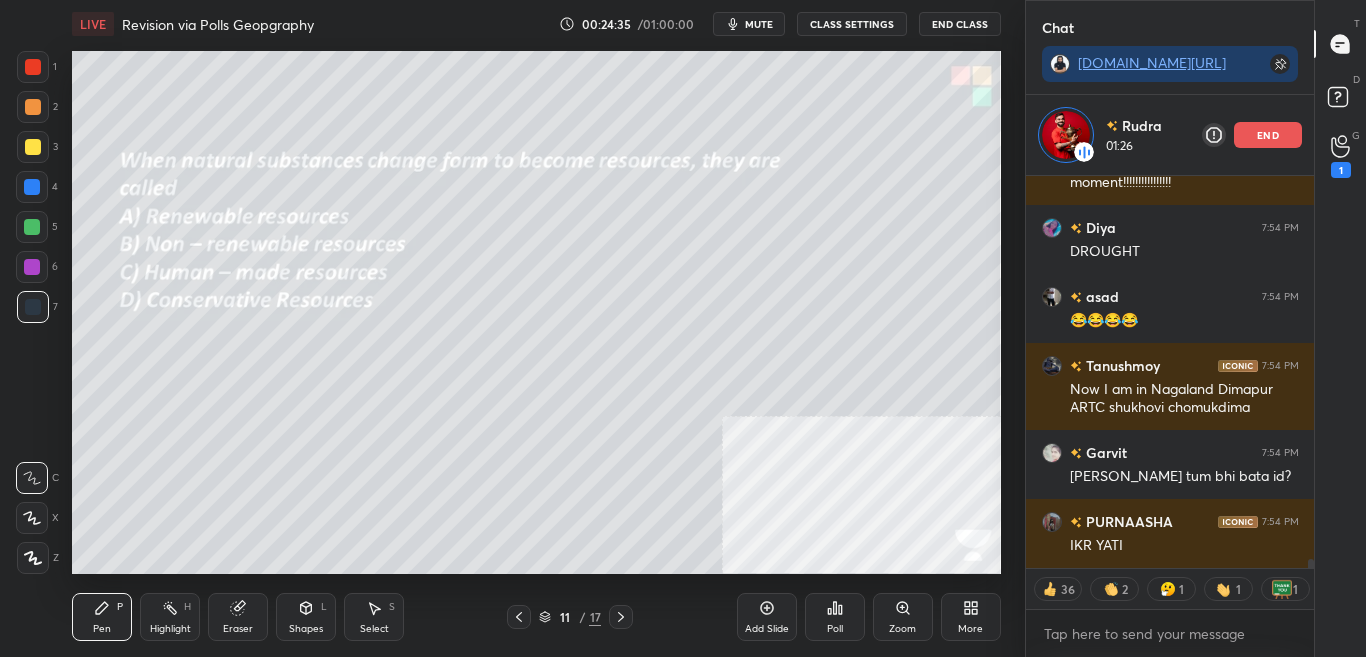 click 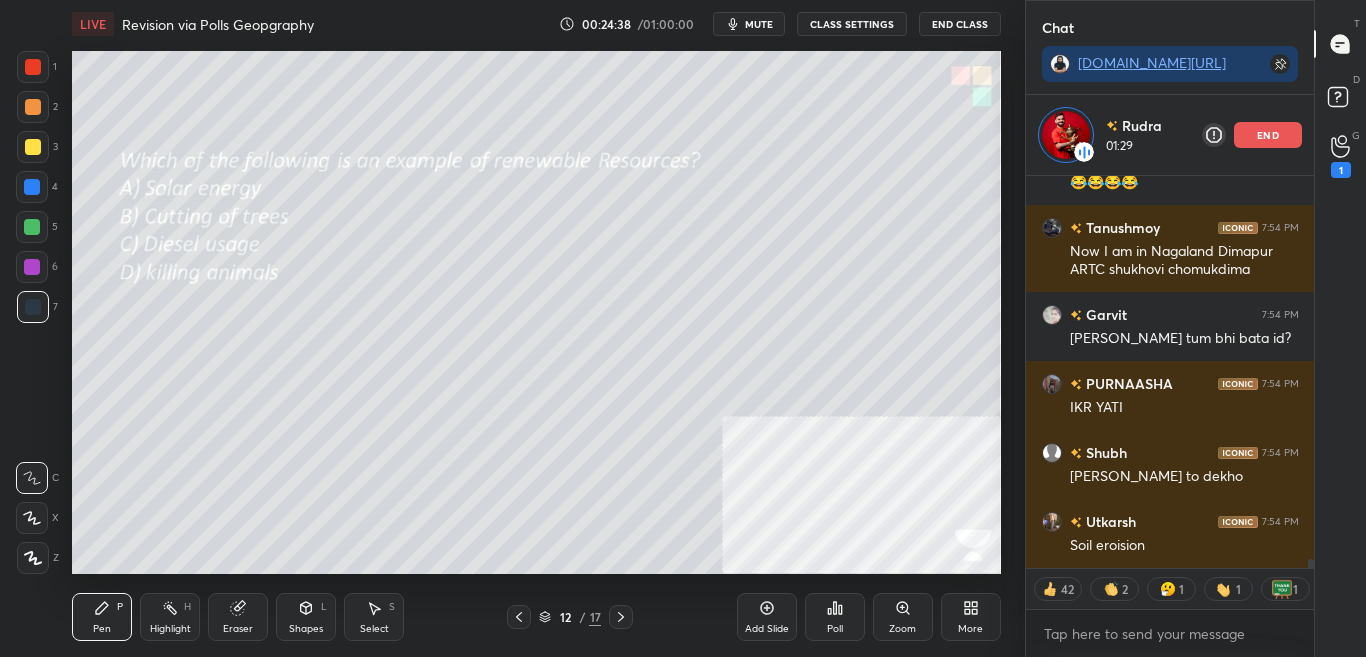click on "Poll" at bounding box center [835, 629] 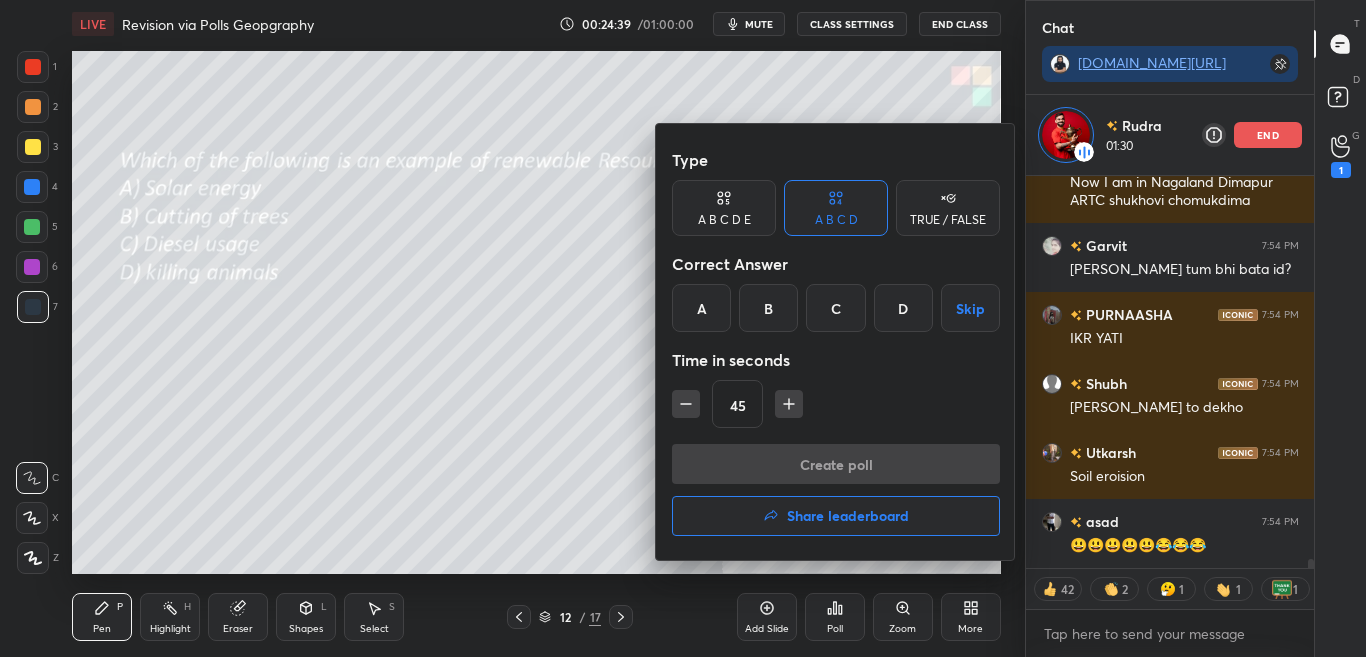 click at bounding box center (683, 328) 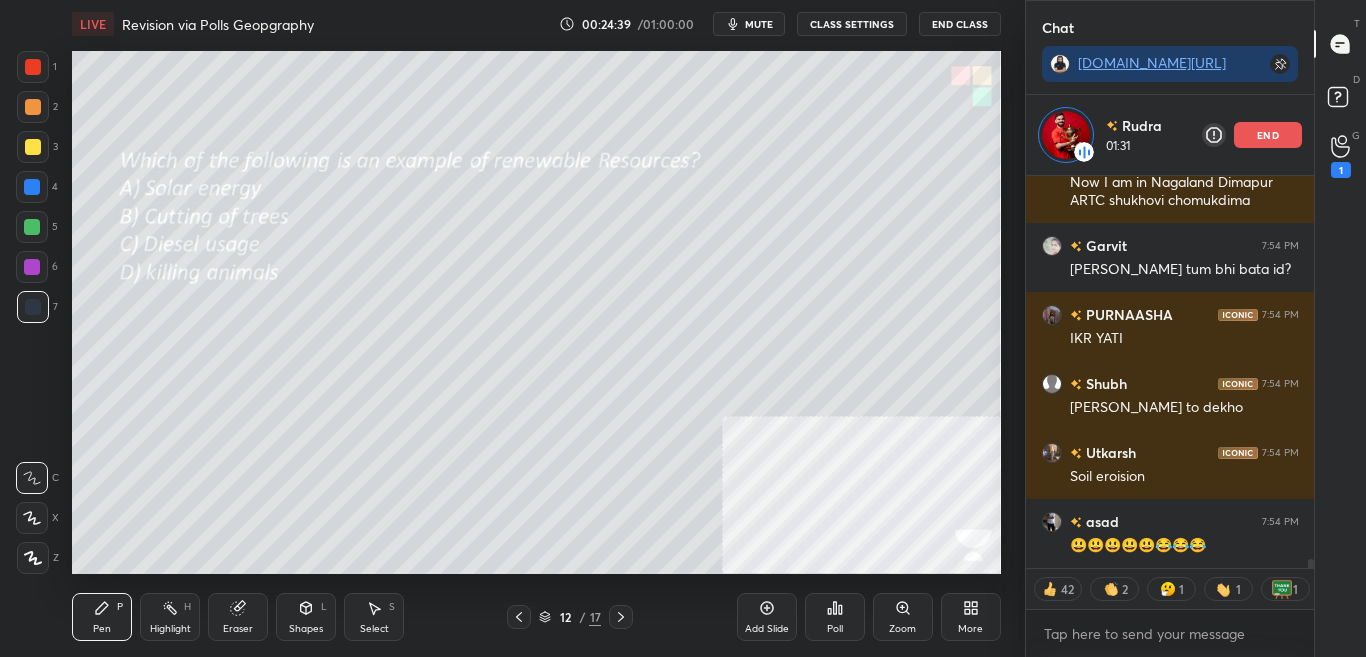 click on "Poll" at bounding box center (835, 629) 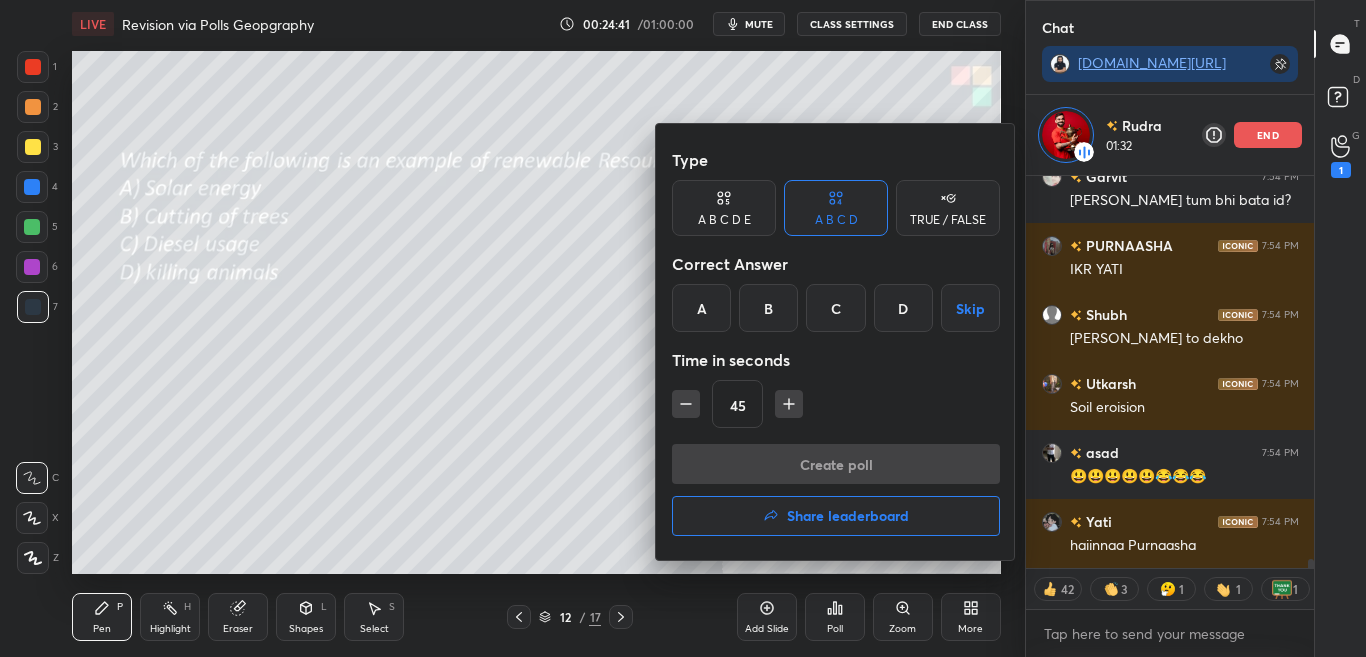 click at bounding box center (683, 328) 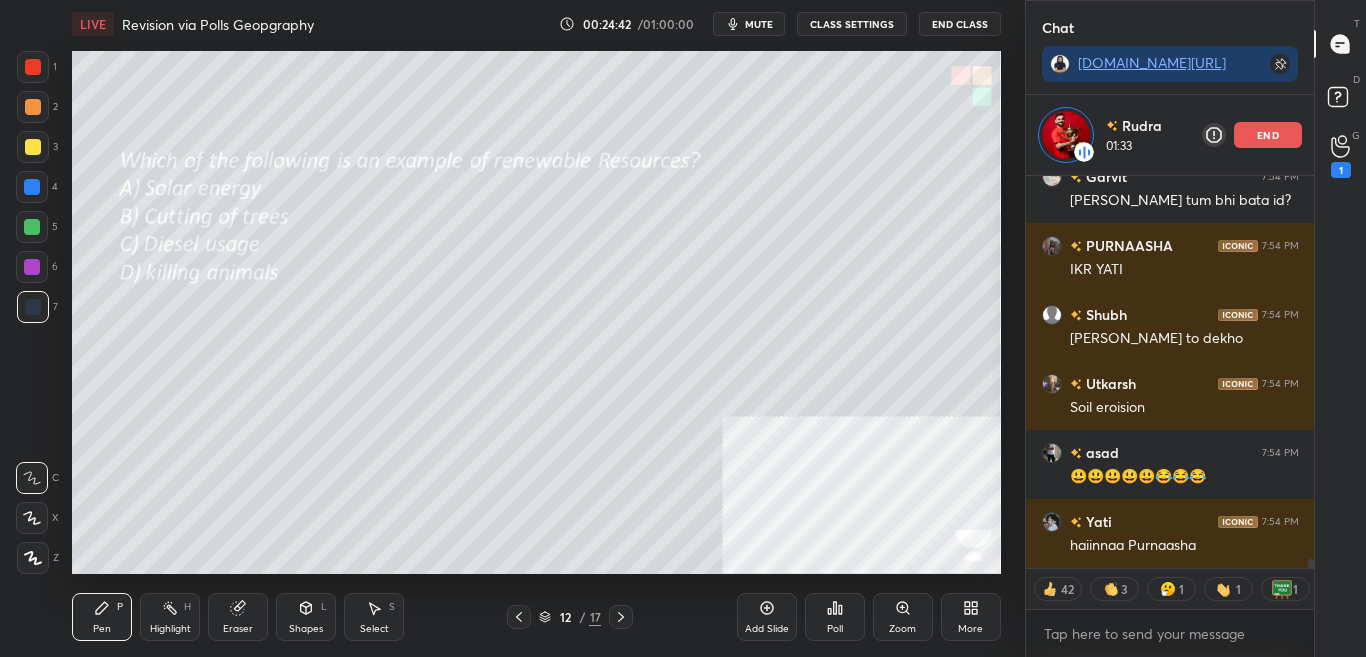 click on "Poll" at bounding box center [835, 629] 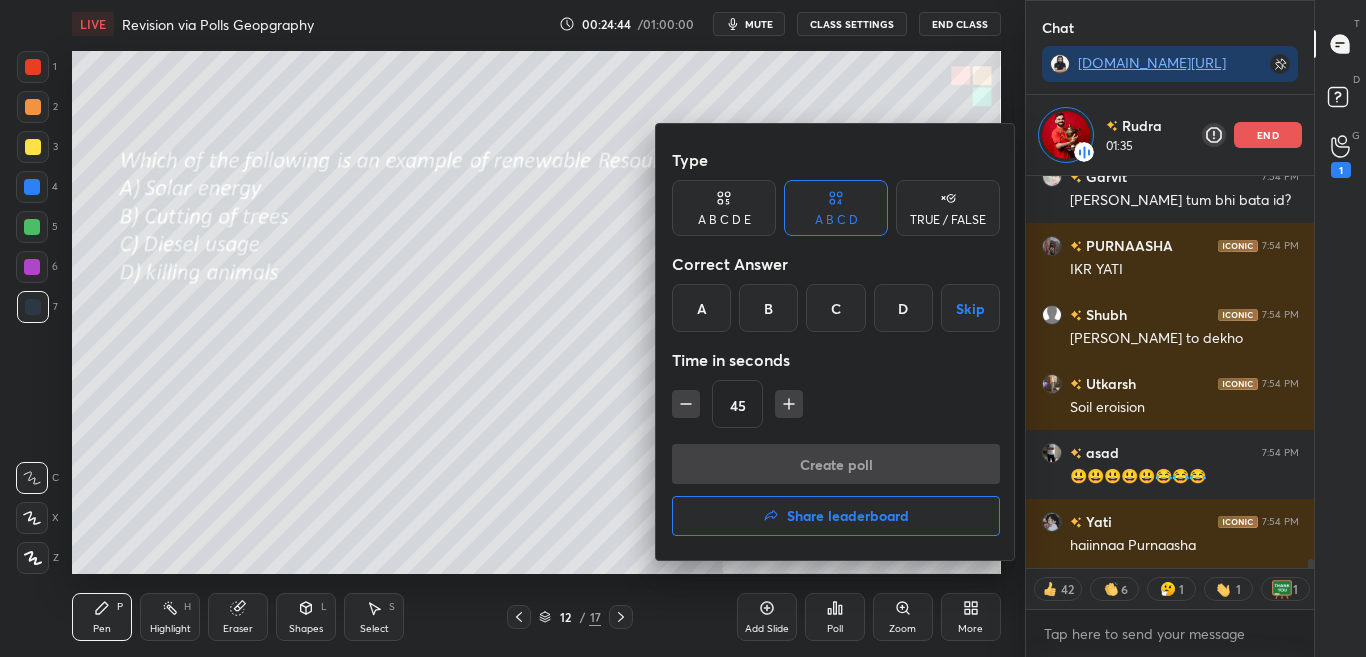 click at bounding box center [683, 328] 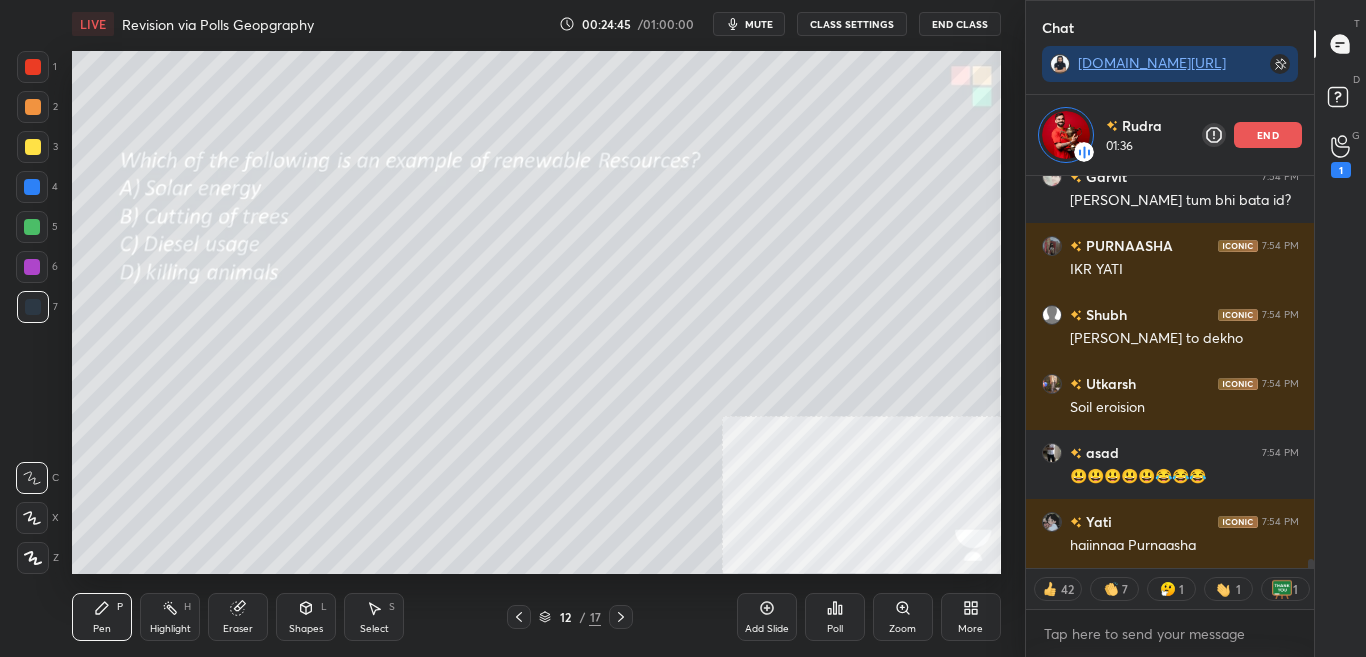 click on "Poll" at bounding box center (835, 617) 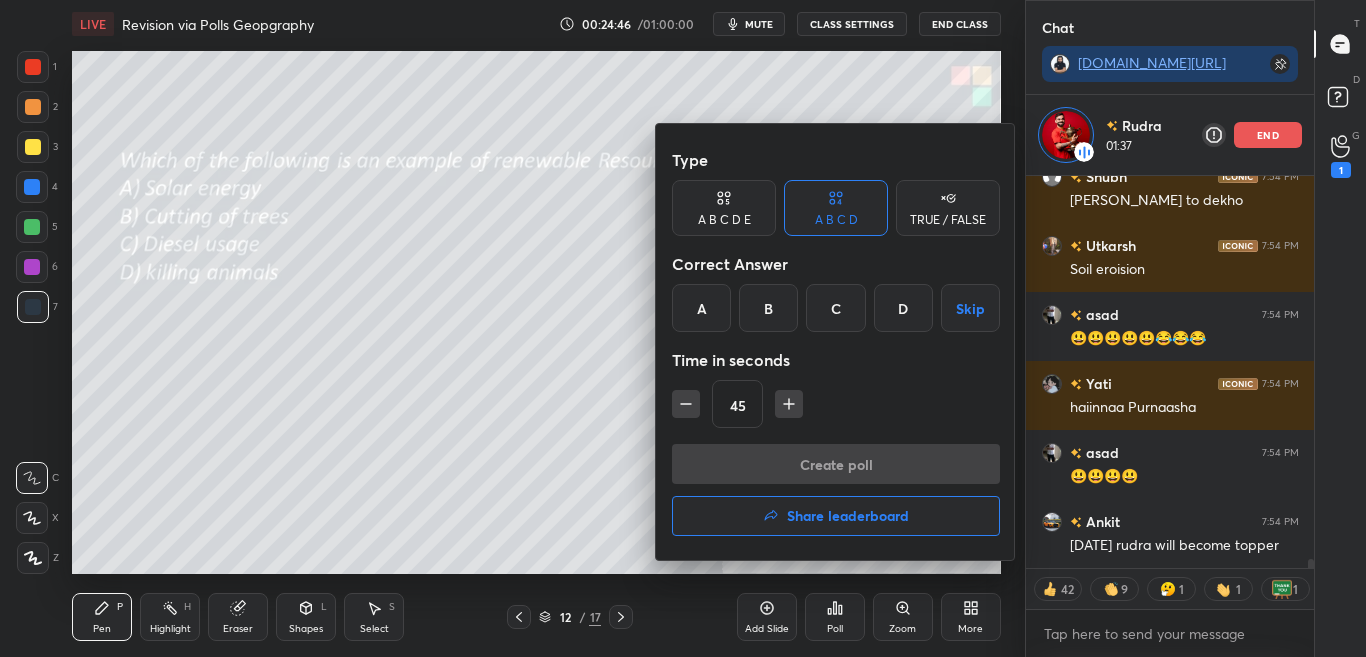 click at bounding box center [683, 328] 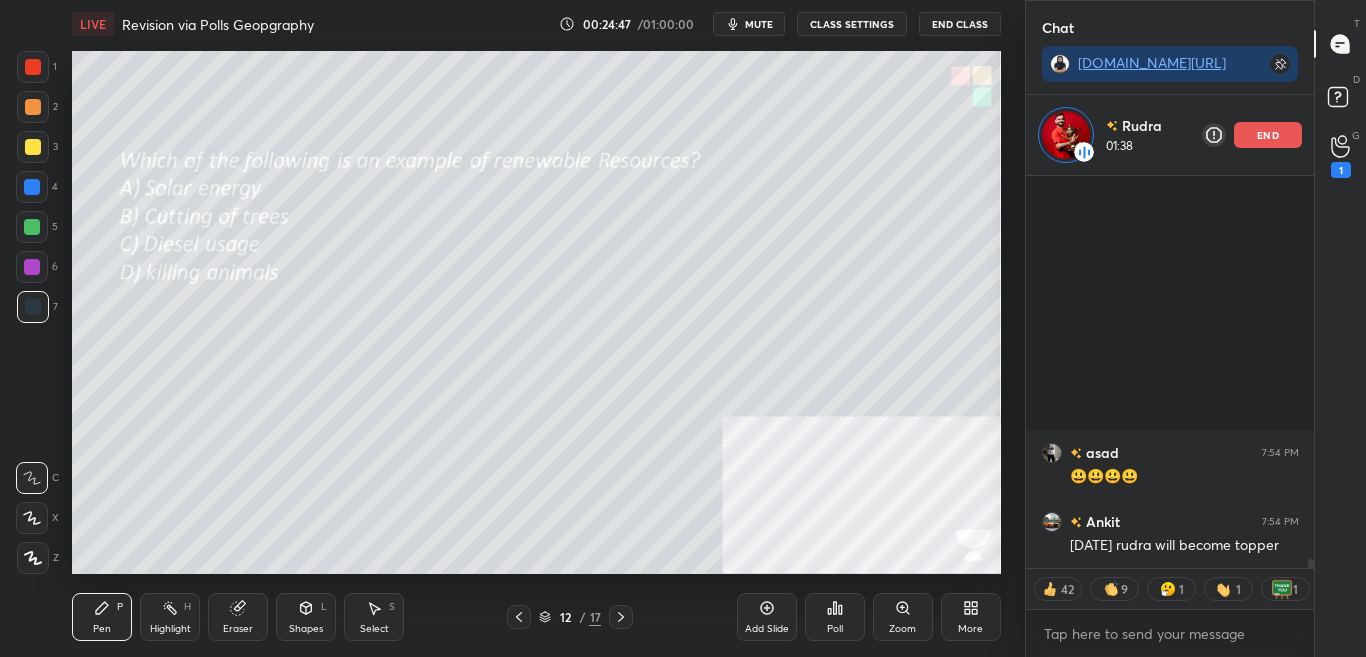 click on "Poll" at bounding box center (835, 617) 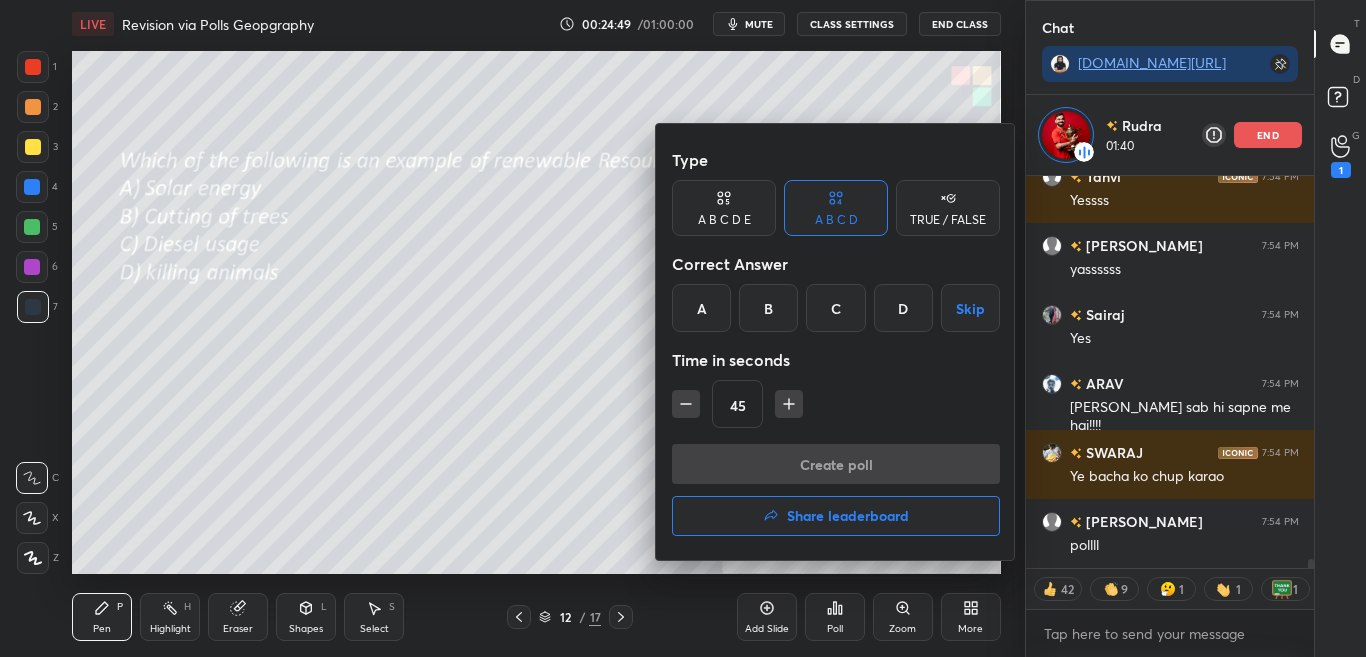click at bounding box center [683, 328] 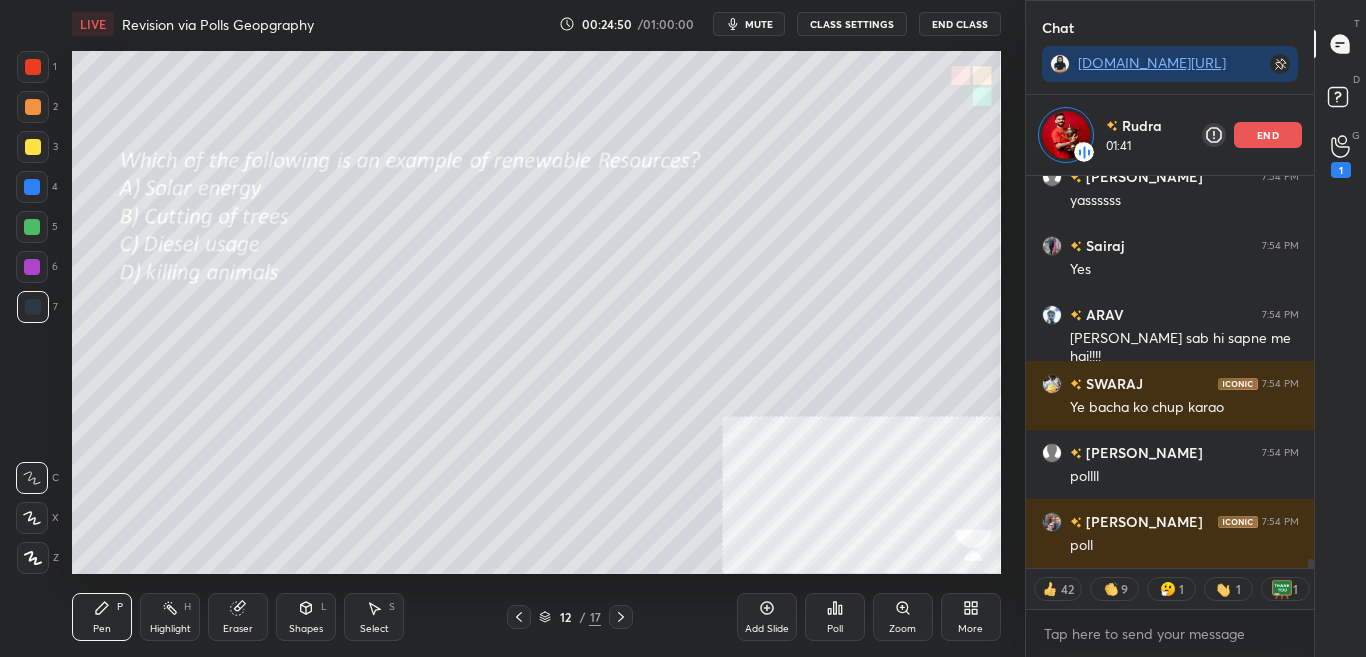click on "Poll" at bounding box center (835, 617) 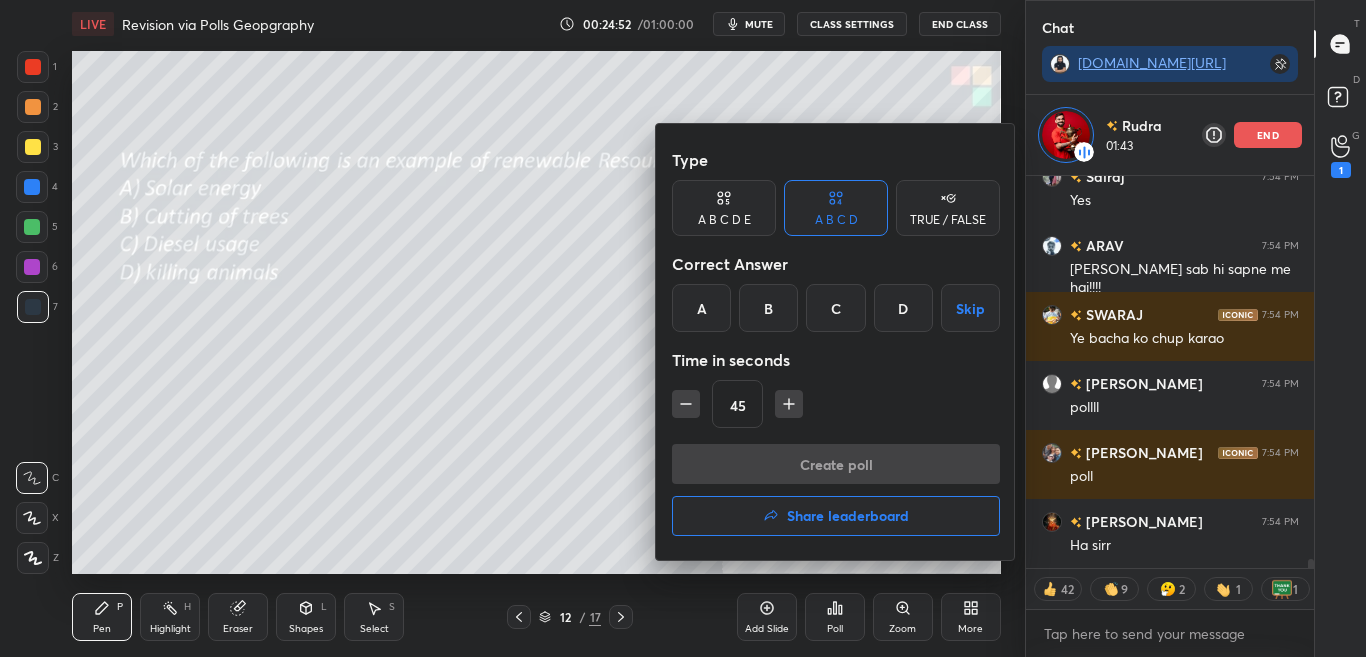 click on "A" at bounding box center (701, 308) 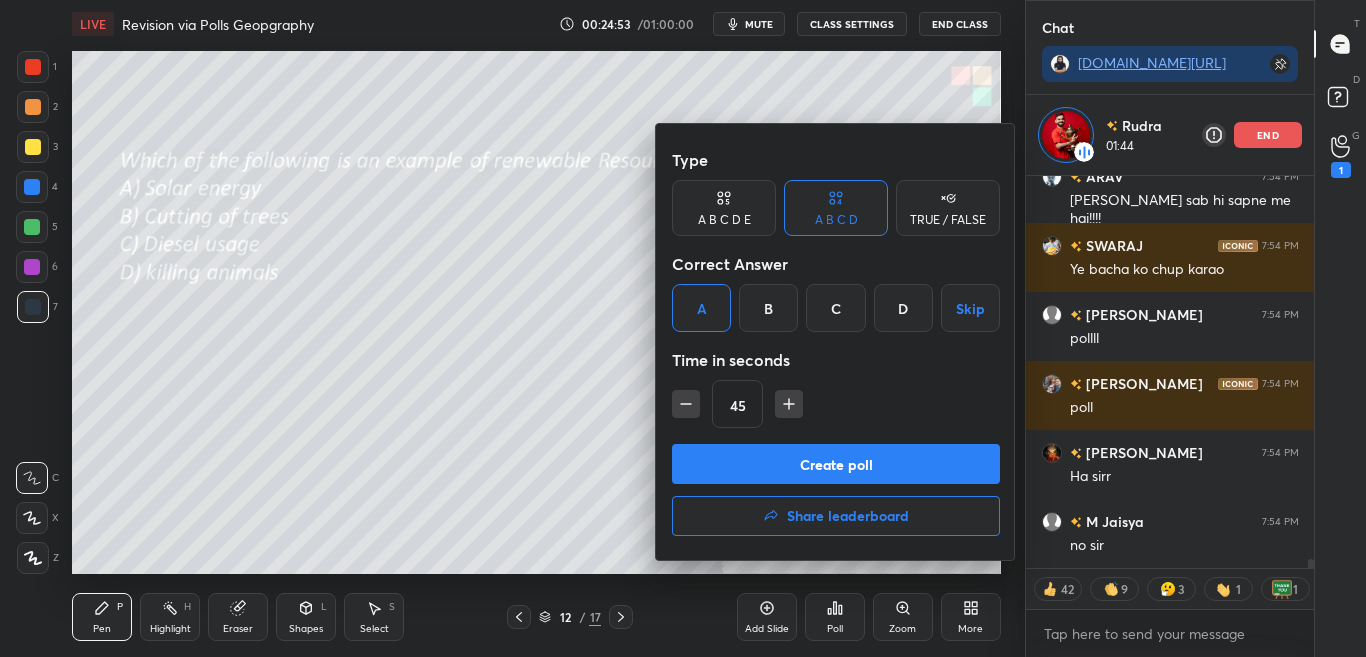 click on "Create poll" at bounding box center [836, 464] 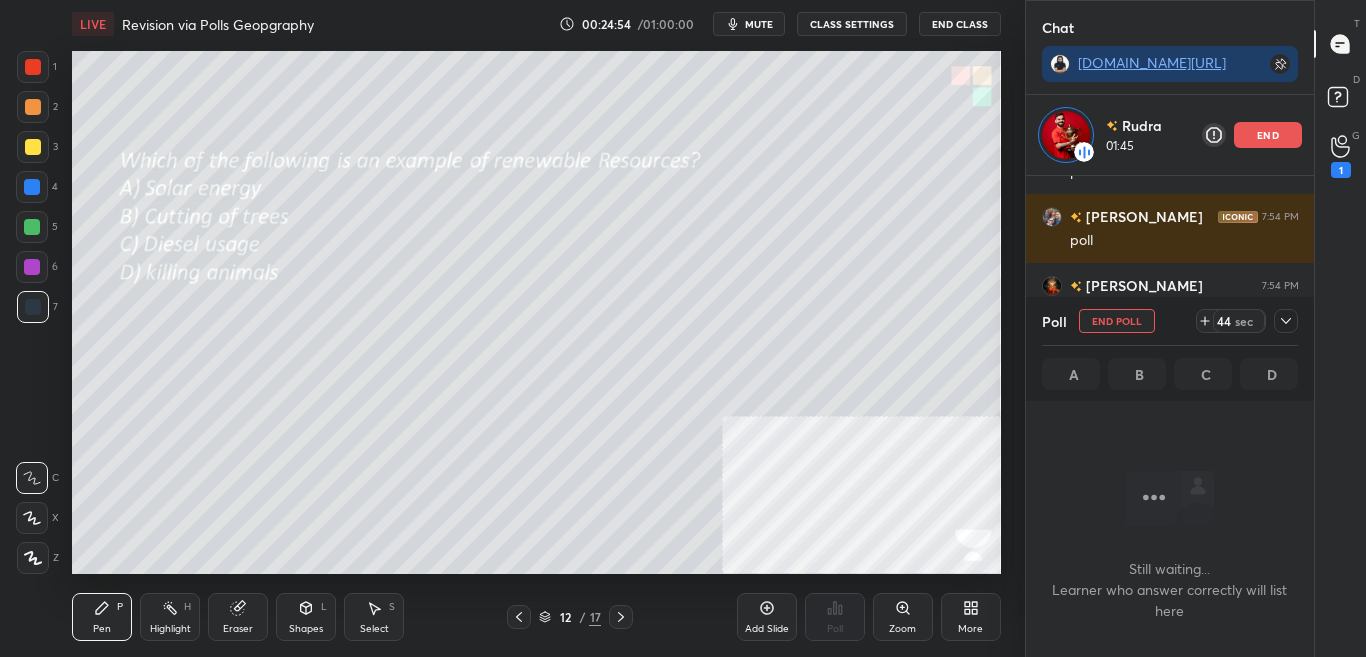 click 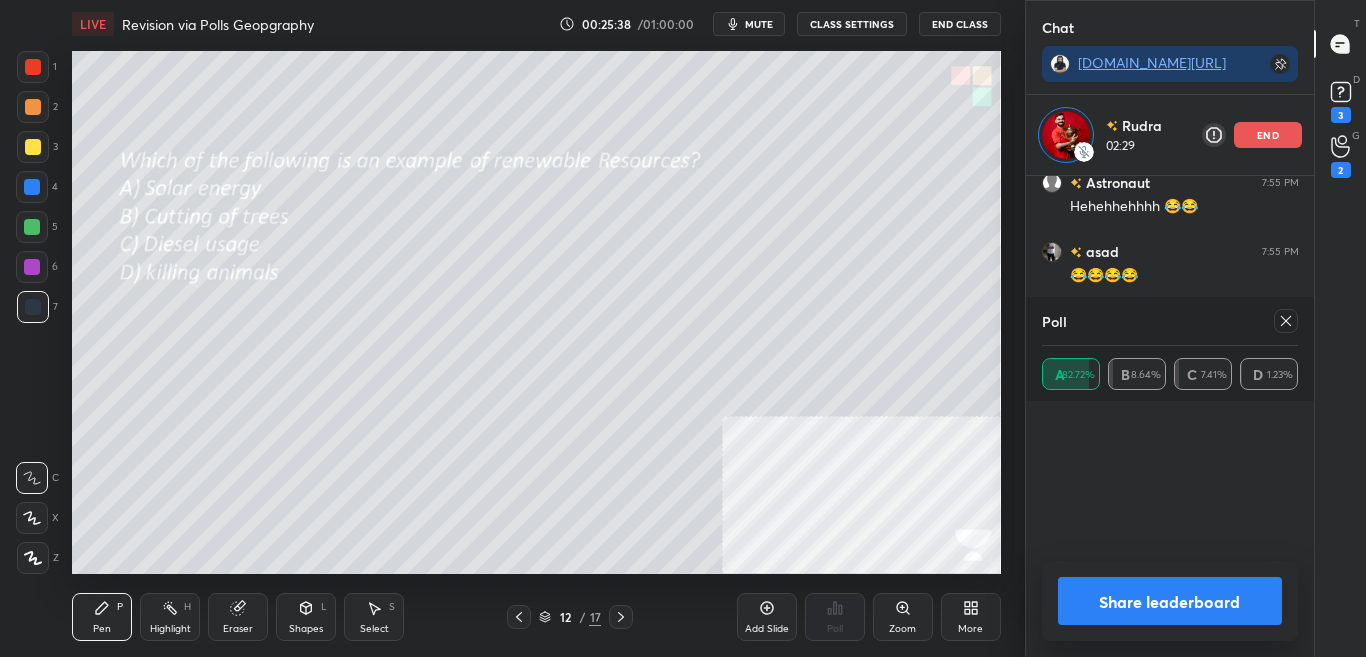 scroll, scrollTop: 7, scrollLeft: 7, axis: both 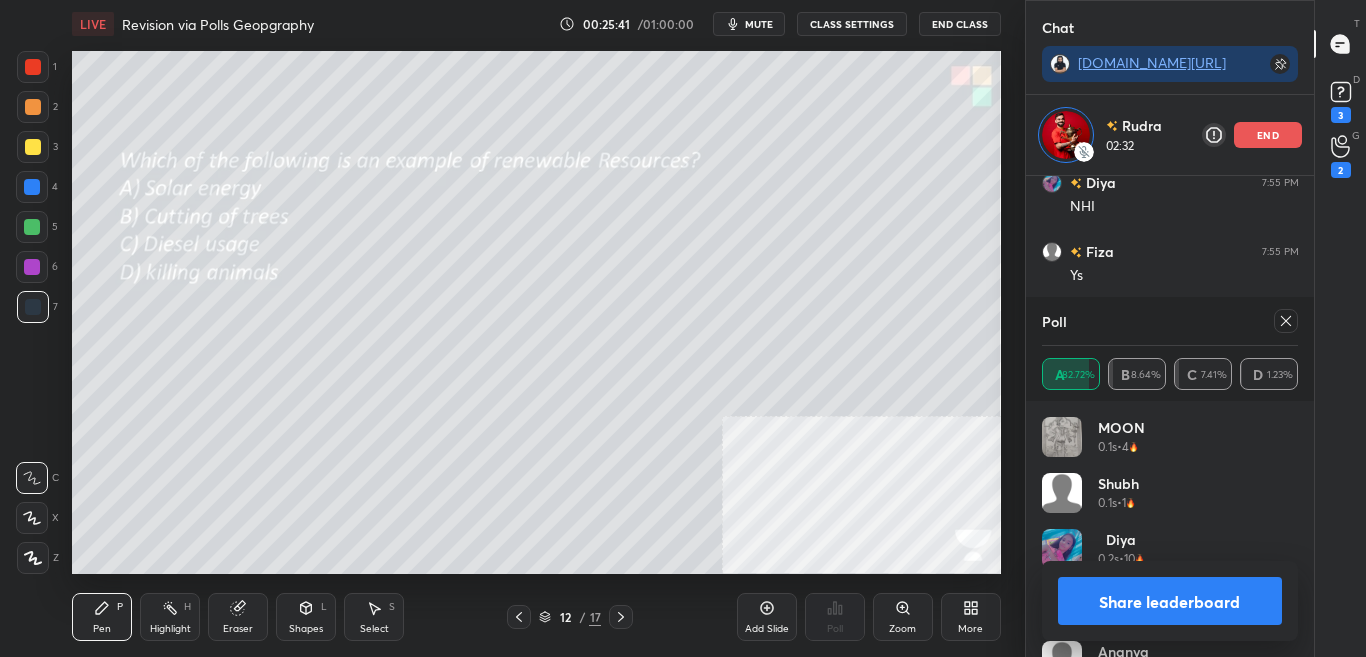 click 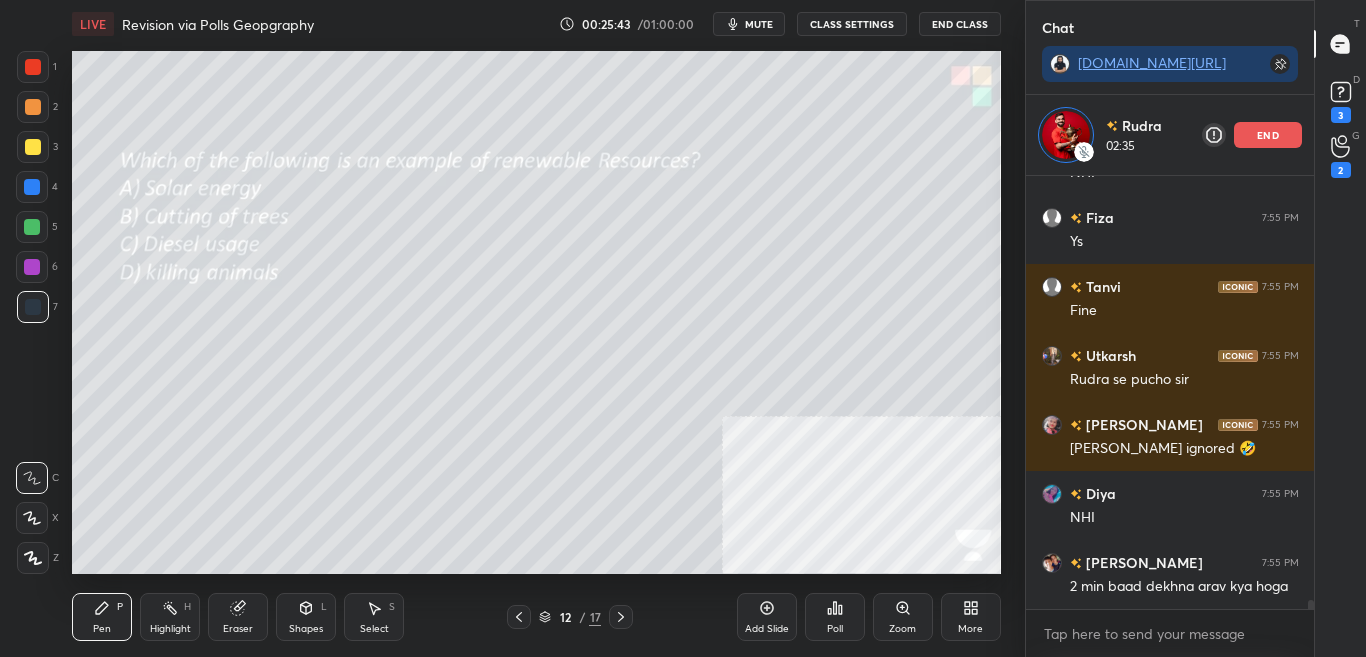 click 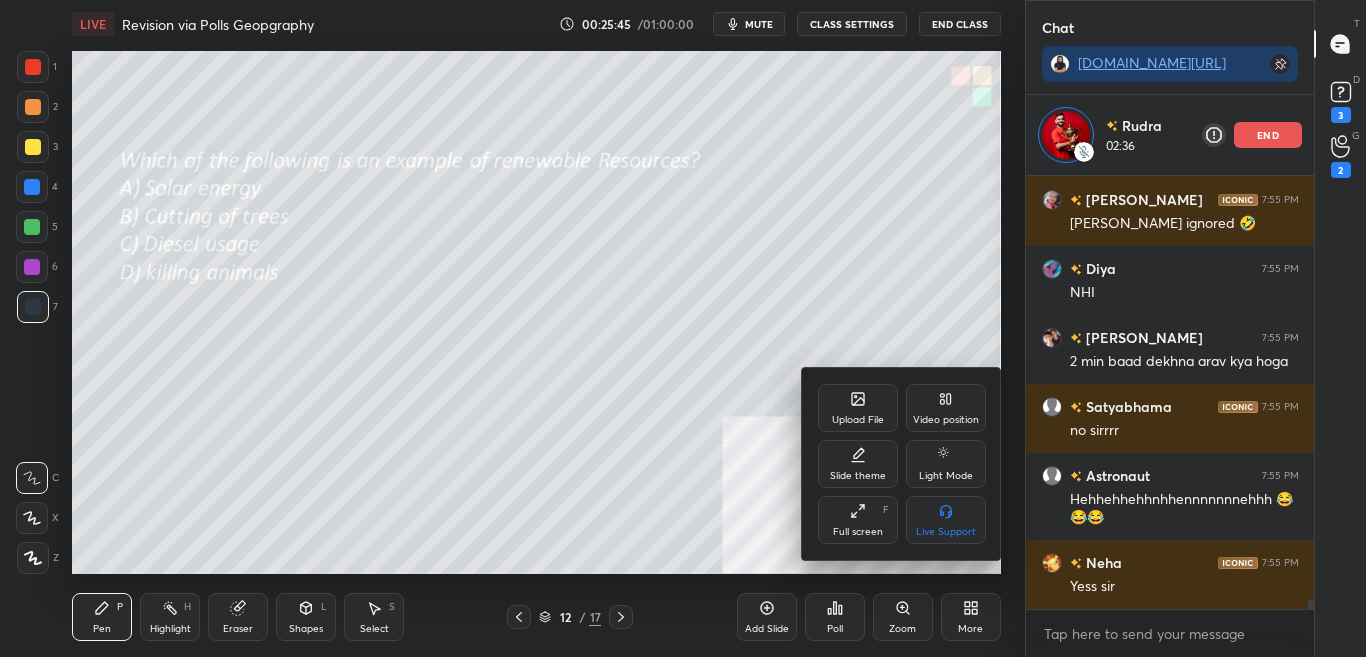 click on "Upload File" at bounding box center (858, 420) 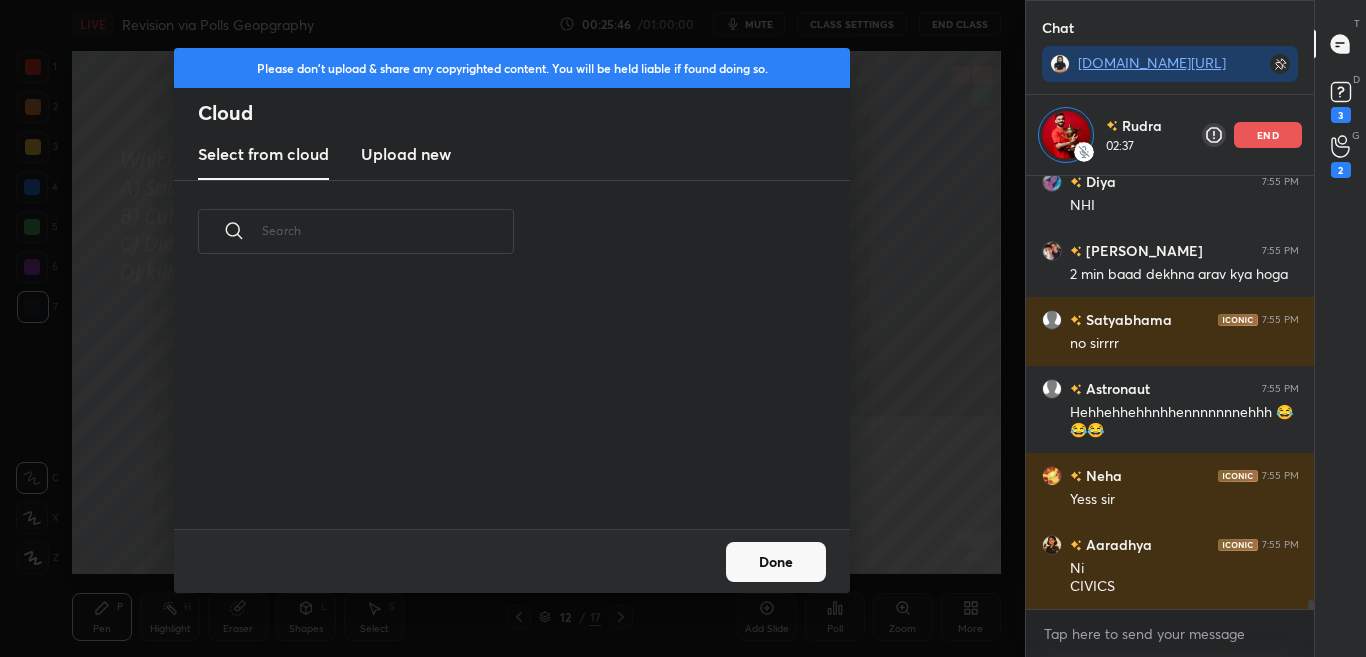 click on "Upload new" at bounding box center (406, 154) 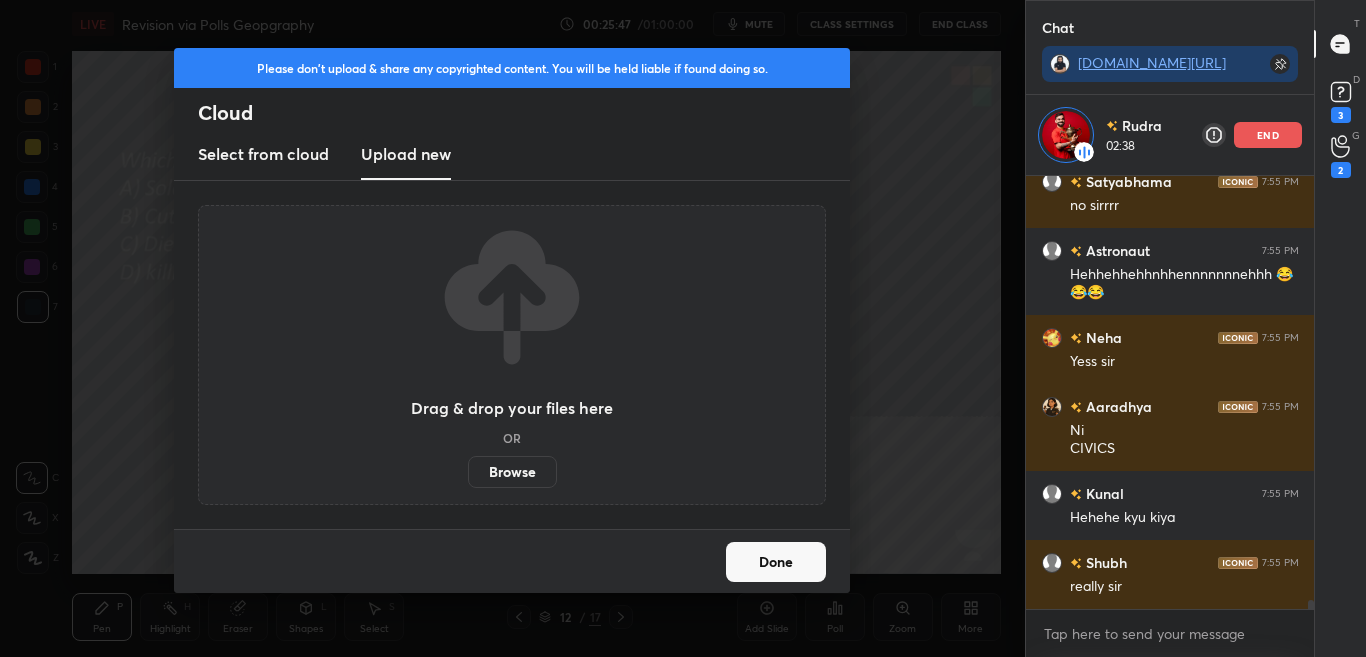 click on "Browse" at bounding box center [512, 472] 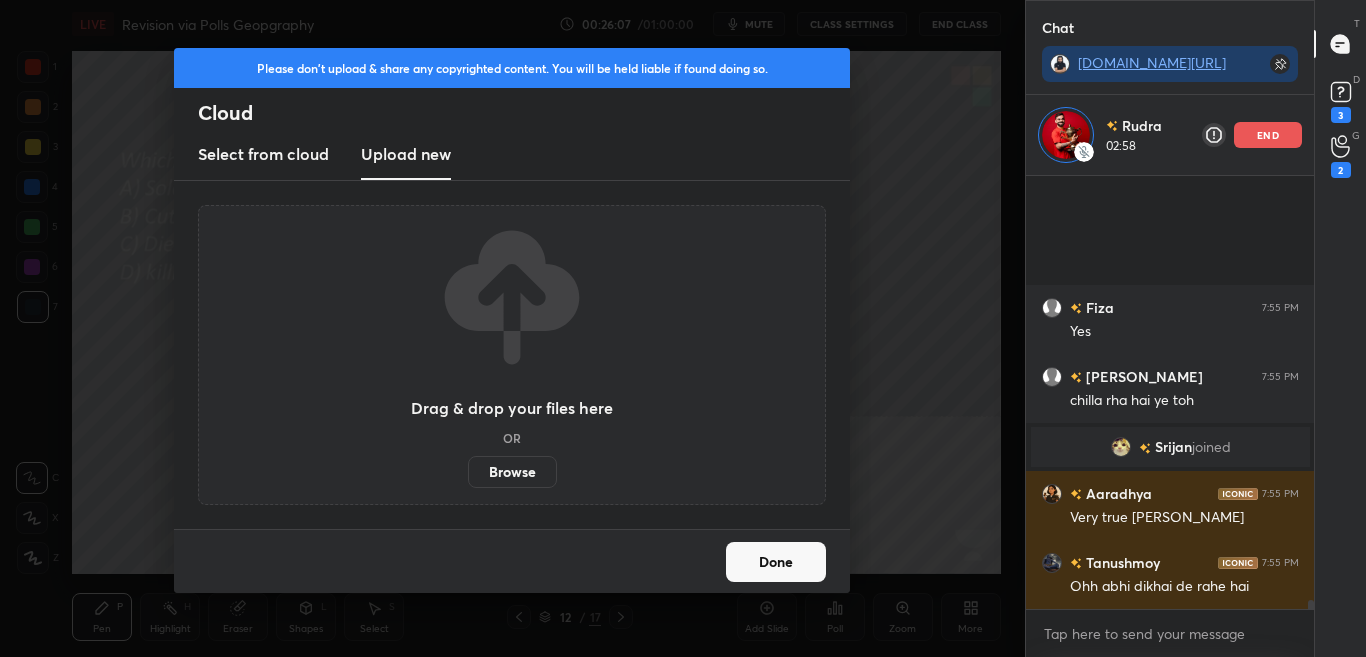 click on "Done" at bounding box center (776, 562) 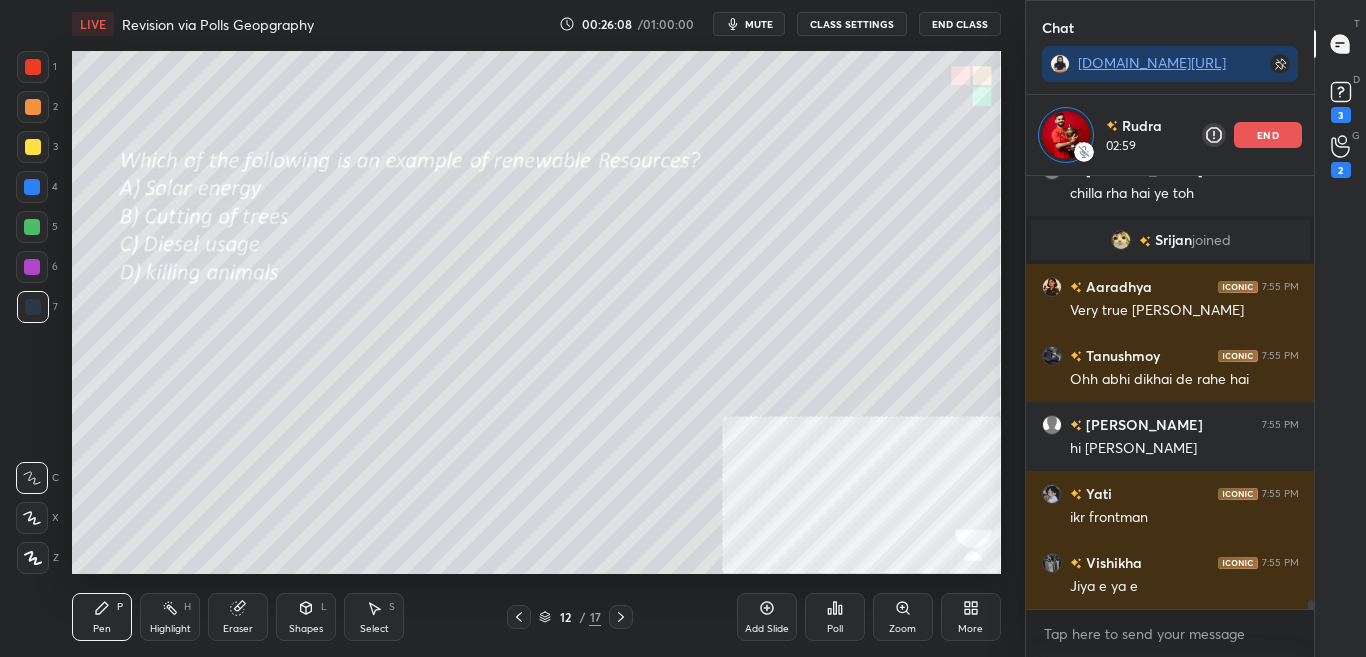 click on "More" at bounding box center [971, 617] 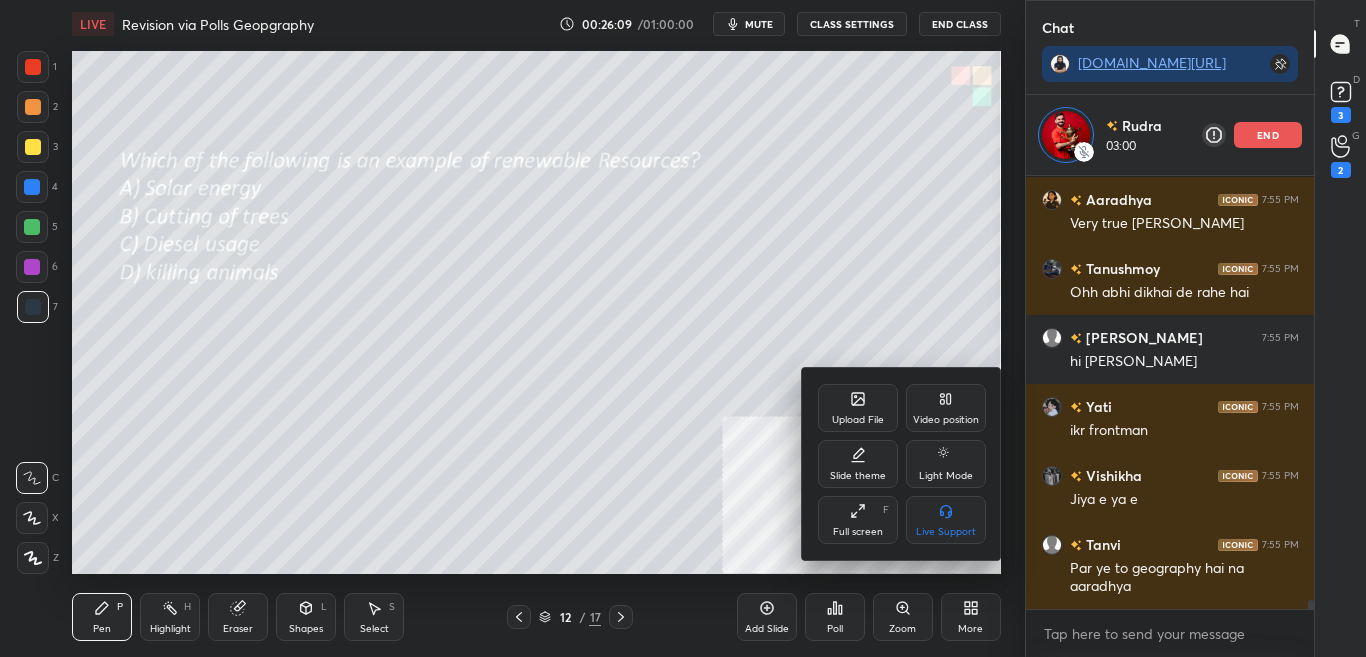 click on "Upload File" at bounding box center [858, 408] 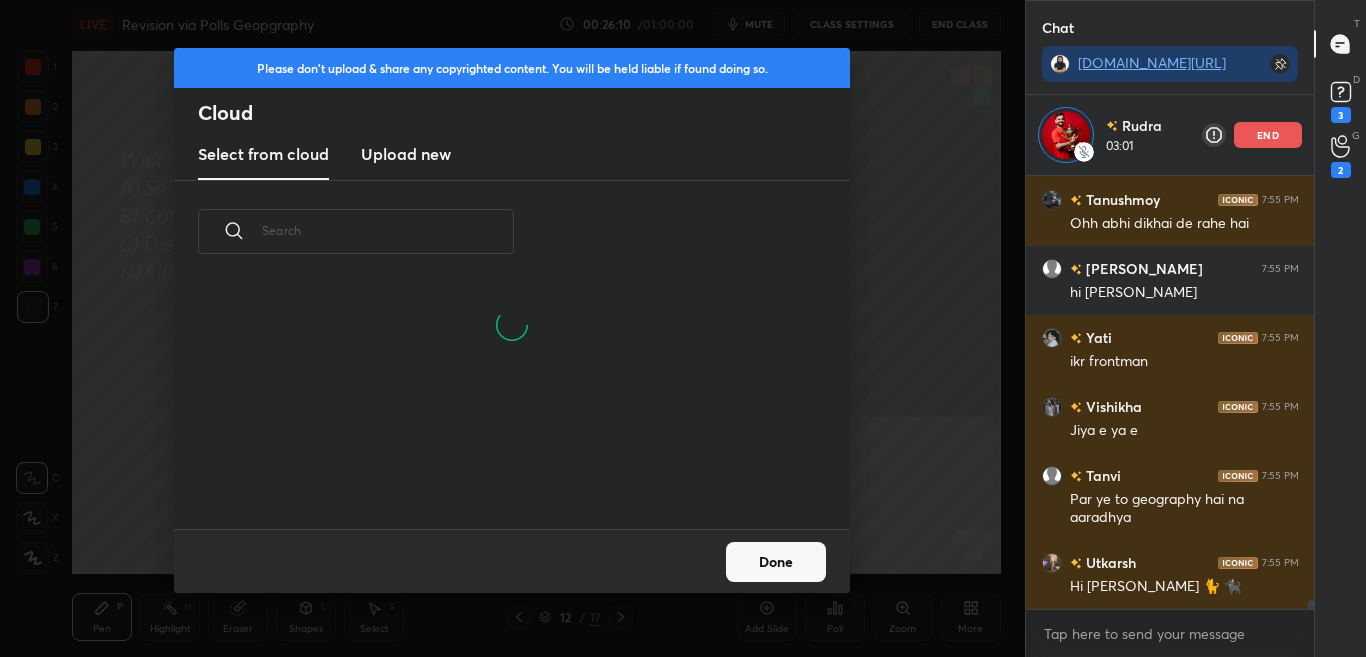 click on "Upload new" at bounding box center [406, 154] 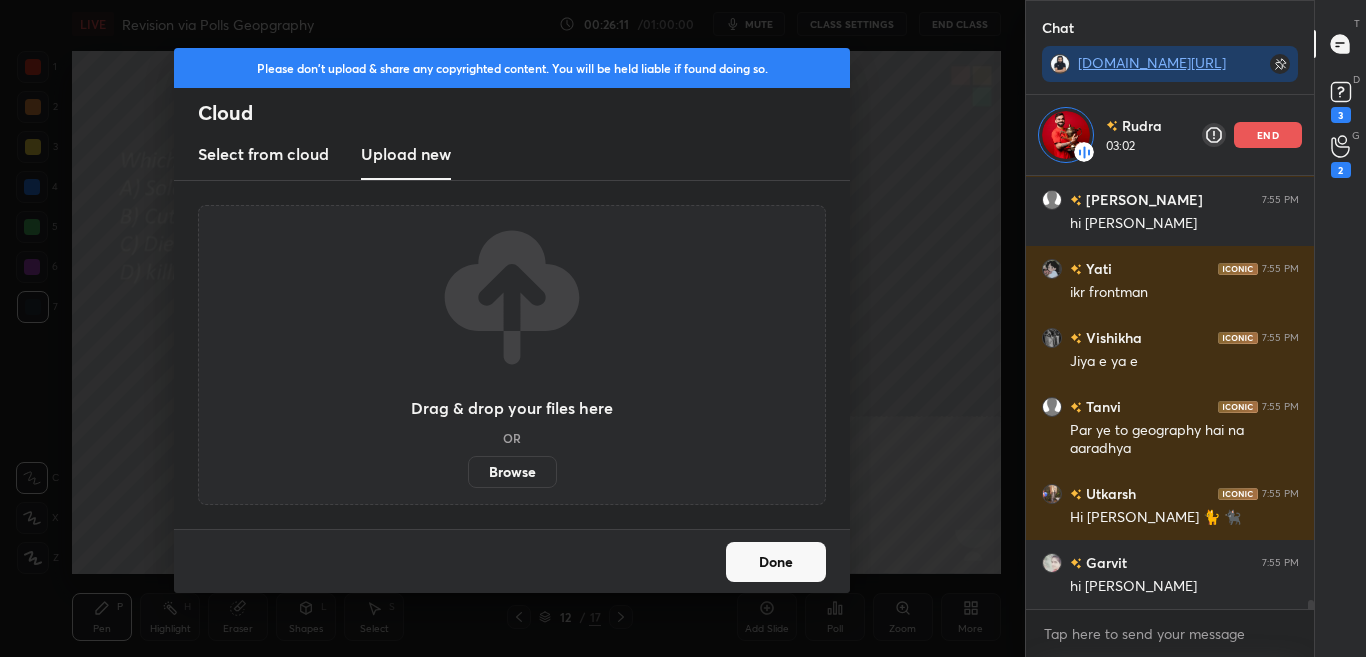 click on "Browse" at bounding box center [512, 472] 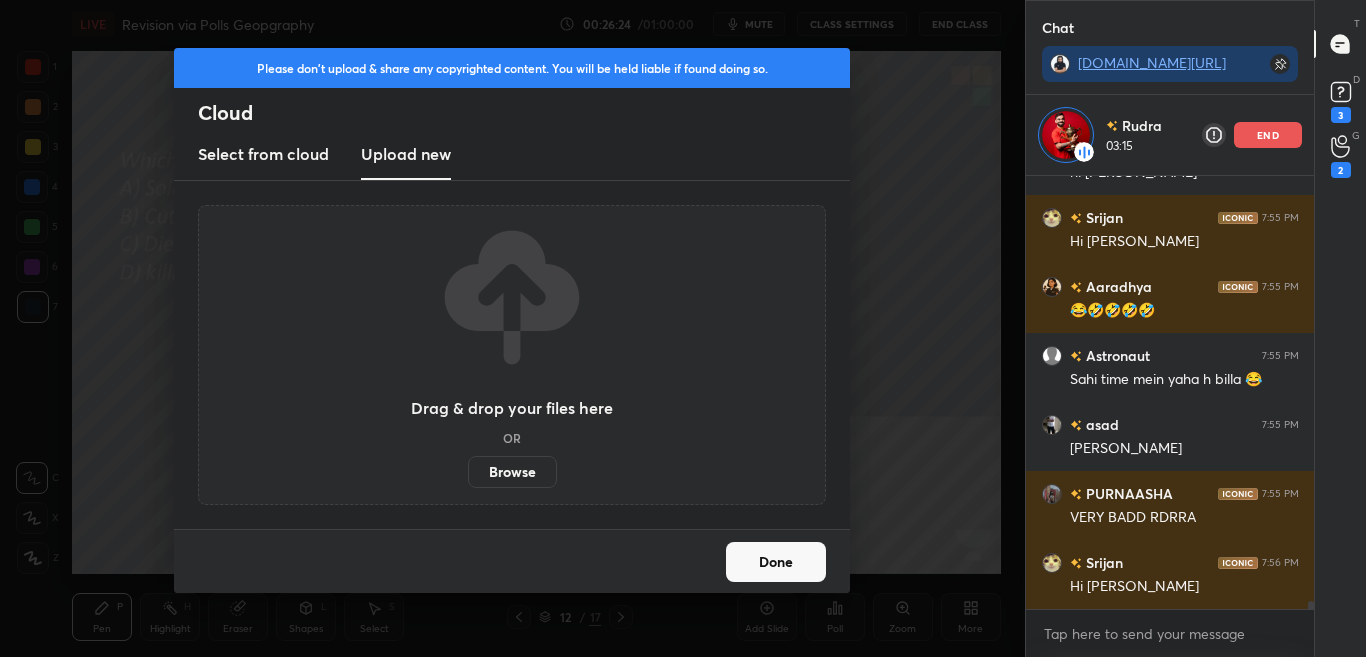 click on "Done" at bounding box center [776, 562] 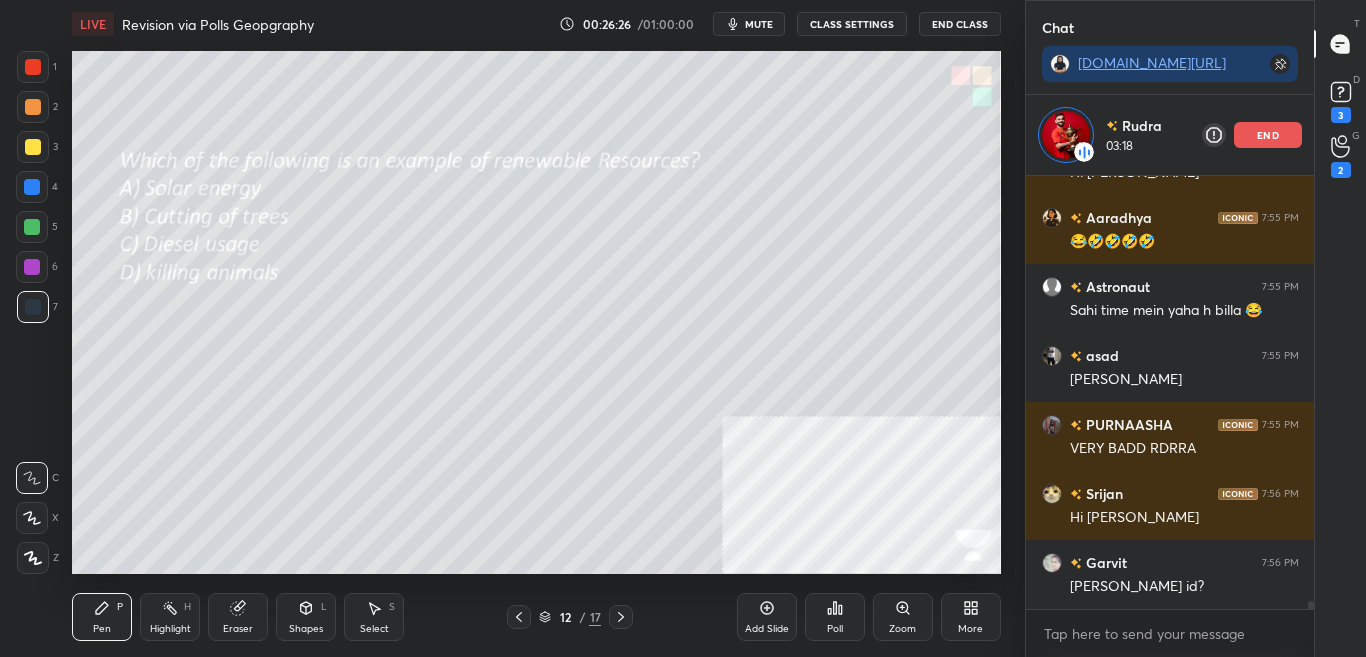 click 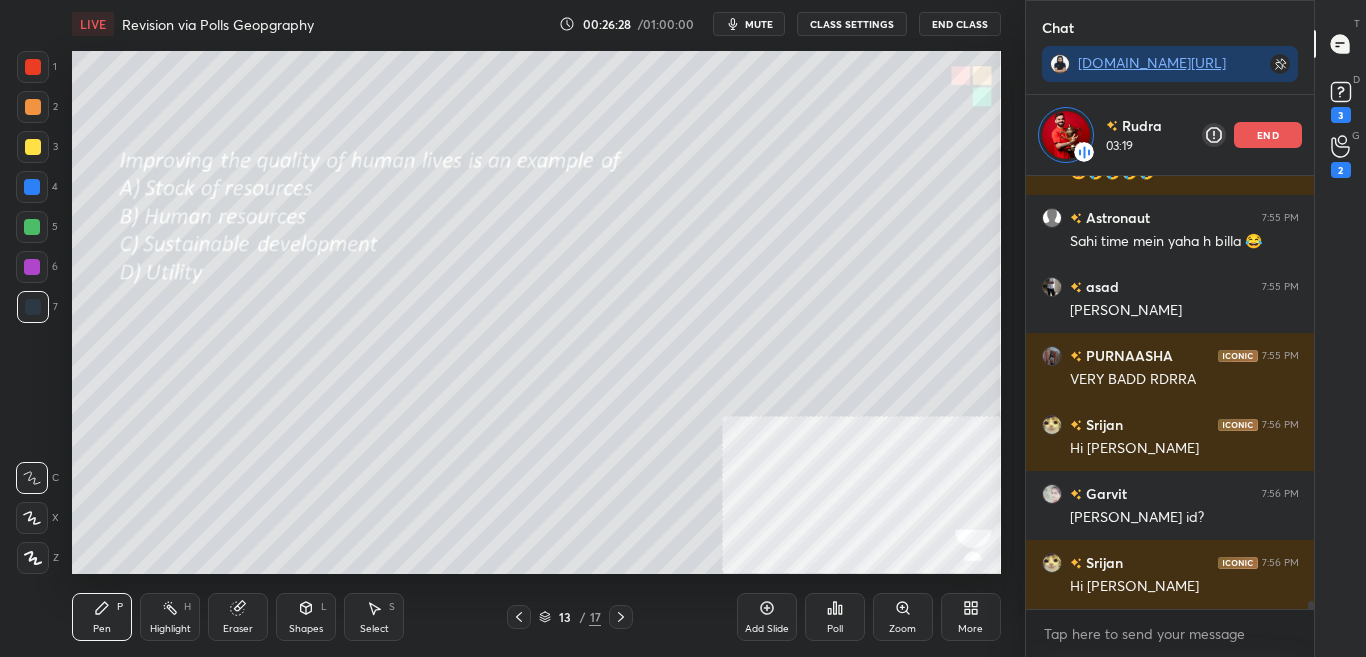 click 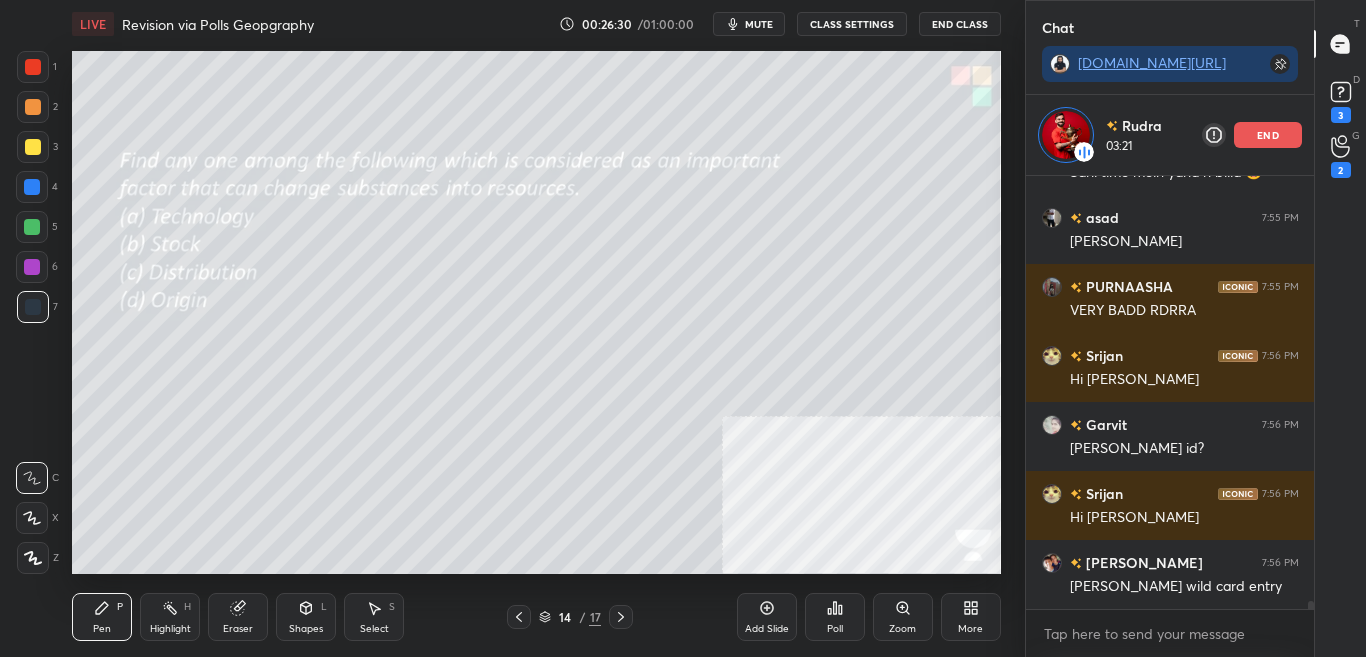 click 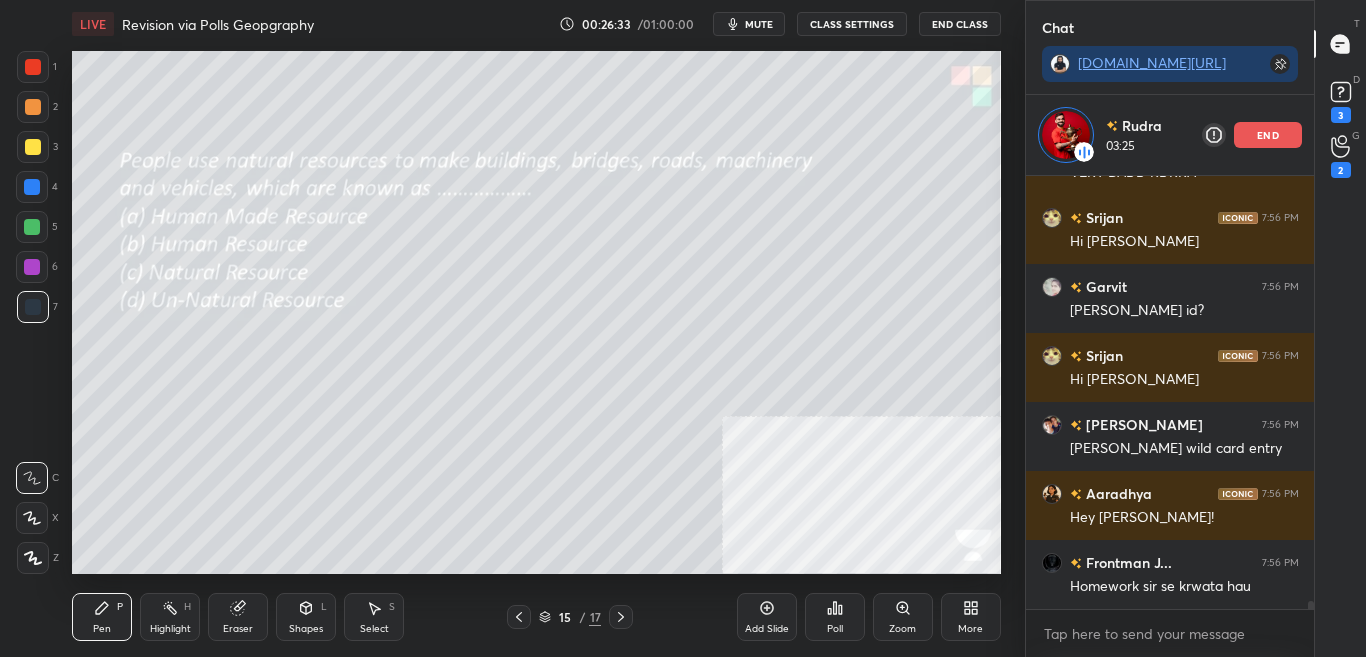 click on "More" at bounding box center [971, 617] 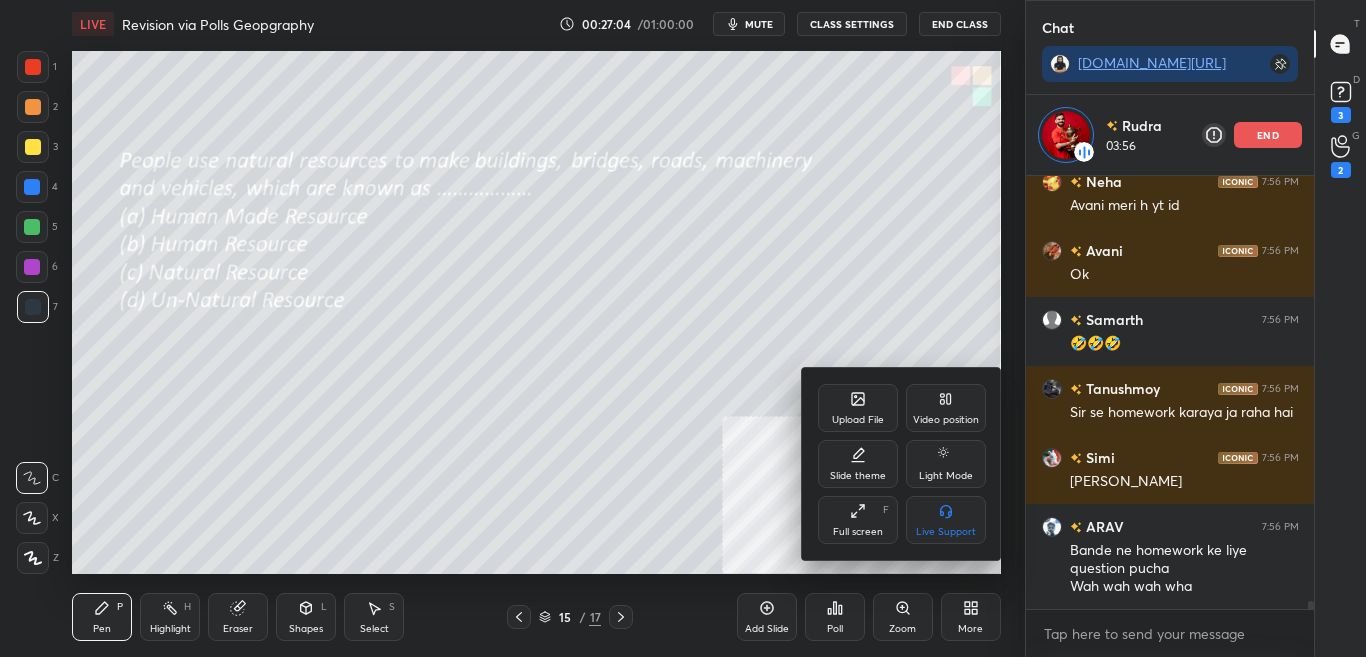 click at bounding box center [683, 328] 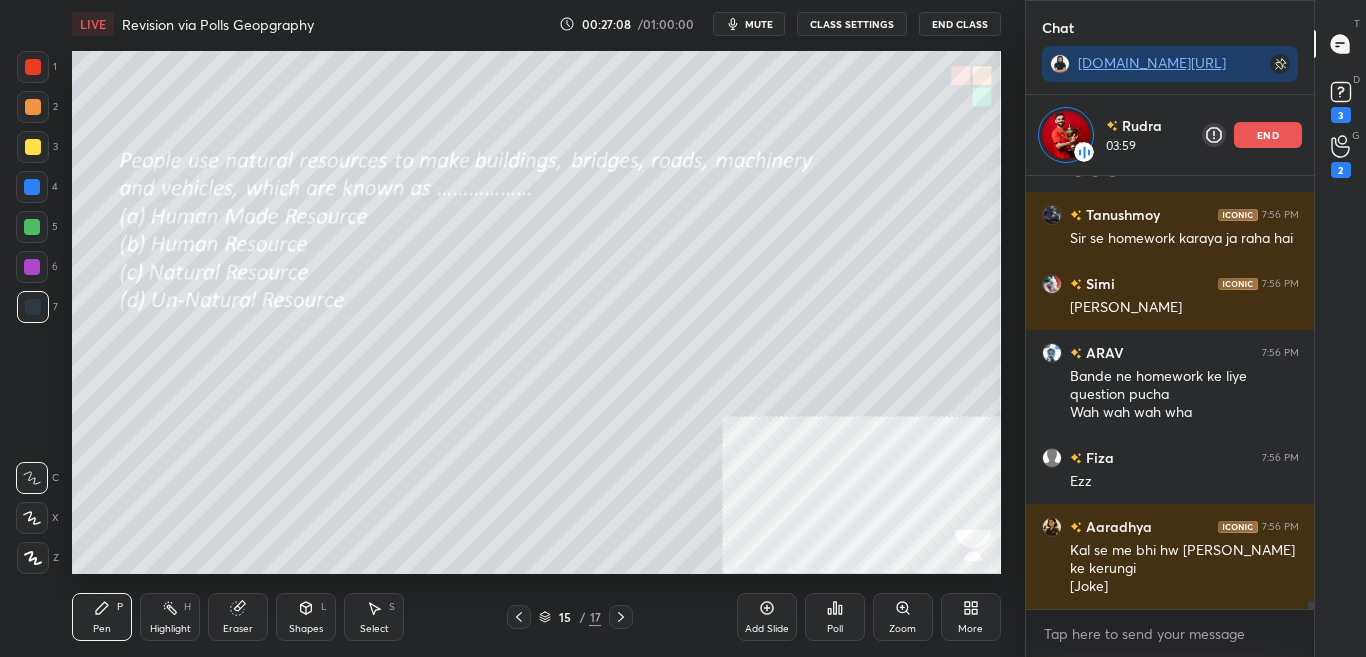 click on "Poll" at bounding box center [835, 617] 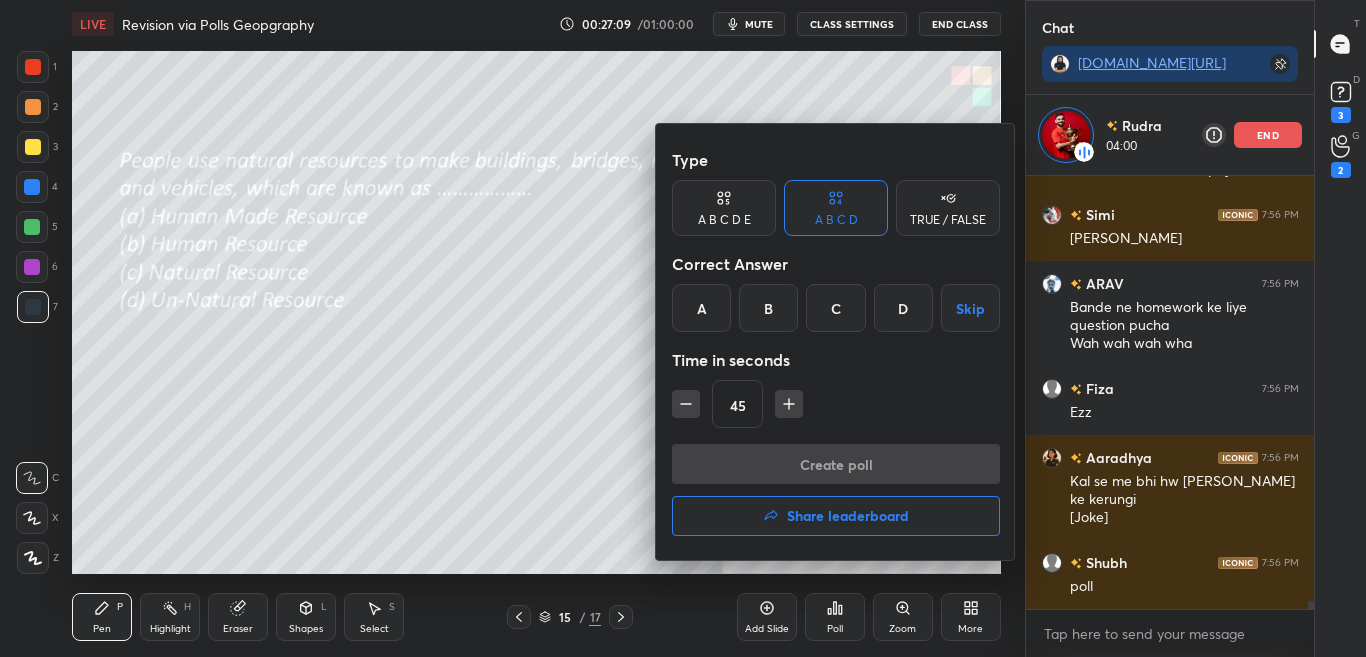 click at bounding box center (683, 328) 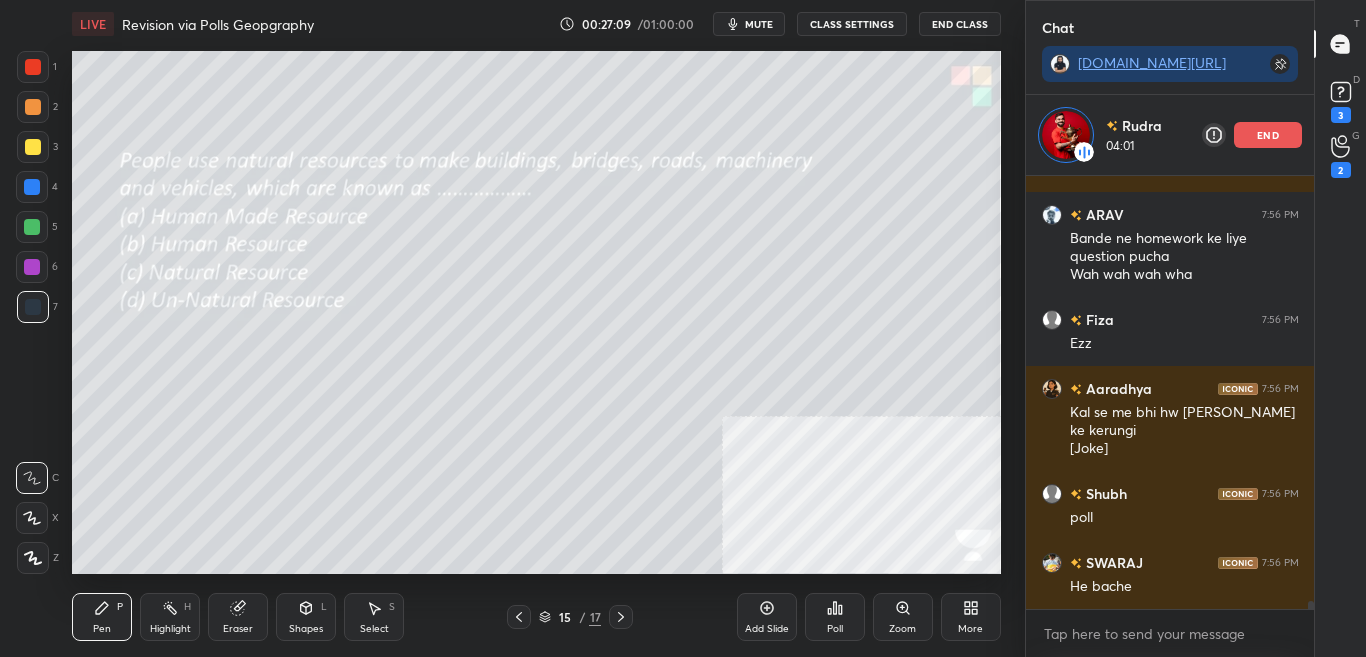 click on "Poll" at bounding box center [835, 617] 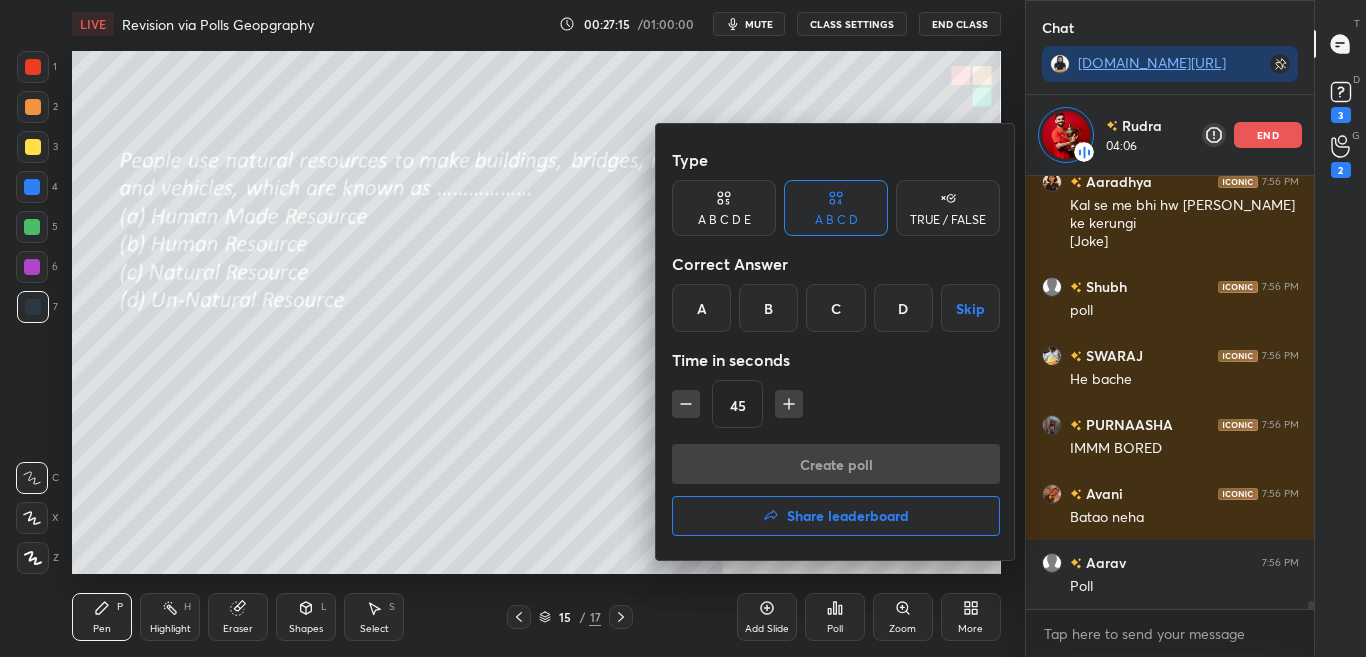 scroll, scrollTop: 24316, scrollLeft: 0, axis: vertical 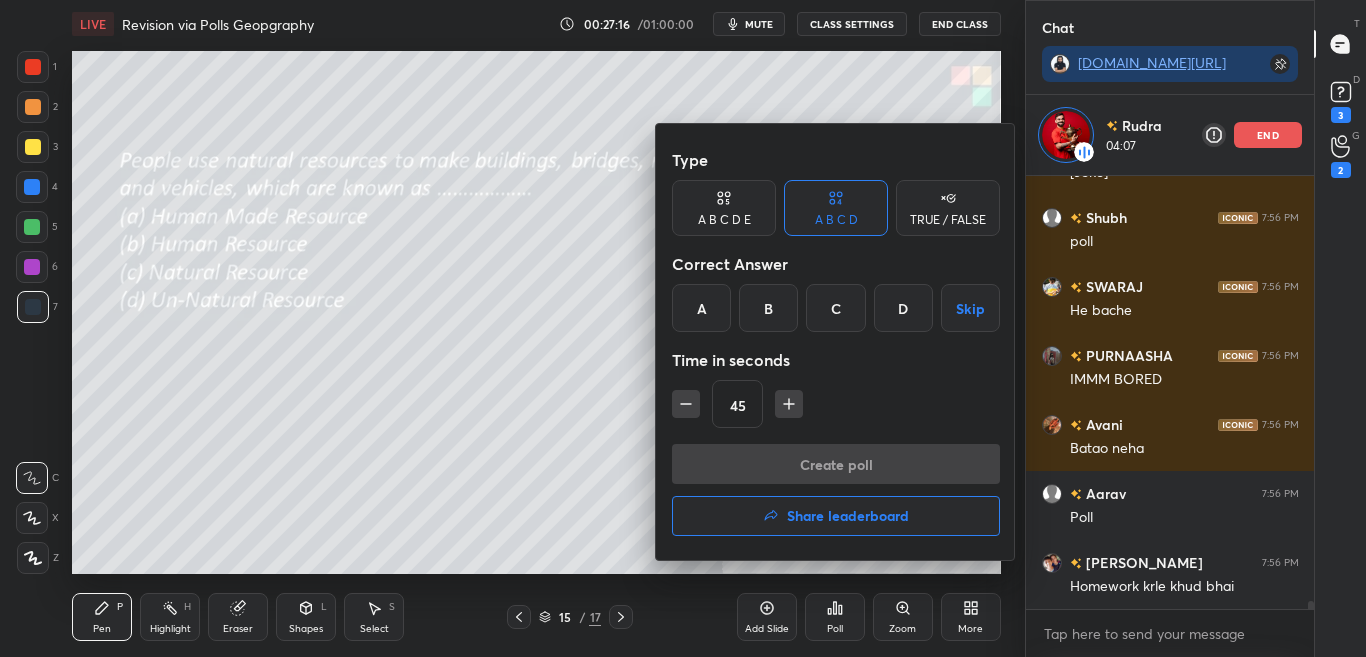 drag, startPoint x: 605, startPoint y: 361, endPoint x: 650, endPoint y: 340, distance: 49.658836 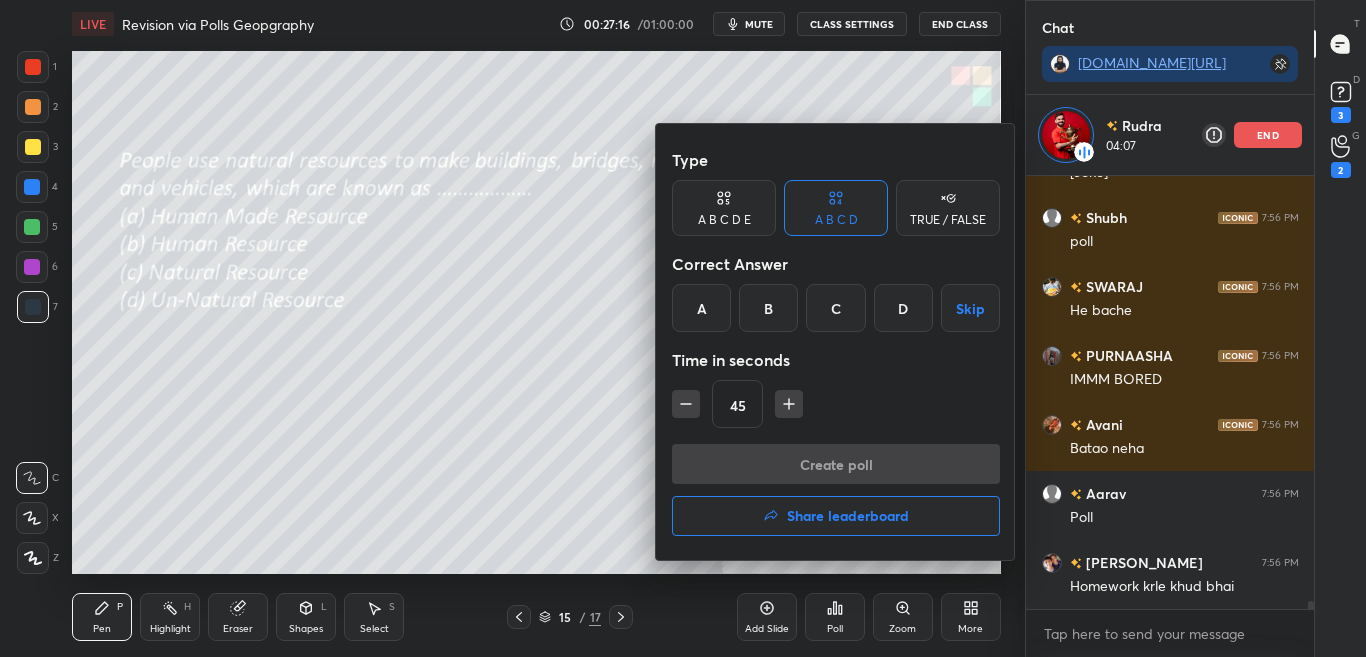 click at bounding box center [683, 328] 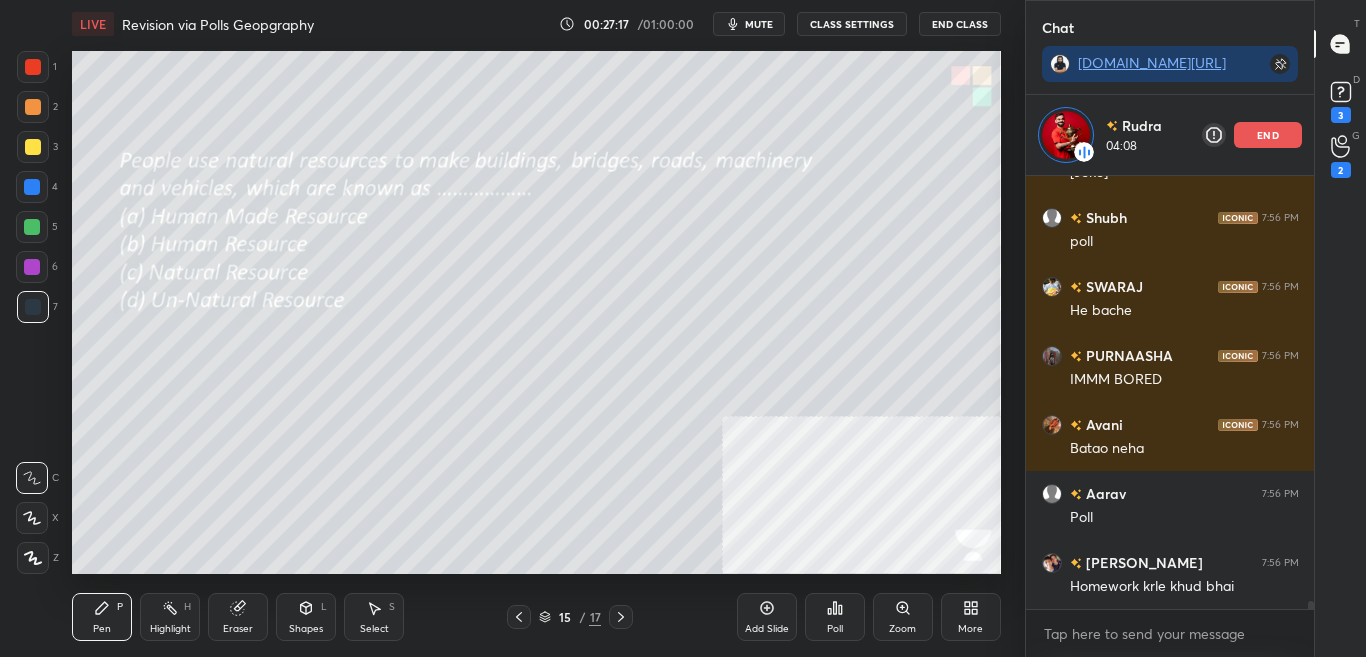 click on "Poll" at bounding box center [835, 617] 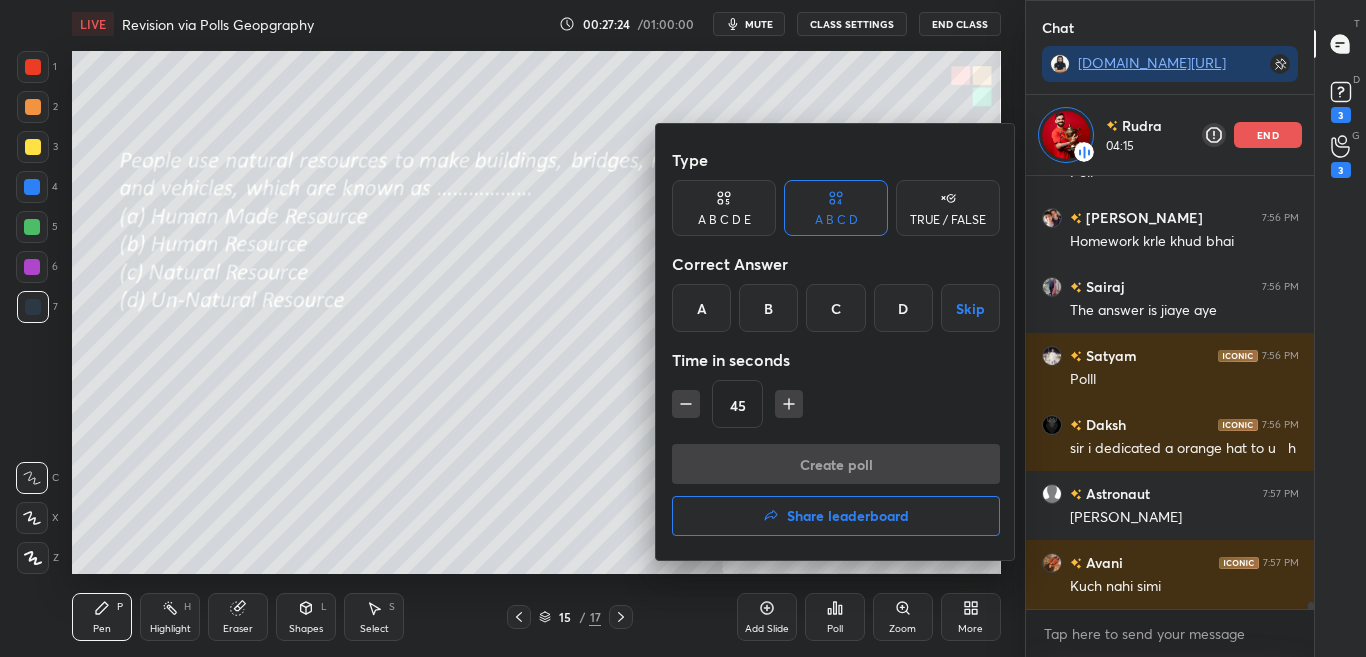 scroll, scrollTop: 24730, scrollLeft: 0, axis: vertical 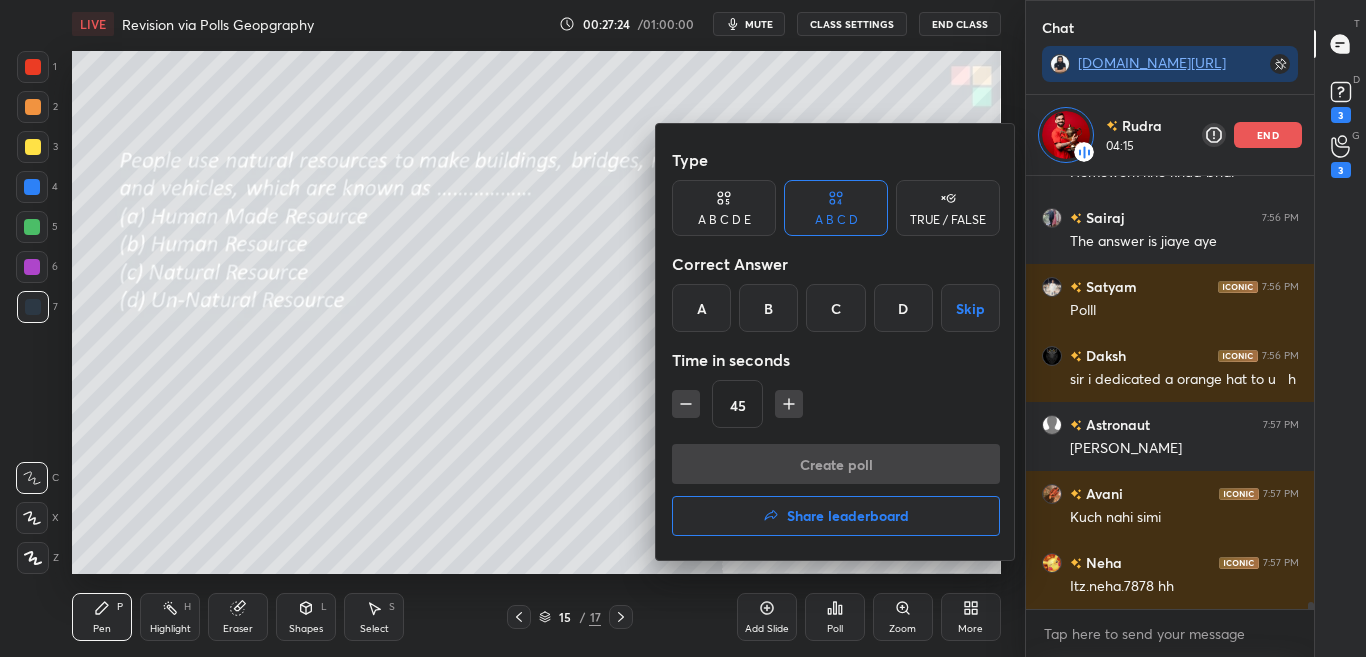 click at bounding box center [683, 328] 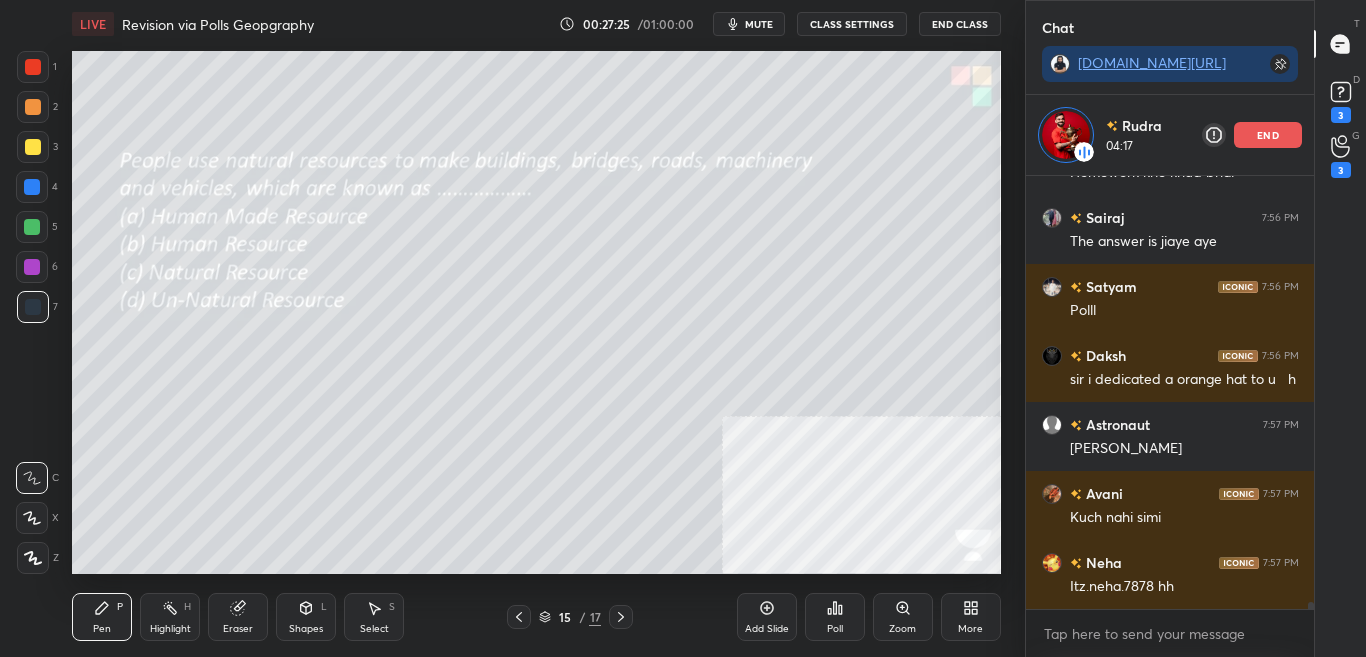 click on "Poll" at bounding box center (835, 617) 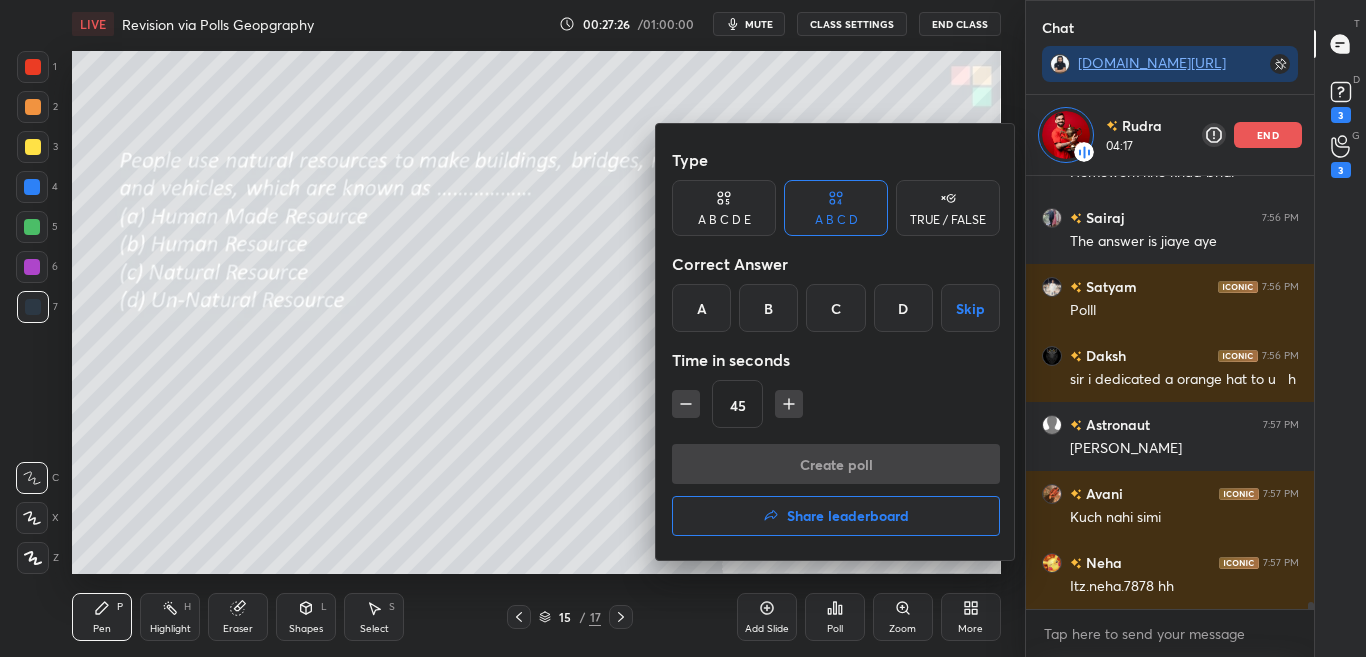 scroll, scrollTop: 24799, scrollLeft: 0, axis: vertical 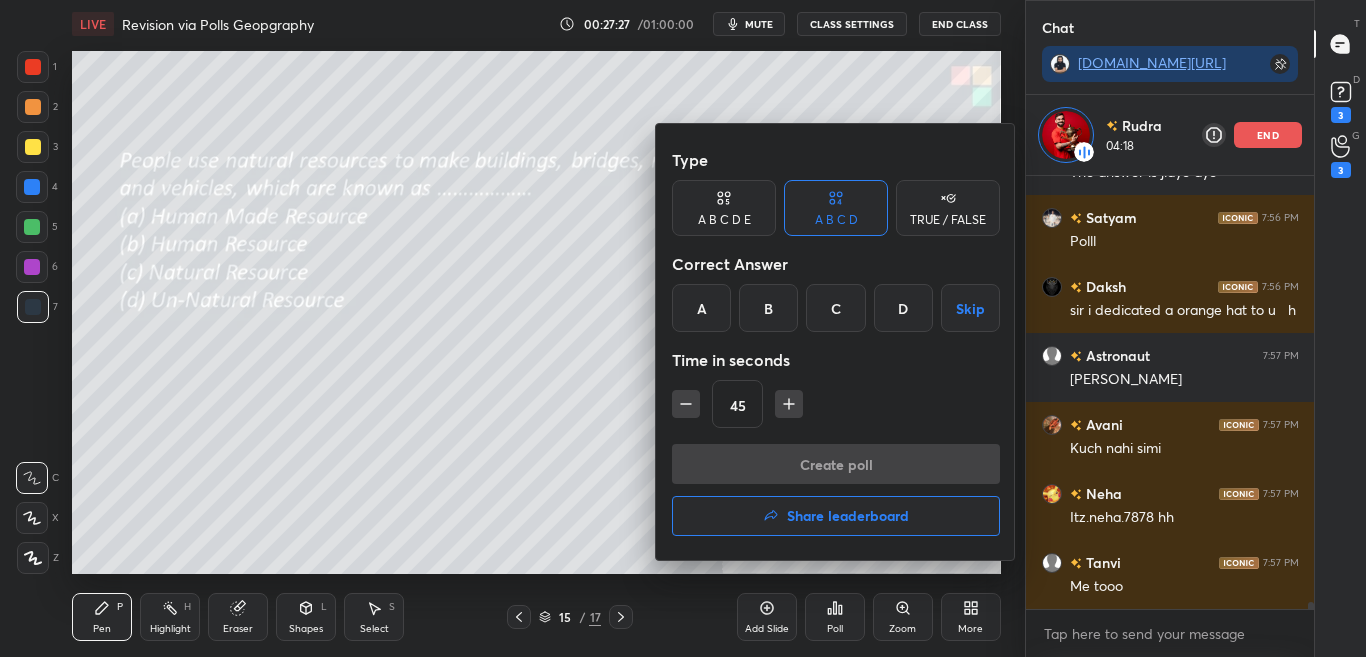 click on "A" at bounding box center (701, 308) 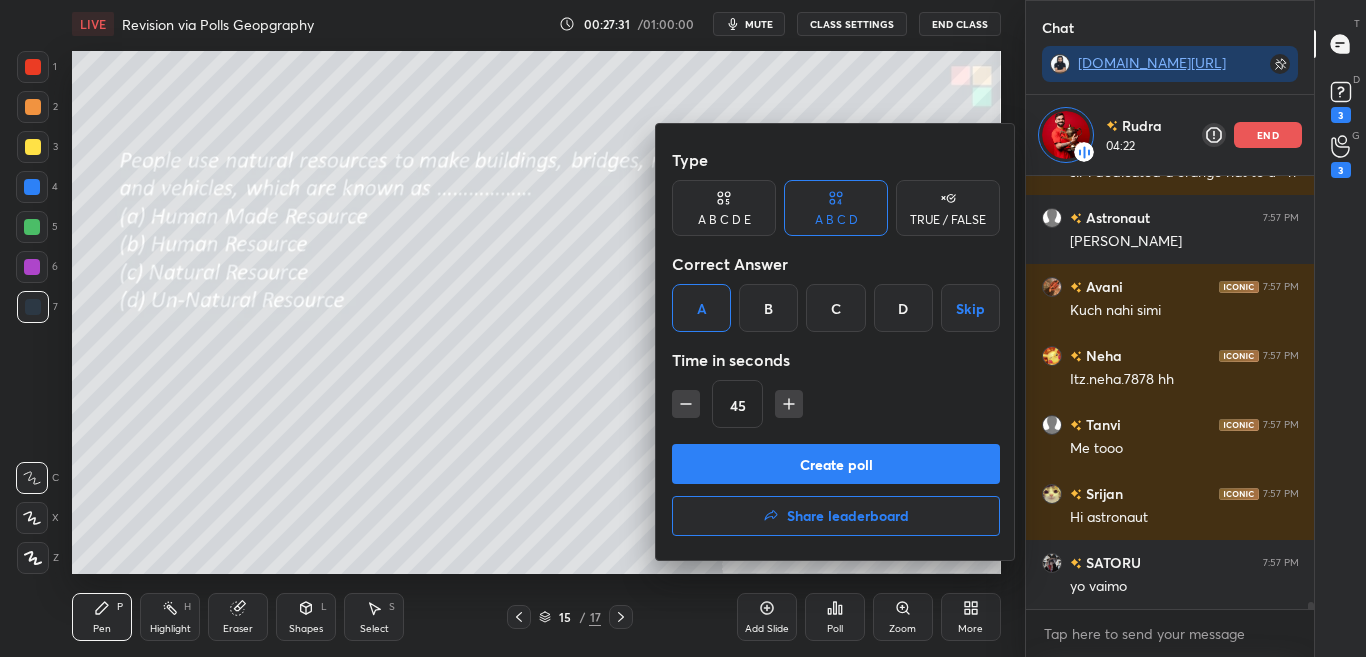 scroll, scrollTop: 25006, scrollLeft: 0, axis: vertical 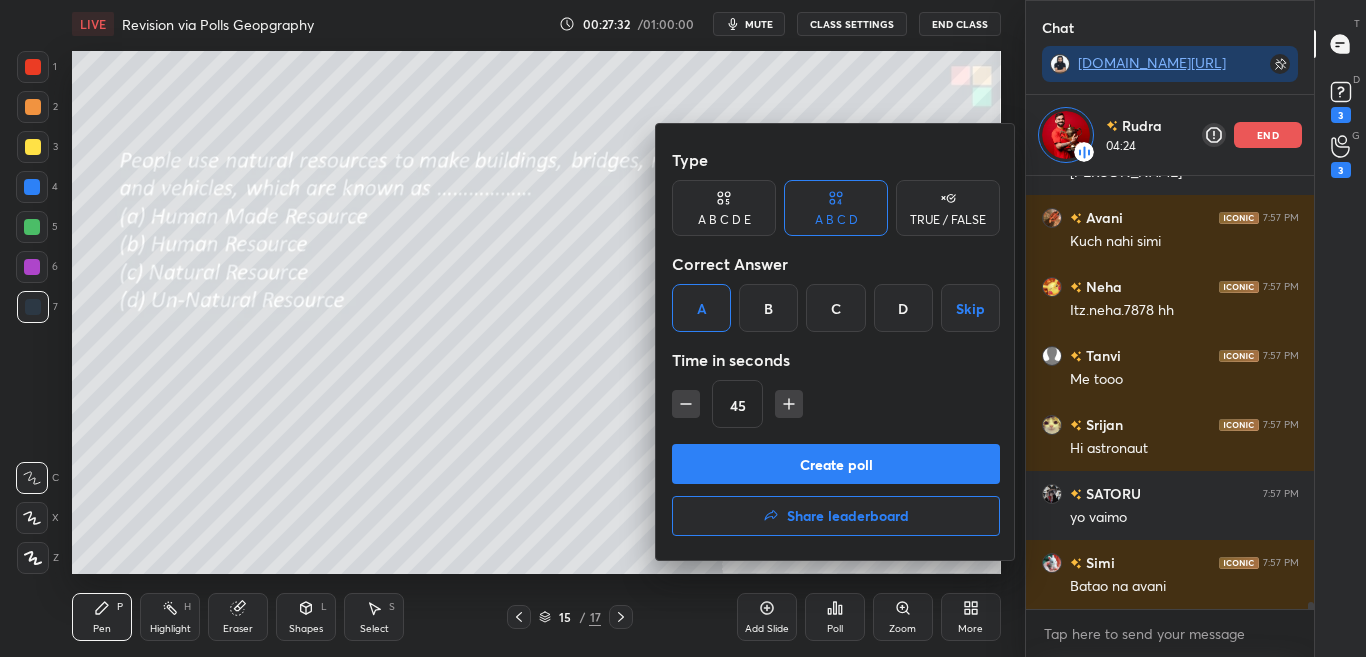 drag, startPoint x: 572, startPoint y: 393, endPoint x: 599, endPoint y: 373, distance: 33.600594 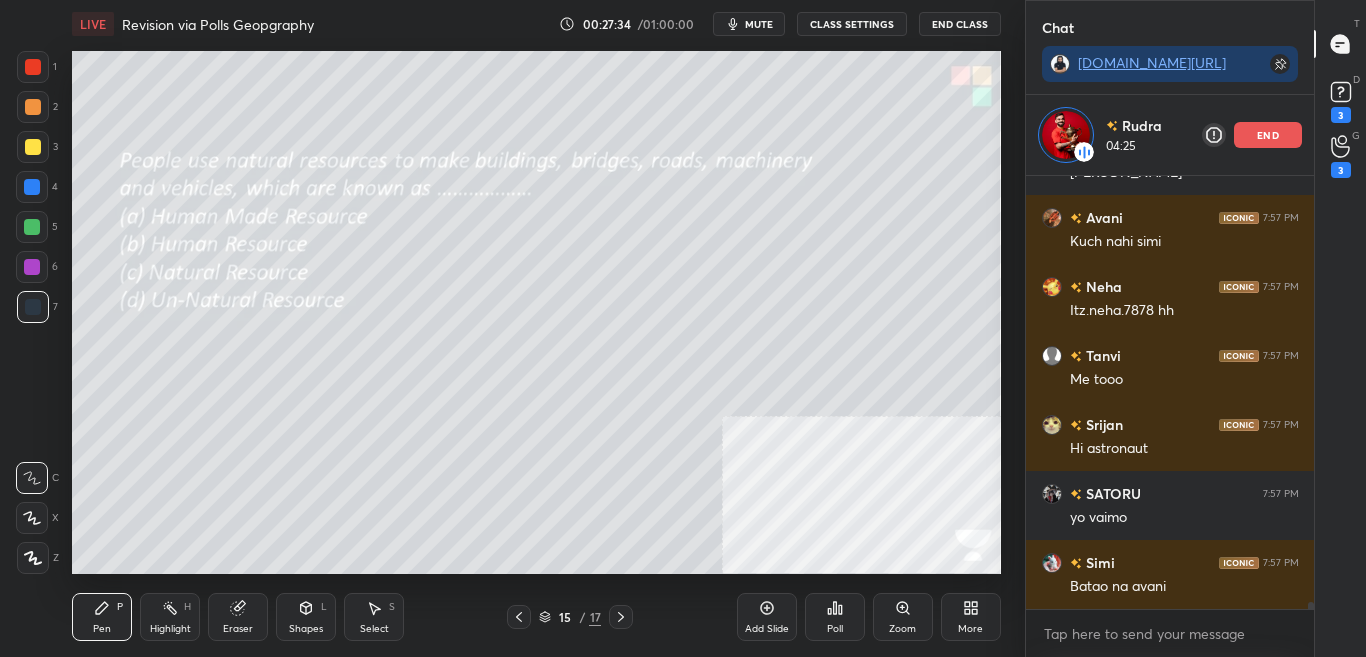 click on "Poll" at bounding box center (835, 617) 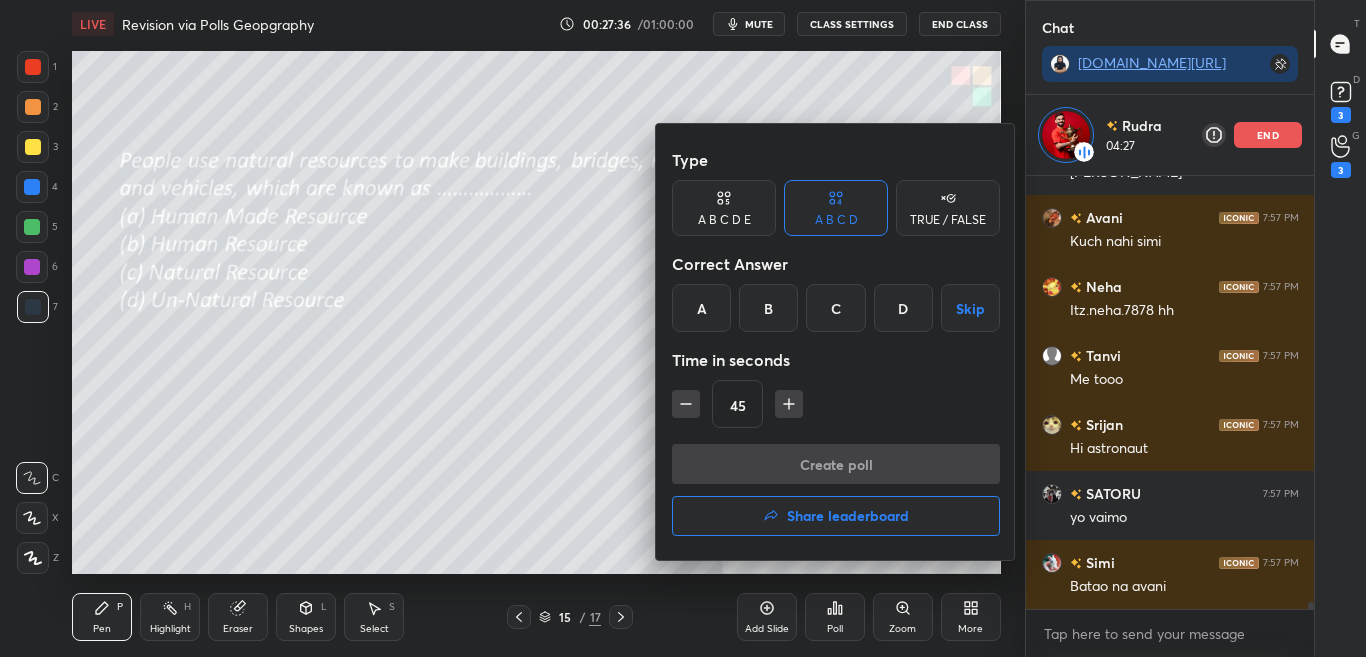 click at bounding box center [683, 328] 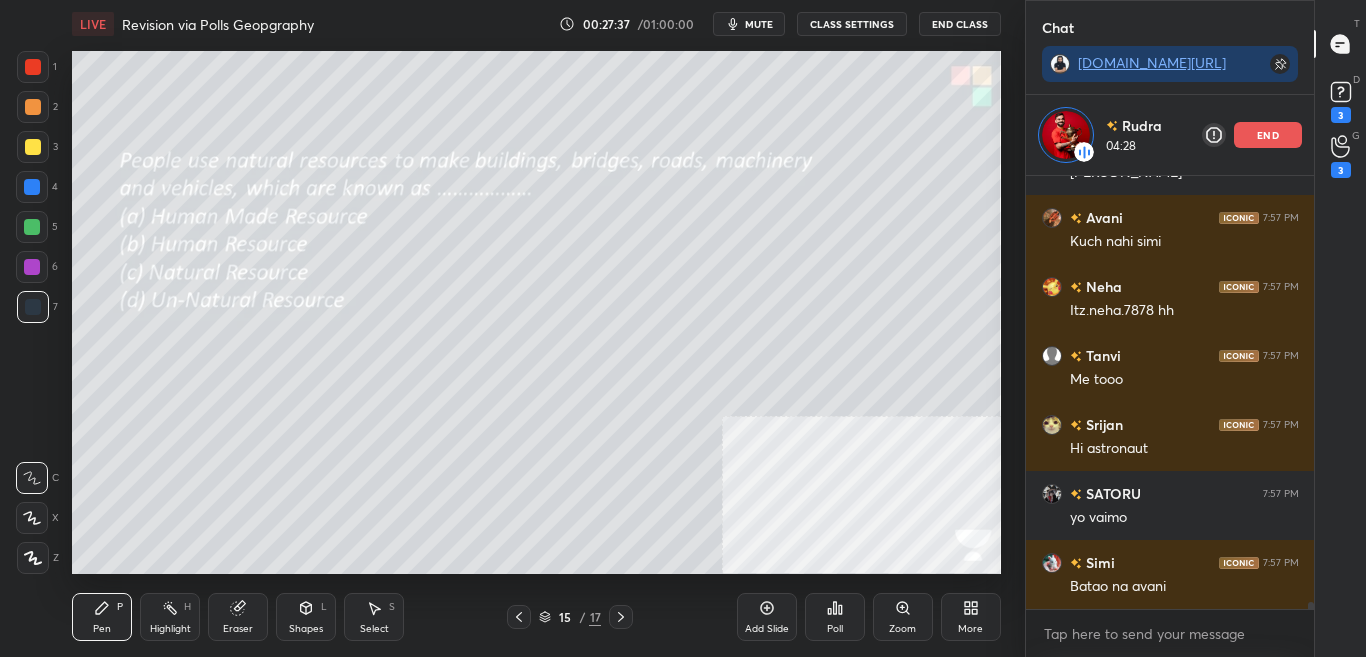 click on "Poll" at bounding box center [835, 617] 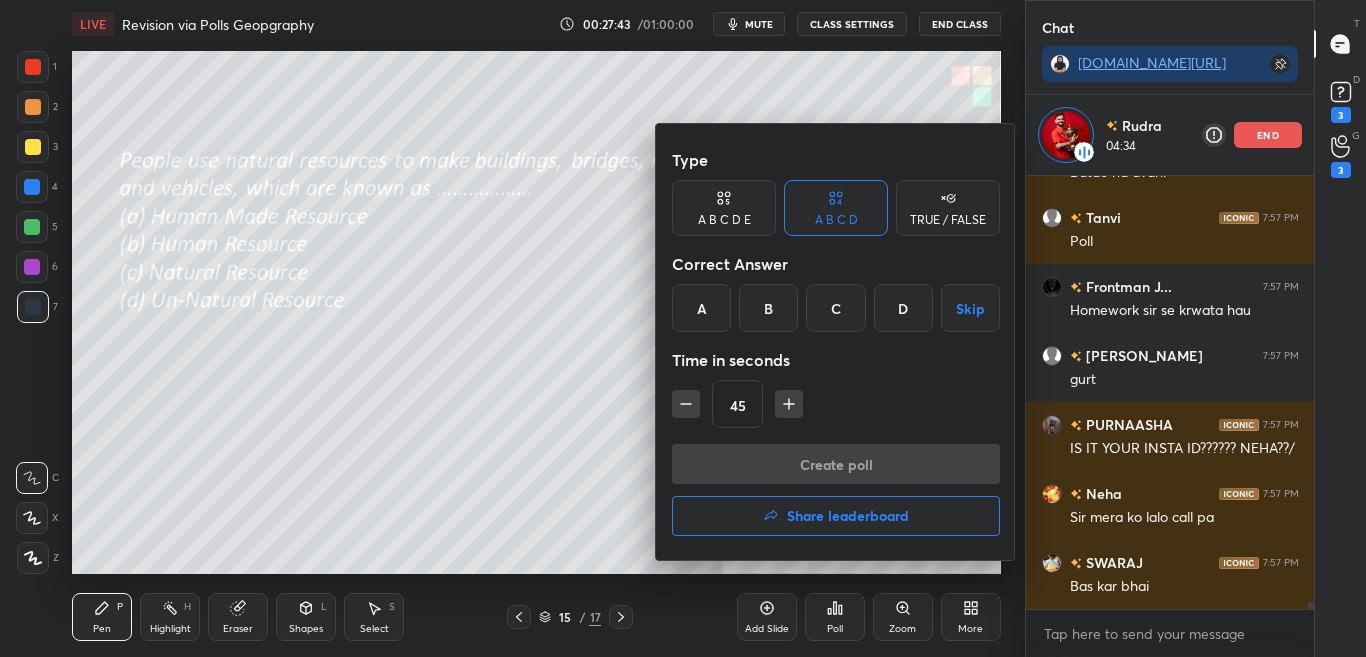 scroll, scrollTop: 25489, scrollLeft: 0, axis: vertical 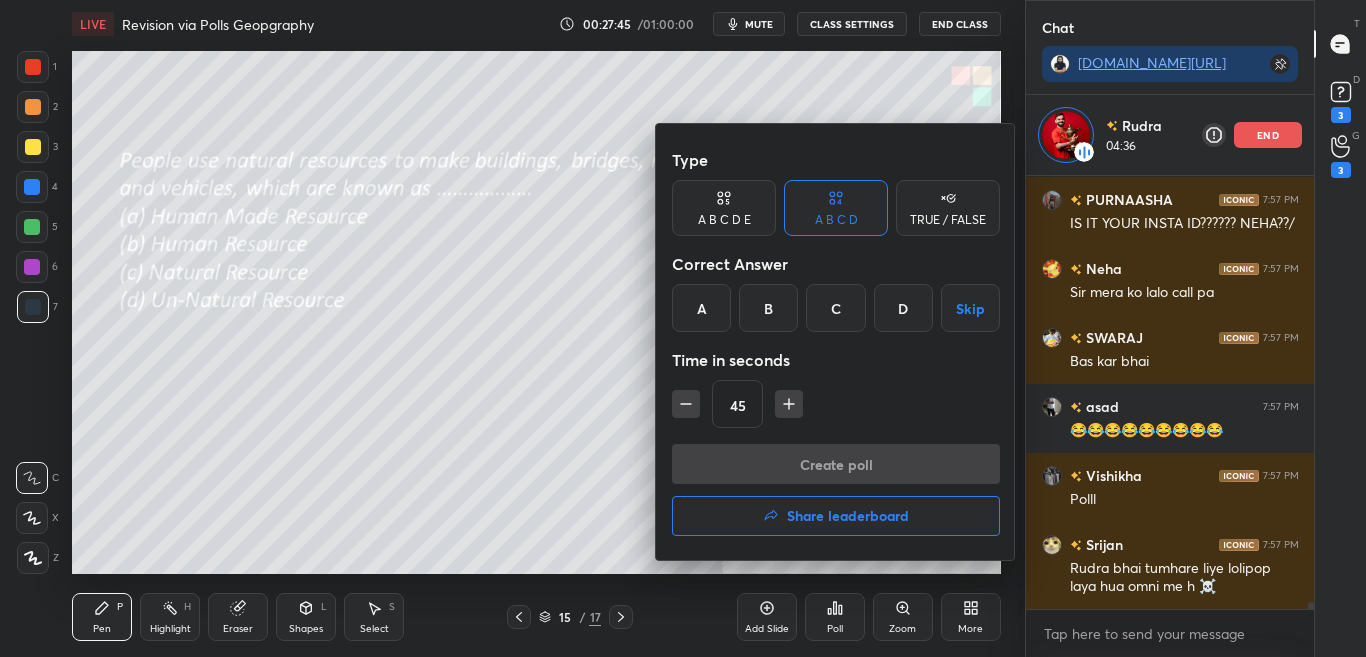 click on "A" at bounding box center [701, 308] 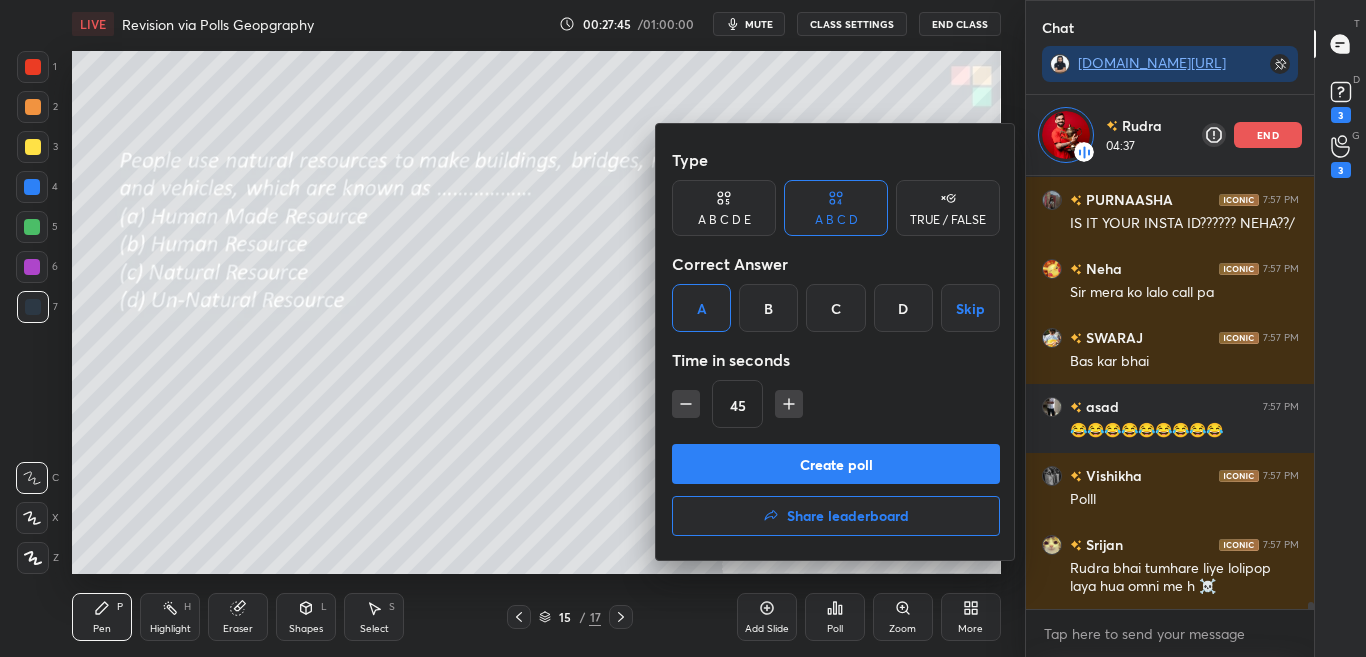 scroll, scrollTop: 25714, scrollLeft: 0, axis: vertical 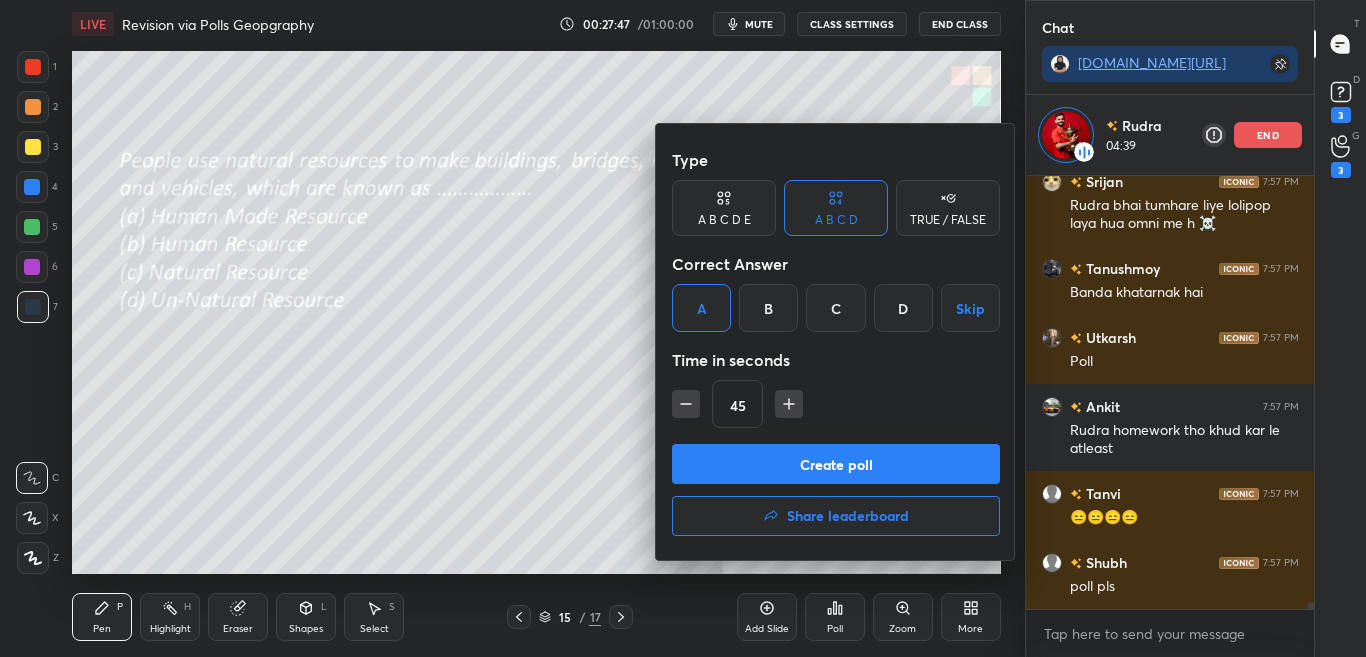 click on "Create poll" at bounding box center [836, 464] 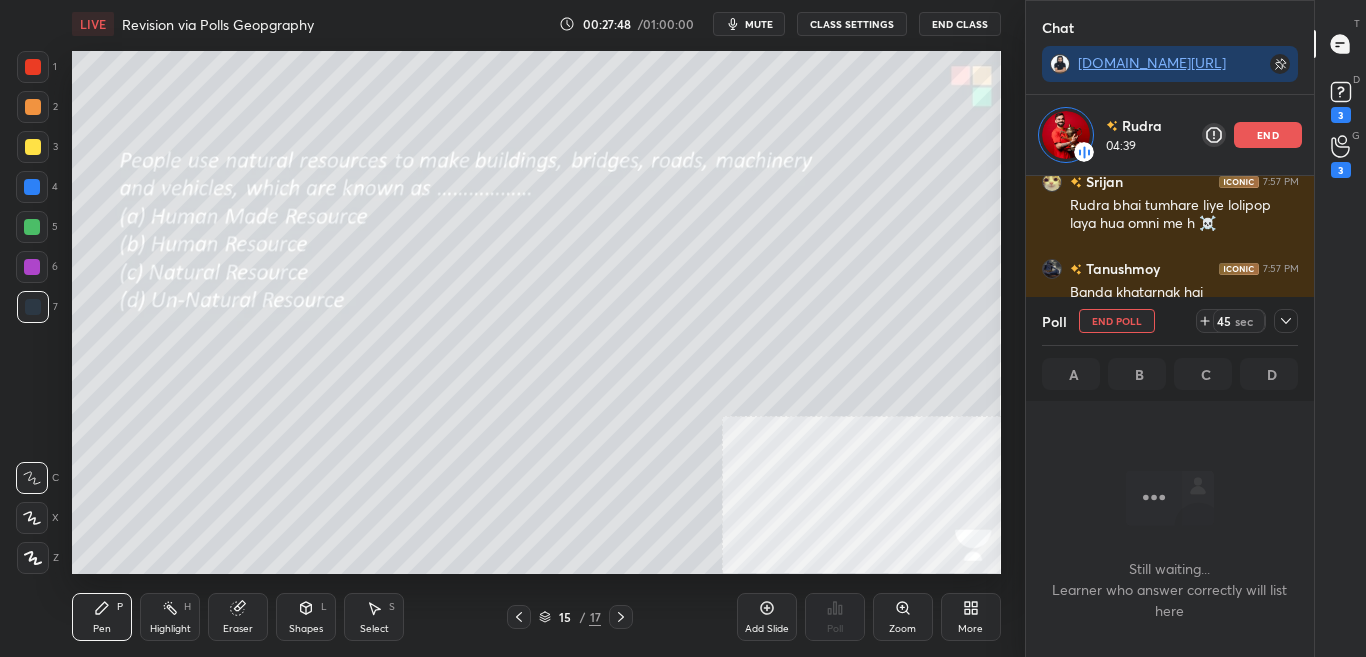 scroll, scrollTop: 324, scrollLeft: 282, axis: both 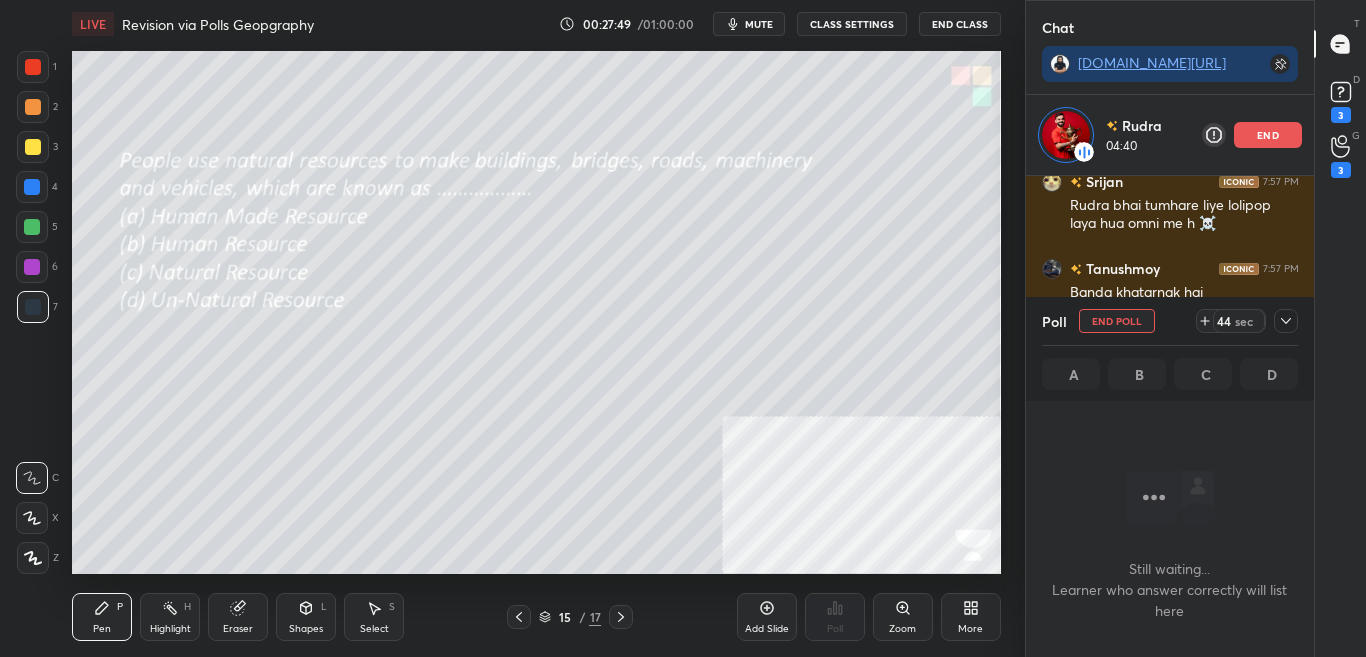 click 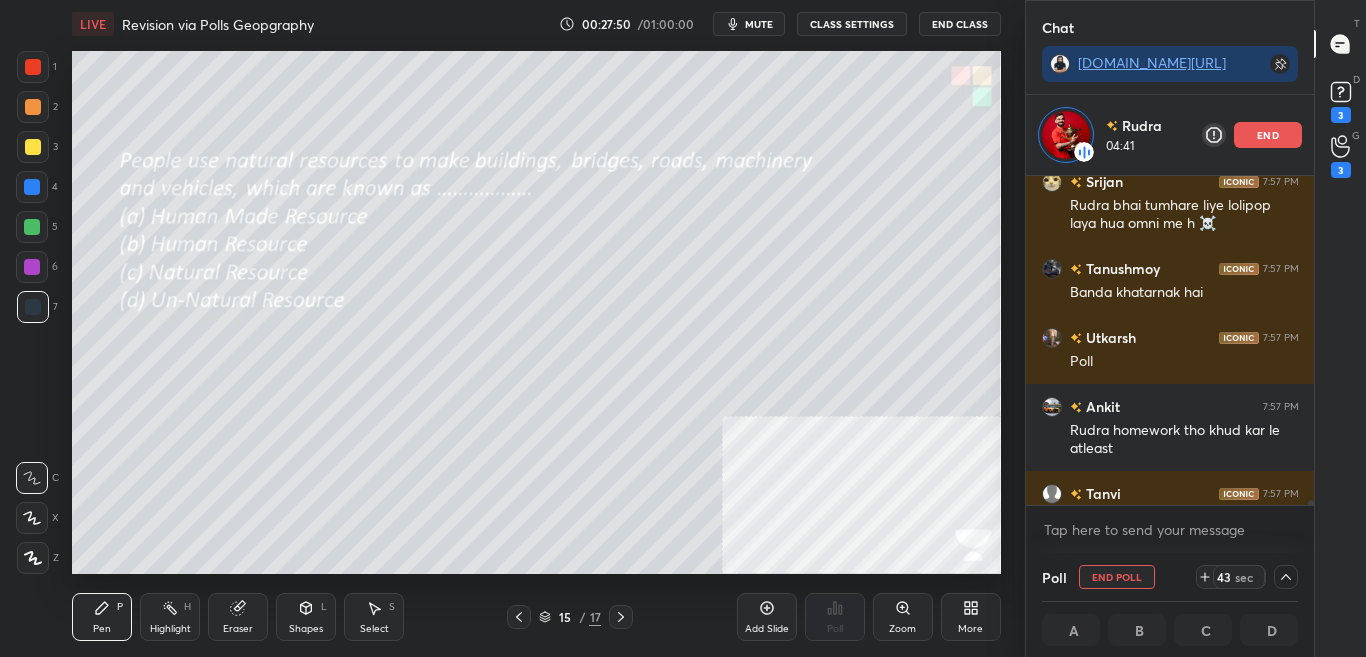 scroll, scrollTop: 1, scrollLeft: 7, axis: both 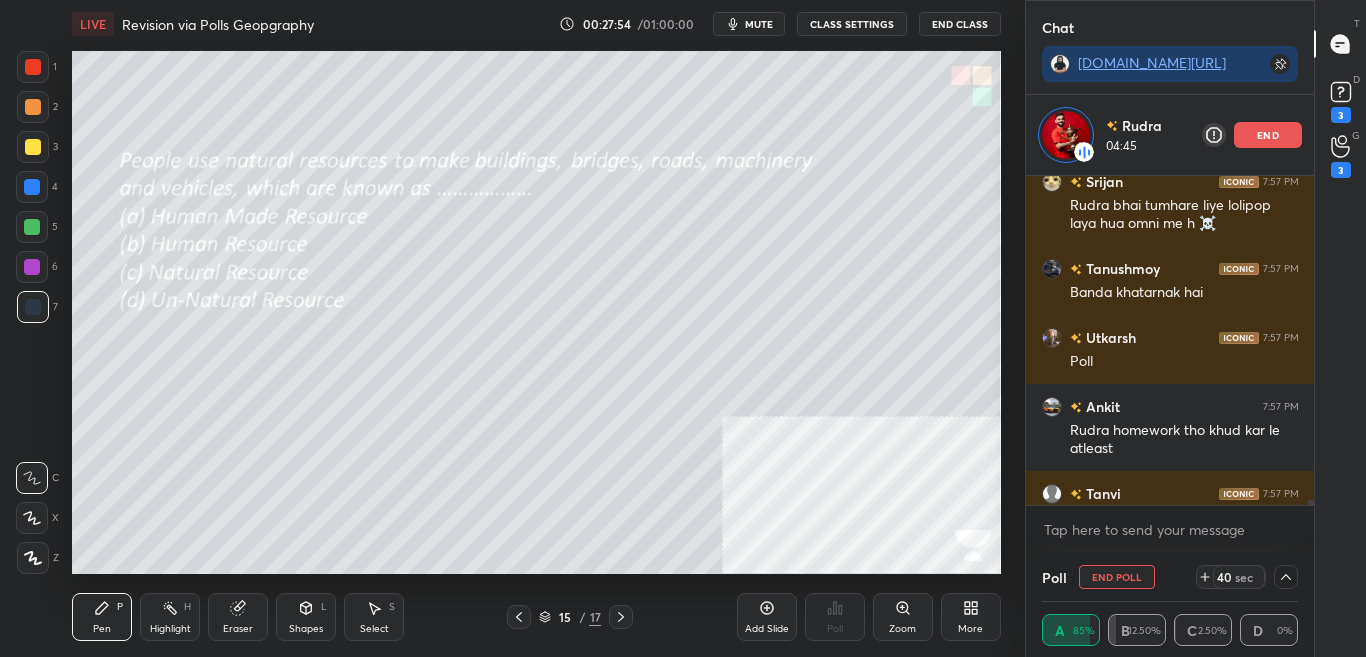 click on "Vishikha 7:57 PM Polll Srijan 7:57 PM Rudra bhai tumhare liye lolipop laya hua omni me h ☠️ Tanushmoy 7:57 PM Banda khatarnak hai Utkarsh 7:57 PM Poll Ankit 7:57 PM Rudra homework tho khud kar le atleast Tanvi 7:57 PM 😑😑😑😑 Shubh 7:57 PM poll pls JUMP TO LATEST Enable hand raising Enable raise hand to speak to learners. Once enabled, chat will be turned off temporarily. Enable x" at bounding box center (1170, 364) 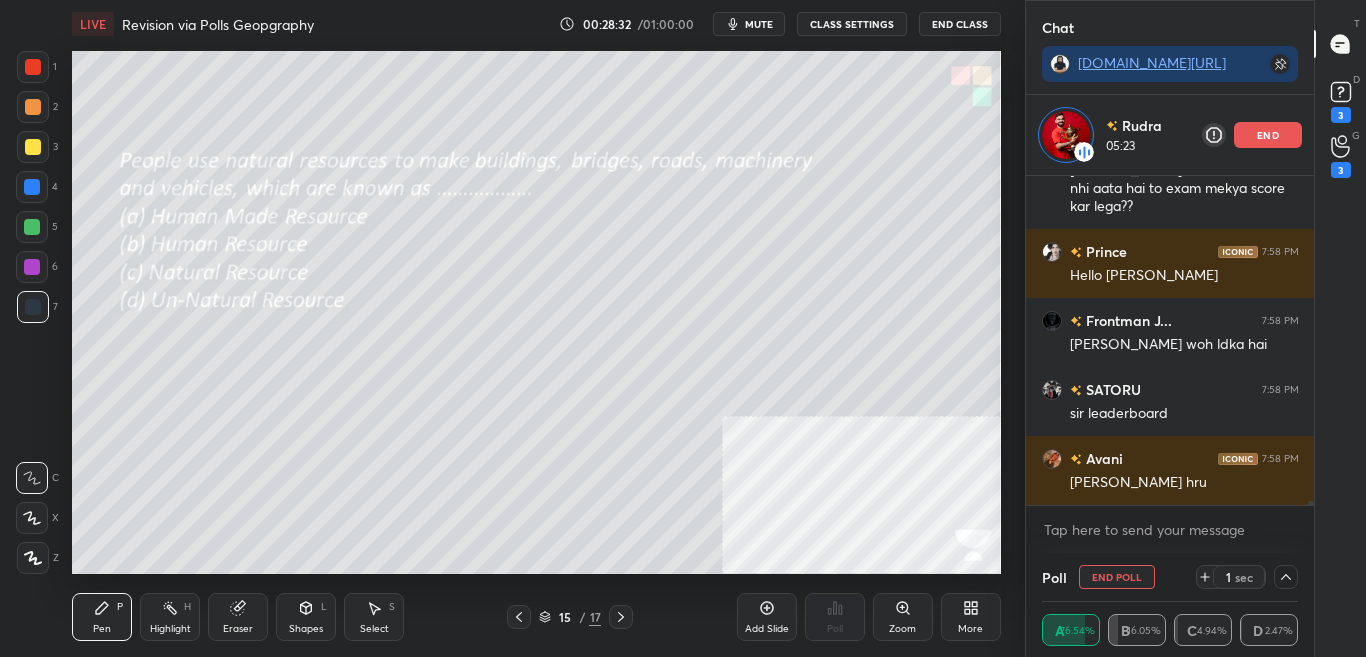 scroll, scrollTop: 26040, scrollLeft: 0, axis: vertical 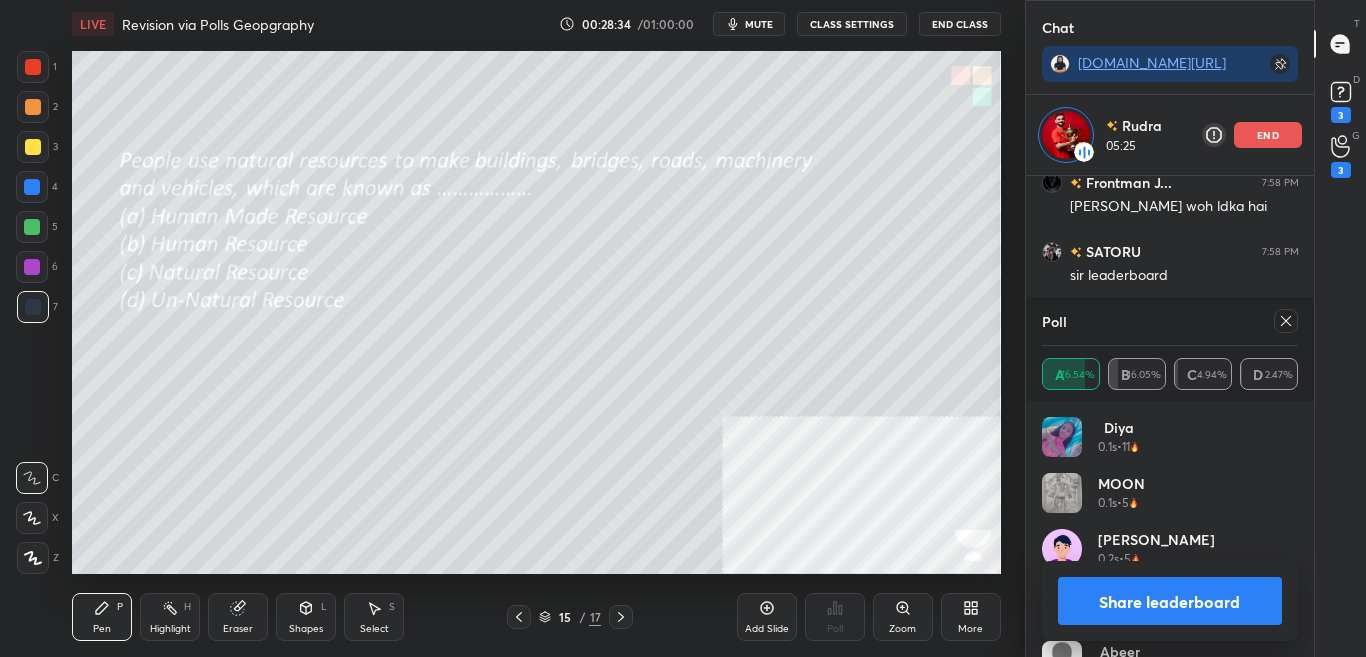 click on "Share leaderboard" at bounding box center [1170, 601] 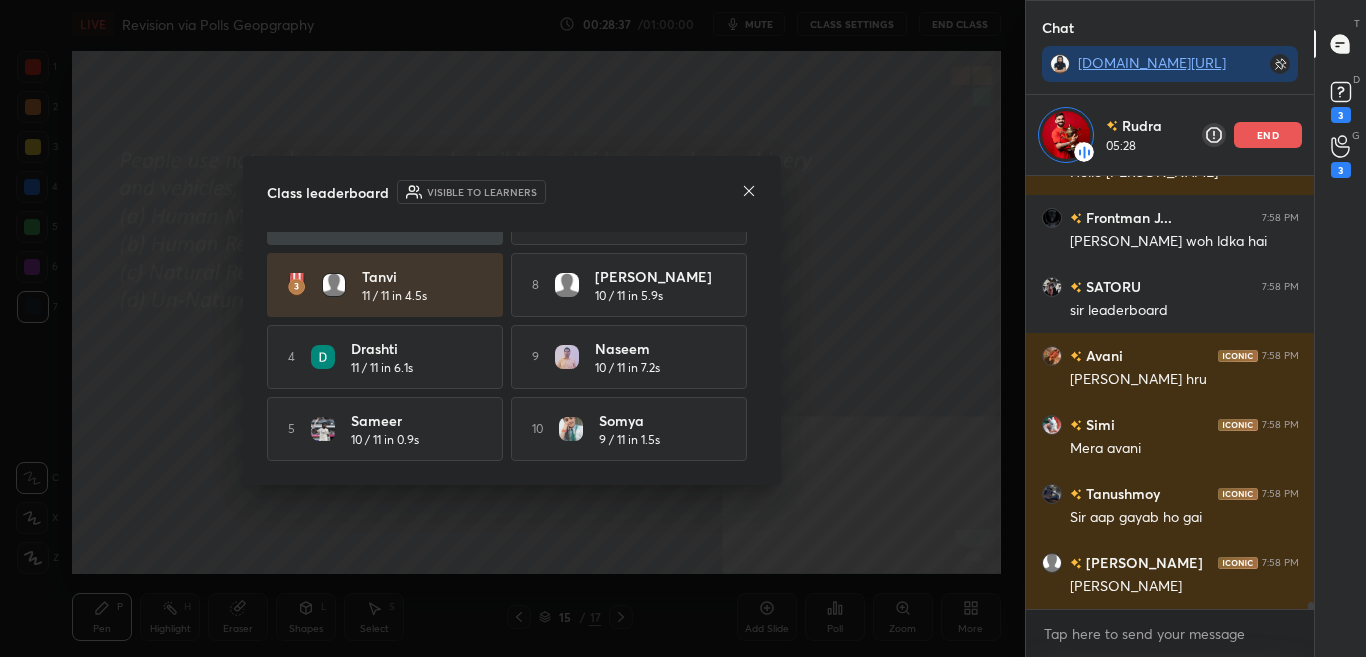 click on "Anuj 11 / 11 in 3.4s 6 Akshita 10 / 11 in 5.2s Diya 11 / 11 in 3.9s 7 Mayank 10 / 11 in 5.8s Tanvi 11 / 11 in 4.5s 8 Yusuf 10 / 11 in 5.9s 4 Drashti 11 / 11 in 6.1s 9 Naseem 10 / 11 in 7.2s 5 Sameer 10 / 11 in 0.9s 10 Somya 9 / 11 in 1.5s" at bounding box center [512, 285] 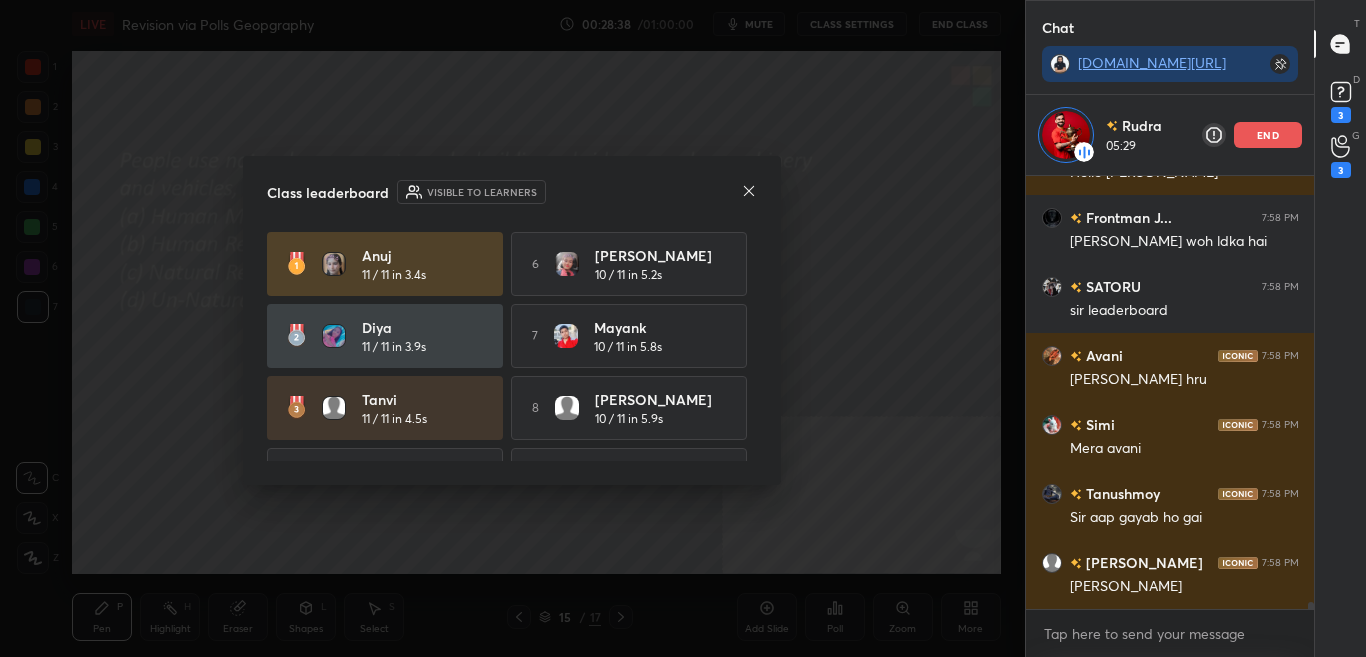 click on "Anuj 11 / 11 in 3.4s 6 Akshita 10 / 11 in 5.2s Diya 11 / 11 in 3.9s 7 Mayank 10 / 11 in 5.8s Tanvi 11 / 11 in 4.5s 8 Yusuf 10 / 11 in 5.9s 4 Drashti 11 / 11 in 6.1s 9 Naseem 10 / 11 in 7.2s 5 Sameer 10 / 11 in 0.9s 10 Somya 9 / 11 in 1.5s" at bounding box center [512, 408] 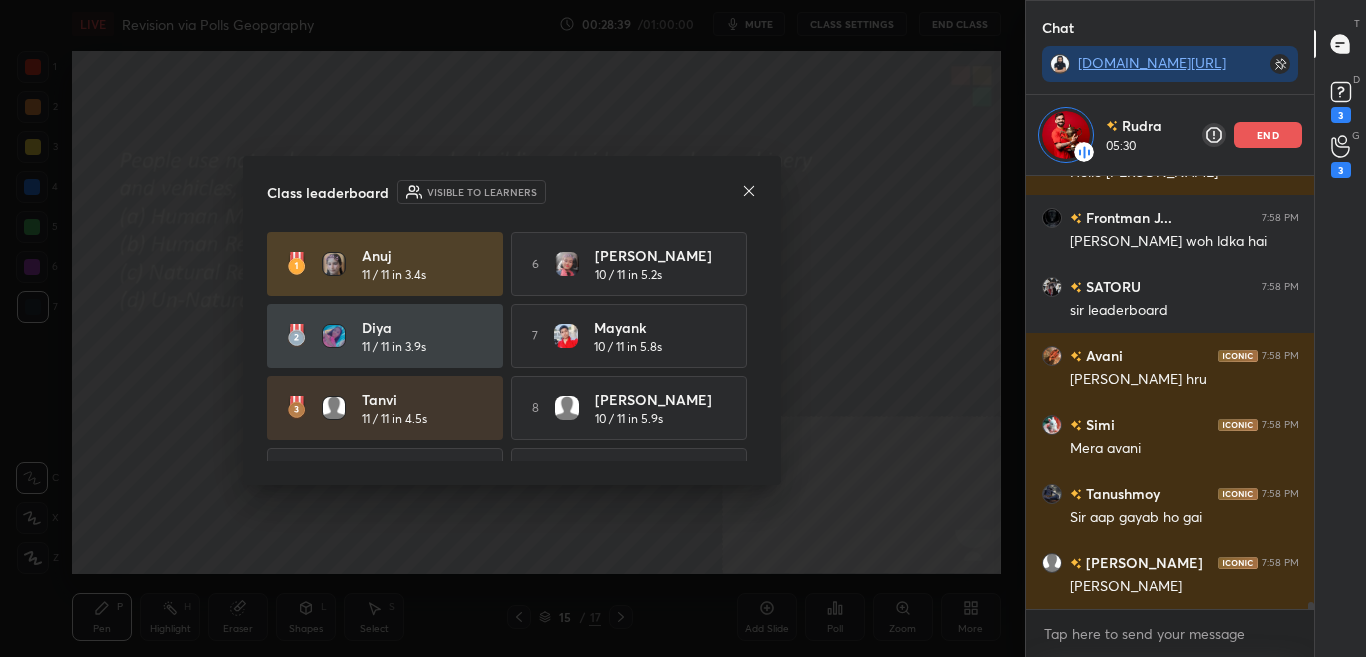 click 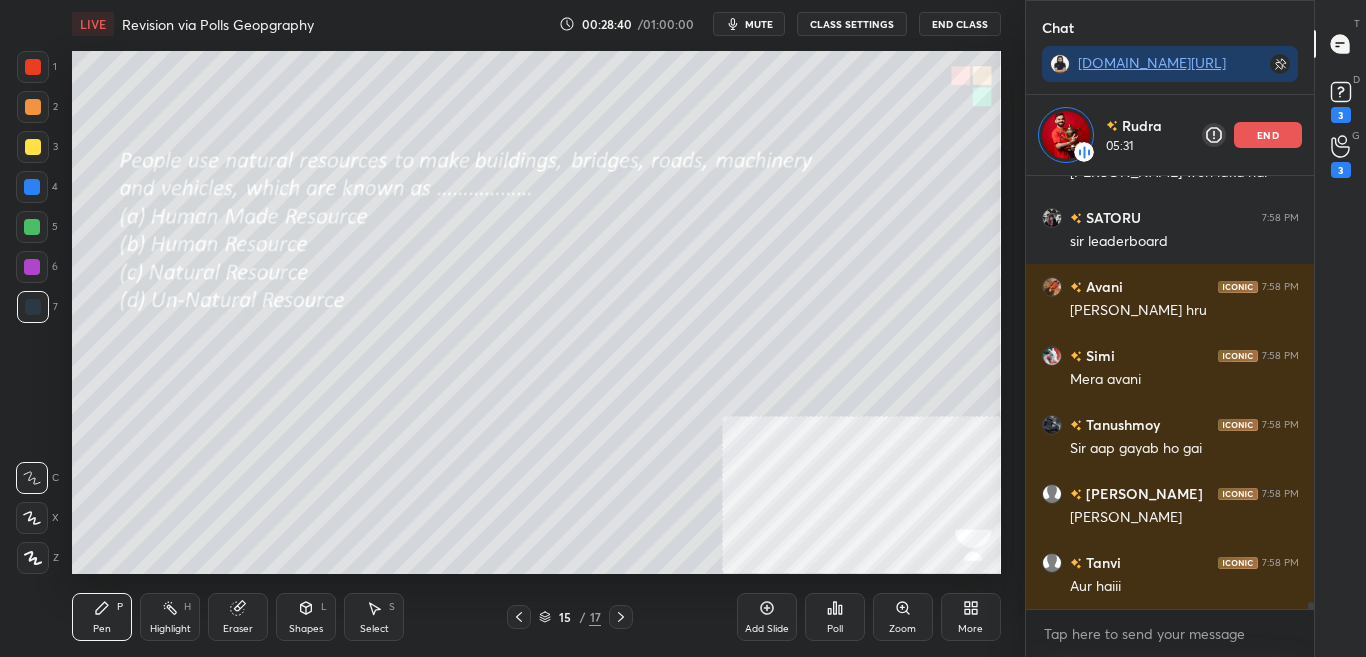 click at bounding box center [621, 617] 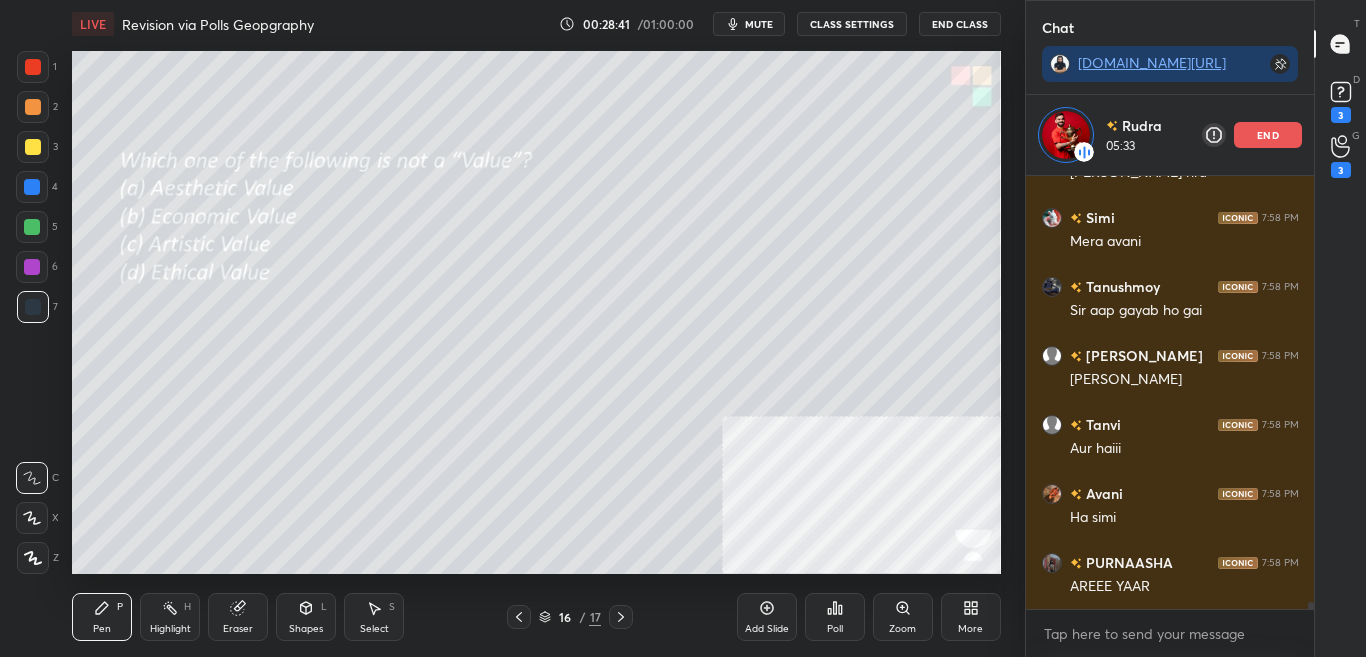 click 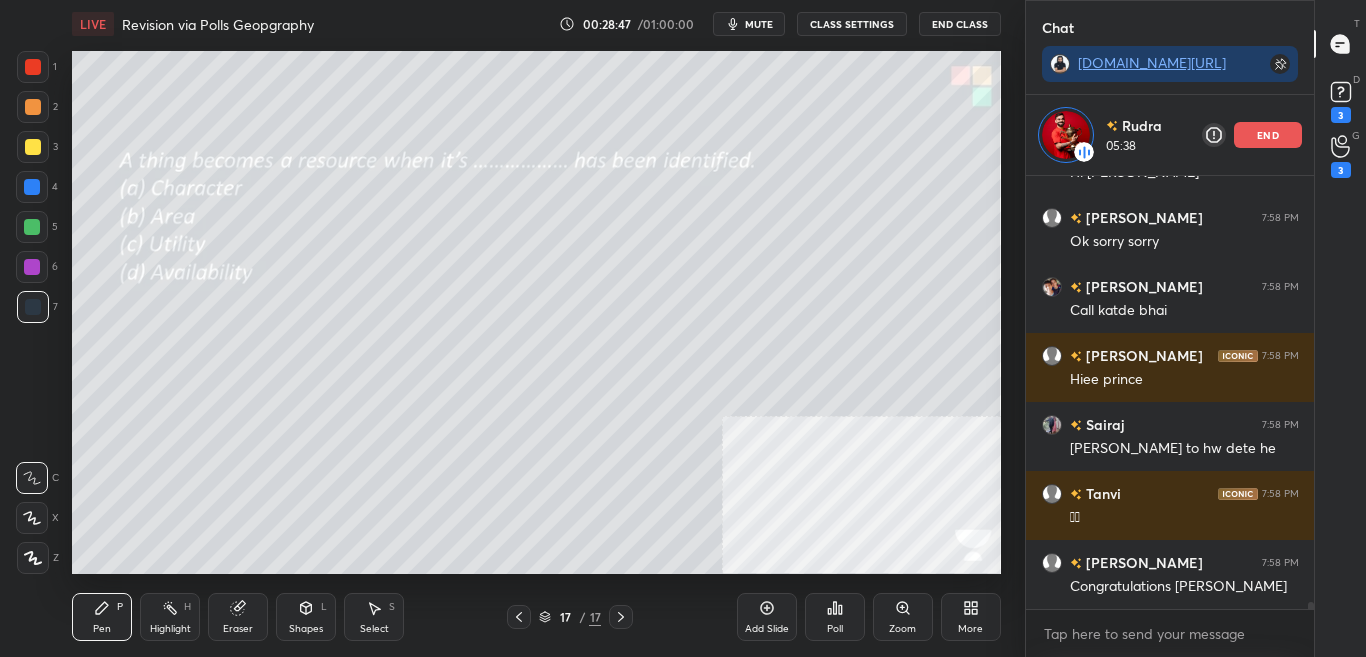 click on "Poll" at bounding box center (835, 629) 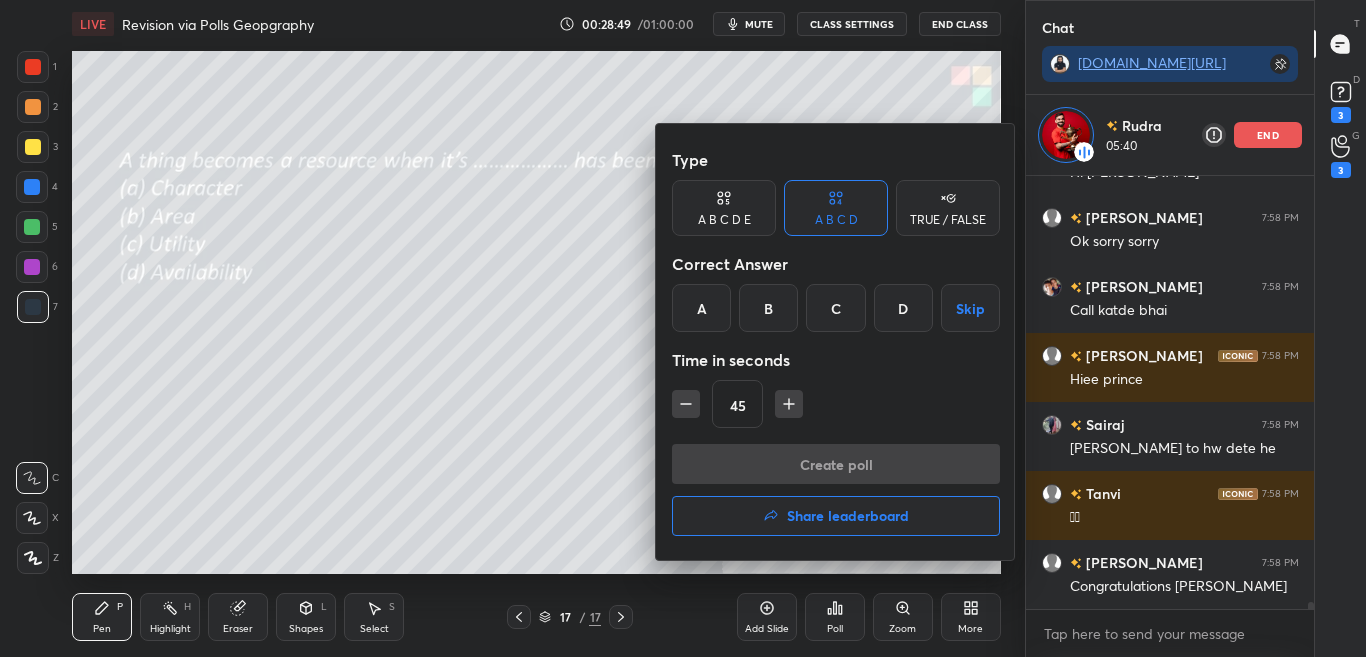 click on "C" at bounding box center [835, 308] 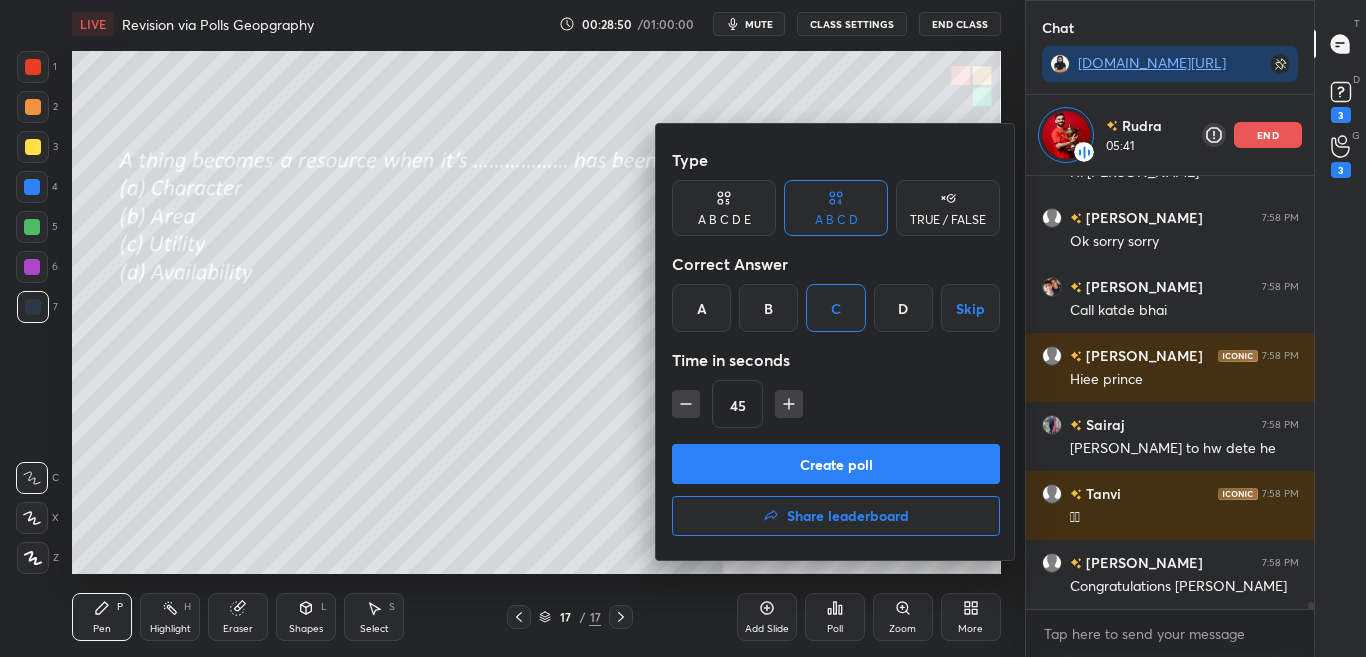 click on "Create poll" at bounding box center [836, 464] 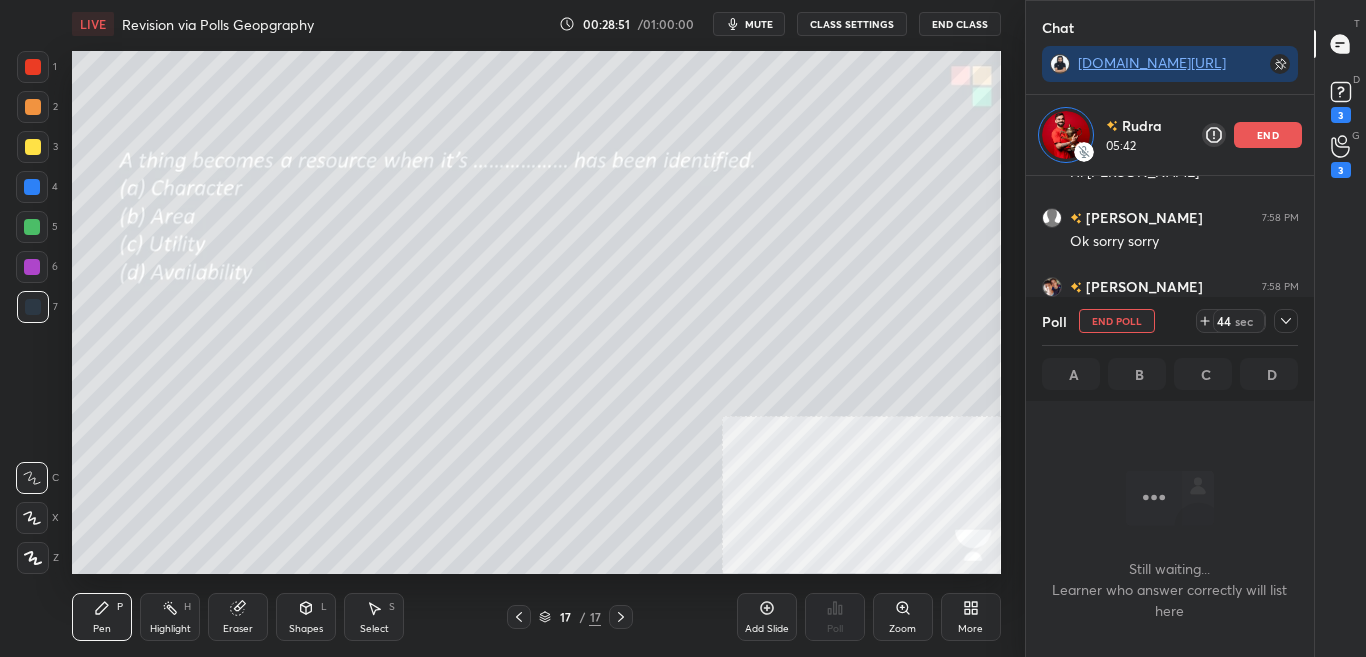click 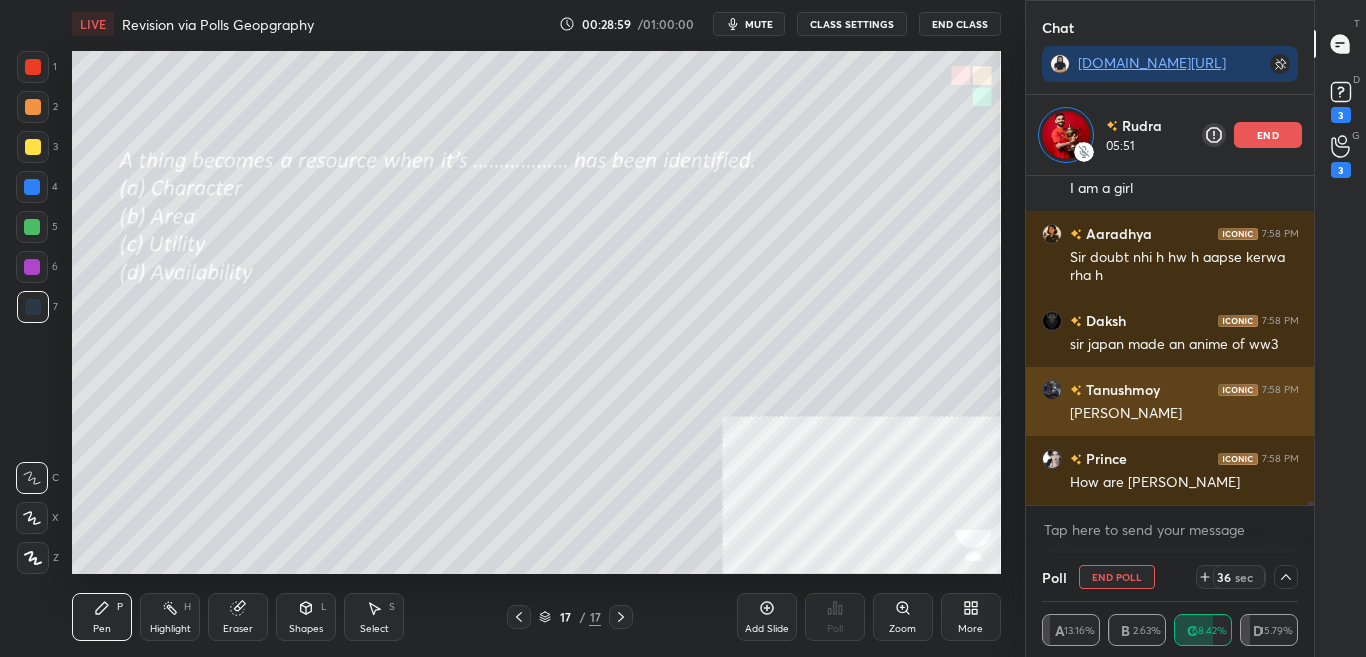 click on "Sir aa gai" at bounding box center (1184, 412) 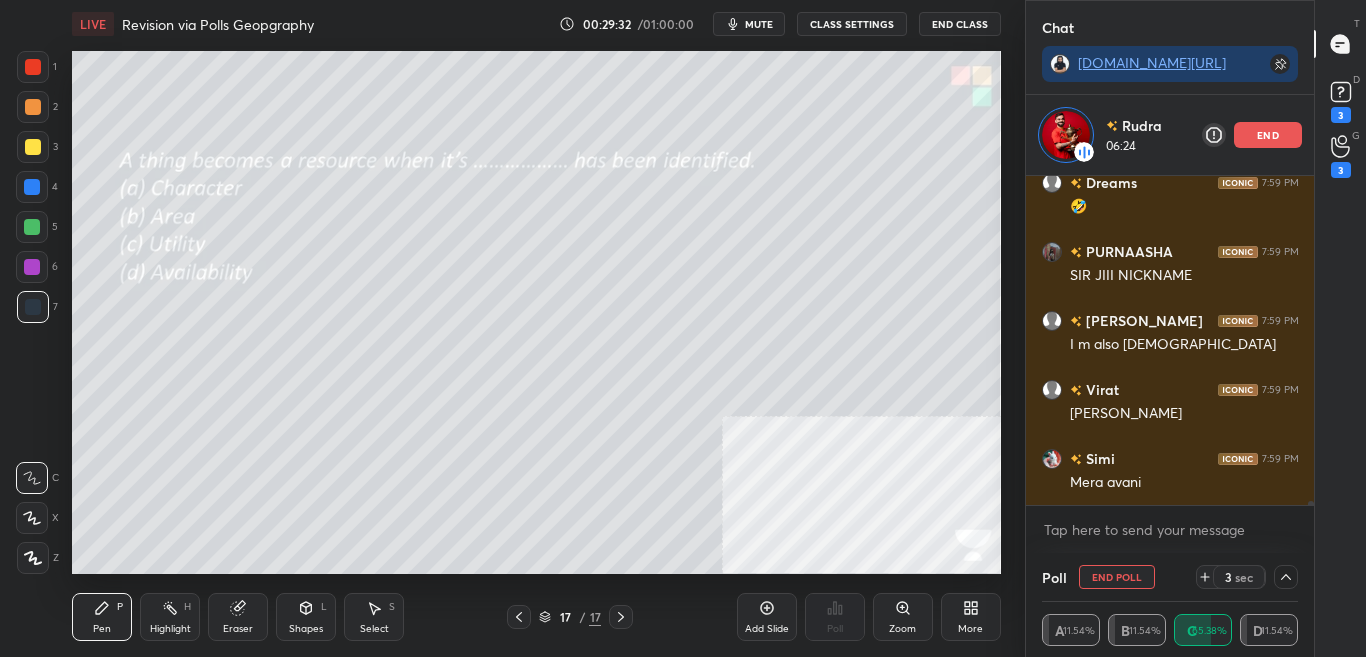 click on "mute" at bounding box center (759, 24) 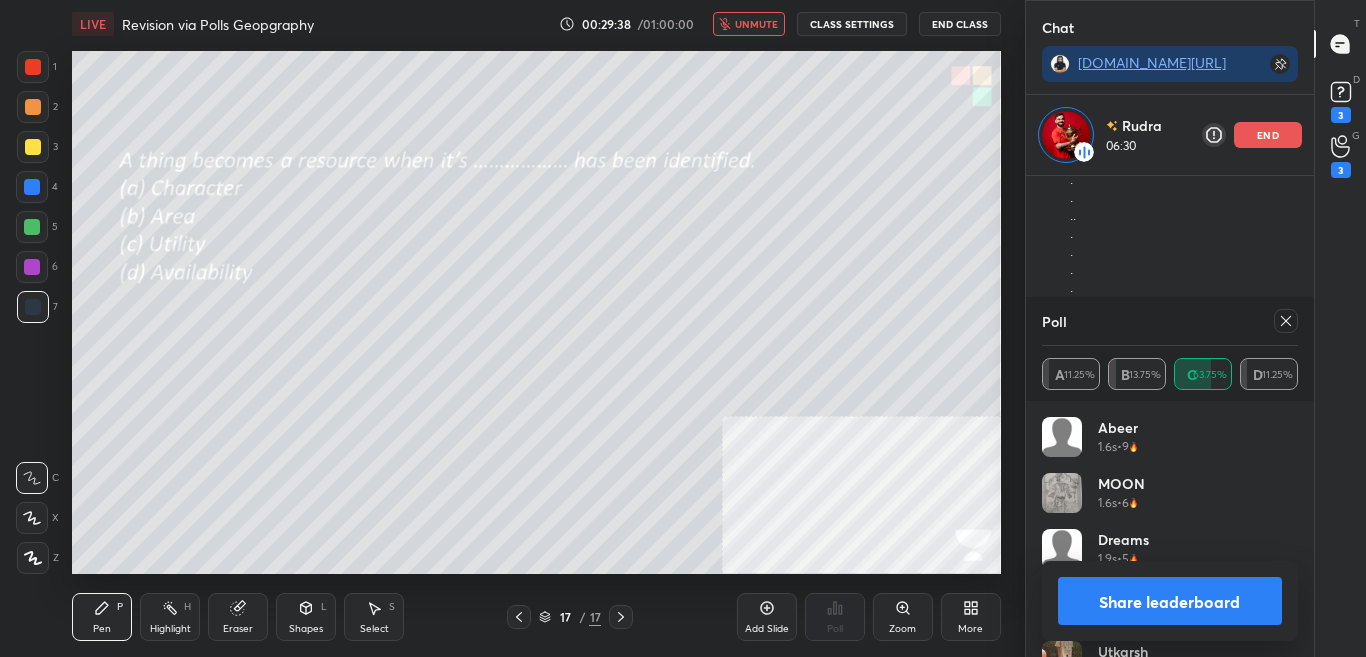 click on "unmute" at bounding box center [756, 24] 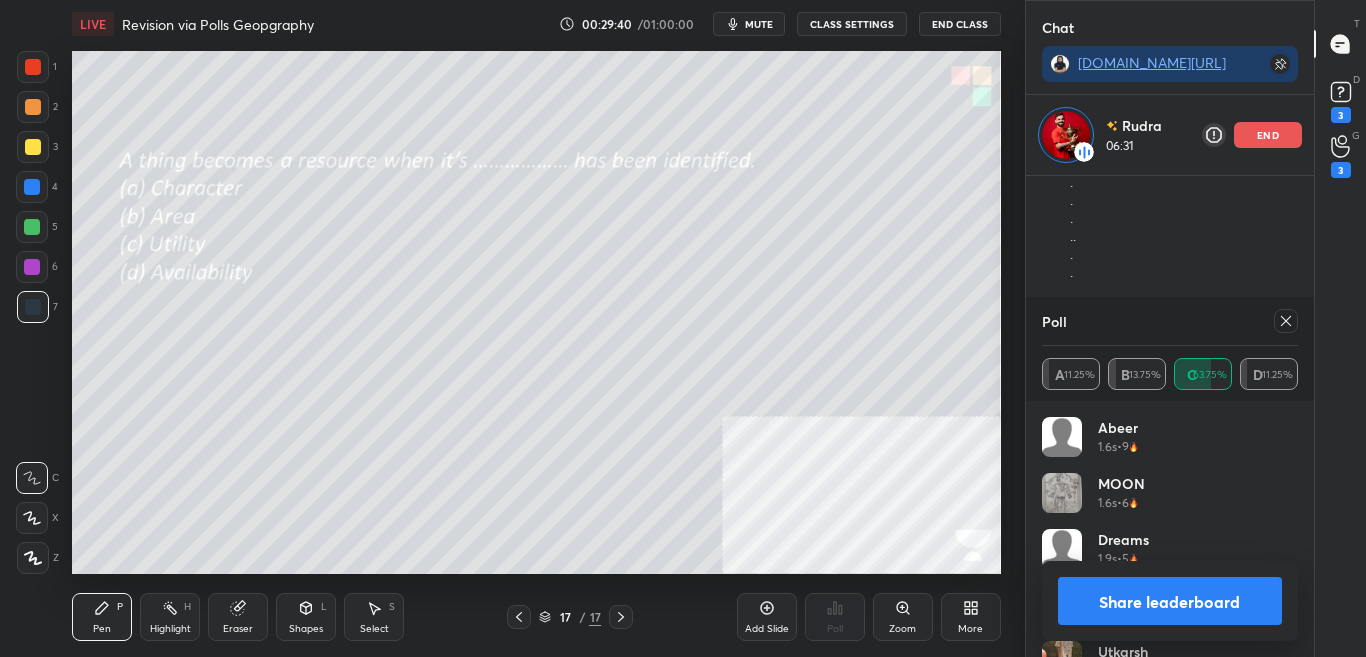 click 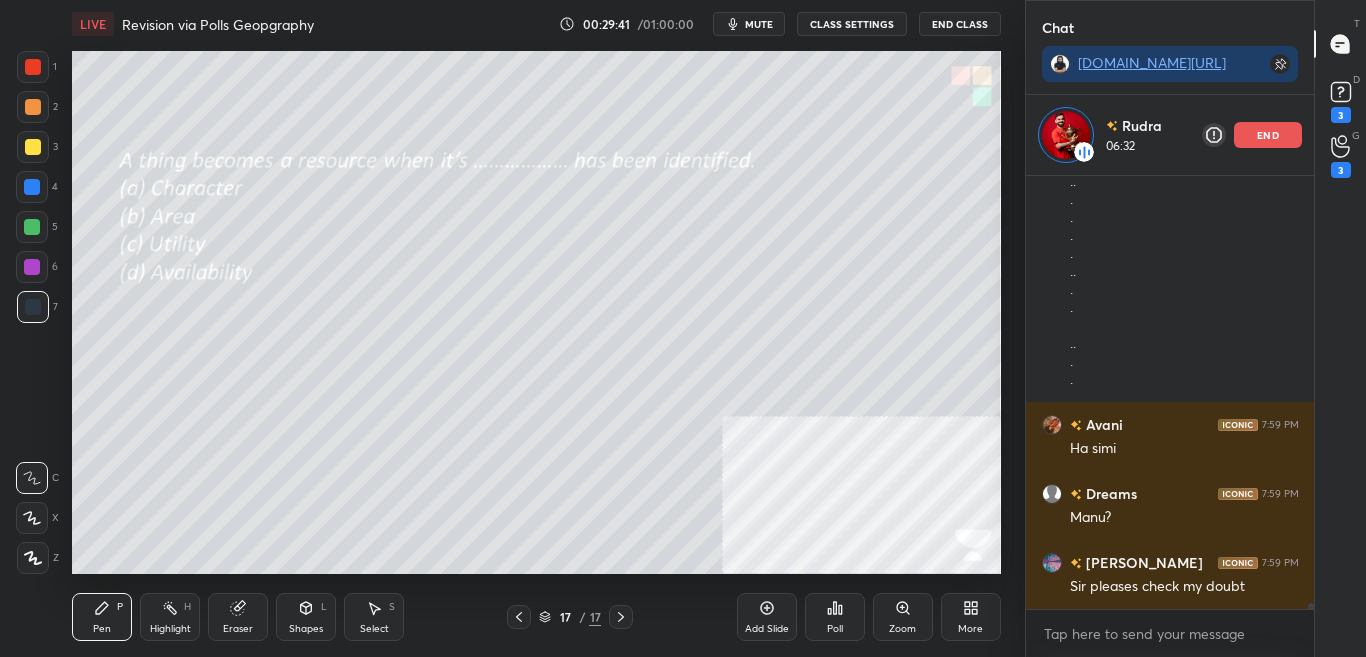 click on "More" at bounding box center (971, 617) 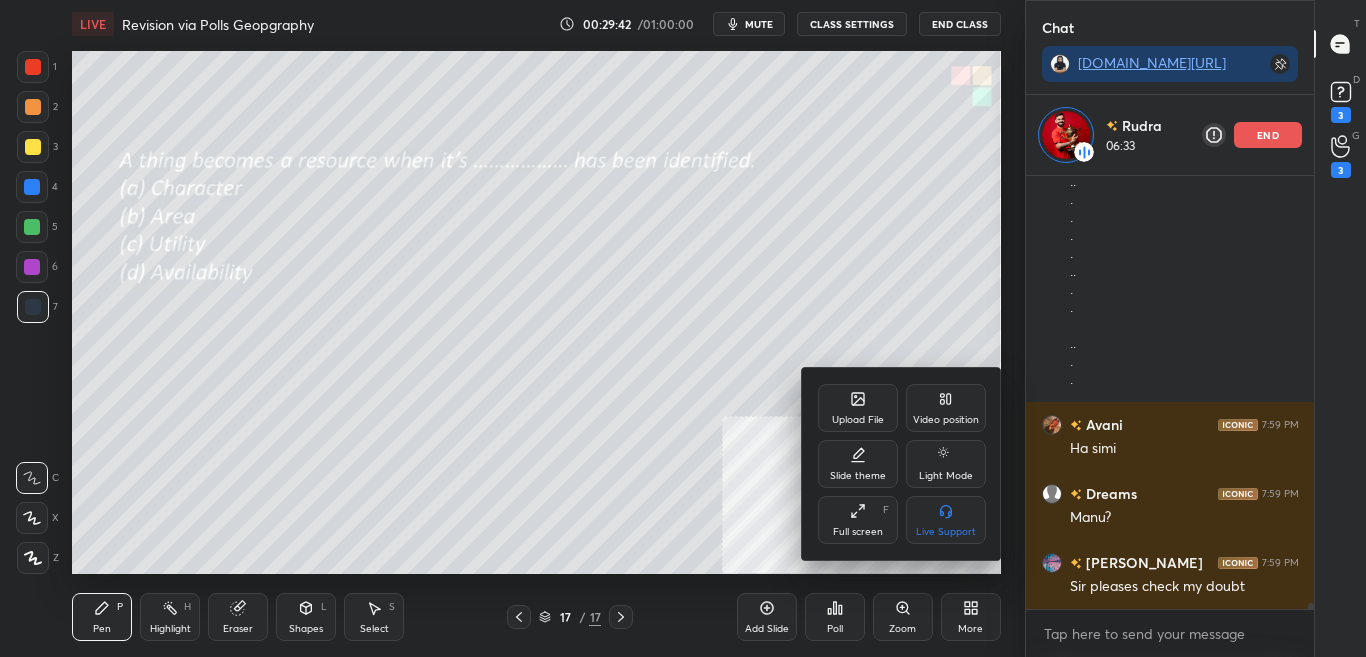 click on "Upload File" at bounding box center (858, 408) 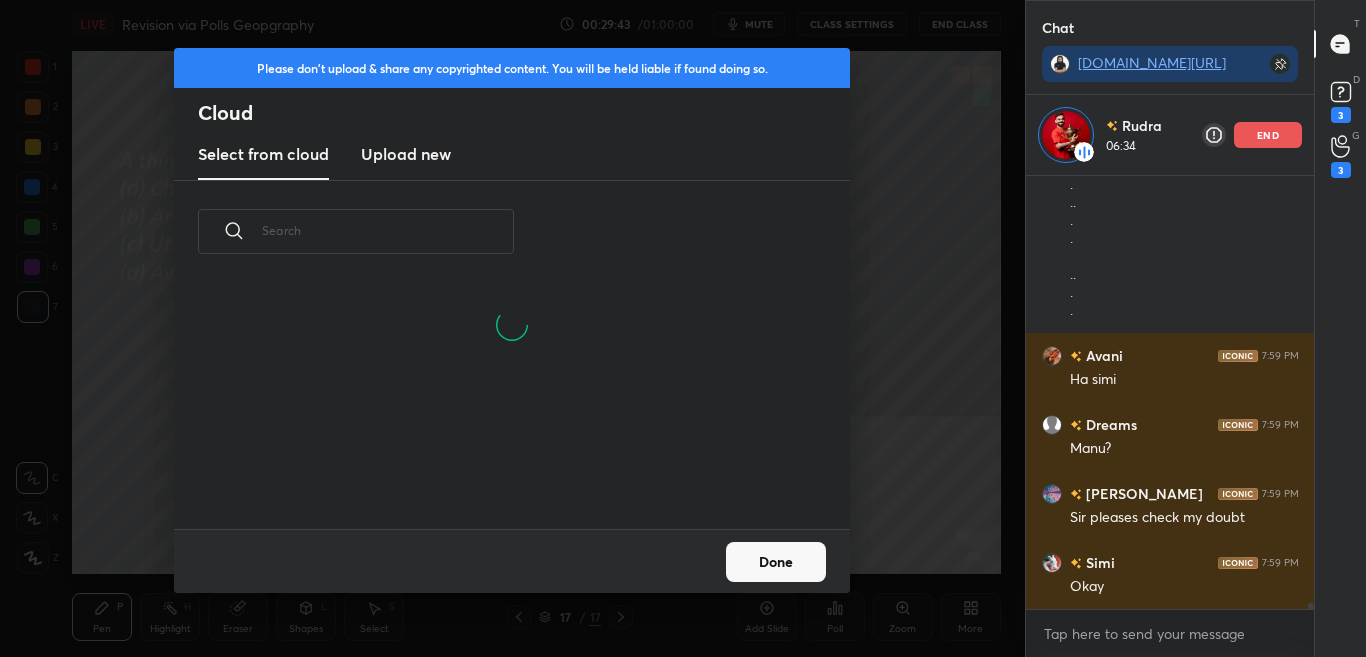click on "Upload new" at bounding box center (406, 154) 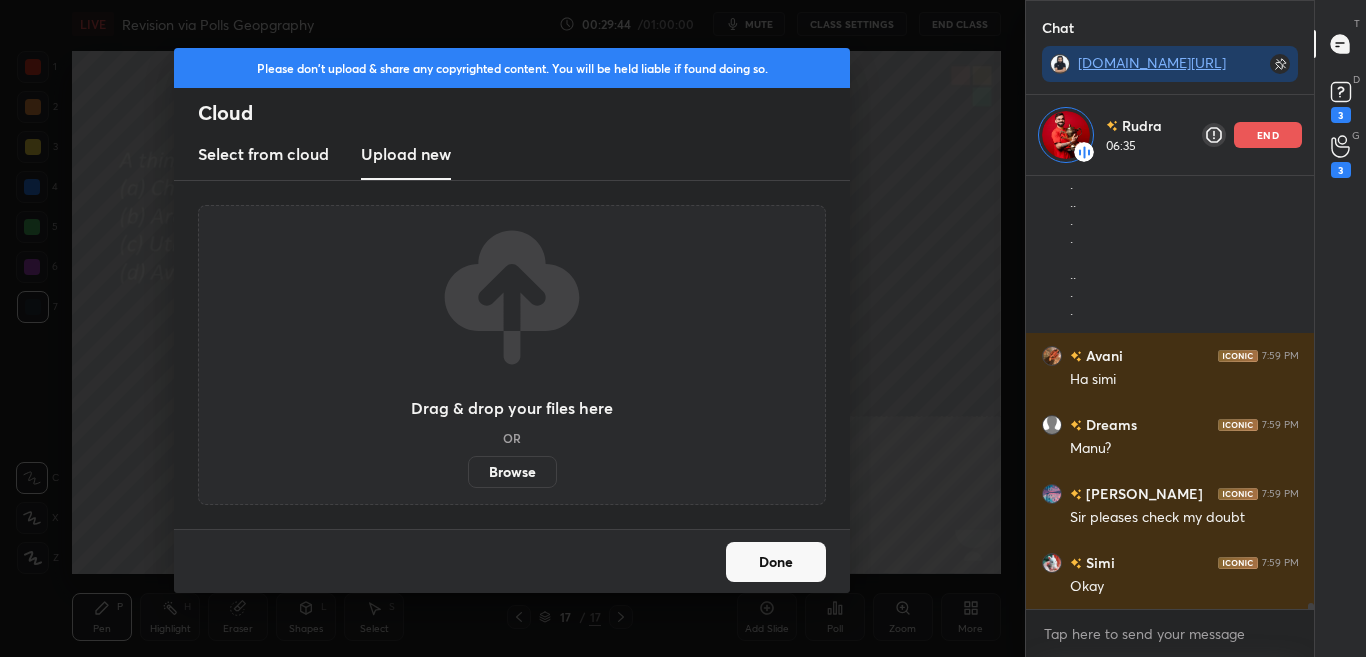 click on "Browse" at bounding box center [512, 472] 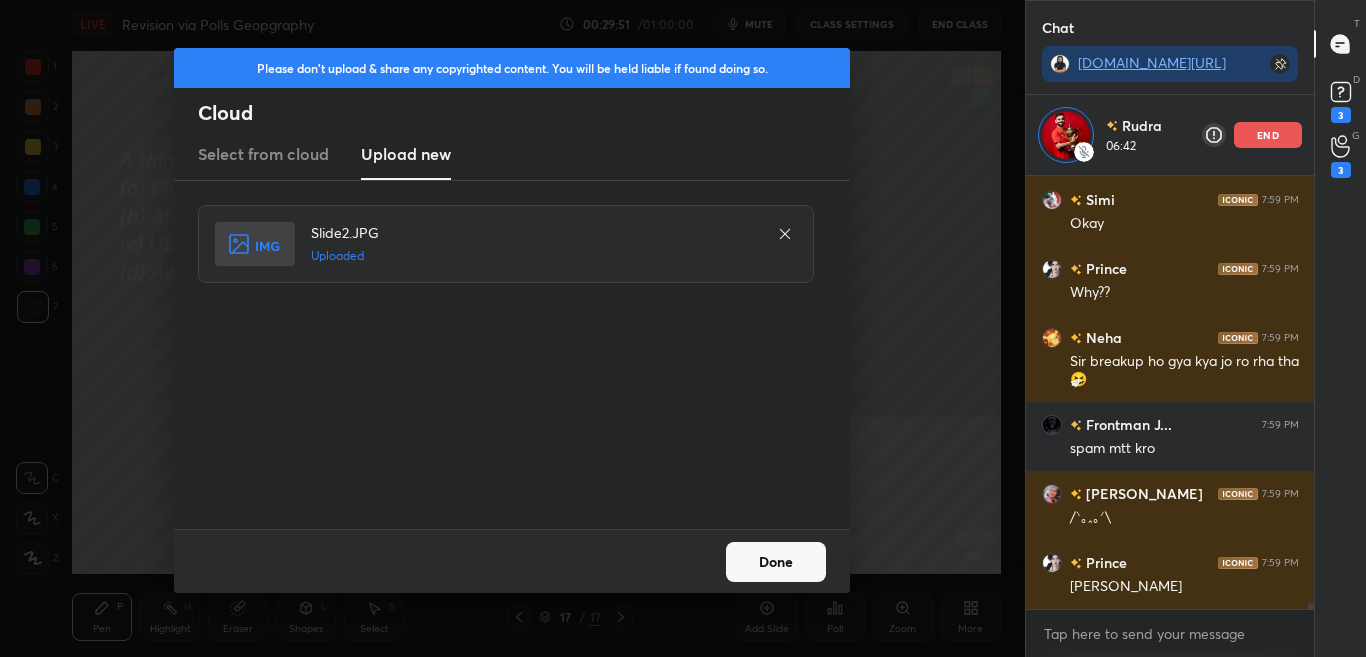 click on "Done" at bounding box center (776, 562) 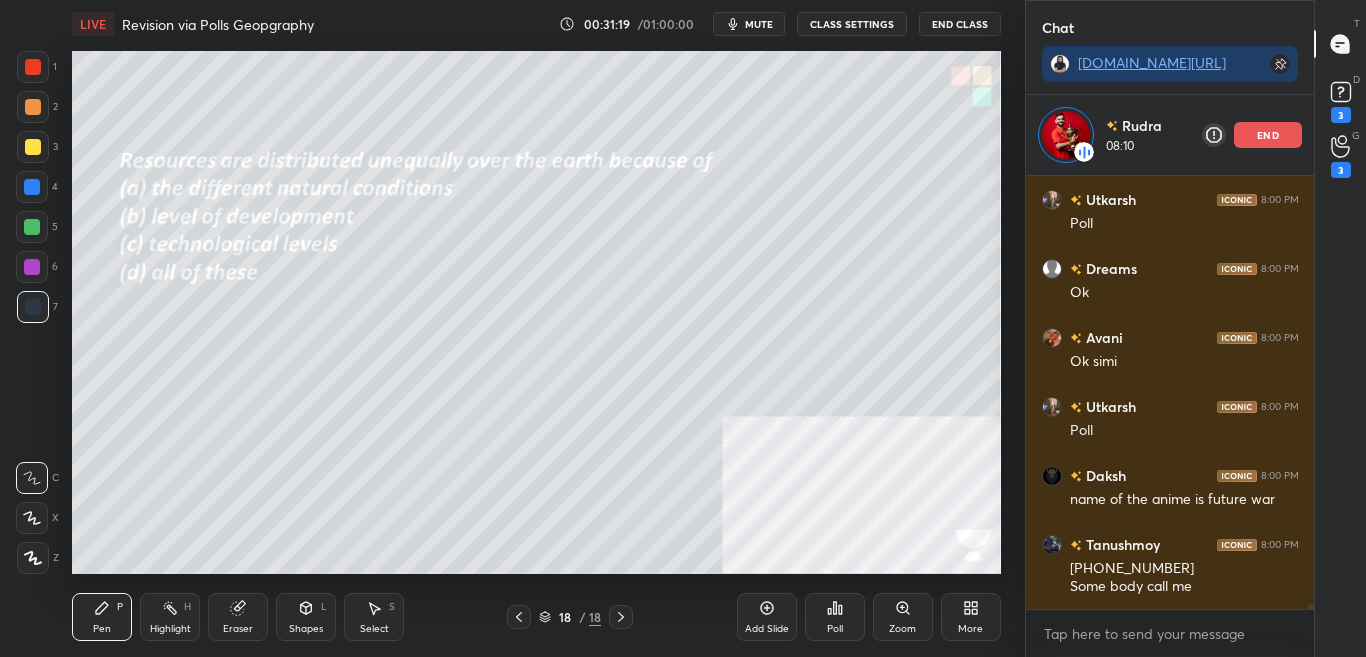 scroll, scrollTop: 38386, scrollLeft: 0, axis: vertical 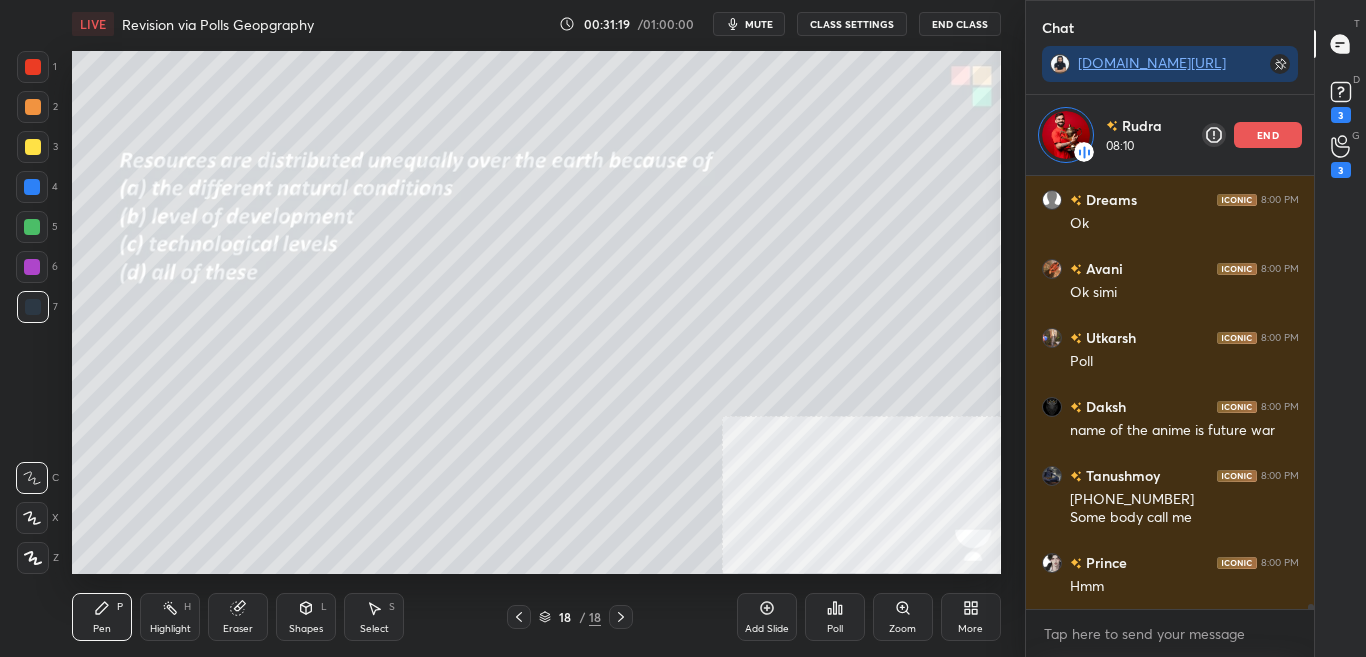 click on "Poll" at bounding box center (835, 617) 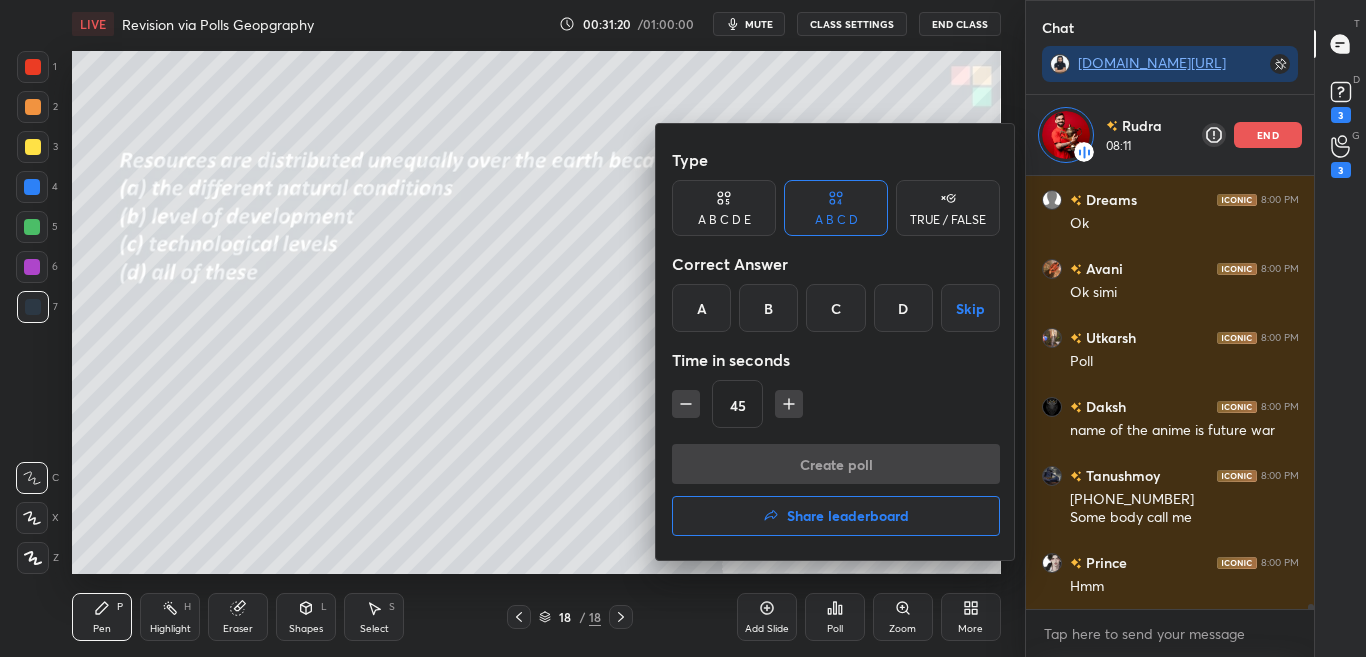 click on "D" at bounding box center (903, 308) 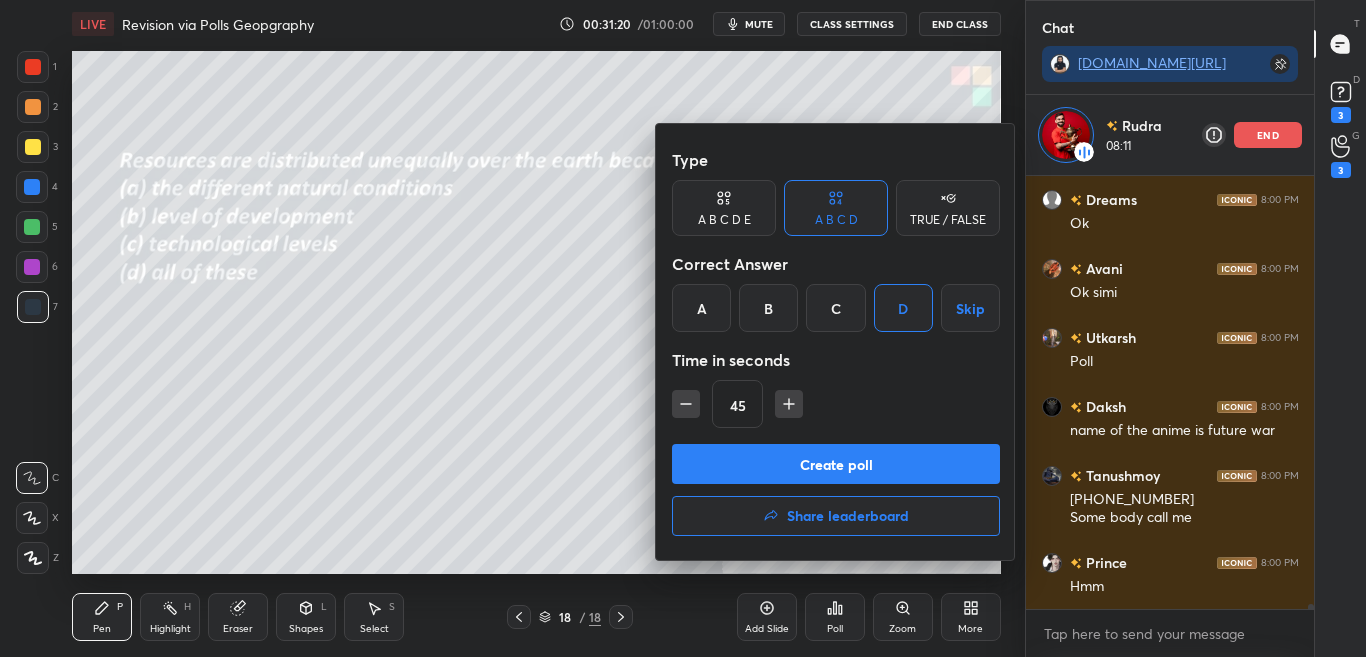 scroll, scrollTop: 38455, scrollLeft: 0, axis: vertical 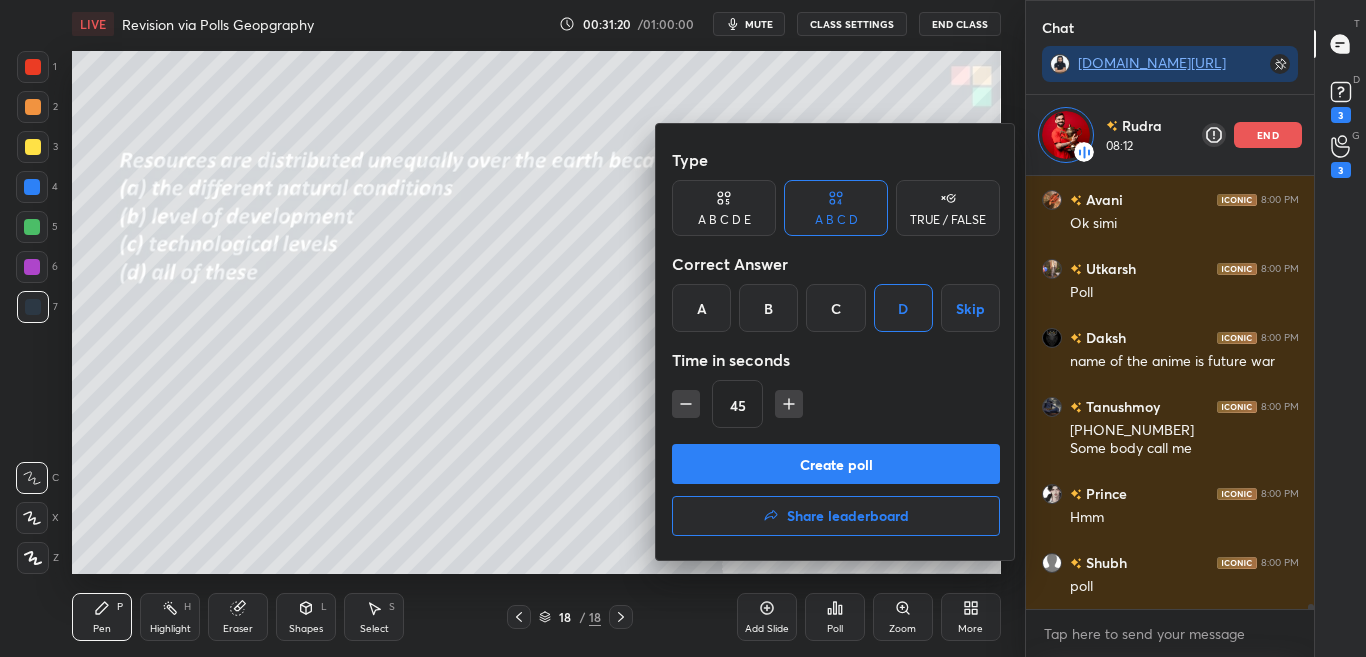click on "Create poll" at bounding box center (836, 464) 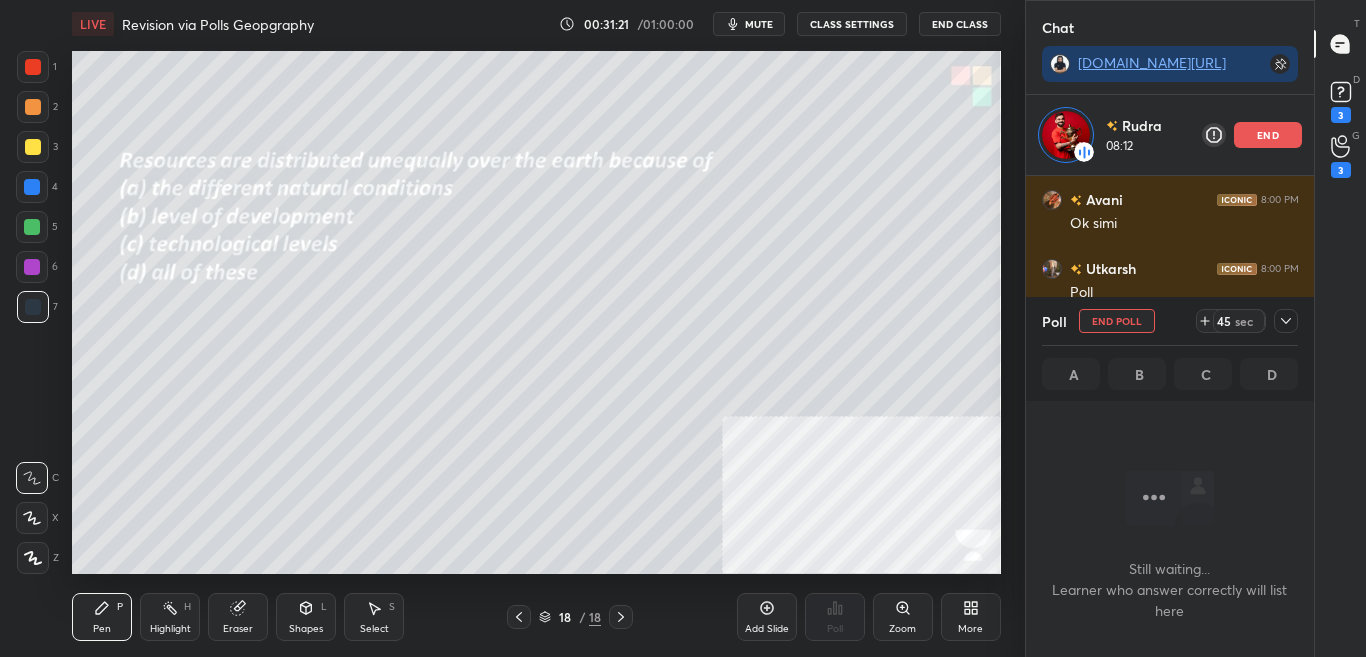 scroll, scrollTop: 340, scrollLeft: 282, axis: both 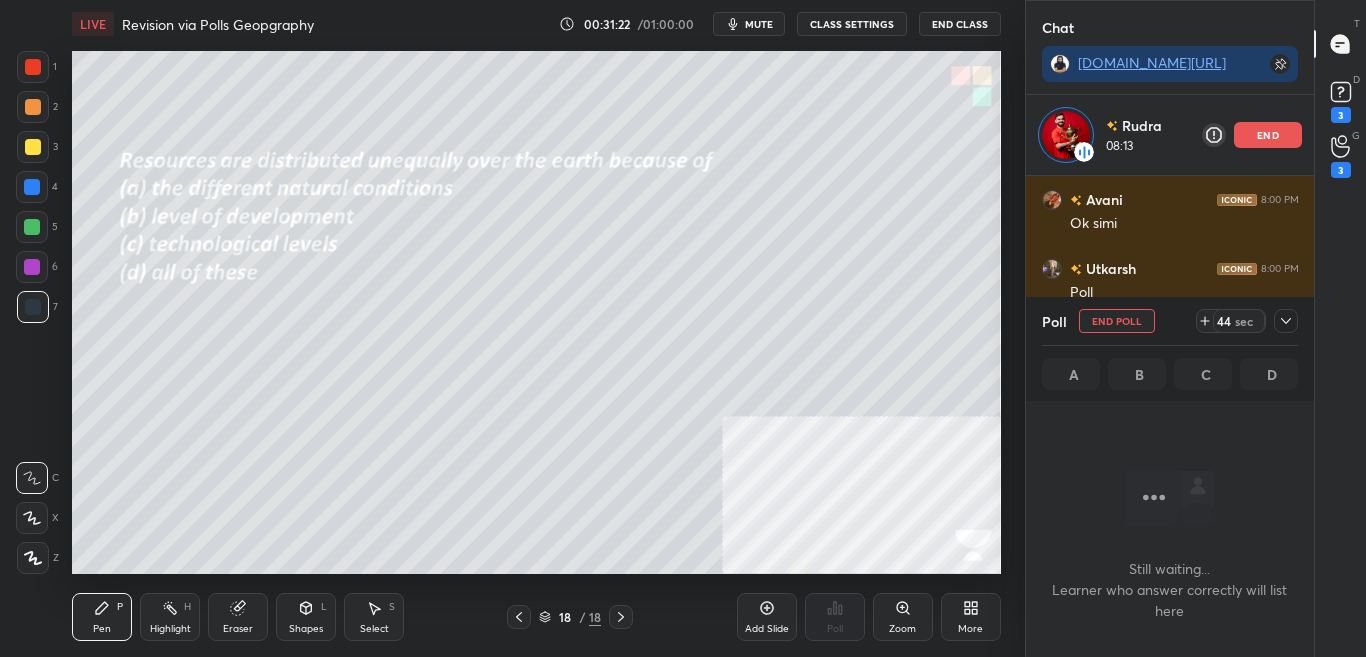 click 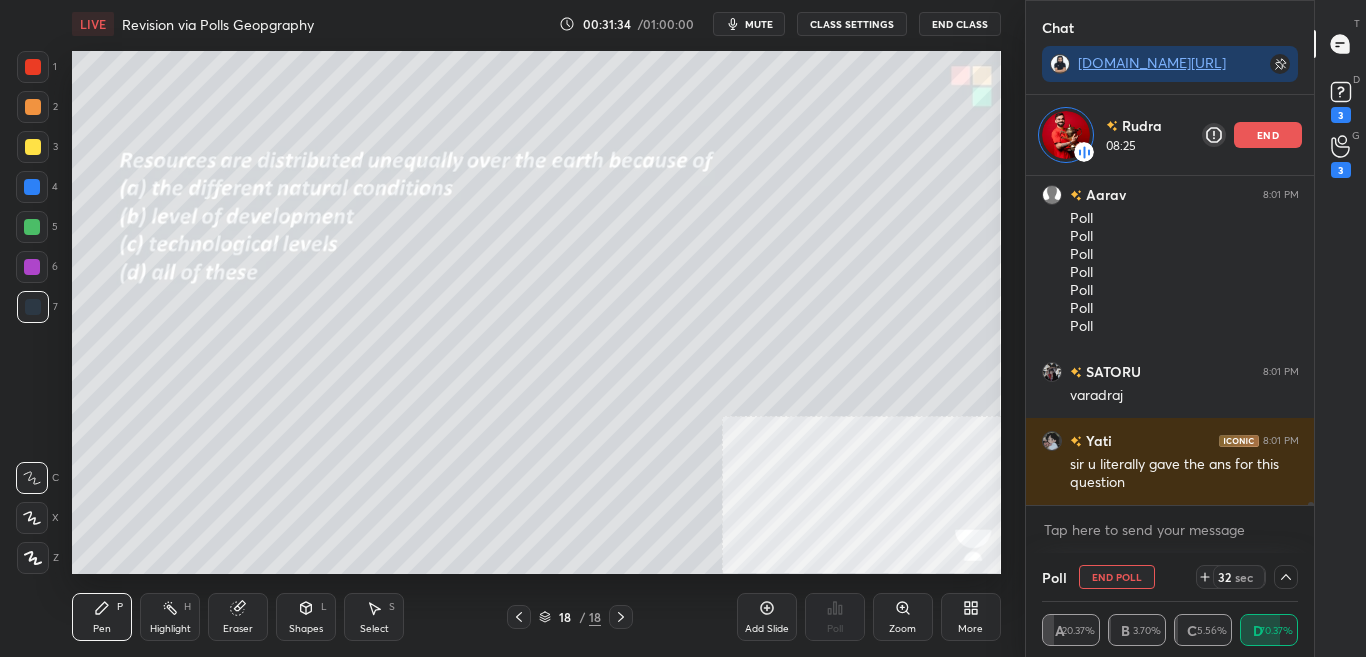 scroll, scrollTop: 39117, scrollLeft: 0, axis: vertical 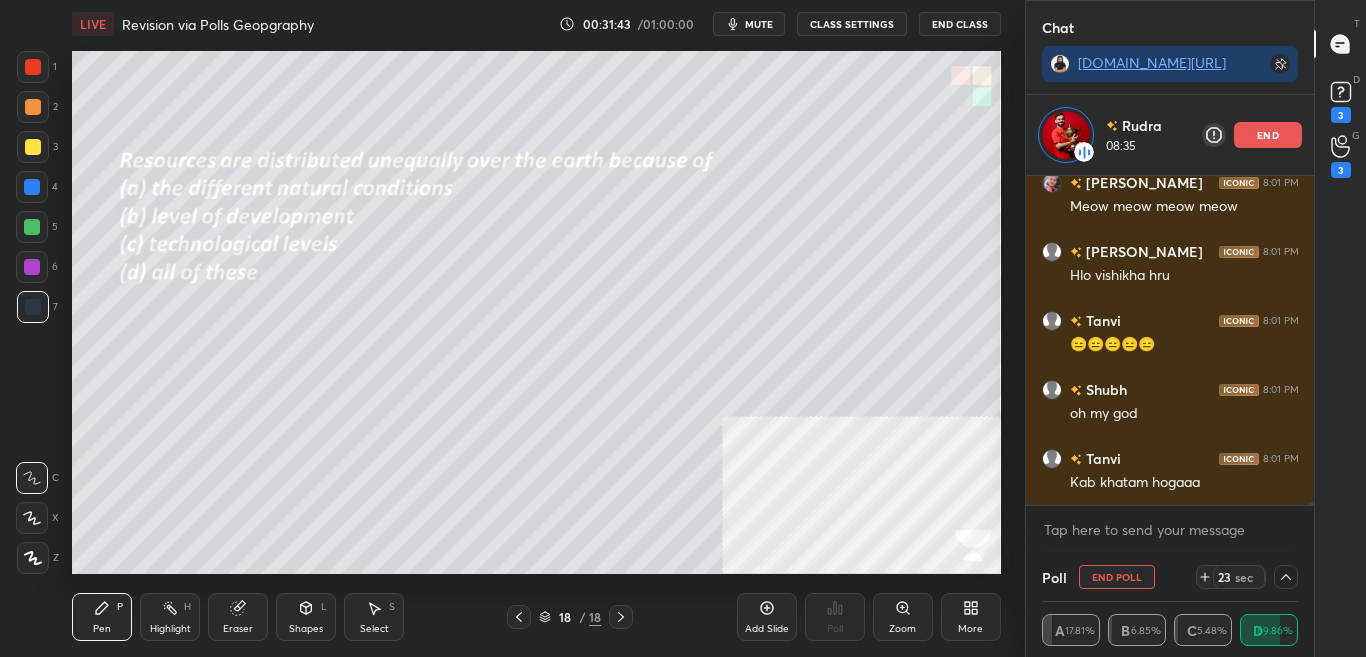 click on "More" at bounding box center [970, 629] 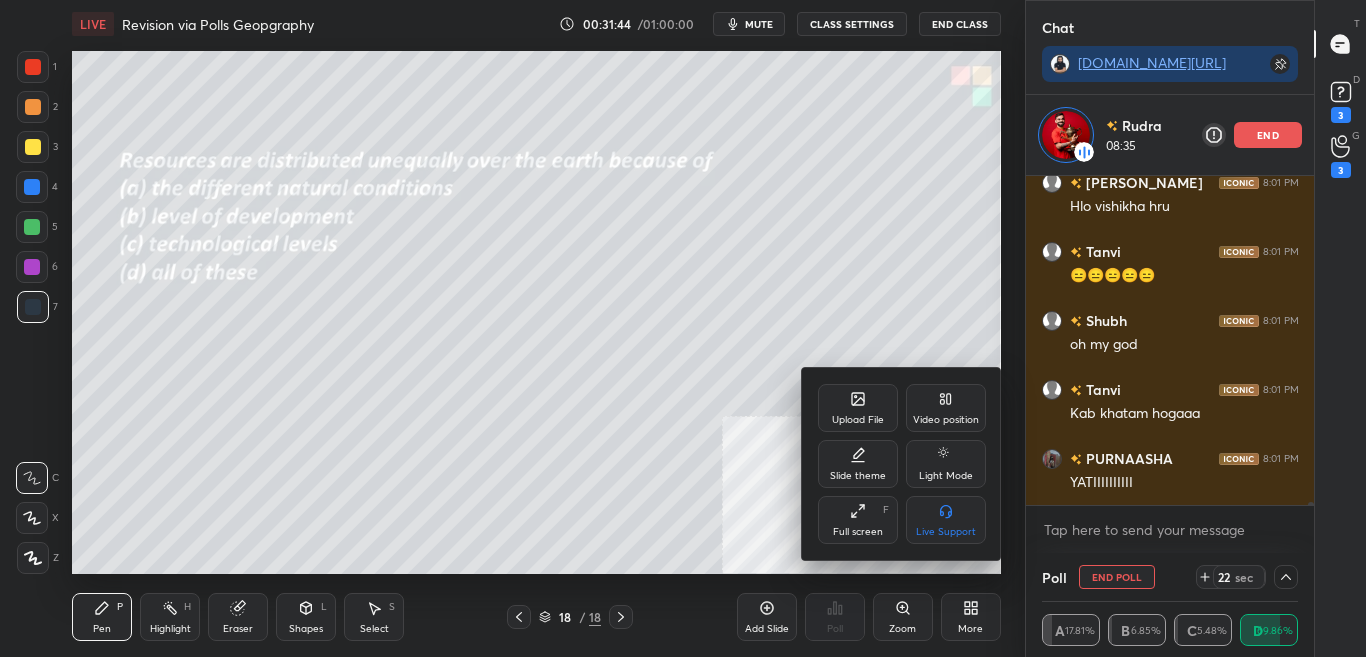 click on "Upload File" at bounding box center [858, 420] 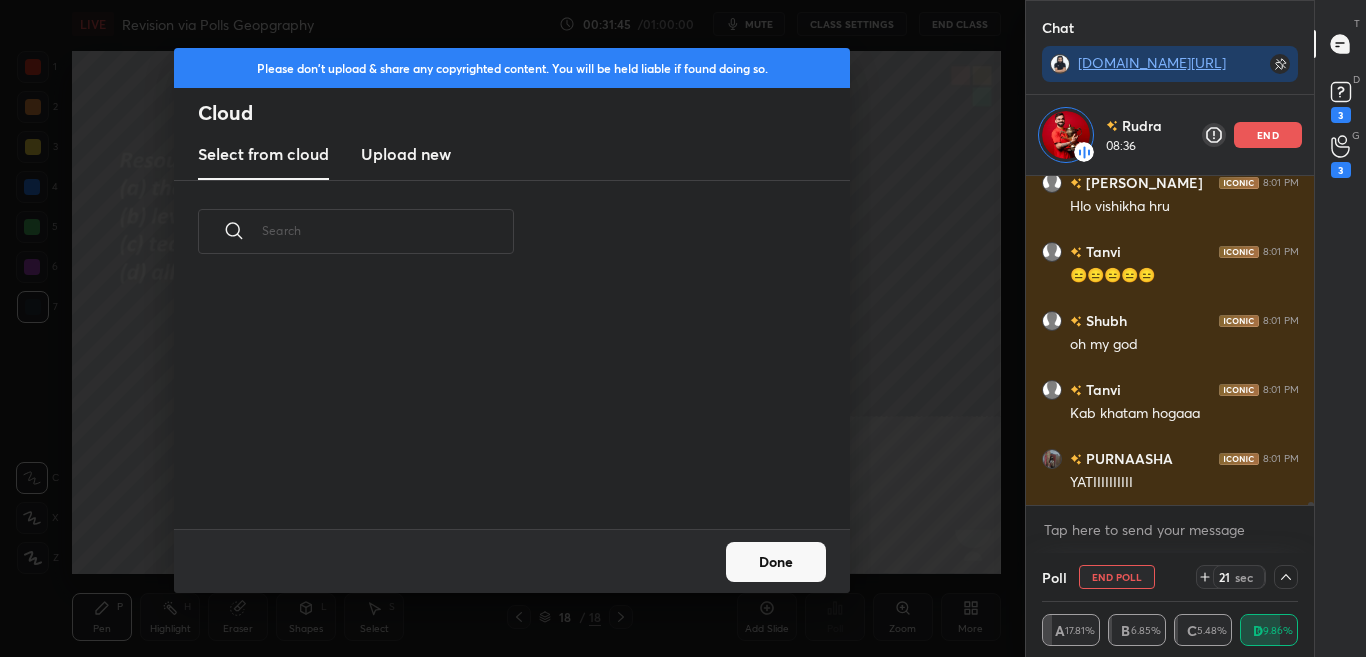 click on "Upload new" at bounding box center (406, 154) 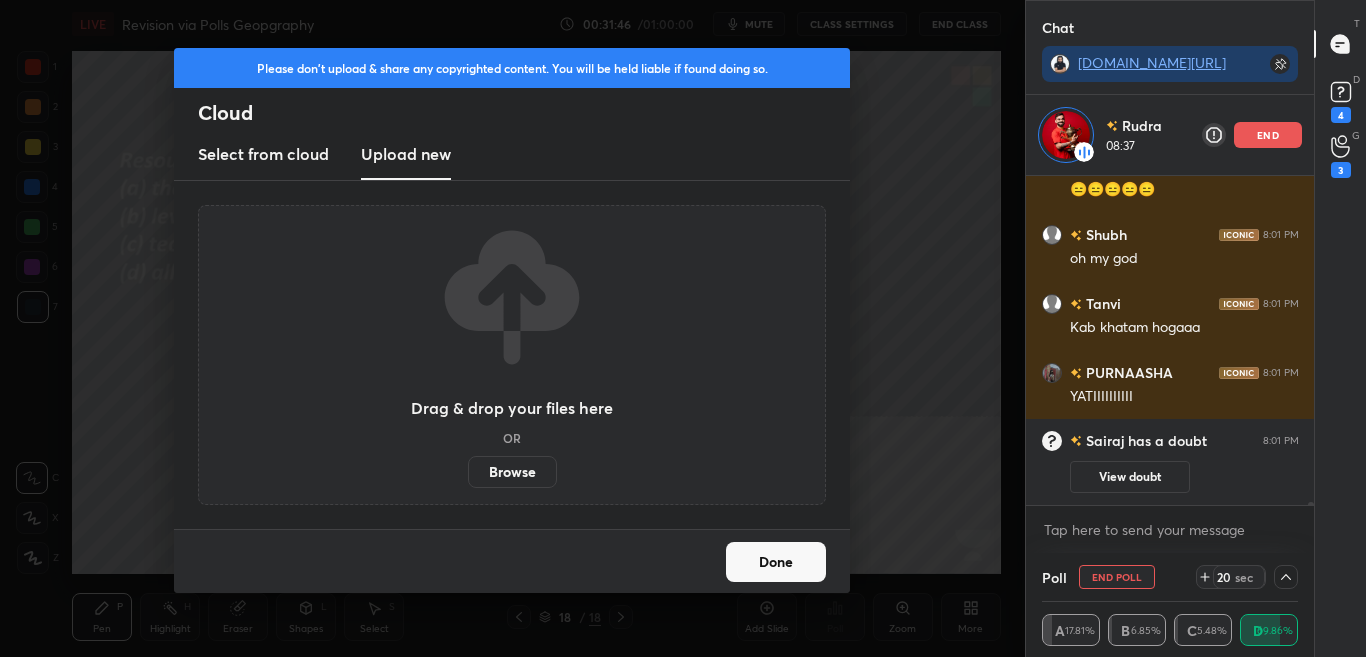 click on "Browse" at bounding box center [512, 472] 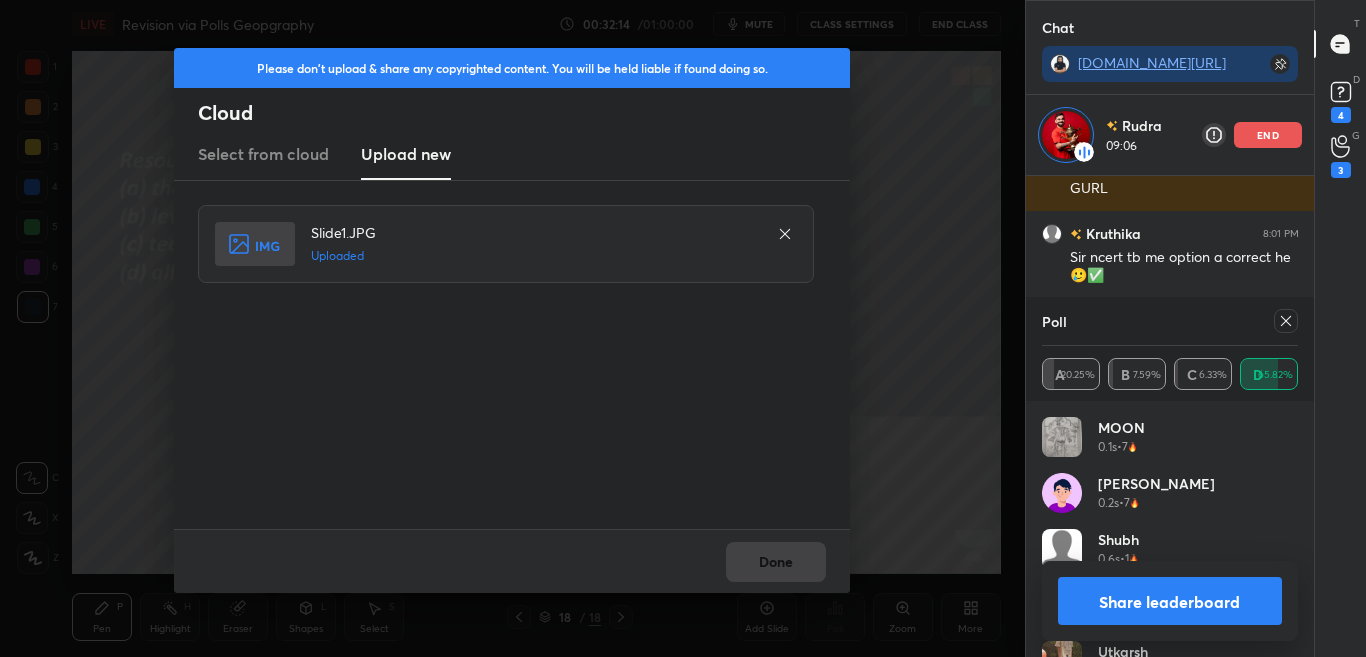 click on "Done" at bounding box center (512, 561) 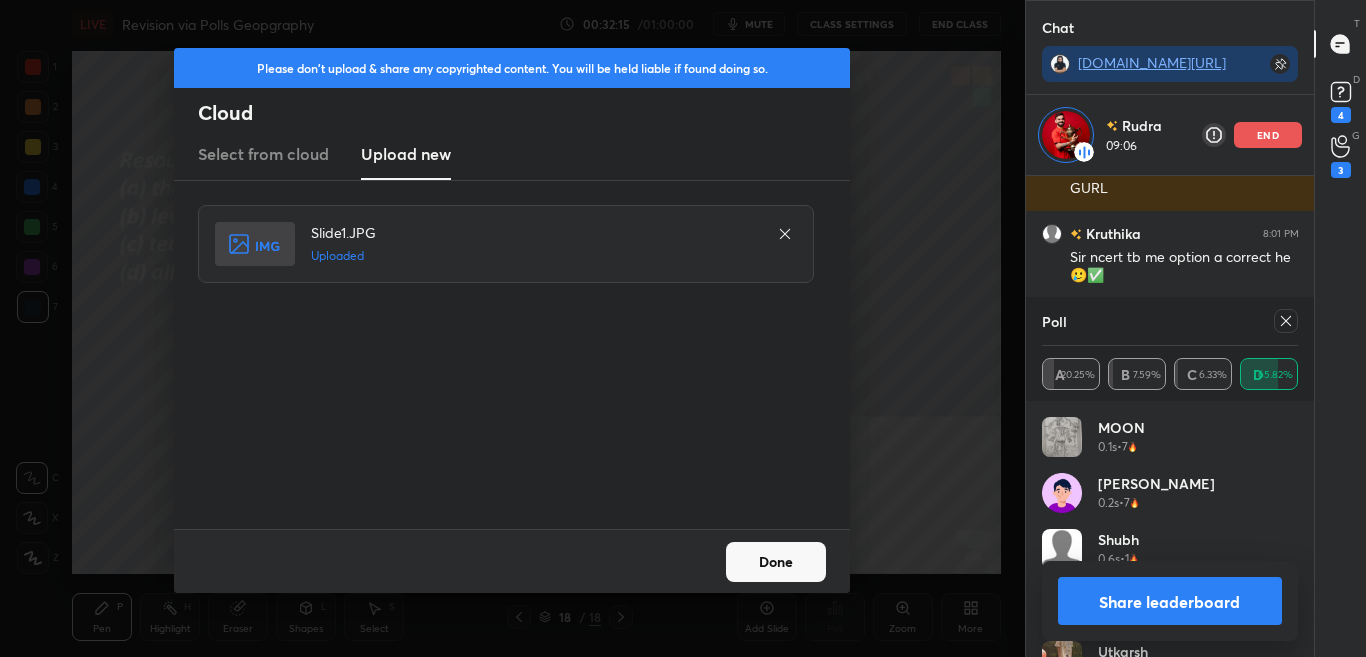 click on "Done" at bounding box center (776, 562) 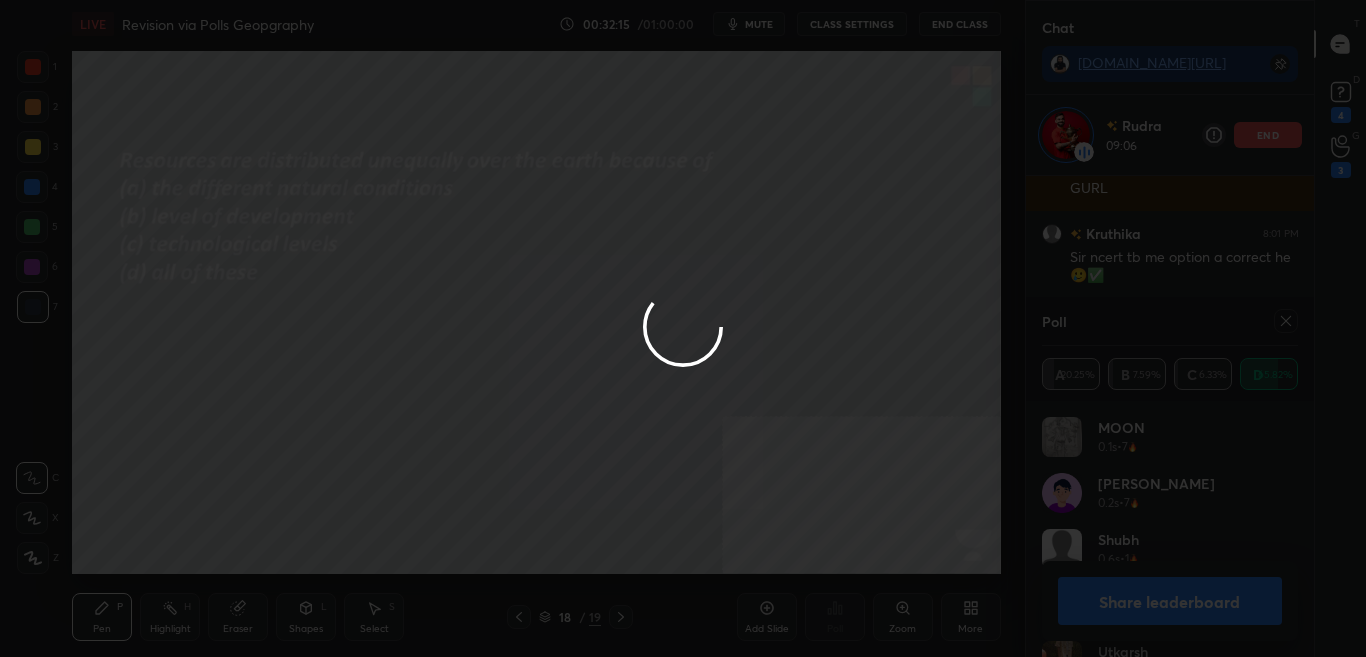 drag, startPoint x: 754, startPoint y: 566, endPoint x: 761, endPoint y: 556, distance: 12.206555 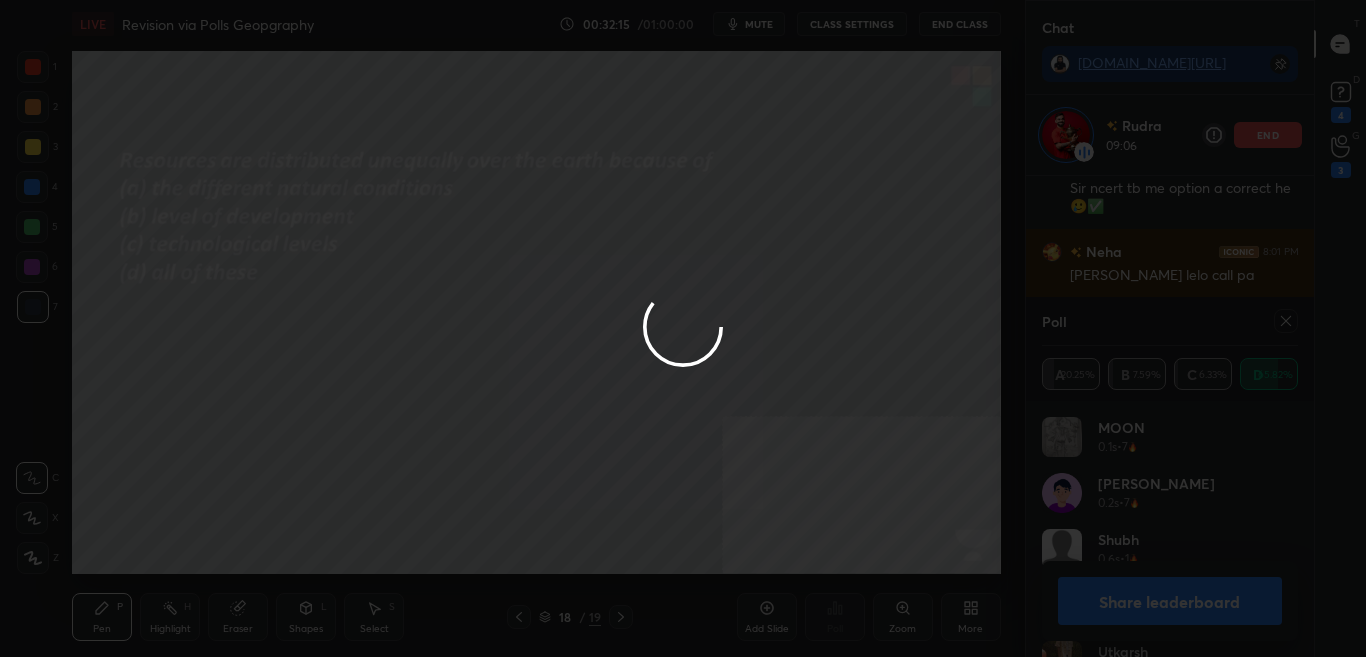 click at bounding box center (683, 328) 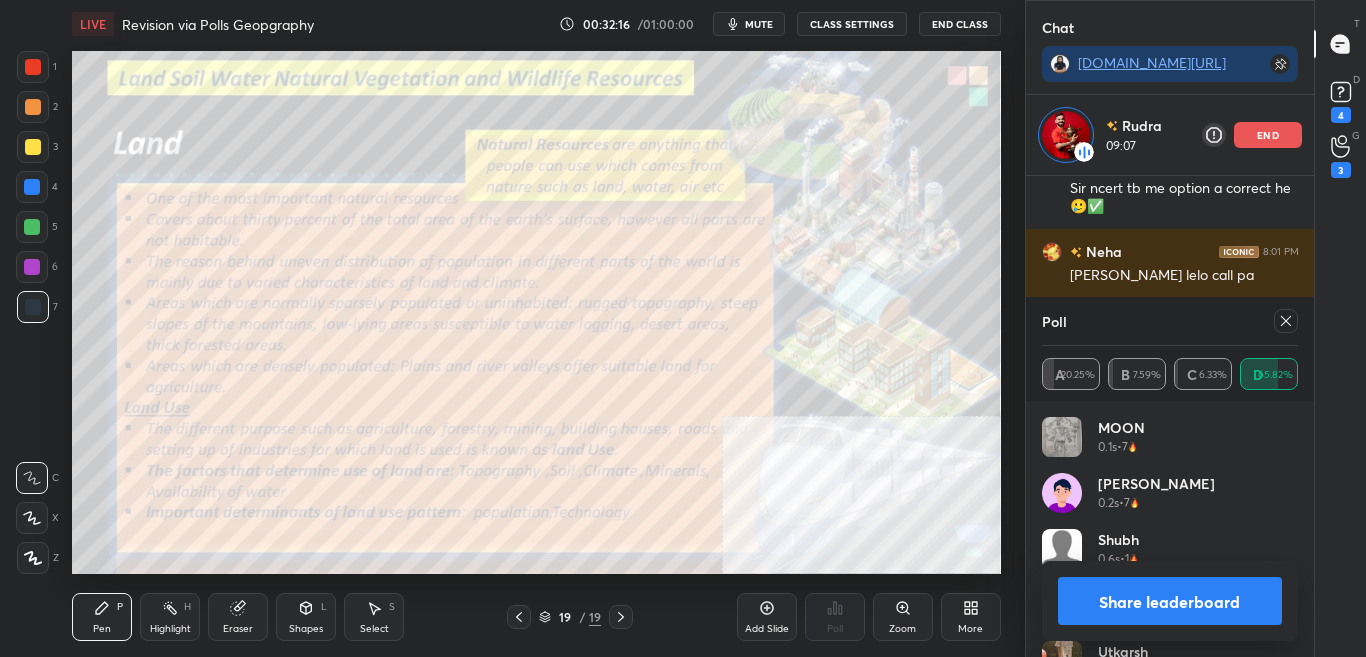 click 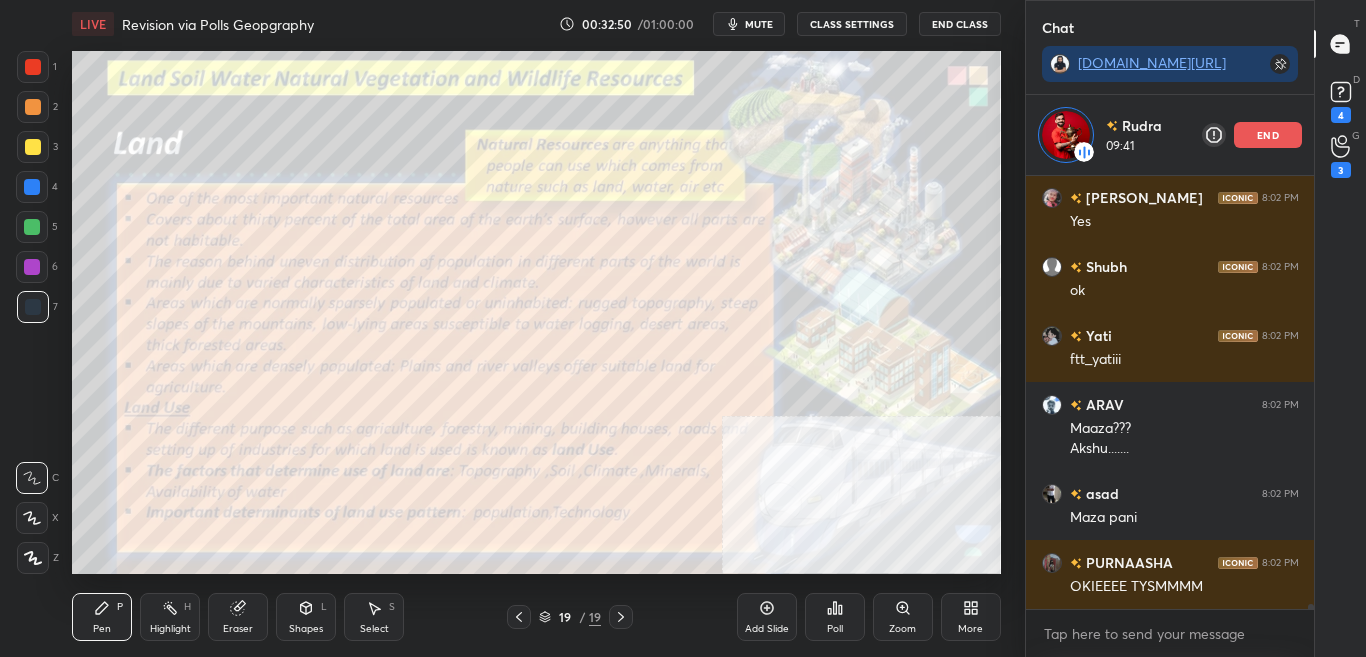 click on "More" at bounding box center [970, 629] 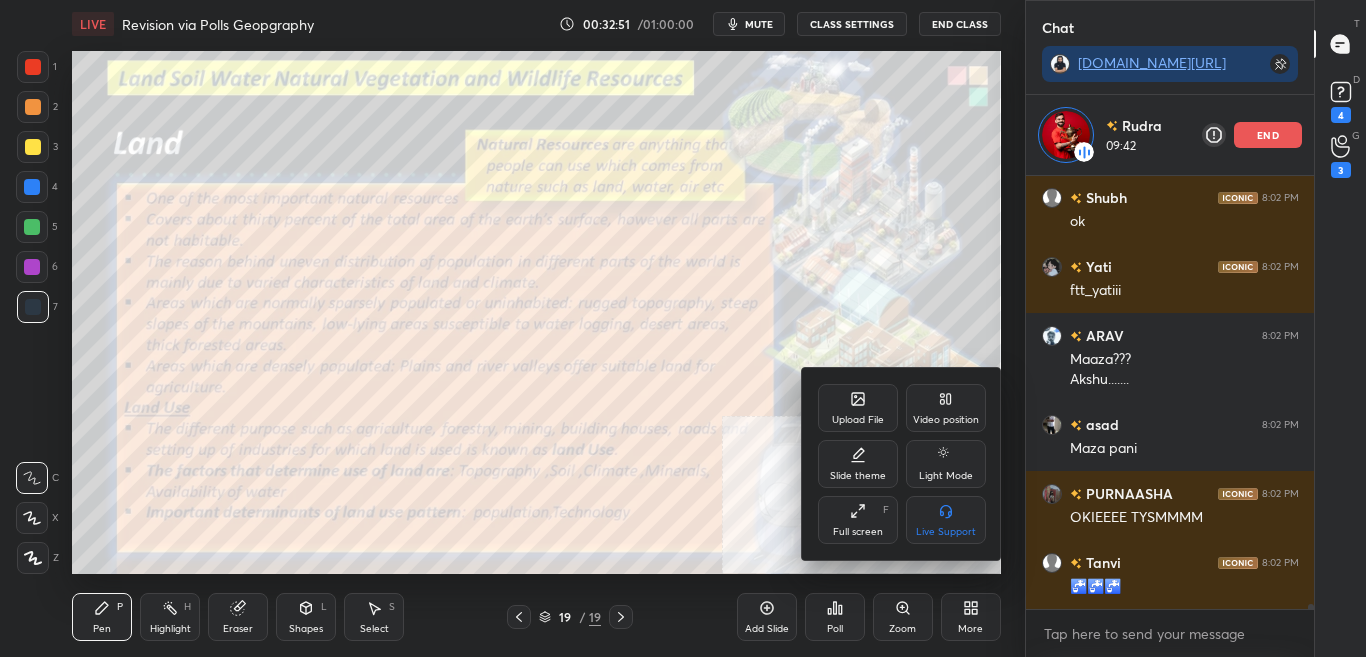 click on "Upload File" at bounding box center [858, 420] 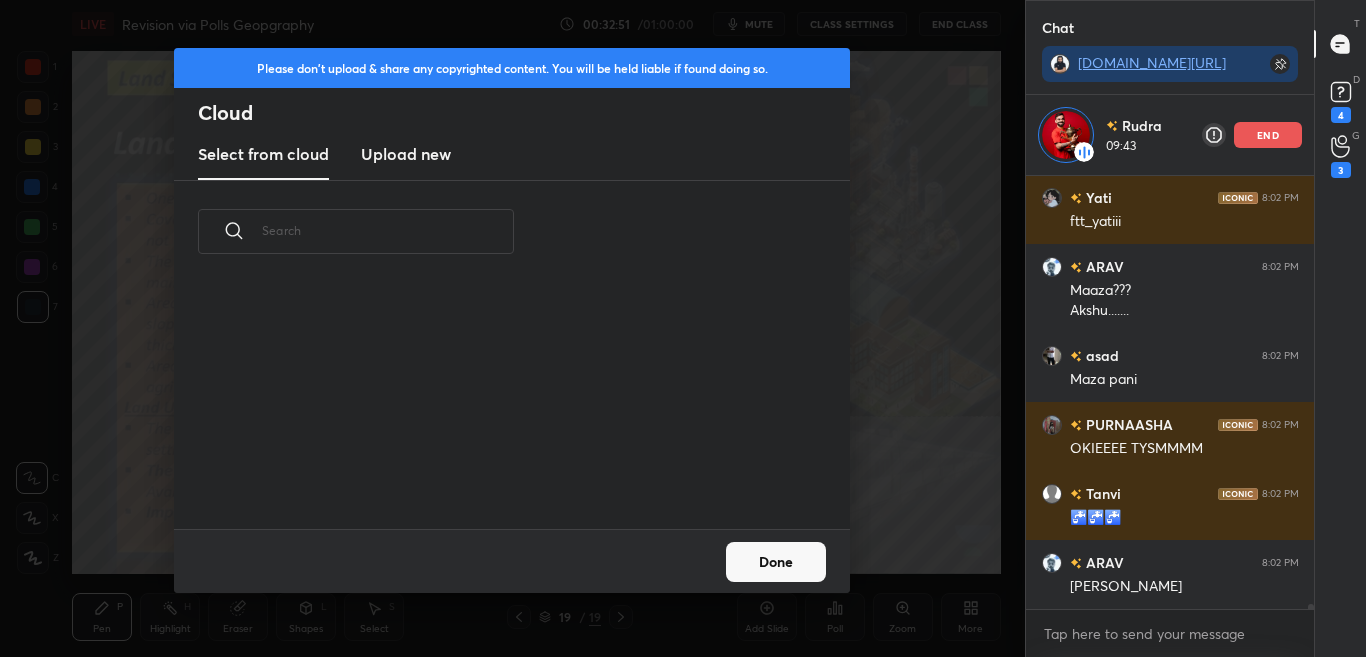 click on "Upload new" at bounding box center [406, 155] 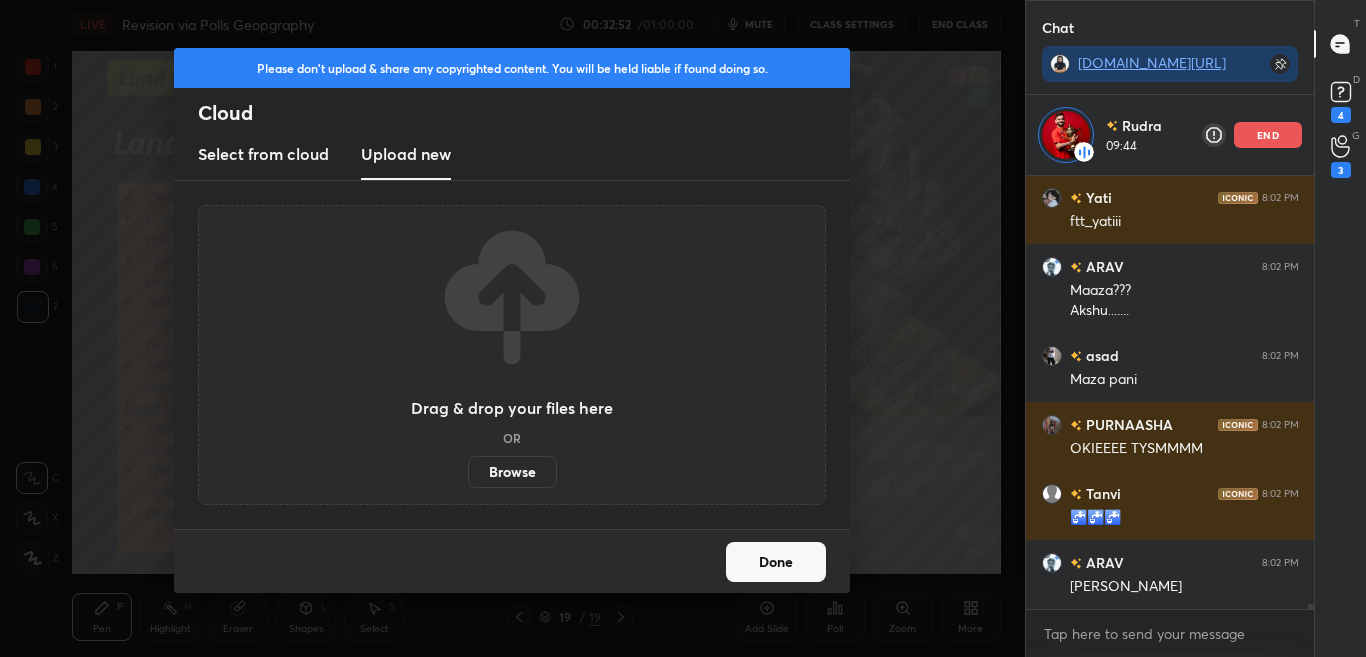 click on "Browse" at bounding box center [512, 472] 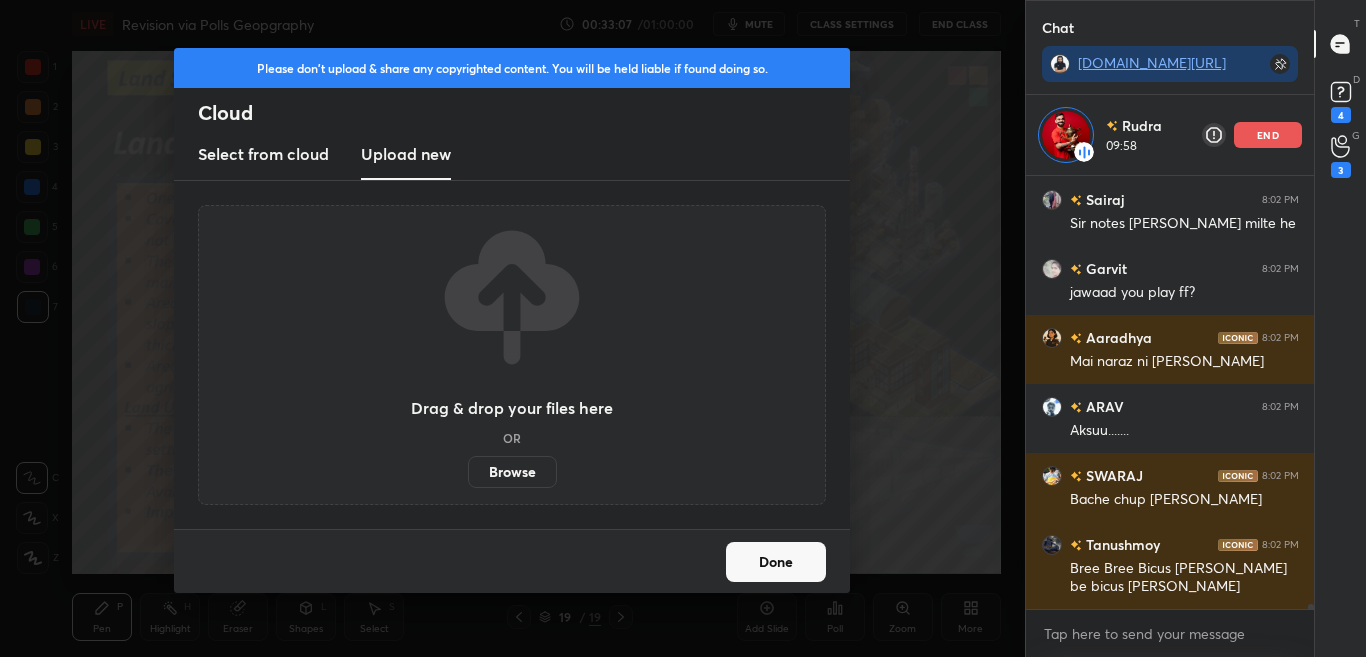 click on "Done" at bounding box center [776, 562] 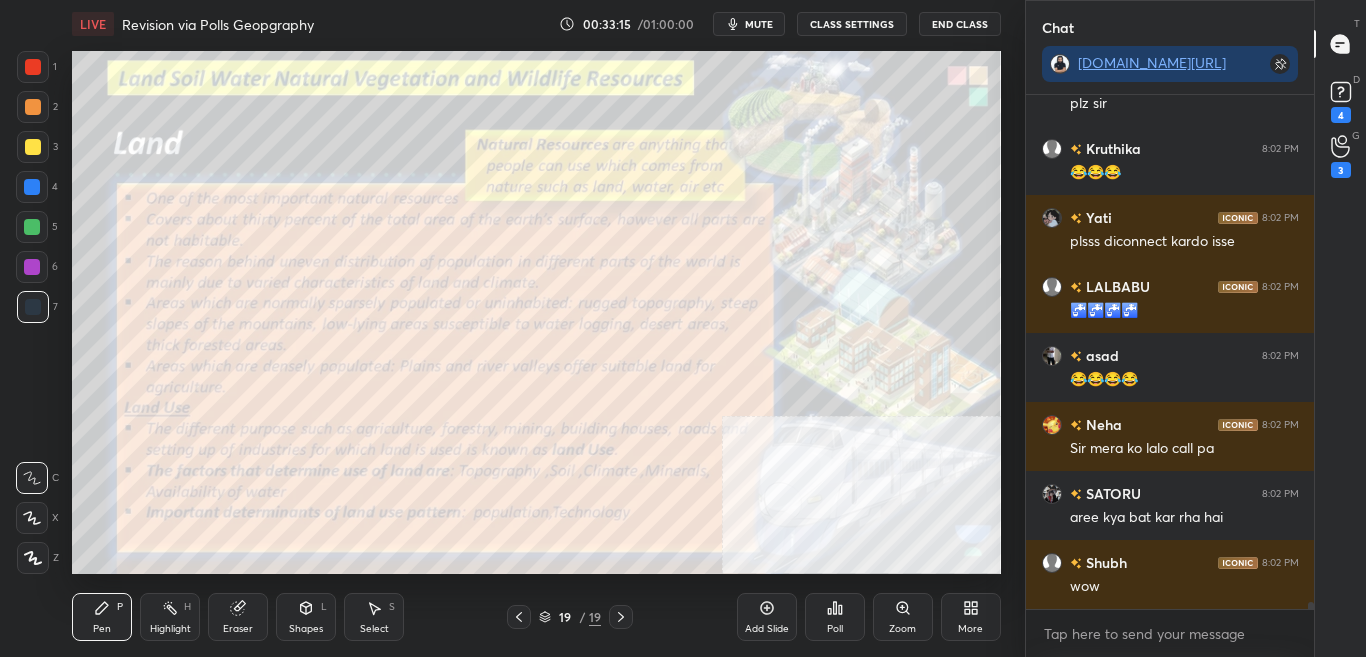click on "More" at bounding box center (970, 629) 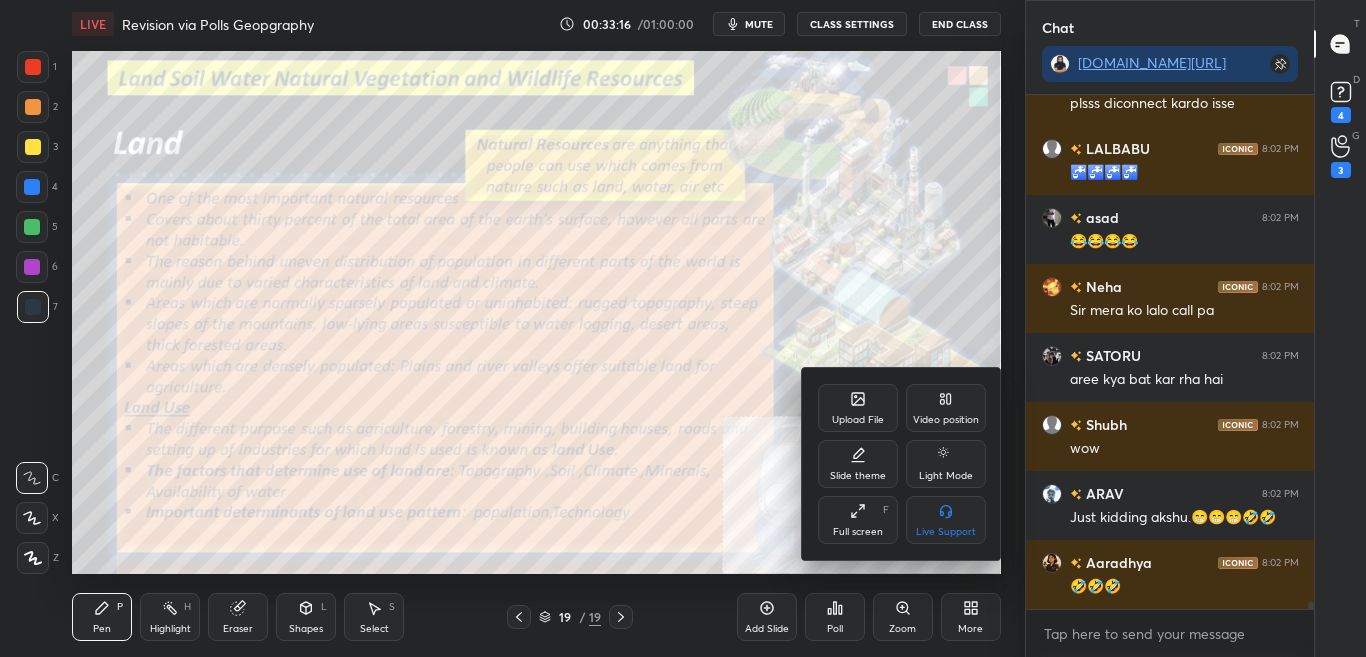 click on "Upload File" at bounding box center (858, 408) 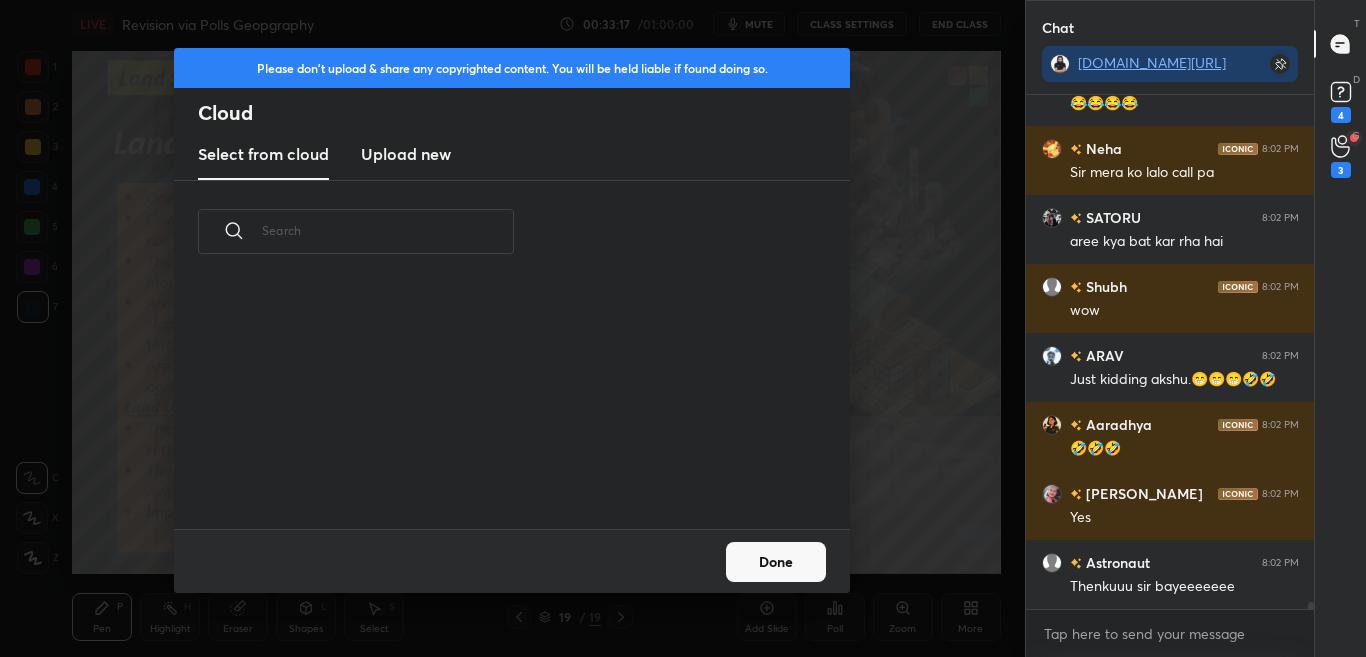 click on "Upload new" at bounding box center [406, 154] 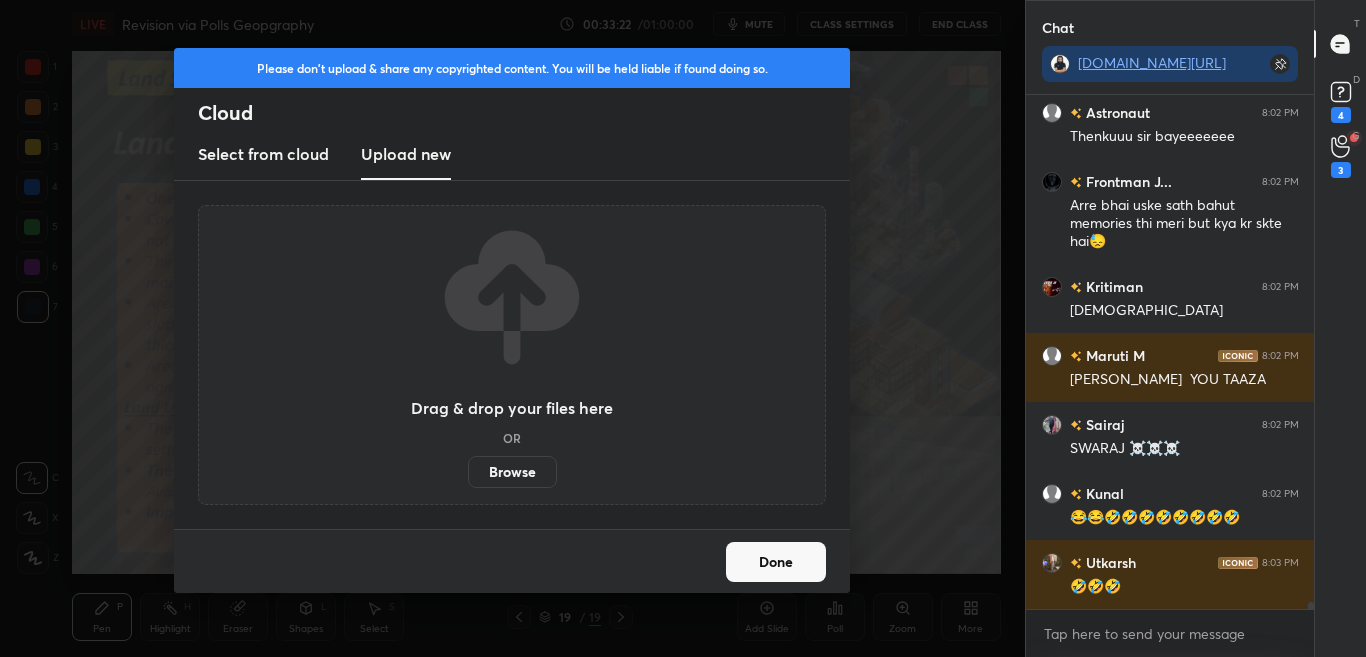 click on "Browse" at bounding box center (512, 472) 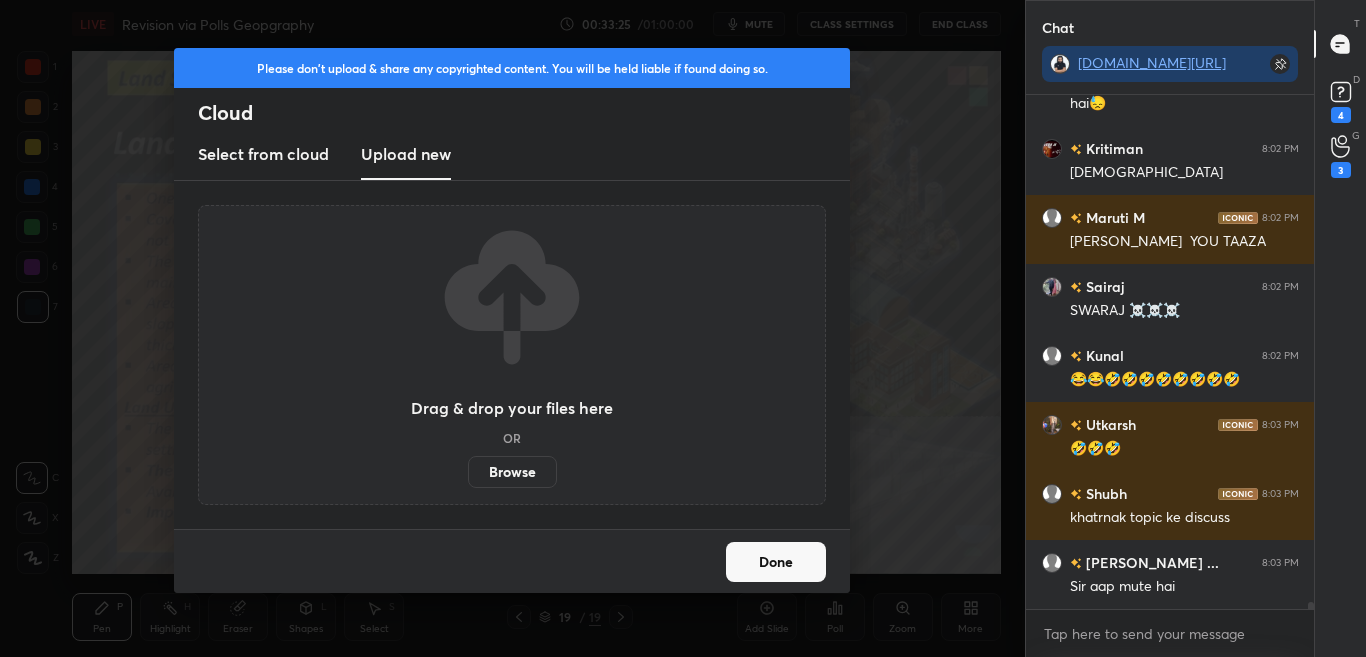 click on "Done" at bounding box center (776, 562) 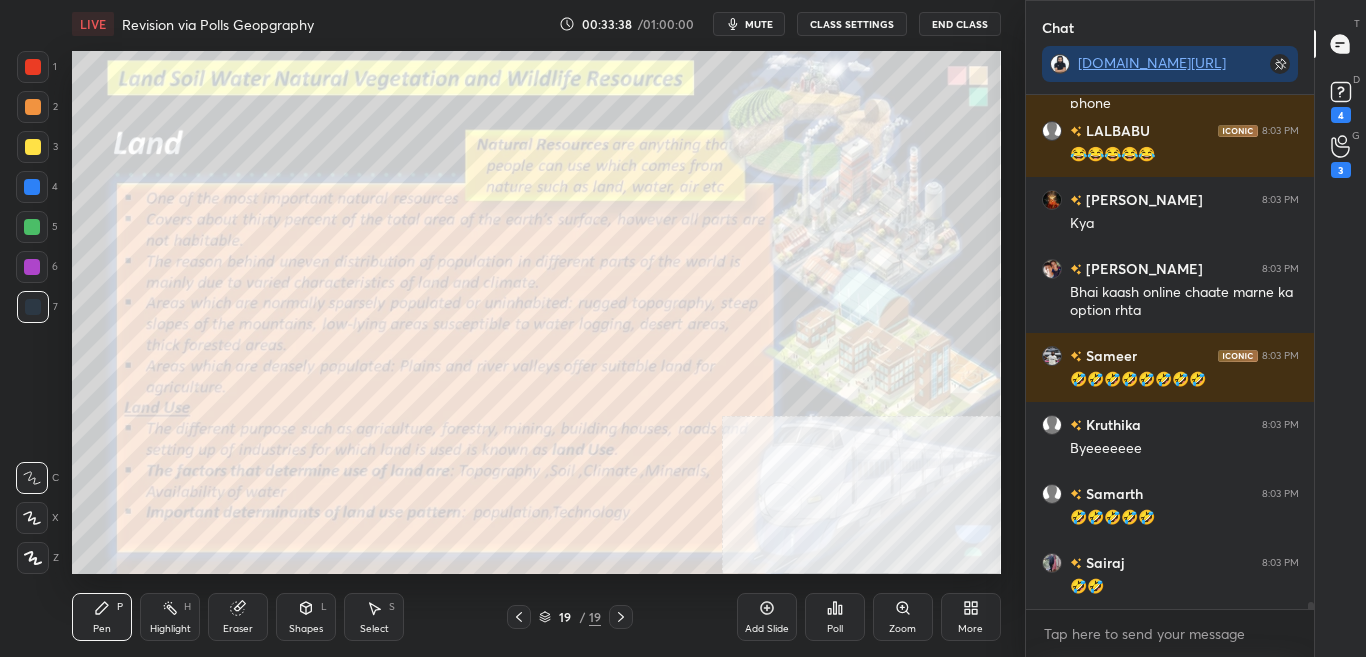 click on "More" at bounding box center (971, 617) 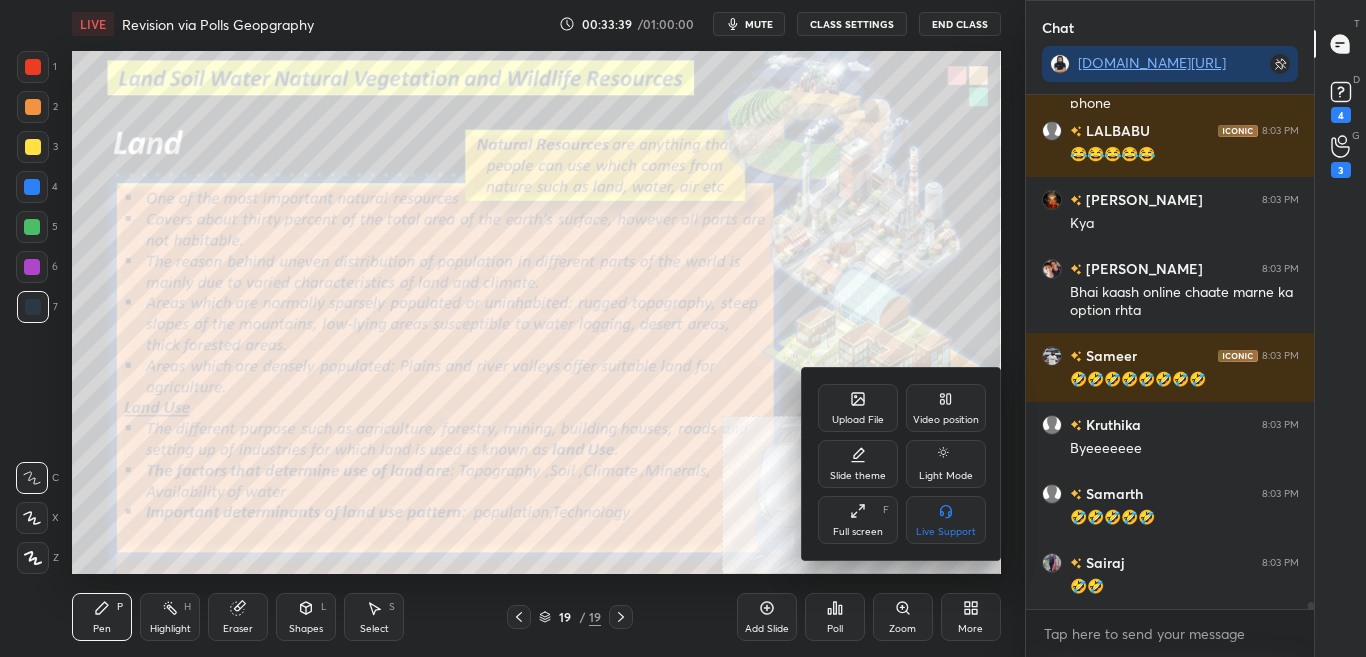 click 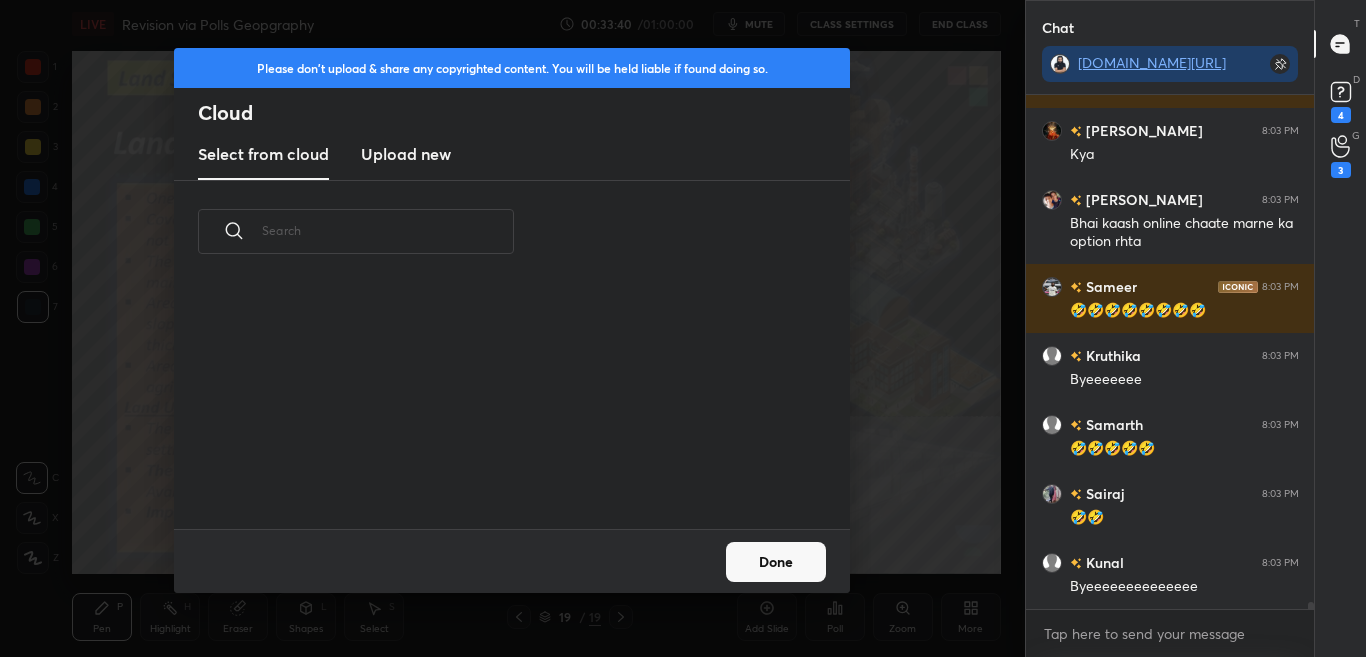 click on "Upload new" at bounding box center (406, 155) 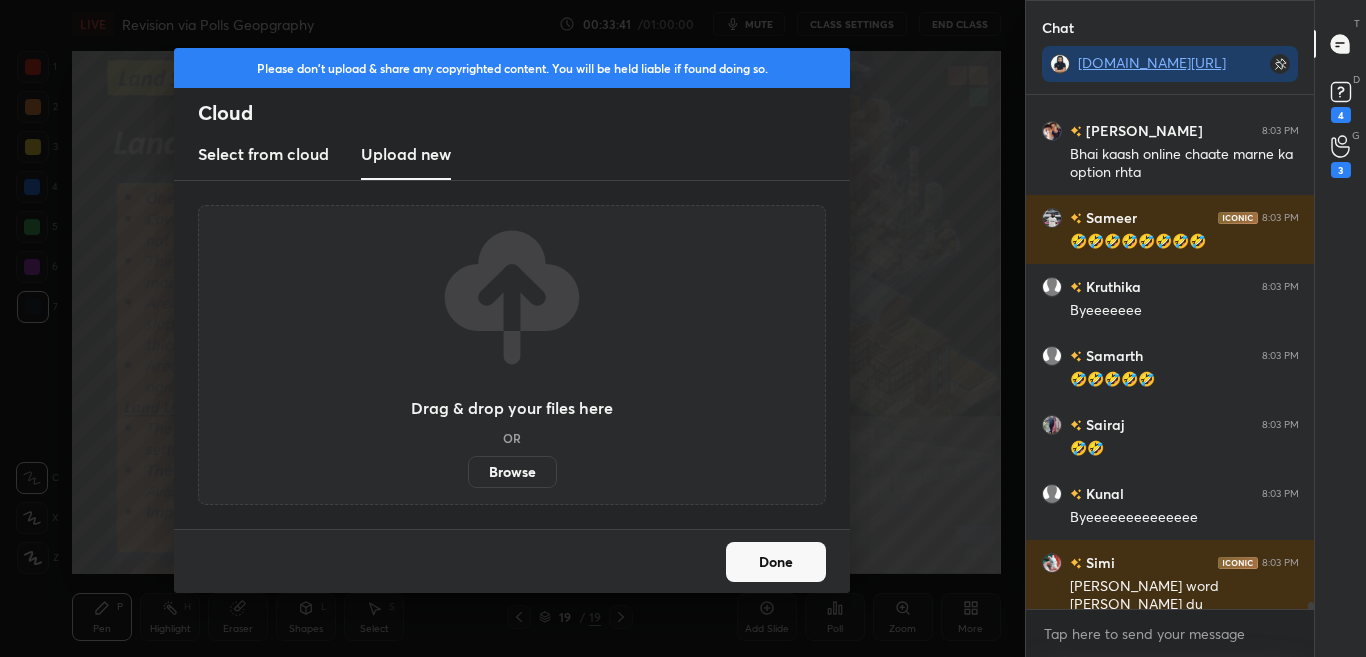 click on "Browse" at bounding box center (512, 472) 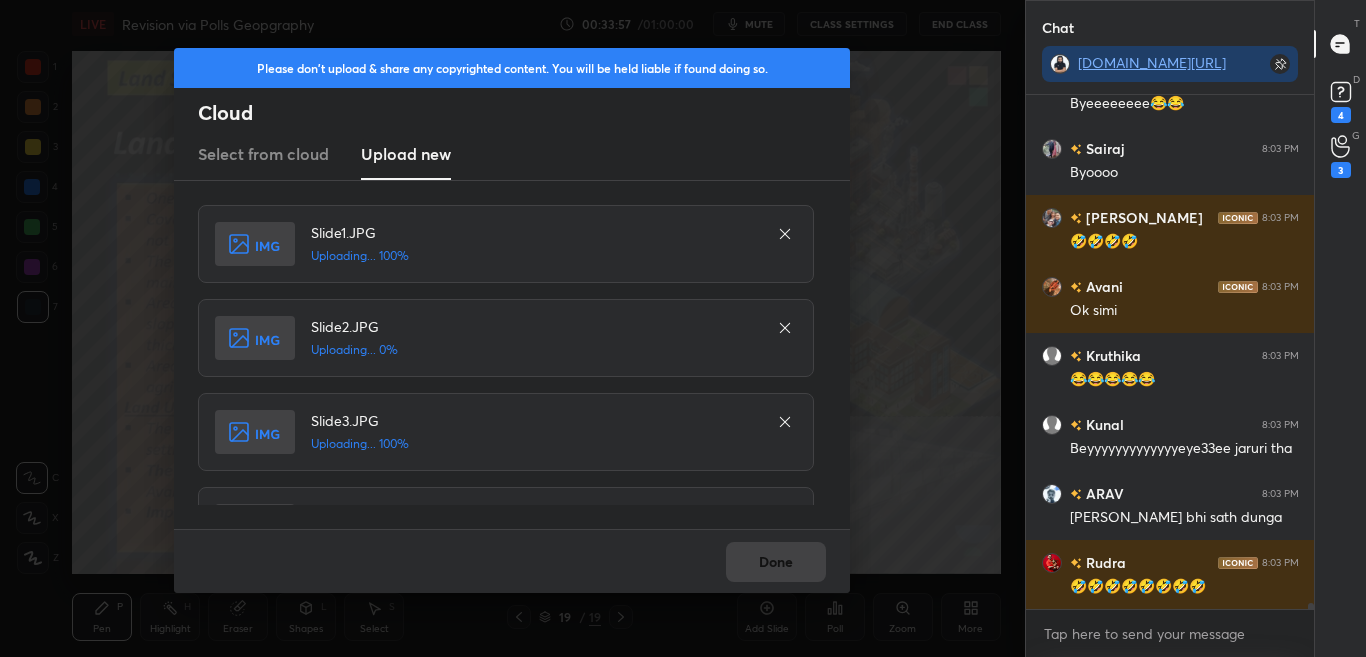click on "Done" at bounding box center [512, 561] 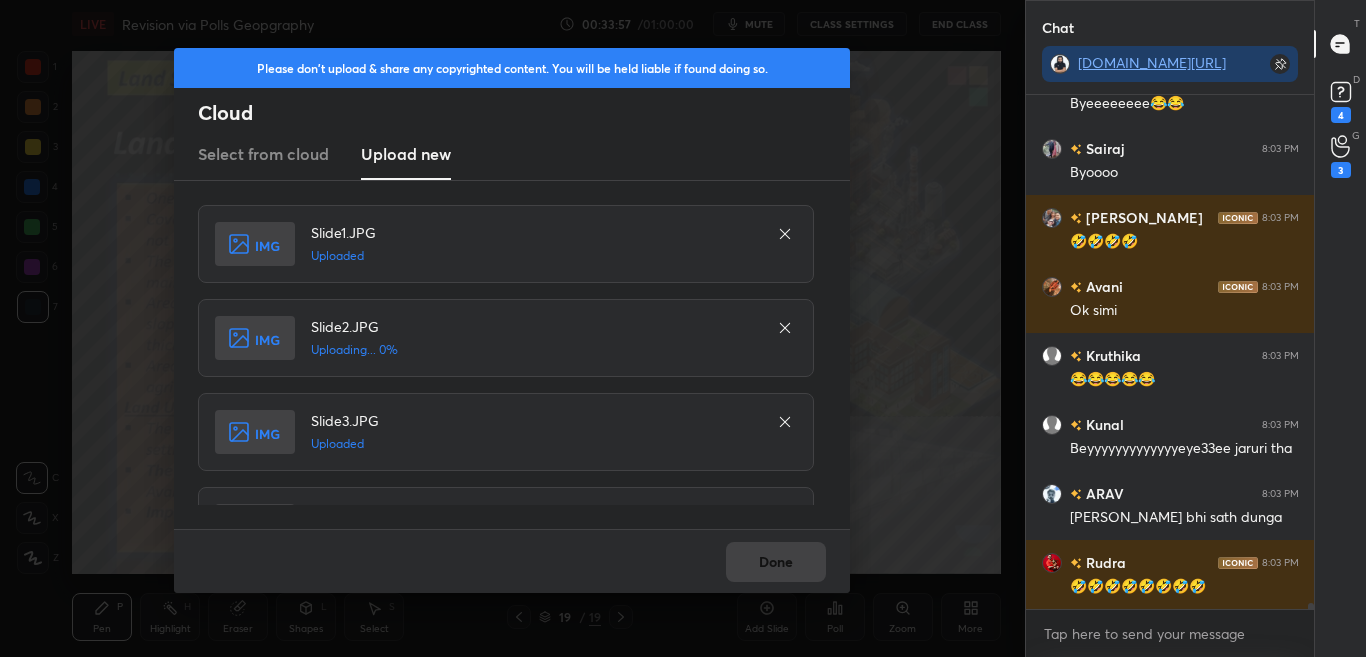 click on "Done" at bounding box center [512, 561] 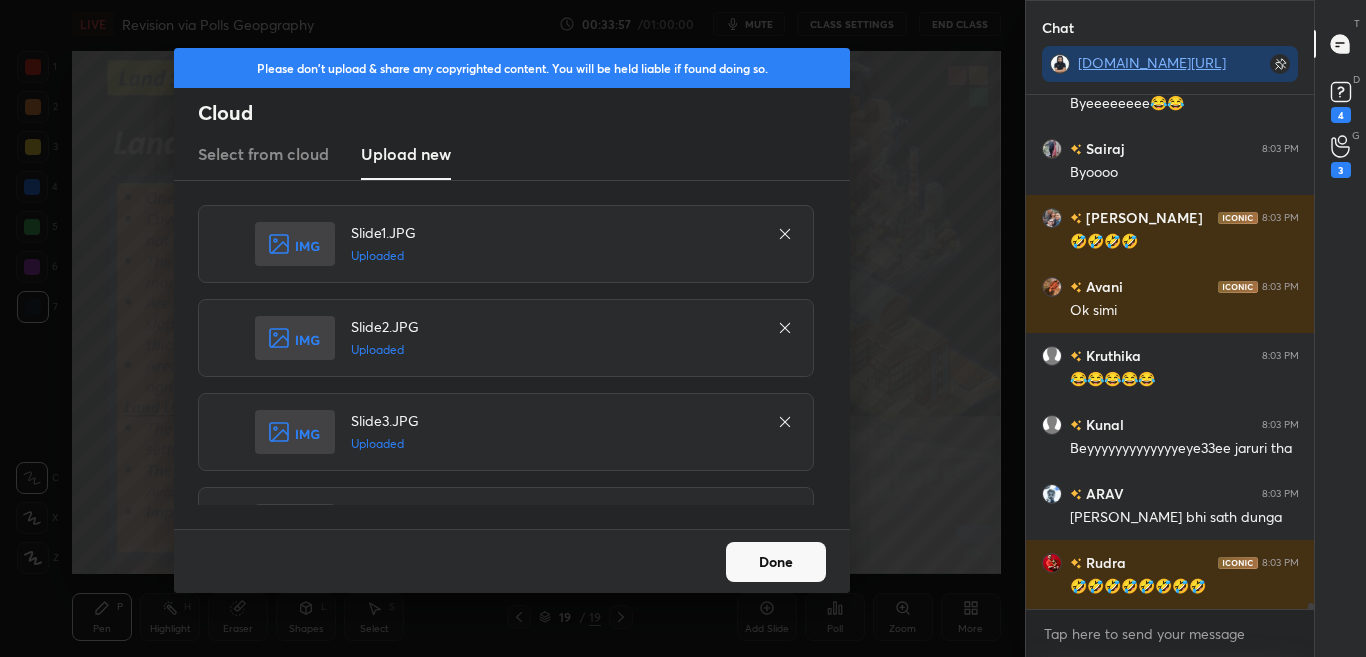click on "Done" at bounding box center [776, 562] 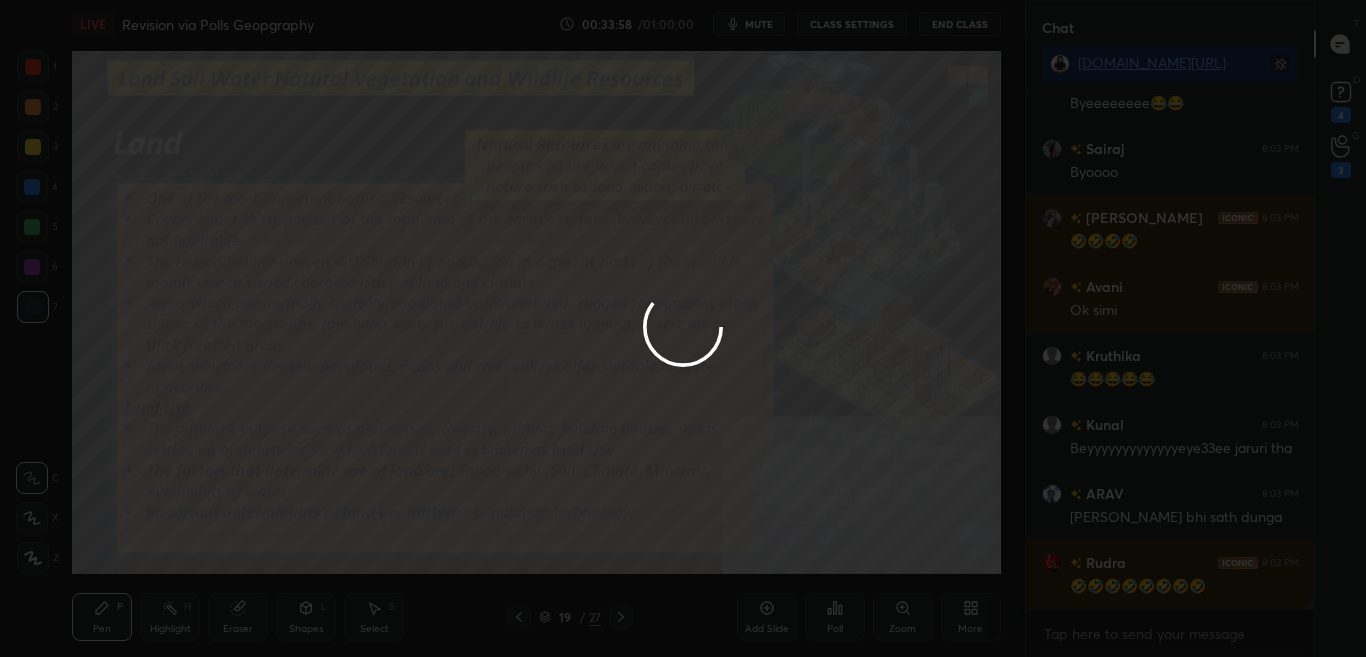 click at bounding box center (683, 328) 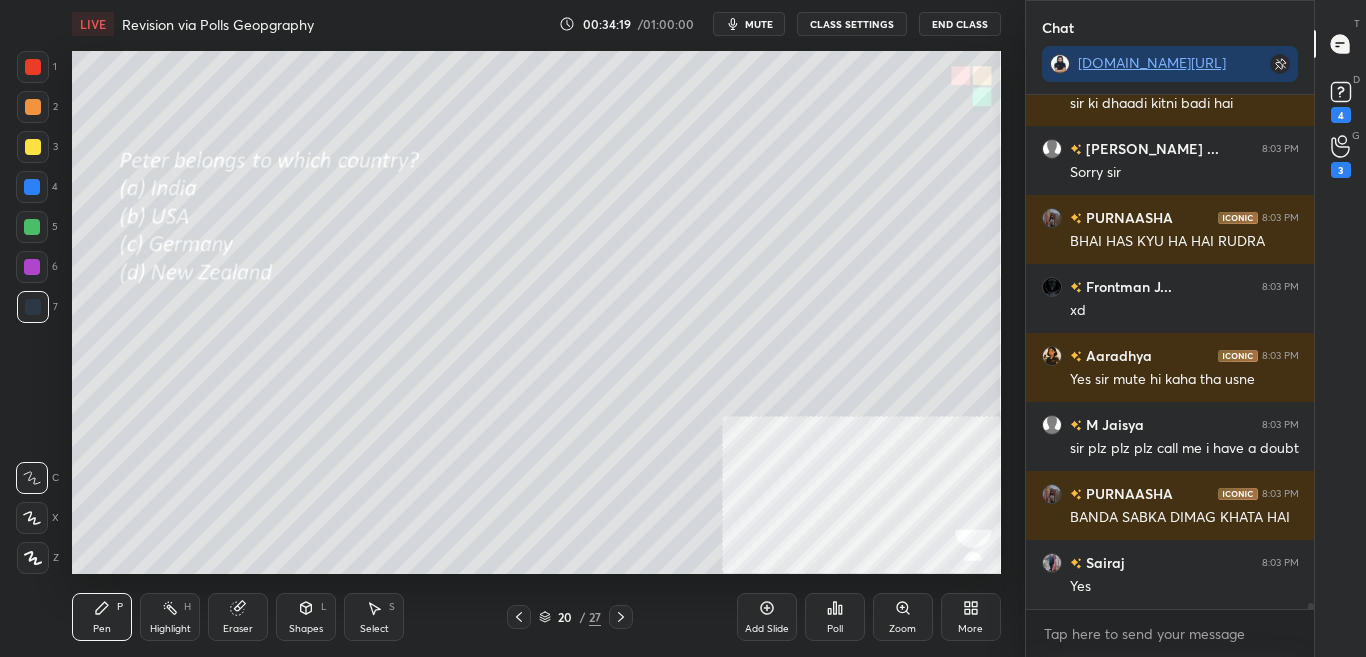 click on "Poll" at bounding box center [835, 617] 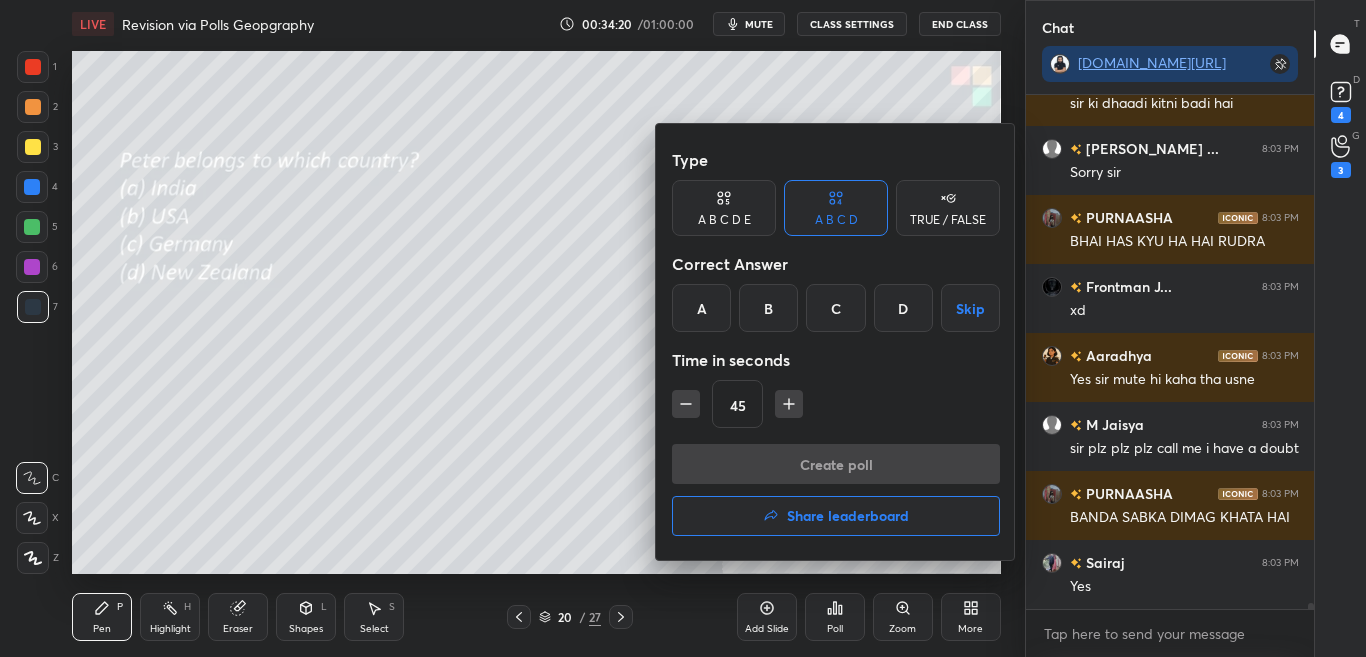 click on "D" at bounding box center (903, 308) 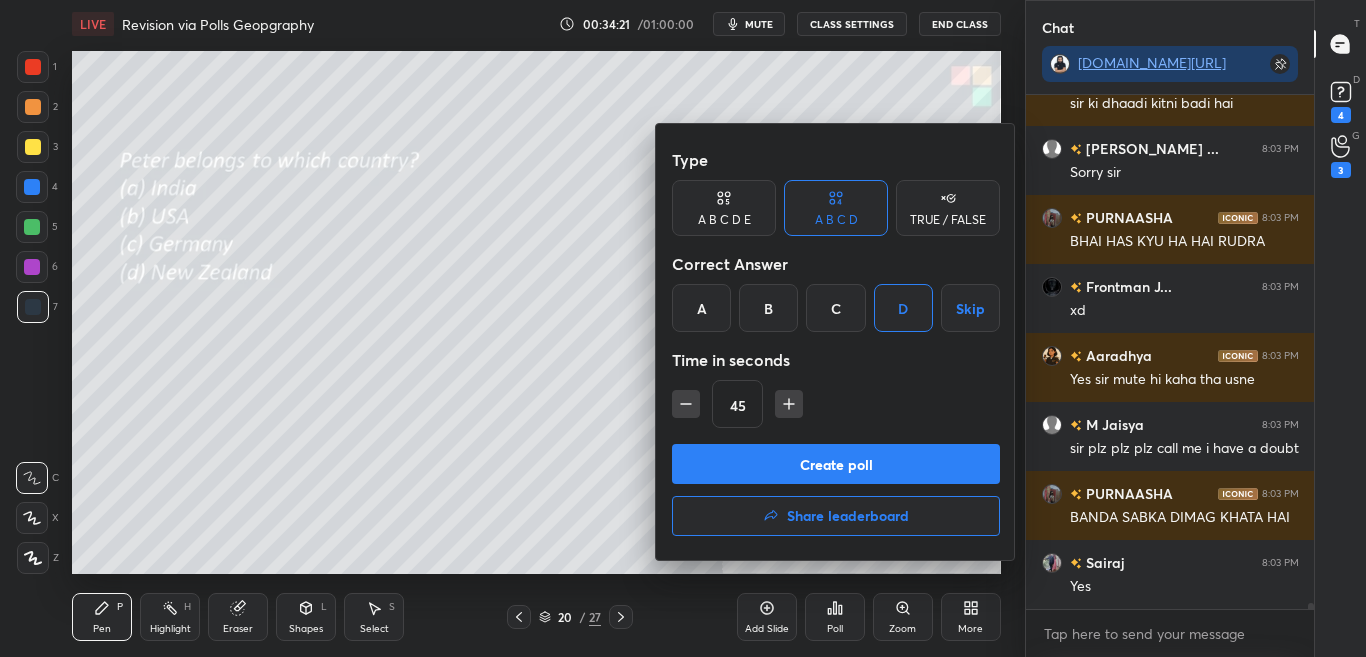 click on "Create poll" at bounding box center (836, 464) 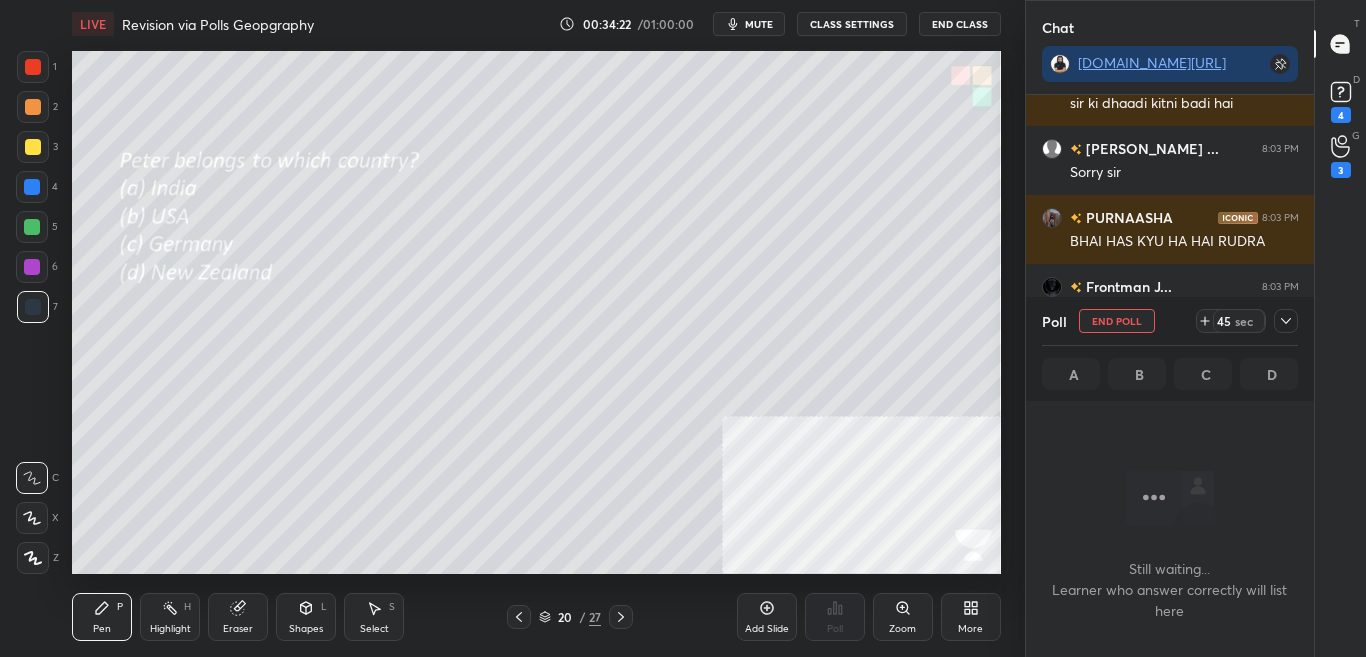 drag, startPoint x: 1284, startPoint y: 326, endPoint x: 1295, endPoint y: 337, distance: 15.556349 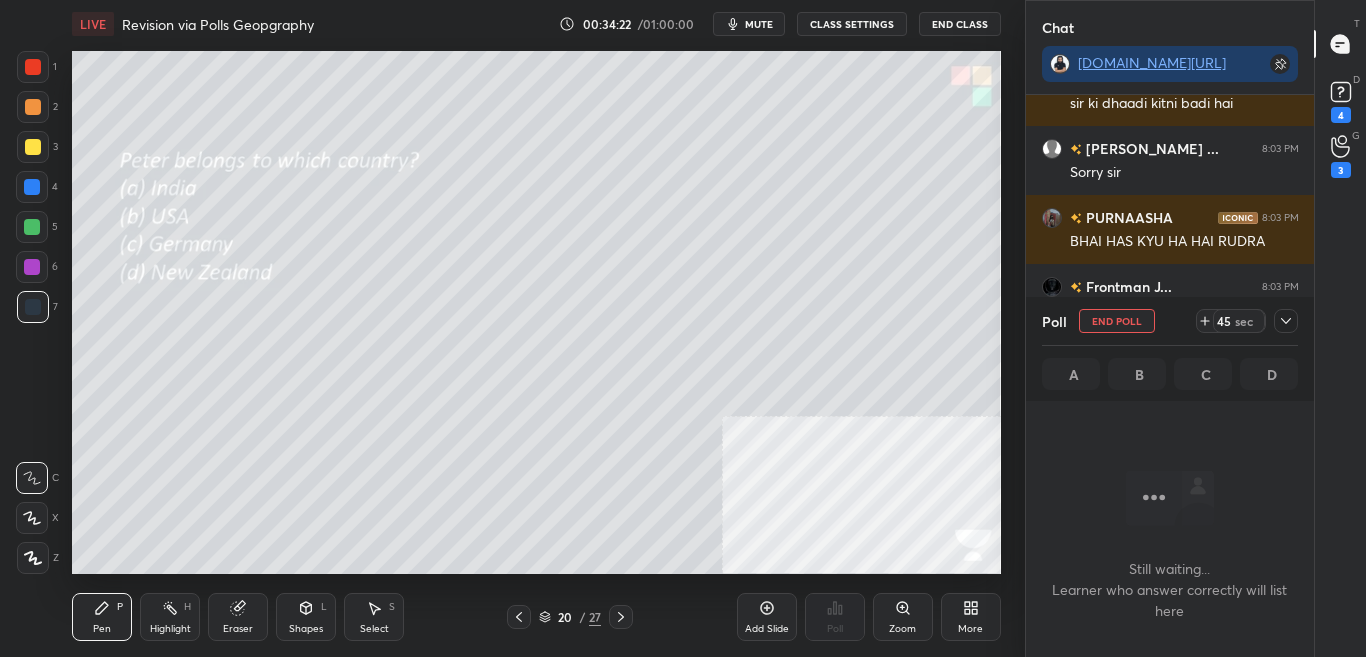 click 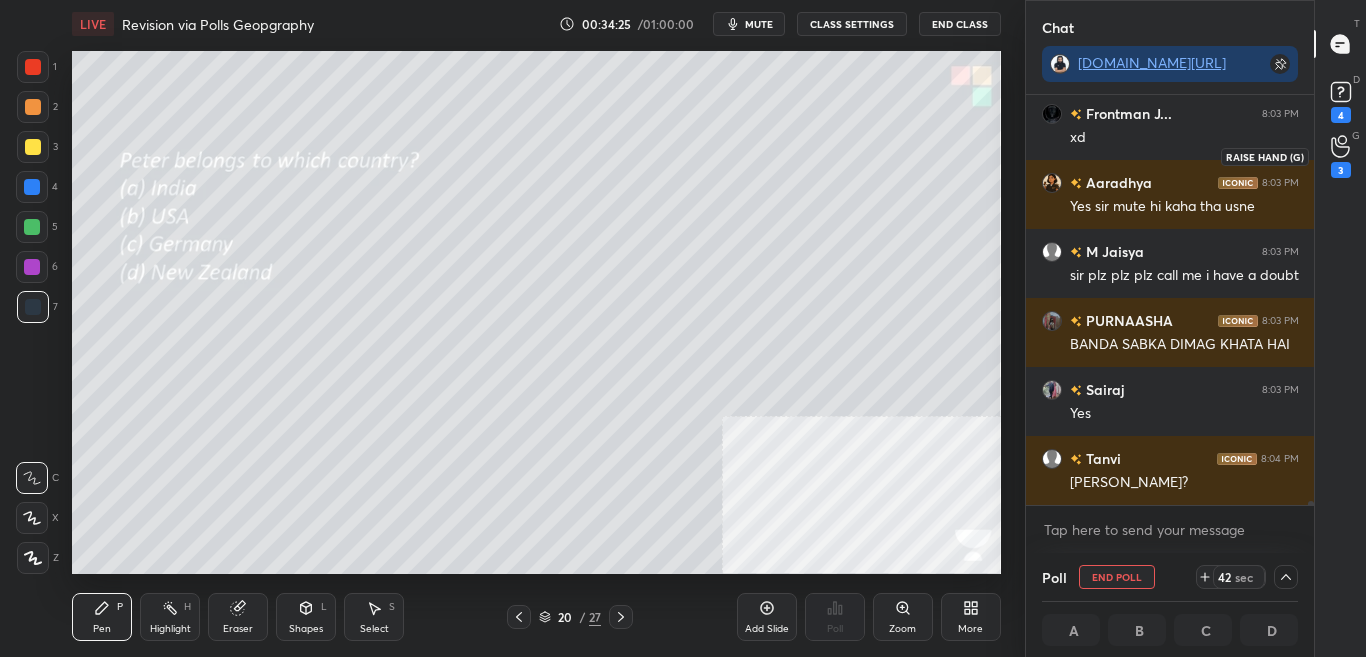 click on "3" at bounding box center [1341, 156] 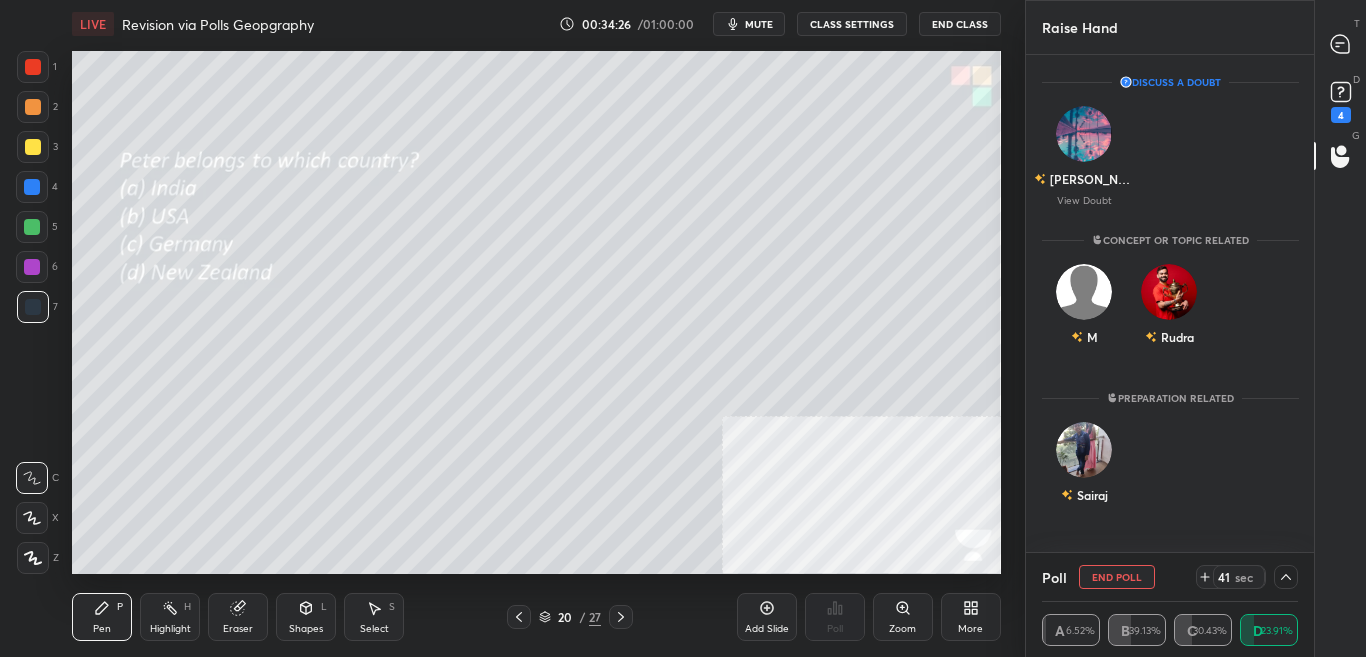 click on "4" at bounding box center [1341, 100] 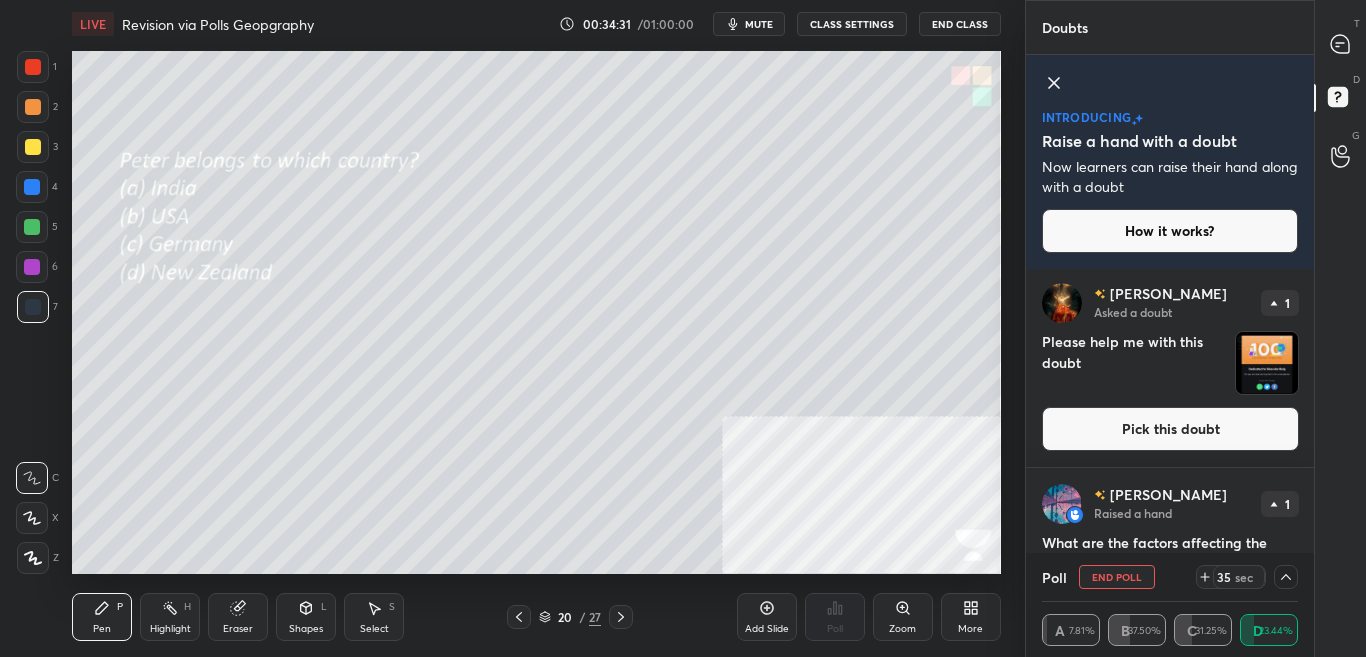 click on "Pick this doubt" at bounding box center (1170, 429) 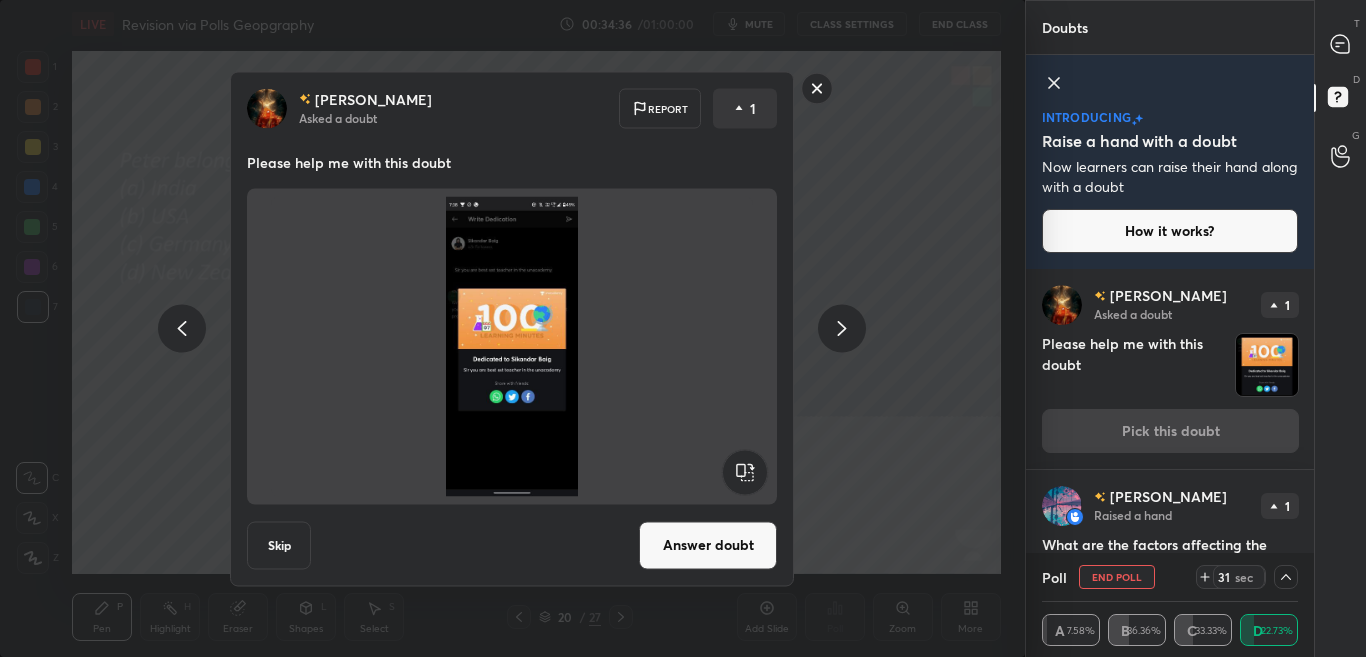 drag, startPoint x: 723, startPoint y: 554, endPoint x: 866, endPoint y: 449, distance: 177.40913 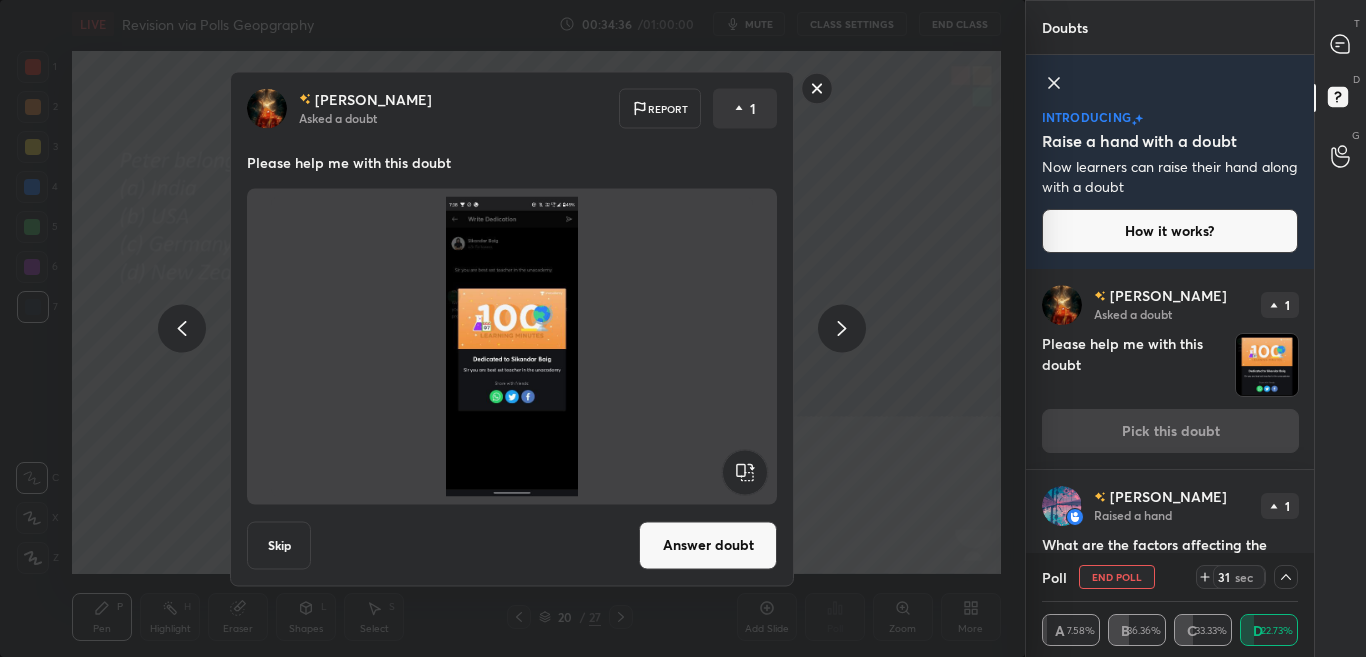 click on "Avadhoot Asked a doubt Report 1 Please help me with this doubt Skip Answer doubt" at bounding box center [512, 328] 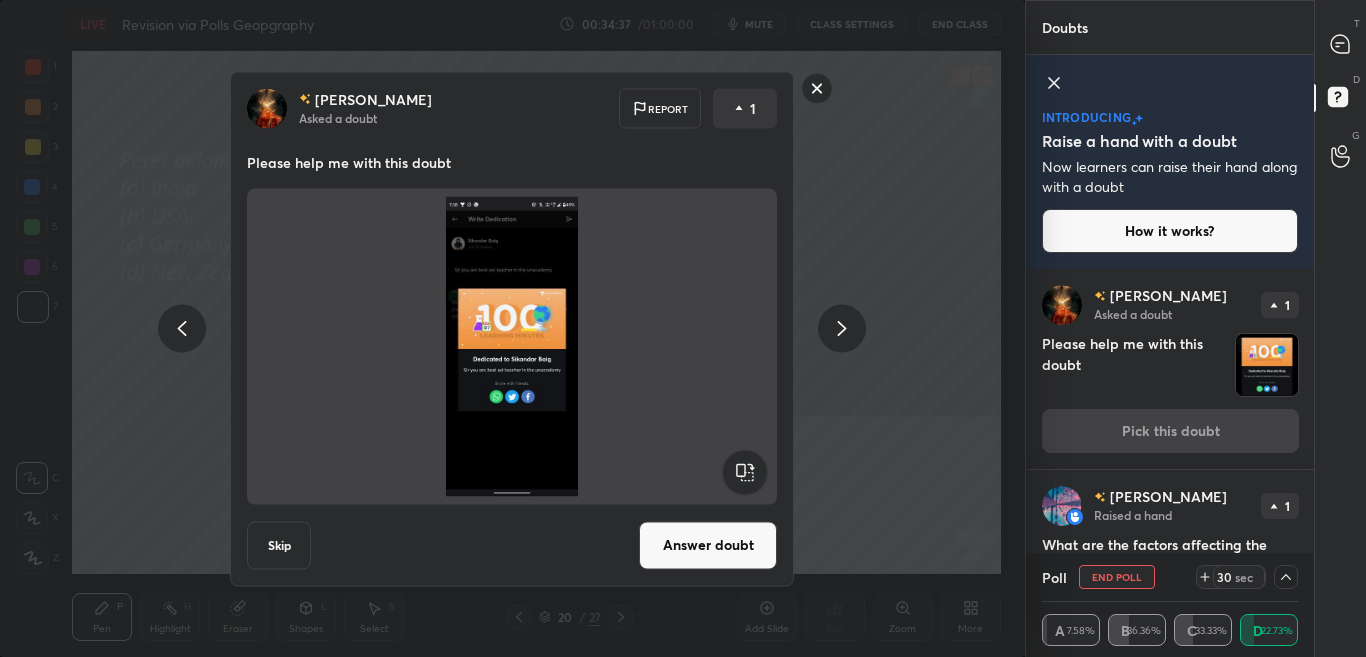 drag, startPoint x: 818, startPoint y: 79, endPoint x: 819, endPoint y: 60, distance: 19.026299 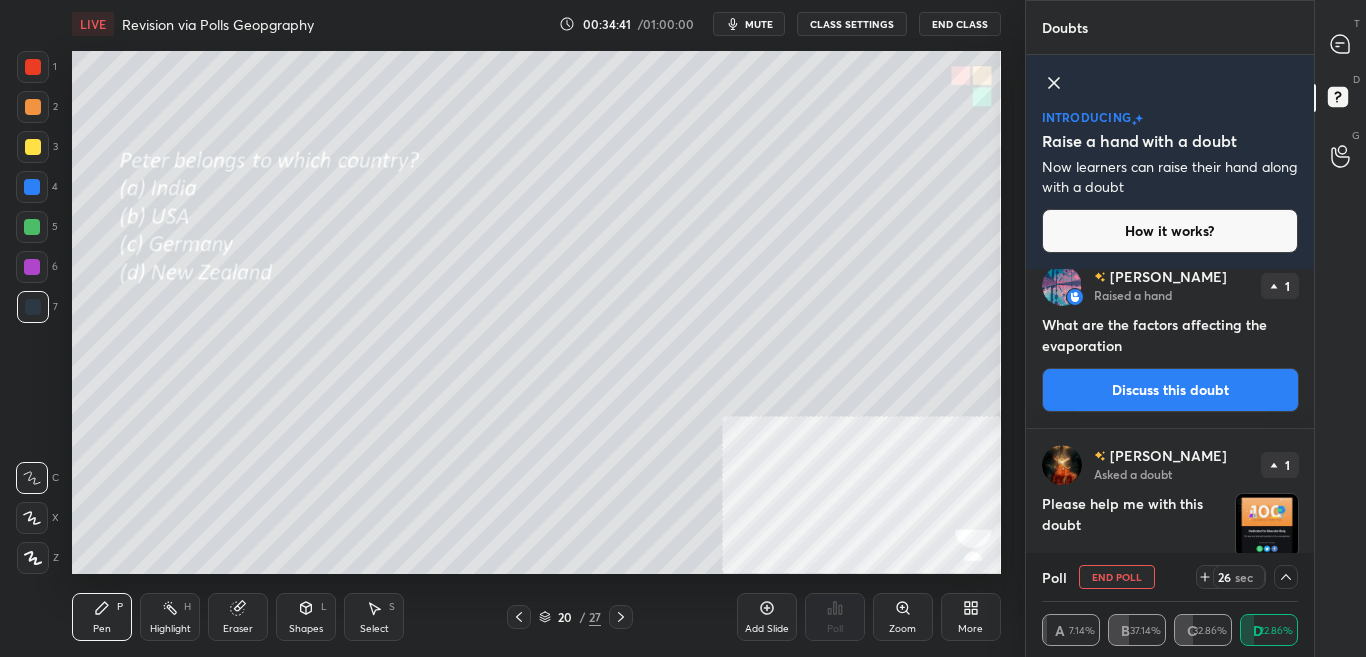 scroll, scrollTop: 1309, scrollLeft: 0, axis: vertical 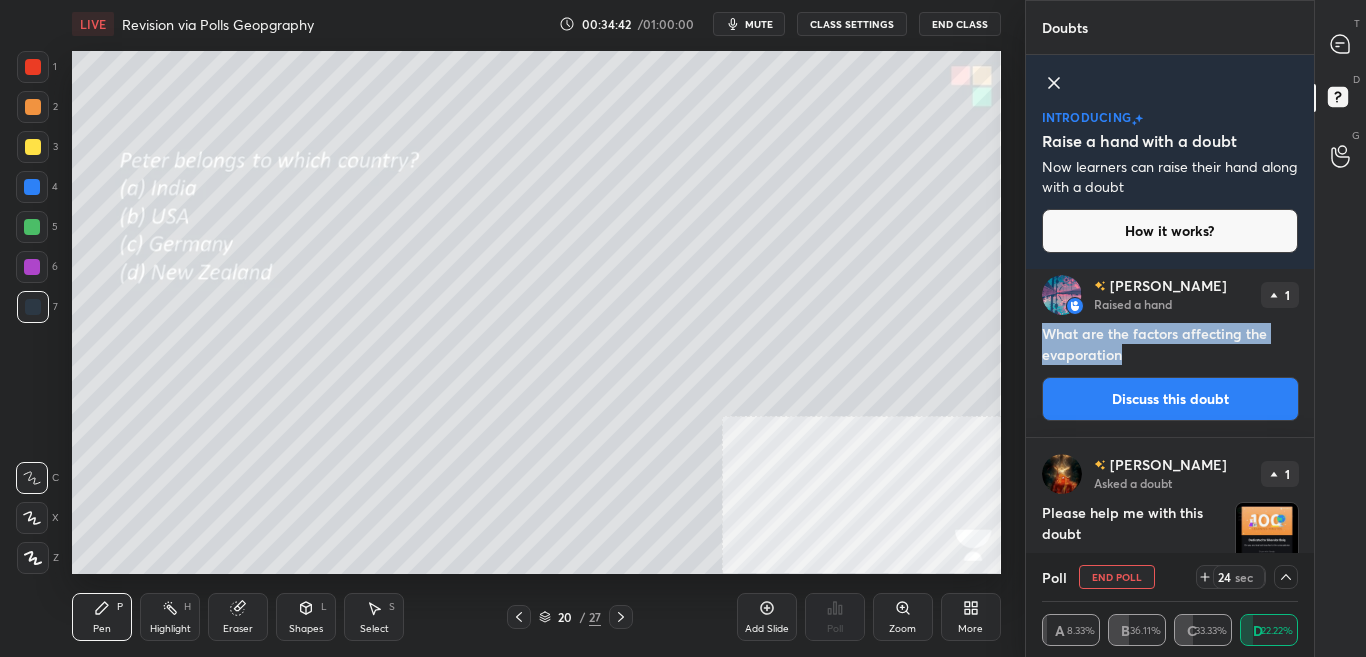 drag, startPoint x: 1039, startPoint y: 329, endPoint x: 1151, endPoint y: 370, distance: 119.26861 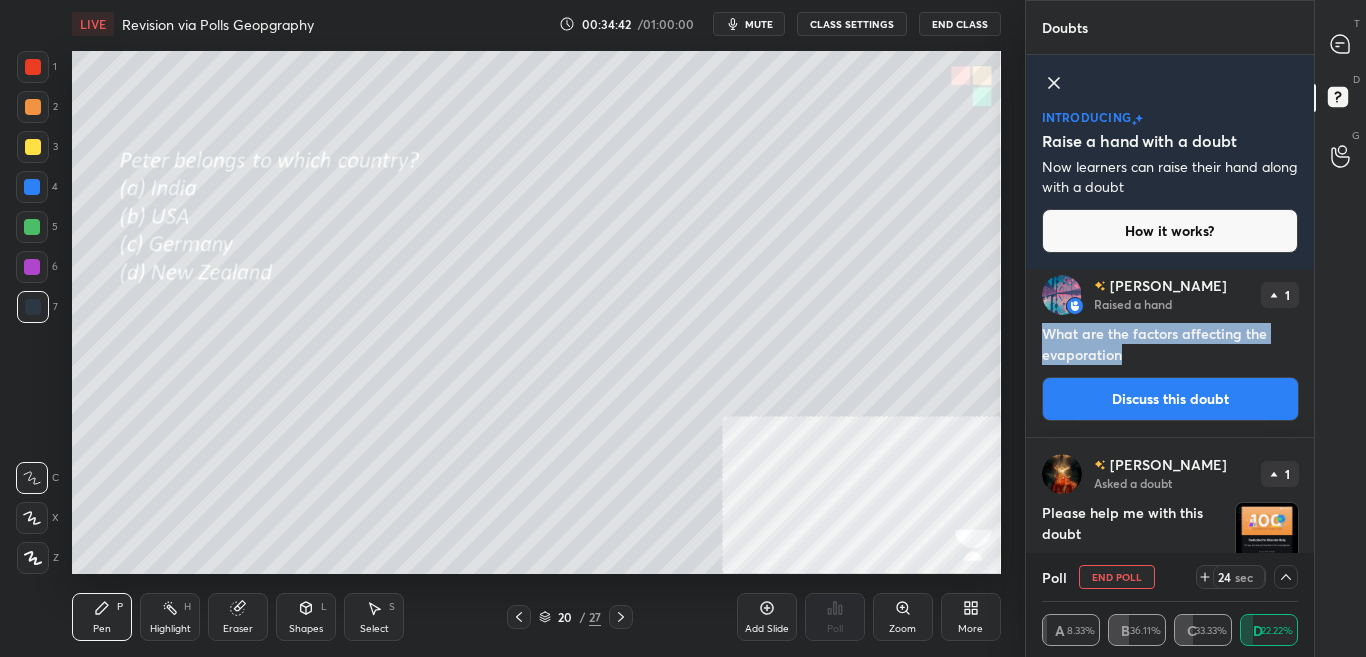 click on "Ishika Raised a hand 1 What are the factors affecting the evaporation Discuss this doubt" at bounding box center [1170, 348] 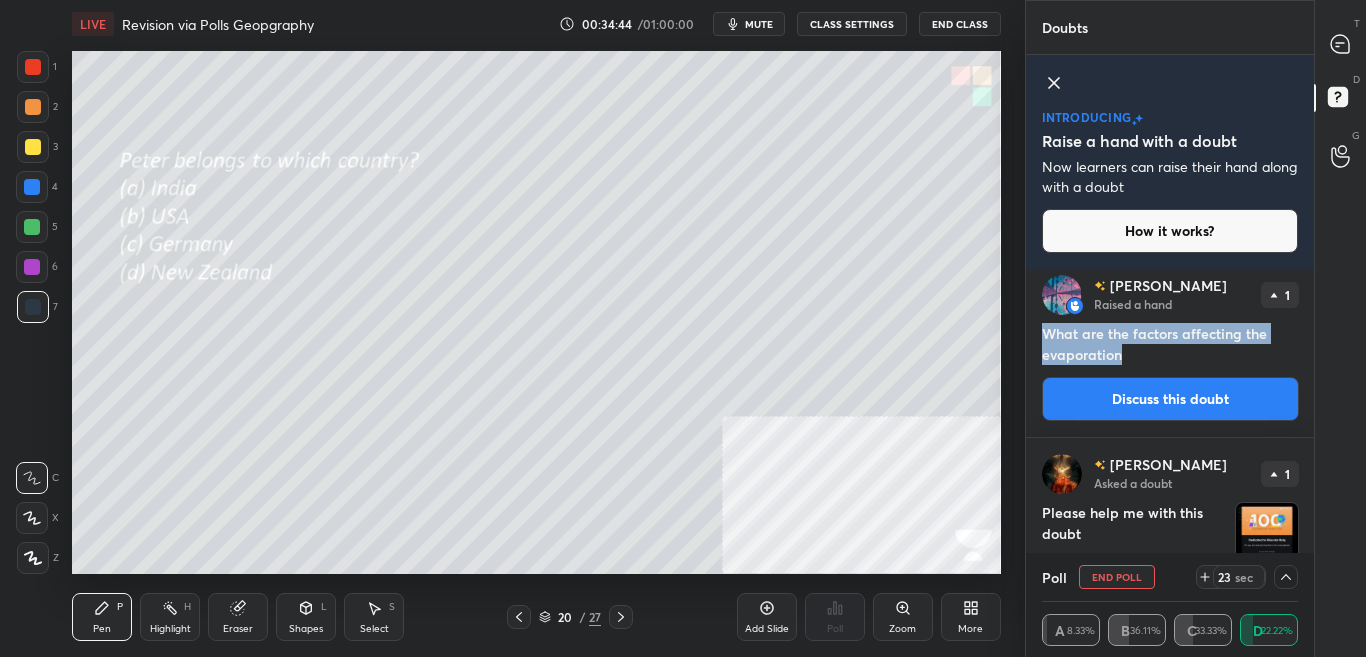 copy on "What are the factors affecting the evaporation" 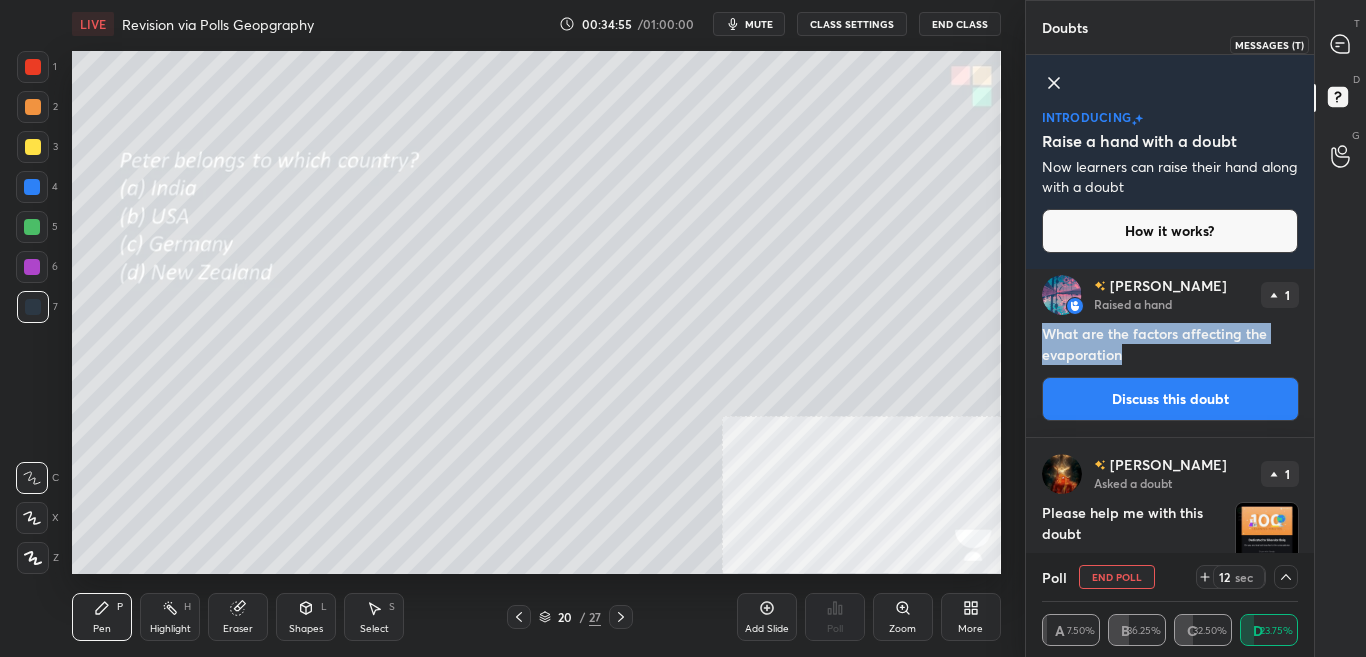 click at bounding box center (1341, 44) 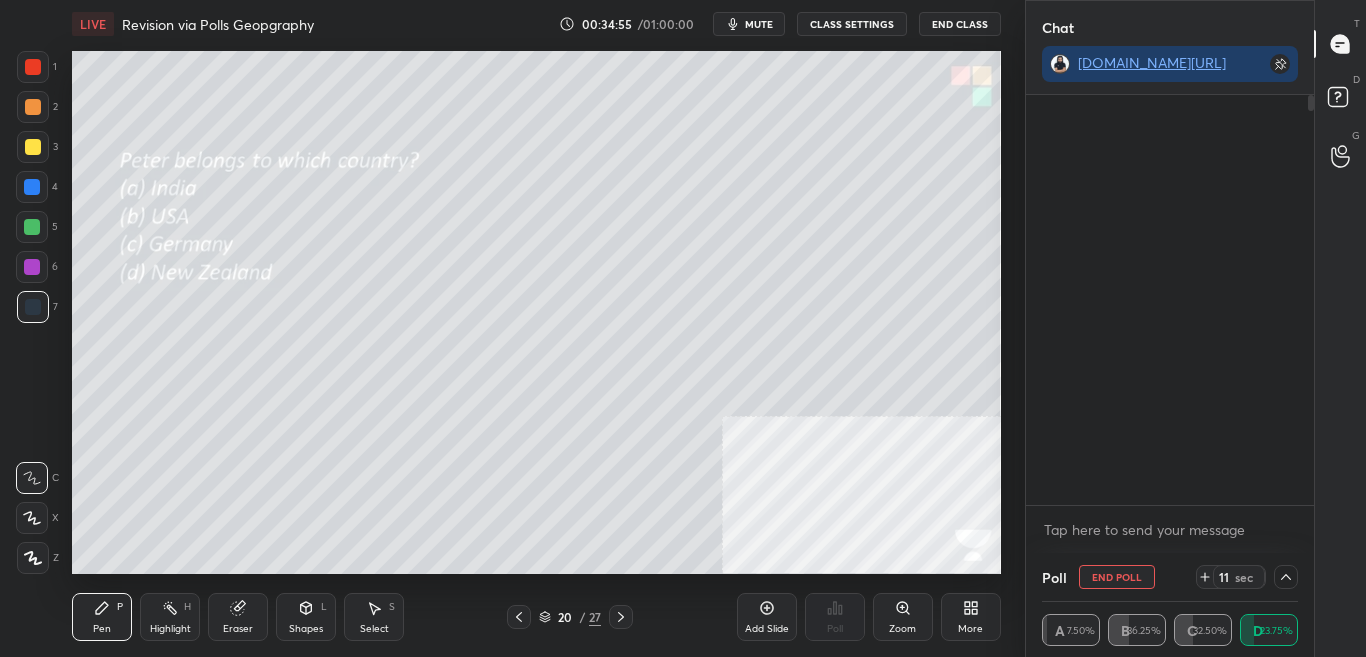 scroll, scrollTop: 238, scrollLeft: 282, axis: both 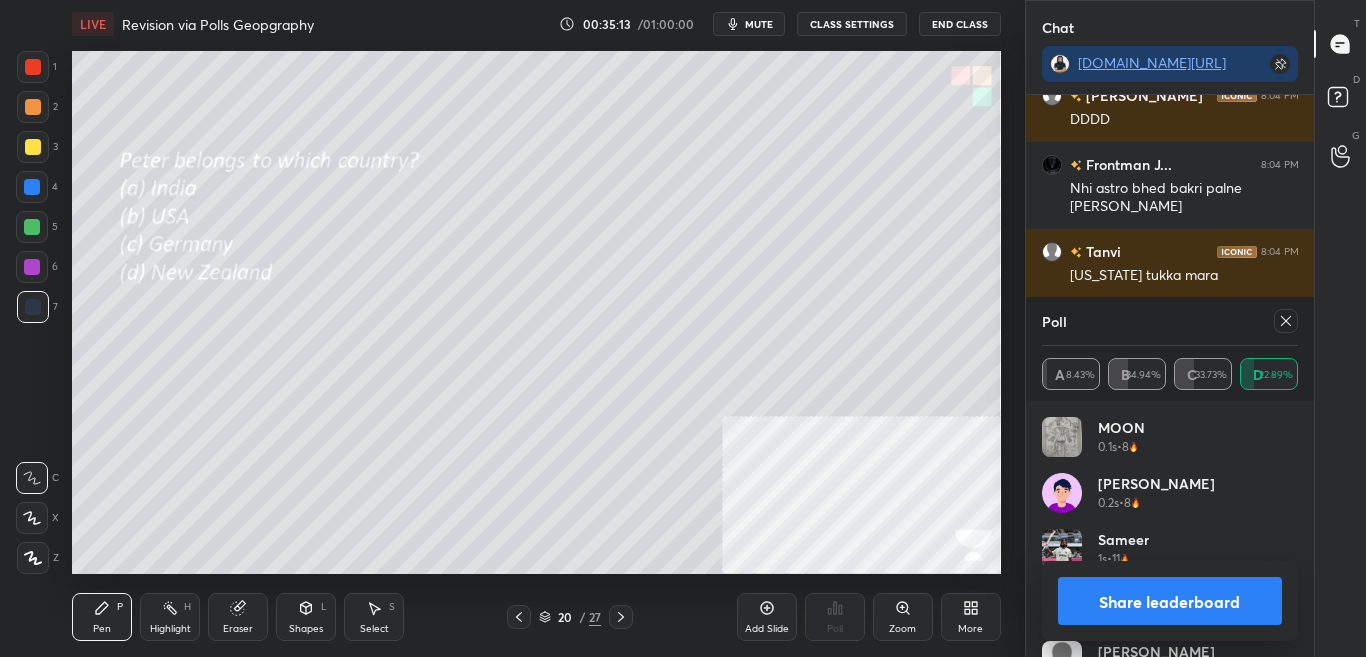 click 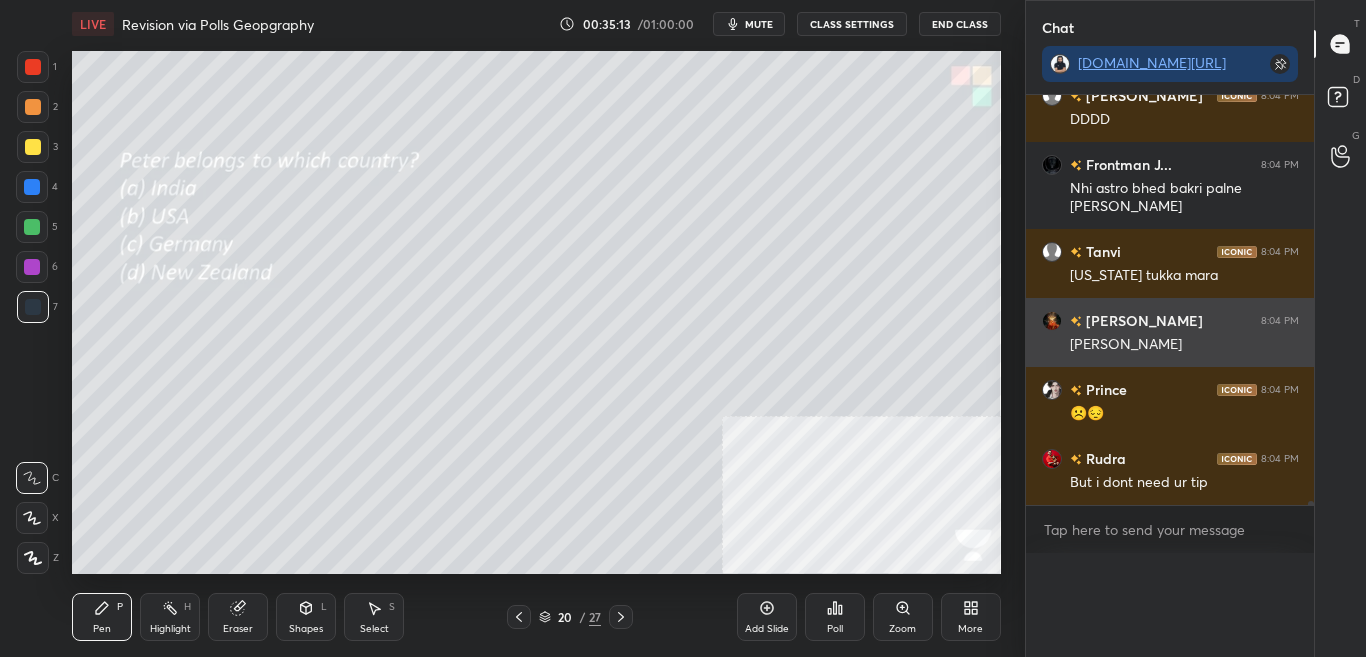 scroll, scrollTop: 0, scrollLeft: 0, axis: both 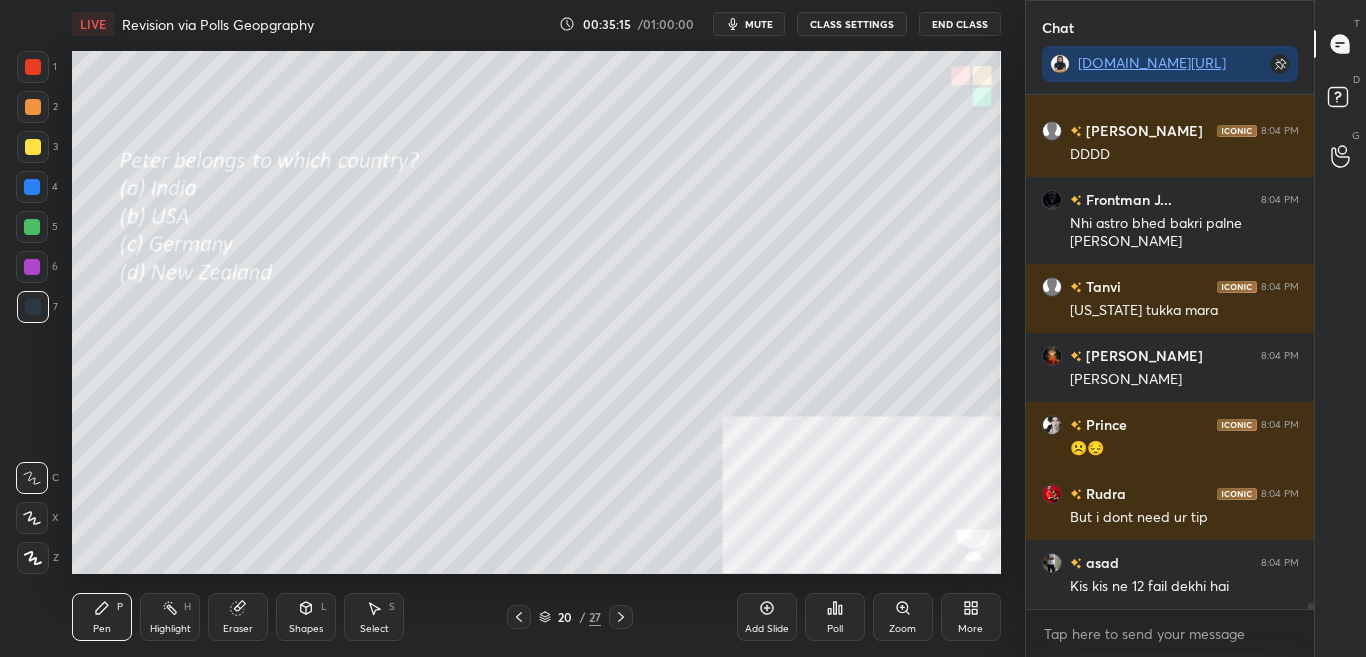 drag, startPoint x: 757, startPoint y: 30, endPoint x: 764, endPoint y: 42, distance: 13.892444 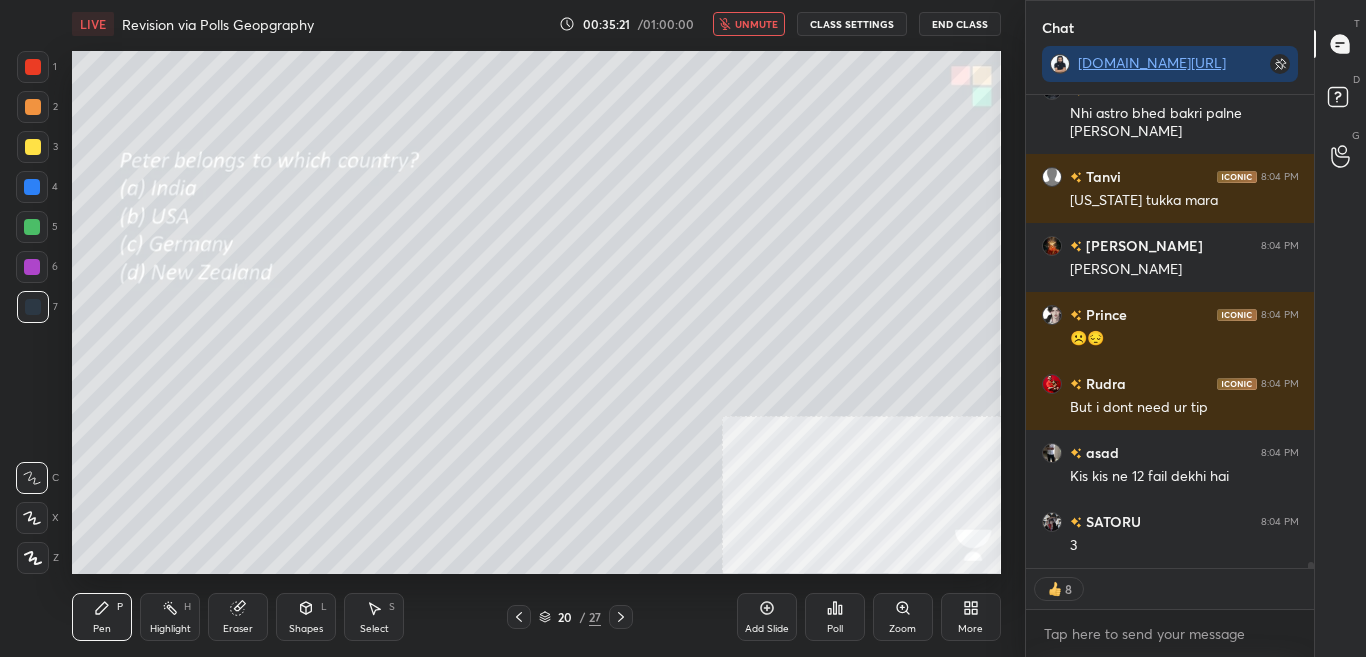 drag, startPoint x: 762, startPoint y: 22, endPoint x: 768, endPoint y: 6, distance: 17.088007 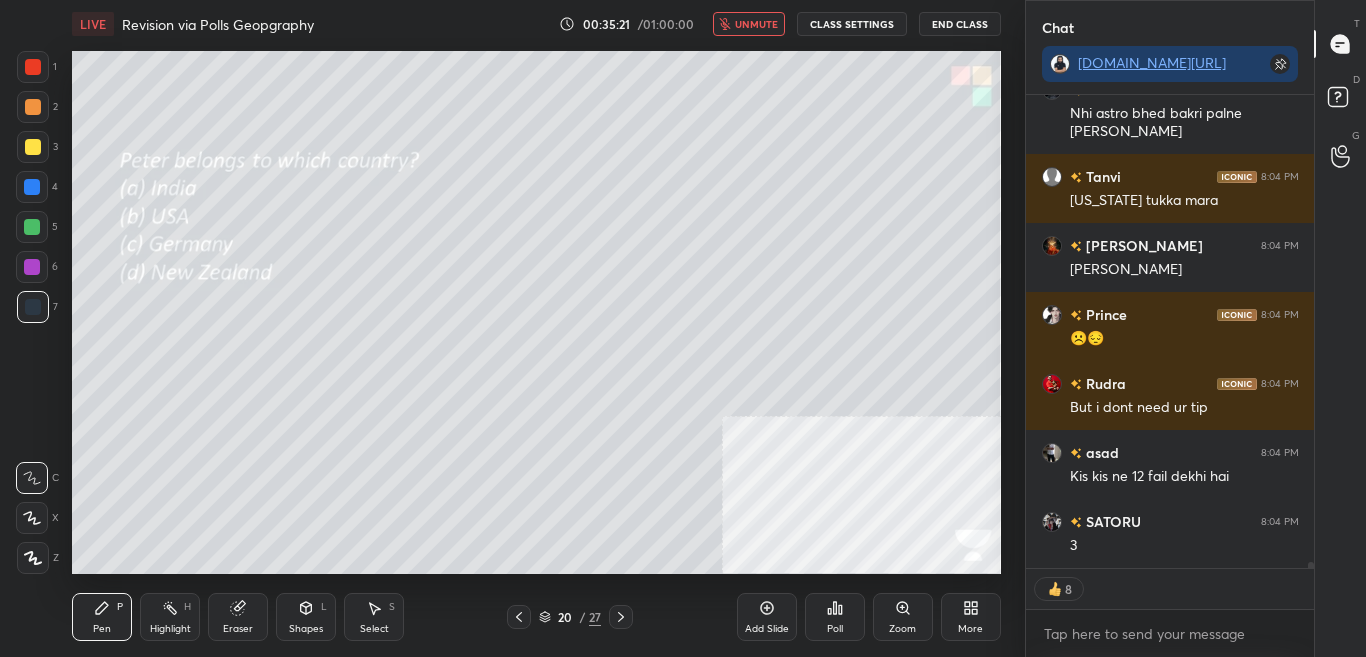 click on "unmute" at bounding box center (756, 24) 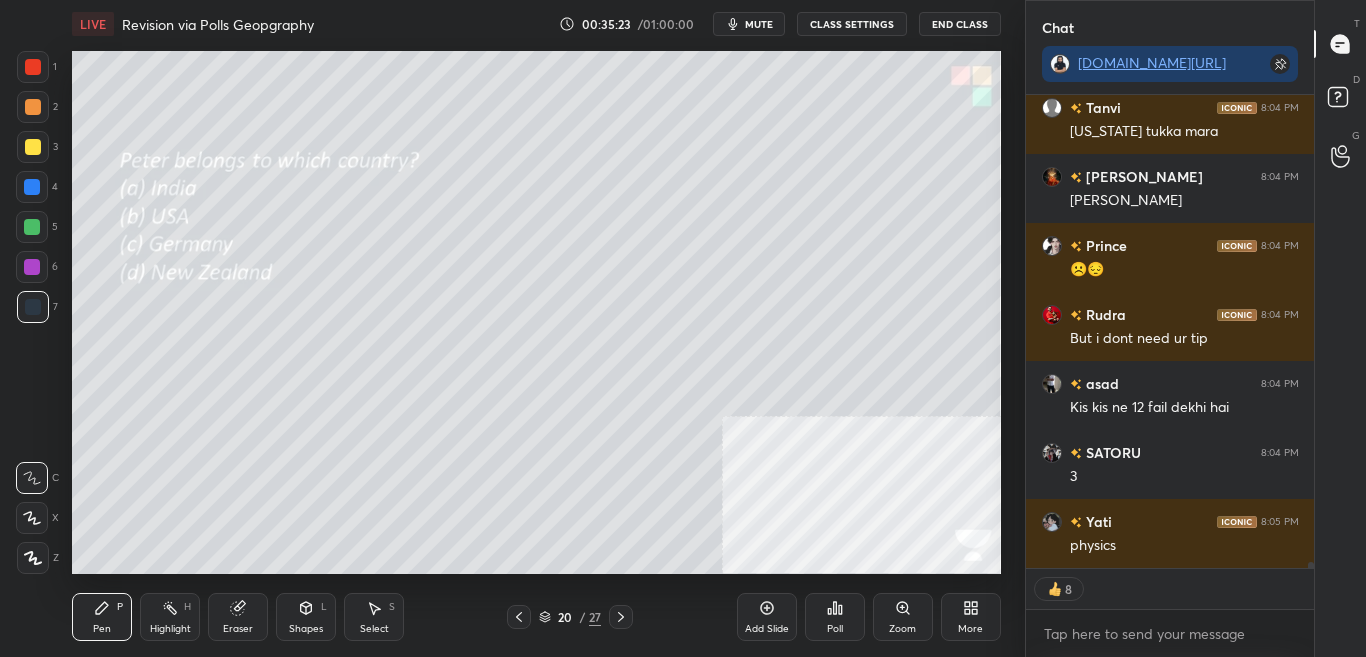 click 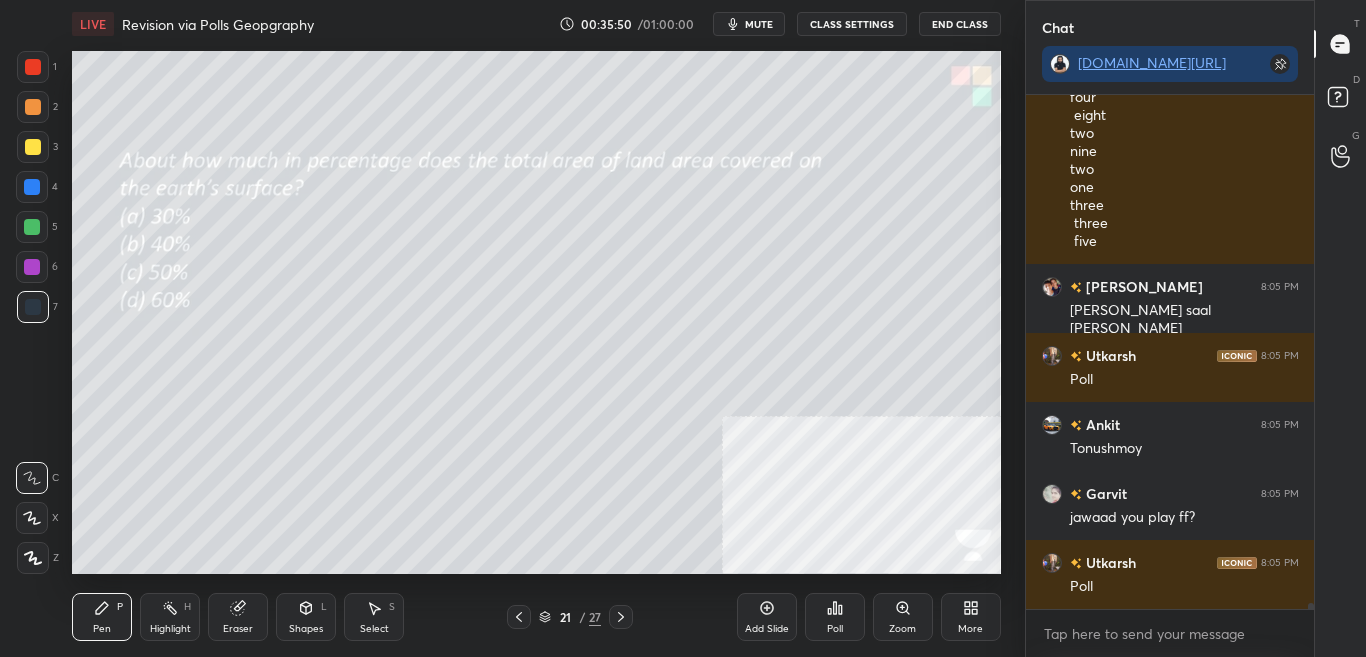 click 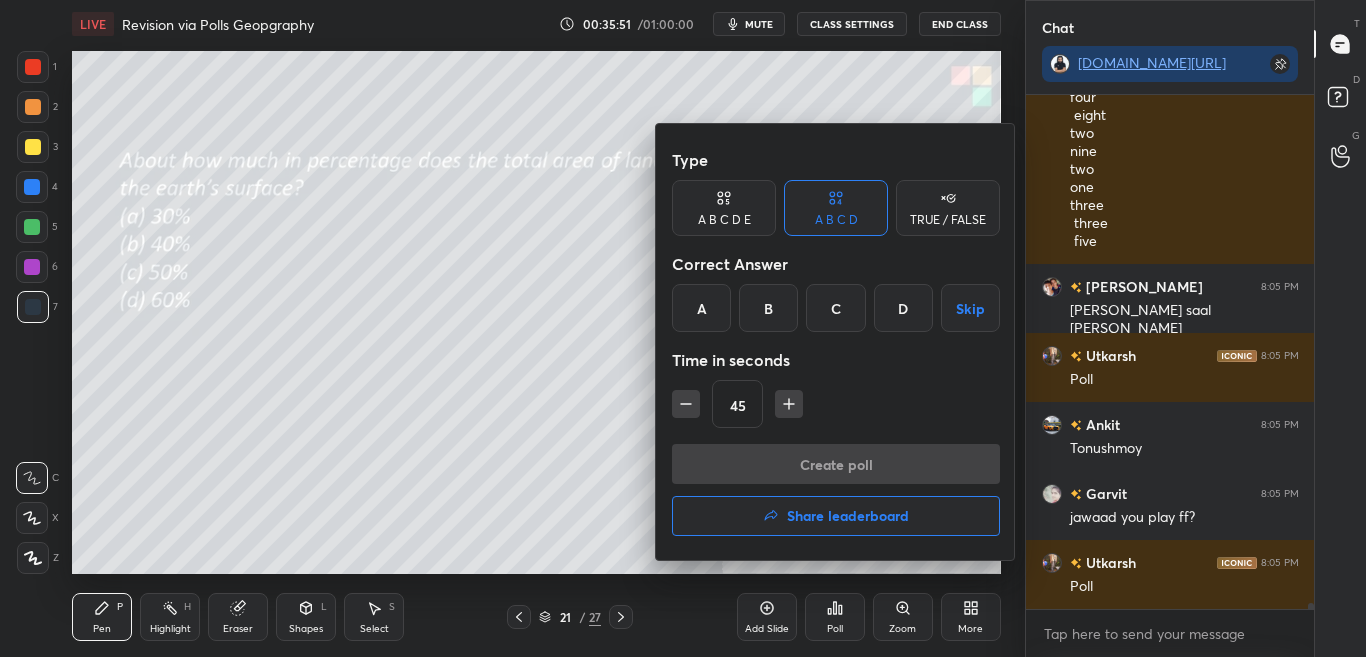 click on "A" at bounding box center [701, 308] 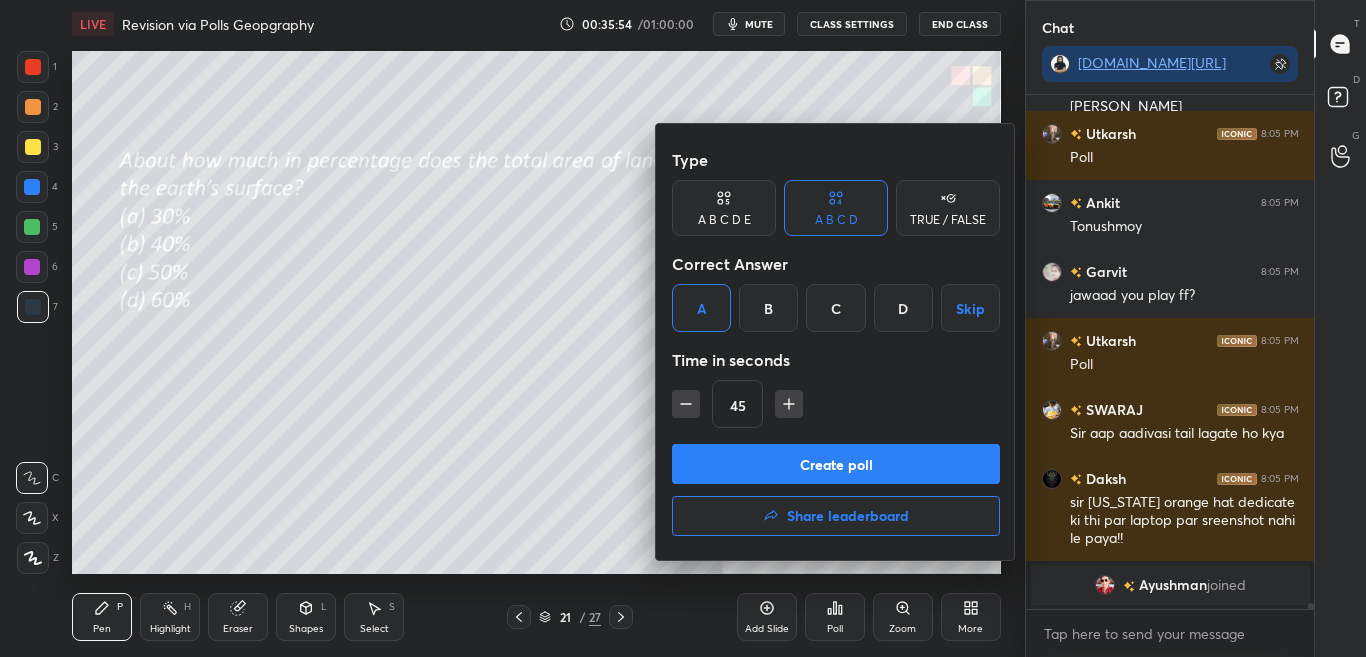 click on "Create poll" at bounding box center (836, 464) 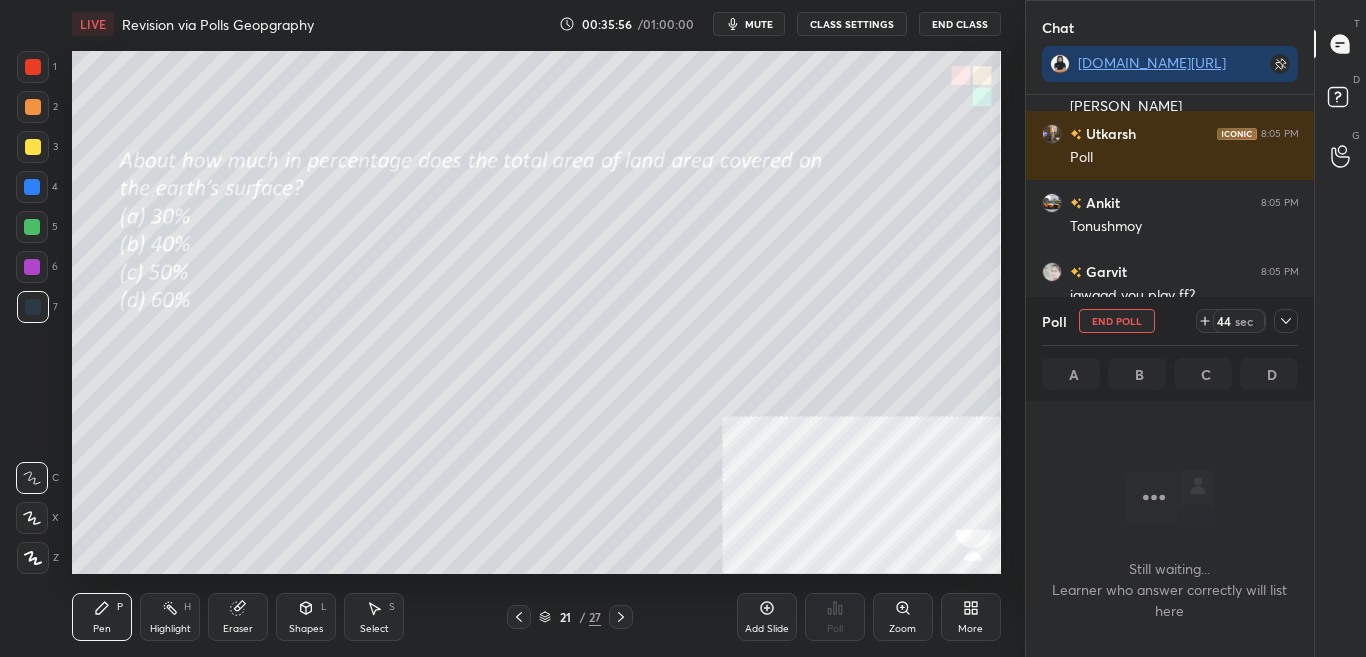 click 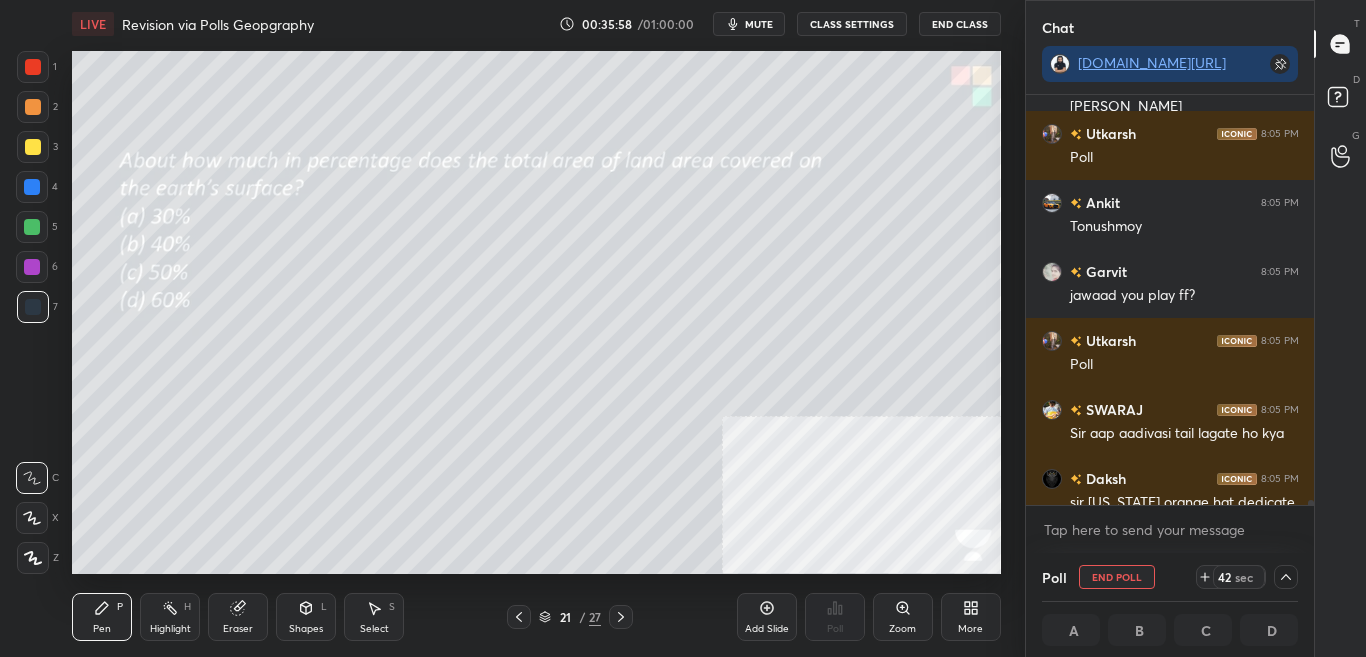click on "Simi 8:05 PM Seven
four
eight
two
nine
two
one
three
three
five Aishwary 8:05 PM Rudra mohammad kitne saal ke ho Utkarsh 8:05 PM Poll Ankit 8:05 PM Tonushmoy Garvit 8:05 PM jawaad you play ff? Utkarsh 8:05 PM Poll SWARAJ 8:05 PM Sir aap aadivasi tail lagate ho kya Daksh 8:05 PM sir maine orange hat dedicate ki thi par laptop par sreenshot nahi le paya!! Ayushman  joined JUMP TO LATEST Enable hand raising Enable raise hand to speak to learners. Once enabled, chat will be turned off temporarily. Enable x" at bounding box center (1170, 324) 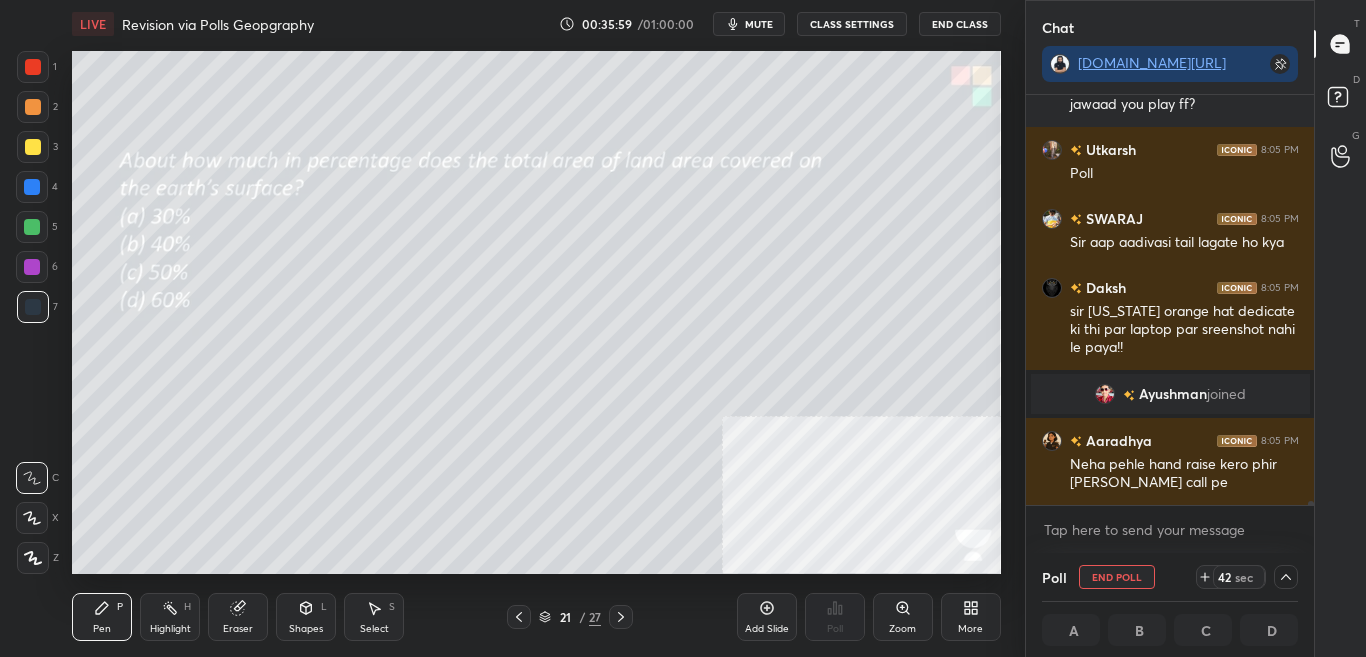 click at bounding box center (1311, 509) 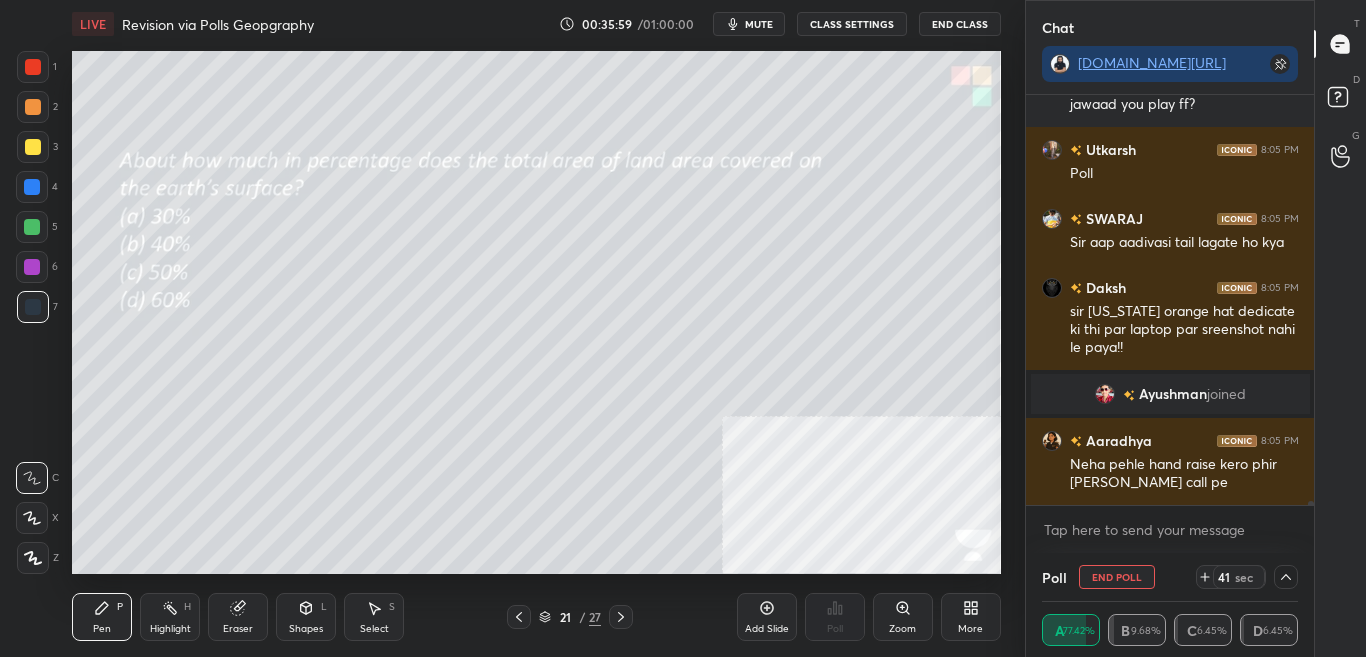 click on "Ankit 8:05 PM Tonushmoy Garvit 8:05 PM jawaad you play ff? Utkarsh 8:05 PM Poll SWARAJ 8:05 PM Sir aap aadivasi tail lagate ho kya Daksh 8:05 PM sir maine orange hat dedicate ki thi par laptop par sreenshot nahi le paya!! Ayushman  joined Aaradhya 8:05 PM Neha pehle hand raise kero phir sir lenge call pe JUMP TO LATEST Enable hand raising Enable raise hand to speak to learners. Once enabled, chat will be turned off temporarily. Enable x" at bounding box center [1170, 324] 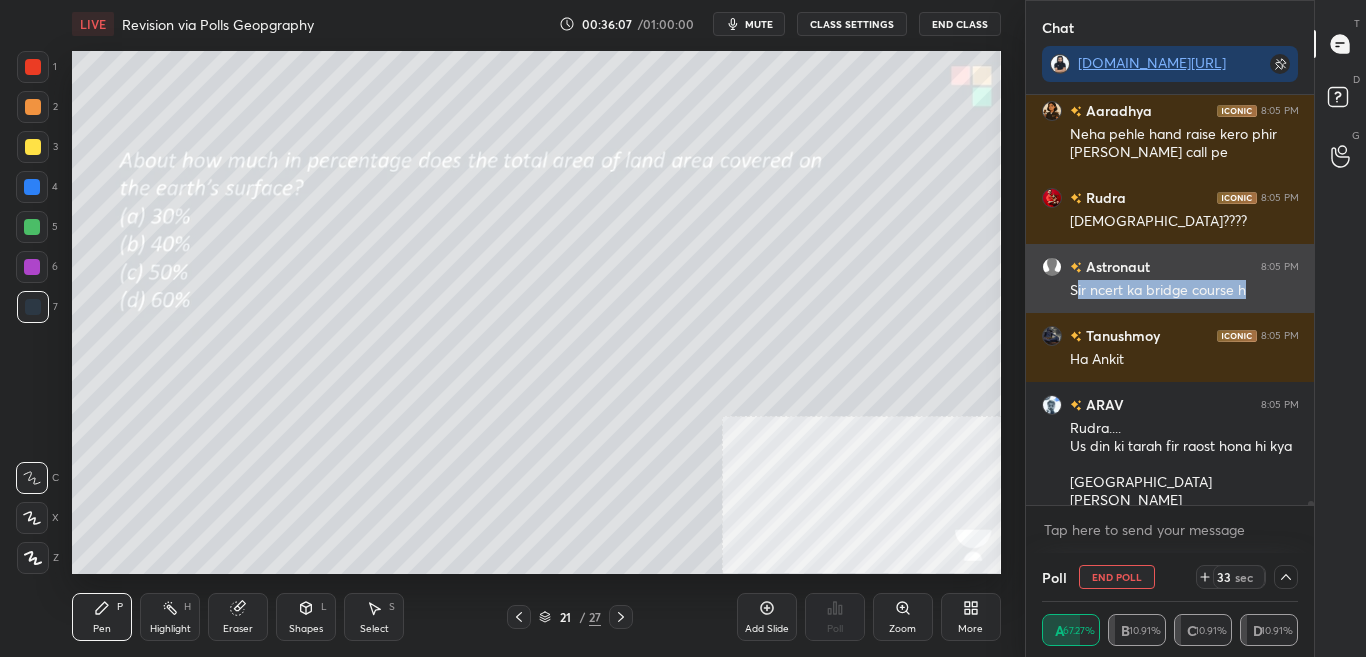 drag, startPoint x: 1076, startPoint y: 288, endPoint x: 1274, endPoint y: 280, distance: 198.16154 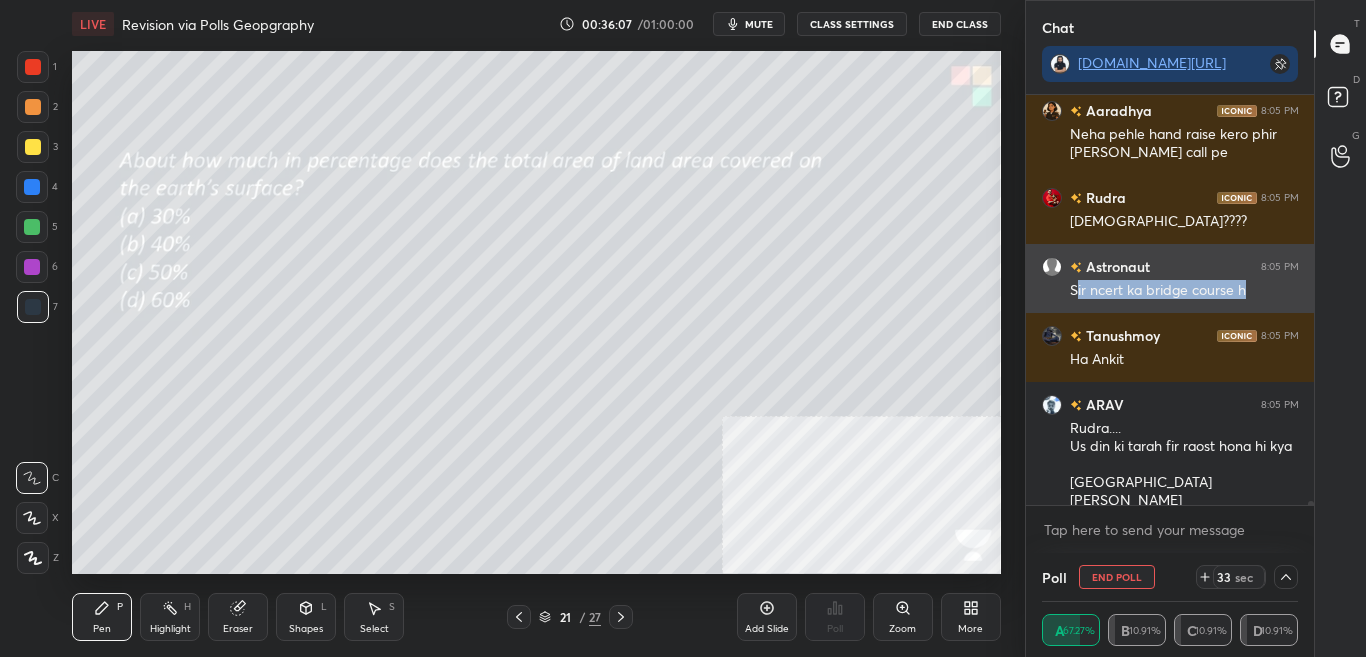 click on "Sir ncert ka bridge course h" at bounding box center (1184, 289) 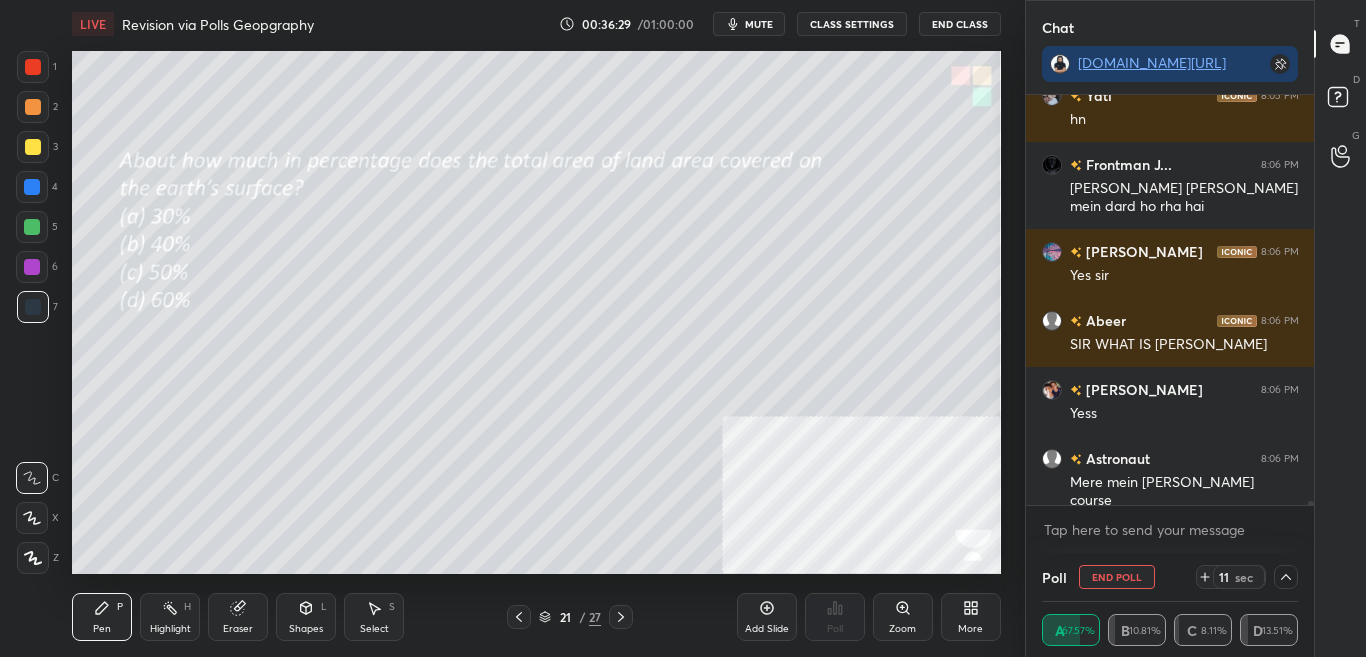 scroll, scrollTop: 41906, scrollLeft: 0, axis: vertical 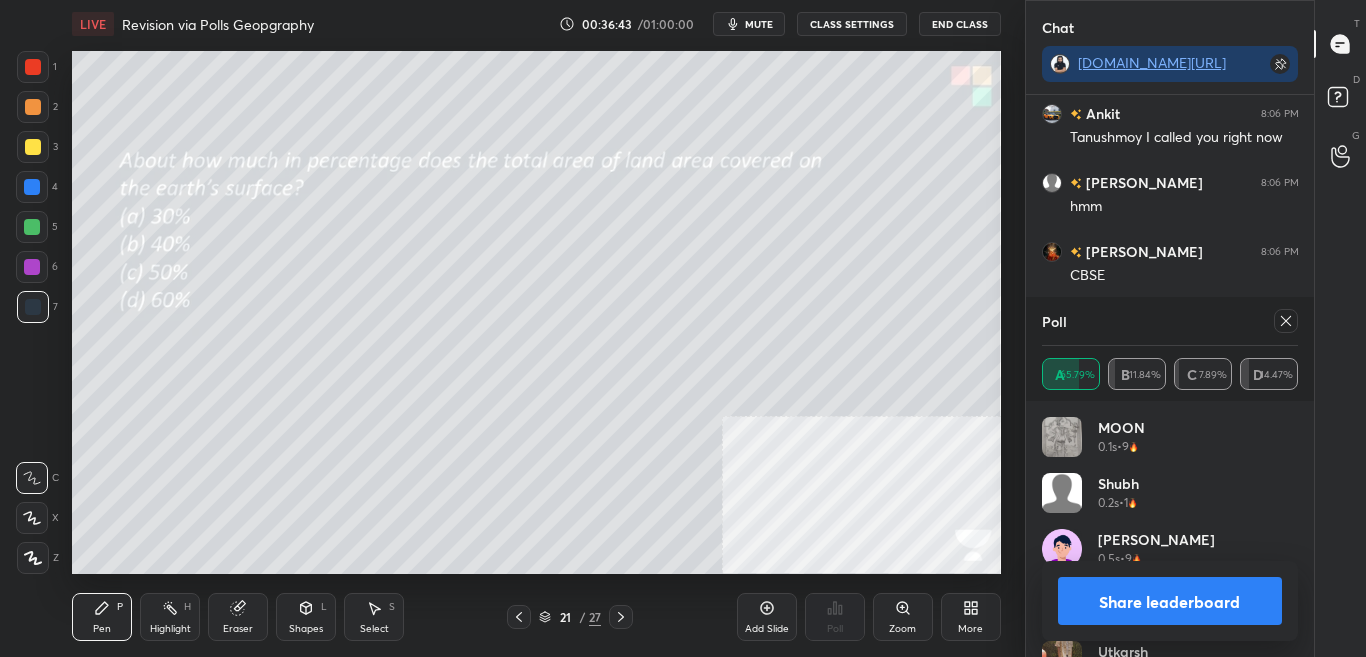 click on "Share leaderboard" at bounding box center (1170, 601) 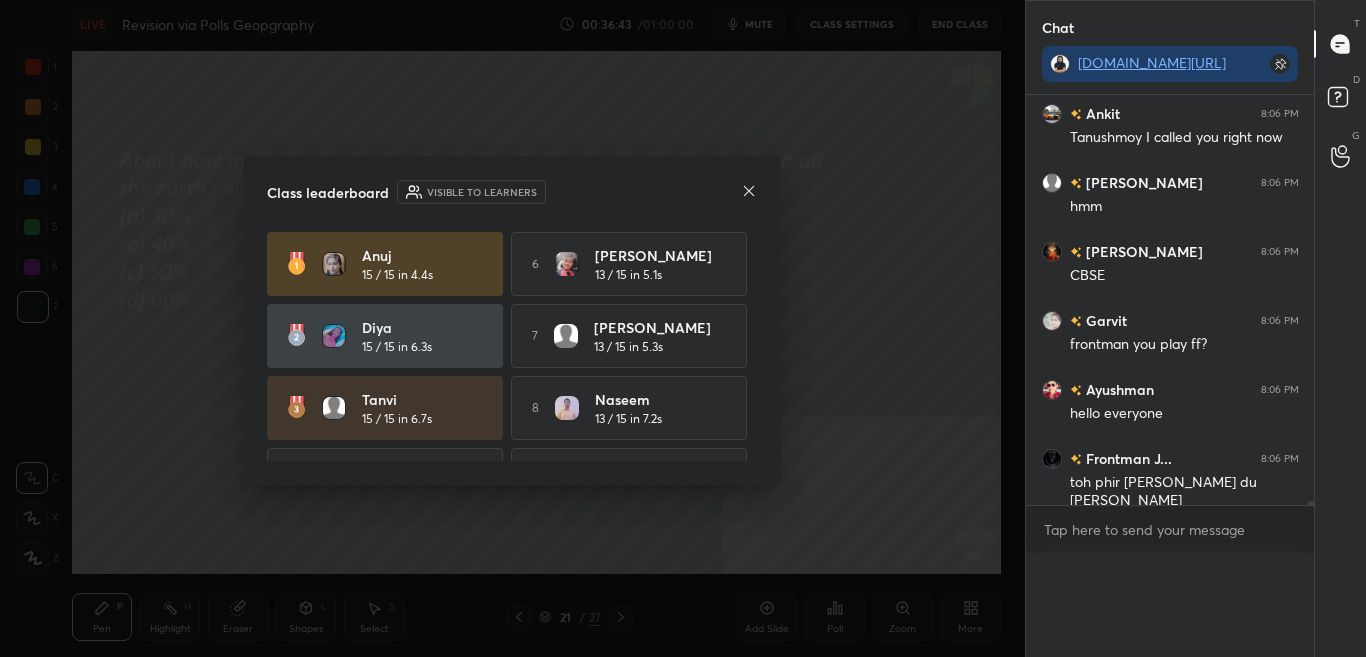 scroll, scrollTop: 0, scrollLeft: 0, axis: both 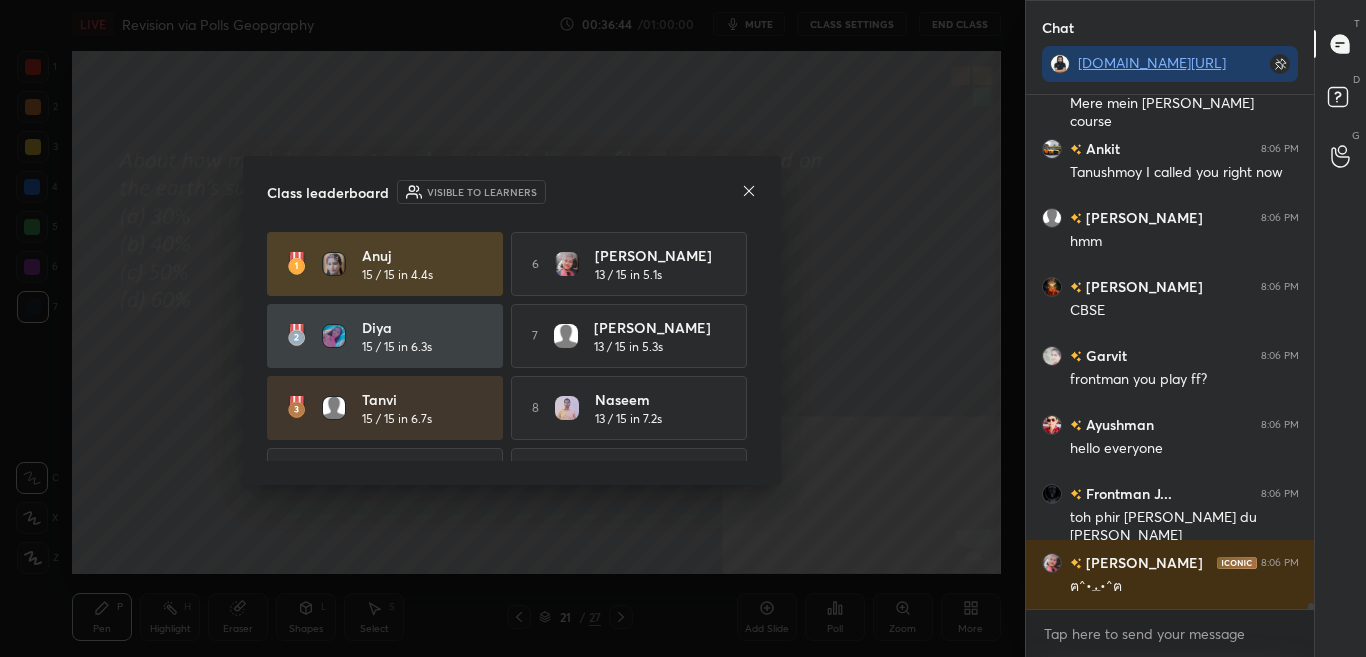 click 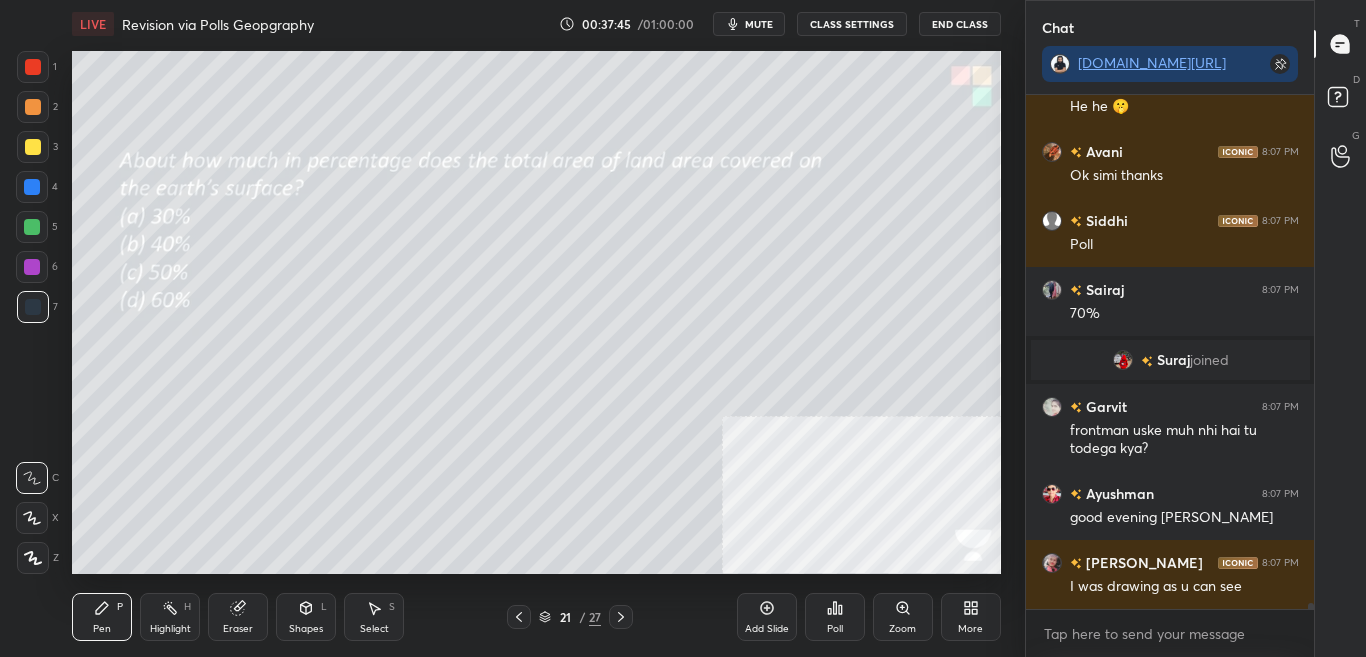 scroll, scrollTop: 43325, scrollLeft: 0, axis: vertical 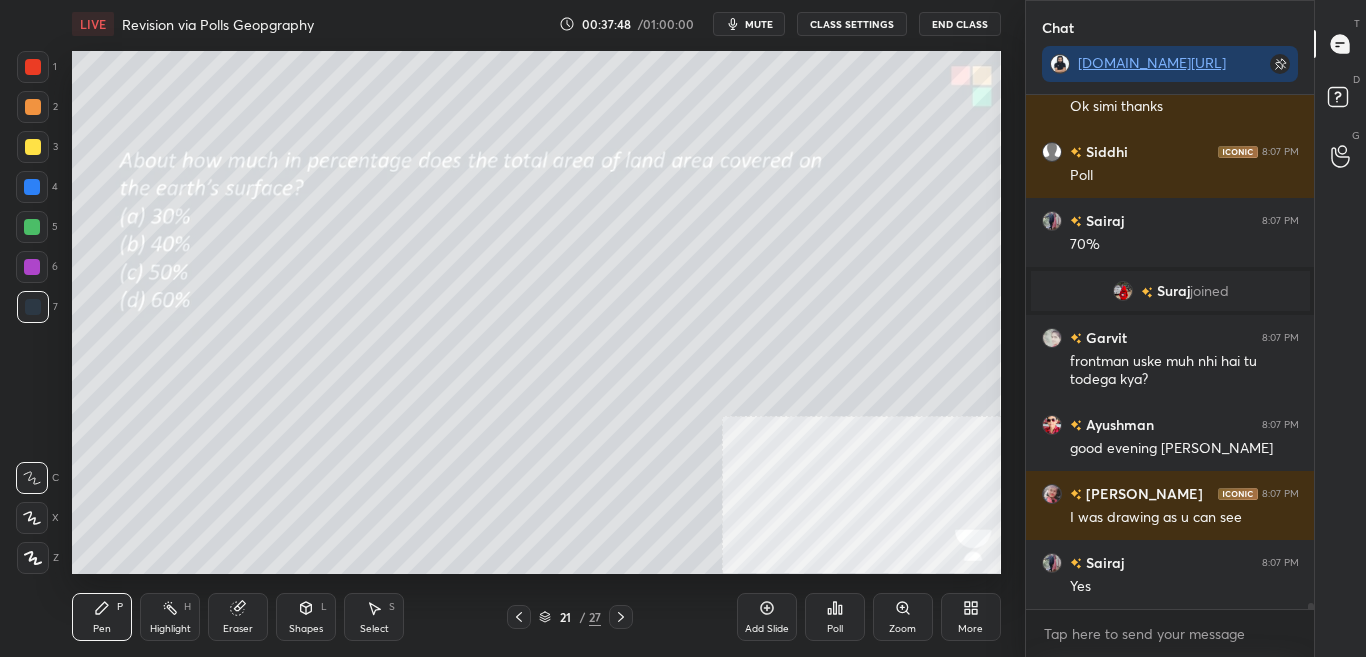 click at bounding box center [621, 617] 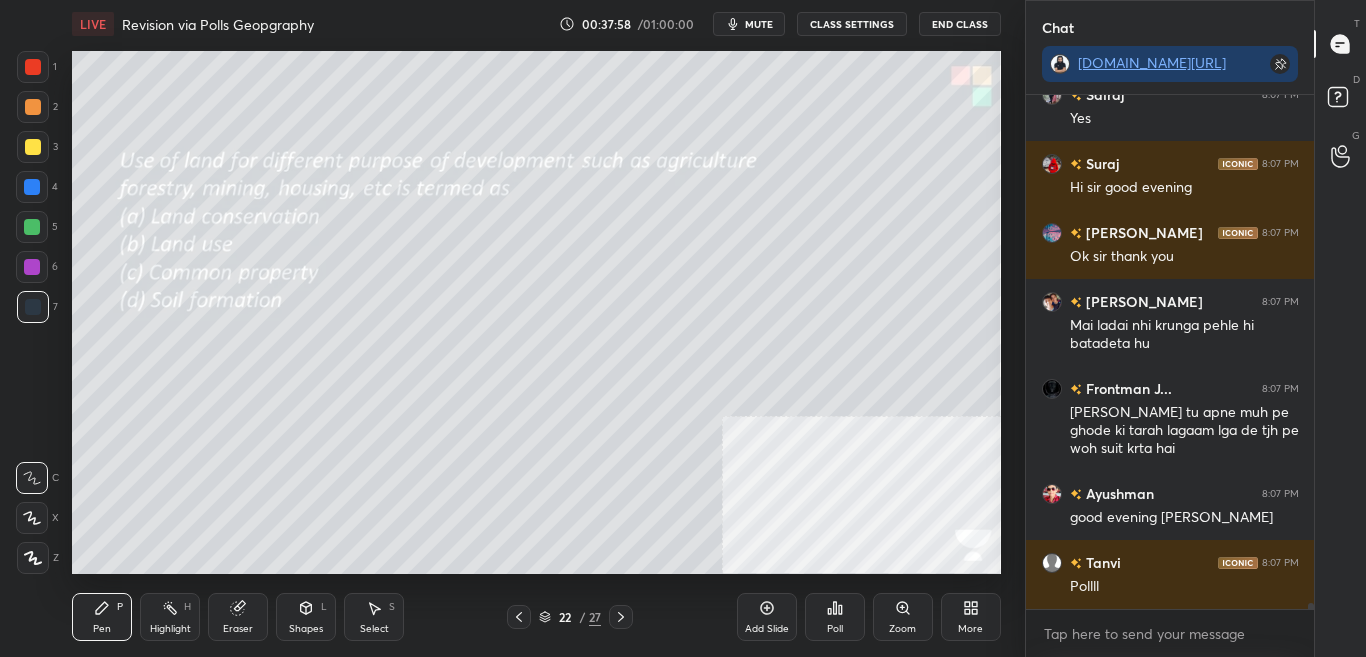 scroll, scrollTop: 43862, scrollLeft: 0, axis: vertical 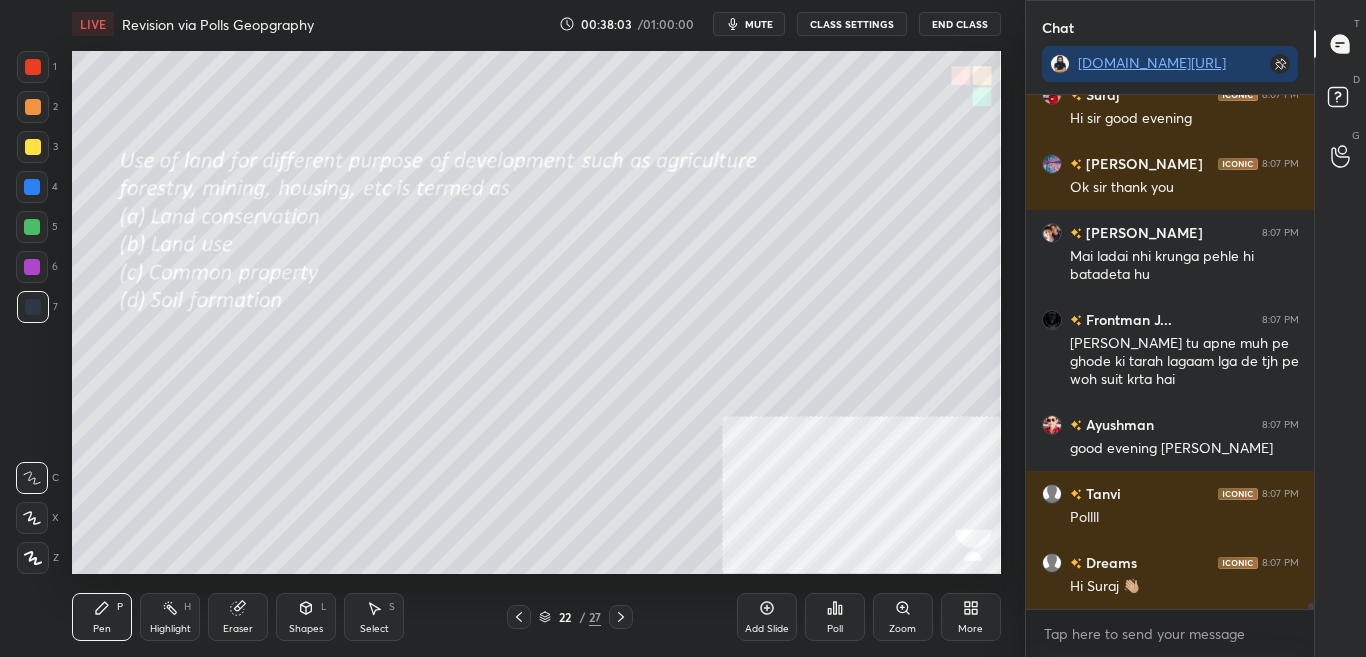 click on "Poll" at bounding box center (835, 629) 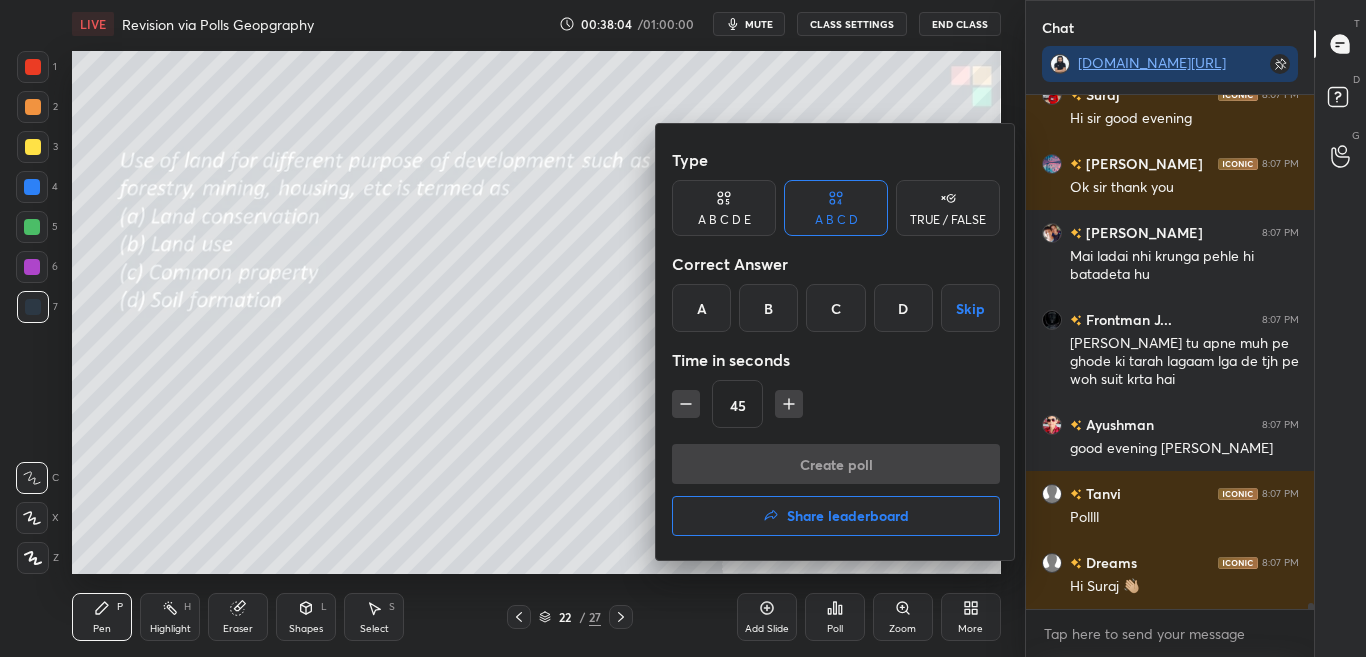 click on "B" at bounding box center [768, 308] 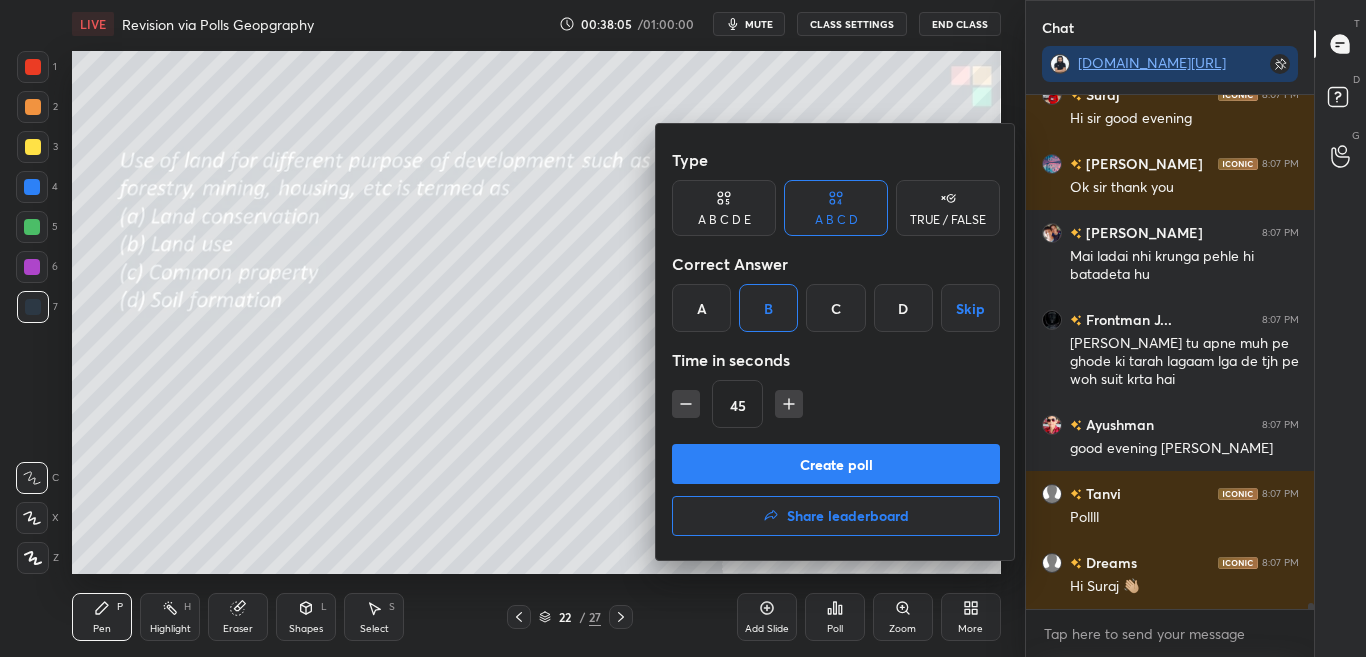 click on "Create poll" at bounding box center [836, 464] 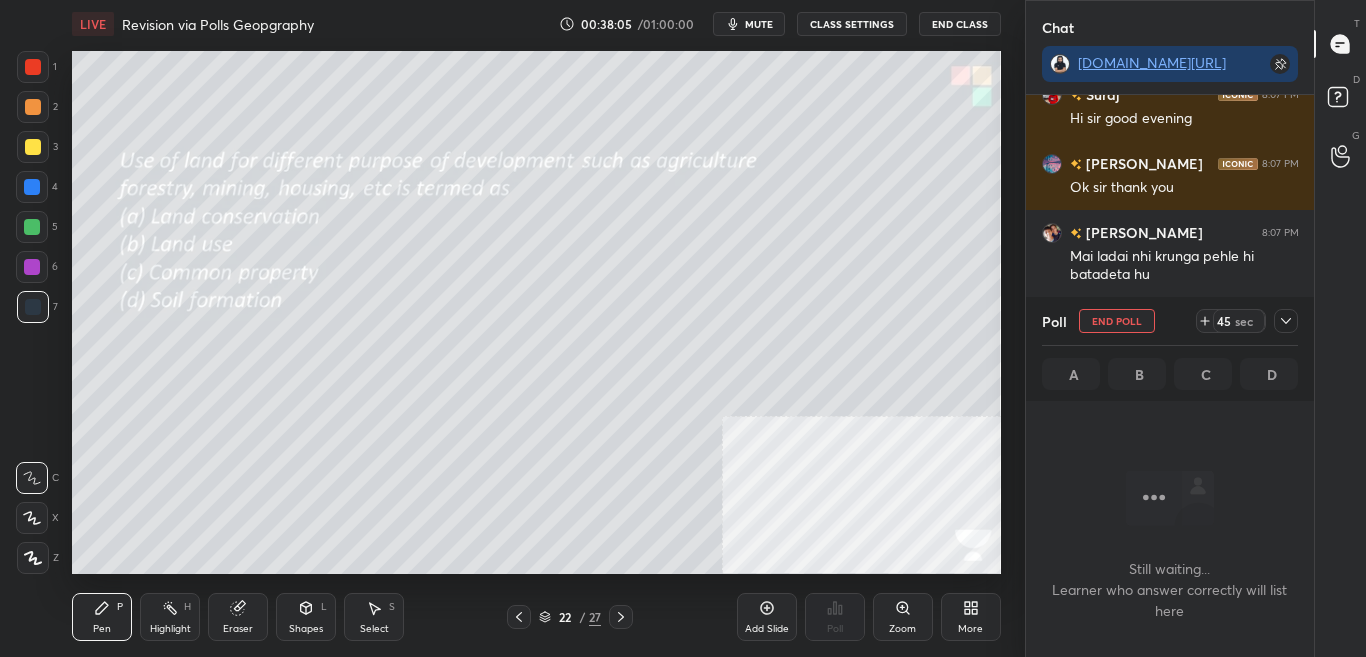 scroll, scrollTop: 299, scrollLeft: 282, axis: both 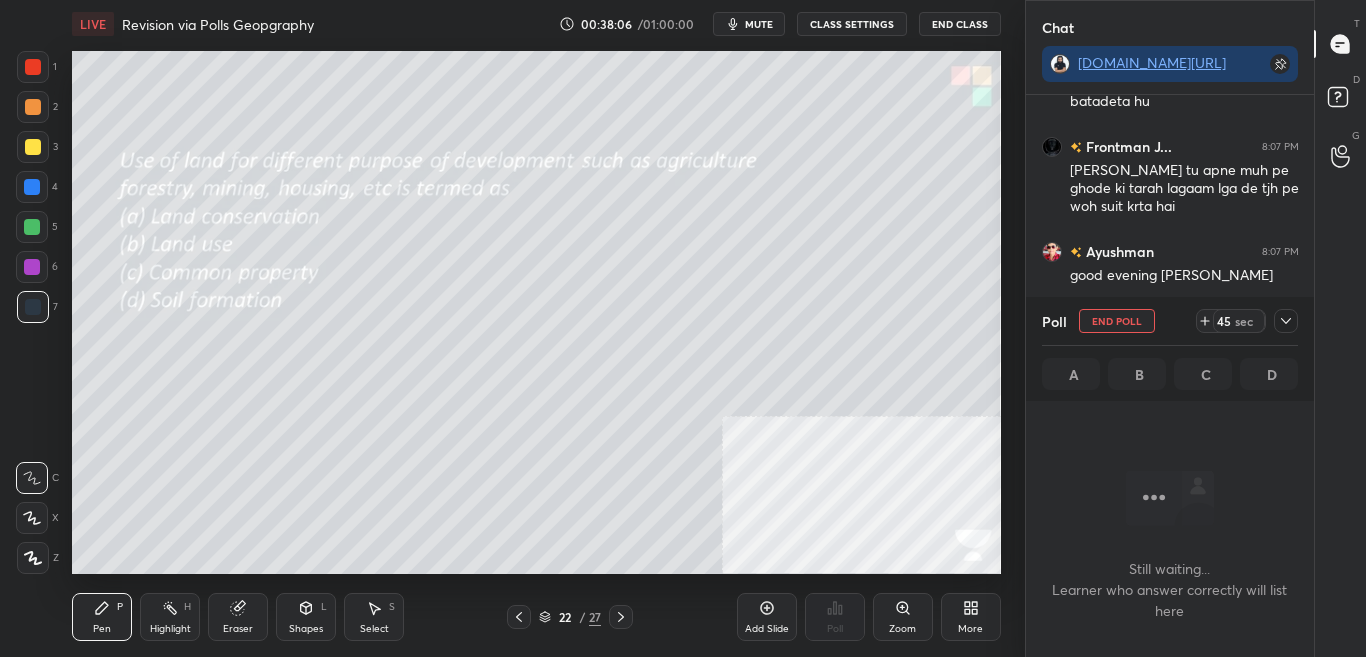 click 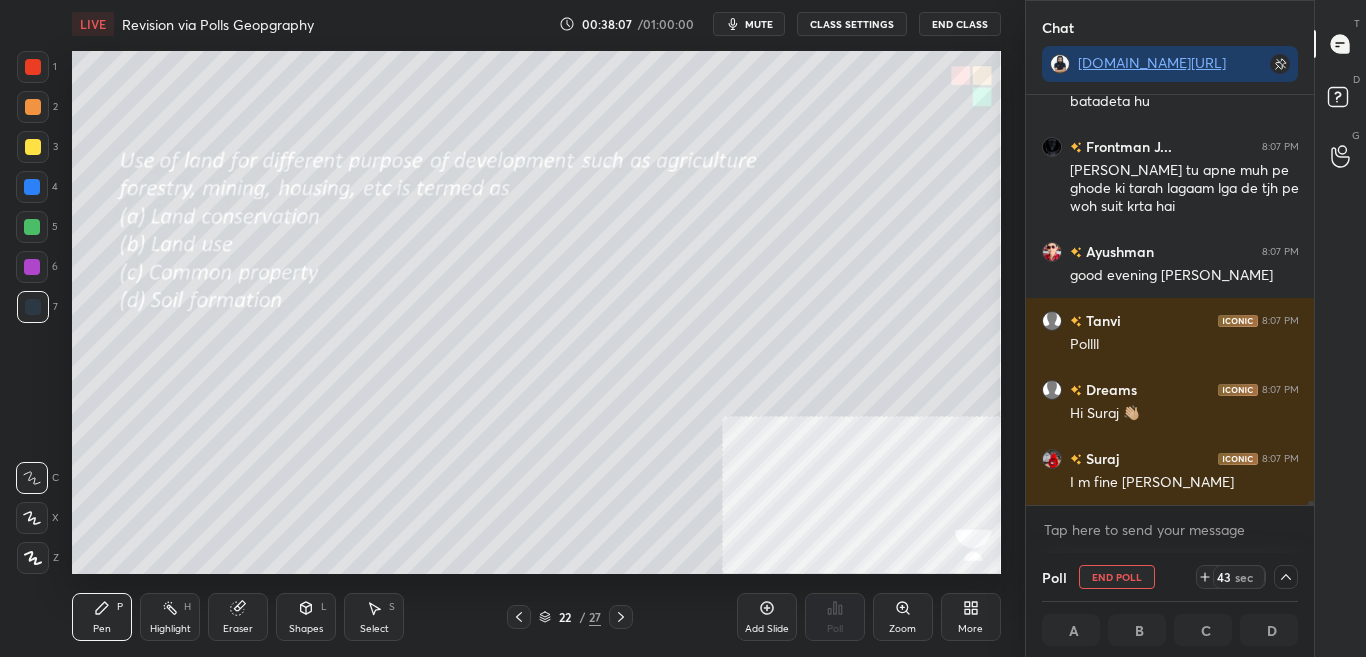 scroll, scrollTop: 1, scrollLeft: 7, axis: both 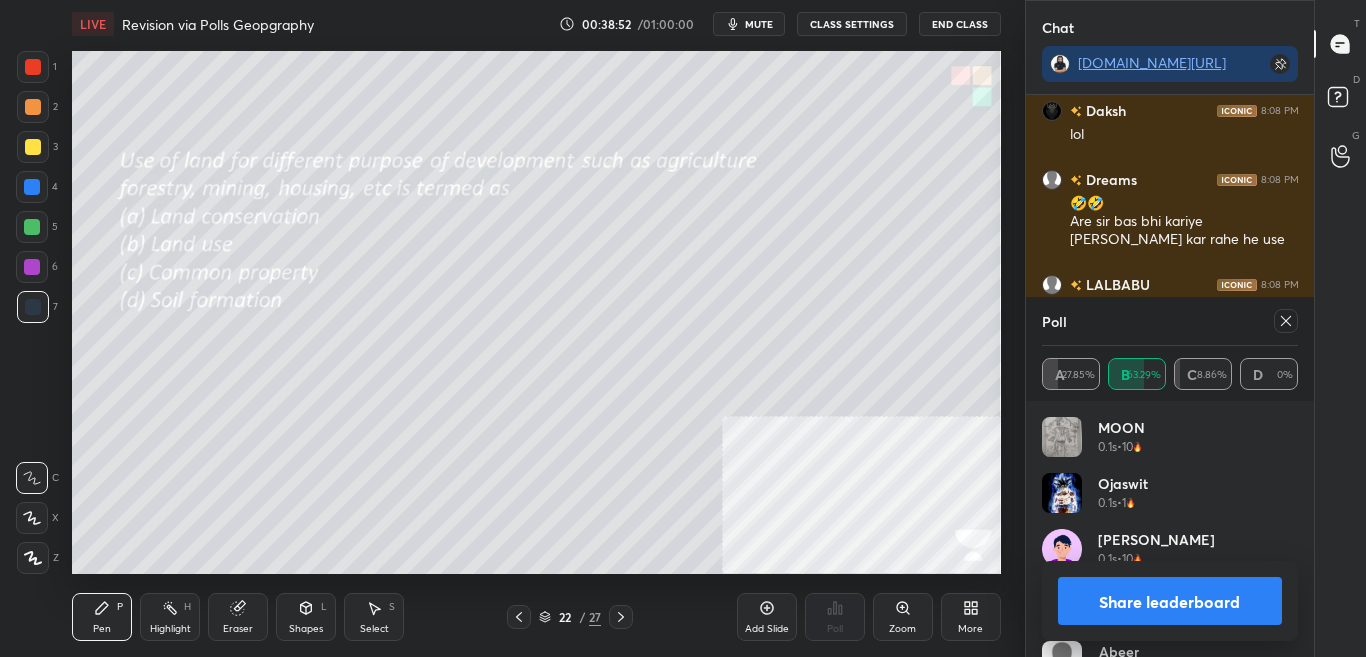 click on "Share leaderboard" at bounding box center (1170, 601) 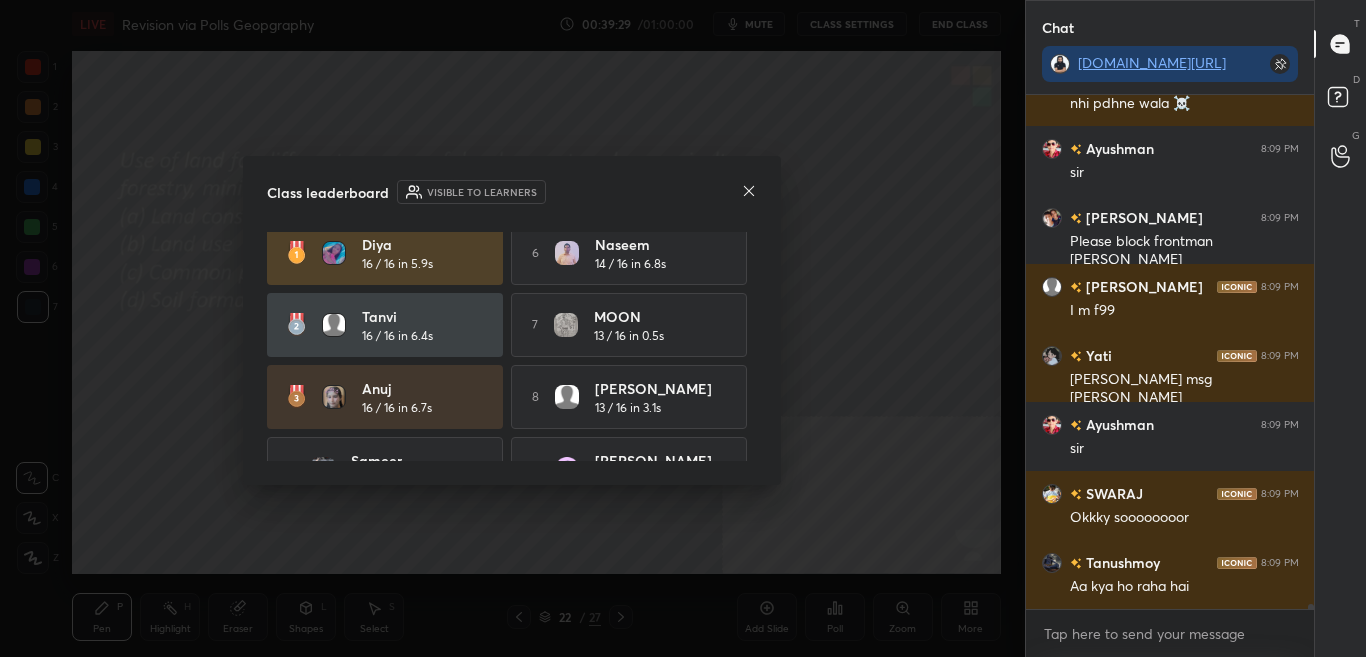 click 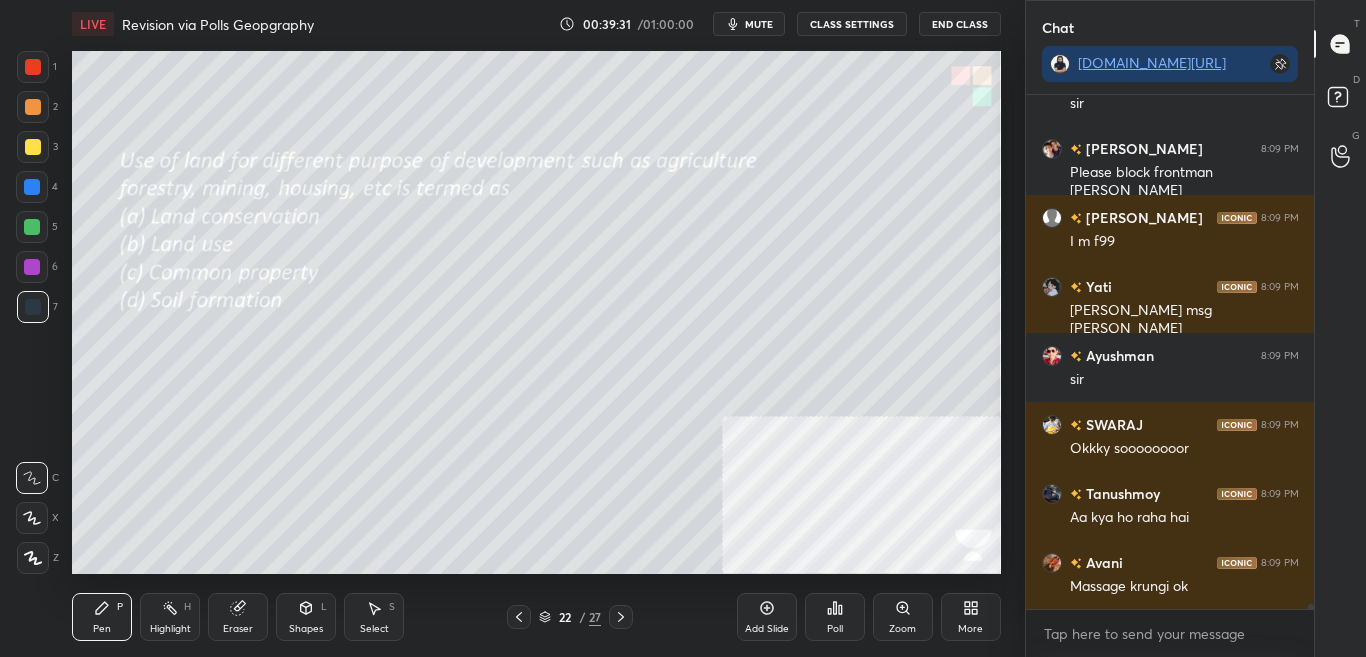 click 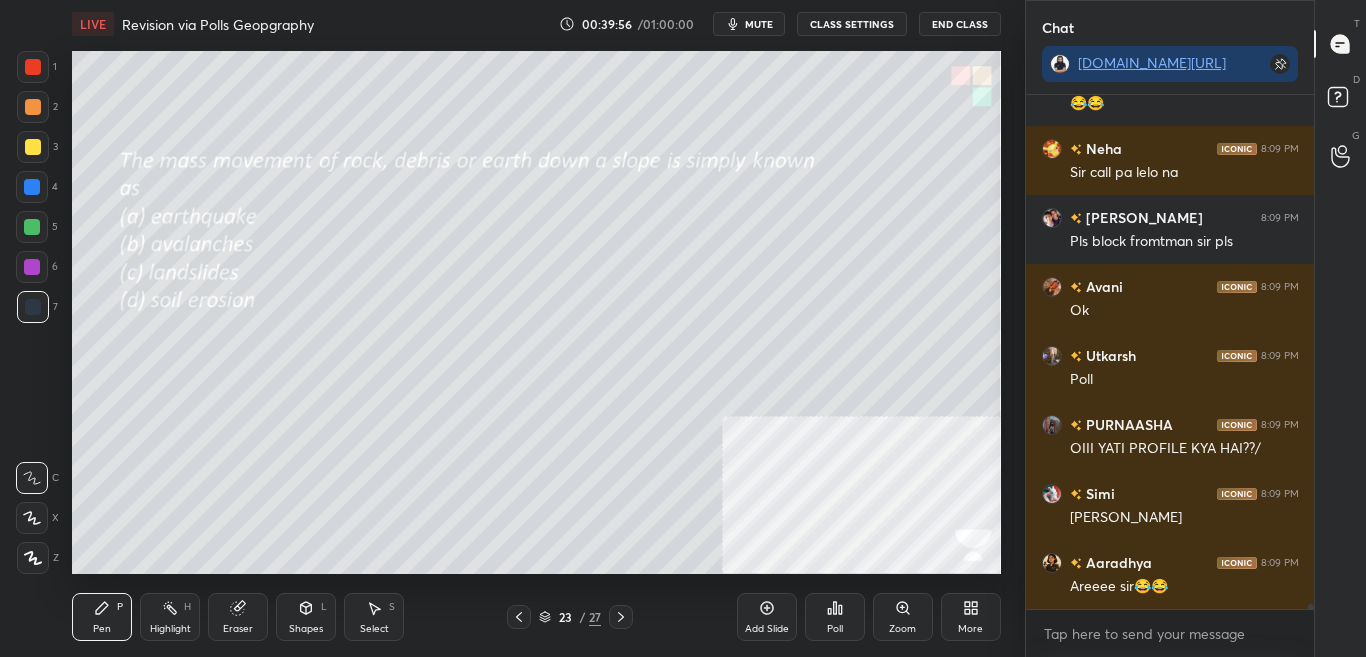 scroll, scrollTop: 49489, scrollLeft: 0, axis: vertical 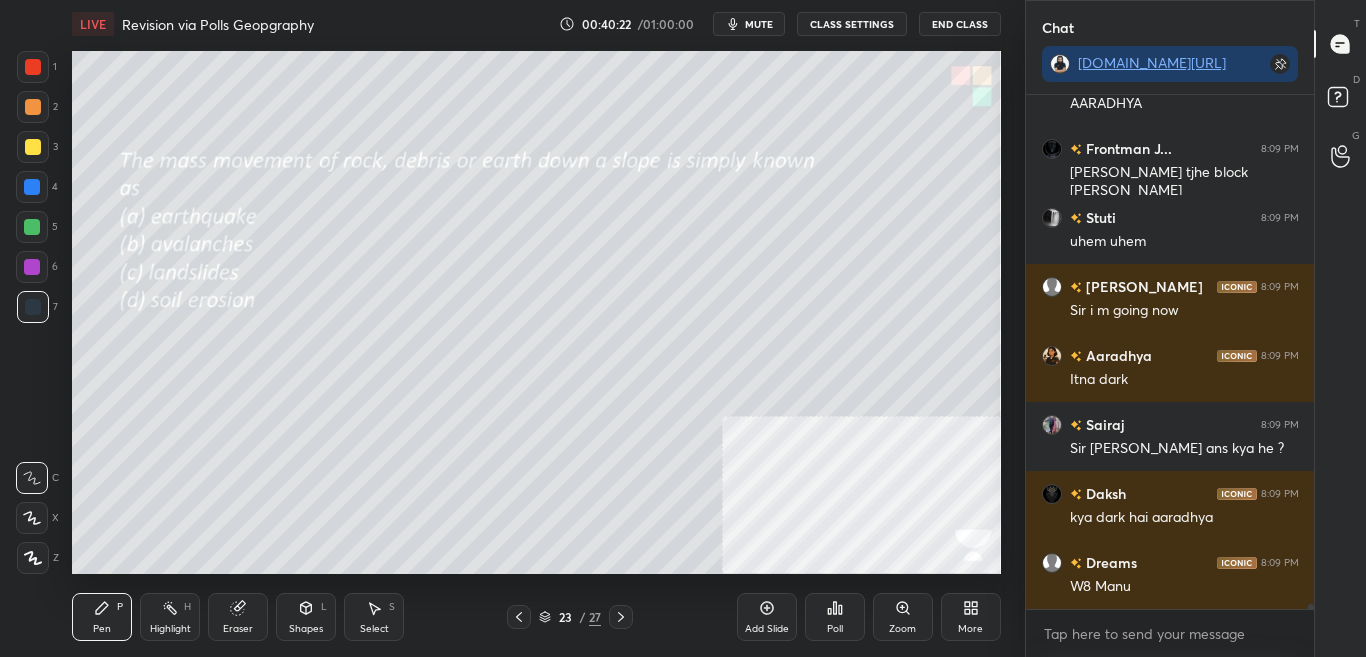 click 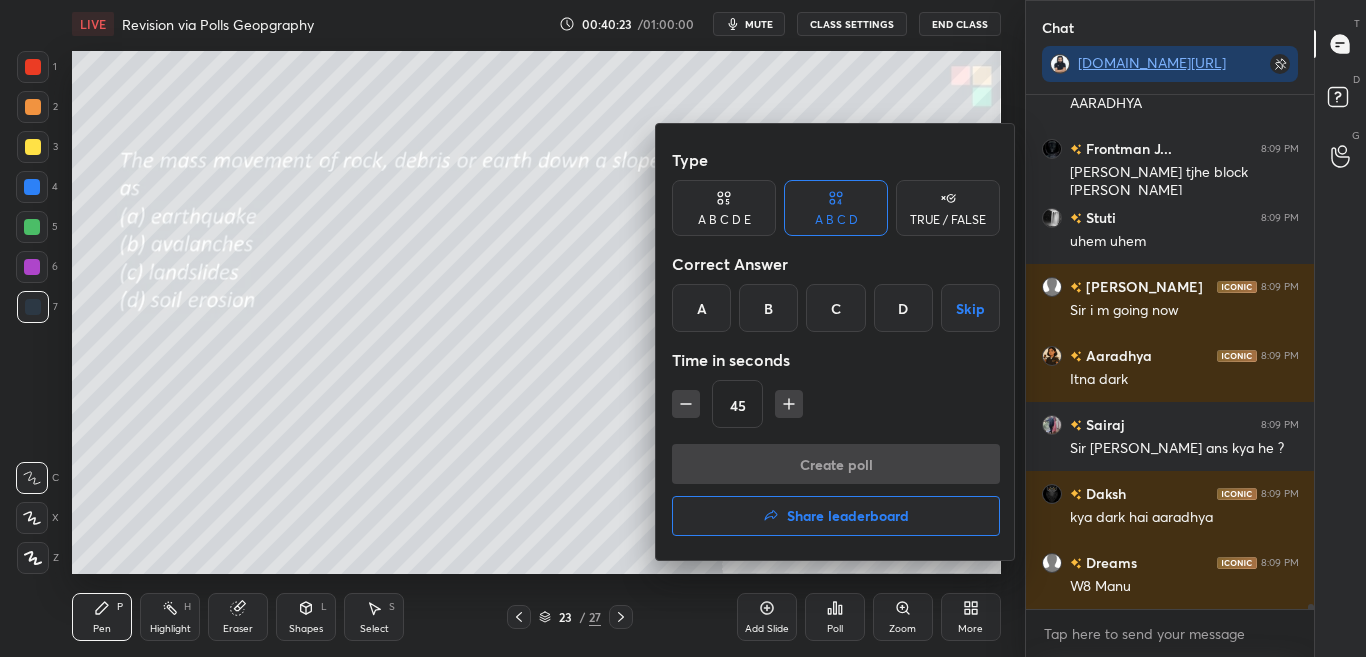 scroll, scrollTop: 50317, scrollLeft: 0, axis: vertical 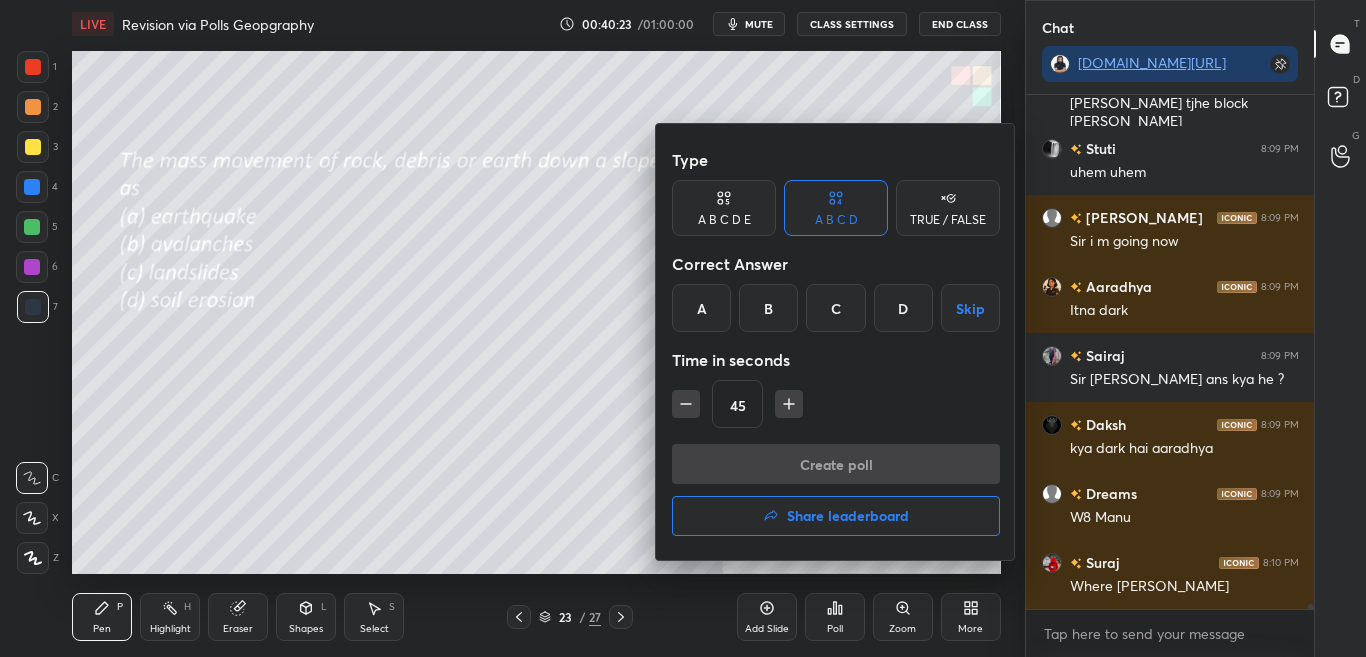click on "C" at bounding box center (835, 308) 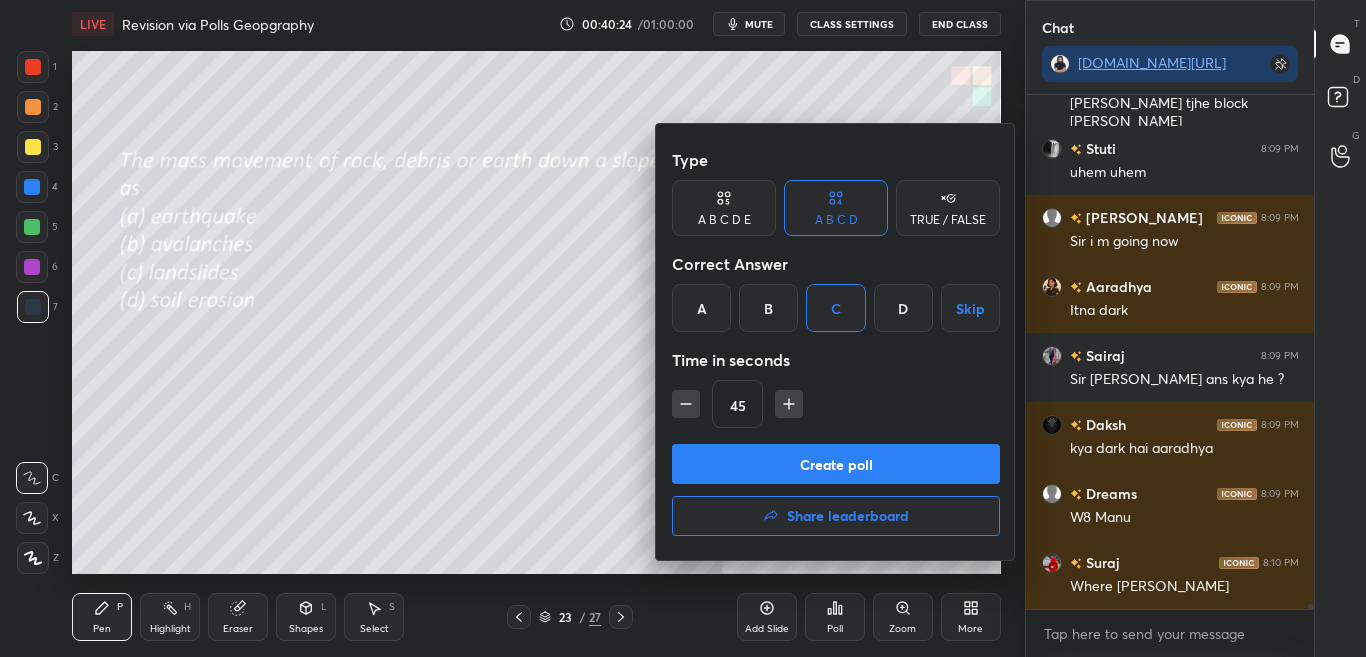 scroll, scrollTop: 50386, scrollLeft: 0, axis: vertical 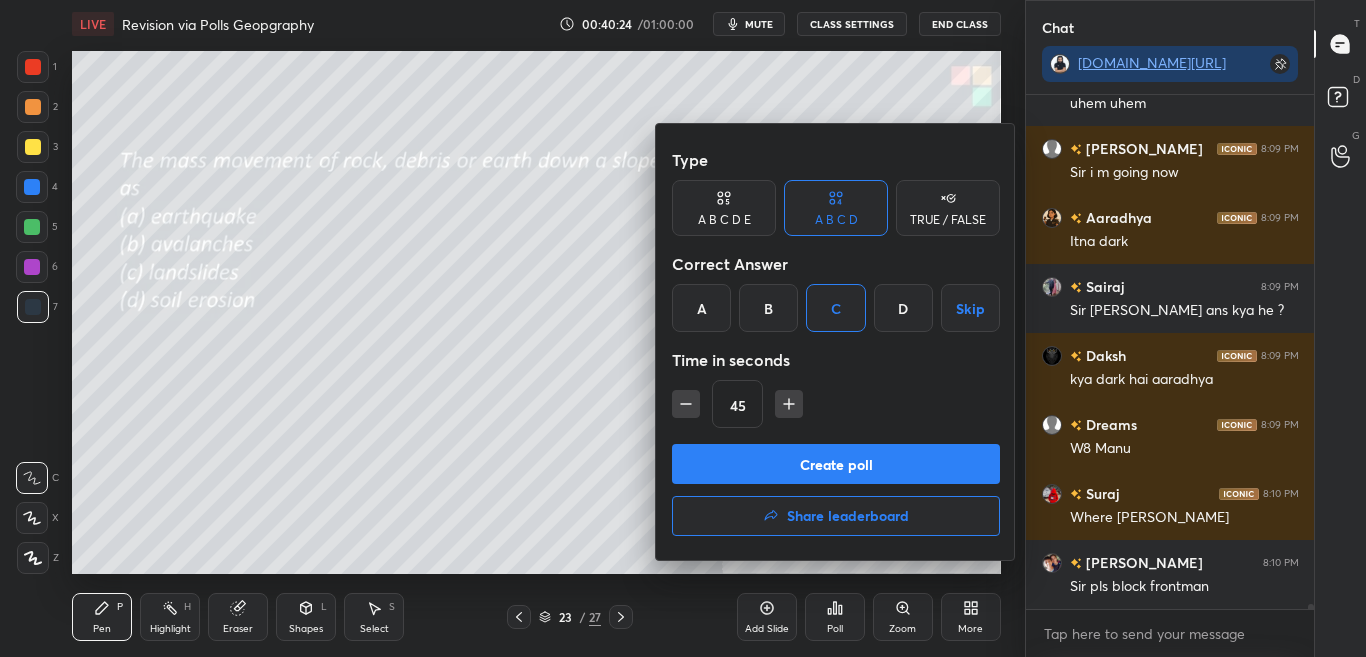 click on "Create poll" at bounding box center [836, 464] 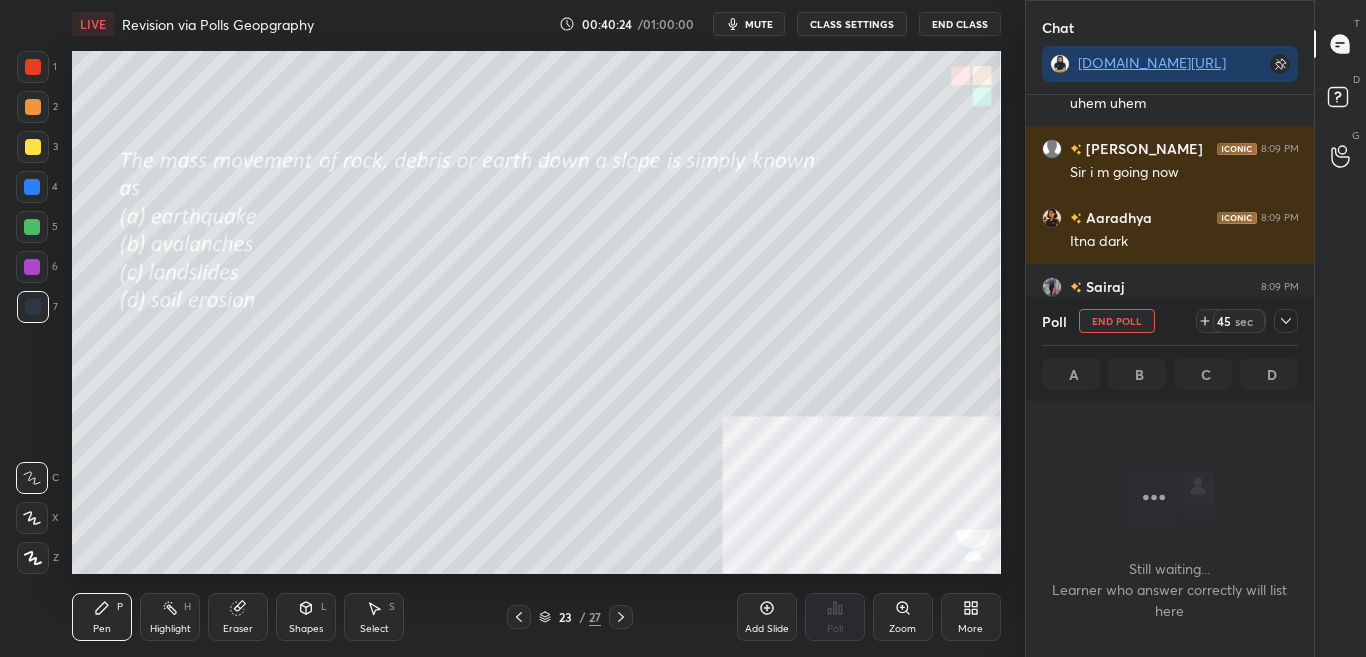 scroll, scrollTop: 262, scrollLeft: 282, axis: both 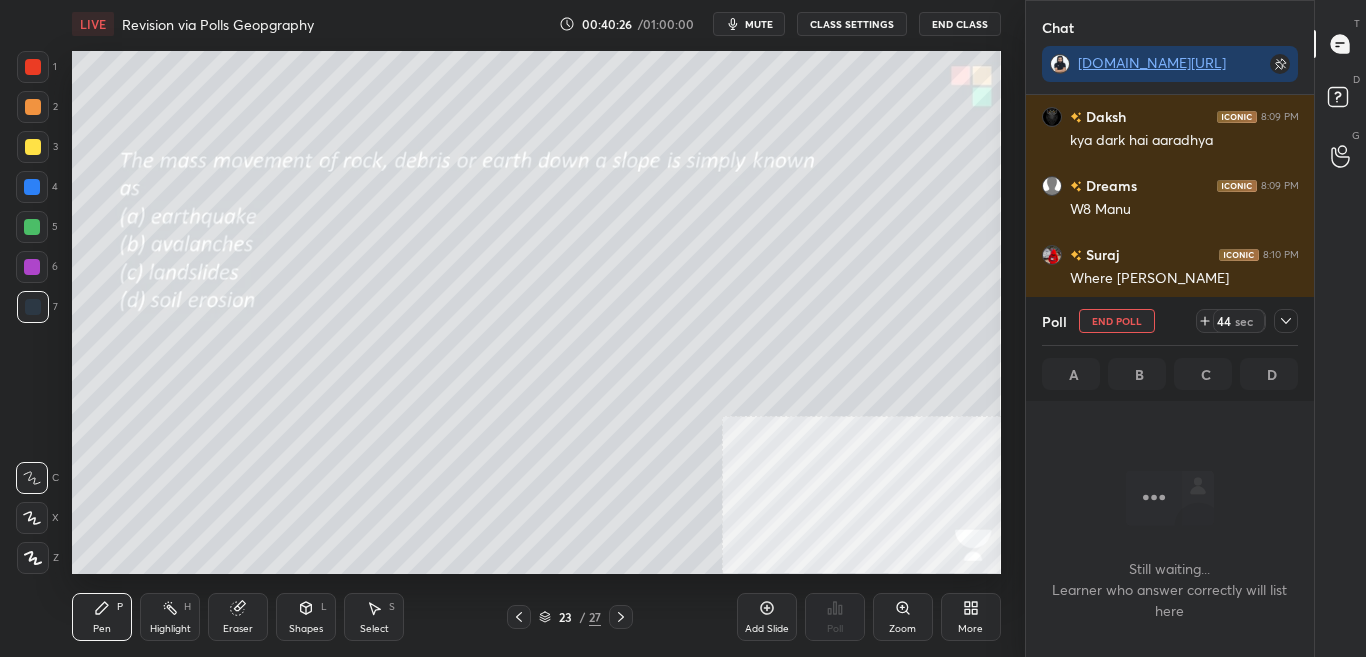 drag, startPoint x: 1293, startPoint y: 313, endPoint x: 1299, endPoint y: 303, distance: 11.661903 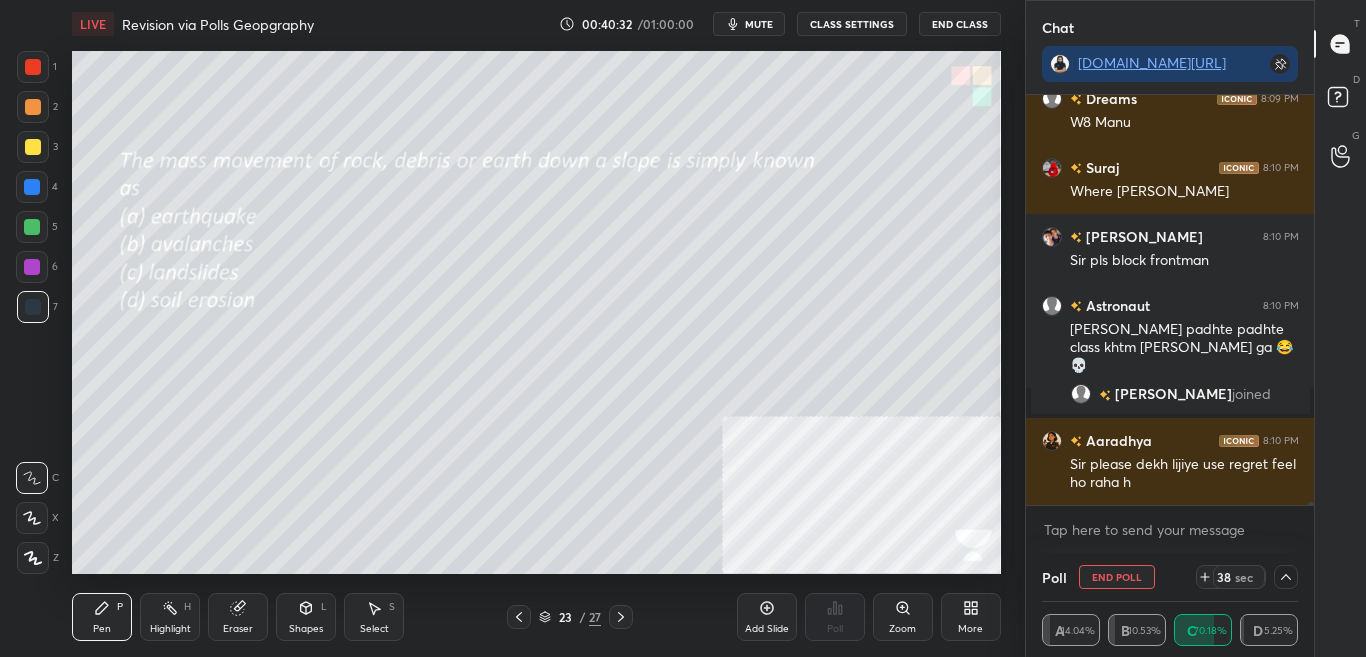 scroll, scrollTop: 47834, scrollLeft: 0, axis: vertical 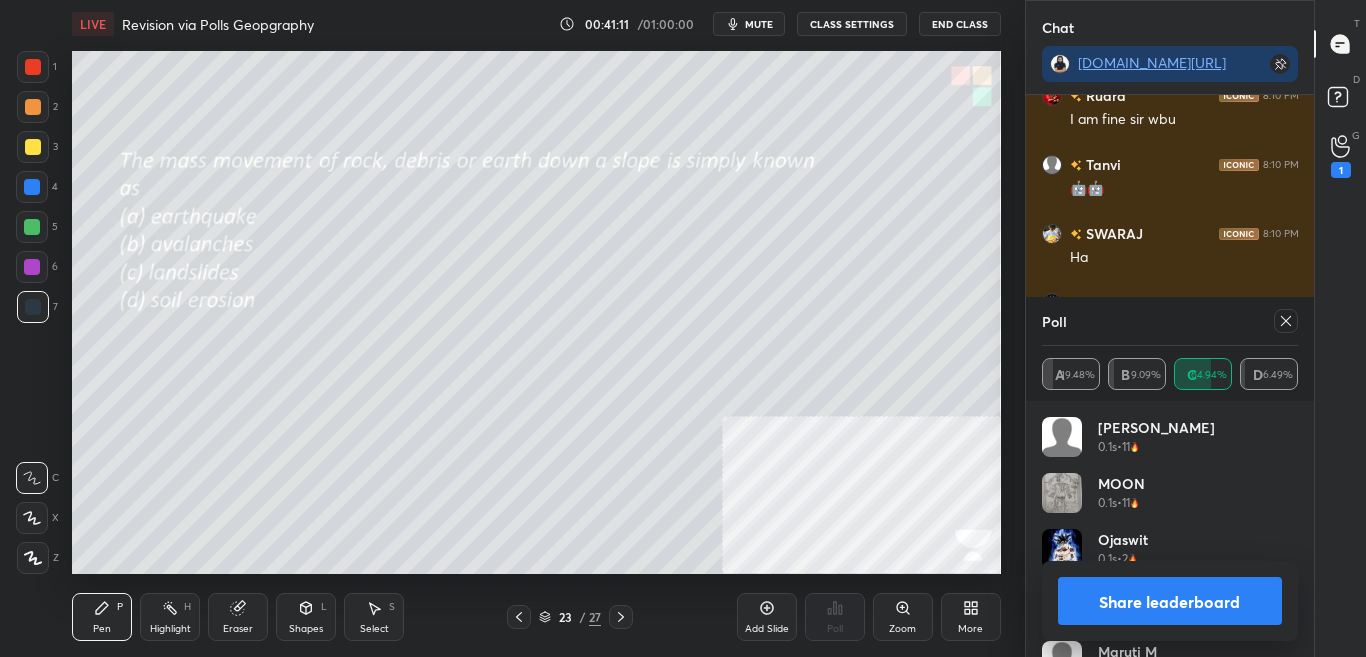 click on "Share leaderboard" at bounding box center [1170, 601] 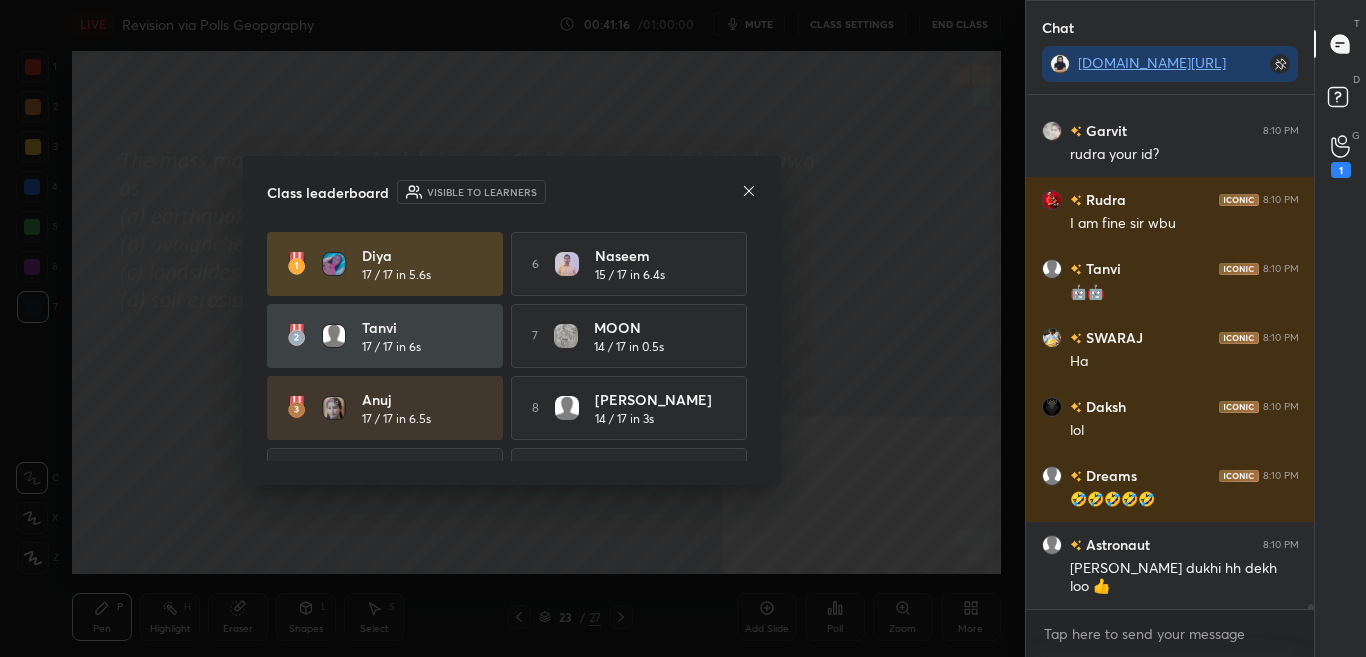 click 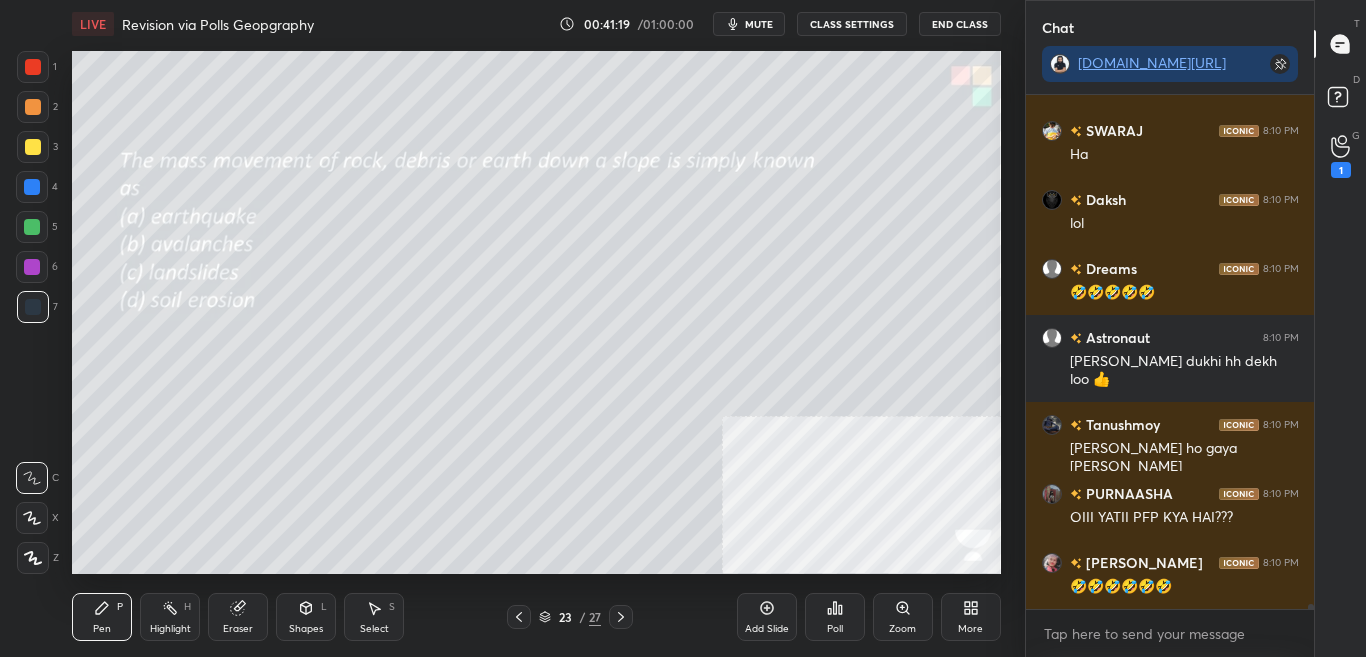 click 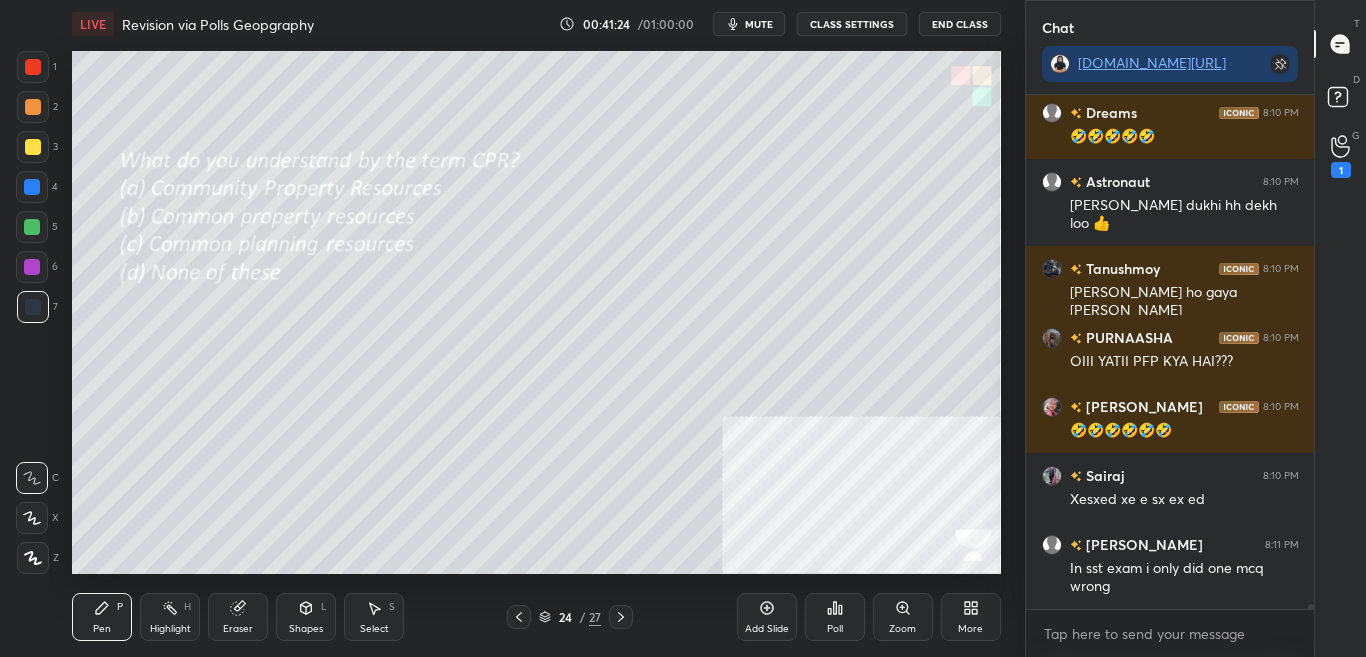 click on "Poll" at bounding box center [835, 629] 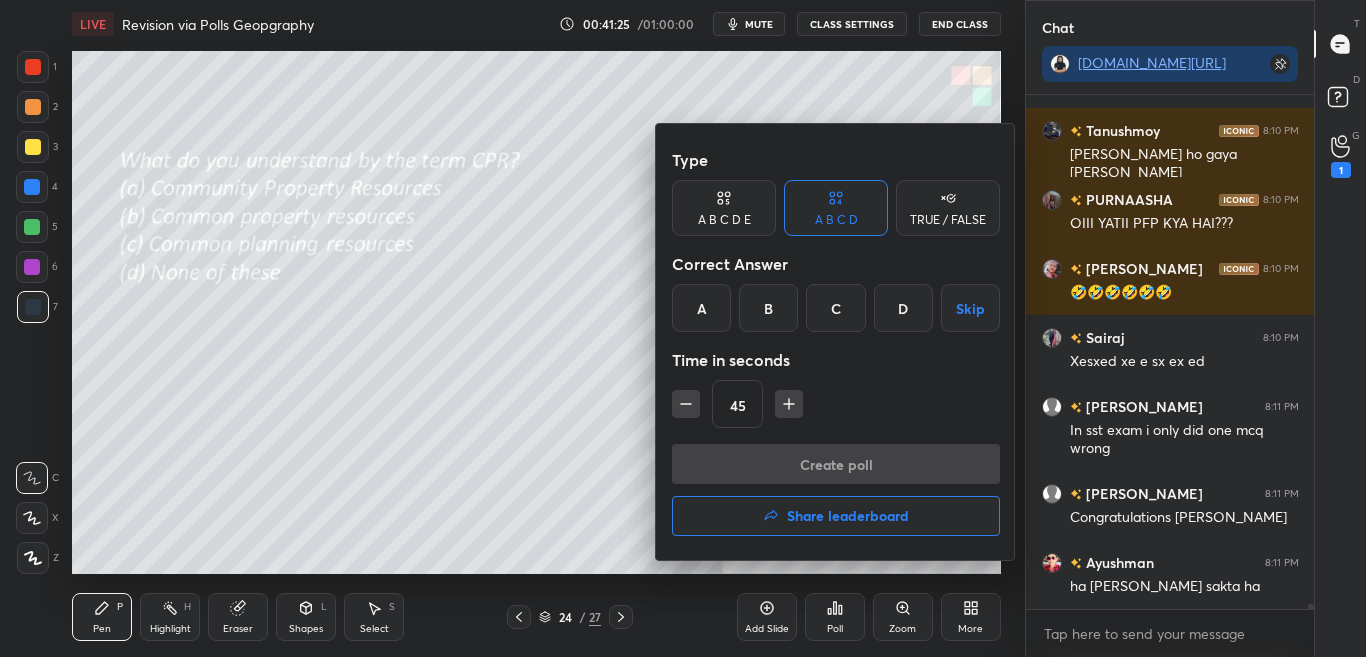 click at bounding box center [683, 328] 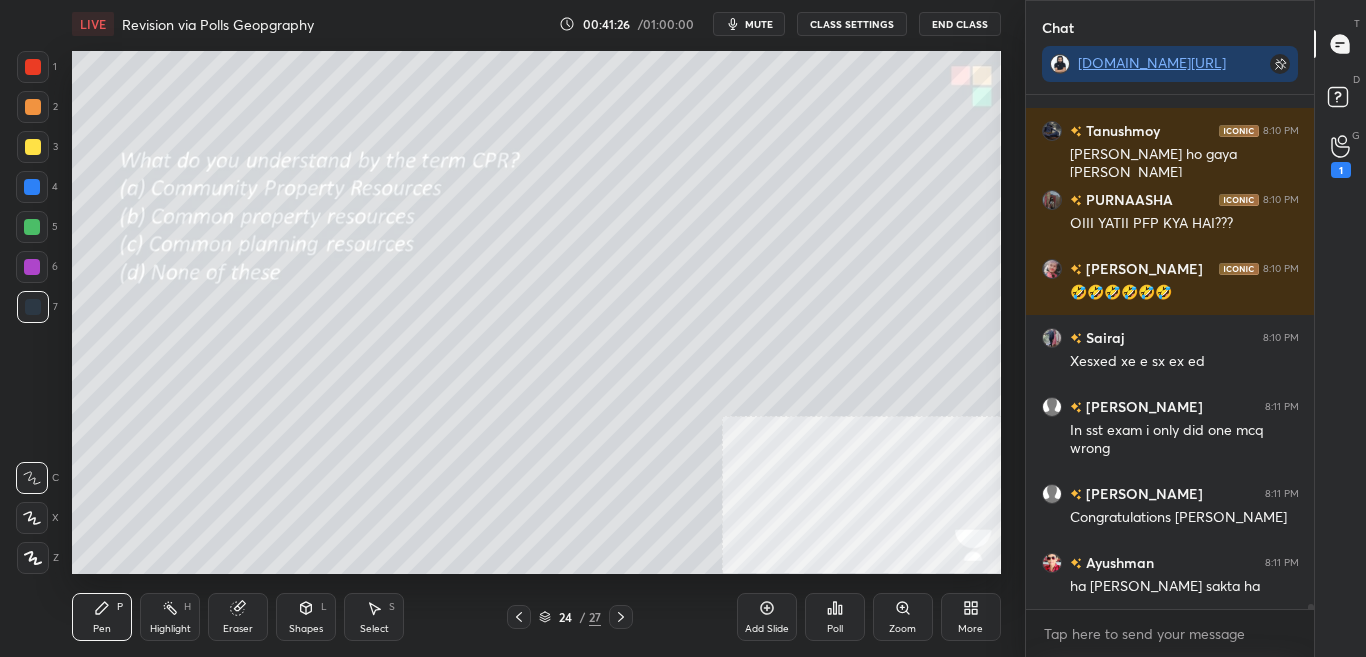 click on "Poll" at bounding box center [835, 629] 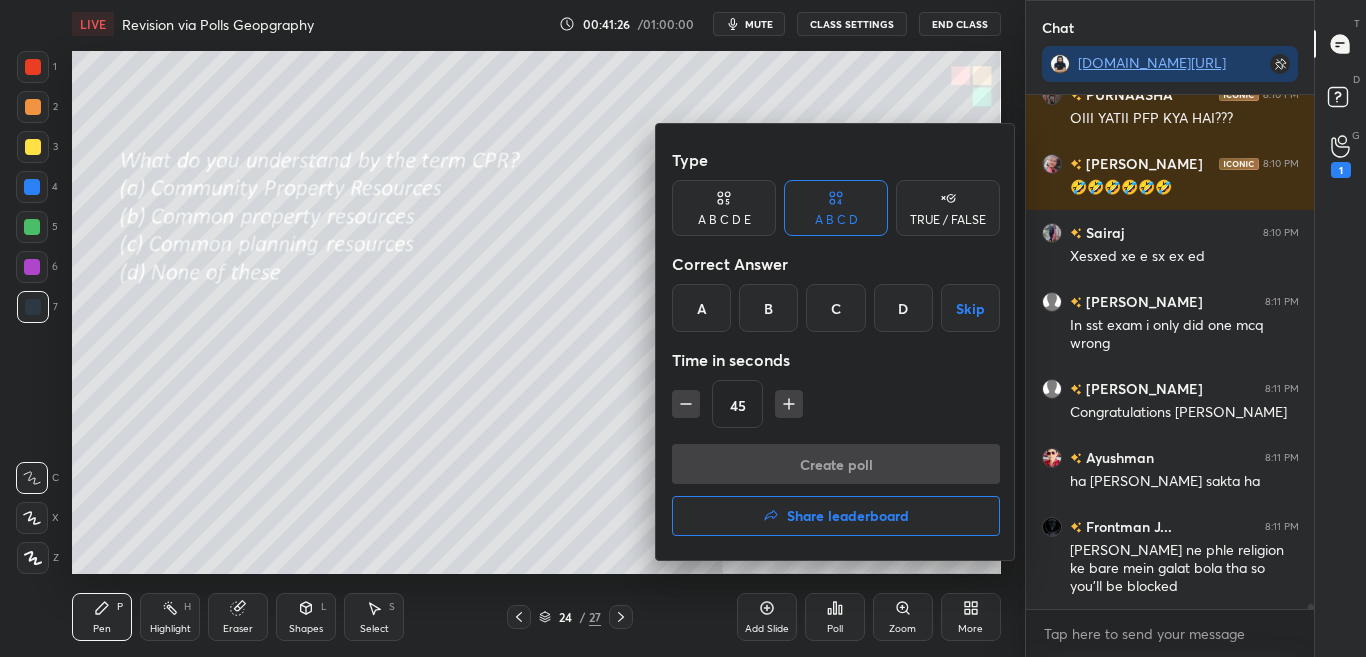 click at bounding box center (683, 328) 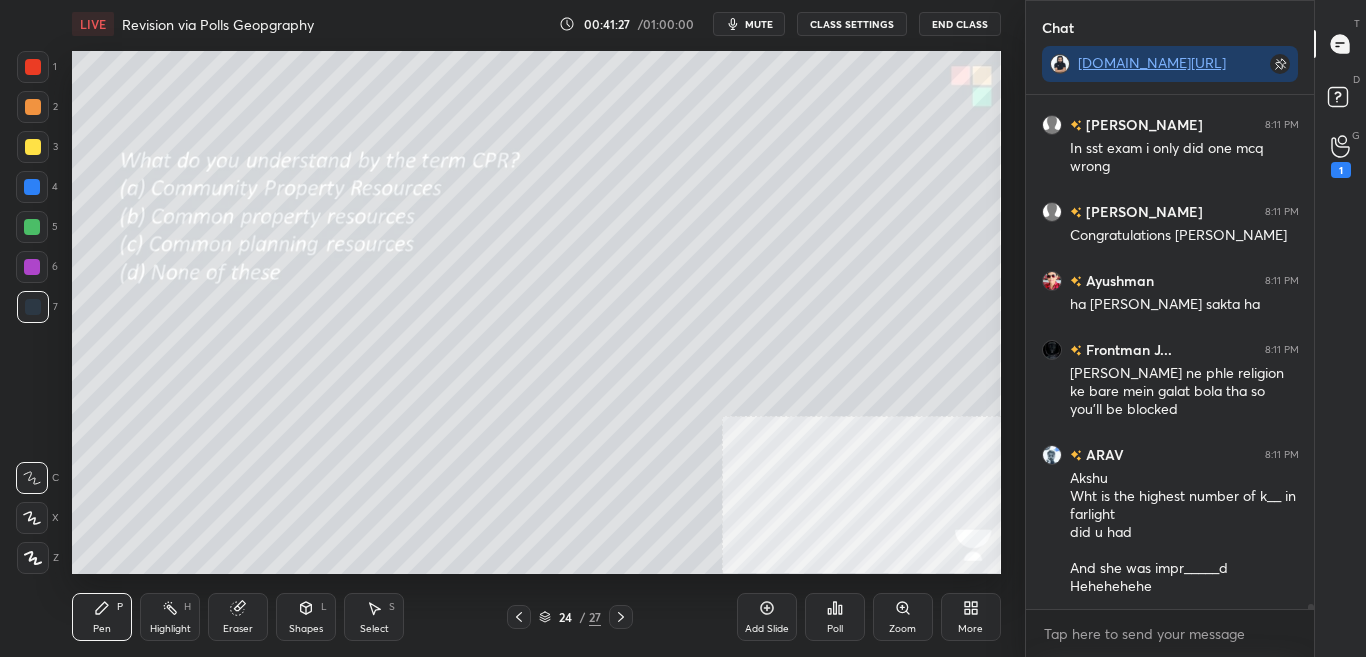 click on "Poll" at bounding box center (835, 629) 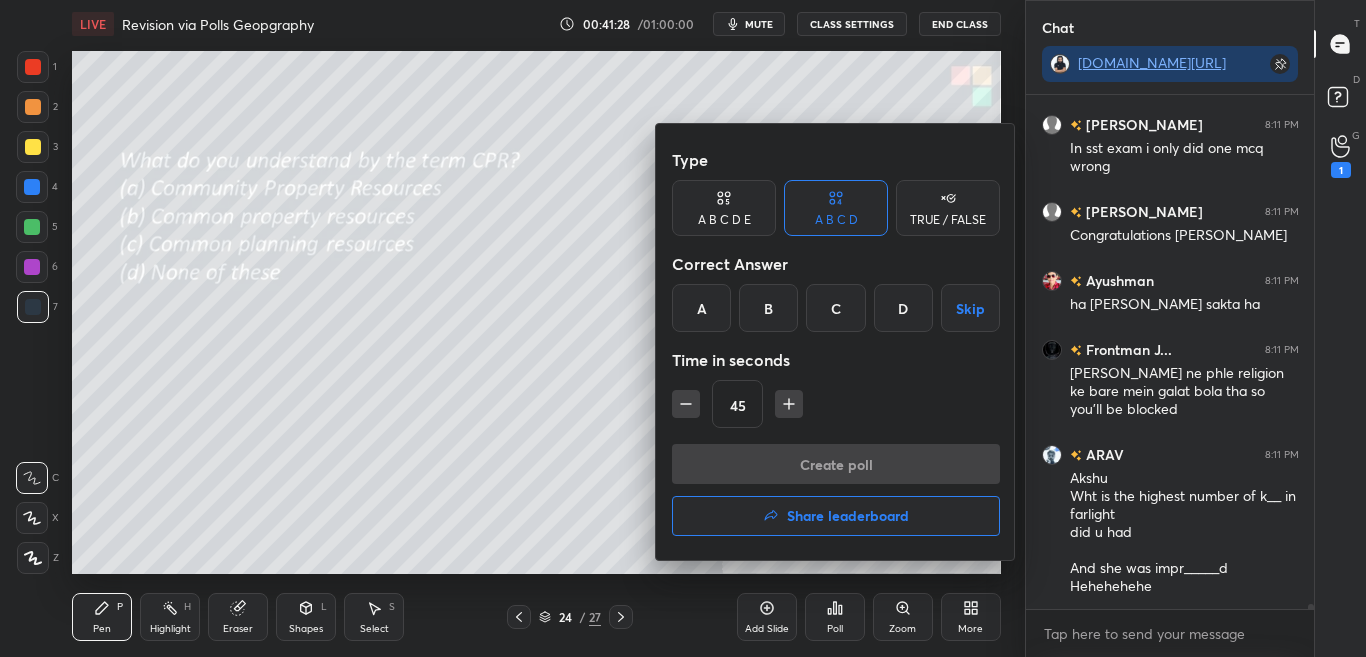 click at bounding box center [683, 328] 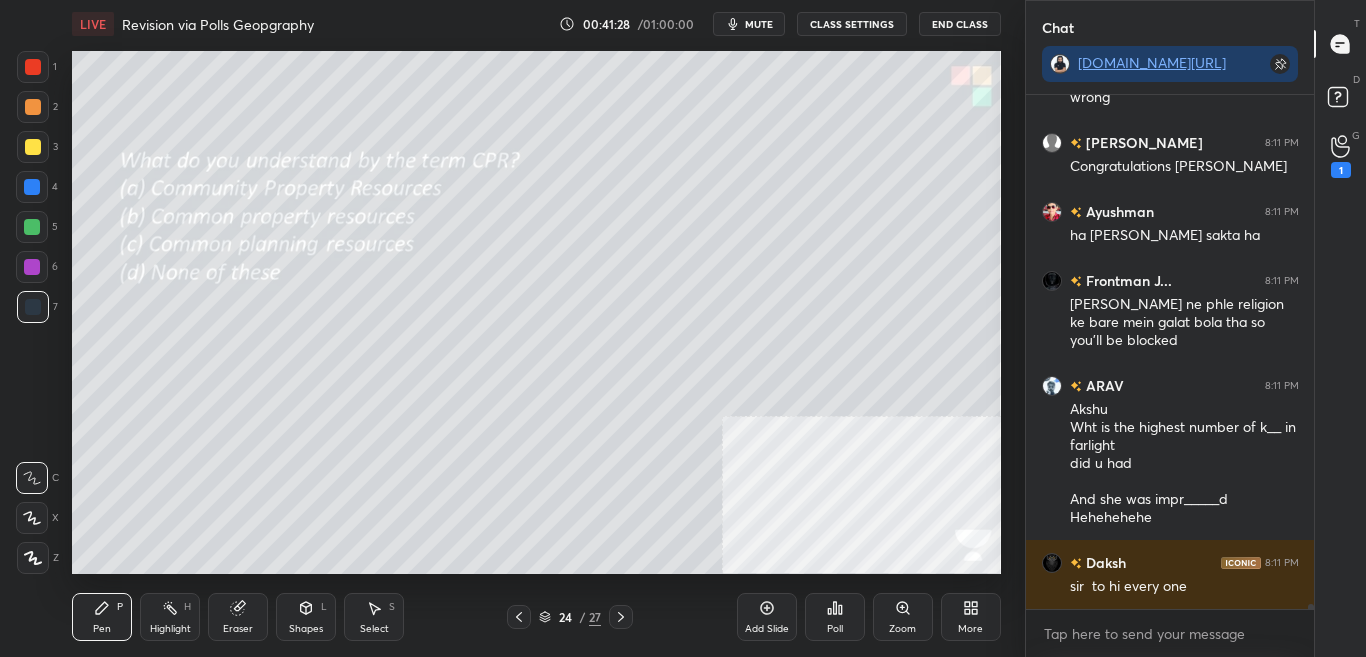 click on "Poll" at bounding box center [835, 617] 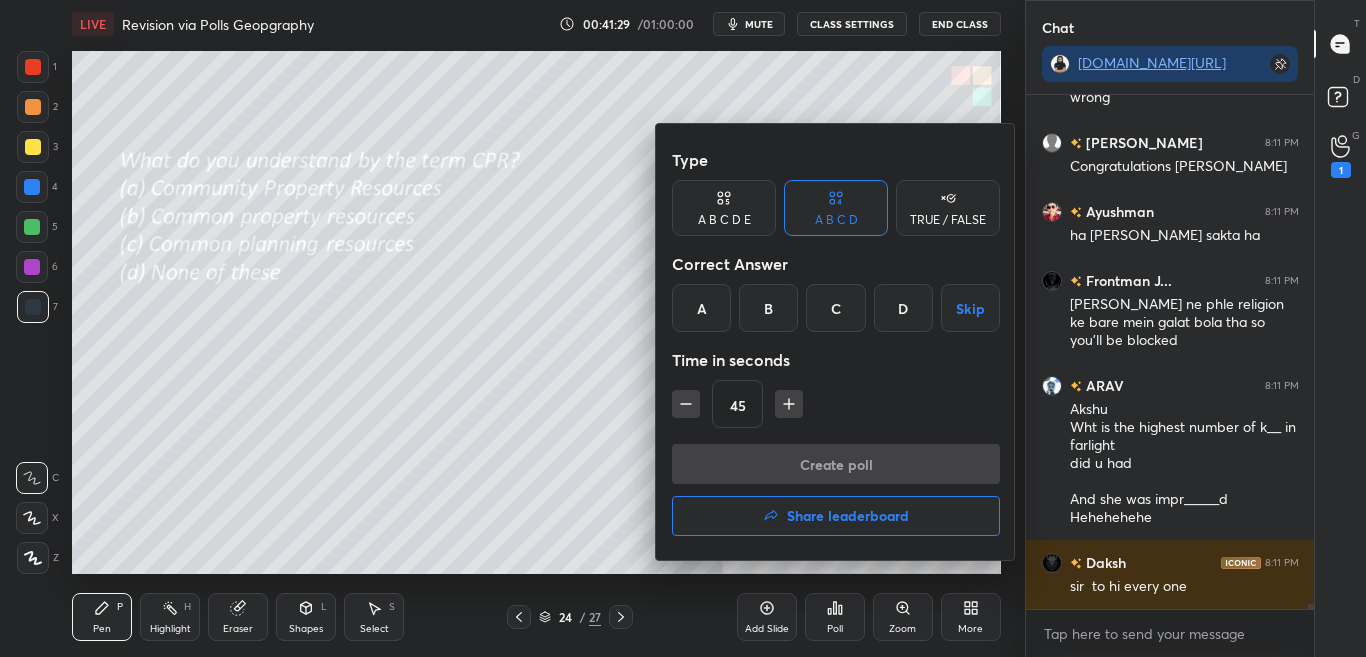 click at bounding box center (683, 328) 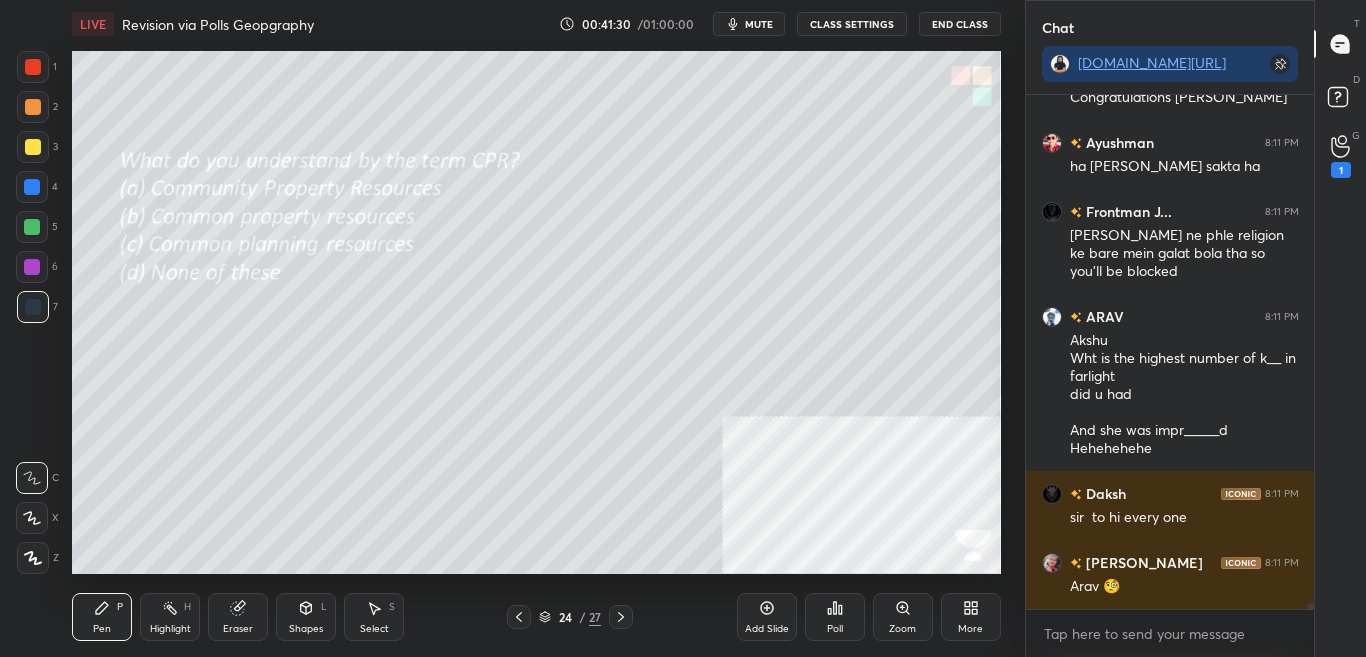 click on "Poll" at bounding box center (835, 629) 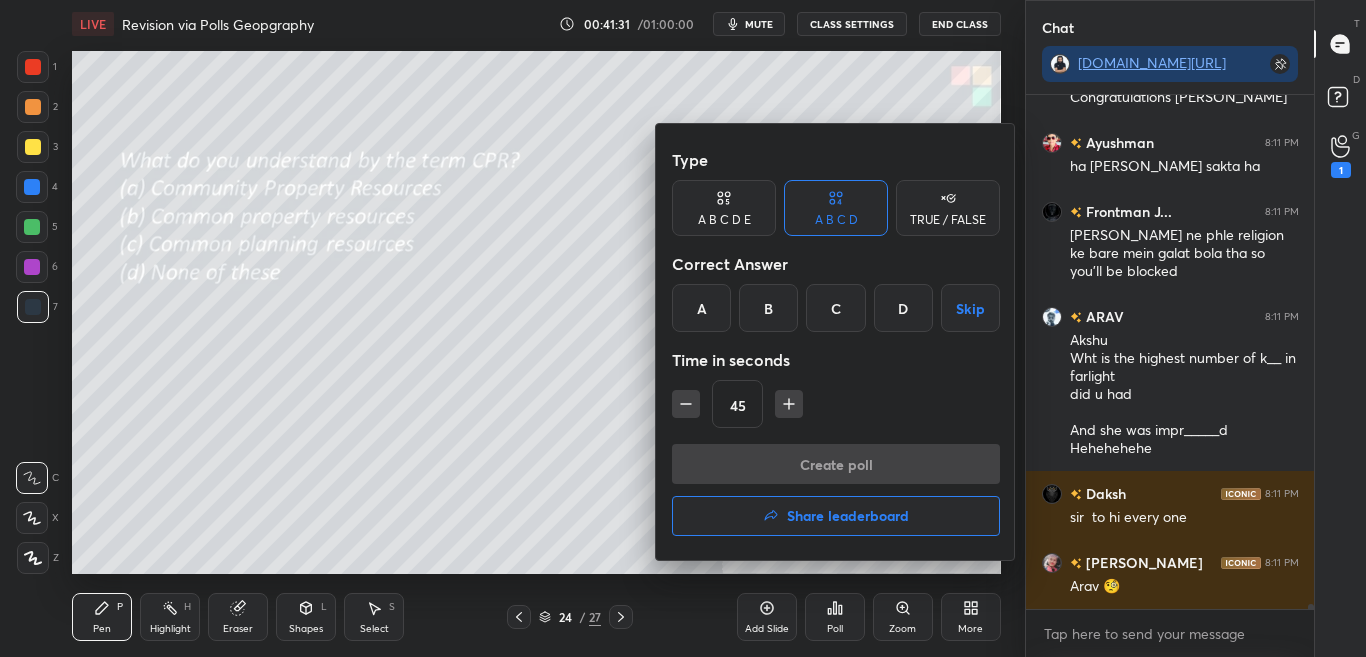 click at bounding box center [683, 328] 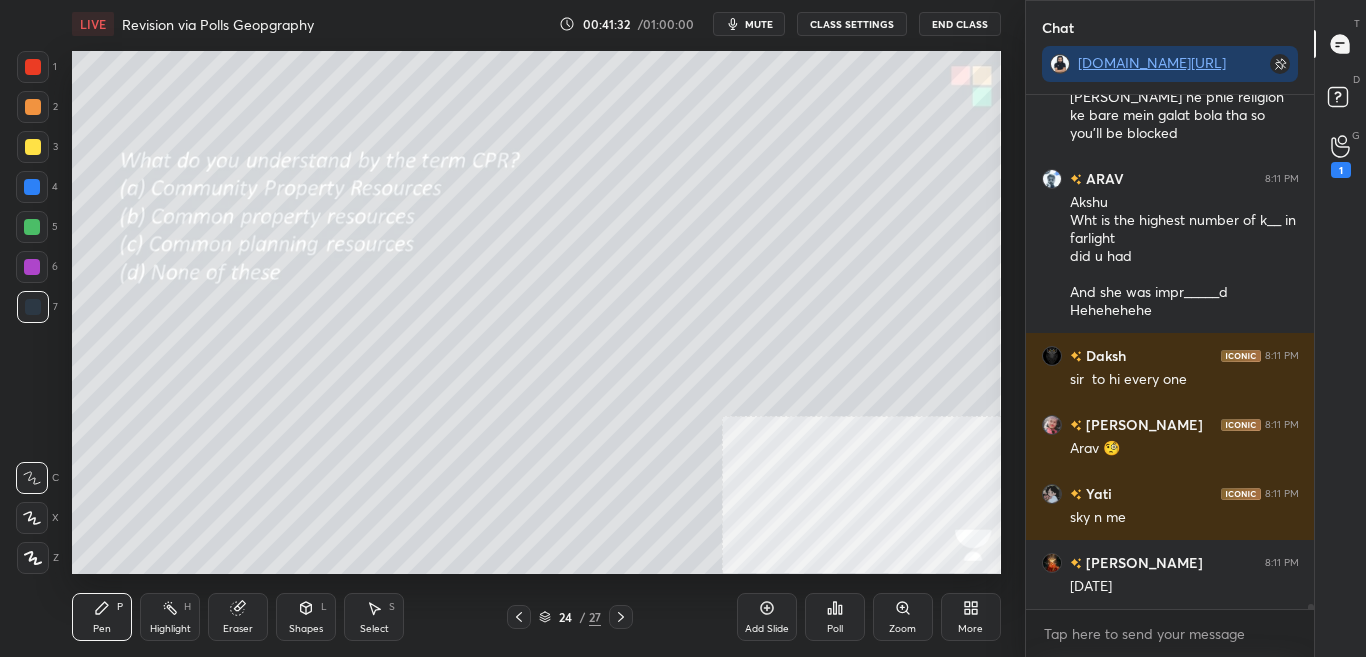 click on "Poll" at bounding box center [835, 629] 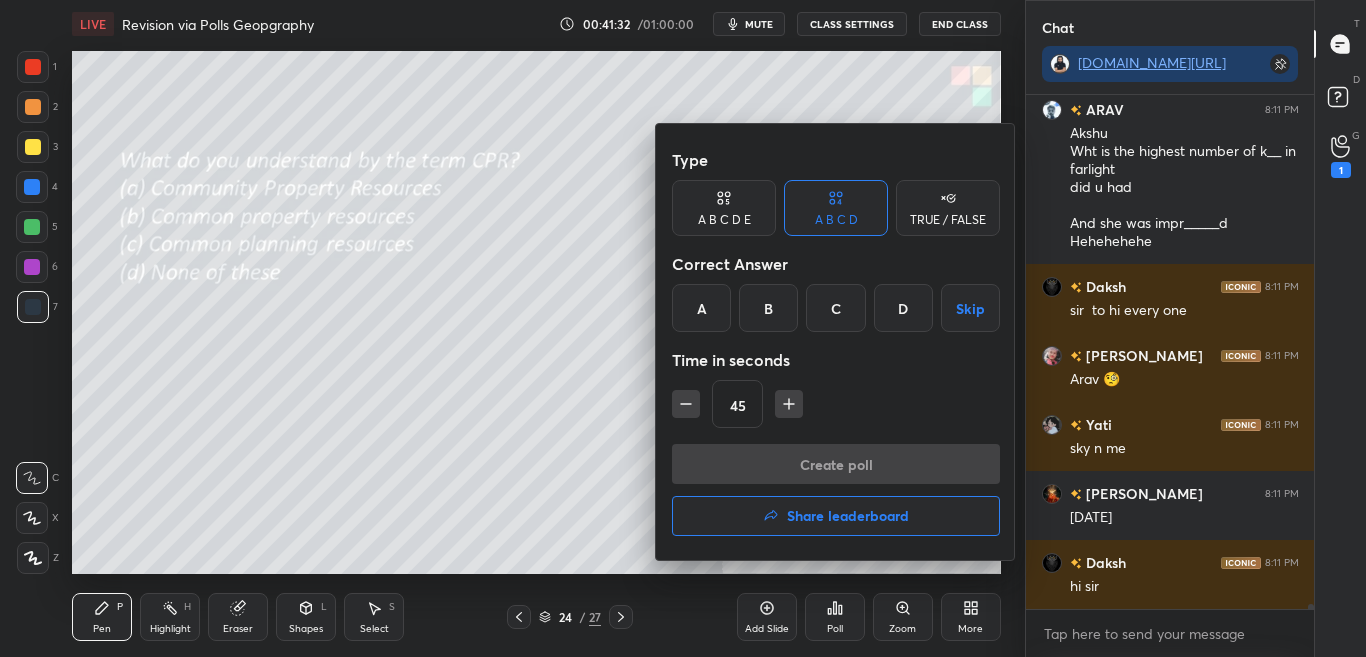 click at bounding box center [683, 328] 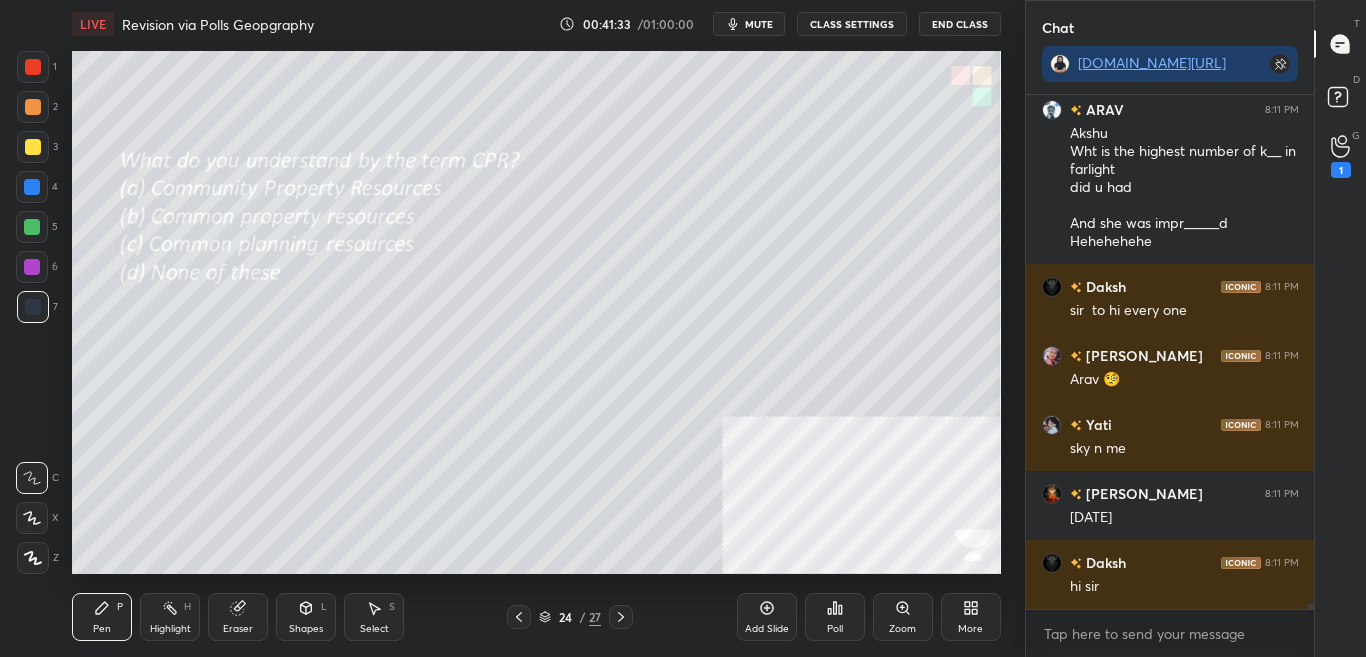 click on "Poll" at bounding box center [835, 629] 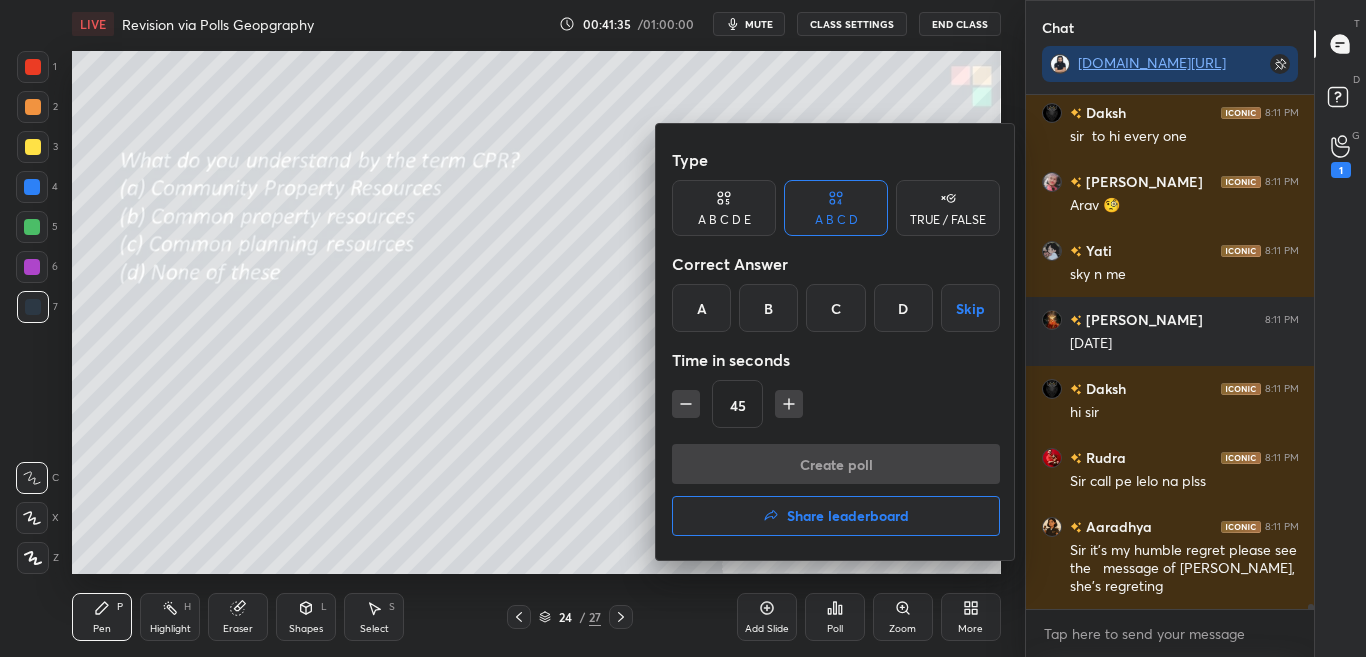 click on "B" at bounding box center [768, 308] 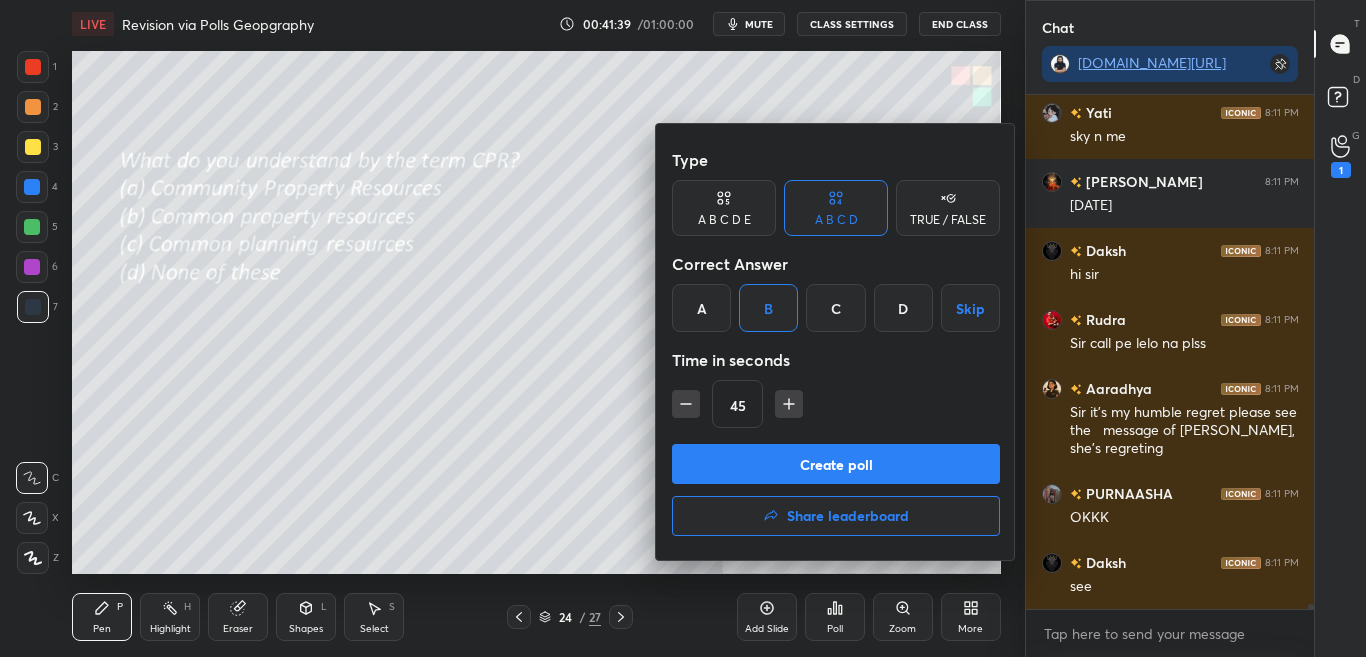 click on "Create poll" at bounding box center [836, 464] 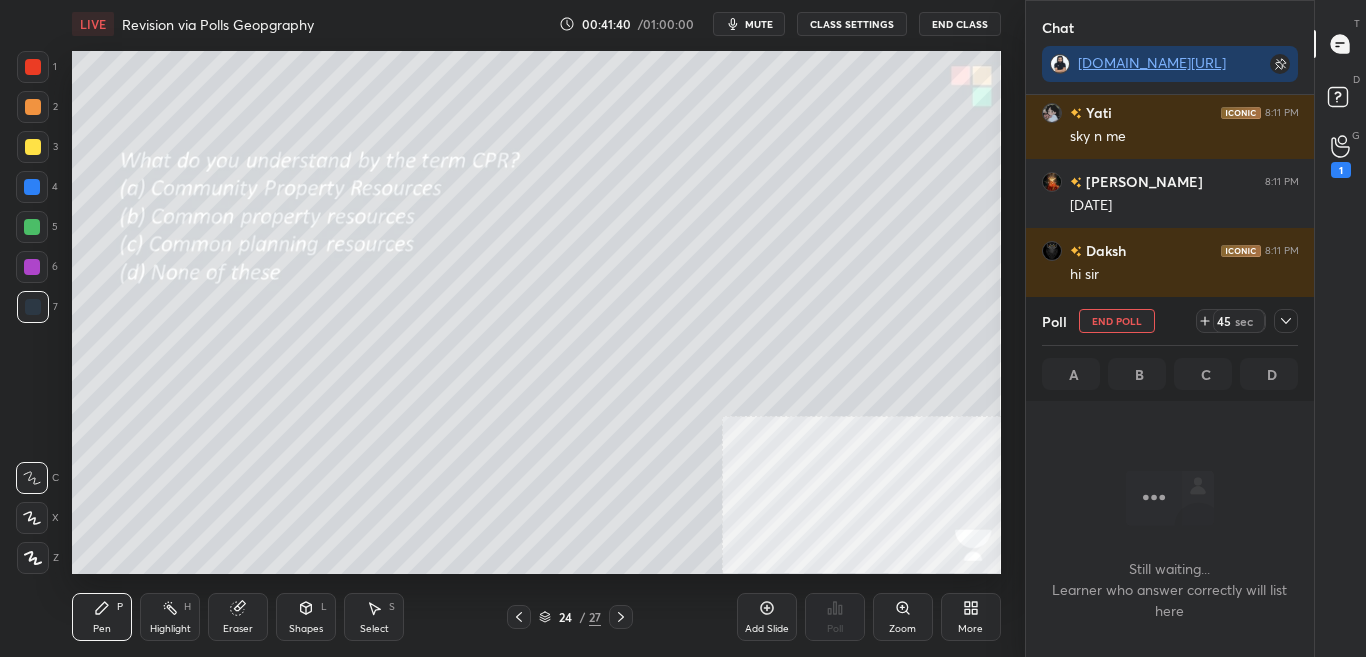click 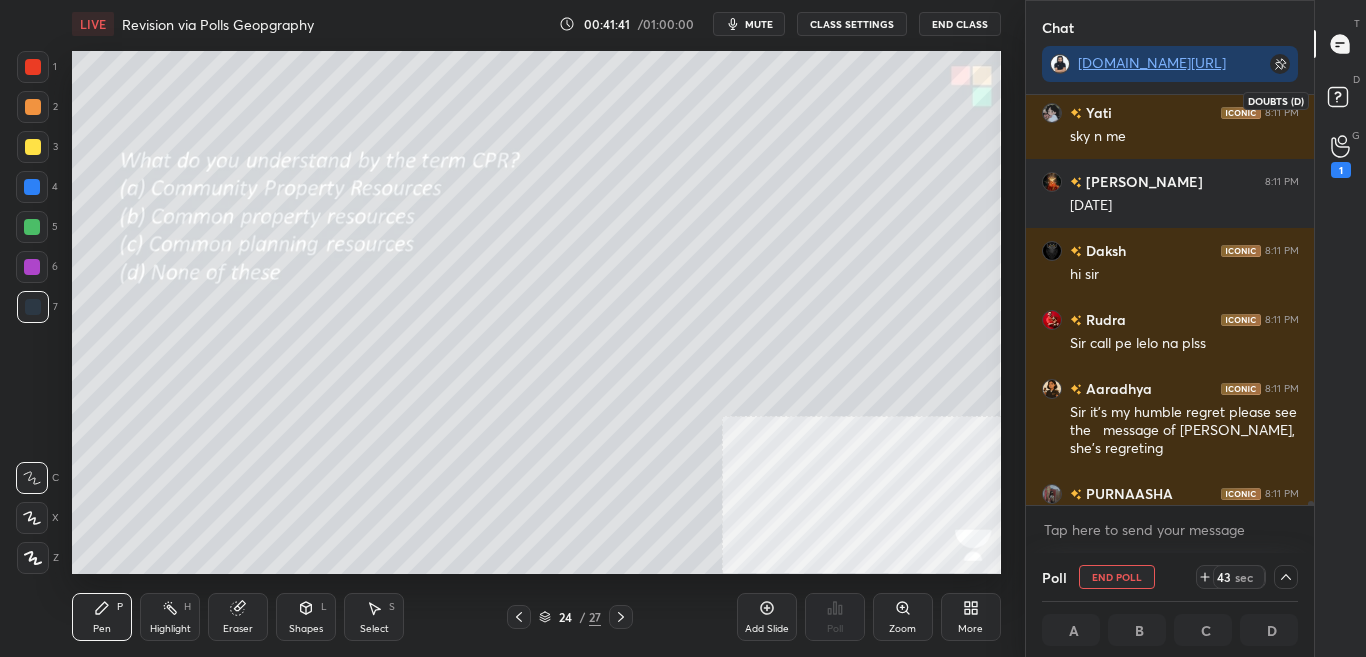 click 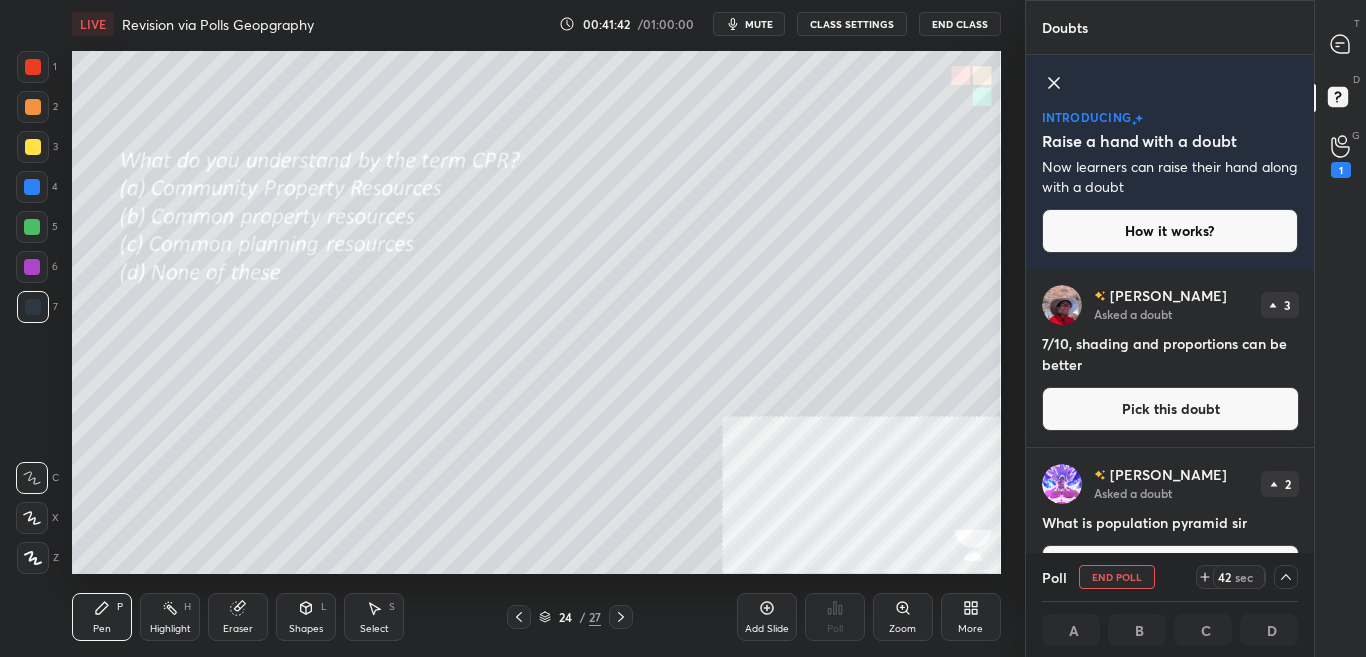 click on "T Messages (T) D Doubts (D) G Raise Hand (G) 1" at bounding box center [1340, 328] 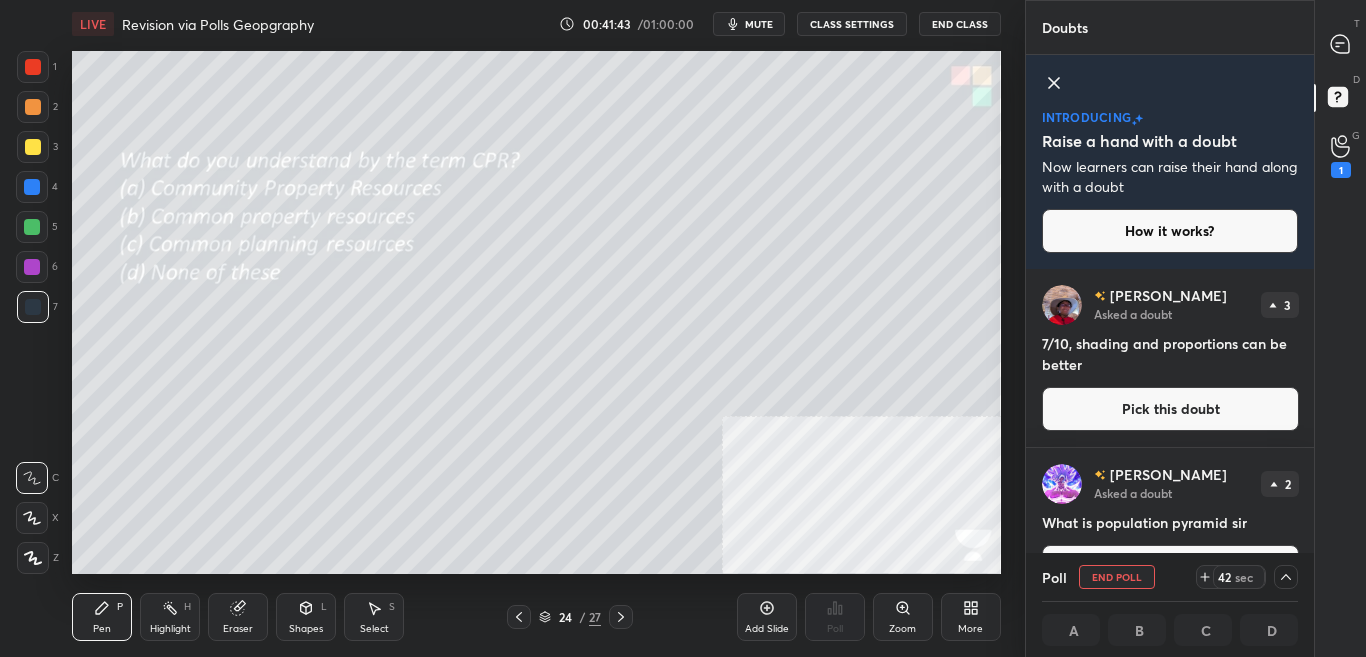 click on "T Messages (T) D Doubts (D) G Raise Hand (G) 1" at bounding box center [1340, 328] 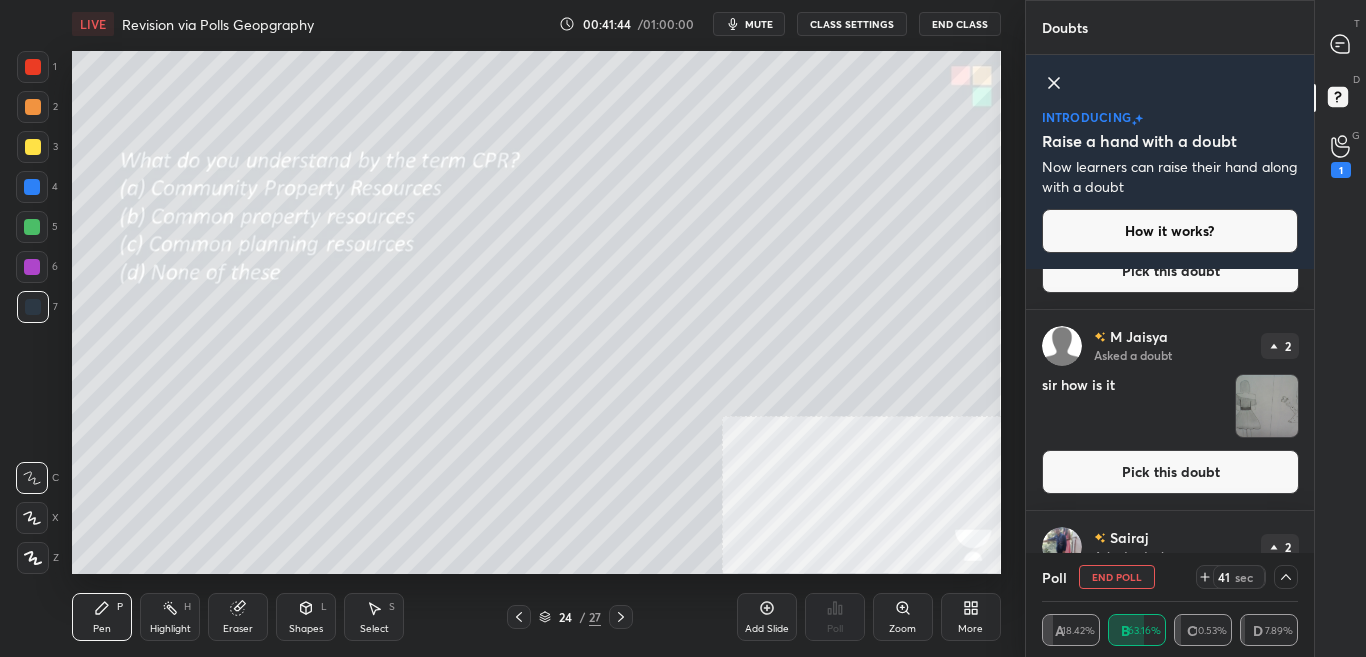 click on "T Messages (T) D Doubts (D) G Raise Hand (G) 1" at bounding box center [1340, 328] 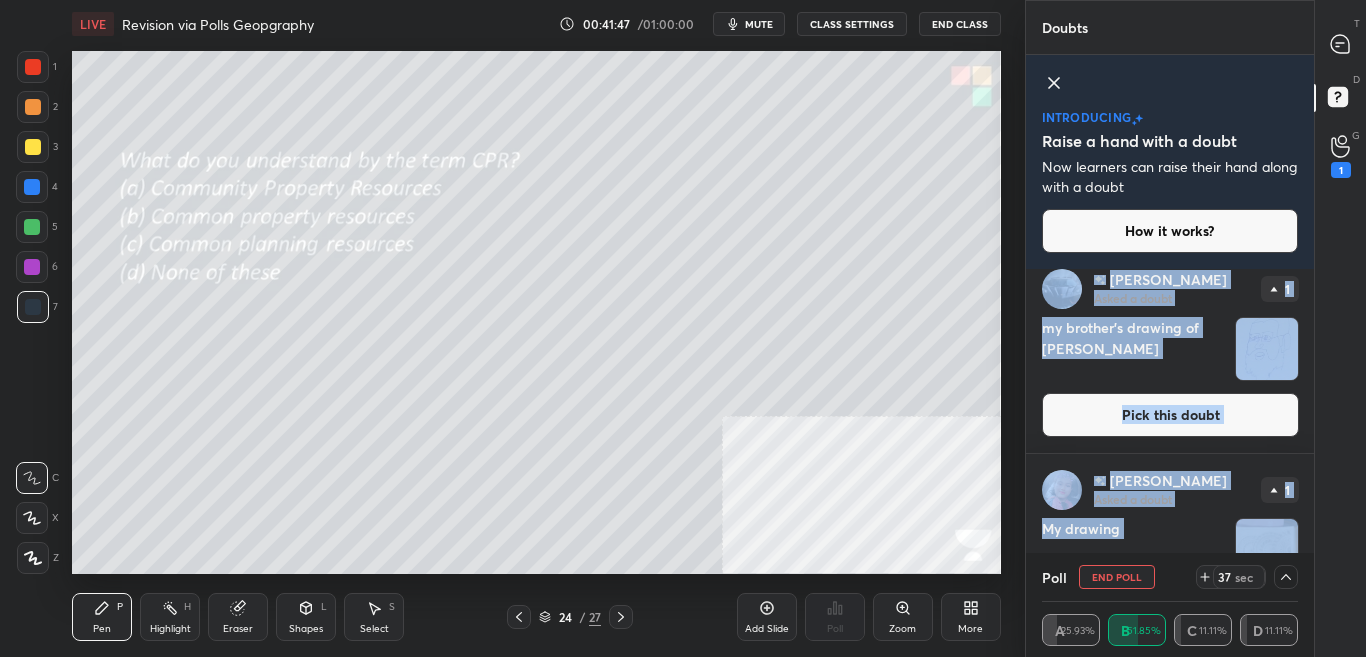 drag, startPoint x: 1308, startPoint y: 500, endPoint x: 1296, endPoint y: 555, distance: 56.293873 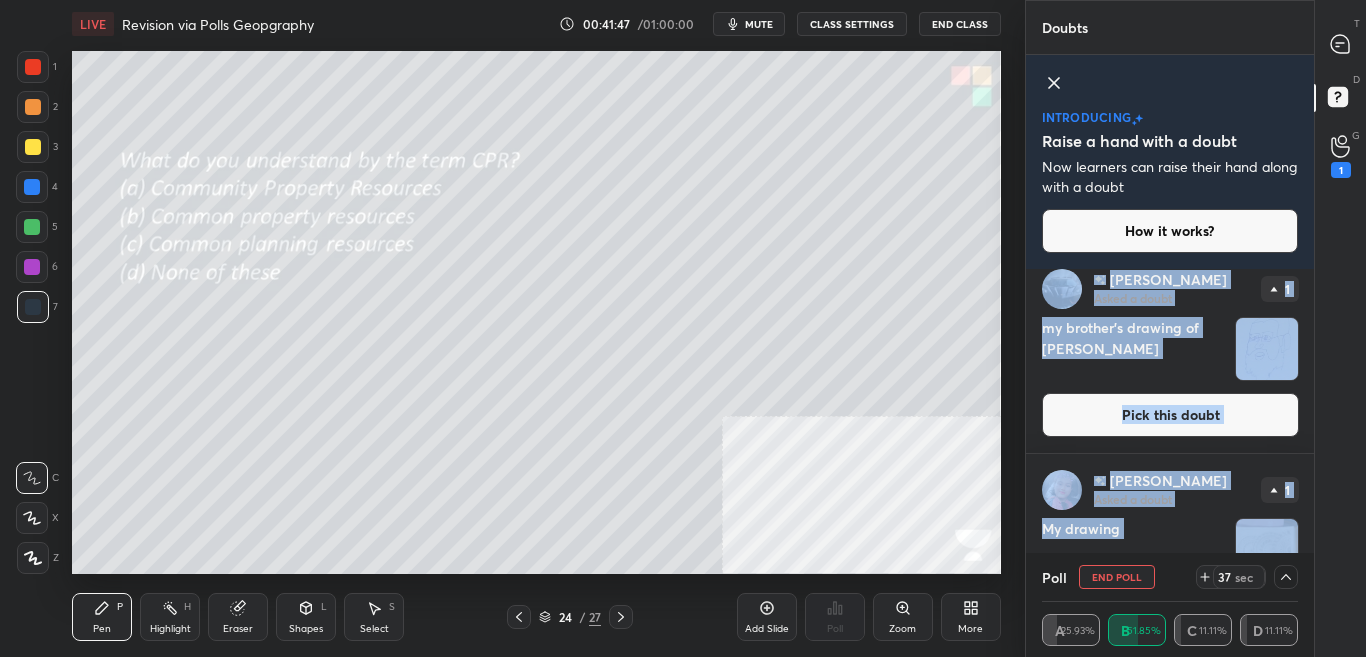 click on "Doubts Enable hand raising Enable raise hand to speak to learners. Once enabled, chat will be turned off temporarily. Enable x   introducing Raise a hand with a doubt Now learners can raise their hand along with a doubt  How it works? Avadhoot Asked a doubt 1 Sir for u Pick this doubt Garvit Asked a doubt 1 Please help me with this doubt Pick this doubt Revanth Asked a doubt 1 my brother's drawing of sikandar baig sir Pick this doubt Akshita Asked a doubt 1 My drawing Pick this doubt NEW DOUBTS ASKED Discuss a doubt Ishika View Doubt Concept or Topic related M Rudra Preparation related Sairaj Can't raise hand Looks like educator just invited you to speak. Please wait before you can raise your hand again. Got it Poll End Poll 37  sec A 25.93% B 51.85% C 11.11% D 11.11%" at bounding box center (1170, 328) 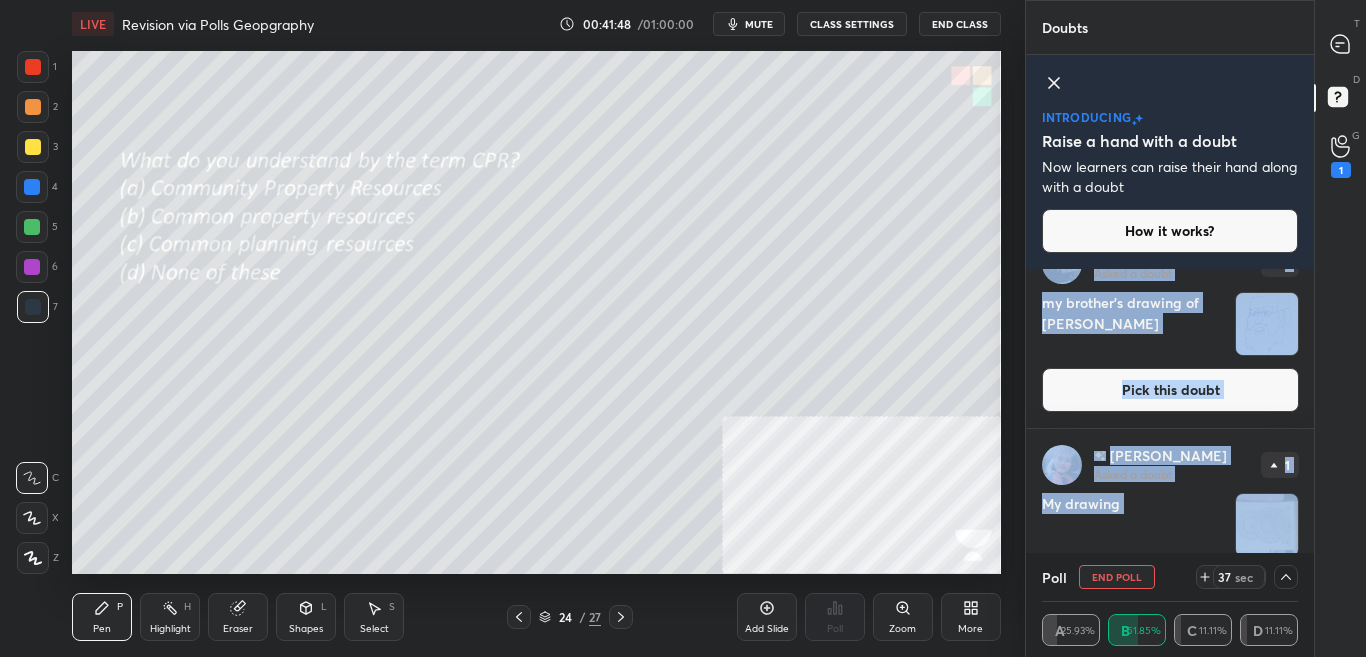 click on "Akshita Asked a doubt 1 My drawing Pick this doubt" at bounding box center [1170, 529] 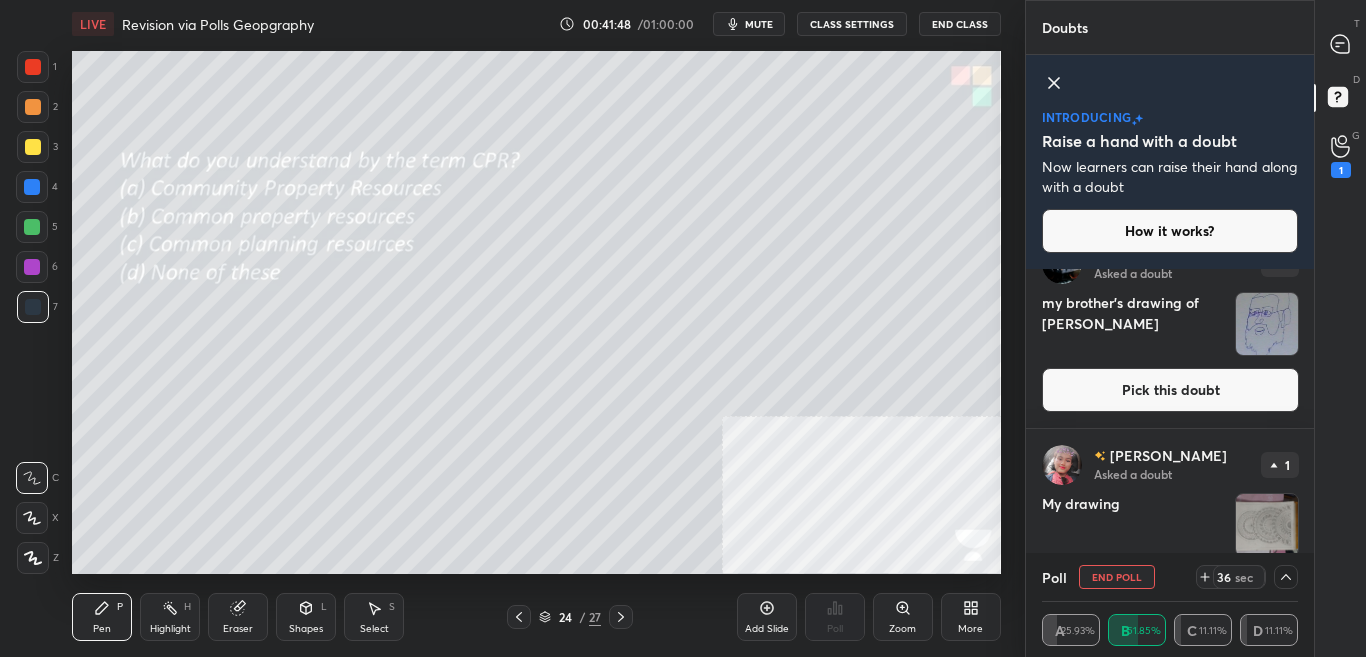 click on "Akshita Asked a doubt 1 My drawing Pick this doubt" at bounding box center [1170, 529] 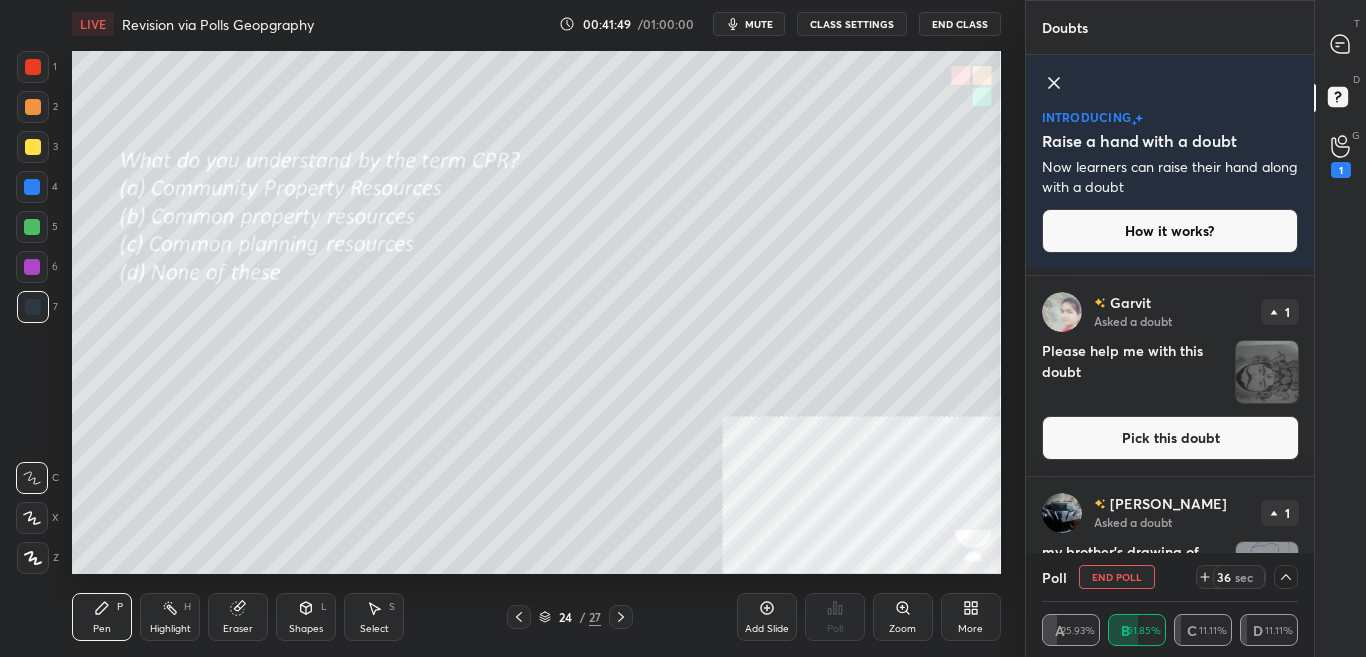 click on "T Messages (T) D Doubts (D) G Raise Hand (G) 1" at bounding box center [1340, 328] 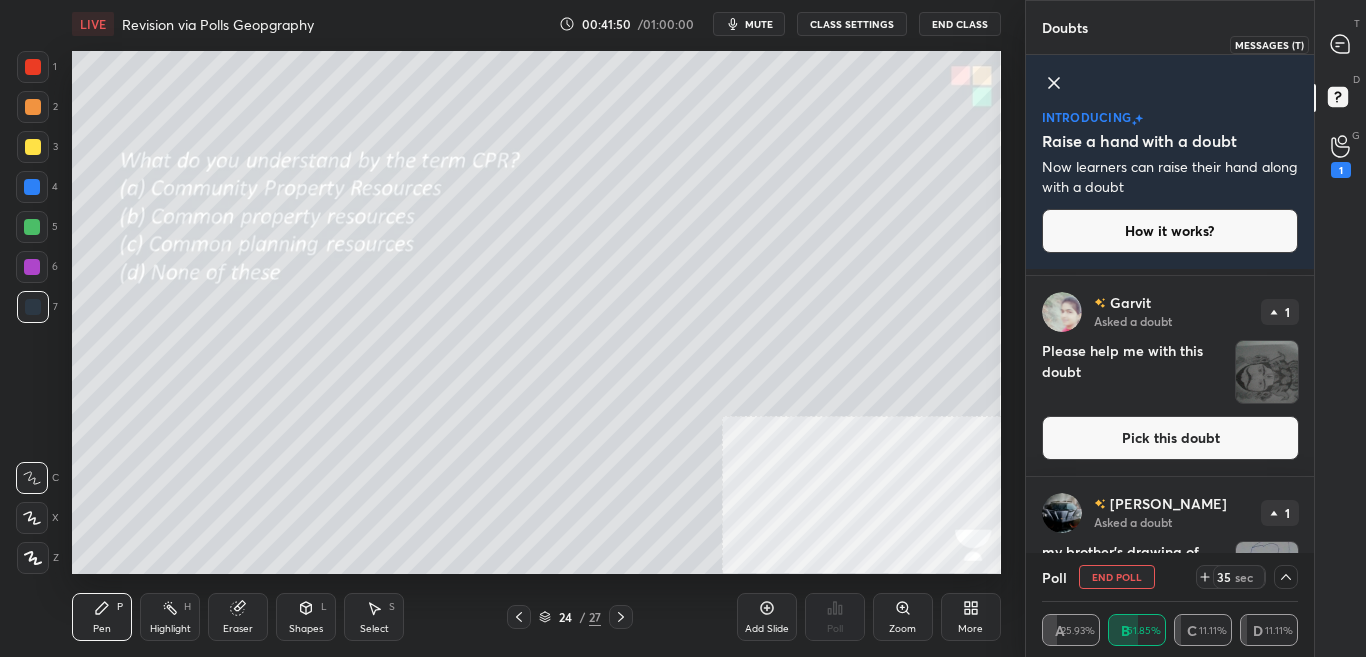 click at bounding box center [1341, 44] 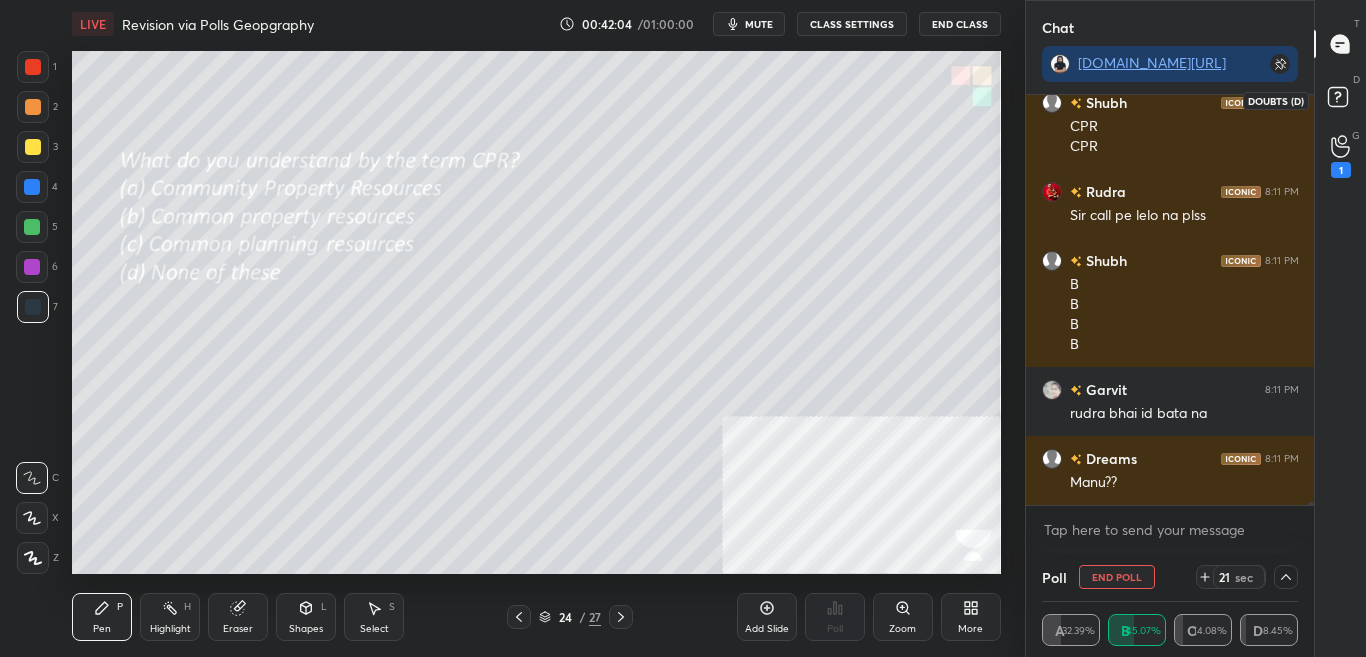 click 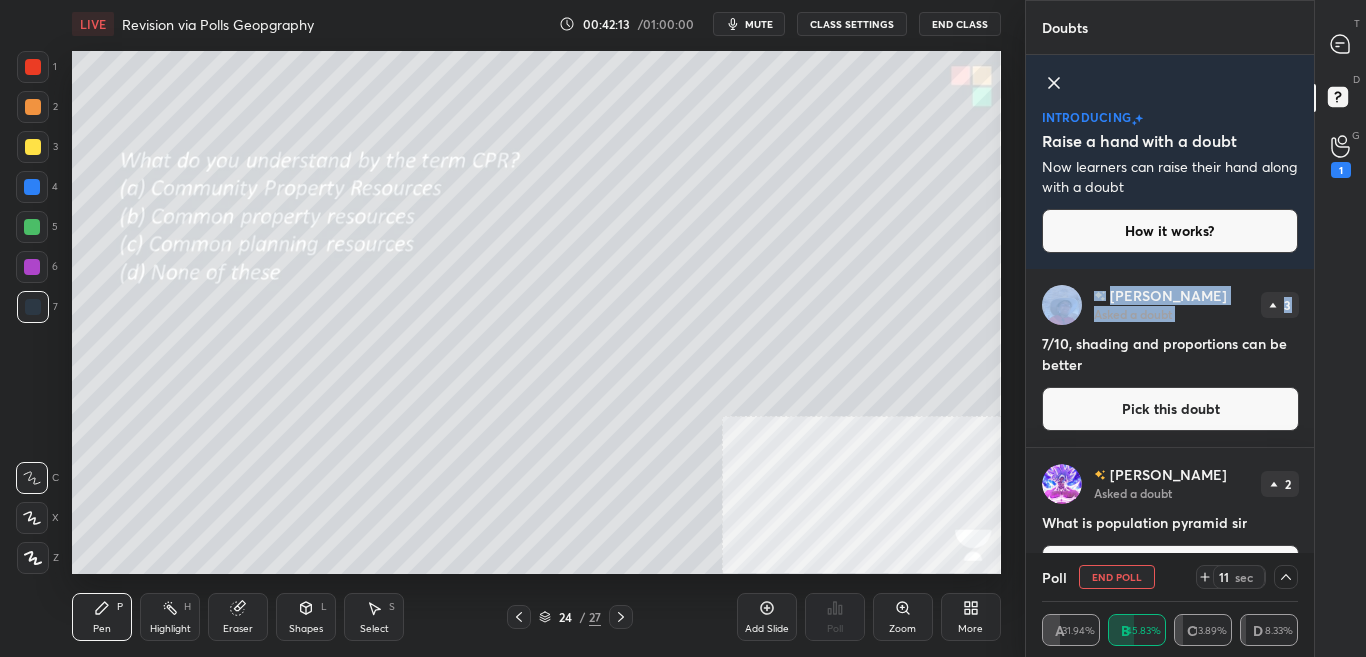 drag, startPoint x: 1310, startPoint y: 305, endPoint x: 1312, endPoint y: 324, distance: 19.104973 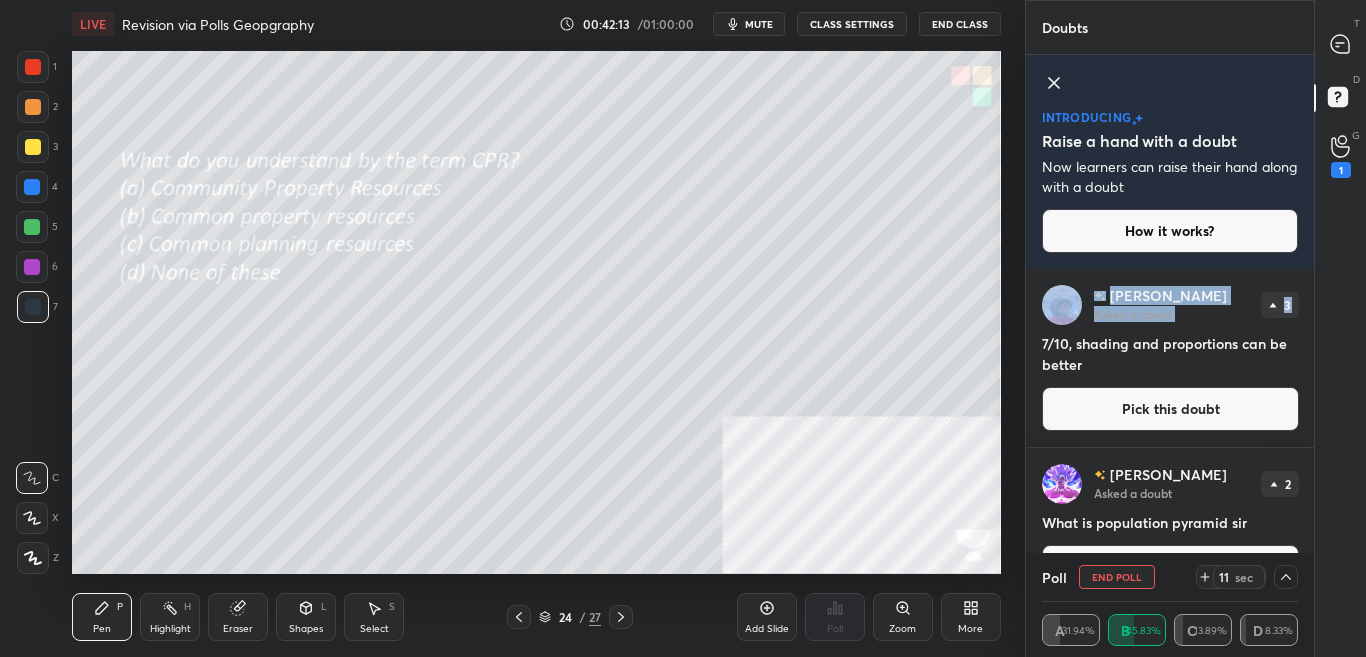 click on "Ibrahim Asked a doubt 3 7/10, shading and proportions can be better Pick this doubt Varadraj Asked a doubt 2 What is population pyramid sir Pick this doubt Ibrahim Asked a doubt 2 Aheem aheem Pick this doubt" at bounding box center [1170, 411] 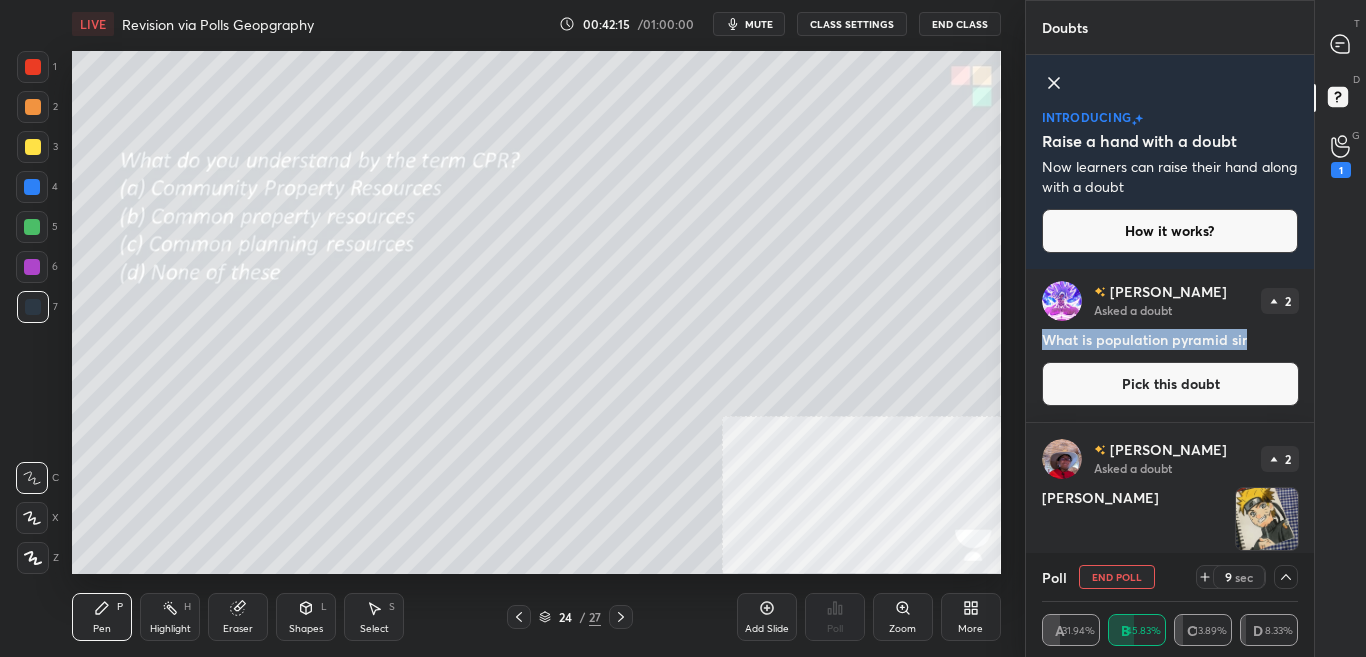 drag, startPoint x: 1047, startPoint y: 339, endPoint x: 1282, endPoint y: 339, distance: 235 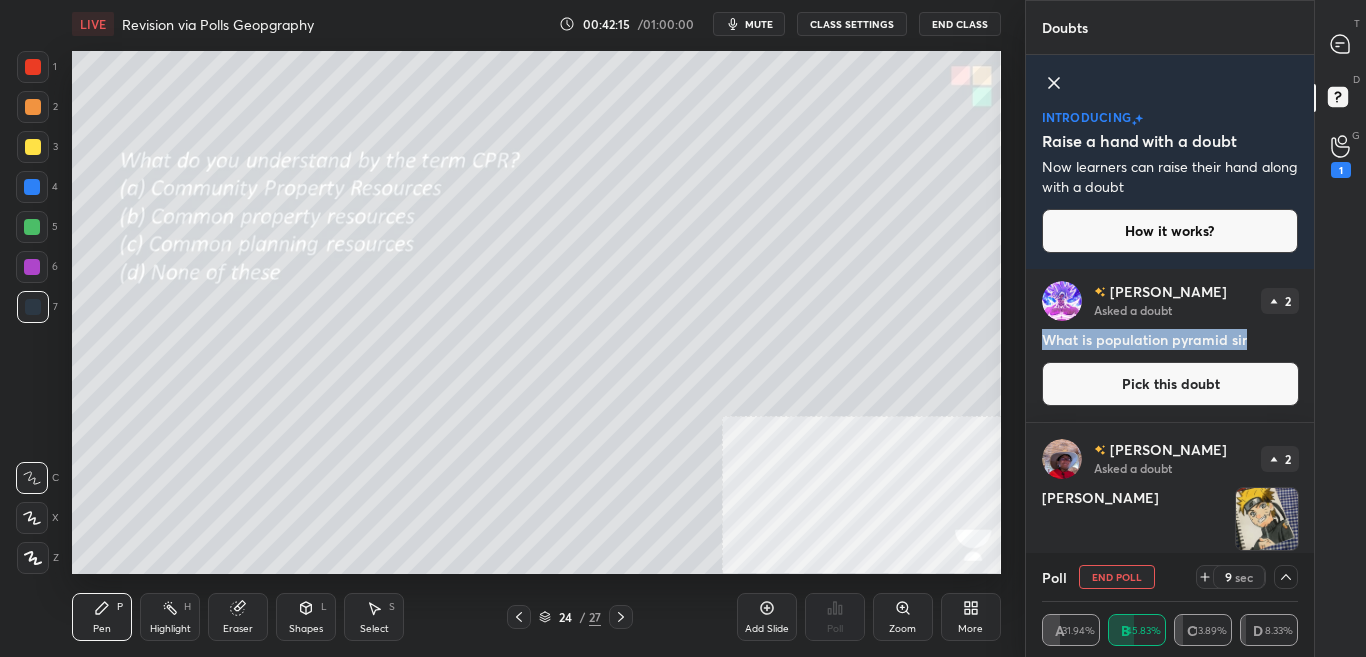 click on "What is population pyramid sir" at bounding box center [1170, 339] 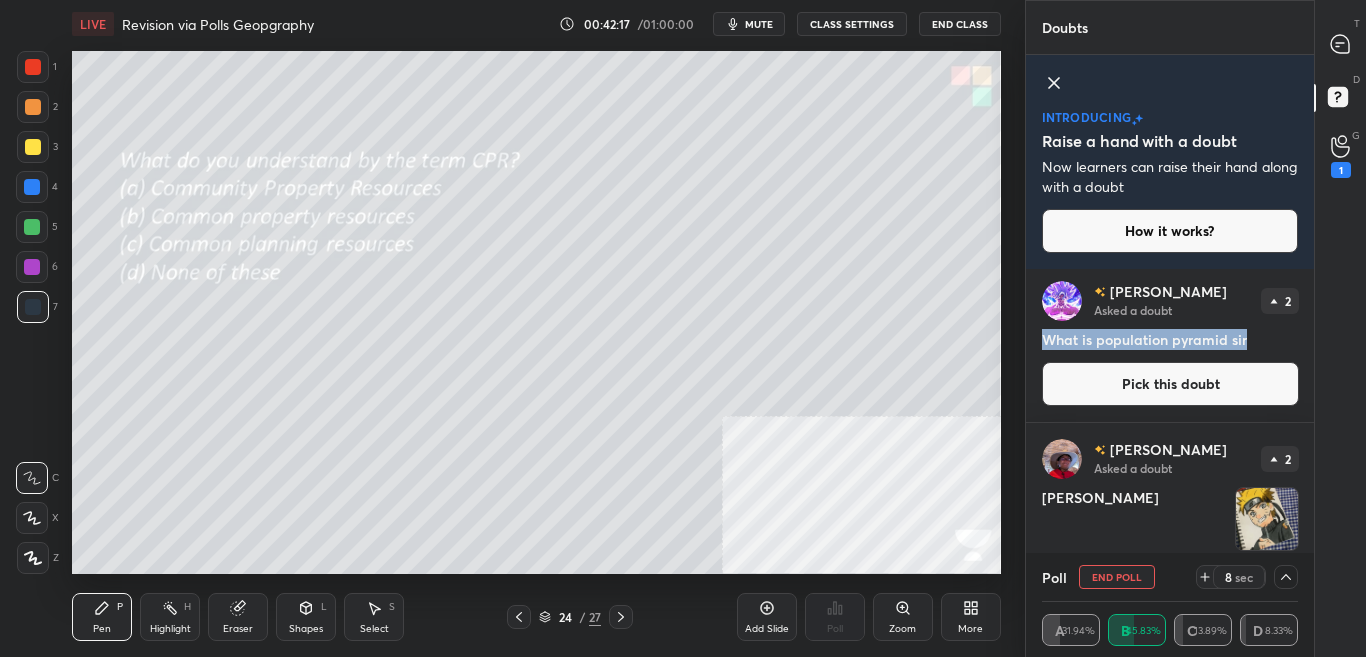 copy on "What is population pyramid sir" 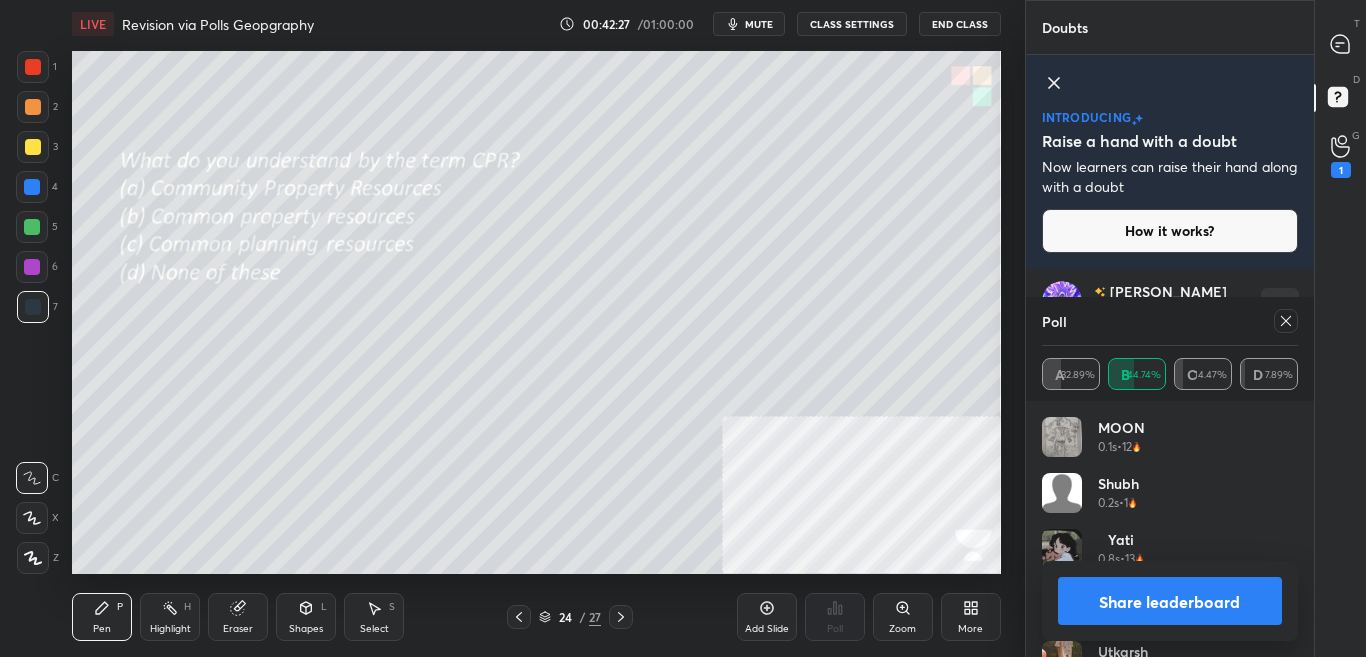 scroll, scrollTop: 7, scrollLeft: 7, axis: both 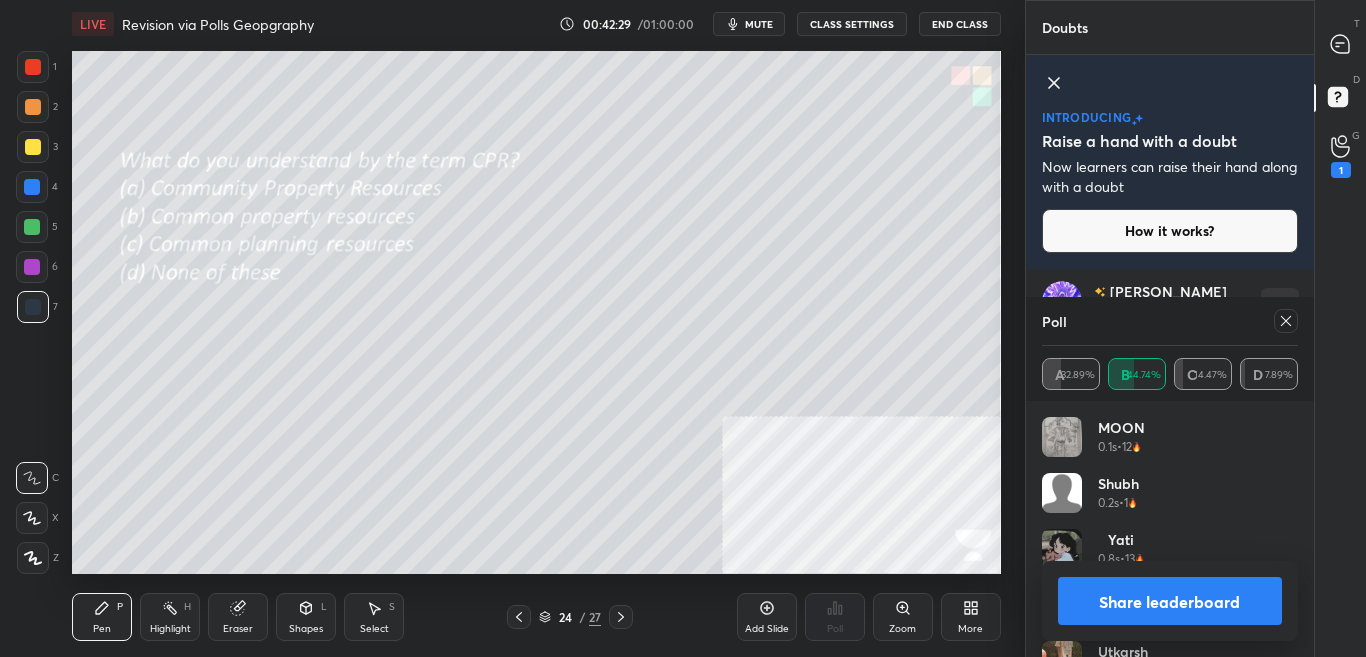 click at bounding box center (1286, 321) 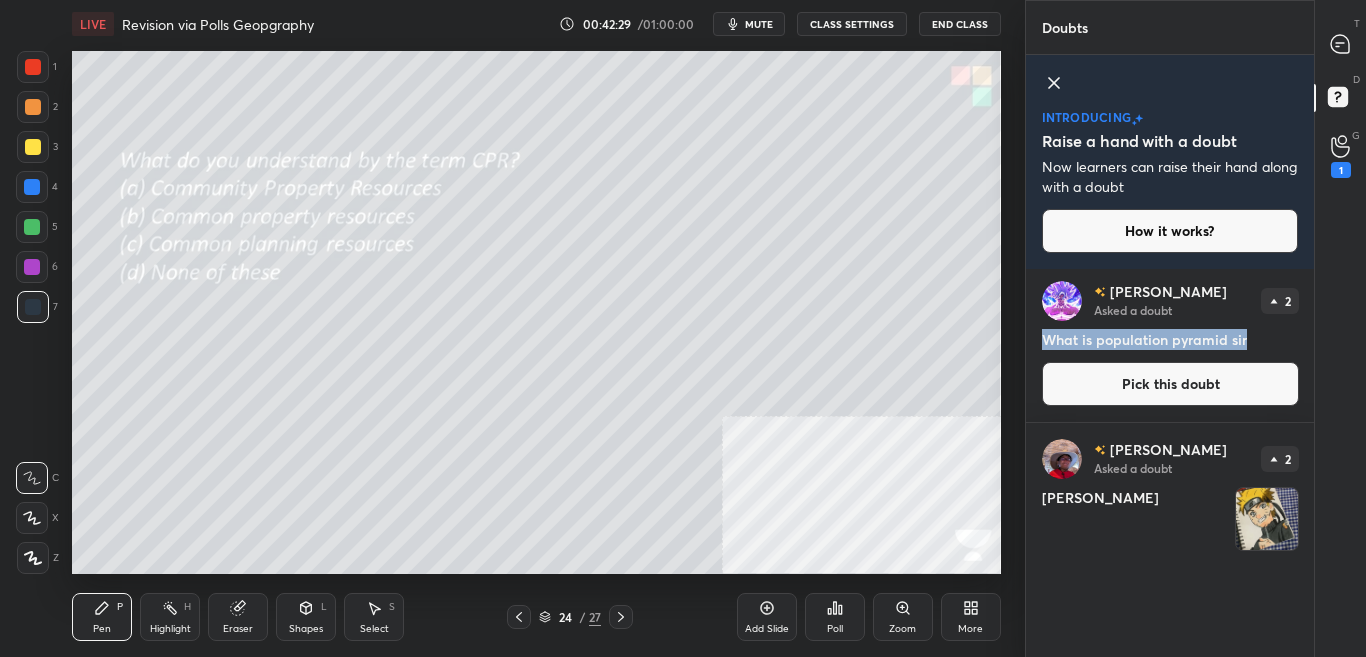 scroll, scrollTop: 0, scrollLeft: 0, axis: both 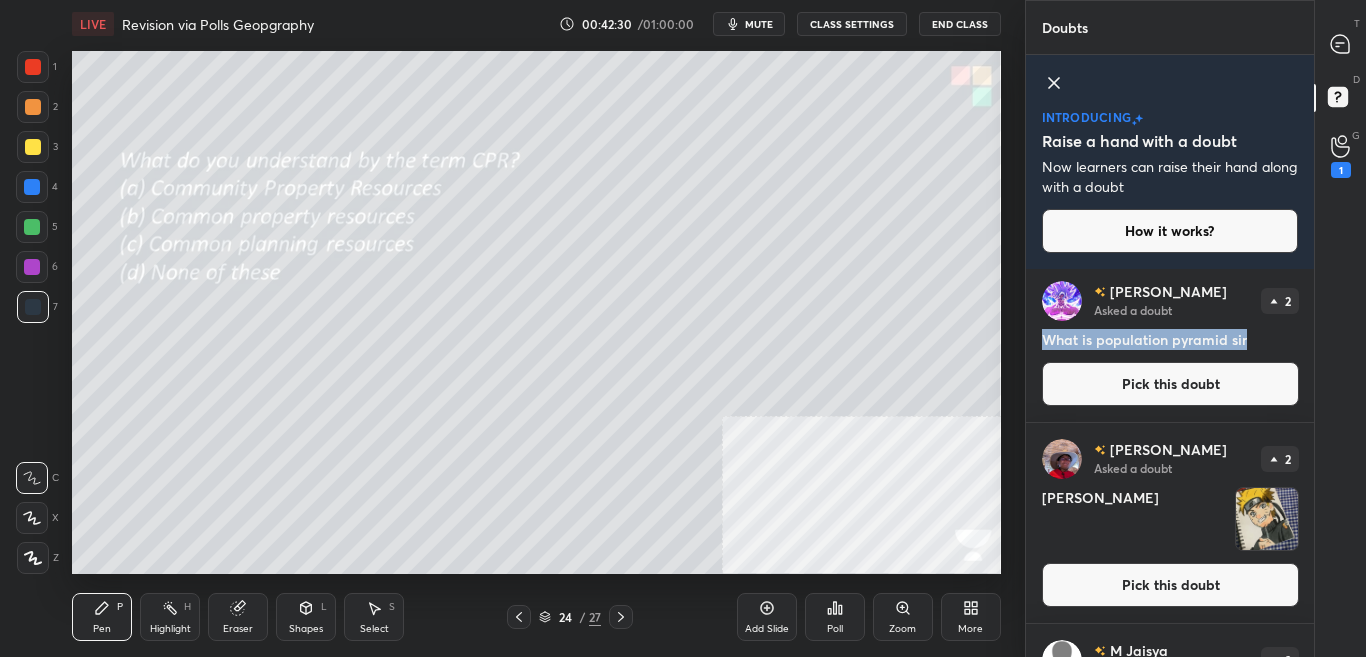click on "Pick this doubt" at bounding box center (1170, 384) 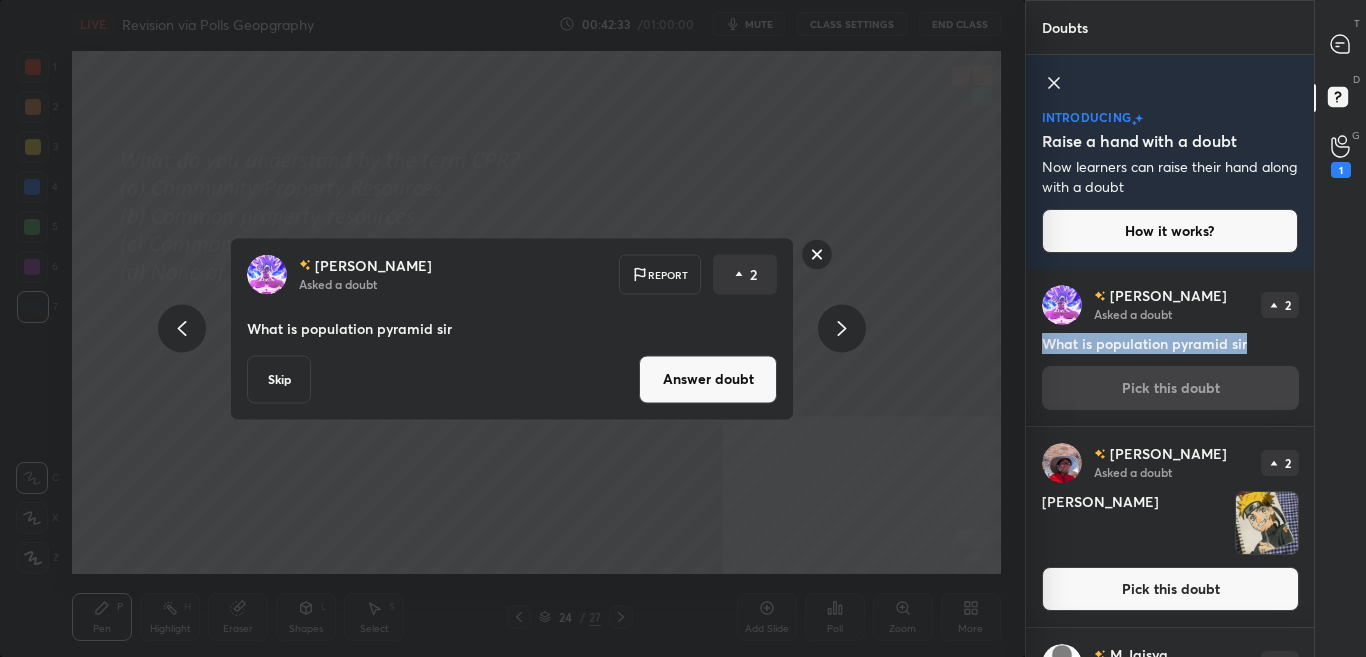 drag, startPoint x: 758, startPoint y: 379, endPoint x: 802, endPoint y: 346, distance: 55 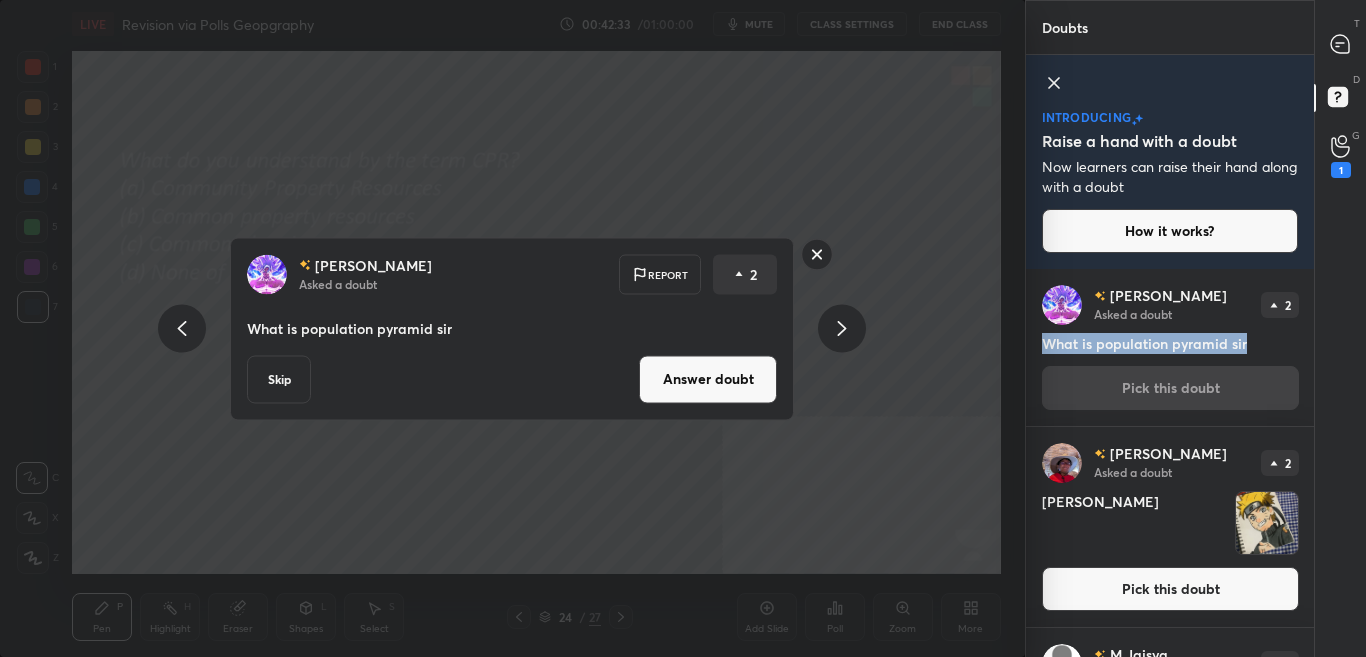 click on "Varadraj Asked a doubt Report 2 What is population pyramid sir Skip Answer doubt" at bounding box center [512, 328] 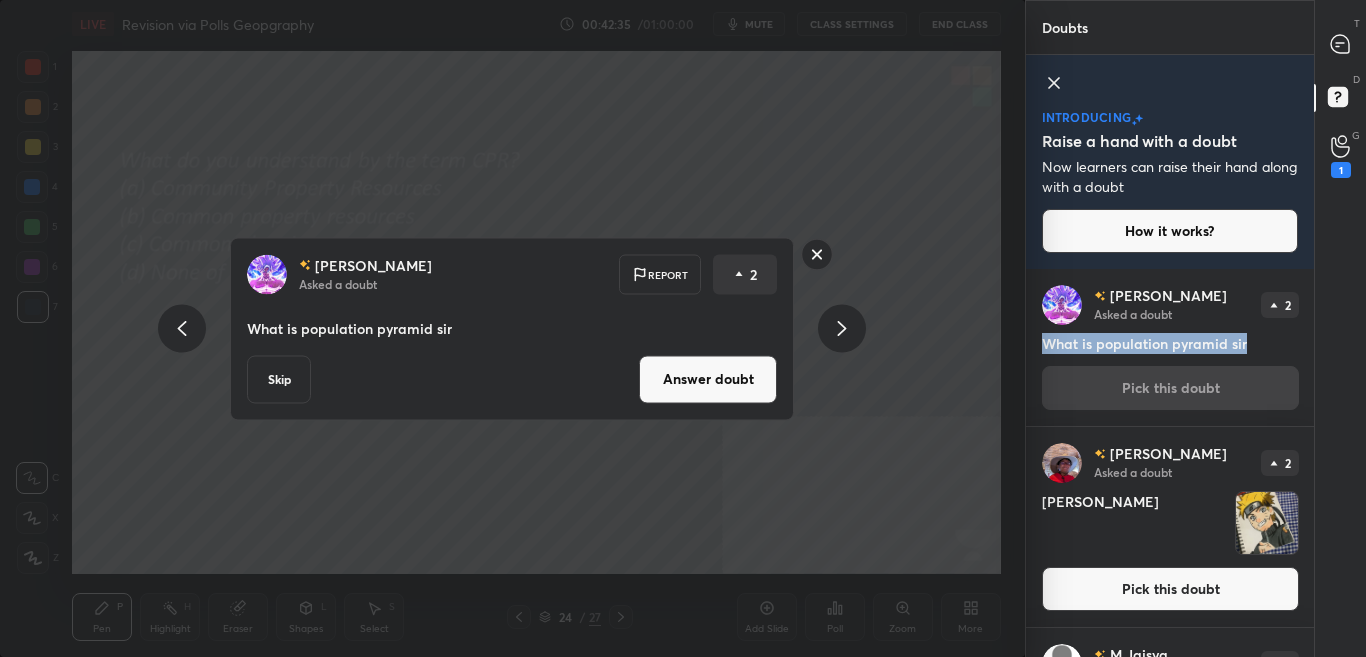 click 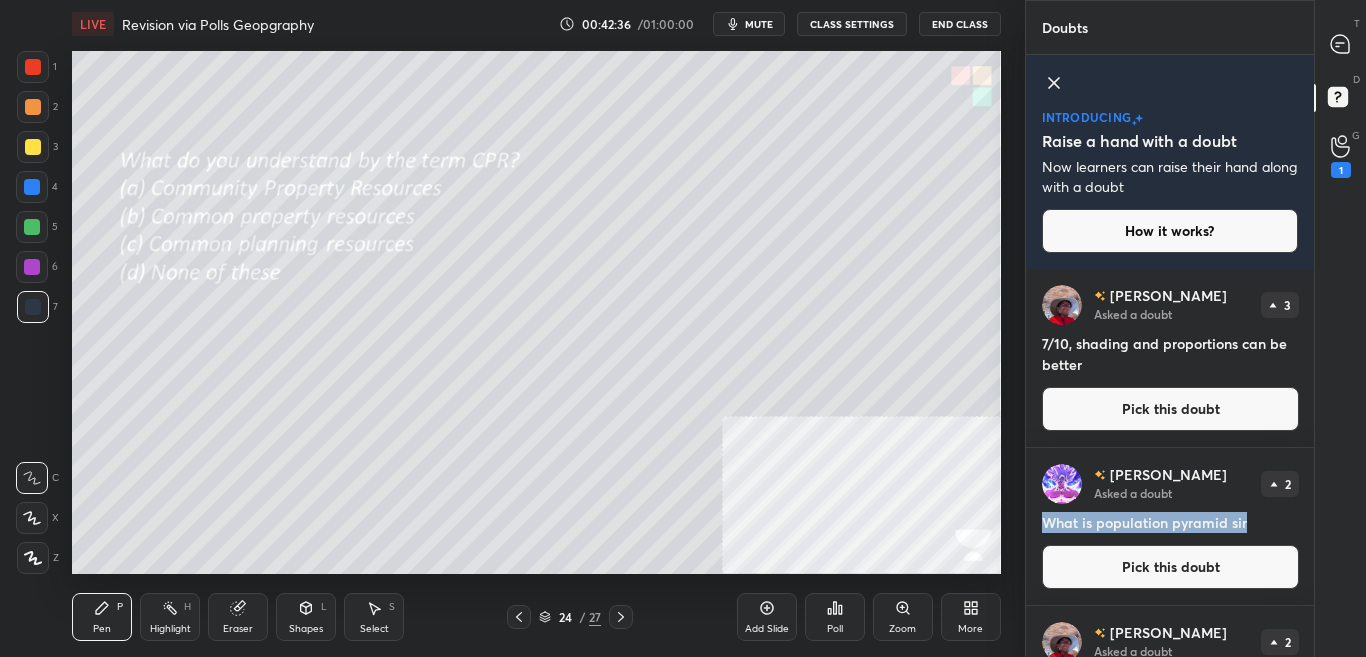 drag, startPoint x: 1357, startPoint y: 35, endPoint x: 1365, endPoint y: 28, distance: 10.630146 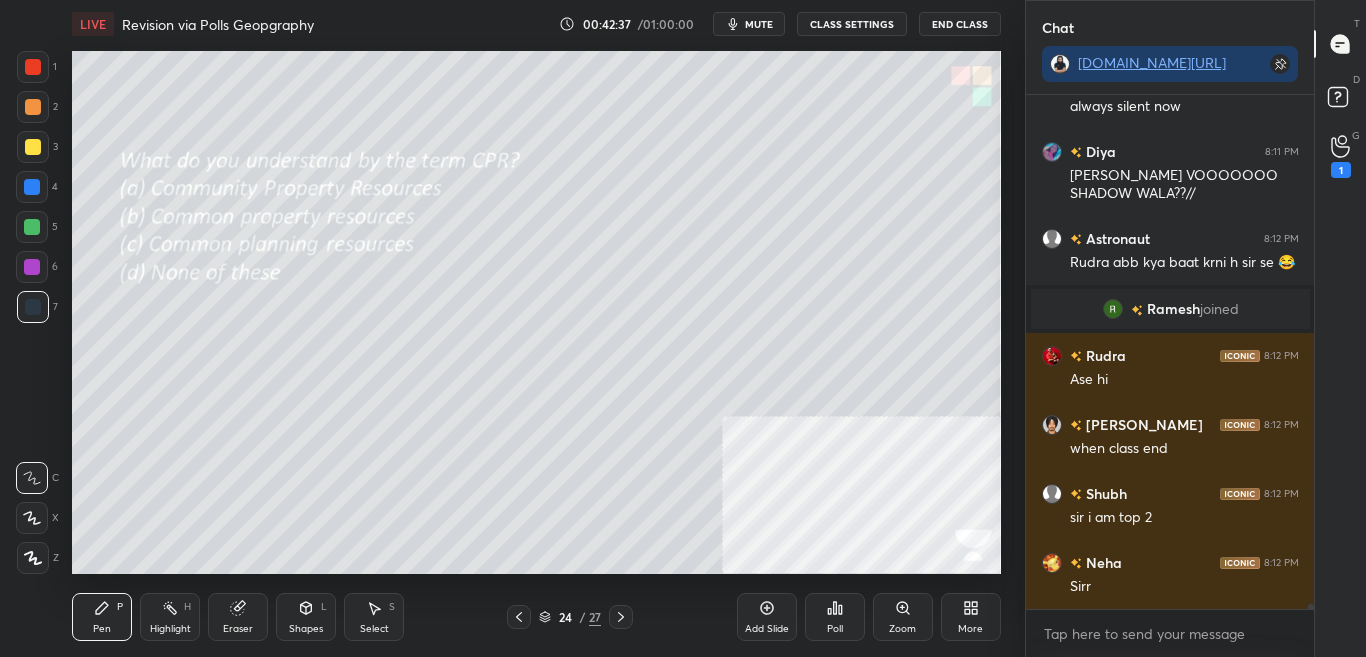 click 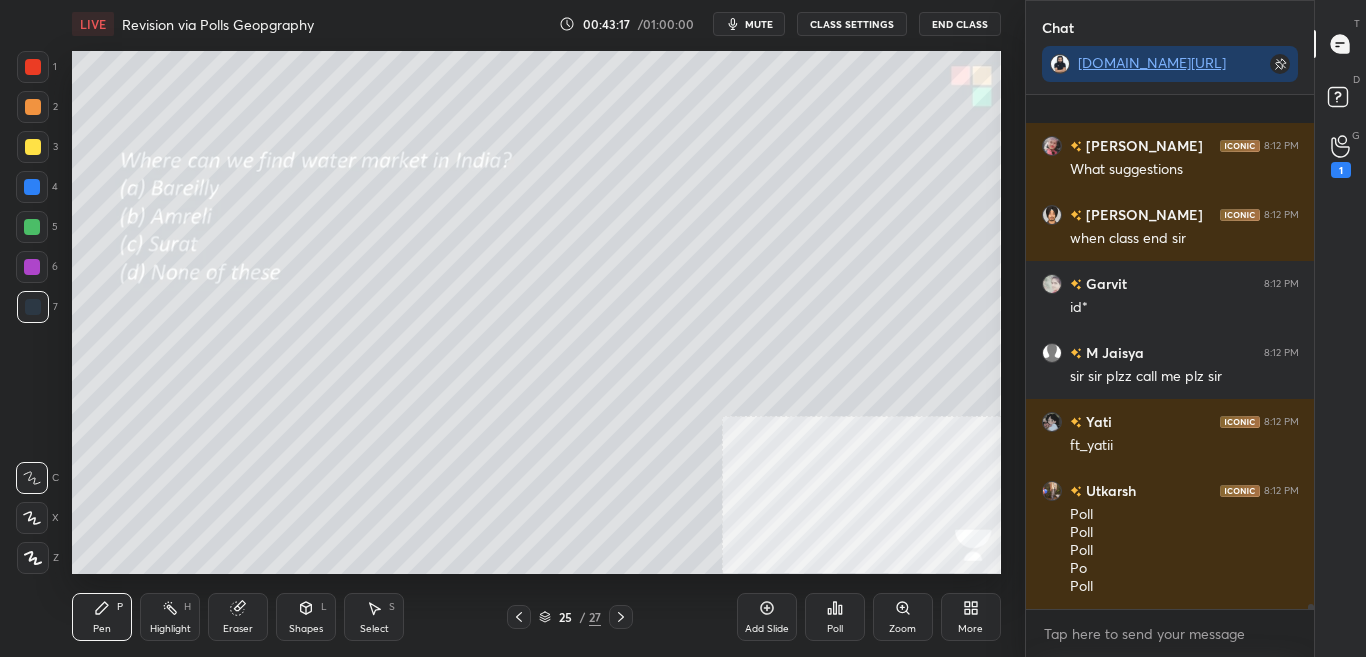 scroll, scrollTop: 54542, scrollLeft: 0, axis: vertical 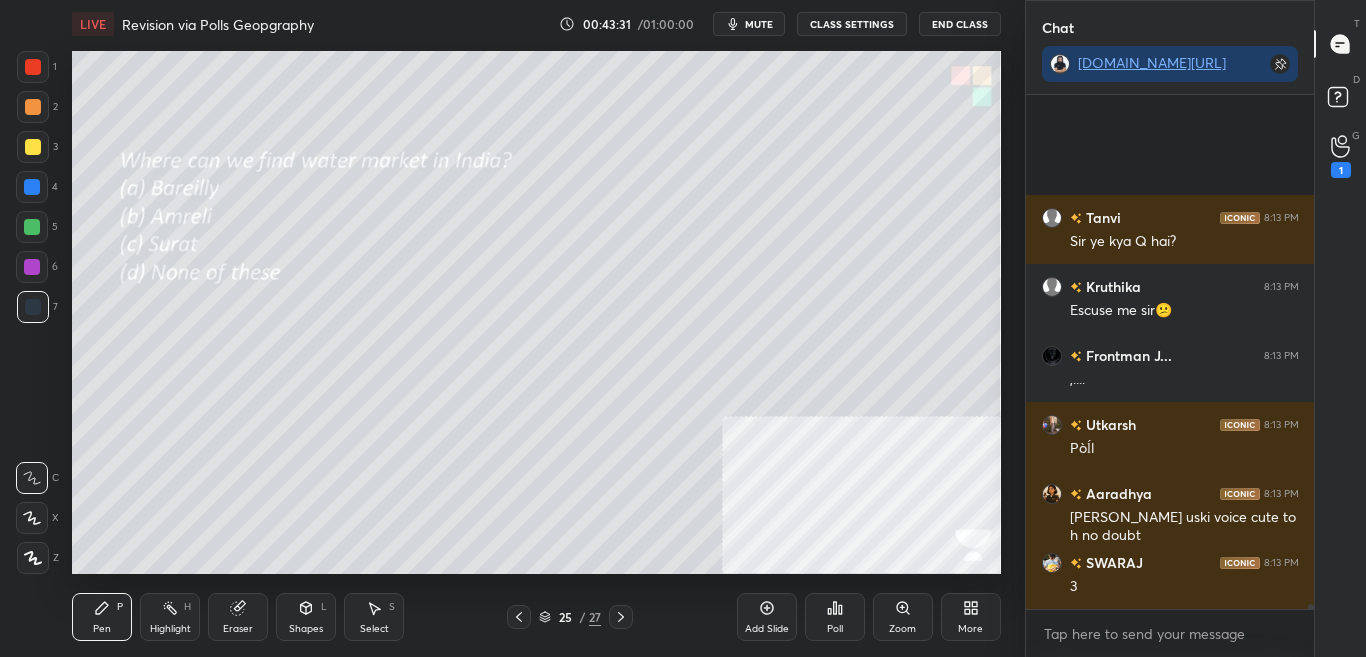 drag, startPoint x: 20, startPoint y: 57, endPoint x: 67, endPoint y: 75, distance: 50.32892 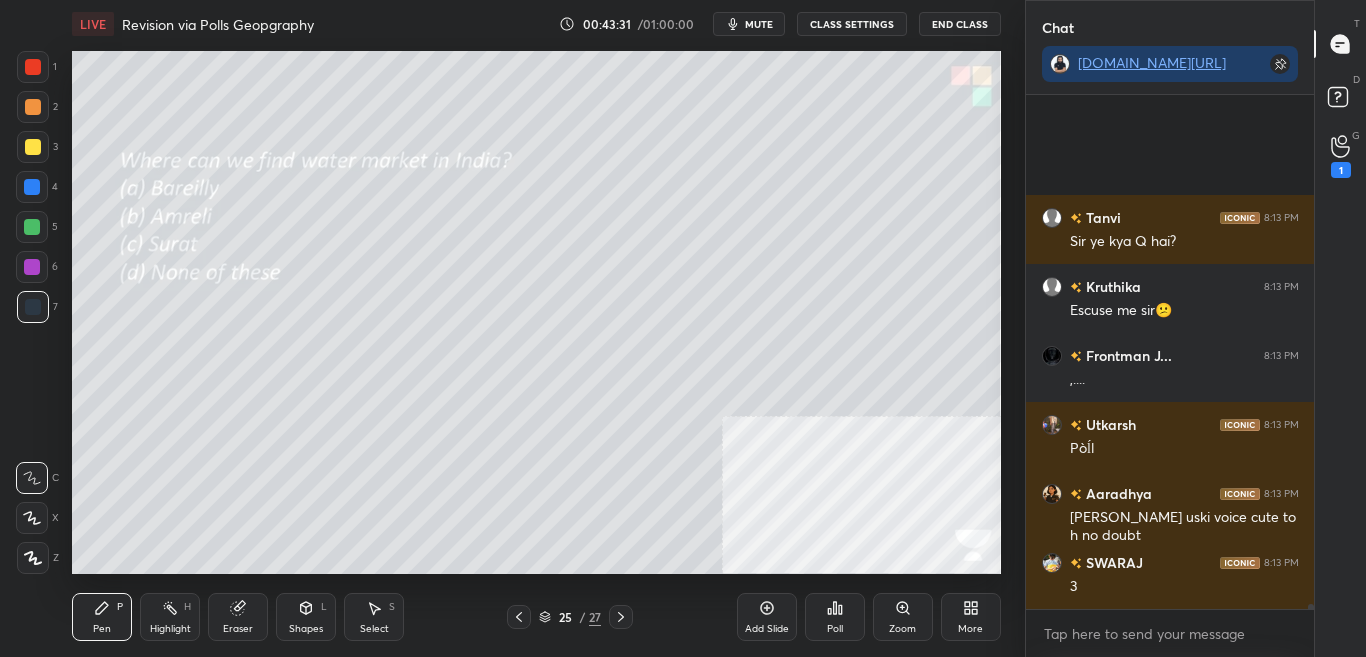 click at bounding box center [33, 67] 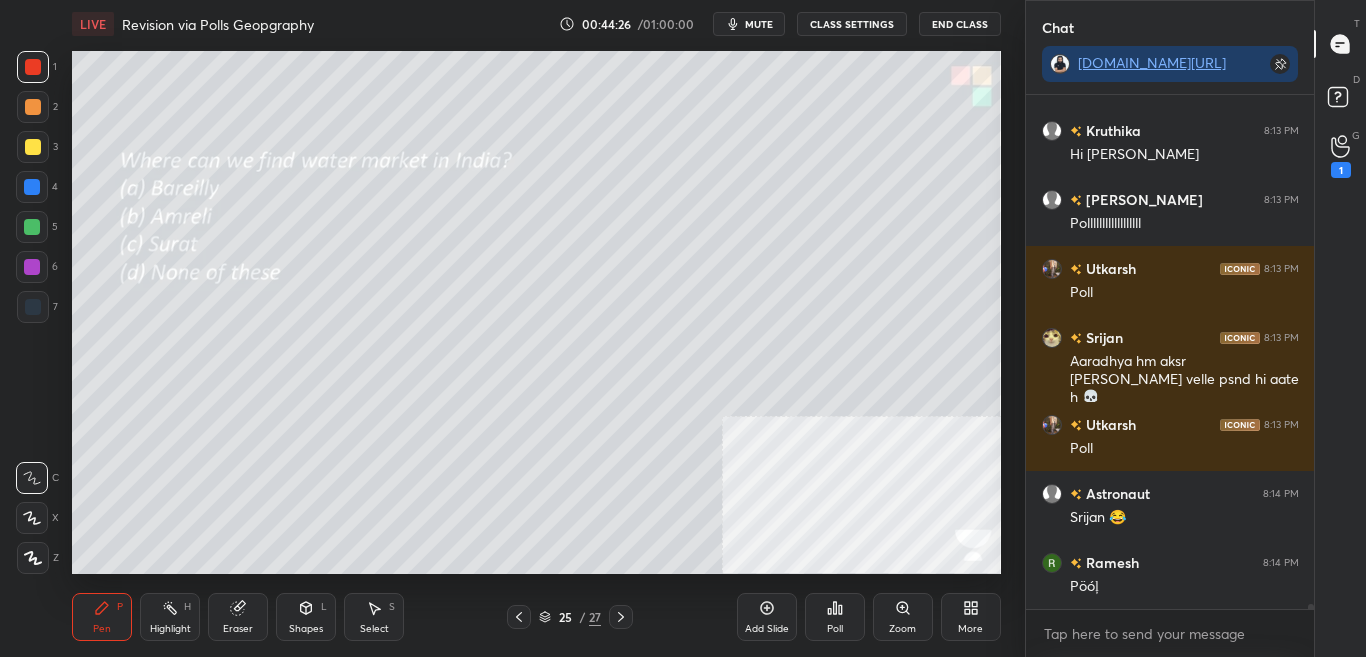 scroll, scrollTop: 54501, scrollLeft: 0, axis: vertical 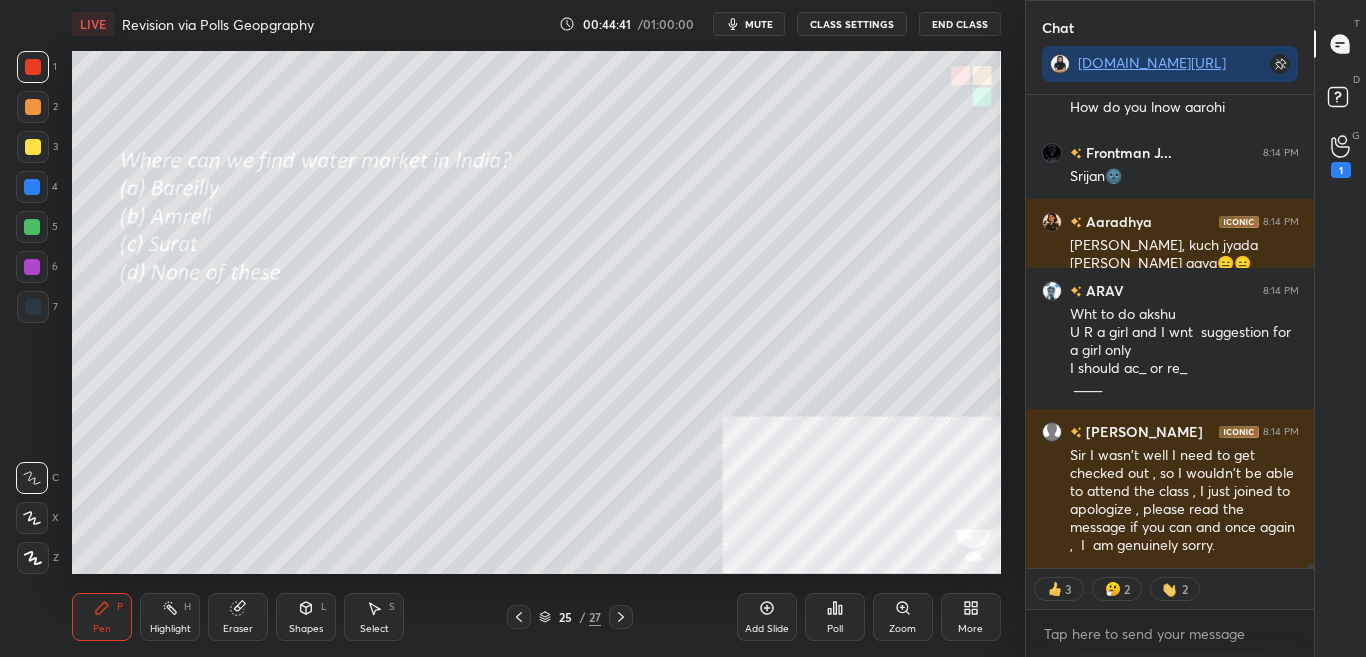 click on "Poll" at bounding box center [835, 629] 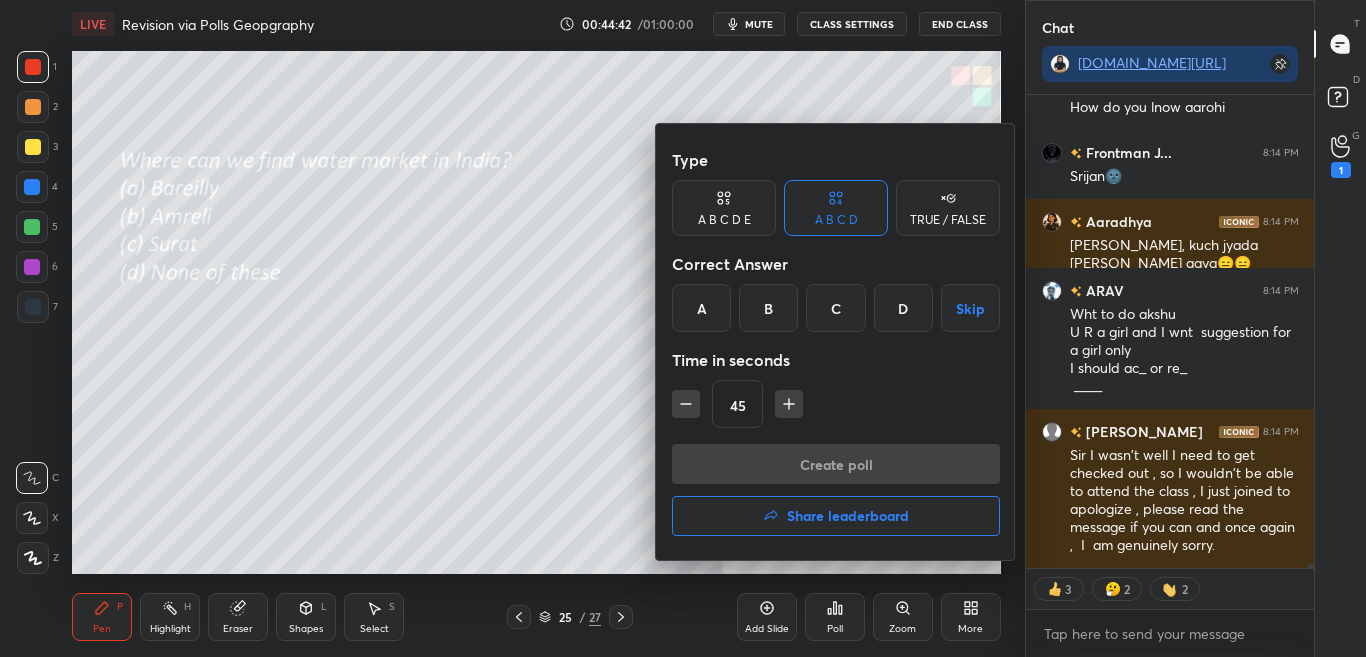 click on "B" at bounding box center (768, 308) 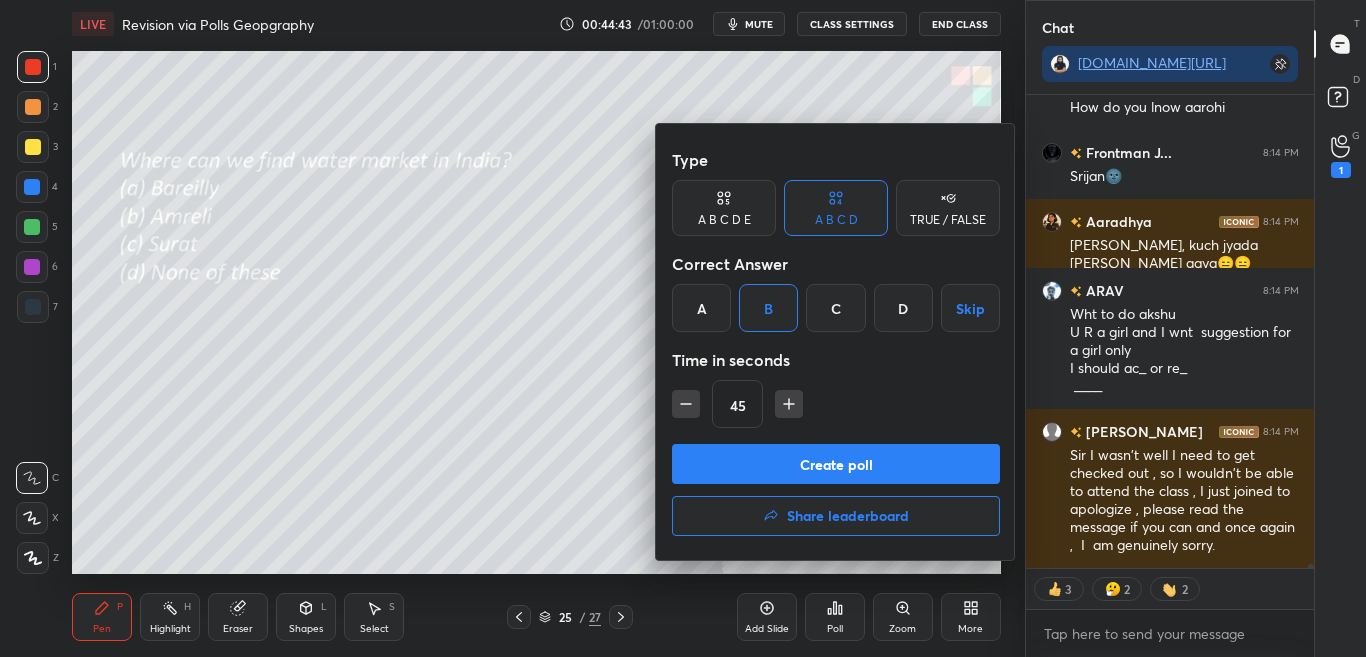 click on "Create poll" at bounding box center [836, 464] 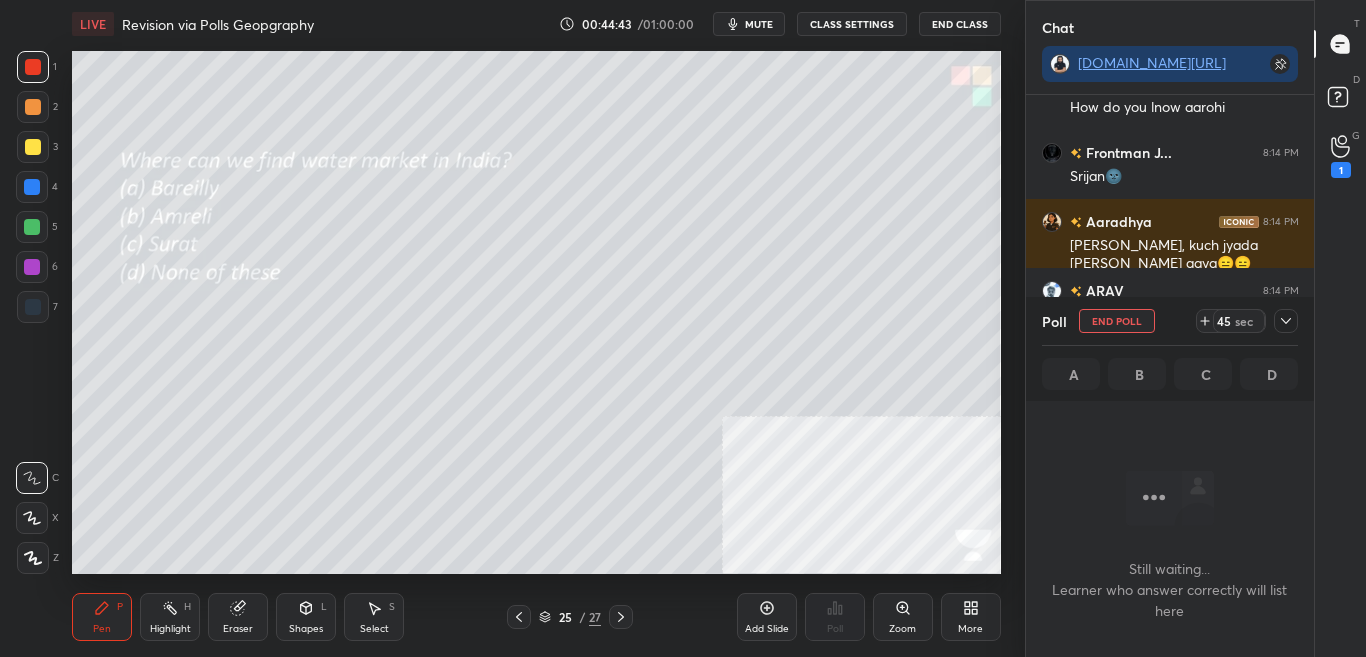 scroll, scrollTop: 255, scrollLeft: 282, axis: both 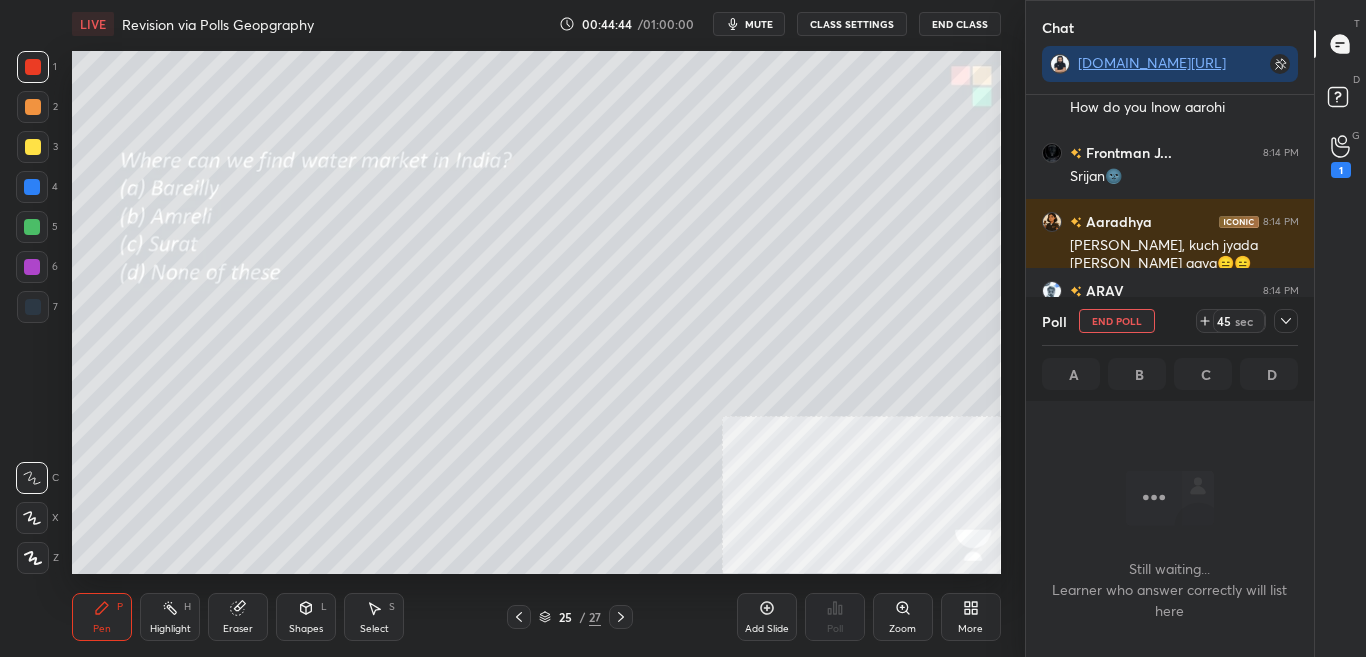 click at bounding box center [1286, 321] 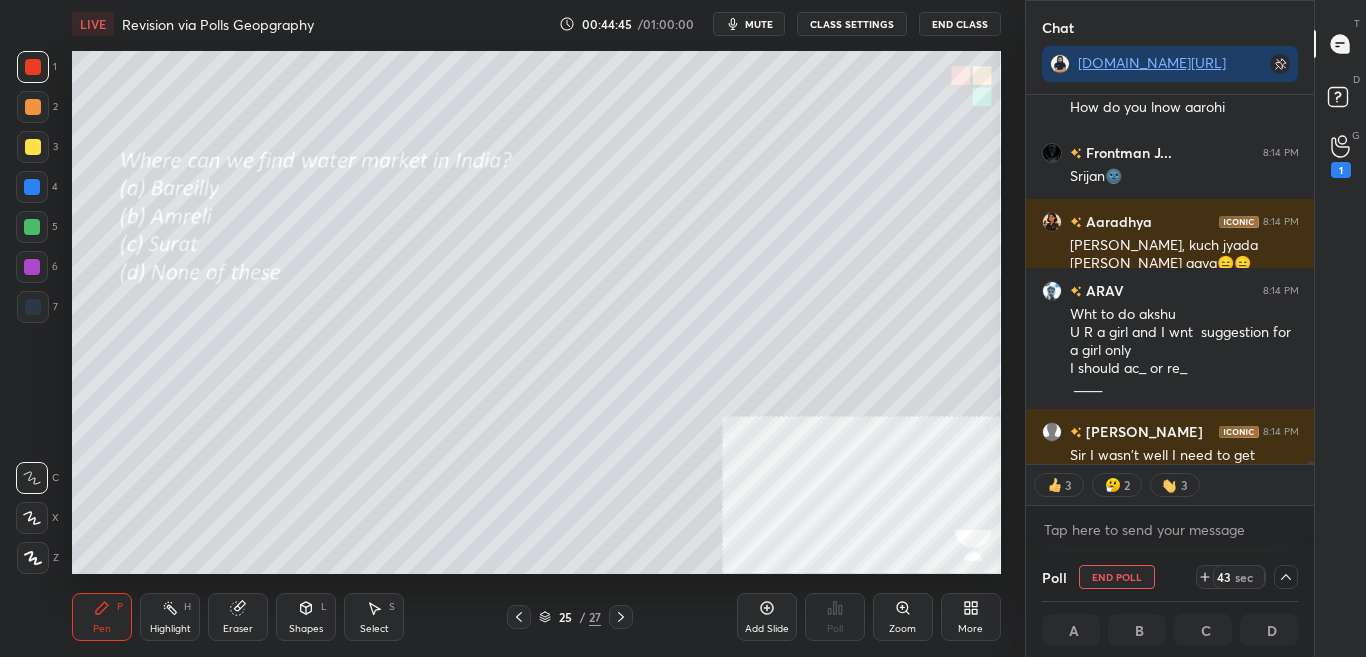 scroll, scrollTop: 1, scrollLeft: 7, axis: both 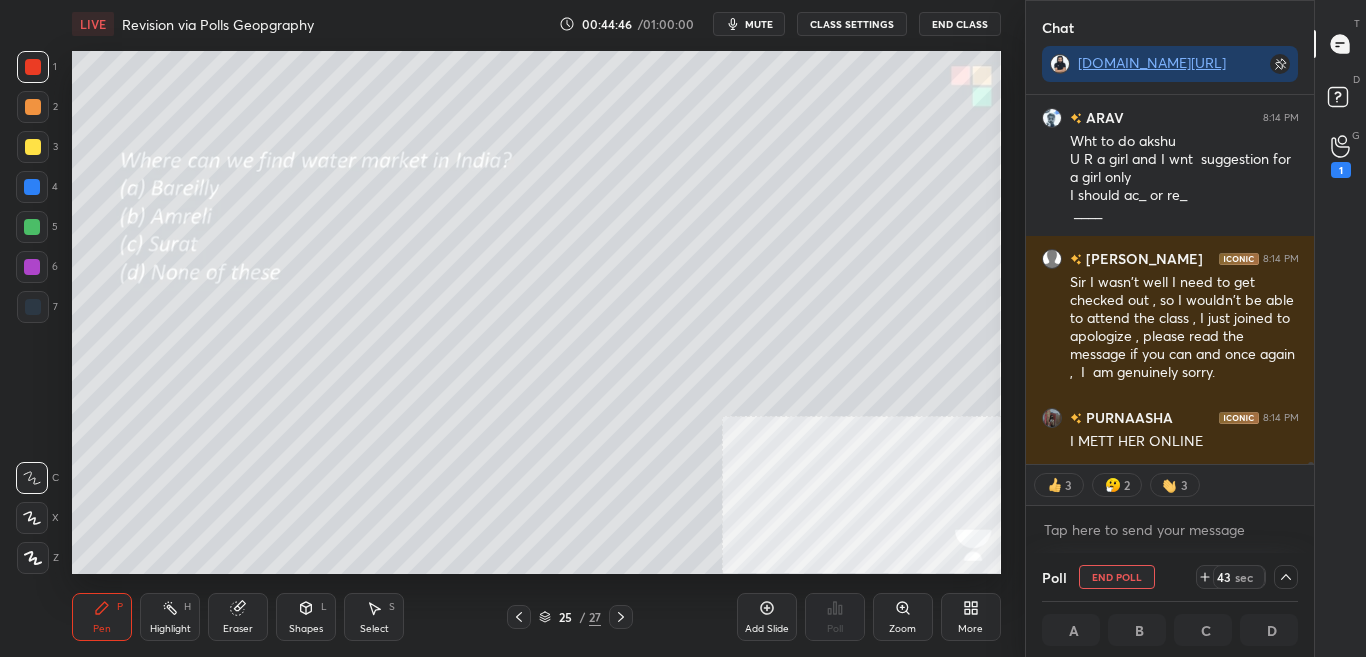 click on "Aaradhya 8:14 PM Srijan, kuch jyada nhi ho gaya😑😑 ARAV 8:14 PM Wht to do akshu
U R a girl and I wnt  suggestion for a girl only
I should ac_ or re_
____ Sara 8:14 PM Sir I wasn't well I need to get checked out , so I wouldn't be able to attend the class , I just joined to apologize , please read the message if you can and once again ,  I  am genuinely sorry. PURNAASHA 8:14 PM I METT HER ONLINE JUMP TO LATEST 3 2 3 Enable hand raising Enable raise hand to speak to learners. Once enabled, chat will be turned off temporarily. Enable x" at bounding box center [1170, 324] 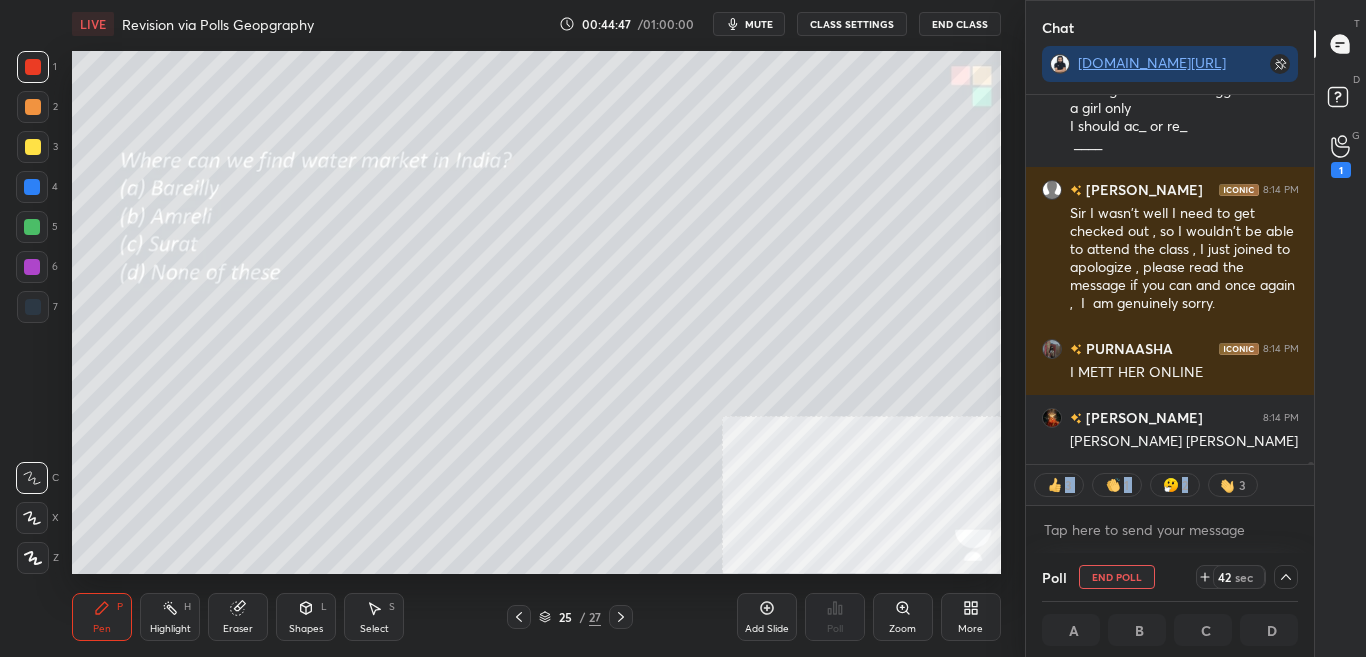 scroll, scrollTop: 55534, scrollLeft: 0, axis: vertical 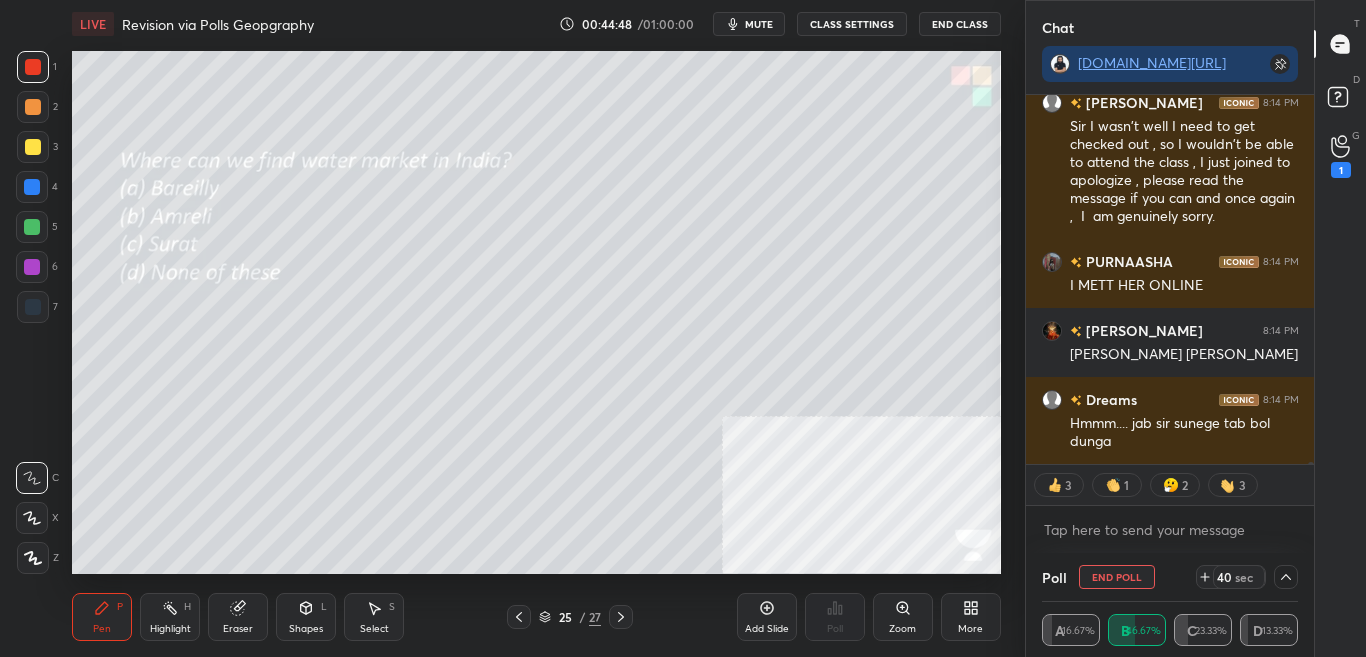 click on "3 1 2 3" at bounding box center [1170, 485] 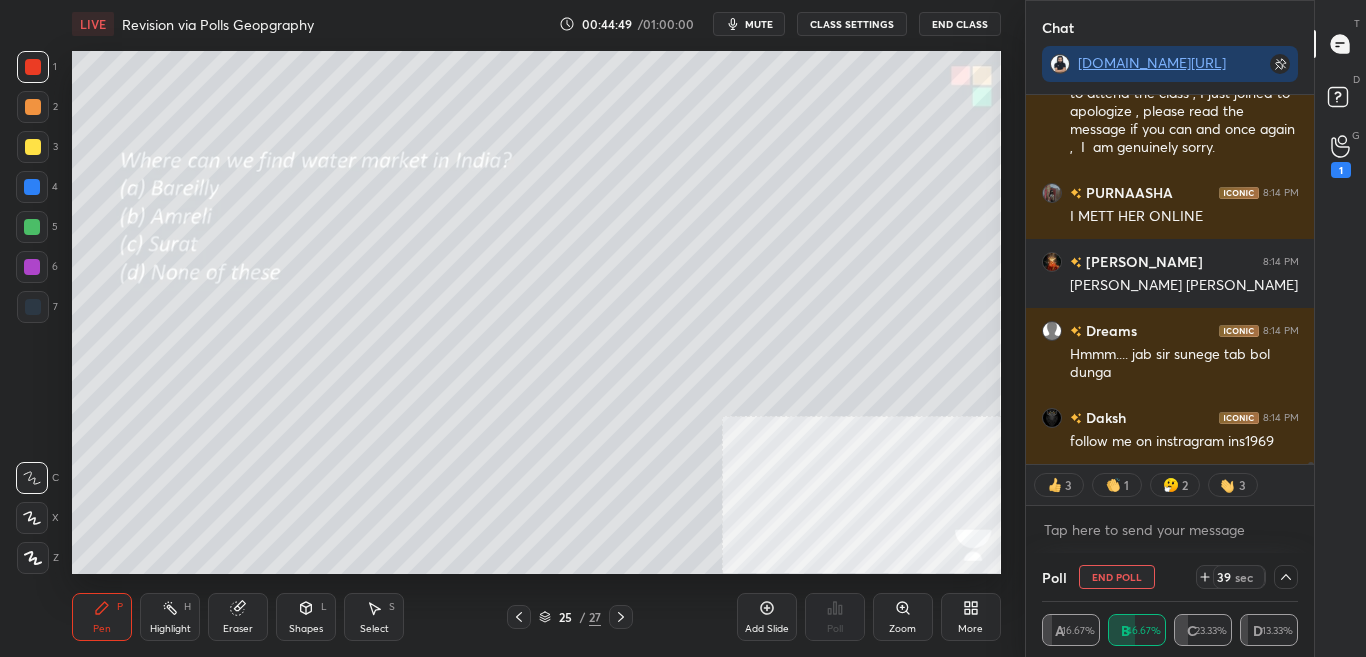 click at bounding box center [1308, 279] 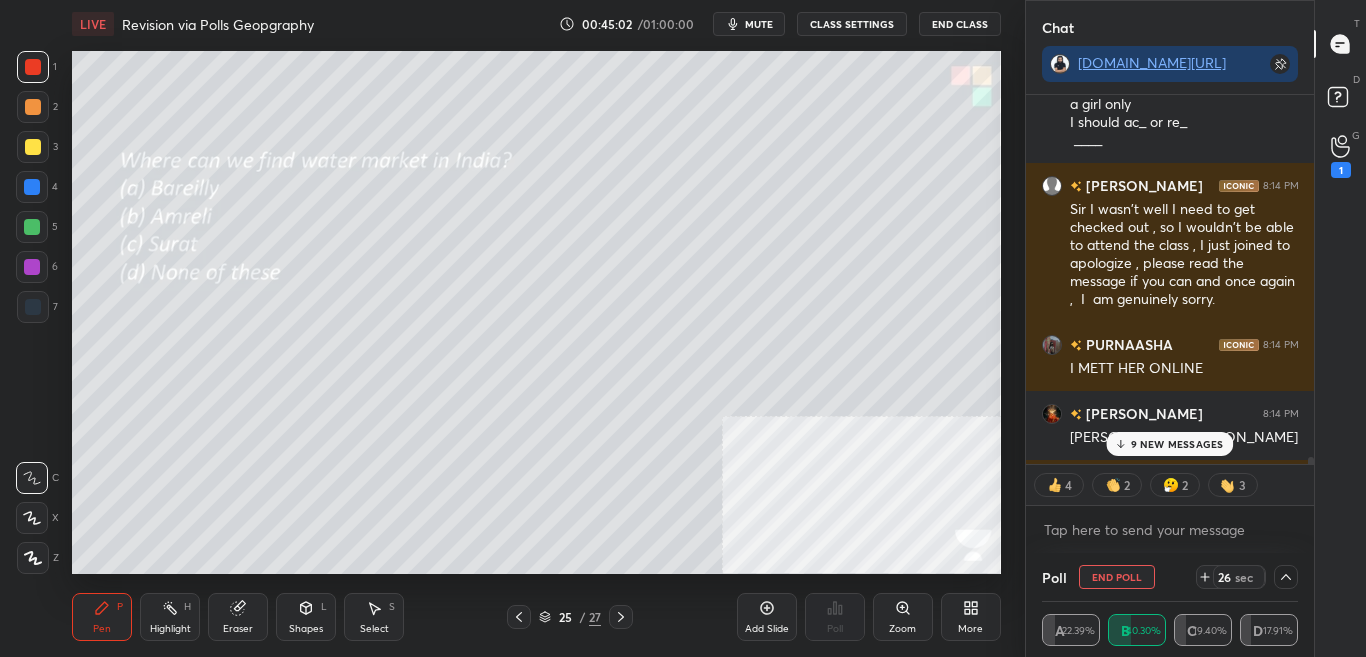 scroll, scrollTop: 55603, scrollLeft: 0, axis: vertical 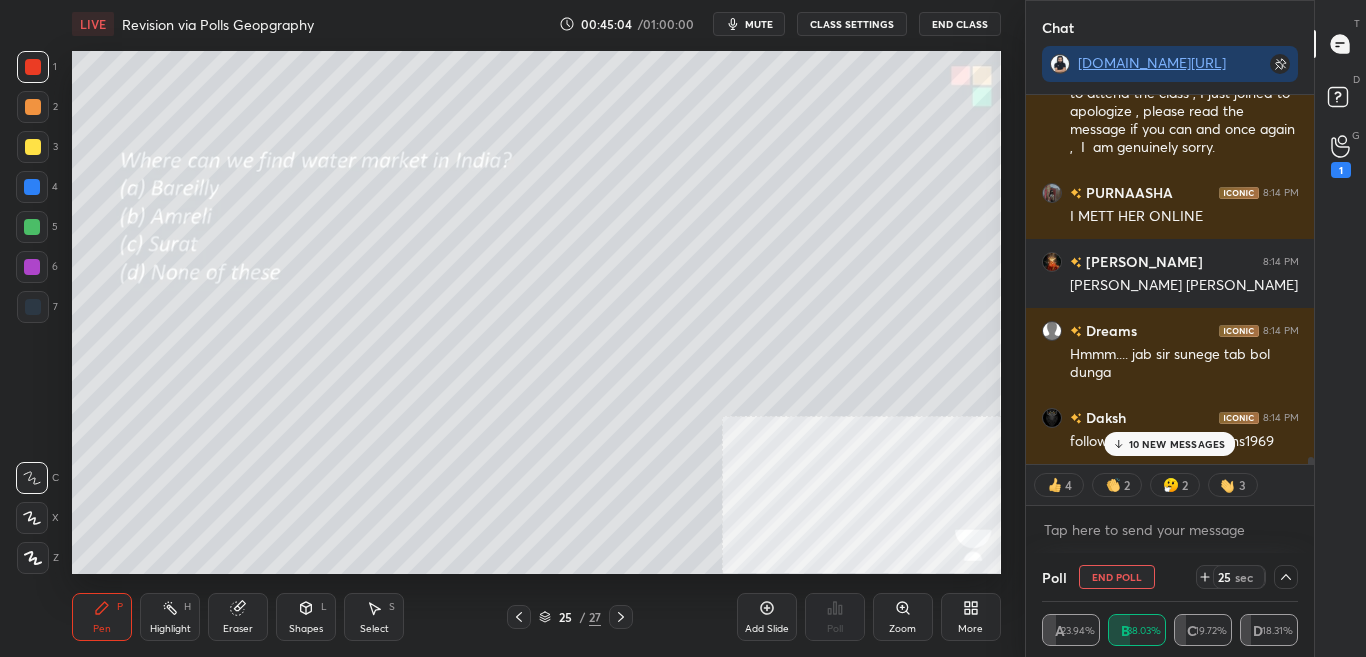 click at bounding box center (1311, 465) 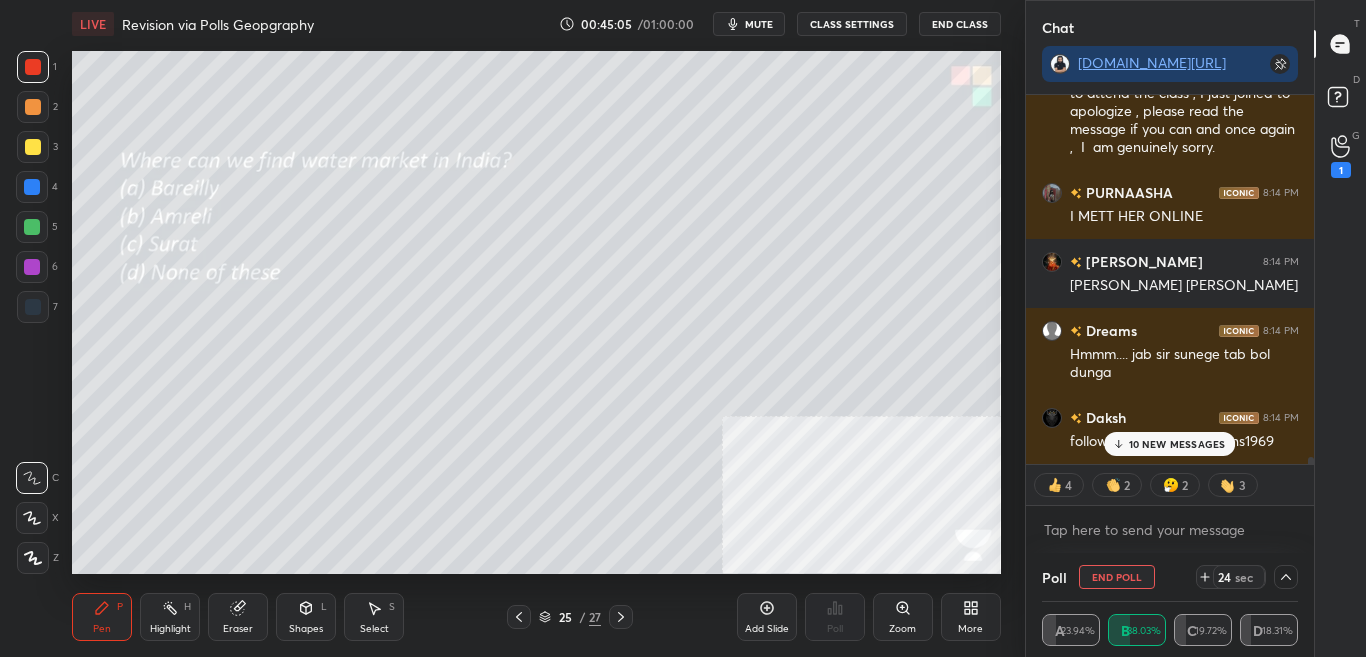 click on "10 NEW MESSAGES" at bounding box center [1170, 444] 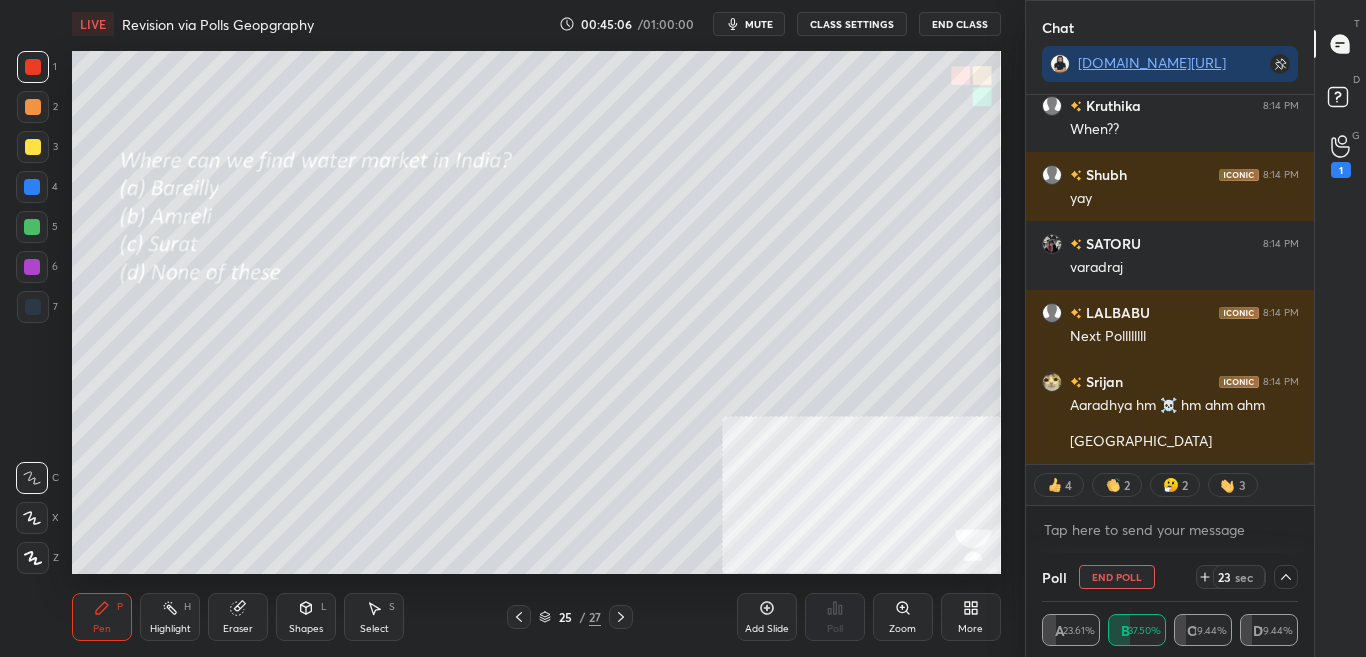 scroll, scrollTop: 56438, scrollLeft: 0, axis: vertical 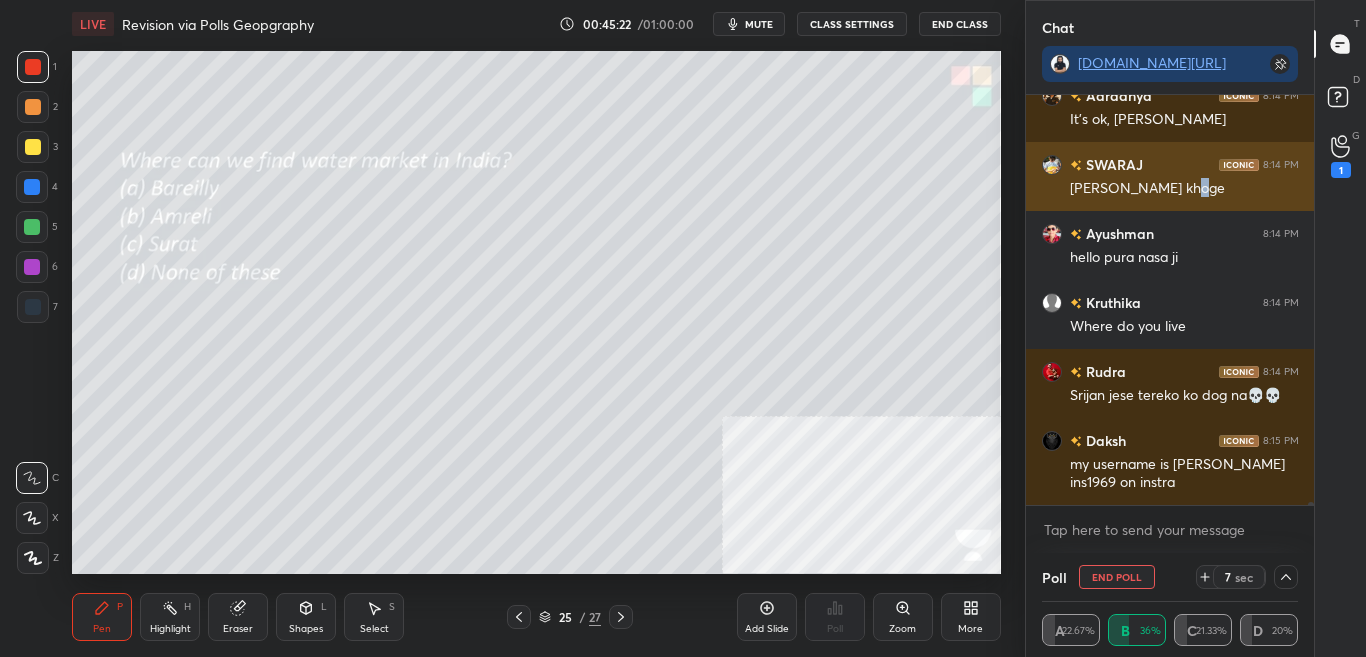 drag, startPoint x: 1186, startPoint y: 182, endPoint x: 1187, endPoint y: 192, distance: 10.049875 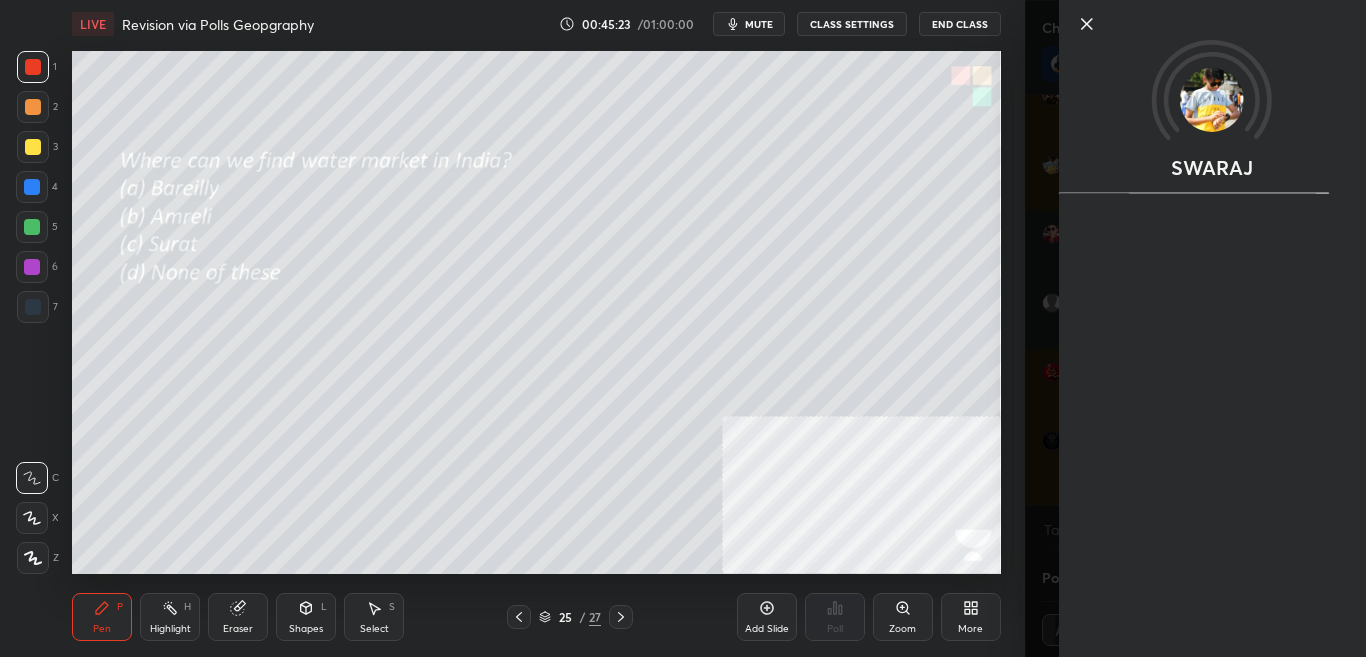 scroll, scrollTop: 56987, scrollLeft: 0, axis: vertical 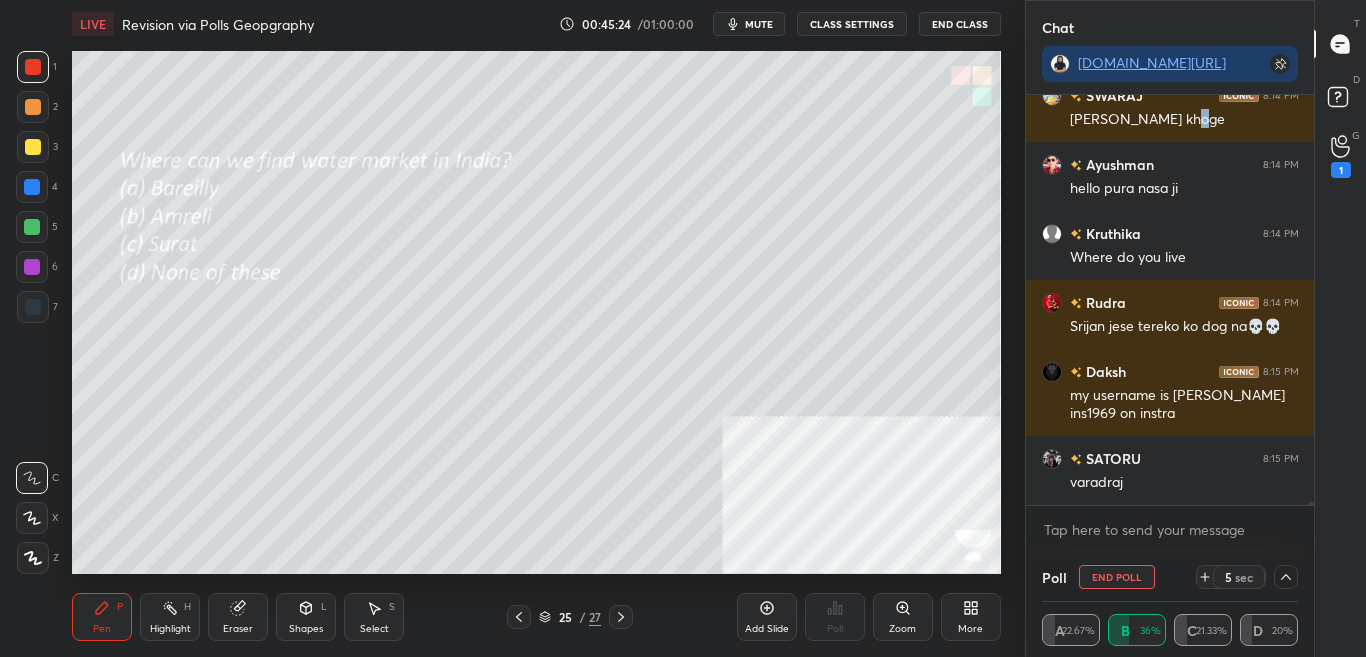 drag, startPoint x: 763, startPoint y: 19, endPoint x: 770, endPoint y: 29, distance: 12.206555 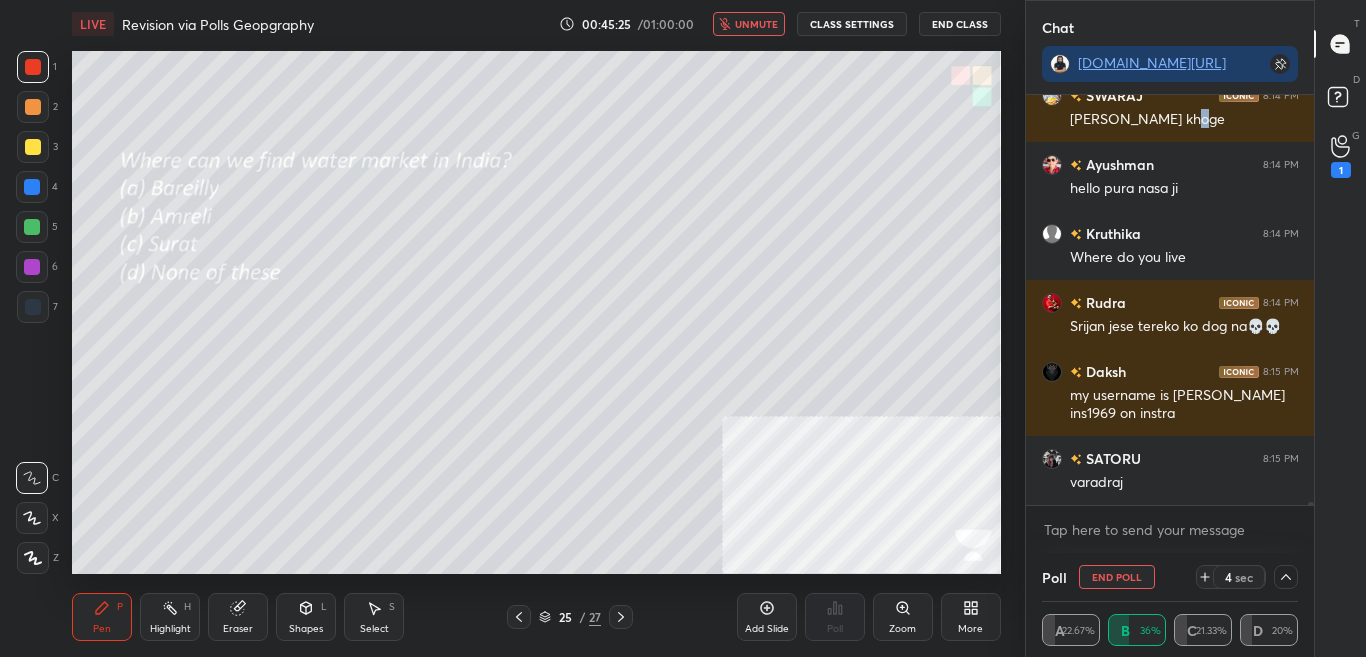 scroll, scrollTop: 57056, scrollLeft: 0, axis: vertical 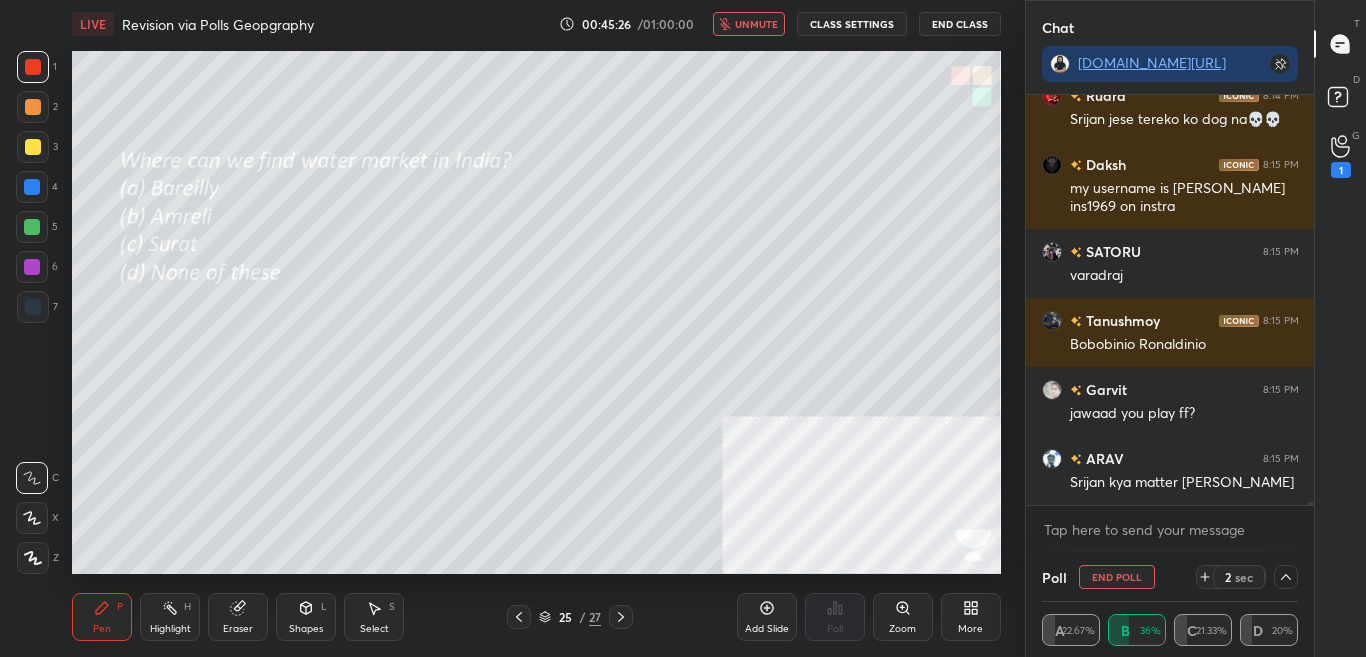 click on "unmute" at bounding box center (756, 24) 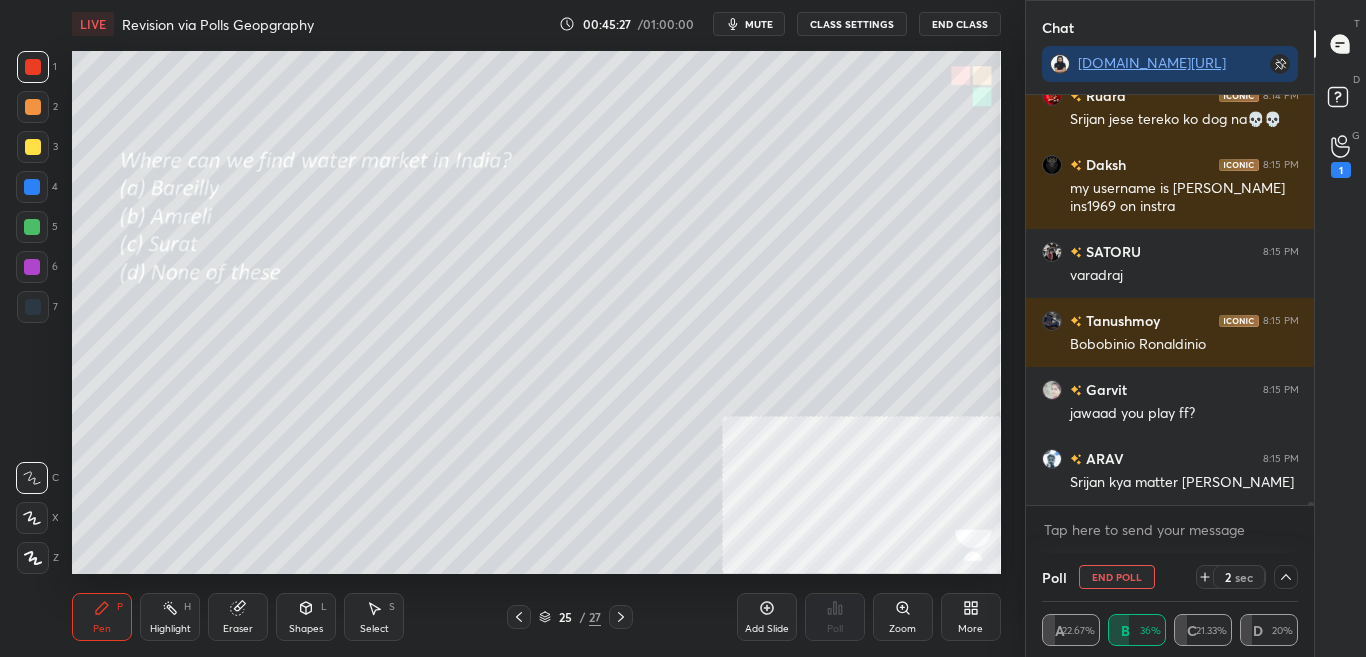 scroll, scrollTop: 57263, scrollLeft: 0, axis: vertical 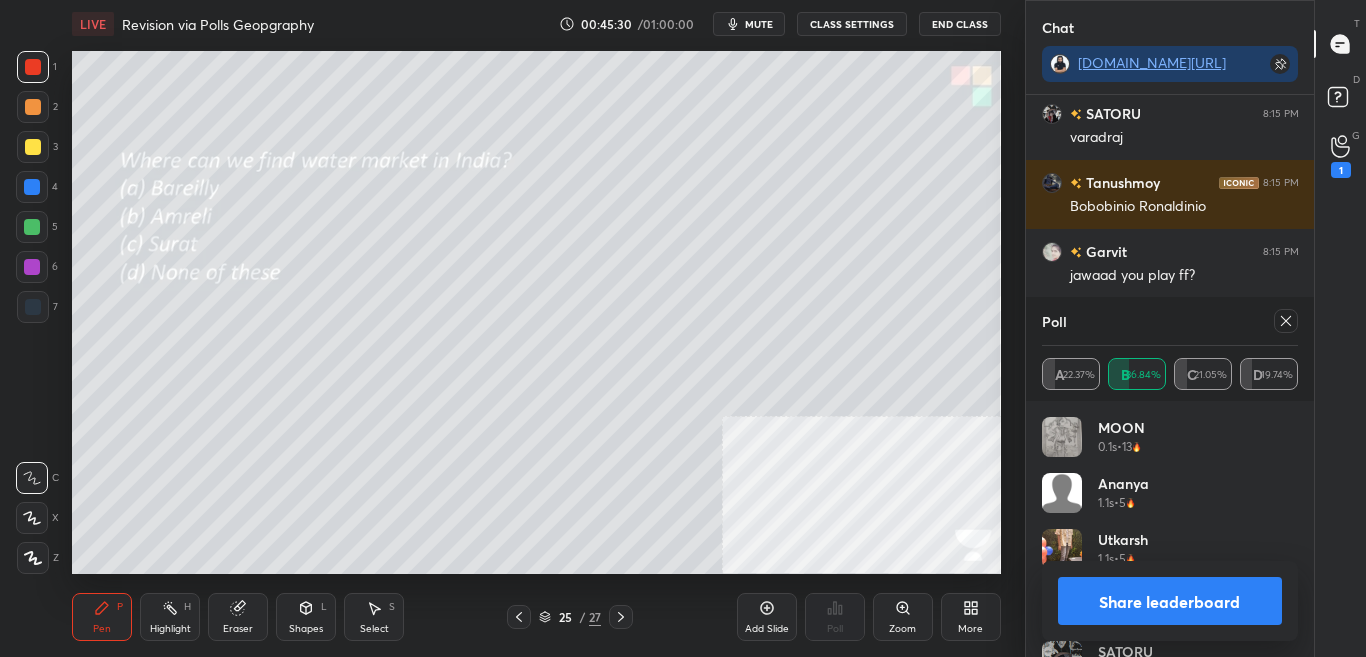 click on "Share leaderboard" at bounding box center [1170, 601] 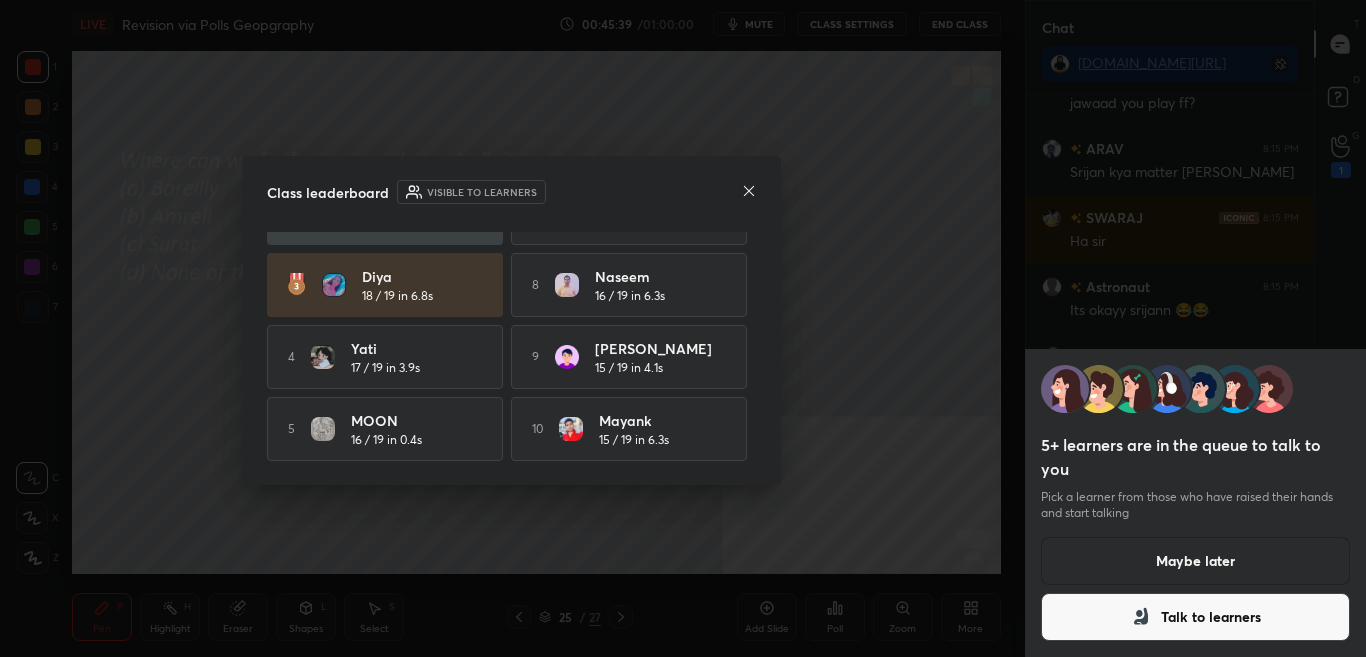click at bounding box center [749, 192] 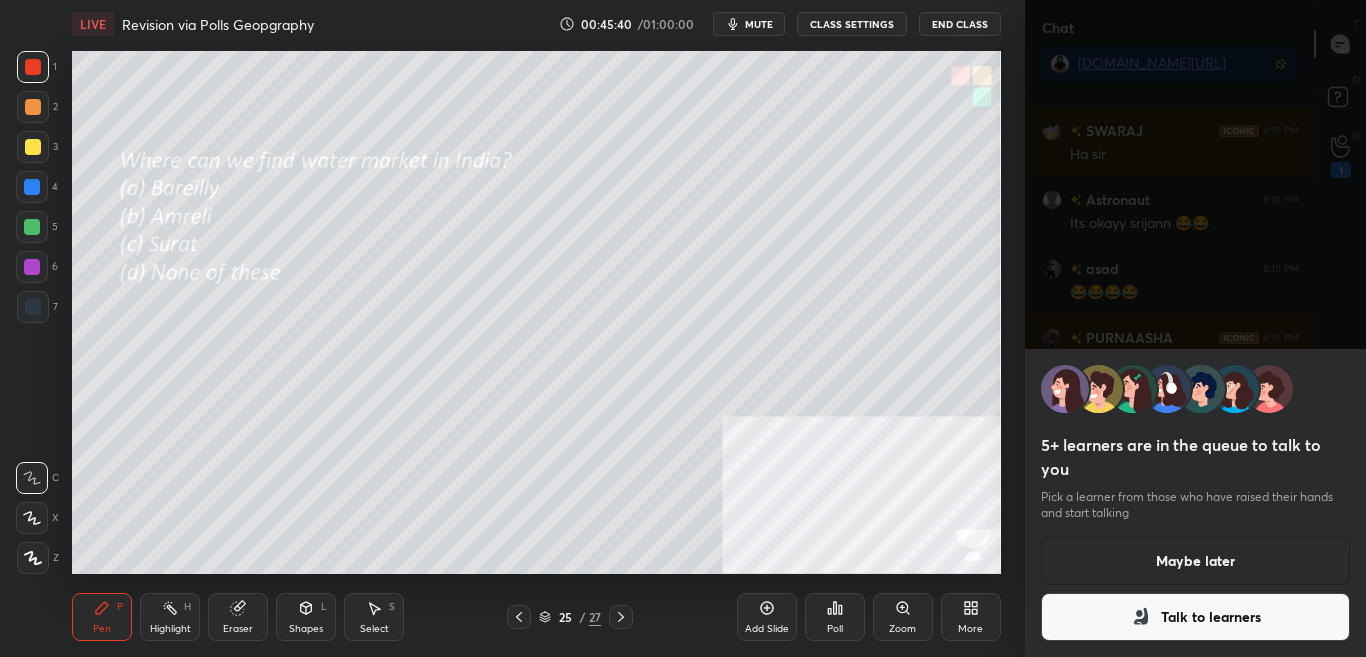 click on "Talk to learners" at bounding box center (1196, 617) 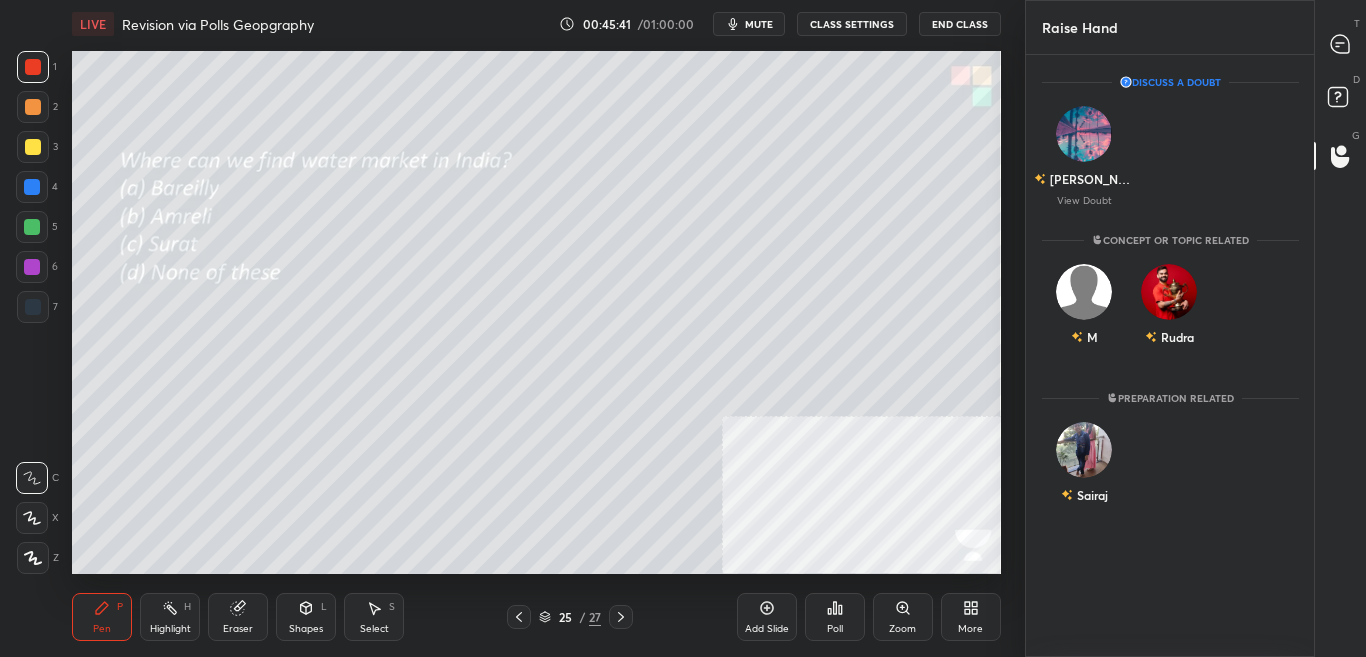 click on "T Messages (T)" at bounding box center [1340, 44] 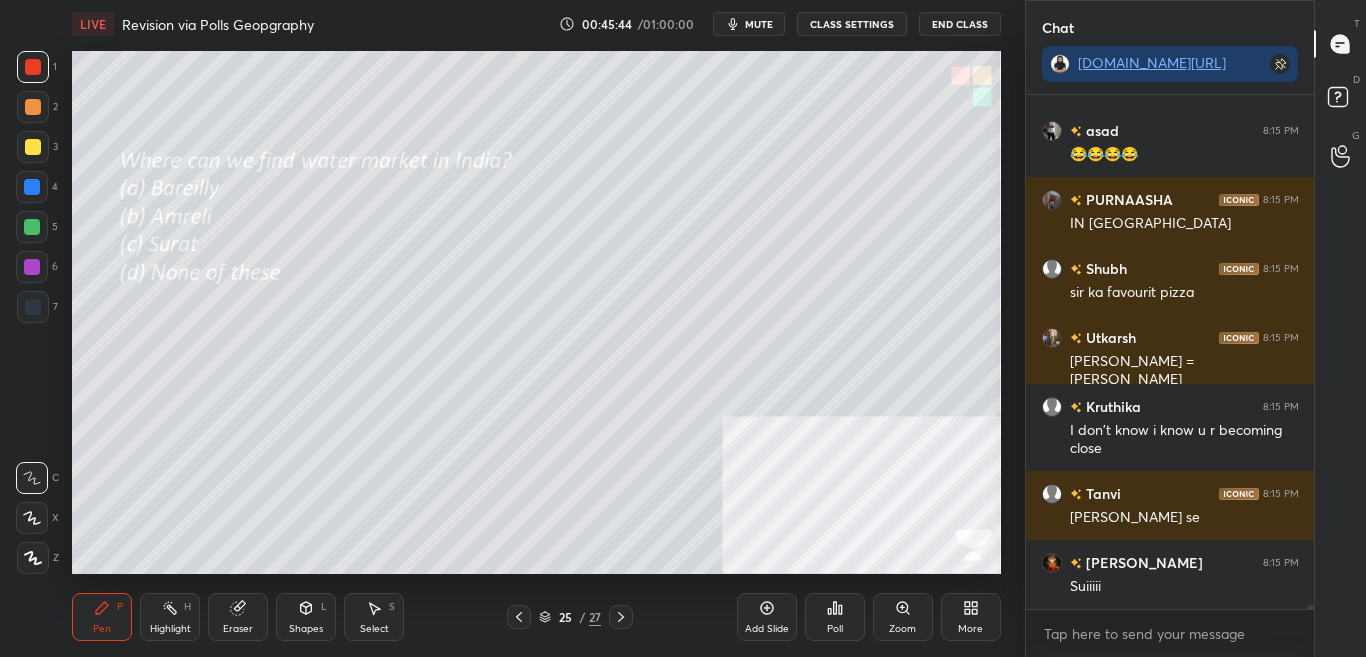 click 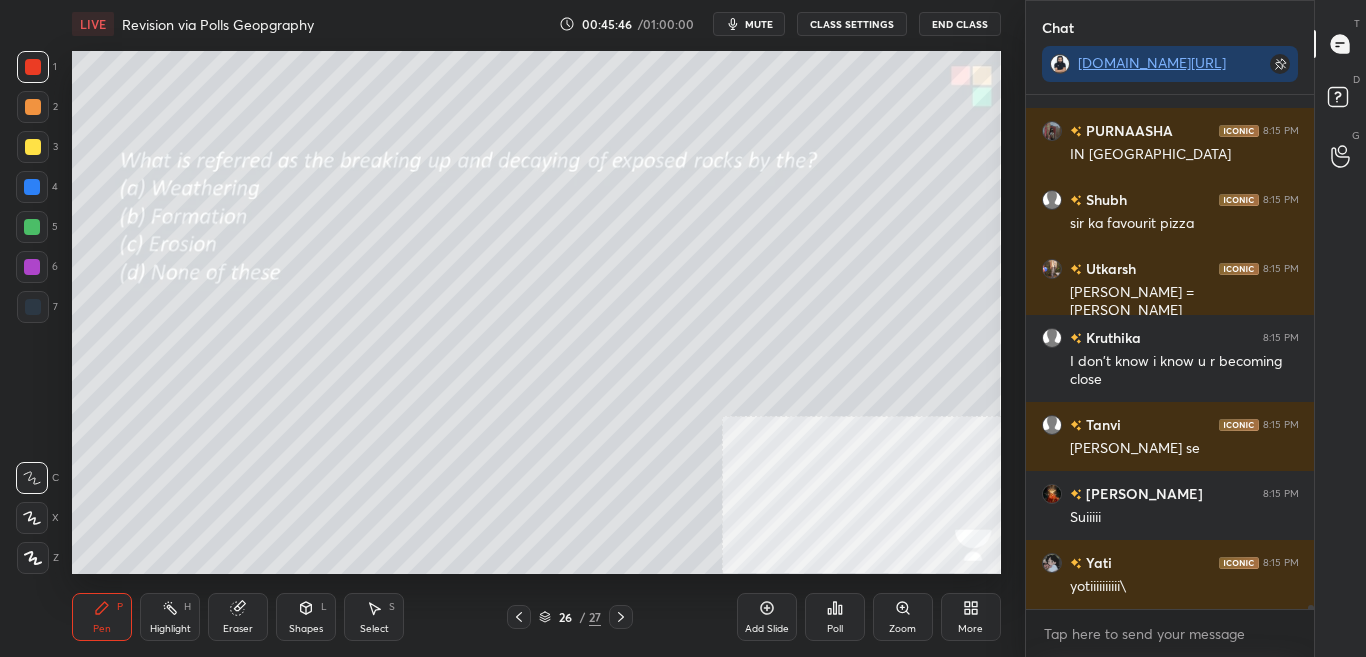 click 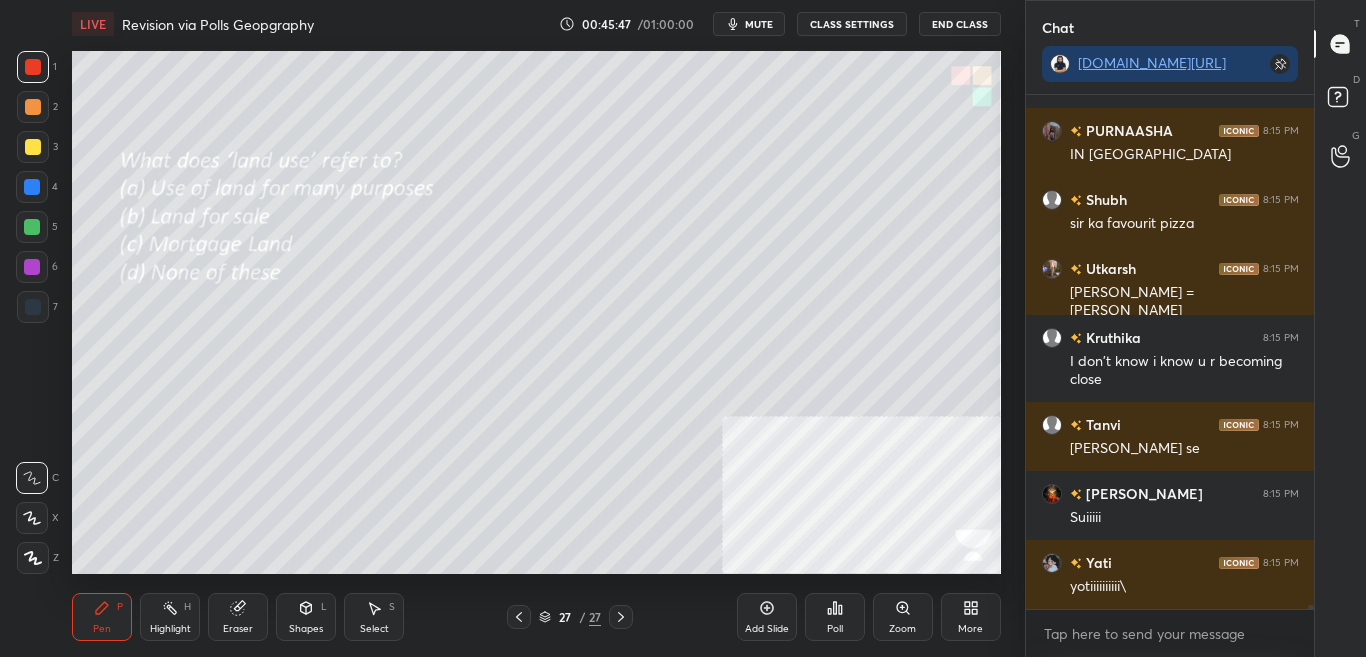 click on "mute" at bounding box center (759, 24) 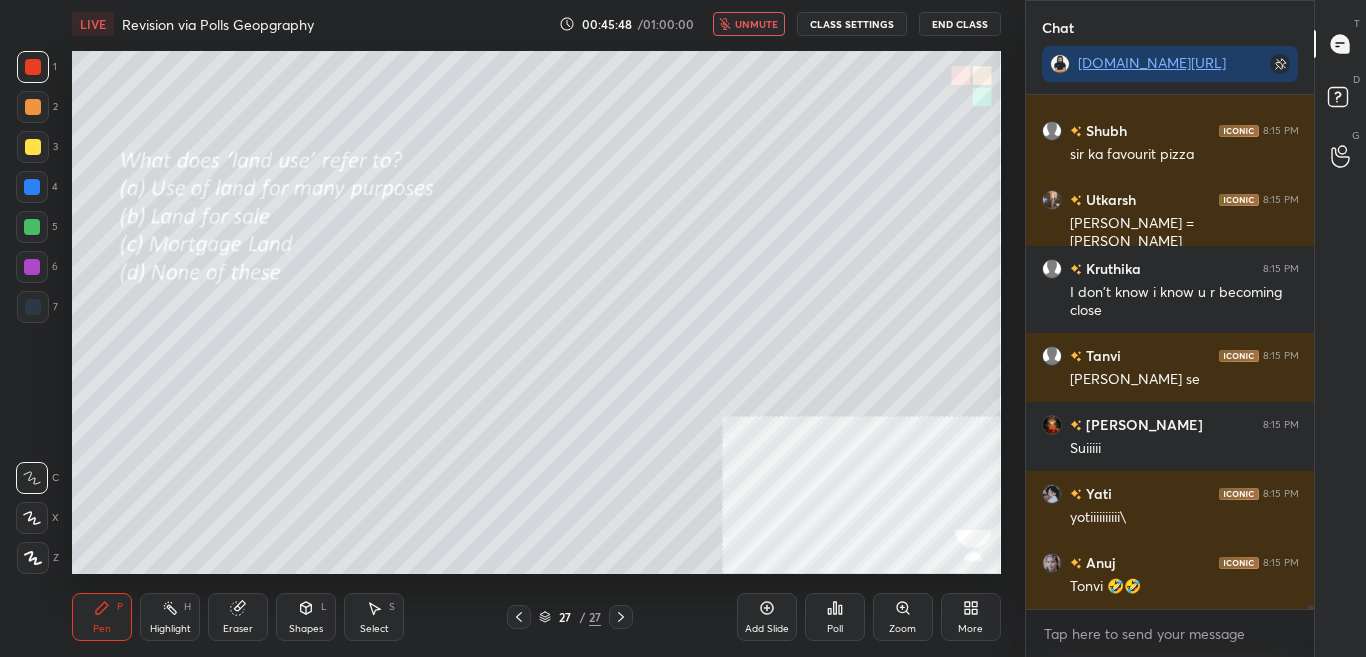 click on "Poll" at bounding box center (835, 617) 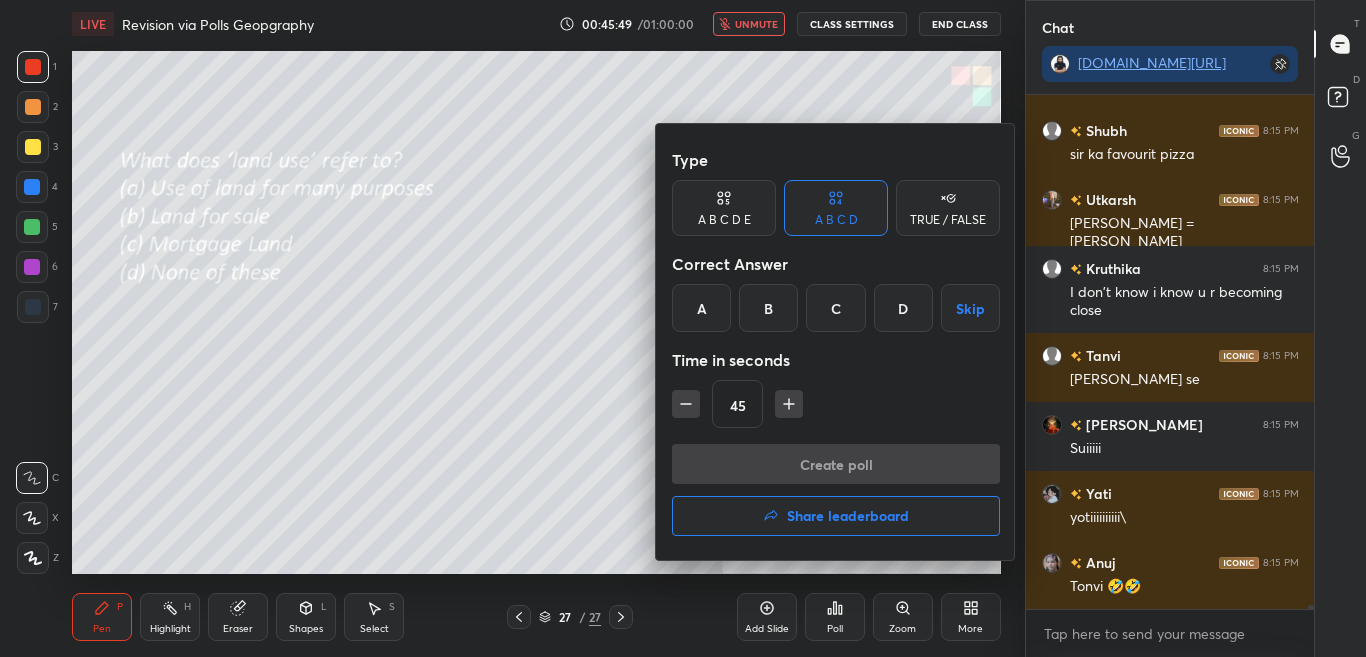 click on "B" at bounding box center [768, 308] 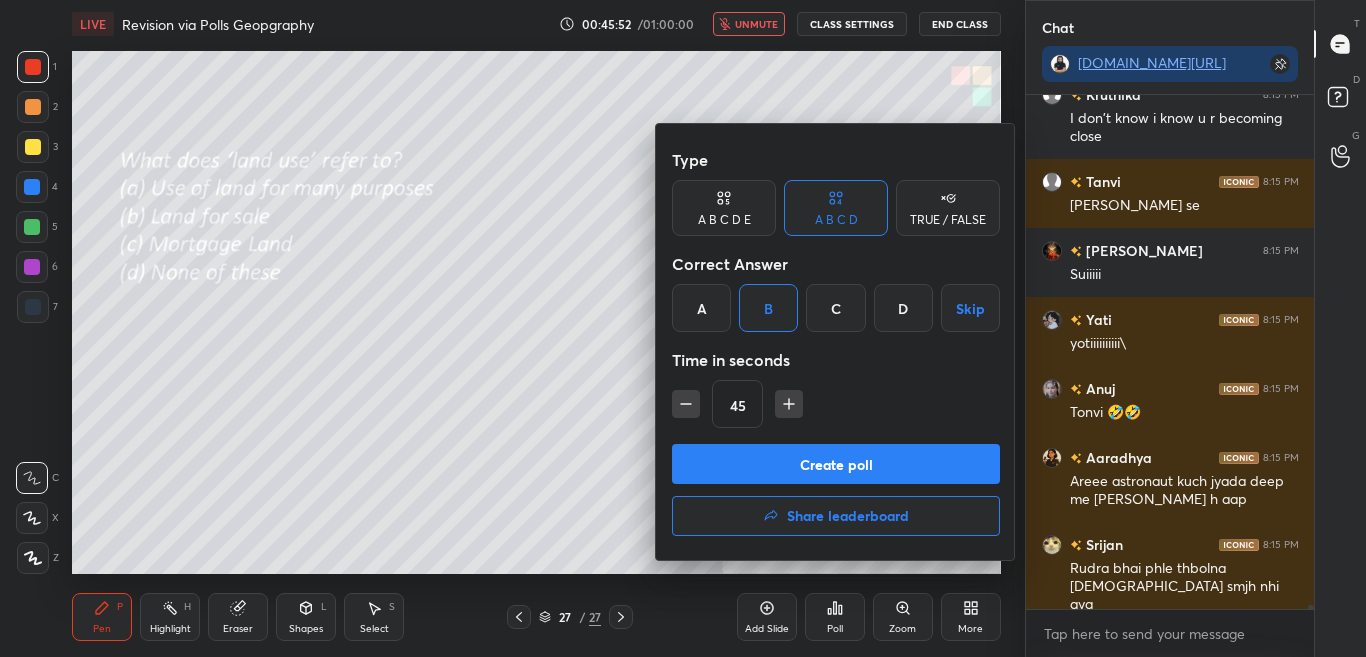 drag, startPoint x: 804, startPoint y: 469, endPoint x: 885, endPoint y: 390, distance: 113.14592 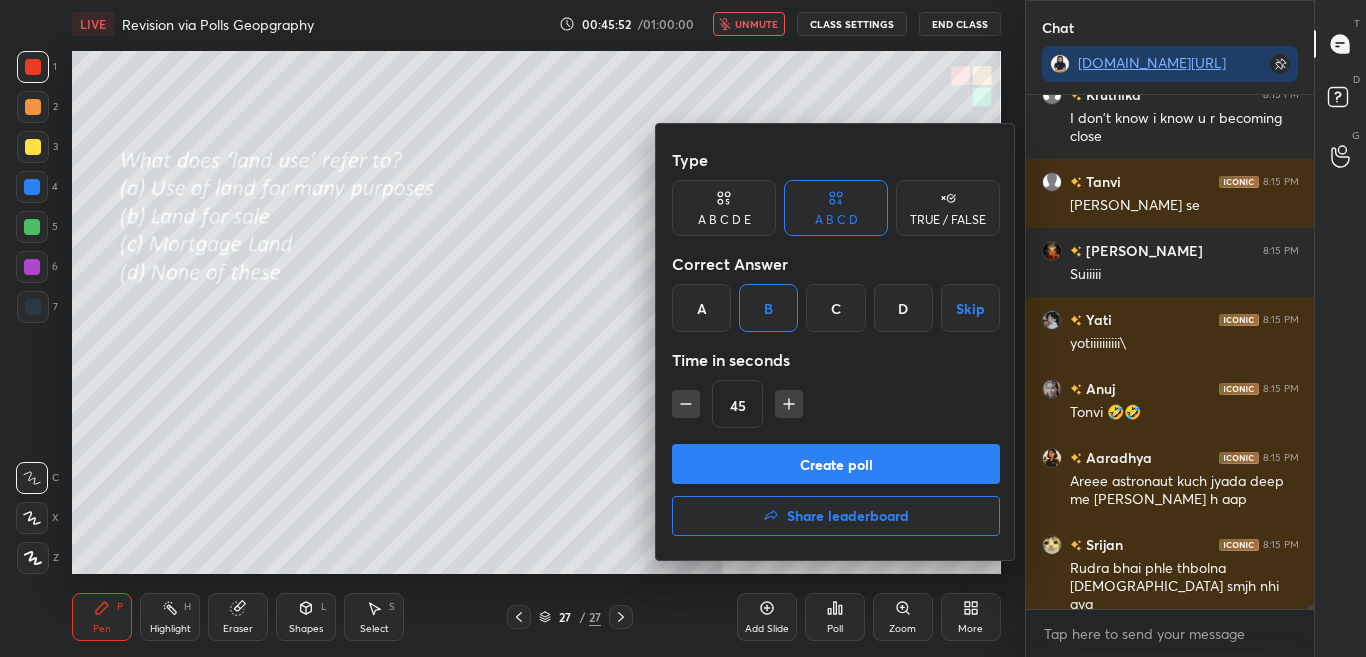 click on "Type A B C D E A B C D TRUE / FALSE Correct Answer A B C D Skip Time in seconds 45 Create poll Share leaderboard" at bounding box center [836, 342] 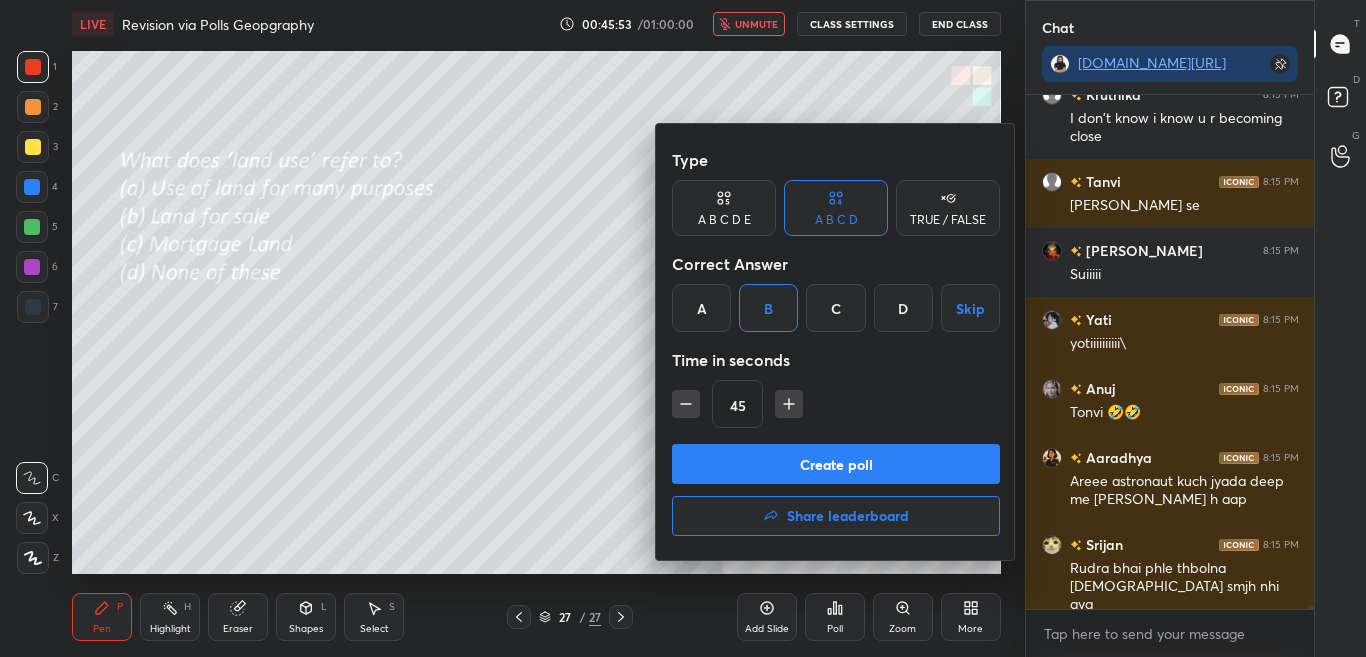 click on "A" at bounding box center [701, 308] 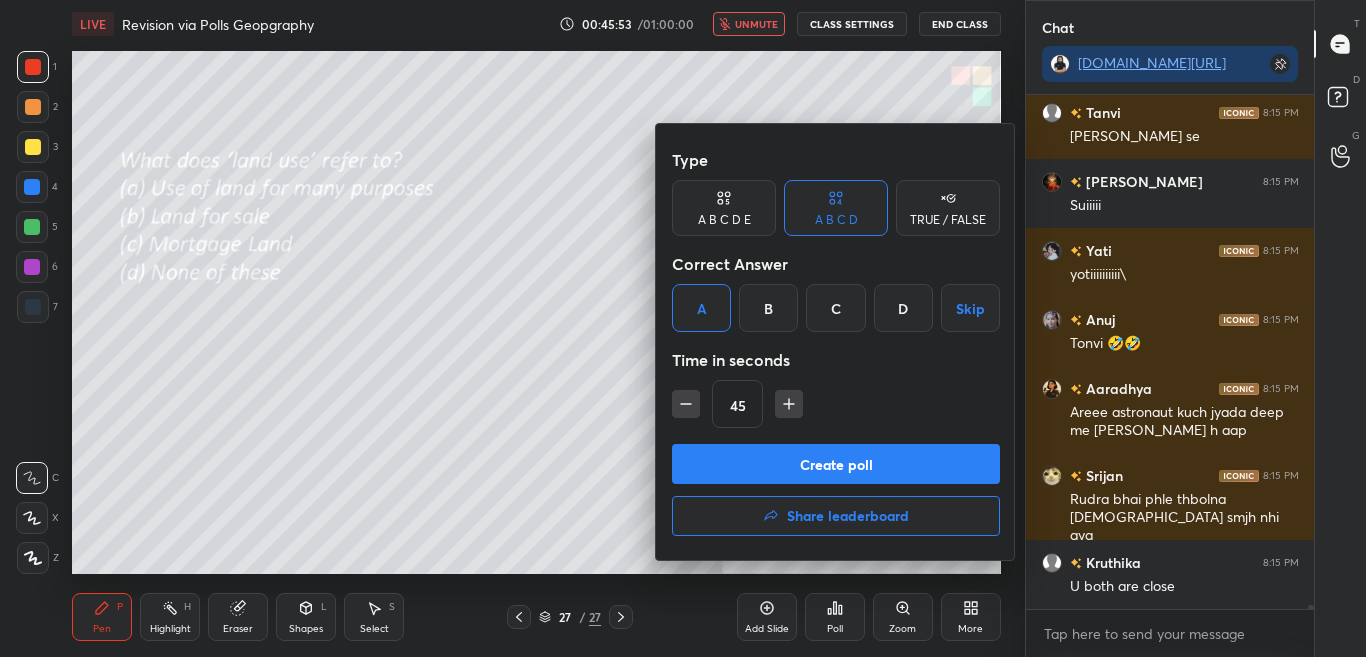 click on "Create poll" at bounding box center (836, 464) 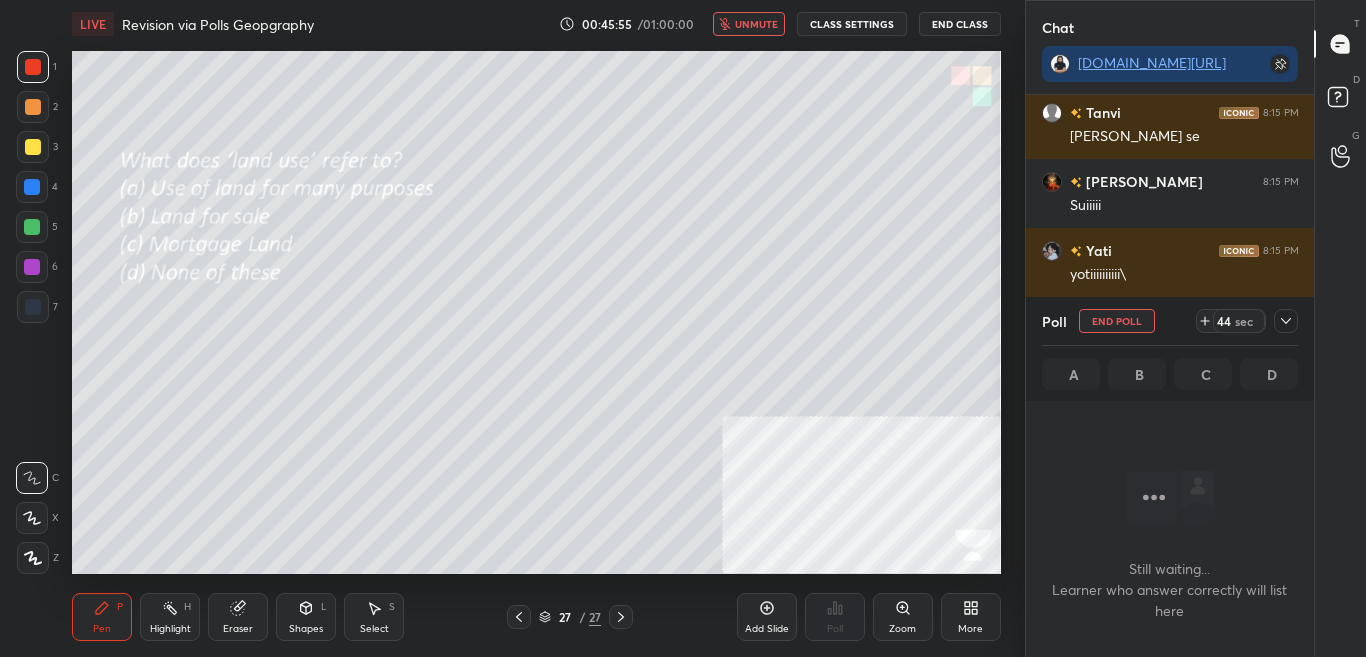 click on "unmute" at bounding box center [749, 24] 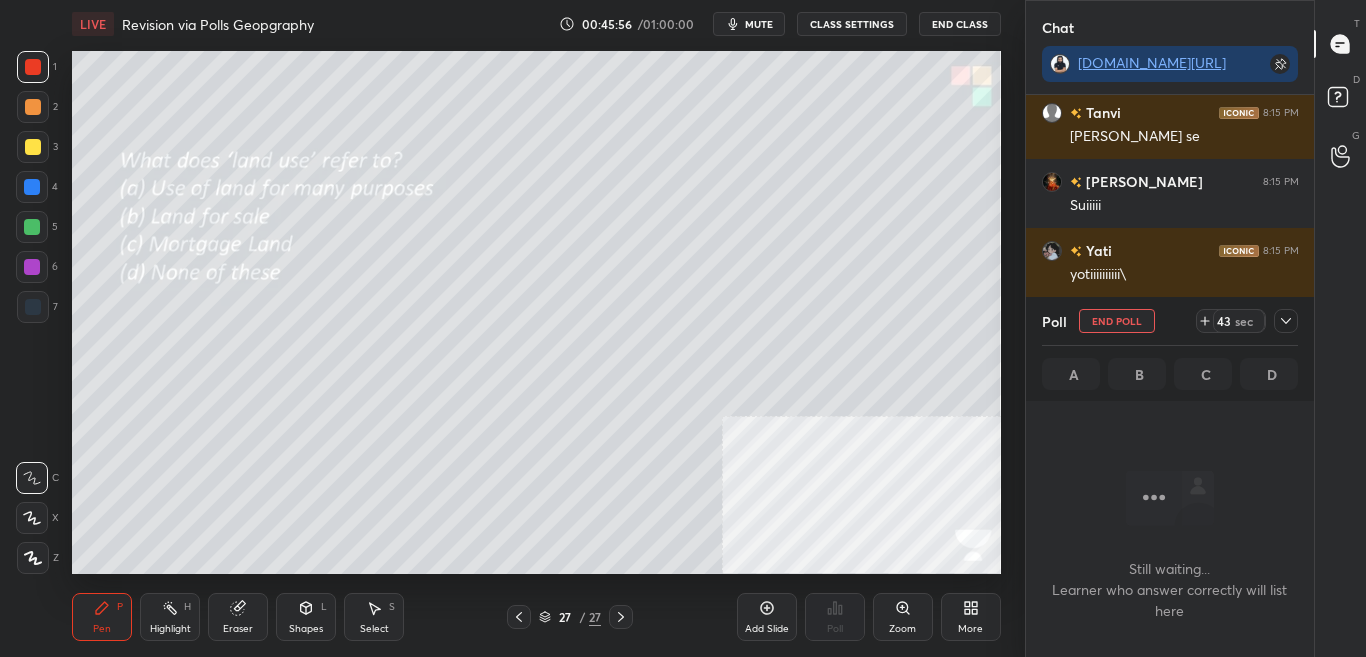 click 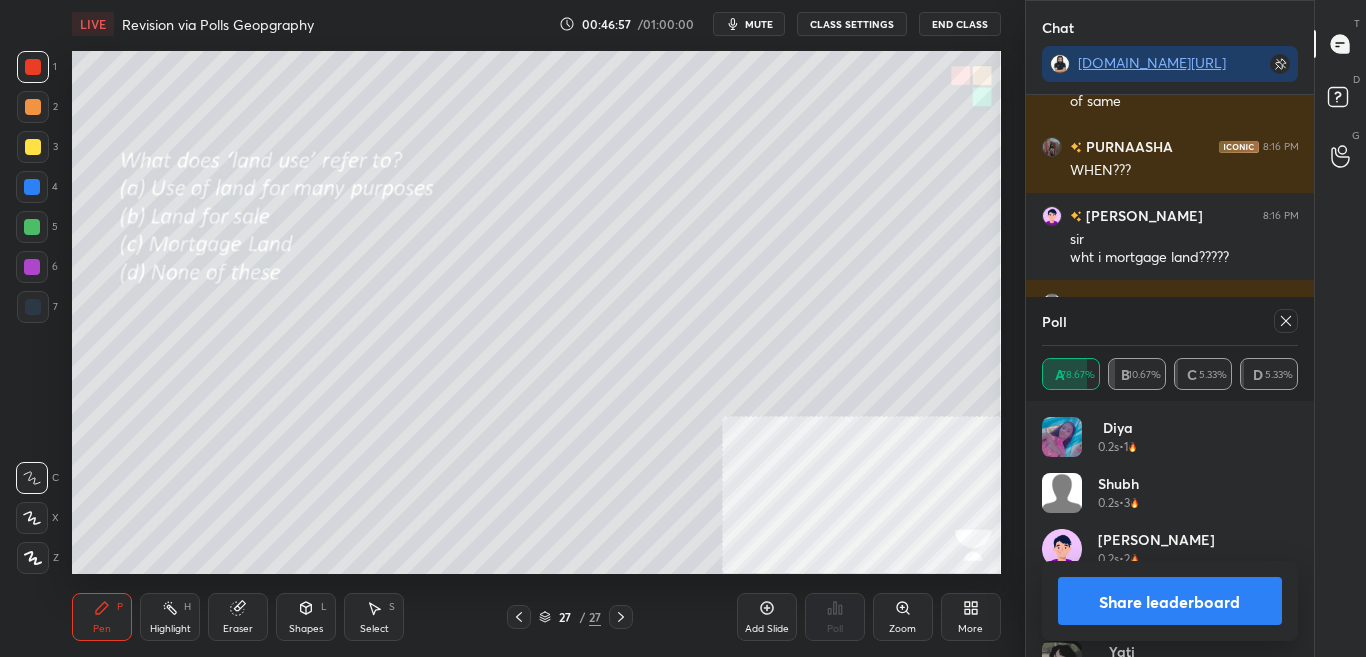 scroll, scrollTop: 61367, scrollLeft: 0, axis: vertical 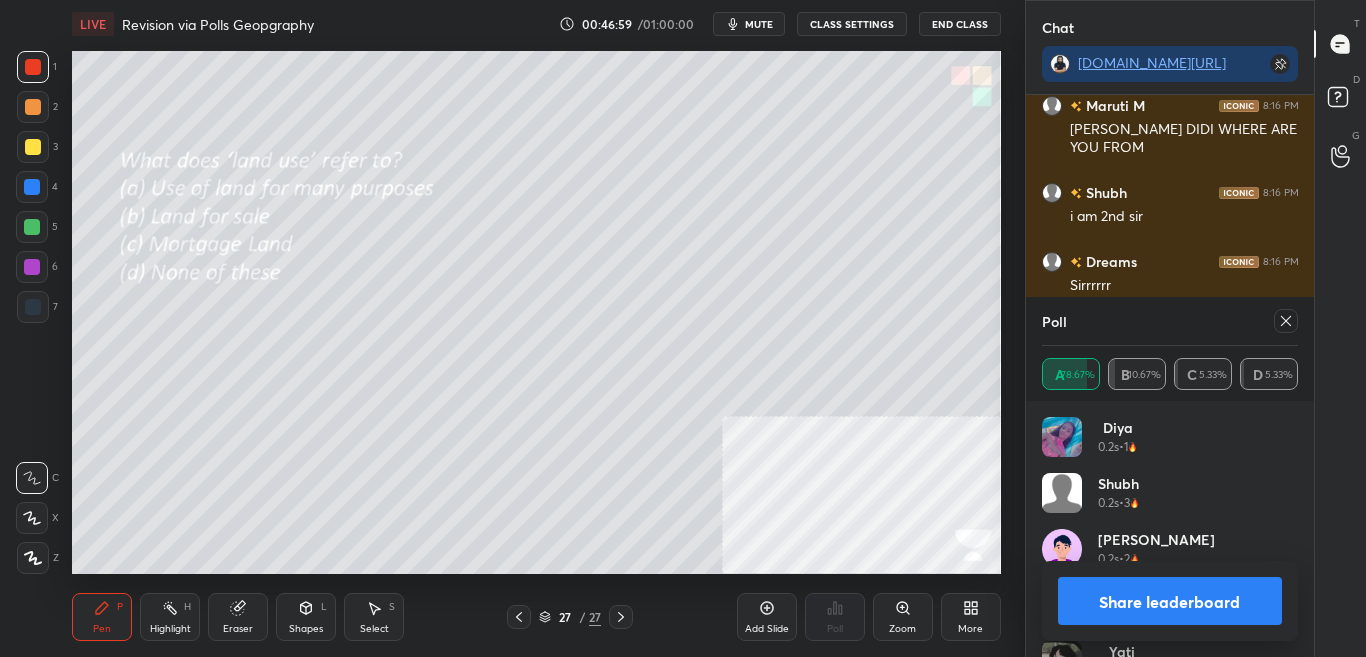 click at bounding box center (1286, 321) 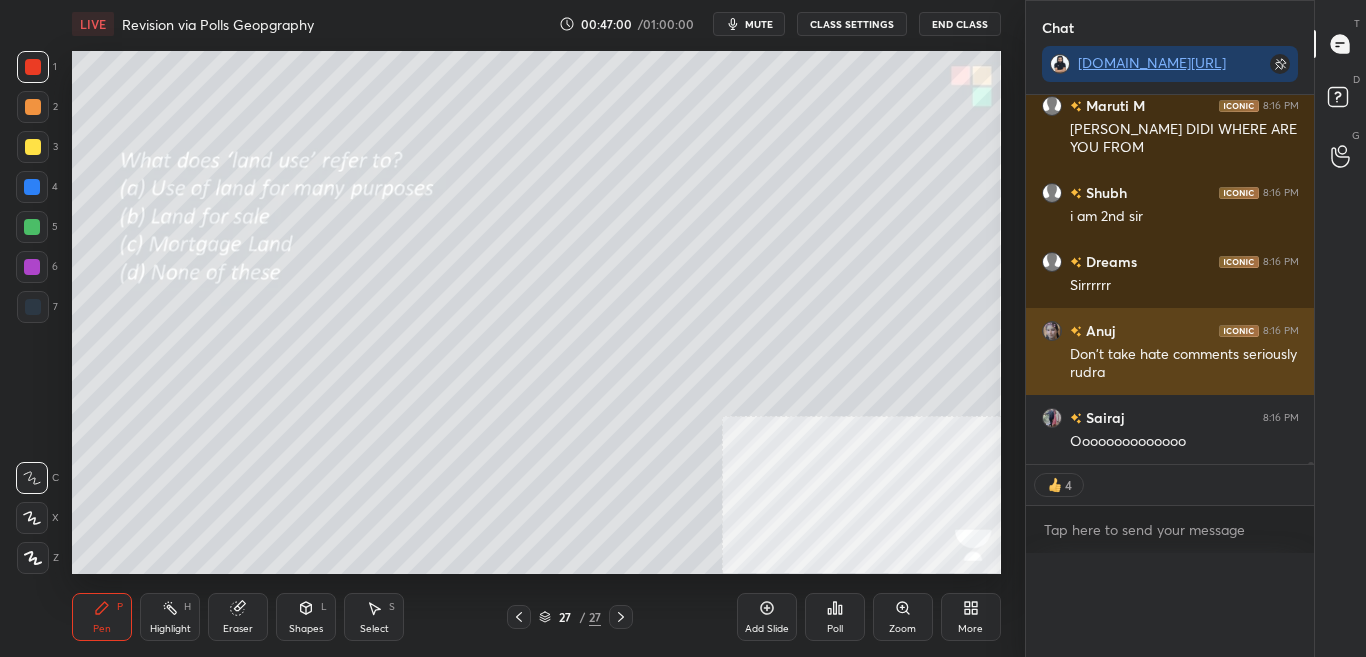 scroll, scrollTop: 0, scrollLeft: 0, axis: both 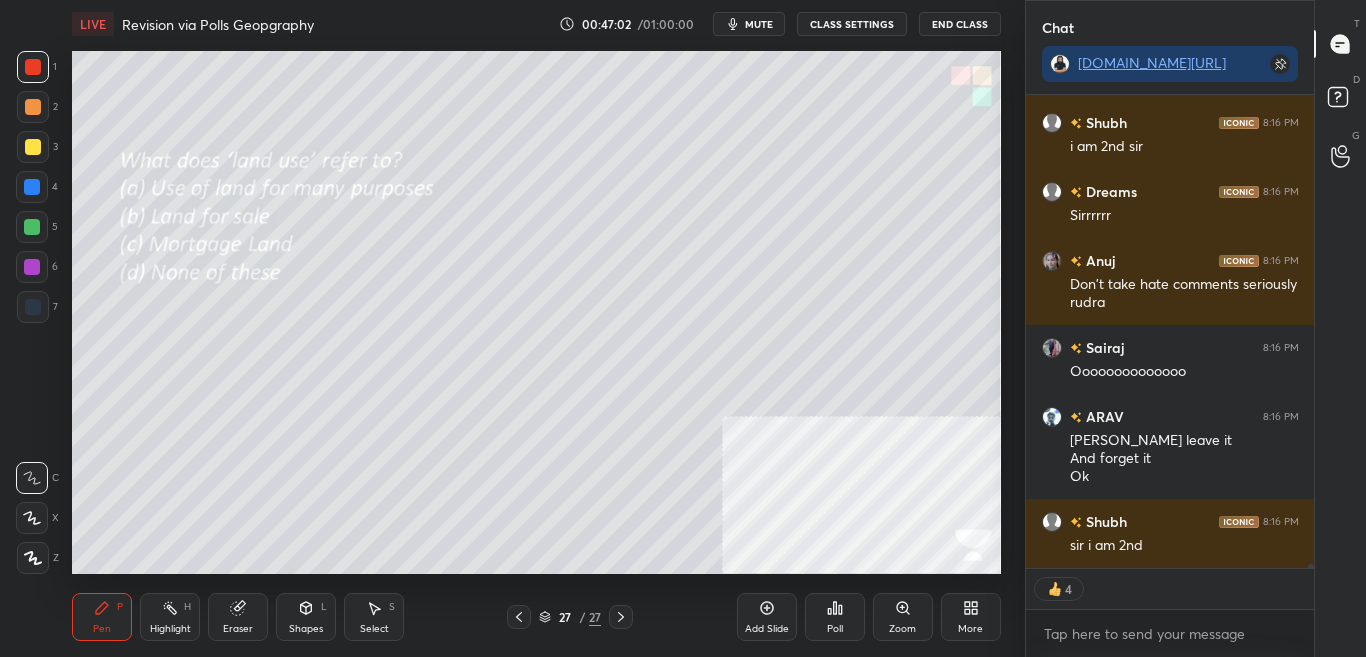 click 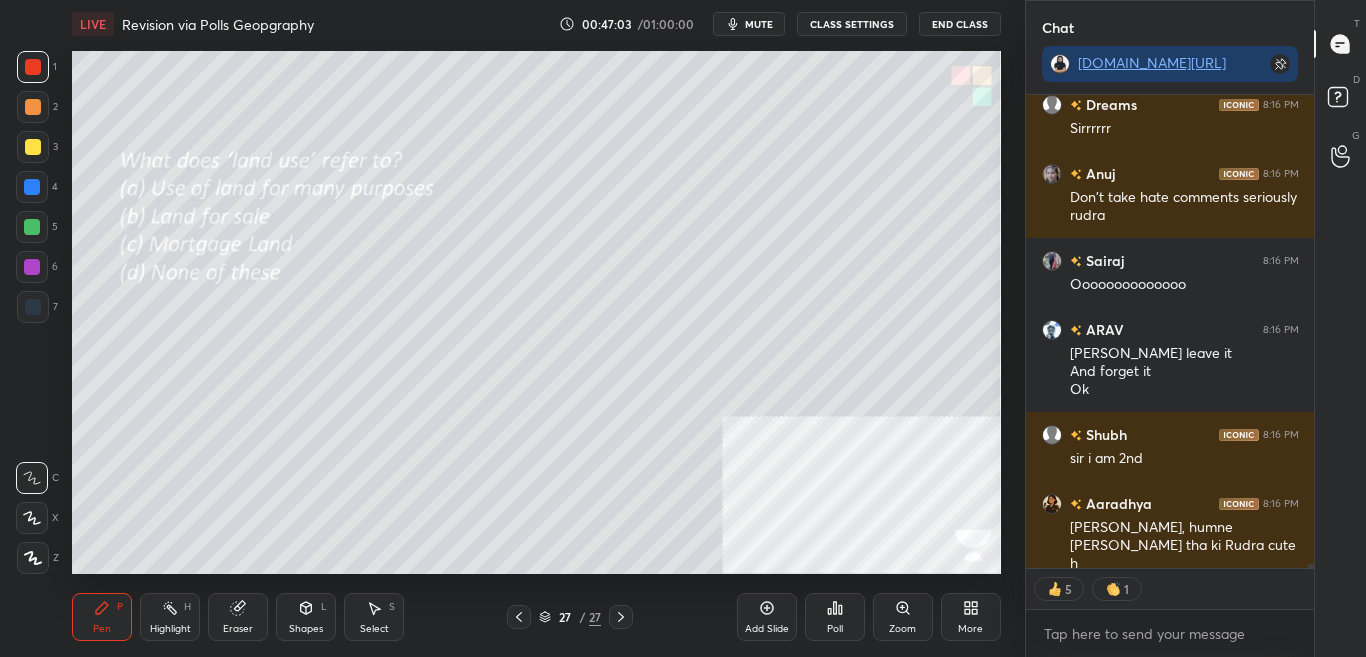 click on "More" at bounding box center (971, 617) 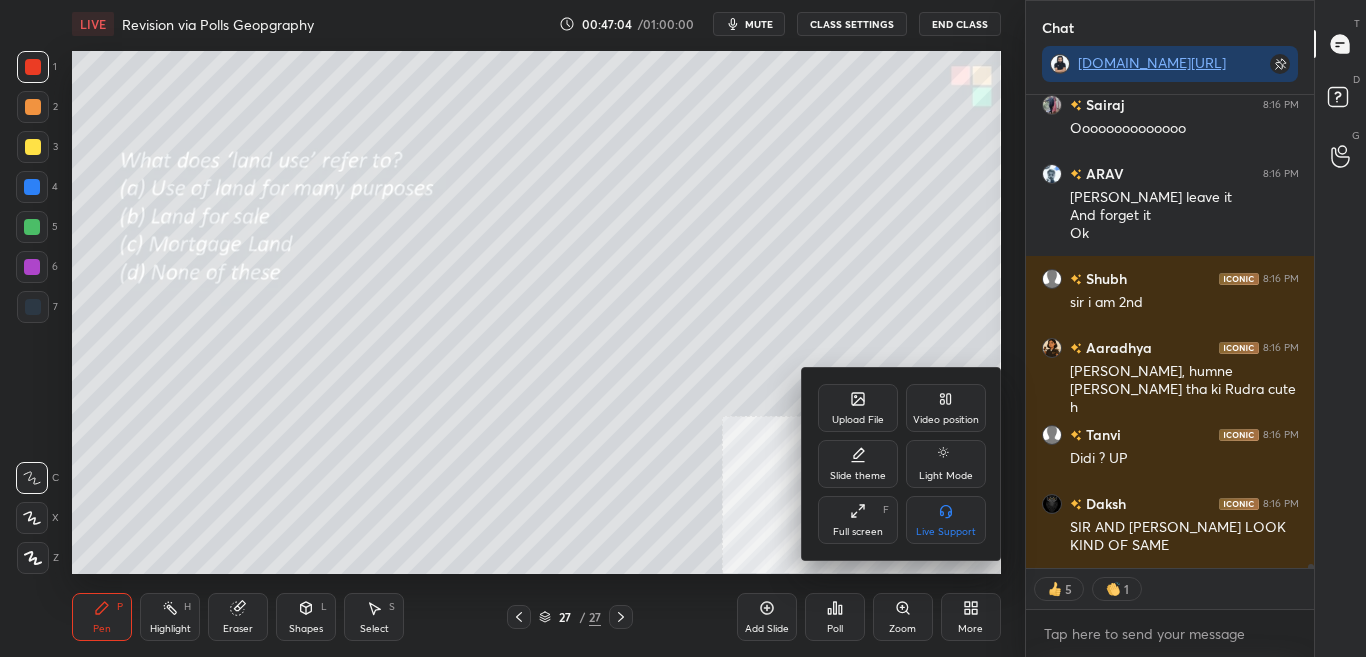 click on "Upload File Video position Slide theme Light Mode Full screen F Live Support" at bounding box center (902, 464) 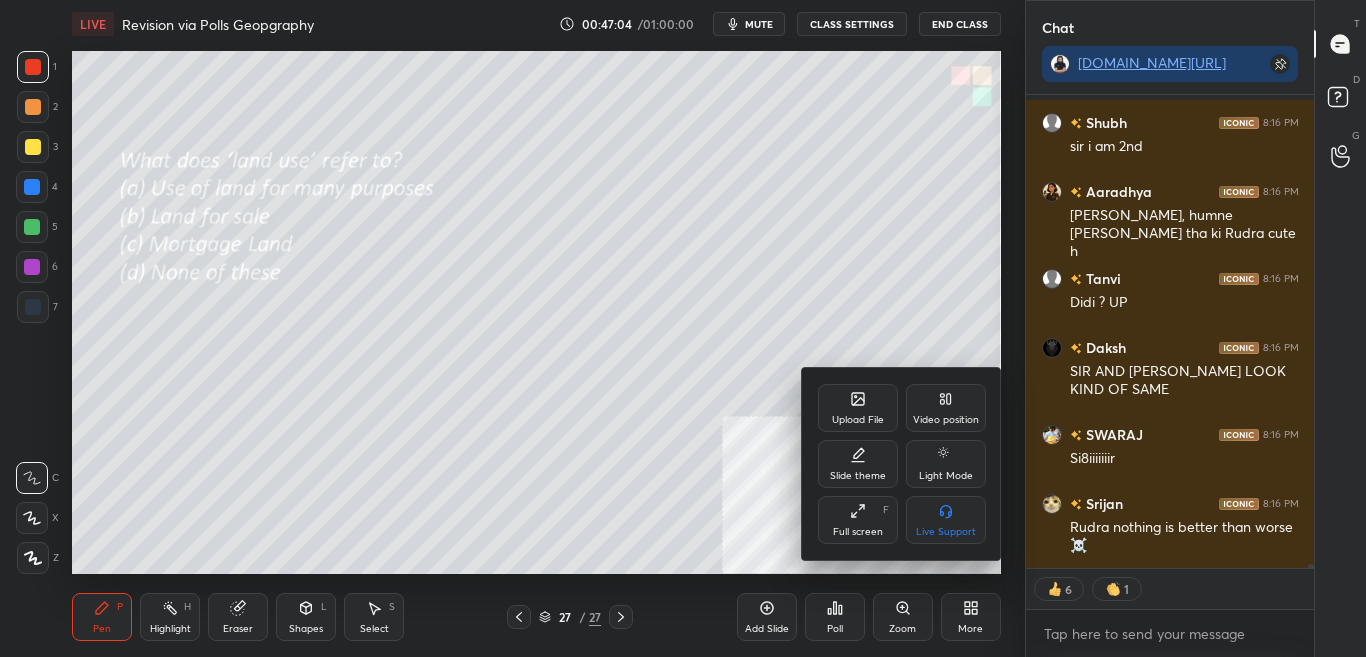 click on "Upload File" at bounding box center [858, 408] 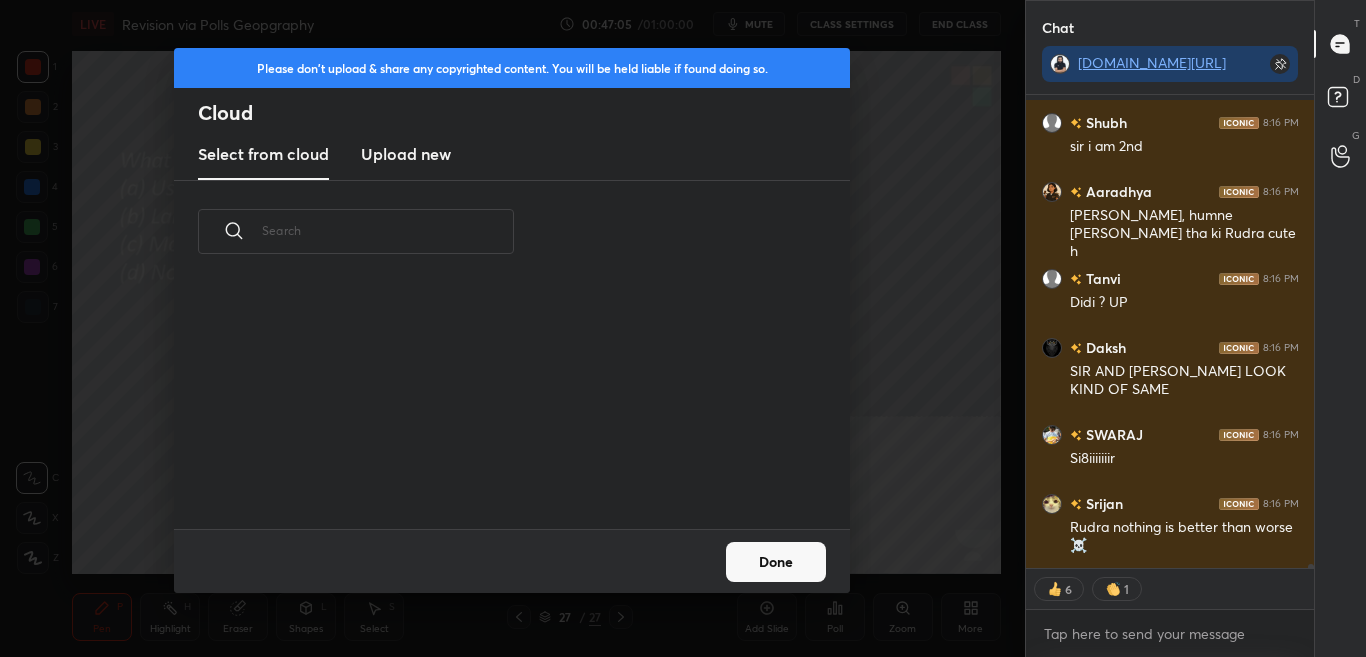 click on "Upload new" at bounding box center (406, 155) 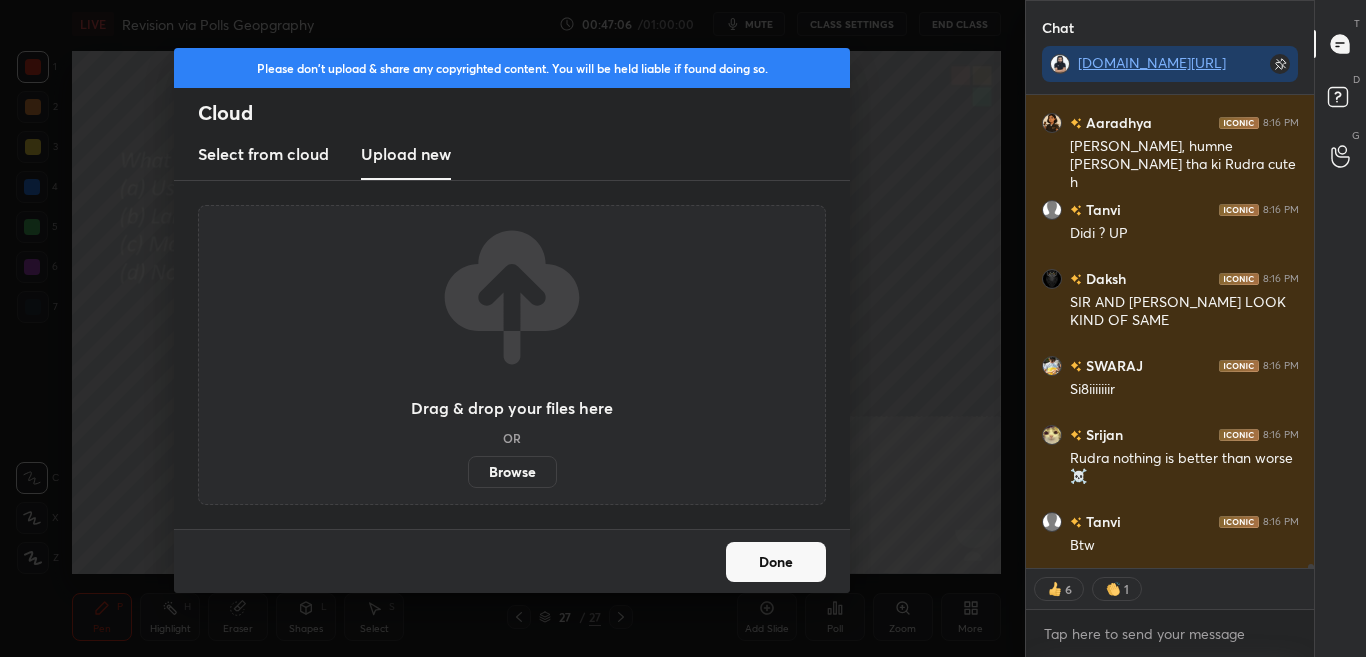 click on "Browse" at bounding box center [512, 472] 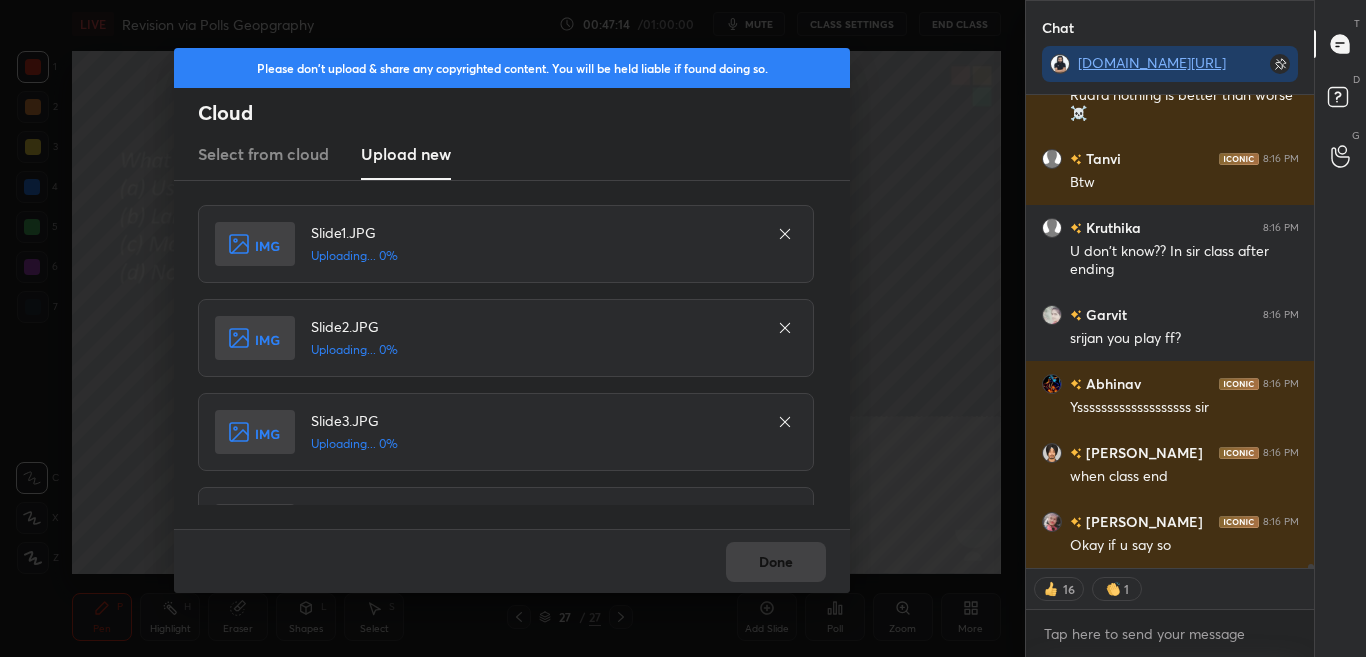 click on "Done" at bounding box center (512, 561) 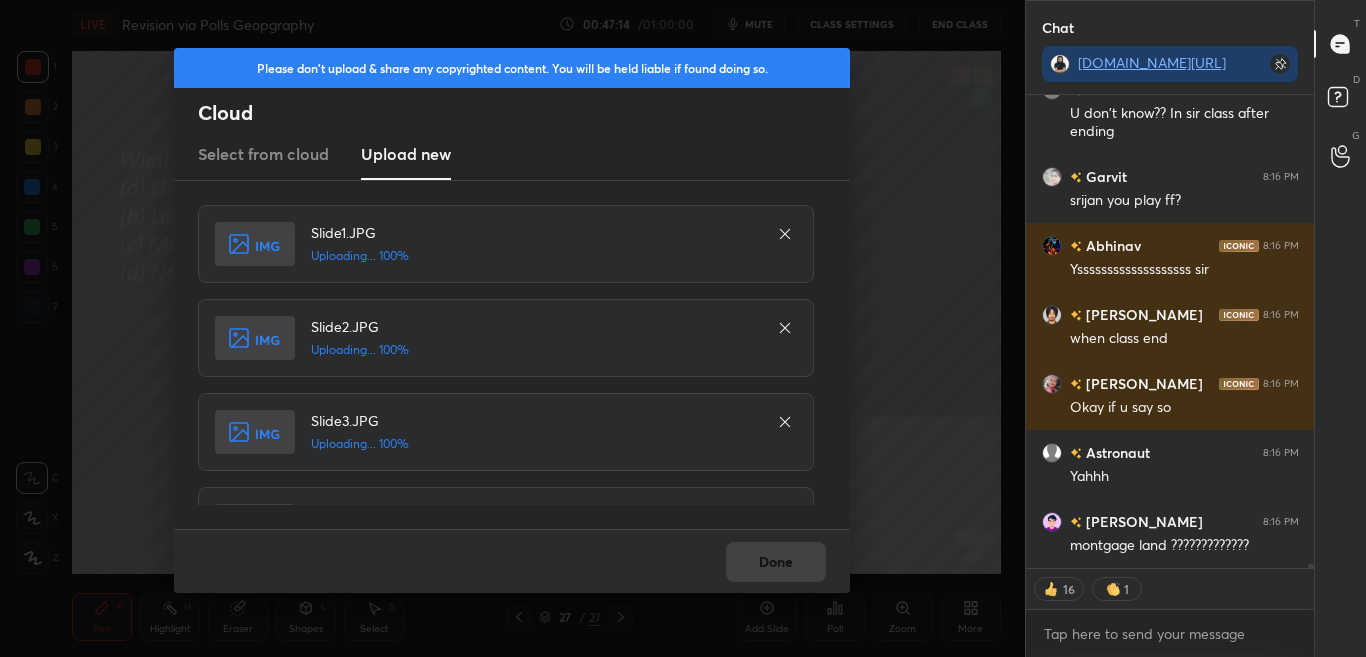 click on "Done" at bounding box center [512, 561] 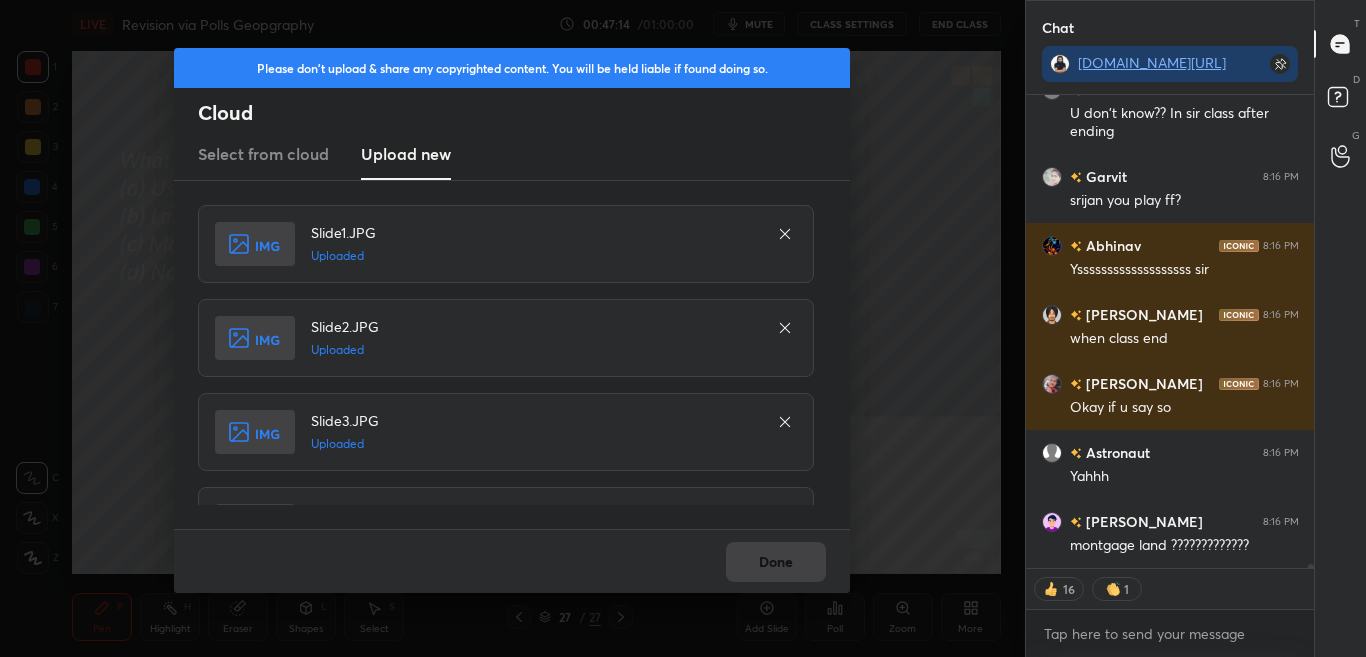 click on "Done" at bounding box center (776, 562) 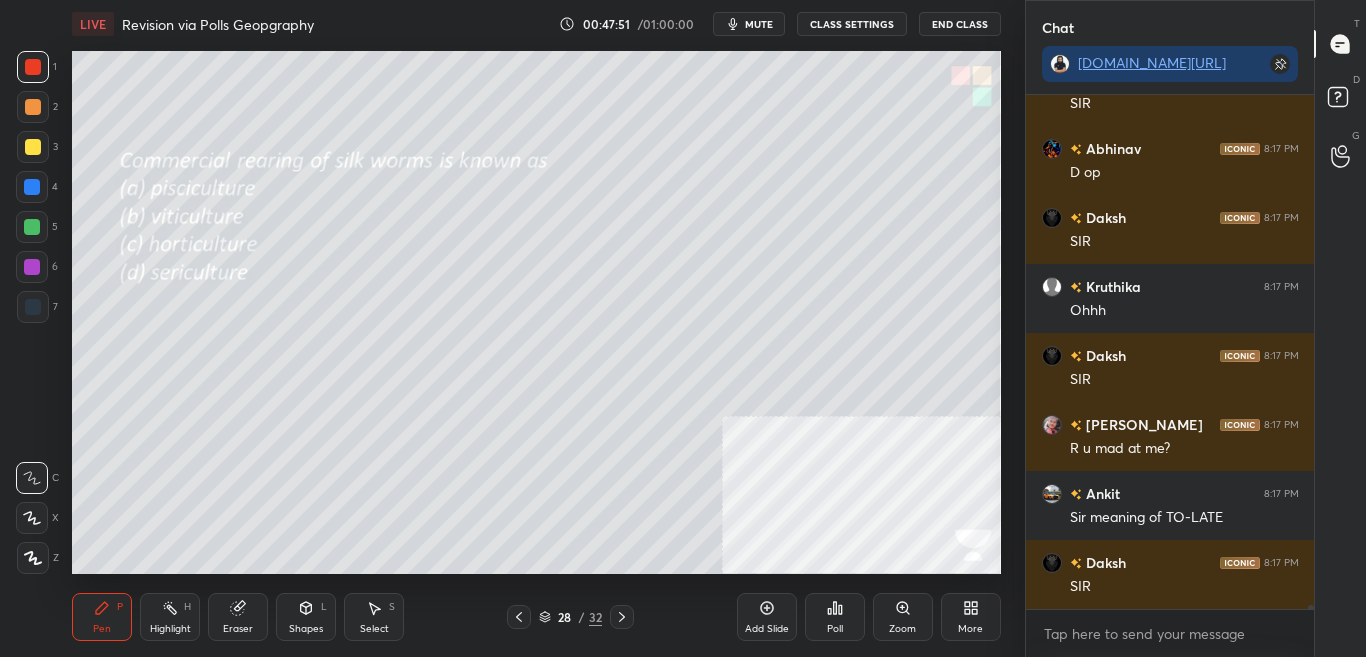 click on "Poll" at bounding box center (835, 617) 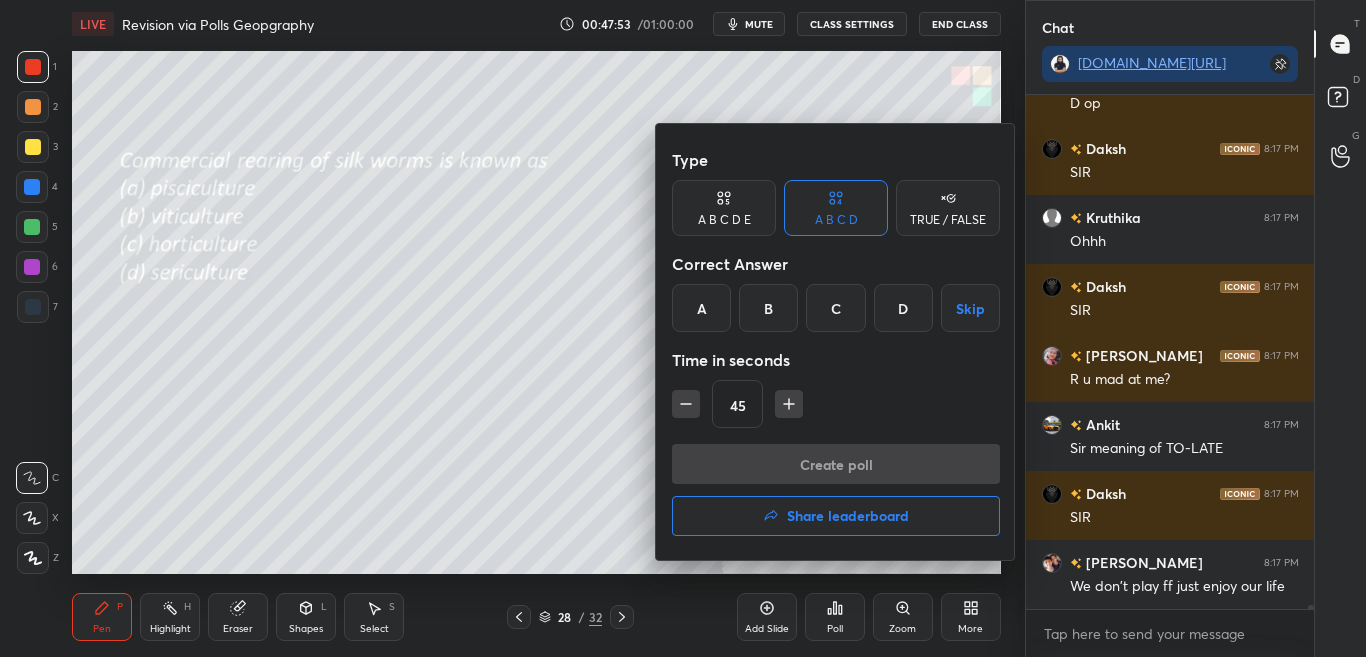 click on "D" at bounding box center [903, 308] 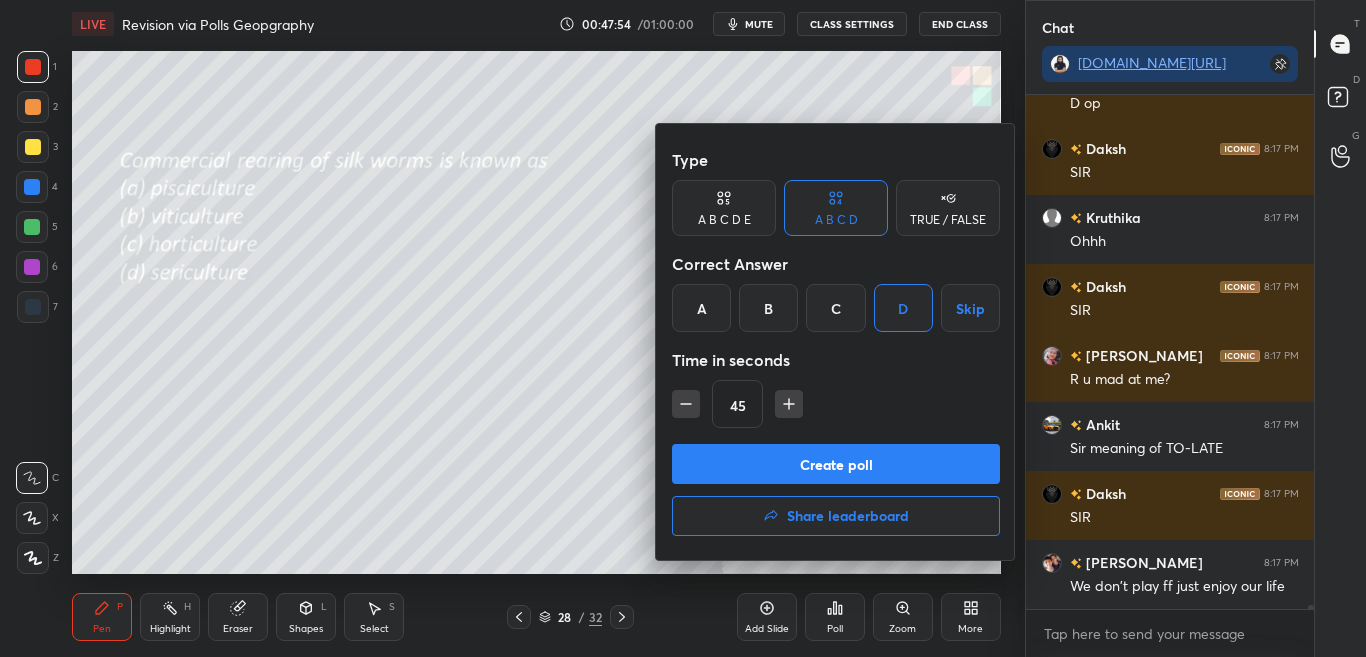 click on "Create poll" at bounding box center (836, 464) 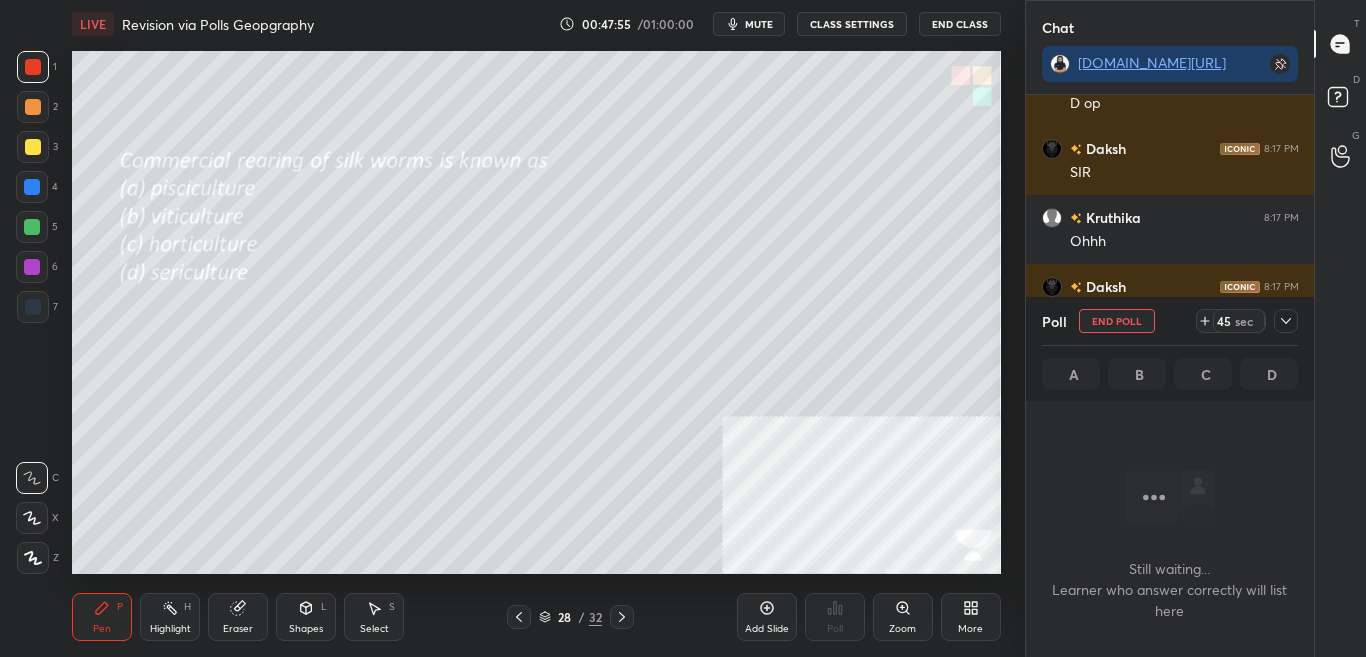 click 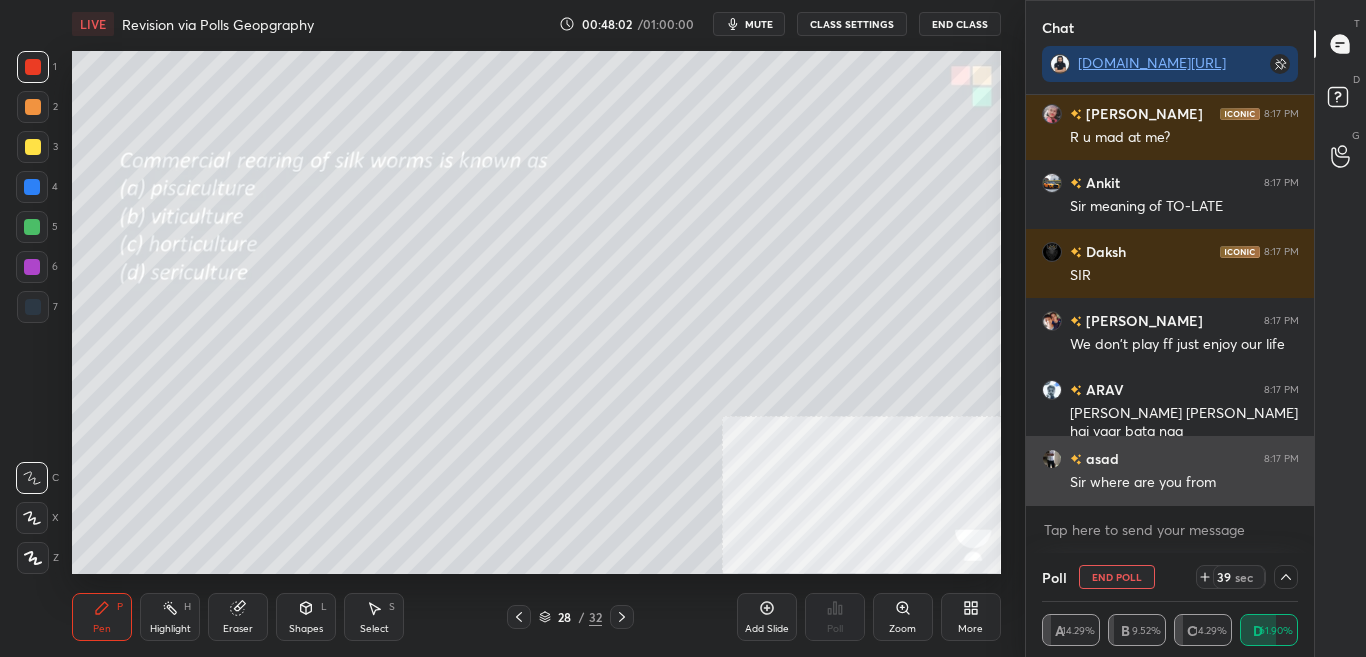 click on "Sir where are you from" at bounding box center [1184, 481] 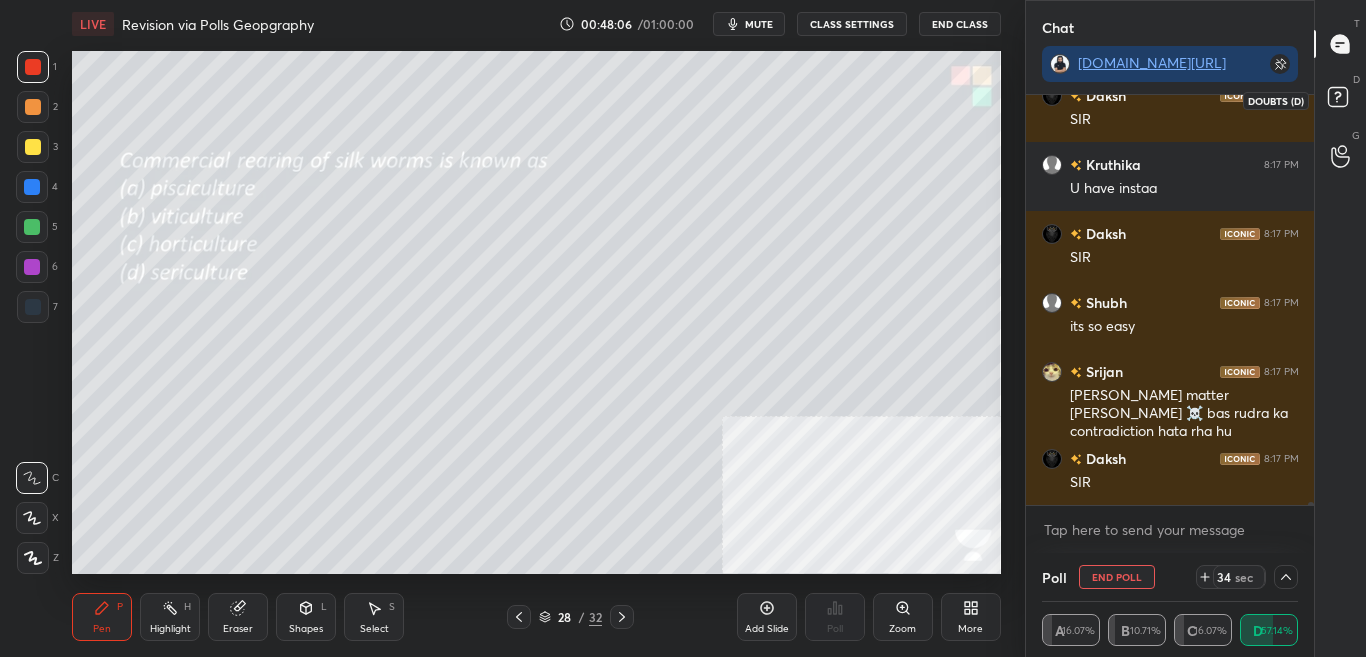 click 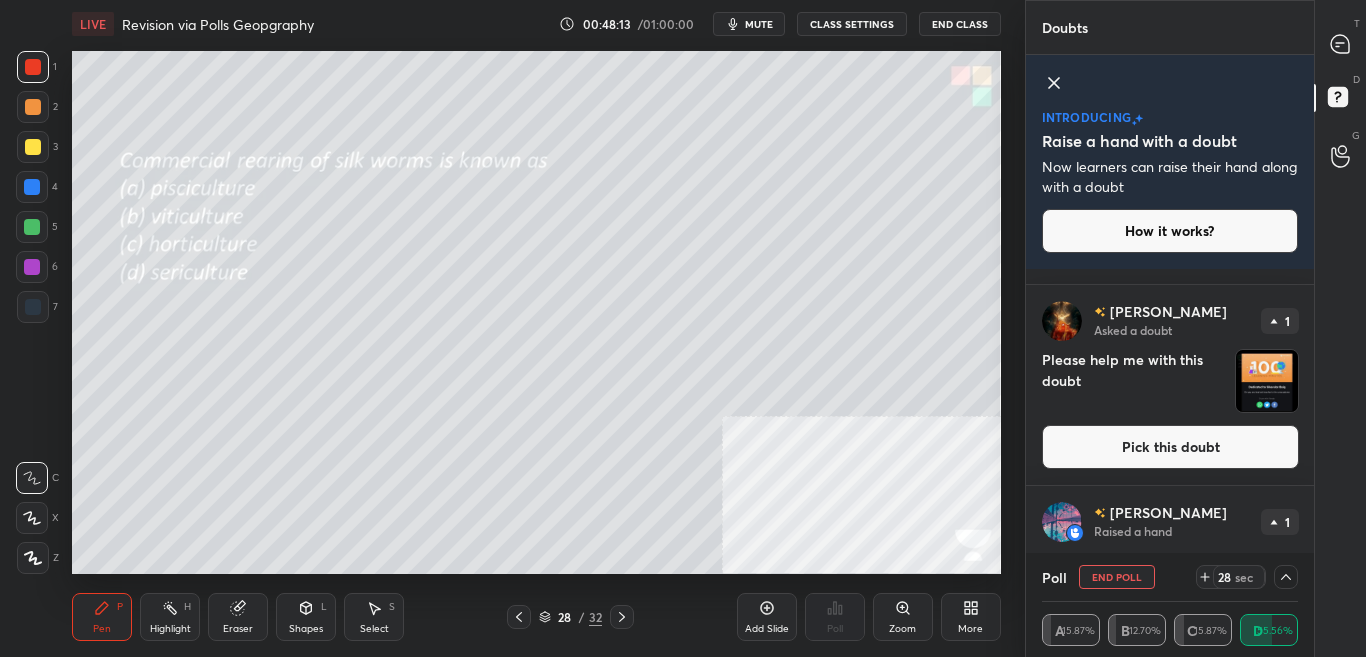 click on "Pick this doubt" at bounding box center [1170, 447] 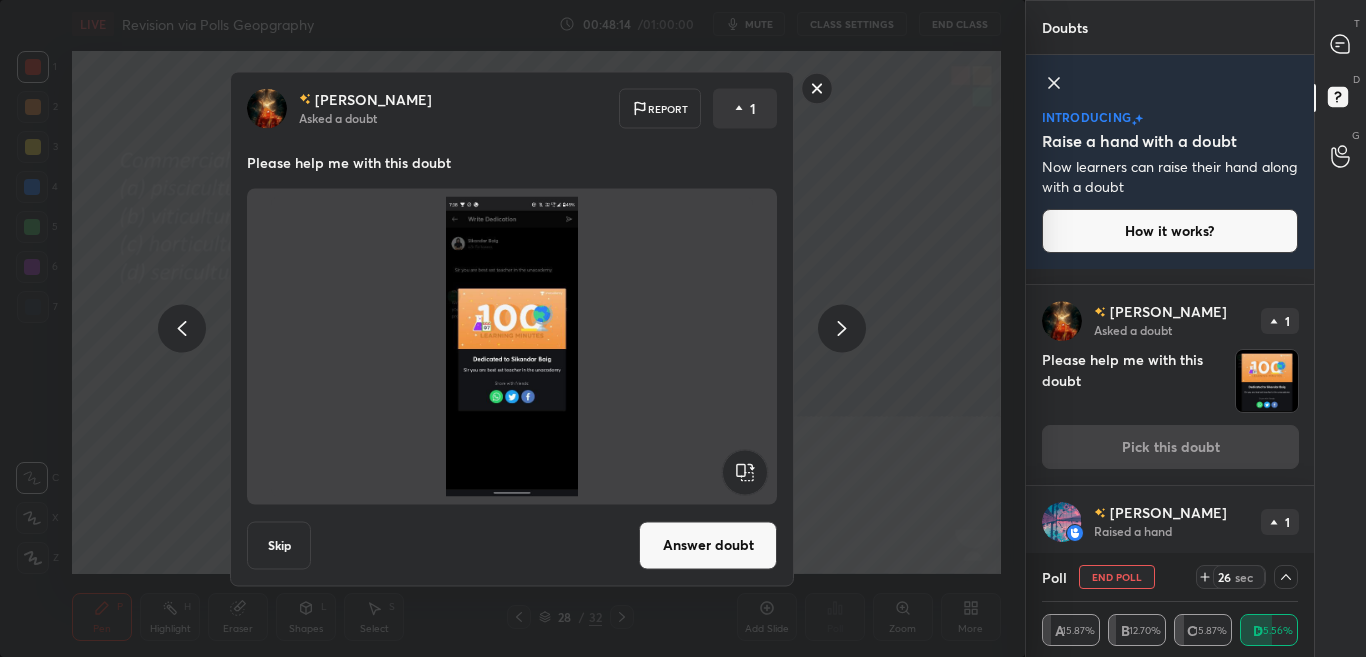 click on "Answer doubt" at bounding box center [708, 545] 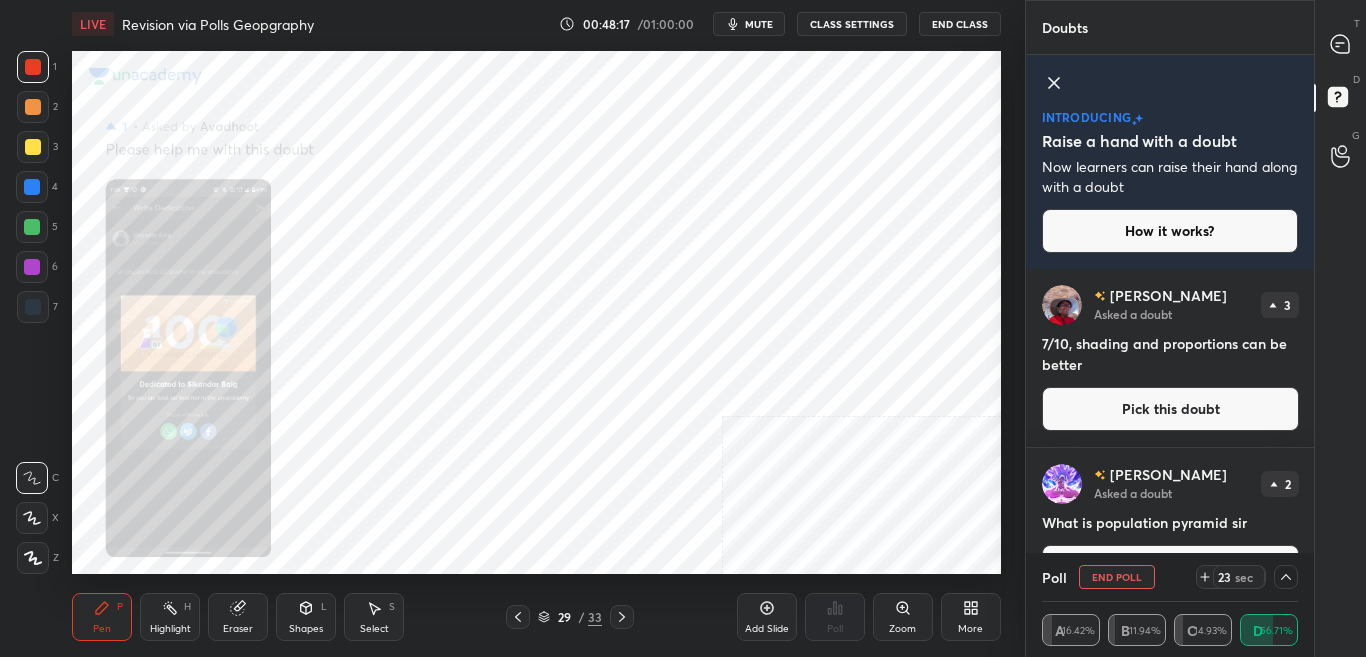 click 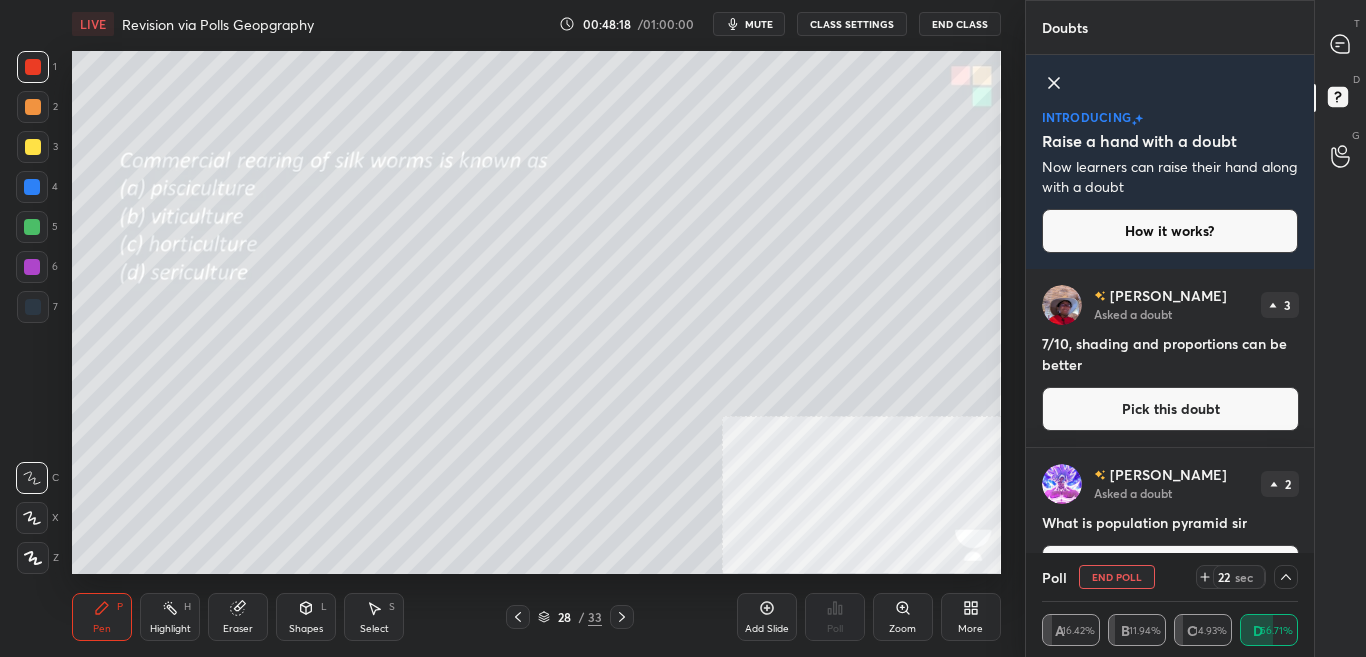 click on "T Messages (T)" at bounding box center [1340, 44] 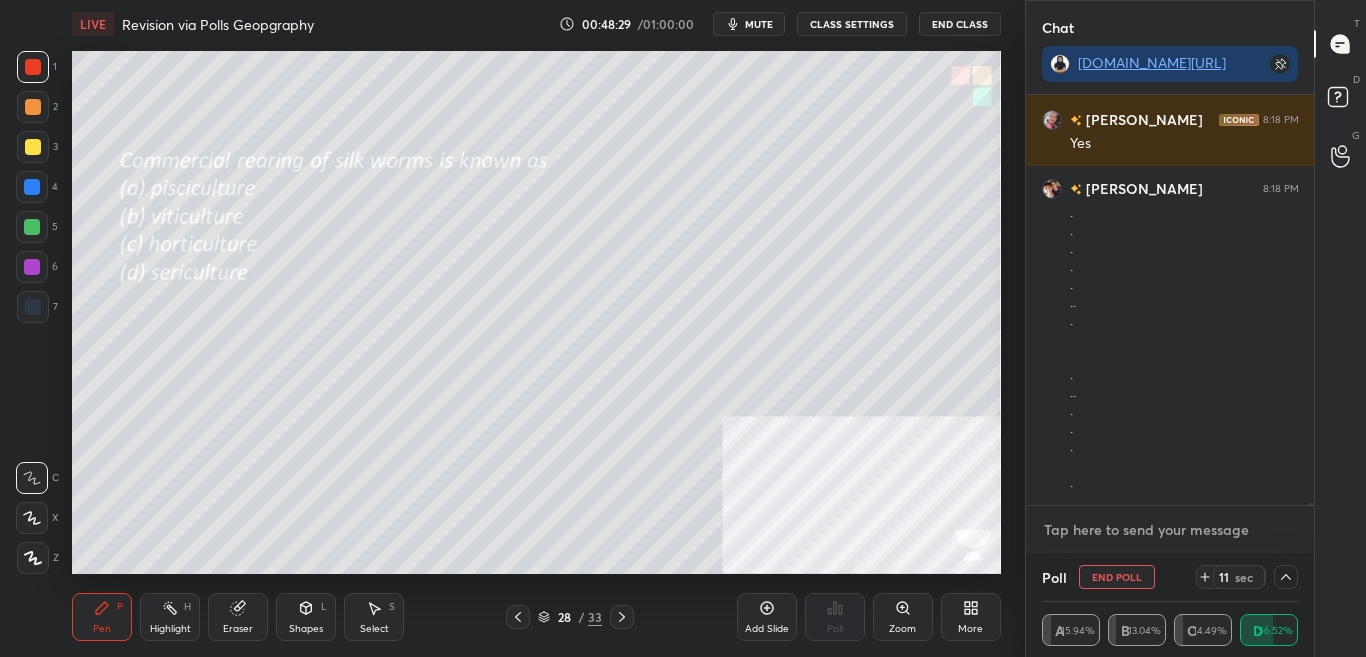 click at bounding box center [1170, 530] 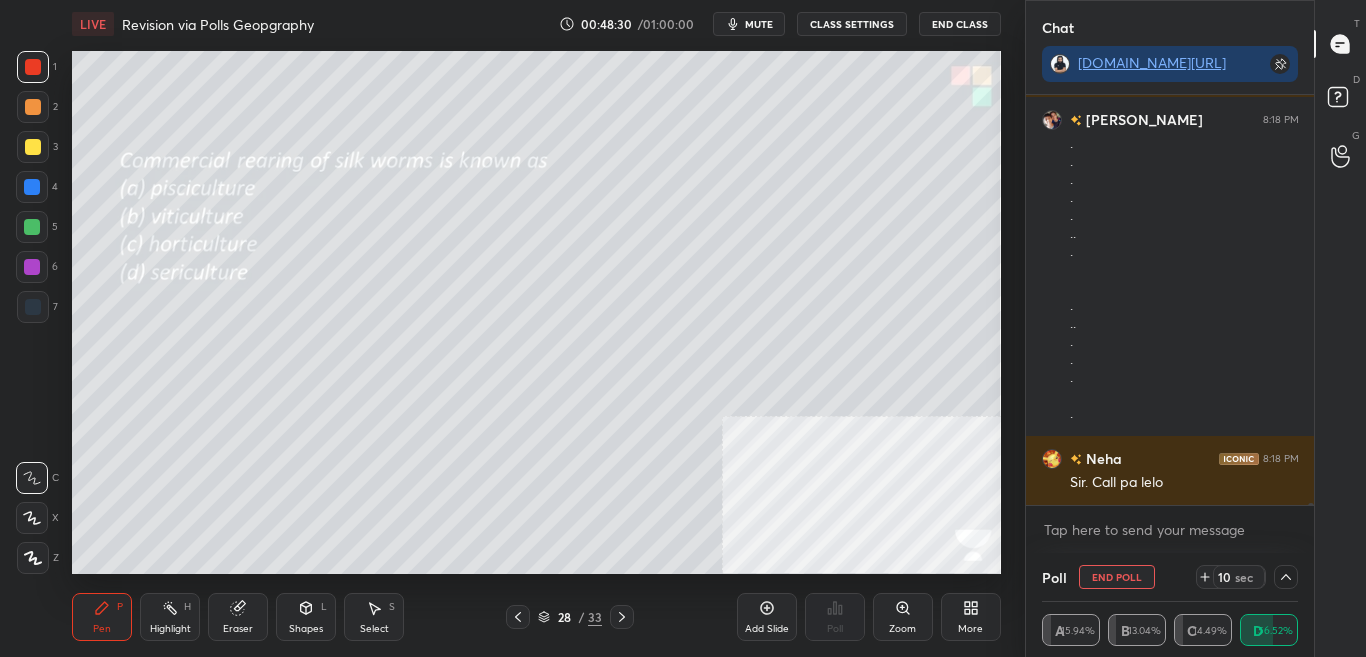 click at bounding box center [1286, 577] 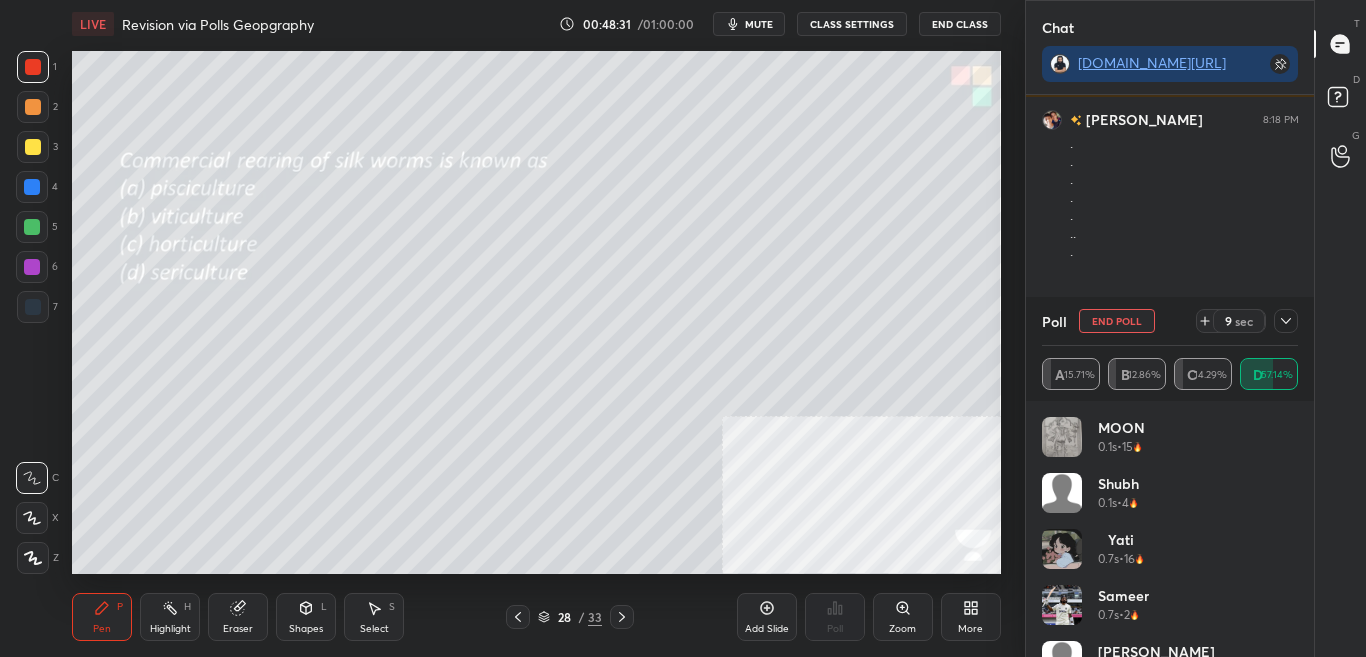 click on "Sameer 0.7s  •  2" at bounding box center (1170, 613) 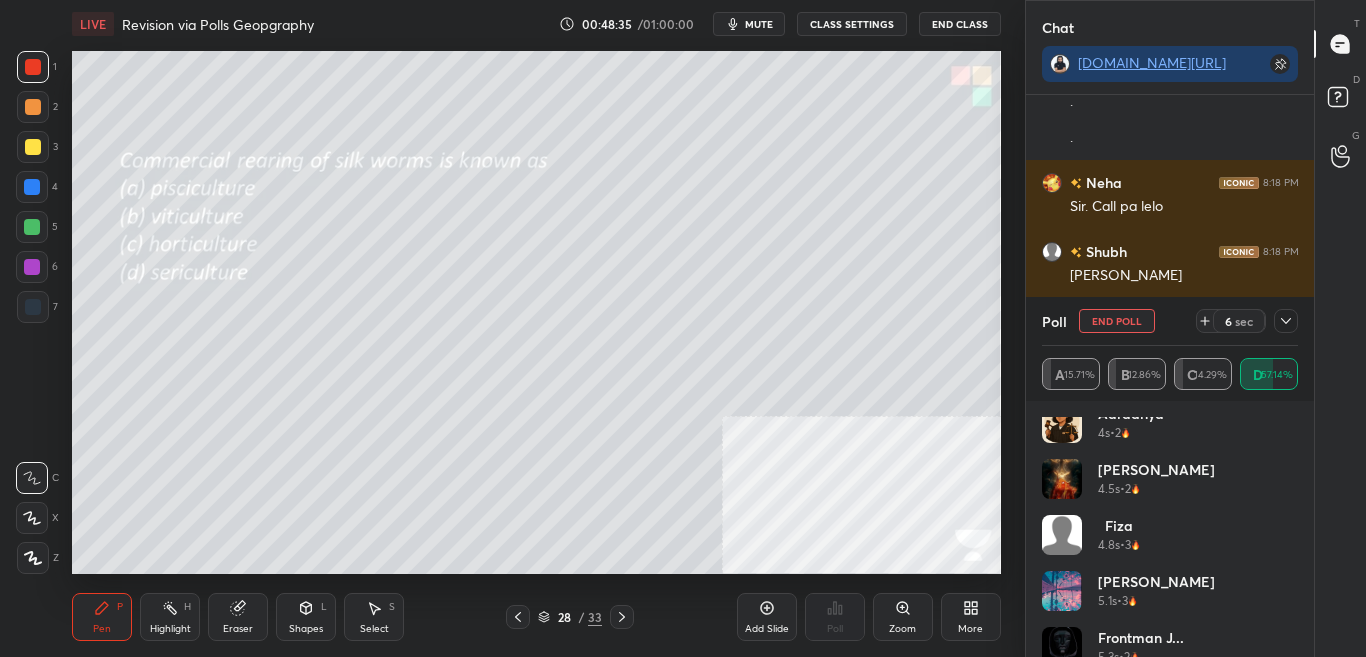 click on "Abhinav 3.1s  •  2 Aaradhya 4s  •  2 Avadhoot 4.5s  •  2 Fiza 4.8s  •  3 Ishika 5.1s  •  3 Frontman J... 5.3s  •  2 Garvit 8.9s  •  2 Stuti 9.6s  •  3 palak 12.6s  •  4" at bounding box center (1170, 529) 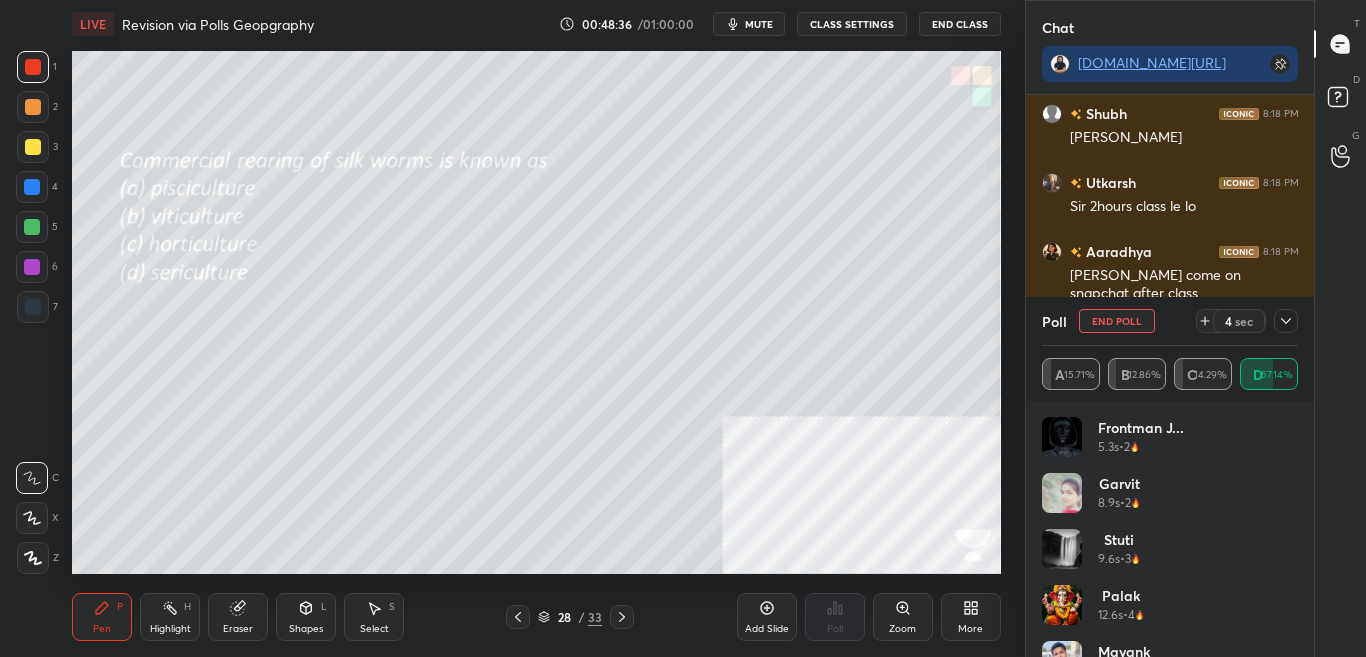 click 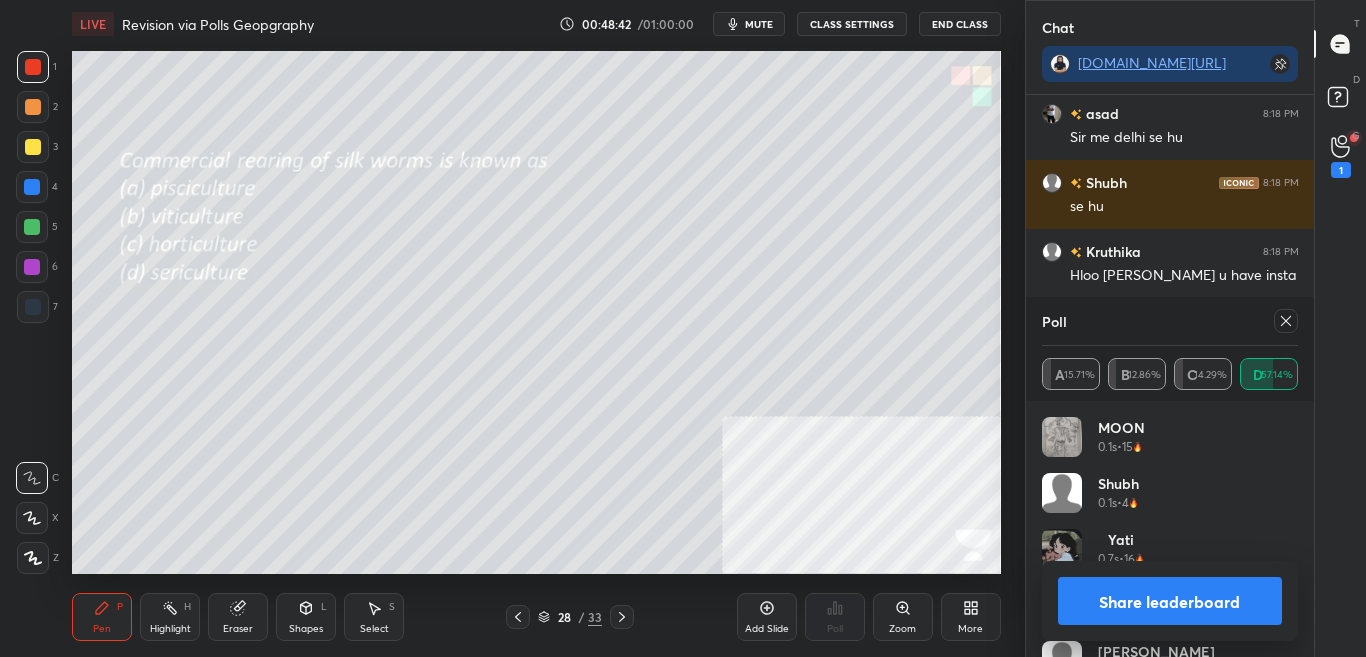 click on "Share leaderboard" at bounding box center (1170, 601) 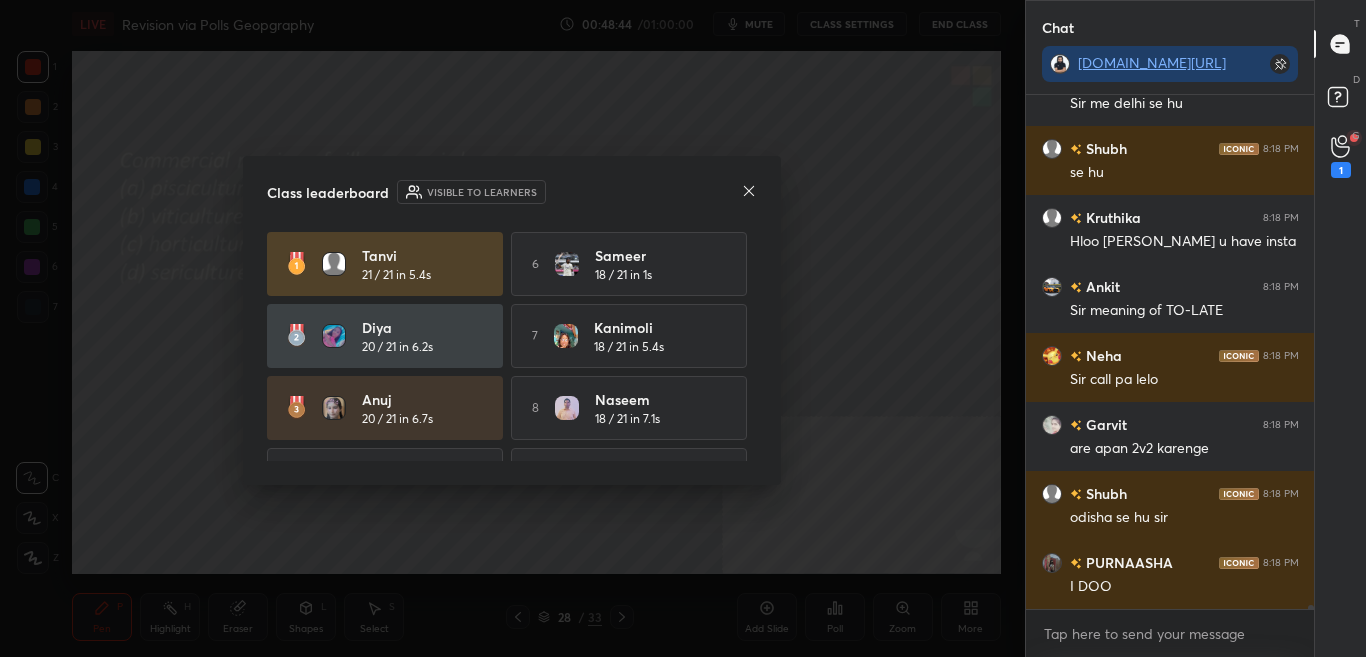click 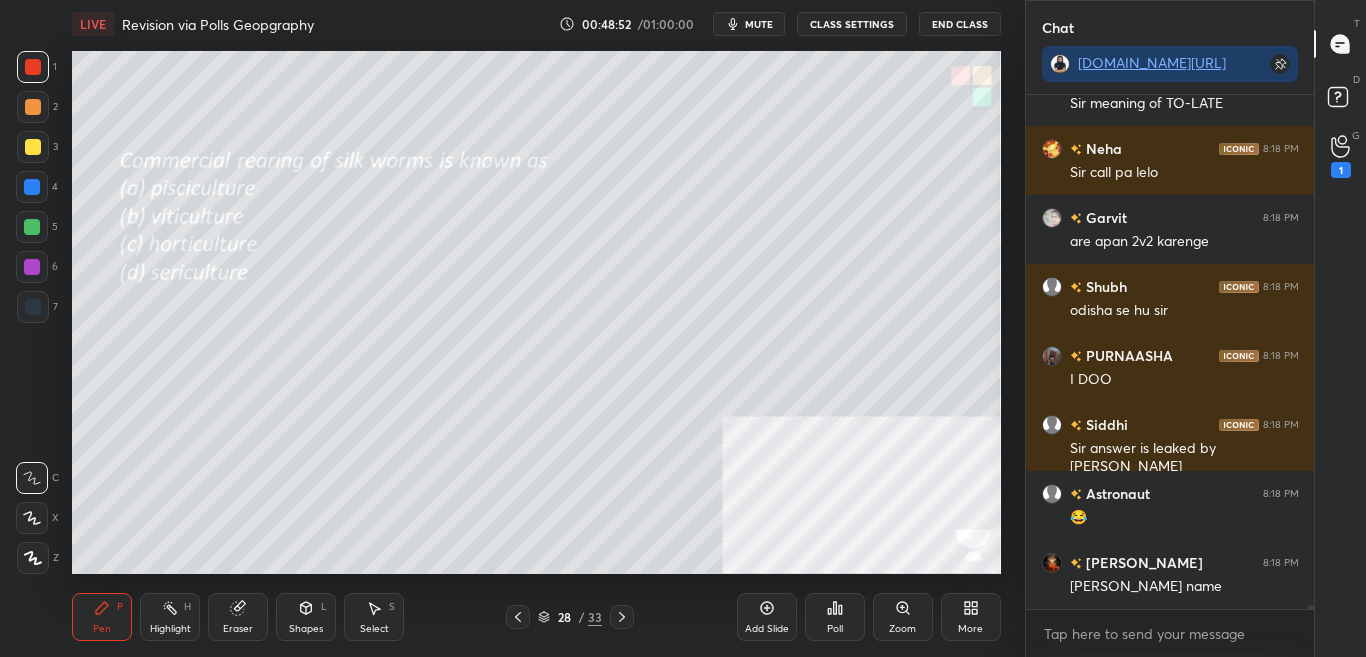 click on "Poll" at bounding box center [835, 629] 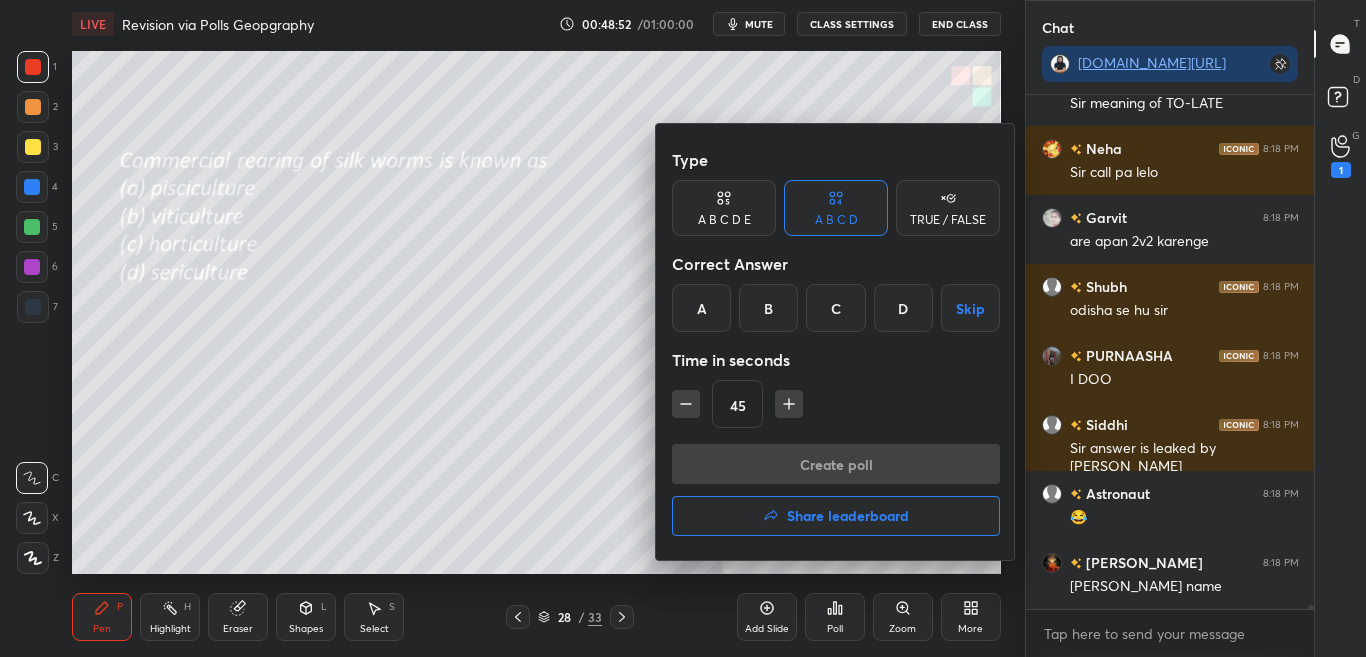 click on "Share leaderboard" at bounding box center [836, 516] 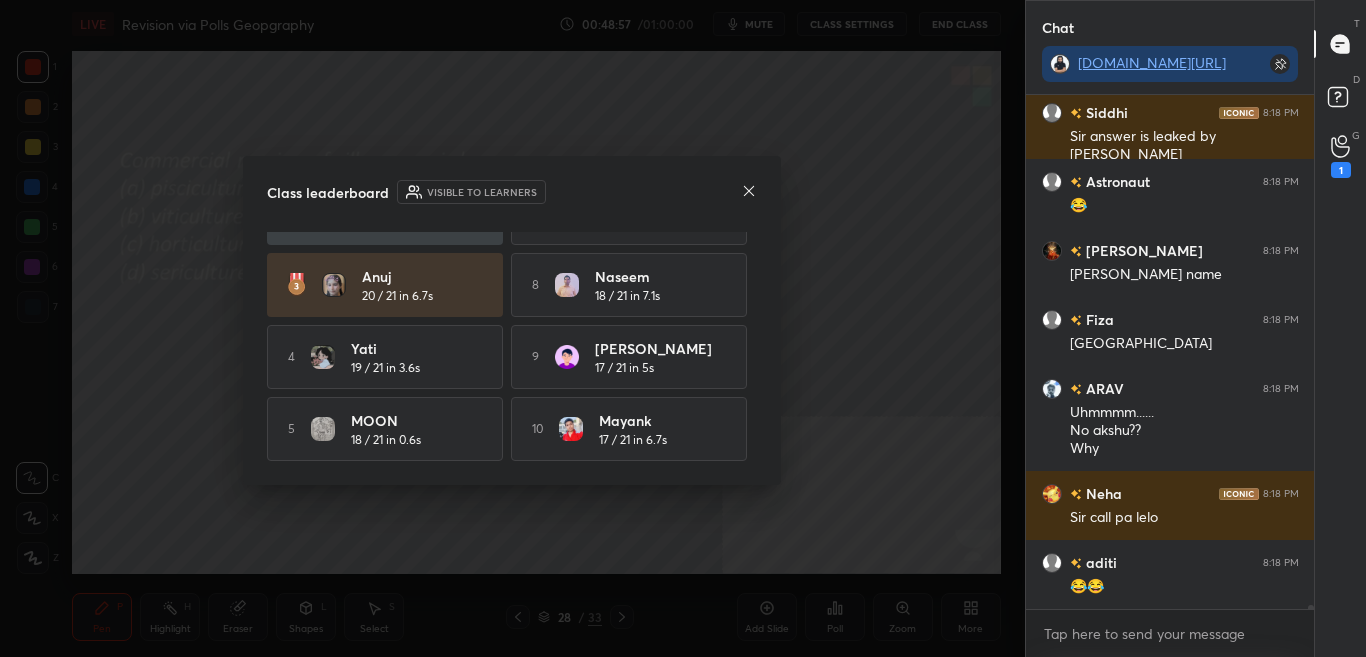 click 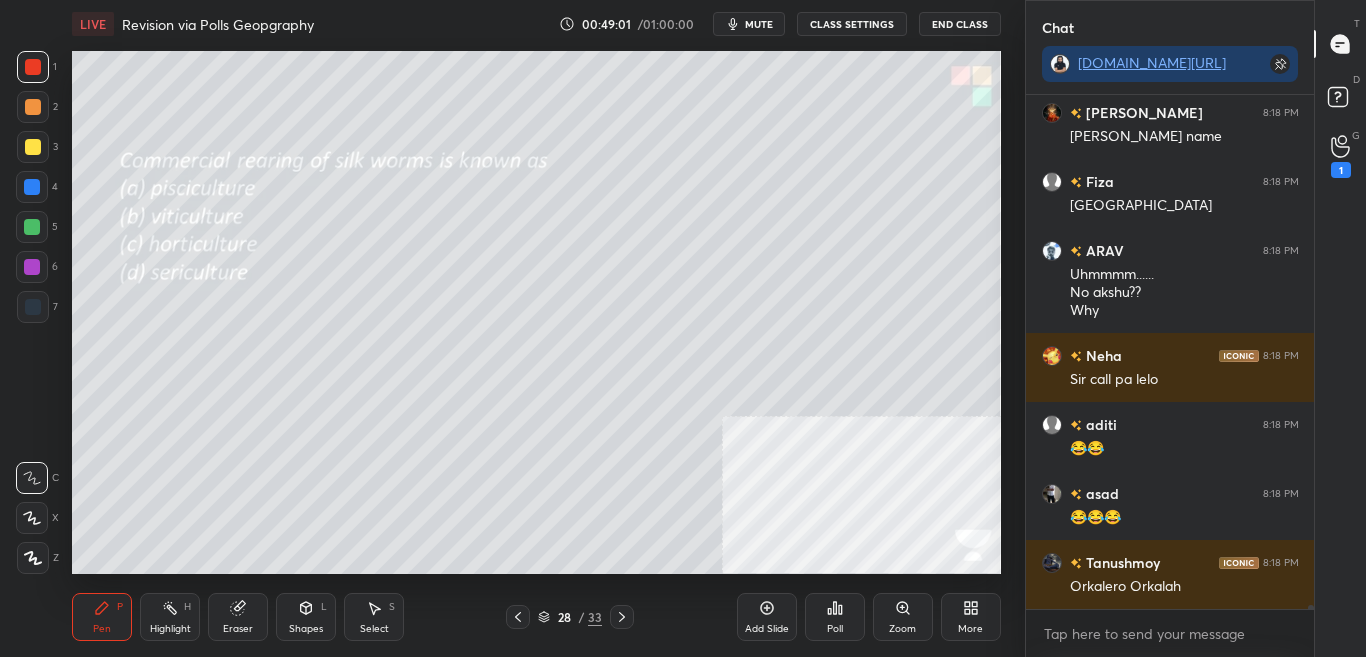 click 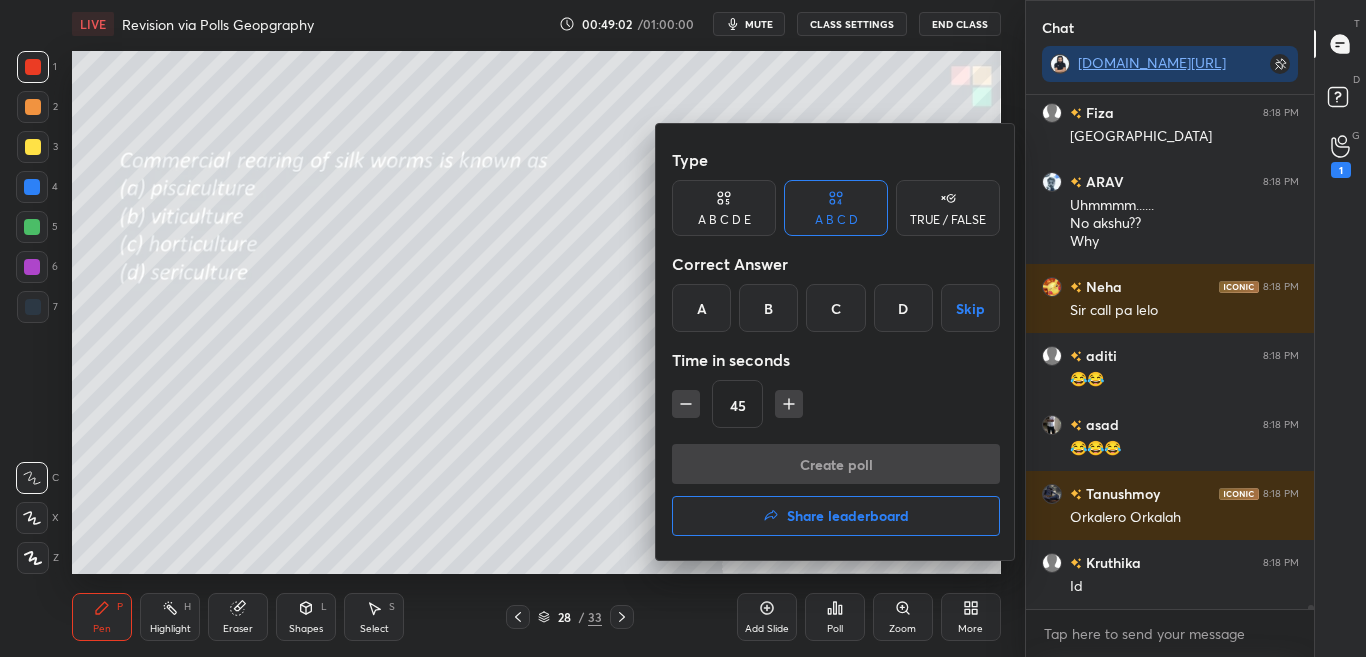 click at bounding box center (683, 328) 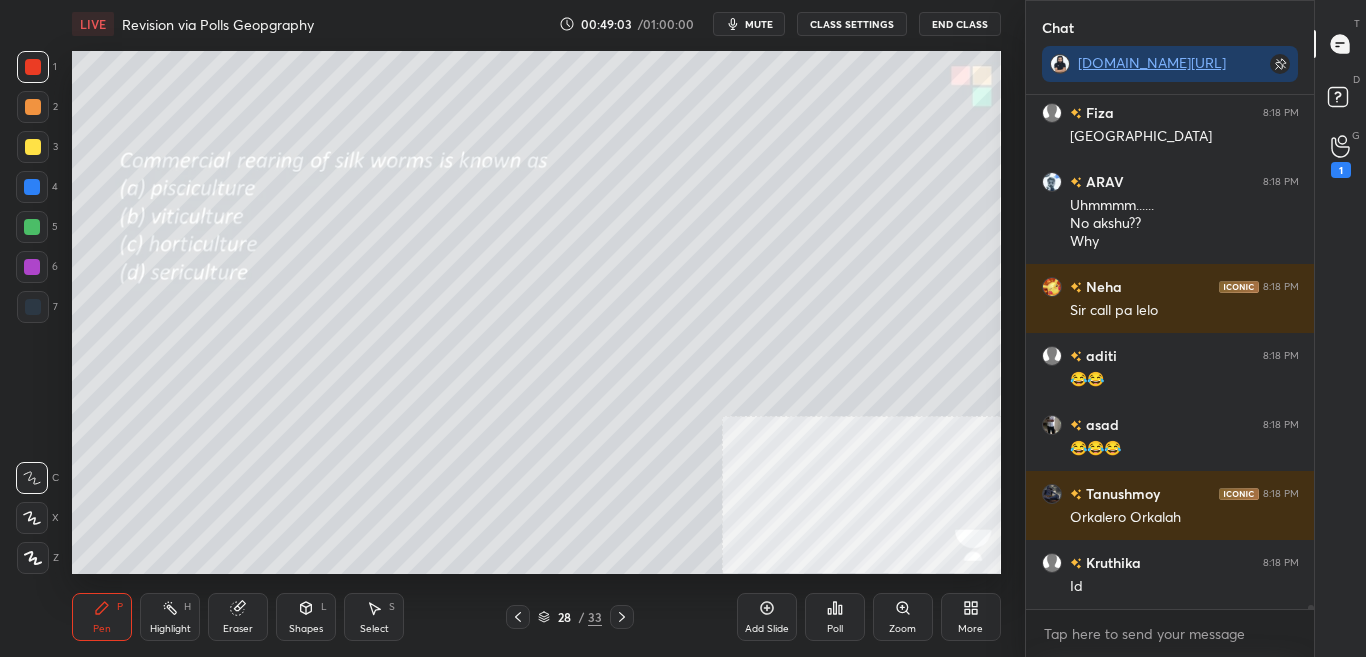click 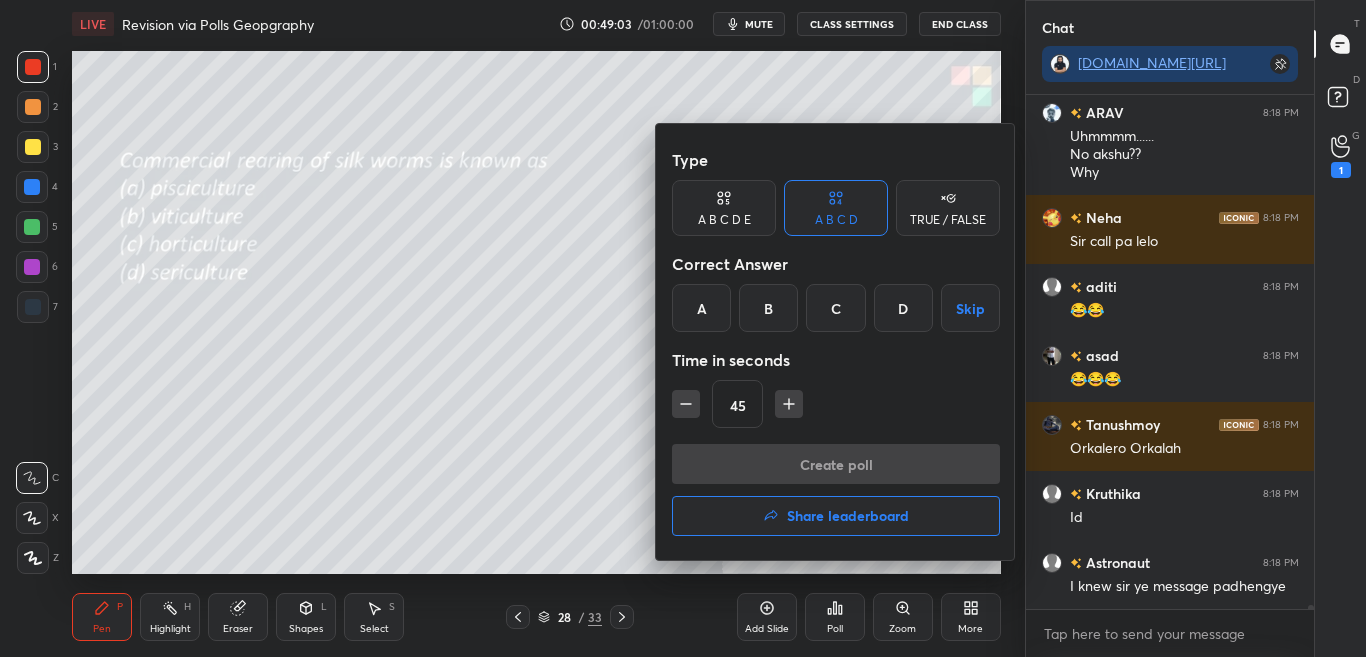 click at bounding box center [683, 328] 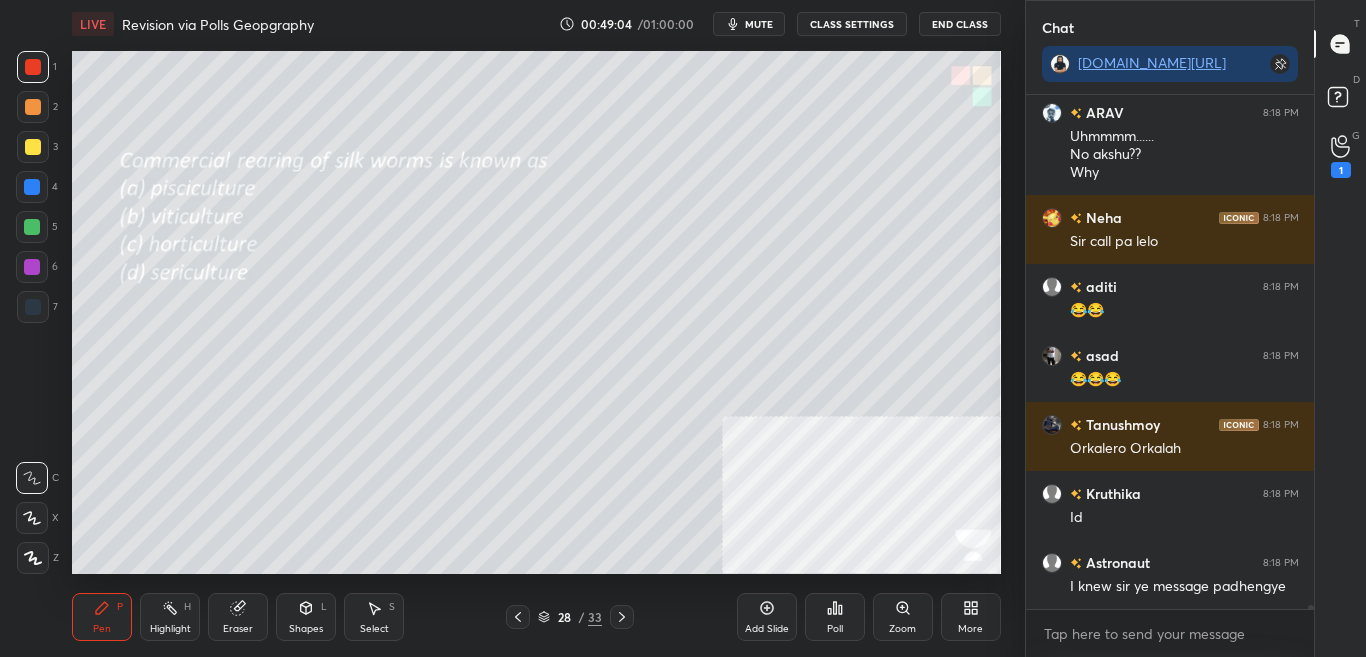 click 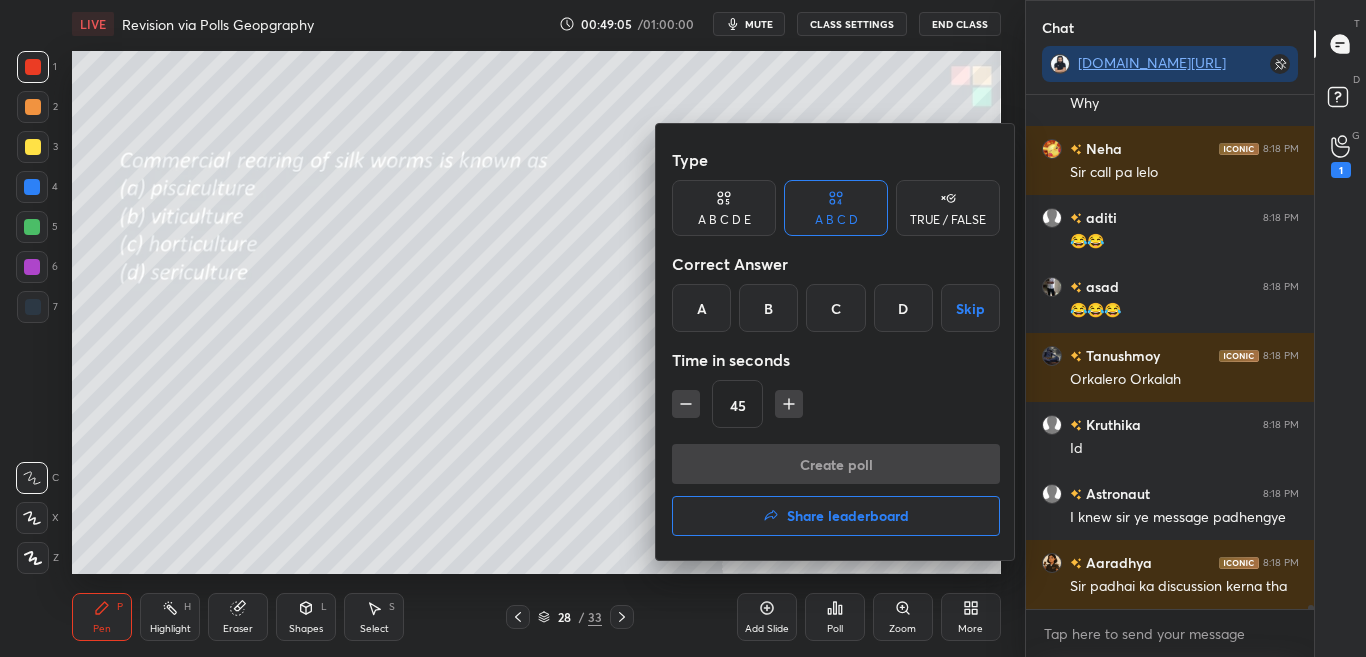 click at bounding box center [683, 328] 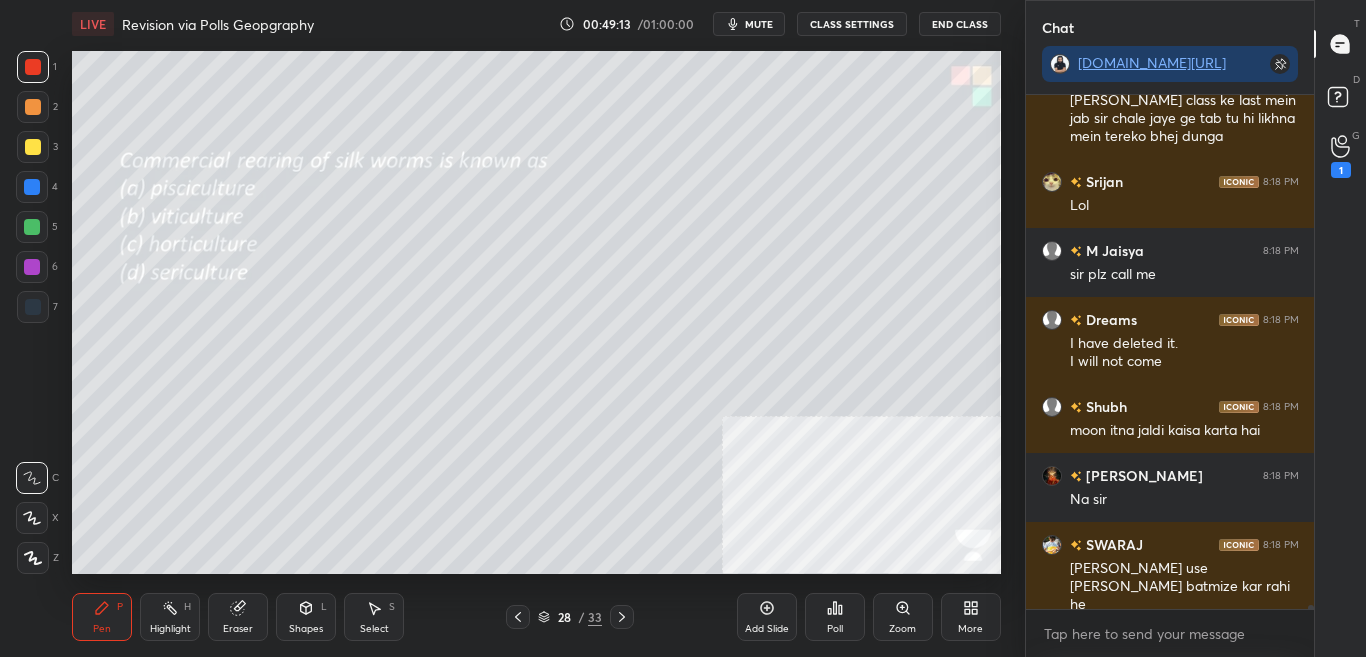 click 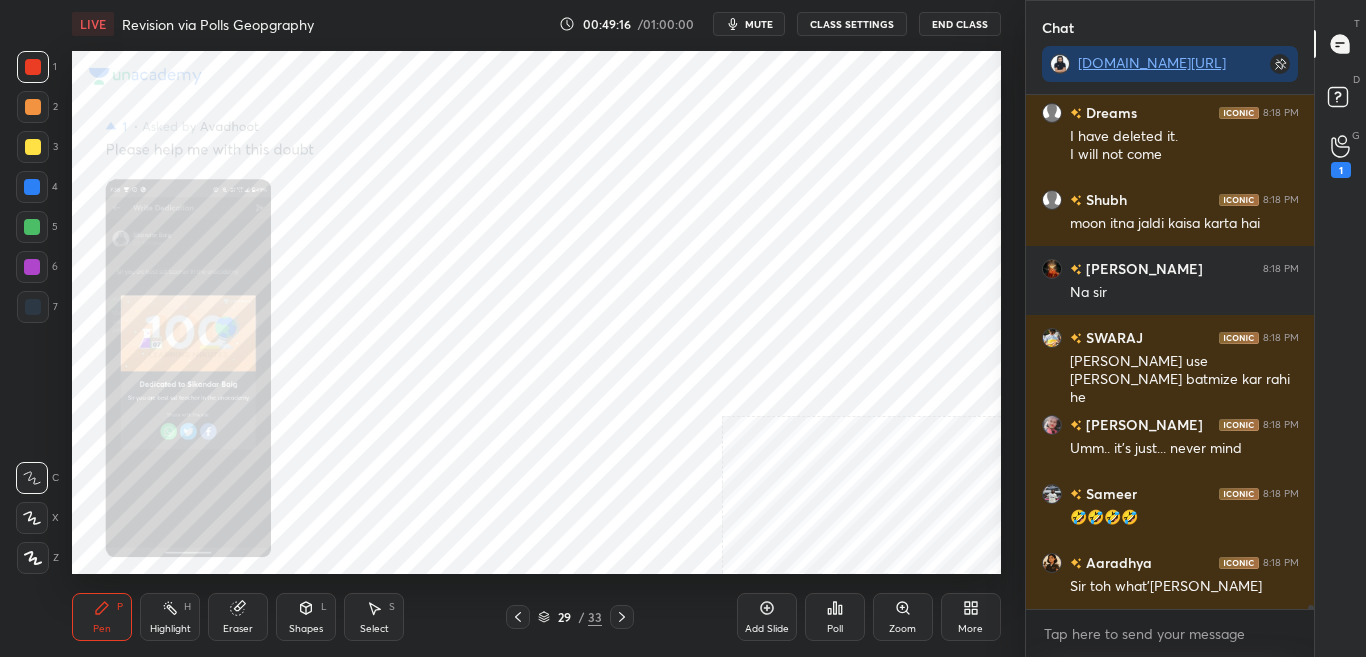 click on "Zoom" at bounding box center (902, 629) 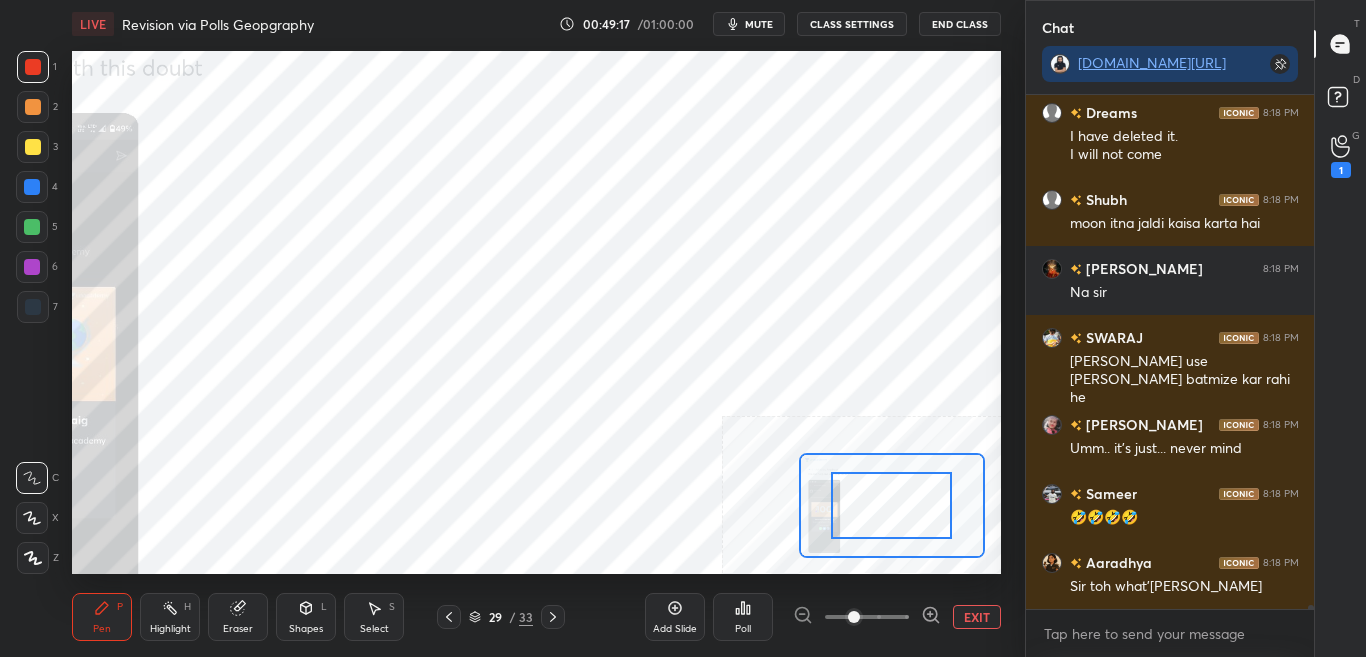 click at bounding box center (867, 617) 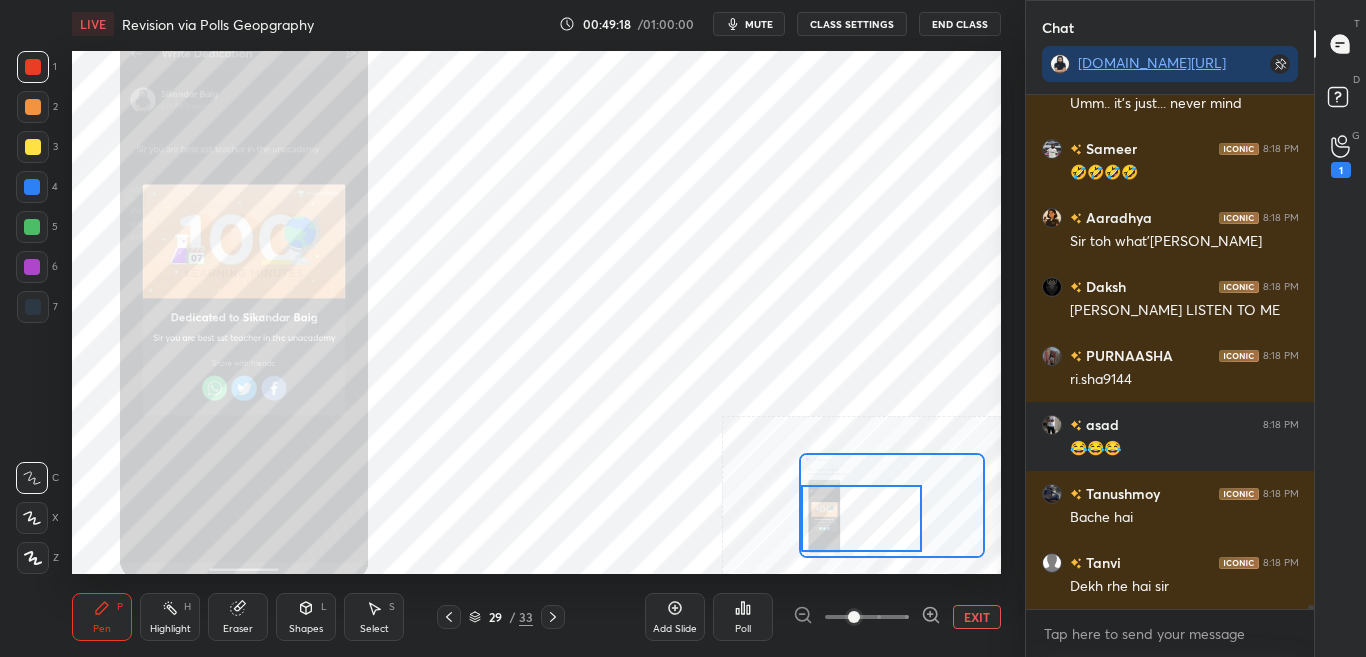 click at bounding box center (861, 518) 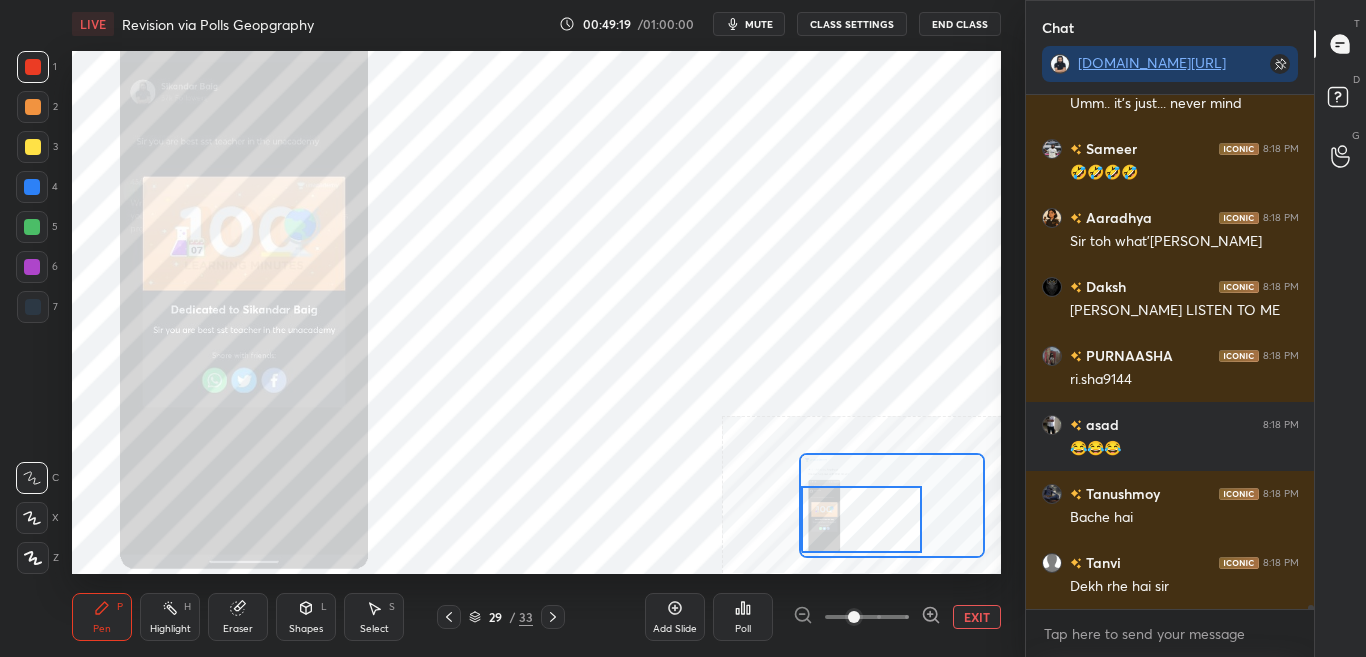 click 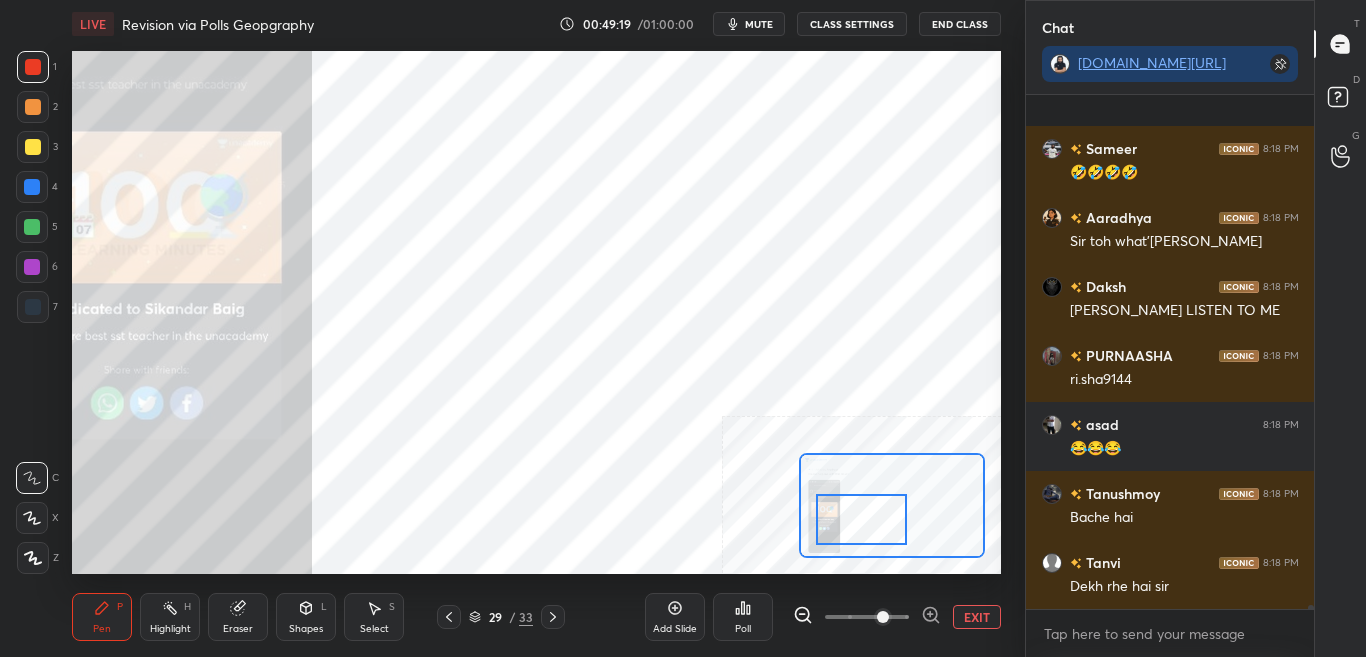 click 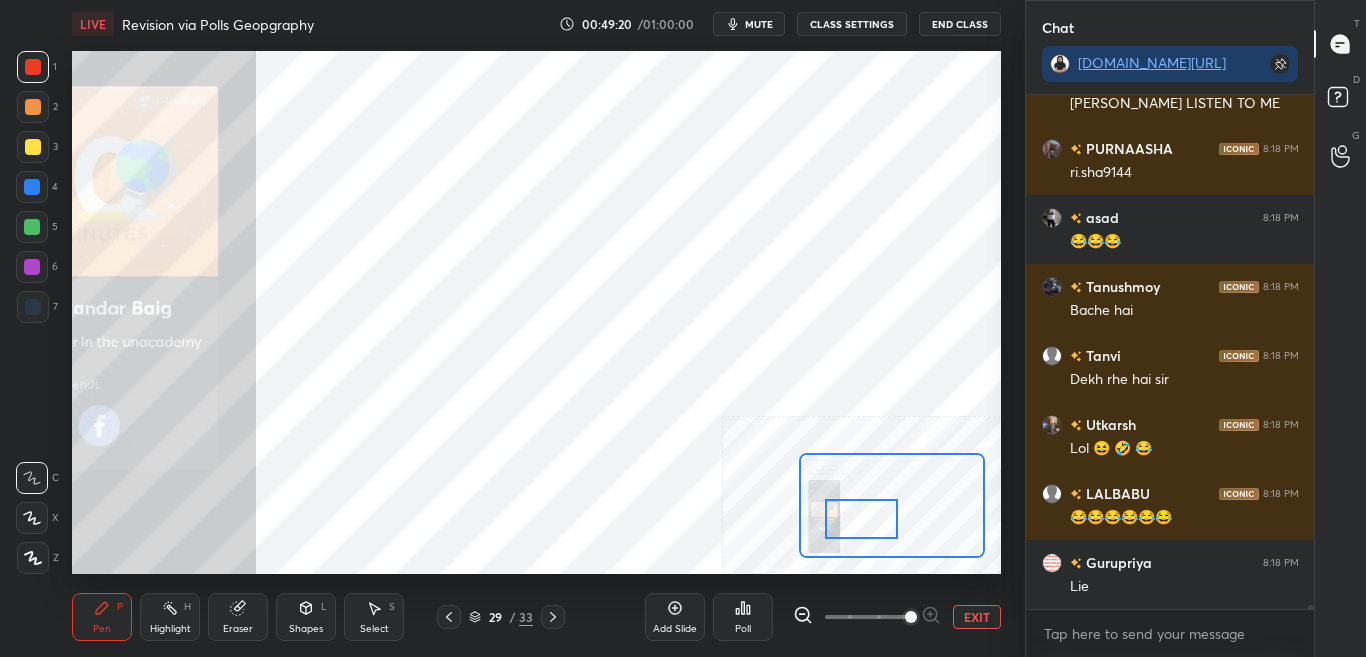 drag, startPoint x: 878, startPoint y: 525, endPoint x: 854, endPoint y: 525, distance: 24 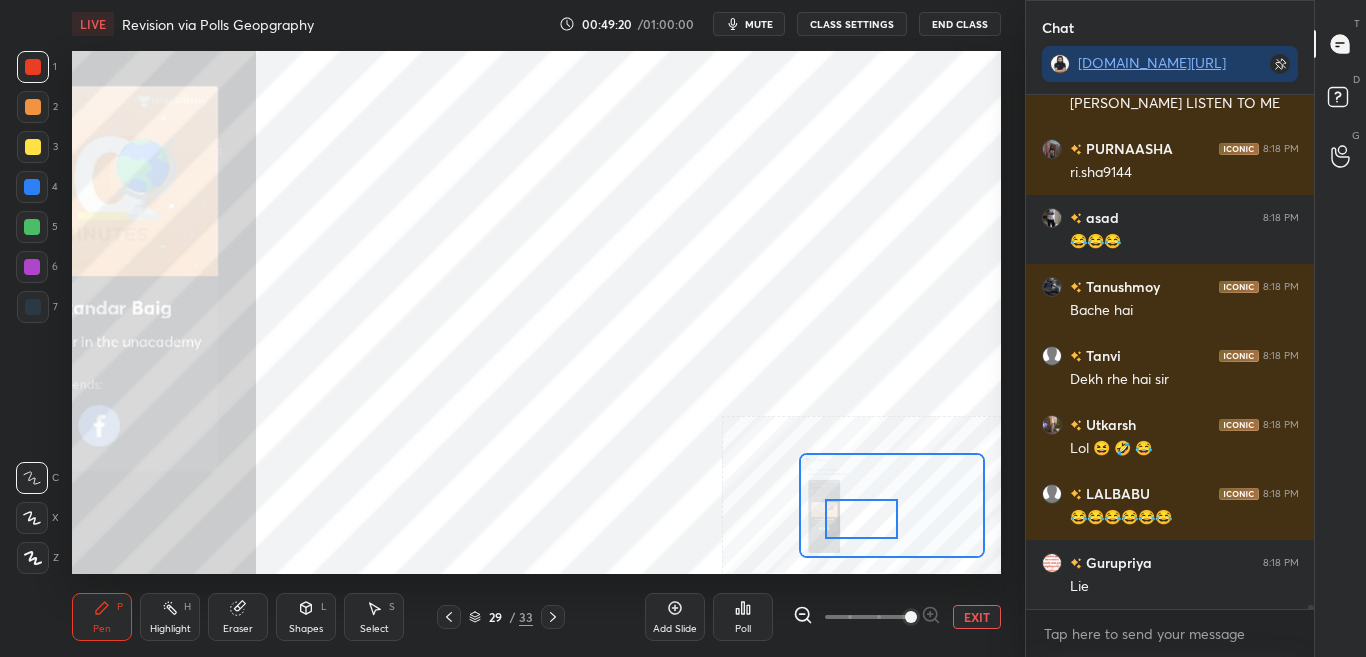 click at bounding box center (861, 519) 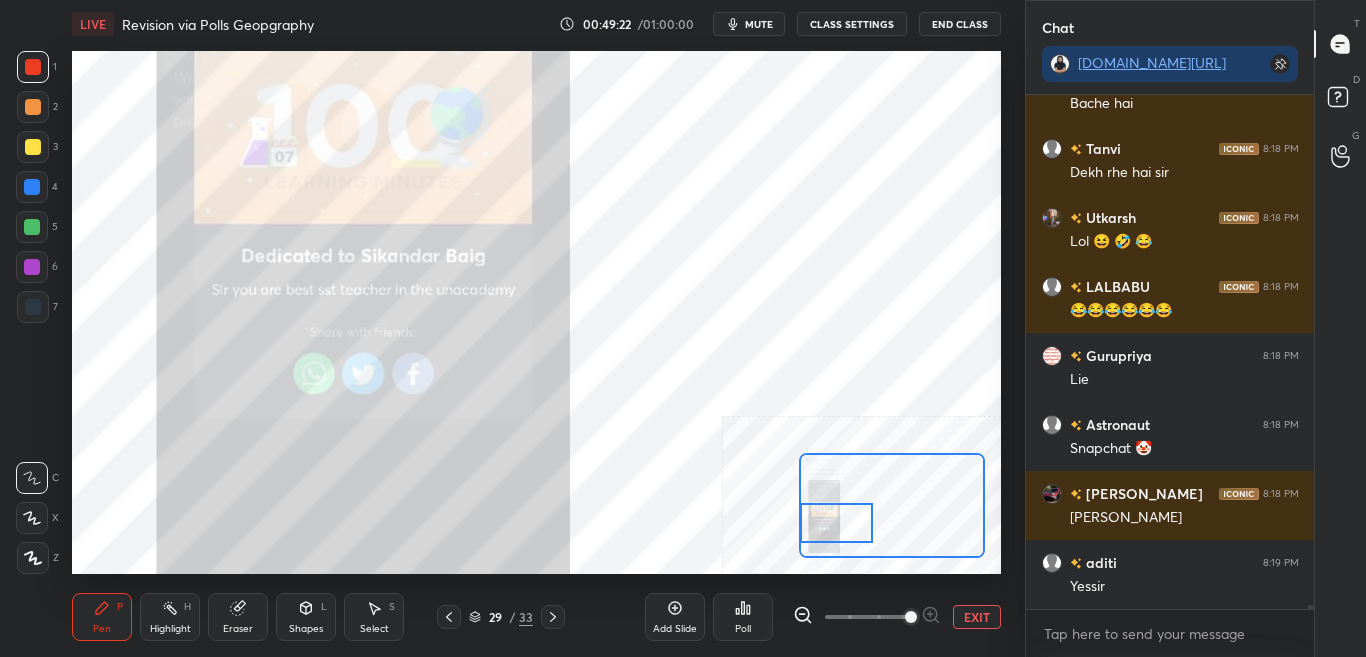 click at bounding box center (836, 523) 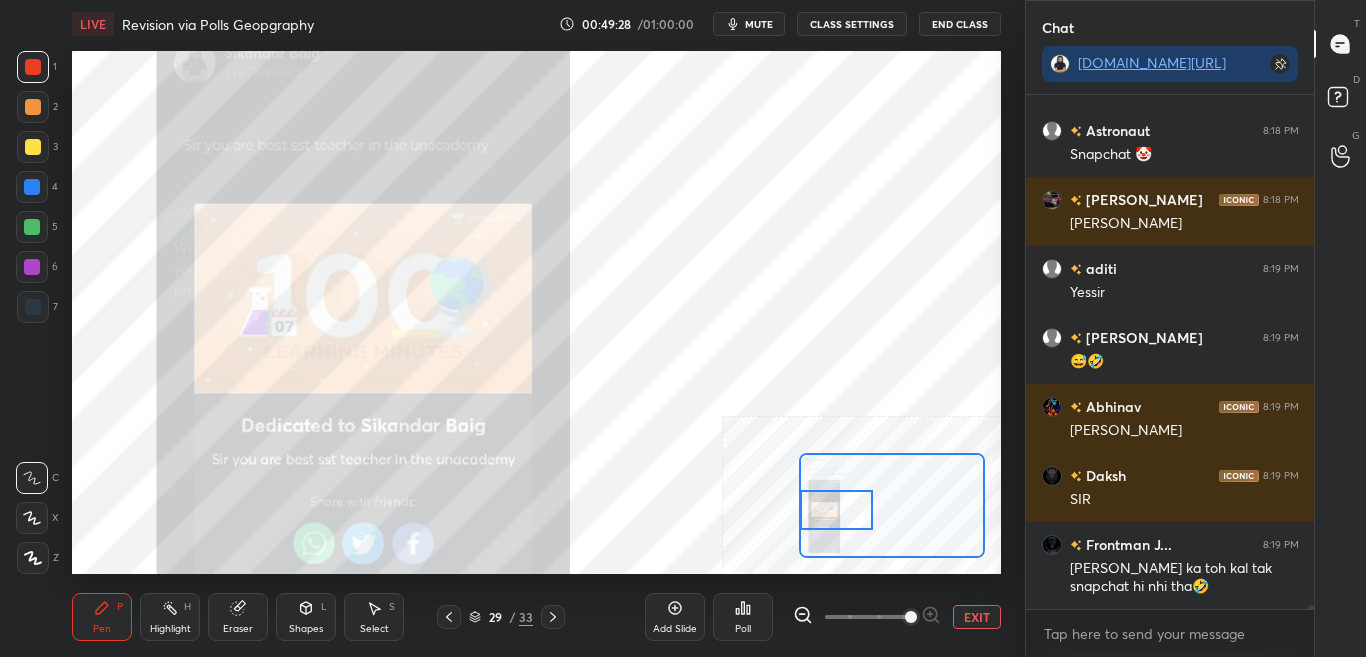 drag, startPoint x: 849, startPoint y: 530, endPoint x: 840, endPoint y: 522, distance: 12.0415945 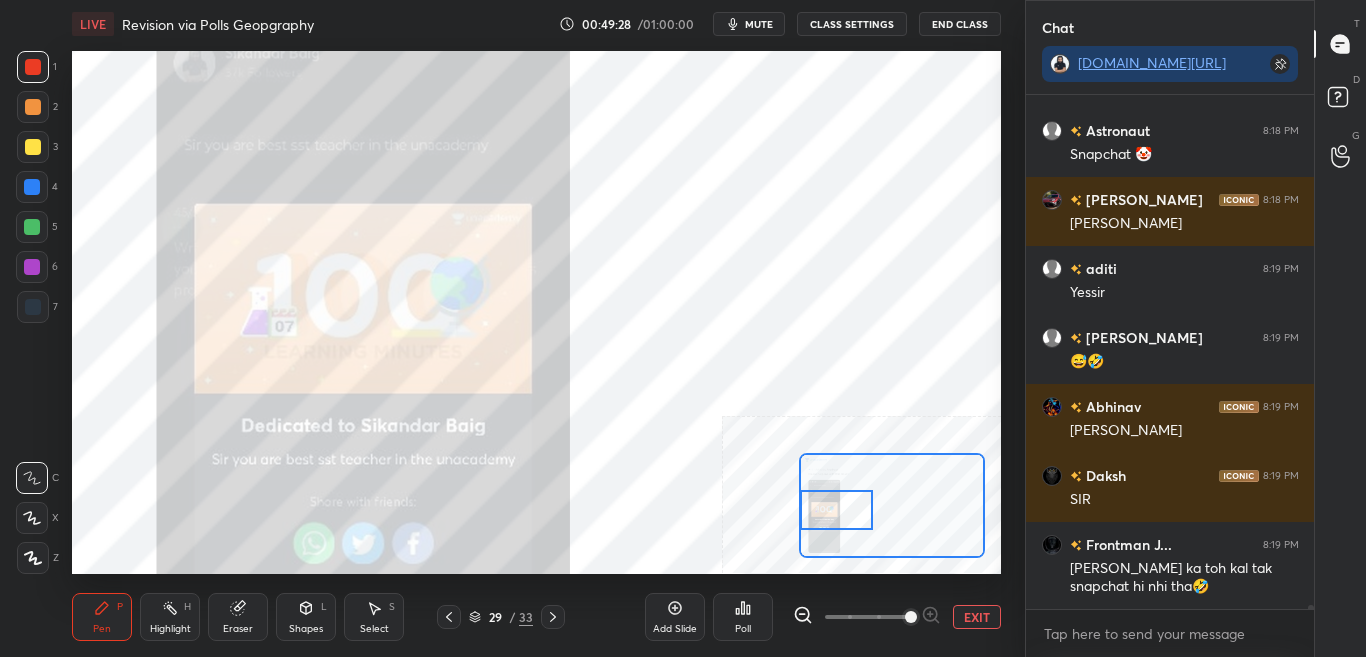click at bounding box center [836, 510] 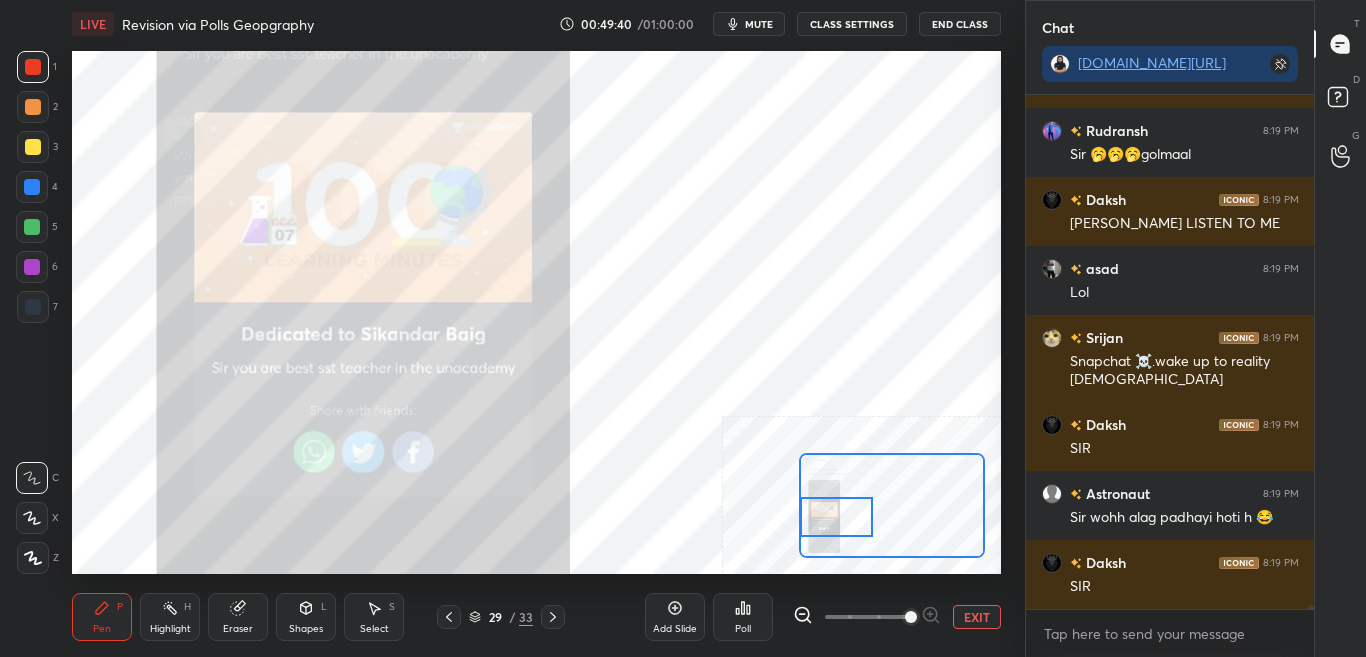 click on "EXIT" at bounding box center (977, 617) 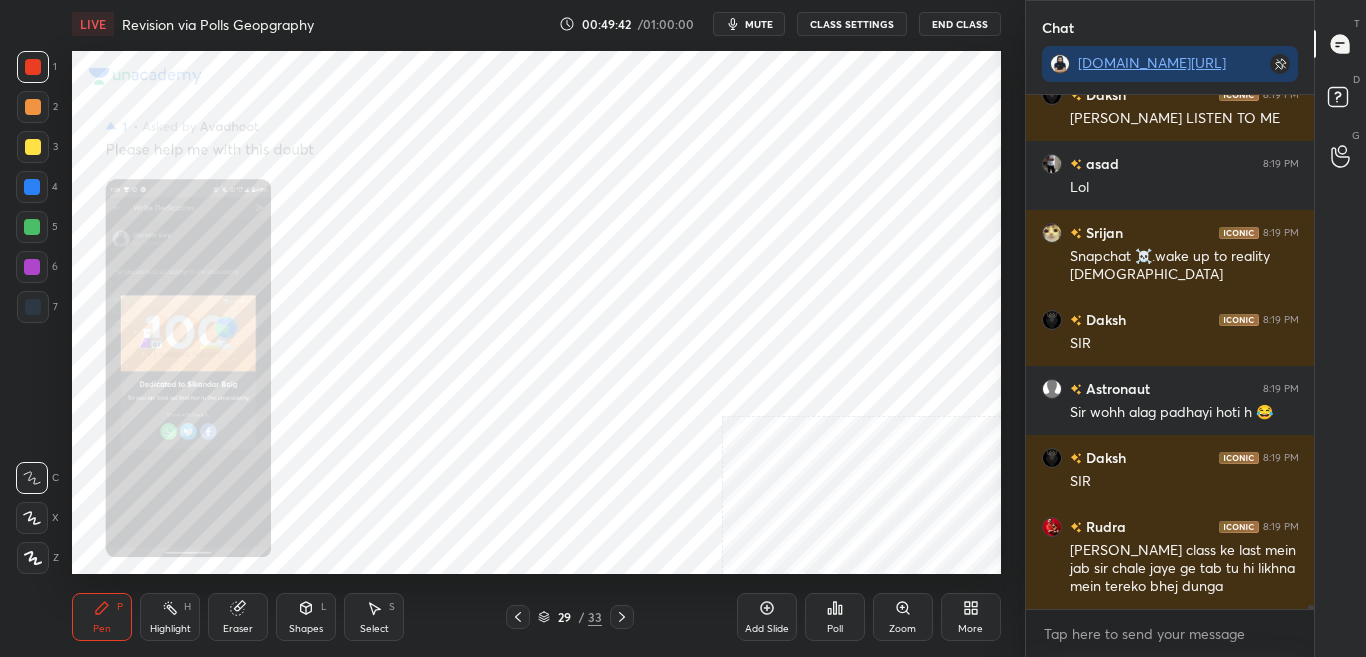 click 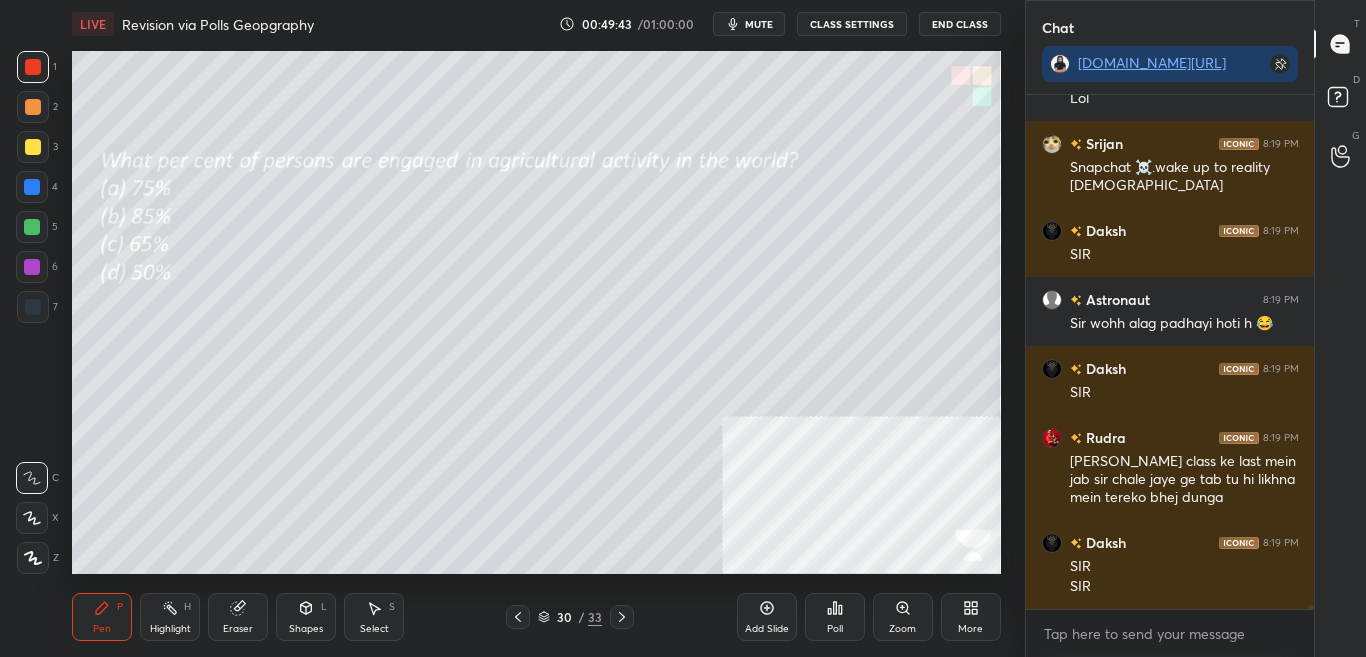 click on "30 / 33" at bounding box center [570, 617] 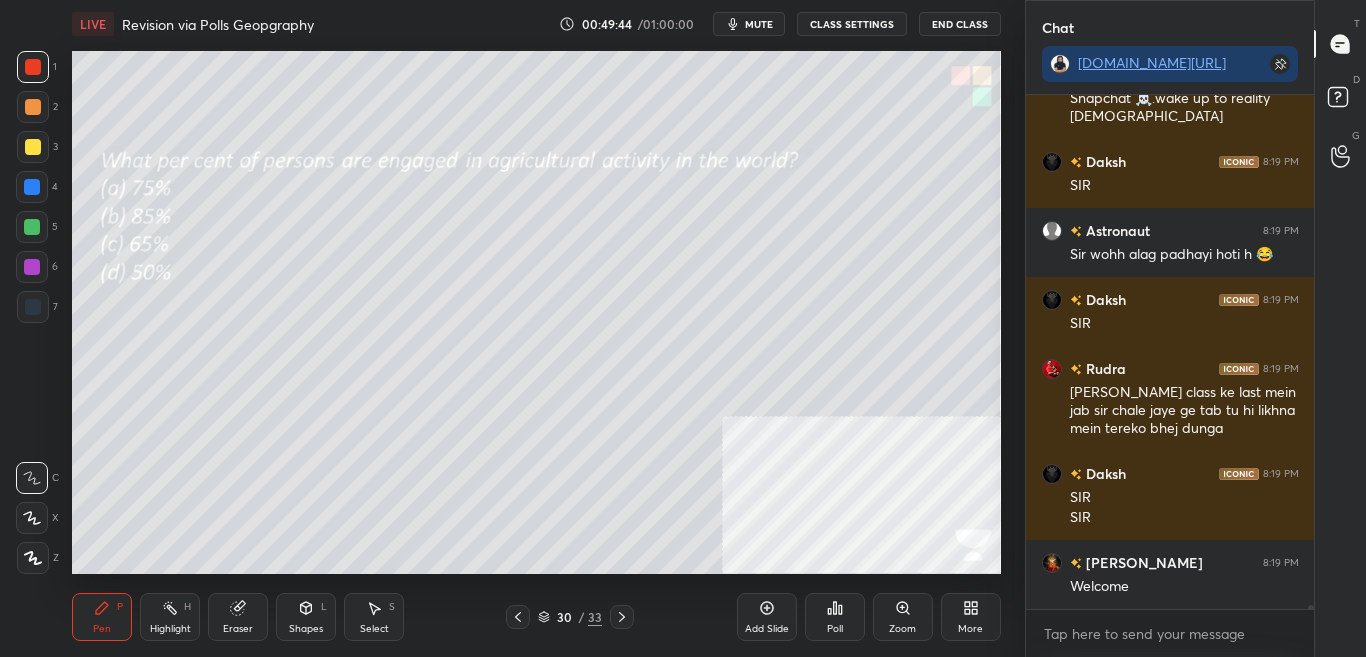 click 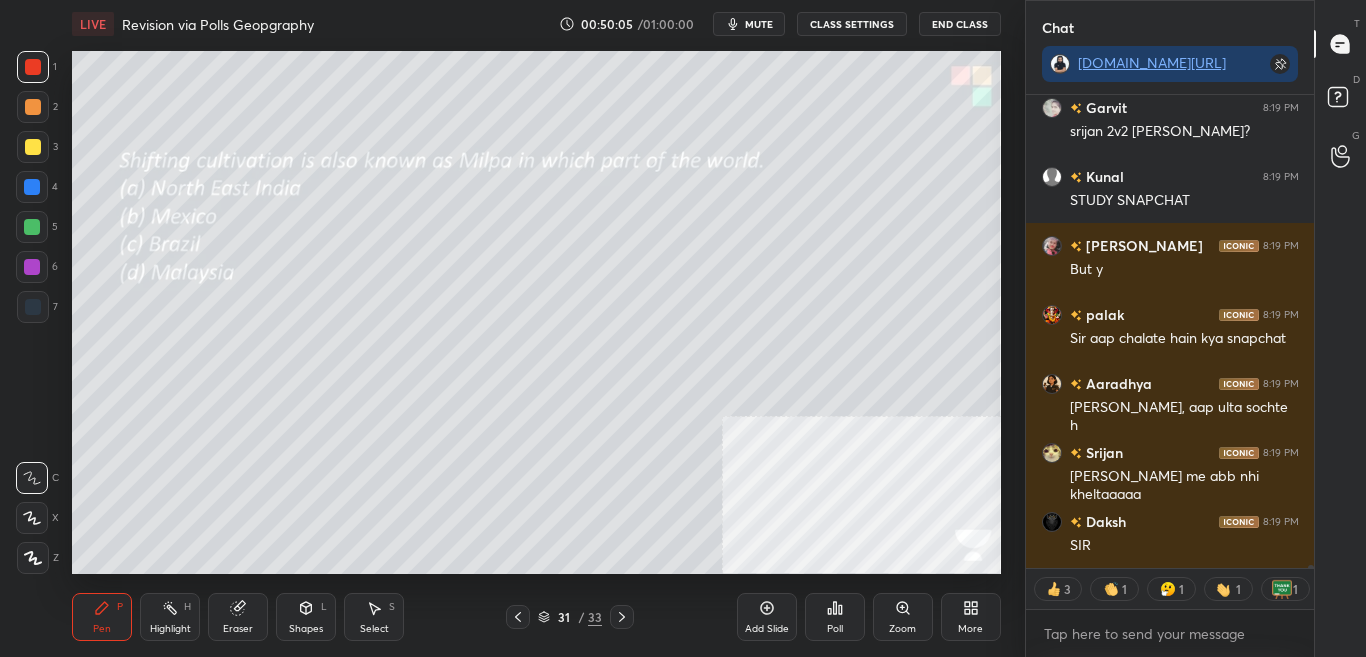 scroll, scrollTop: 73329, scrollLeft: 0, axis: vertical 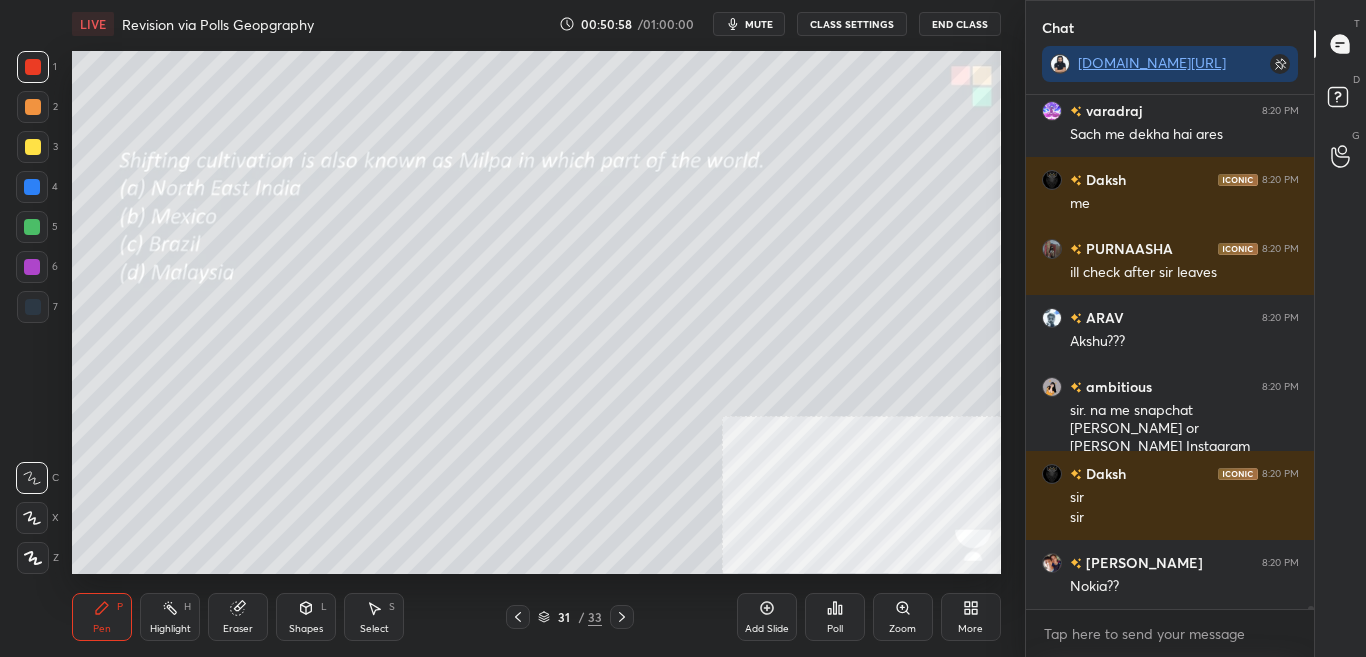 click on "Poll" at bounding box center [835, 629] 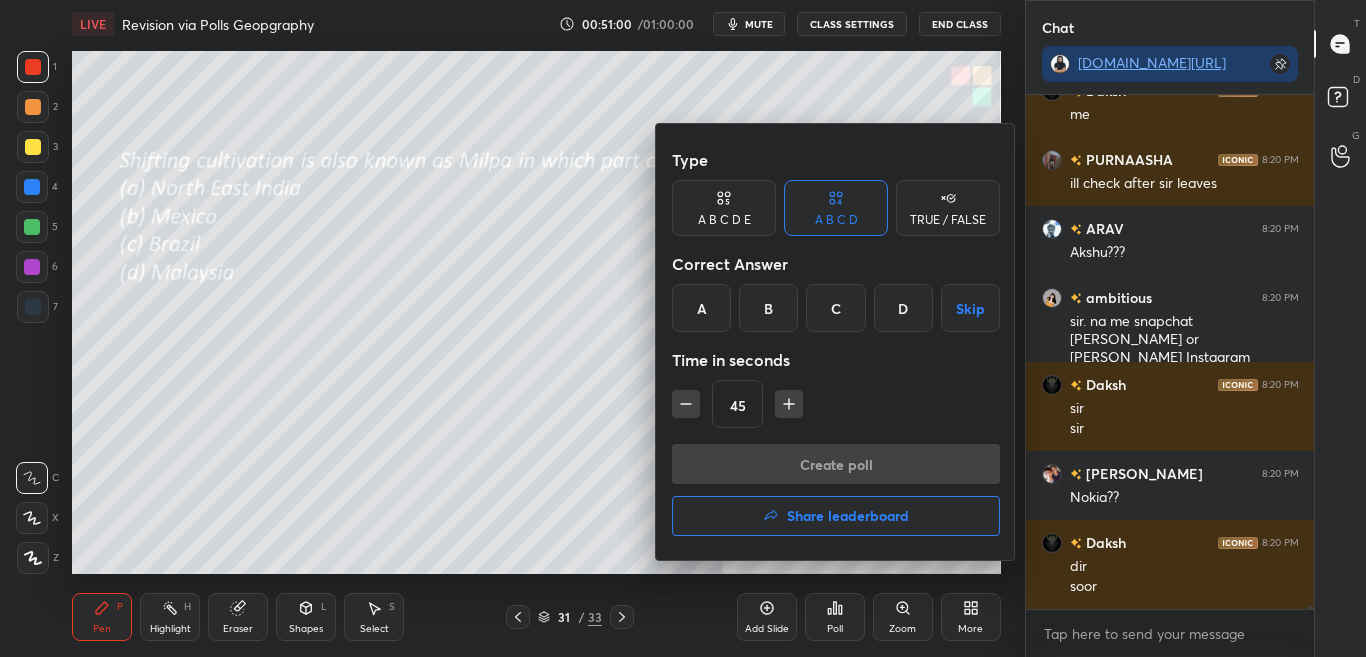 click on "C" at bounding box center [835, 308] 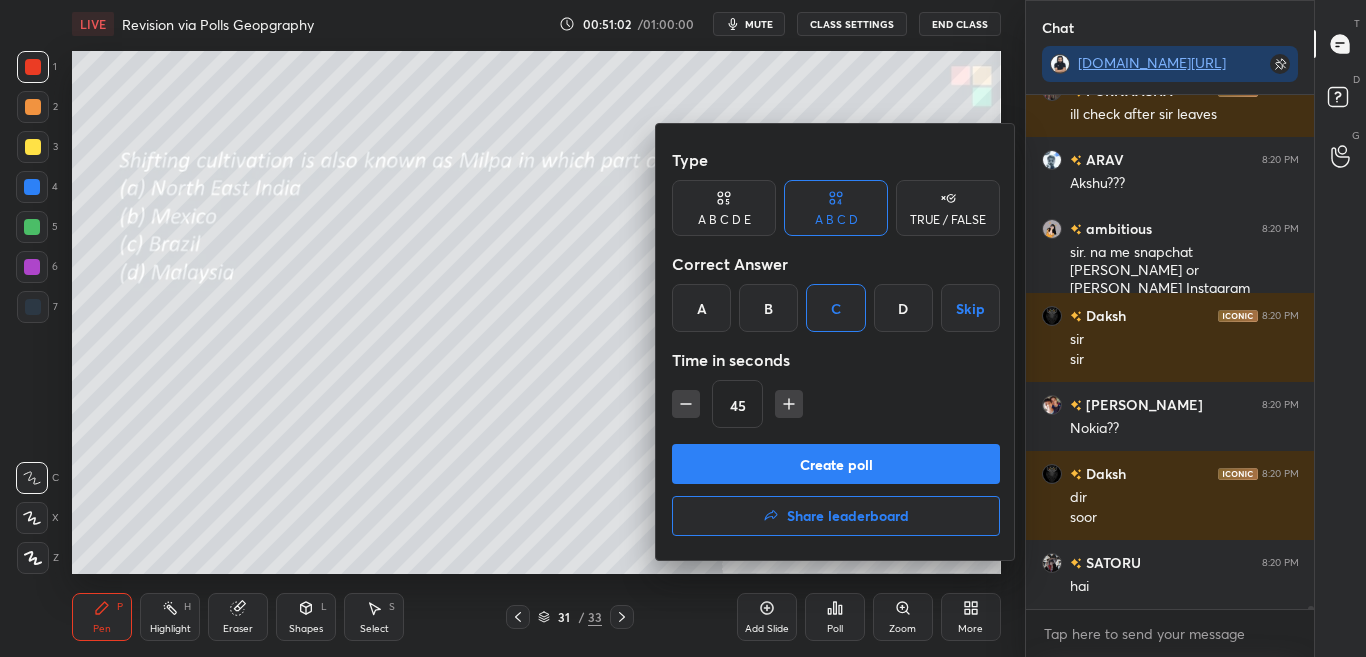 drag, startPoint x: 591, startPoint y: 407, endPoint x: 619, endPoint y: 427, distance: 34.4093 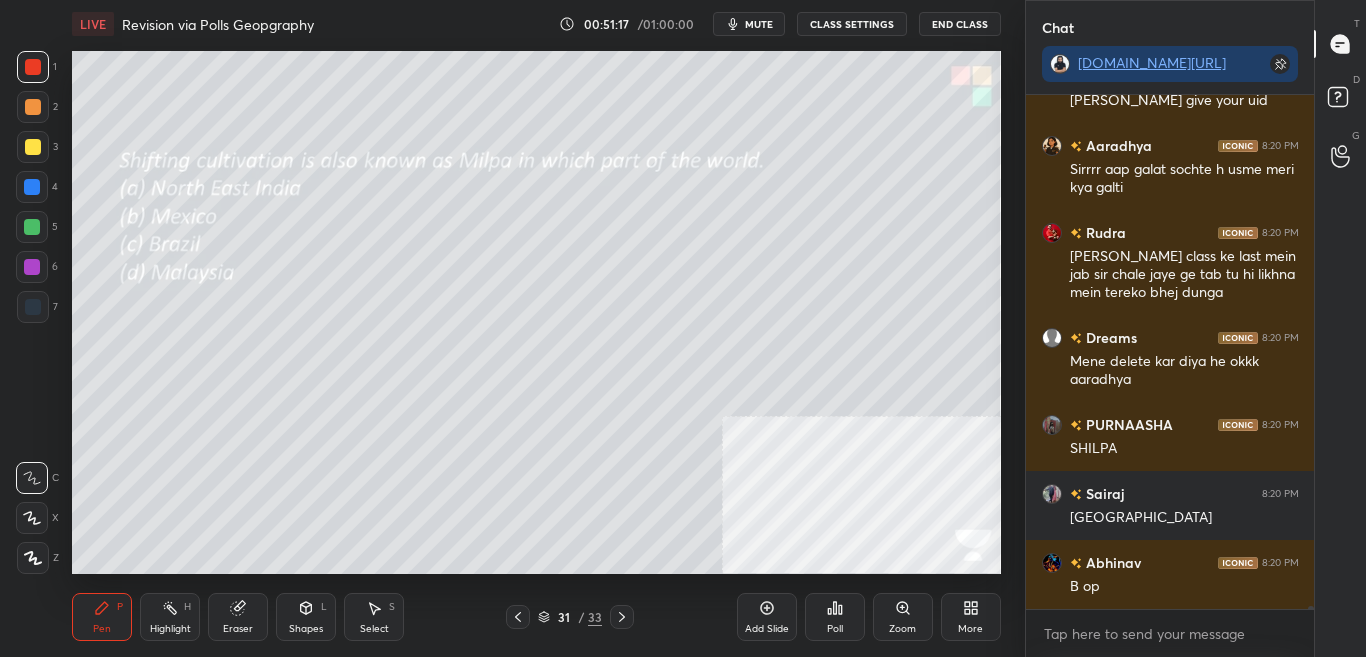 click on "Poll" at bounding box center [835, 617] 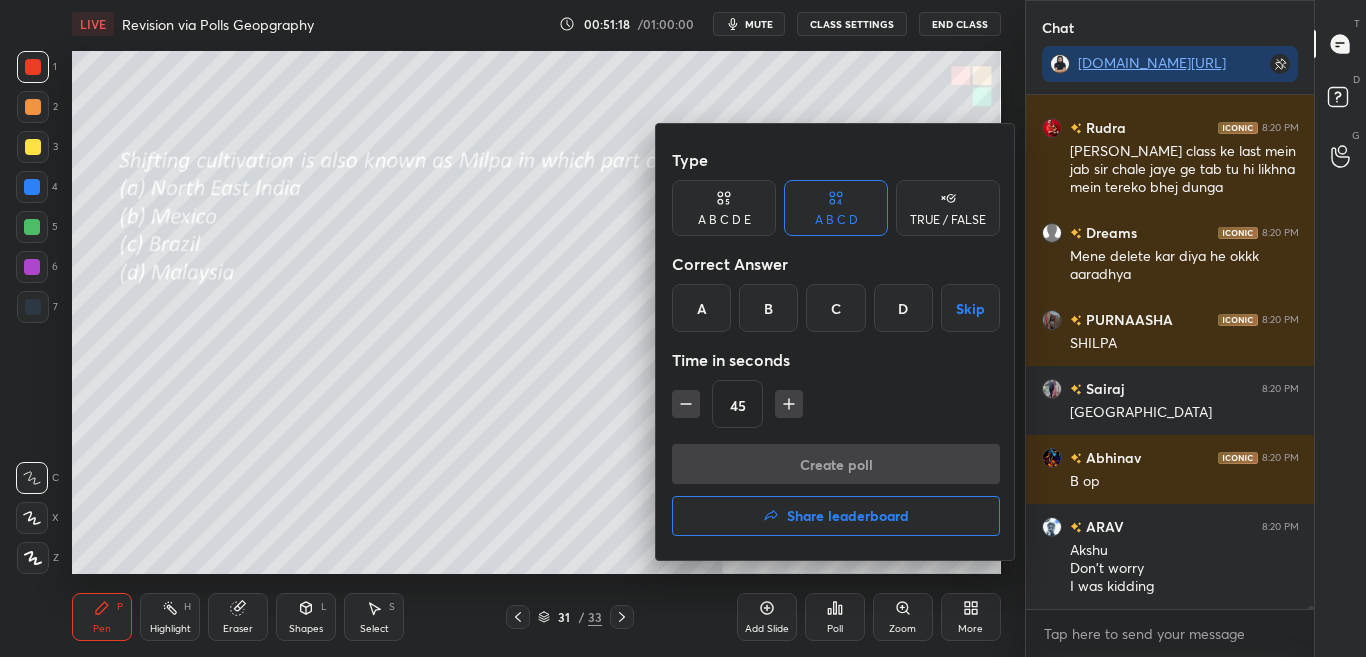 drag, startPoint x: 775, startPoint y: 310, endPoint x: 781, endPoint y: 325, distance: 16.155495 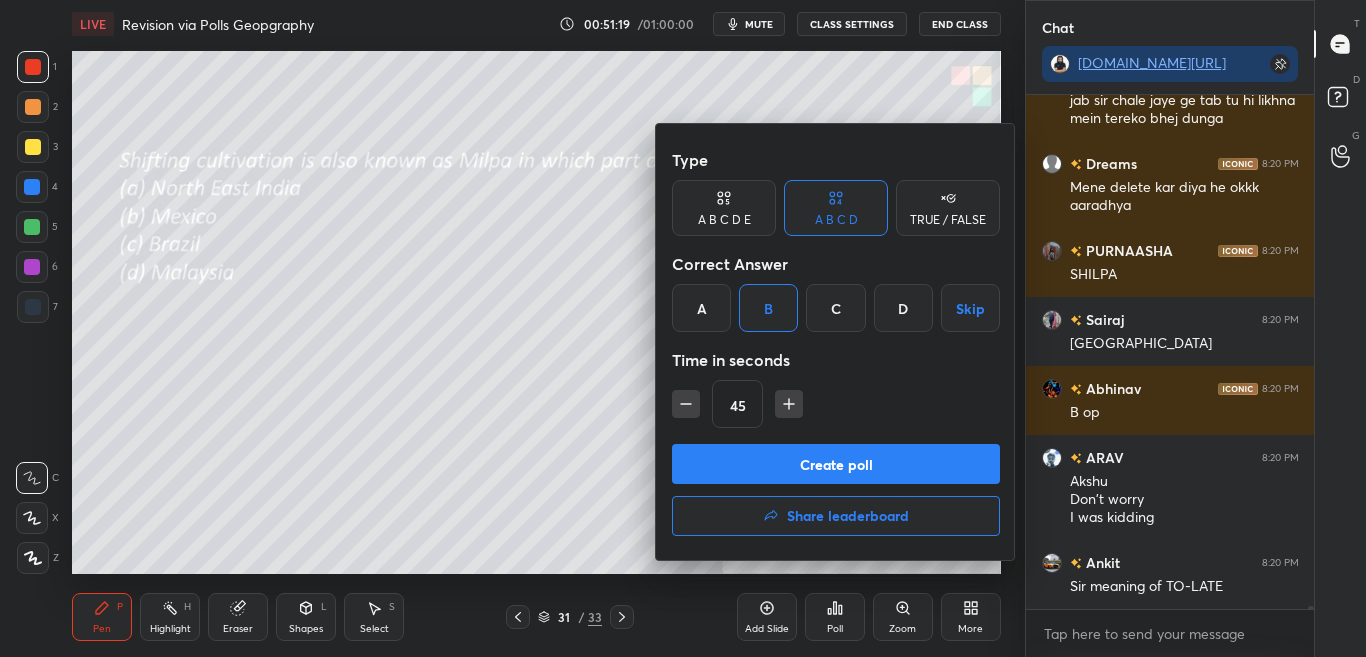 click on "Create poll" at bounding box center (836, 464) 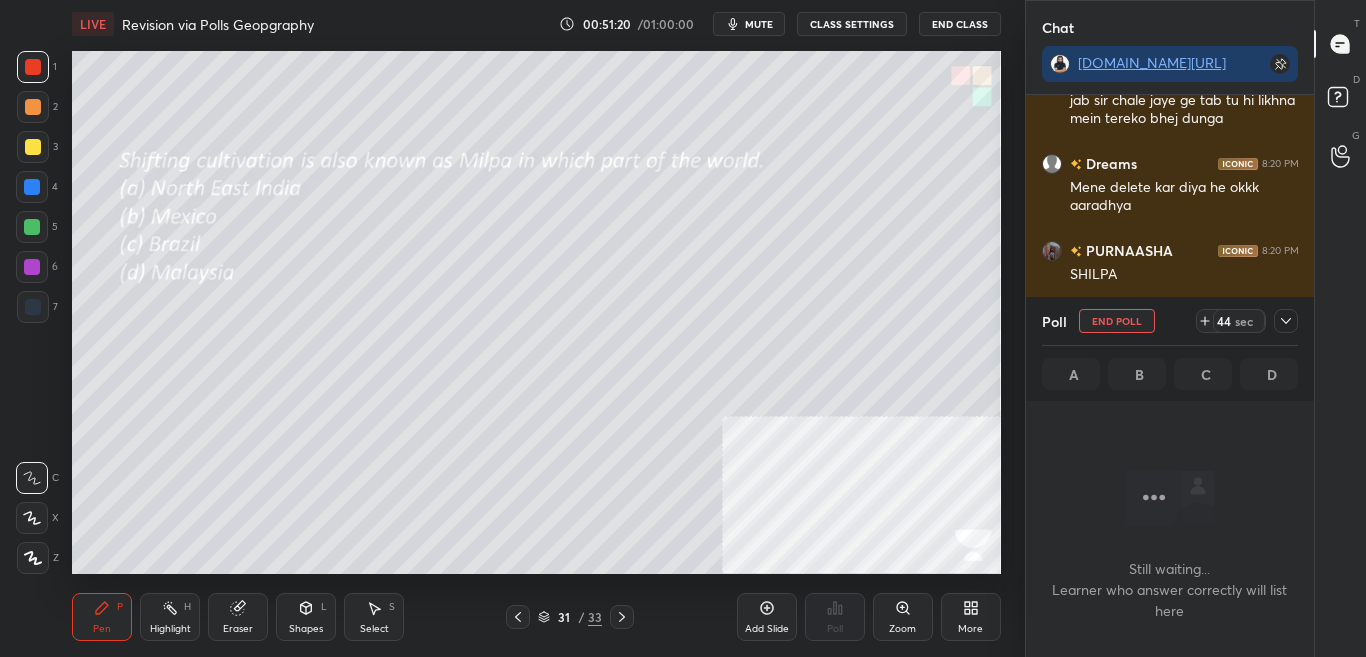 drag, startPoint x: 1290, startPoint y: 314, endPoint x: 1290, endPoint y: 326, distance: 12 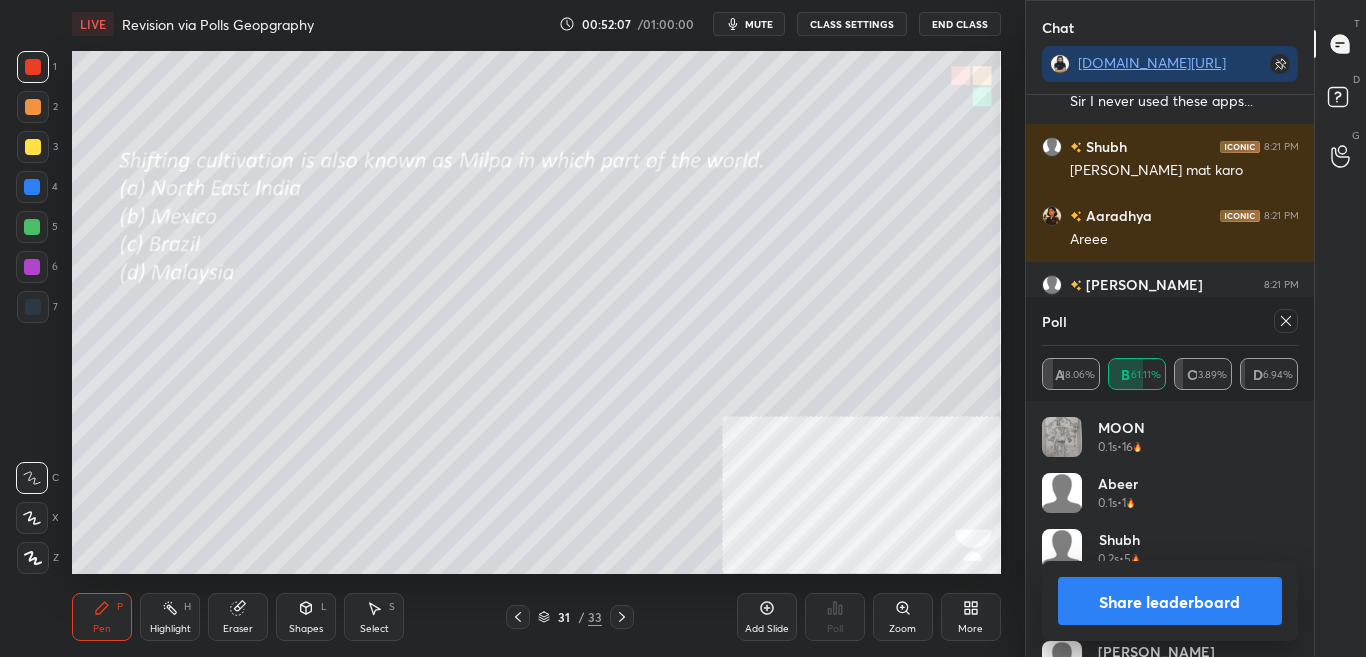click on "Share leaderboard" at bounding box center (1170, 601) 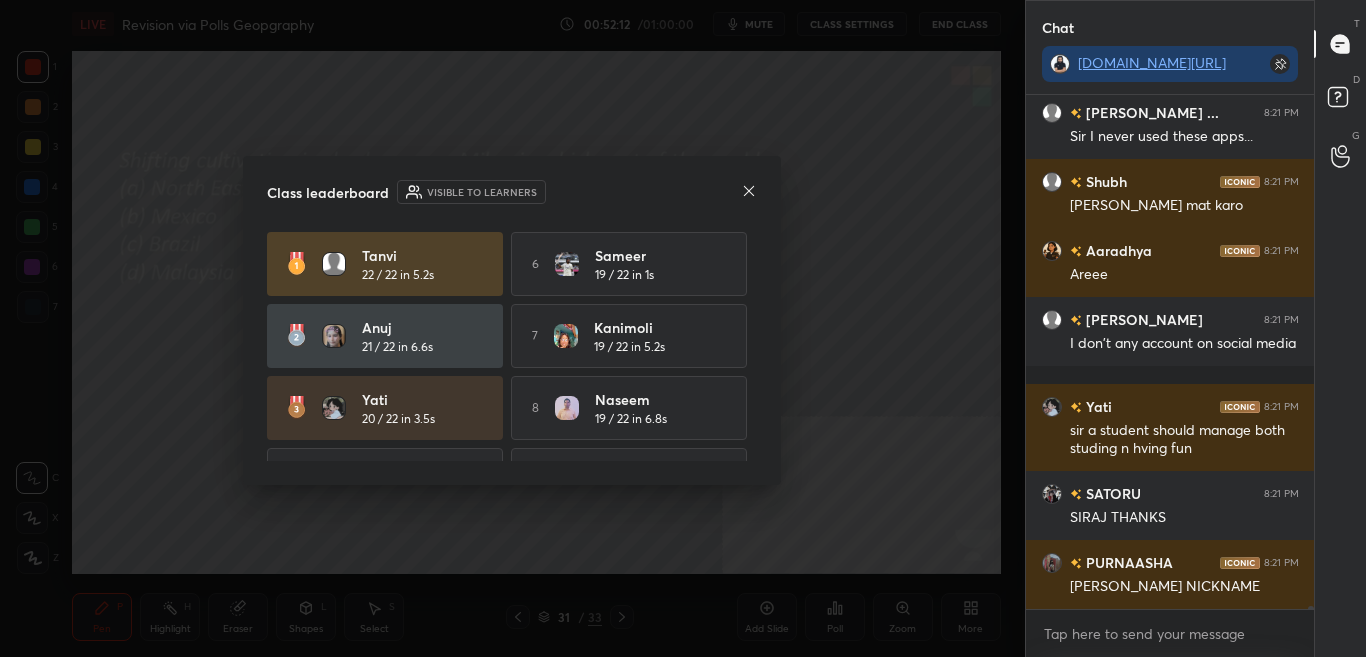 drag, startPoint x: 758, startPoint y: 336, endPoint x: 757, endPoint y: 362, distance: 26.019224 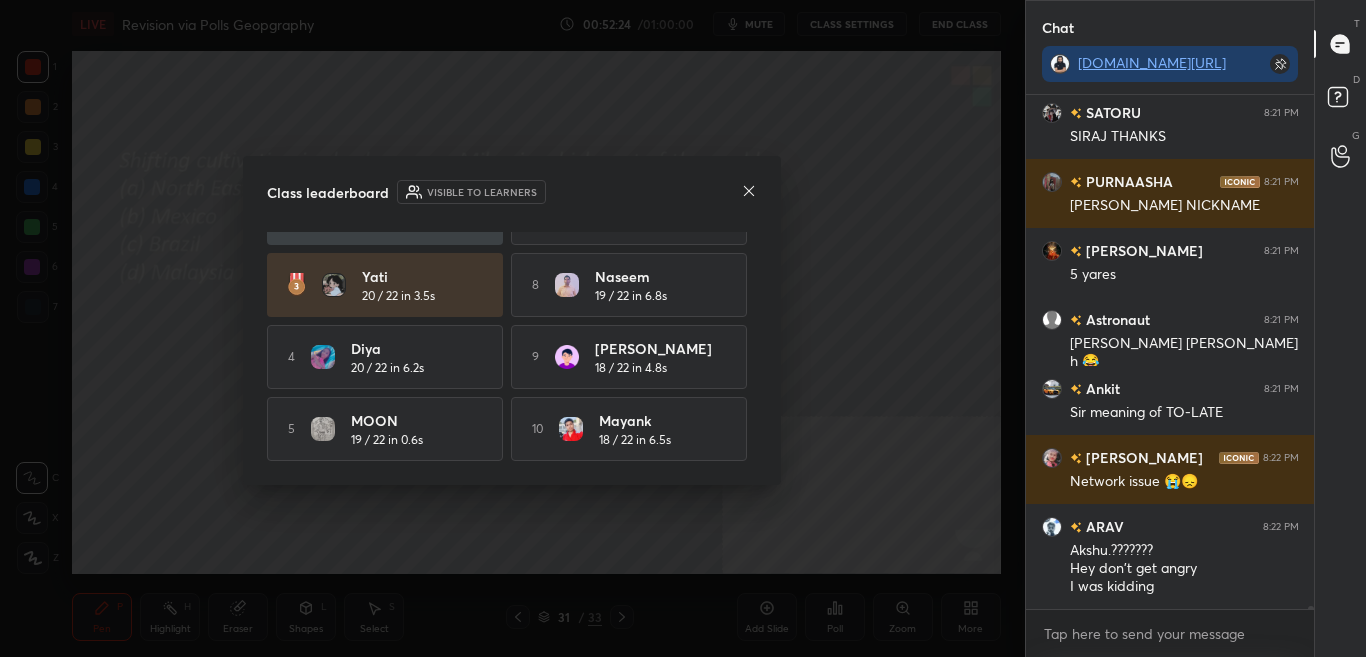 click 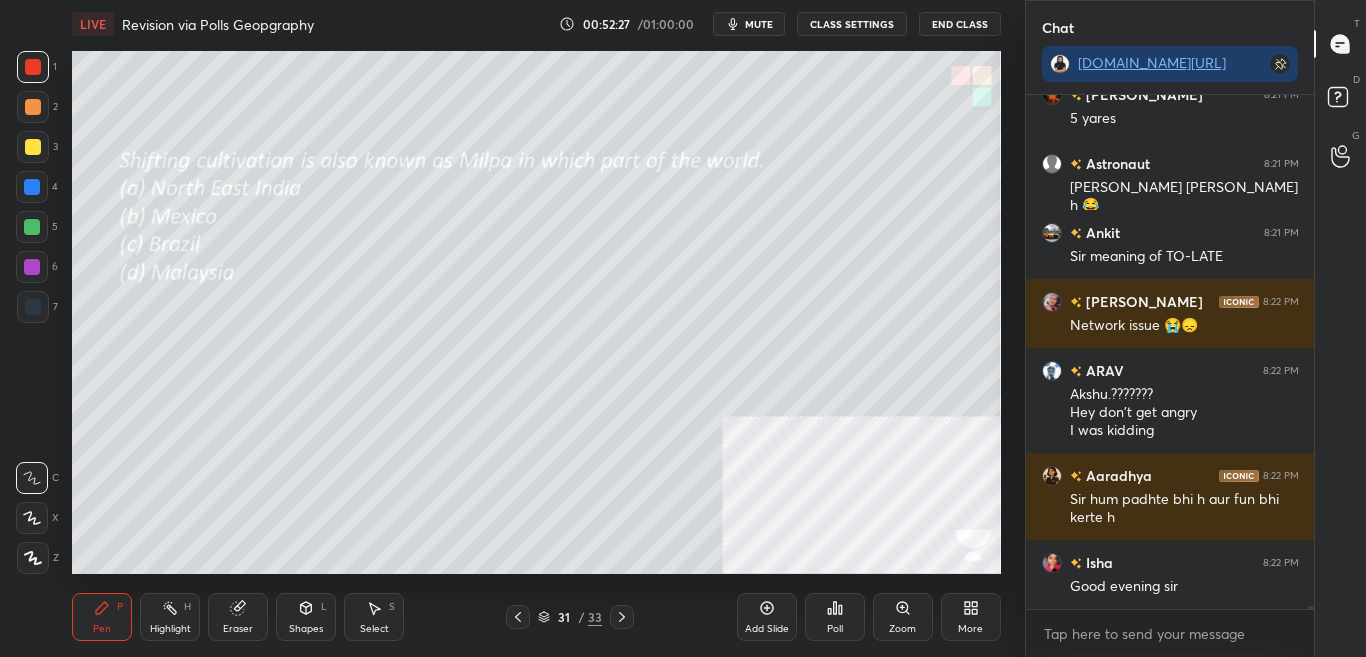 click 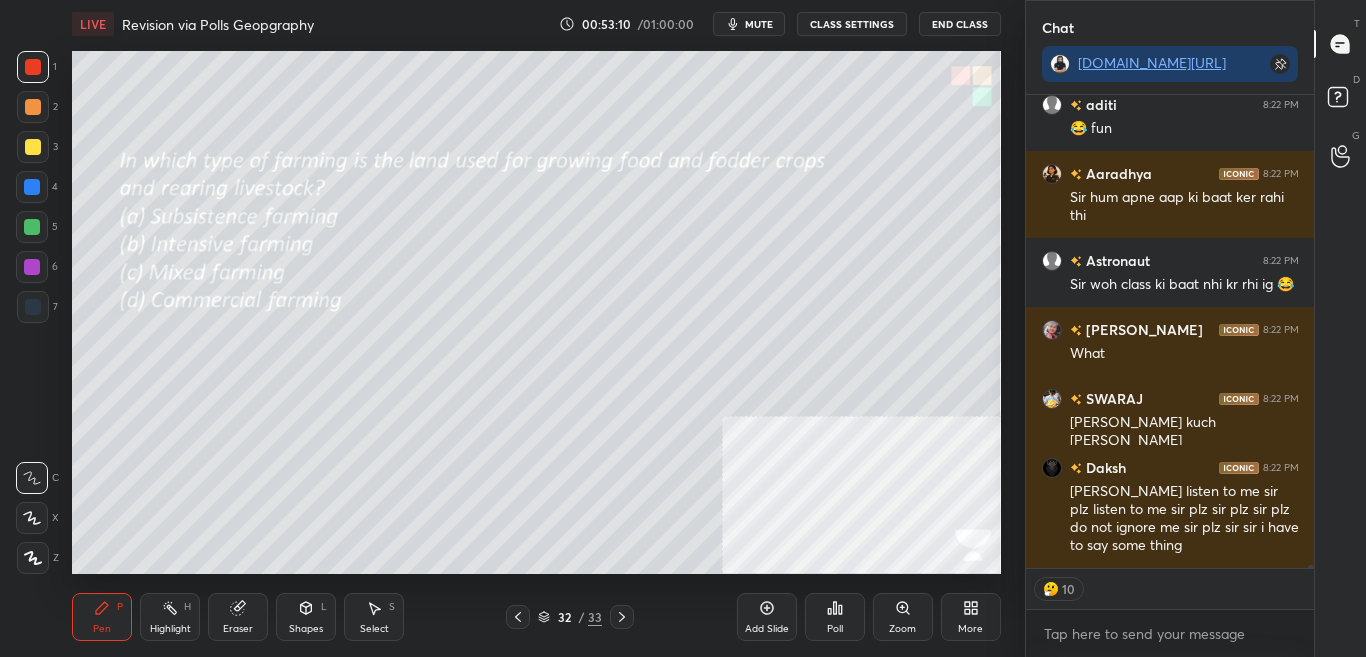 scroll, scrollTop: 82989, scrollLeft: 0, axis: vertical 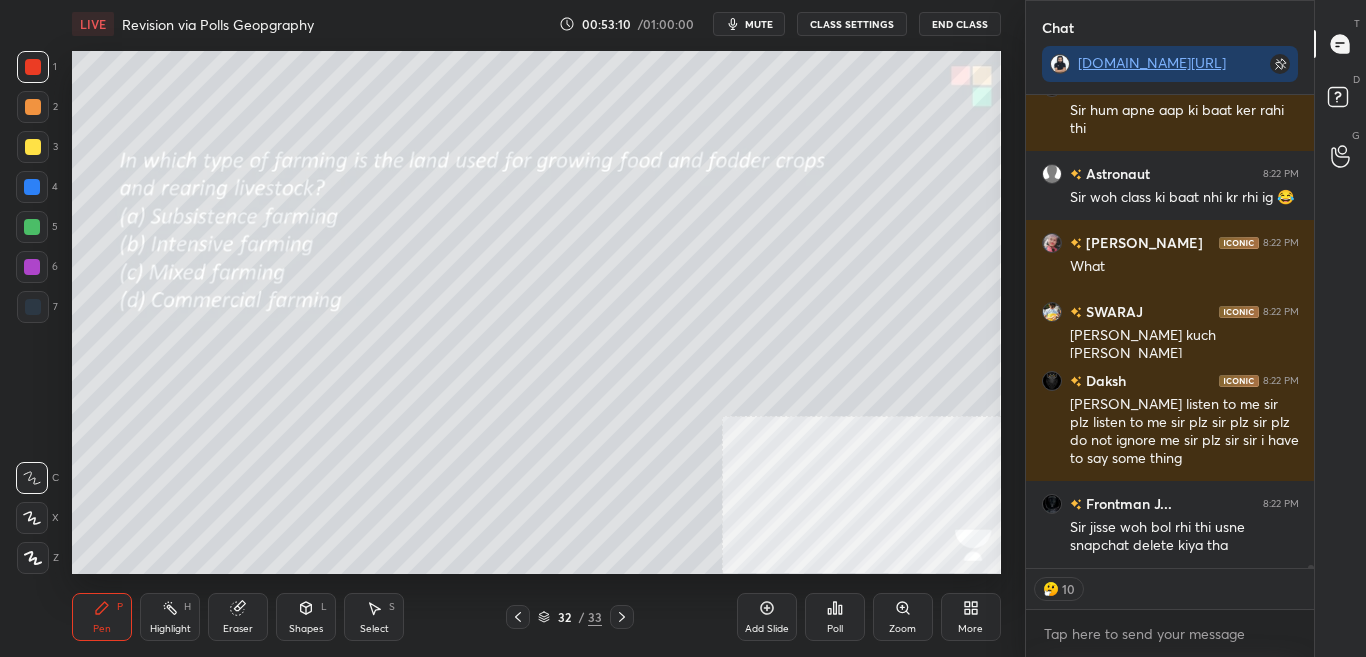 click on "Poll" at bounding box center (835, 629) 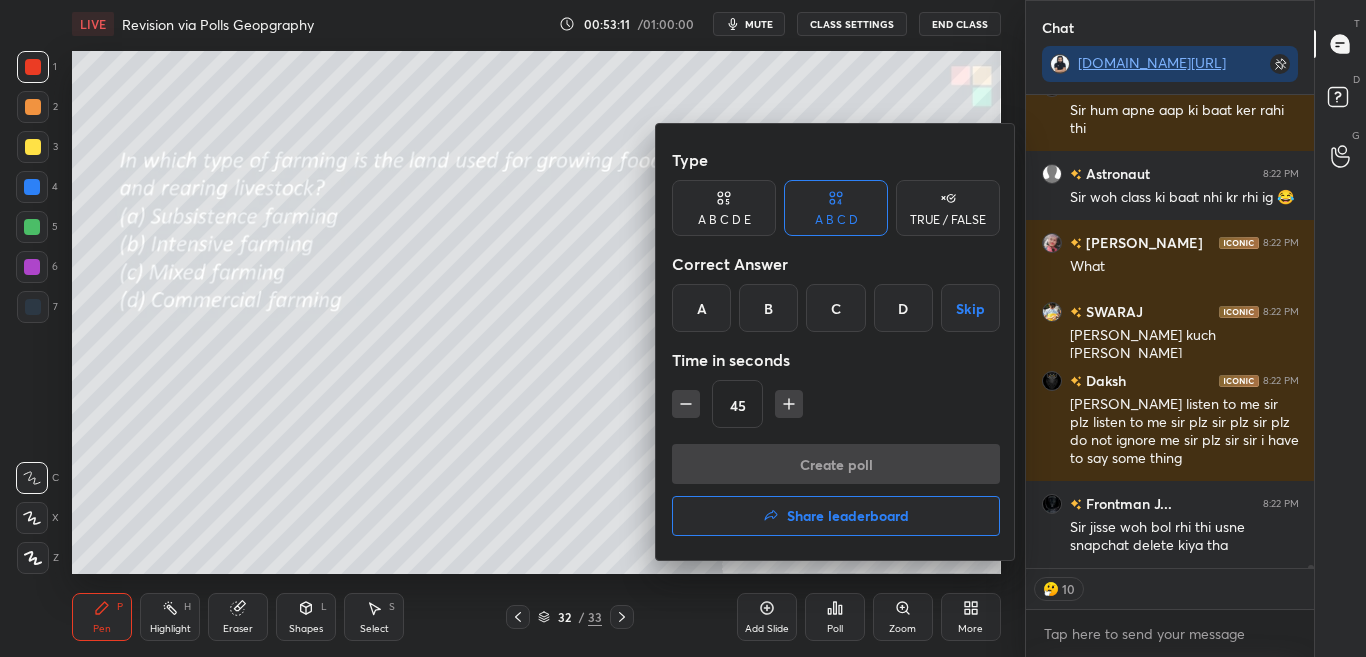 scroll, scrollTop: 83058, scrollLeft: 0, axis: vertical 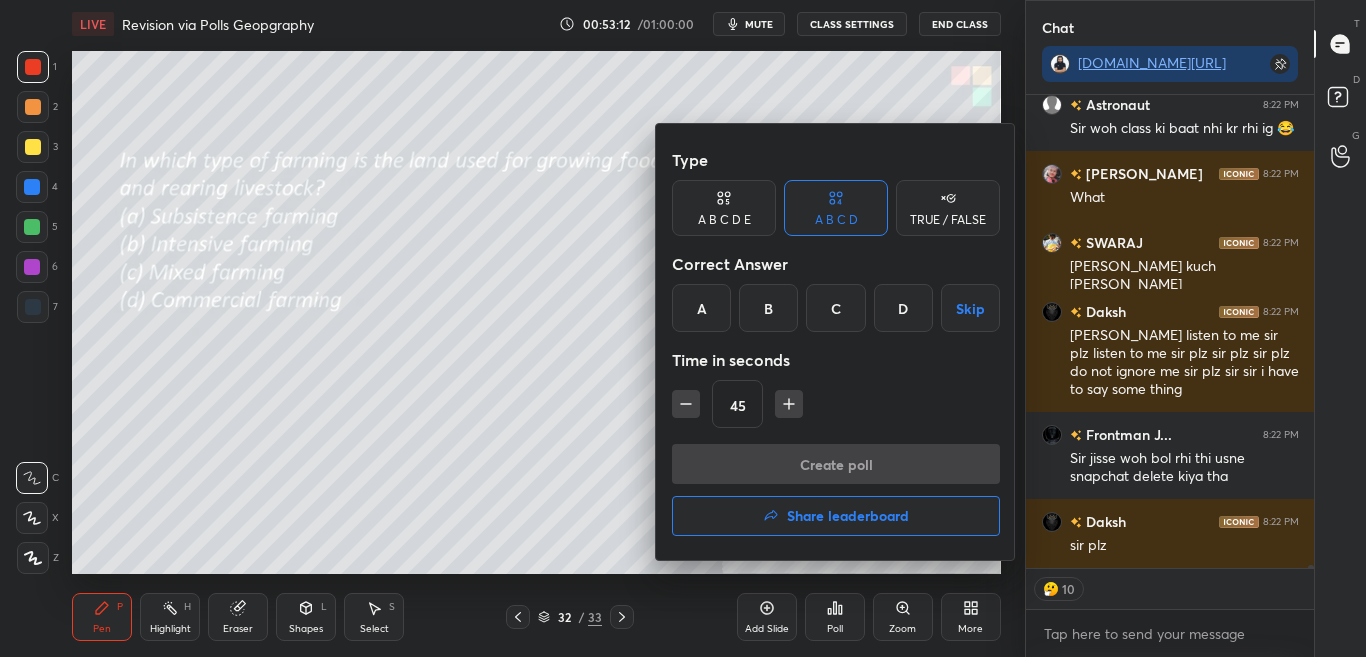 click at bounding box center [683, 328] 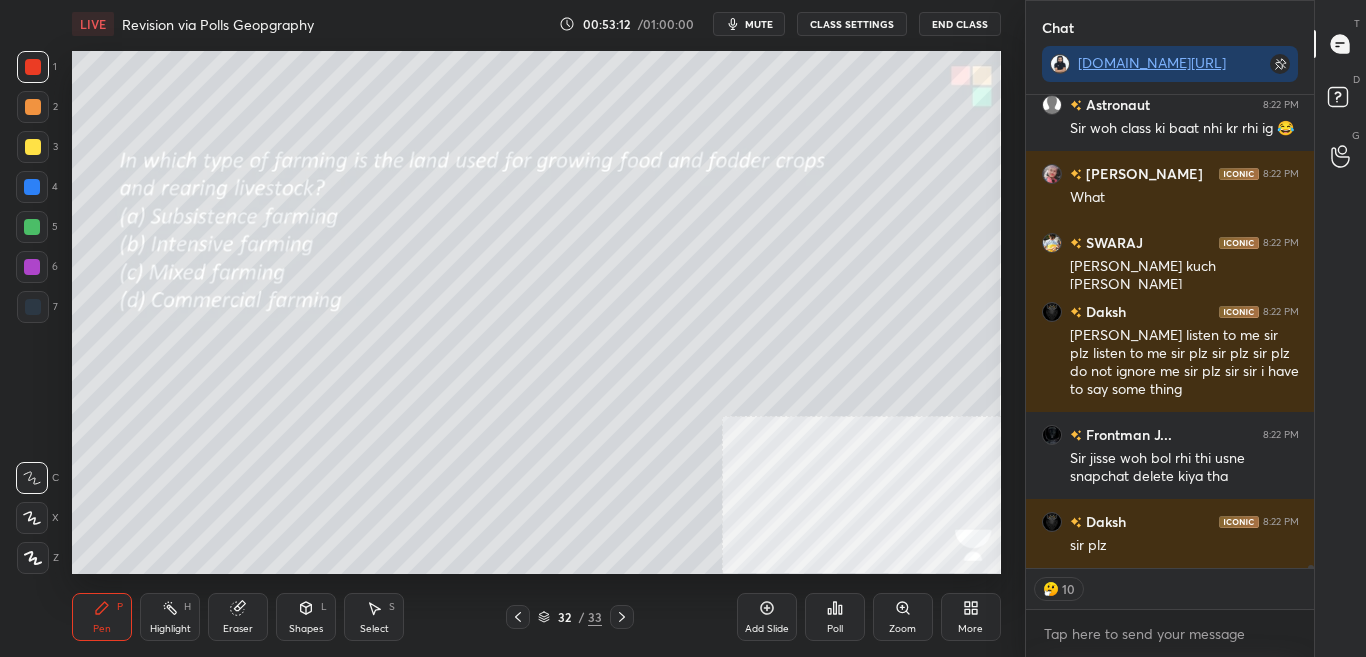 click on "Poll" at bounding box center [835, 629] 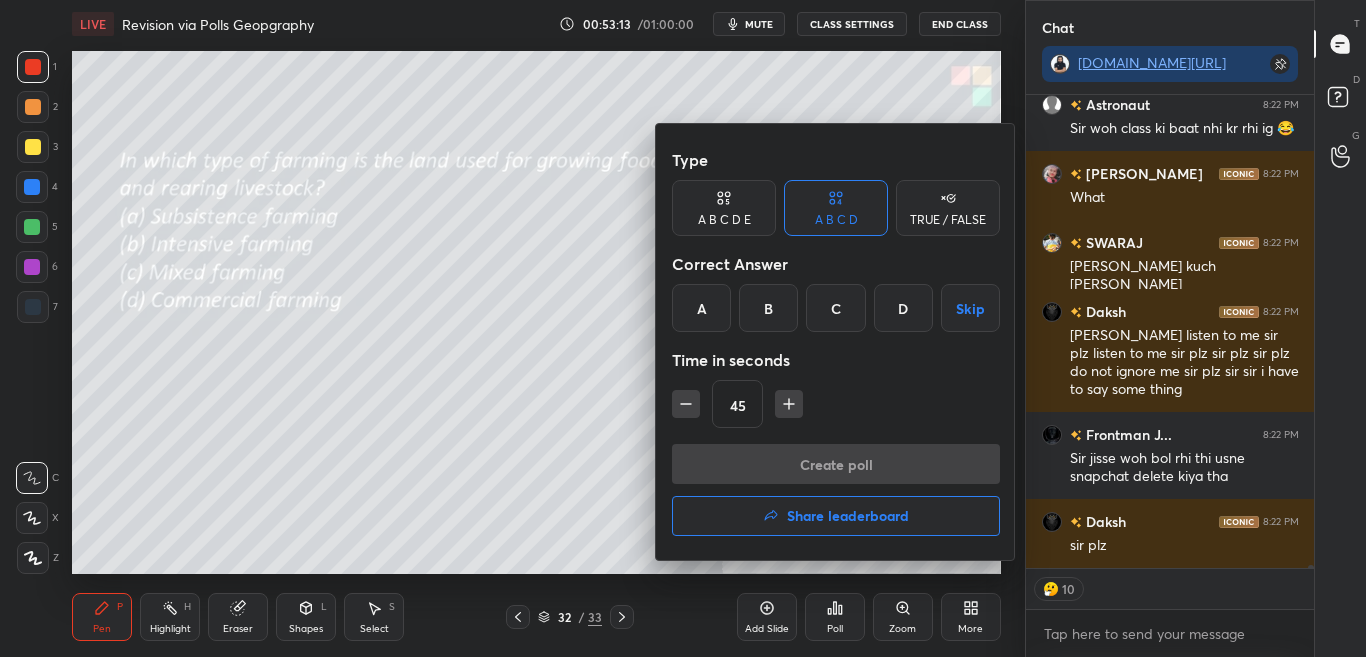 click at bounding box center (683, 328) 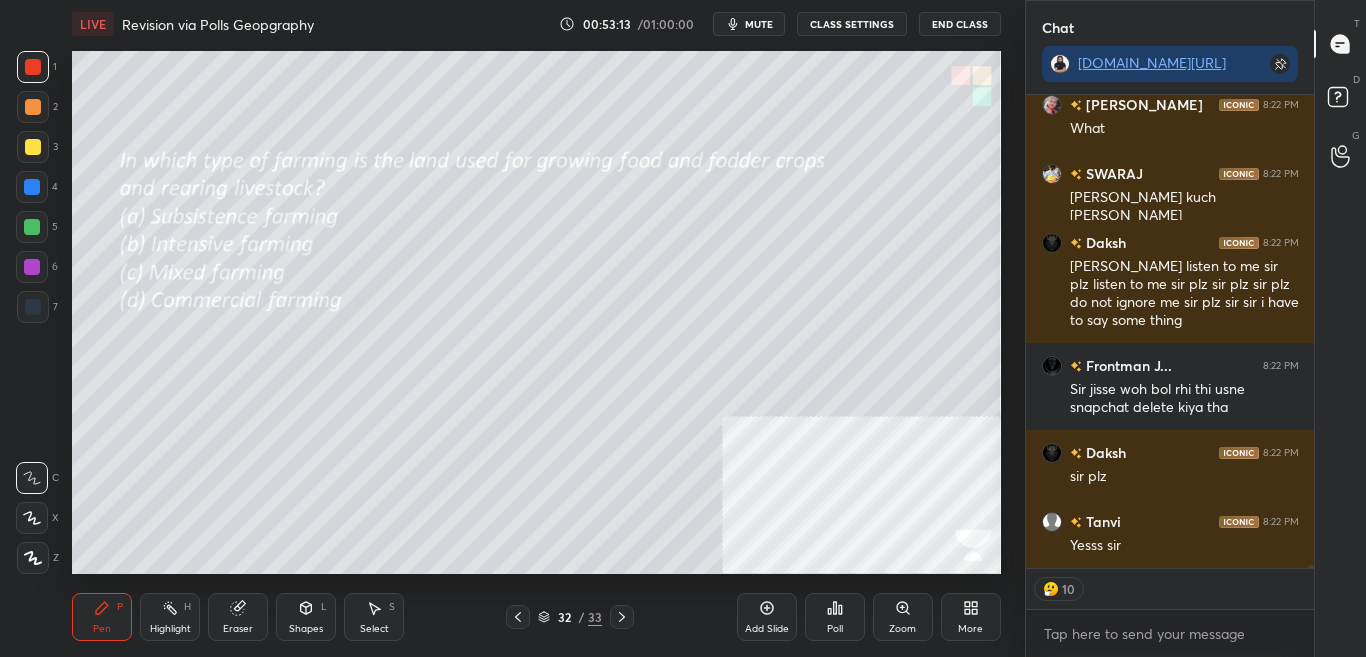 click on "Poll" at bounding box center [835, 629] 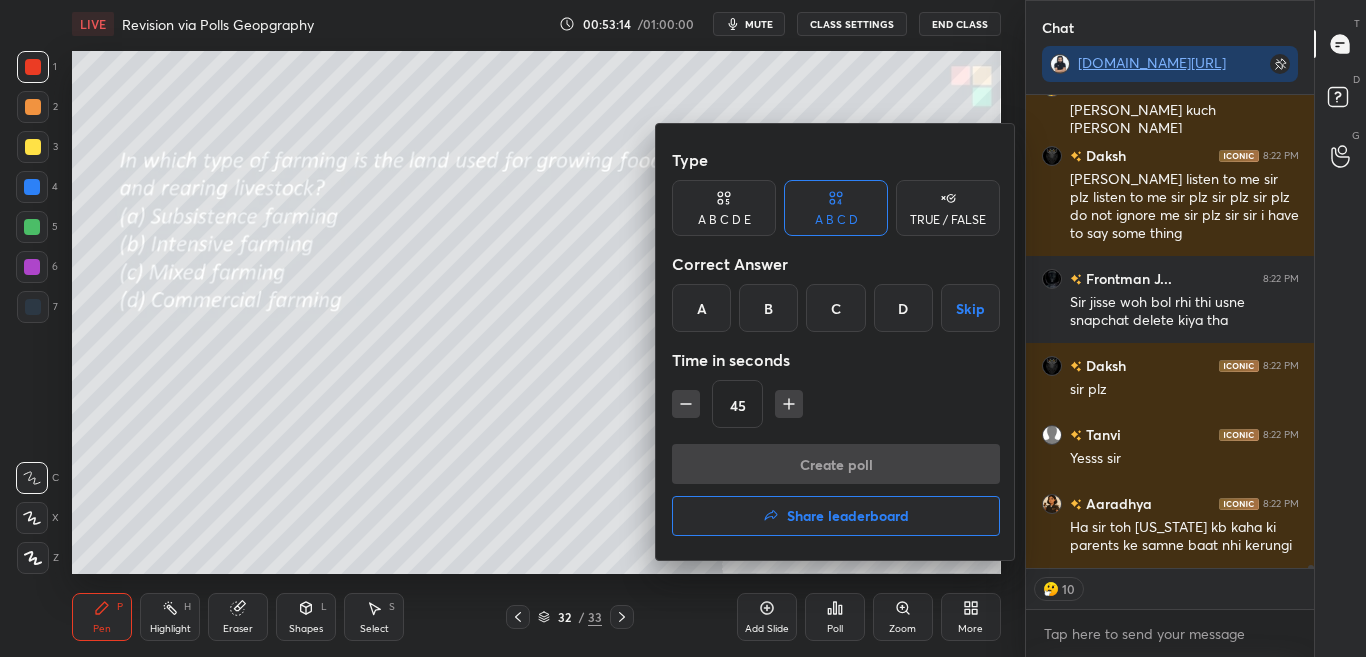 click at bounding box center (683, 328) 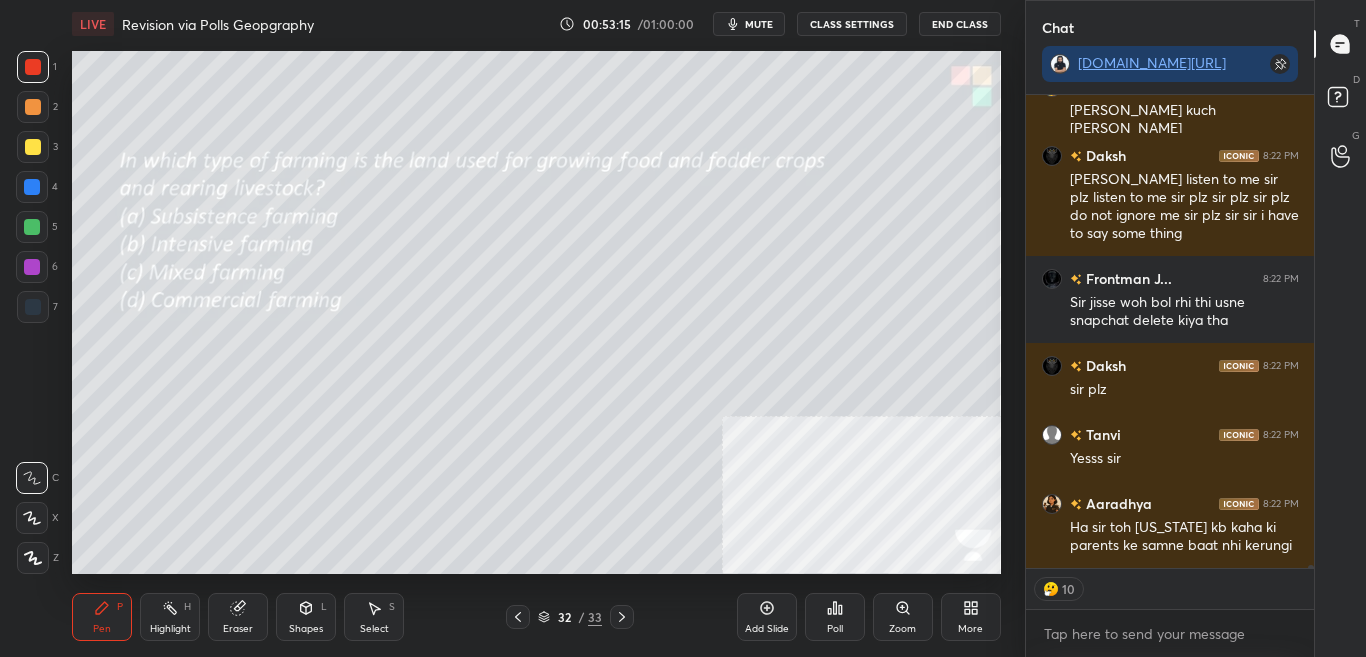 scroll, scrollTop: 83283, scrollLeft: 0, axis: vertical 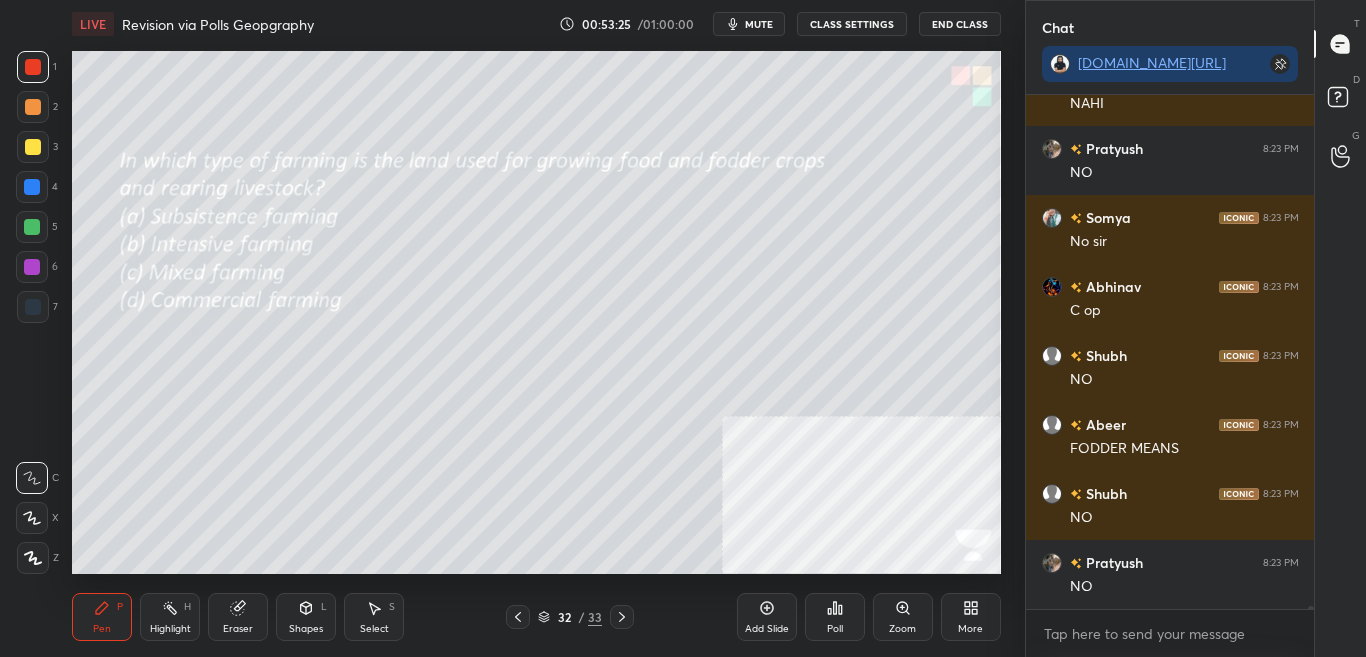 click on "Poll" at bounding box center [835, 617] 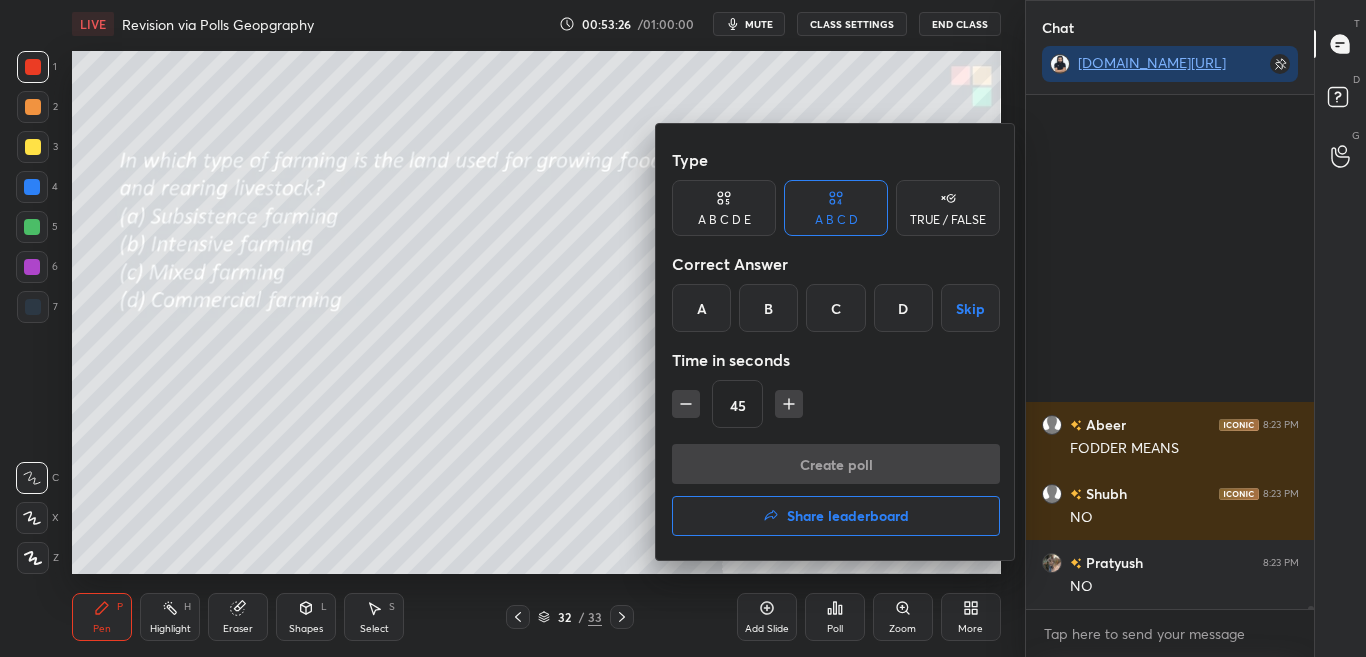 scroll, scrollTop: 84985, scrollLeft: 0, axis: vertical 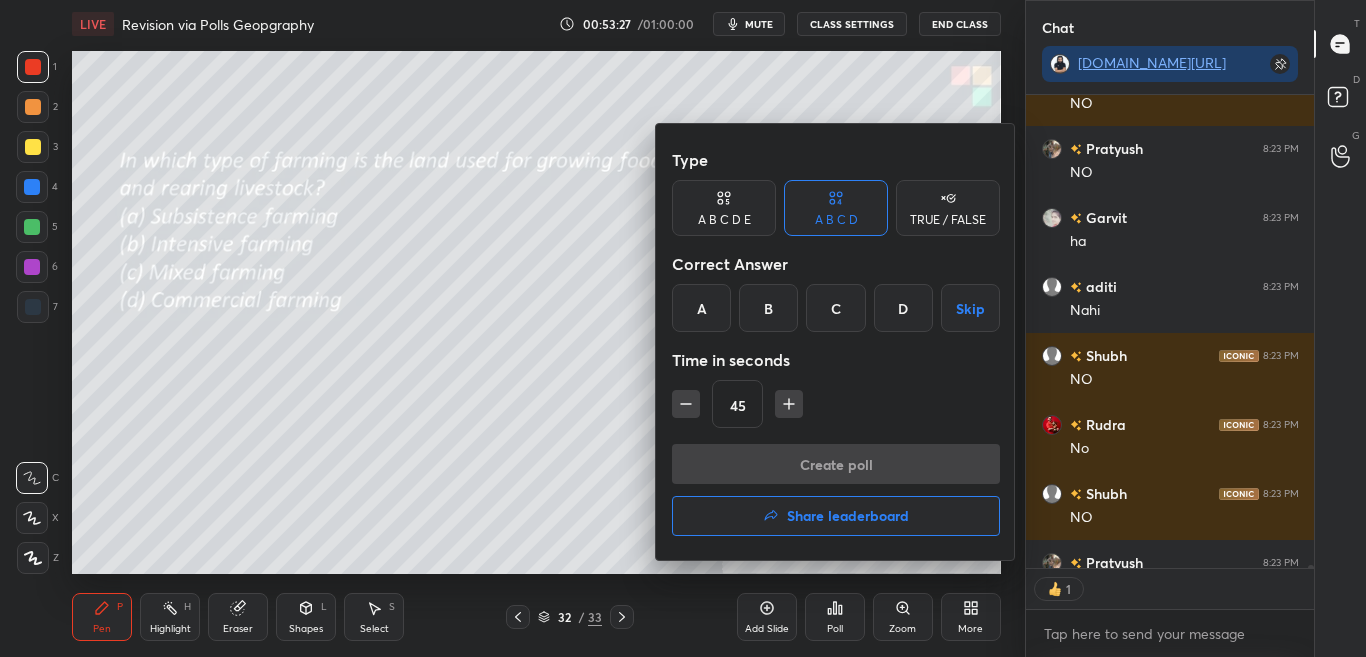 click on "C" at bounding box center [835, 308] 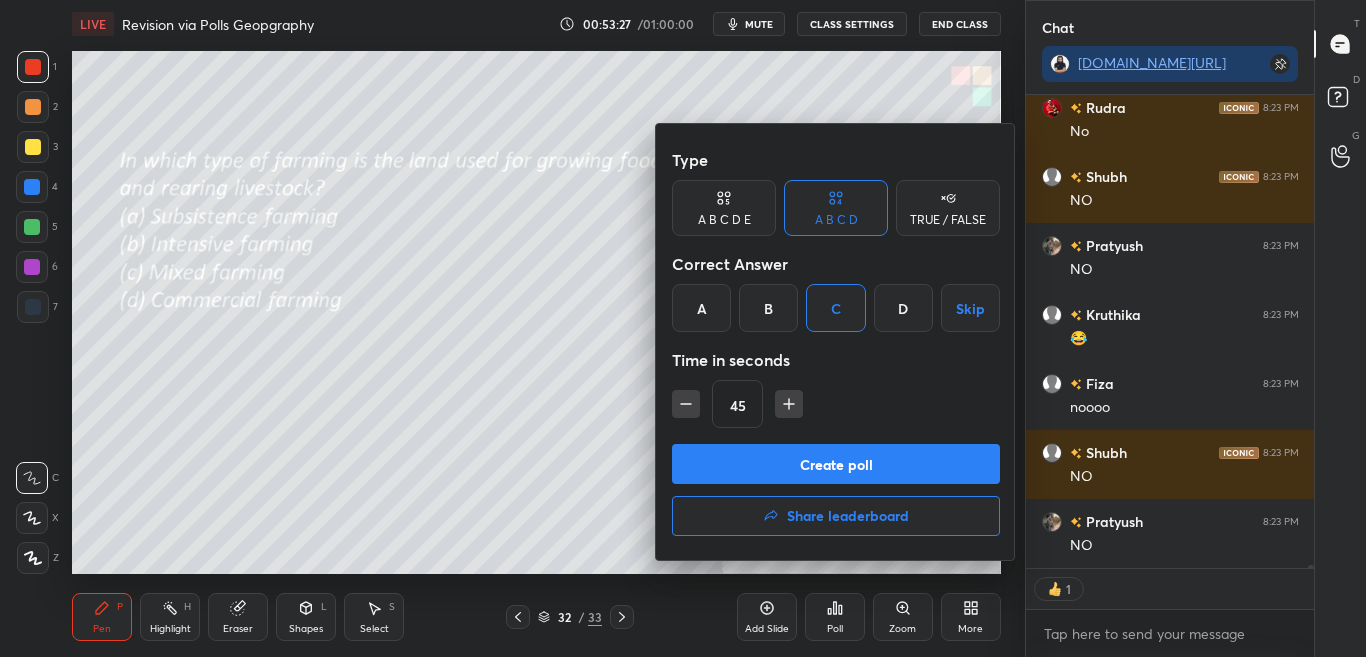 click on "Create poll" at bounding box center (836, 464) 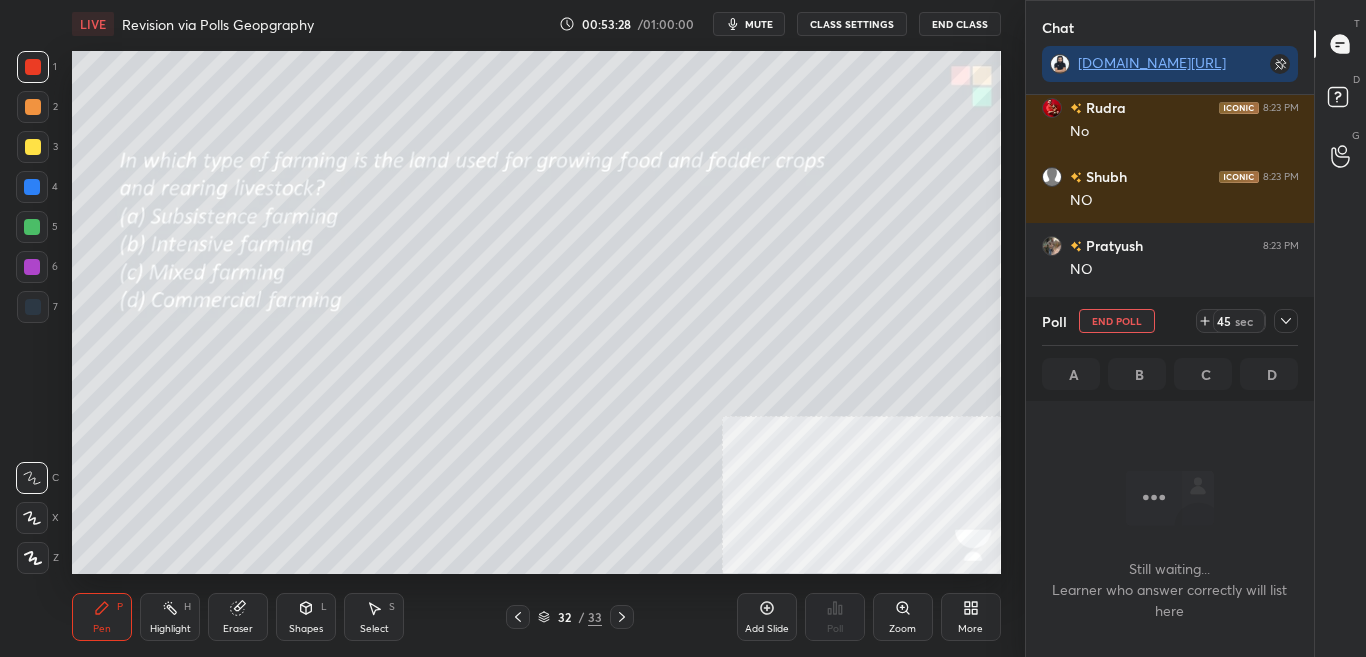 scroll, scrollTop: 290, scrollLeft: 282, axis: both 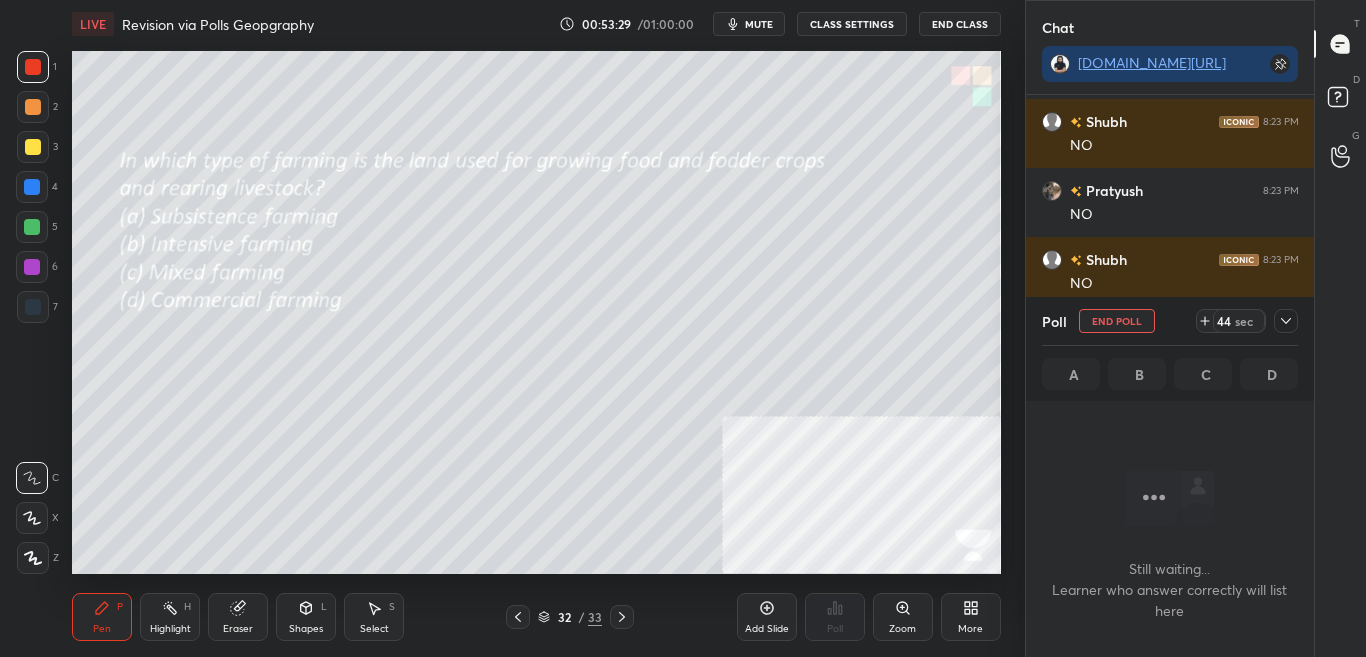 click 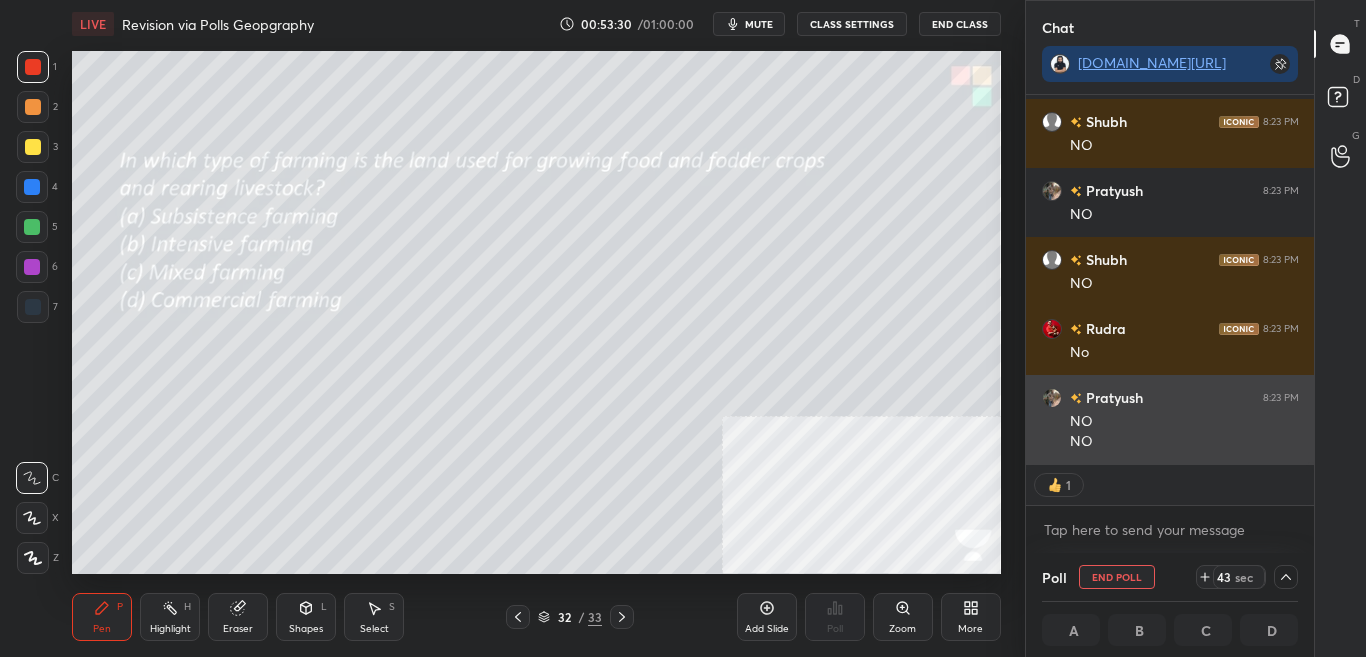 scroll, scrollTop: 1, scrollLeft: 7, axis: both 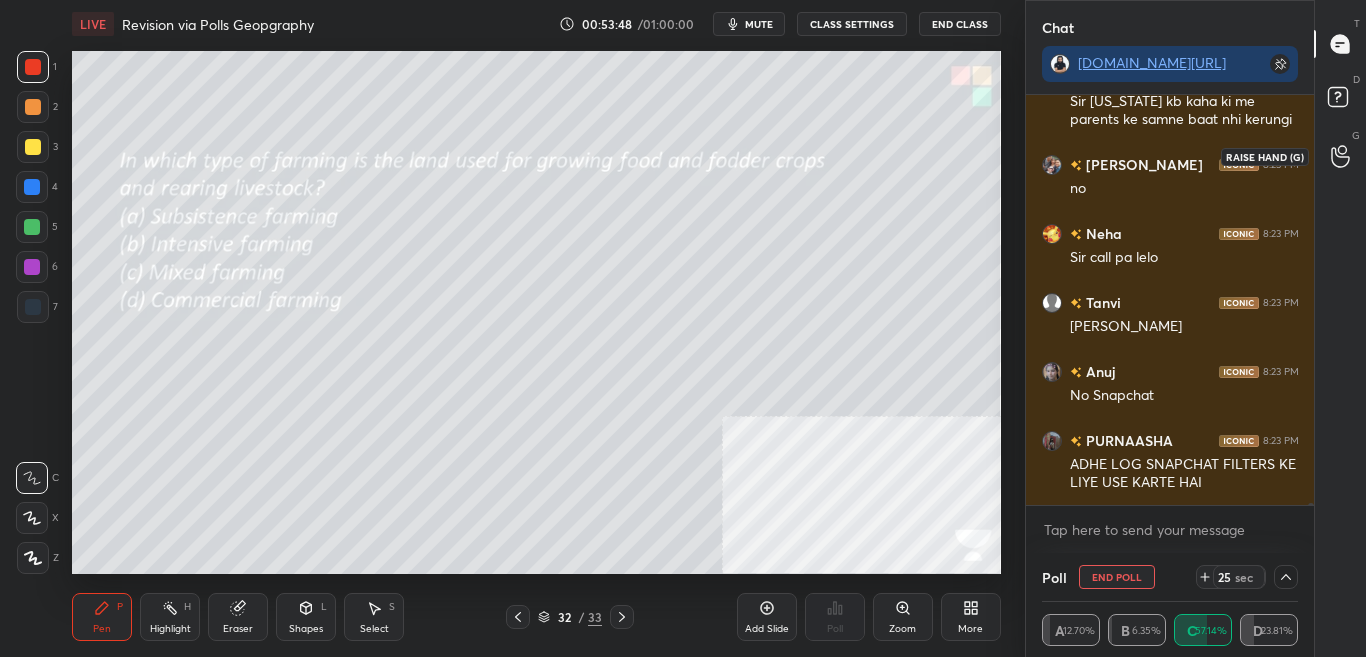 click at bounding box center (1341, 156) 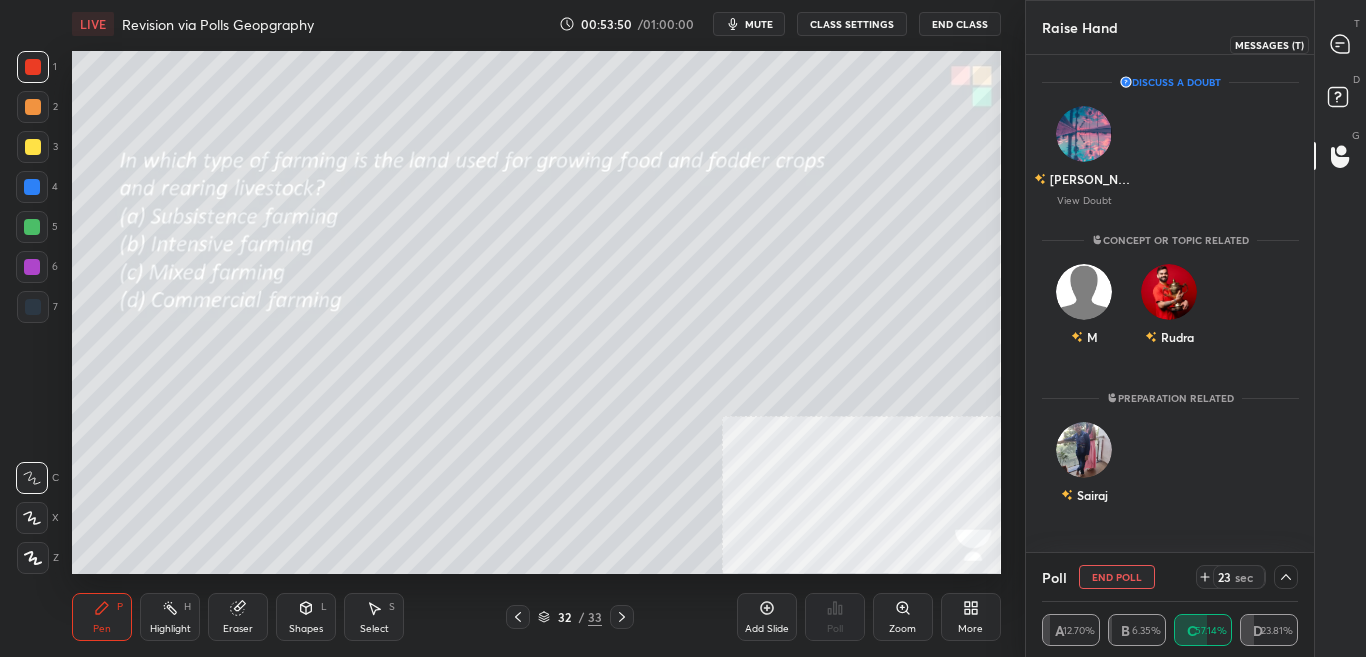 drag, startPoint x: 1352, startPoint y: 45, endPoint x: 1353, endPoint y: 69, distance: 24.020824 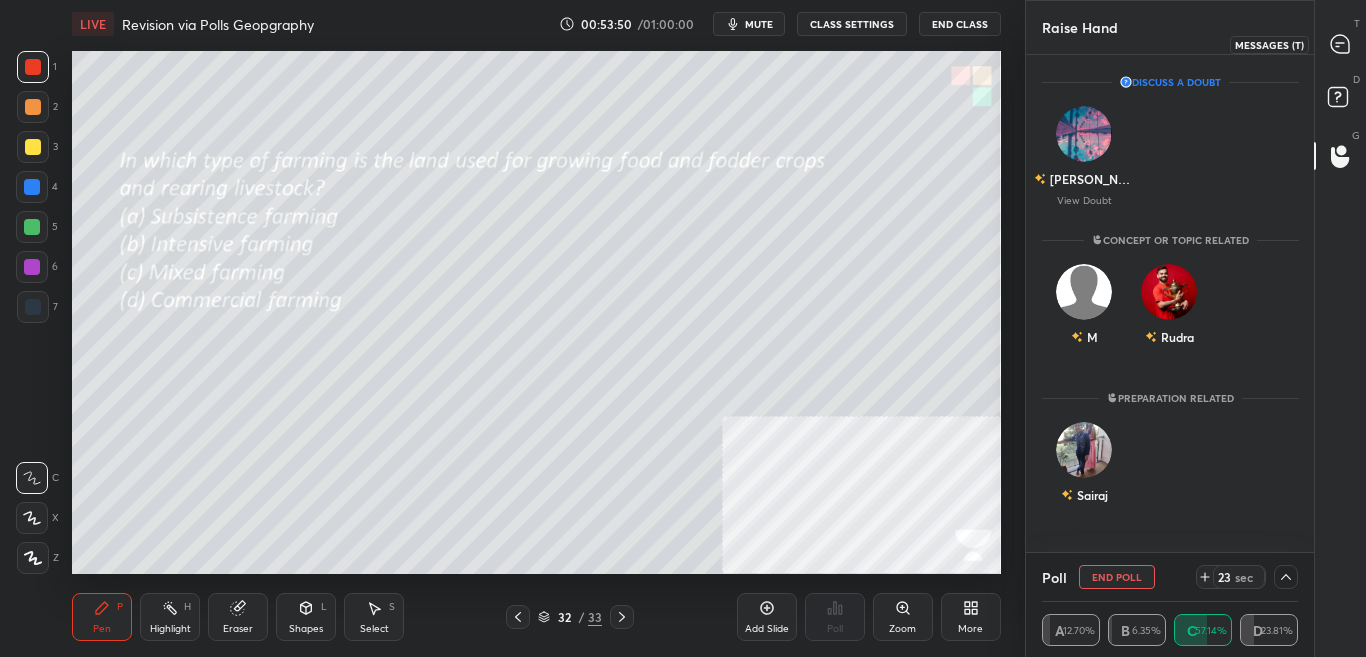 click at bounding box center (1341, 44) 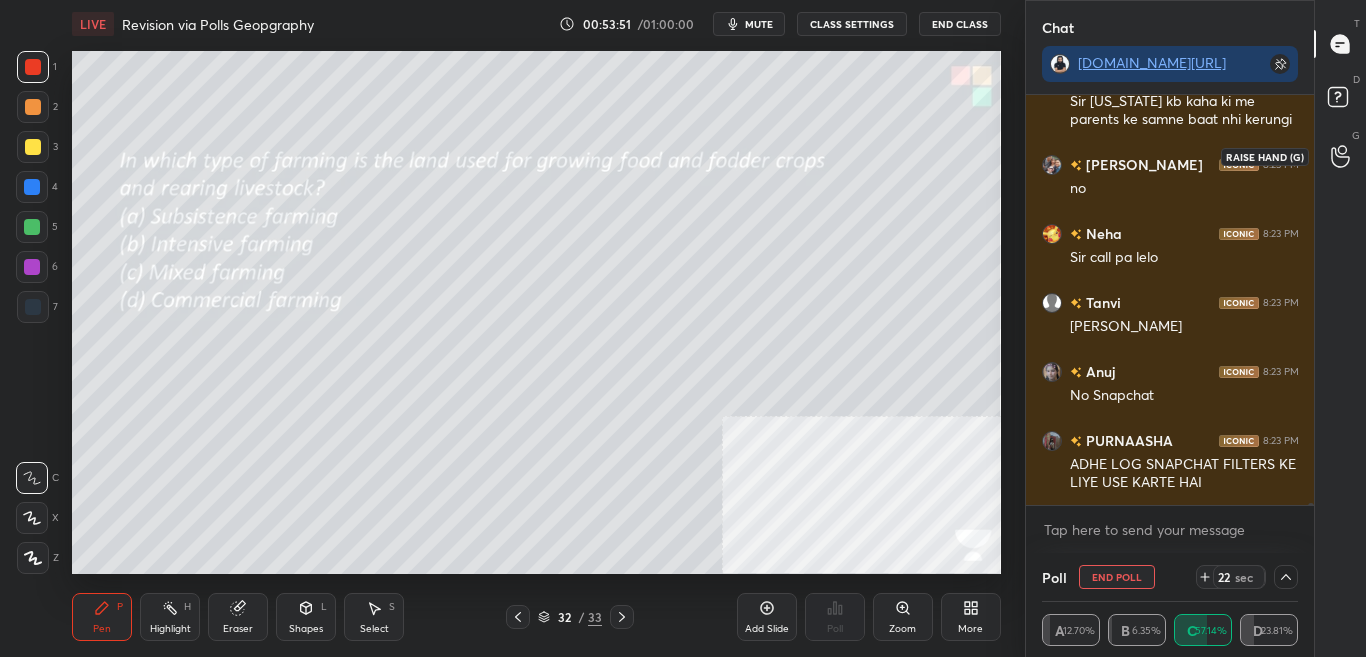 click 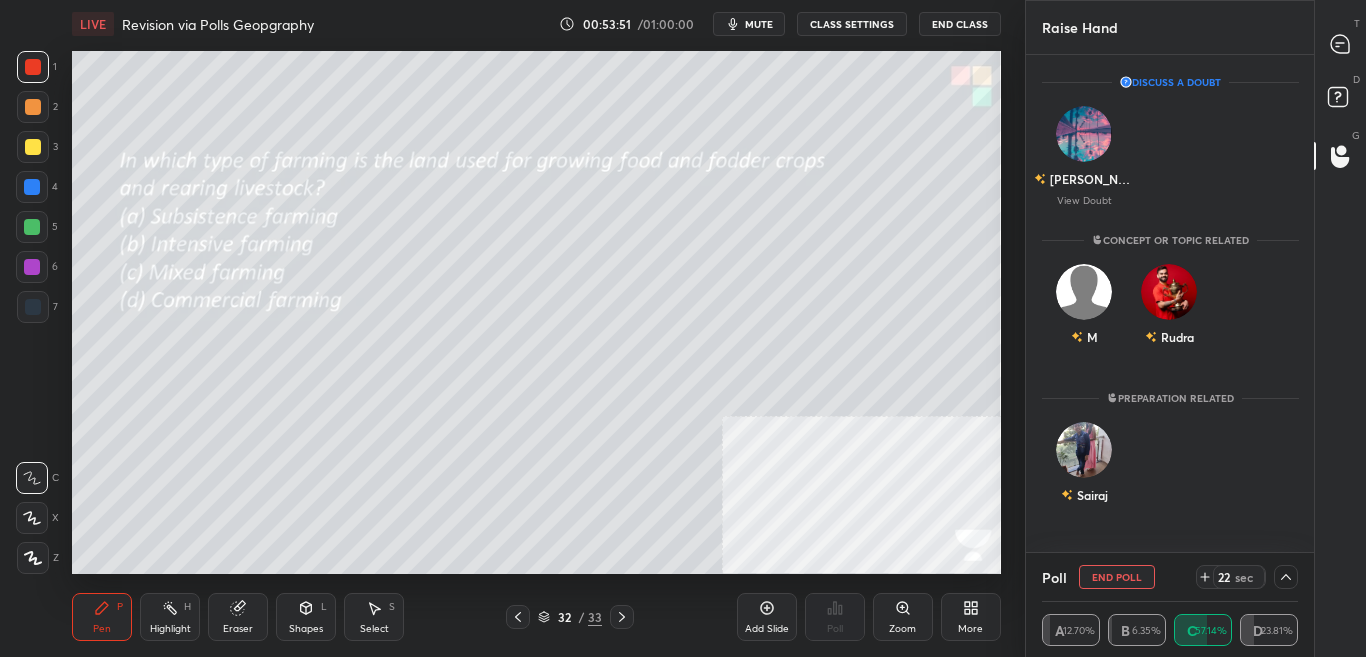 click 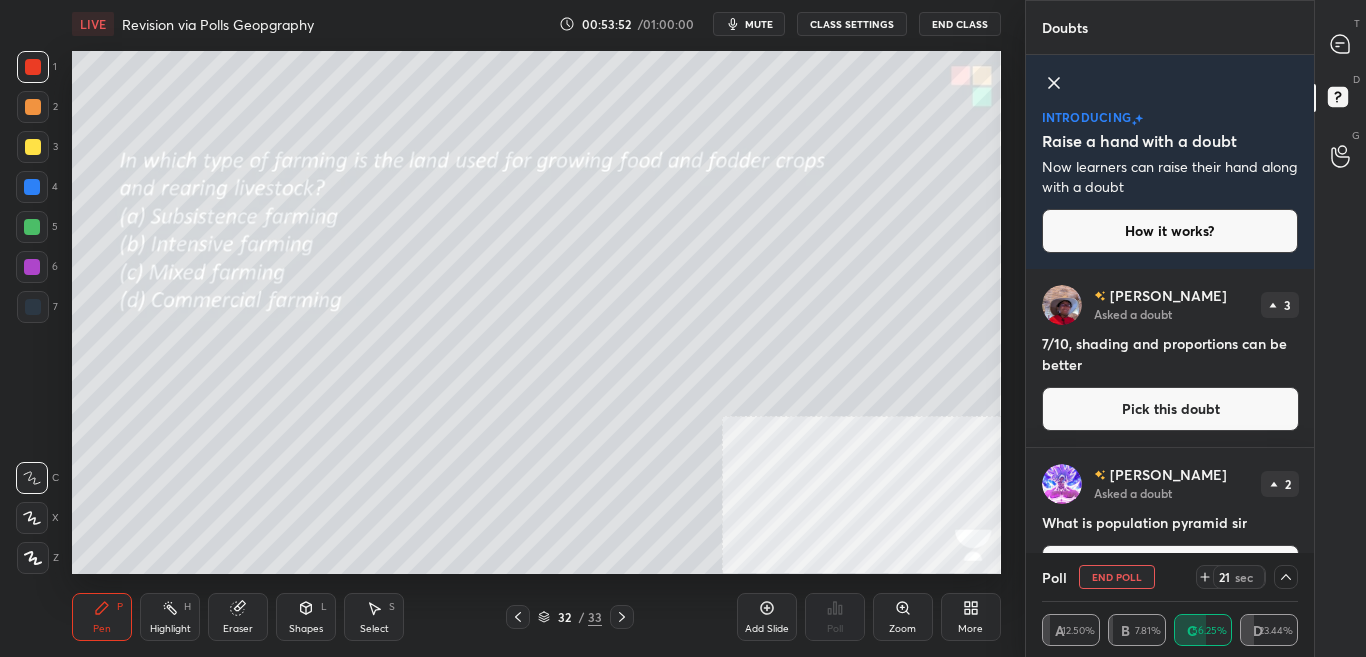 click 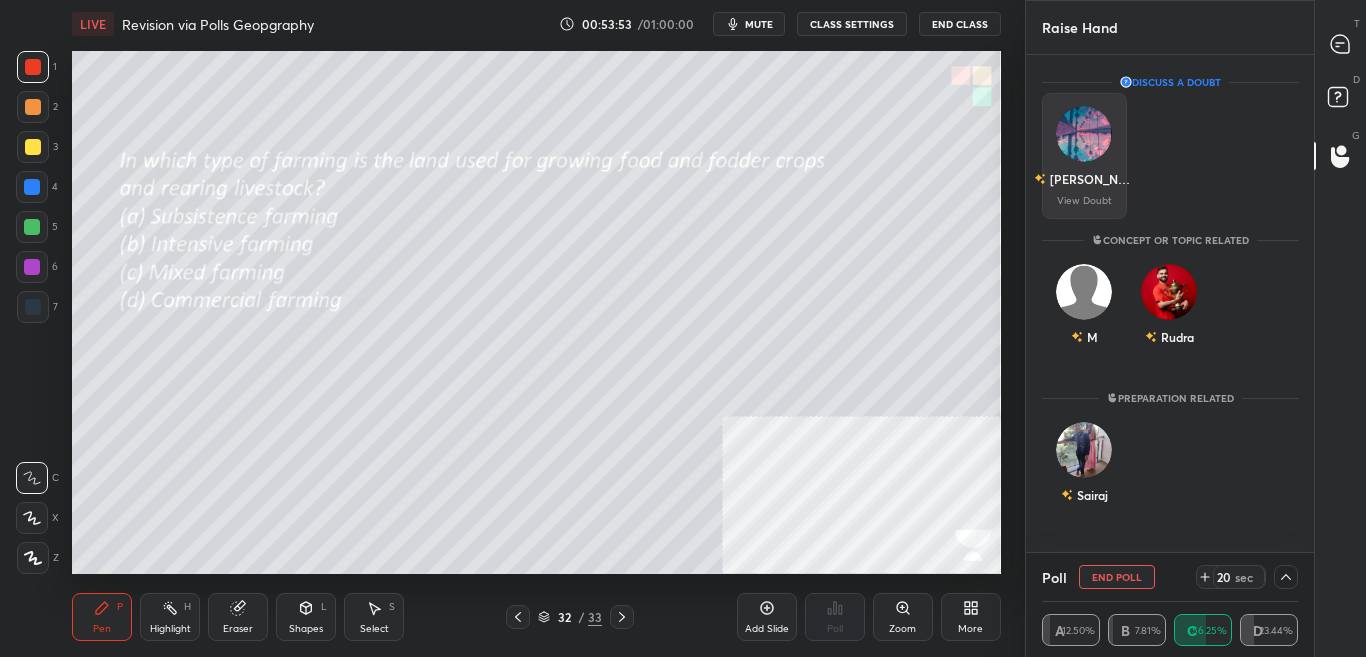 click on "Ishika" at bounding box center (1092, 179) 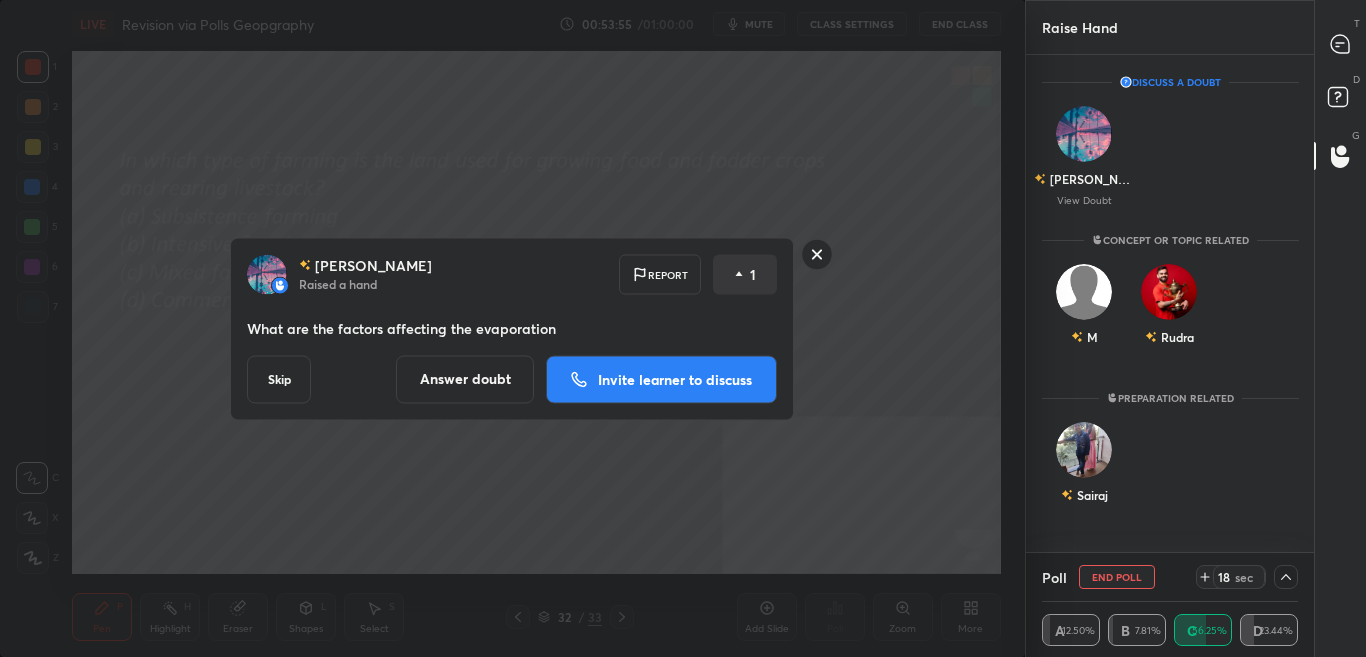 click 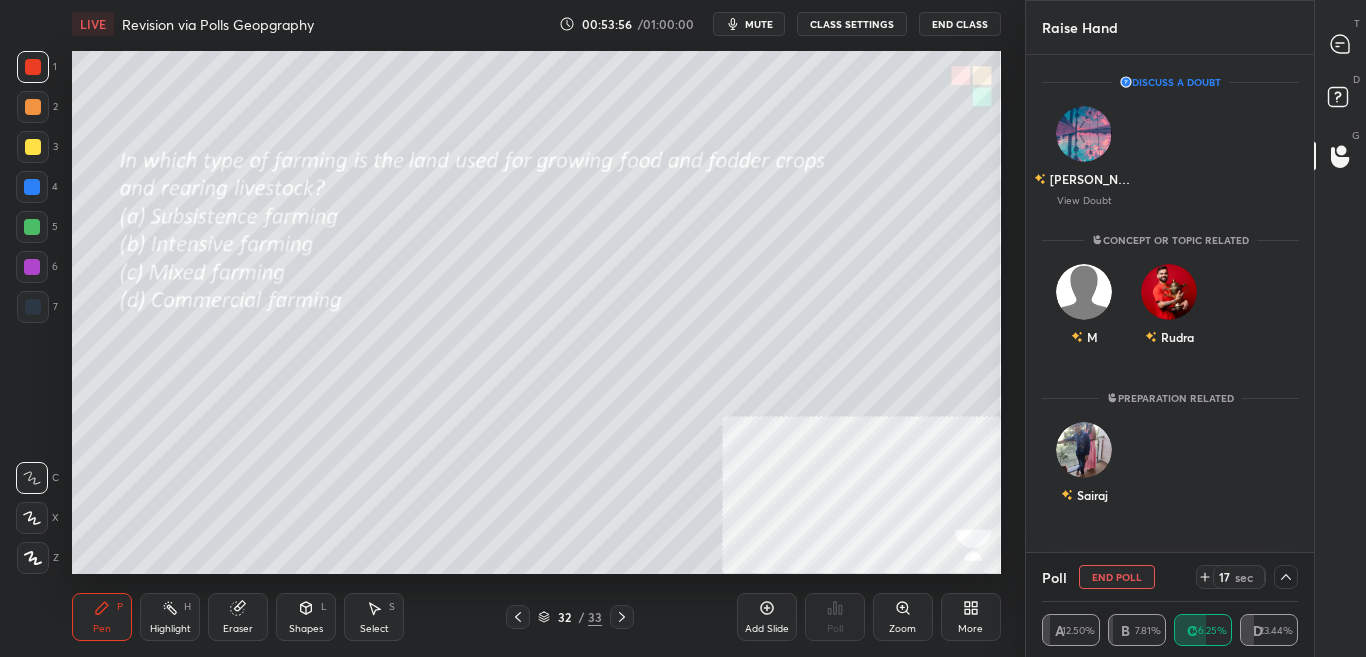 click at bounding box center [1341, 44] 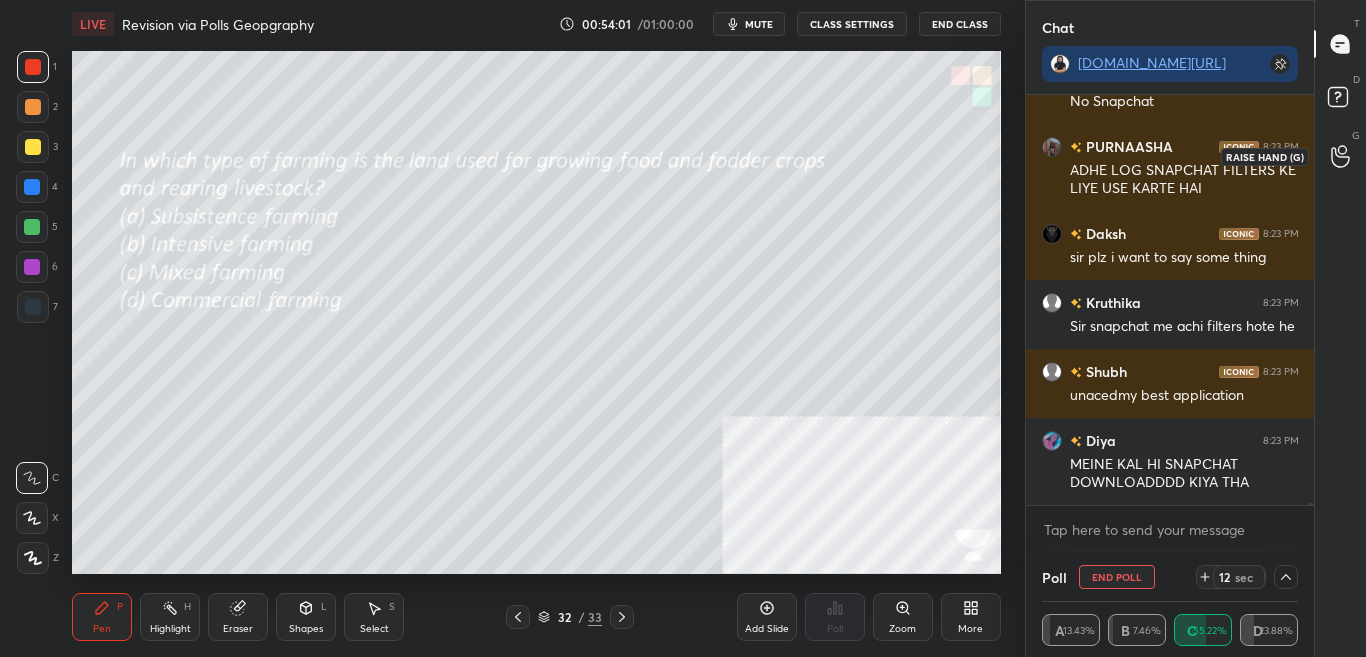 click 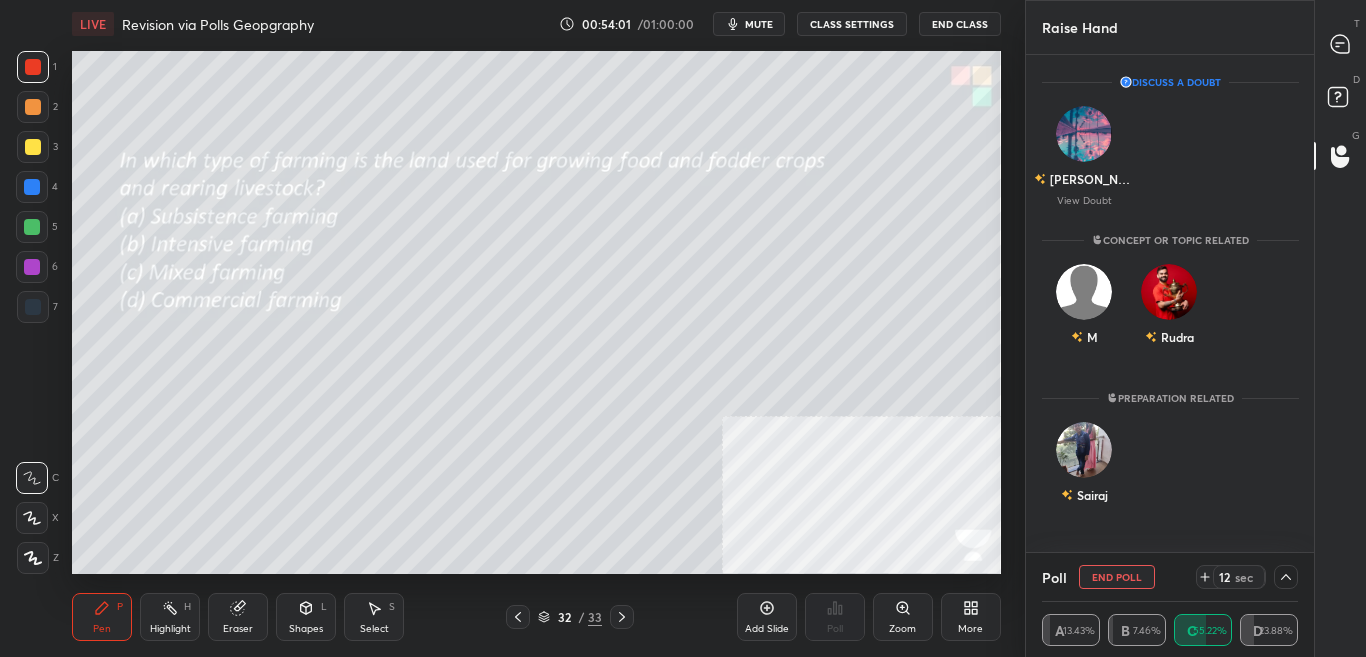 click on "G" at bounding box center [1356, 135] 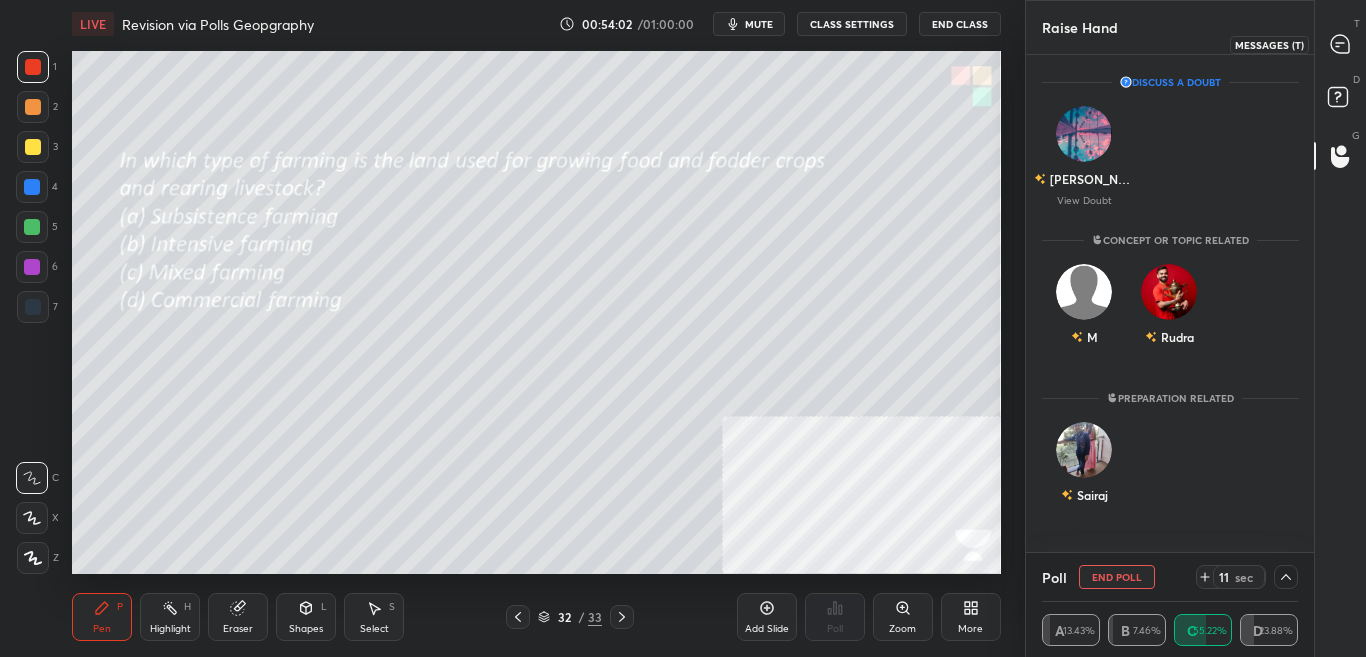 click at bounding box center [1341, 44] 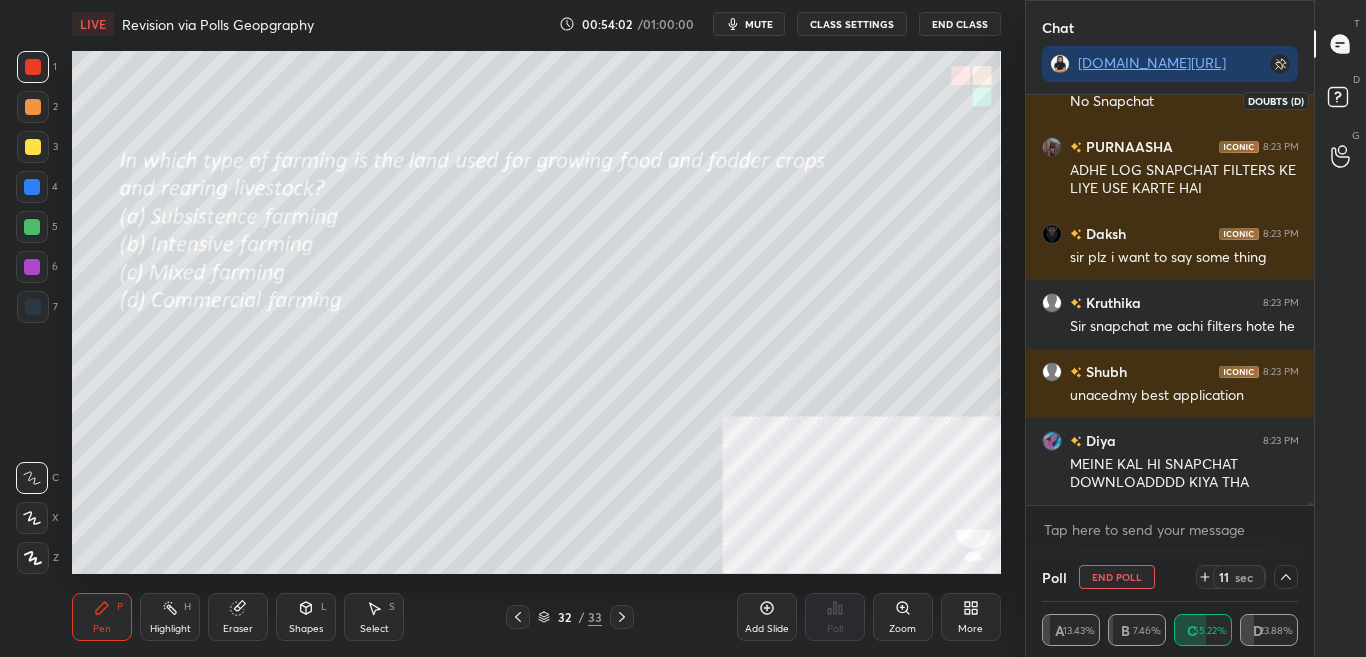 click at bounding box center (1341, 100) 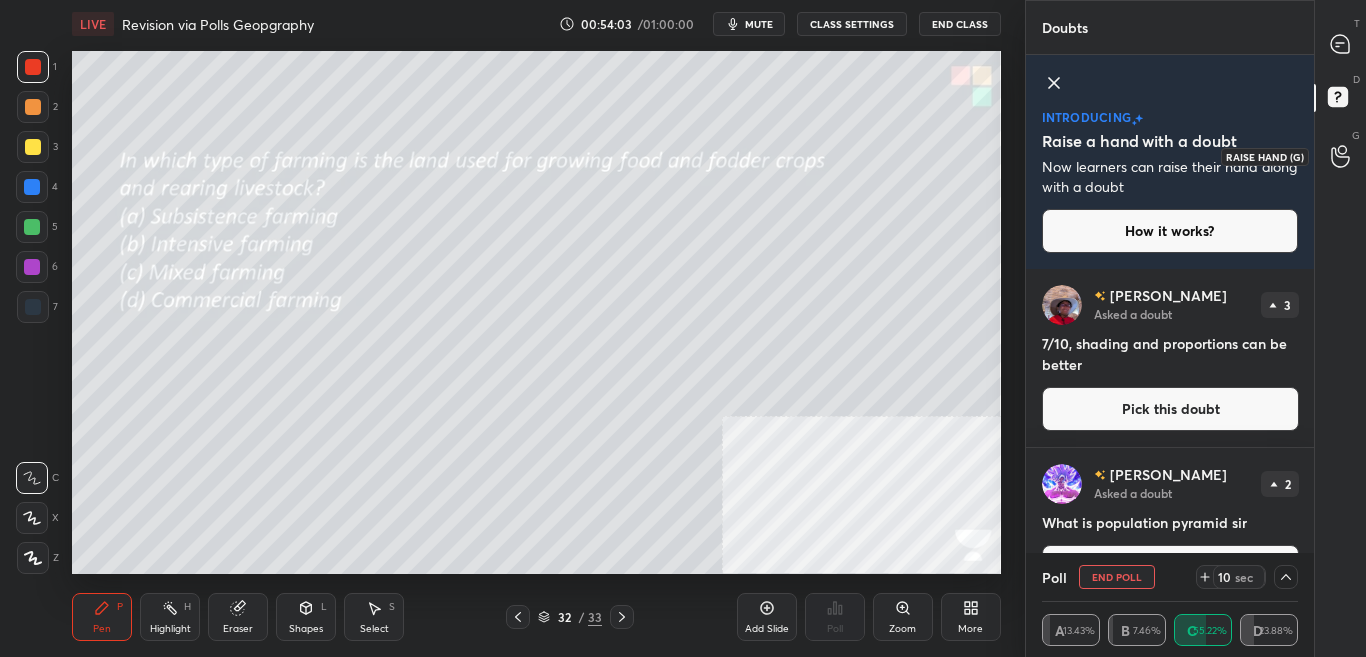 click at bounding box center [1341, 156] 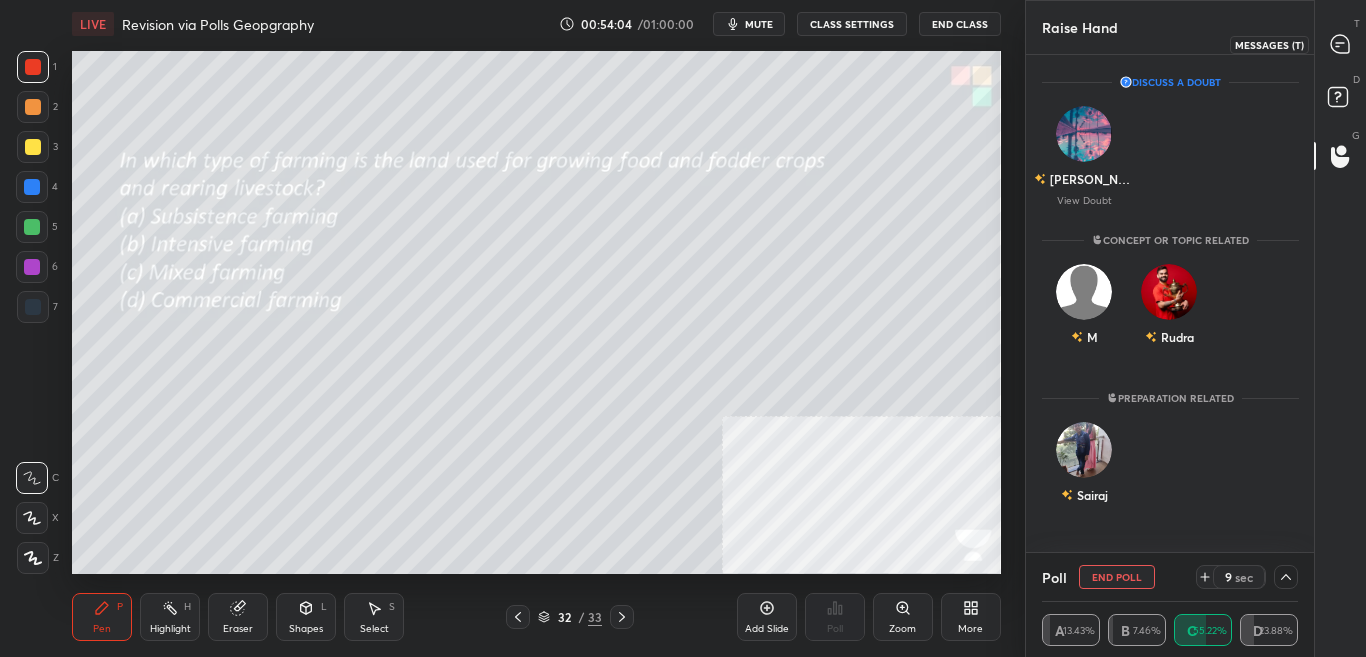 click at bounding box center (1341, 44) 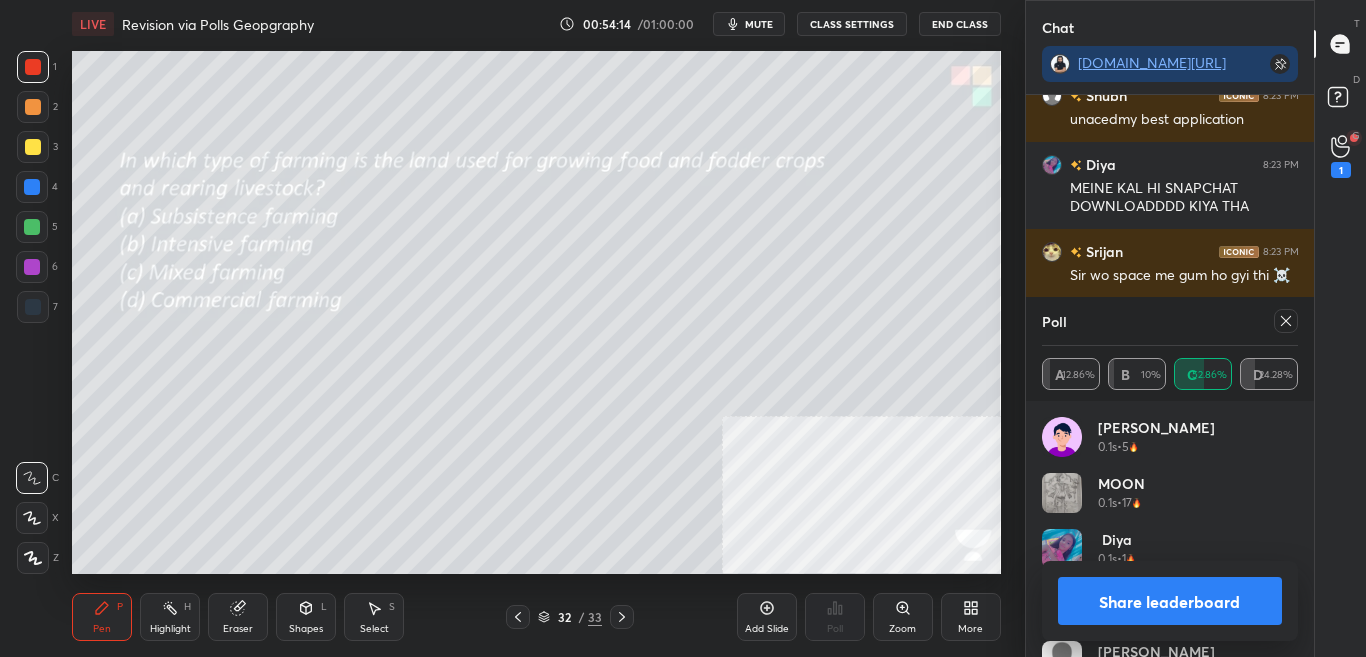 click on "Share leaderboard" at bounding box center [1170, 601] 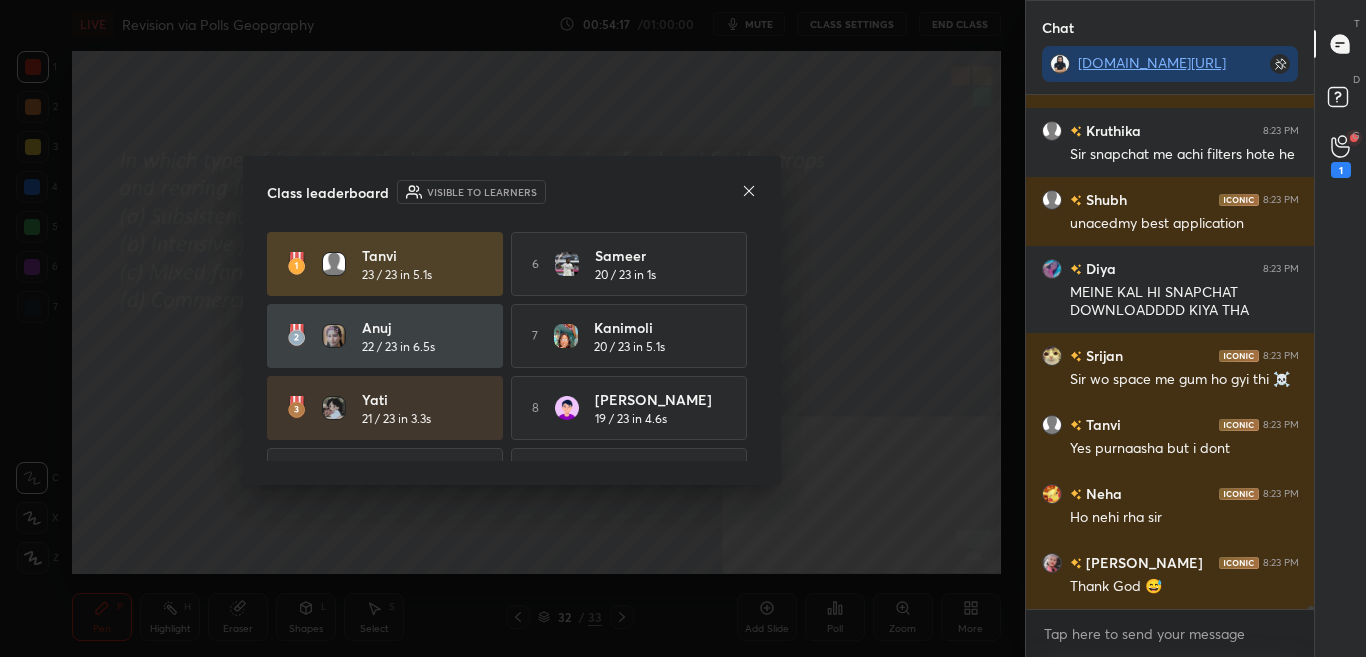 click on "Tanvi 23 / 23 in 5.1s 6 Sameer 20 / 23 in 1s Anuj 22 / 23 in 6.5s 7 Kanimoli 20 / 23 in 5.1s Yati 21 / 23 in 3.3s 8 Ranjana 19 / 23 in 4.6s 4 Diya 21 / 23 in 5.9s 9 Naseem 19 / 23 in 6.8s 5 MOON 20 / 23 in 0.5s 10 Sneha 19 / 23 in 11s" at bounding box center (512, 346) 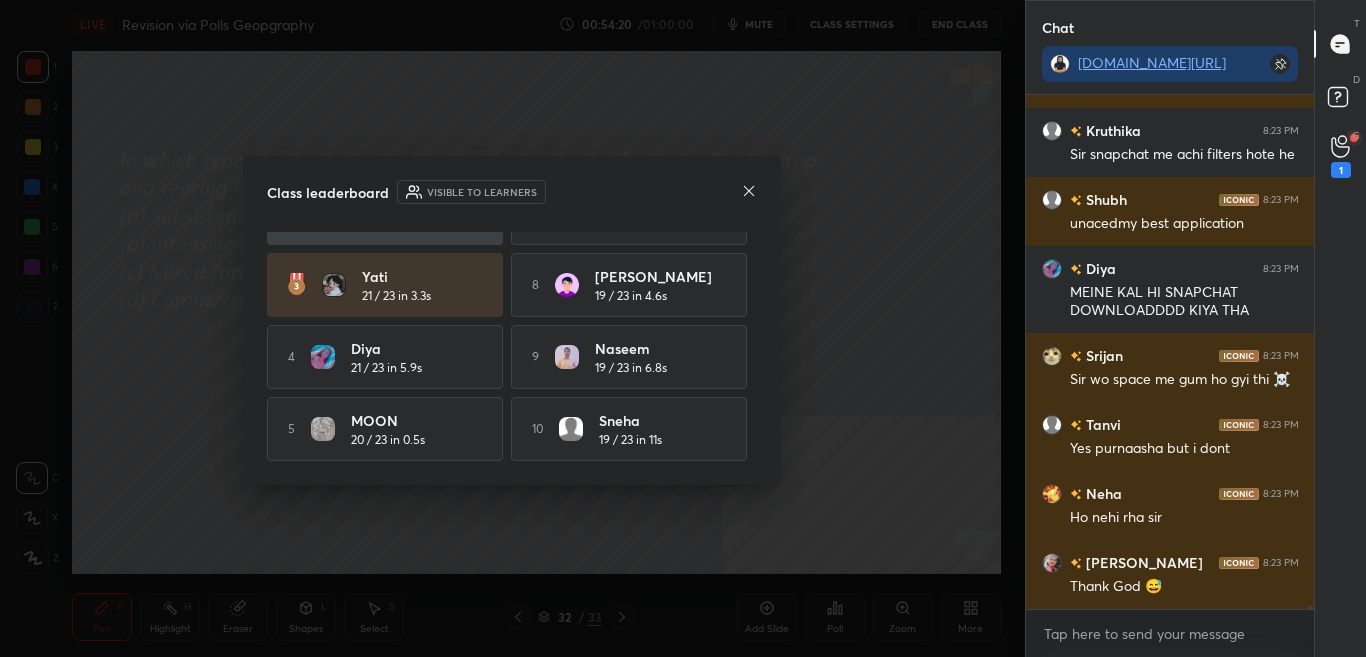 click 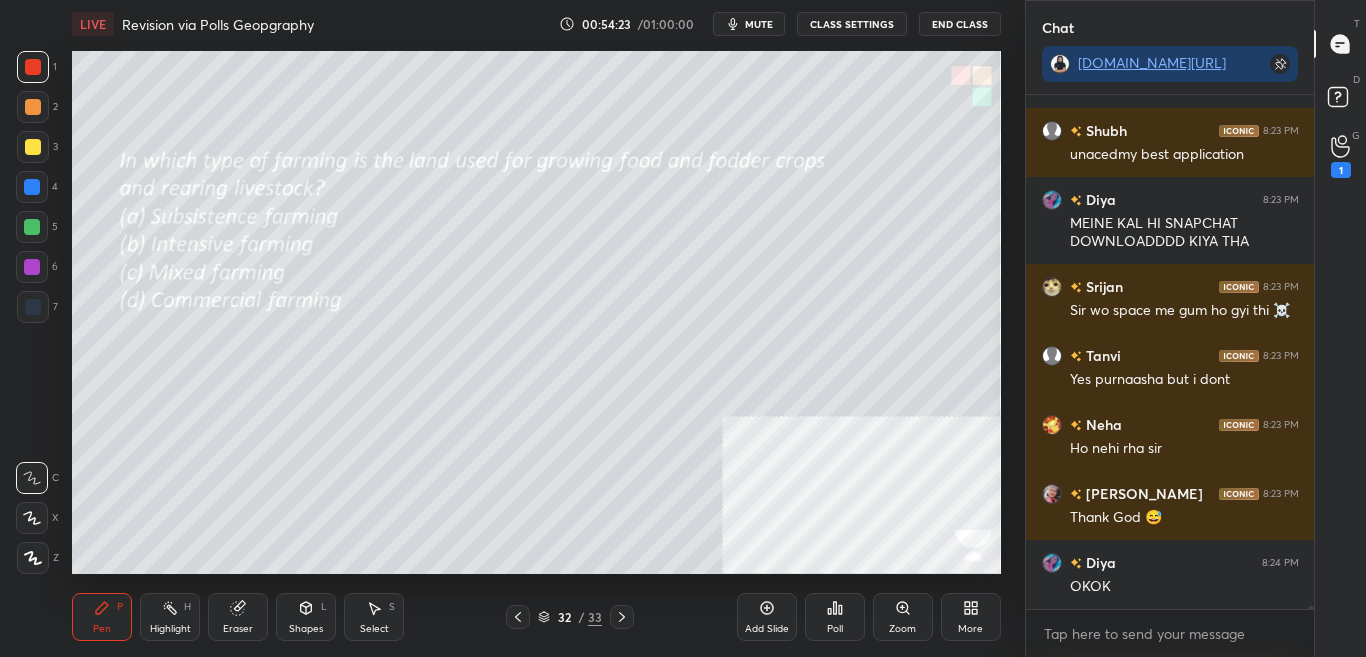 click 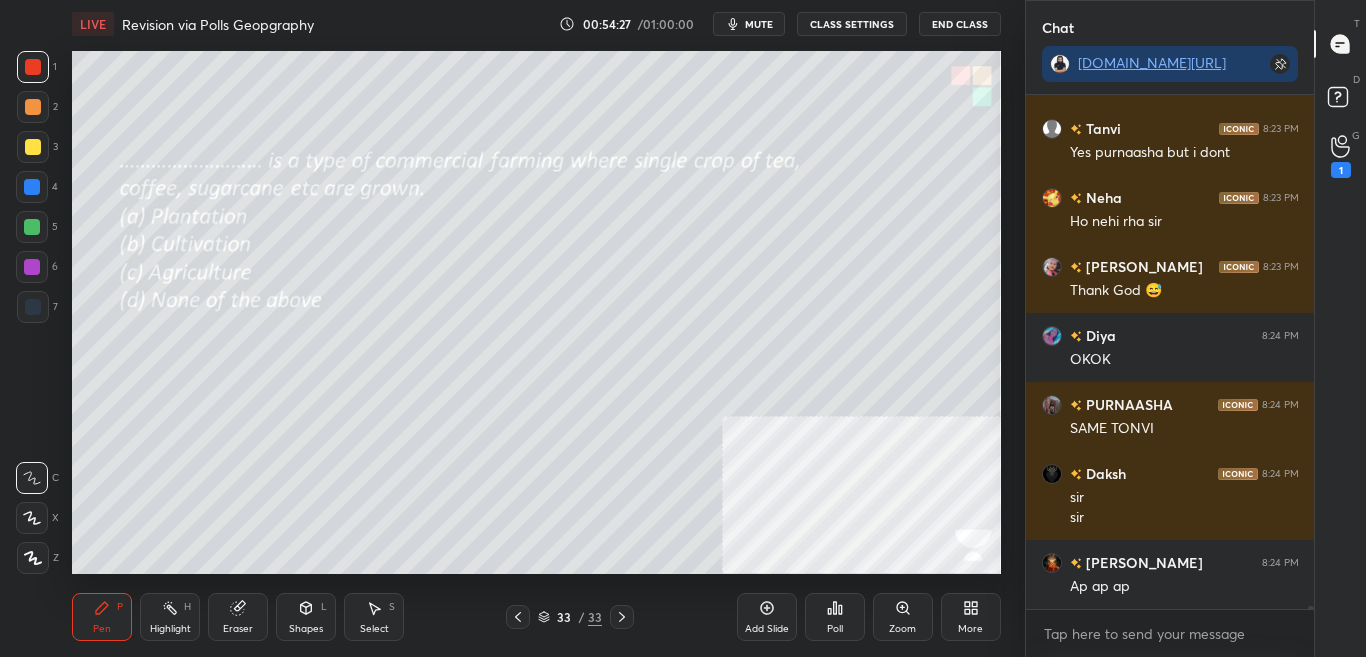 click on "Poll" at bounding box center (835, 617) 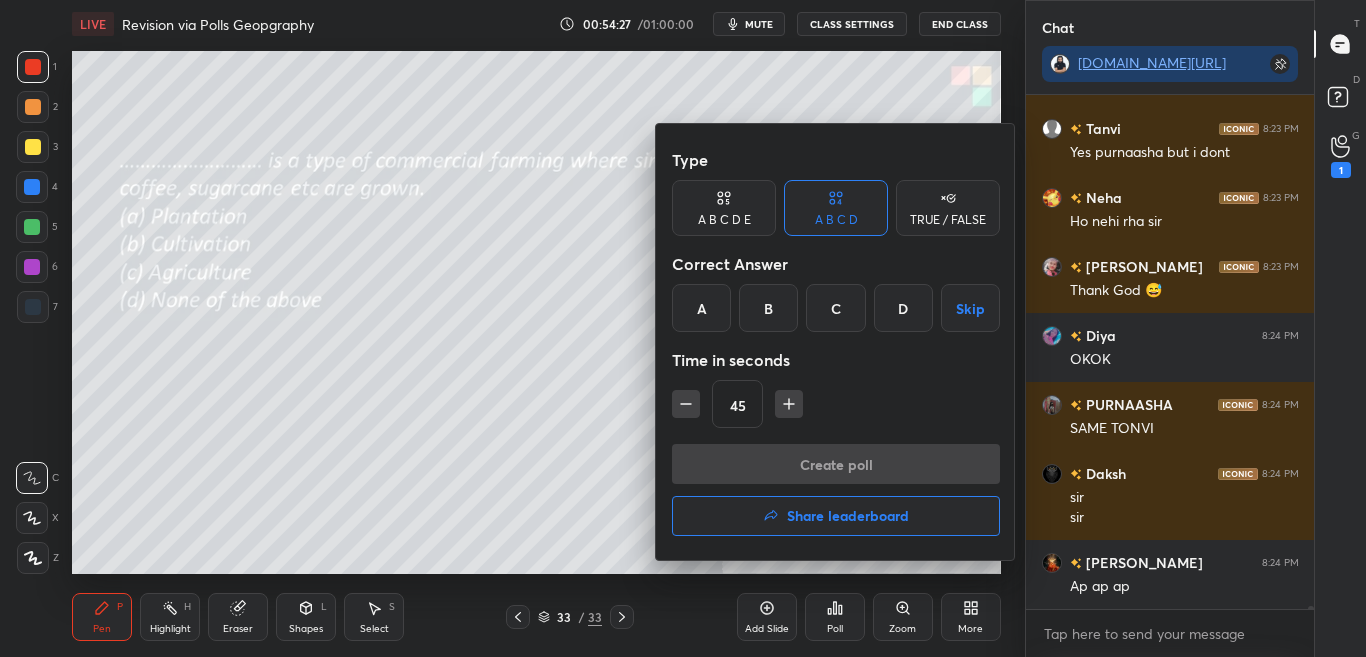 click at bounding box center (683, 328) 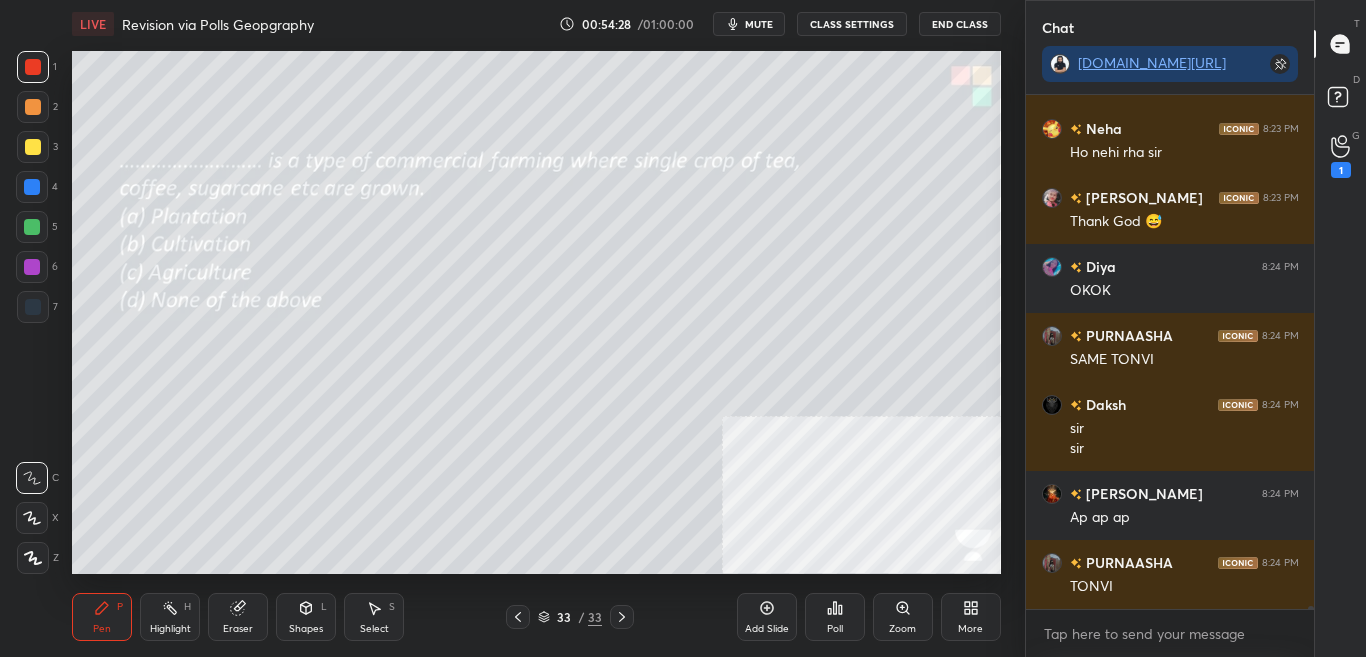 click 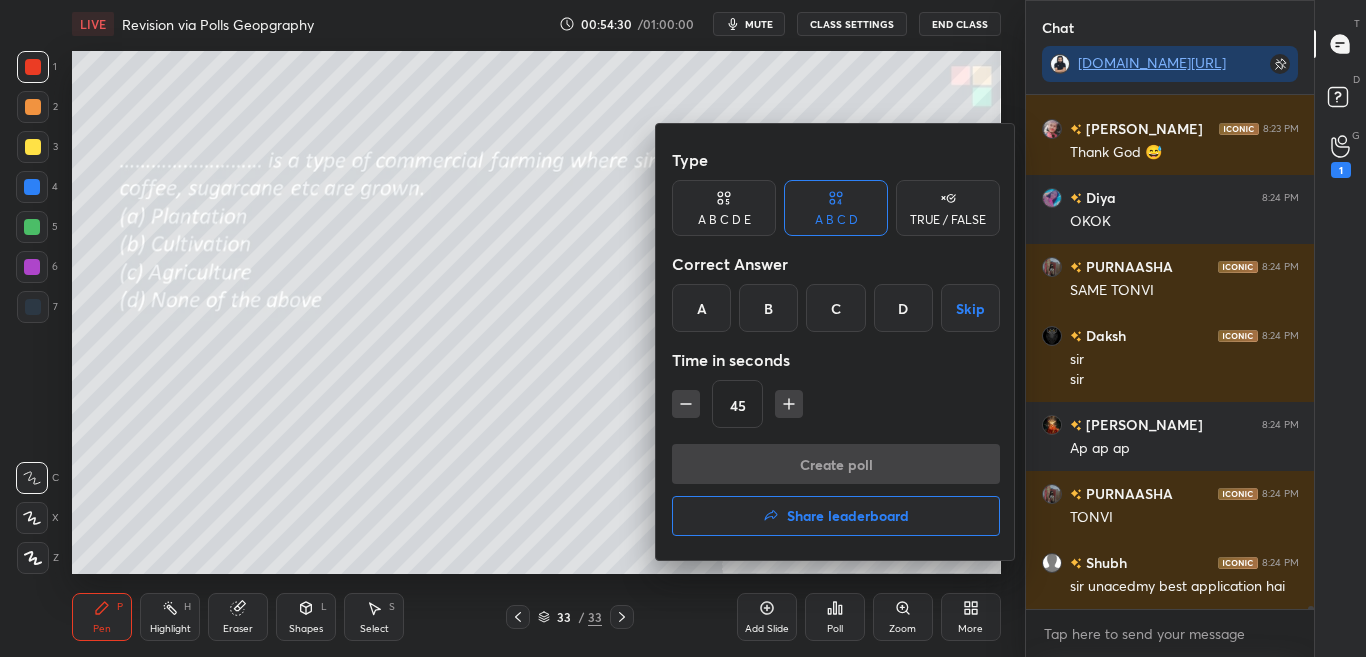 click on "A" at bounding box center [701, 308] 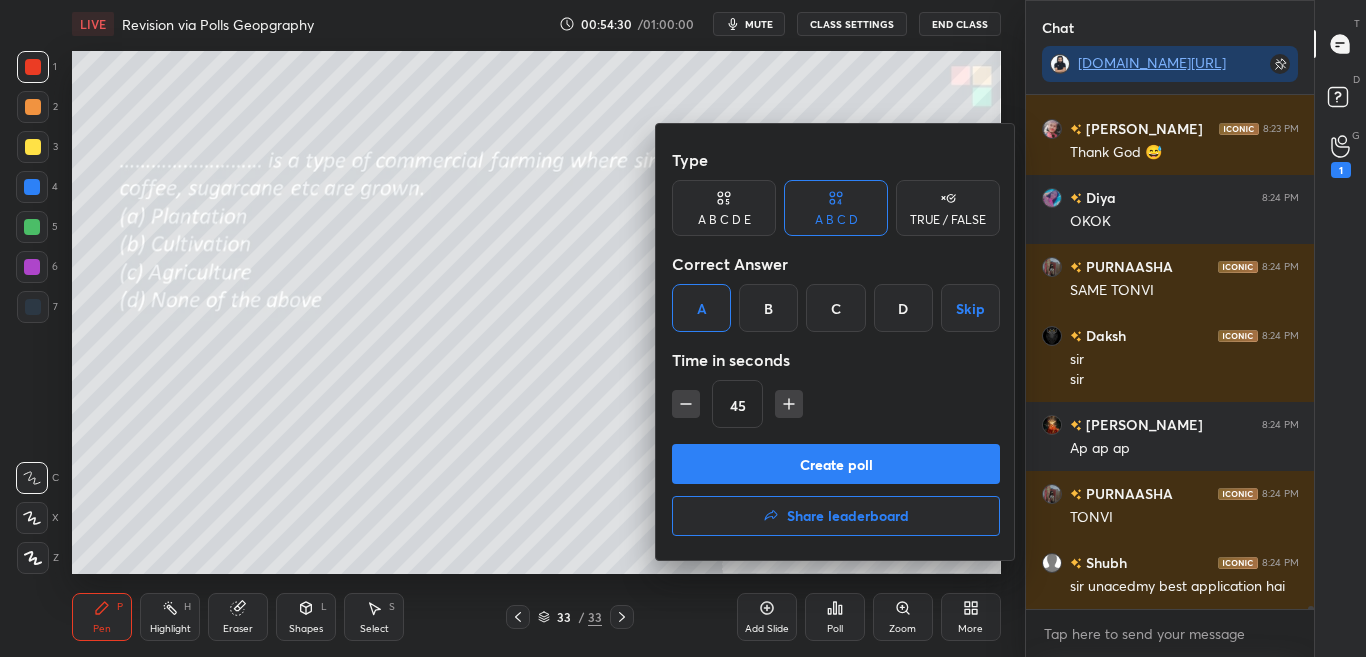 click on "Create poll" at bounding box center [836, 464] 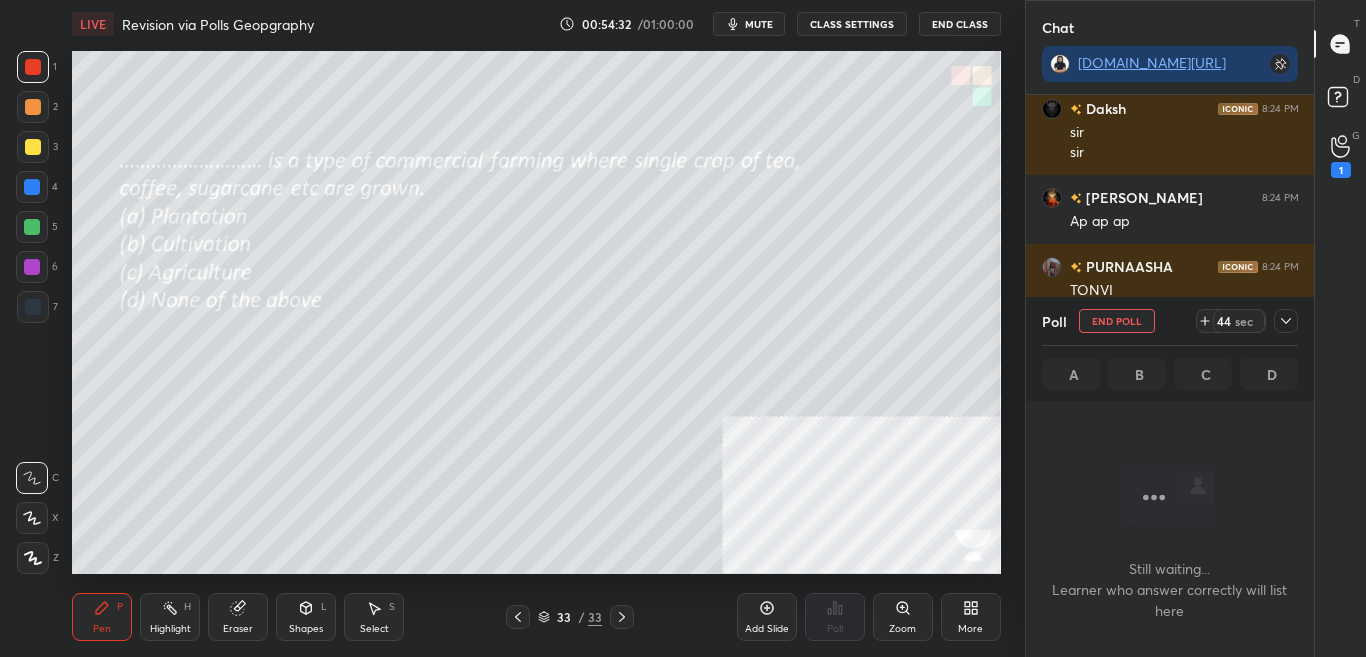 click 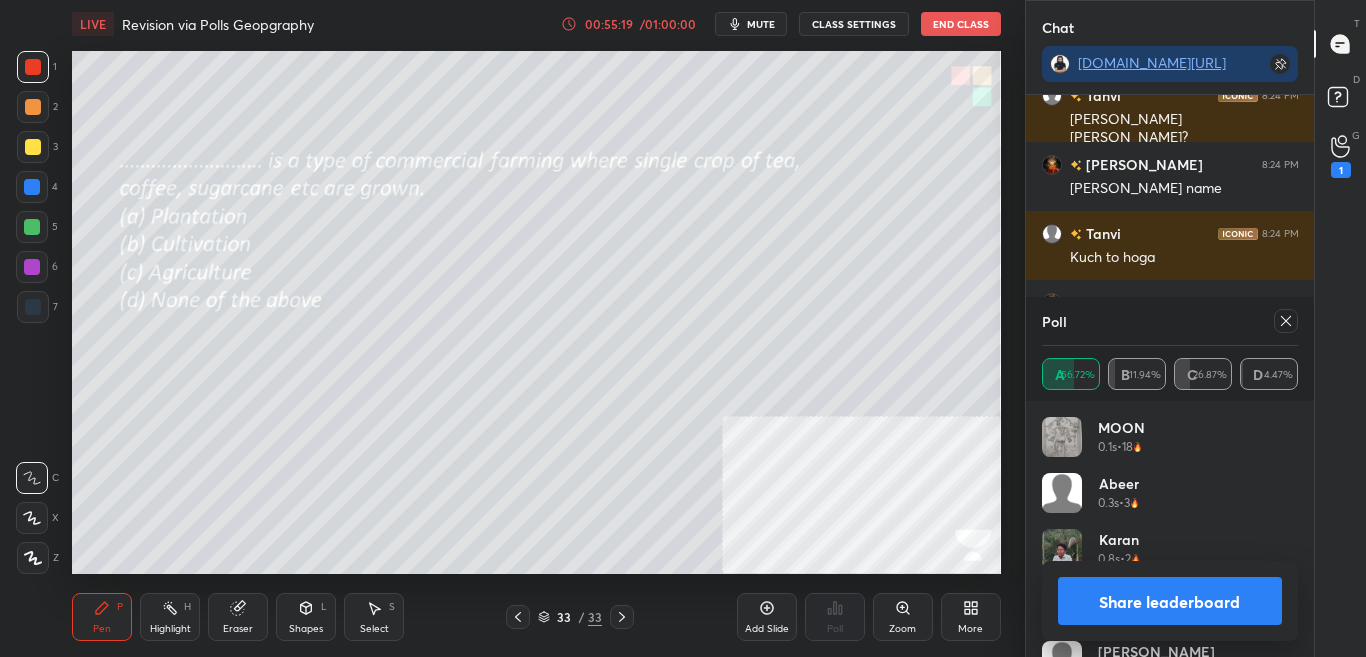 click on "Share leaderboard" at bounding box center (1170, 601) 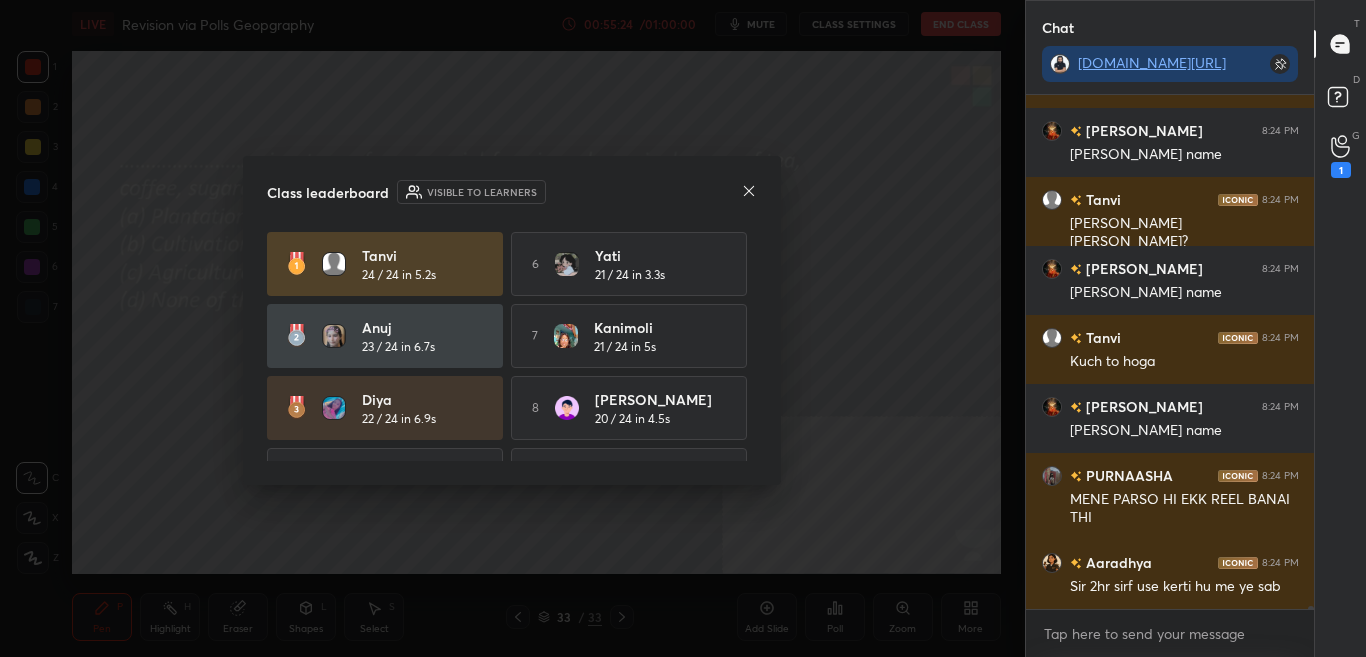 click 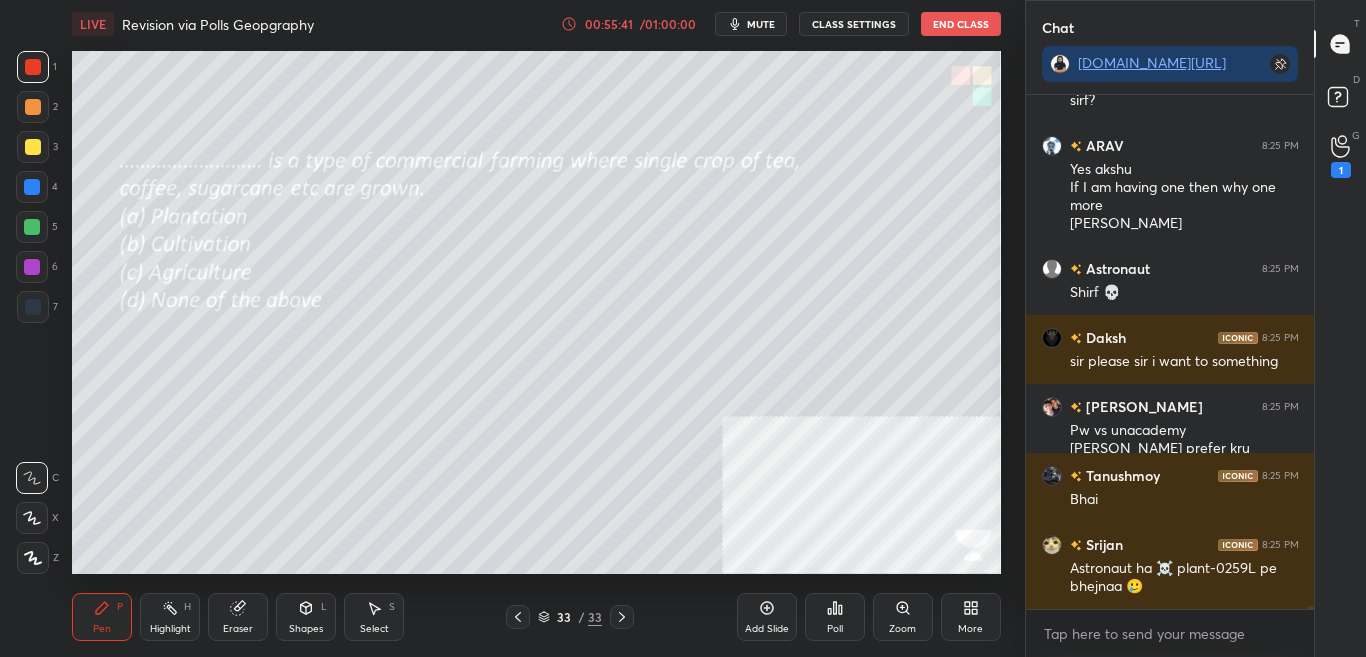 click 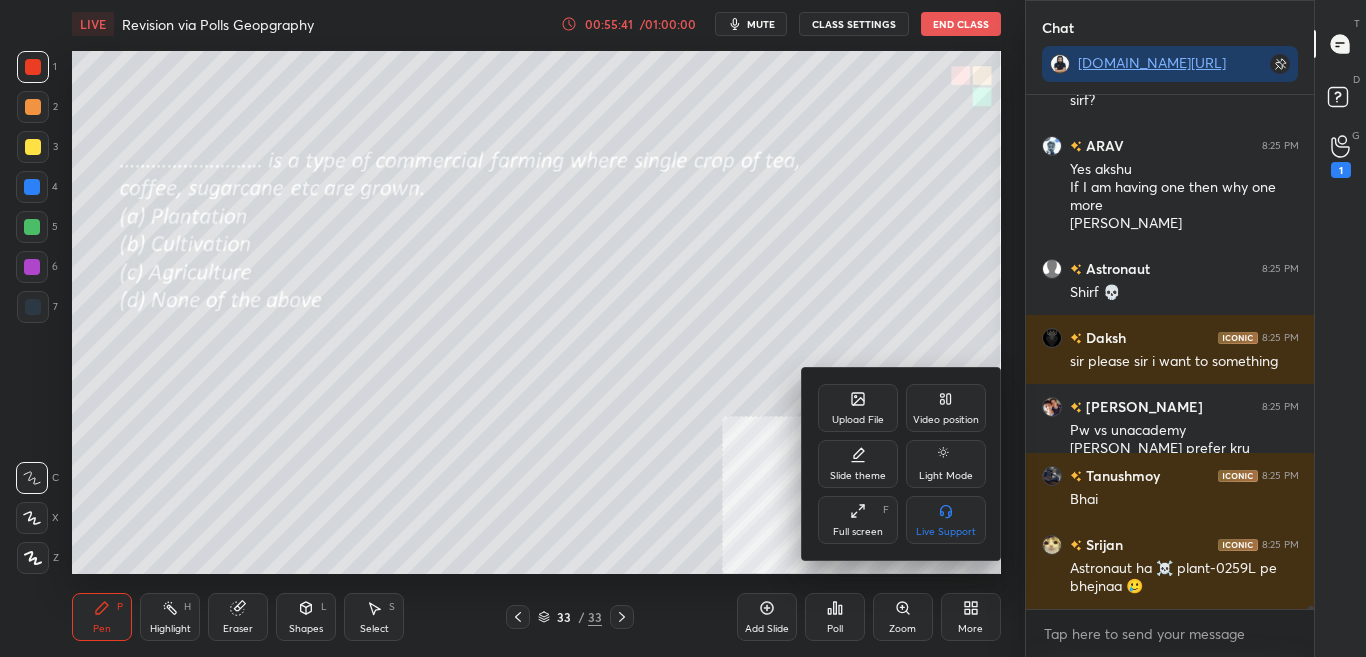 click on "Upload File" at bounding box center [858, 408] 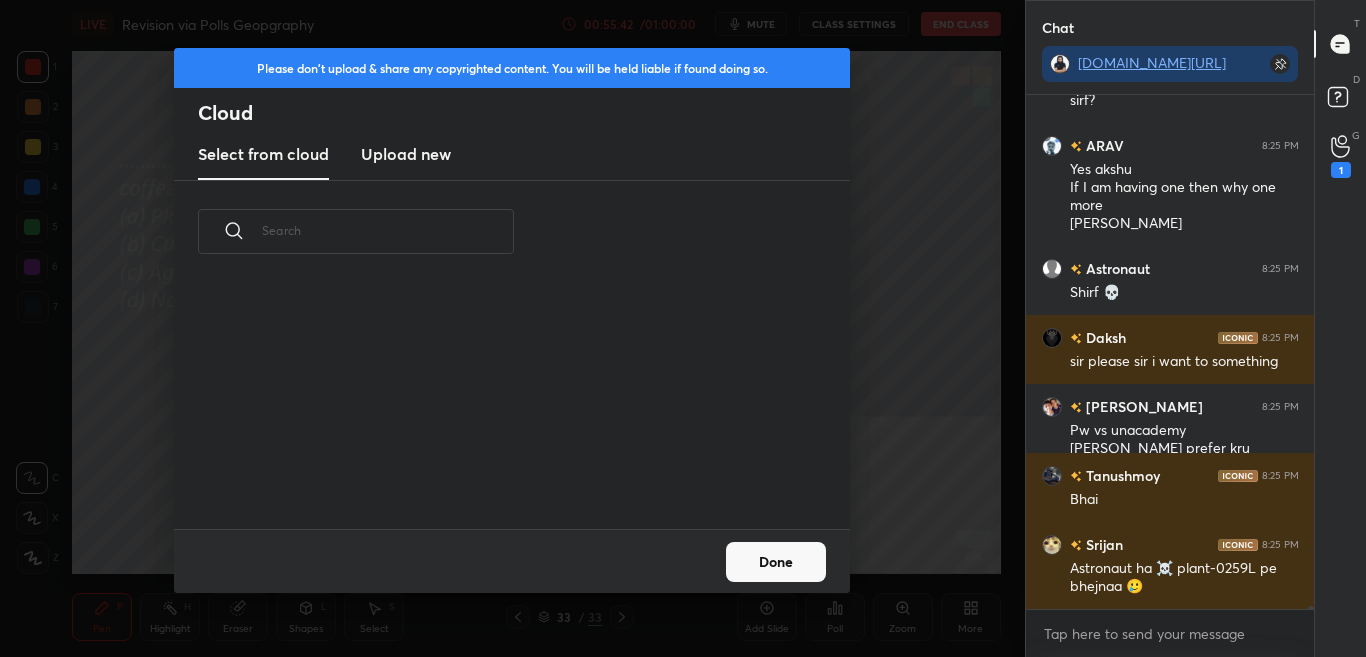 click on "Upload new" at bounding box center [406, 155] 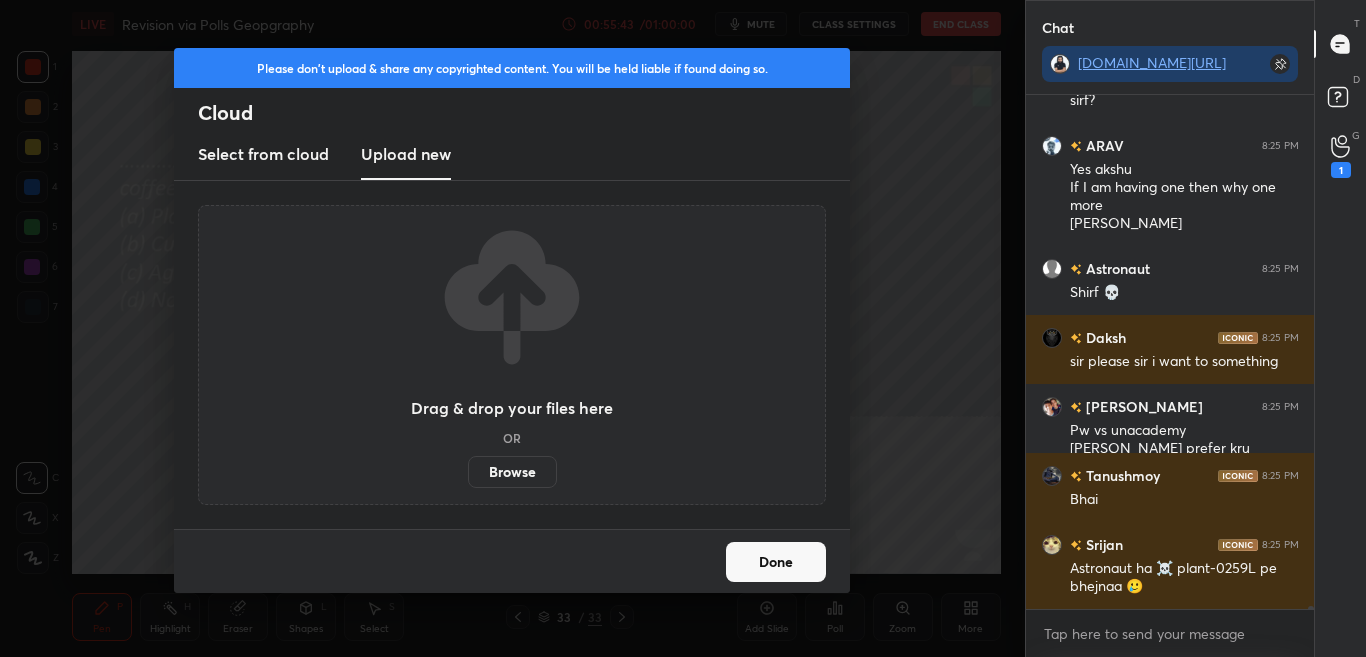 click on "Browse" at bounding box center (512, 472) 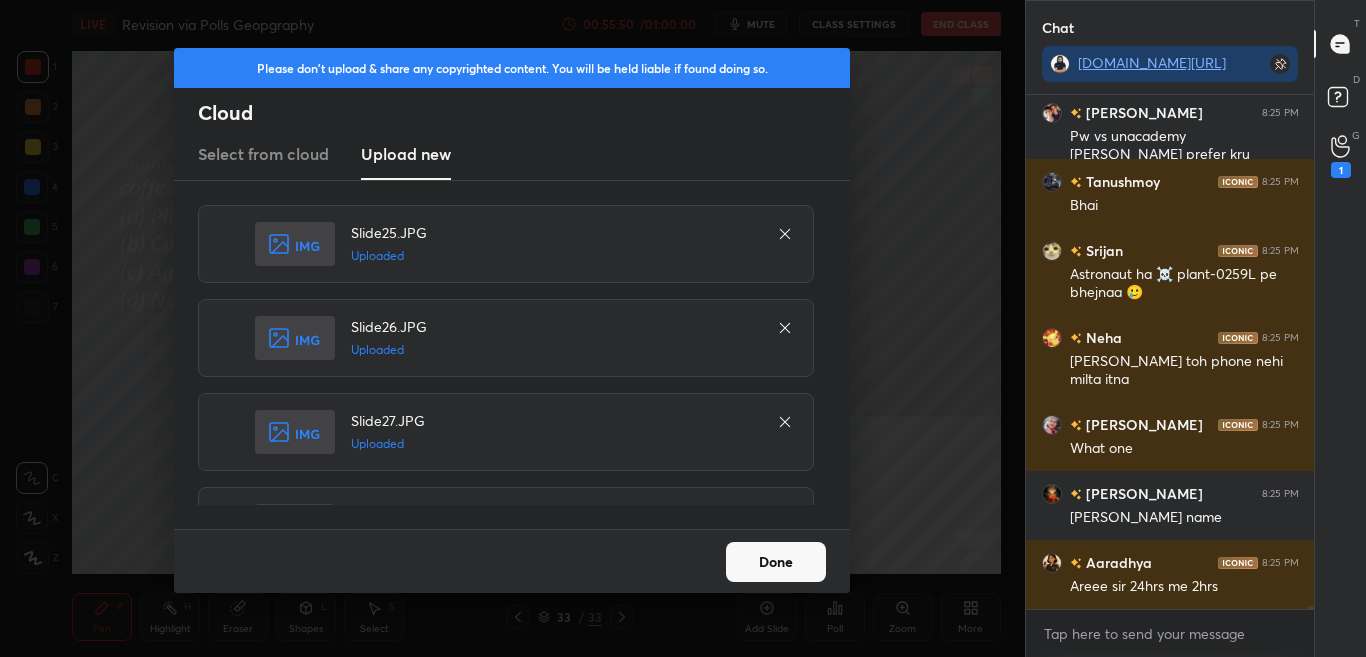click on "Done" at bounding box center [776, 562] 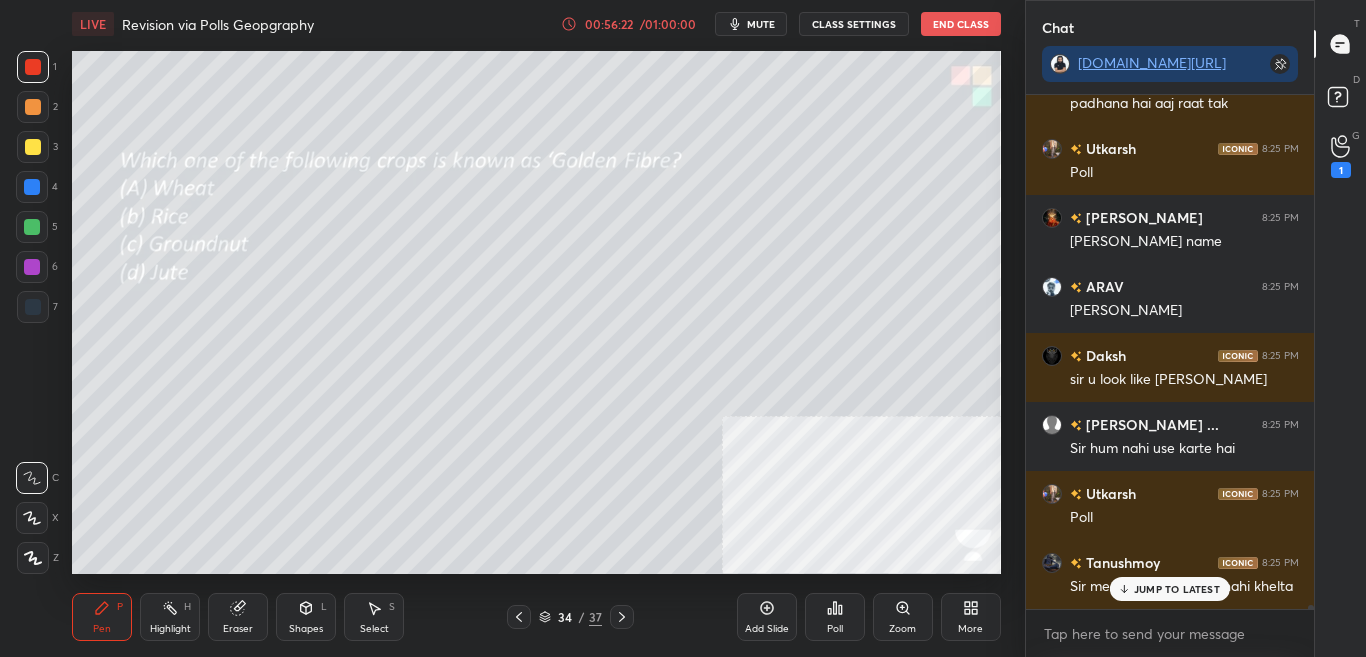 click at bounding box center (1311, 613) 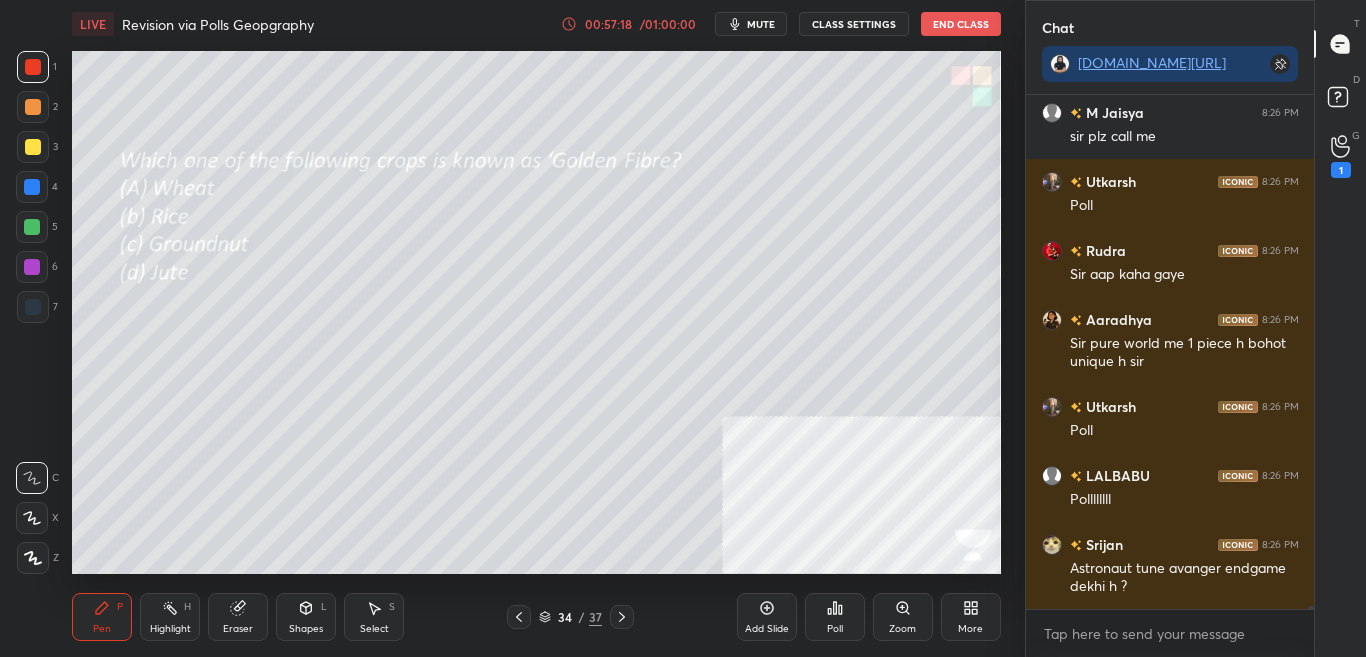 scroll, scrollTop: 81284, scrollLeft: 0, axis: vertical 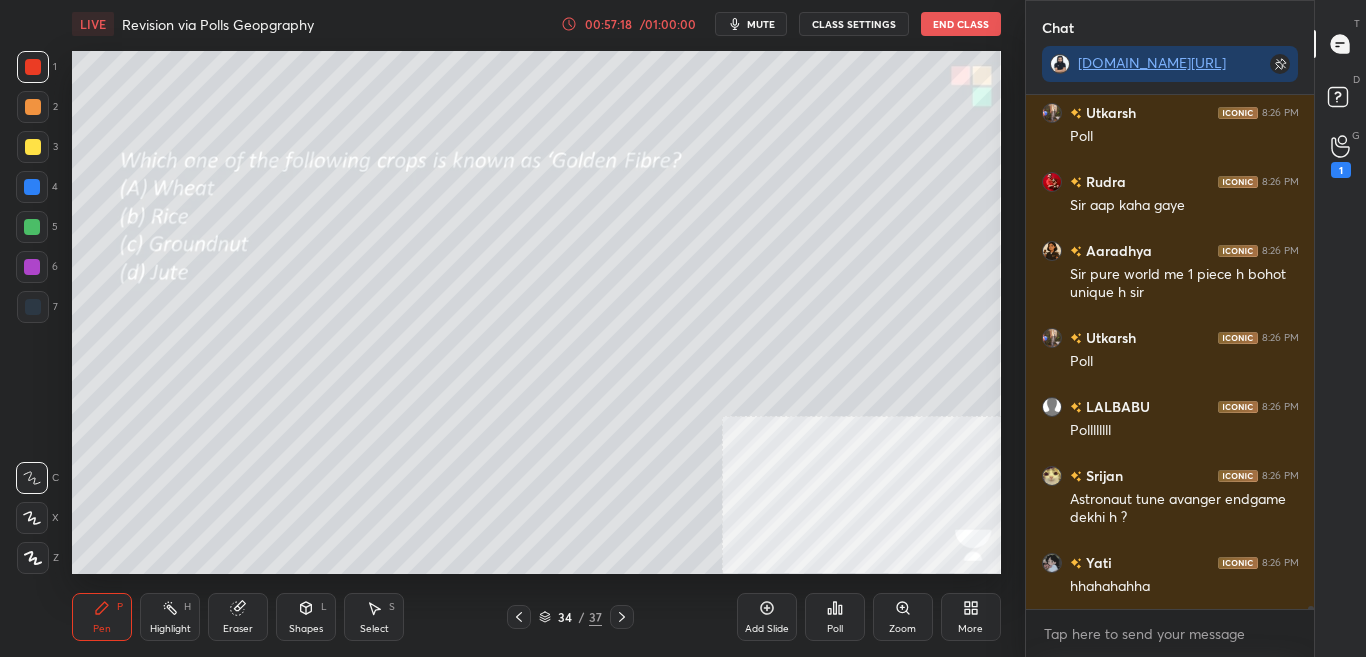click on "Poll" at bounding box center [835, 617] 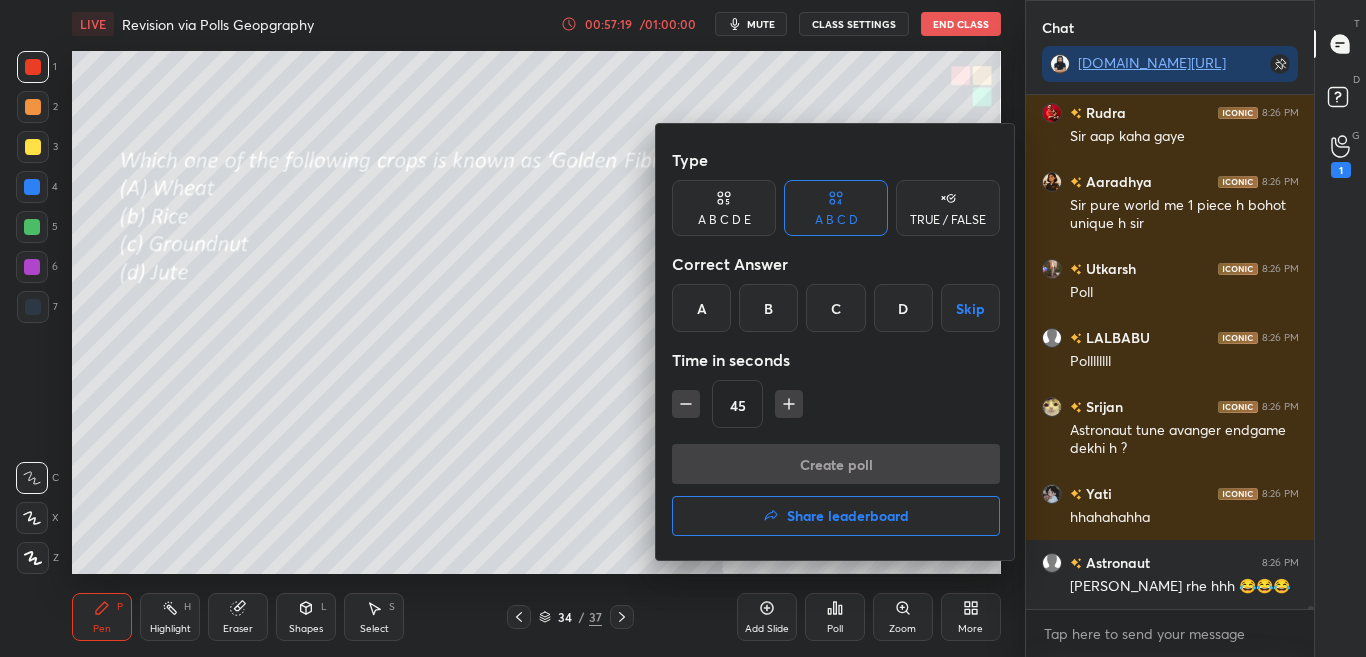 scroll, scrollTop: 81422, scrollLeft: 0, axis: vertical 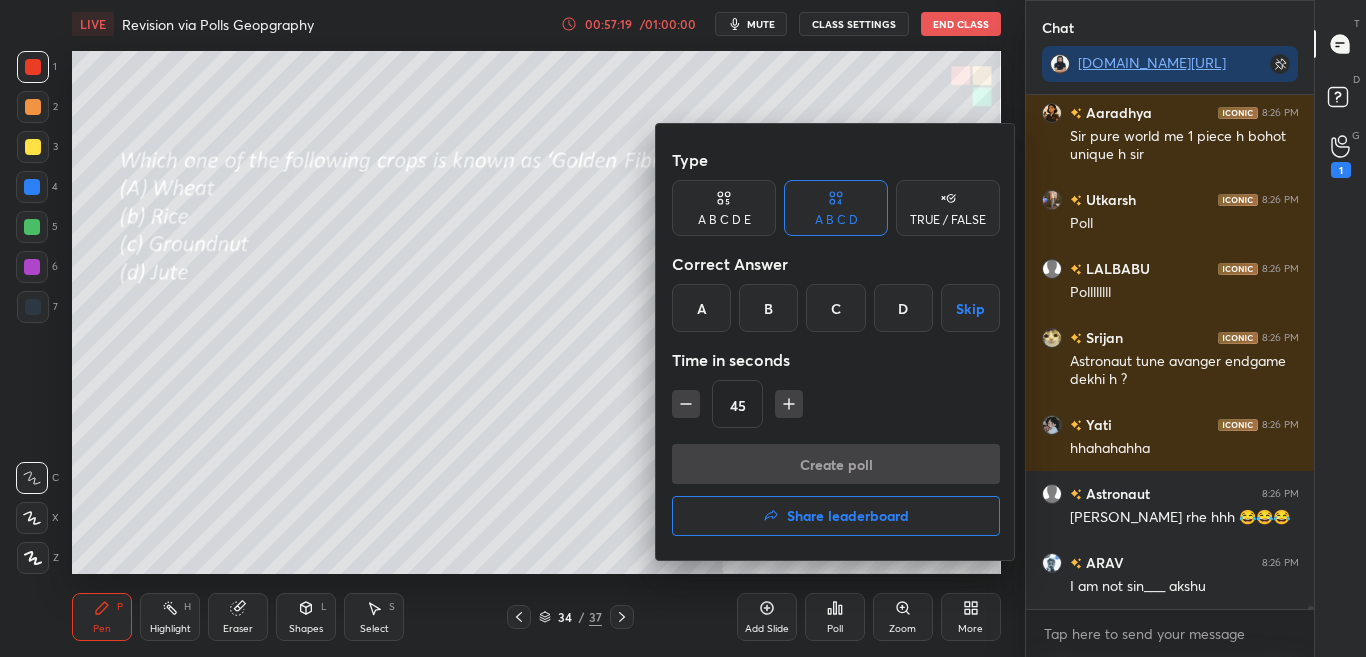 drag, startPoint x: 576, startPoint y: 358, endPoint x: 588, endPoint y: 346, distance: 16.970562 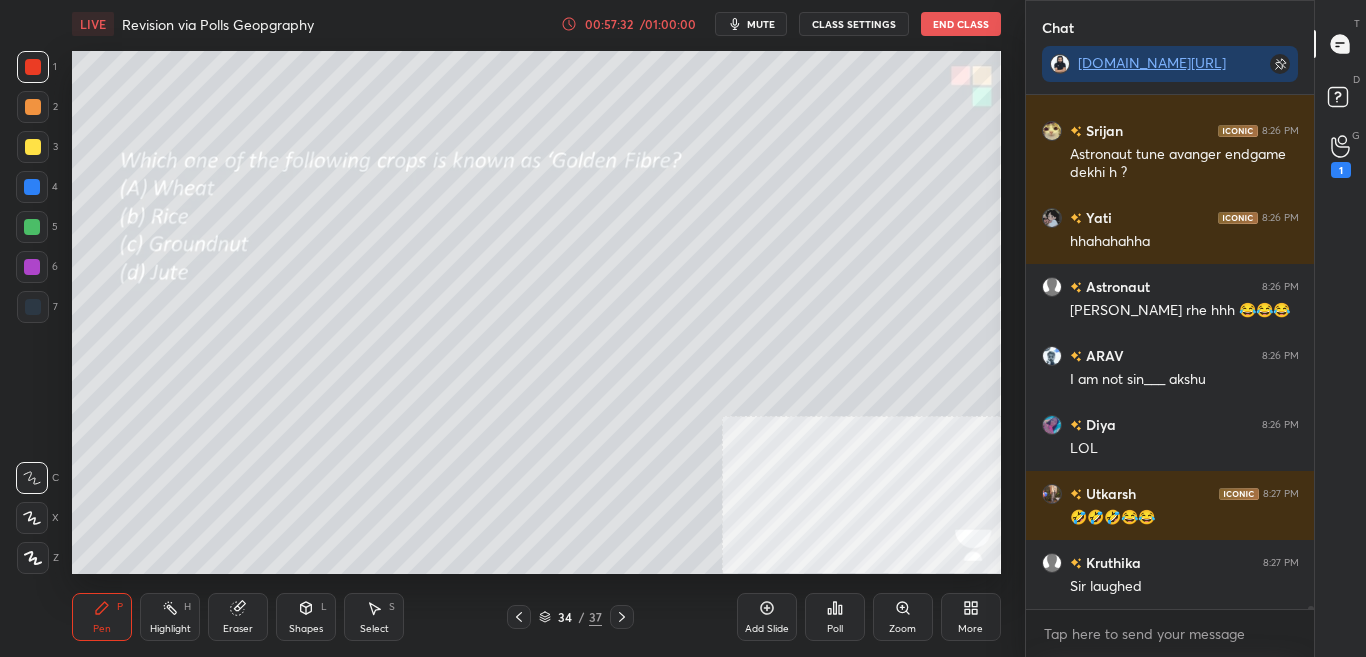 scroll, scrollTop: 81698, scrollLeft: 0, axis: vertical 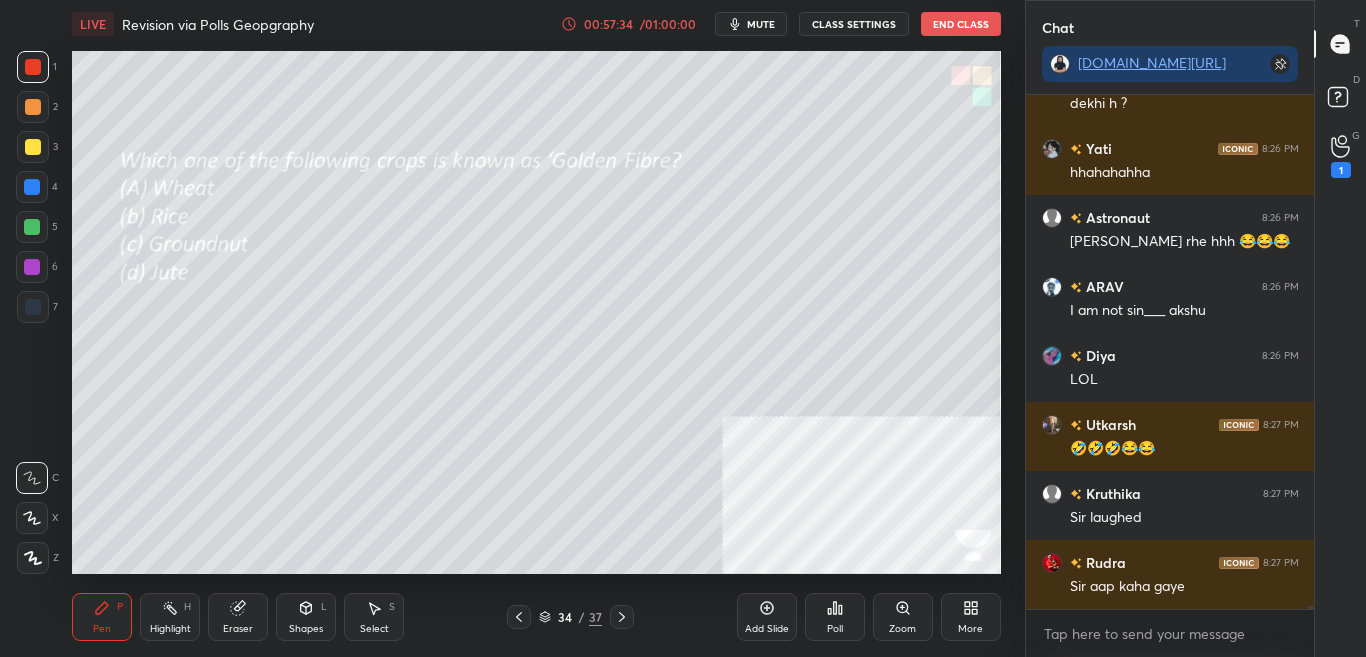 click on "Poll" at bounding box center (835, 617) 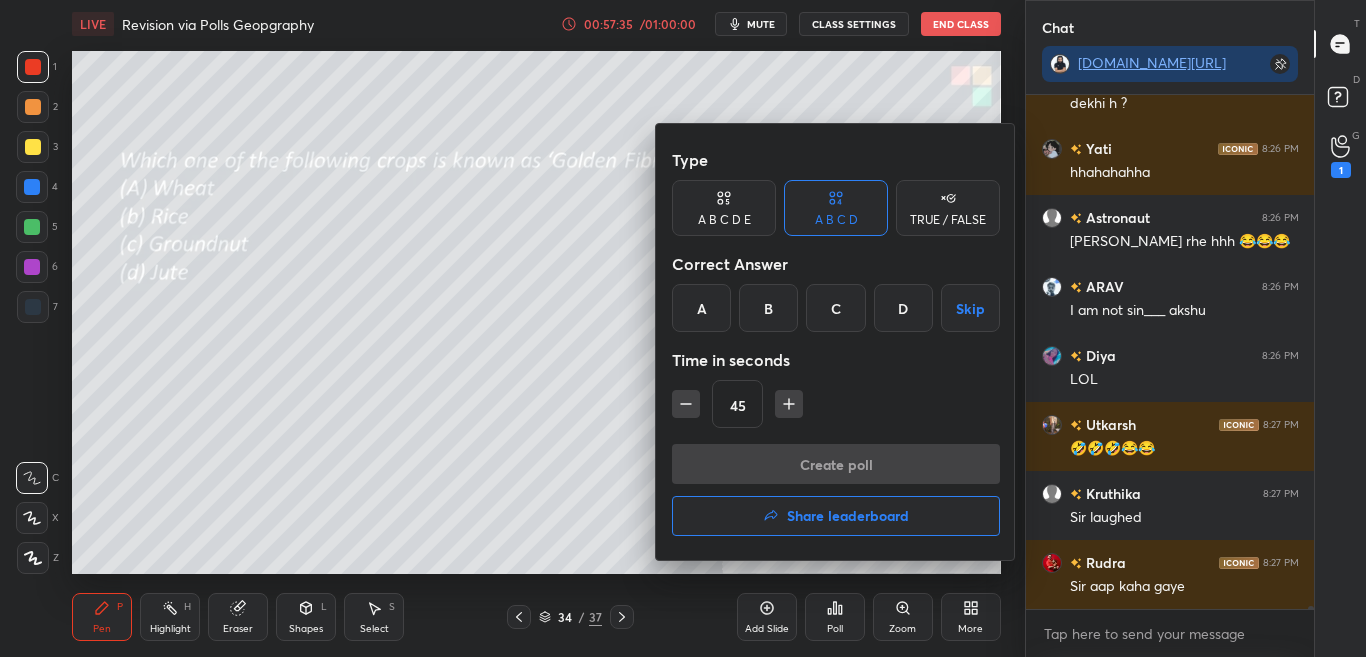 click at bounding box center (683, 328) 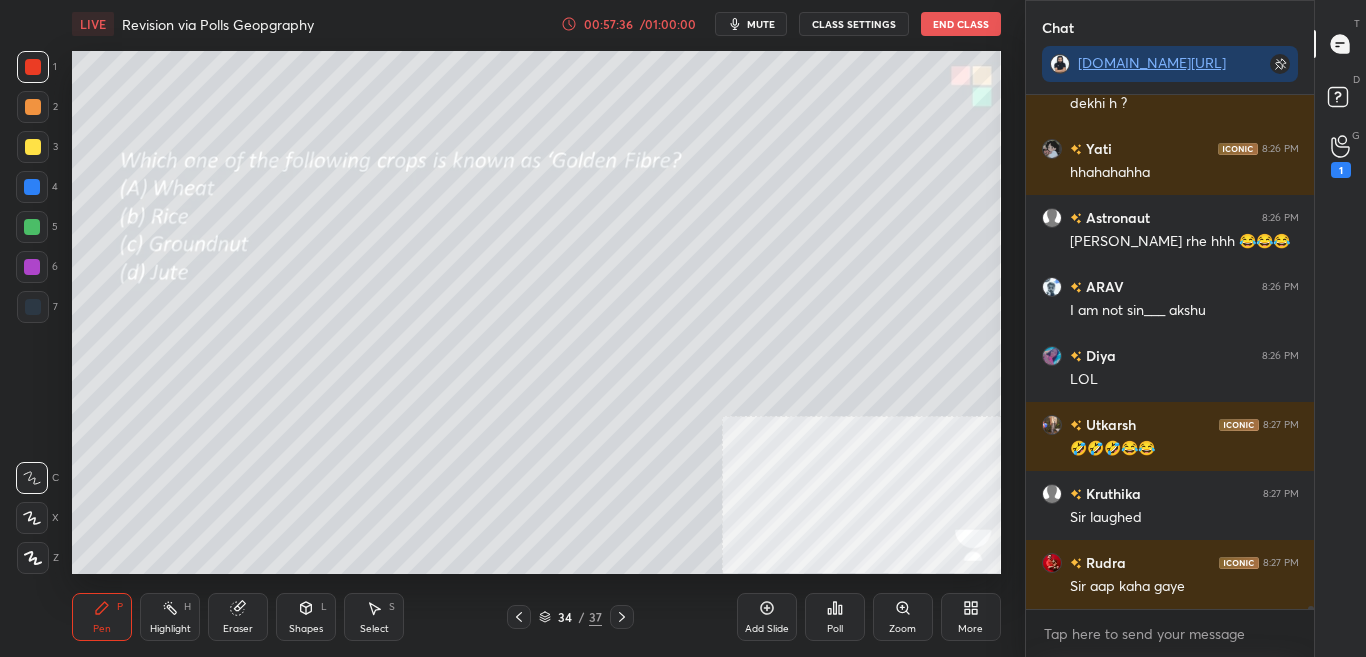 click on "Poll" at bounding box center (835, 617) 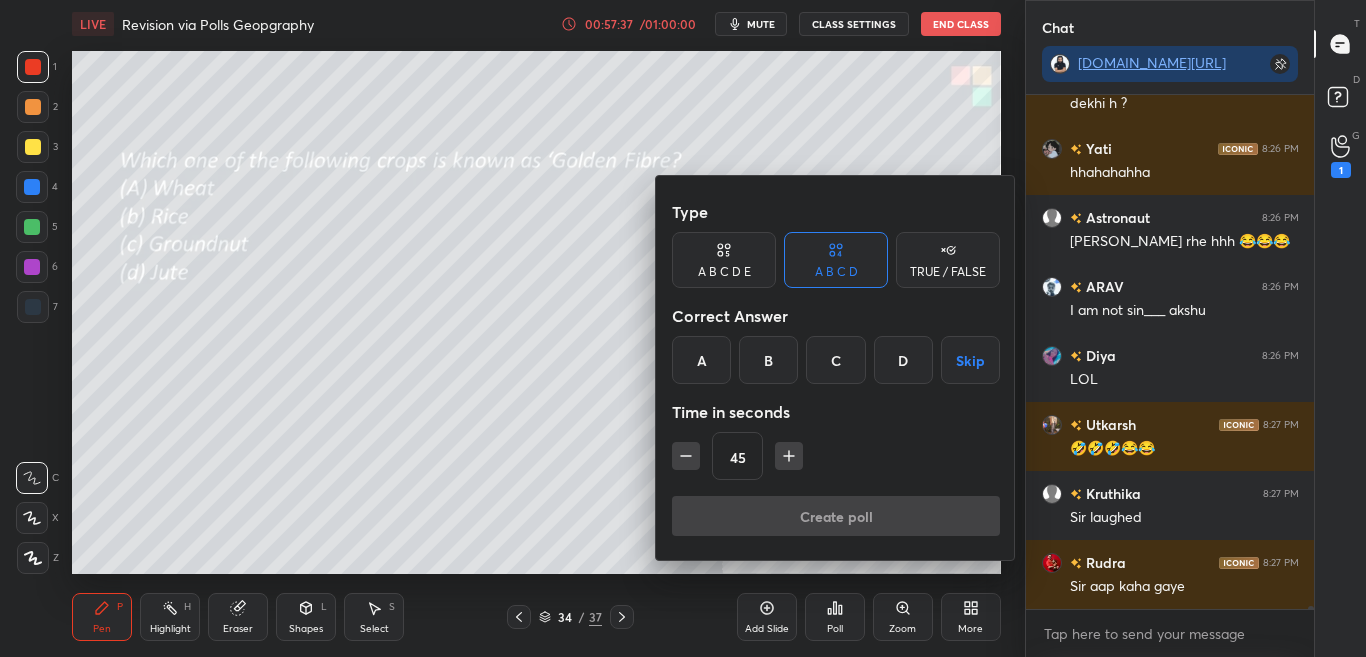 scroll, scrollTop: 467, scrollLeft: 282, axis: both 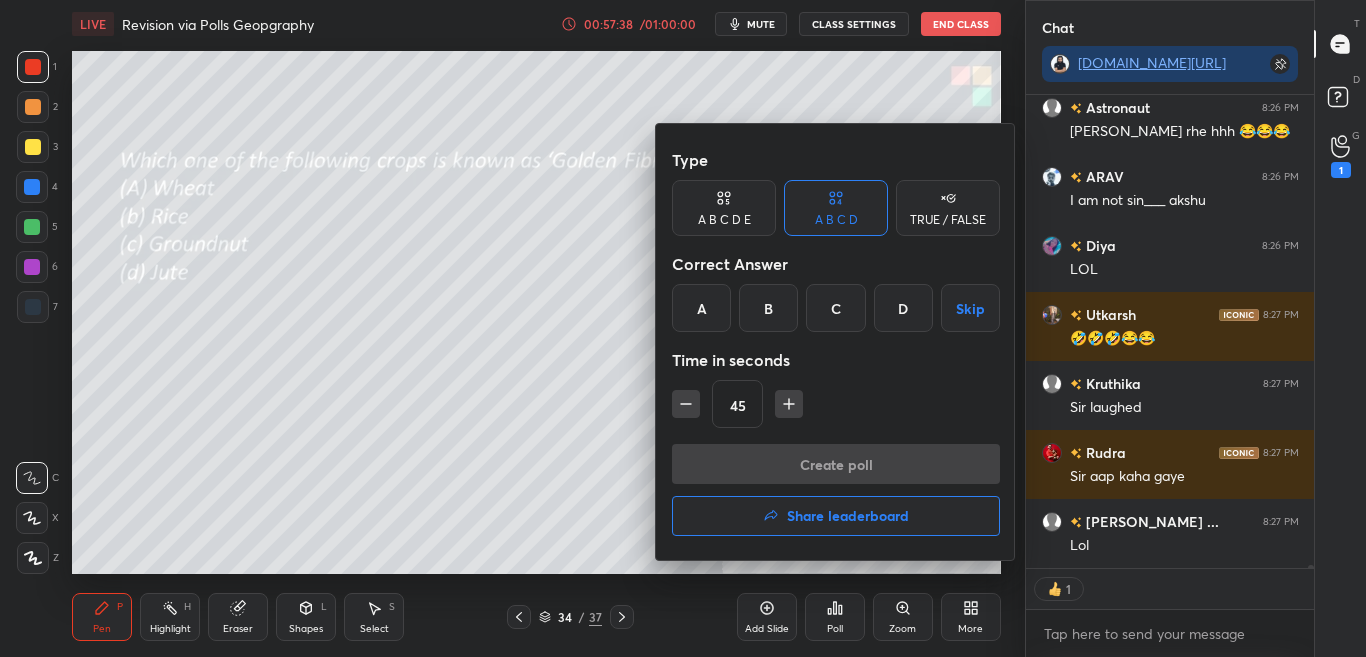 click at bounding box center (683, 328) 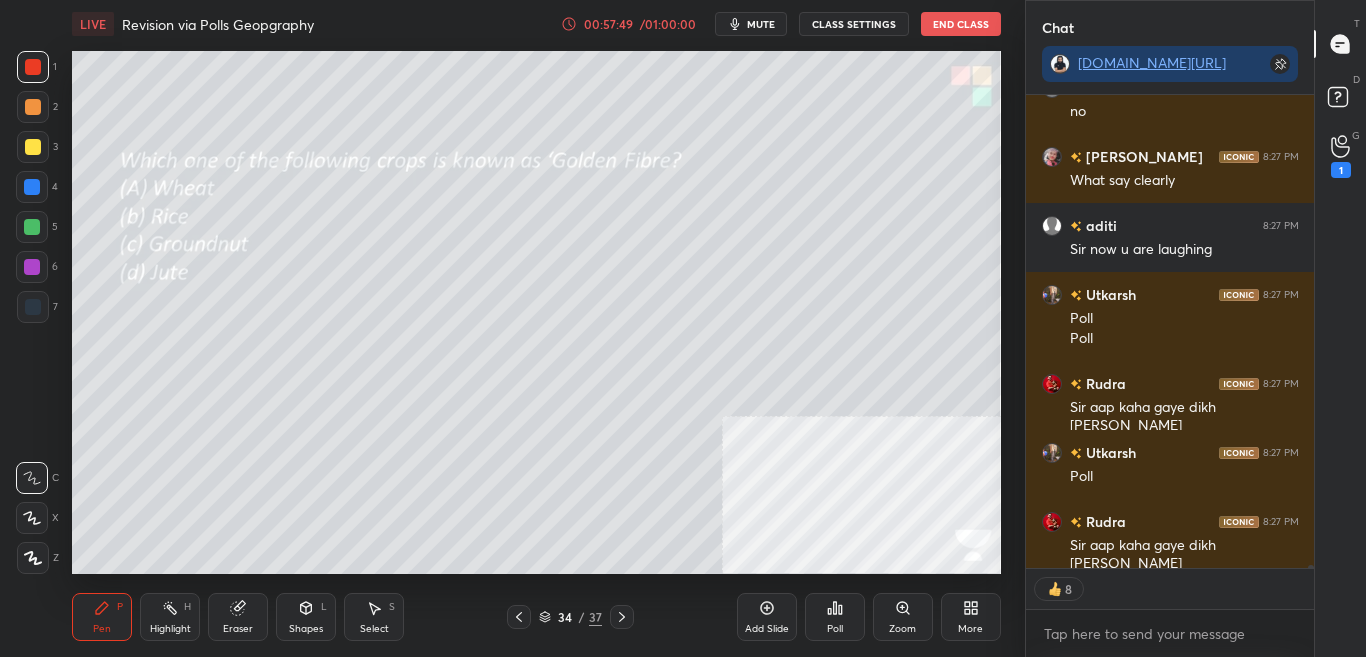 scroll, scrollTop: 82605, scrollLeft: 0, axis: vertical 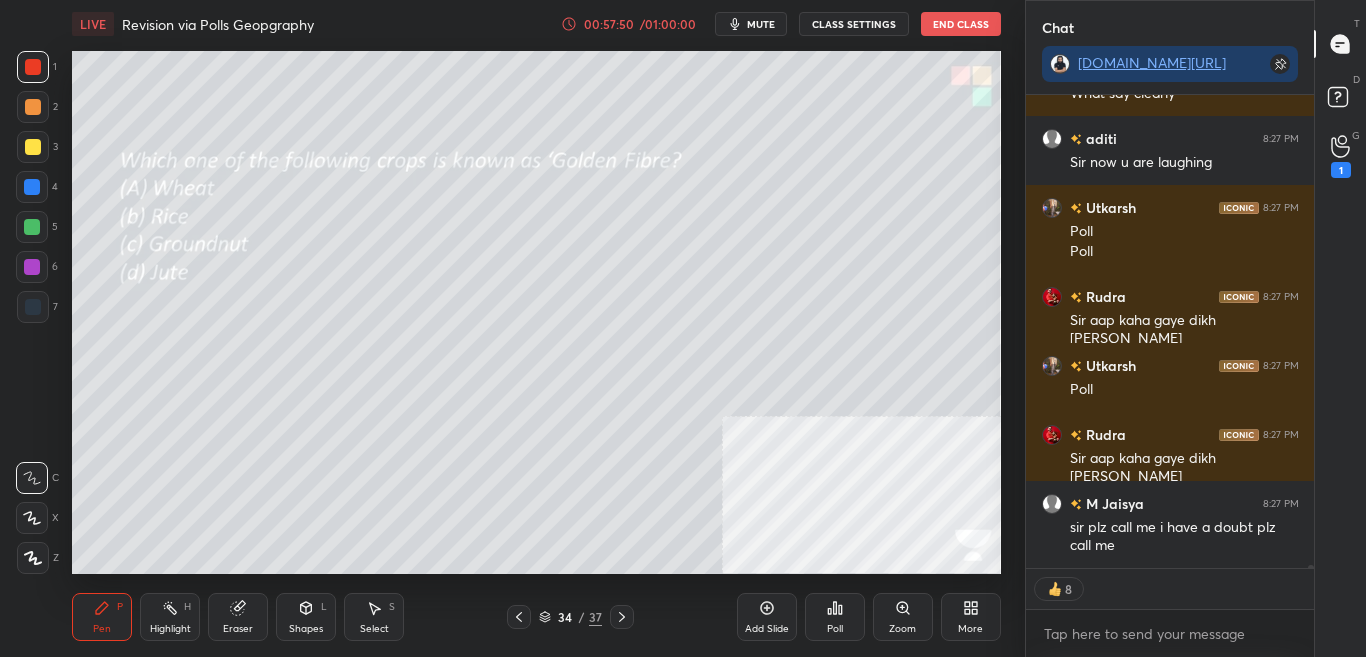 click on "Poll" at bounding box center (835, 629) 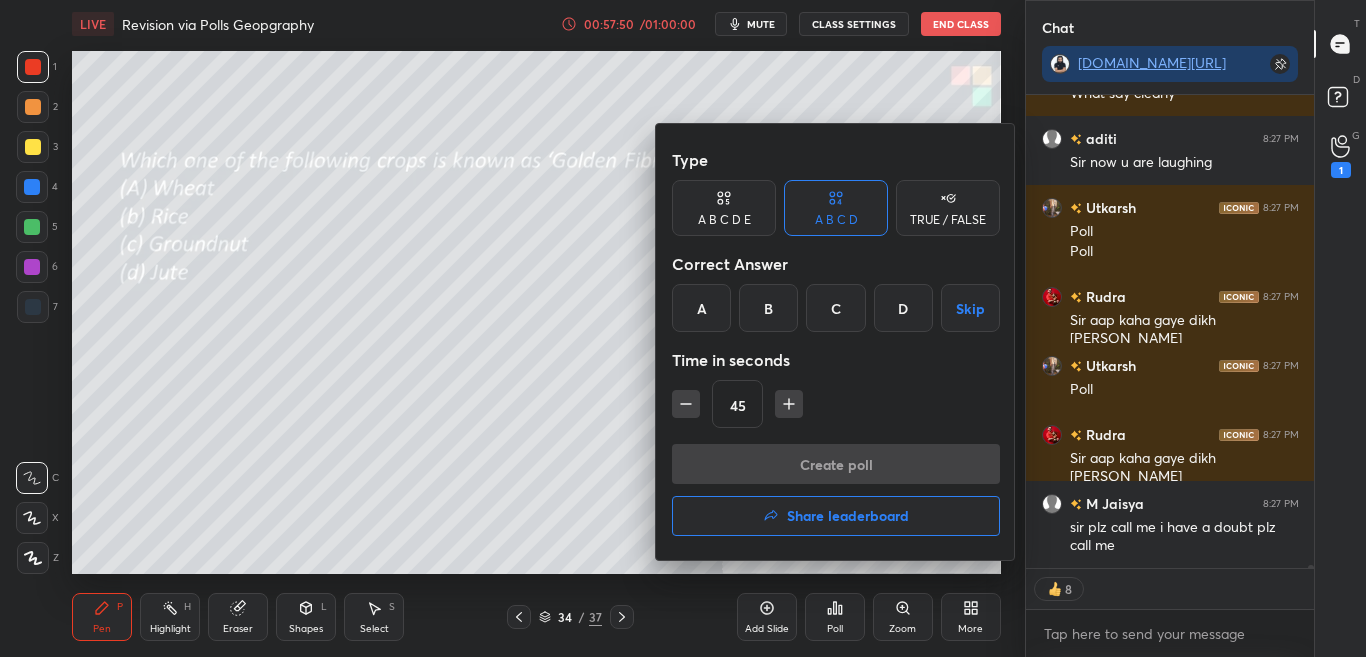 scroll, scrollTop: 82674, scrollLeft: 0, axis: vertical 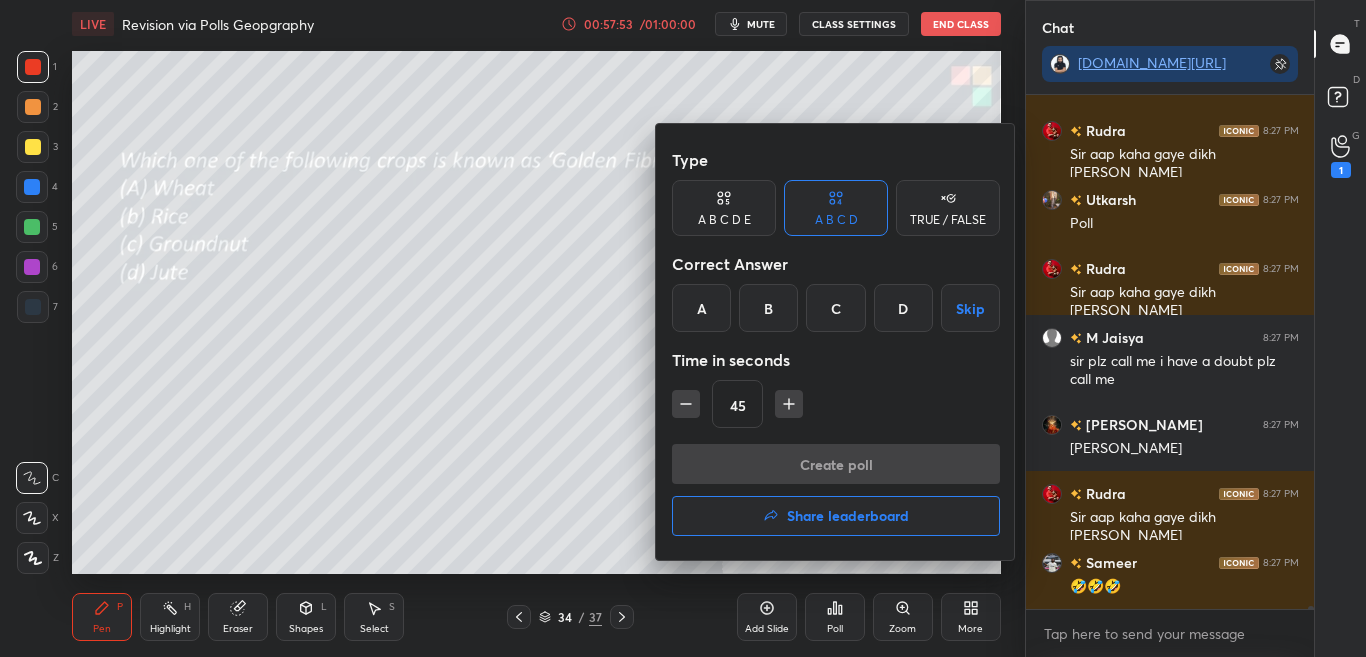 click on "D" at bounding box center (903, 308) 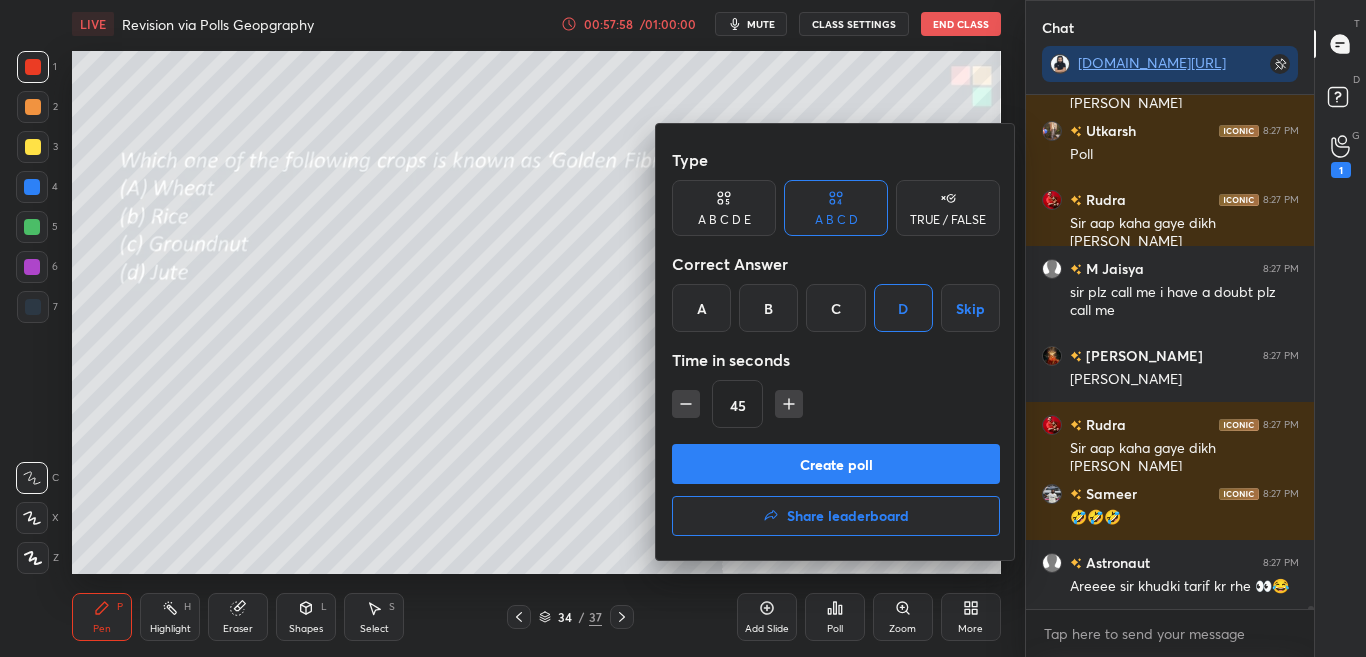 click on "Create poll" at bounding box center [836, 464] 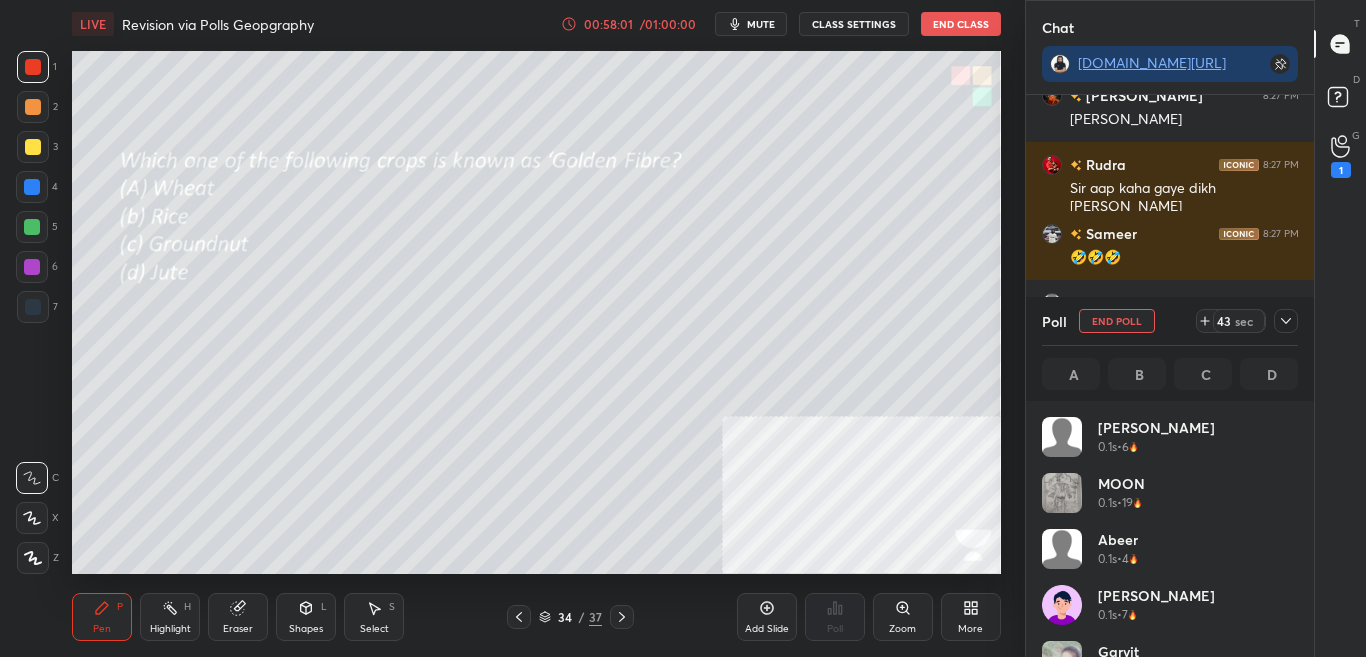 click 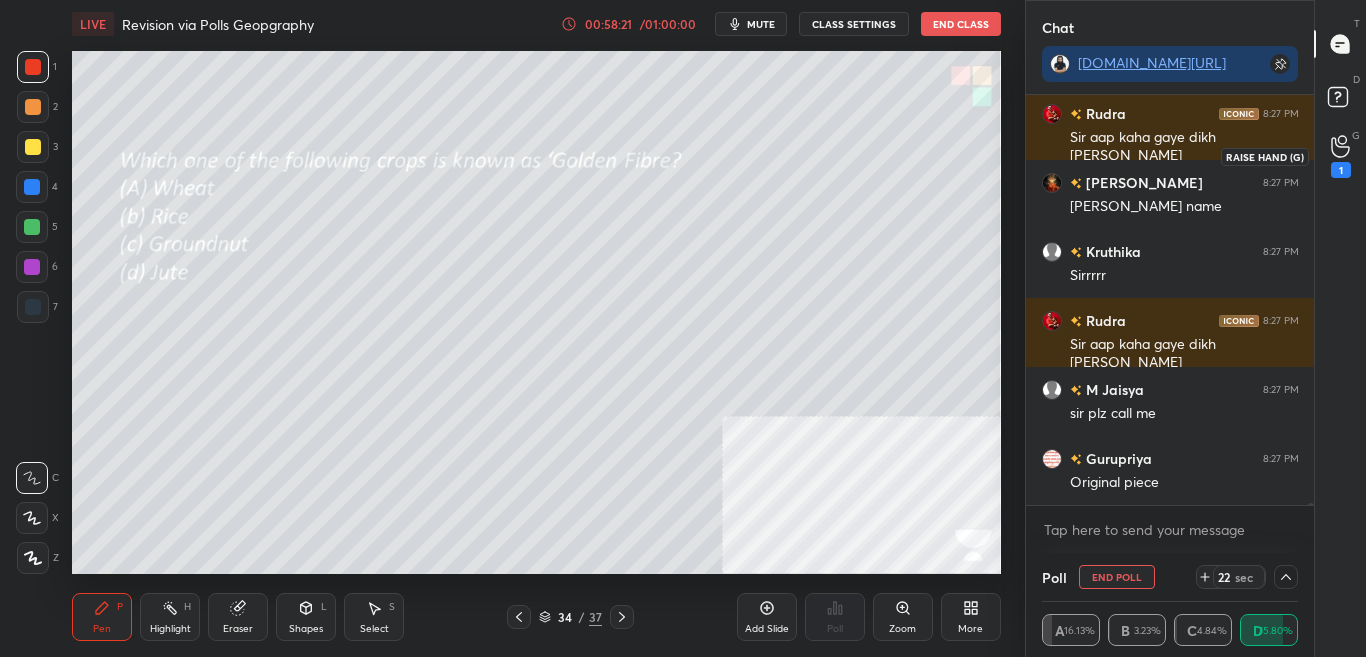 click 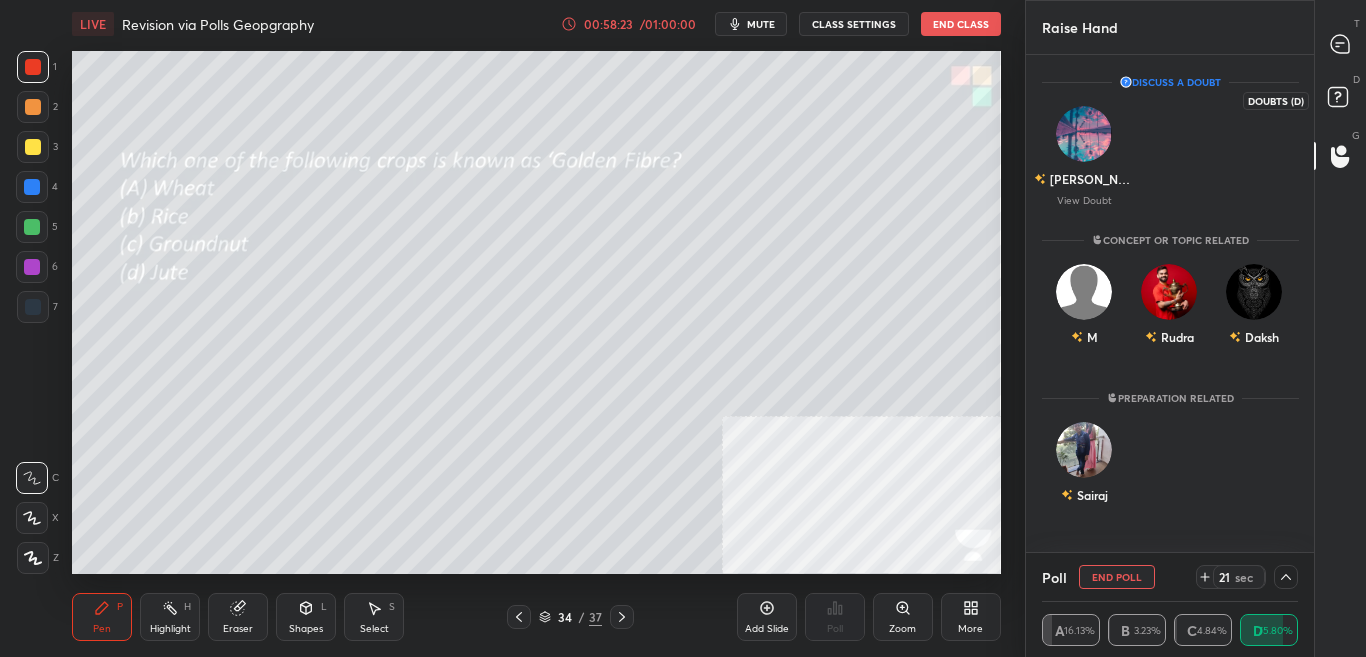 click 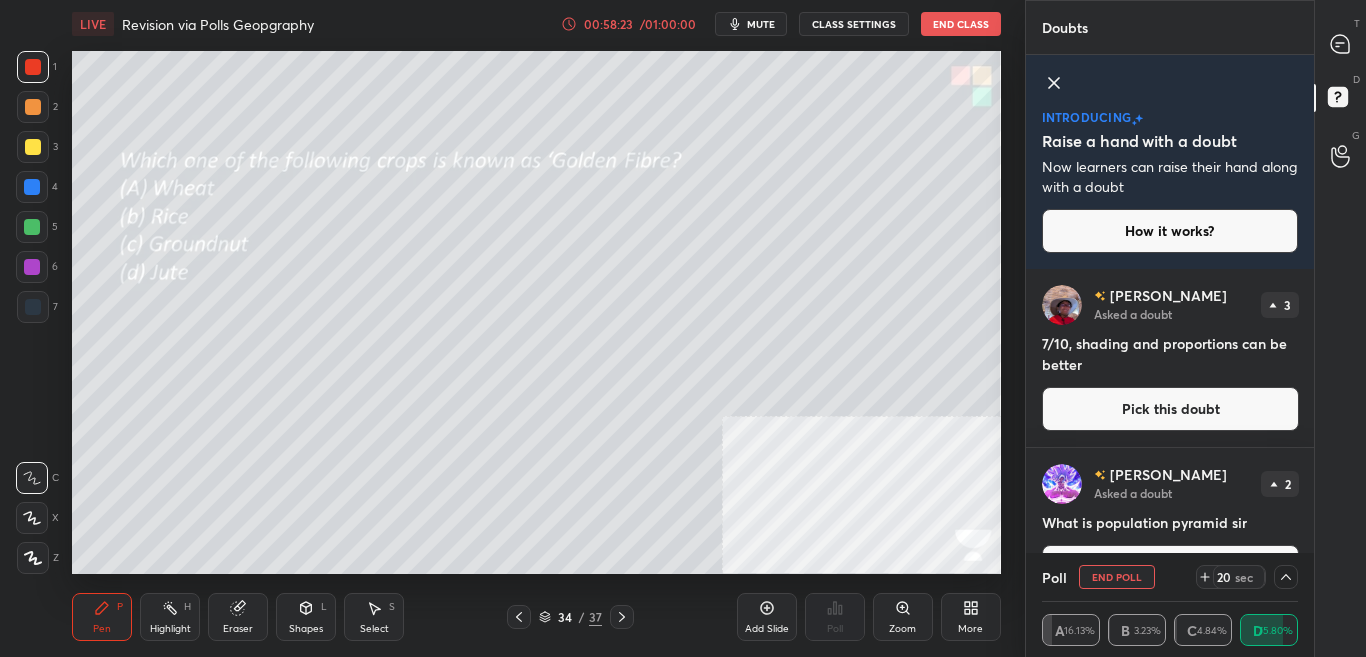 click at bounding box center [1341, 156] 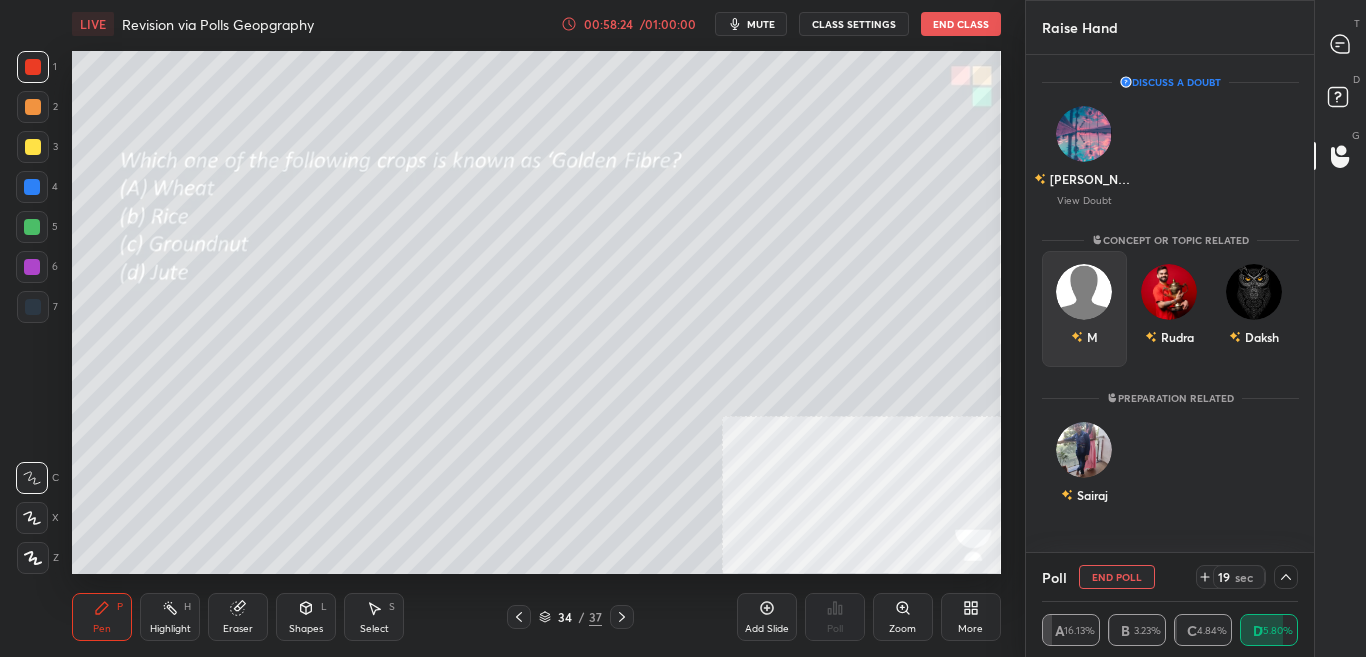 click on "M" at bounding box center (1084, 309) 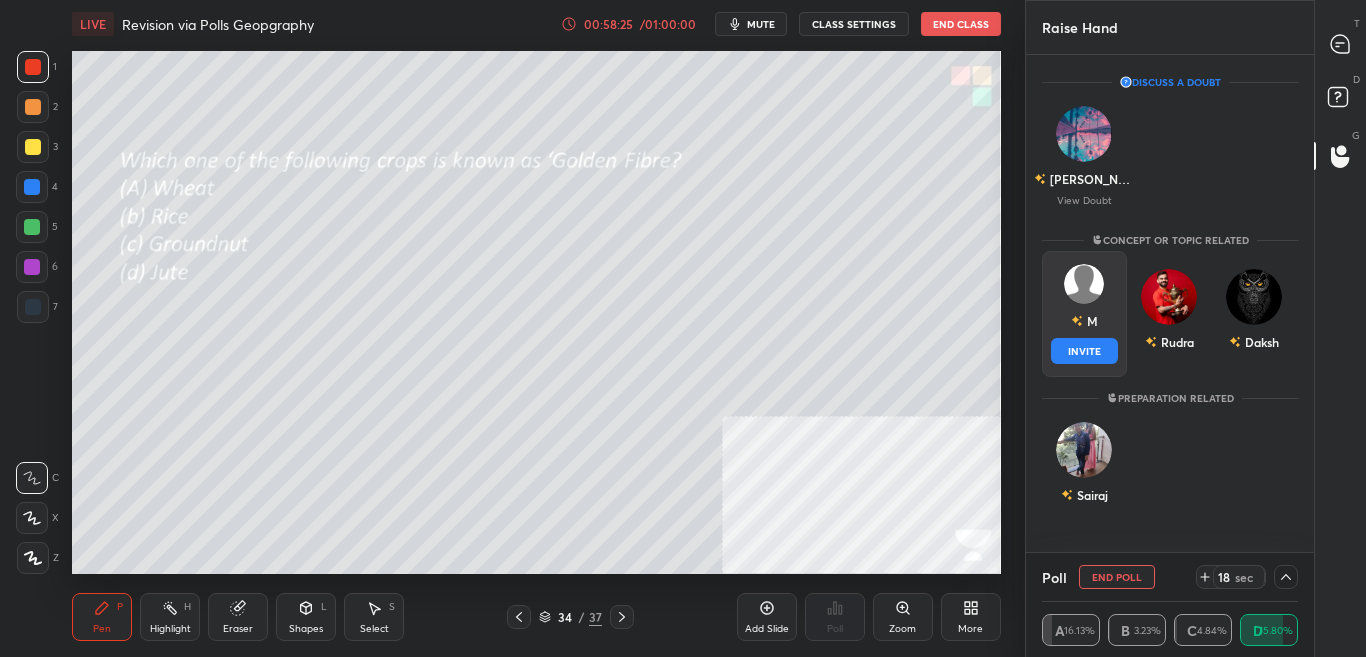 click on "INVITE" at bounding box center [1084, 351] 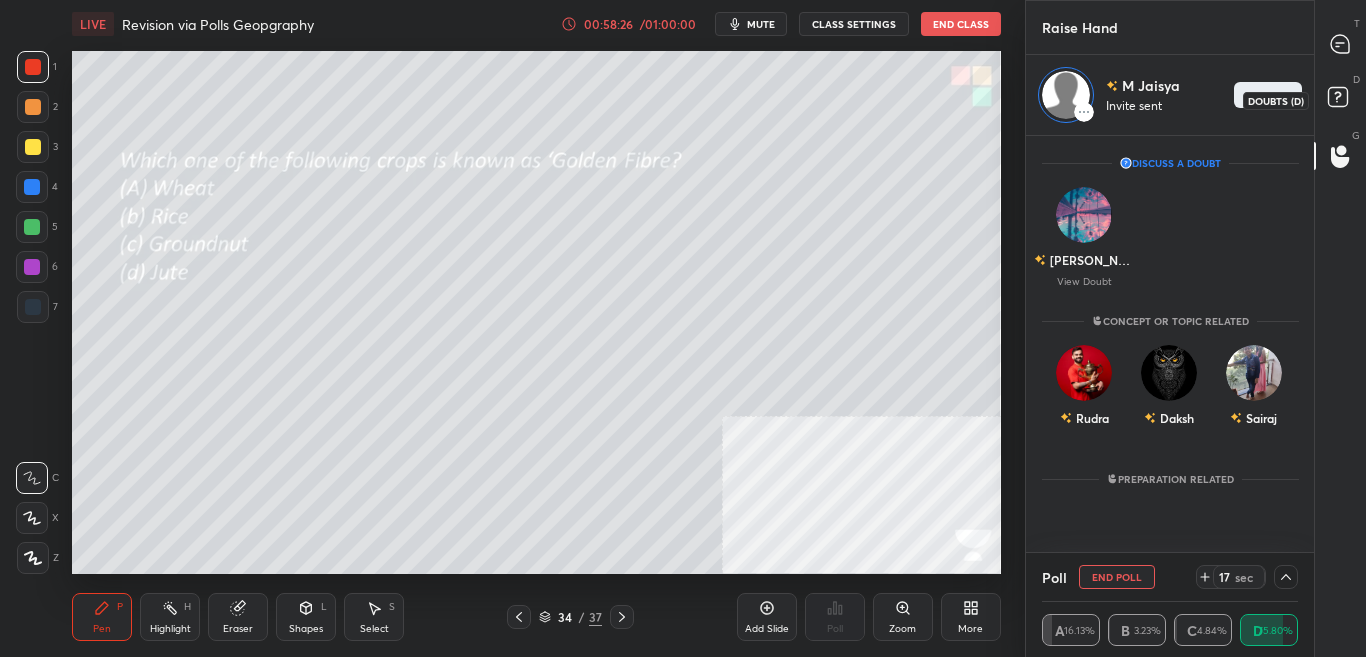 click 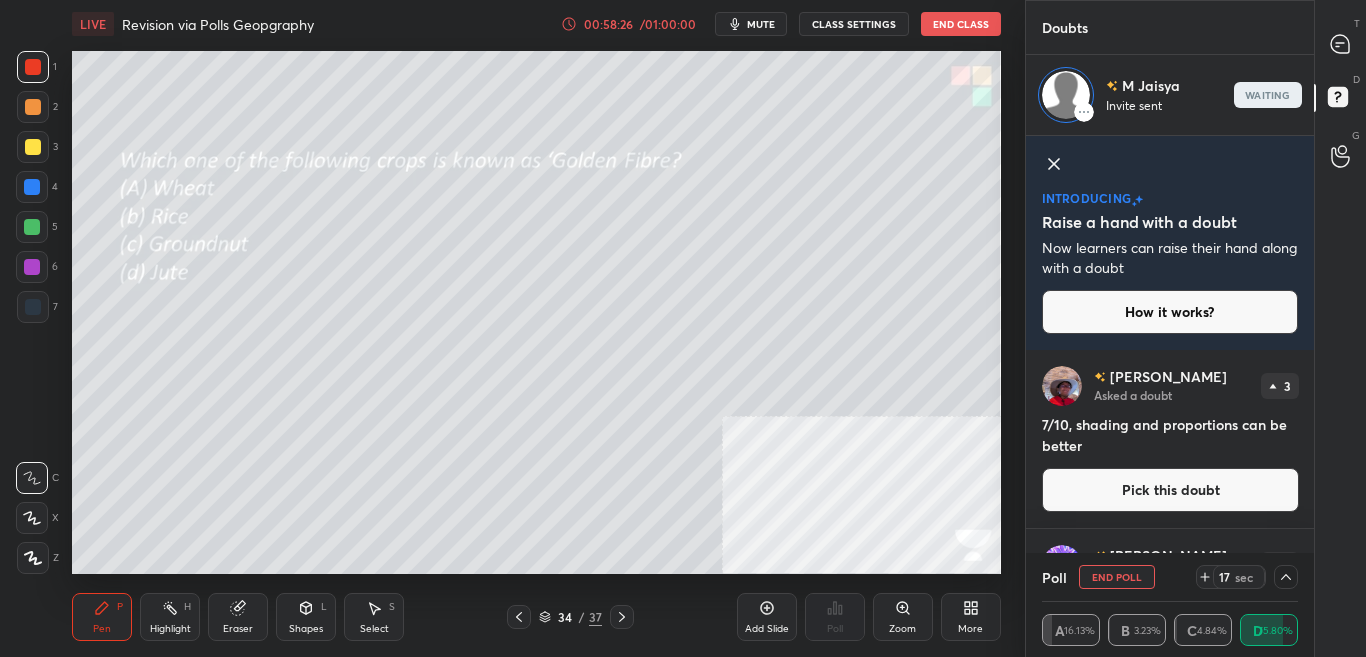 drag, startPoint x: 1346, startPoint y: 53, endPoint x: 1340, endPoint y: 66, distance: 14.3178215 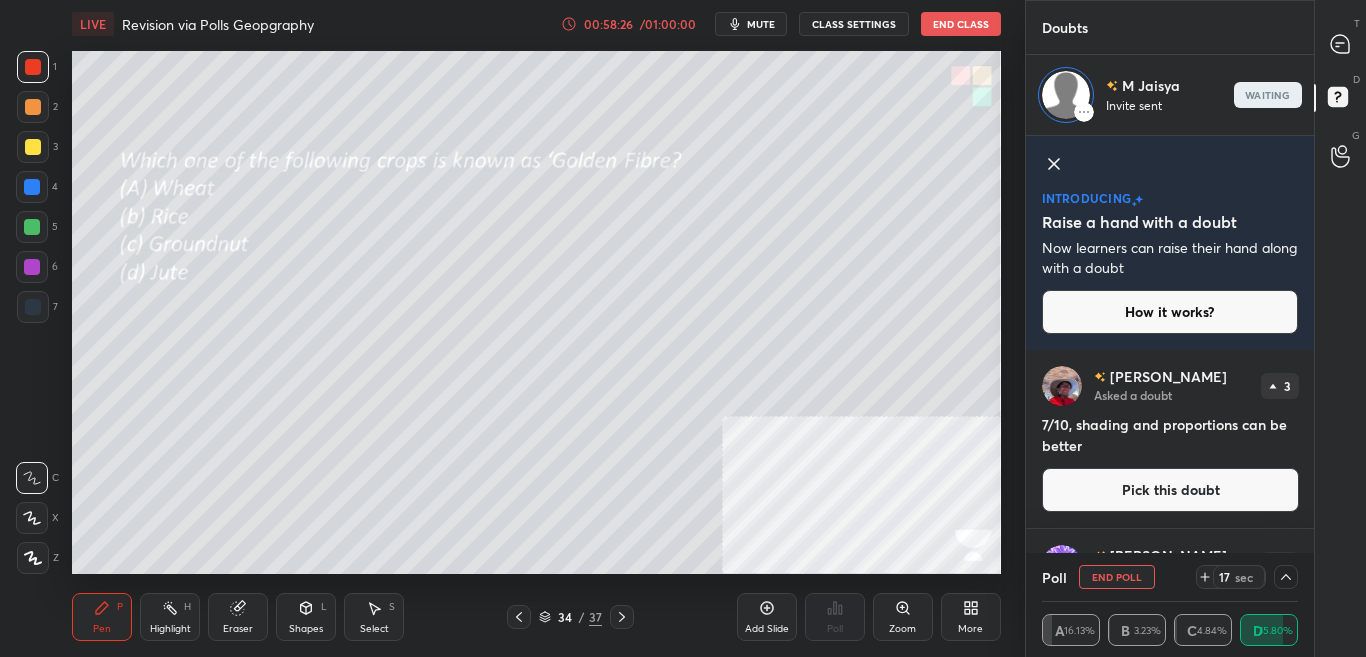 click 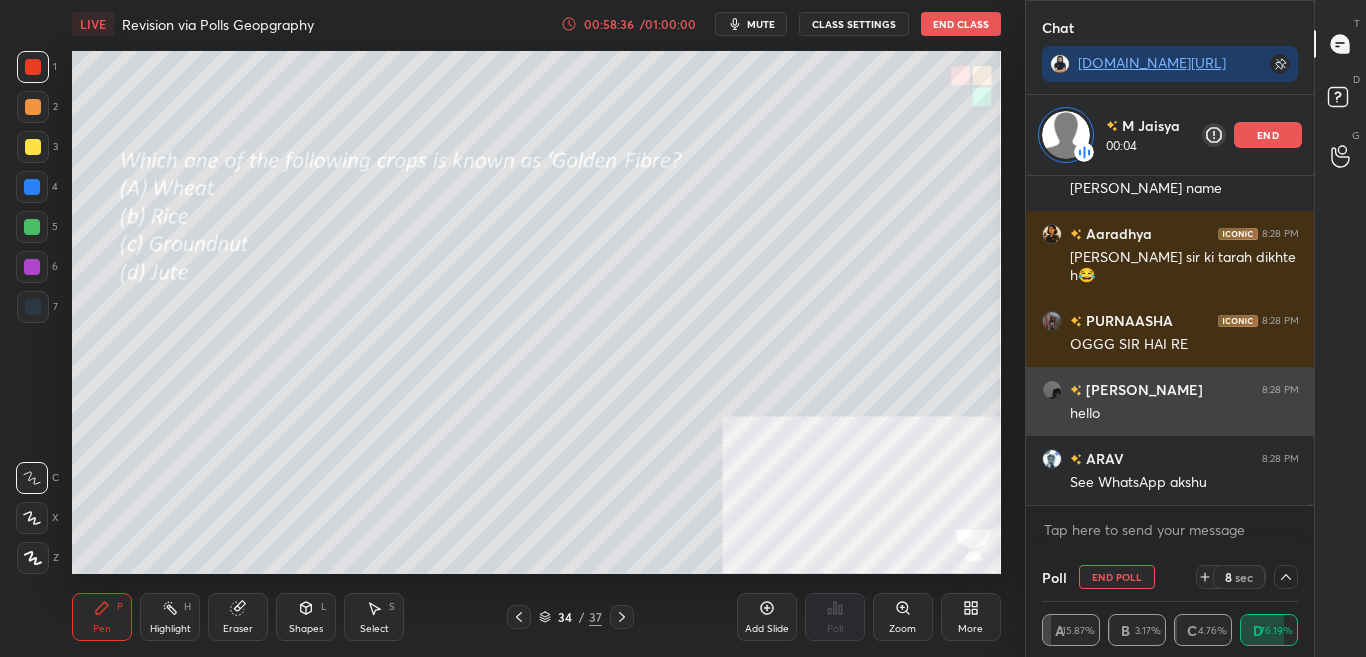 click on "hello" at bounding box center (1184, 414) 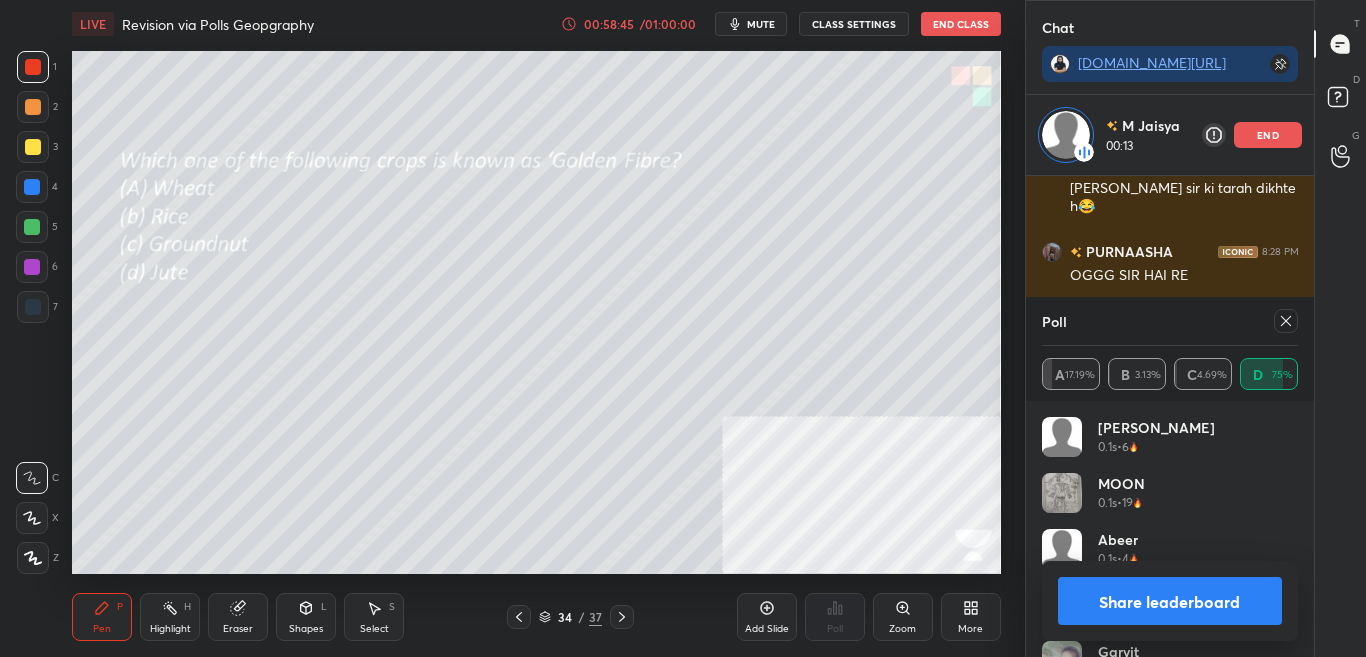 click 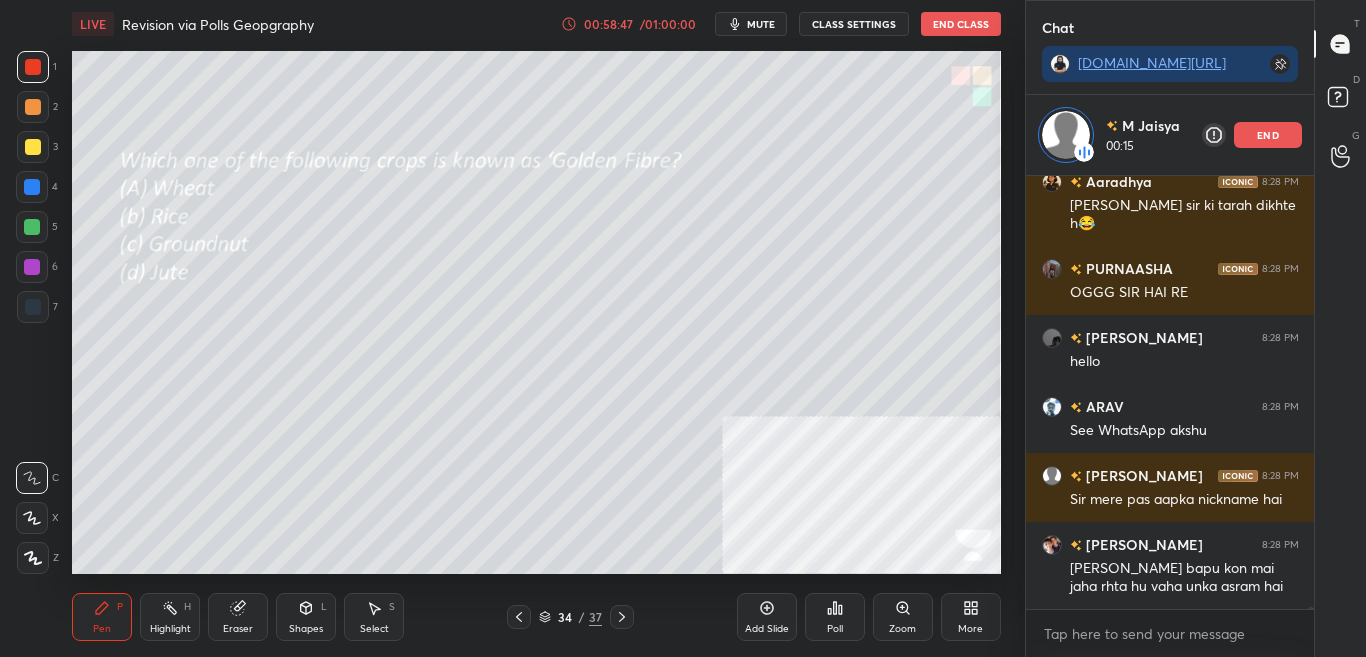 click 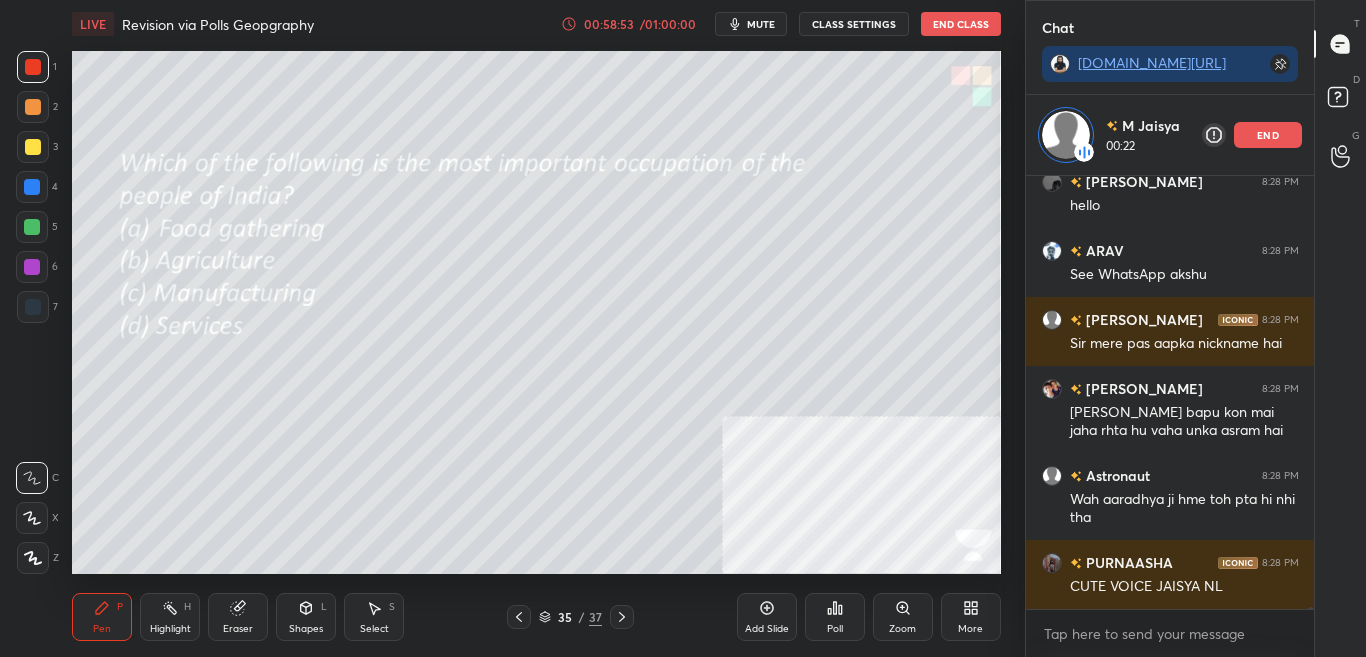 click at bounding box center (519, 617) 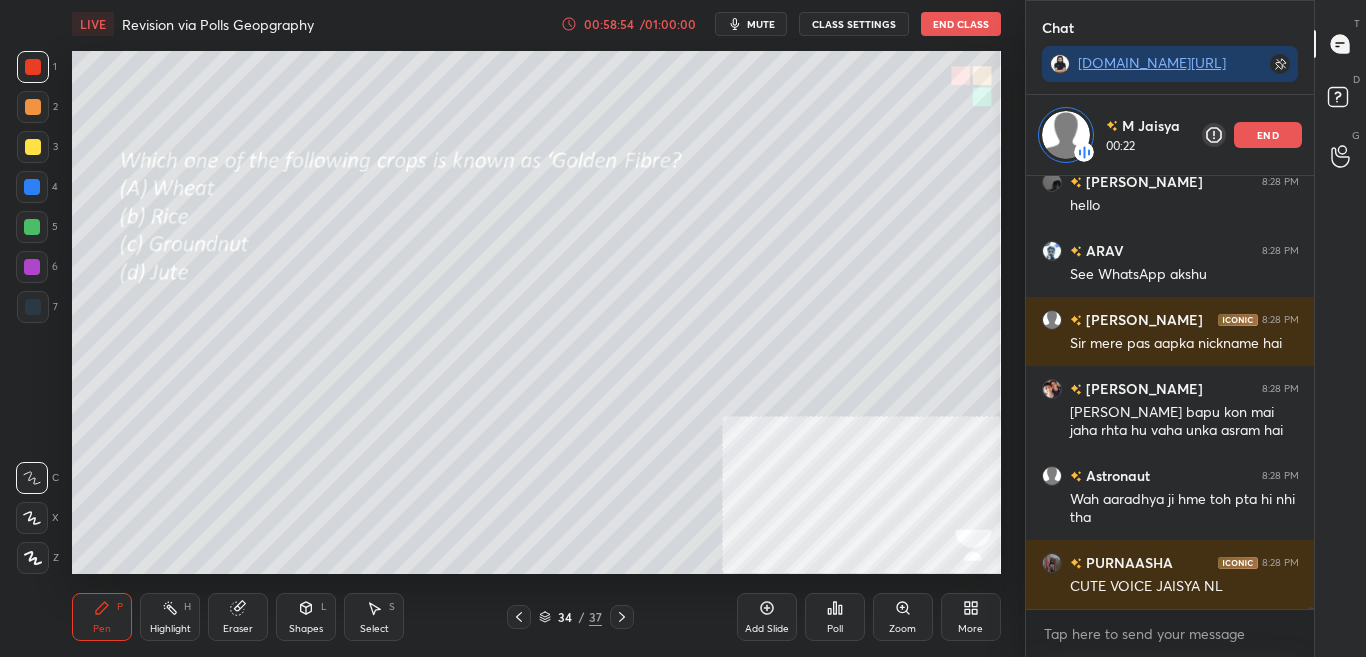 click 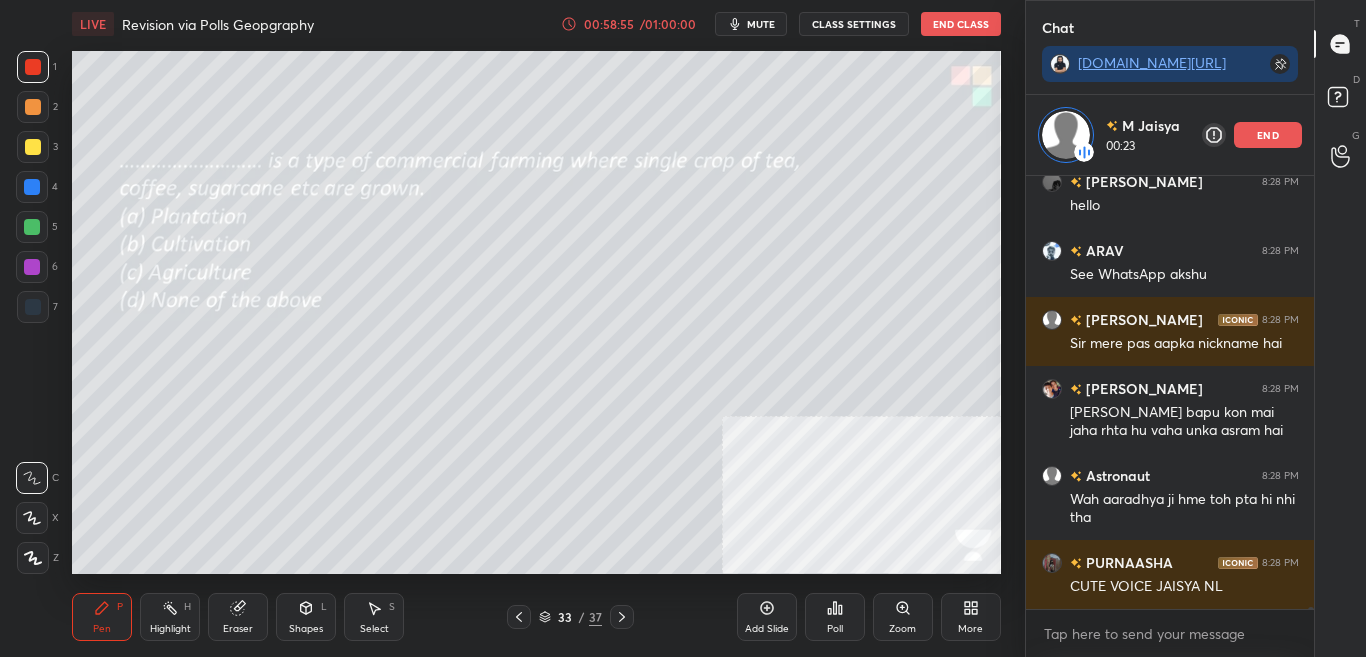 click 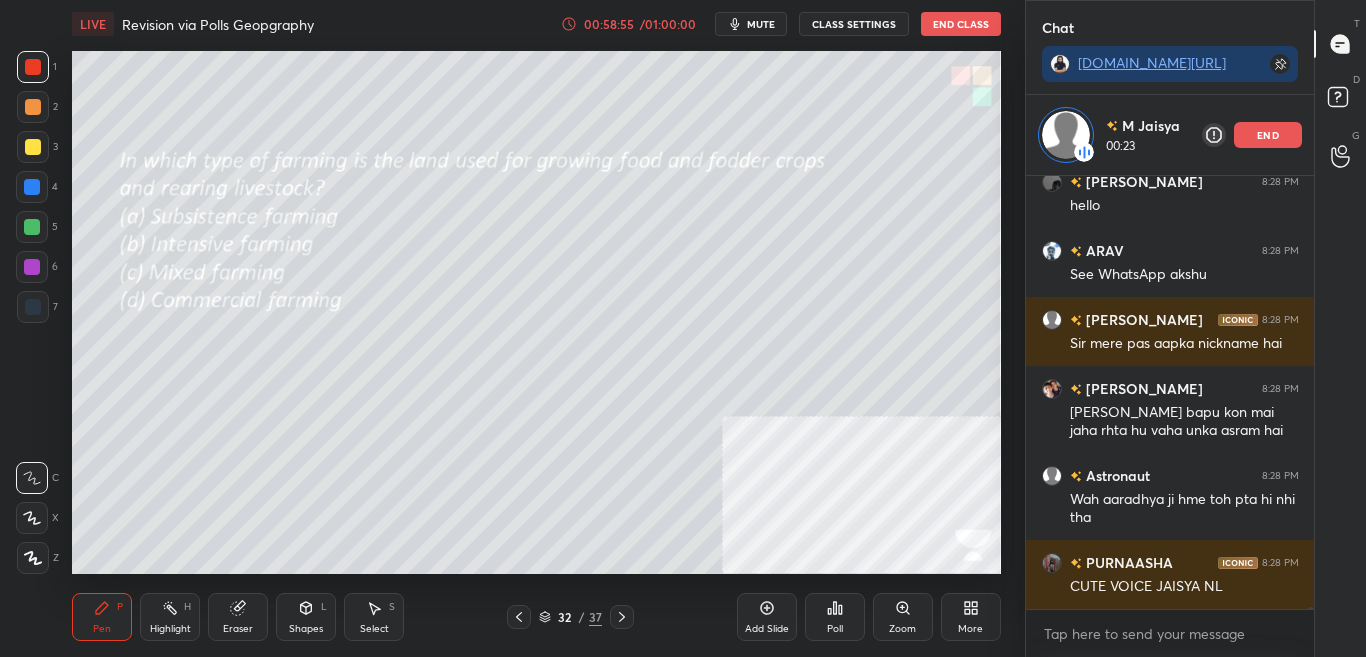 click 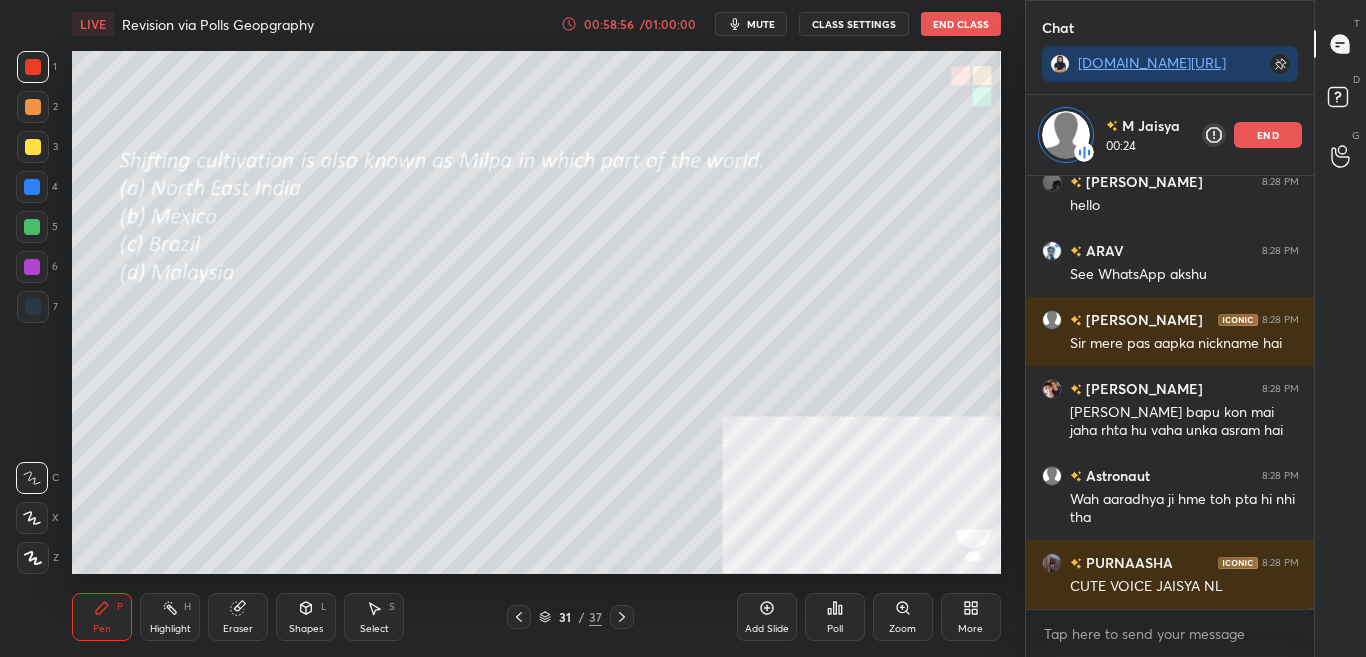click at bounding box center (519, 617) 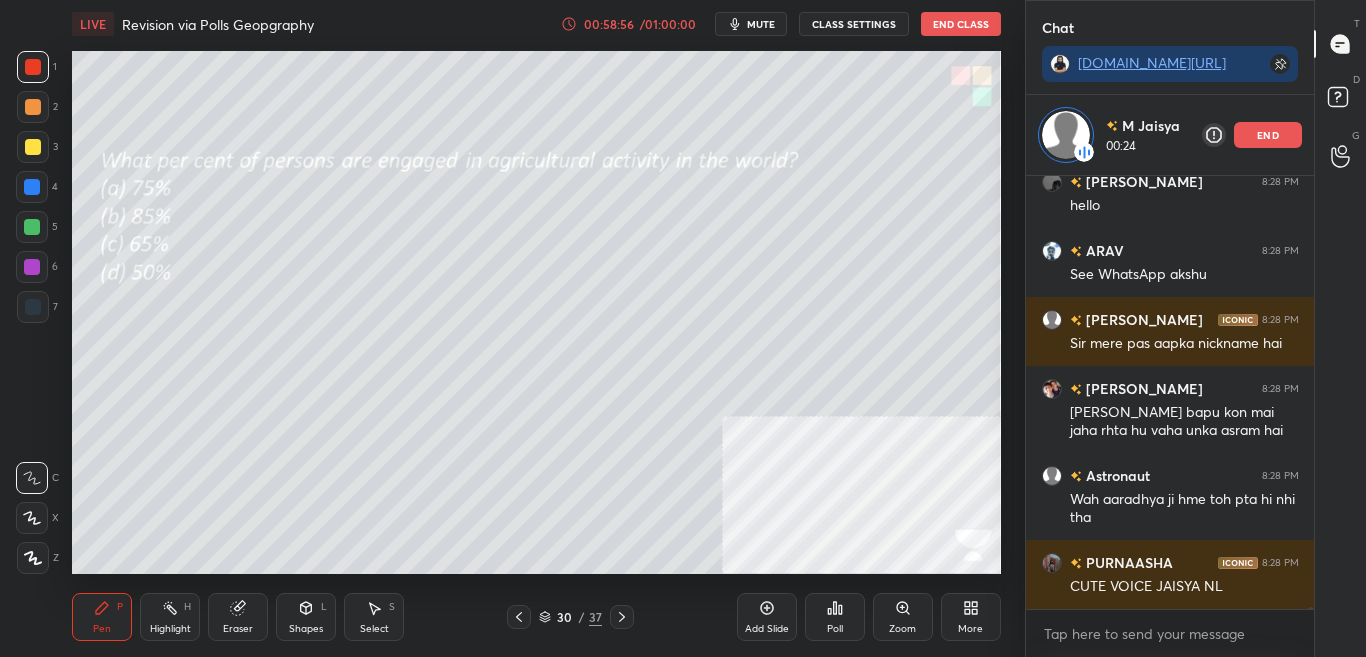 click at bounding box center [519, 617] 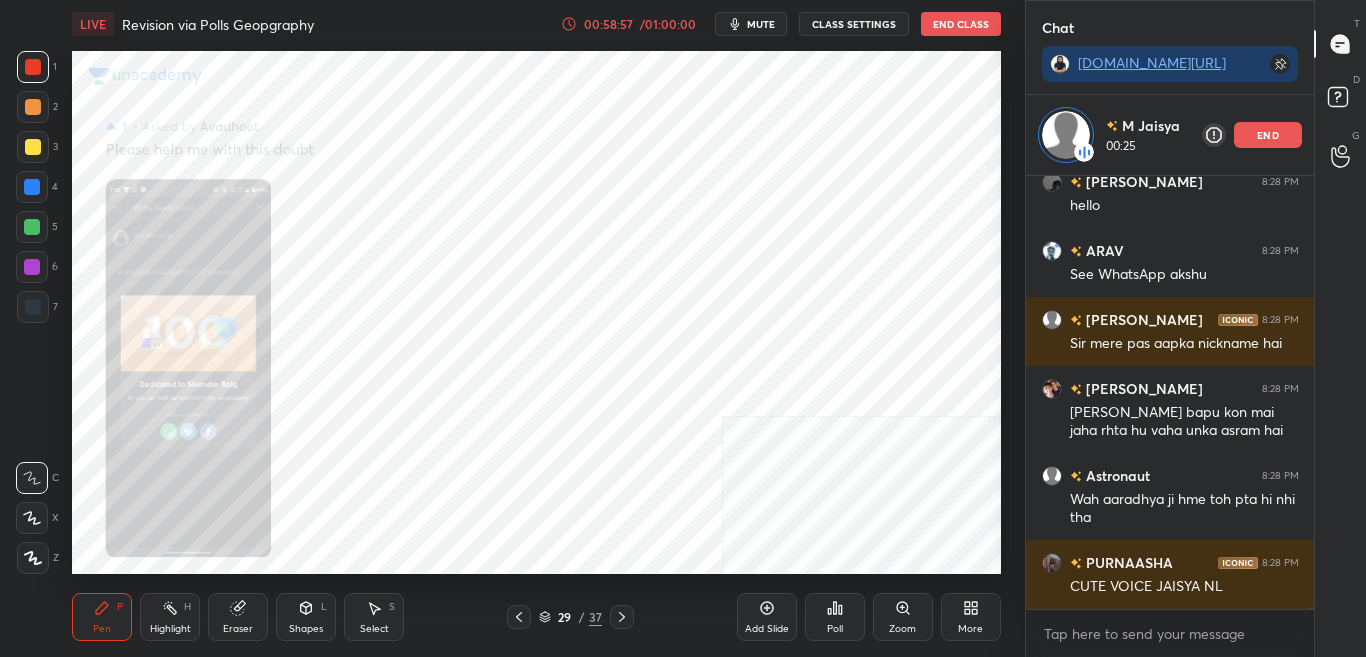 click at bounding box center (519, 617) 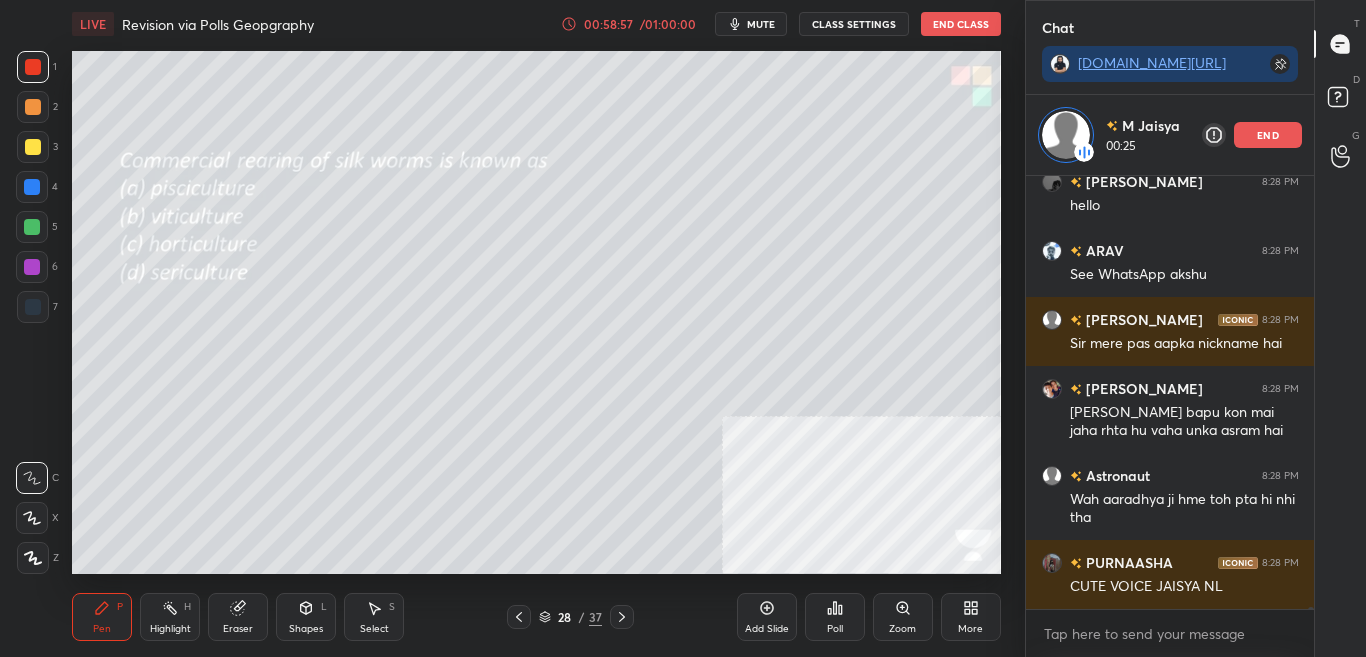 click at bounding box center (519, 617) 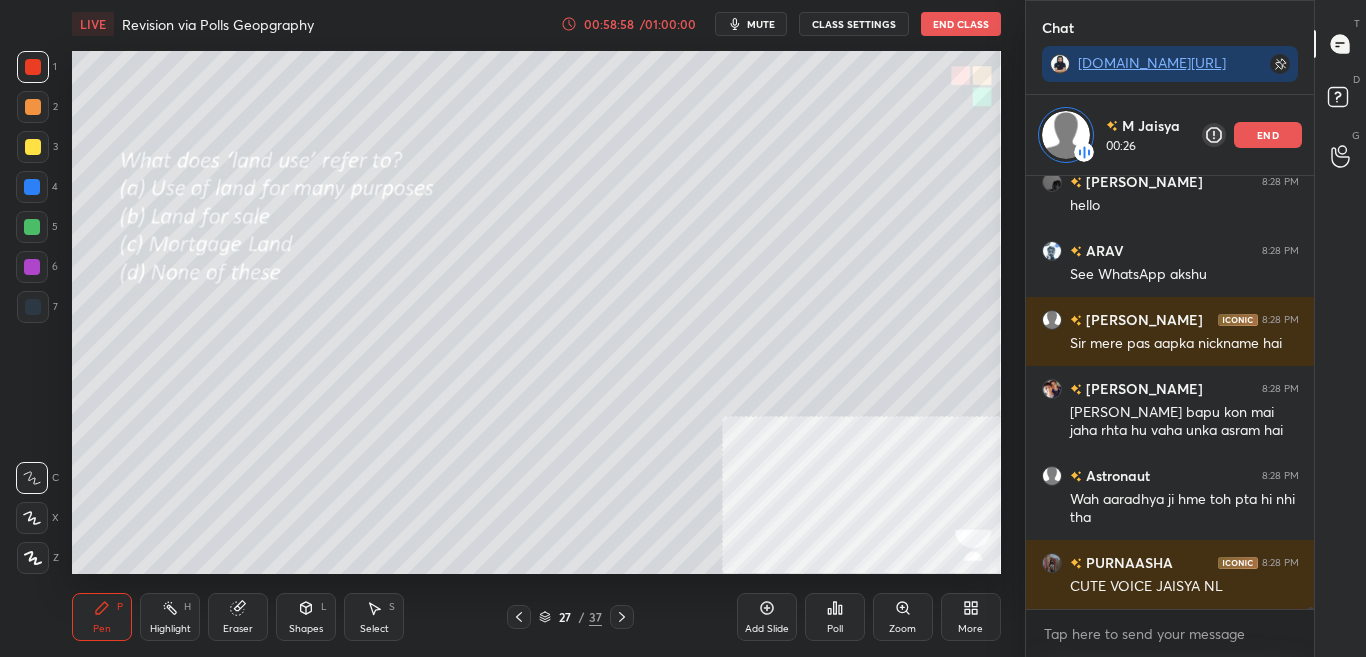 click 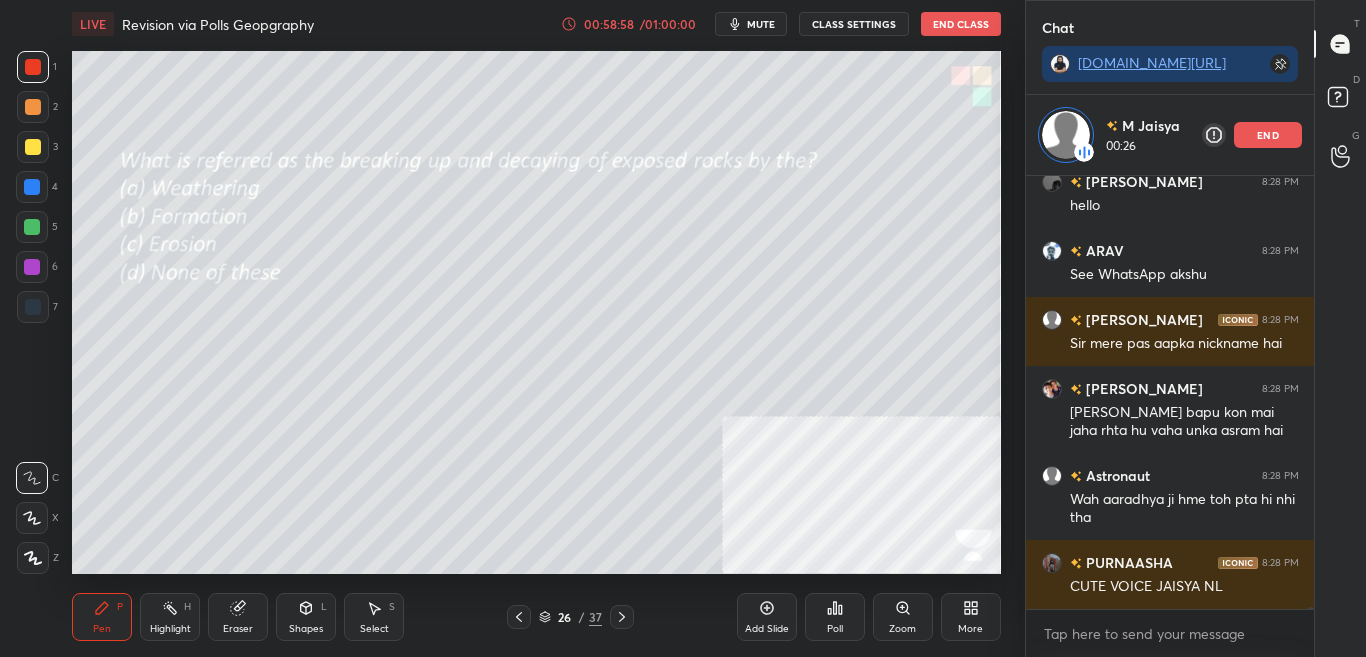 click at bounding box center (519, 617) 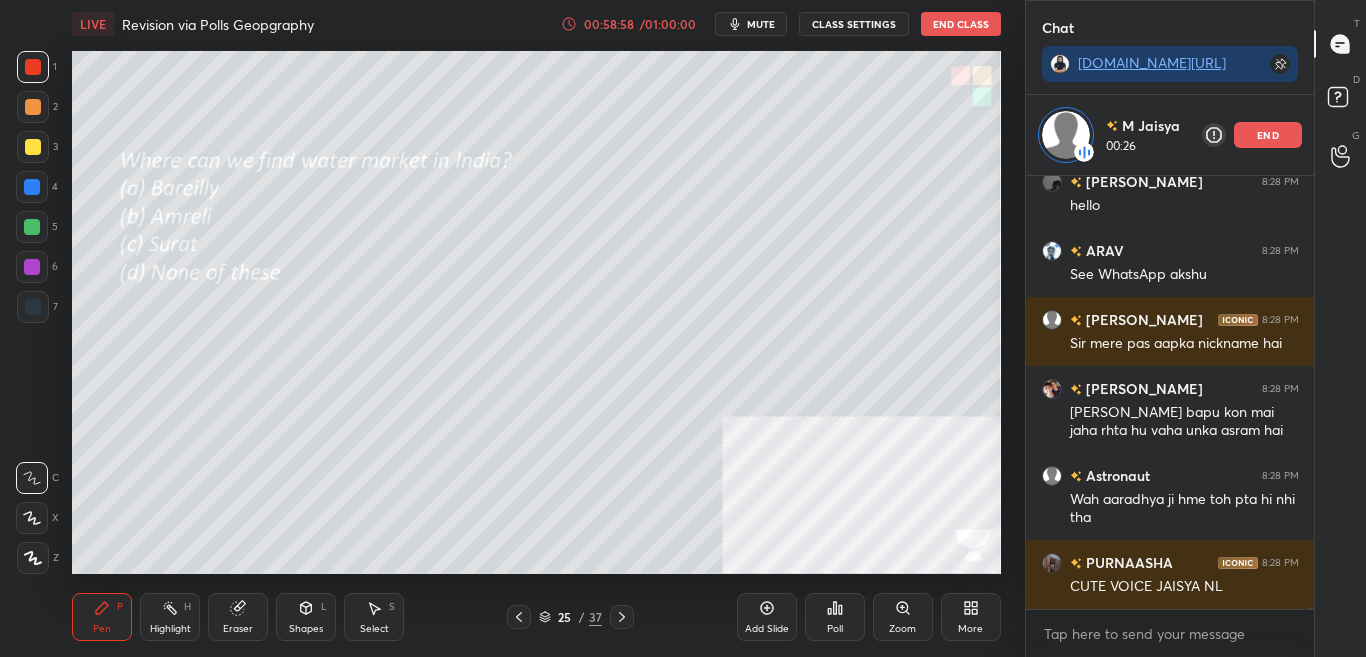 click at bounding box center [519, 617] 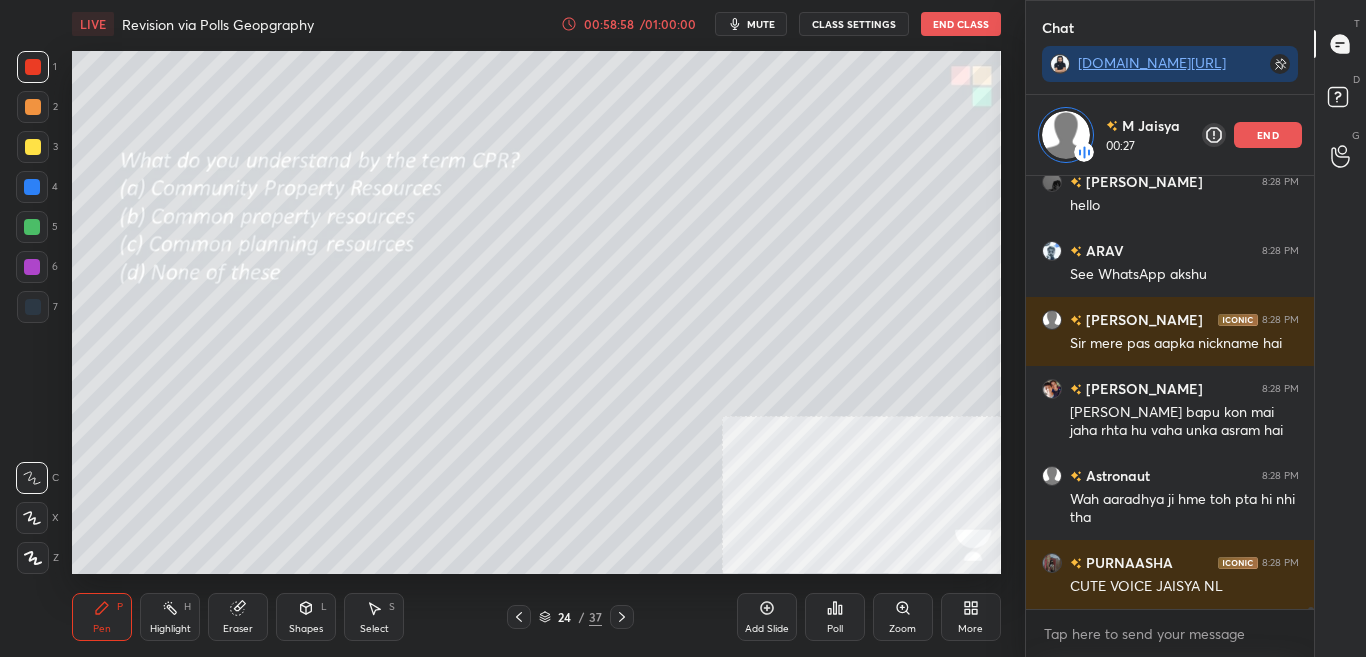 click 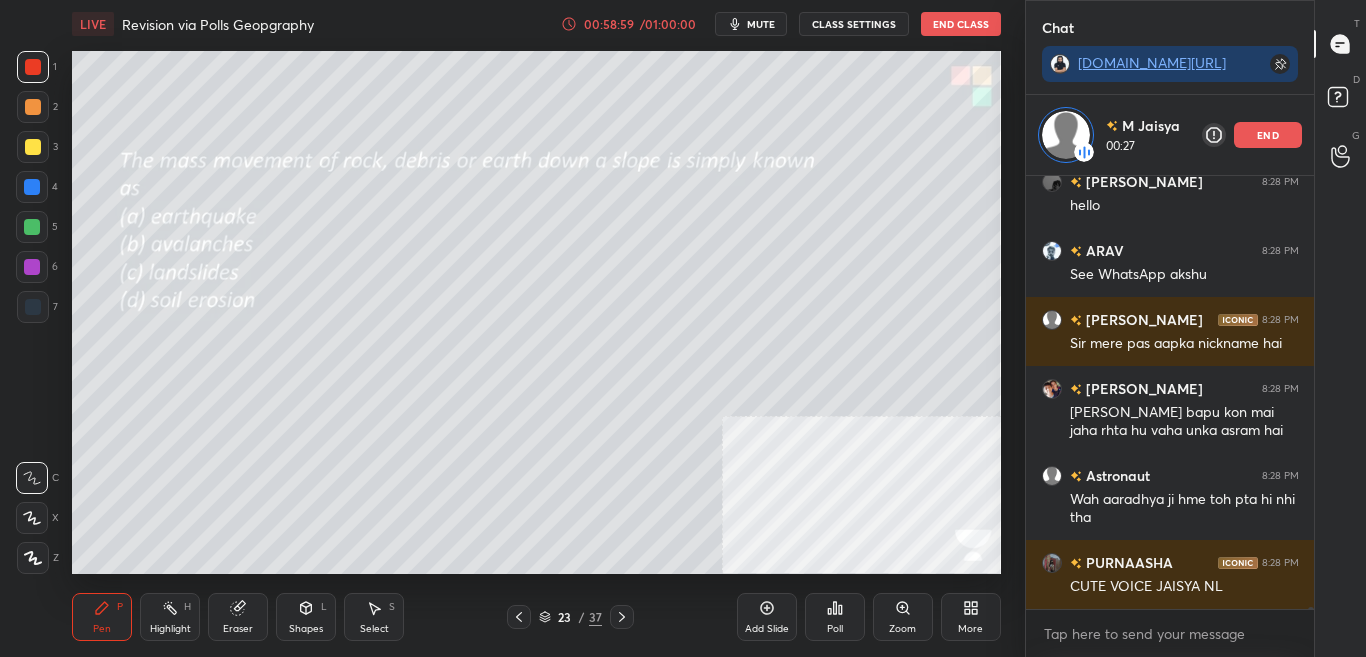 click 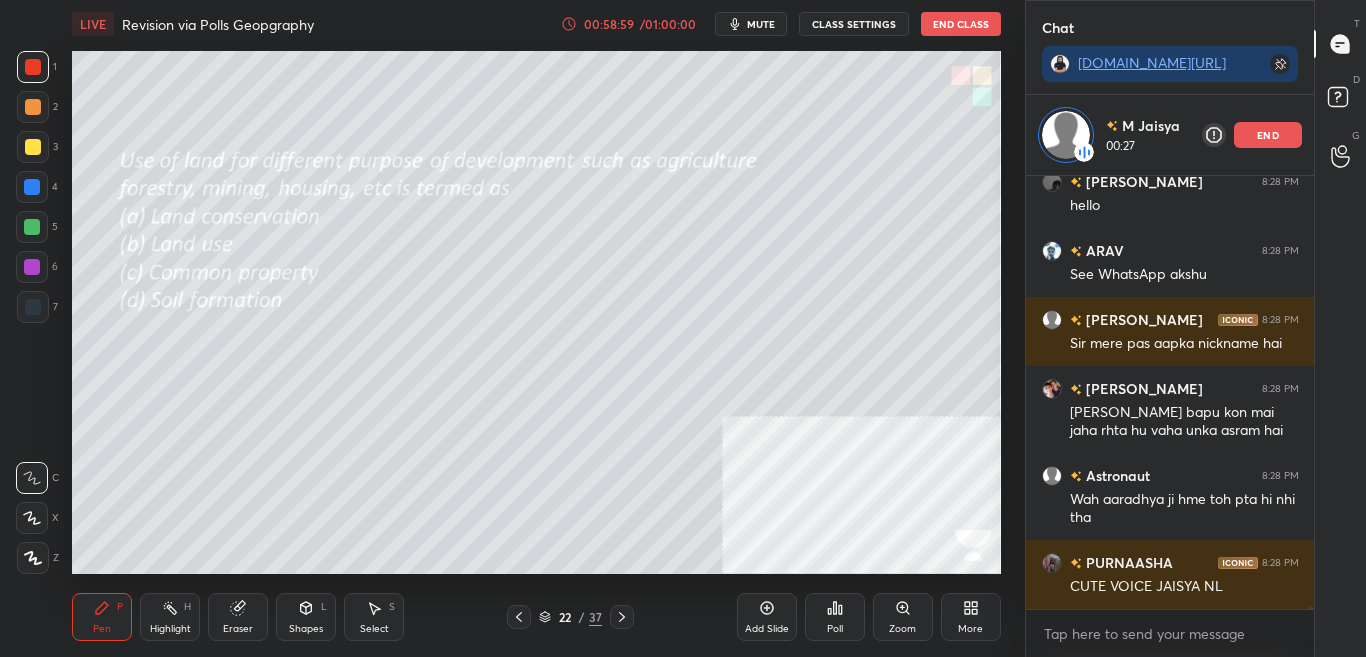 click 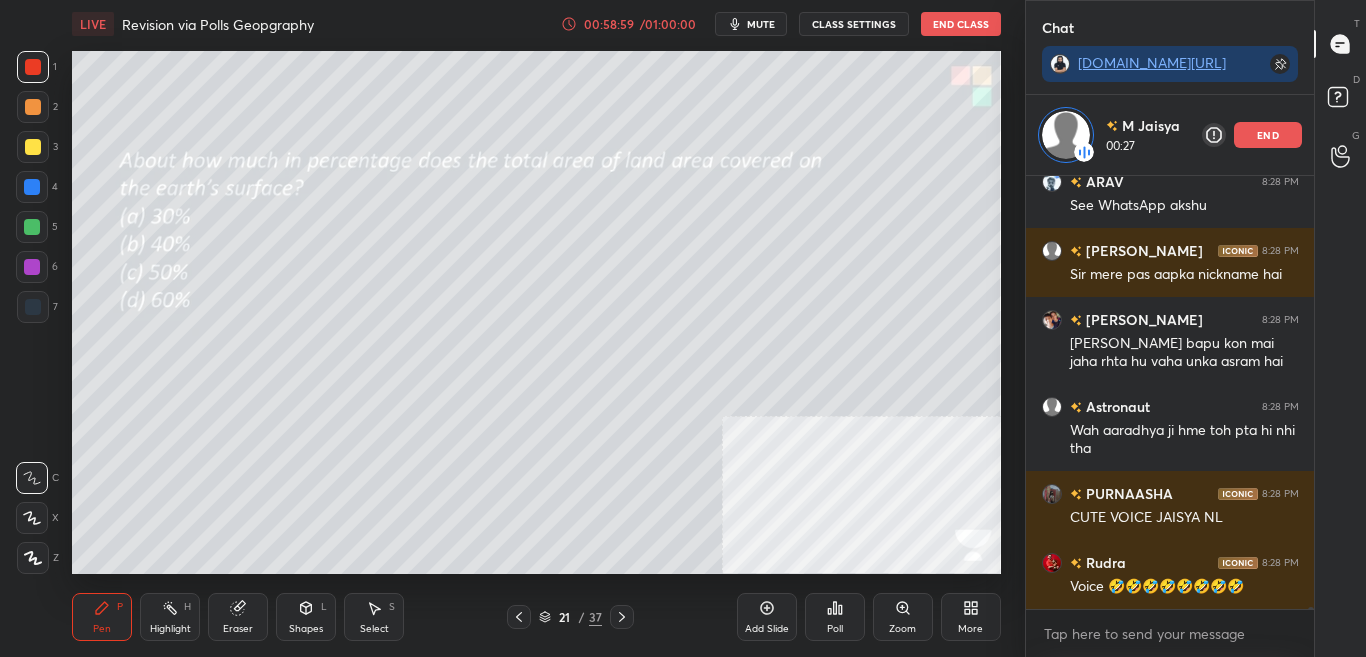 click 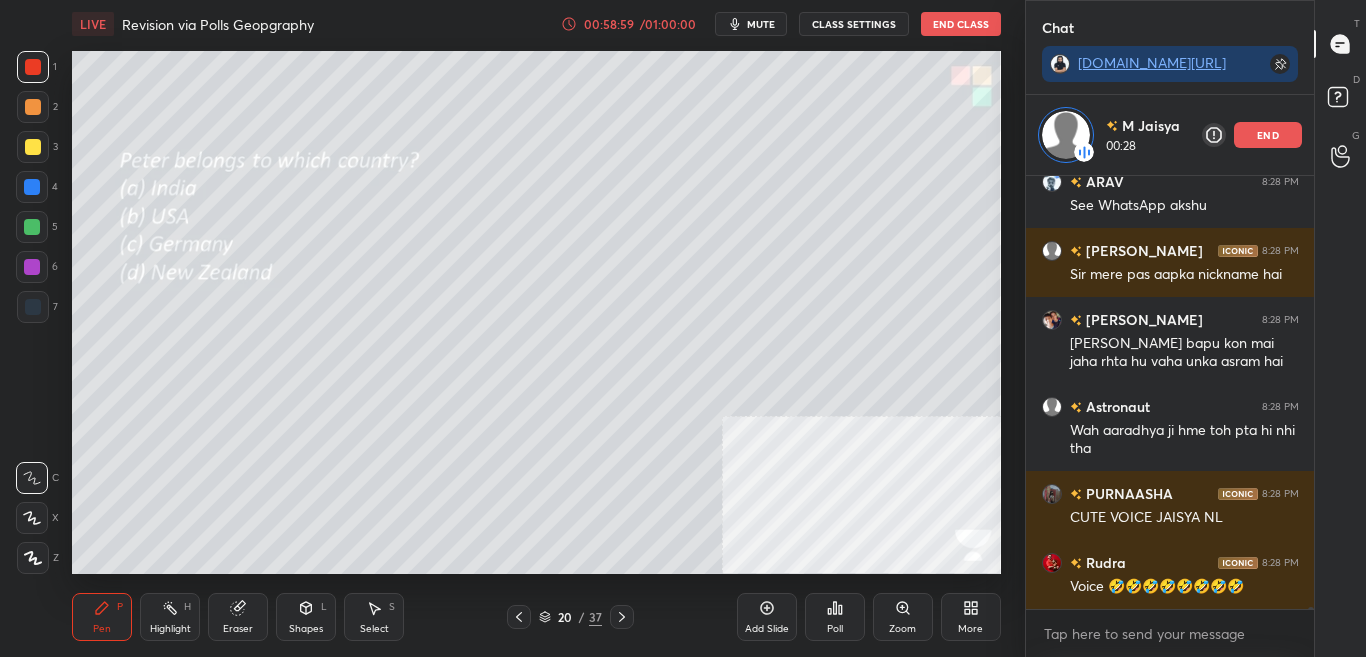 click 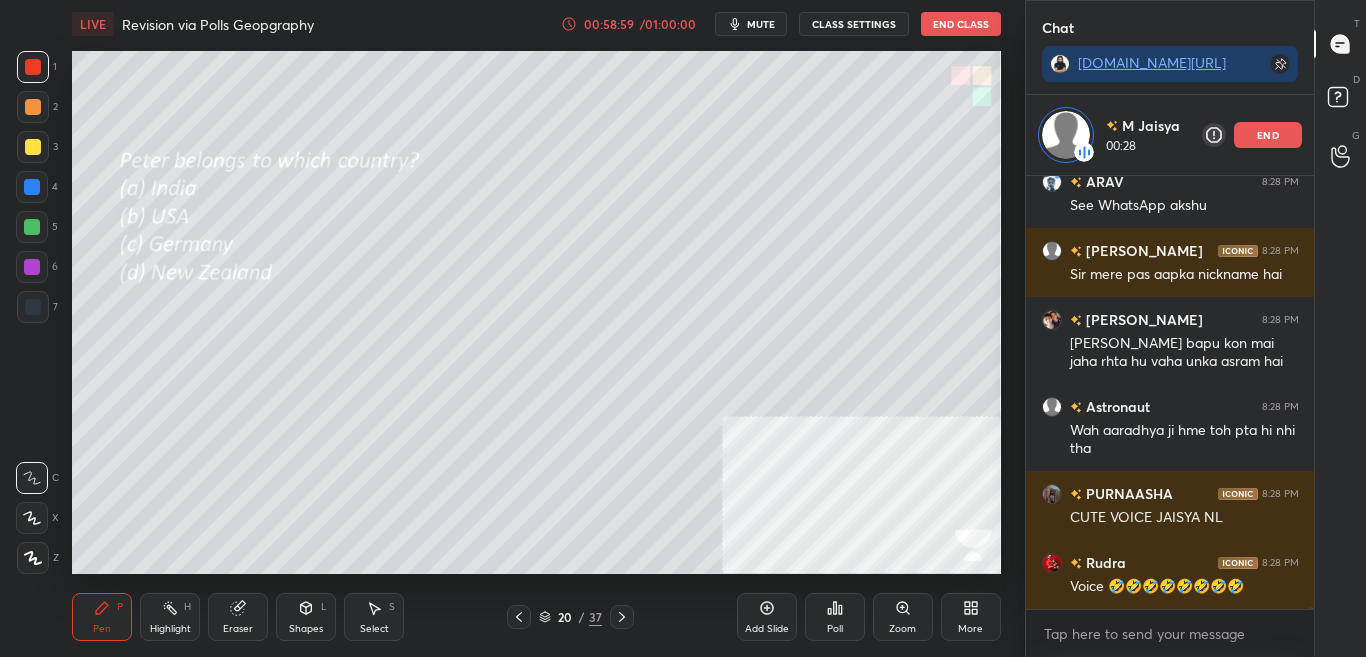 click 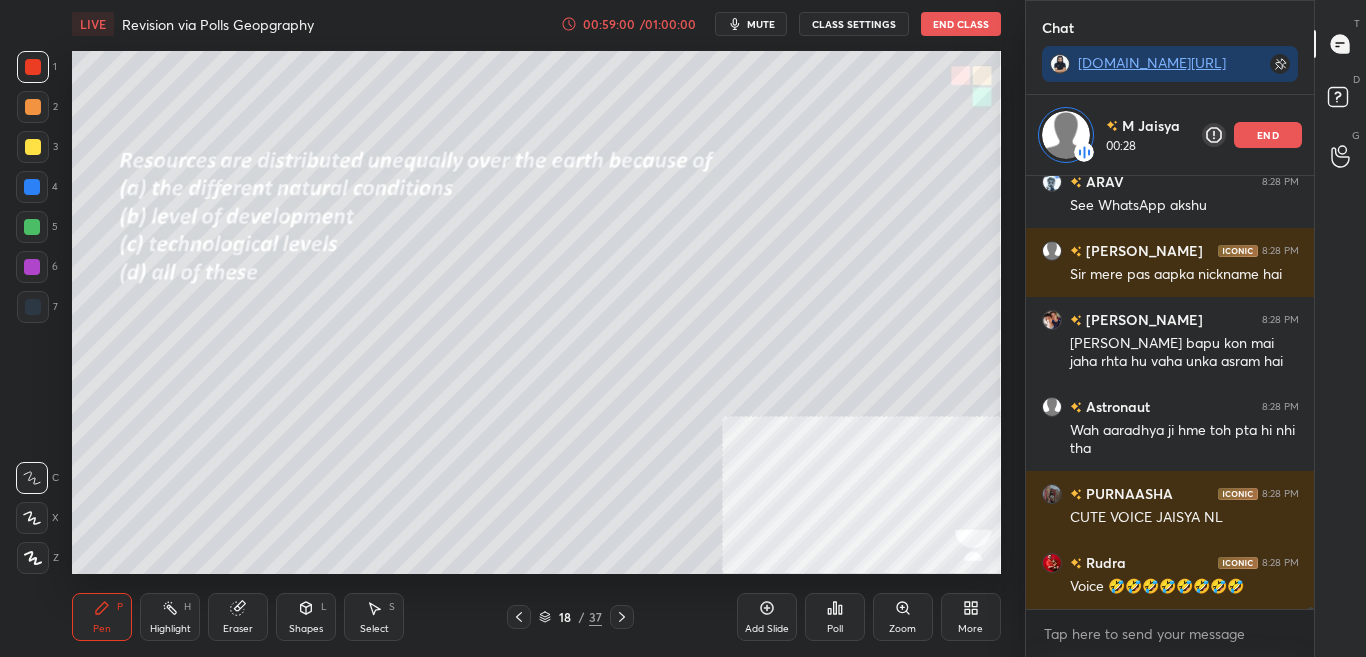 click 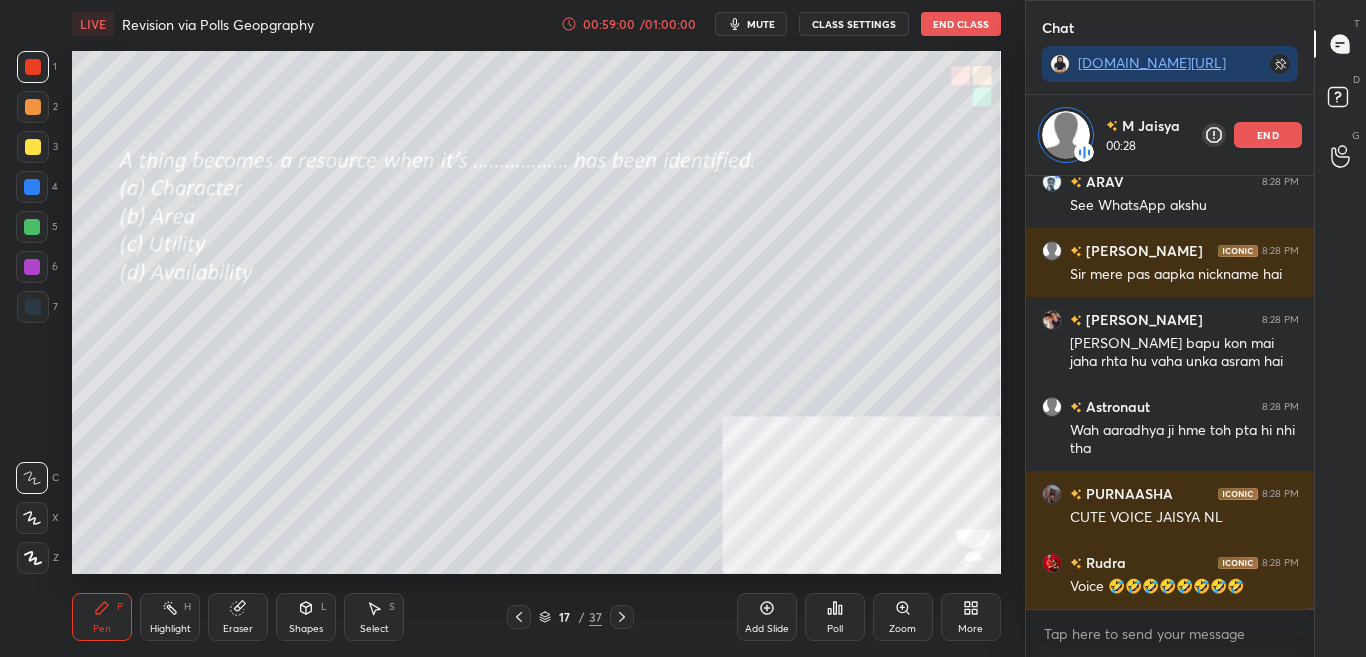 click 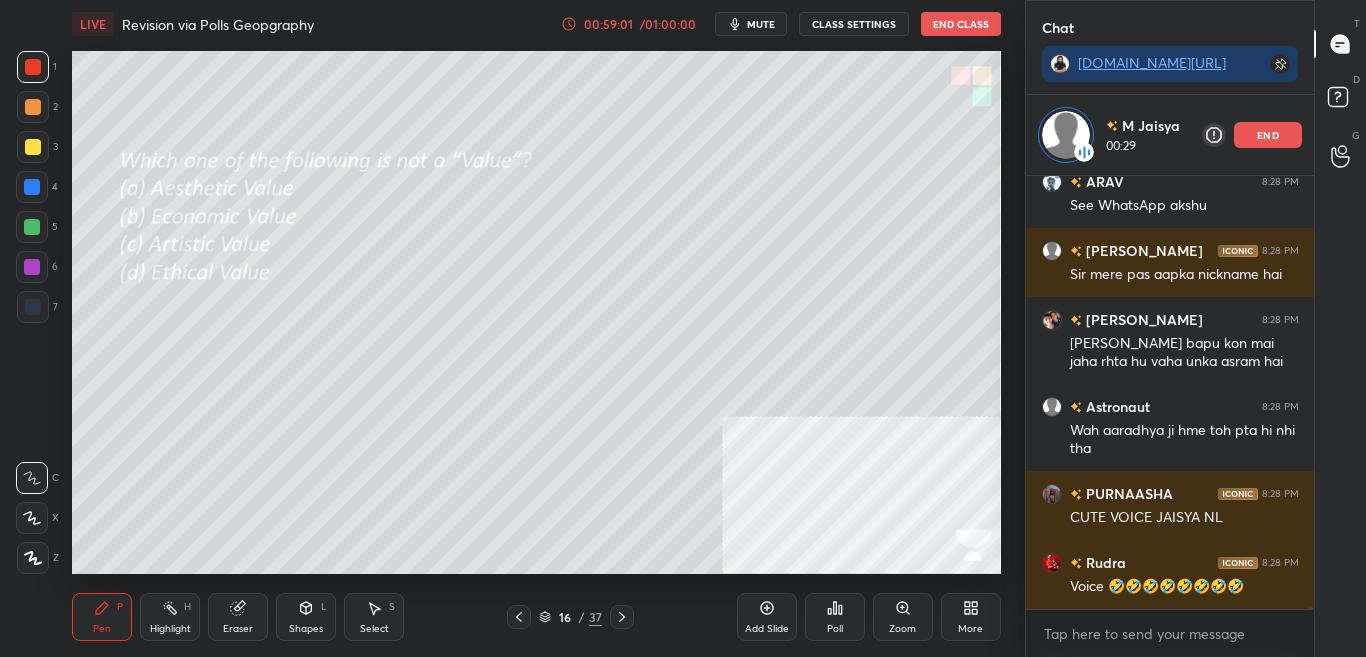 click 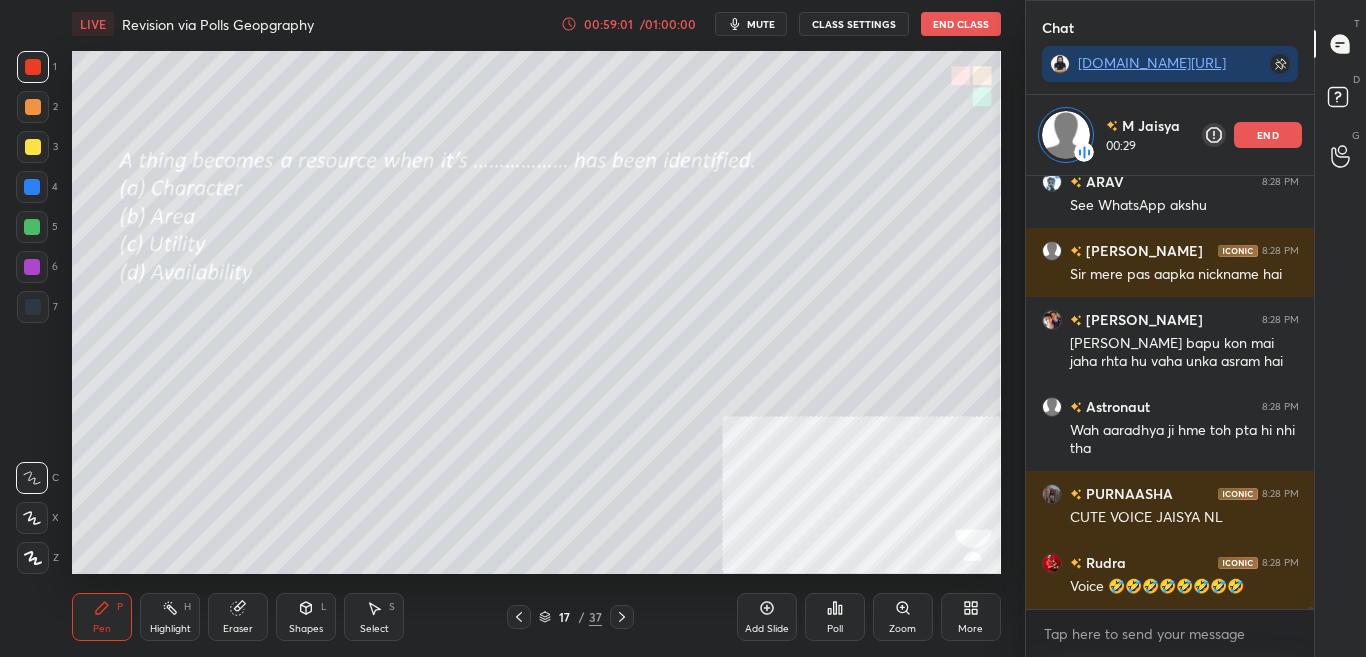 click 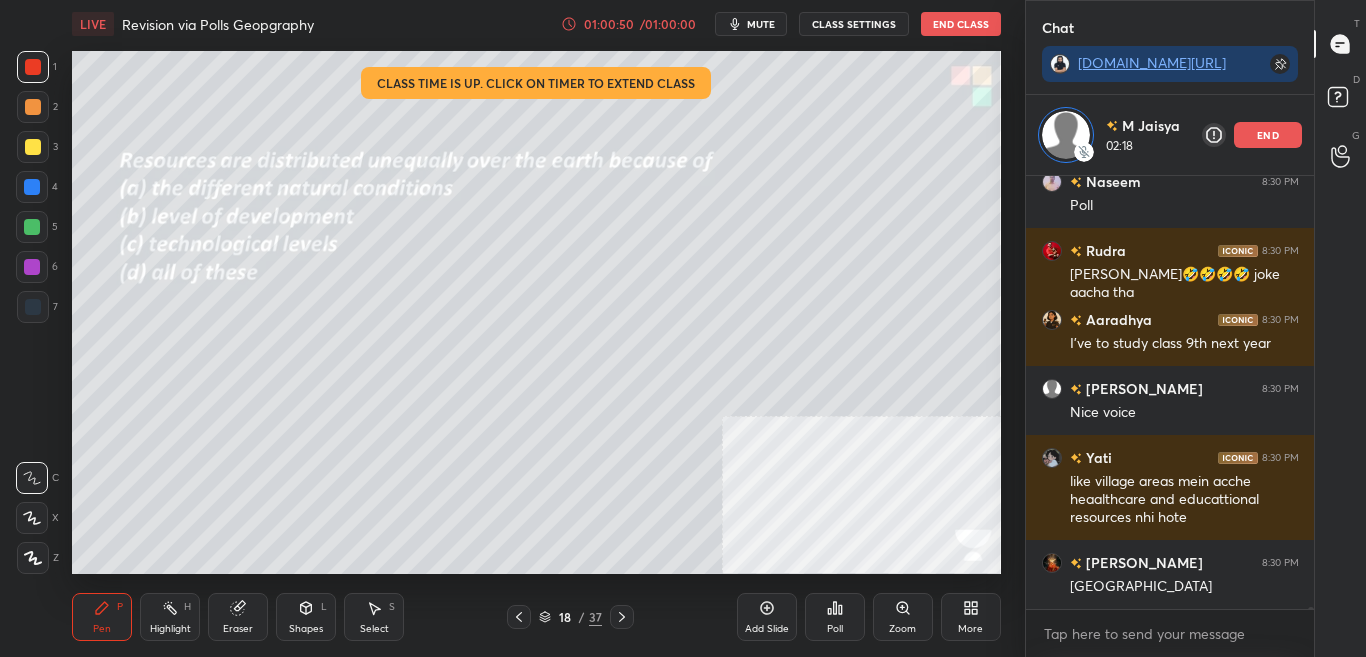 scroll, scrollTop: 88214, scrollLeft: 0, axis: vertical 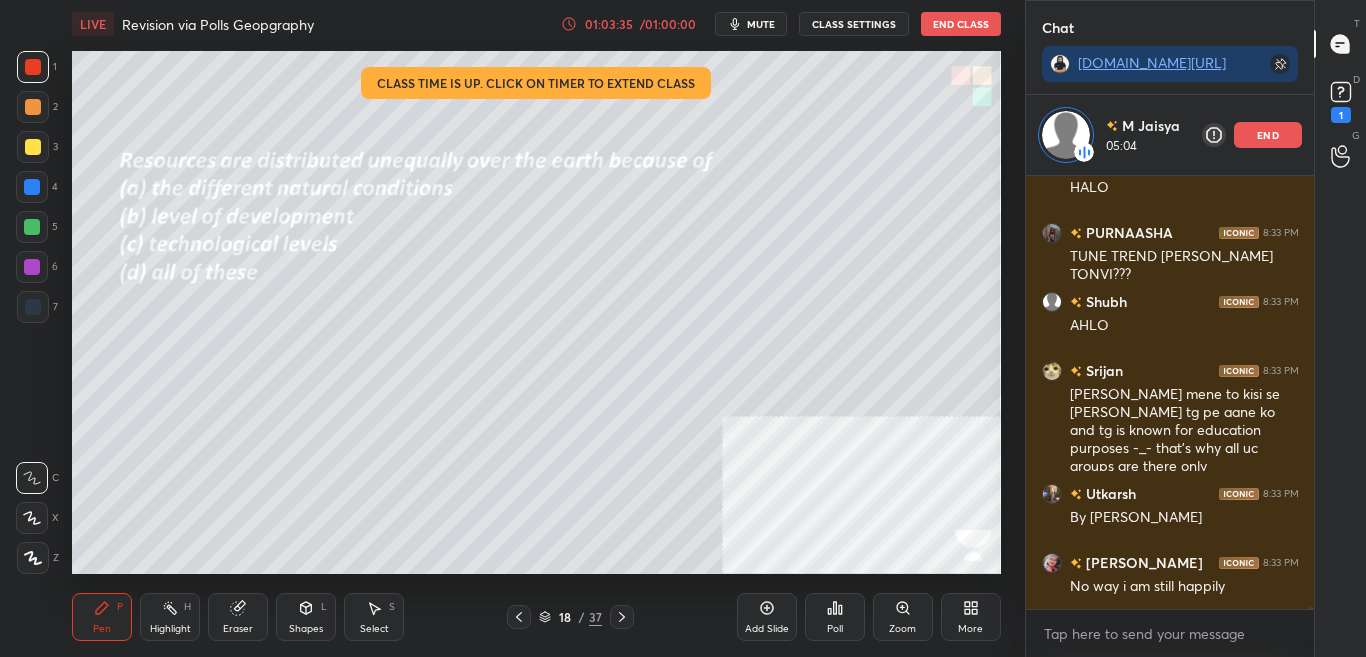 click on "end" at bounding box center (1268, 135) 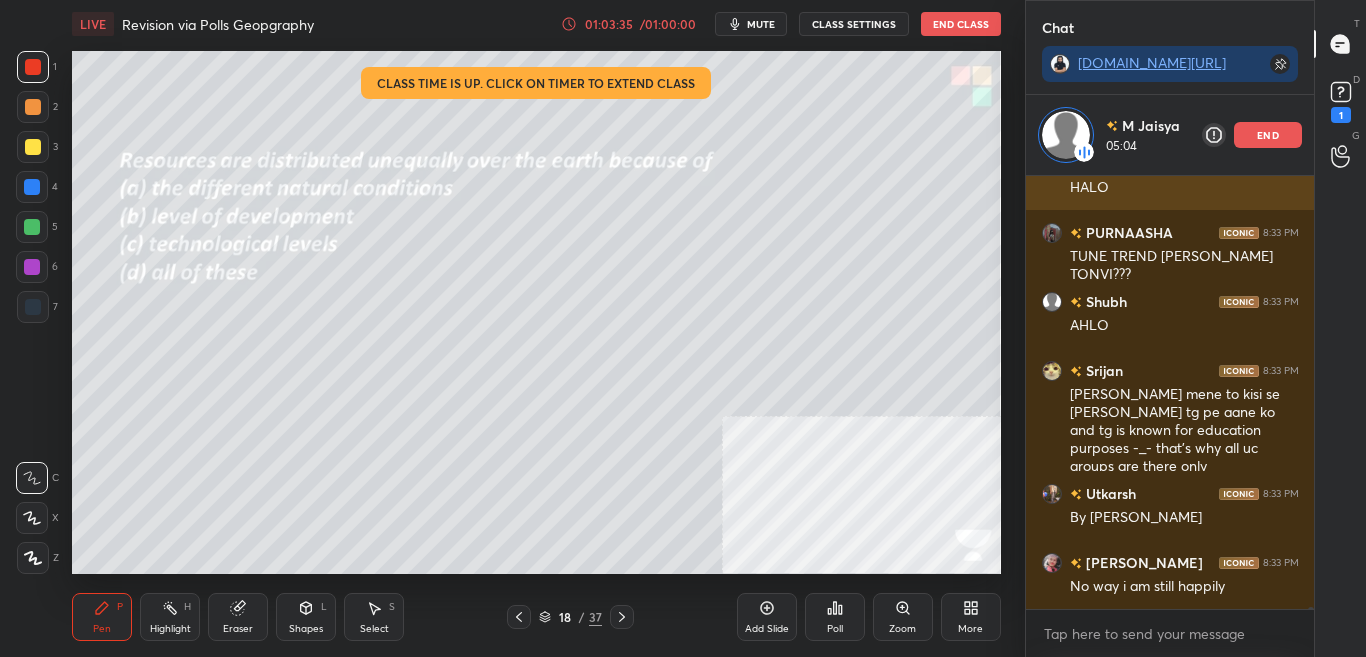 scroll, scrollTop: 89312, scrollLeft: 0, axis: vertical 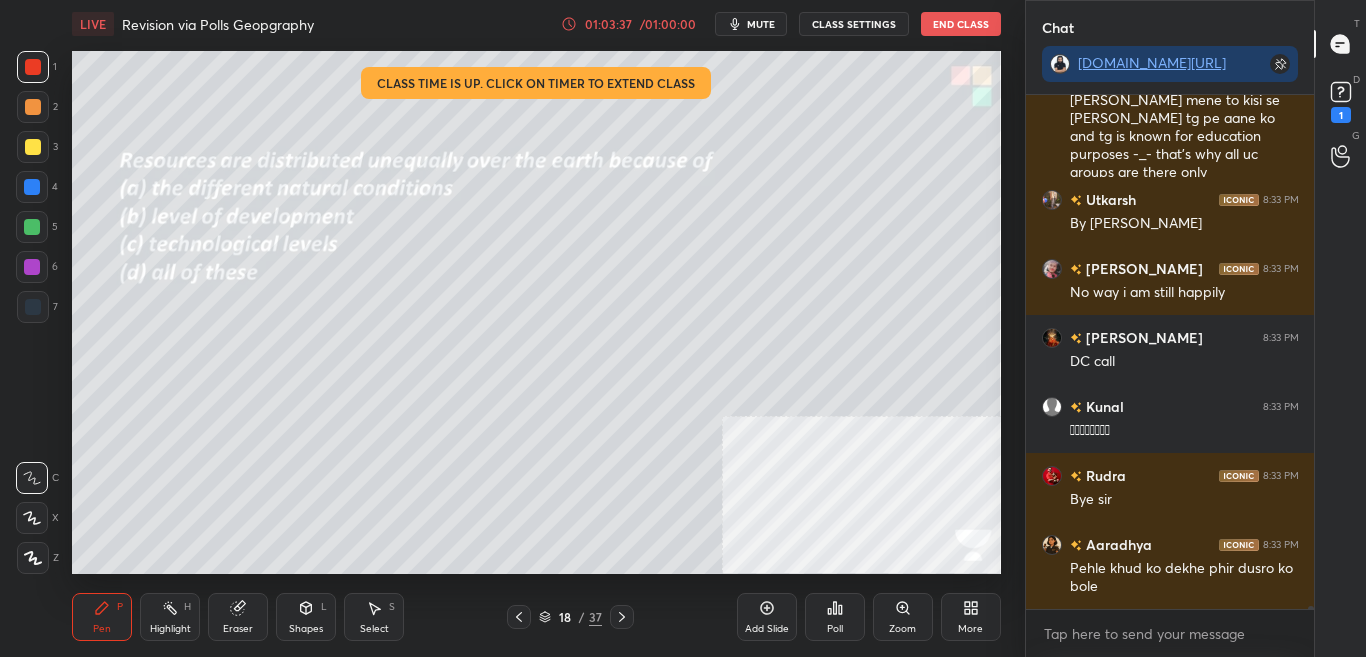 click 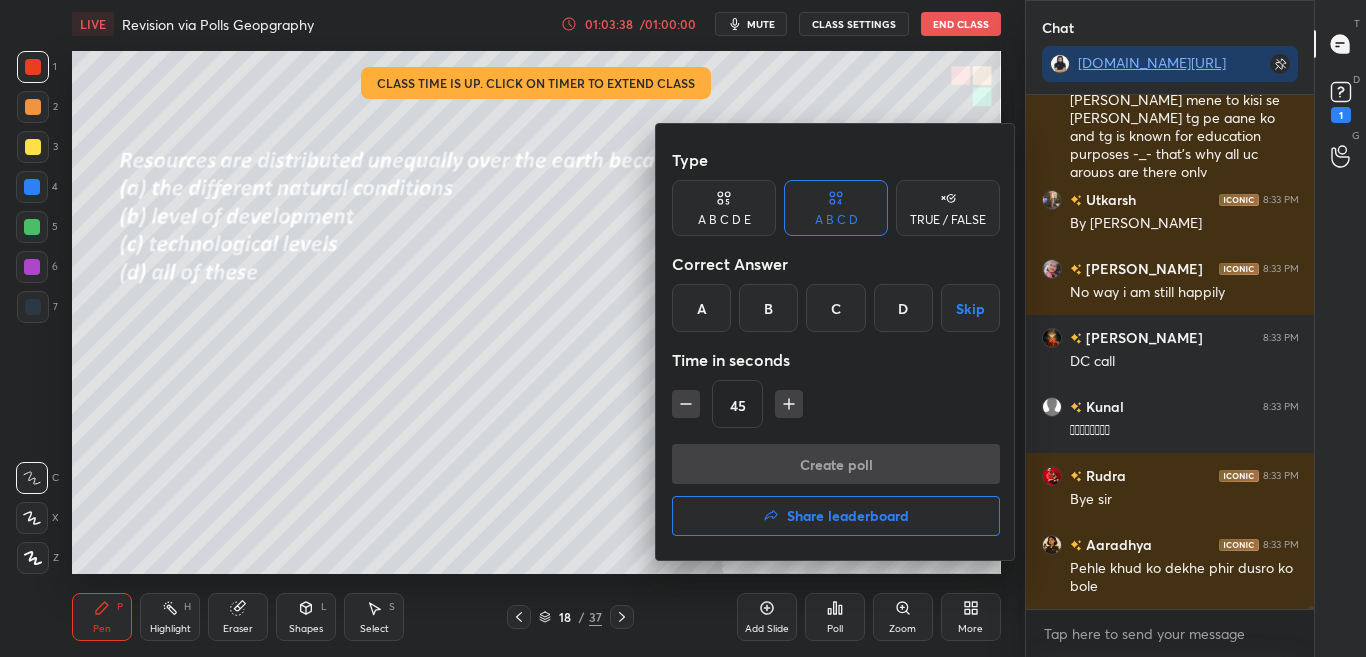 click on "Create poll Share leaderboard" at bounding box center [836, 494] 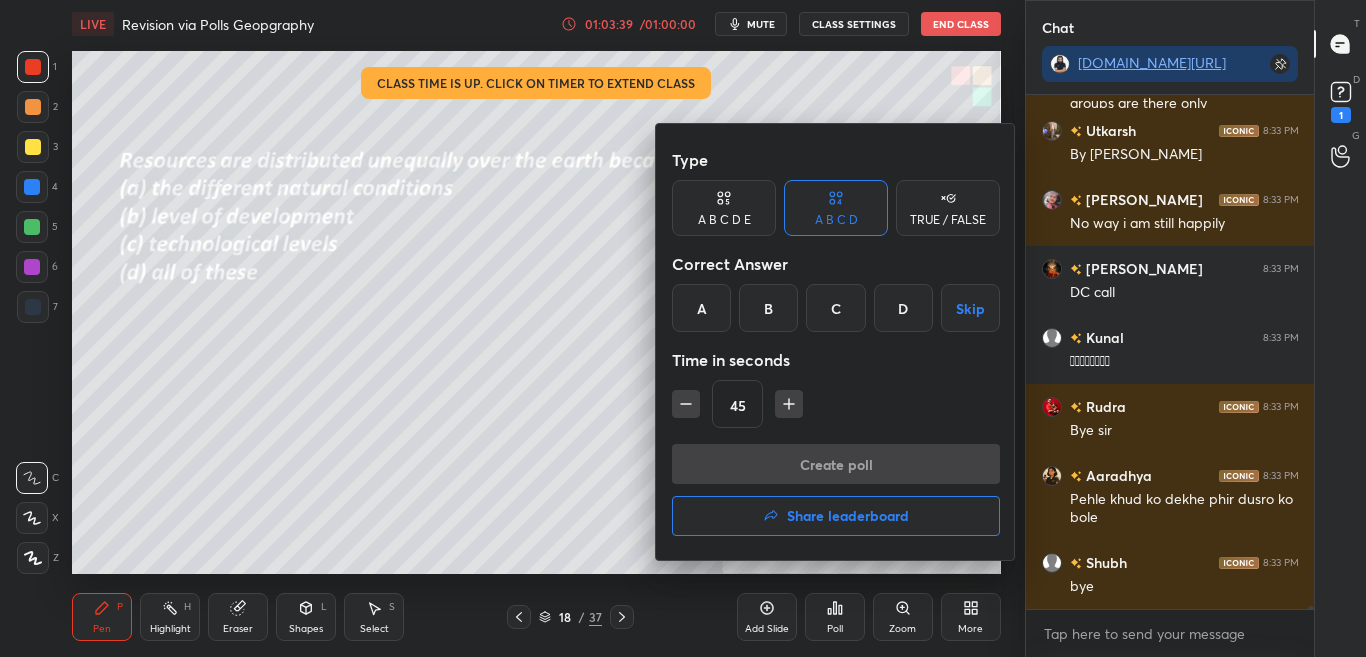 click on "Share leaderboard" at bounding box center (836, 516) 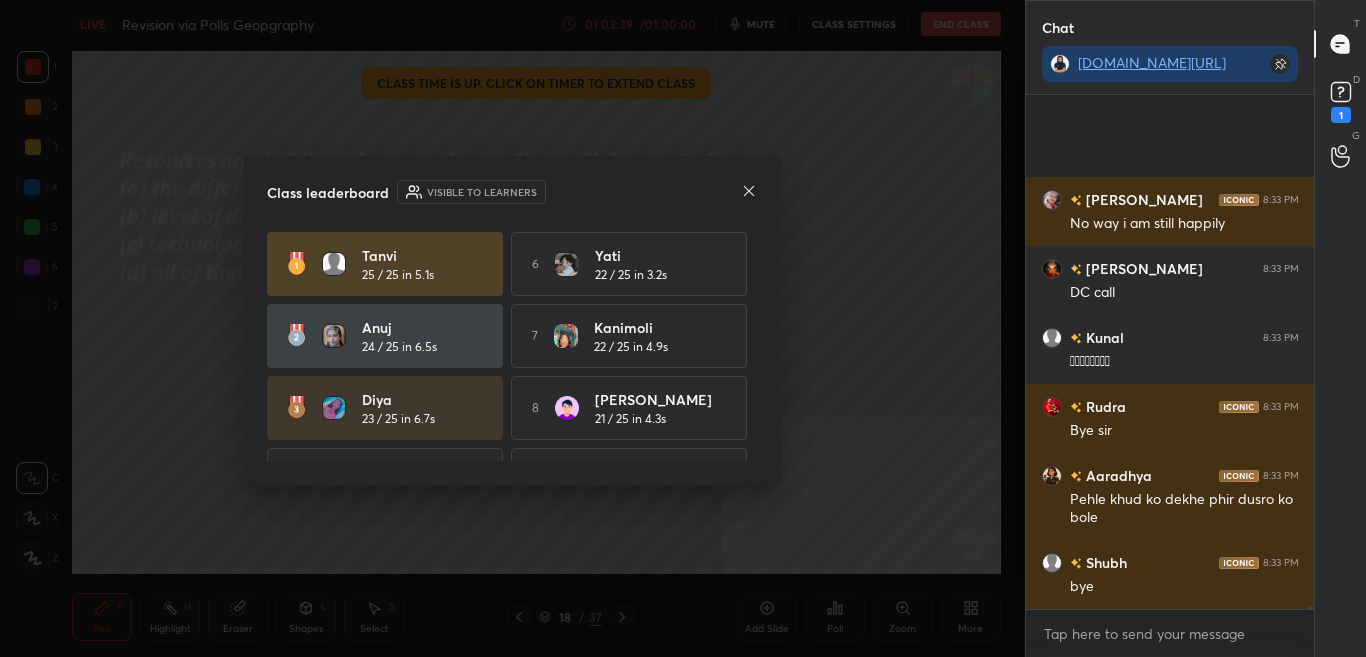 scroll, scrollTop: 89813, scrollLeft: 0, axis: vertical 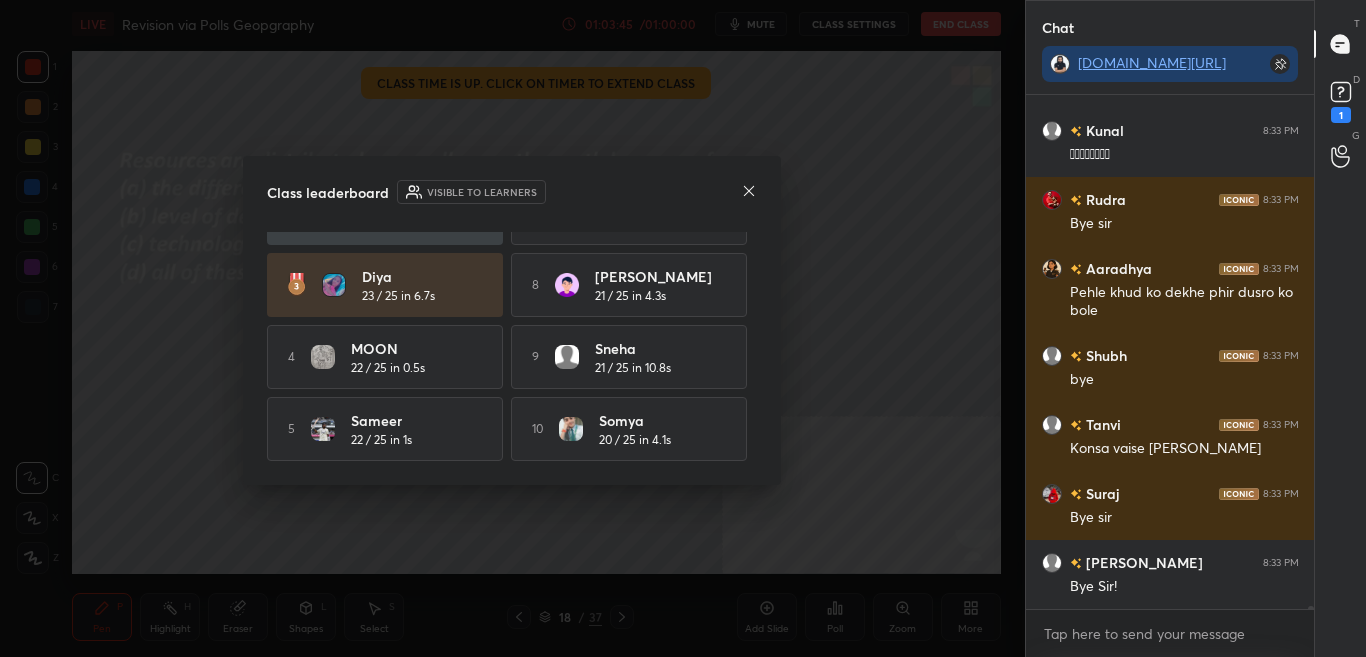 click 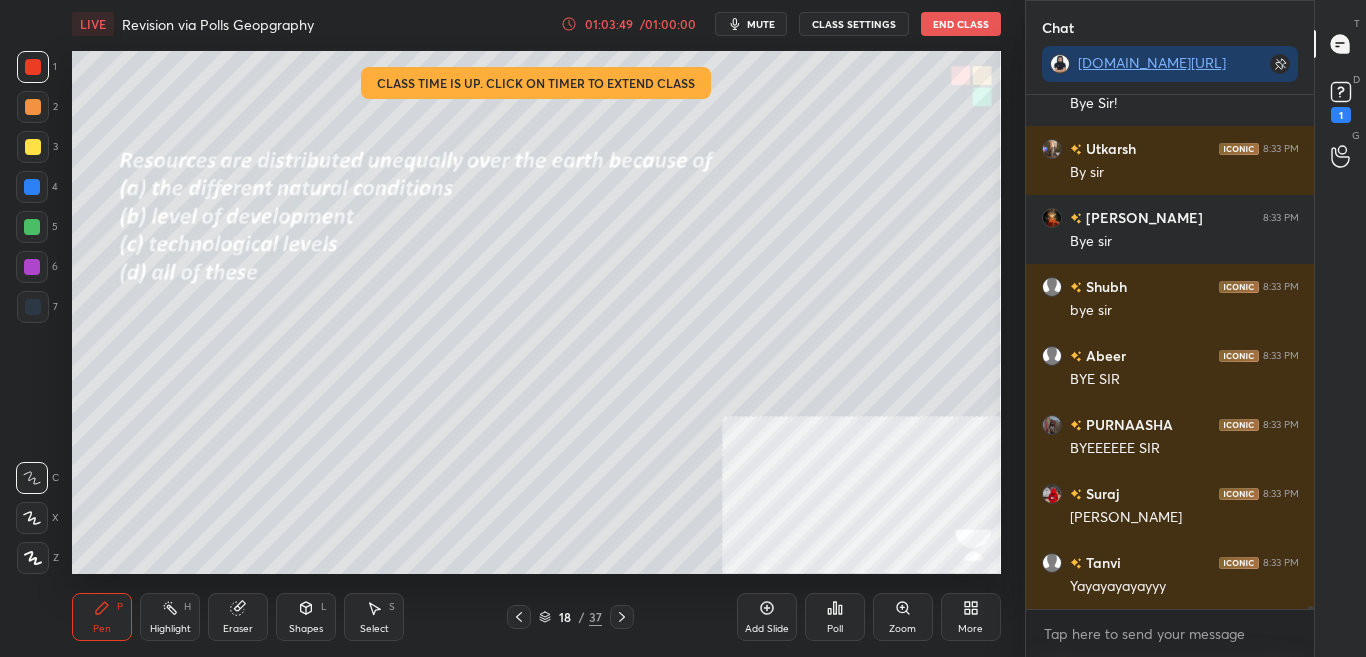 scroll, scrollTop: 90365, scrollLeft: 0, axis: vertical 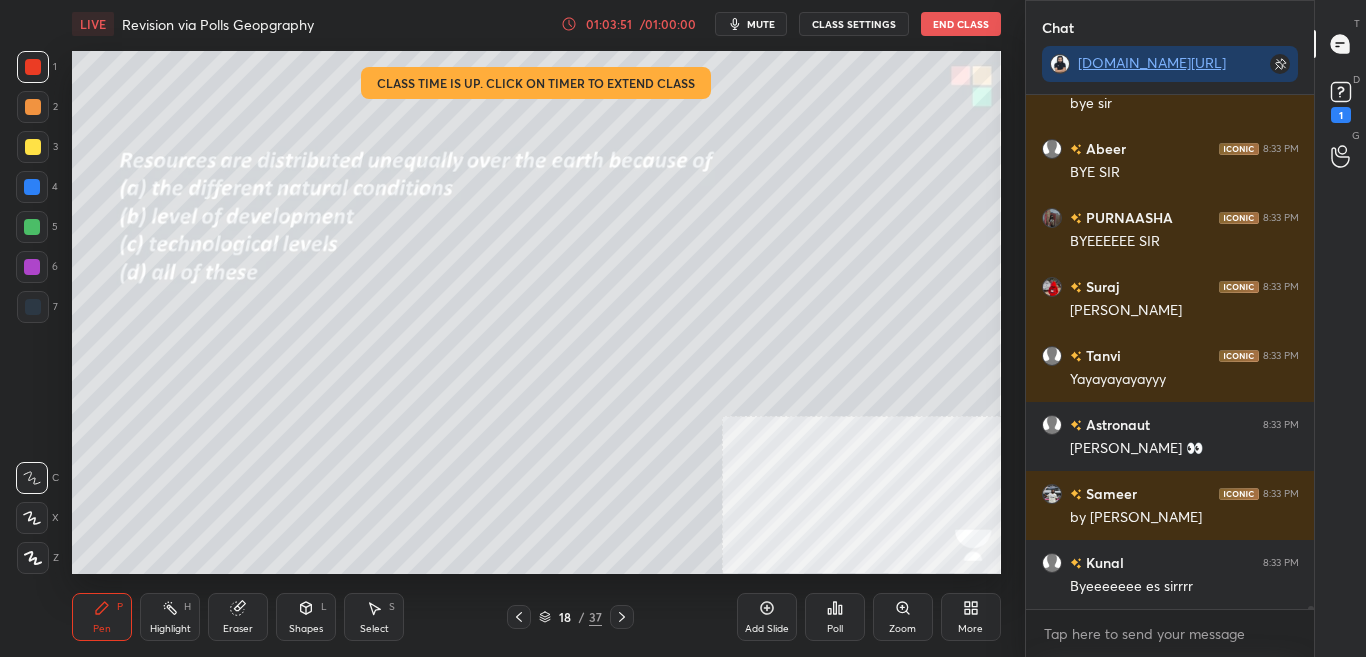 click on "End Class" at bounding box center (961, 24) 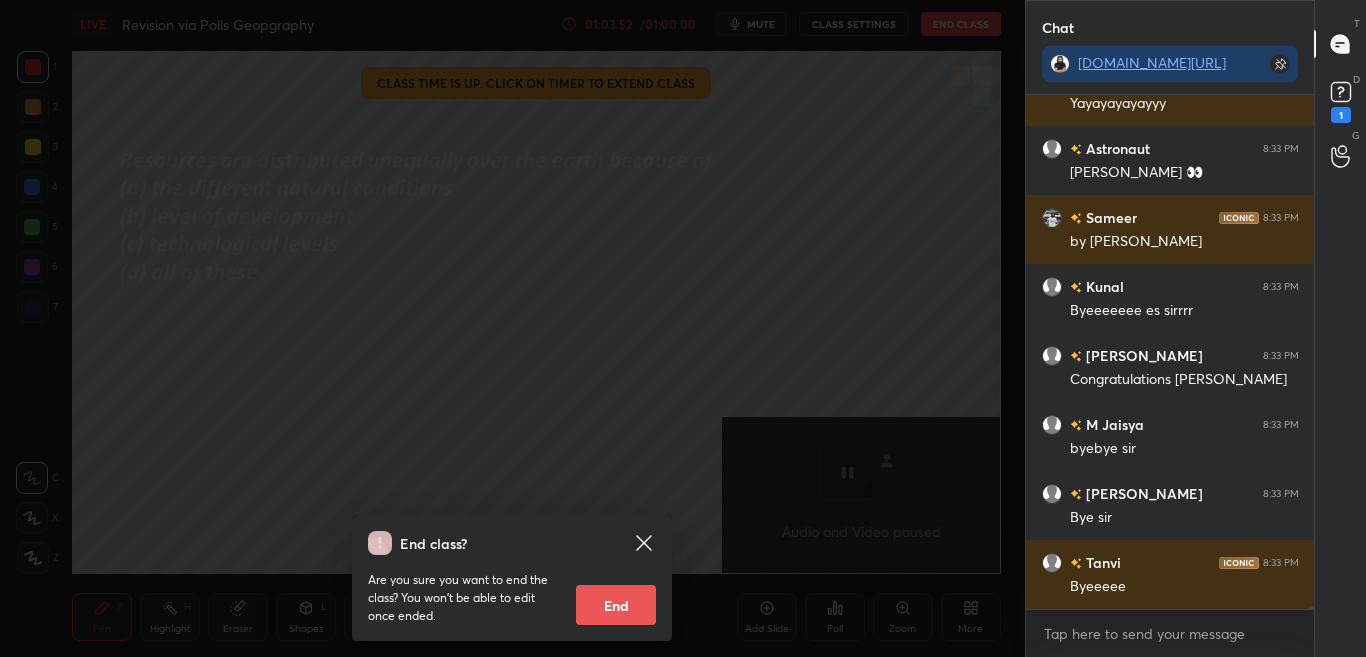 drag, startPoint x: 635, startPoint y: 598, endPoint x: 658, endPoint y: 606, distance: 24.351591 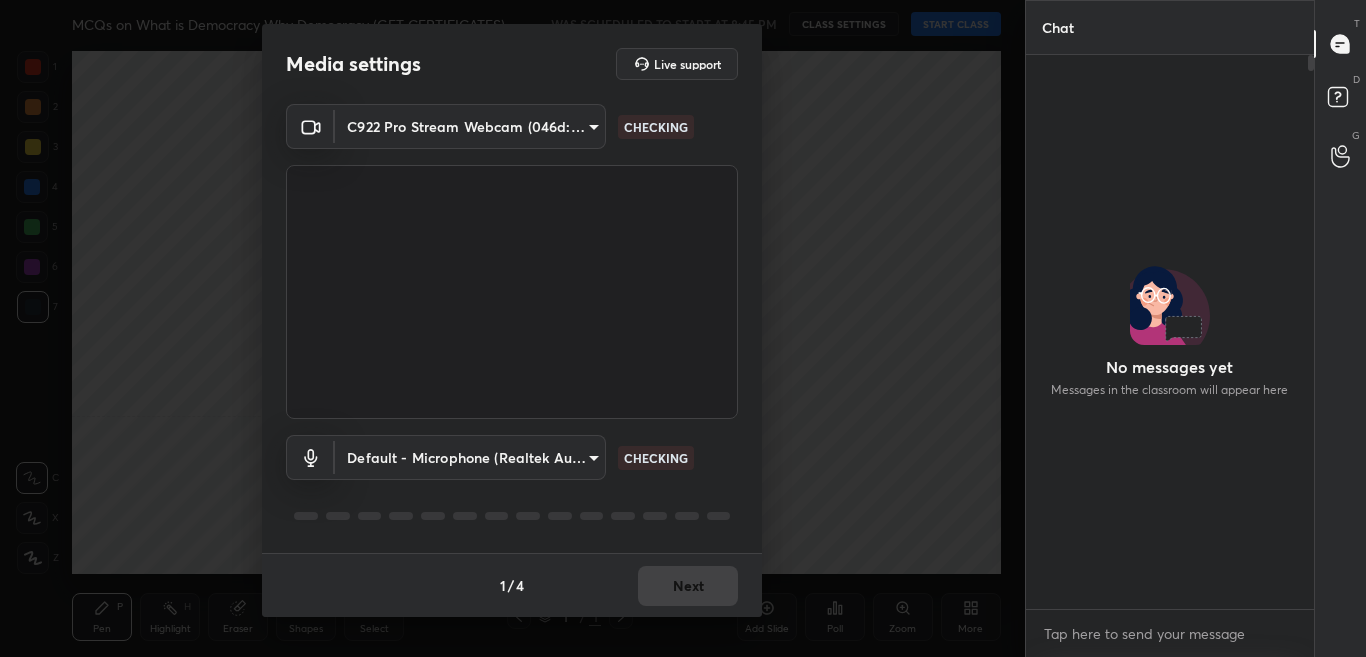 scroll, scrollTop: 0, scrollLeft: 0, axis: both 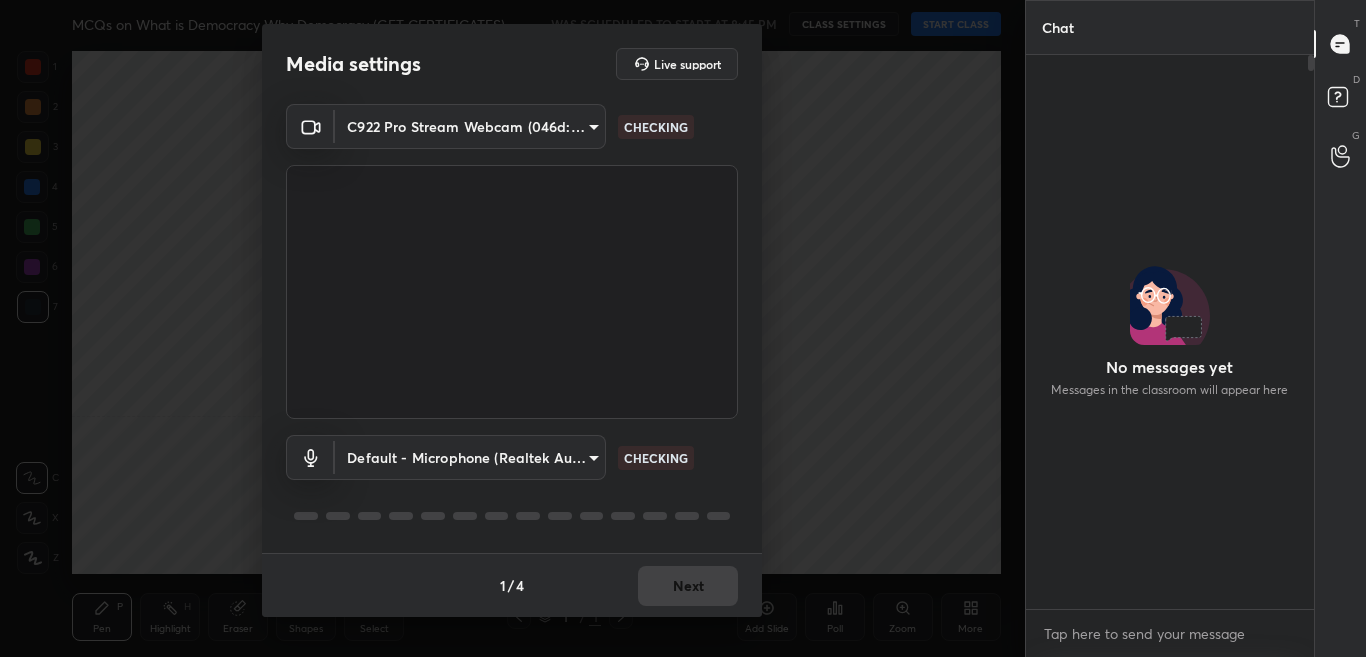 click on "1 / 4 Next" at bounding box center [512, 585] 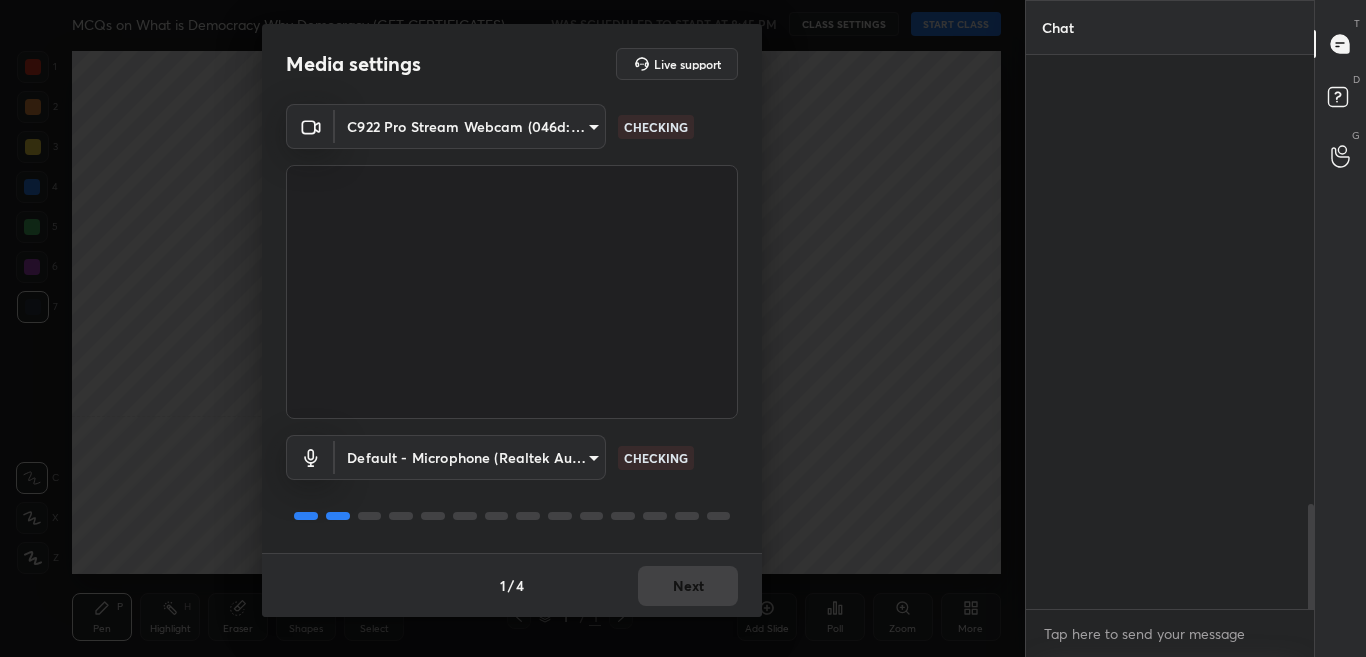 click on "1 / 4 Next" at bounding box center [512, 585] 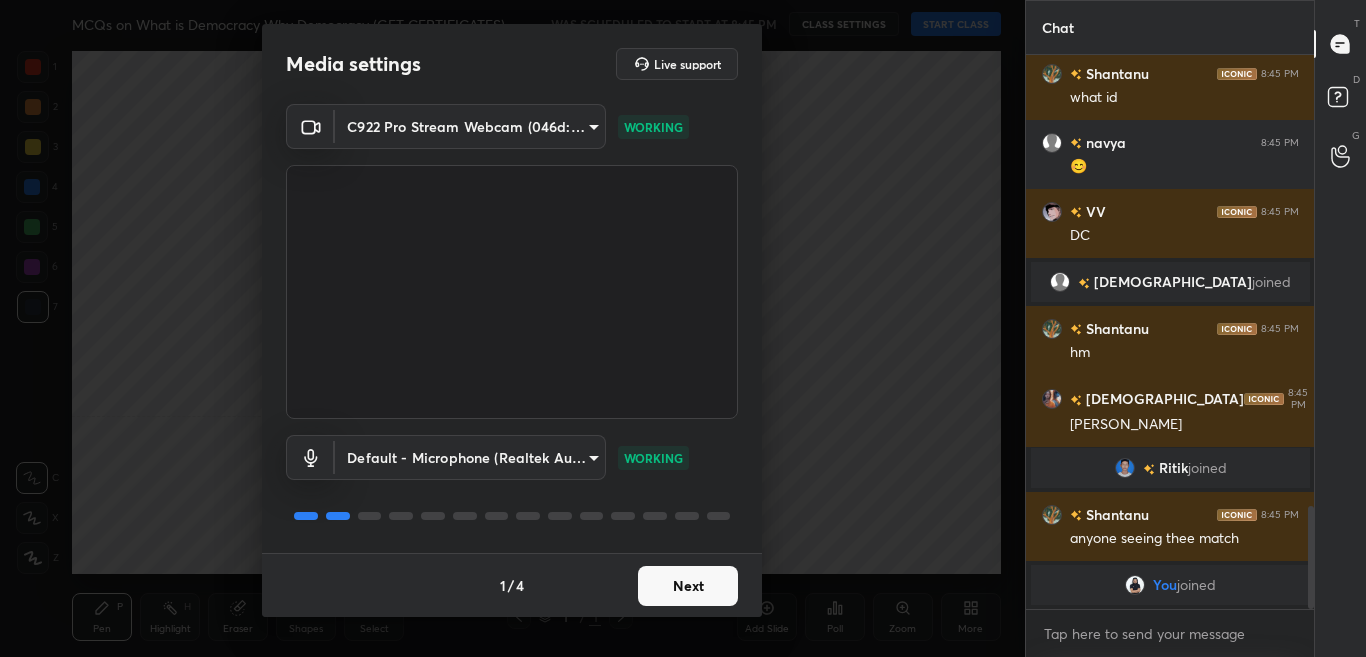 click on "Next" at bounding box center (688, 586) 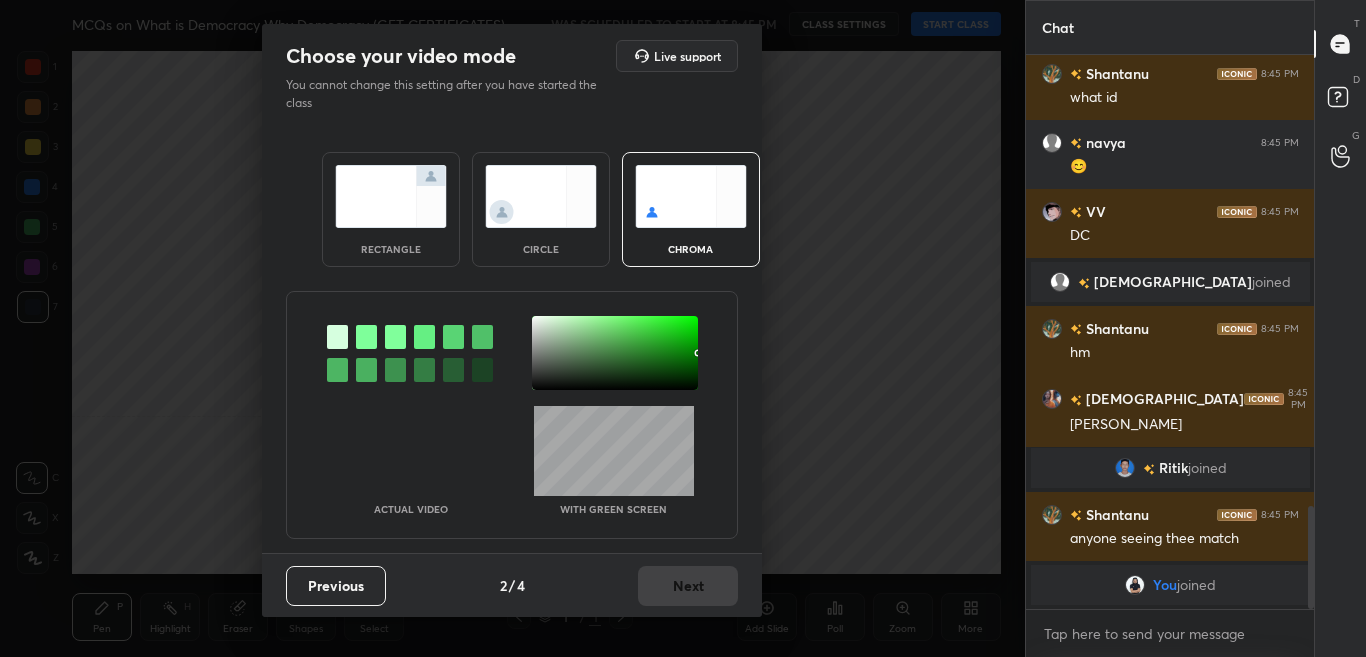 click at bounding box center [366, 337] 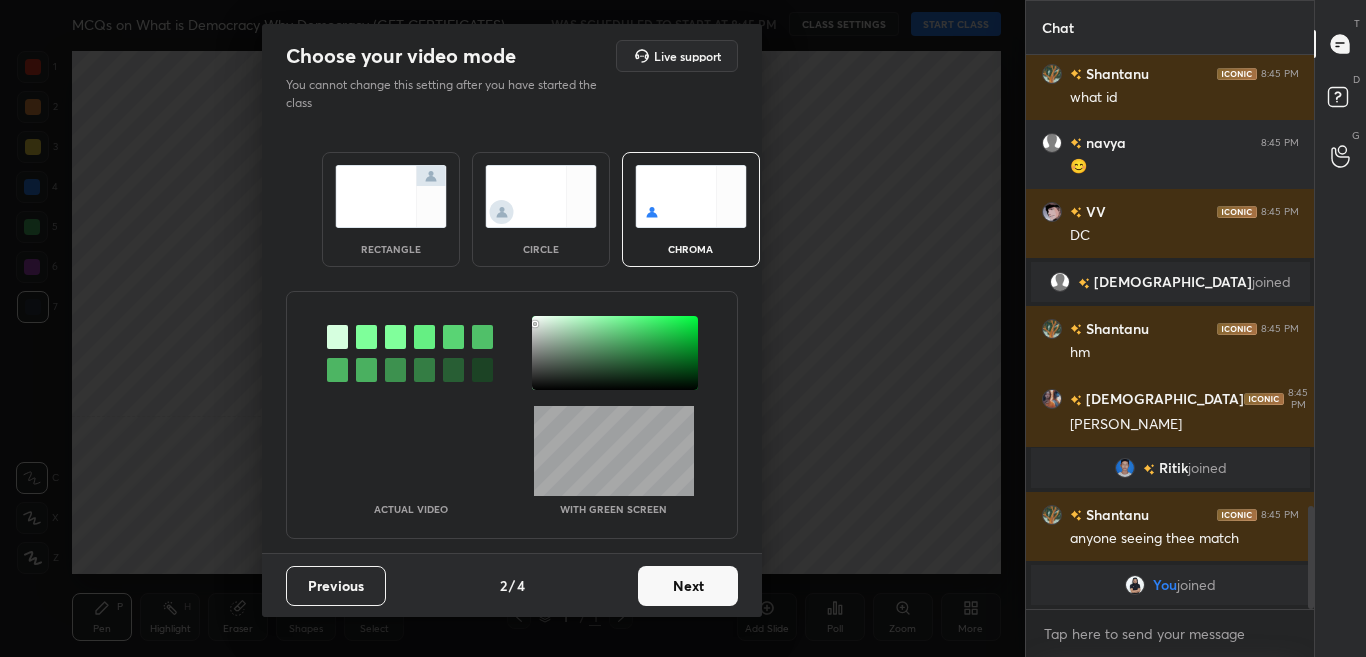 click at bounding box center [615, 353] 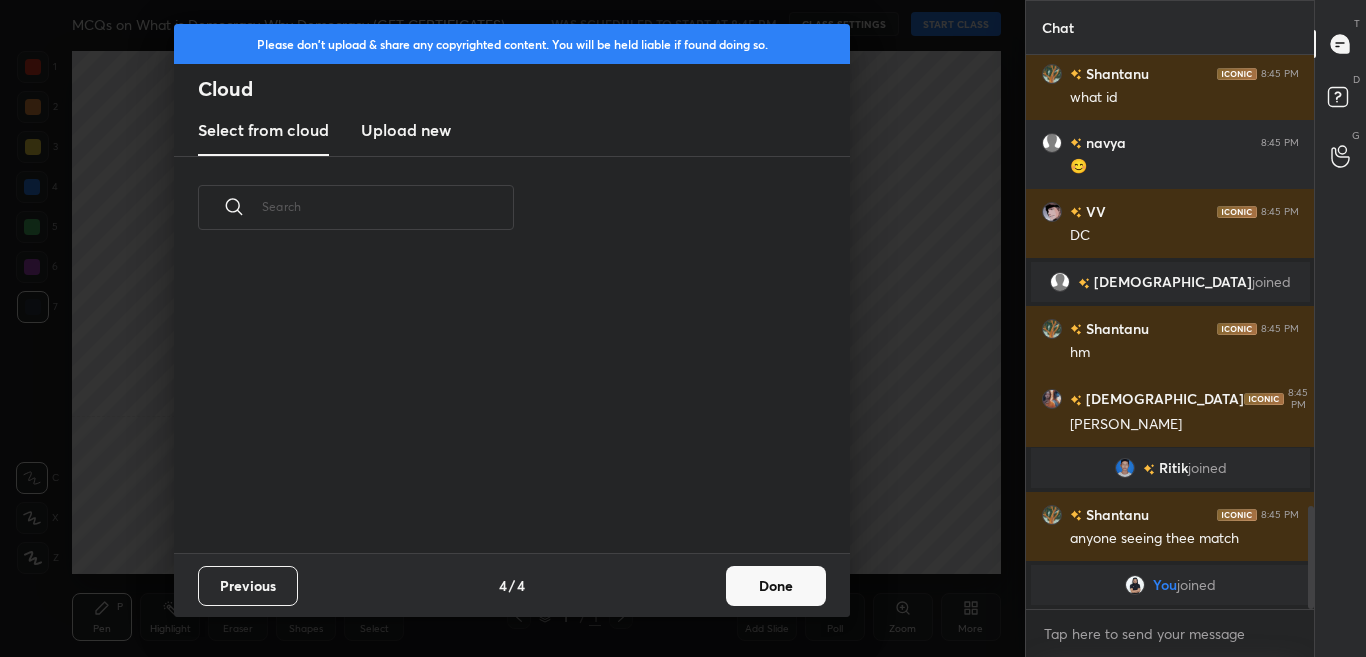 click on "Done" at bounding box center [776, 586] 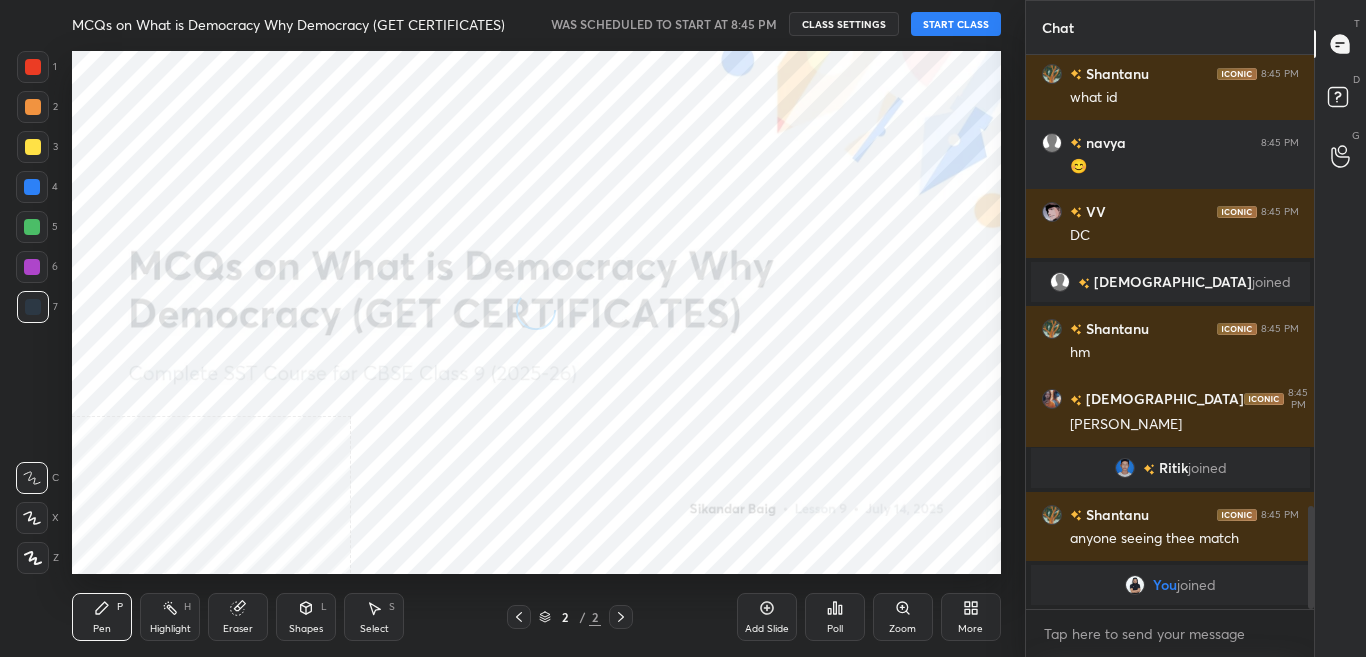 click on "More" at bounding box center [970, 629] 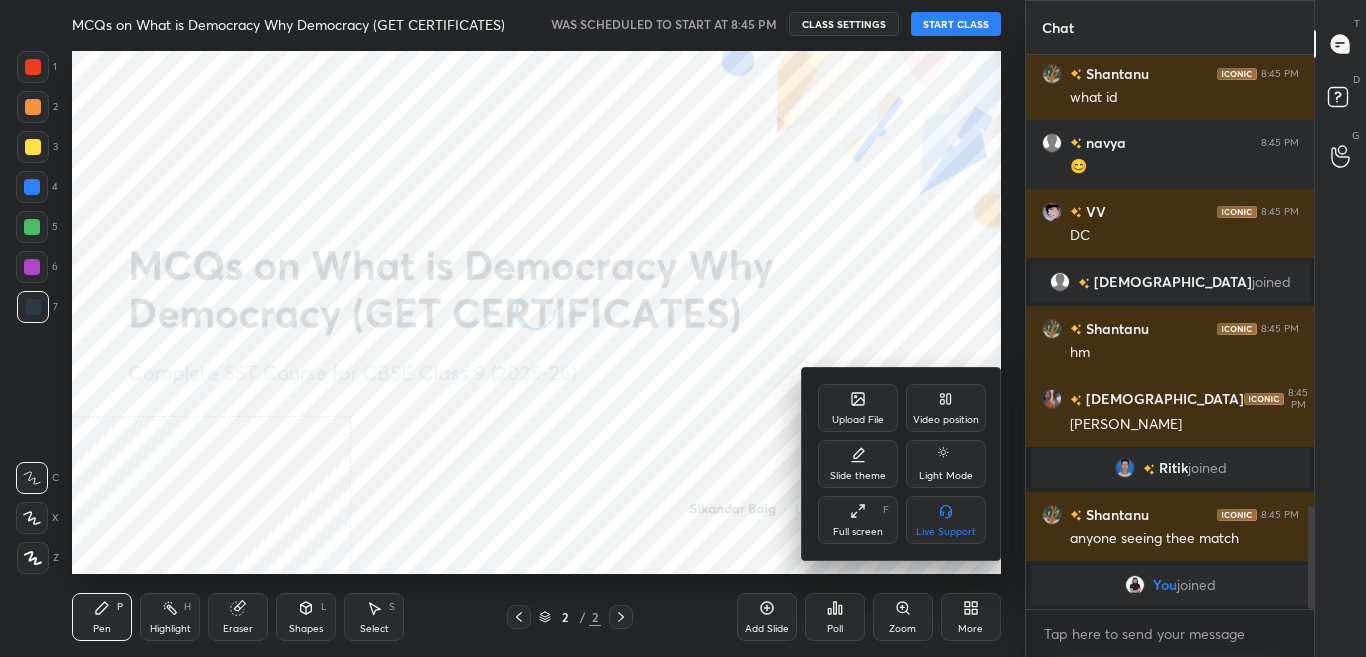 click 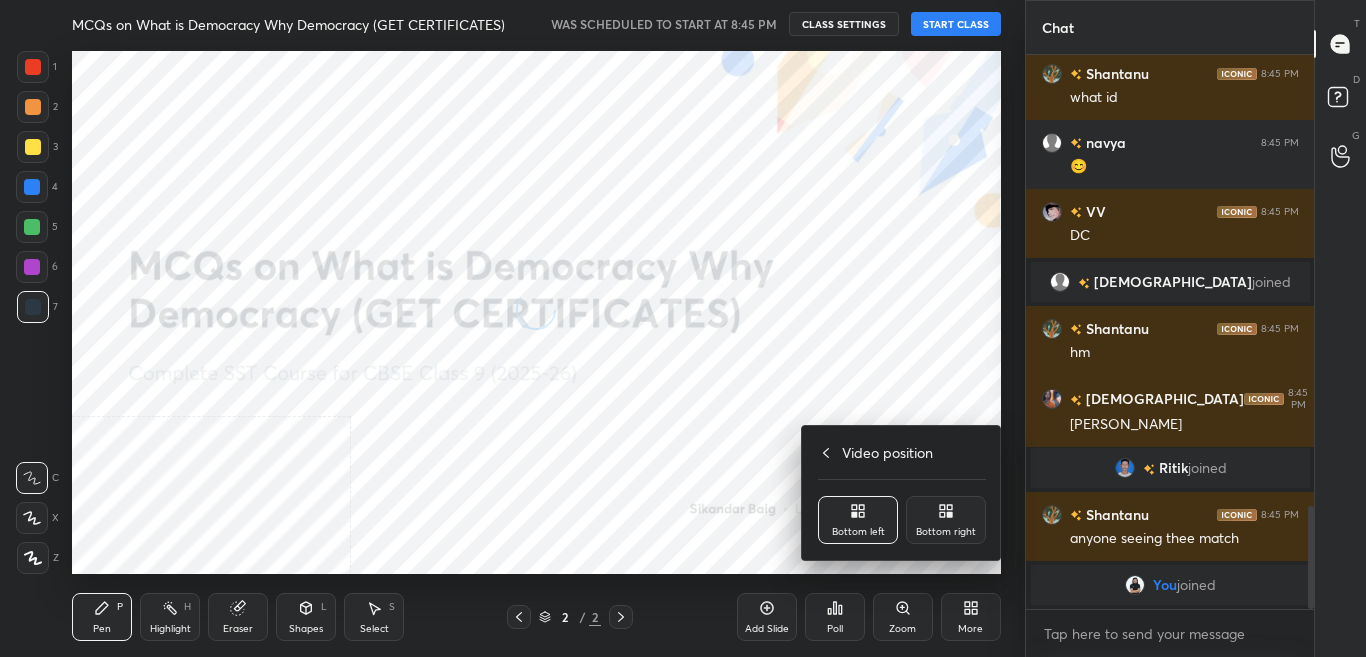 click on "Bottom right" at bounding box center [946, 532] 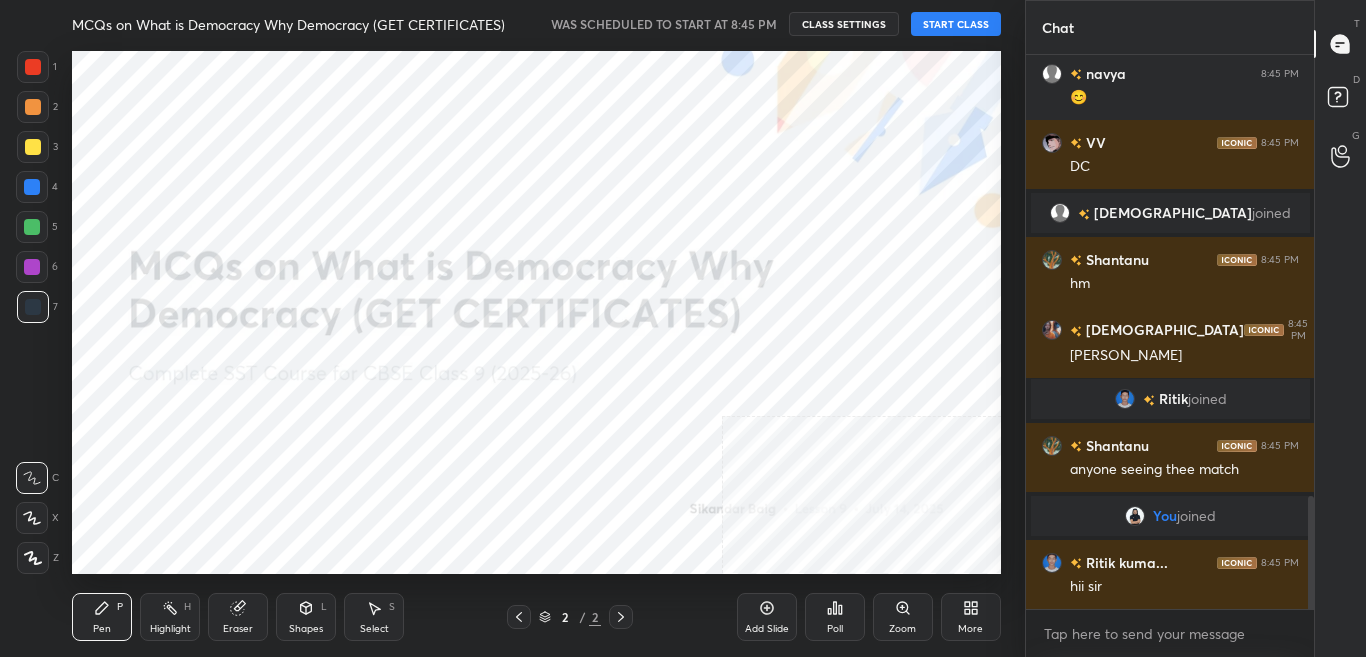 scroll, scrollTop: 2169, scrollLeft: 0, axis: vertical 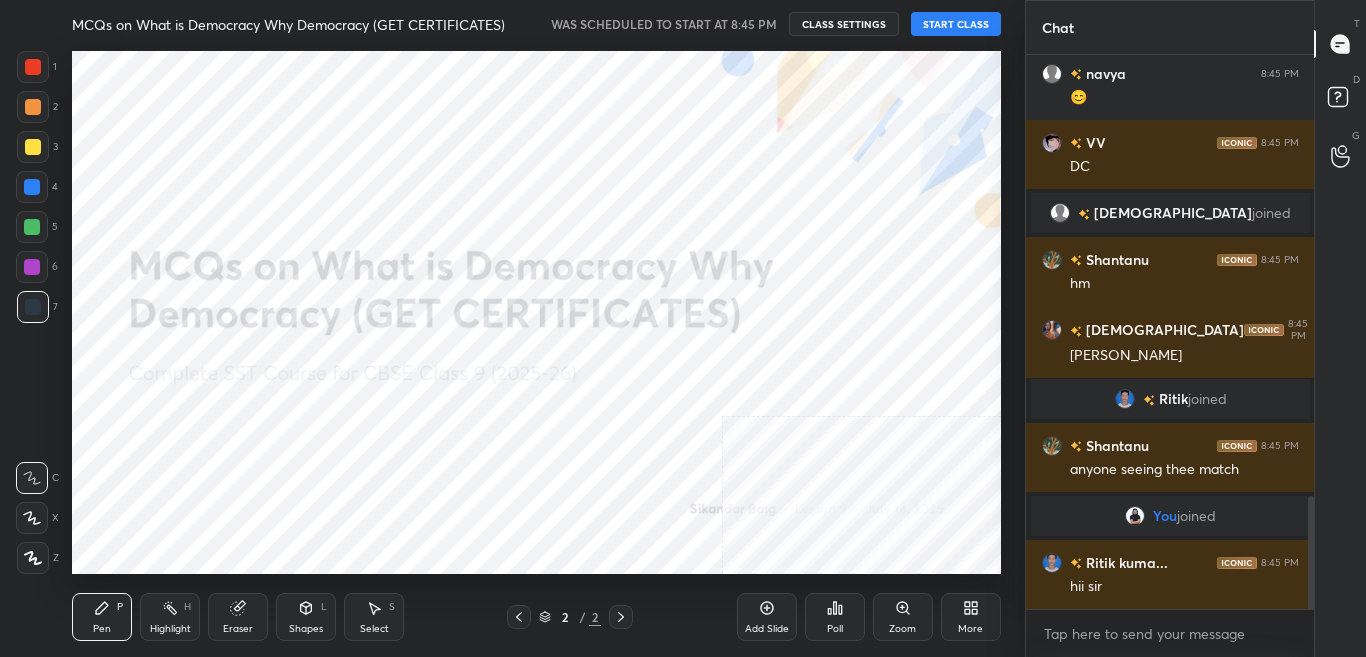 click on "START CLASS" at bounding box center [956, 24] 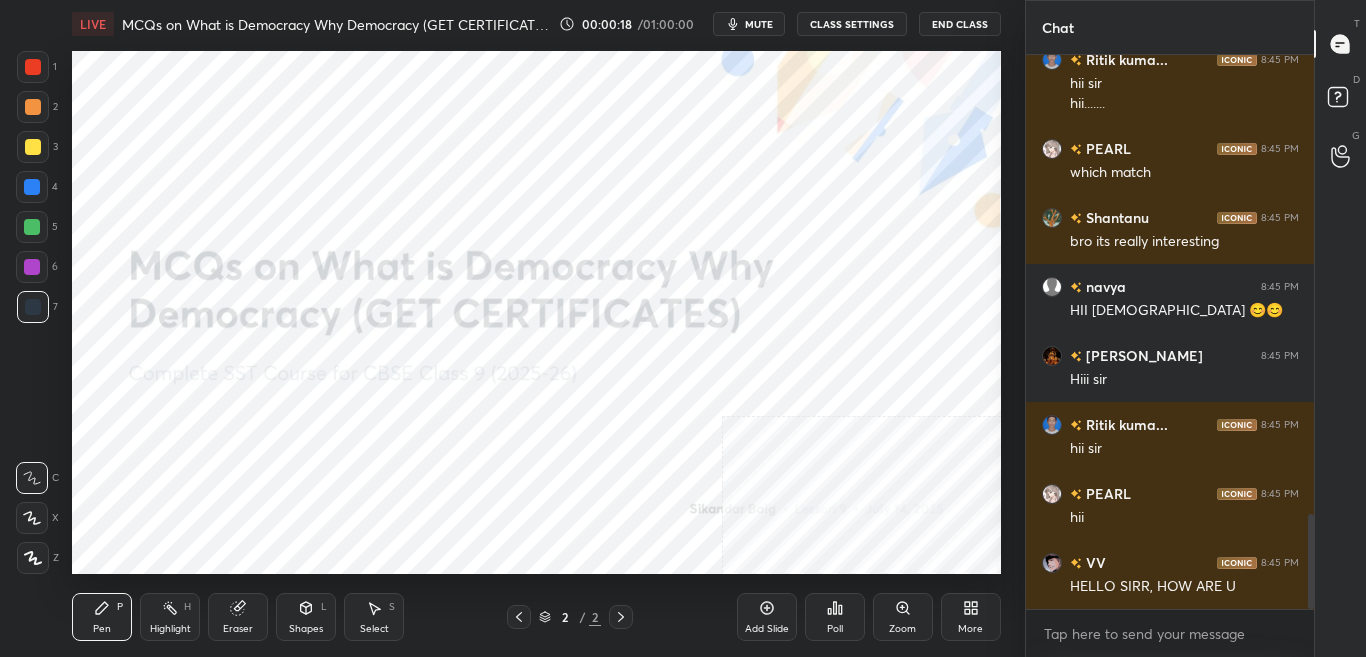 scroll, scrollTop: 2741, scrollLeft: 0, axis: vertical 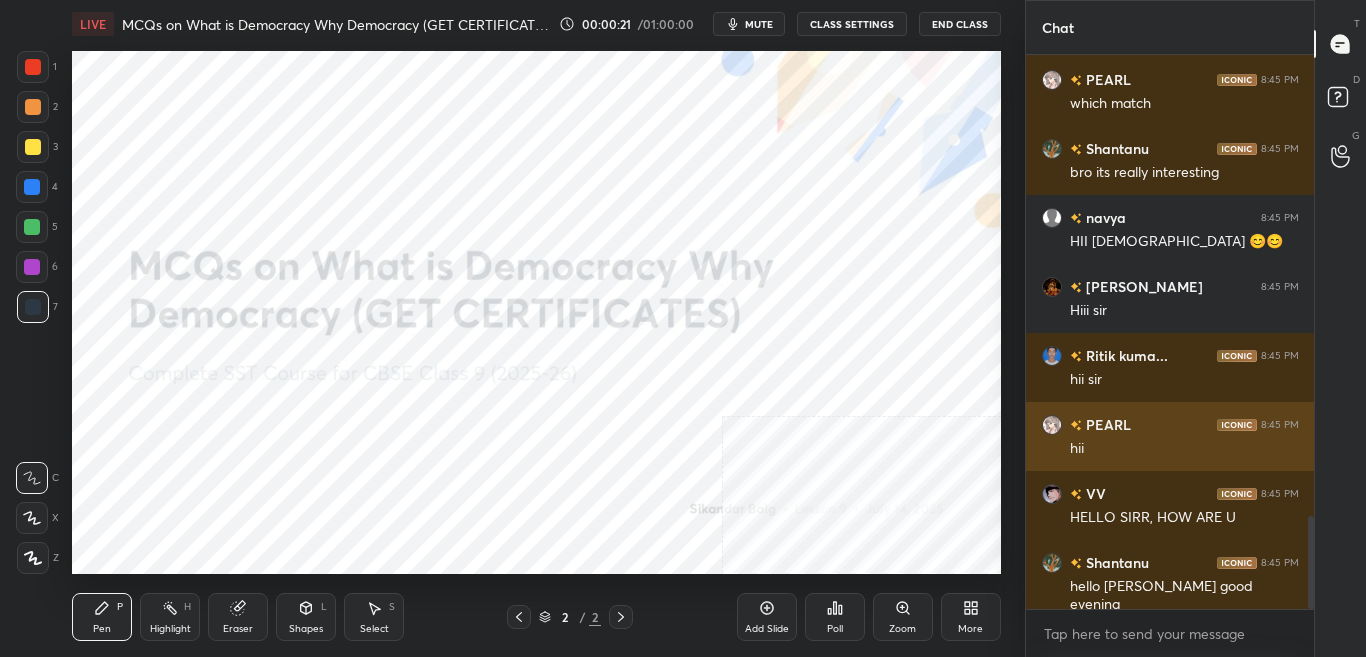click on "PEARL 8:45 PM" at bounding box center [1170, 424] 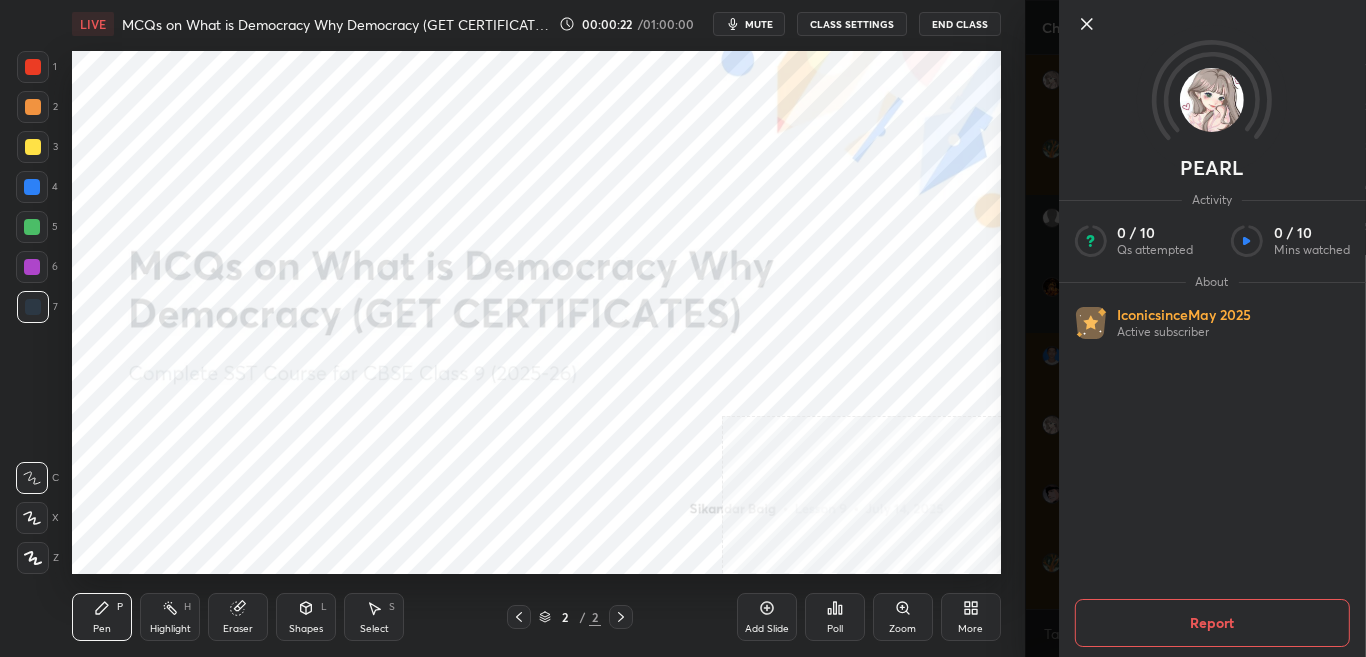 scroll, scrollTop: 2810, scrollLeft: 0, axis: vertical 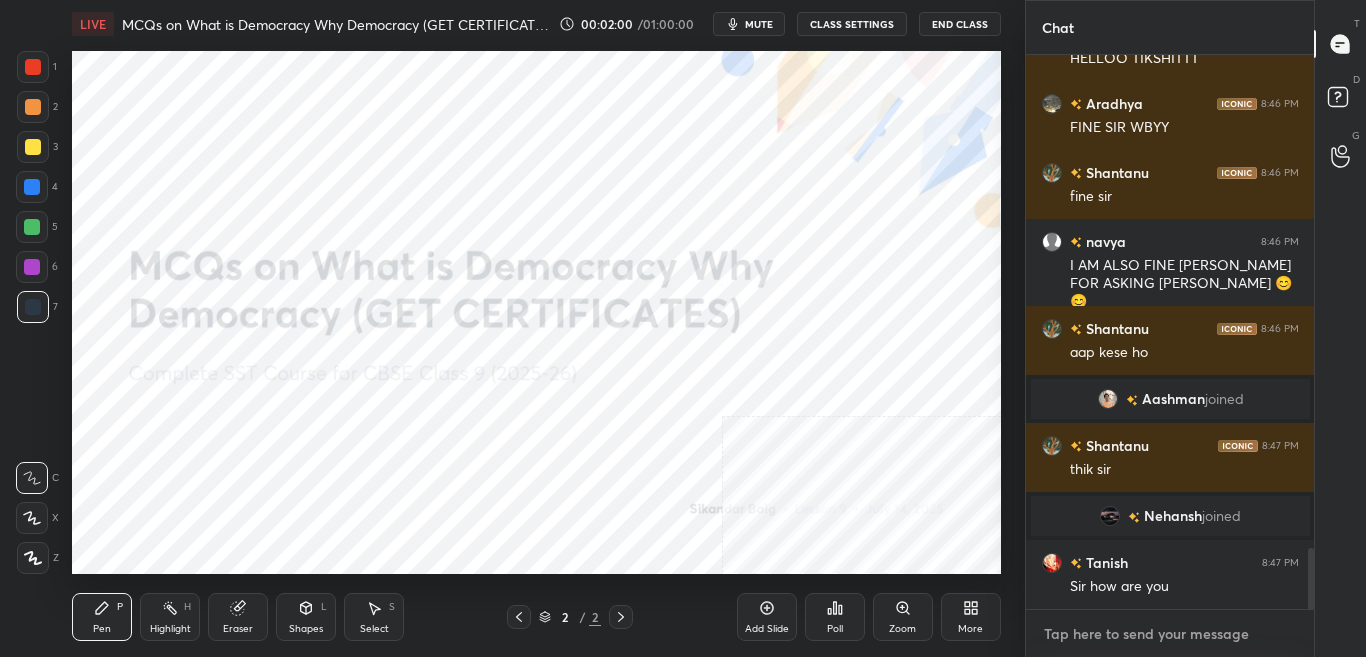 click at bounding box center (1170, 634) 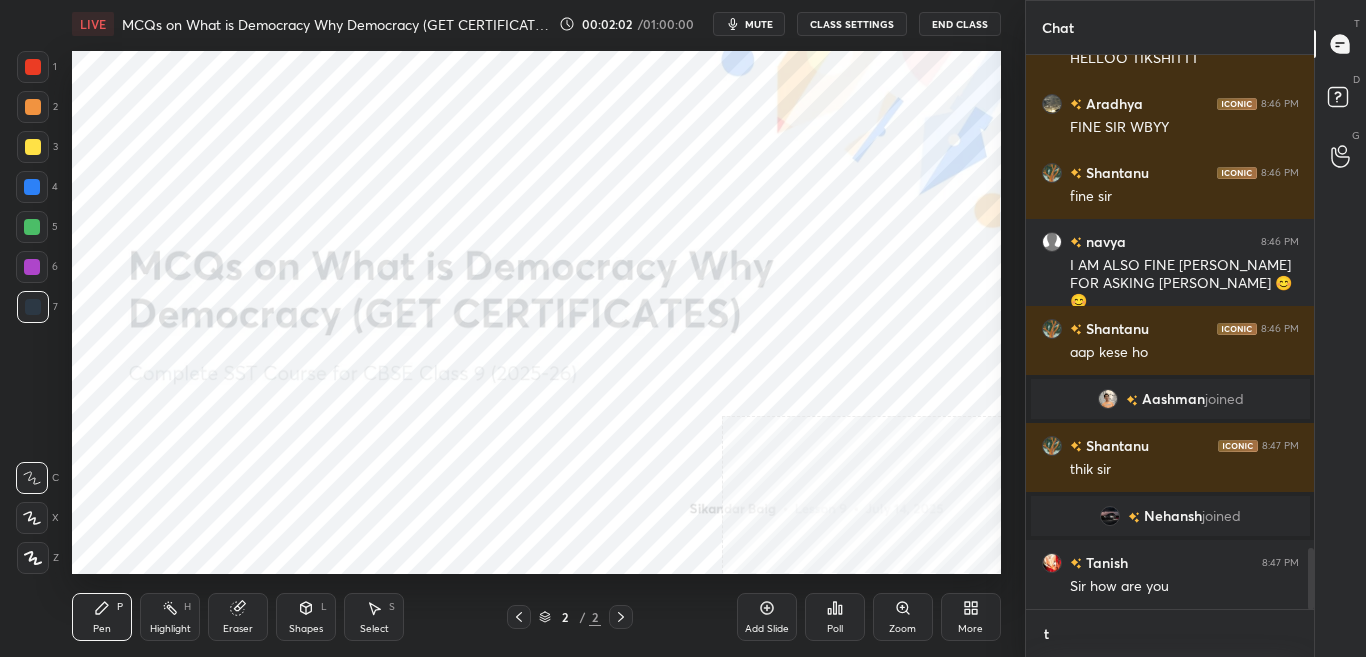 scroll, scrollTop: 542, scrollLeft: 282, axis: both 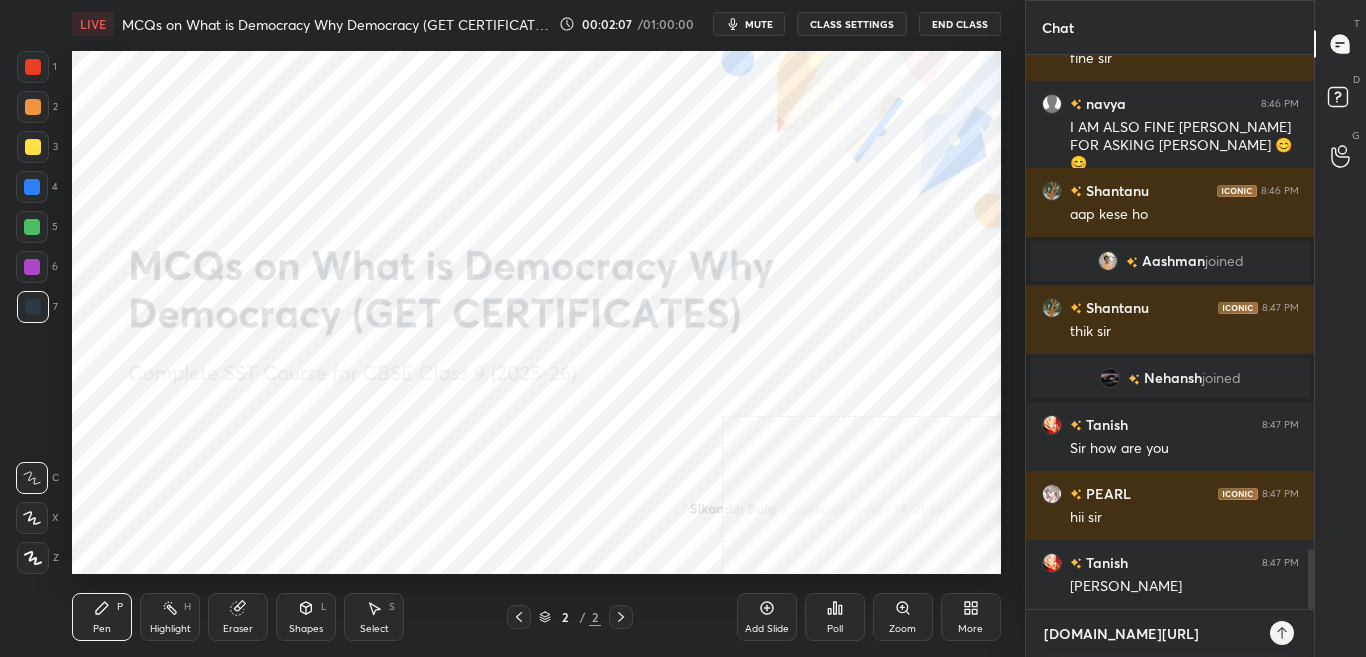 type on "[DOMAIN_NAME][URL]" 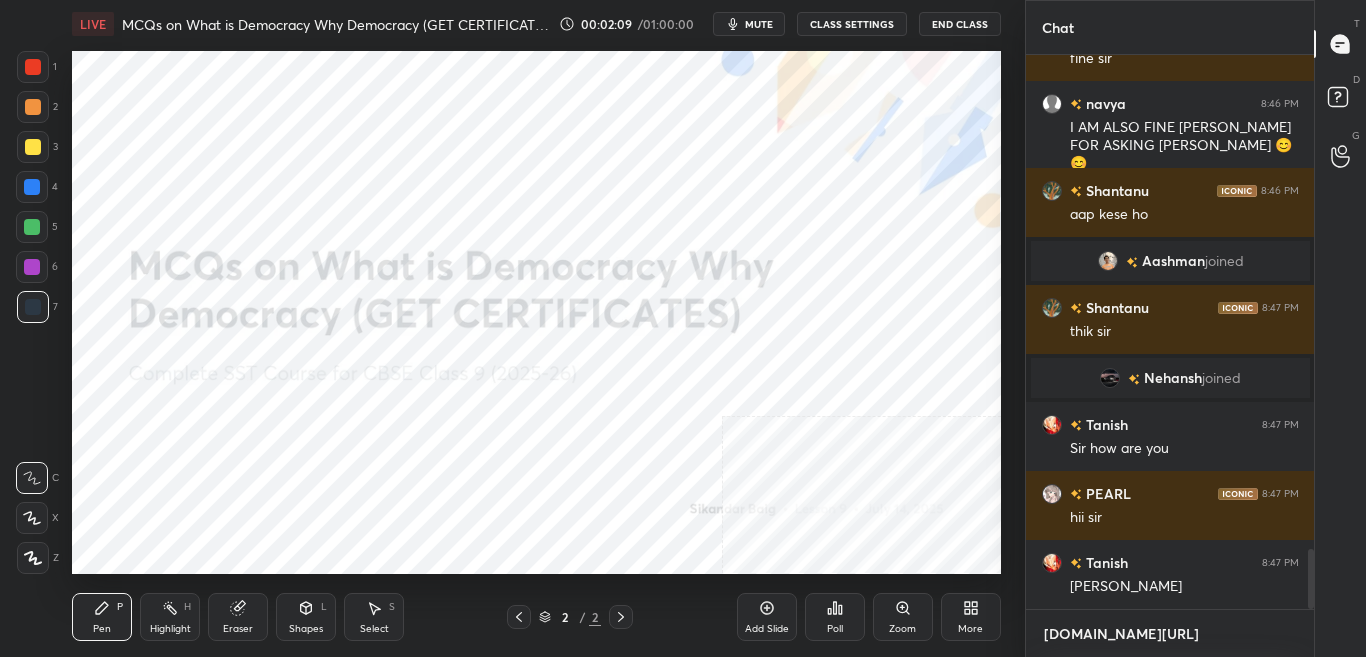 type 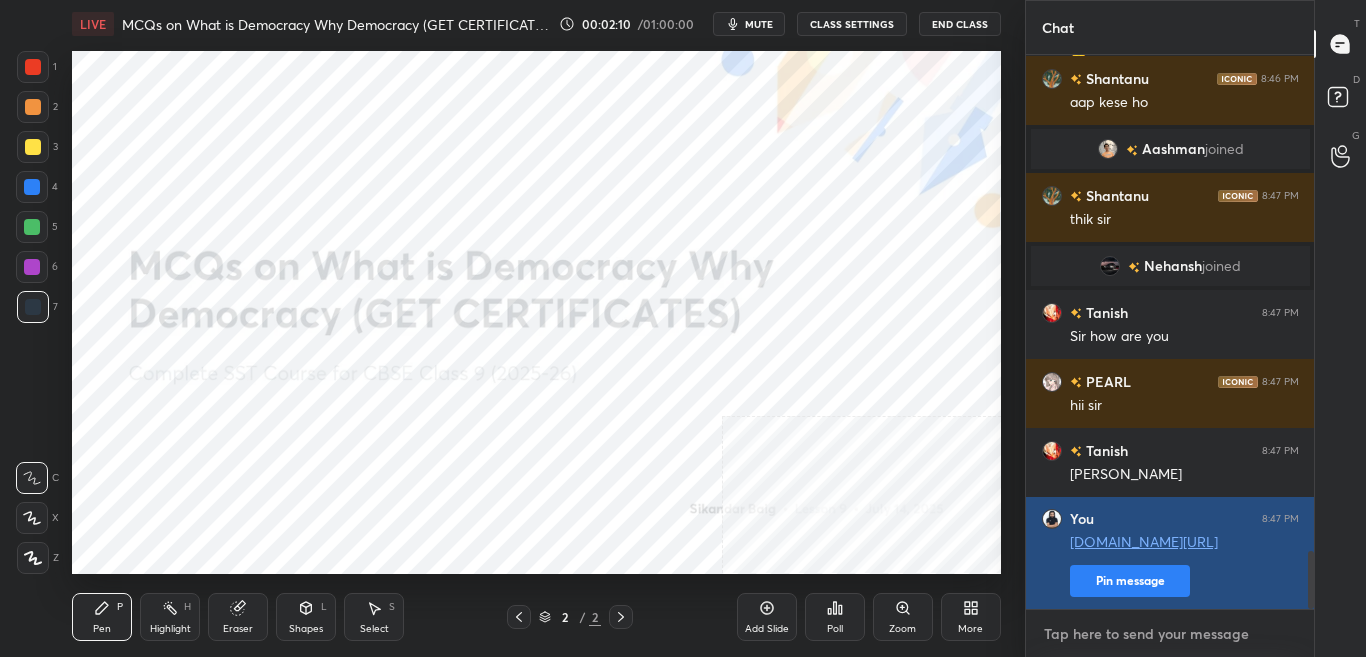 scroll, scrollTop: 4767, scrollLeft: 0, axis: vertical 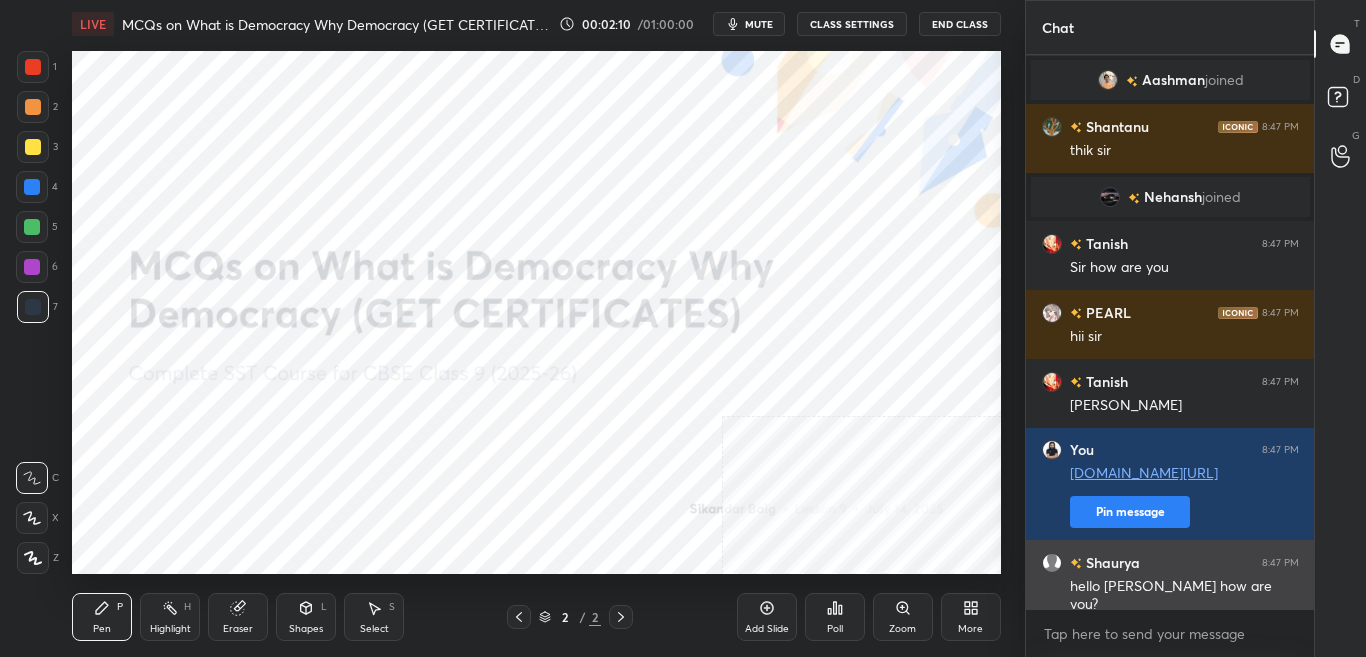 click on "hello [PERSON_NAME] how are you?" at bounding box center [1184, 594] 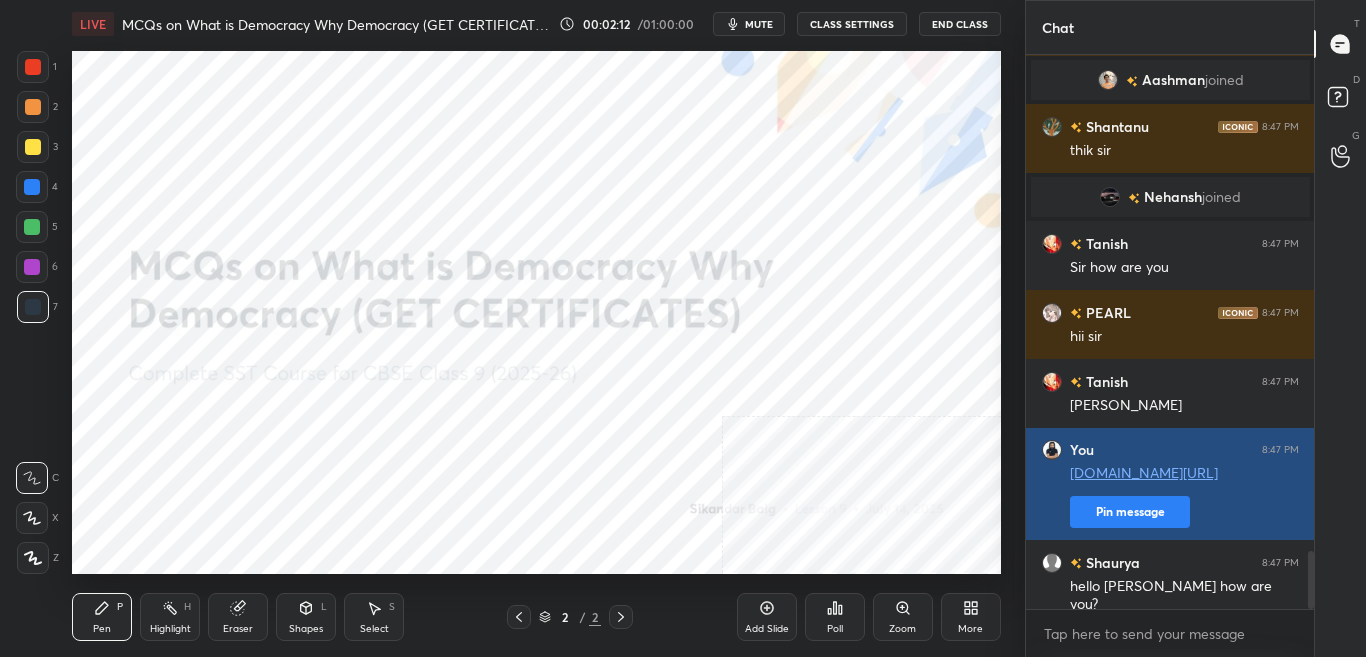 click on "Pin message" at bounding box center (1130, 512) 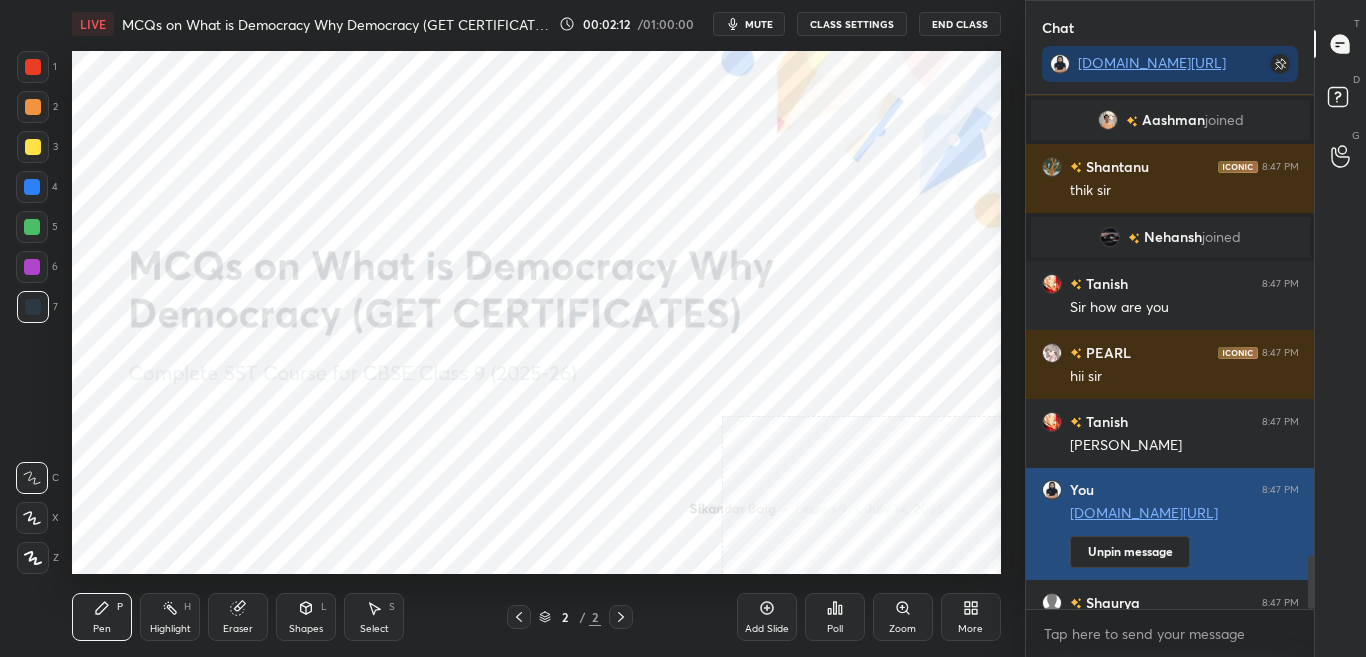 scroll, scrollTop: 508, scrollLeft: 282, axis: both 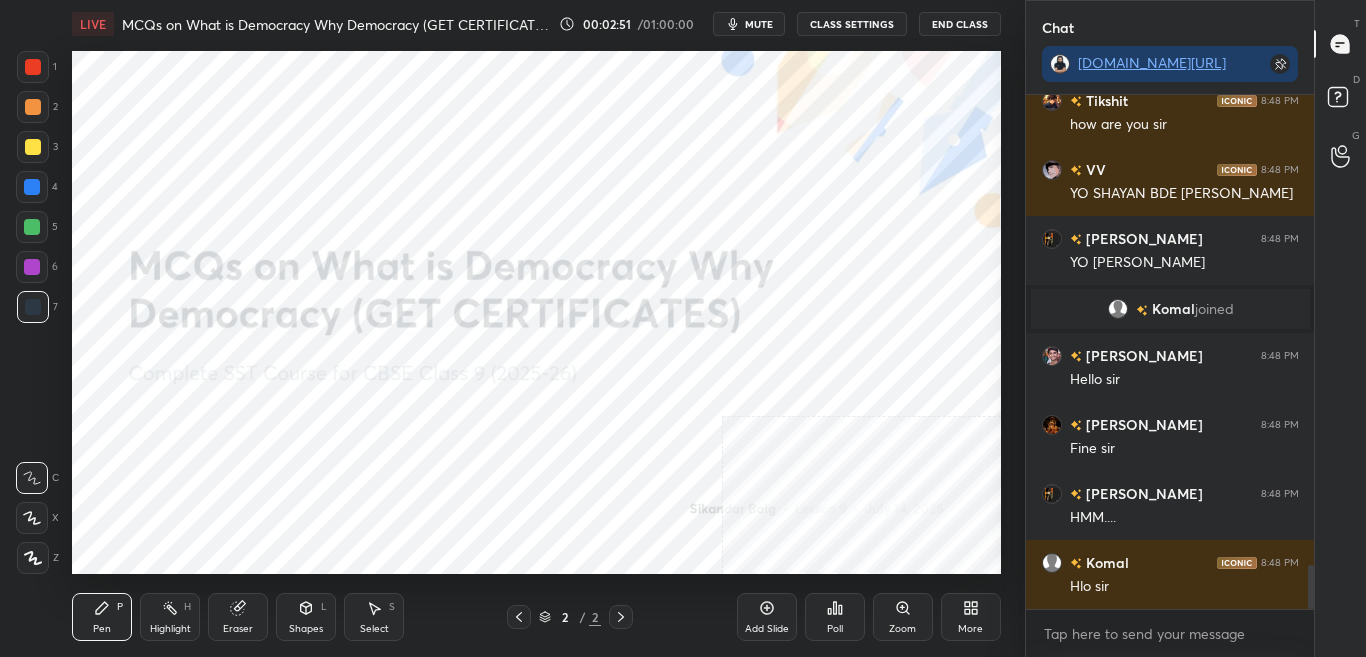 click at bounding box center [33, 67] 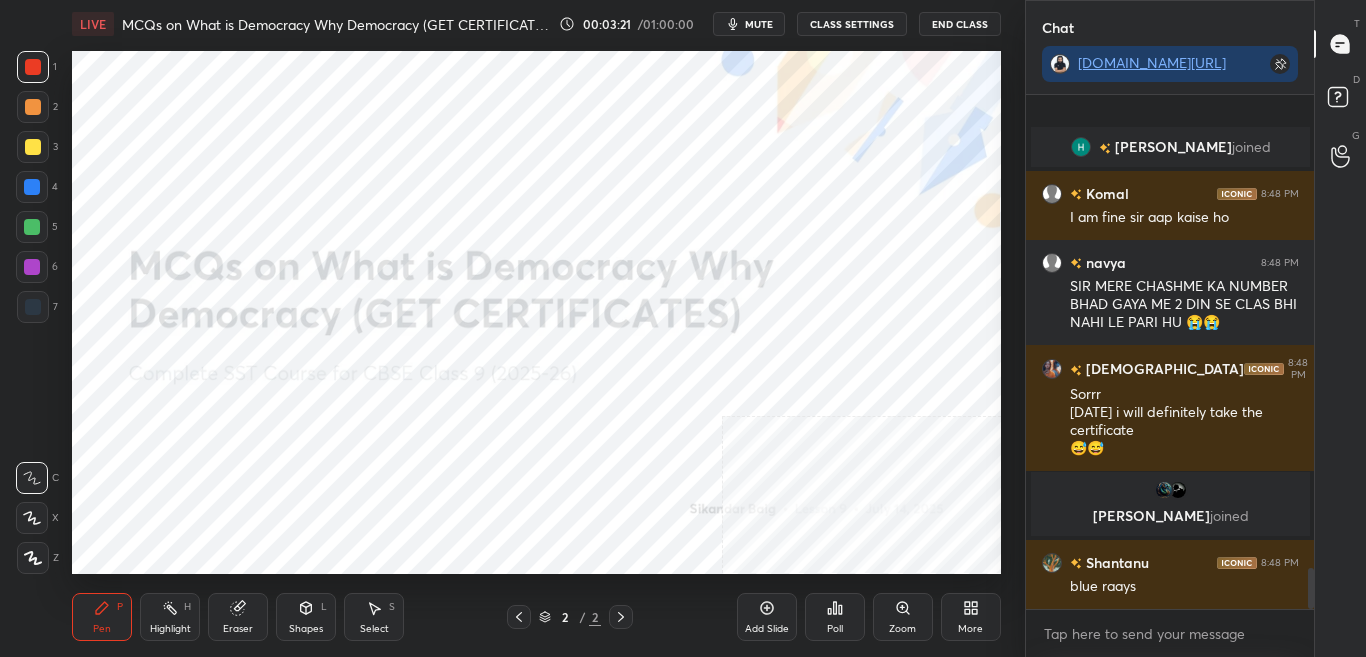 scroll, scrollTop: 5932, scrollLeft: 0, axis: vertical 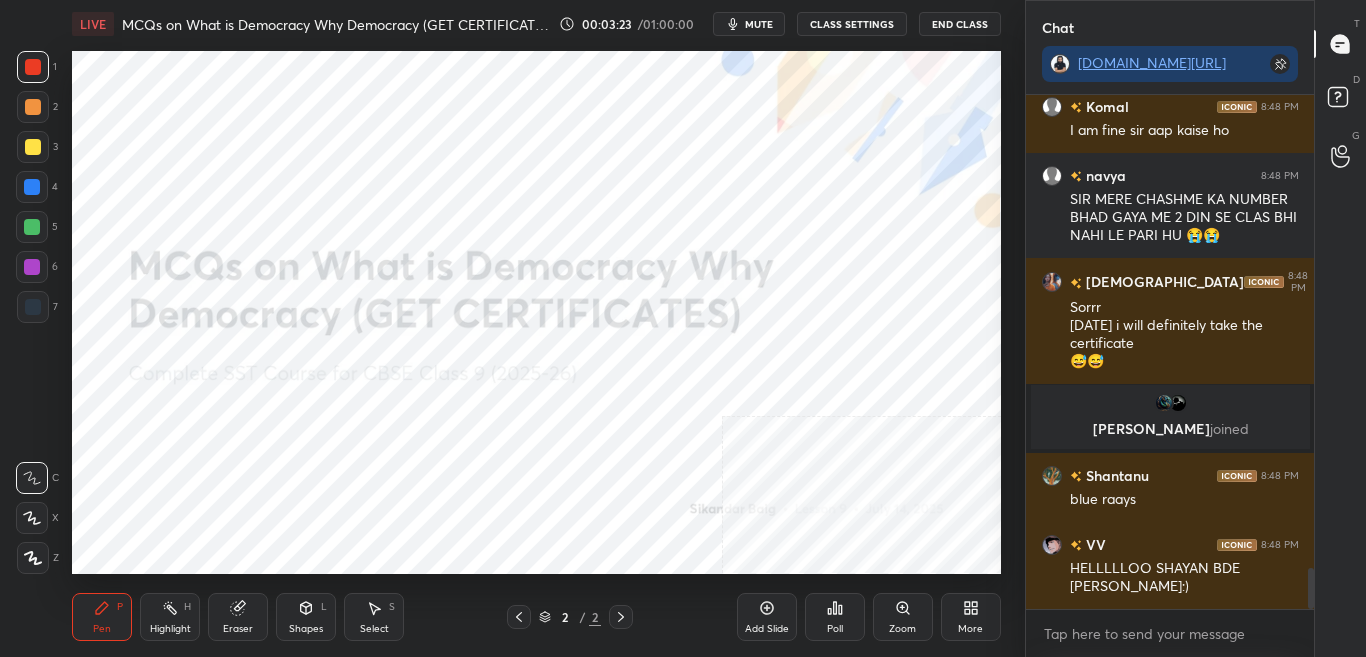 drag, startPoint x: 768, startPoint y: 7, endPoint x: 773, endPoint y: 18, distance: 12.083046 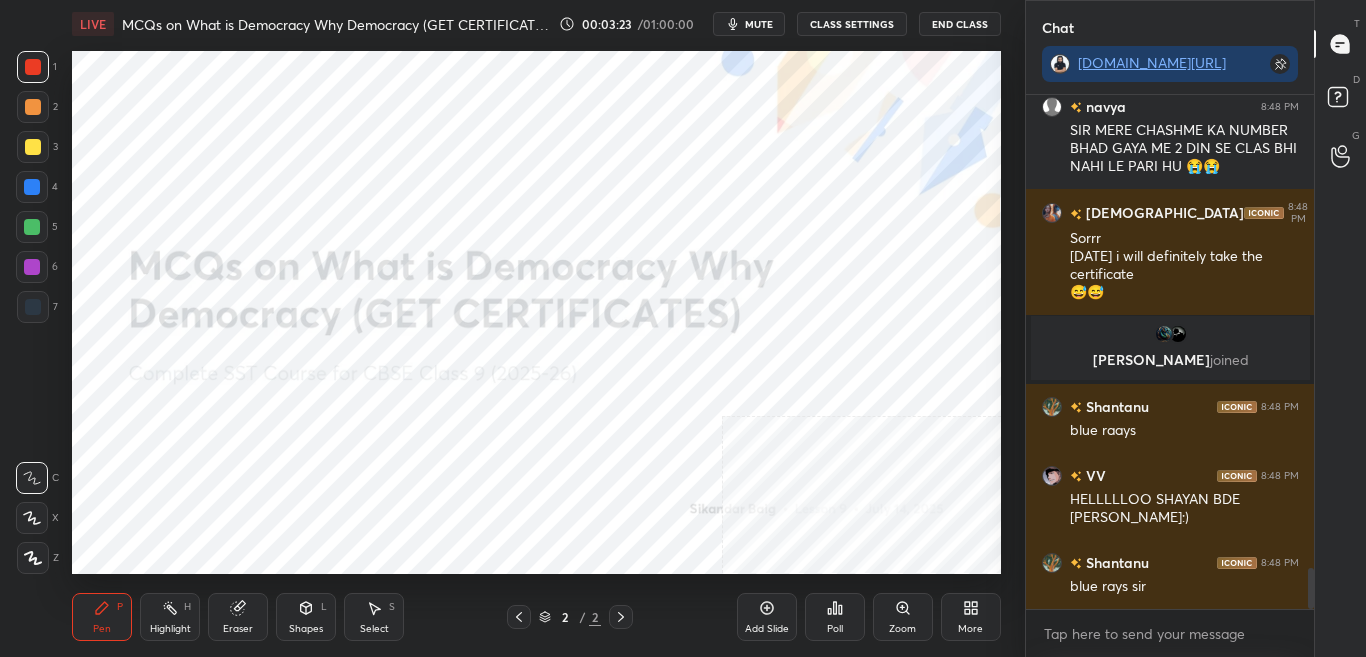 click on "mute" at bounding box center [759, 24] 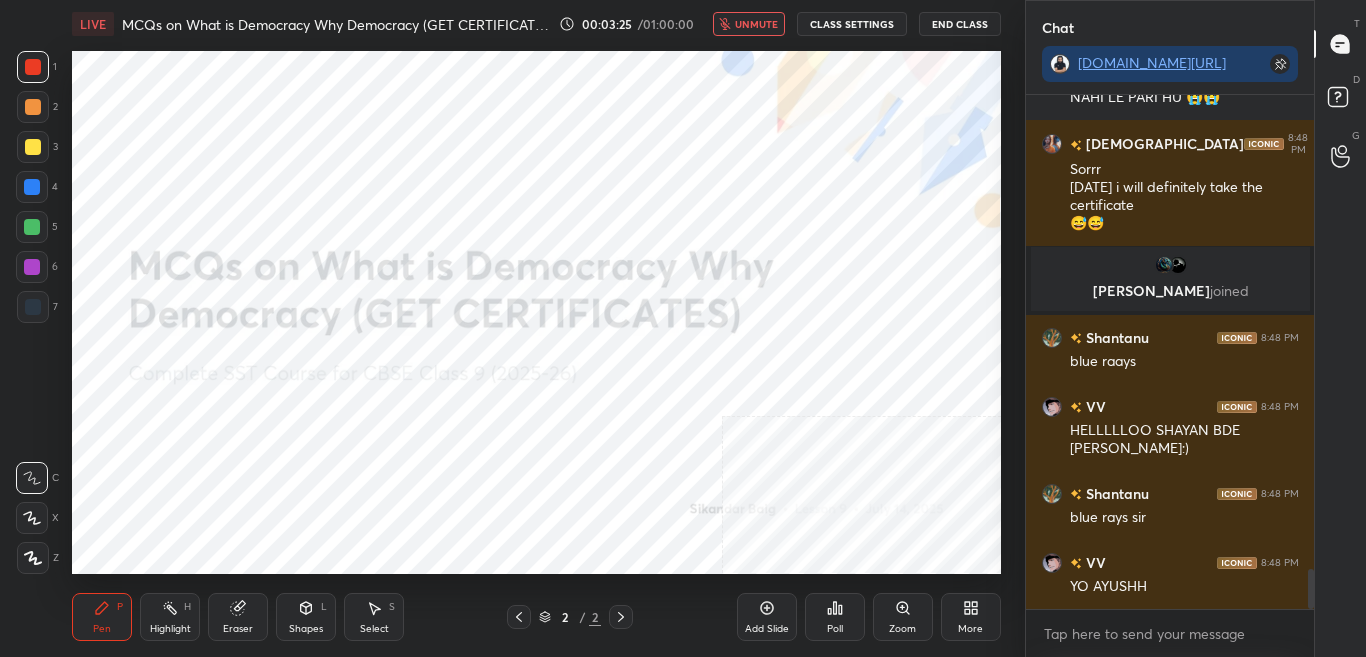 scroll, scrollTop: 6139, scrollLeft: 0, axis: vertical 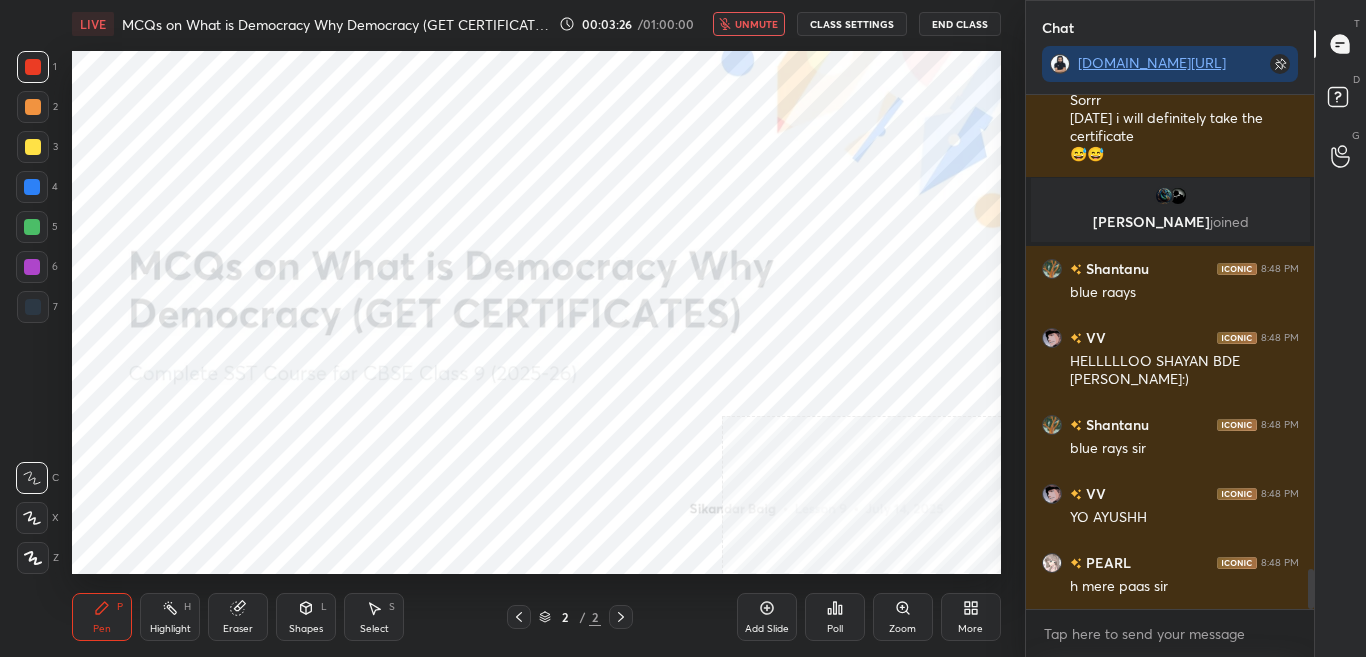 drag, startPoint x: 759, startPoint y: 14, endPoint x: 764, endPoint y: 27, distance: 13.928389 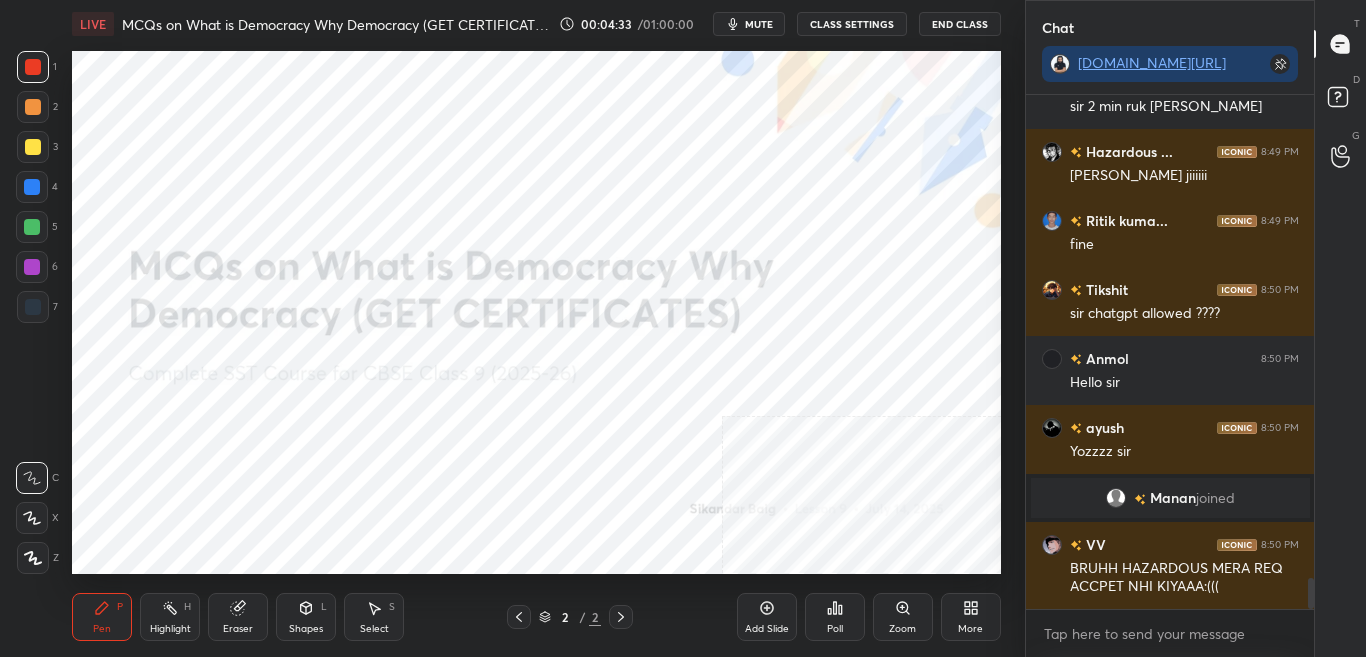 scroll, scrollTop: 8014, scrollLeft: 0, axis: vertical 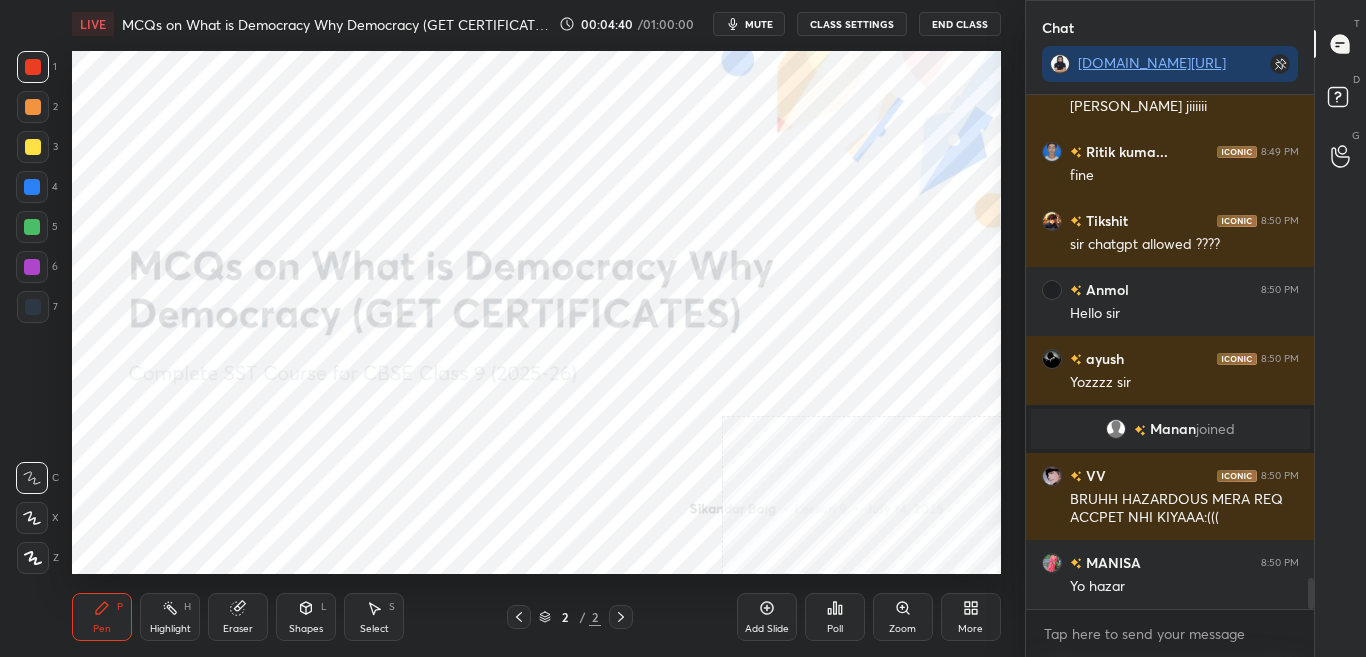 click on "More" at bounding box center [970, 629] 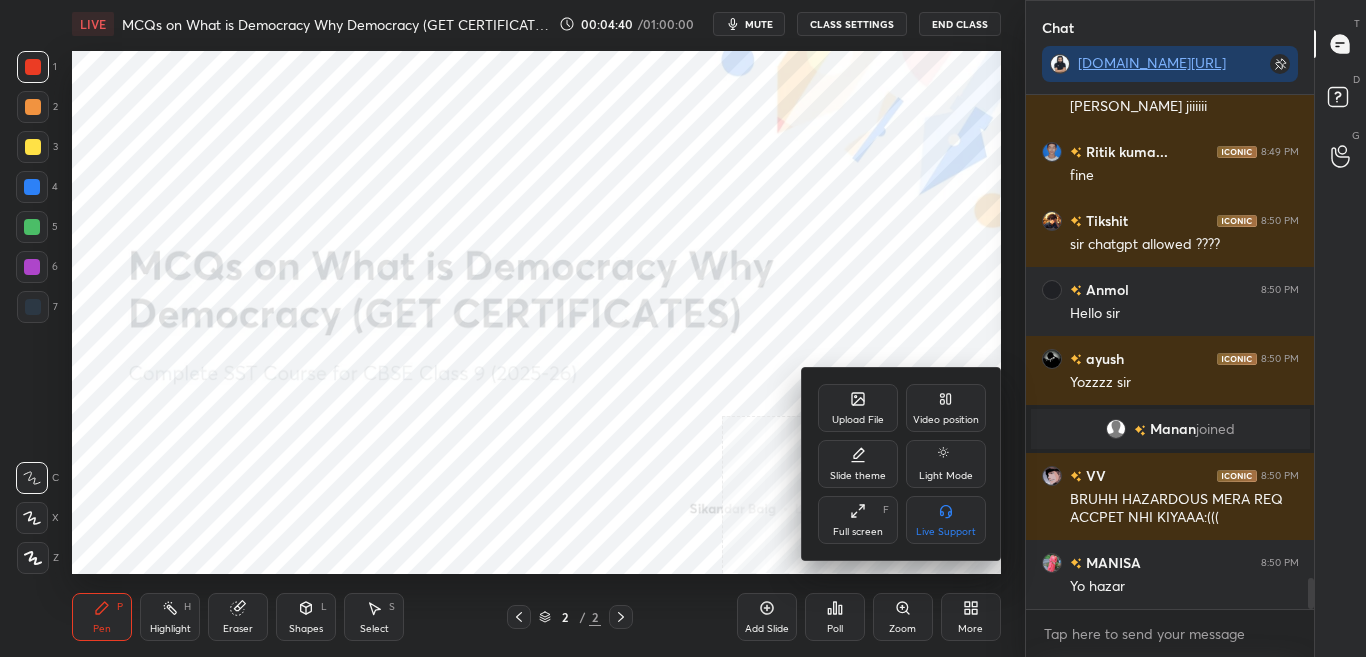 scroll, scrollTop: 8083, scrollLeft: 0, axis: vertical 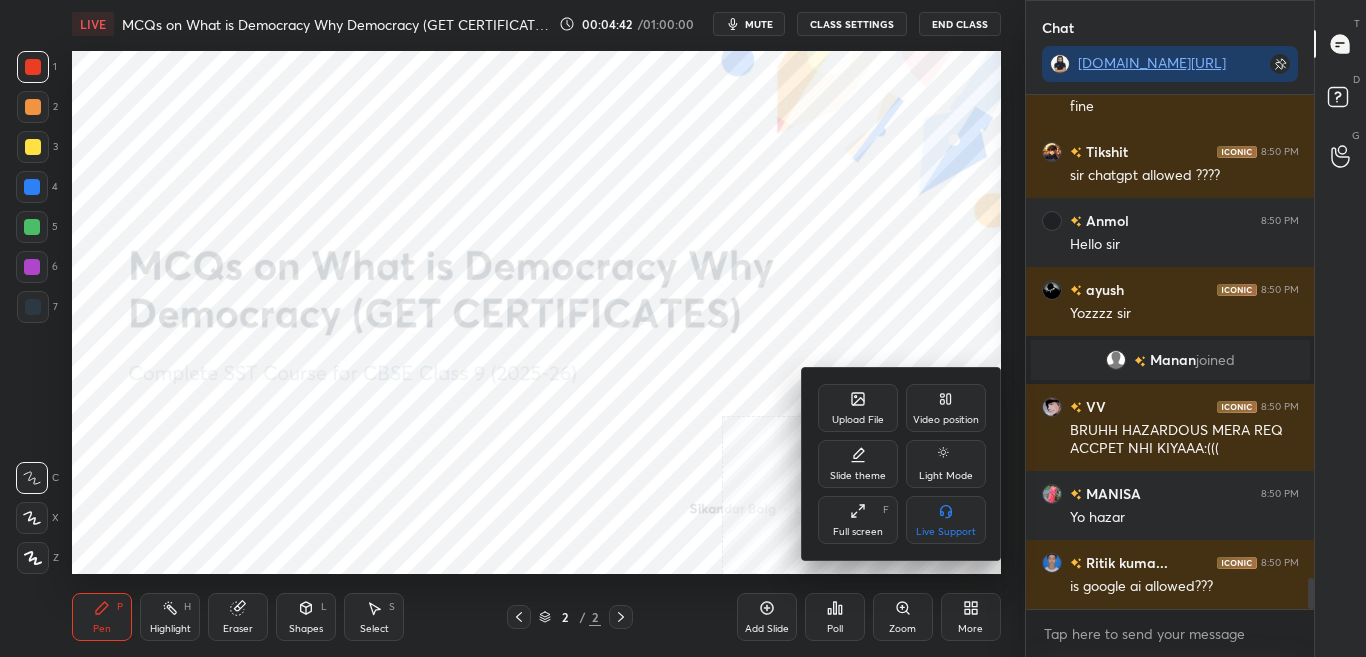click on "Upload File" at bounding box center [858, 408] 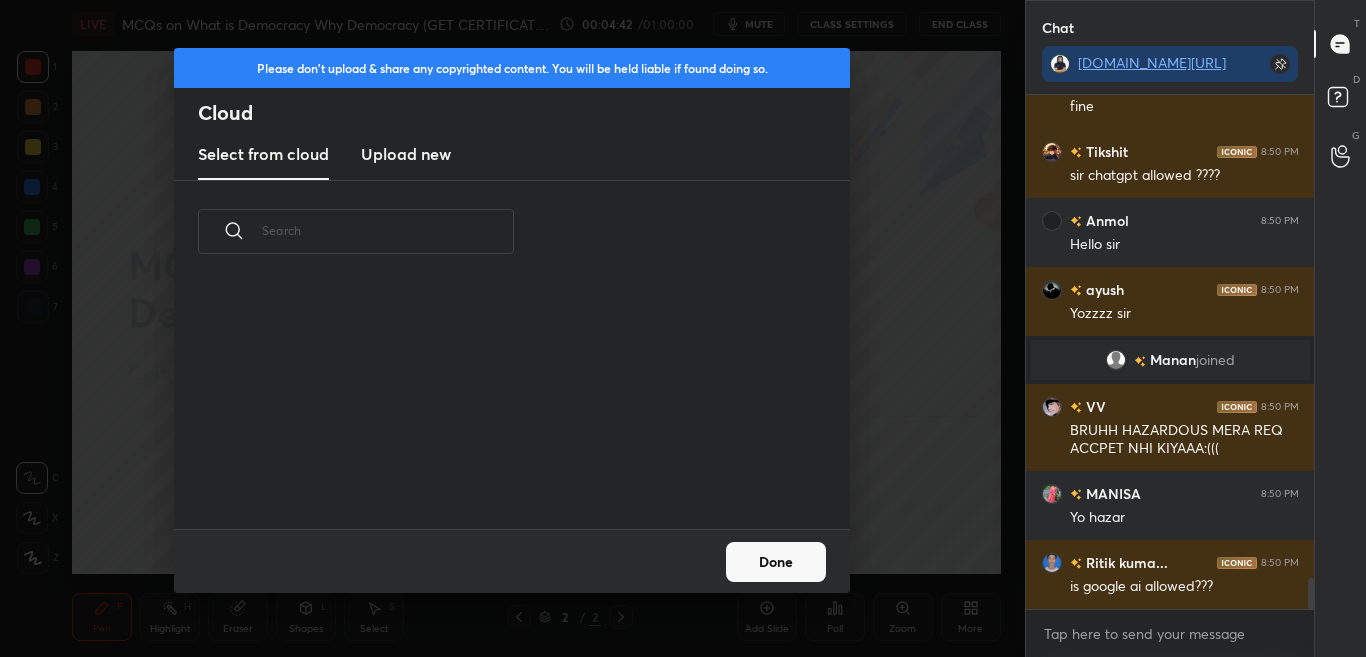 scroll, scrollTop: 7, scrollLeft: 11, axis: both 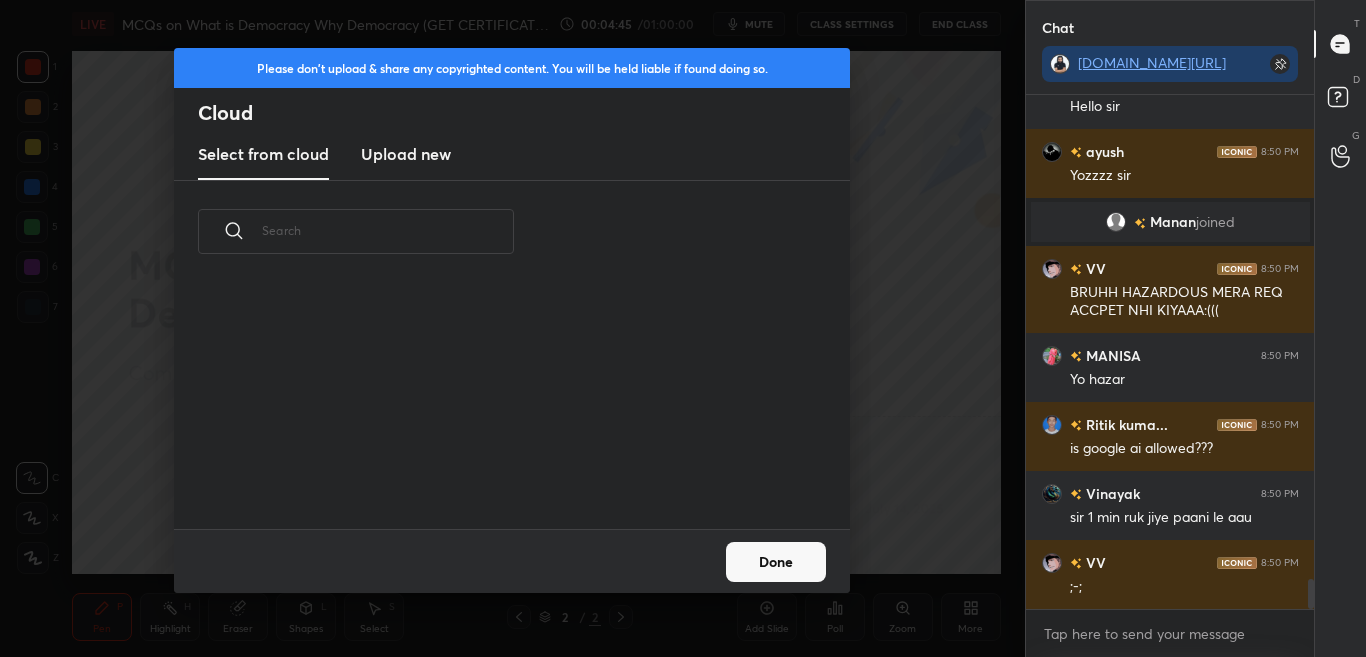 click on "Upload new" at bounding box center [406, 154] 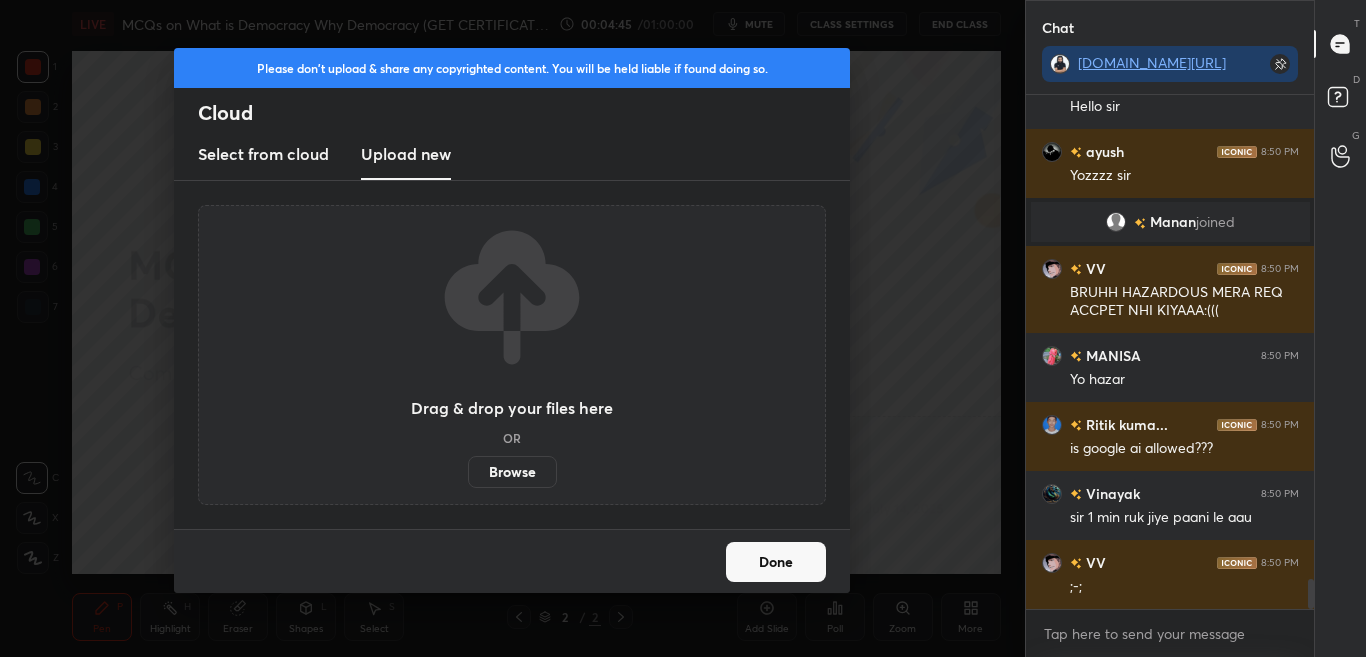 scroll, scrollTop: 8290, scrollLeft: 0, axis: vertical 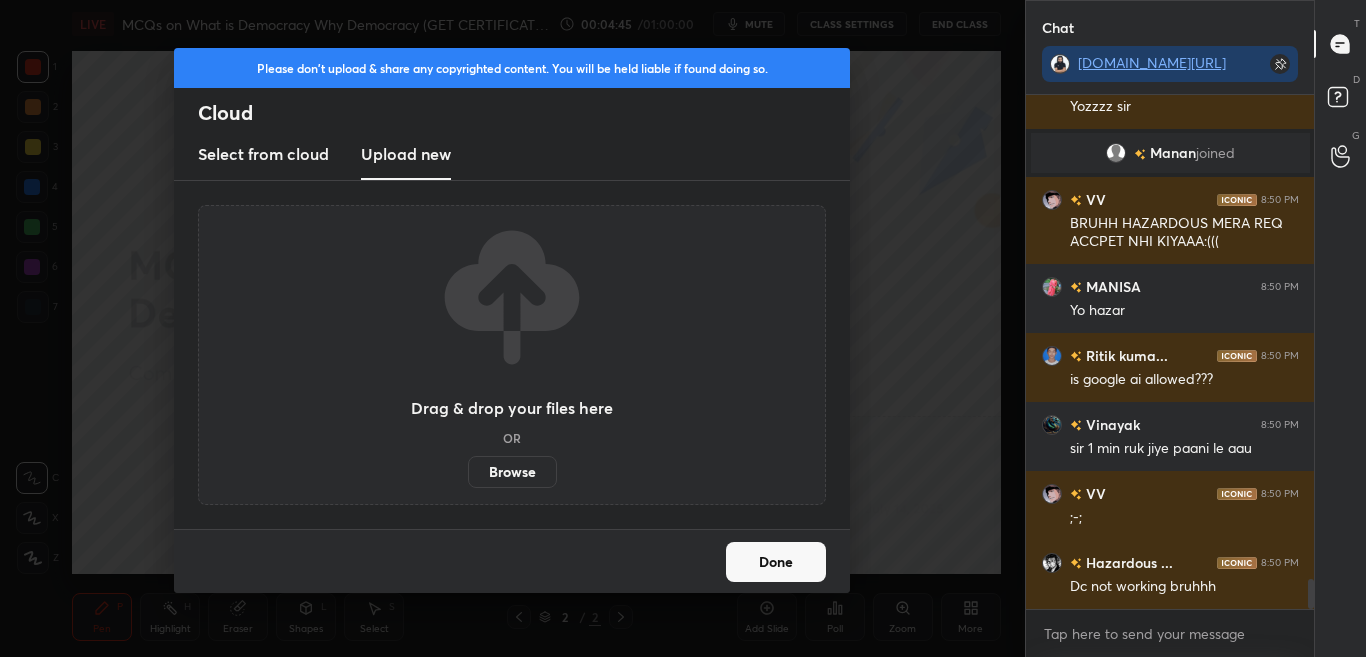 click on "Browse" at bounding box center [512, 472] 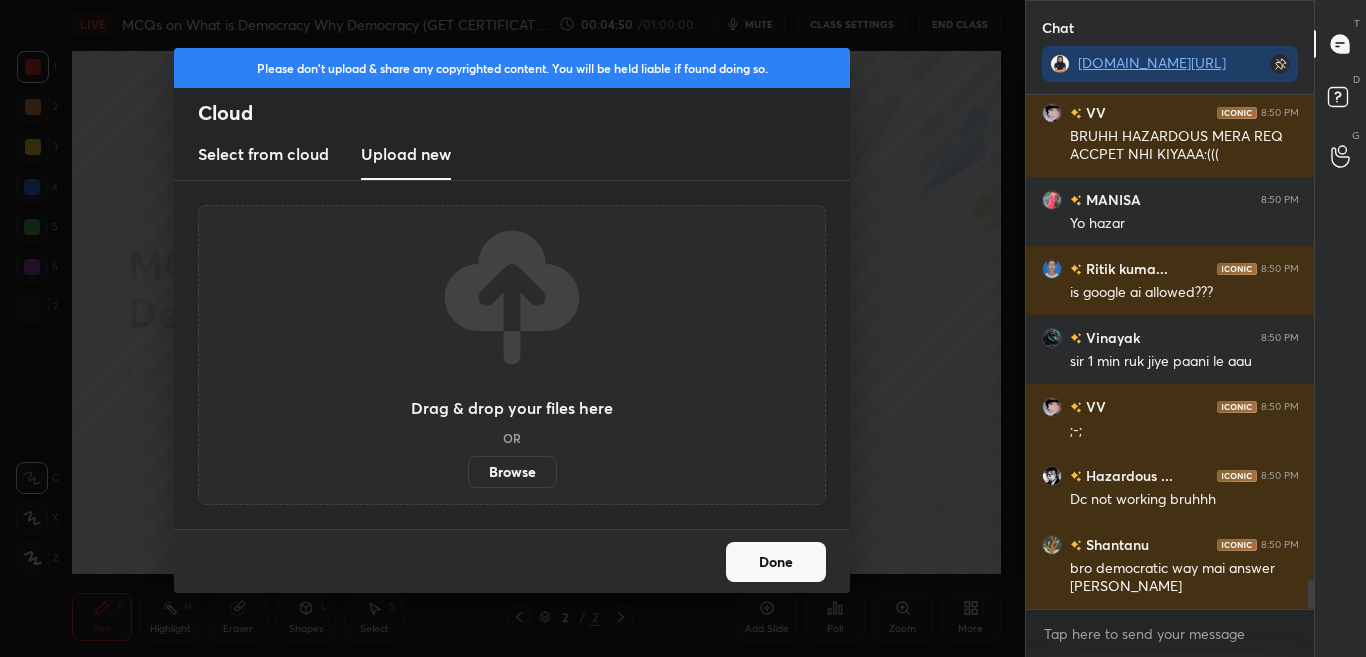 scroll, scrollTop: 8446, scrollLeft: 0, axis: vertical 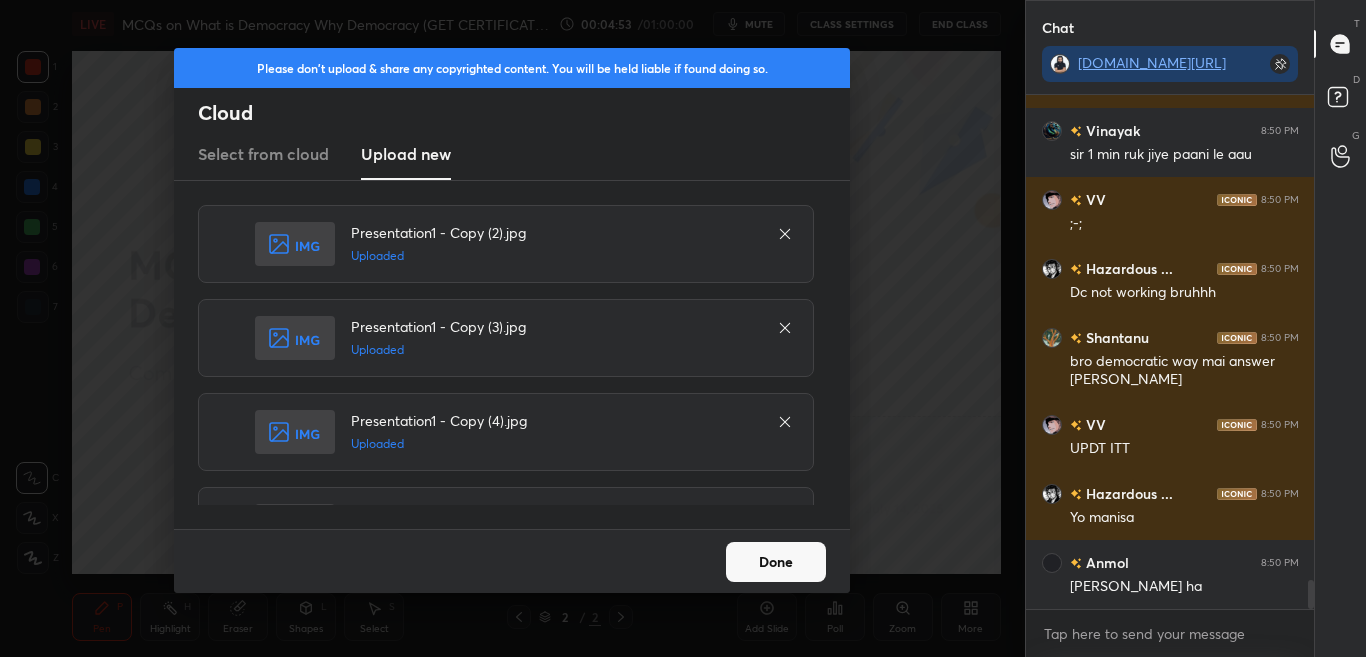 click on "Done" at bounding box center [776, 562] 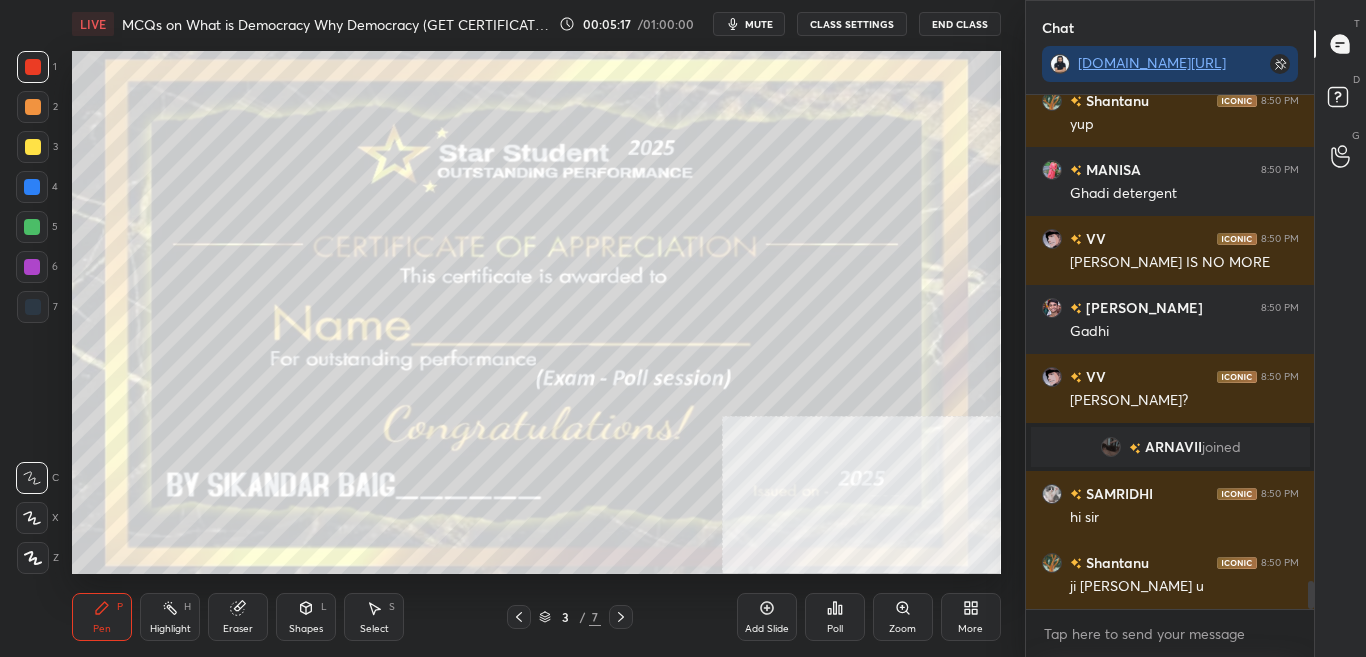scroll, scrollTop: 8967, scrollLeft: 0, axis: vertical 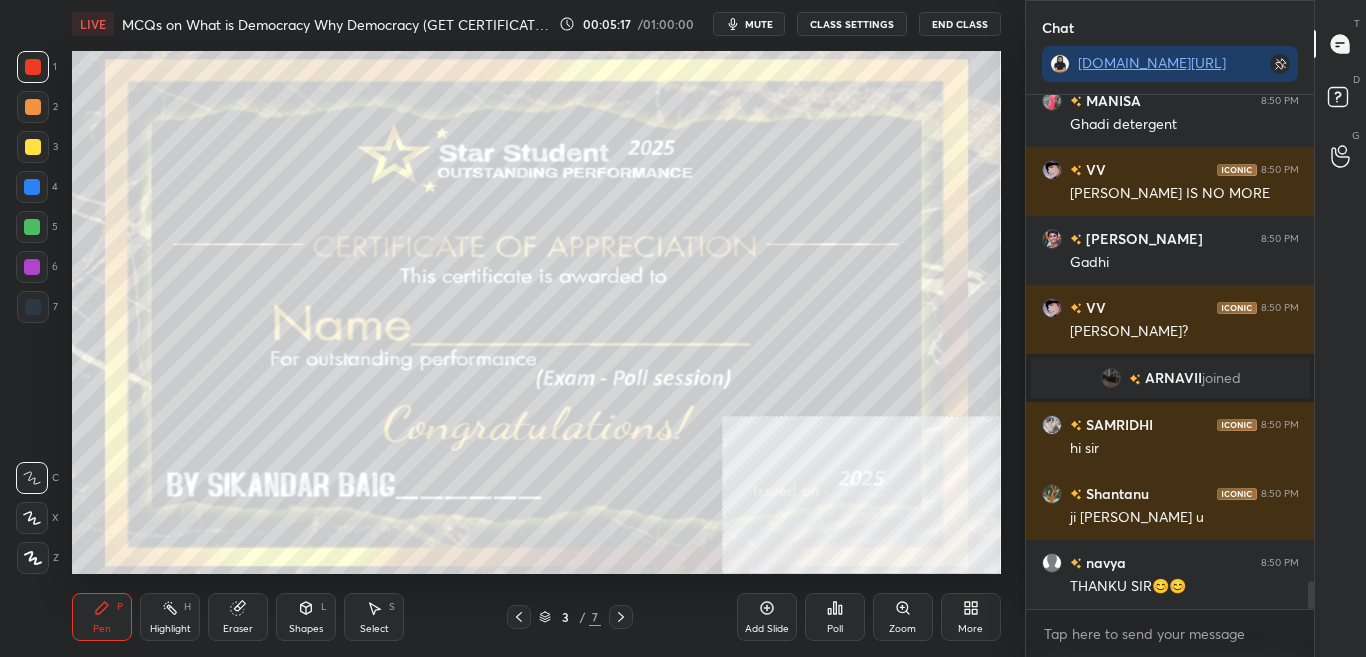 click at bounding box center [621, 617] 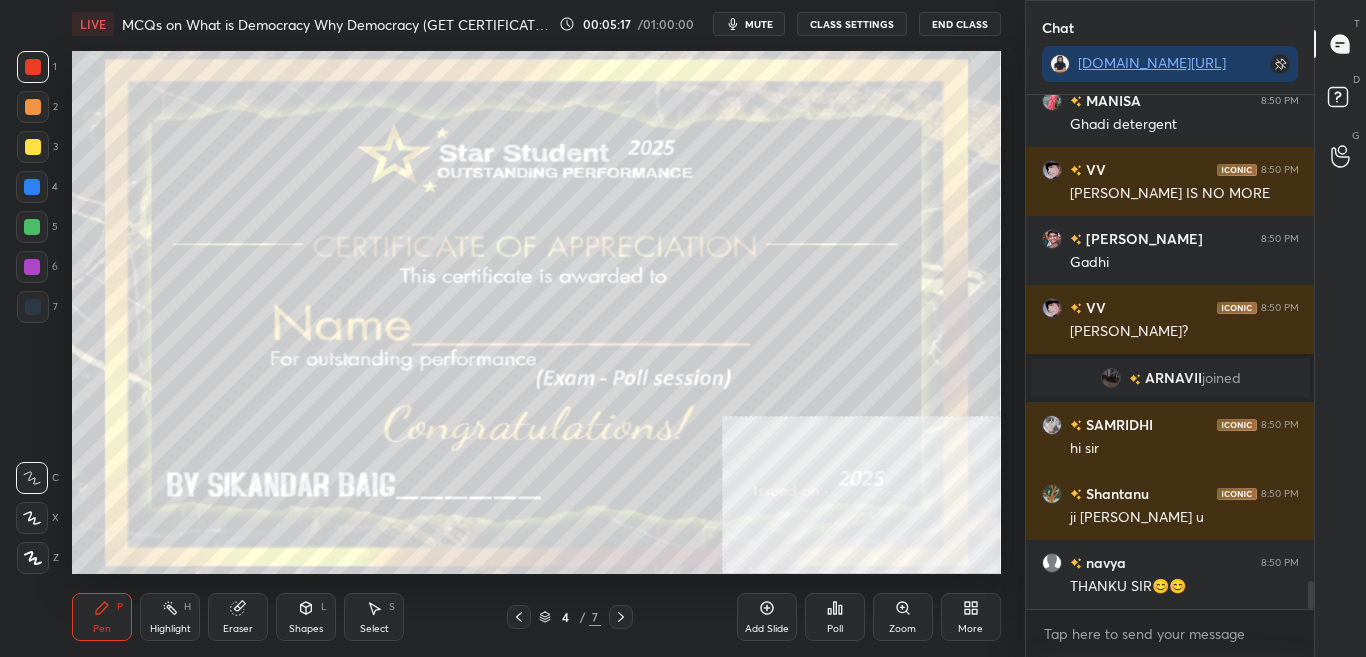 click at bounding box center [621, 617] 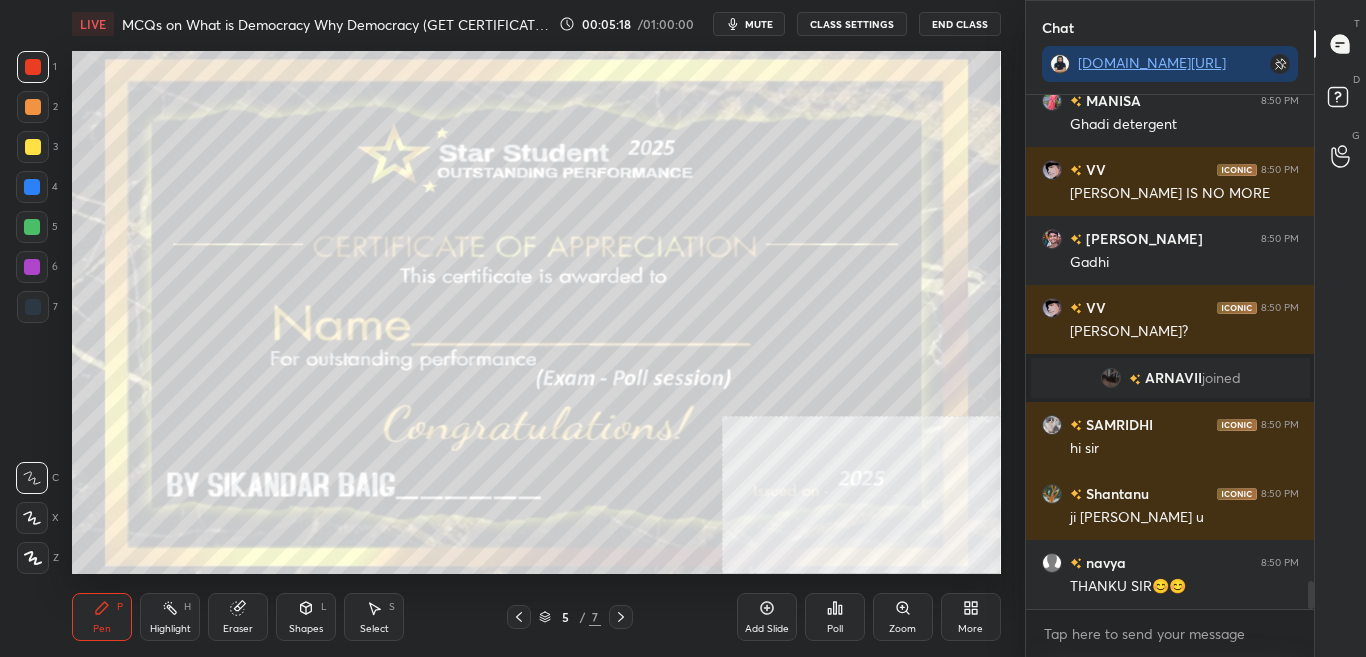 click at bounding box center (621, 617) 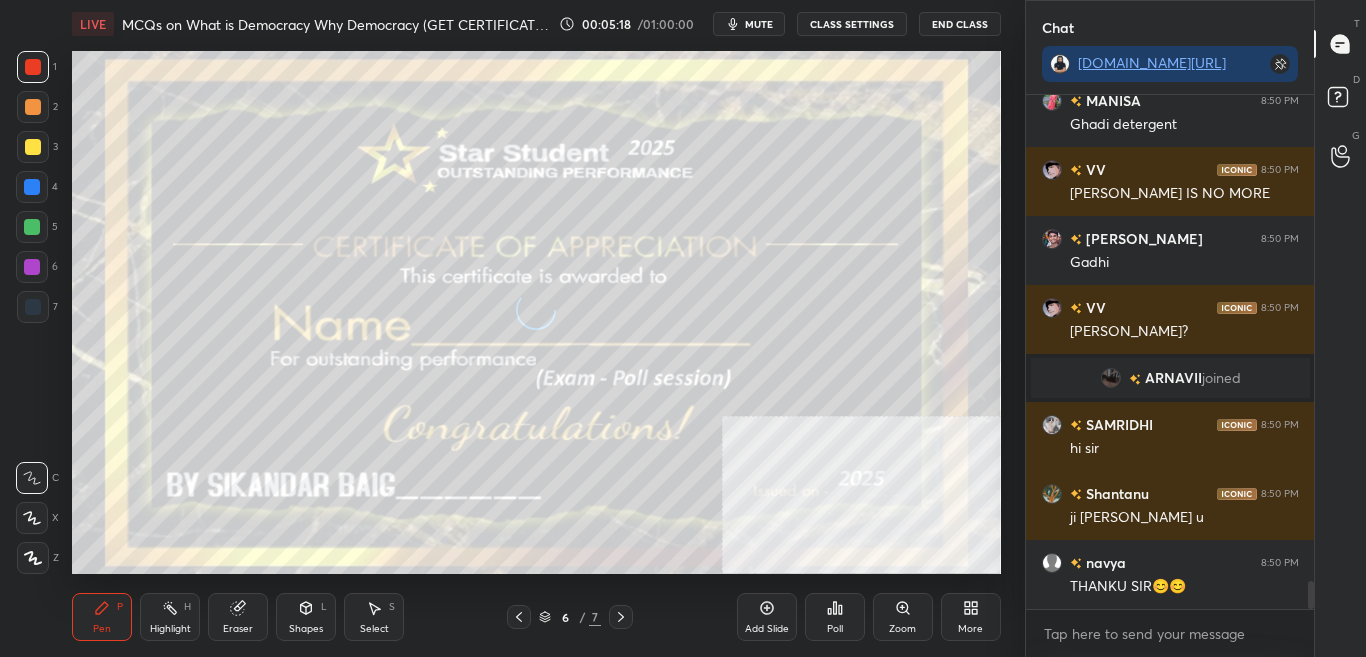 click 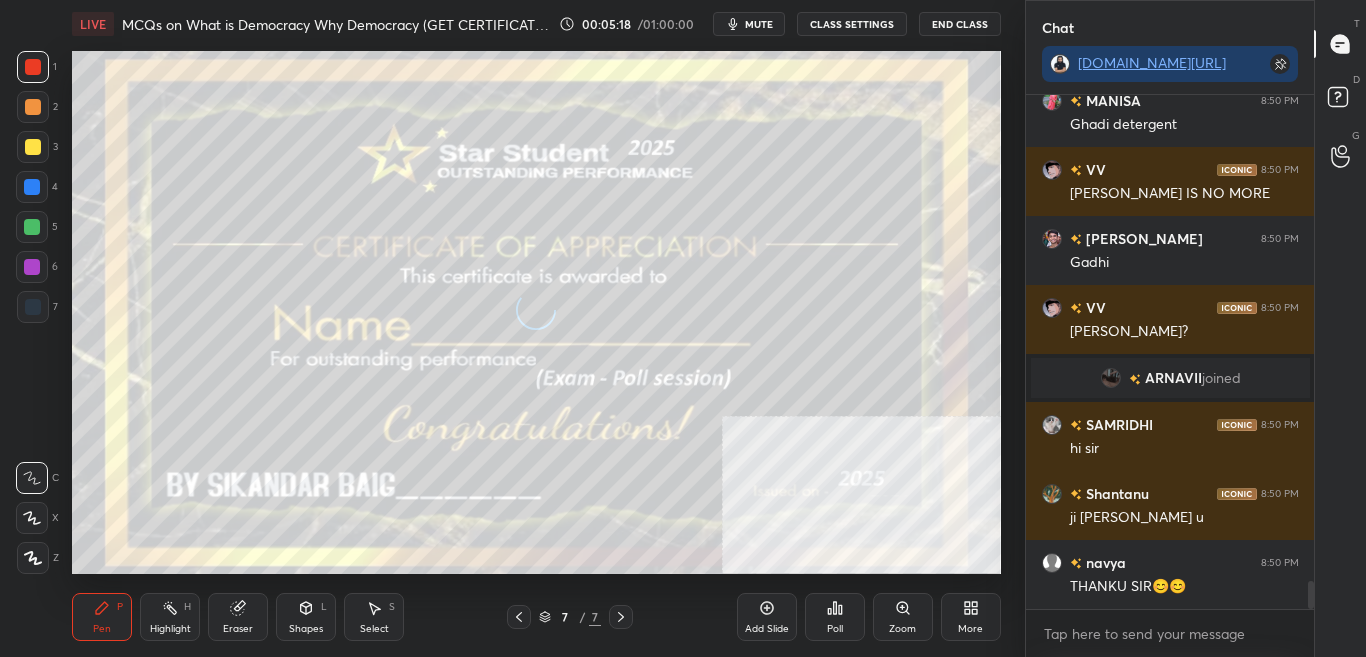 click at bounding box center (621, 617) 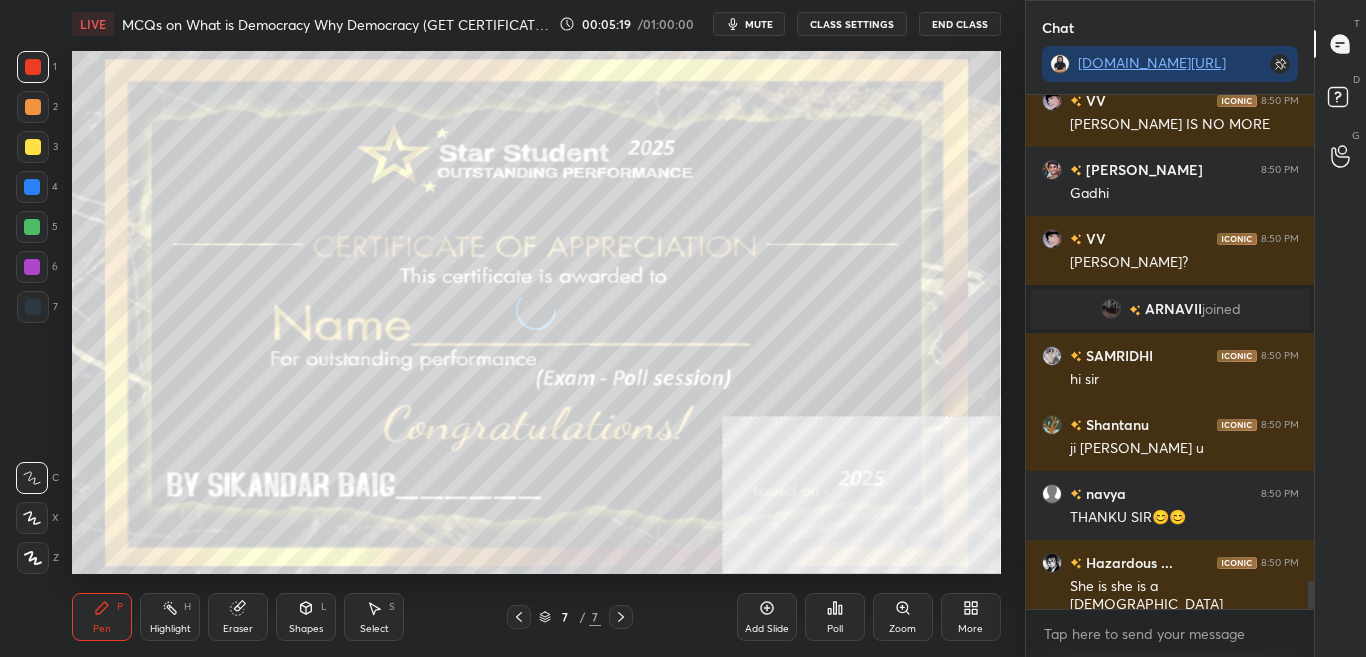 click 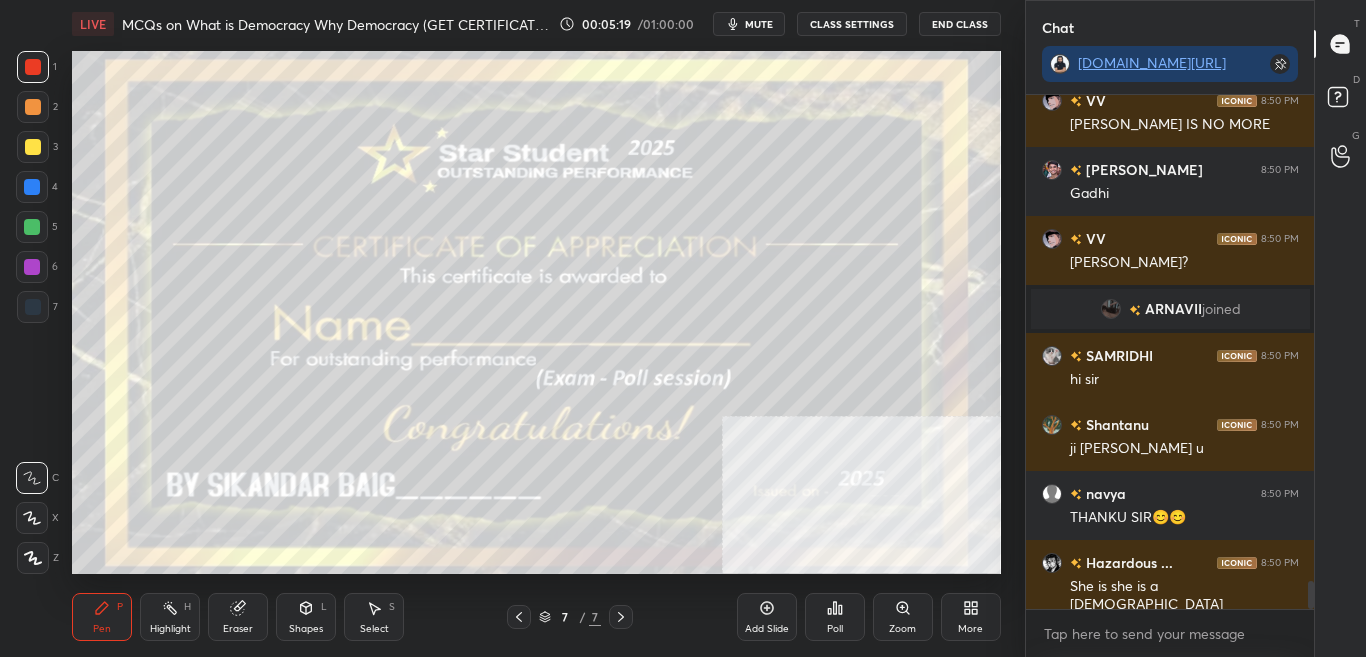 scroll, scrollTop: 9192, scrollLeft: 0, axis: vertical 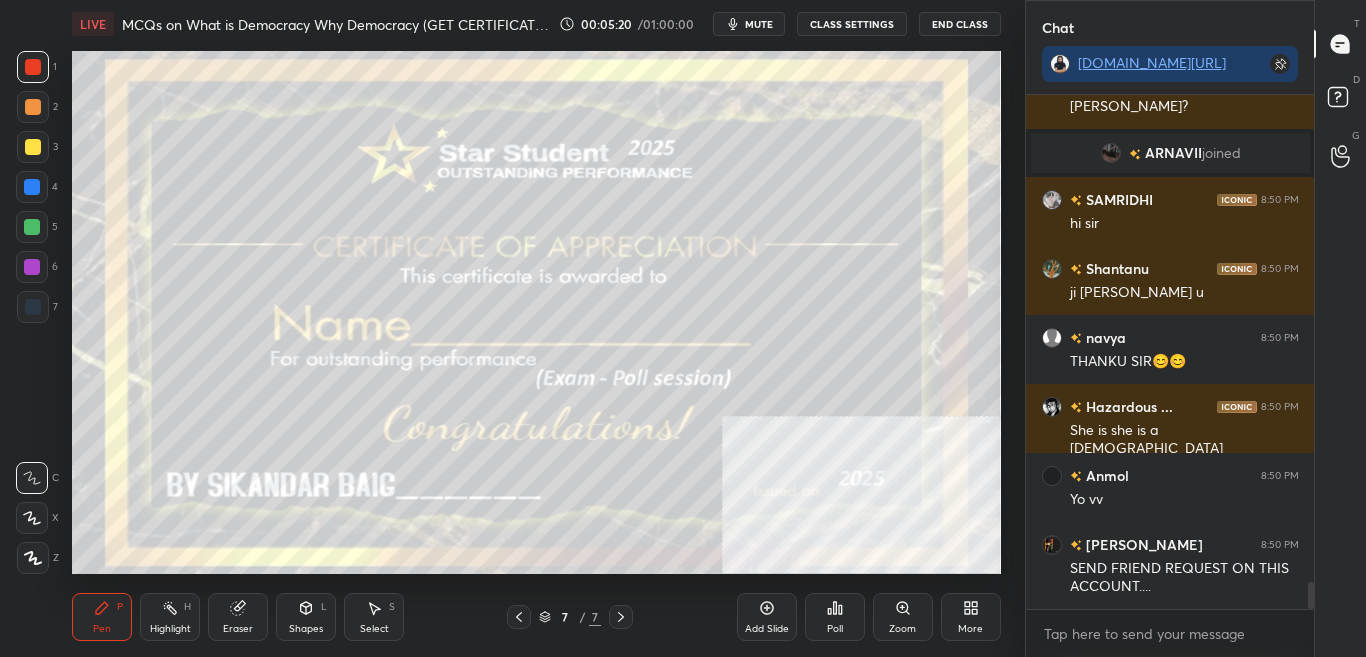 click on "More" at bounding box center [971, 617] 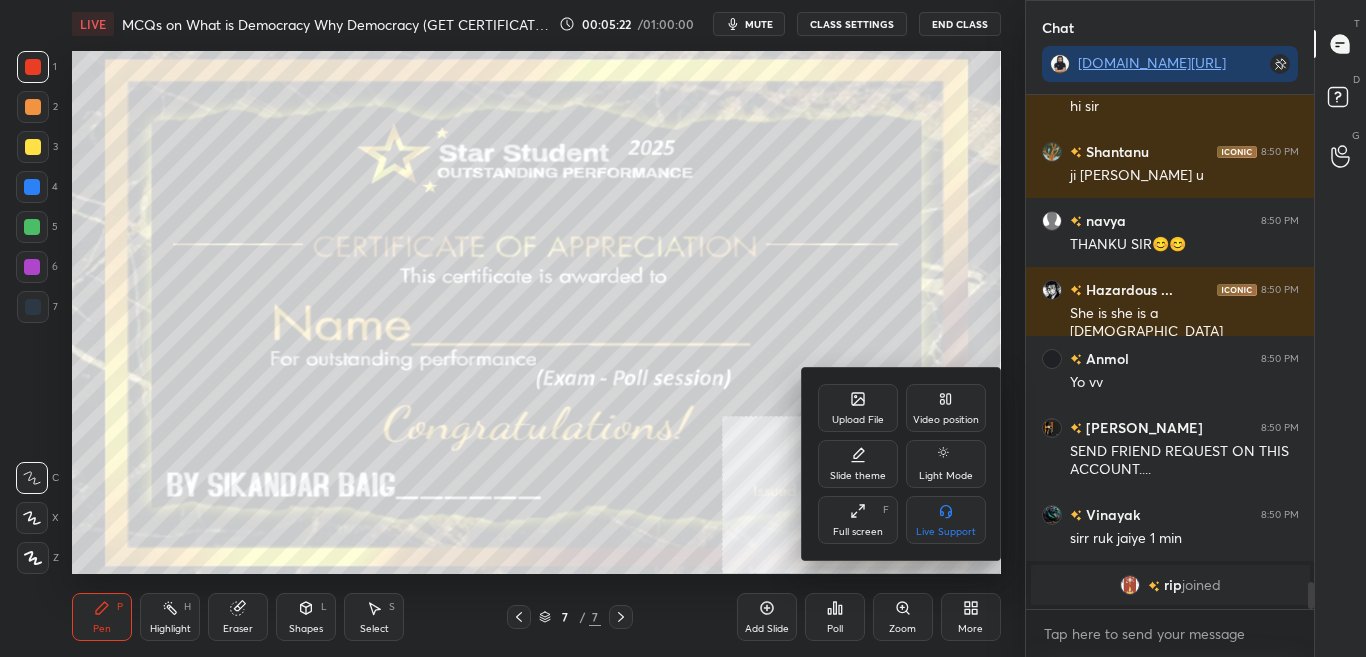 scroll, scrollTop: 9229, scrollLeft: 0, axis: vertical 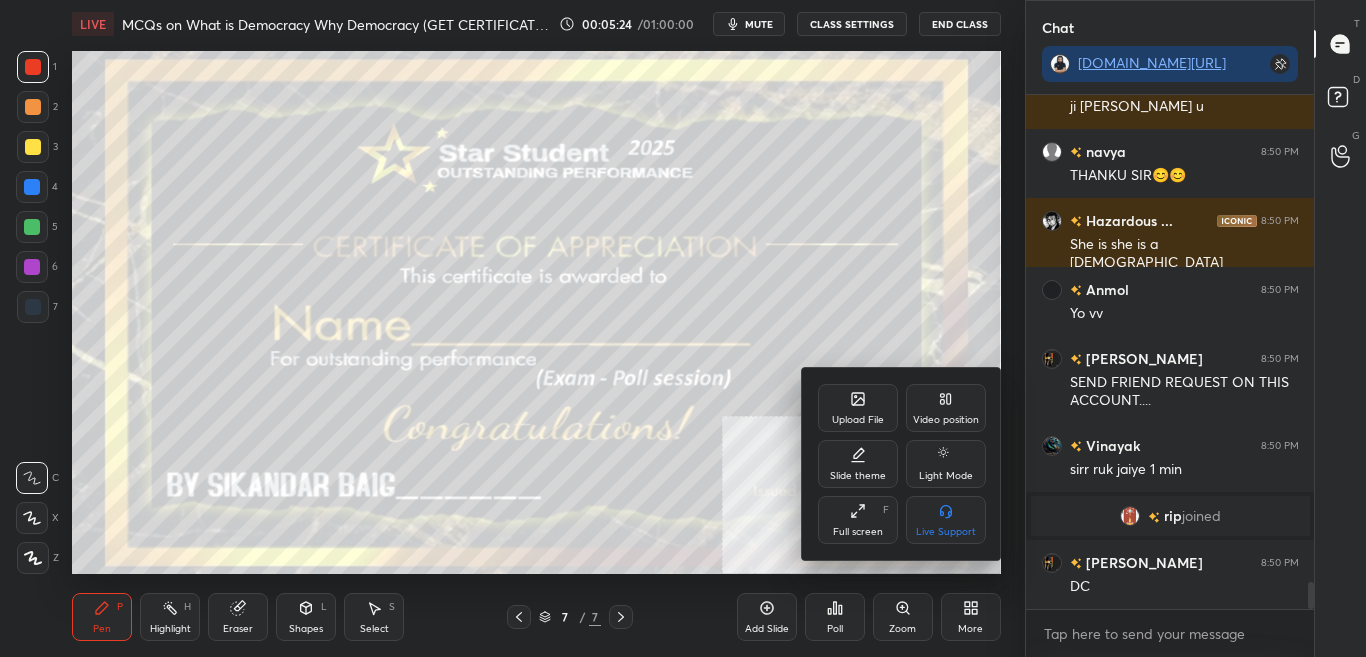 click on "Upload File" at bounding box center [858, 408] 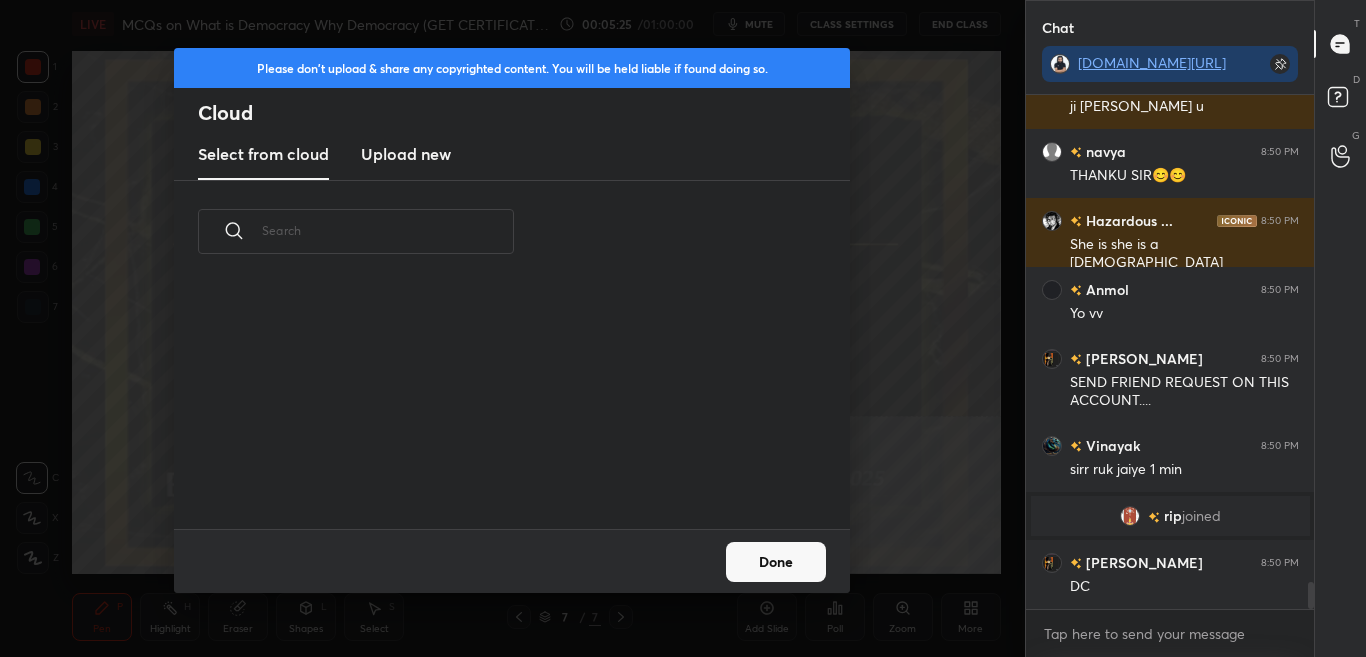 scroll, scrollTop: 7, scrollLeft: 11, axis: both 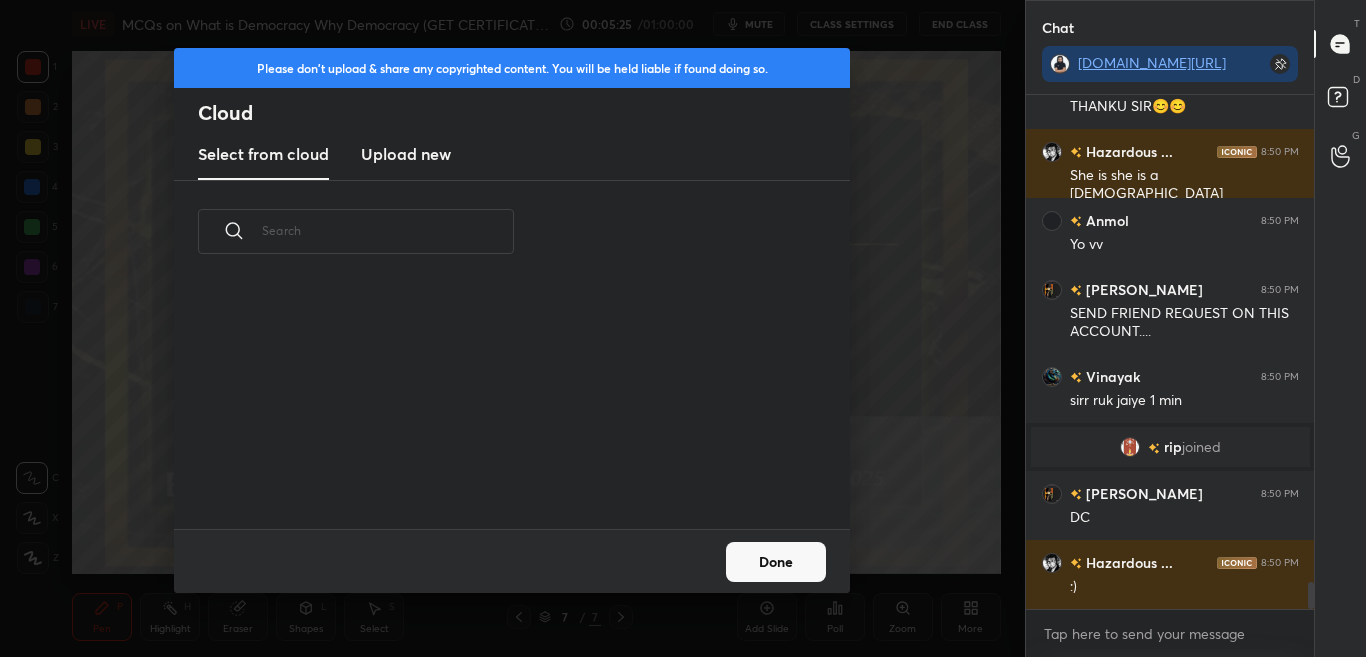 click on "Upload new" at bounding box center [406, 154] 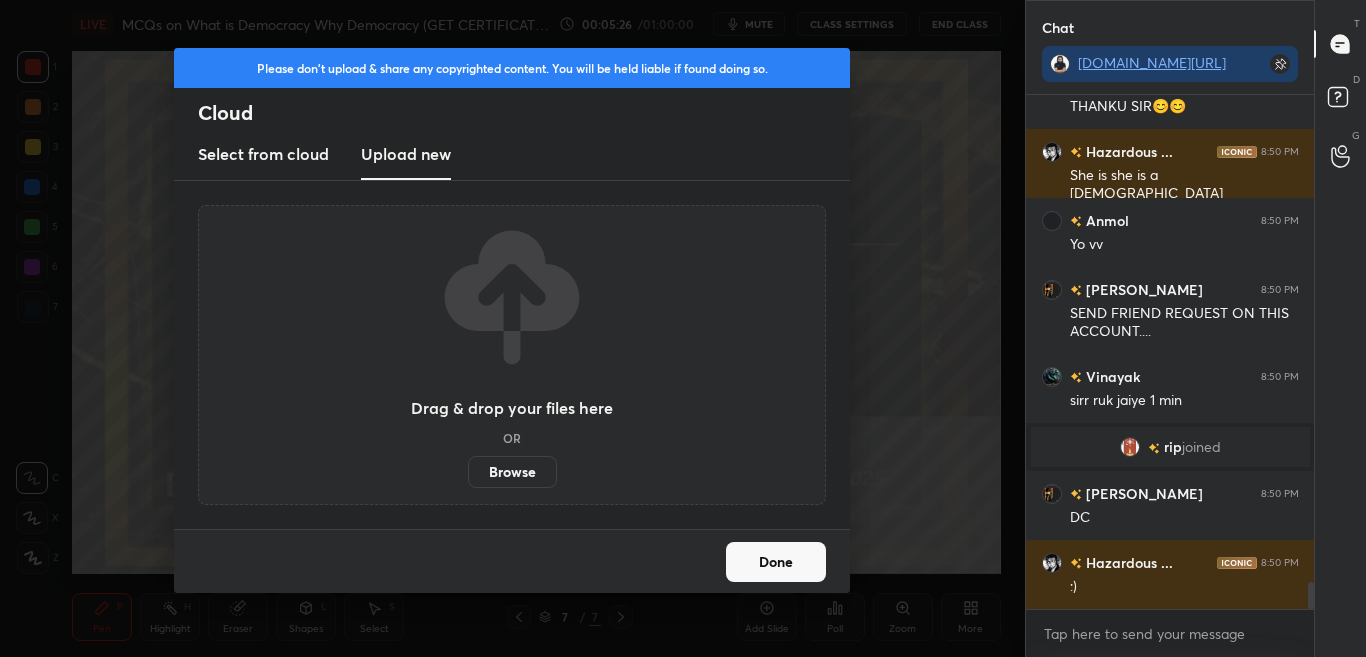 scroll, scrollTop: 9367, scrollLeft: 0, axis: vertical 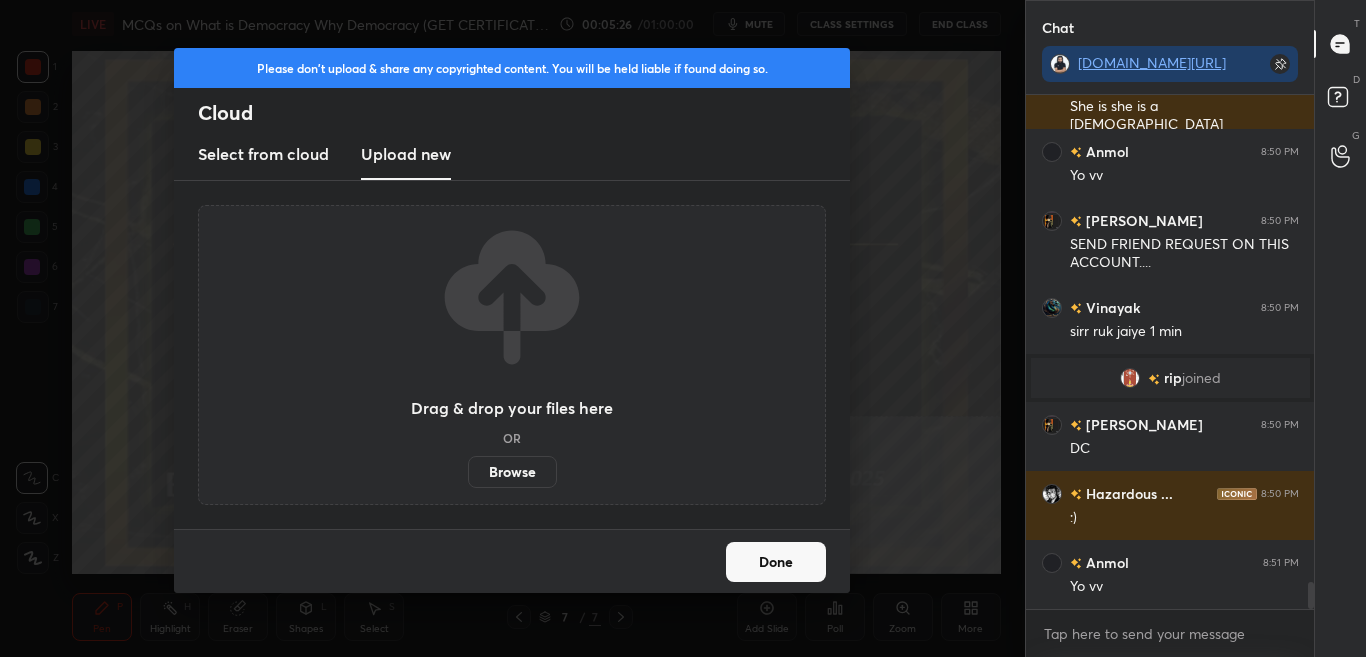 click on "Browse" at bounding box center [512, 472] 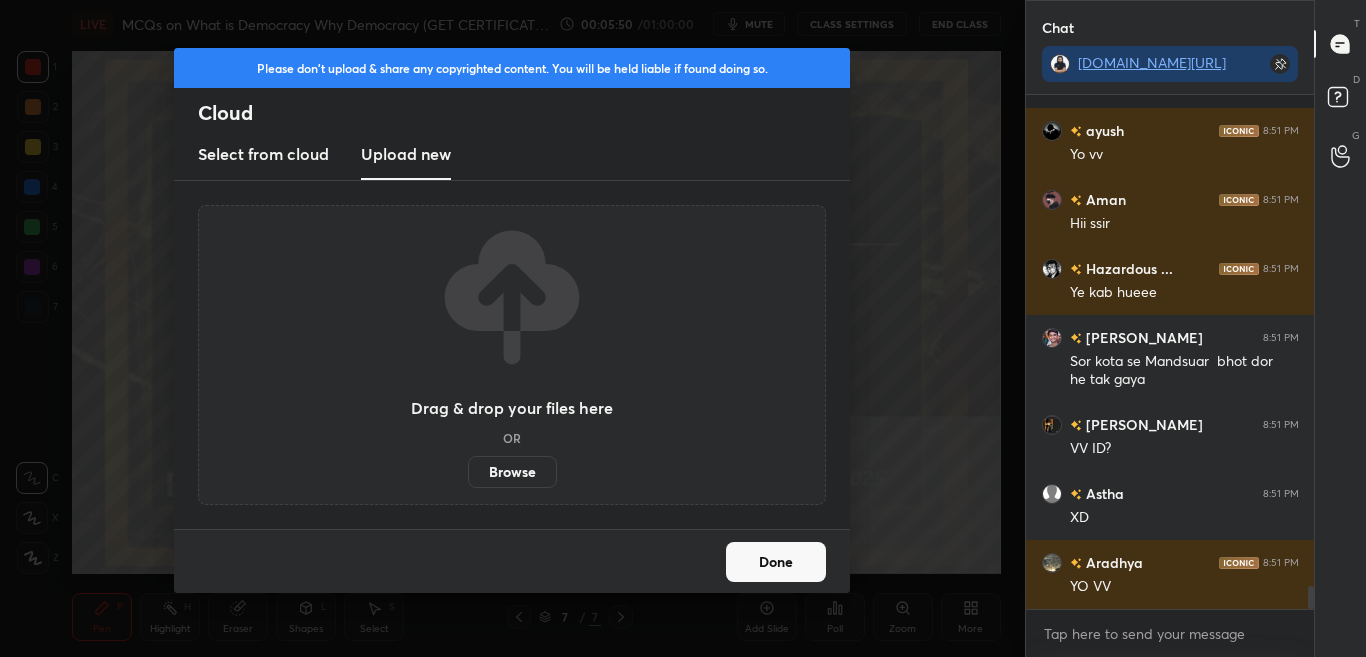 scroll, scrollTop: 10851, scrollLeft: 0, axis: vertical 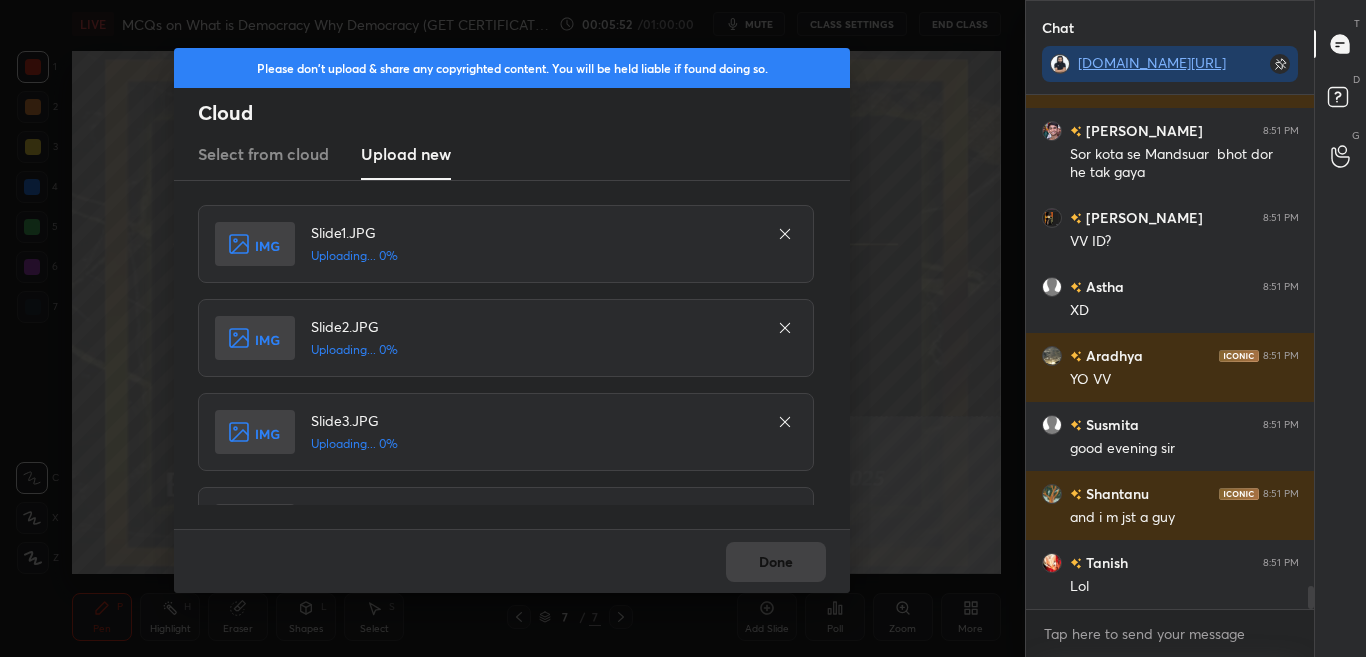 click on "Done" at bounding box center [512, 561] 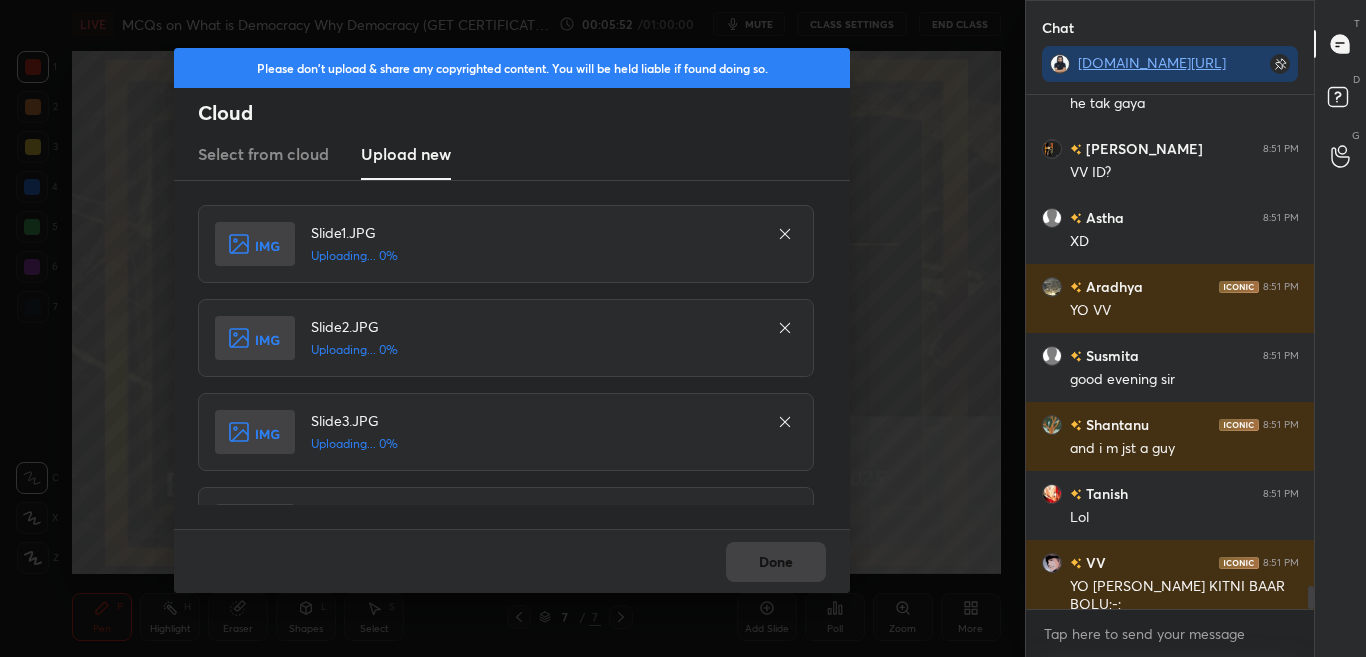 click on "Done" at bounding box center (512, 561) 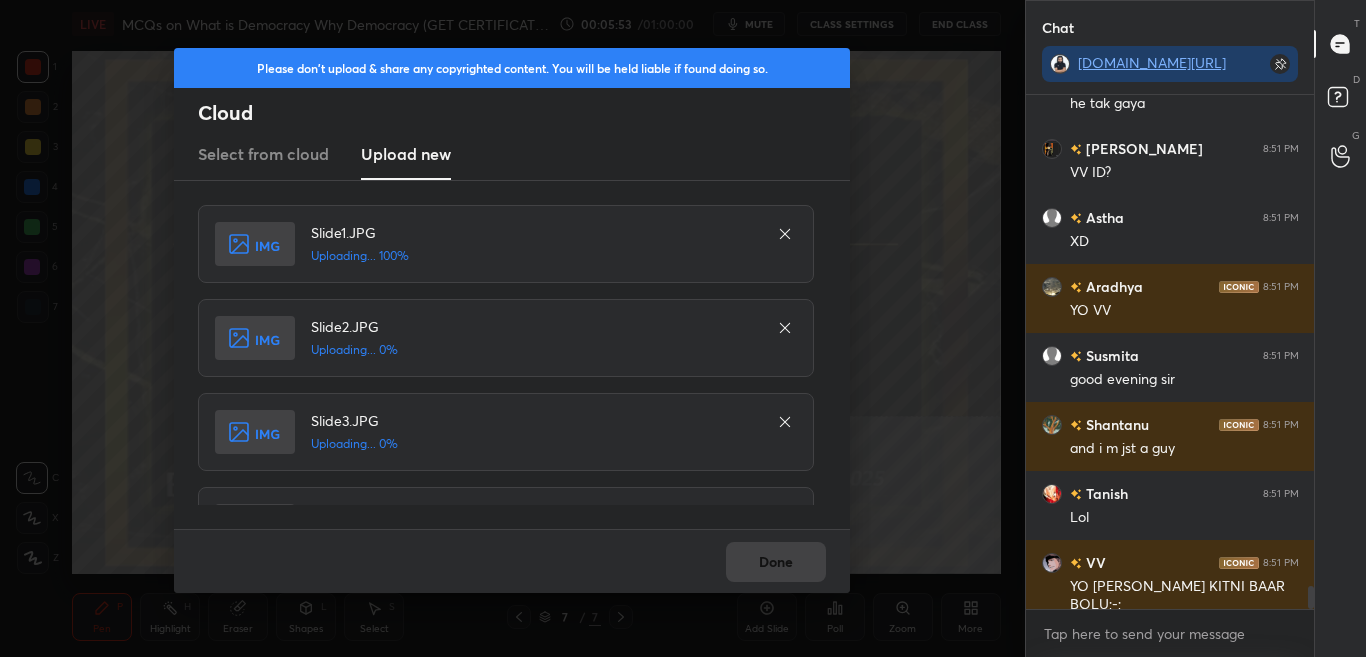 click on "Done" at bounding box center [512, 561] 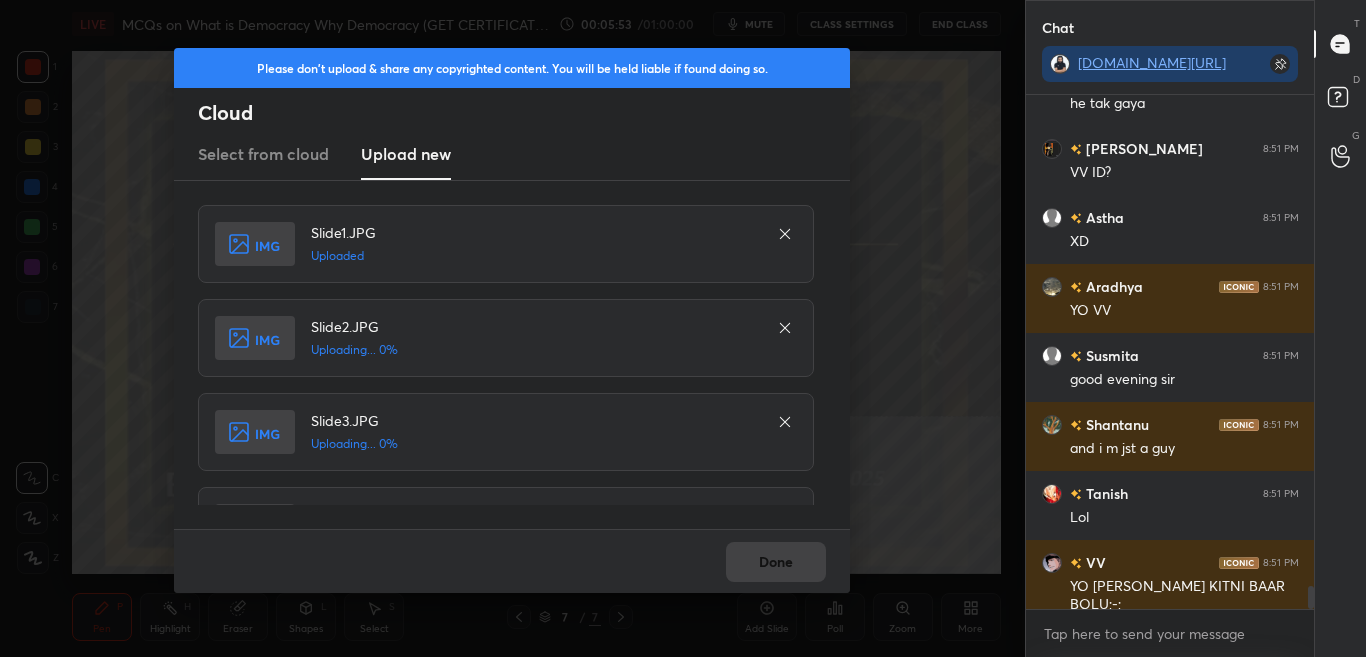 click on "Done" at bounding box center (512, 561) 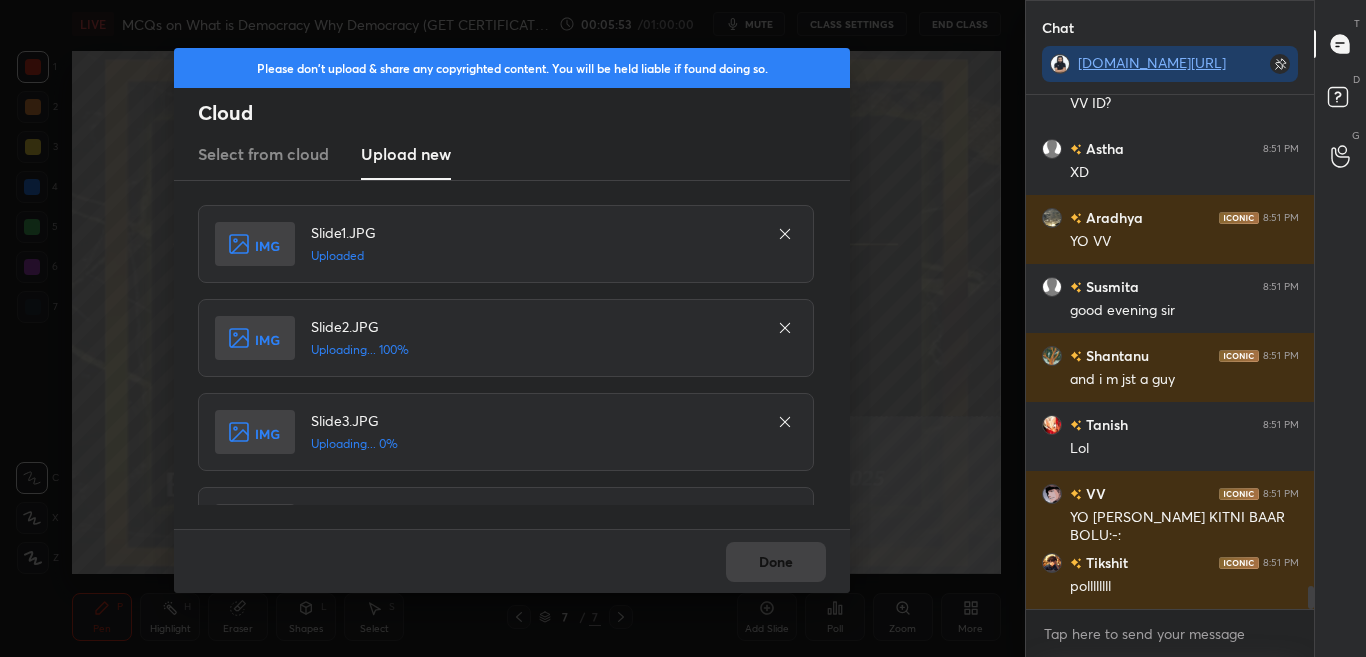 click on "Done" at bounding box center (512, 561) 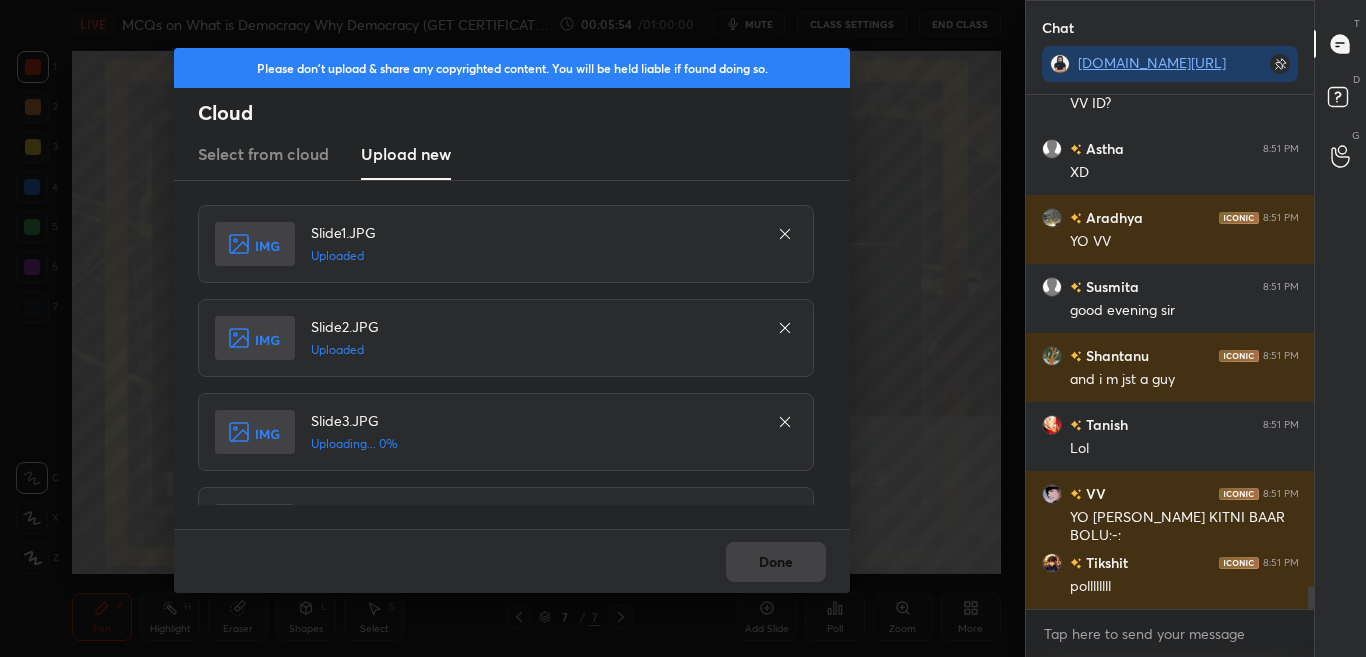 click on "Done" at bounding box center [512, 561] 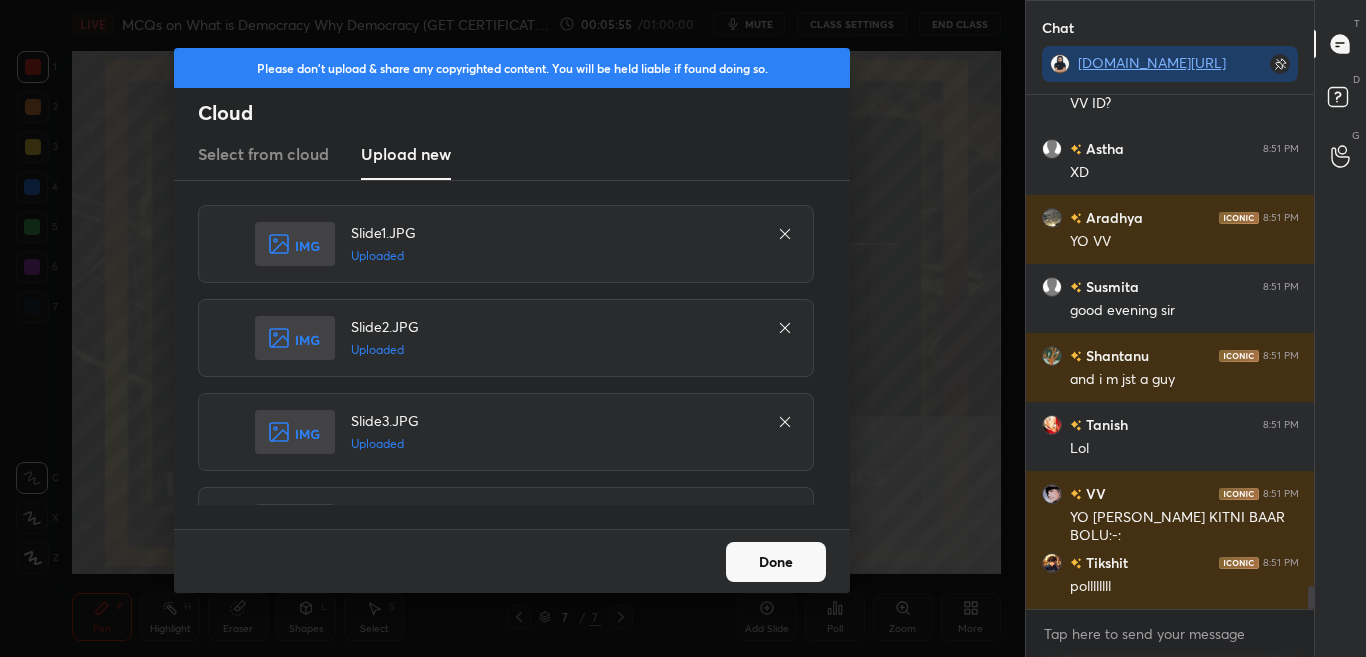 click on "Done" at bounding box center [776, 562] 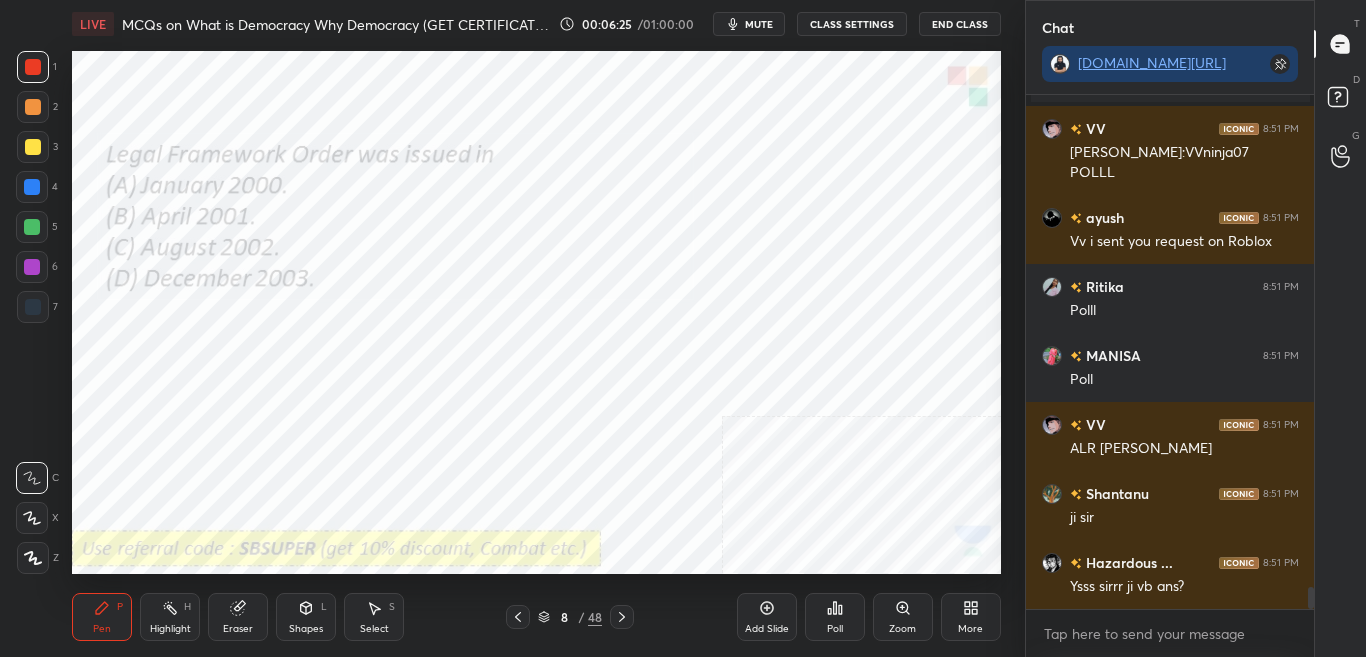 scroll, scrollTop: 11272, scrollLeft: 0, axis: vertical 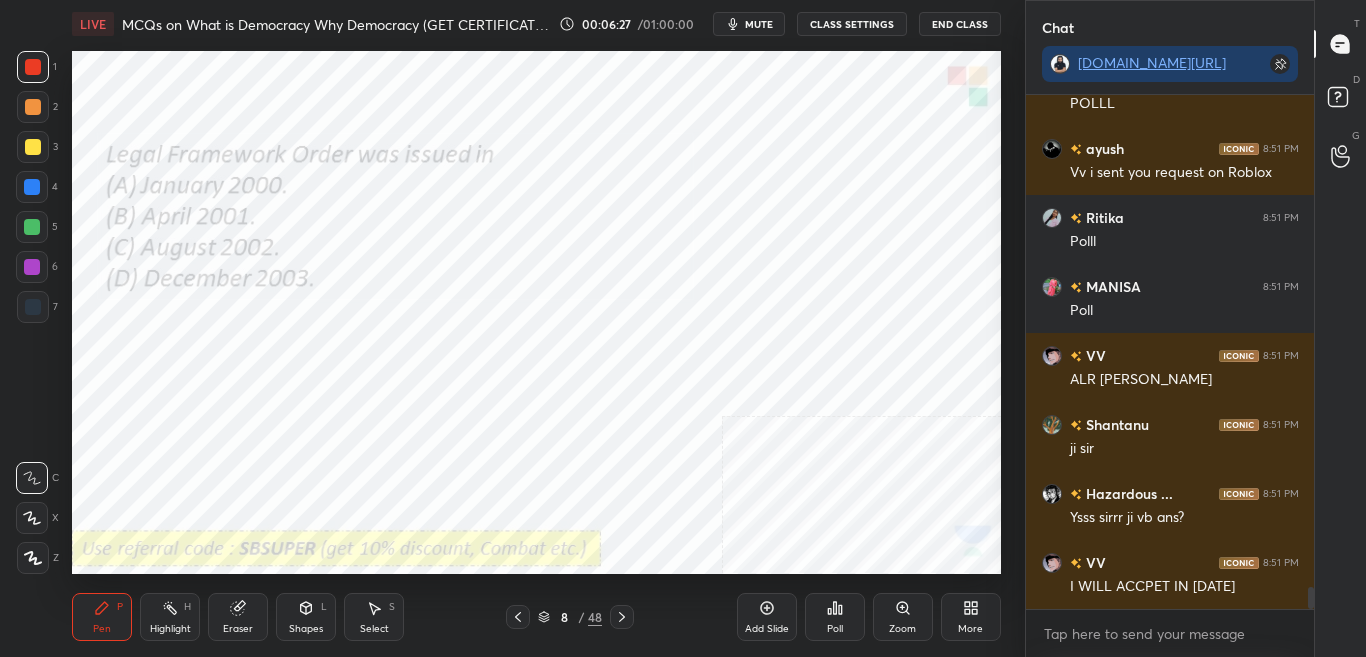 click on "Poll" at bounding box center [835, 617] 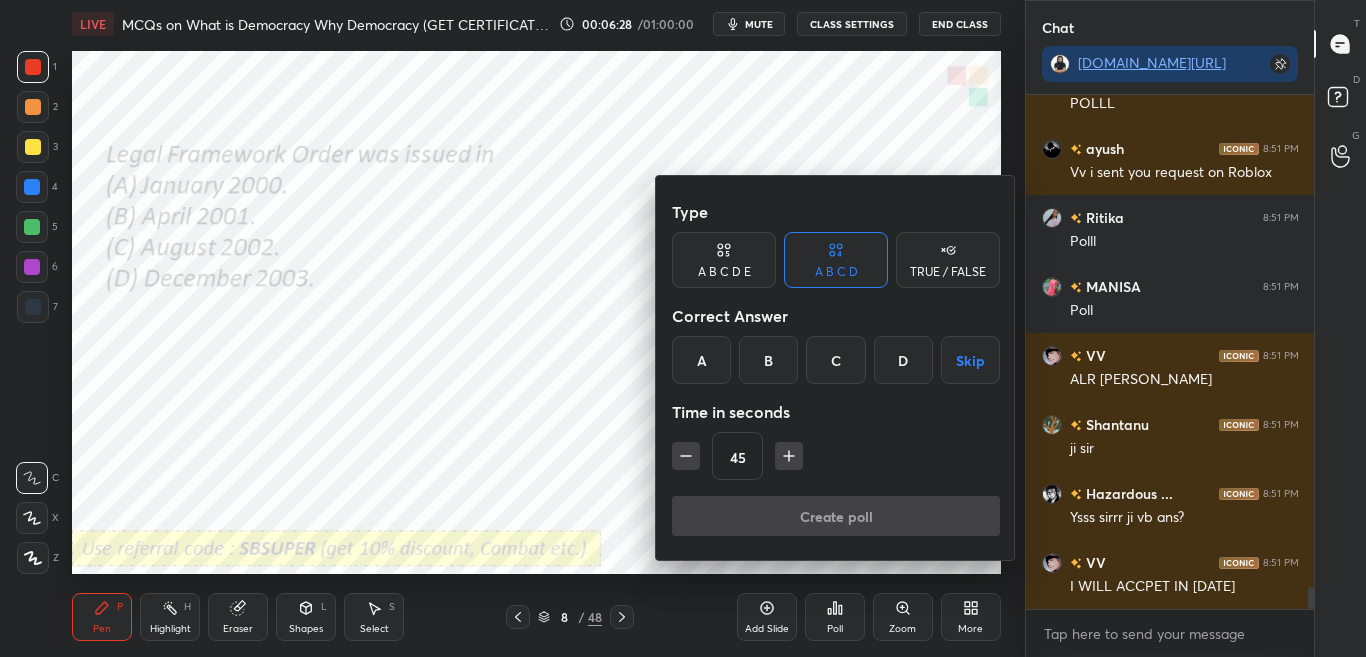 click on "C" at bounding box center [835, 360] 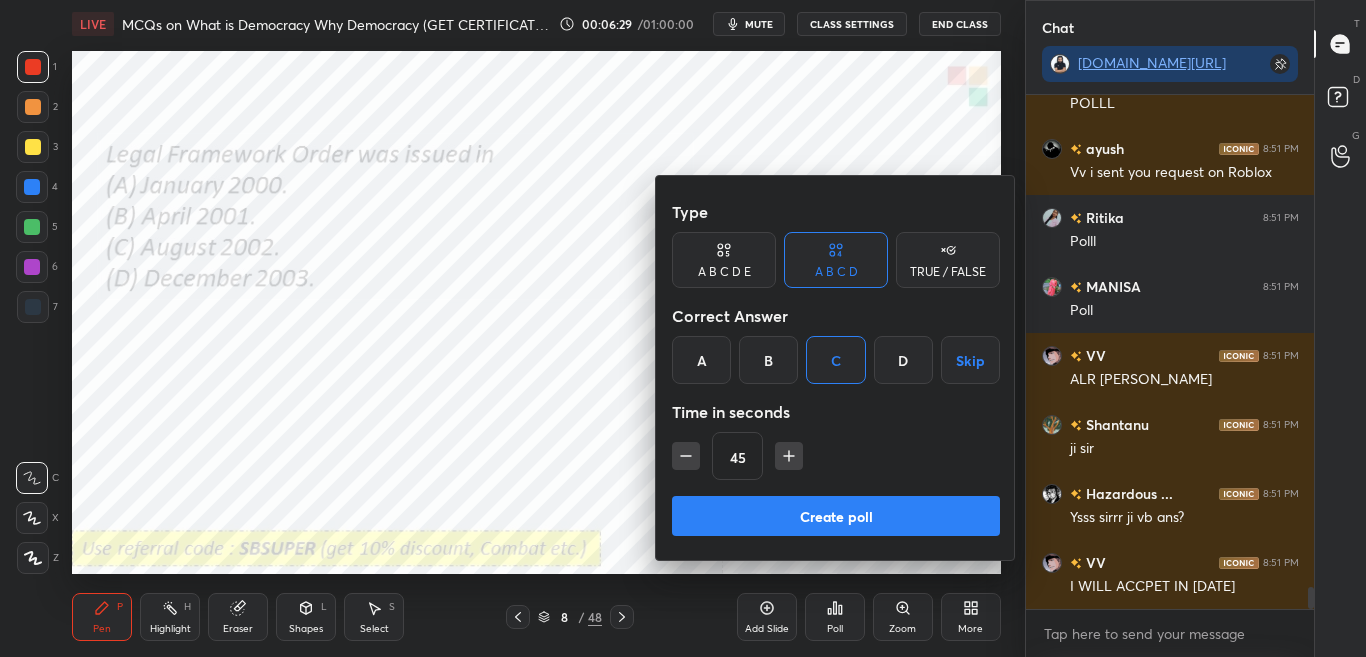 click on "Create poll" at bounding box center [836, 516] 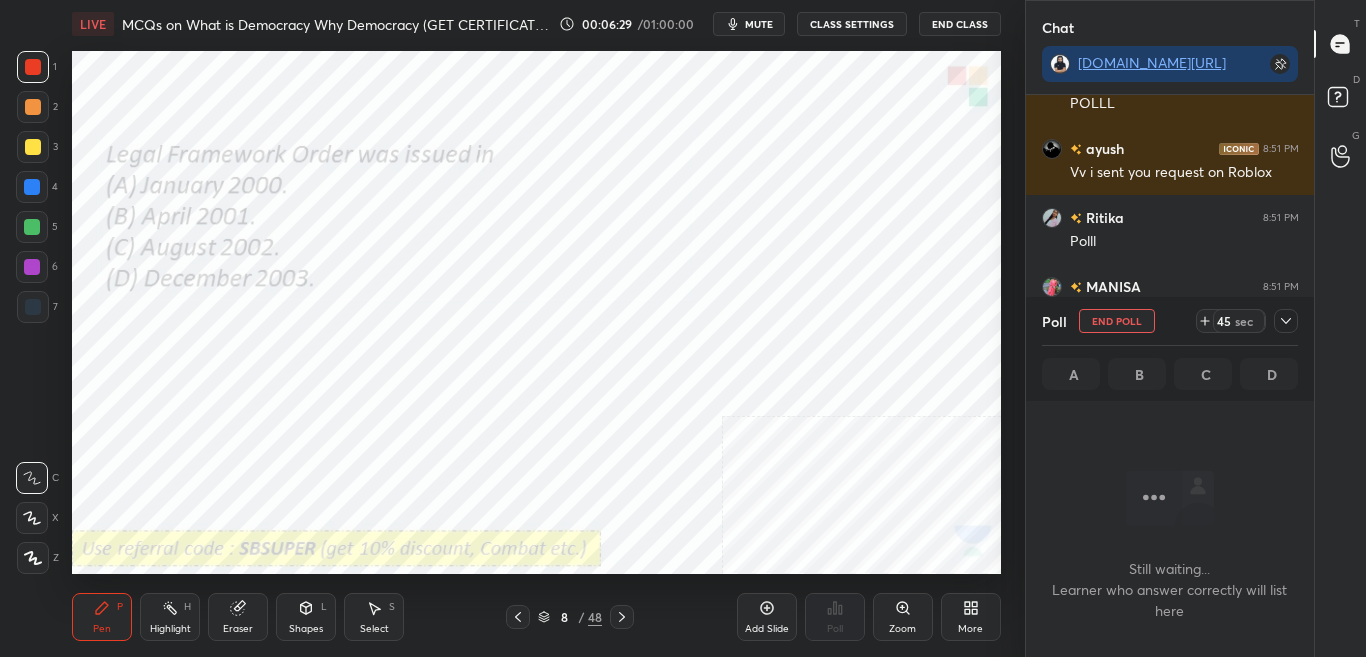 scroll, scrollTop: 255, scrollLeft: 282, axis: both 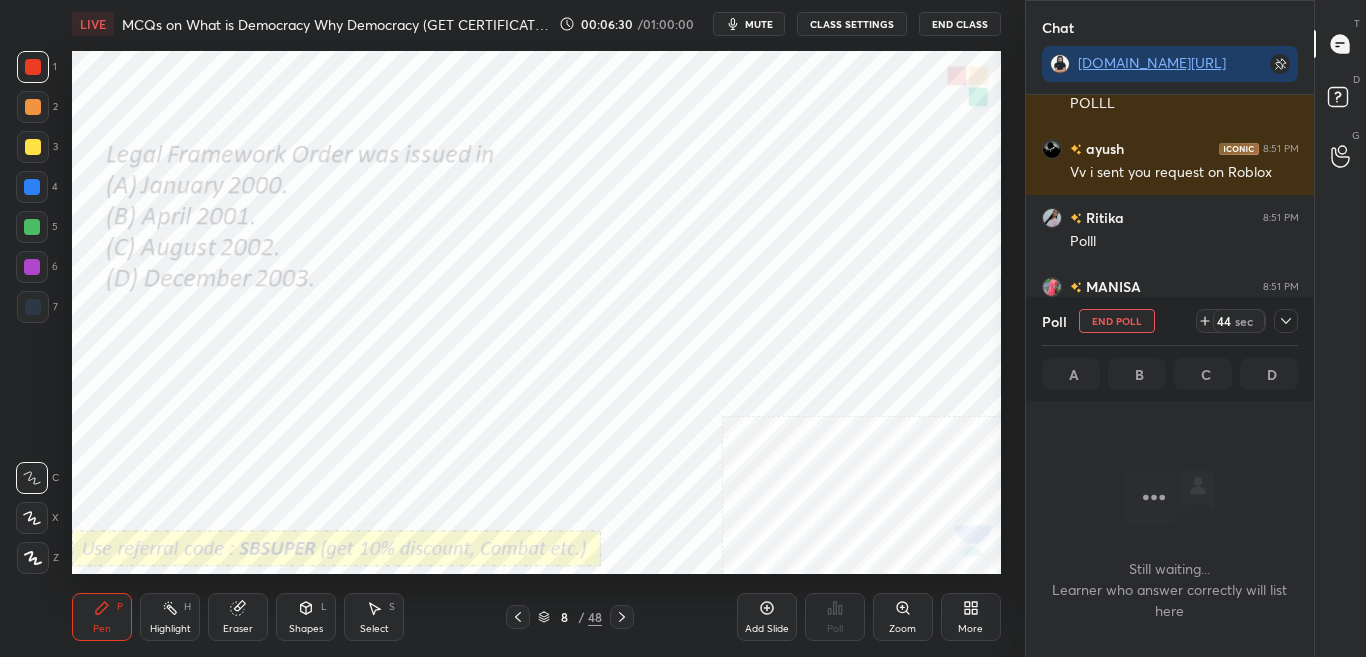 click on "mute" at bounding box center (759, 24) 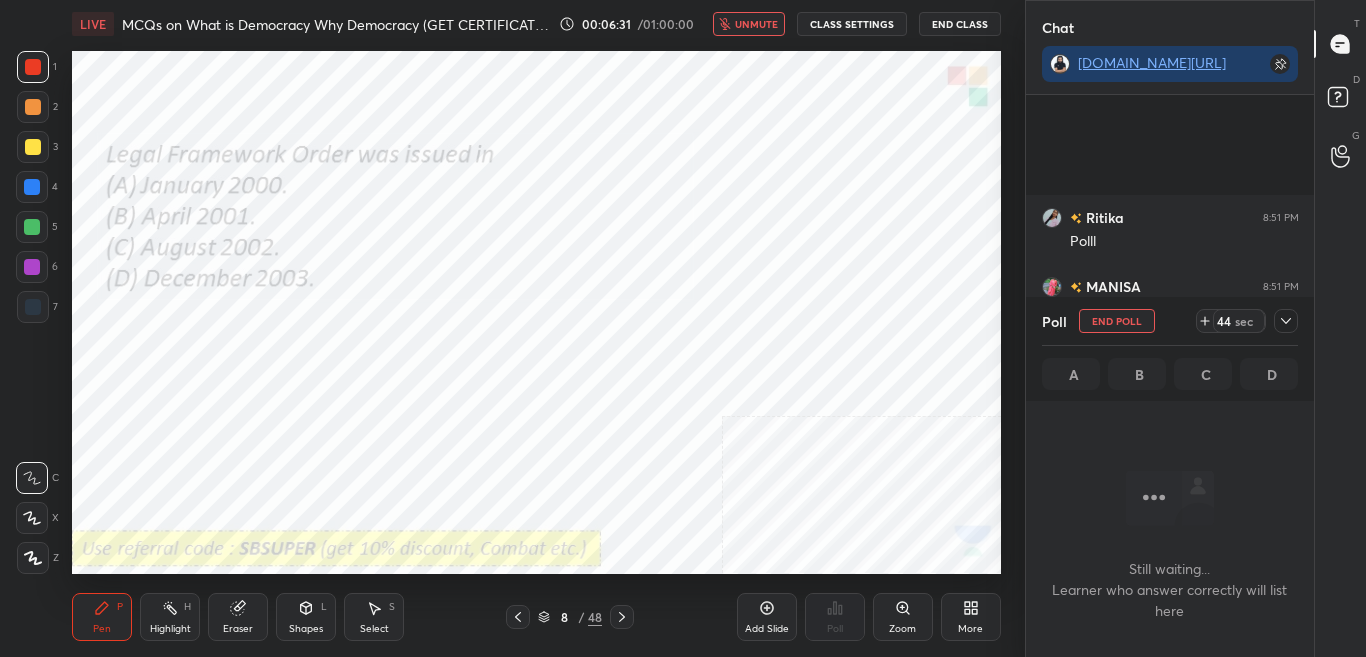 scroll, scrollTop: 11445, scrollLeft: 0, axis: vertical 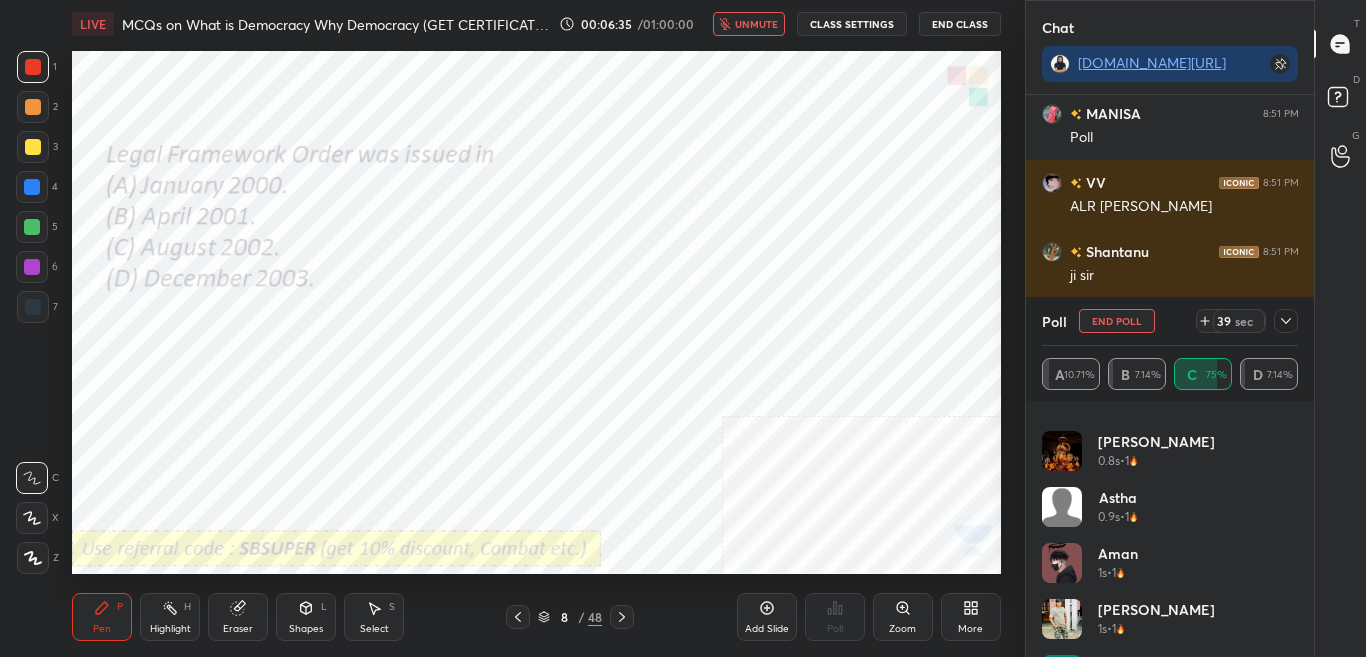 click on "VV 0.7s  •  1 Sangam 0.8s  •  1 [PERSON_NAME] 0.8s  •  1 [PERSON_NAME] 0.9s  •  1 Aman 1s  •  1 [PERSON_NAME] 1s  •  1 [PERSON_NAME] 1.1s  •  1 [PERSON_NAME] 1.1s  •  1 [PERSON_NAME] 1.1s  •  1 [PERSON_NAME] 1.2s  •  1" at bounding box center (1170, 529) 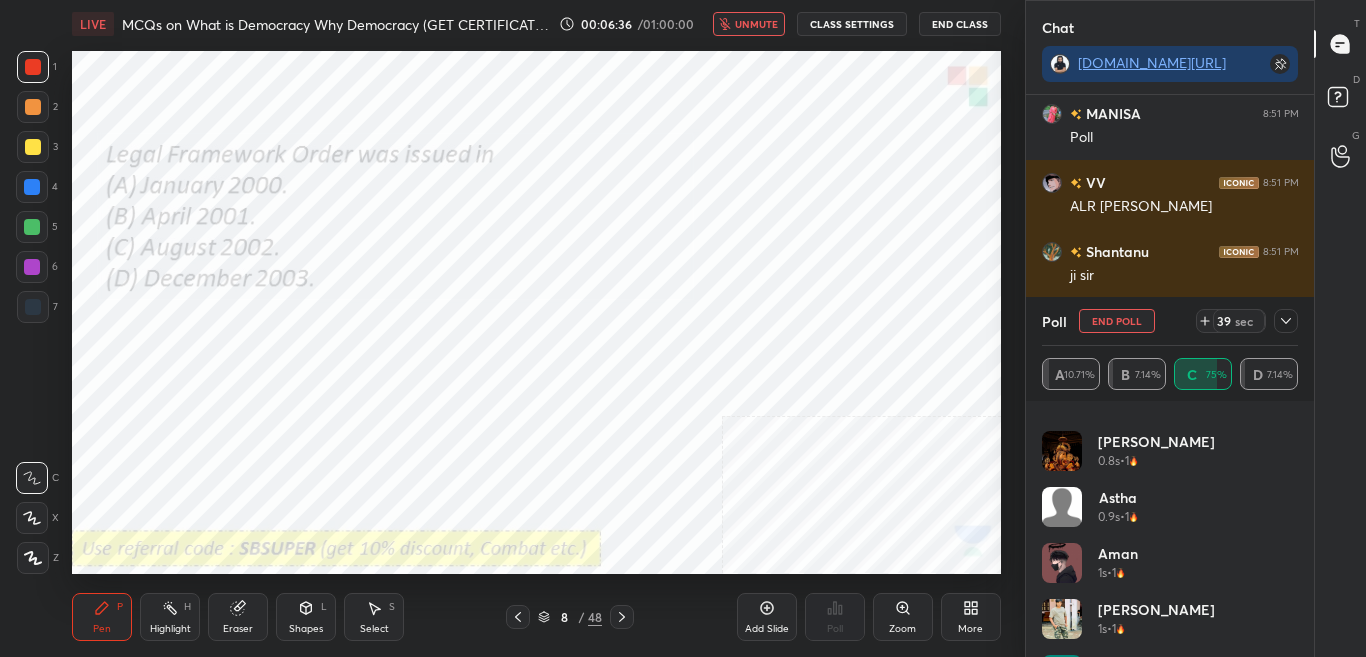 click on "VV 0.7s  •  1 Sangam 0.8s  •  1 [PERSON_NAME] 0.8s  •  1 [PERSON_NAME] 0.9s  •  1 Aman 1s  •  1 [PERSON_NAME] 1s  •  1 [PERSON_NAME] 1.1s  •  1 [PERSON_NAME] 1.1s  •  1 [PERSON_NAME] 1.1s  •  1 [PERSON_NAME] 1.2s  •  1" at bounding box center (1170, 529) 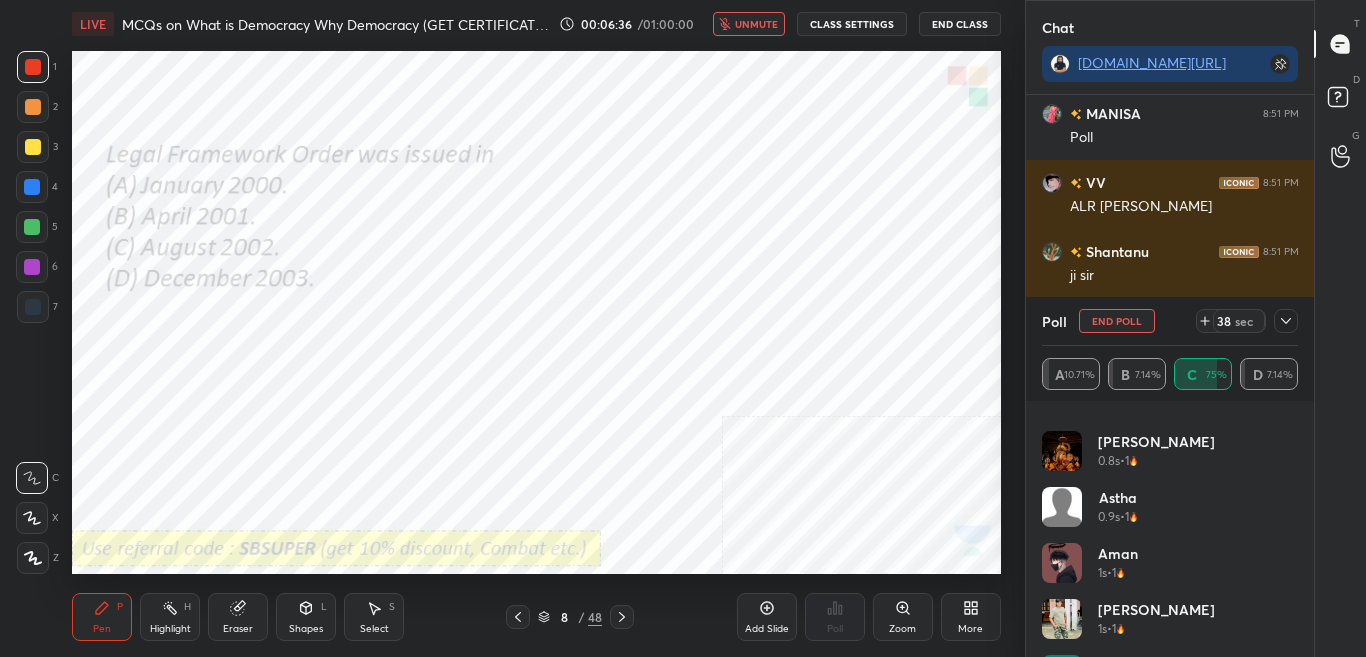 click on "VV 0.7s  •  1 Sangam 0.8s  •  1 [PERSON_NAME] 0.8s  •  1 [PERSON_NAME] 0.9s  •  1 Aman 1s  •  1 [PERSON_NAME] 1s  •  1 [PERSON_NAME] 1.1s  •  1 [PERSON_NAME] 1.1s  •  1 [PERSON_NAME] 1.1s  •  1 [PERSON_NAME] 1.2s  •  1" at bounding box center (1170, 529) 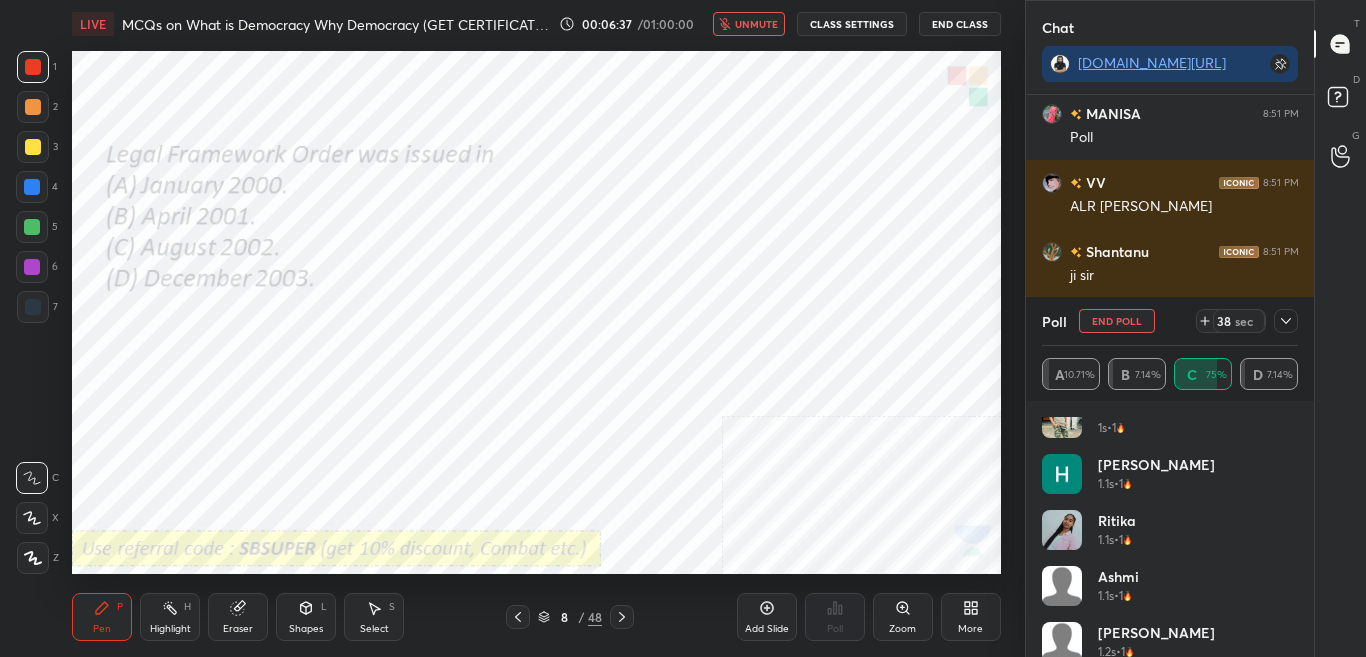 scroll, scrollTop: 11514, scrollLeft: 0, axis: vertical 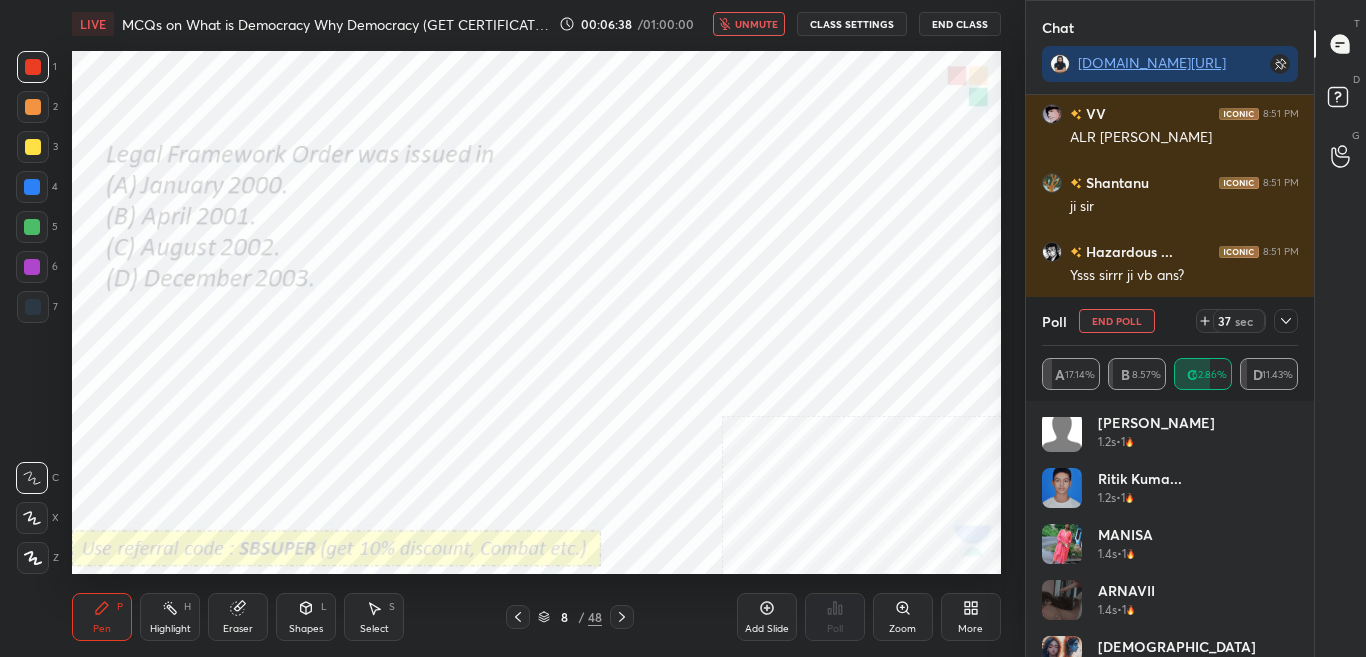 click on "[PERSON_NAME] 1.1s  •  1 [PERSON_NAME] 1.2s  •  1 [PERSON_NAME]... 1.2s  •  1 MANISA 1.4s  •  1 ARNAVII 1.4s  •  1 [DEMOGRAPHIC_DATA] 1.4s  •  1 PEARL 1.4s  •  1 Md Qhayyum 1.7s  •  1 [PERSON_NAME] 1.7s  •  1" at bounding box center [1170, 529] 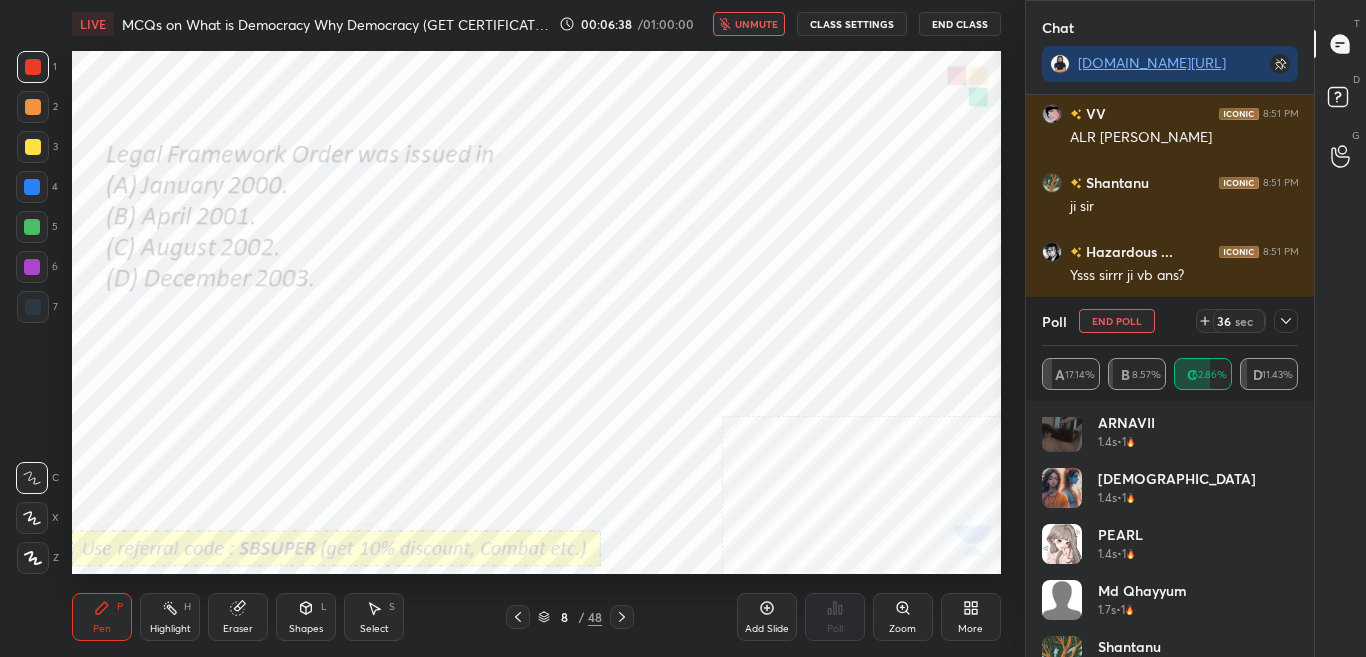 scroll, scrollTop: 831, scrollLeft: 0, axis: vertical 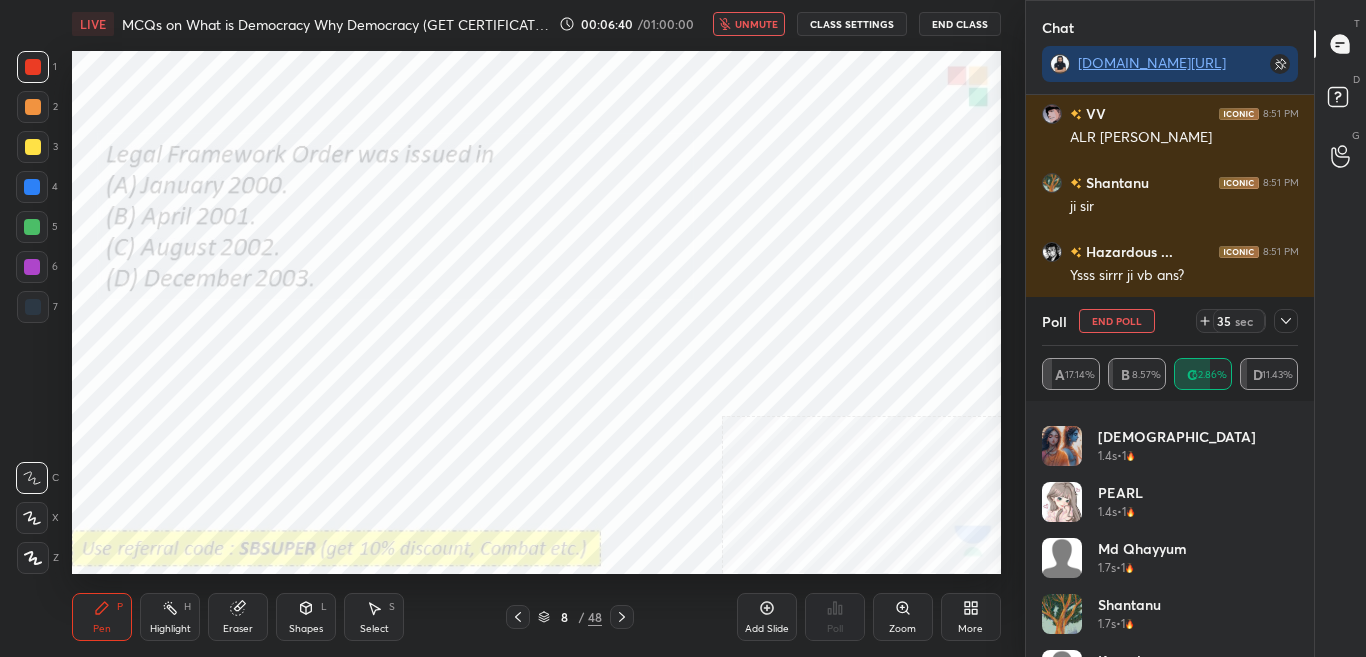 drag, startPoint x: 1281, startPoint y: 318, endPoint x: 1282, endPoint y: 344, distance: 26.019224 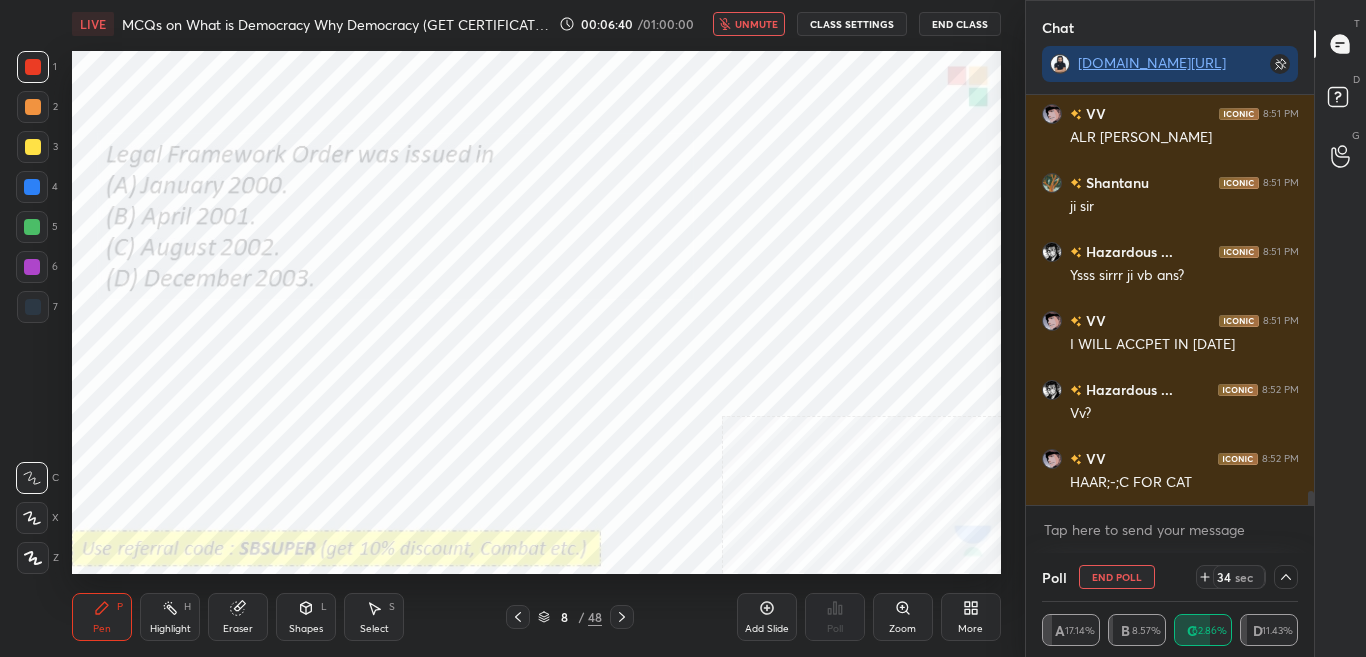 scroll, scrollTop: 0, scrollLeft: 0, axis: both 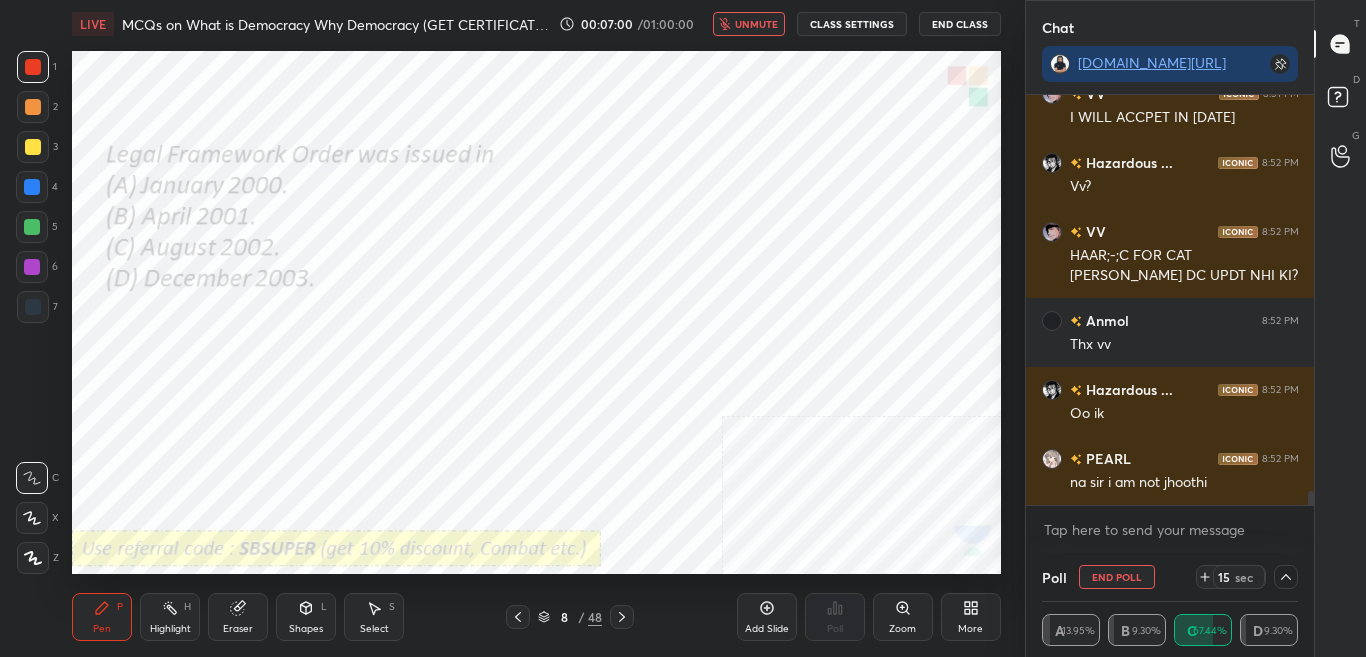 click on "unmute" at bounding box center (749, 24) 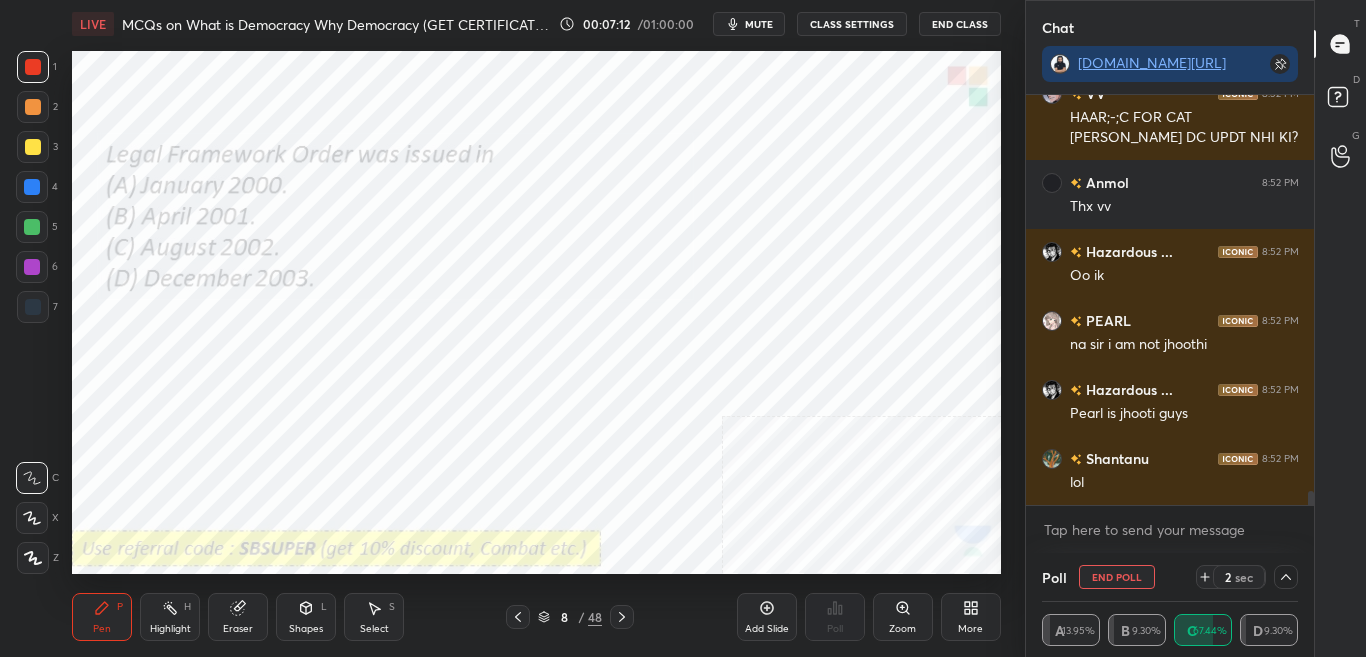 scroll, scrollTop: 11948, scrollLeft: 0, axis: vertical 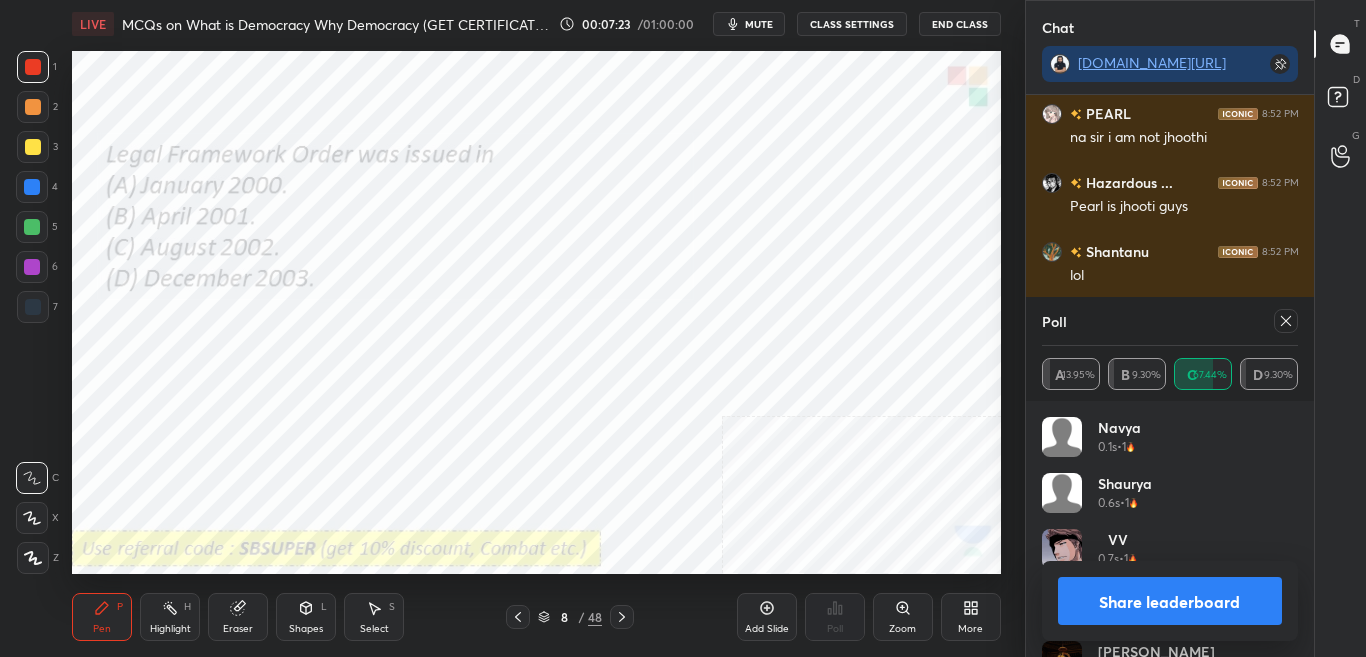 click 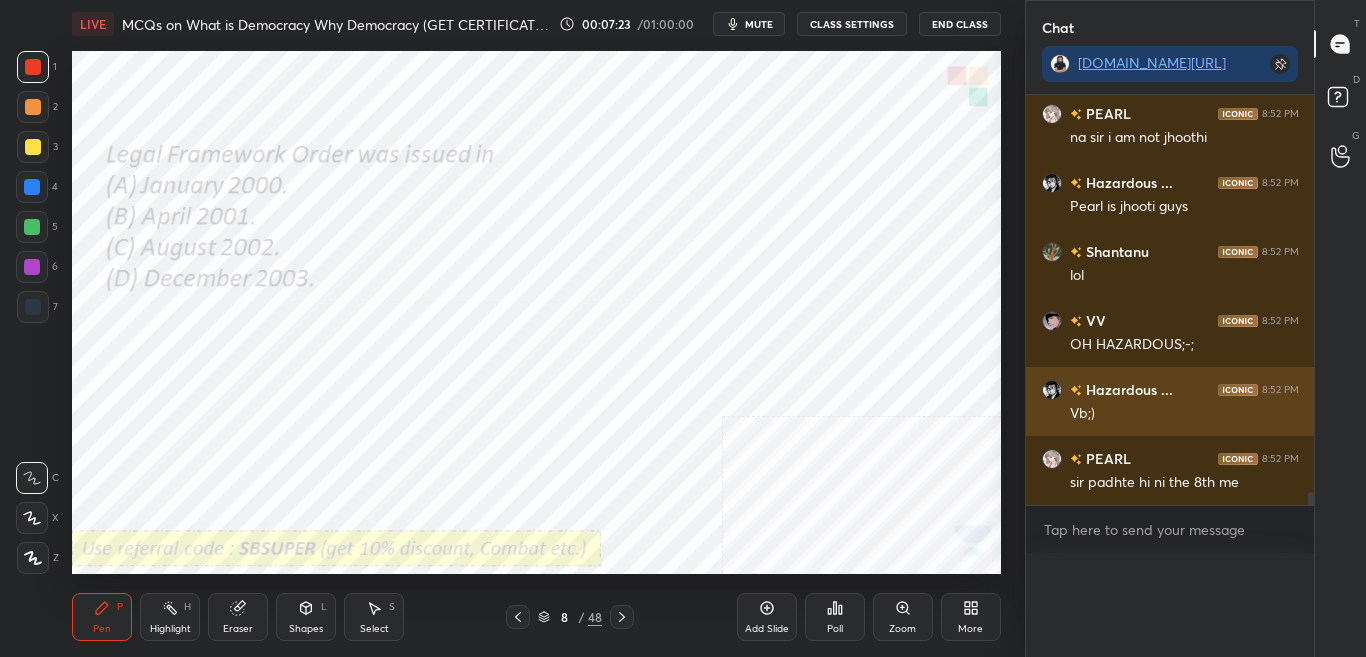 scroll, scrollTop: 0, scrollLeft: 0, axis: both 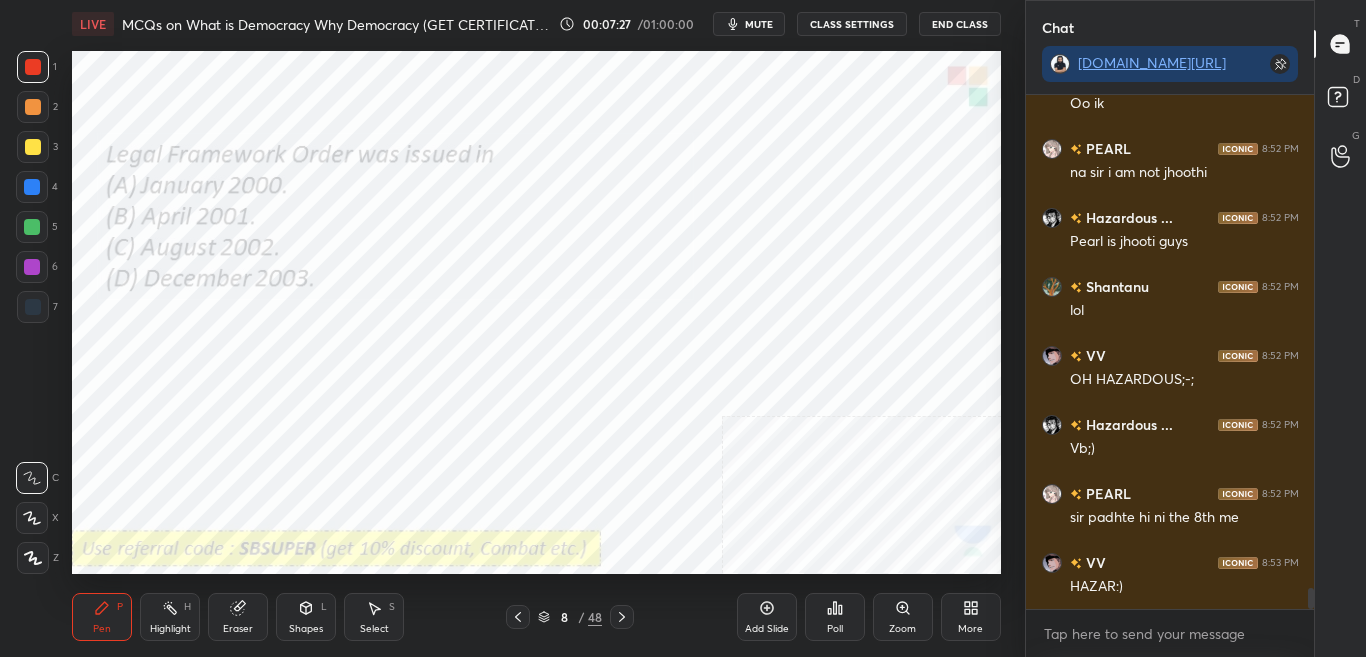 click 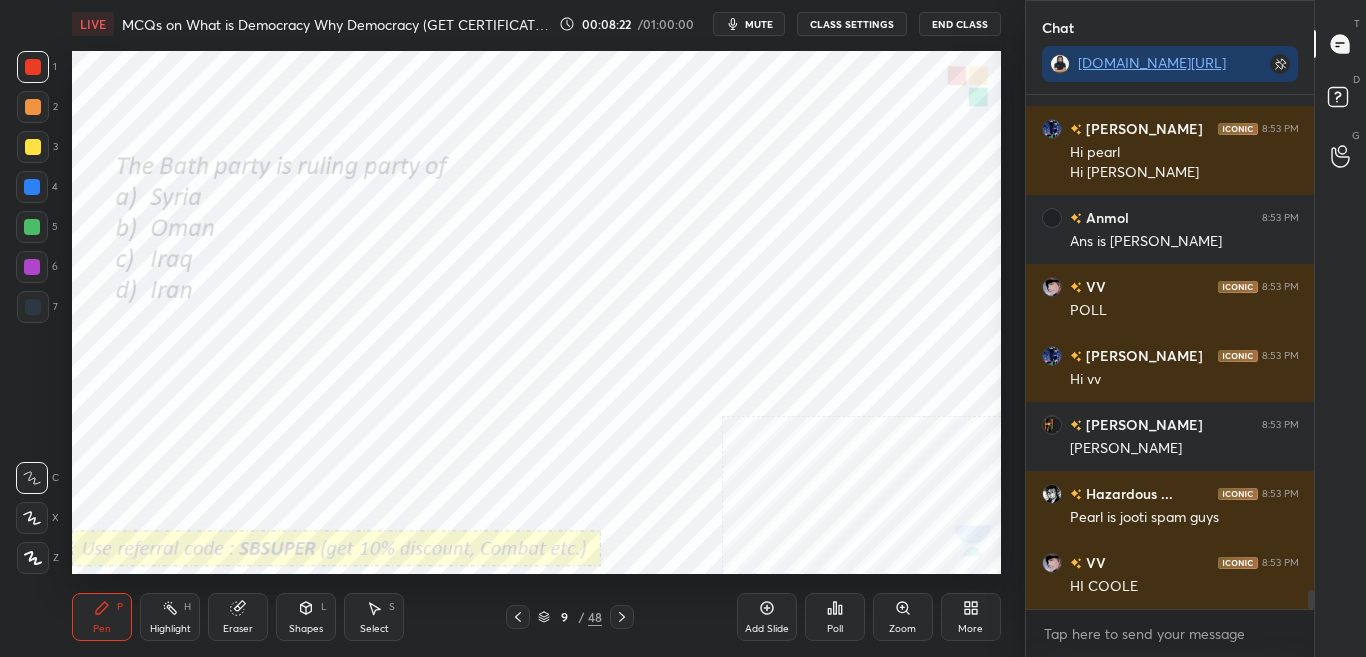 scroll, scrollTop: 13331, scrollLeft: 0, axis: vertical 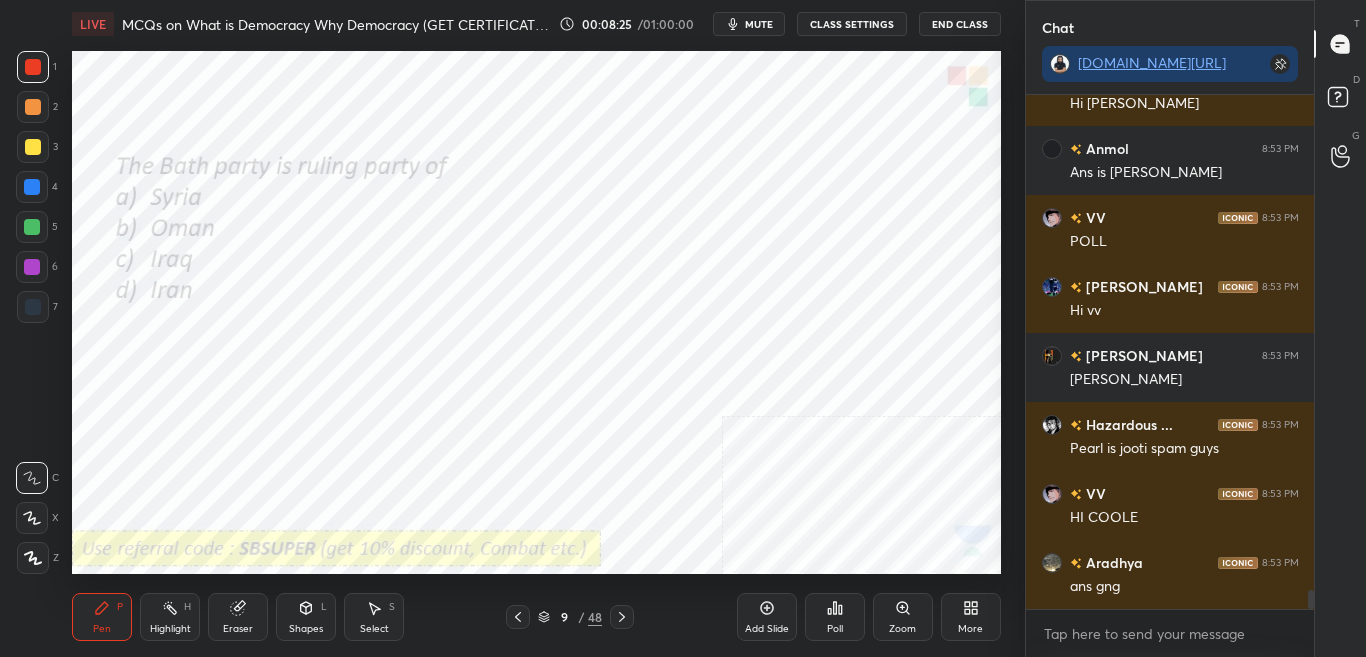 click on "Poll" at bounding box center (835, 617) 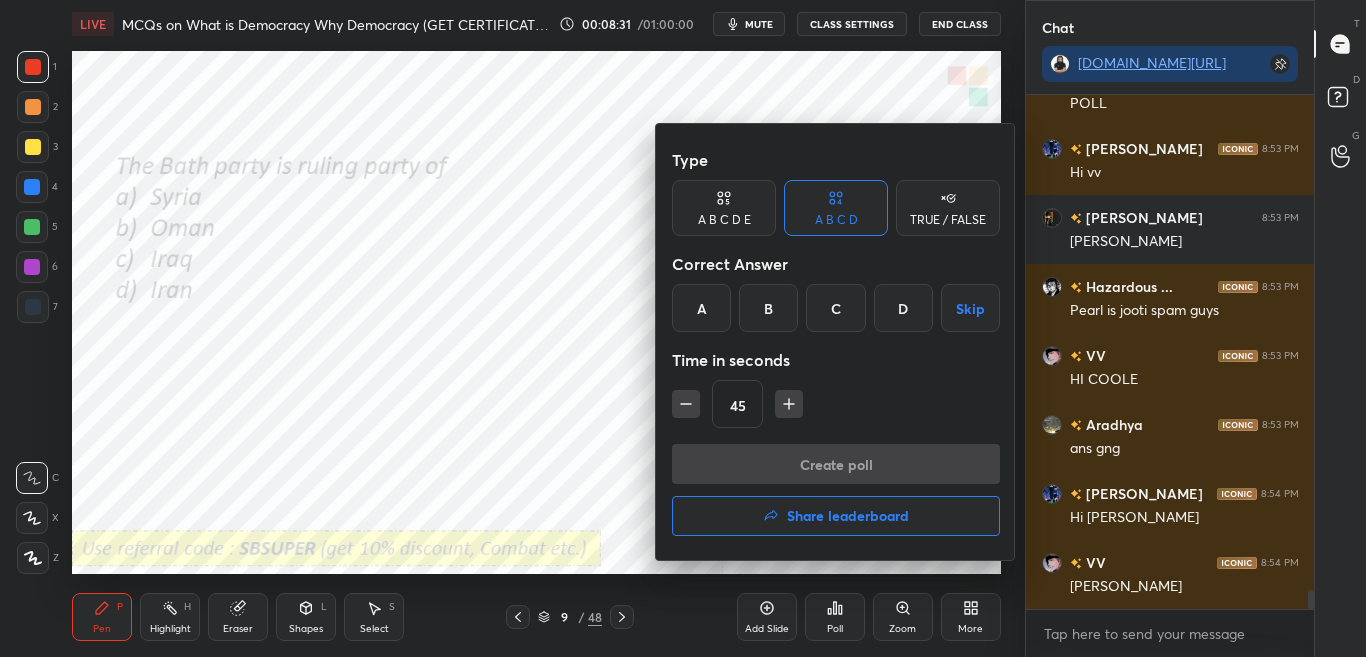 scroll, scrollTop: 13489, scrollLeft: 0, axis: vertical 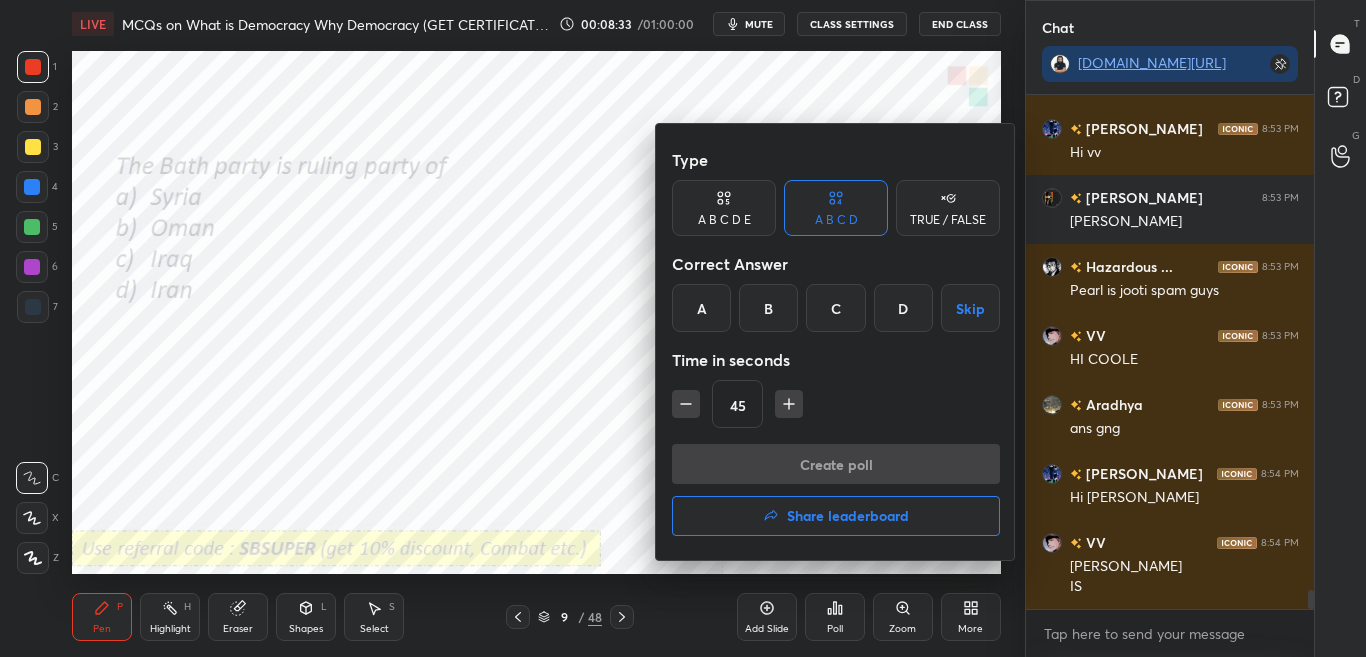click at bounding box center [683, 328] 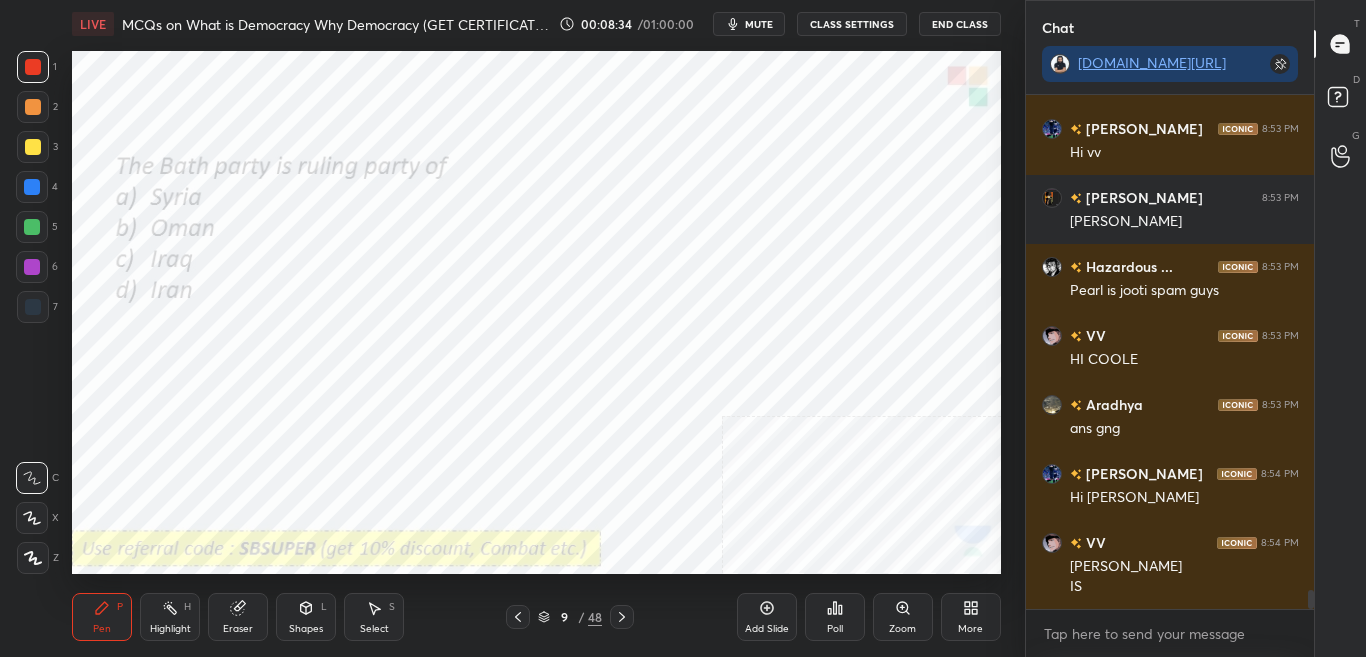 scroll, scrollTop: 13558, scrollLeft: 0, axis: vertical 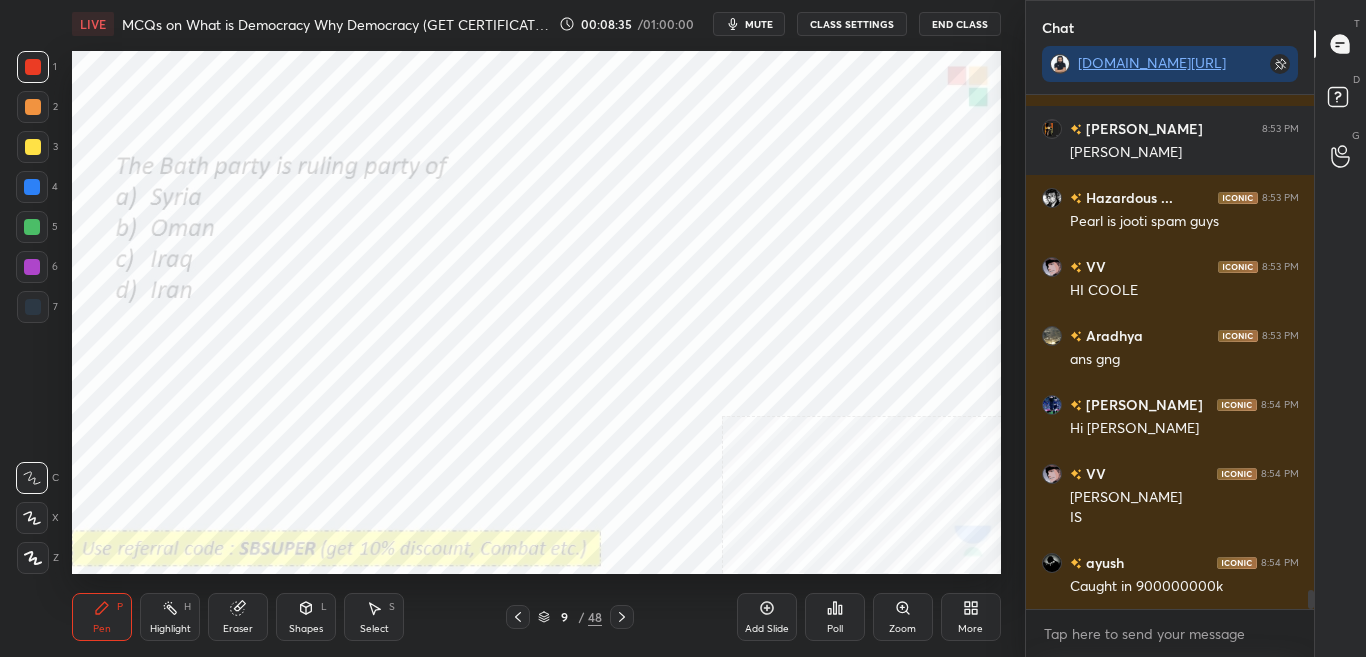 click on "Poll" at bounding box center (835, 617) 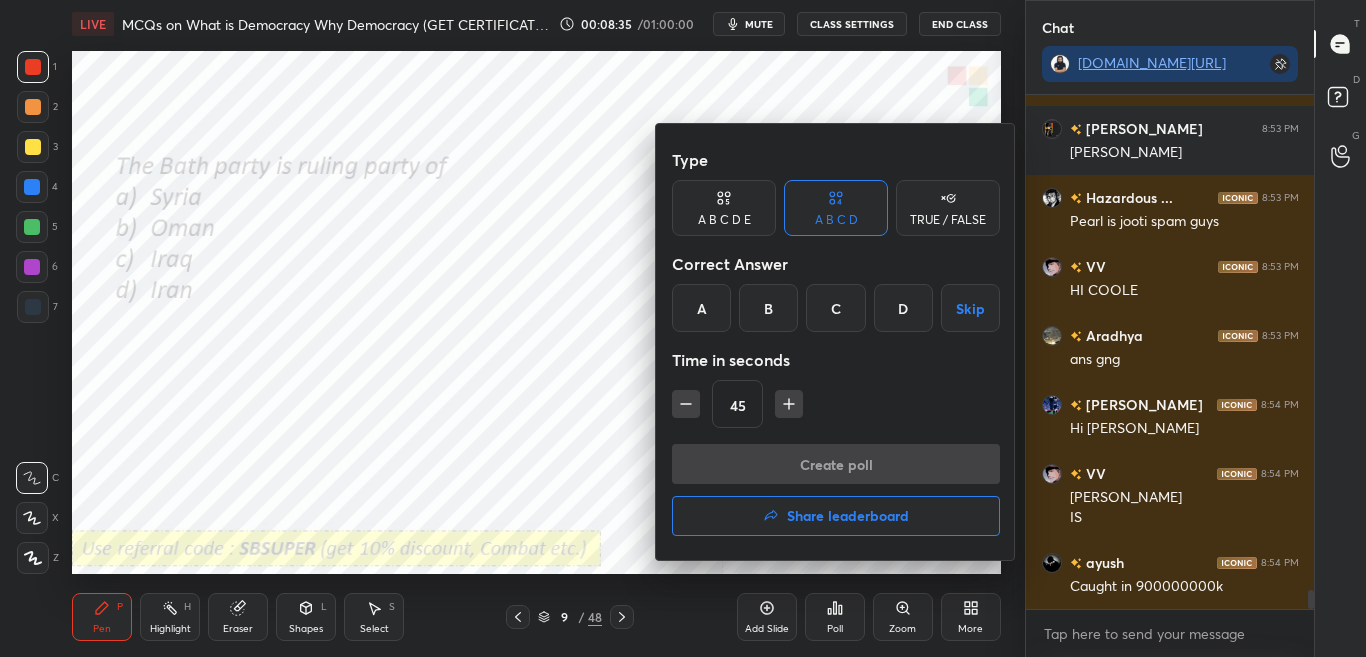 click at bounding box center [683, 328] 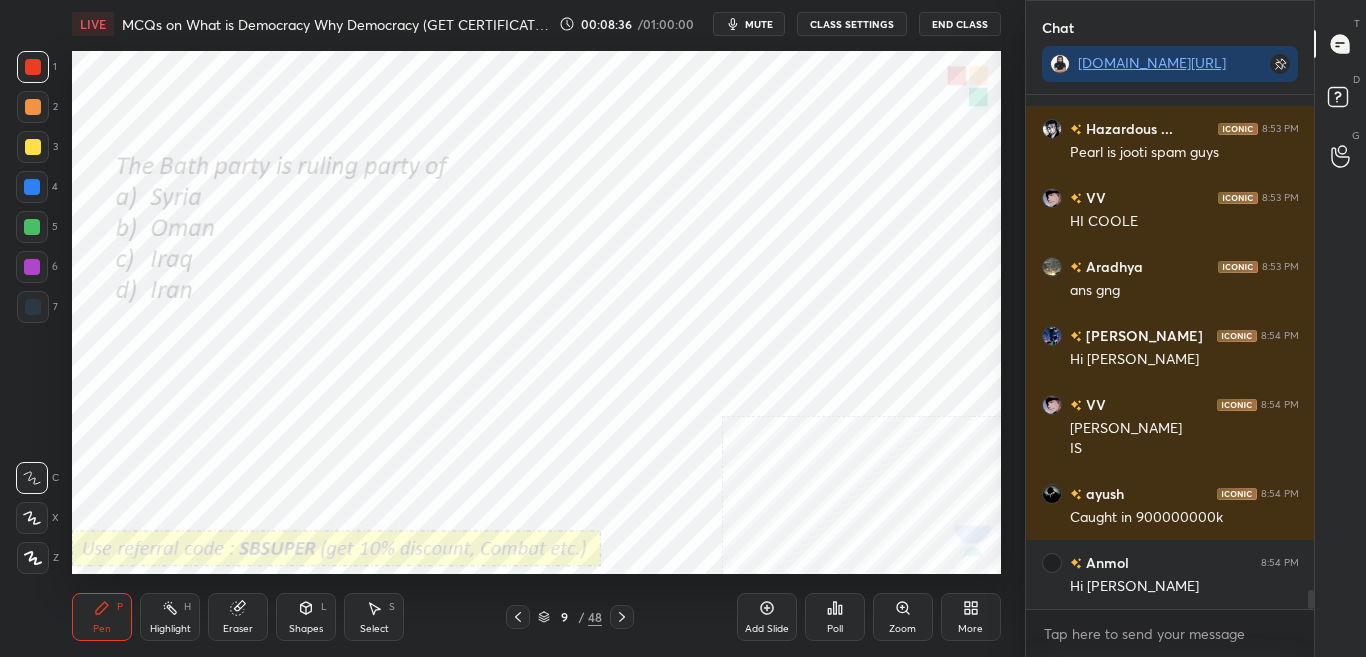 click on "Poll" at bounding box center [835, 617] 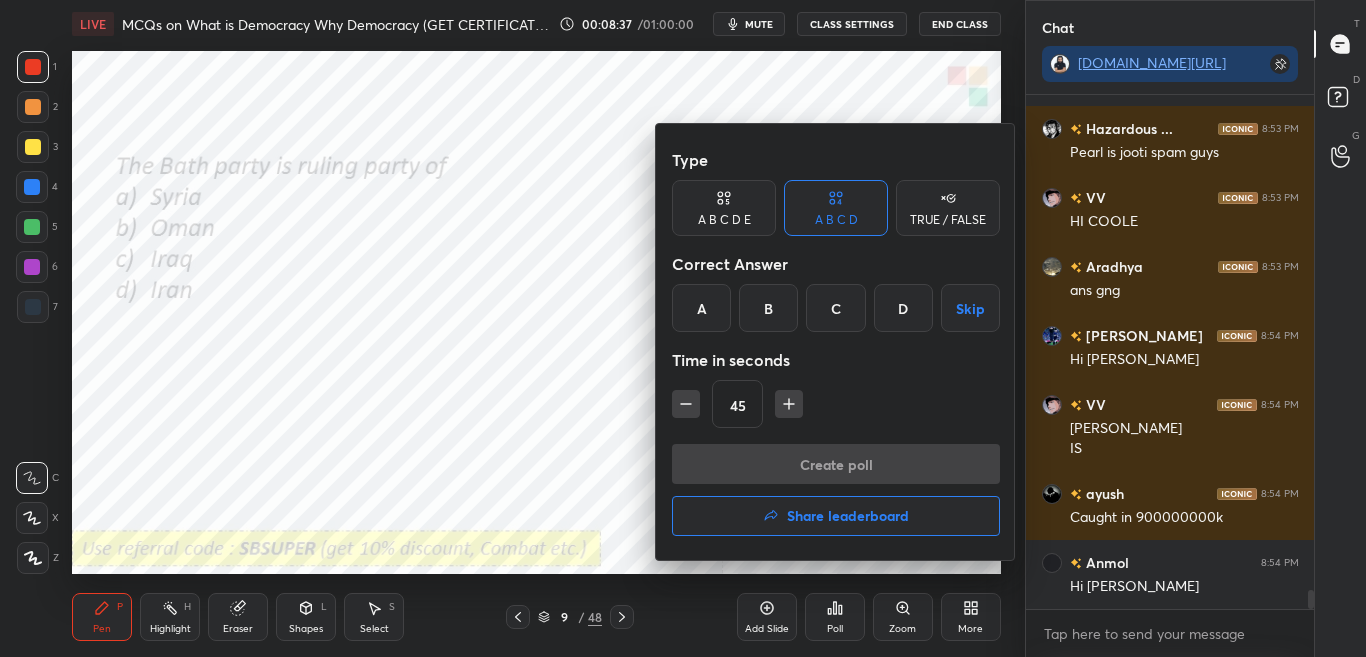 scroll, scrollTop: 13714, scrollLeft: 0, axis: vertical 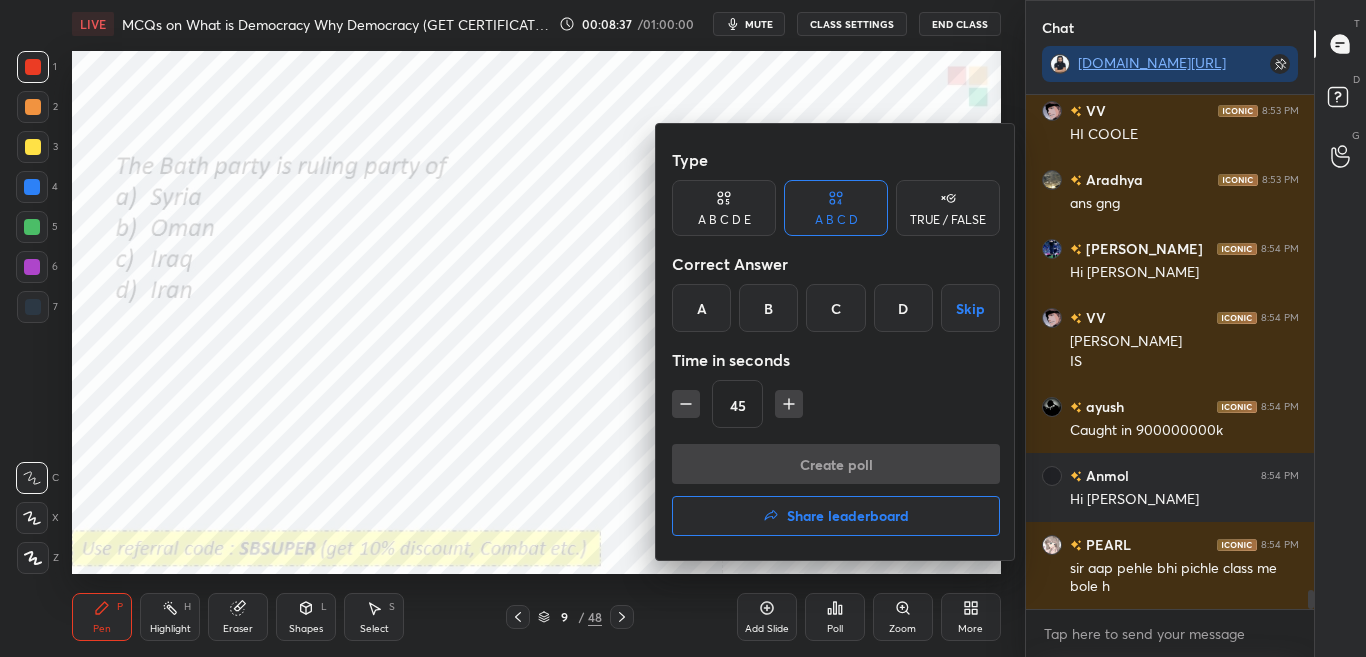 click on "A" at bounding box center [701, 308] 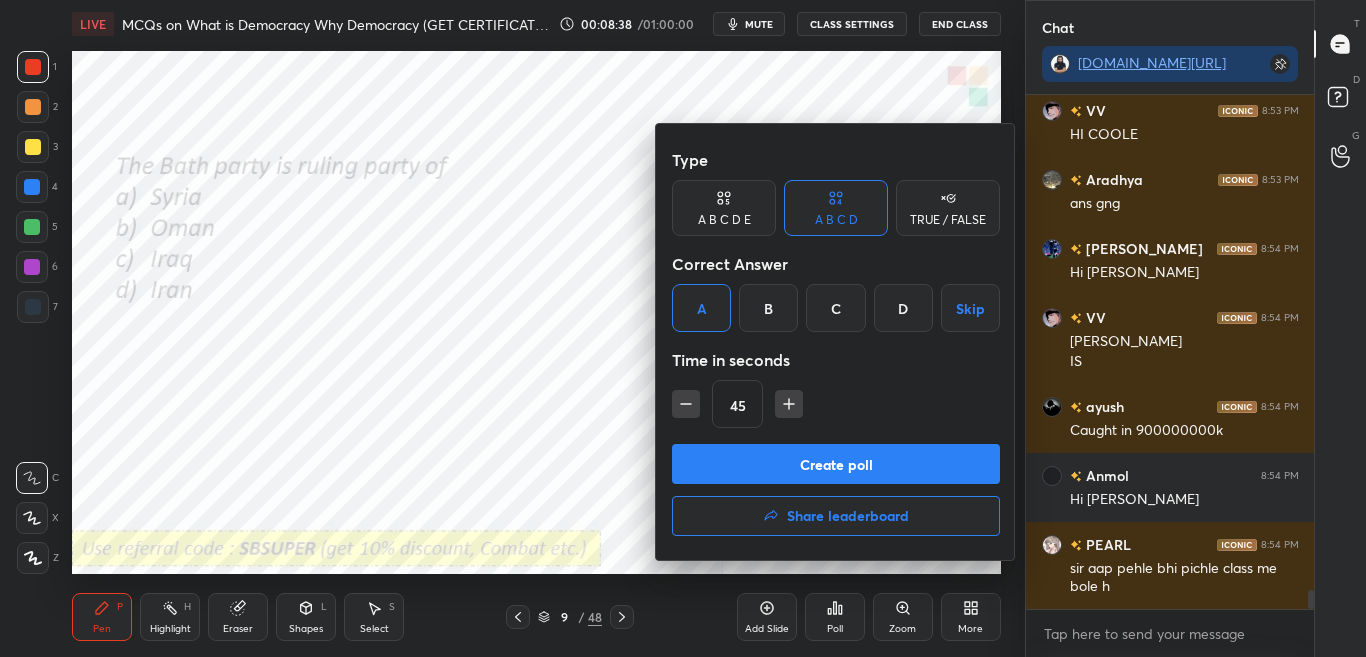 drag, startPoint x: 755, startPoint y: 464, endPoint x: 780, endPoint y: 443, distance: 32.649654 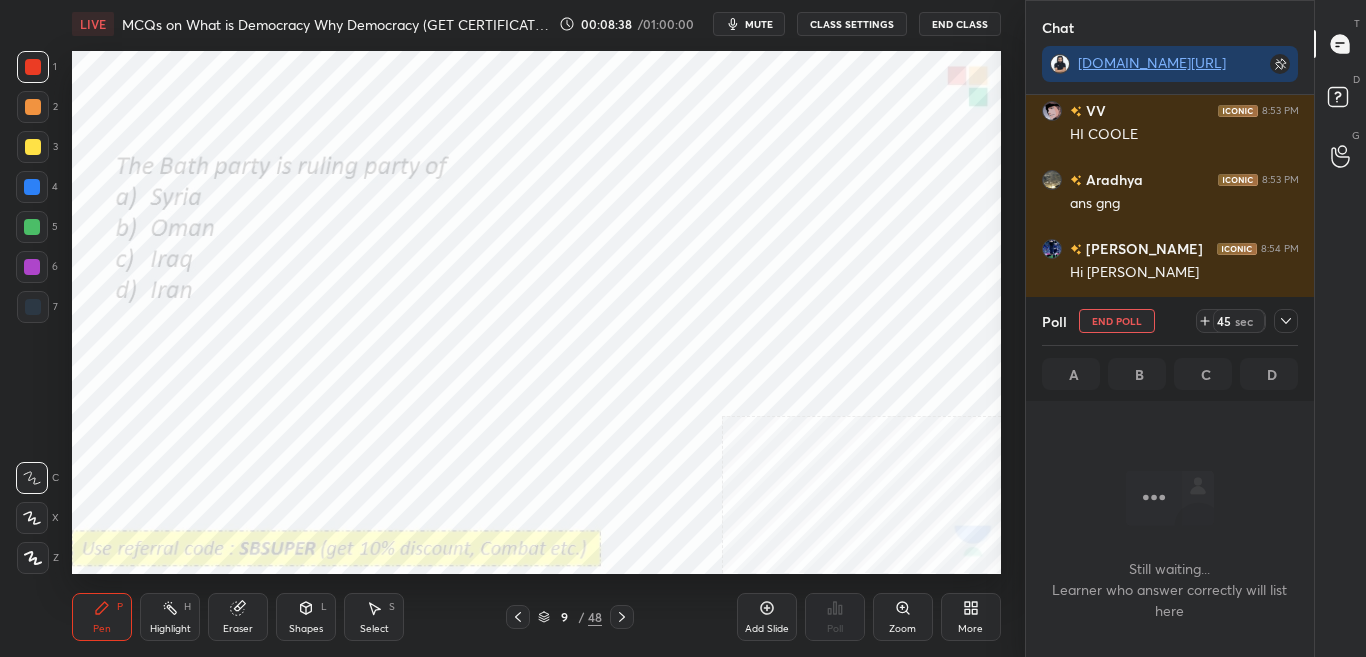 scroll, scrollTop: 309, scrollLeft: 282, axis: both 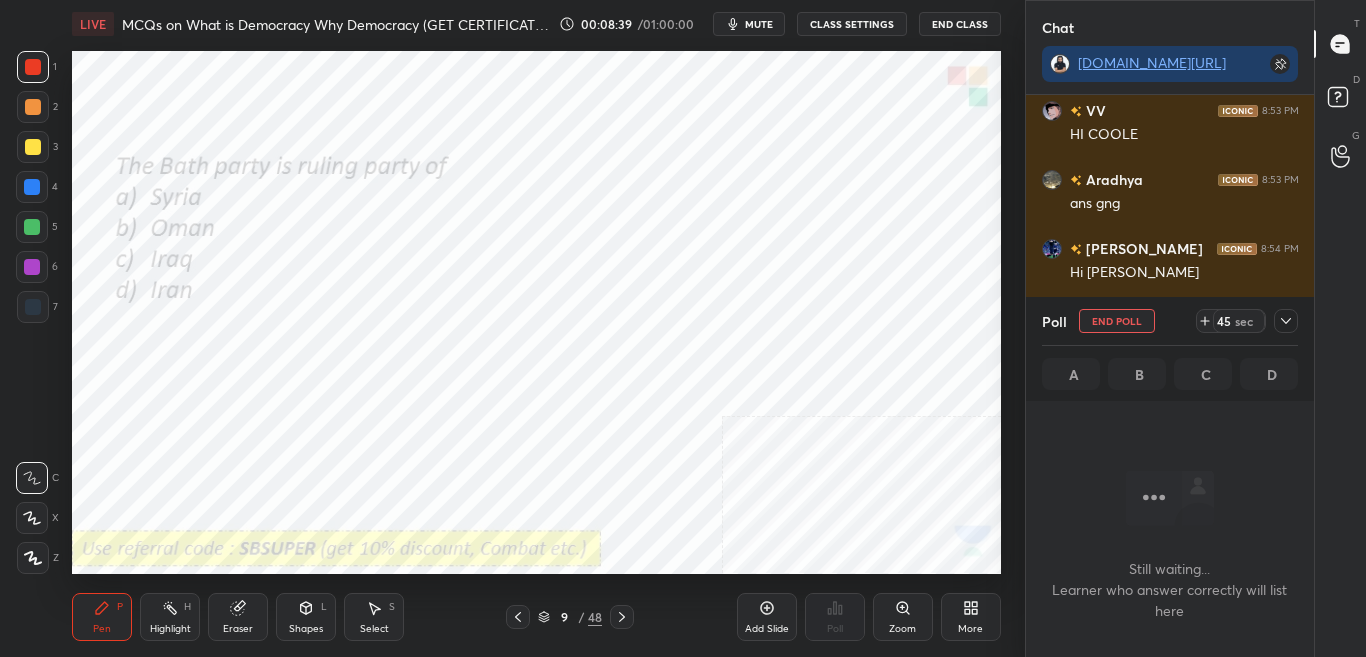 click 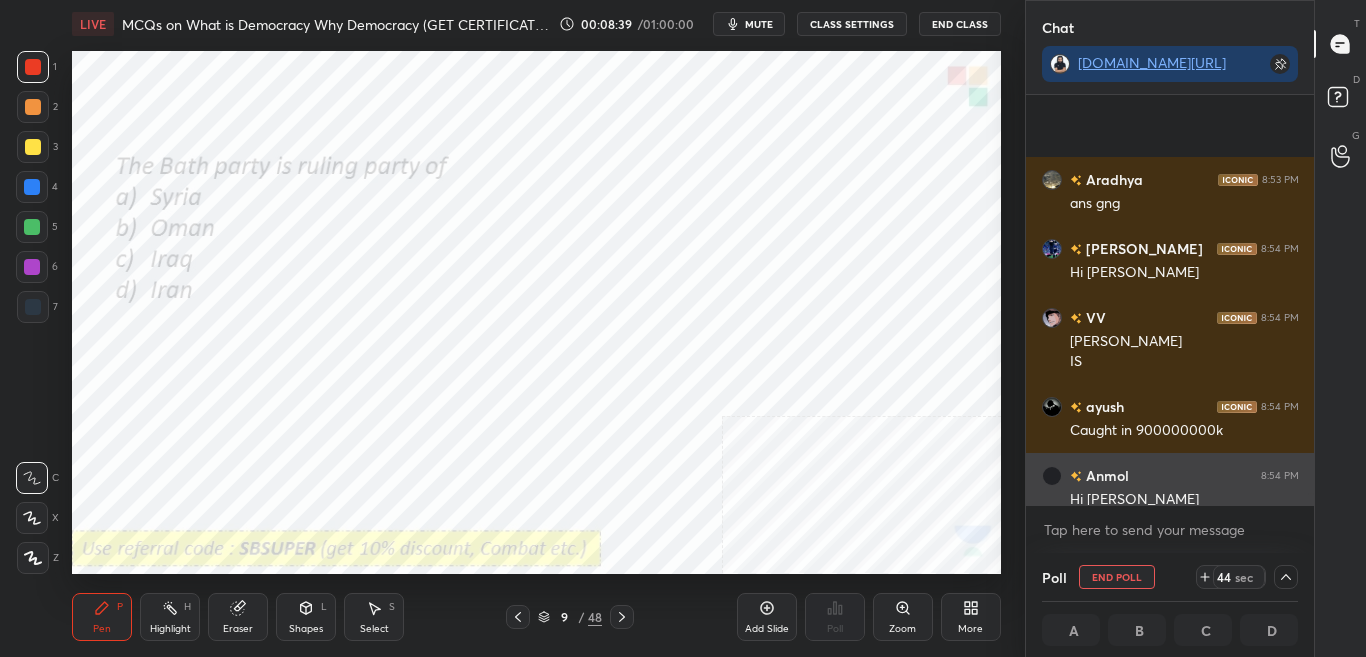 scroll, scrollTop: 13866, scrollLeft: 0, axis: vertical 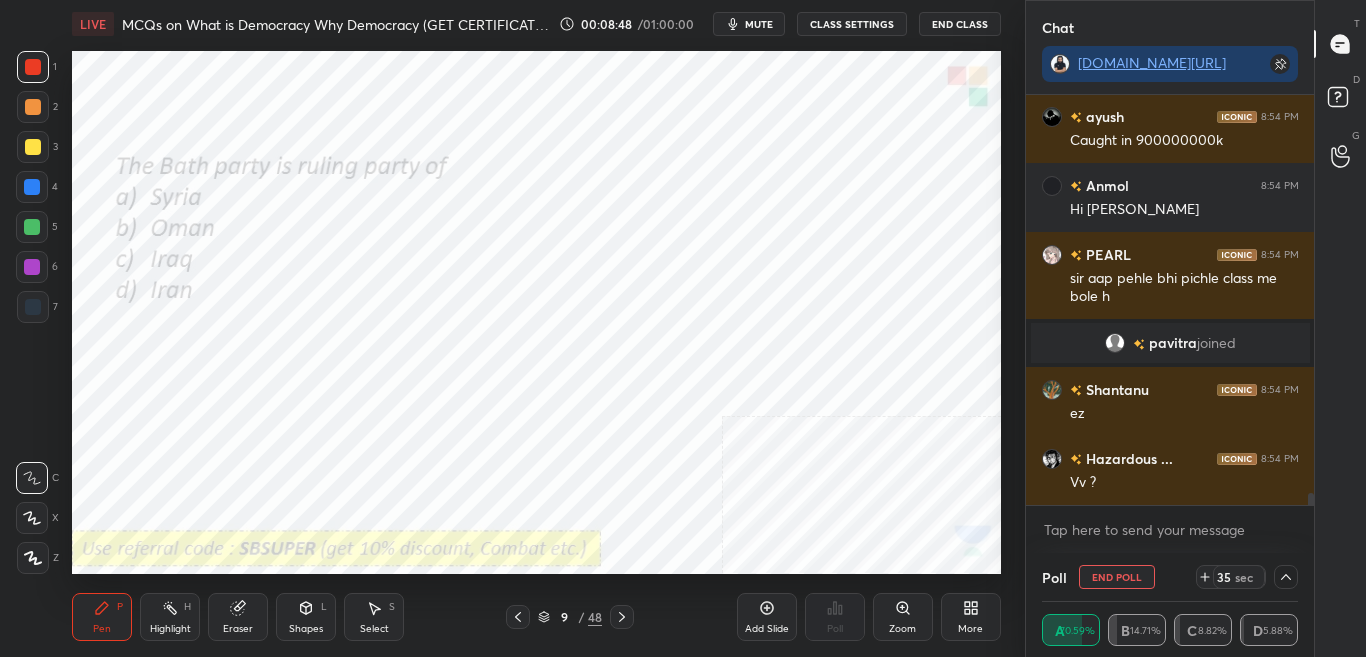 click on "joined" at bounding box center [1216, 343] 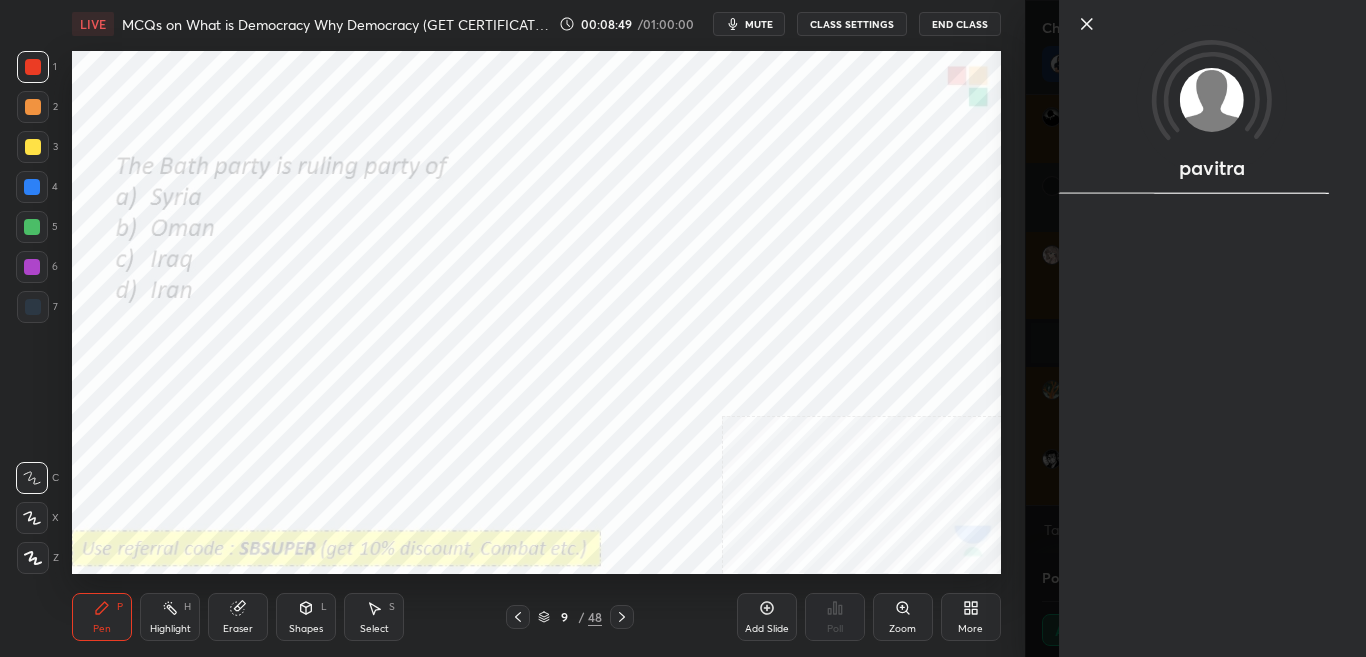 click on "pavitra" at bounding box center (1196, 328) 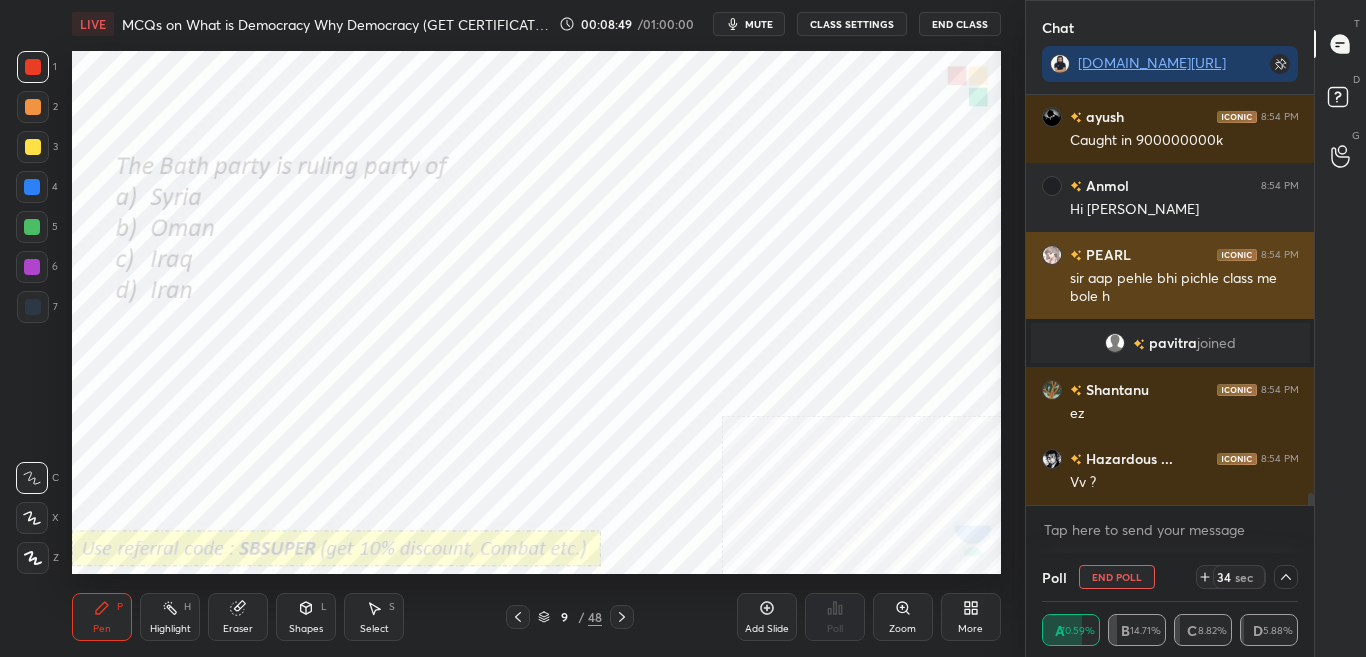 click on "PEARL" at bounding box center (1106, 254) 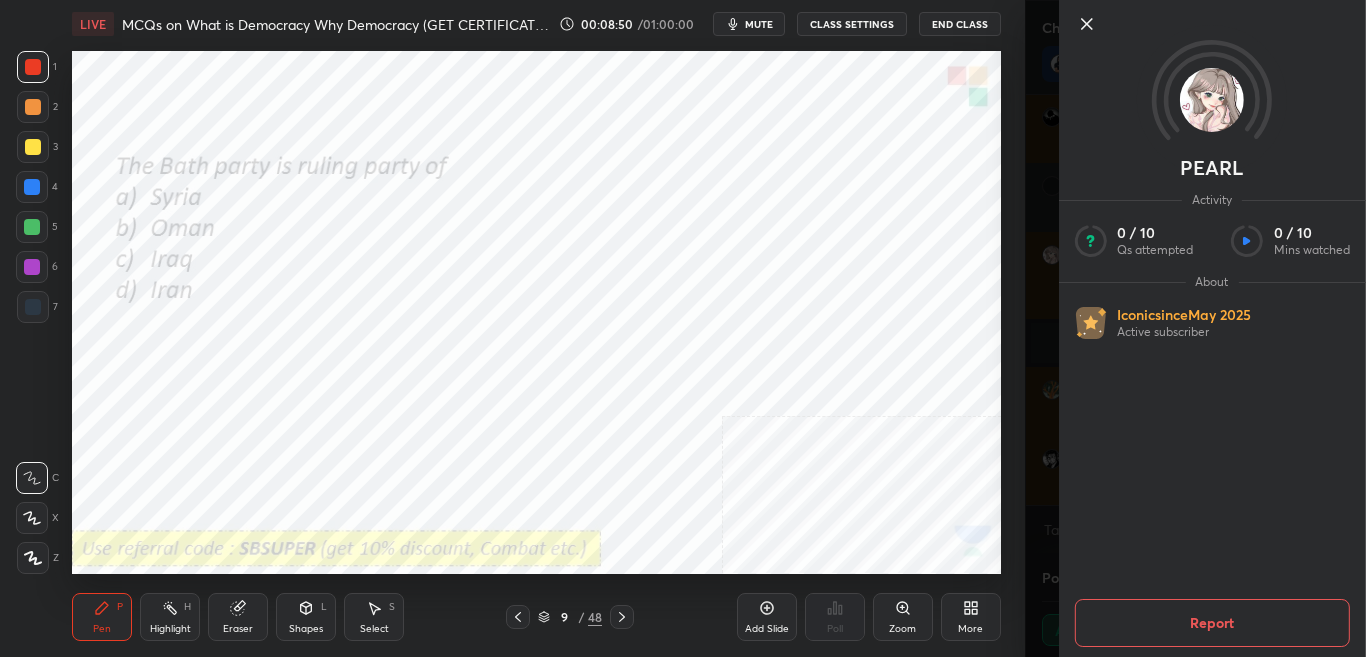 click on "PEARL Activity 0 / 10 Qs attempted 0 / 10 Mins watched About Iconic  since  [DATE] Active subscriber Report" at bounding box center (1196, 328) 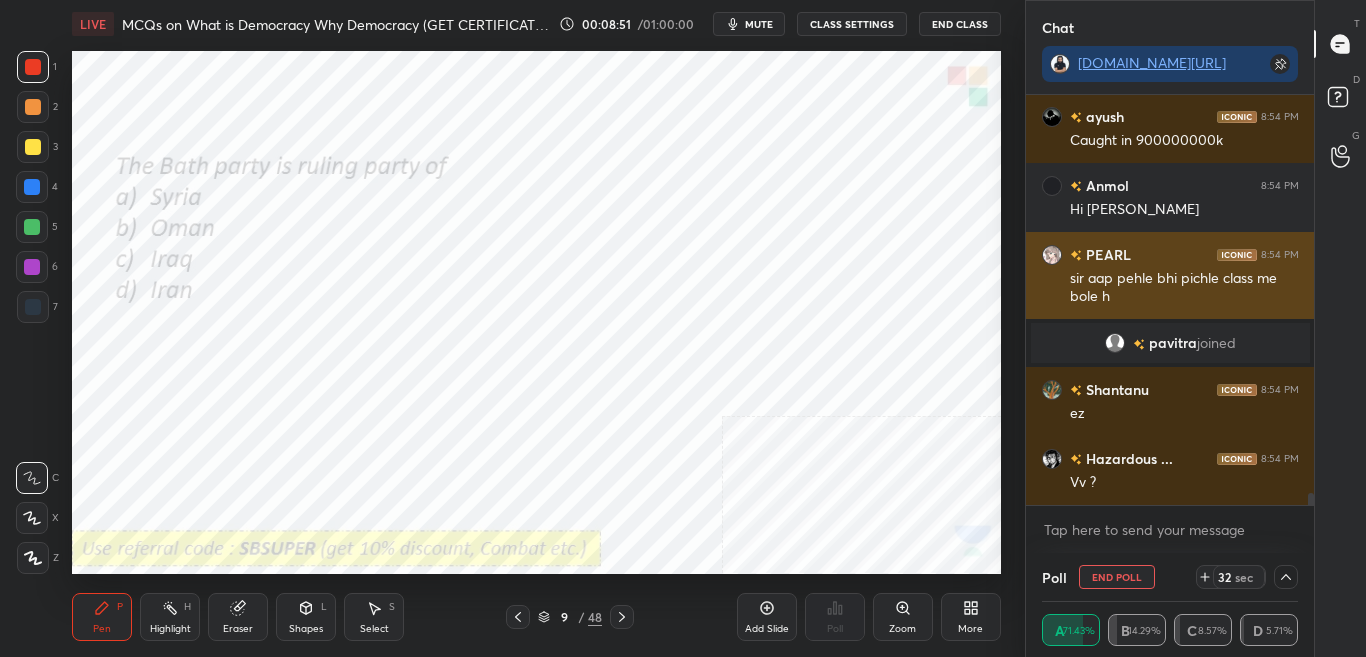 click on "VV 8:54 PM [PERSON_NAME] IS [PERSON_NAME] 8:54 PM Caught in 900000000k [PERSON_NAME] 8:54 PM Hi [PERSON_NAME] 8:54 PM sir aap pehle bhi pichle class me bole h pavitra  joined [PERSON_NAME] 8:54 PM ez Hazardous ... 8:54 PM Vv ?" at bounding box center [1170, -6238] 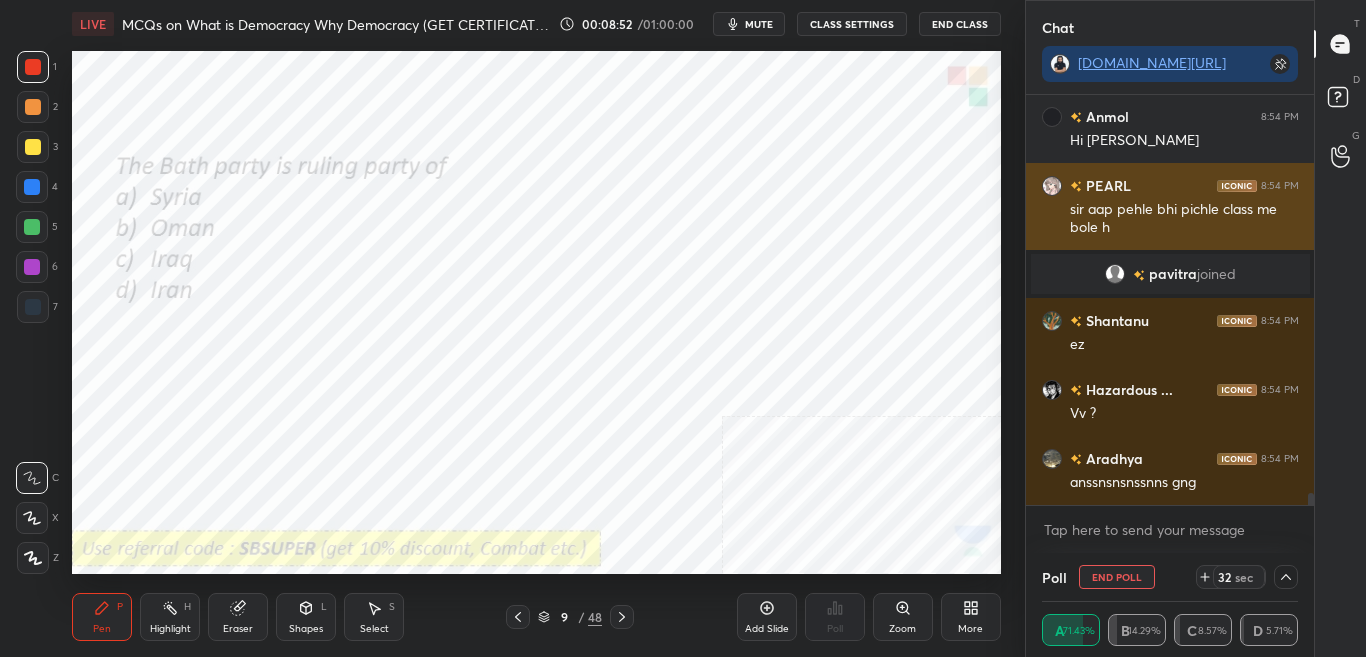 click on "sir aap pehle bhi pichle class me bole h" at bounding box center [1184, 219] 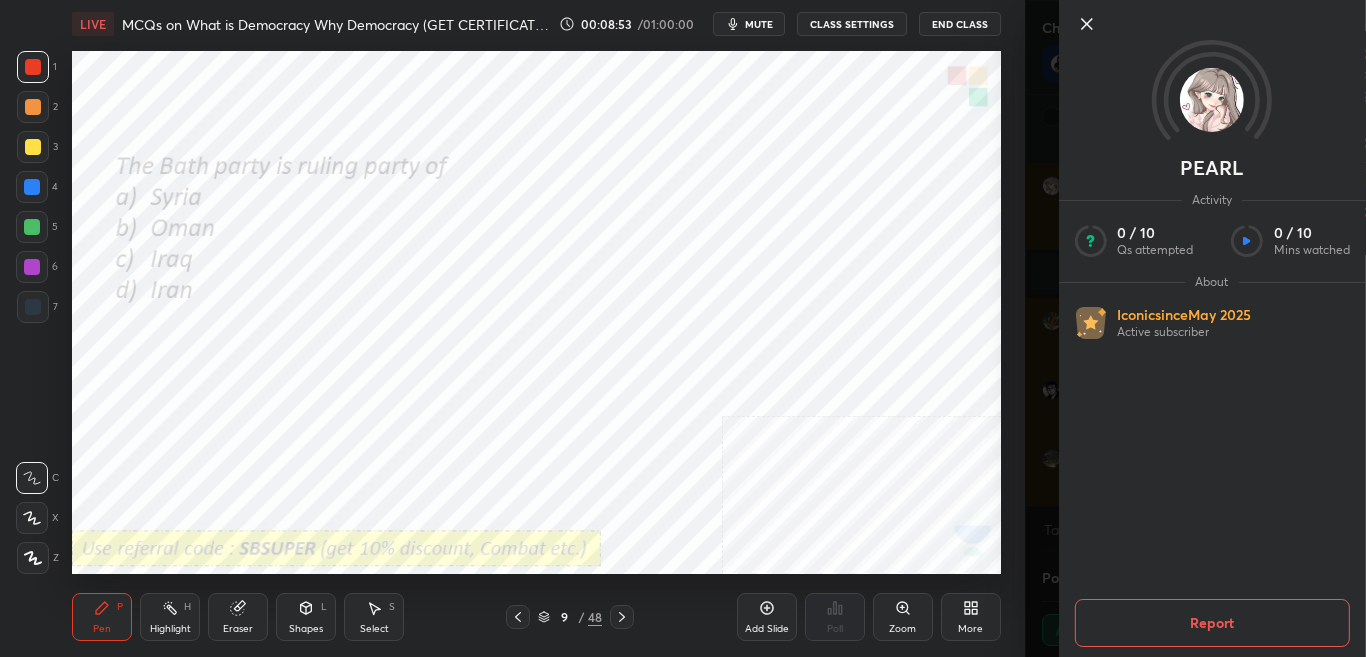 click on "PEARL Activity 0 / 10 Qs attempted 0 / 10 Mins watched About Iconic  since  [DATE] Active subscriber Report" at bounding box center [1196, 328] 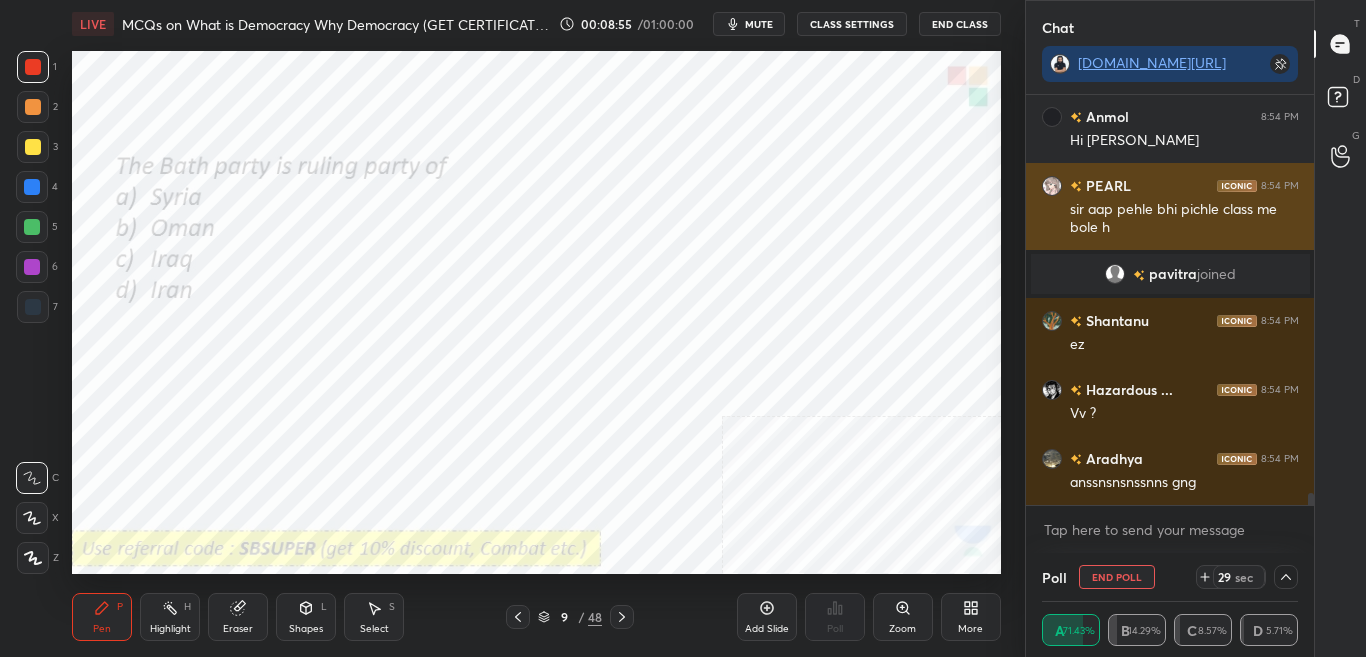 click on "sir aap pehle bhi pichle class me bole h" at bounding box center (1184, 219) 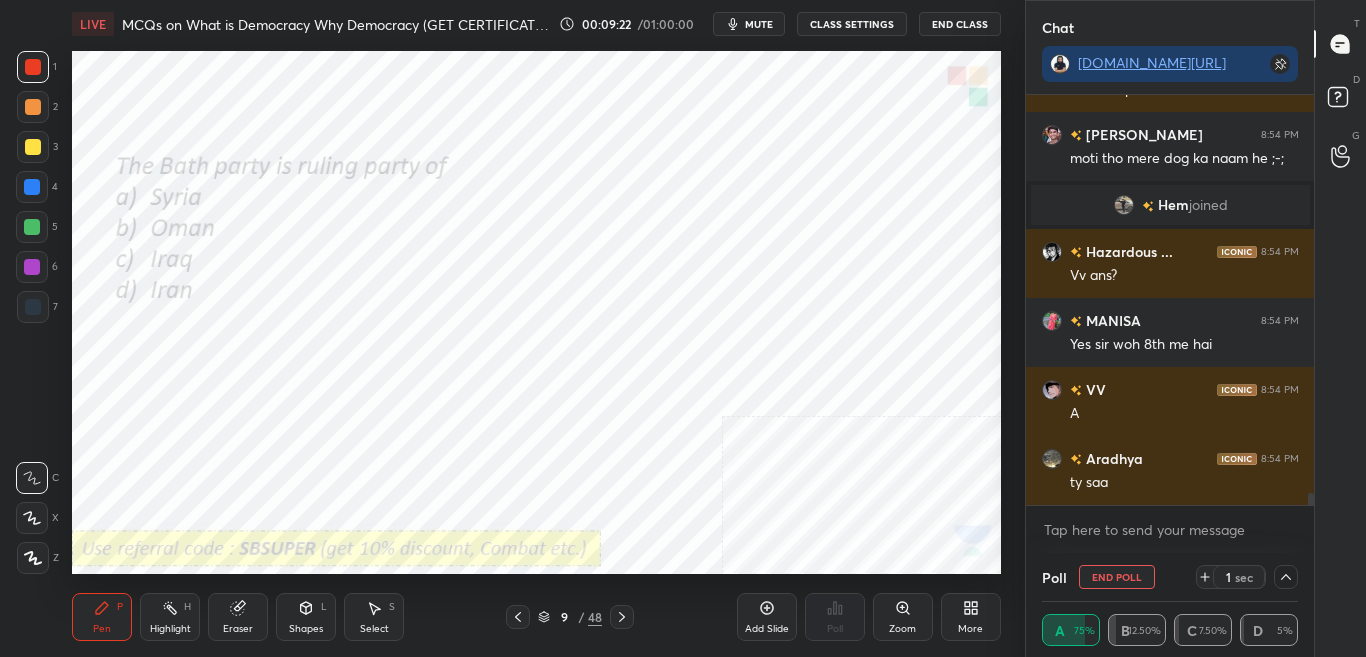 scroll, scrollTop: 13642, scrollLeft: 0, axis: vertical 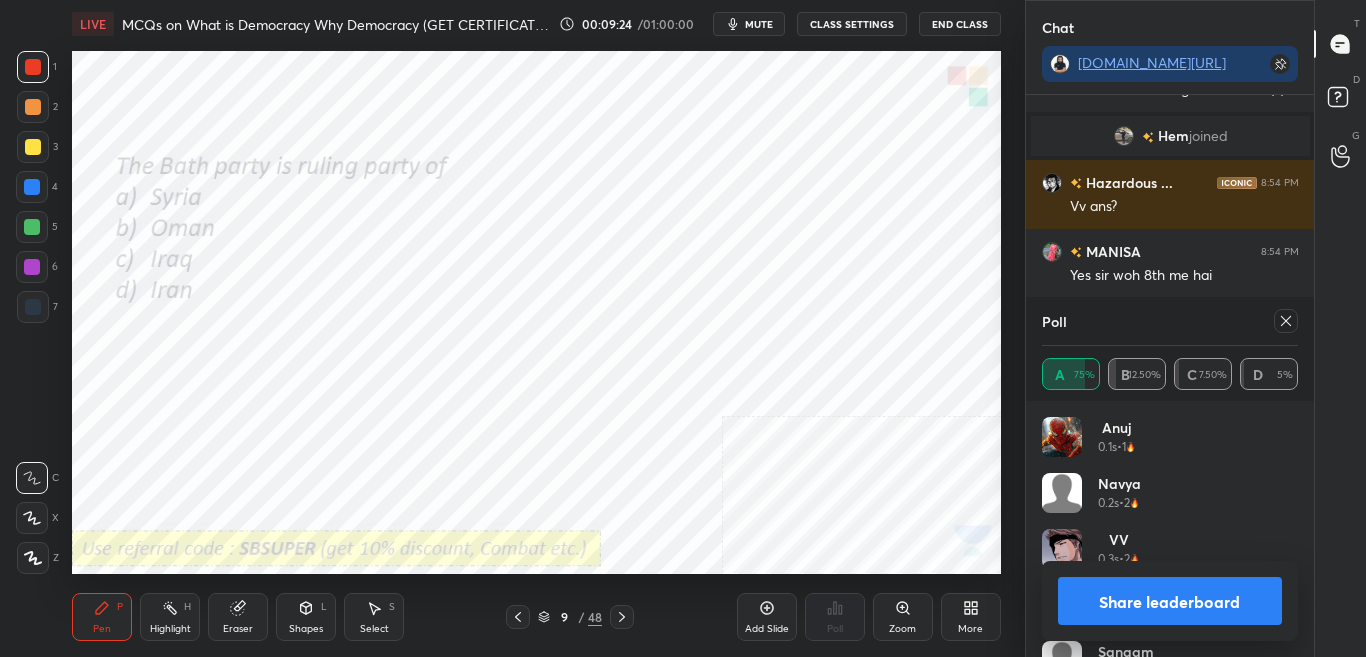 click on "Share leaderboard" at bounding box center (1170, 601) 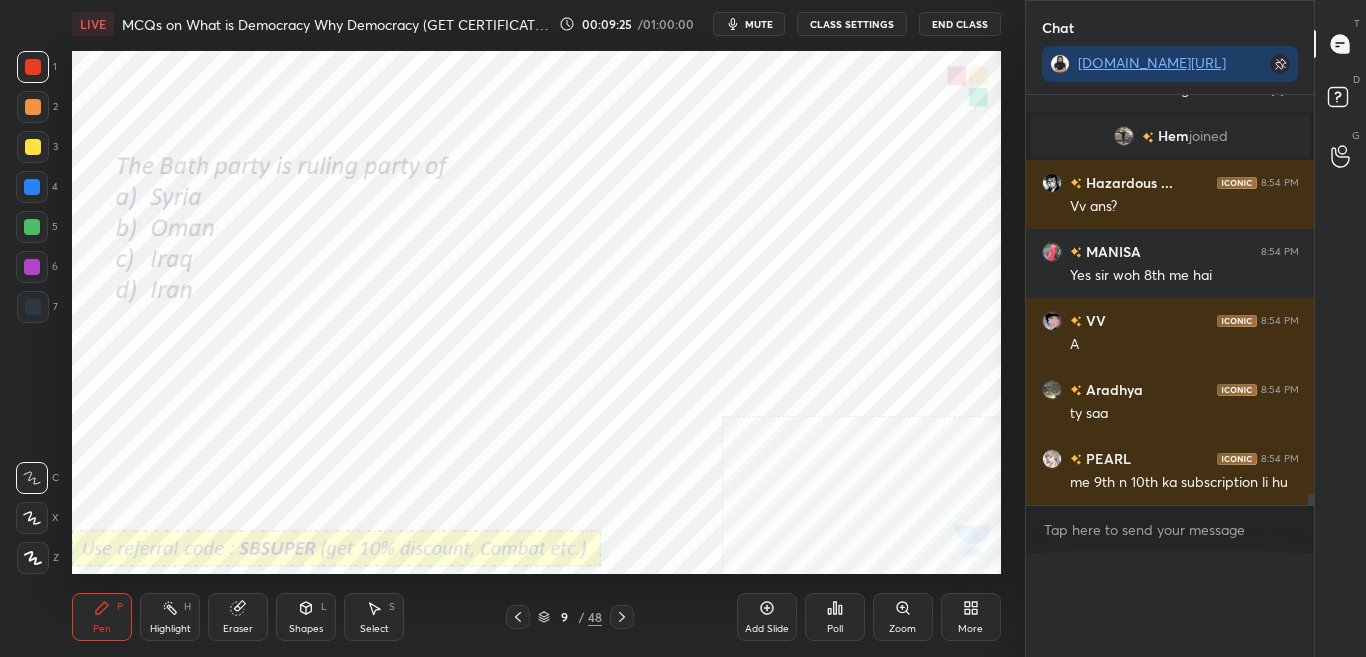 scroll, scrollTop: 121, scrollLeft: 250, axis: both 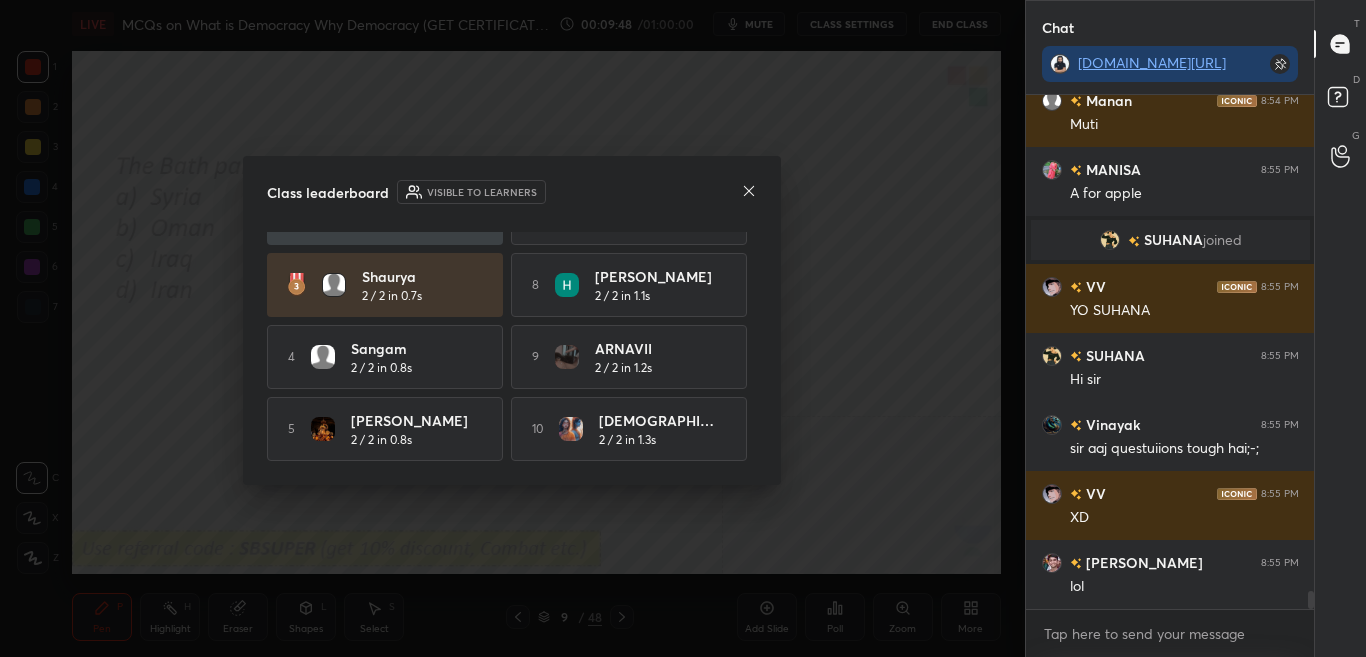 click 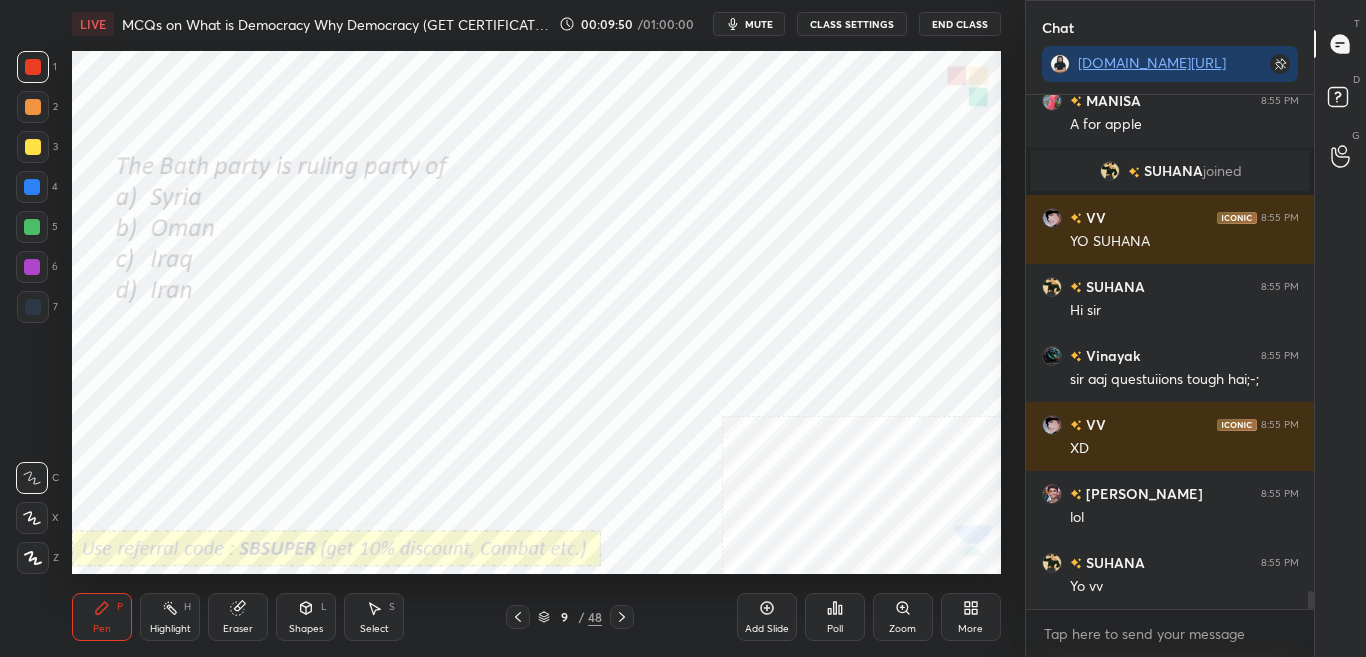click 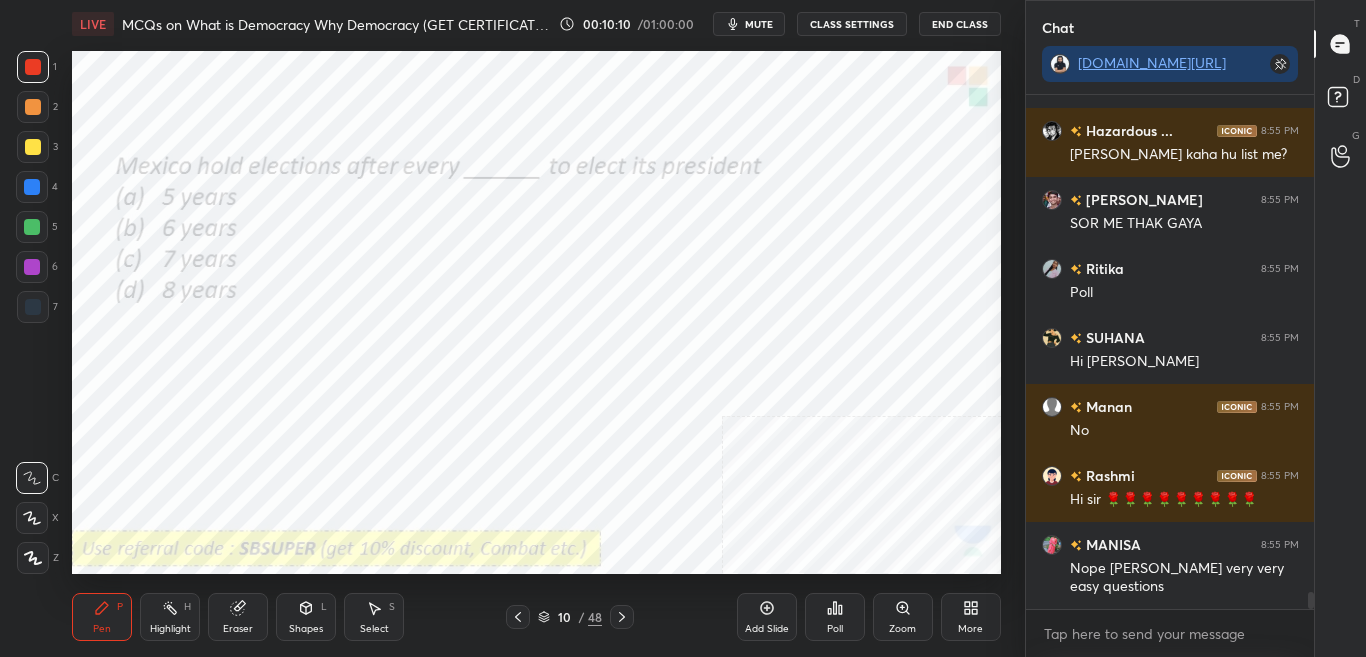 click on "Poll" at bounding box center [835, 617] 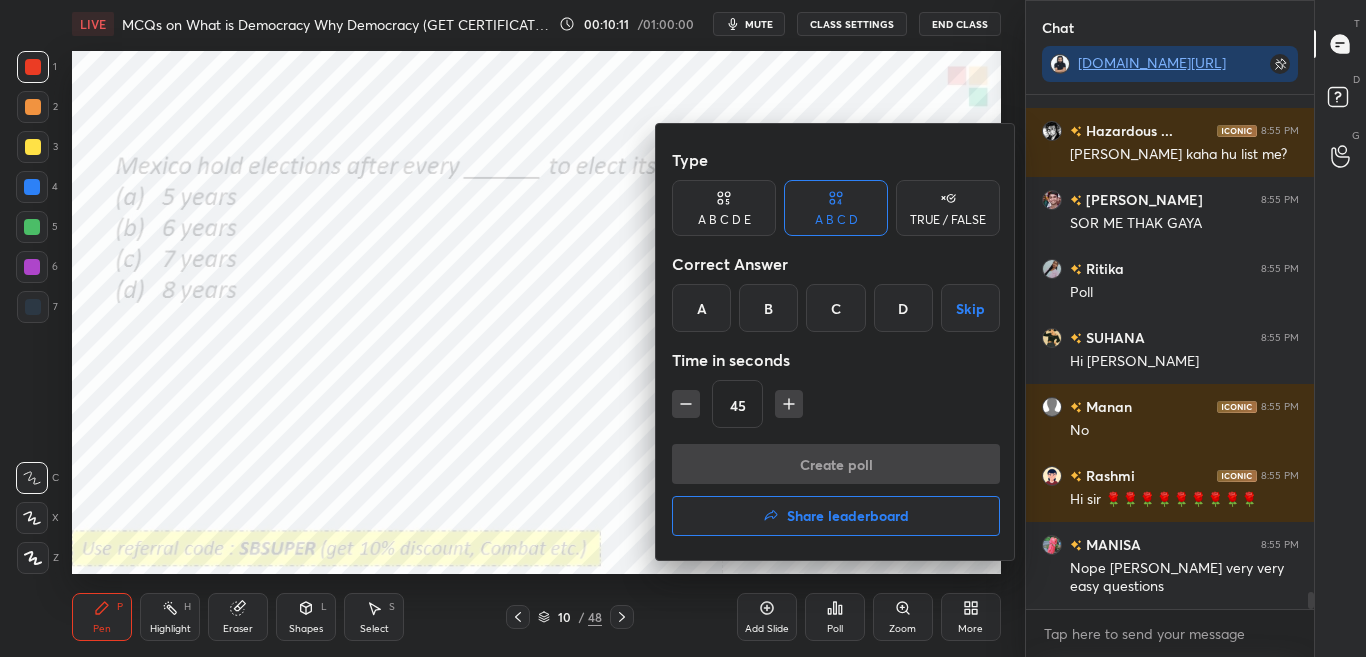 click on "B" at bounding box center (768, 308) 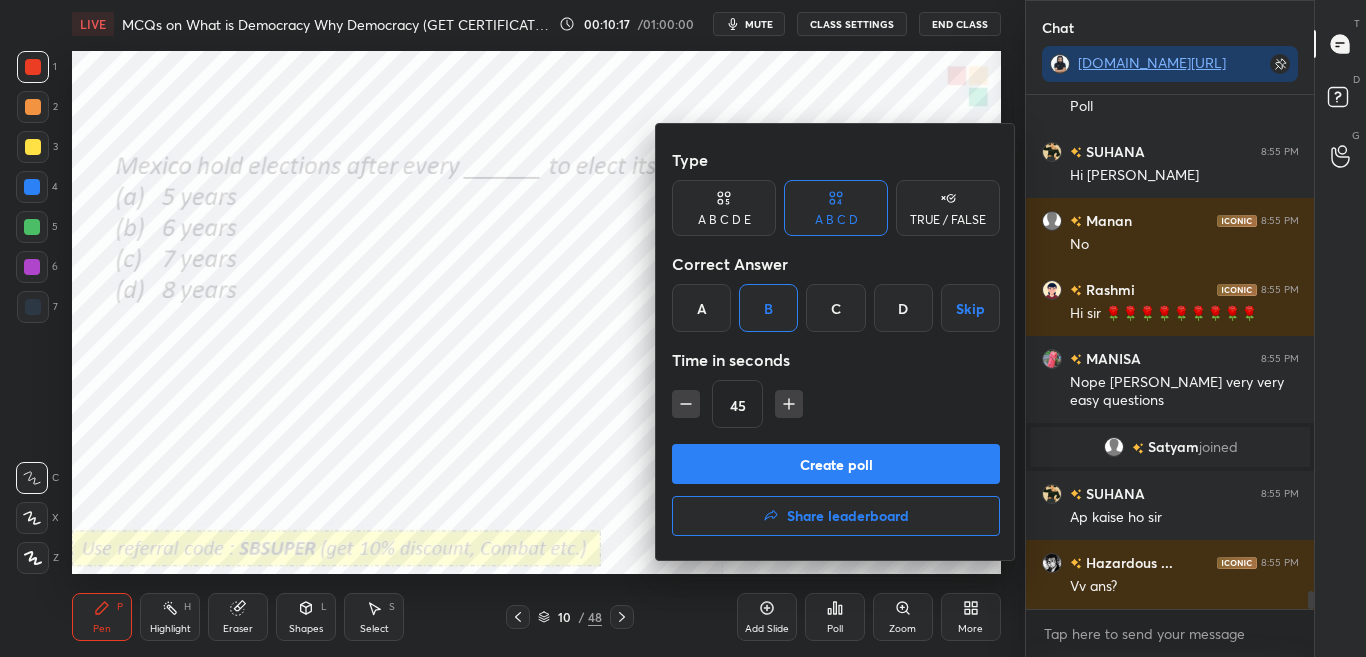 click on "Create poll" at bounding box center [836, 464] 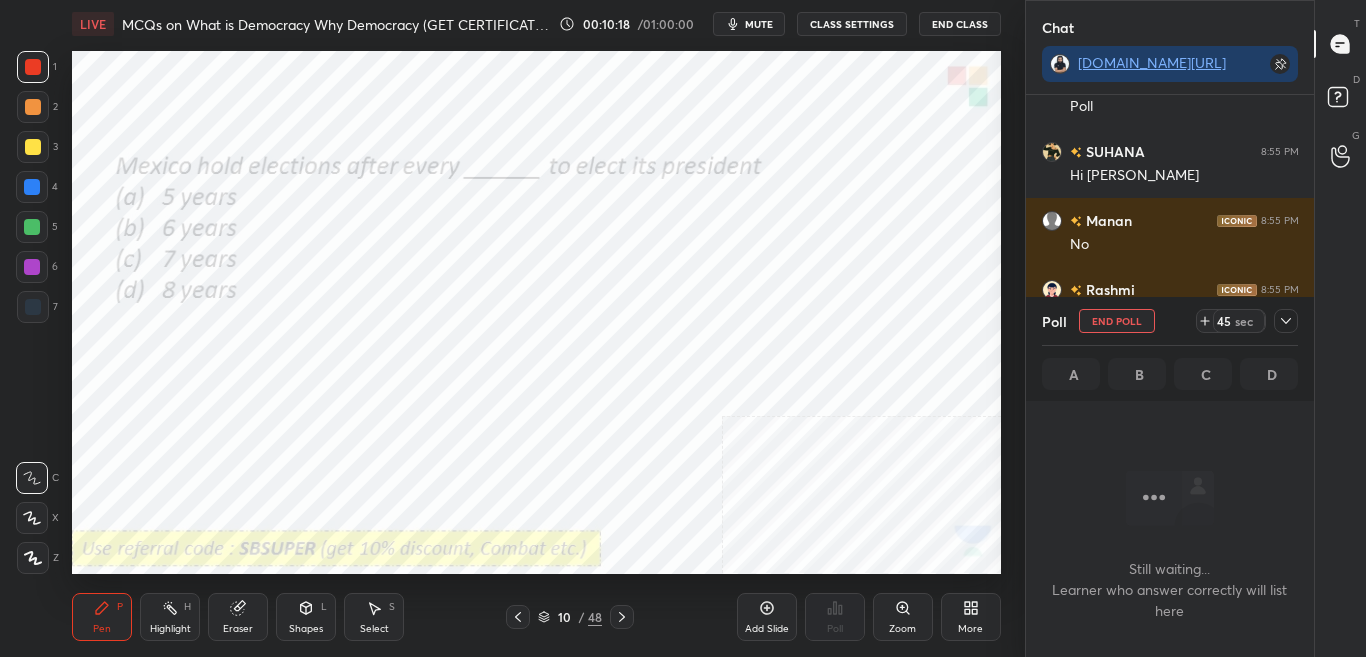 click 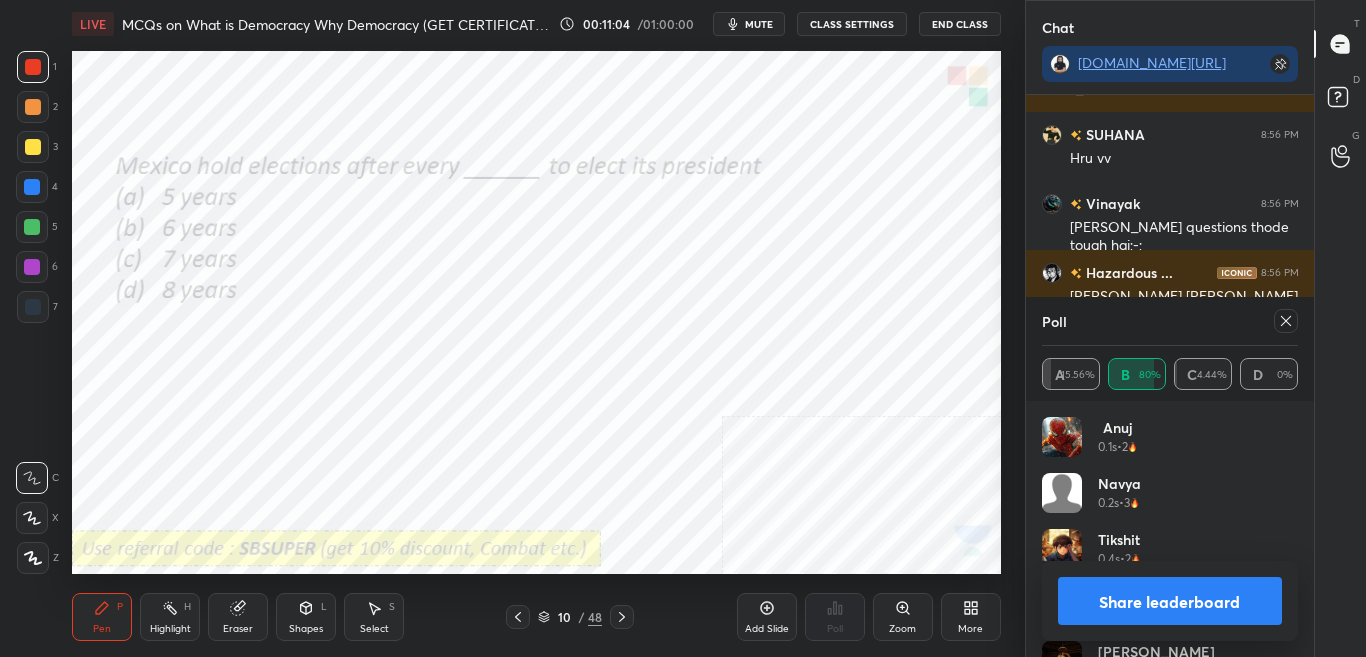 click on "Share leaderboard" at bounding box center (1170, 601) 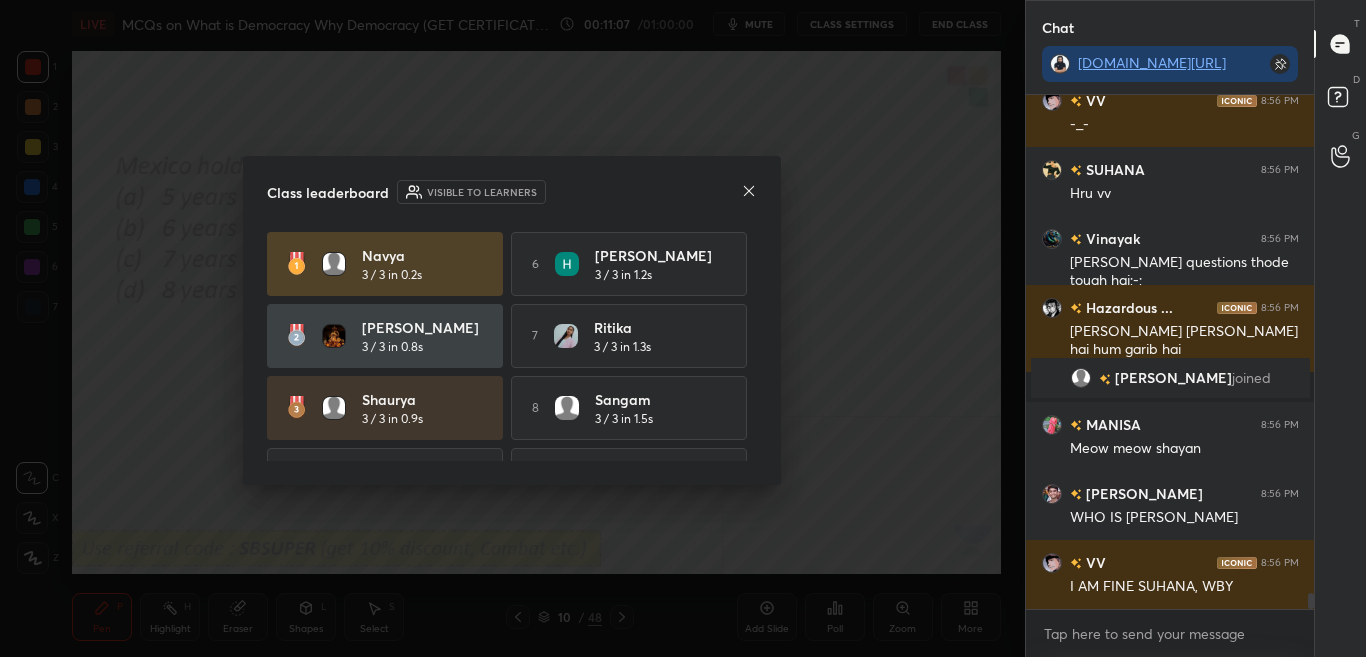 click 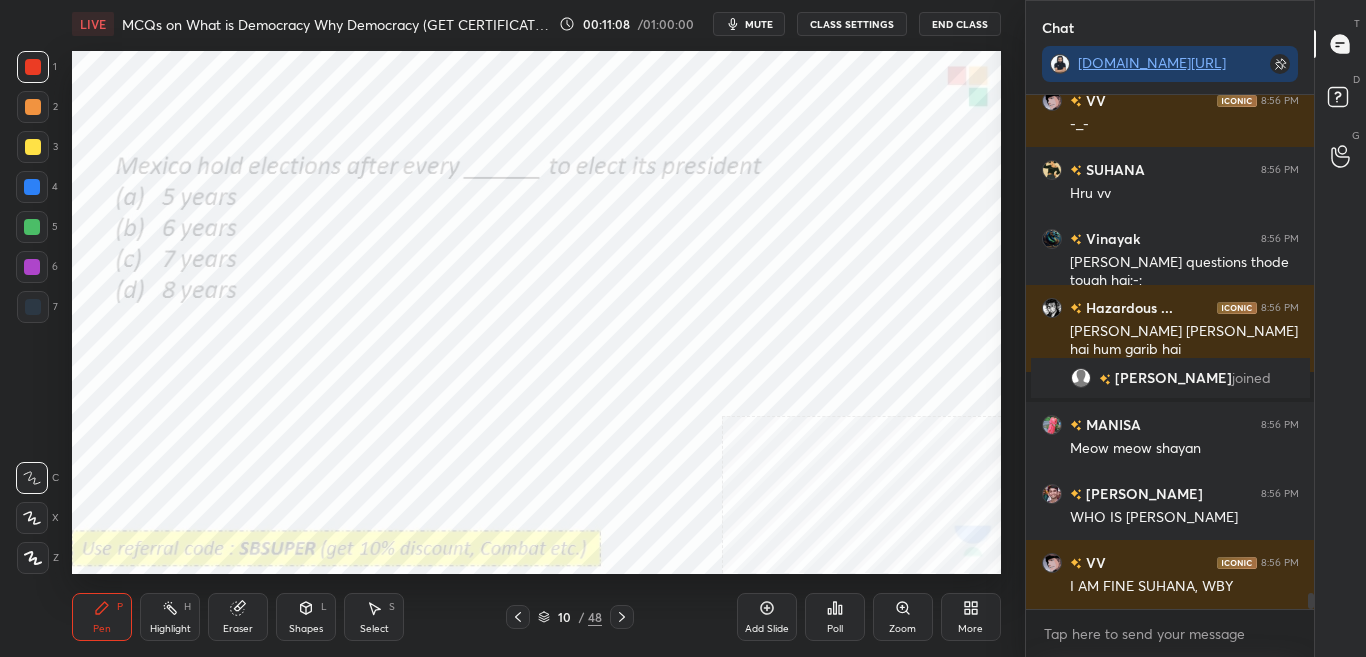 click on "Poll" at bounding box center [835, 617] 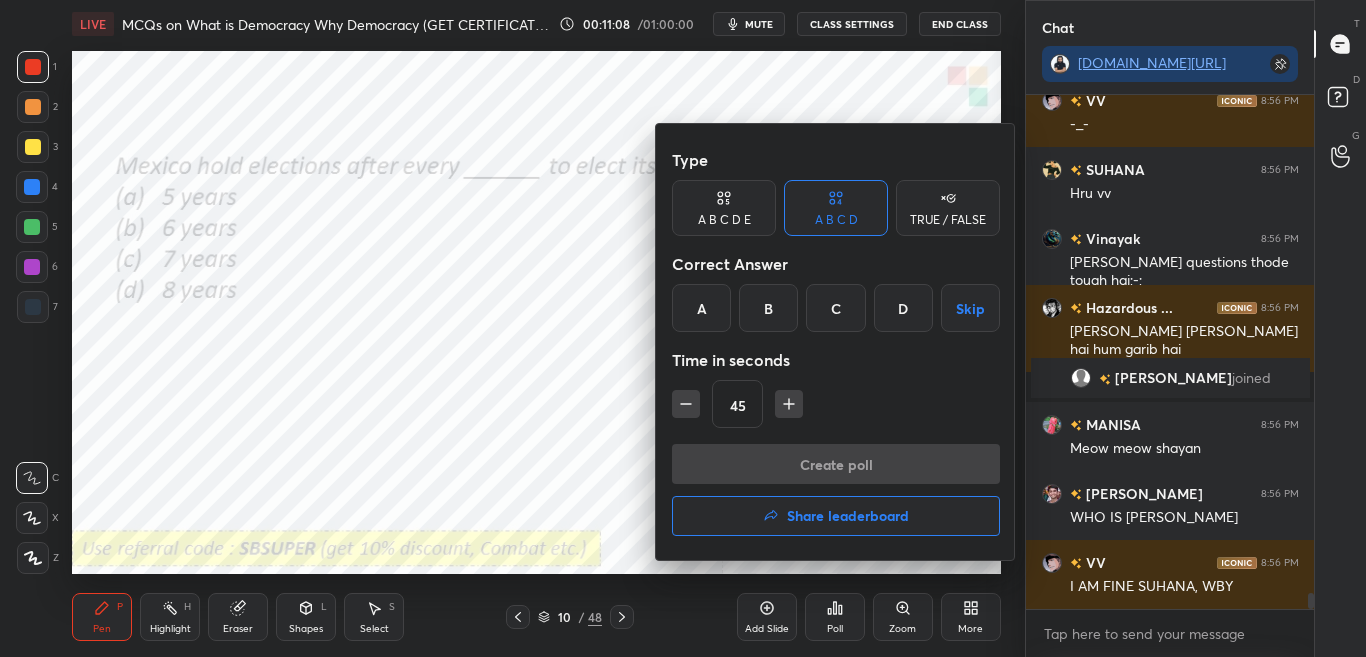 click on "Share leaderboard" at bounding box center (836, 516) 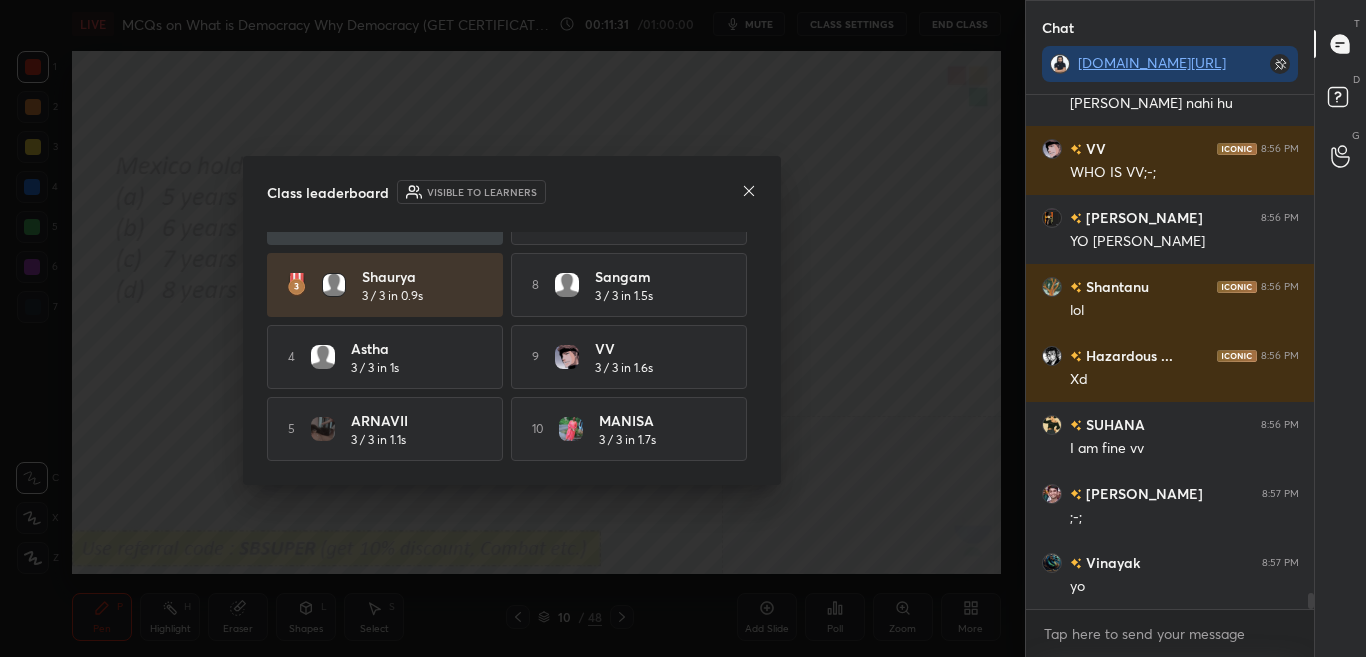 click 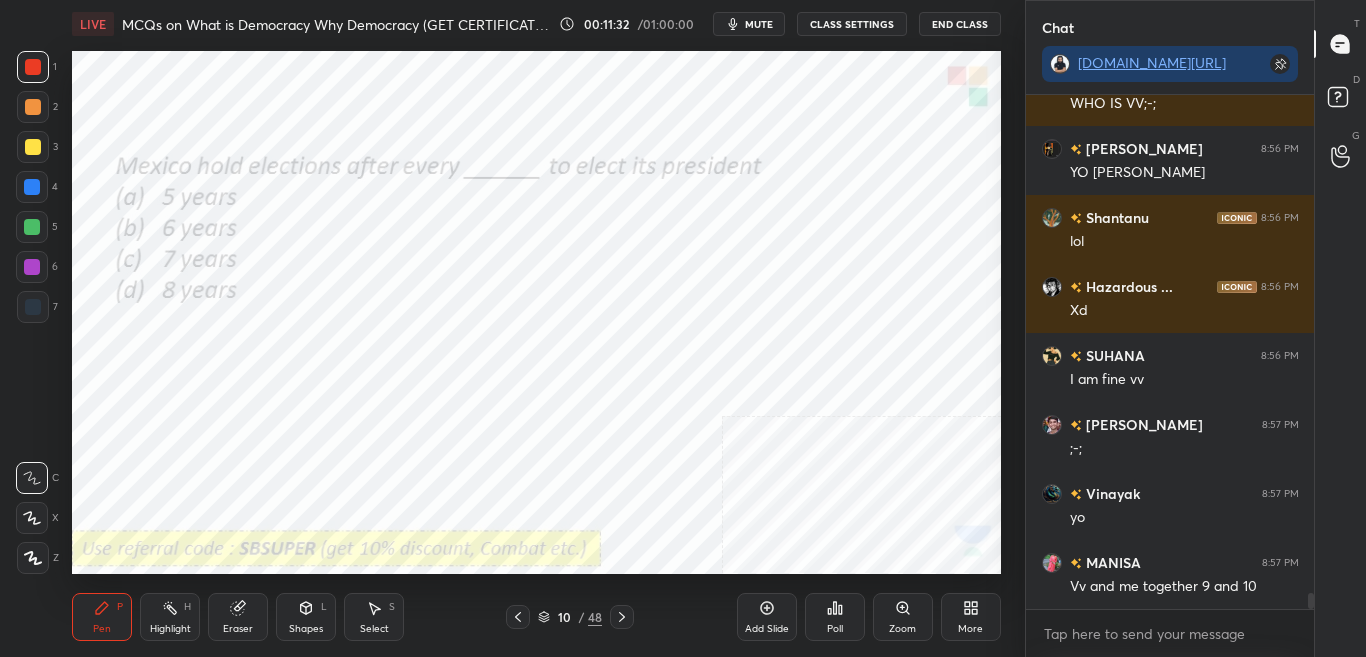 click 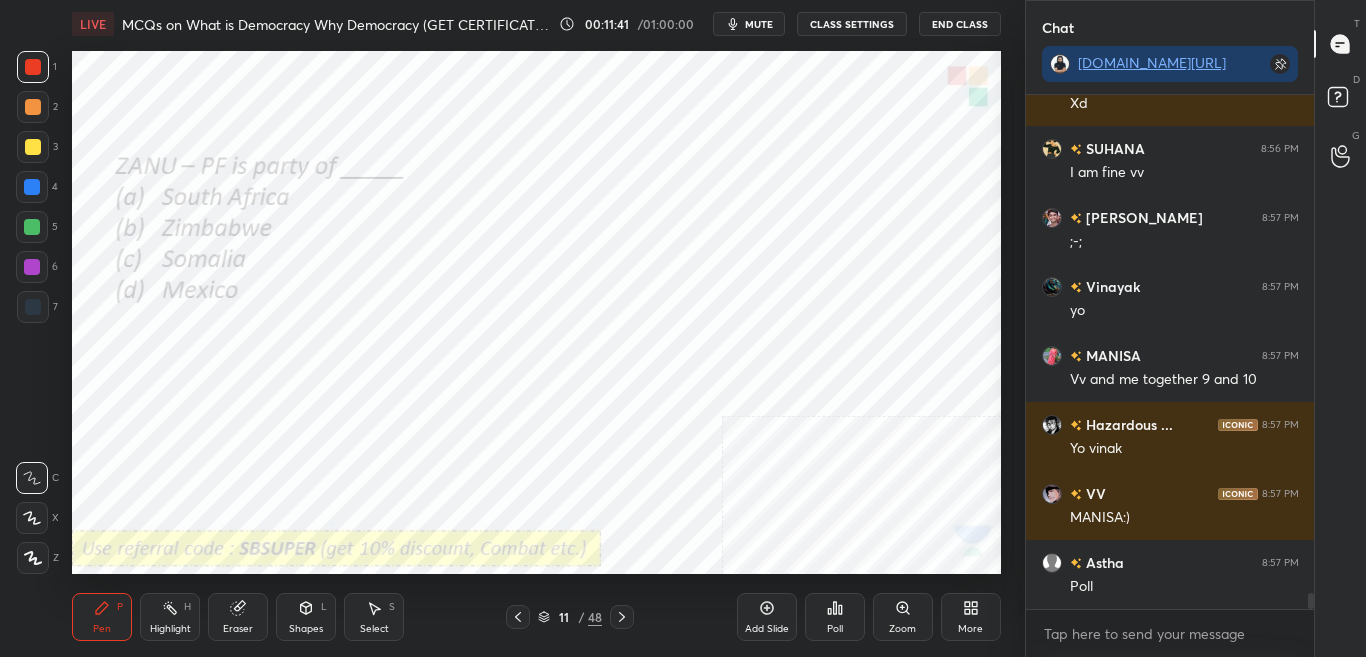 click on "Poll" at bounding box center [835, 617] 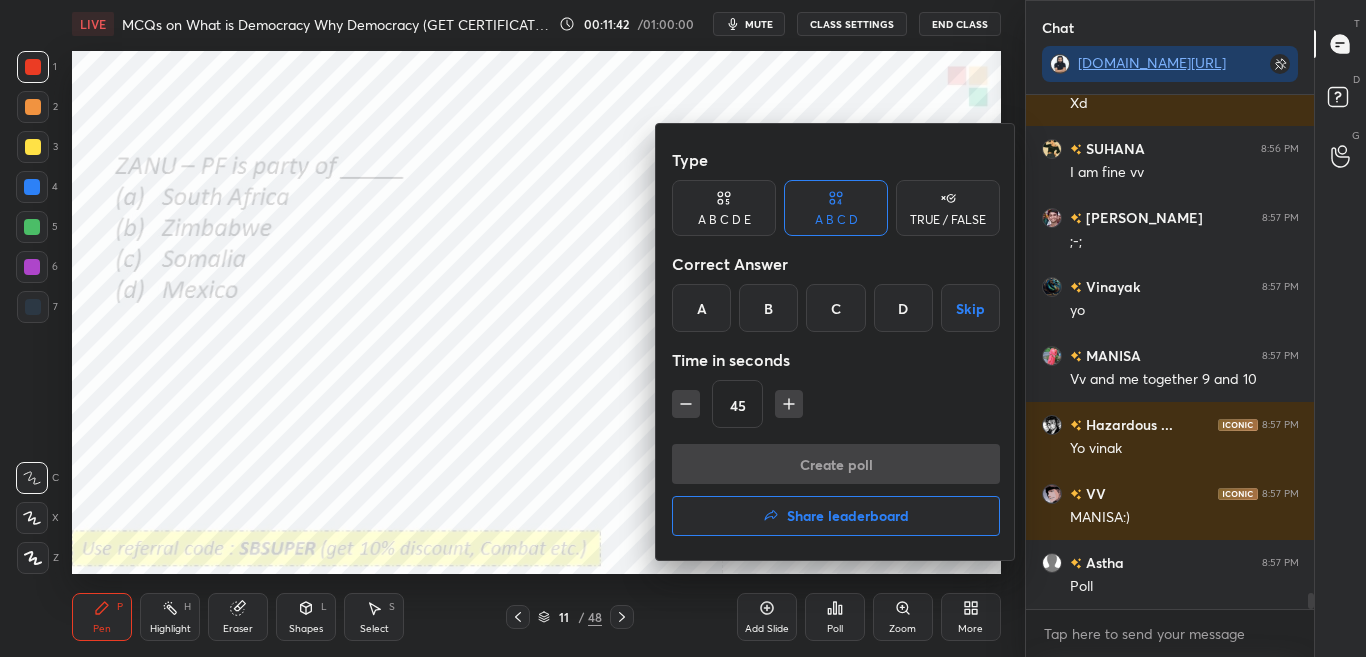 click on "B" at bounding box center [768, 308] 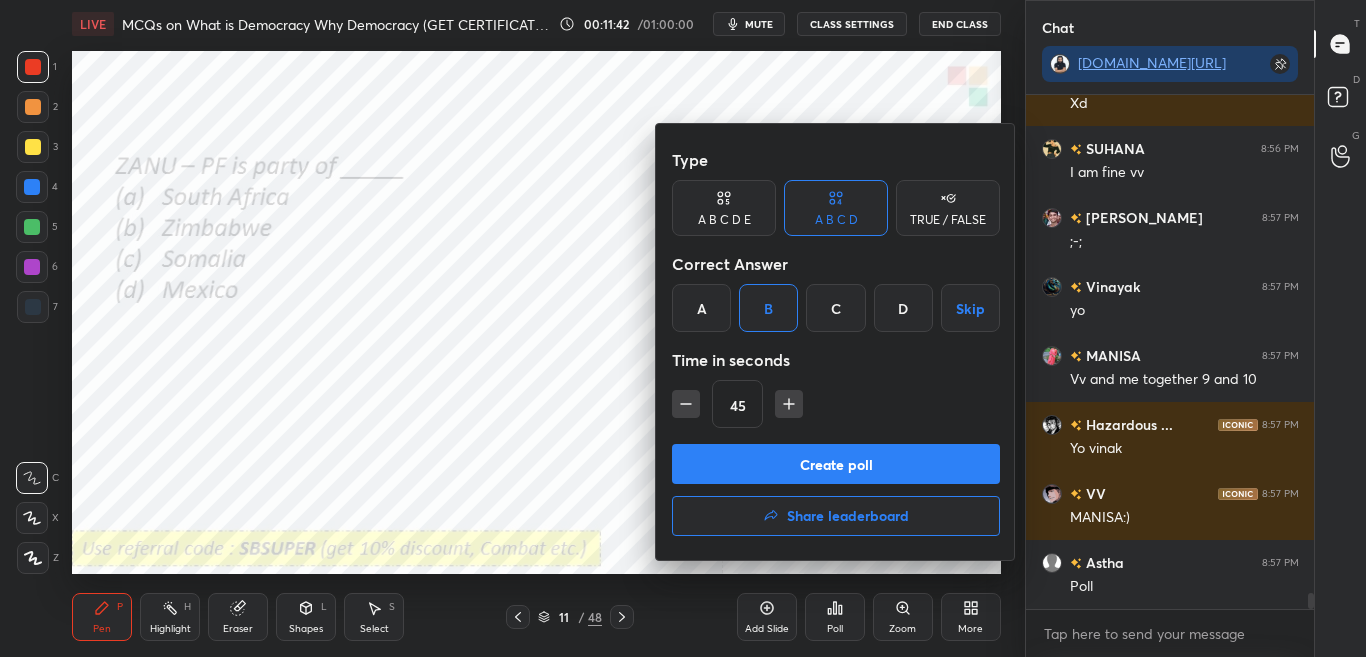 click on "Create poll" at bounding box center [836, 464] 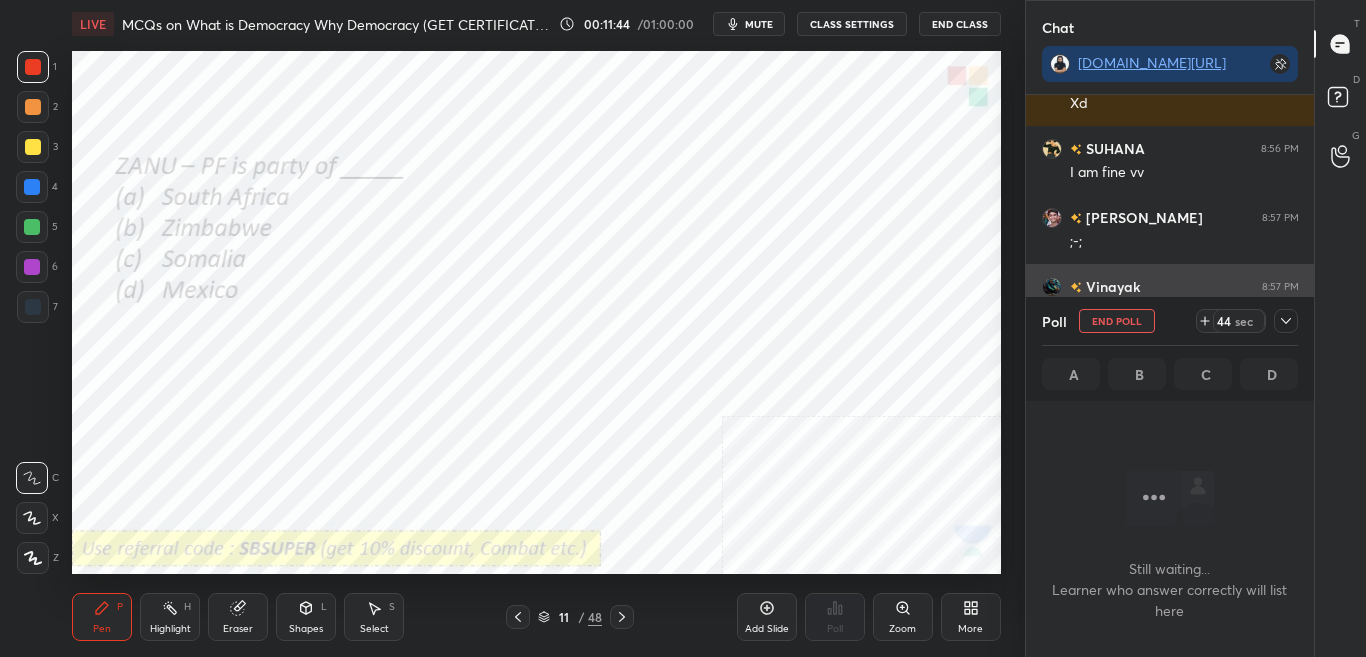 drag, startPoint x: 1287, startPoint y: 317, endPoint x: 1280, endPoint y: 309, distance: 10.630146 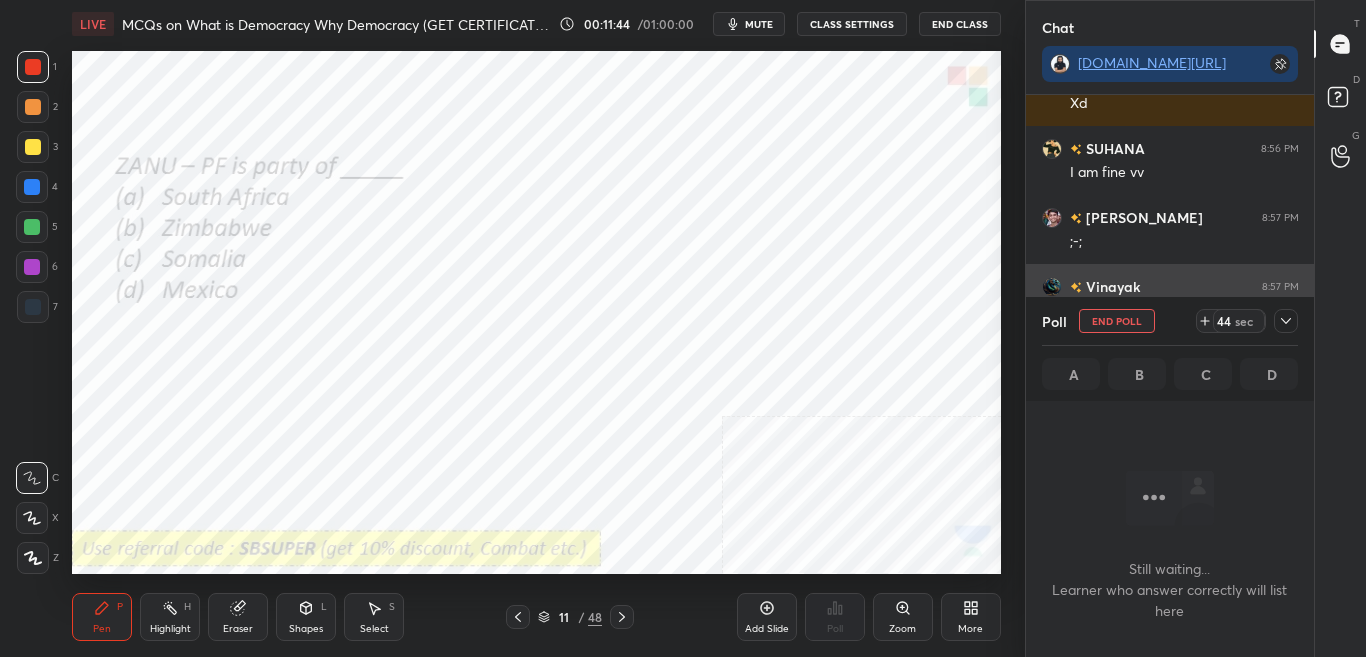 click 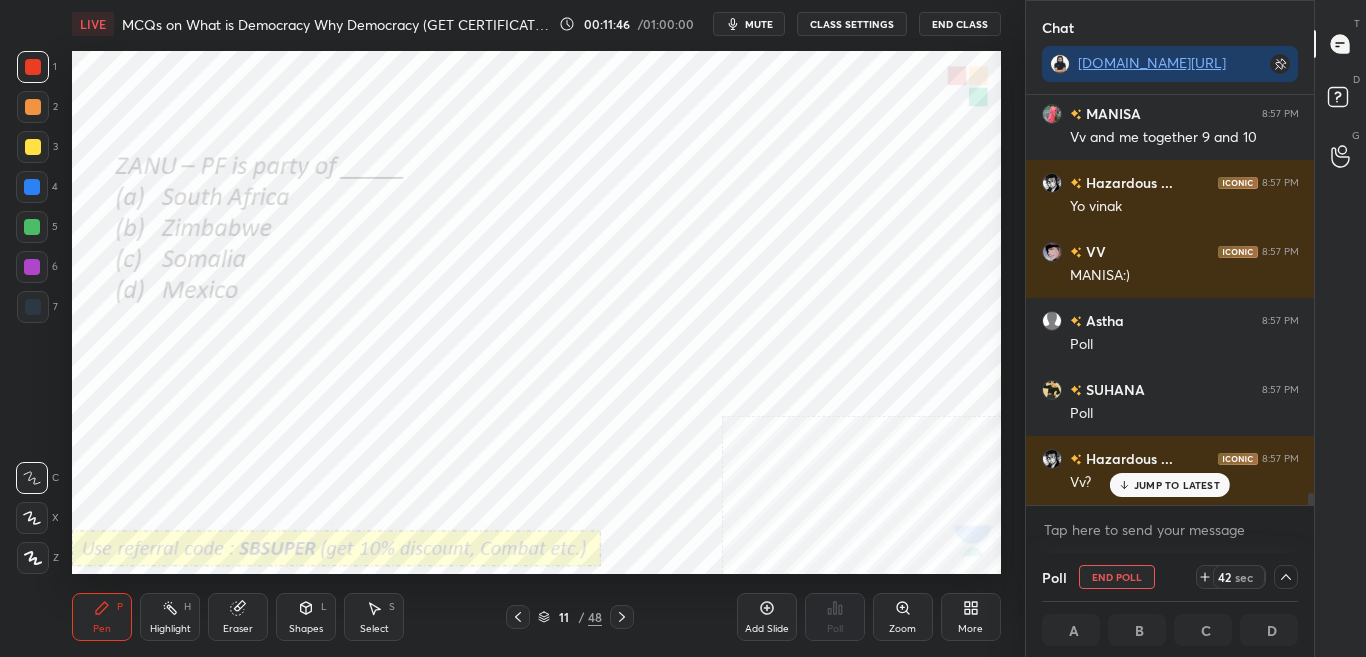 click on "[PERSON_NAME]  joined MANISA 8:56 PM Meow meow [PERSON_NAME] 8:56 PM WHO IS SAHYAn VV 8:56 PM I AM FINE SUHANA, WBY [PERSON_NAME] 8:56 PM [PERSON_NAME] nahi hu VV 8:56 PM WHO IS VV;-; [PERSON_NAME] 8:56 PM YO [PERSON_NAME] 8:56 PM lol Hazardous ... 8:56 PM Xd SUHANA 8:56 PM I am fine vv [PERSON_NAME].. 8:57 PM ;-; [PERSON_NAME] 8:57 PM yo MANISA 8:57 PM Vv and me together 9 and 10 Hazardous ... 8:57 PM Yo vinak VV 8:57 PM MANISA:) [PERSON_NAME] 8:57 PM Poll SUHANA 8:57 PM Poll Hazardous ... 8:57 PM Vv? JUMP TO LATEST Enable hand raising Enable raise hand to speak to learners. Once enabled, chat will be turned off temporarily. Enable x" at bounding box center (1170, 324) 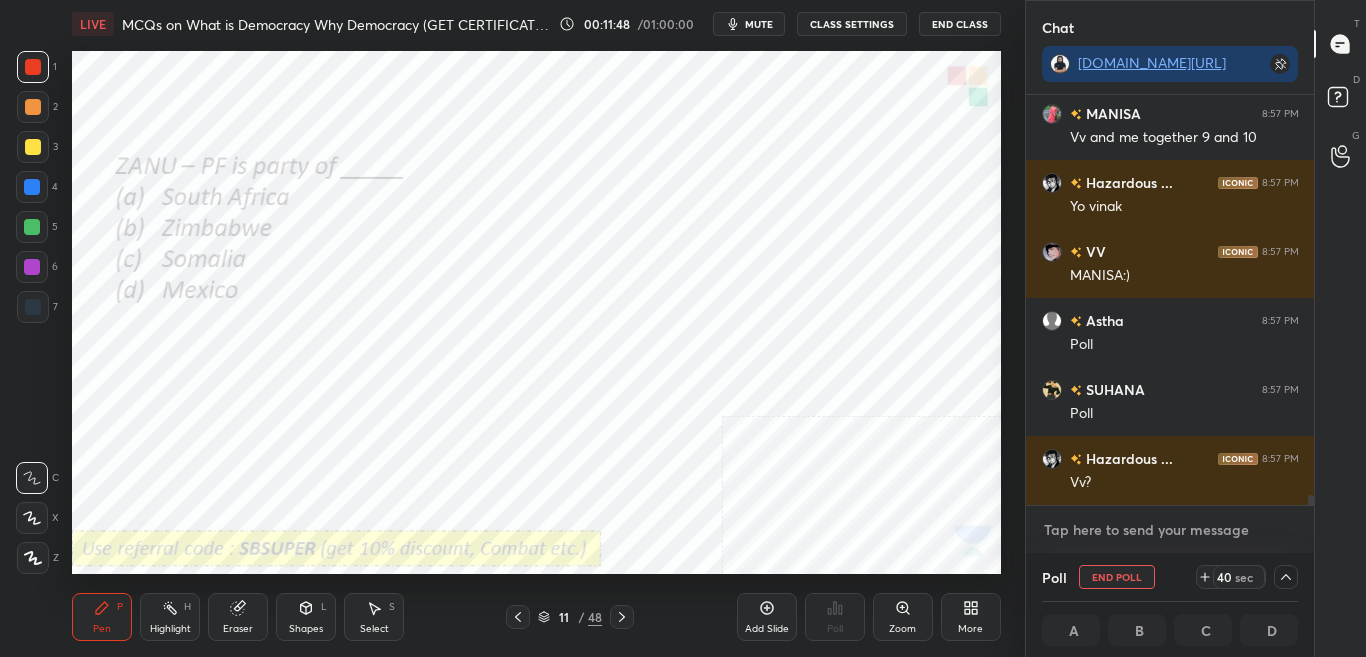 click at bounding box center [1170, 530] 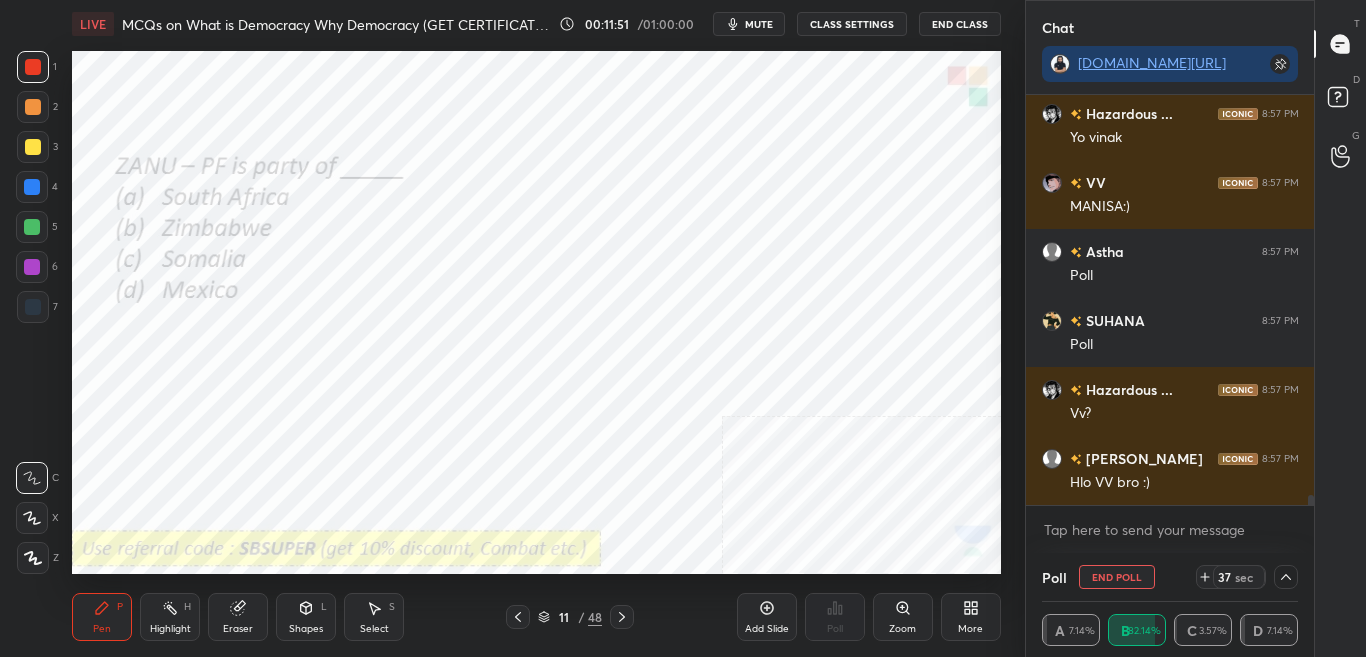 click at bounding box center (1286, 577) 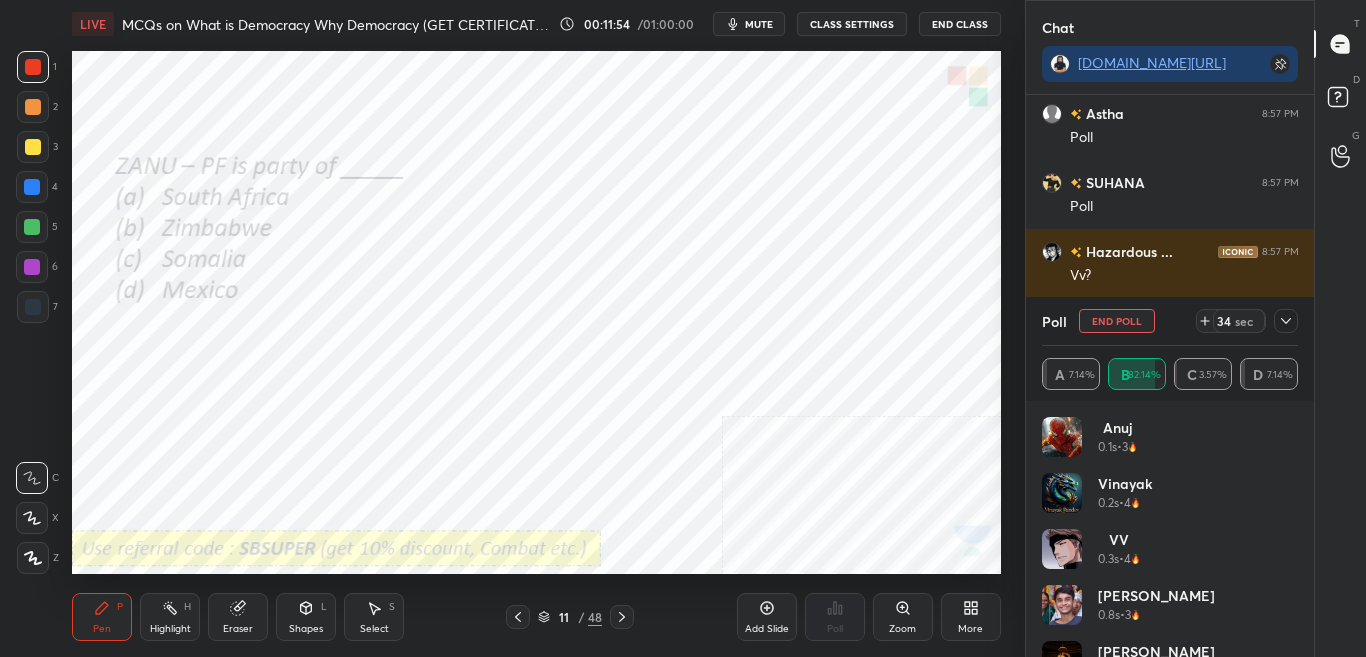 click 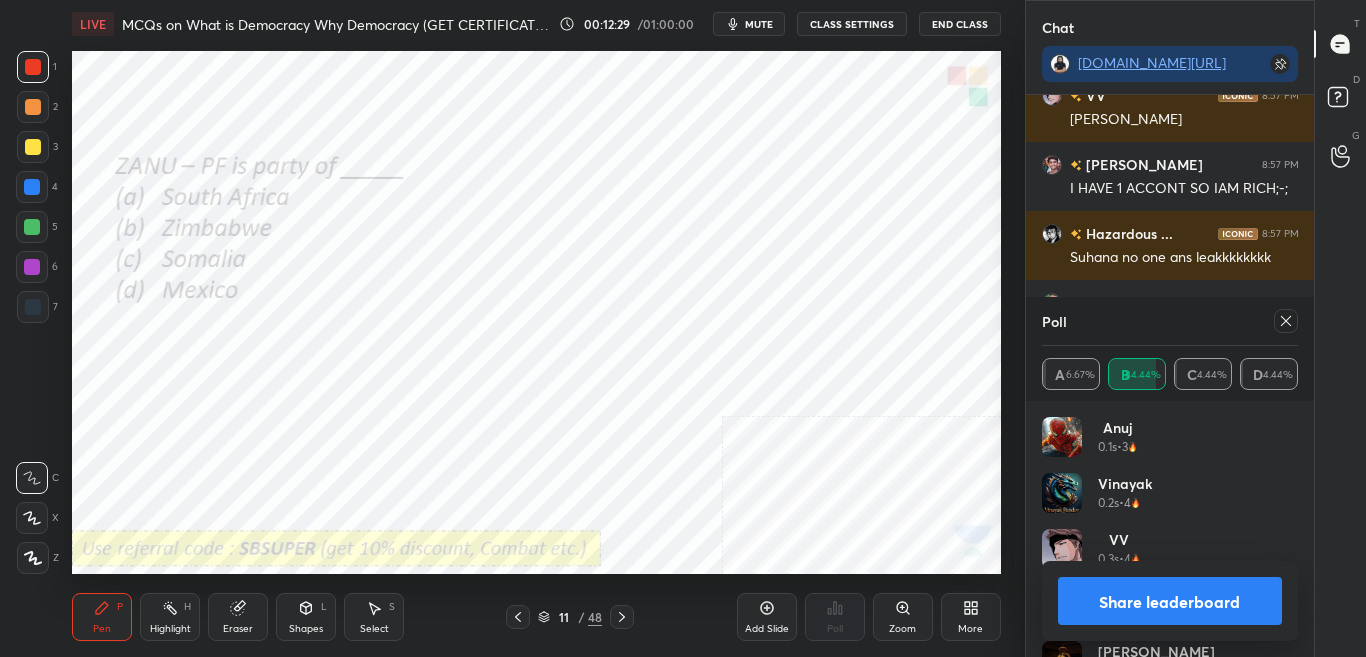 click on "Share leaderboard" at bounding box center (1170, 601) 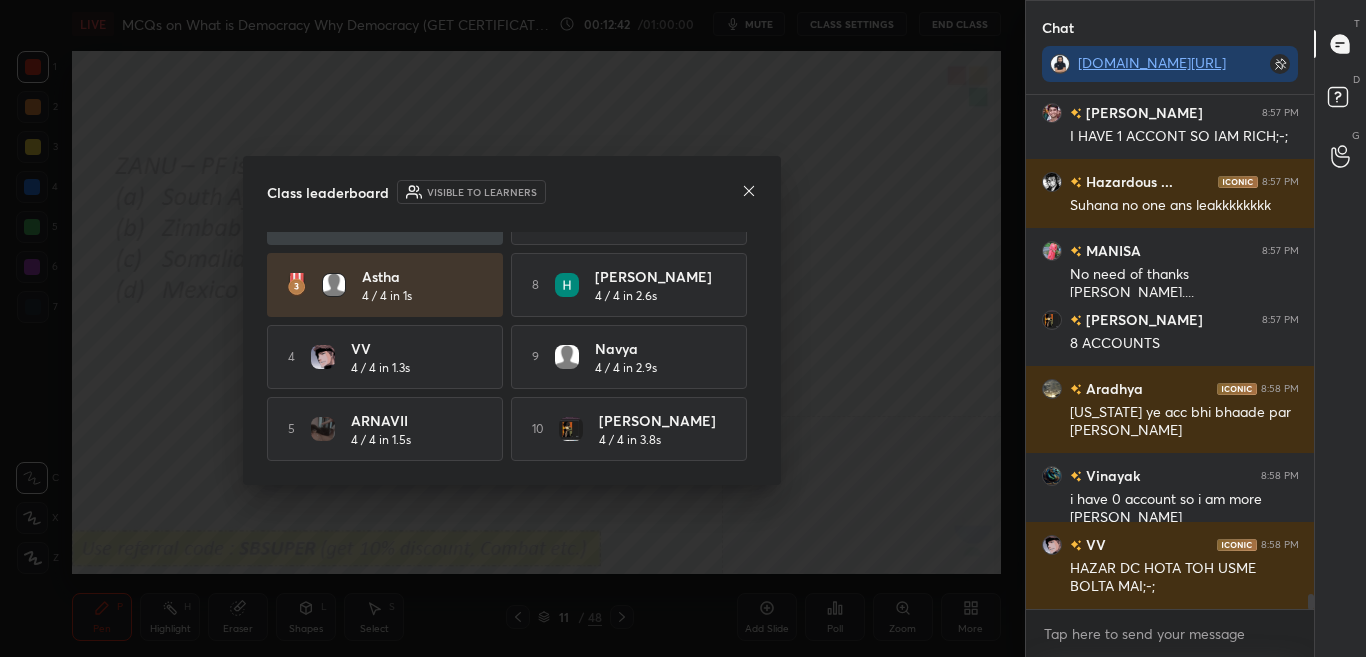 click at bounding box center [749, 192] 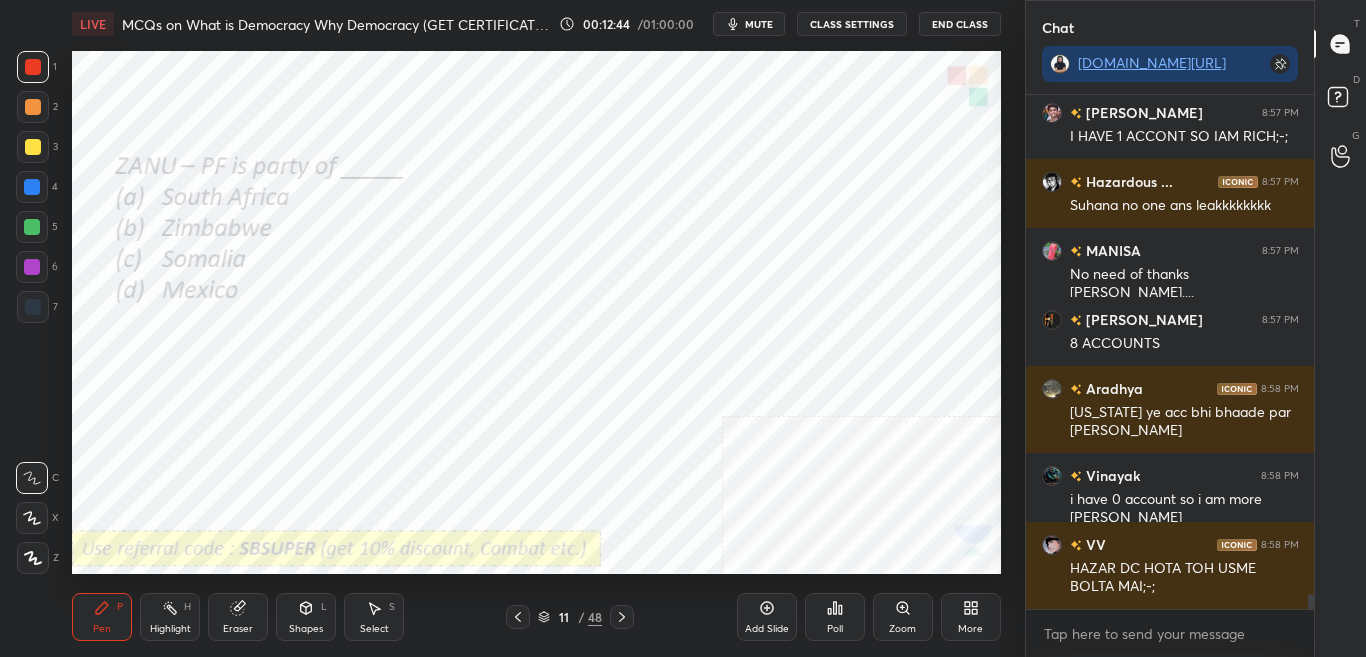 click at bounding box center [622, 617] 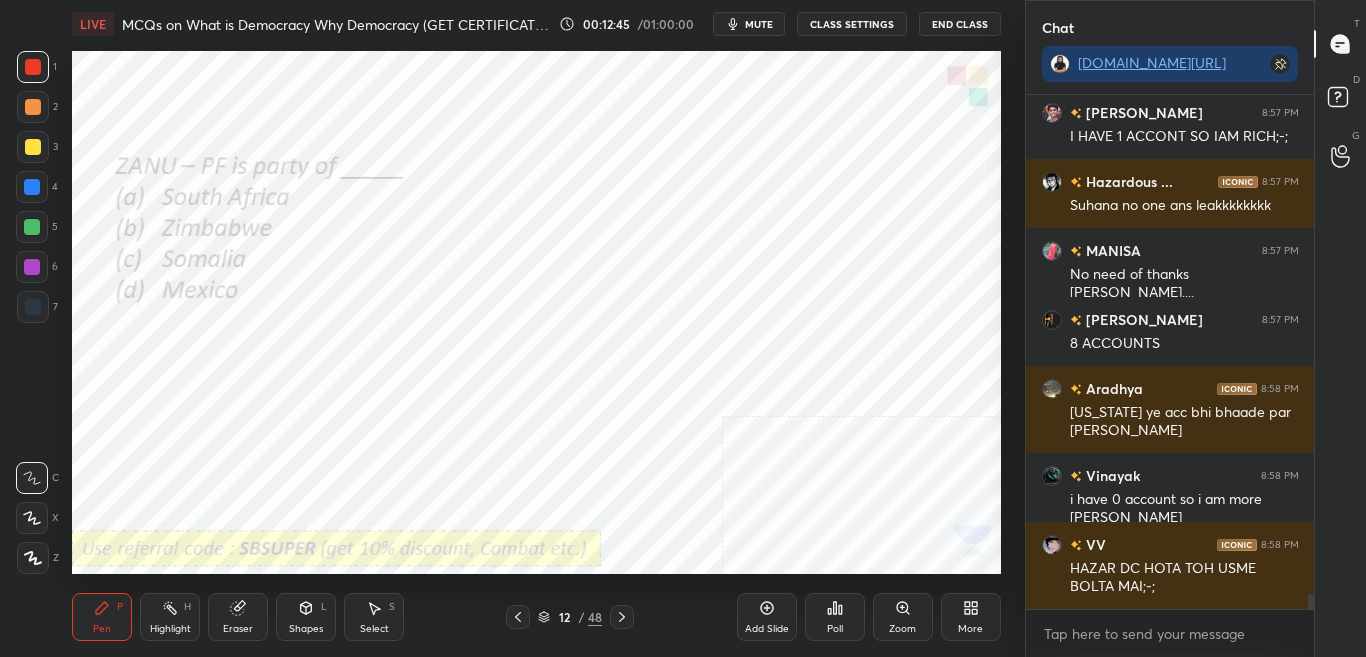 click on "Pen P Highlight H Eraser Shapes L Select S 12 / 48 Add Slide Poll Zoom More" at bounding box center (536, 617) 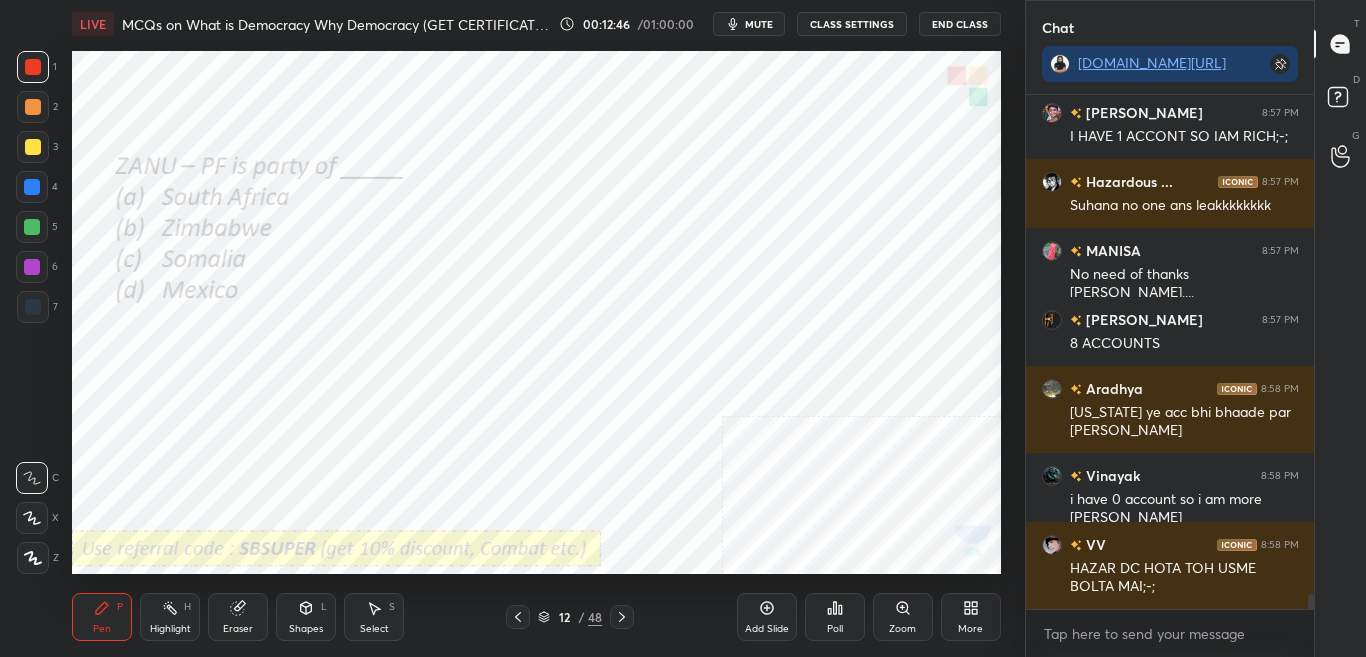 click 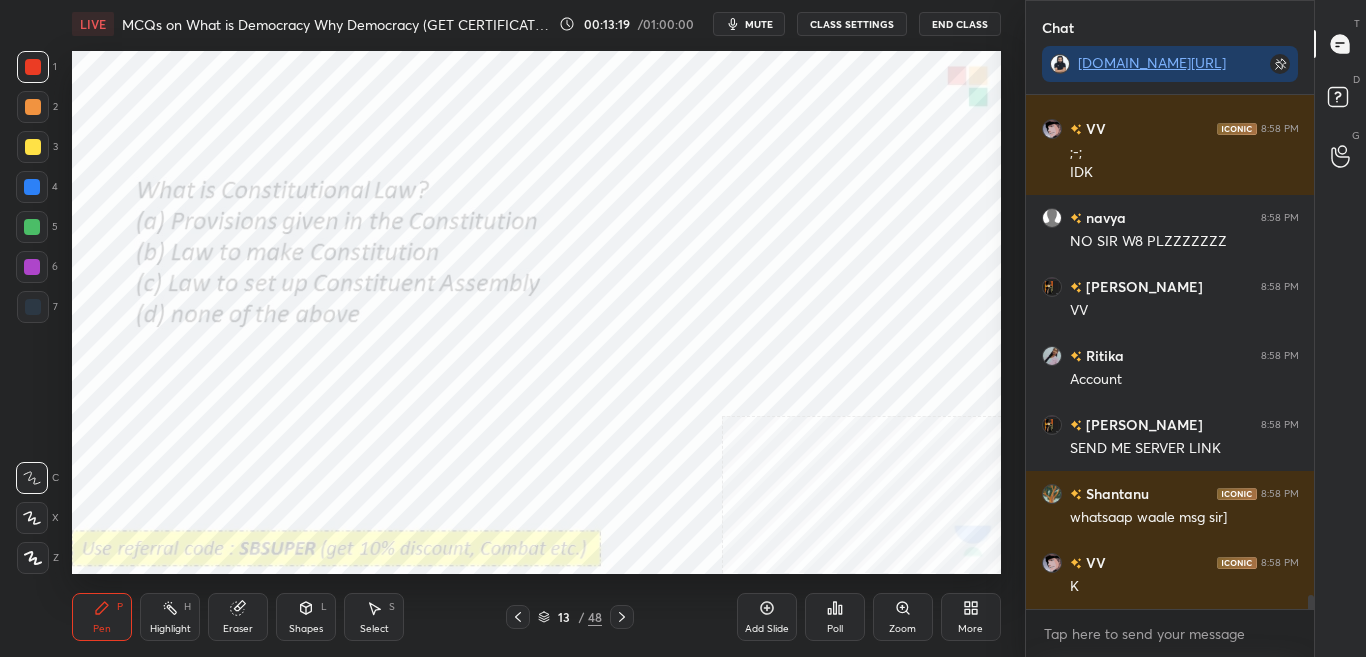 click on "Poll" at bounding box center [835, 629] 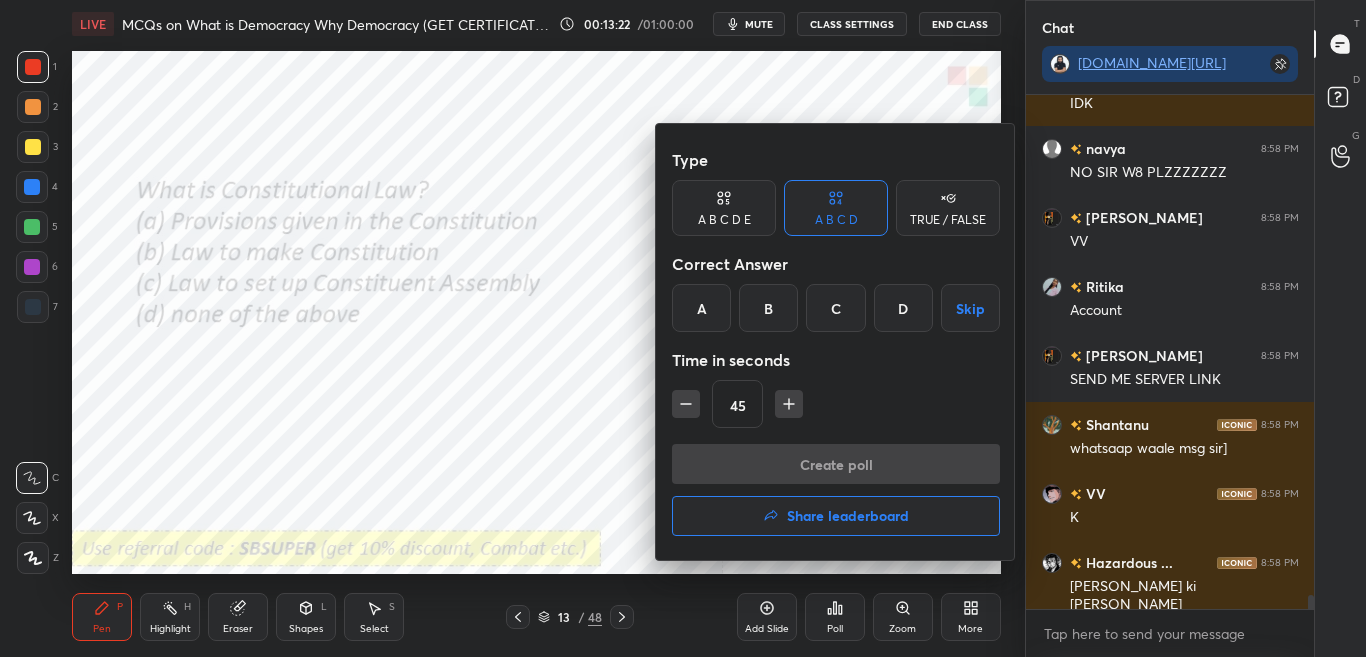 click at bounding box center [683, 328] 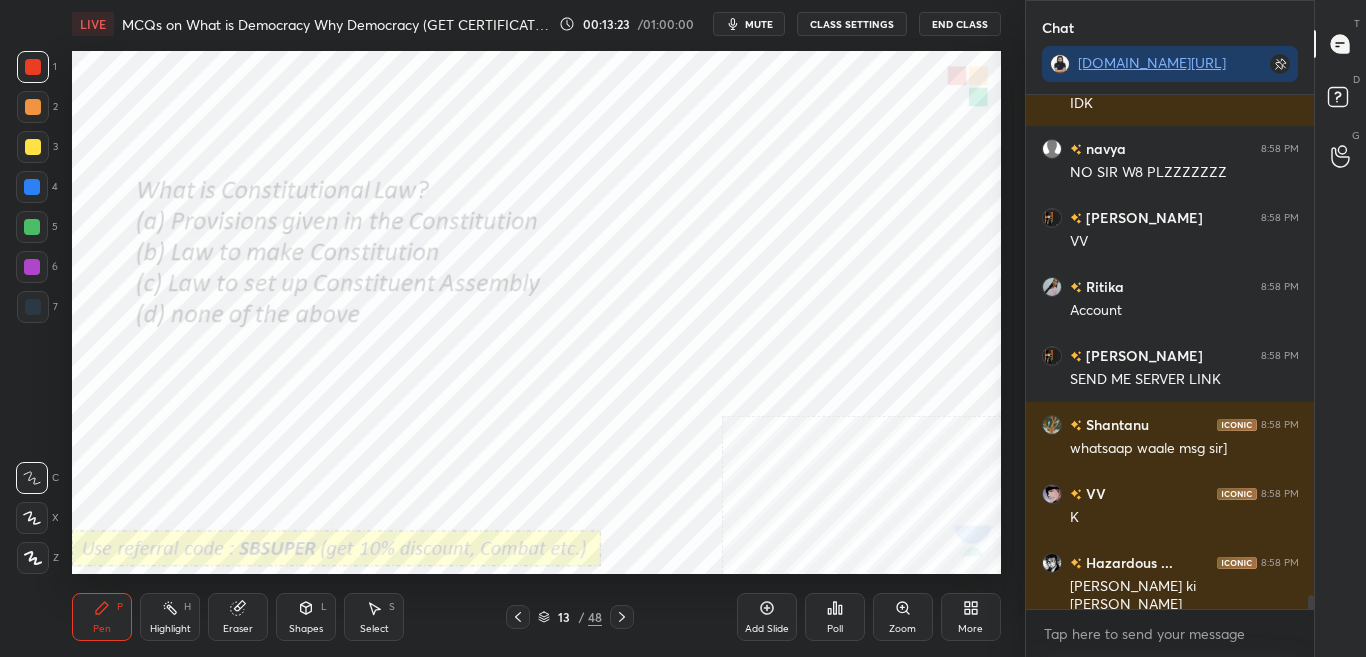 click on "Poll" at bounding box center (835, 617) 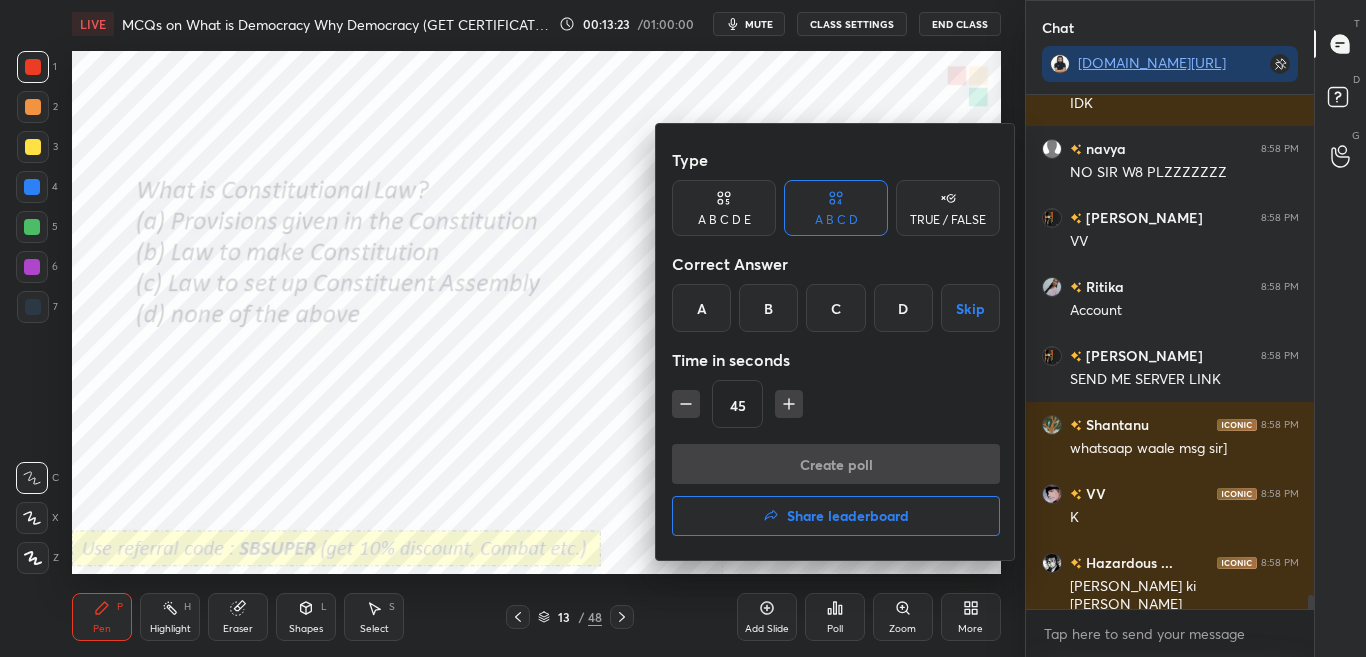 click at bounding box center [683, 328] 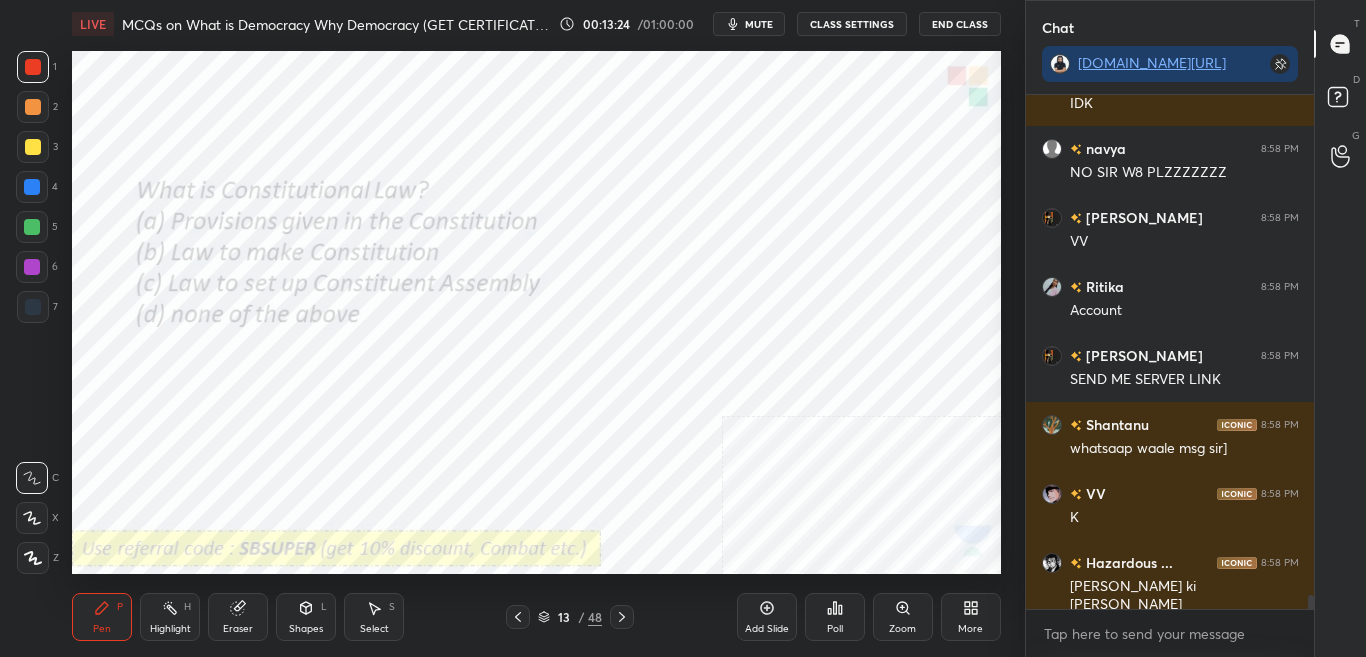click 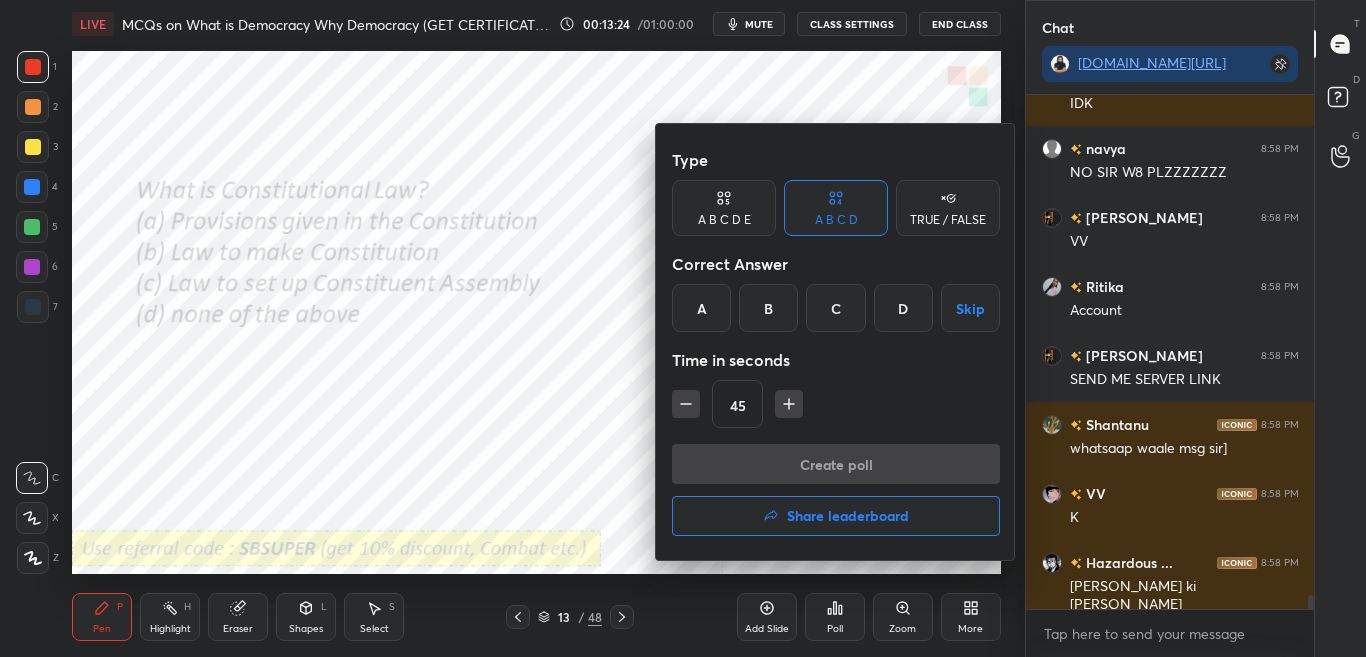 click at bounding box center (683, 328) 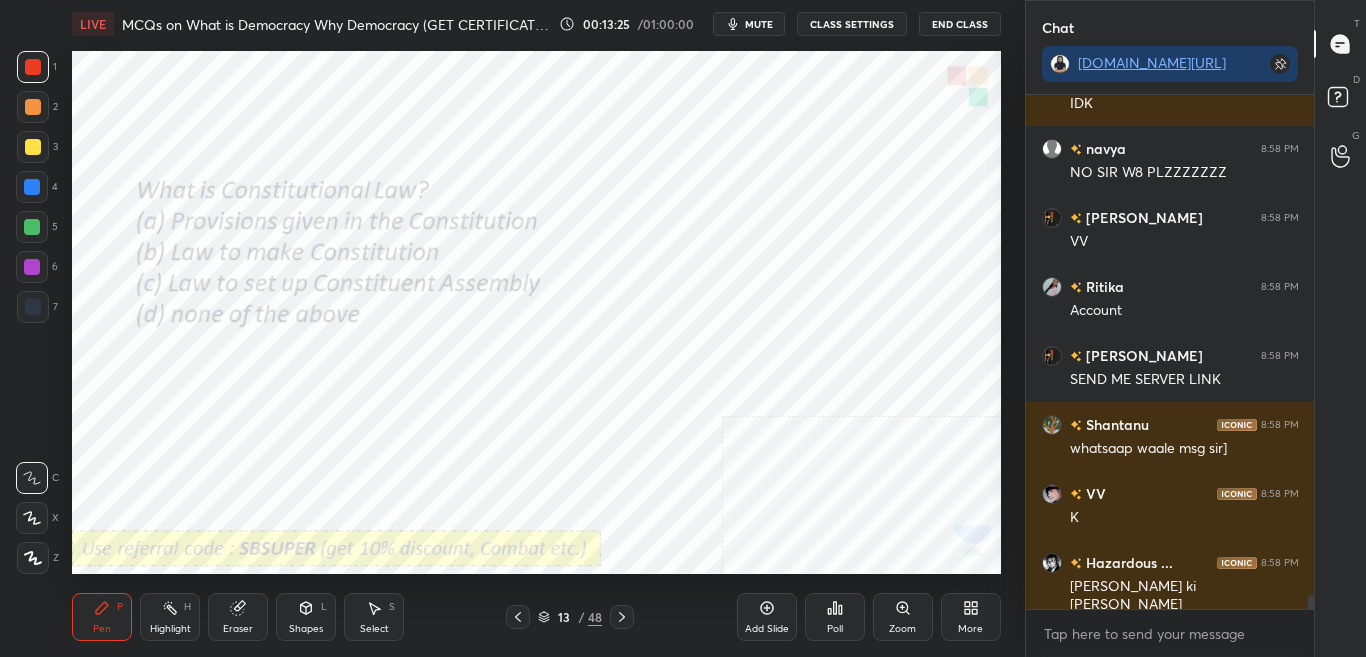 click on "Poll" at bounding box center (835, 617) 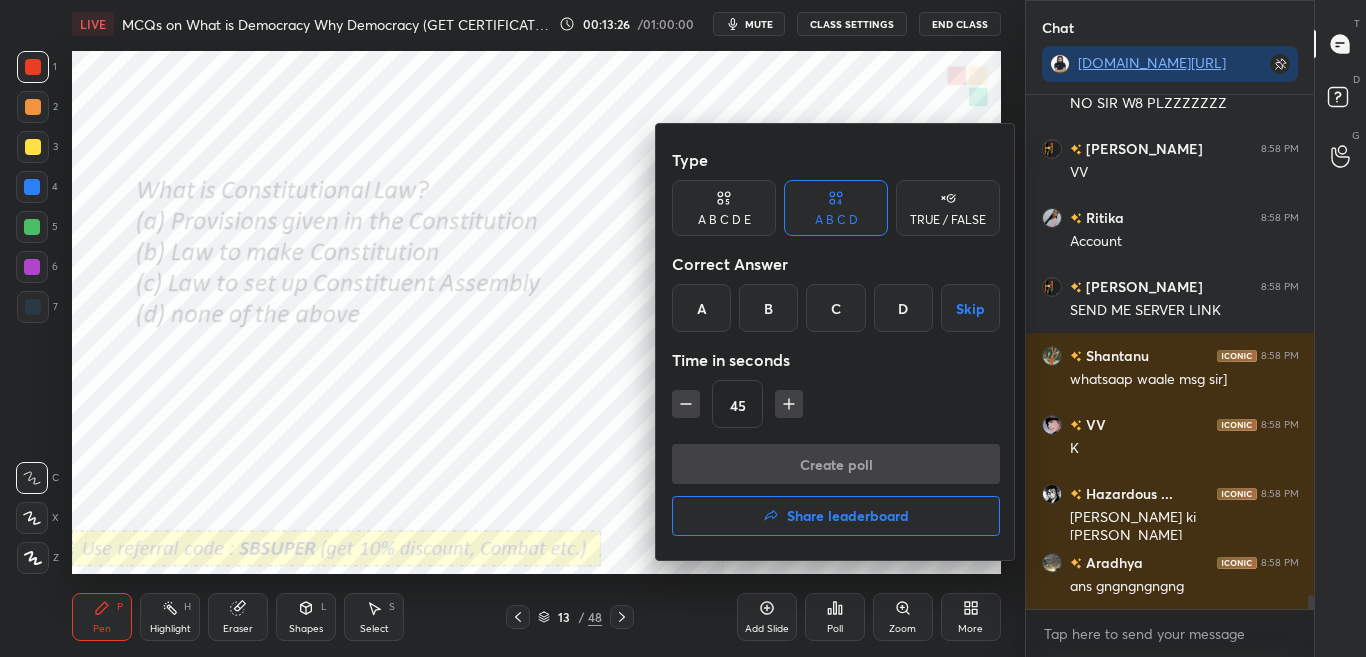 click at bounding box center (683, 328) 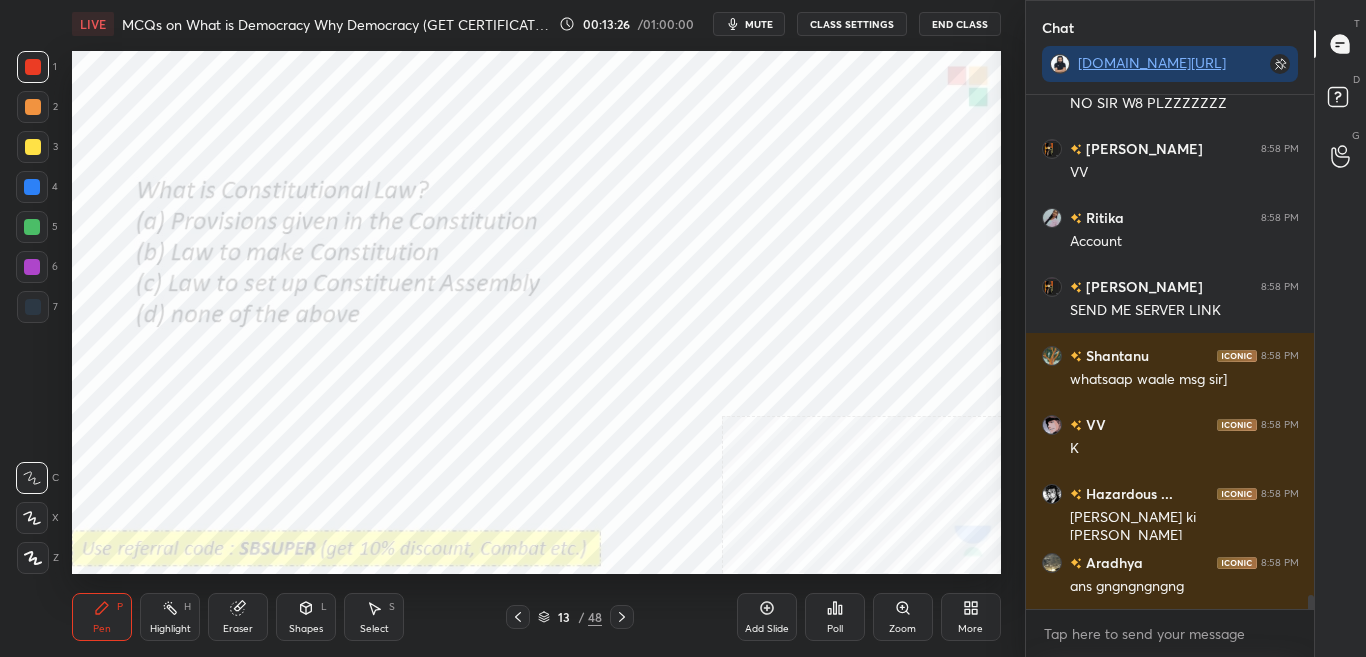 click 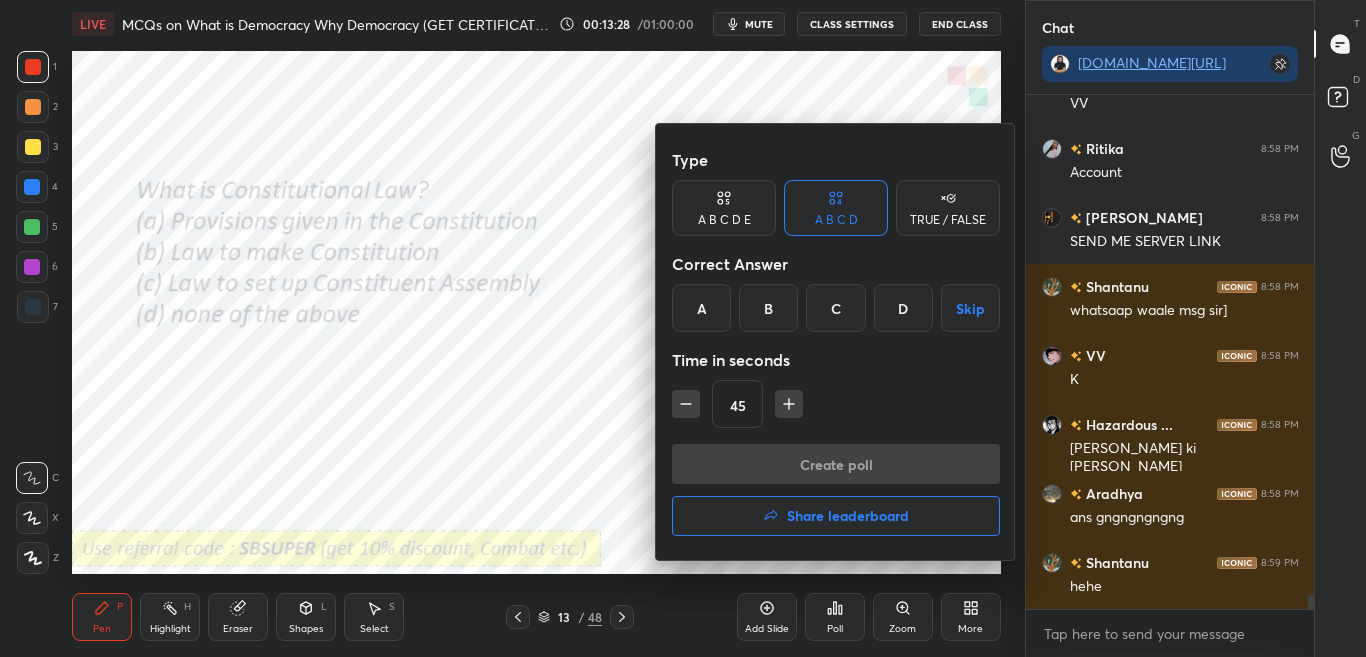 scroll, scrollTop: 18603, scrollLeft: 0, axis: vertical 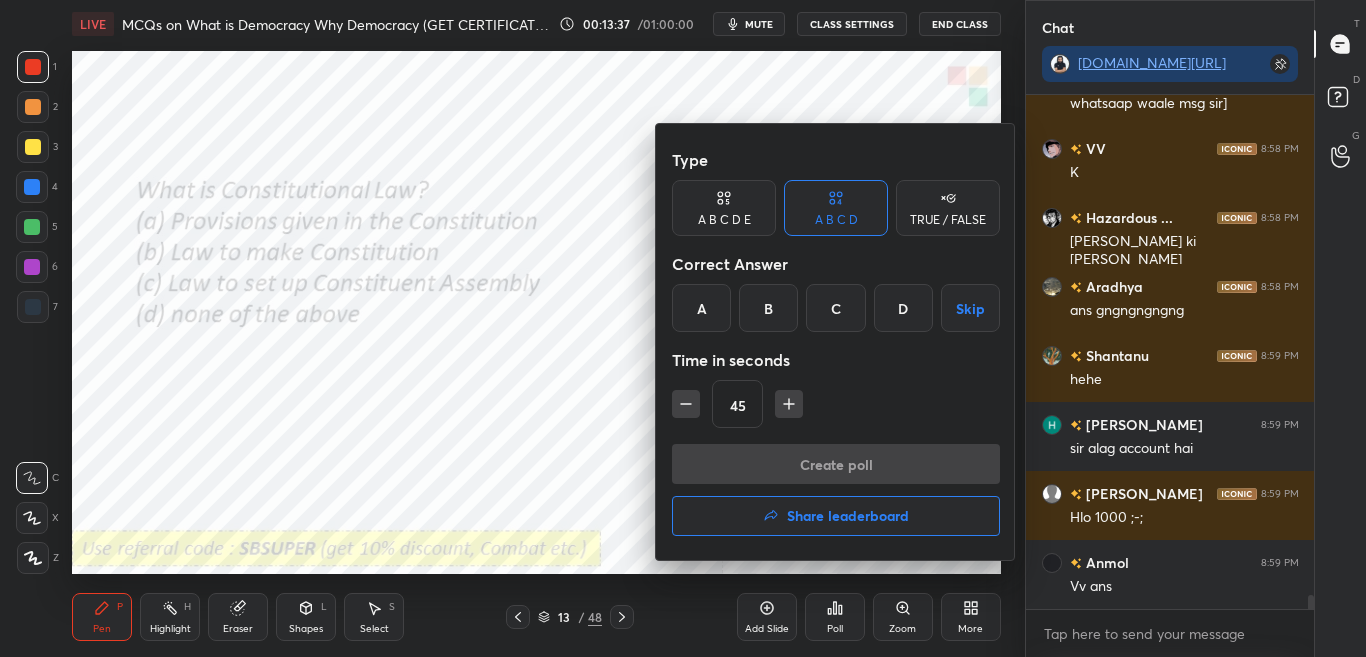 drag, startPoint x: 766, startPoint y: 318, endPoint x: 642, endPoint y: 340, distance: 125.93649 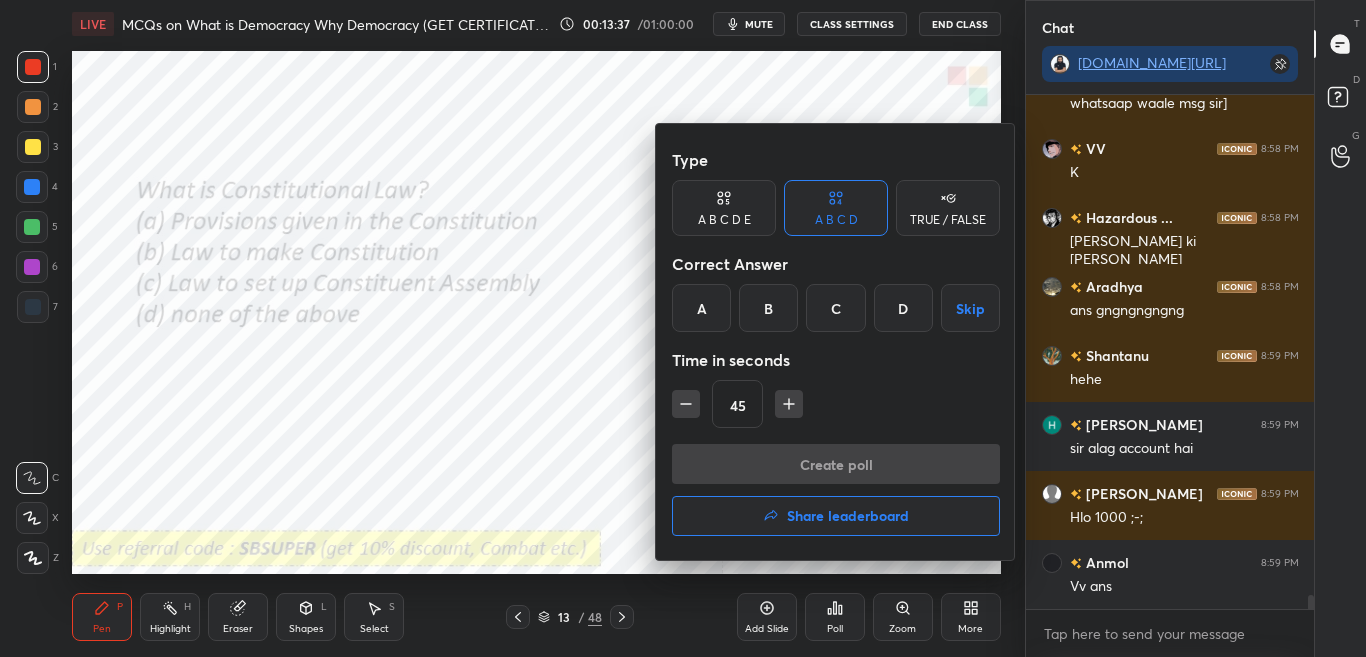 click on "Type A B C D E A B C D TRUE / FALSE Correct Answer A B C D Skip Time in seconds 45 Create poll Share leaderboard" at bounding box center (836, 342) 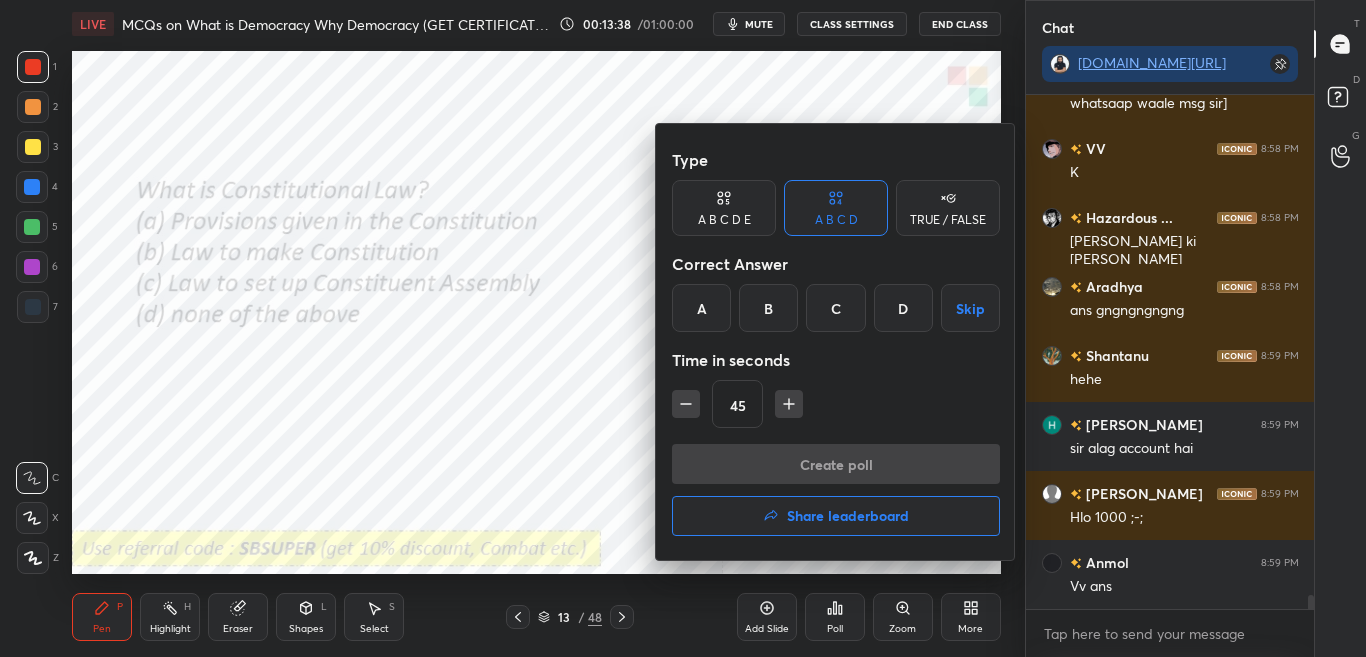 click at bounding box center [683, 328] 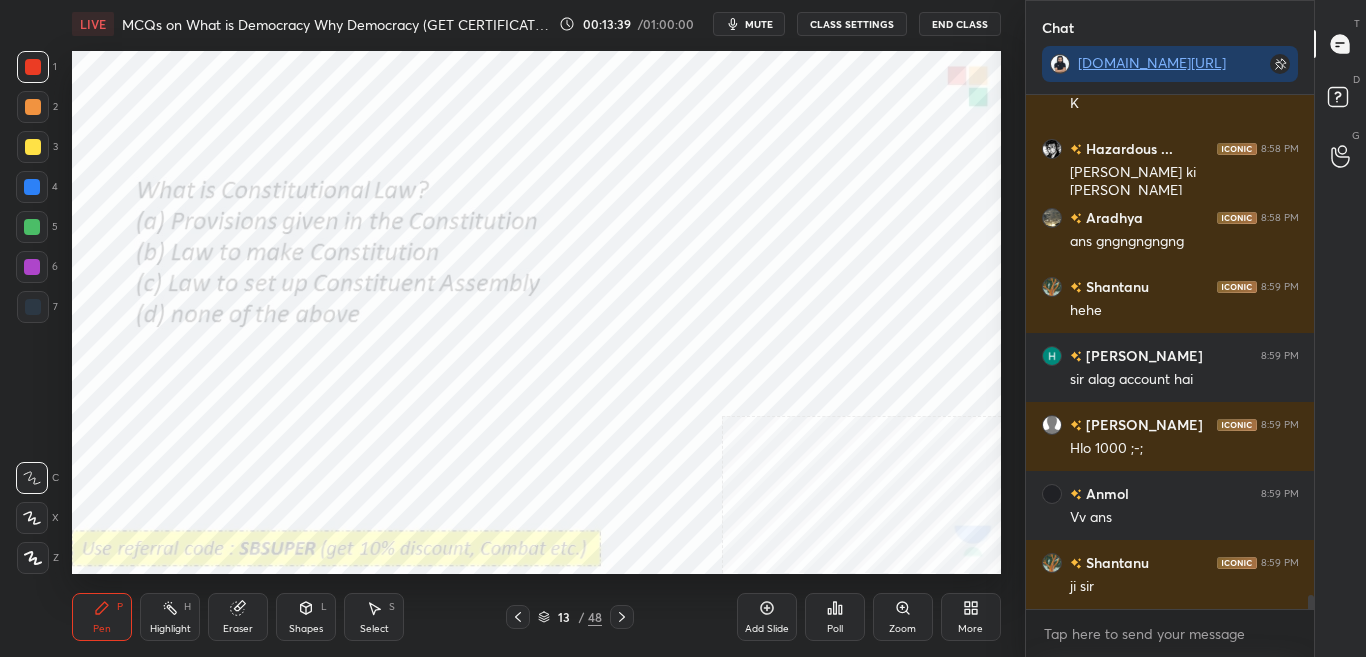 scroll, scrollTop: 18948, scrollLeft: 0, axis: vertical 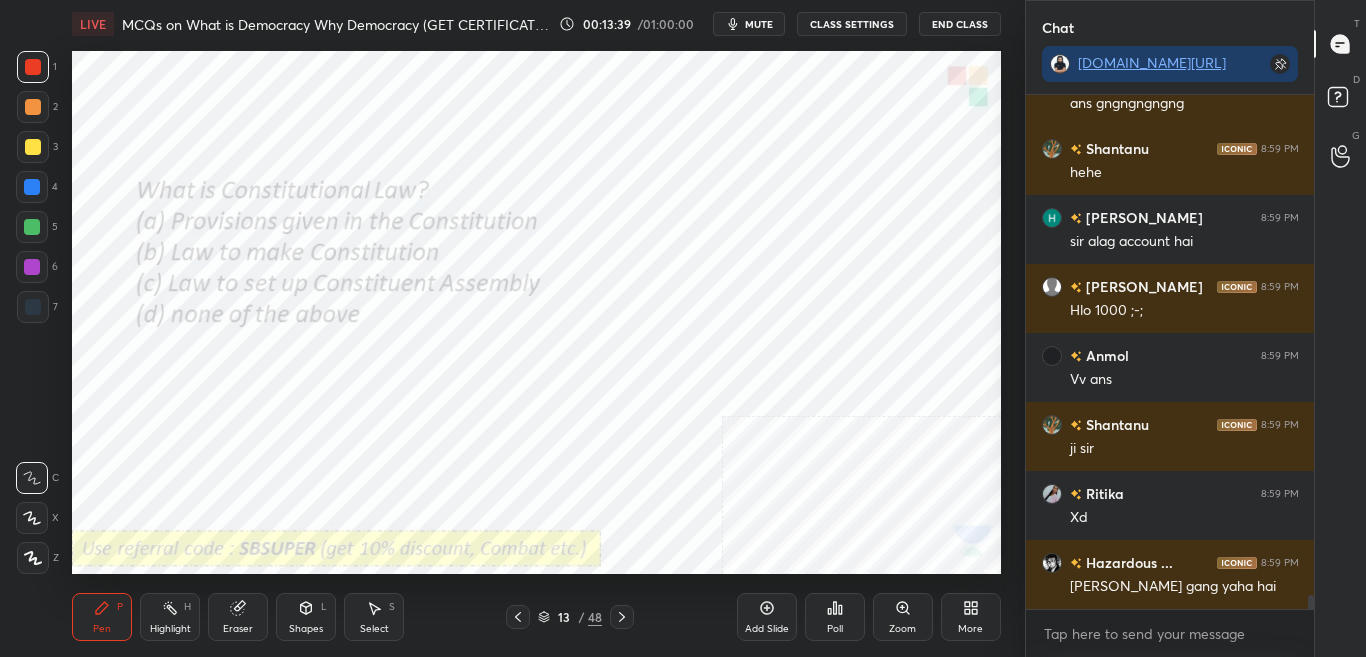 click on "Poll" at bounding box center (835, 617) 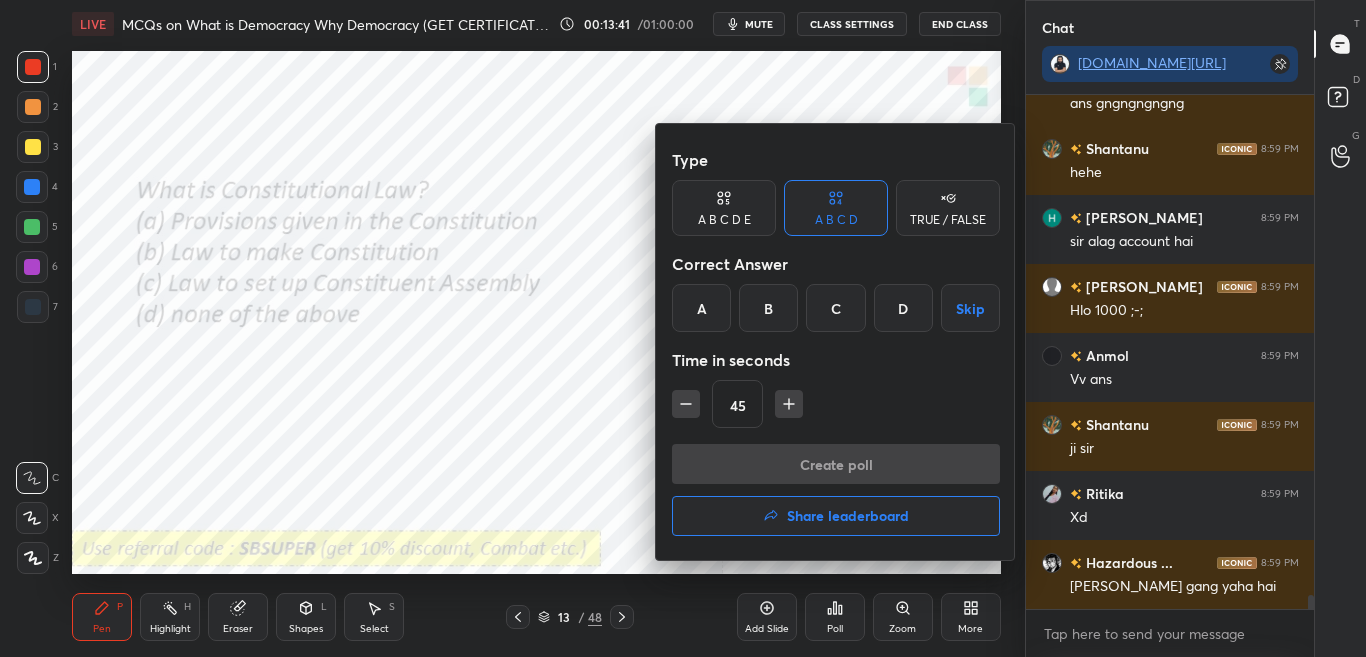 scroll, scrollTop: 19017, scrollLeft: 0, axis: vertical 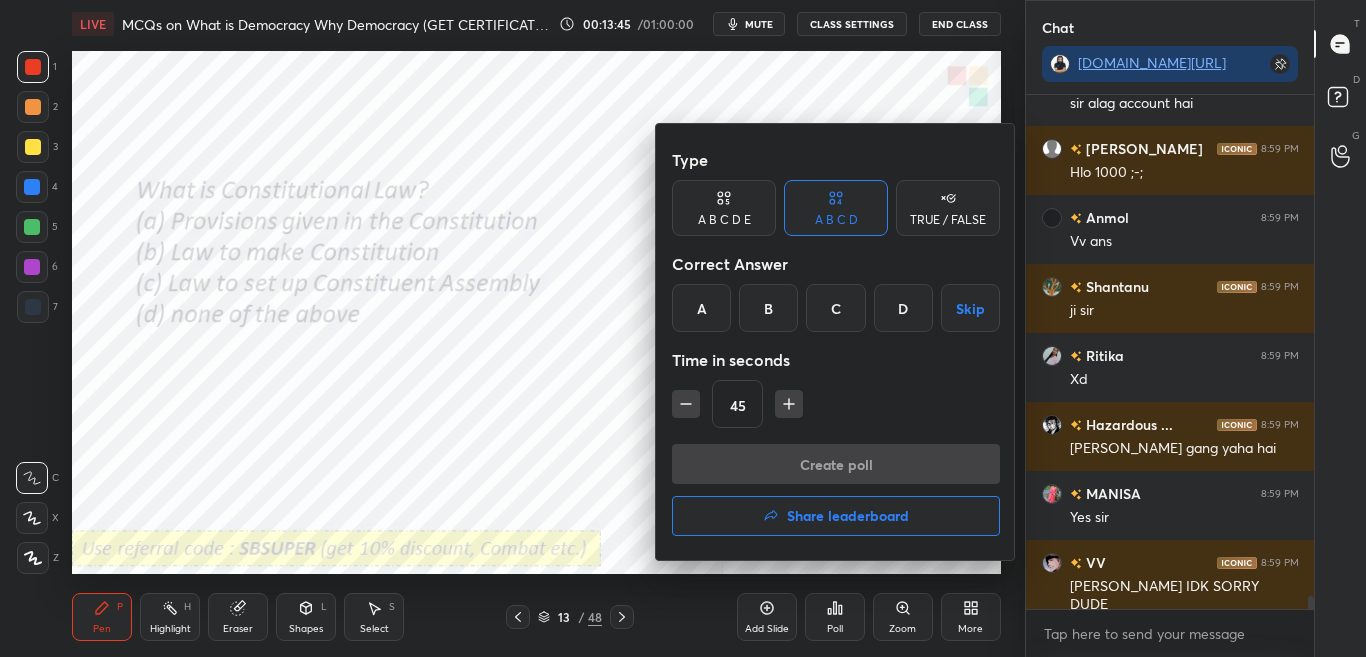 click at bounding box center (683, 328) 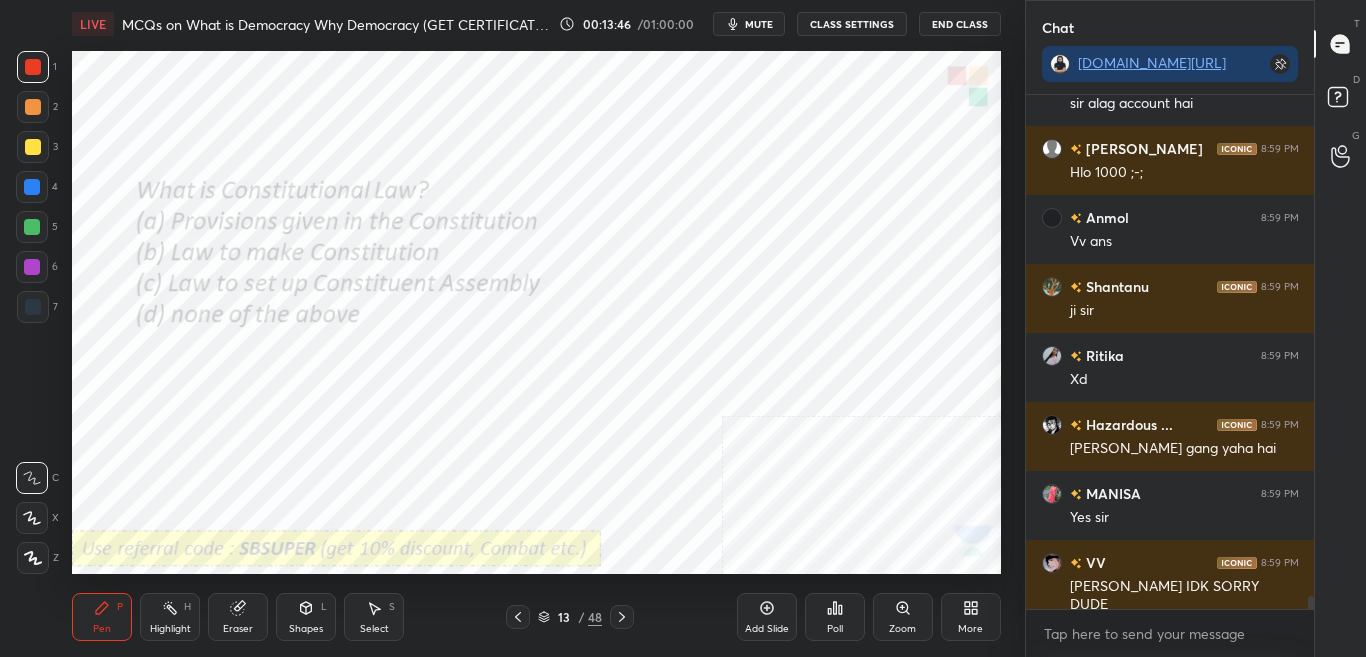 scroll, scrollTop: 19155, scrollLeft: 0, axis: vertical 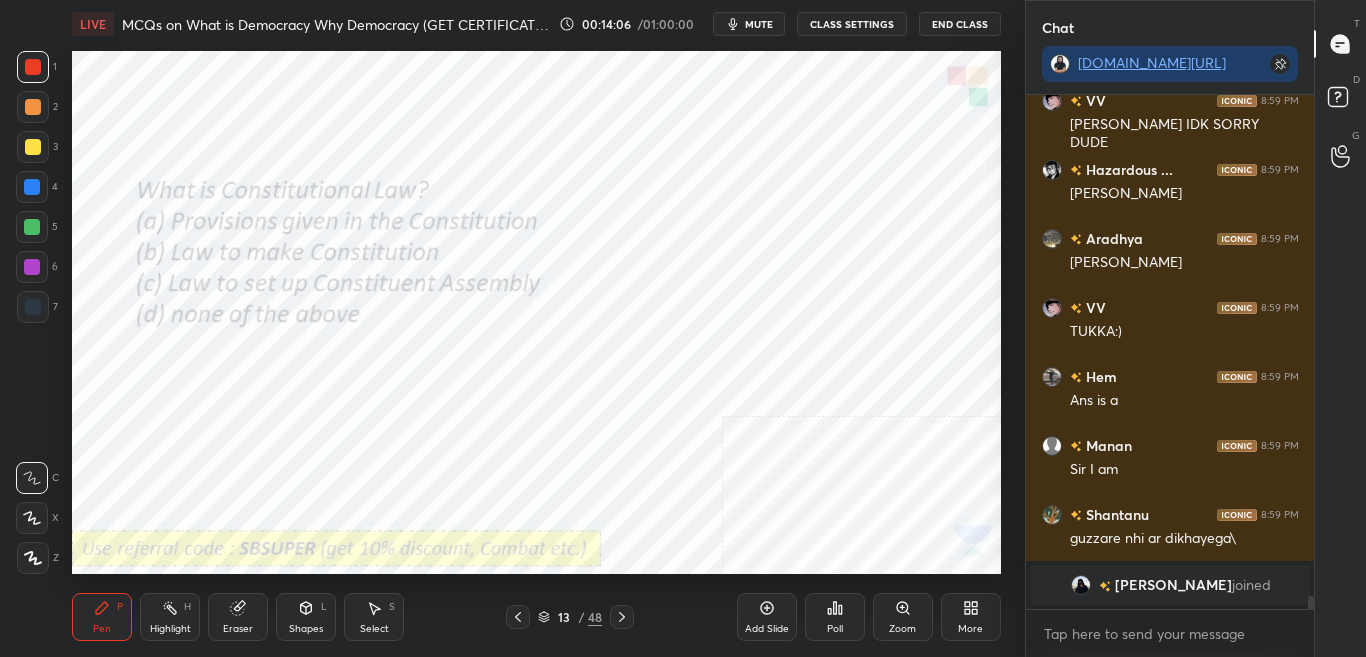 click on "Poll" at bounding box center [835, 617] 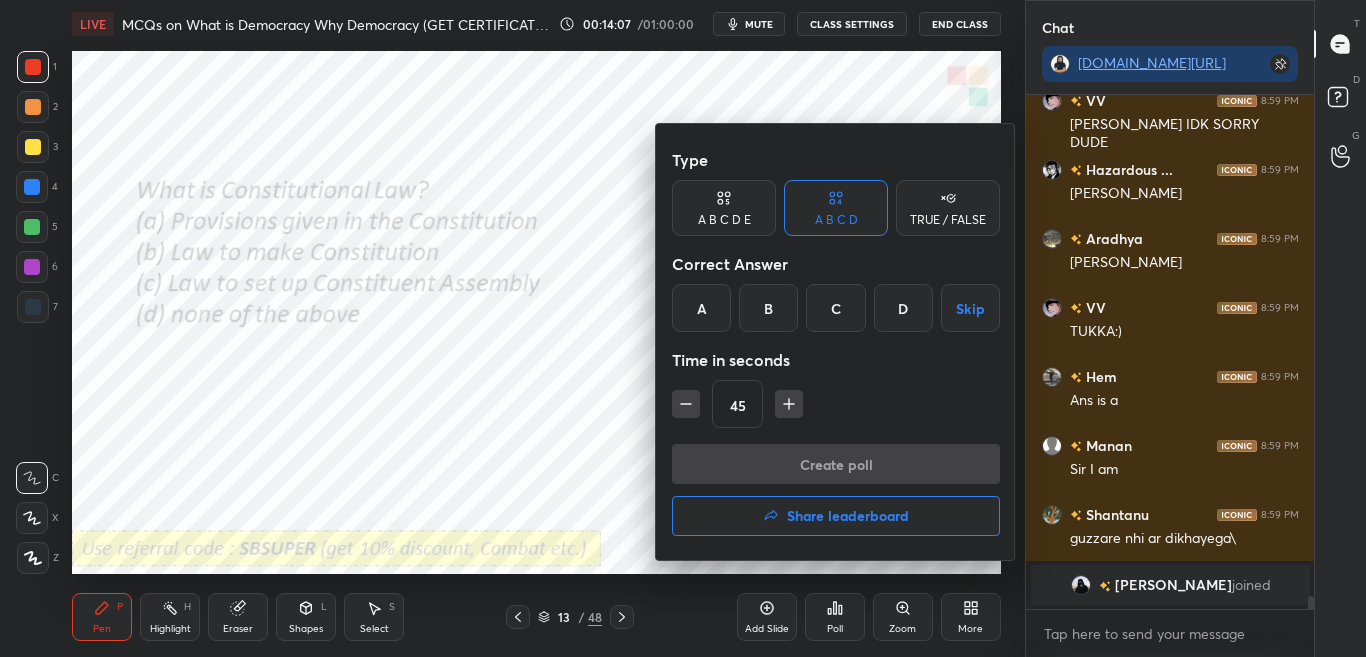 click on "A" at bounding box center (701, 308) 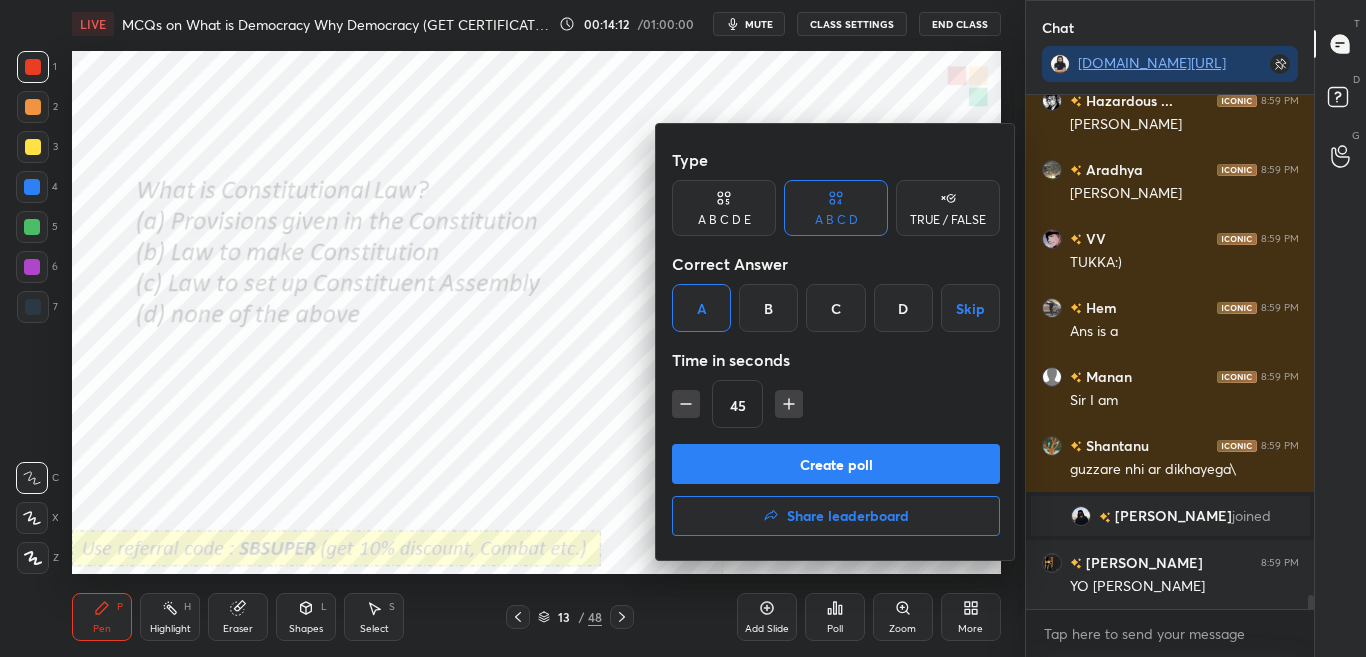 scroll, scrollTop: 18764, scrollLeft: 0, axis: vertical 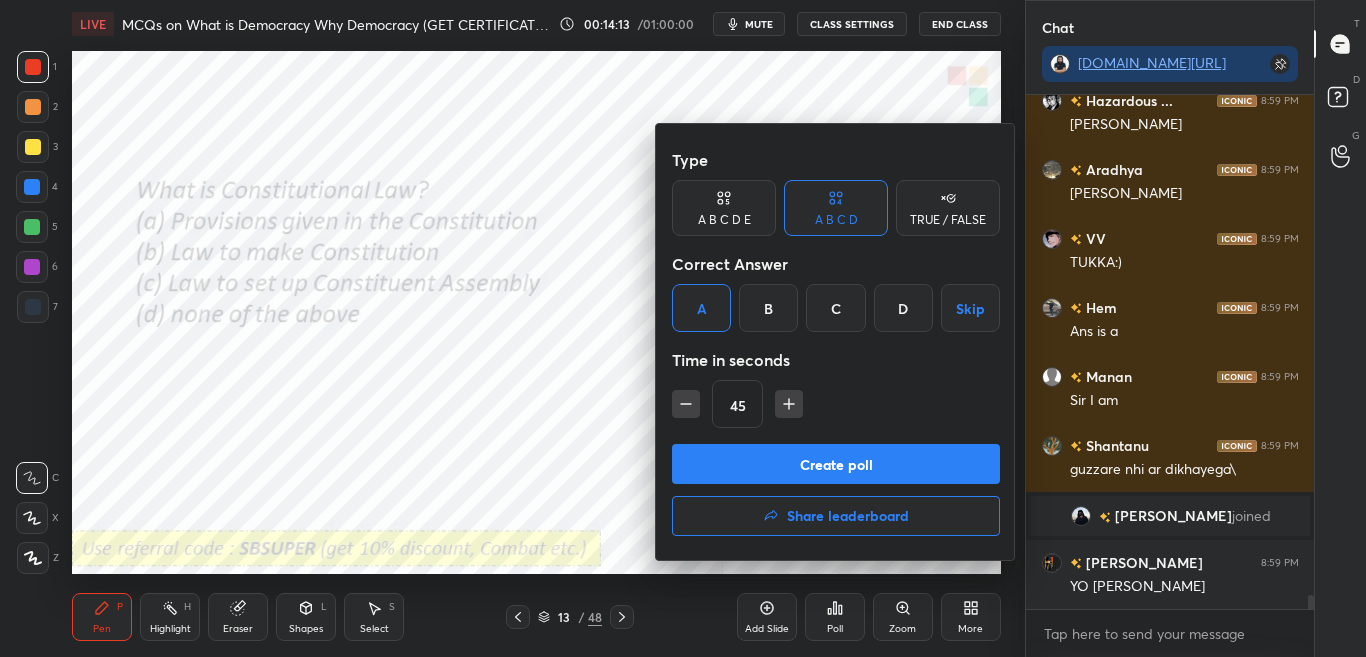 drag, startPoint x: 825, startPoint y: 465, endPoint x: 864, endPoint y: 442, distance: 45.276924 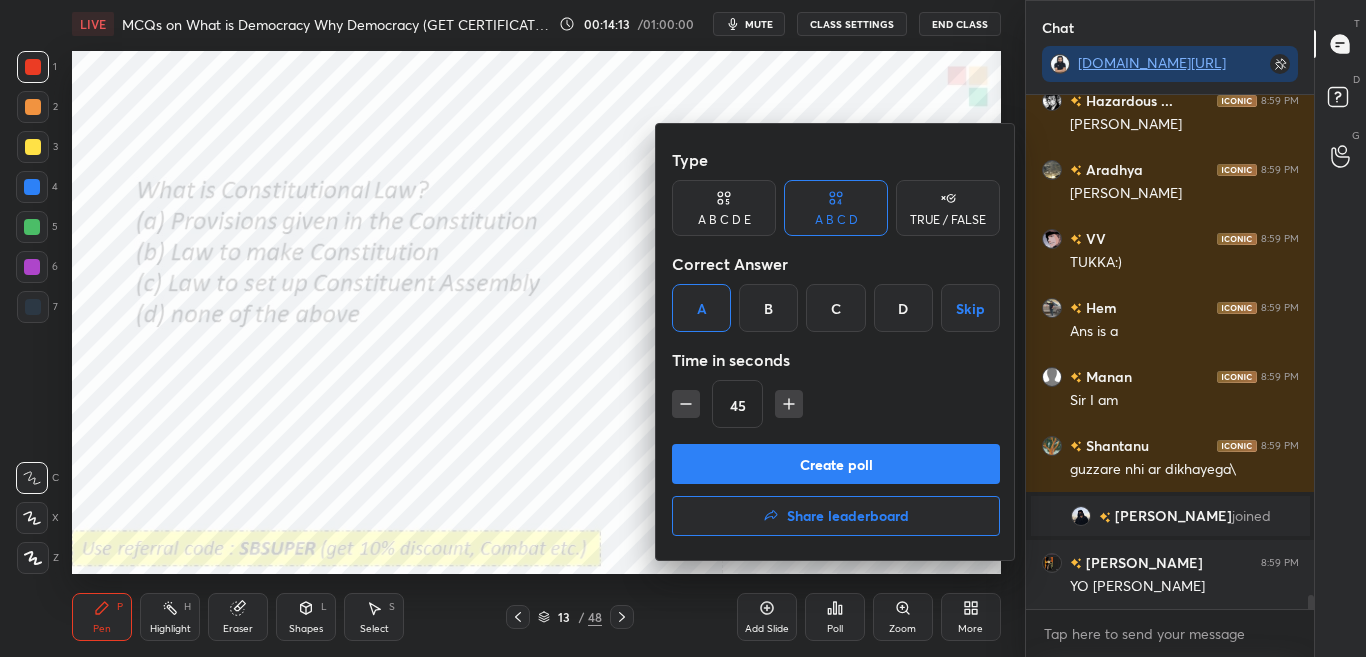 click on "Type A B C D E A B C D TRUE / FALSE Correct Answer A B C D Skip Time in seconds 45 Create poll Share leaderboard" at bounding box center (836, 342) 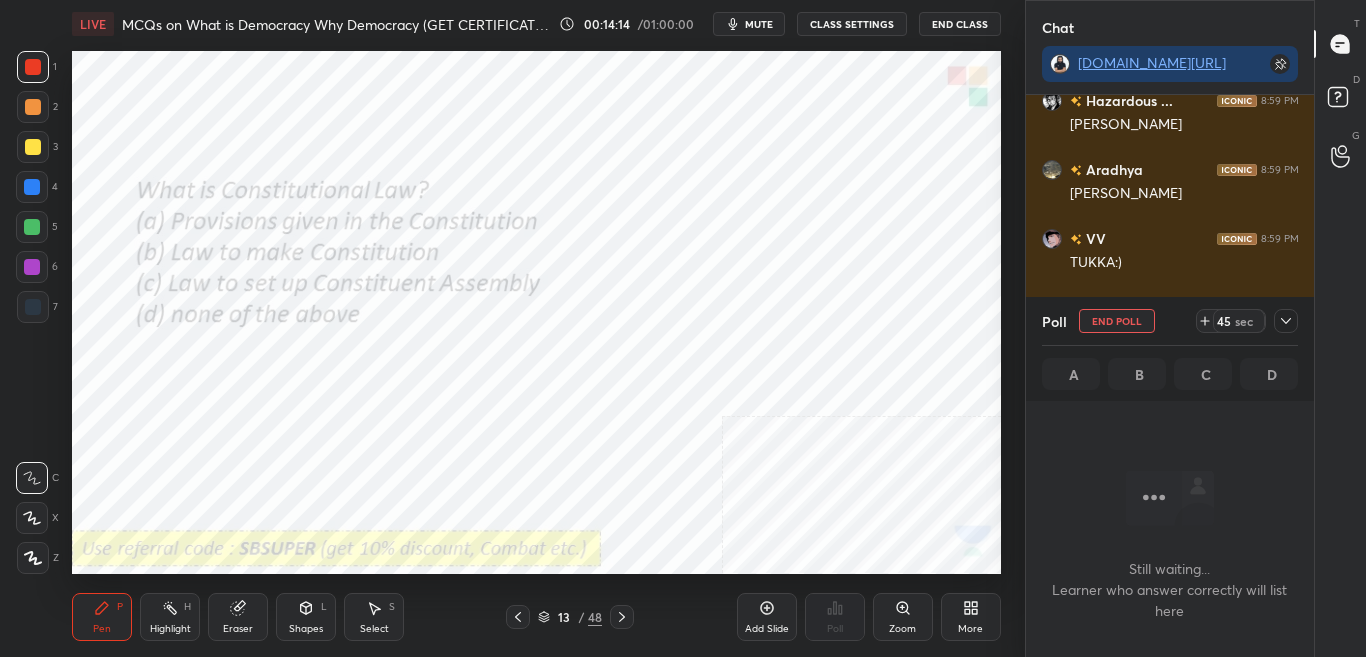 scroll, scrollTop: 238, scrollLeft: 282, axis: both 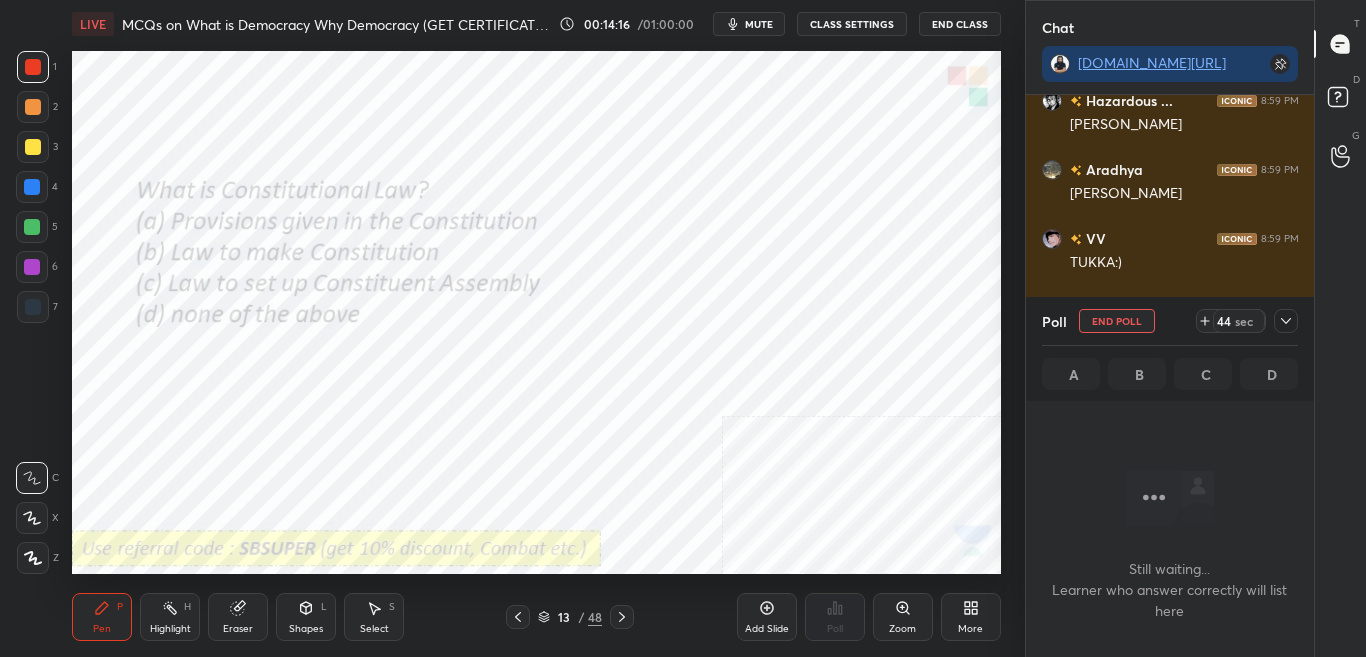 click on "44  sec" at bounding box center (1247, 321) 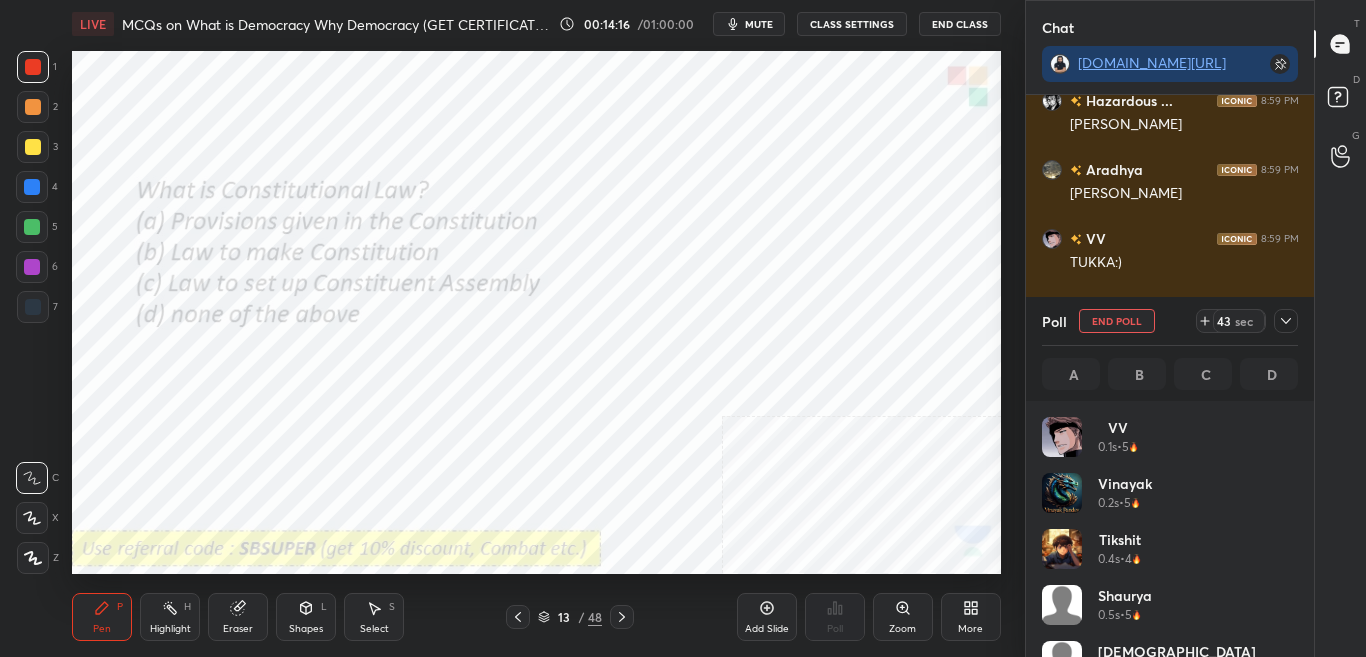 scroll, scrollTop: 7, scrollLeft: 7, axis: both 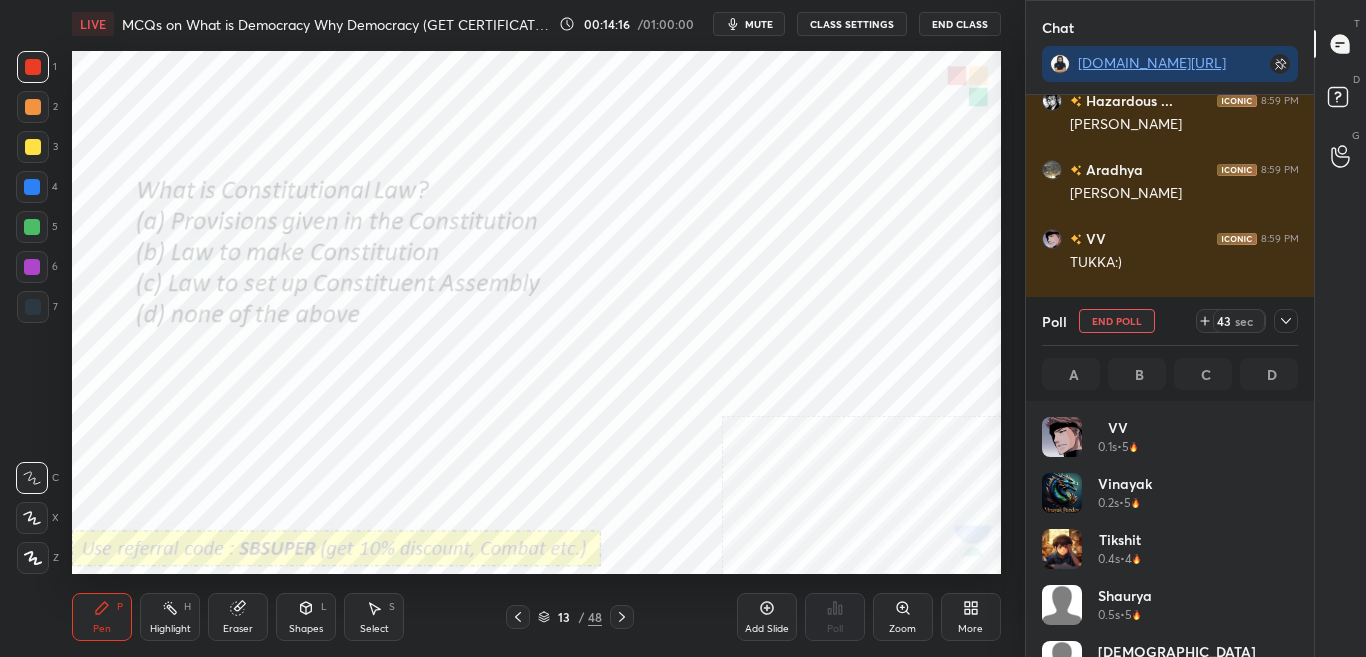 click 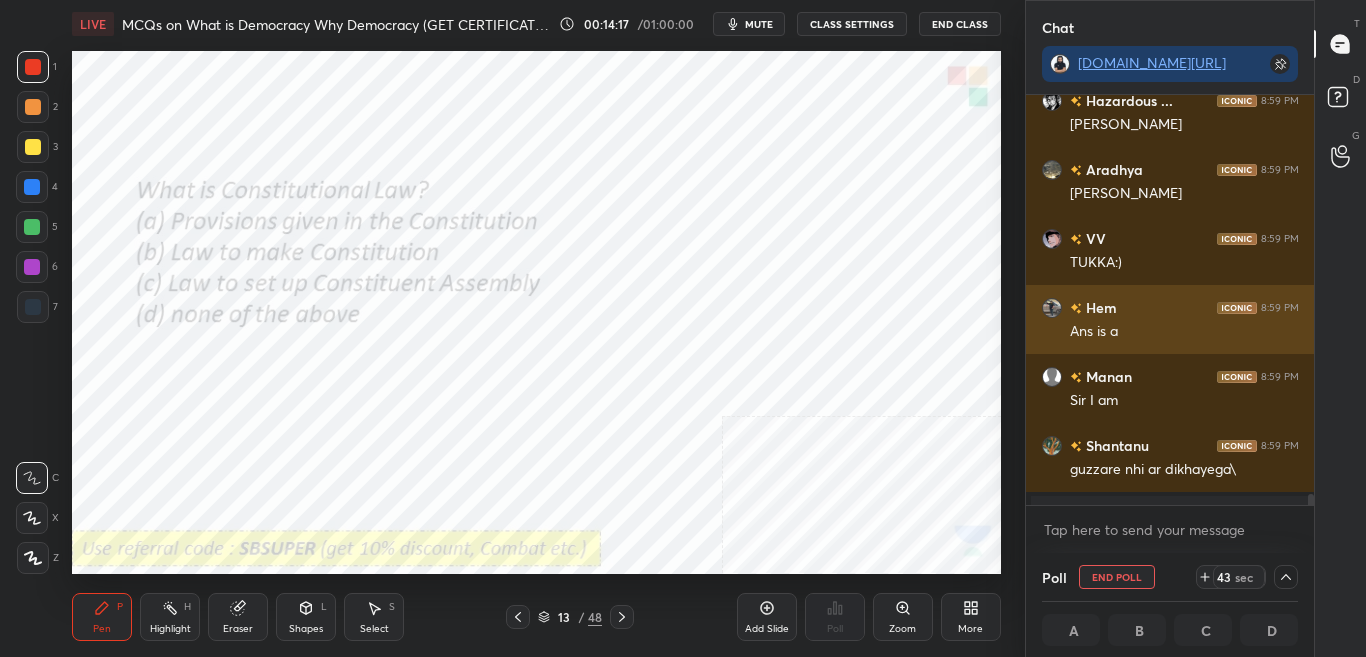 scroll, scrollTop: 0, scrollLeft: 0, axis: both 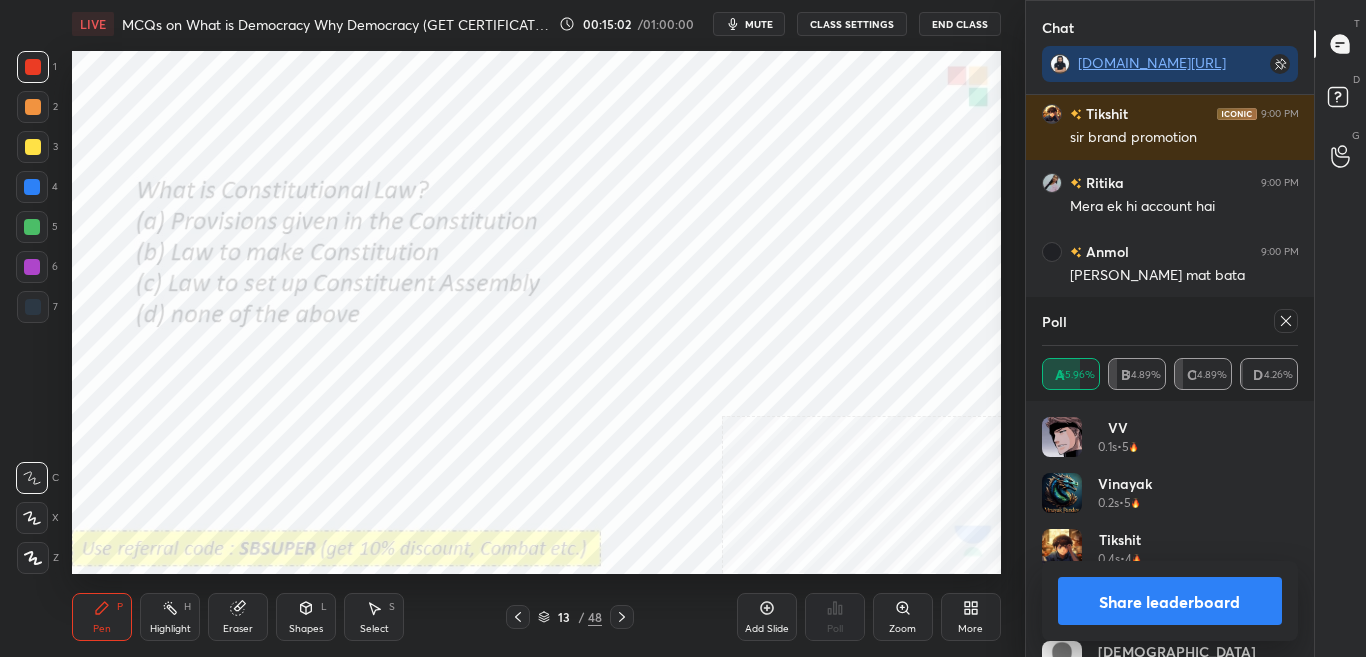 click on "Share leaderboard" at bounding box center (1170, 601) 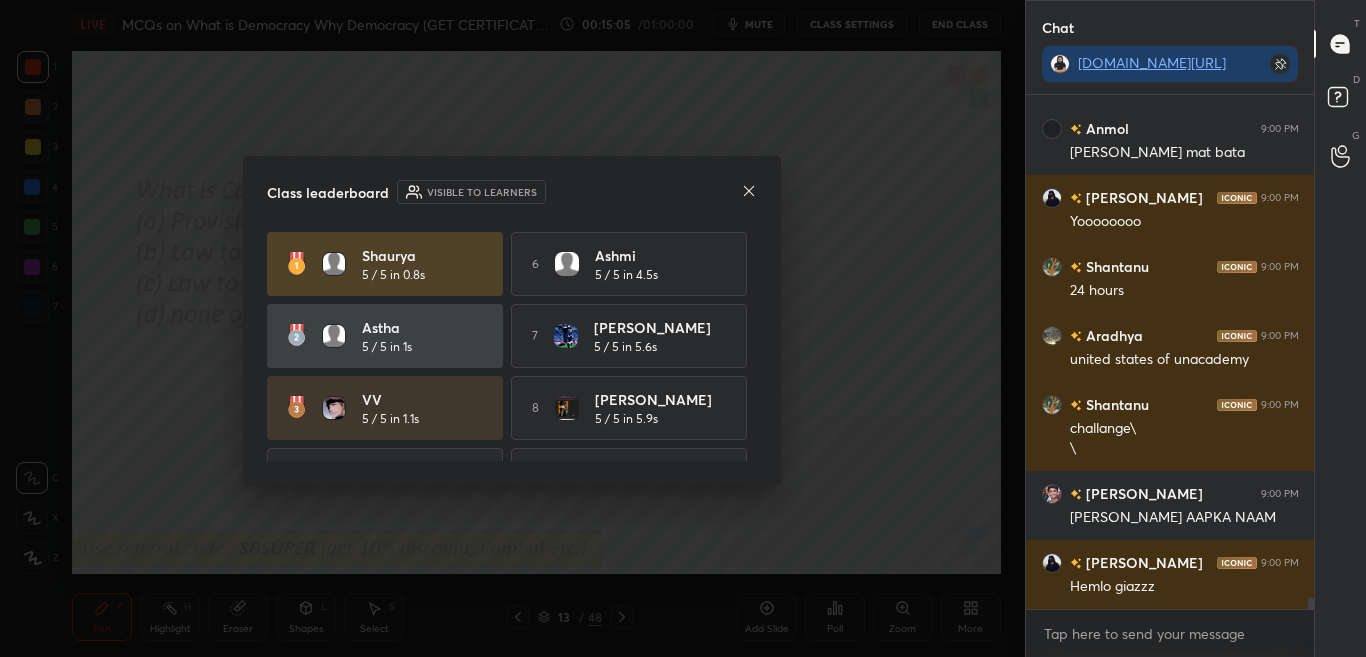 click 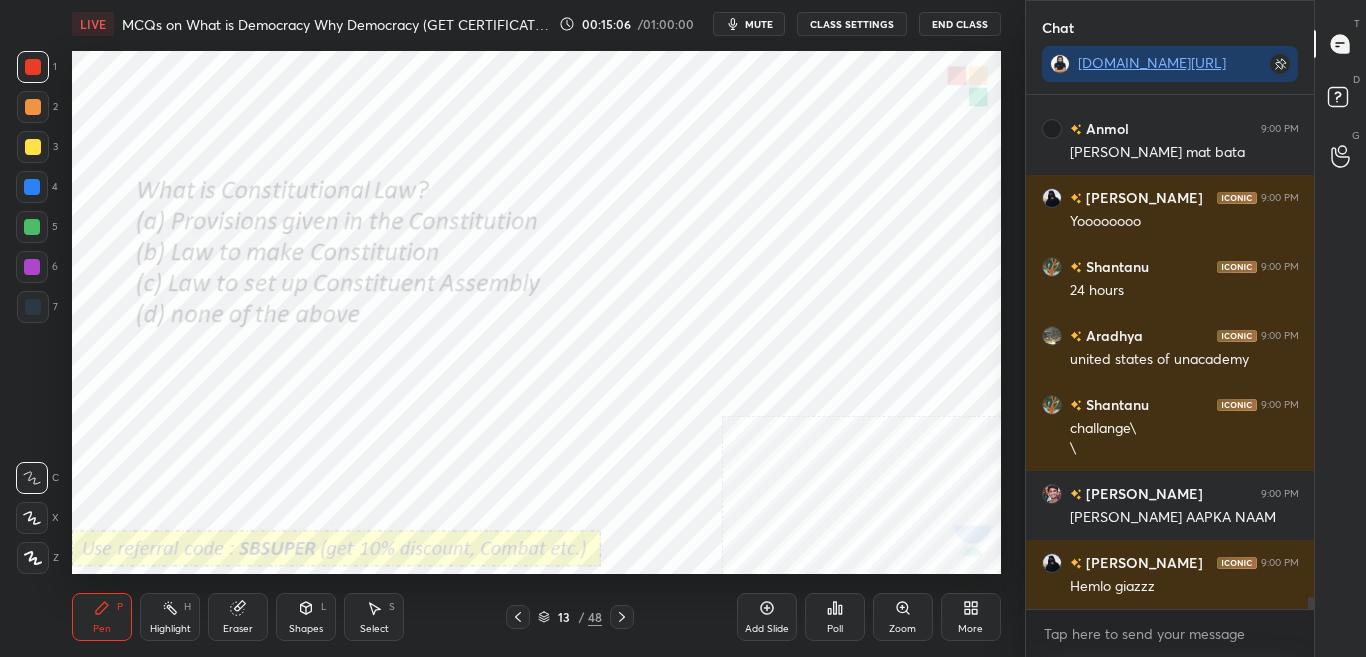 click 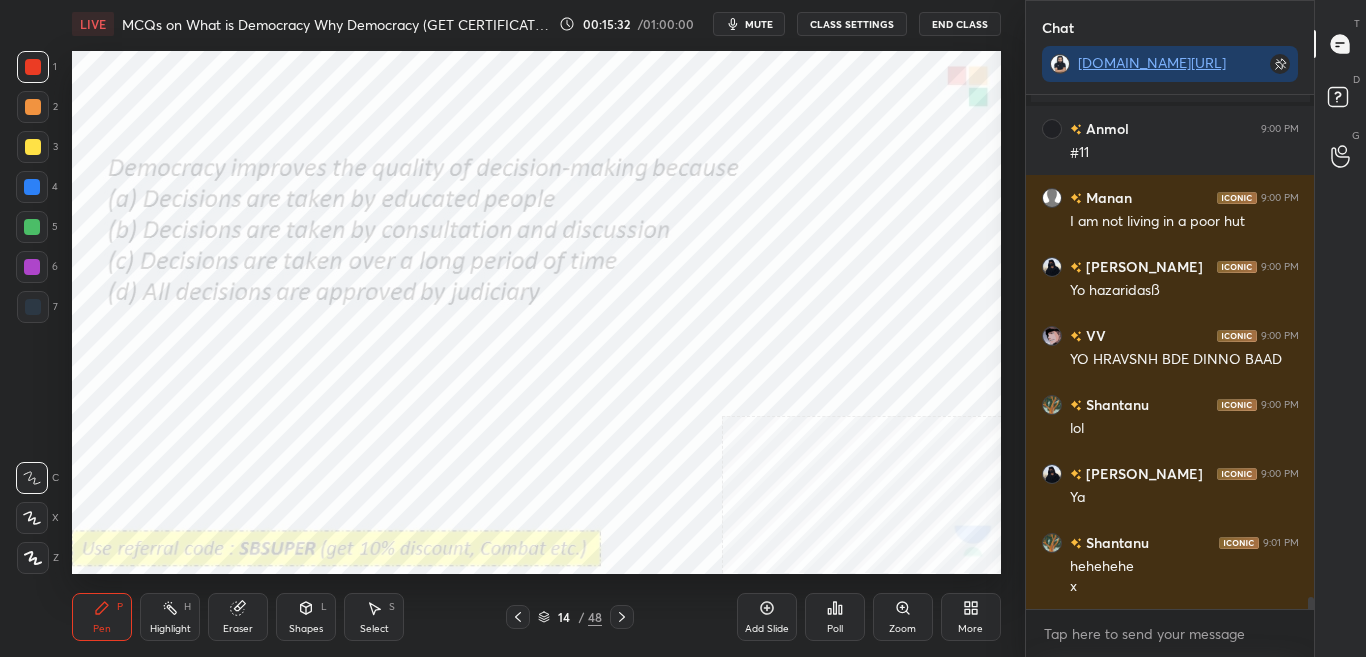 click on "Poll" at bounding box center [835, 617] 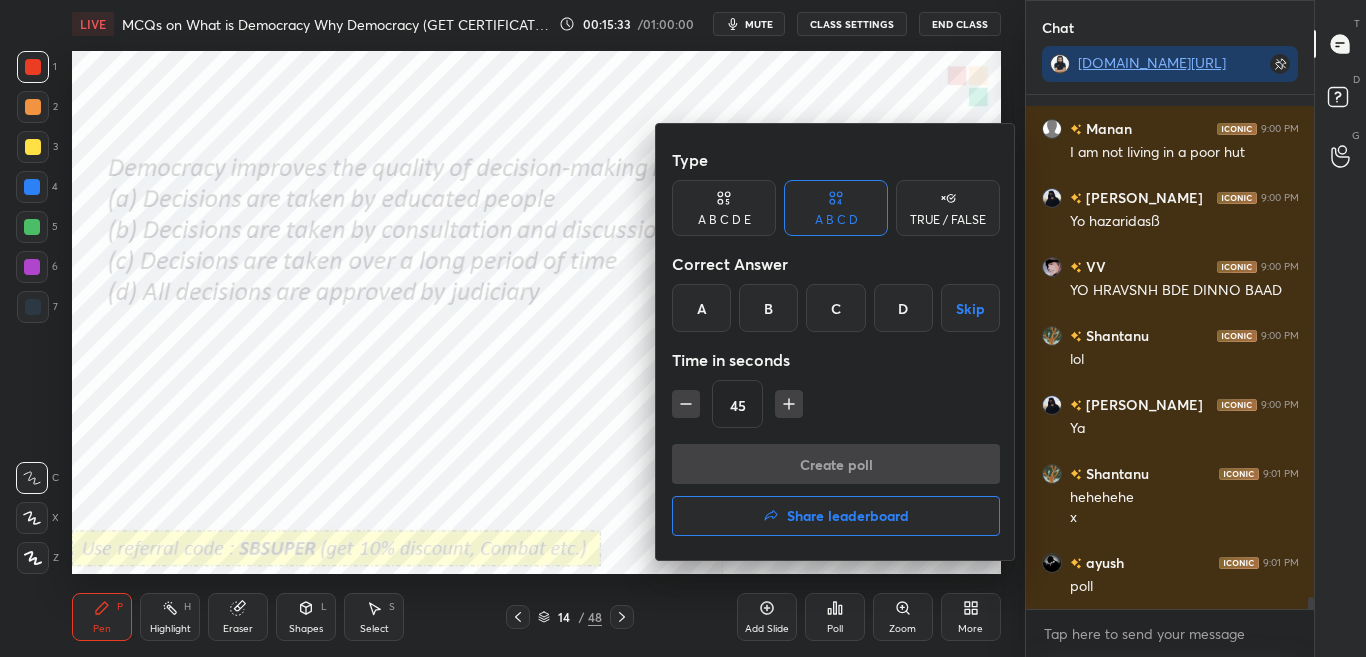 drag, startPoint x: 768, startPoint y: 324, endPoint x: 773, endPoint y: 333, distance: 10.29563 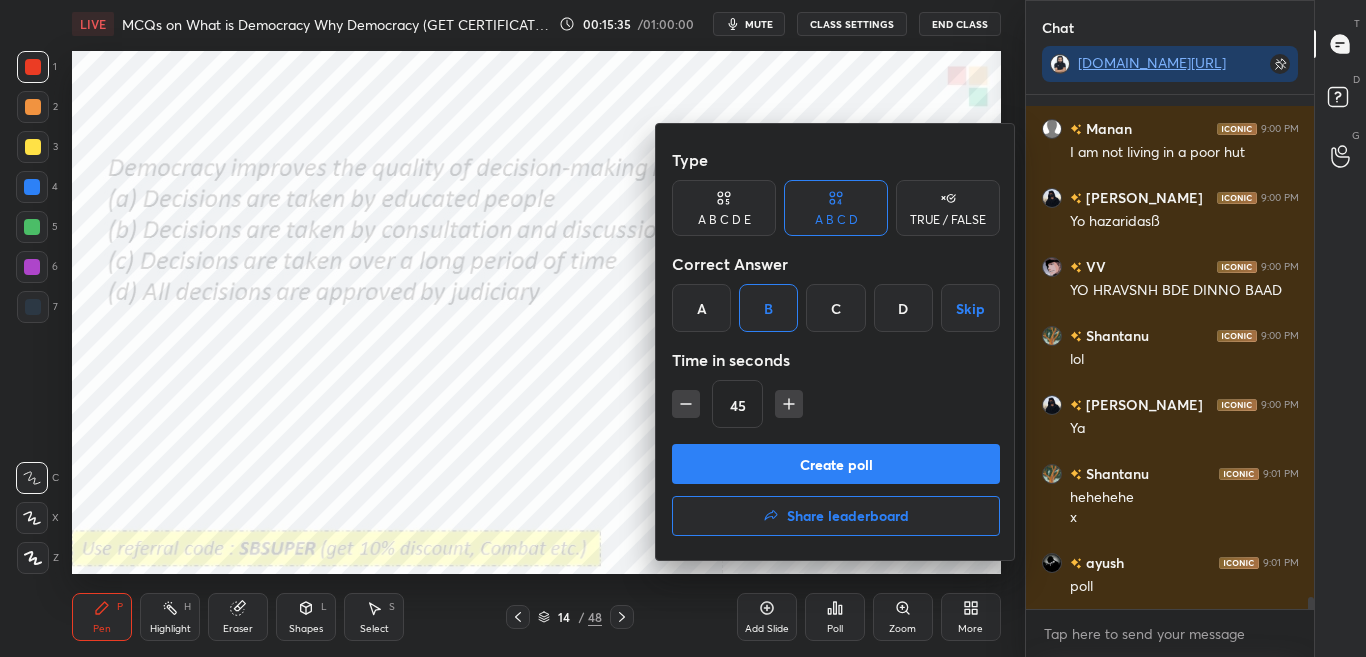 click on "Create poll" at bounding box center [836, 464] 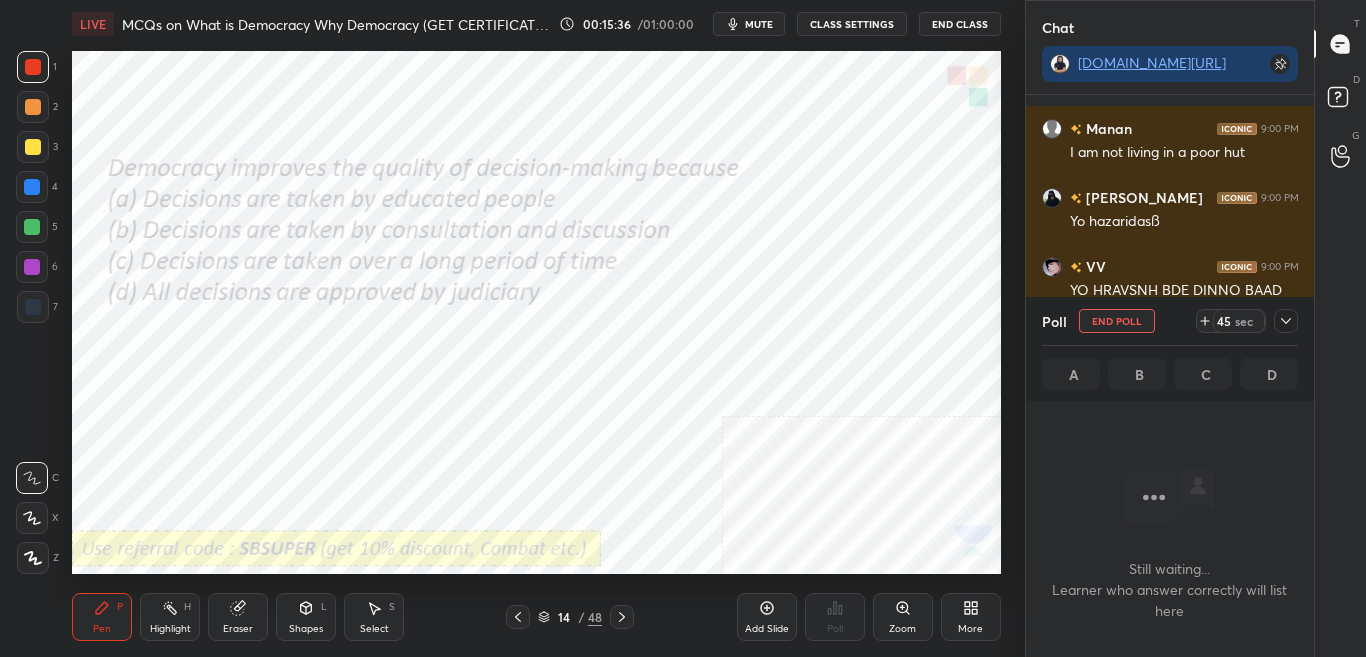 click at bounding box center [1286, 321] 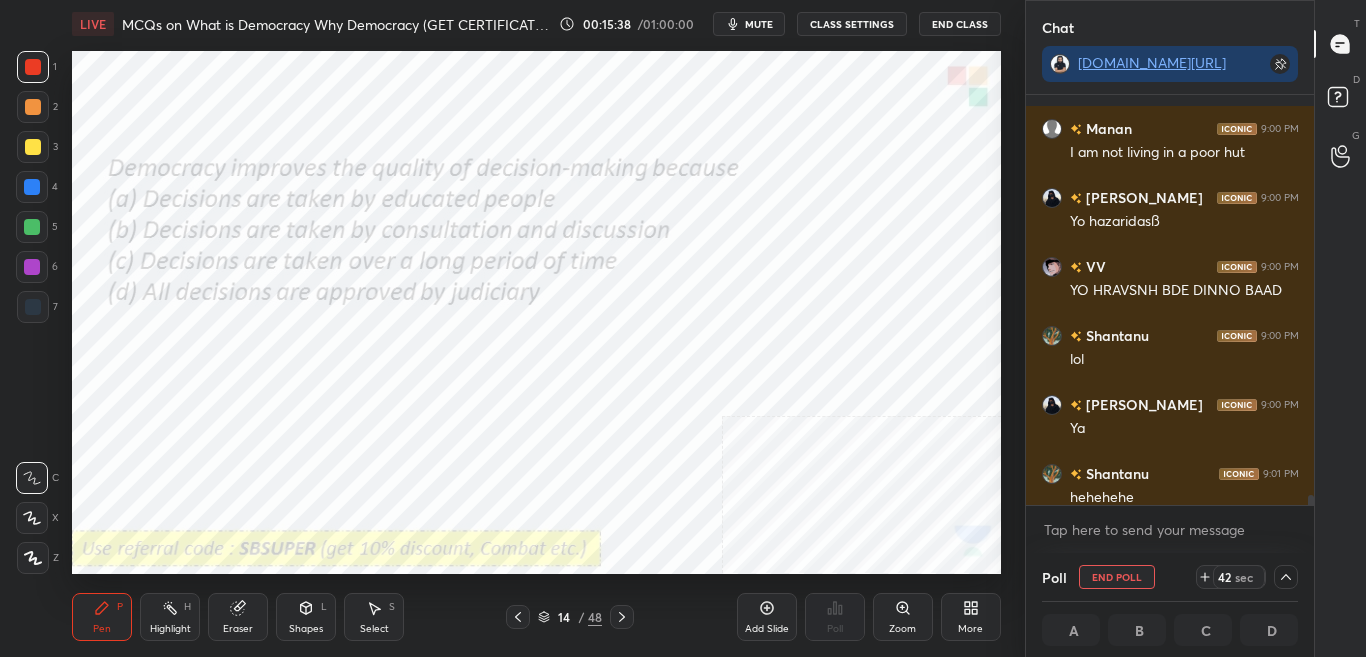 click at bounding box center [1308, 300] 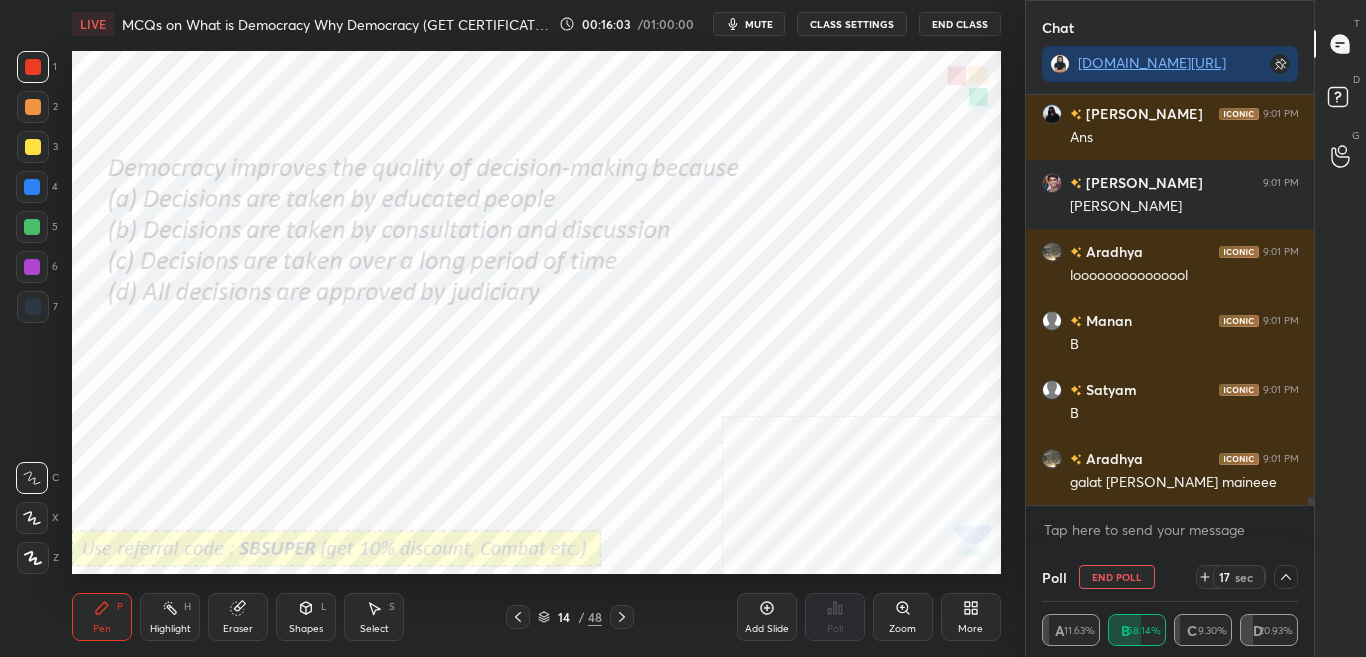 scroll, scrollTop: 21950, scrollLeft: 0, axis: vertical 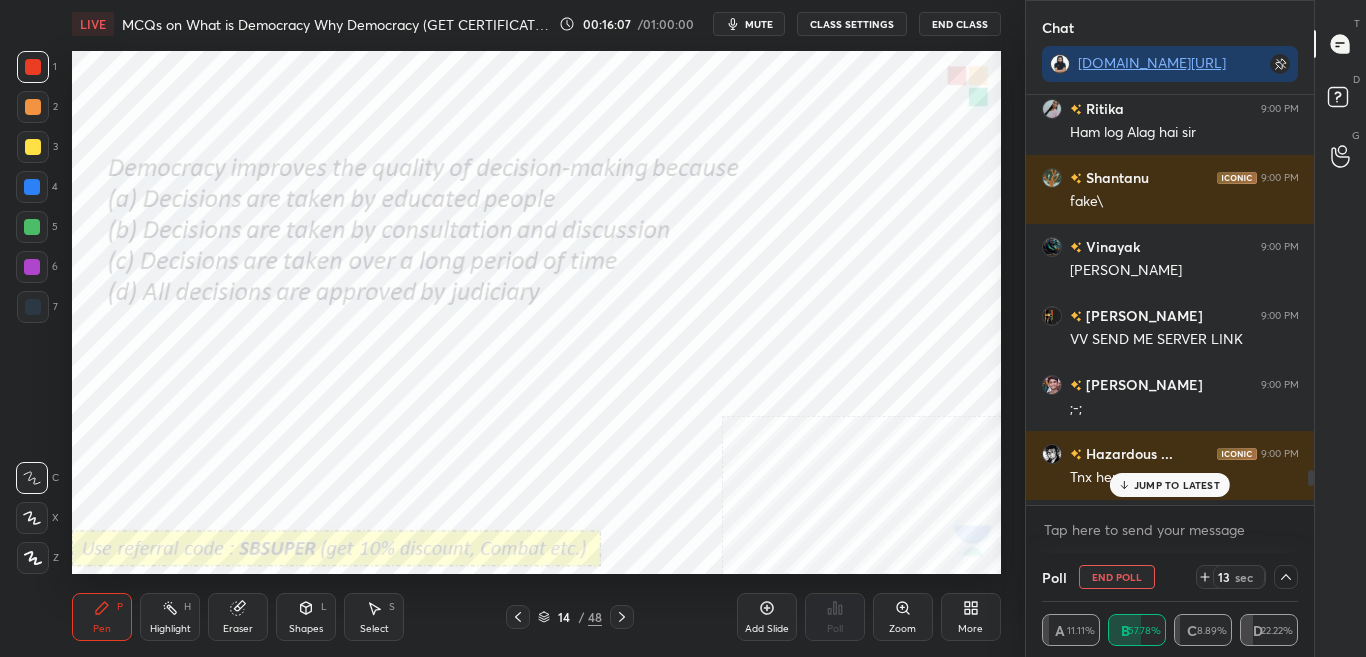 click on "JUMP TO LATEST" at bounding box center (1177, 485) 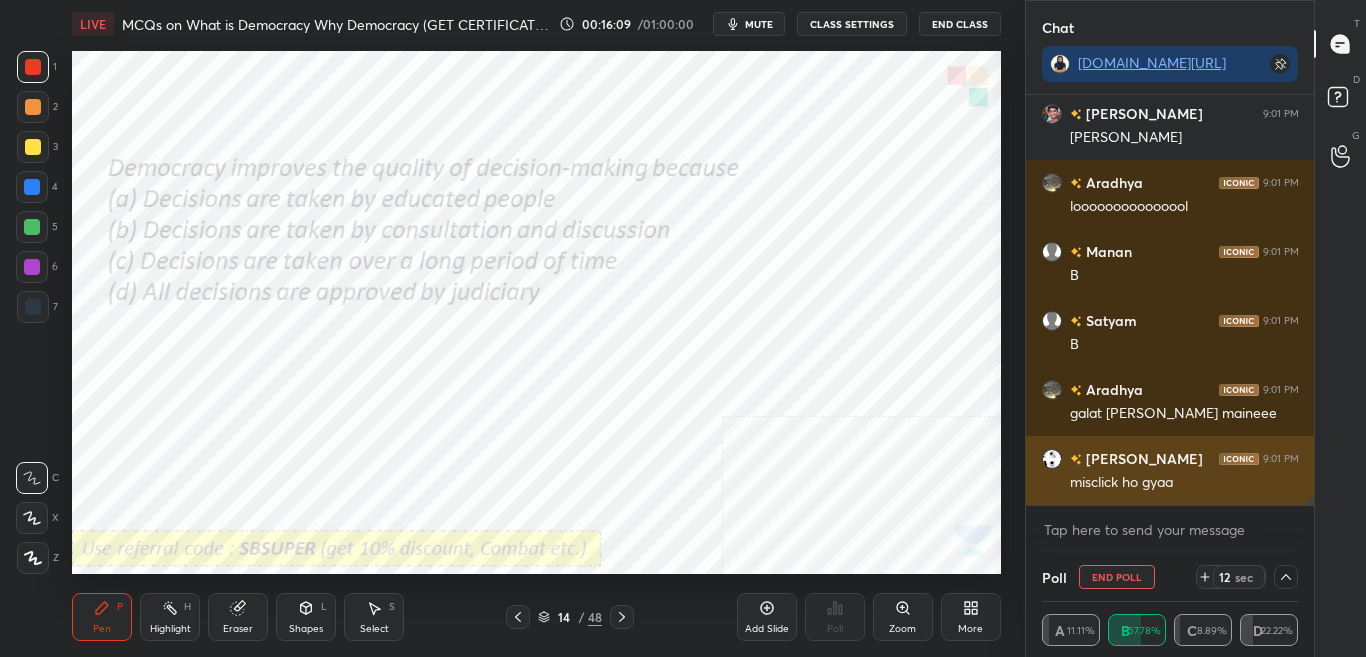 click on "misclick ho gyaa" at bounding box center (1184, 483) 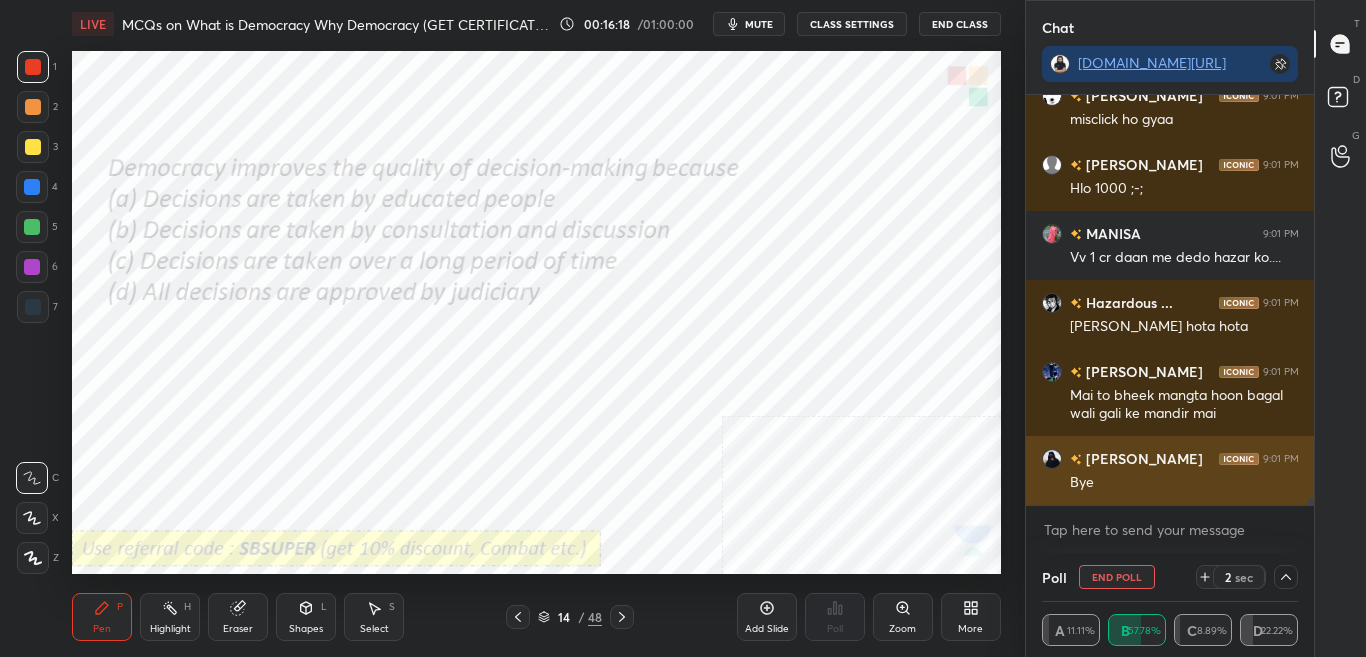 scroll, scrollTop: 22704, scrollLeft: 0, axis: vertical 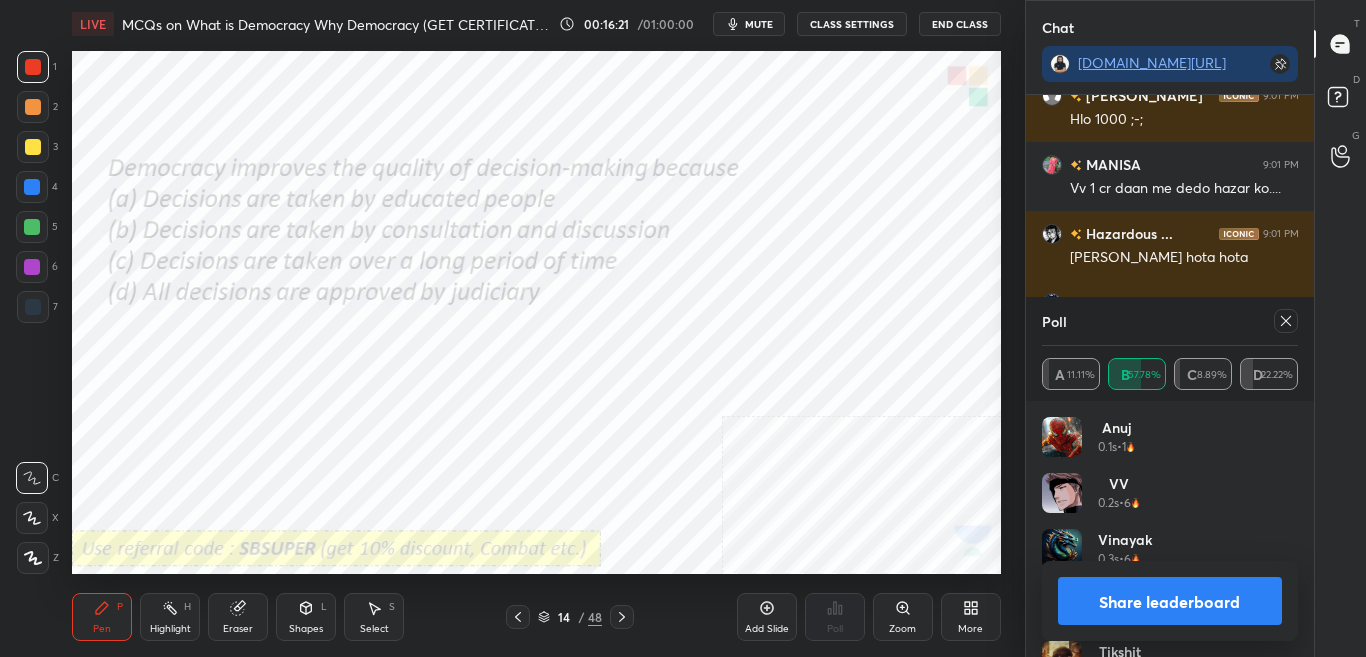 click on "Share leaderboard" at bounding box center [1170, 601] 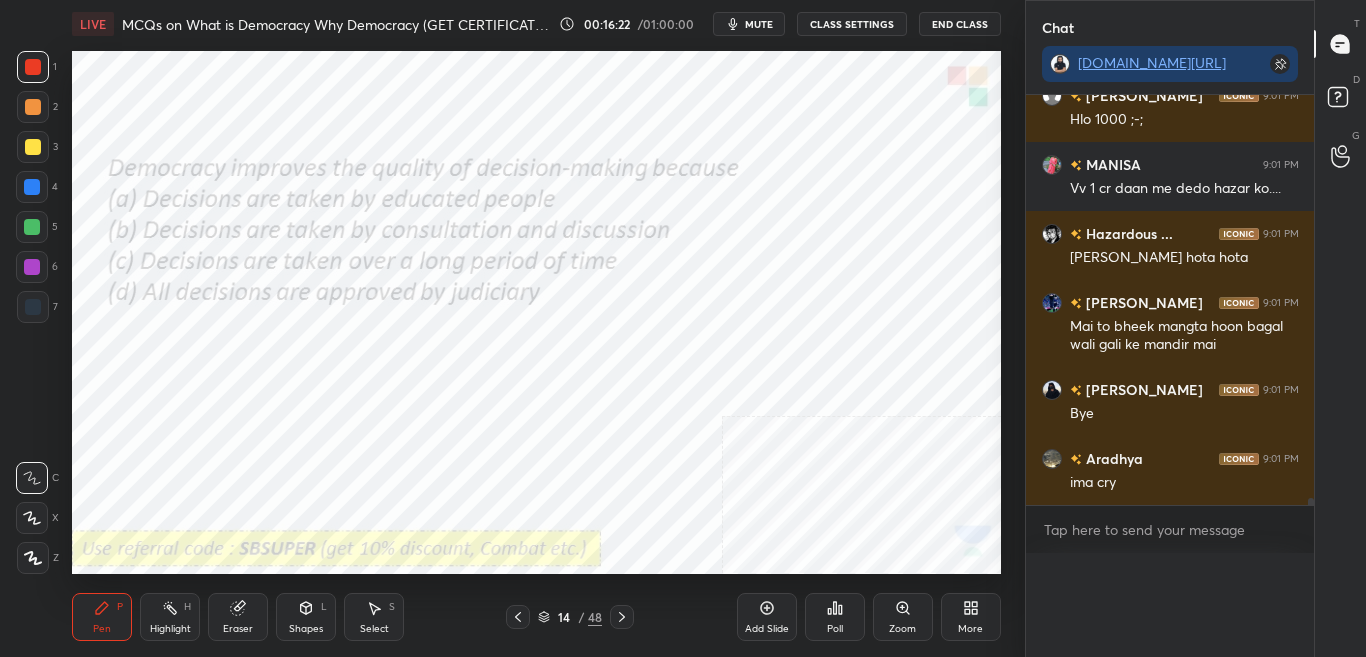 scroll, scrollTop: 0, scrollLeft: 0, axis: both 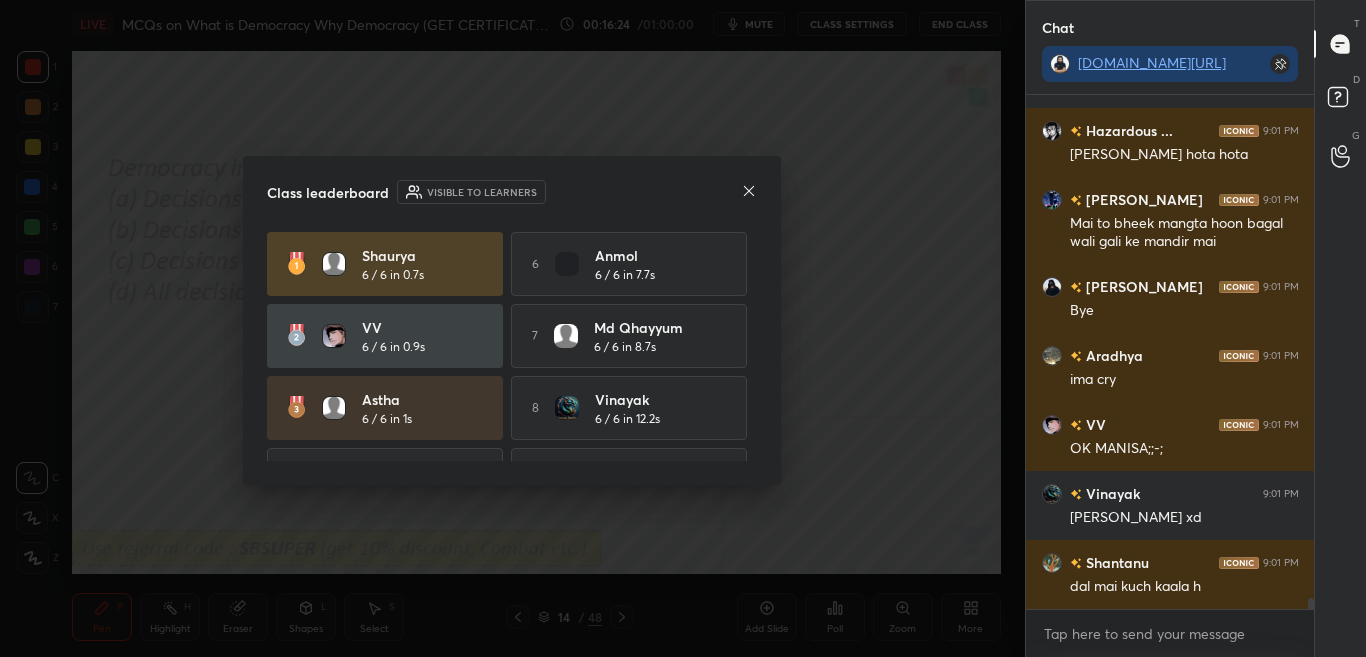 click 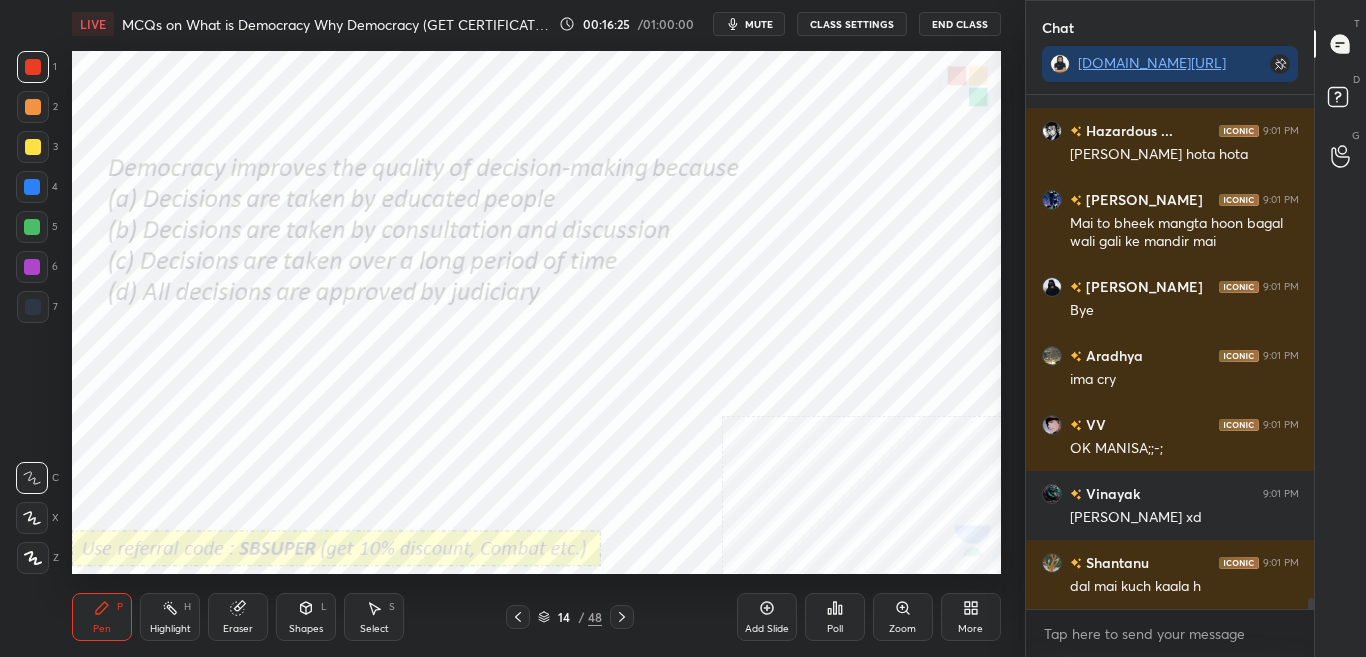 click 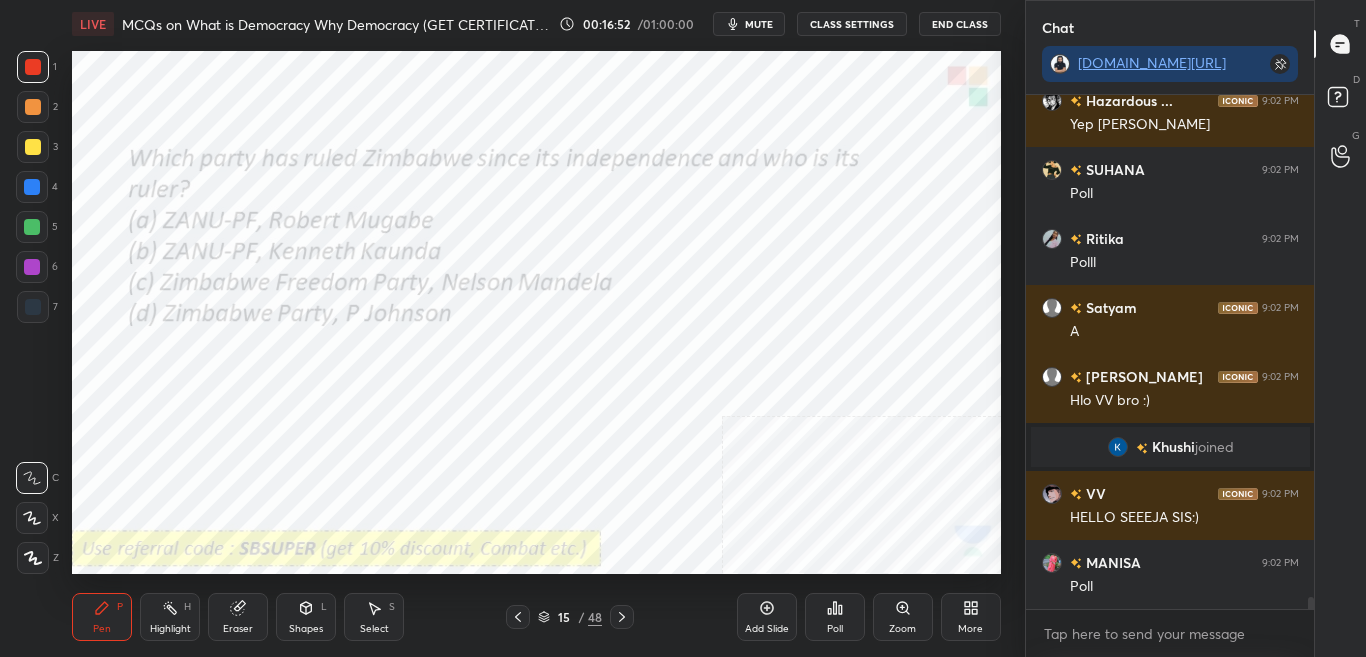 scroll, scrollTop: 22420, scrollLeft: 0, axis: vertical 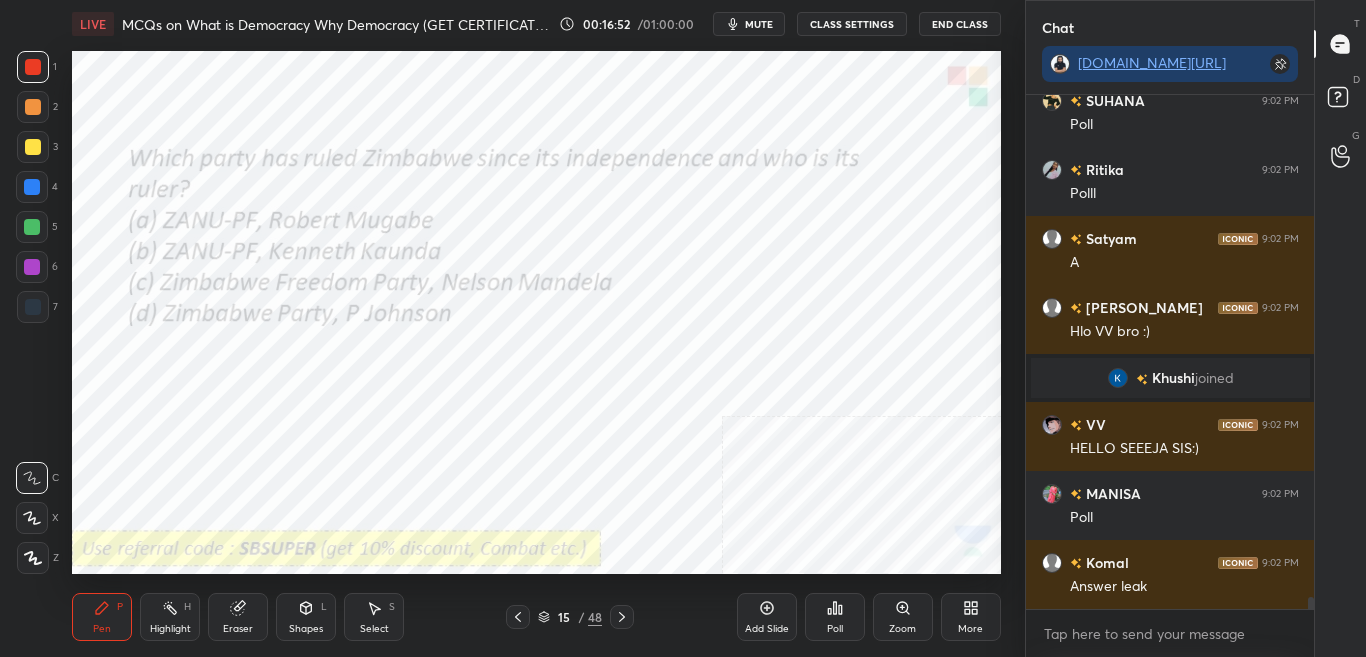 click on "Poll" at bounding box center [835, 629] 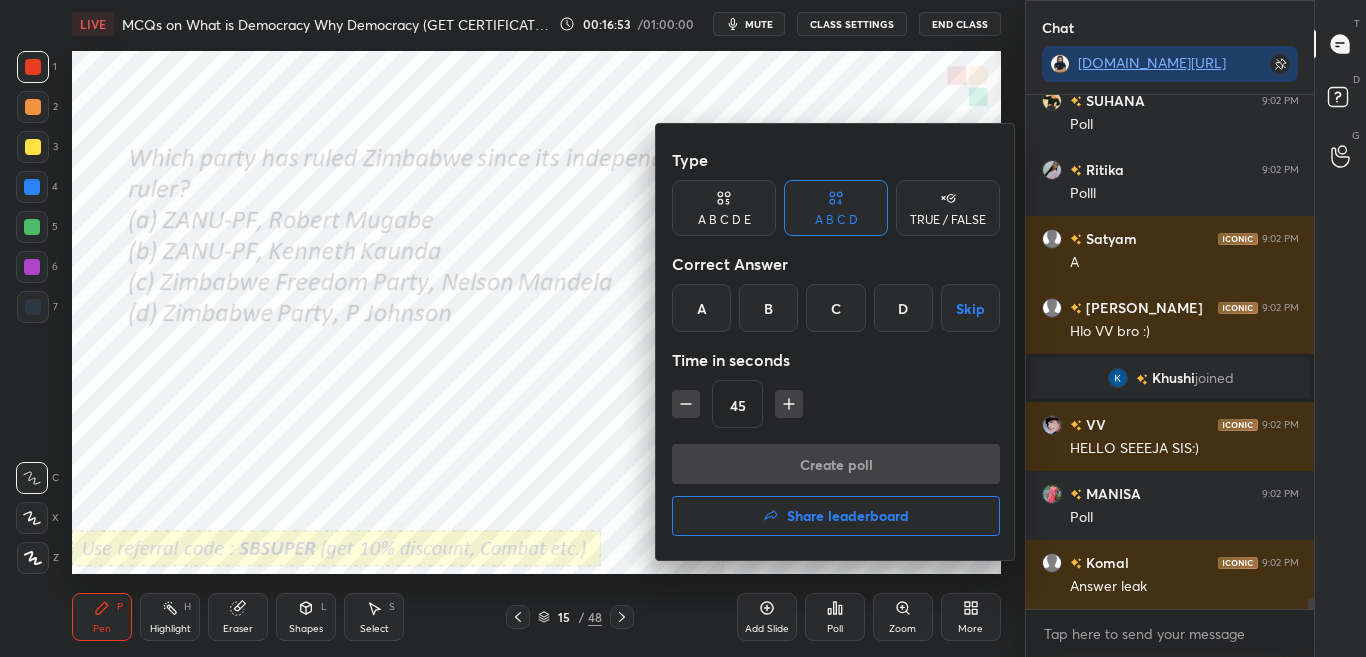 scroll, scrollTop: 22489, scrollLeft: 0, axis: vertical 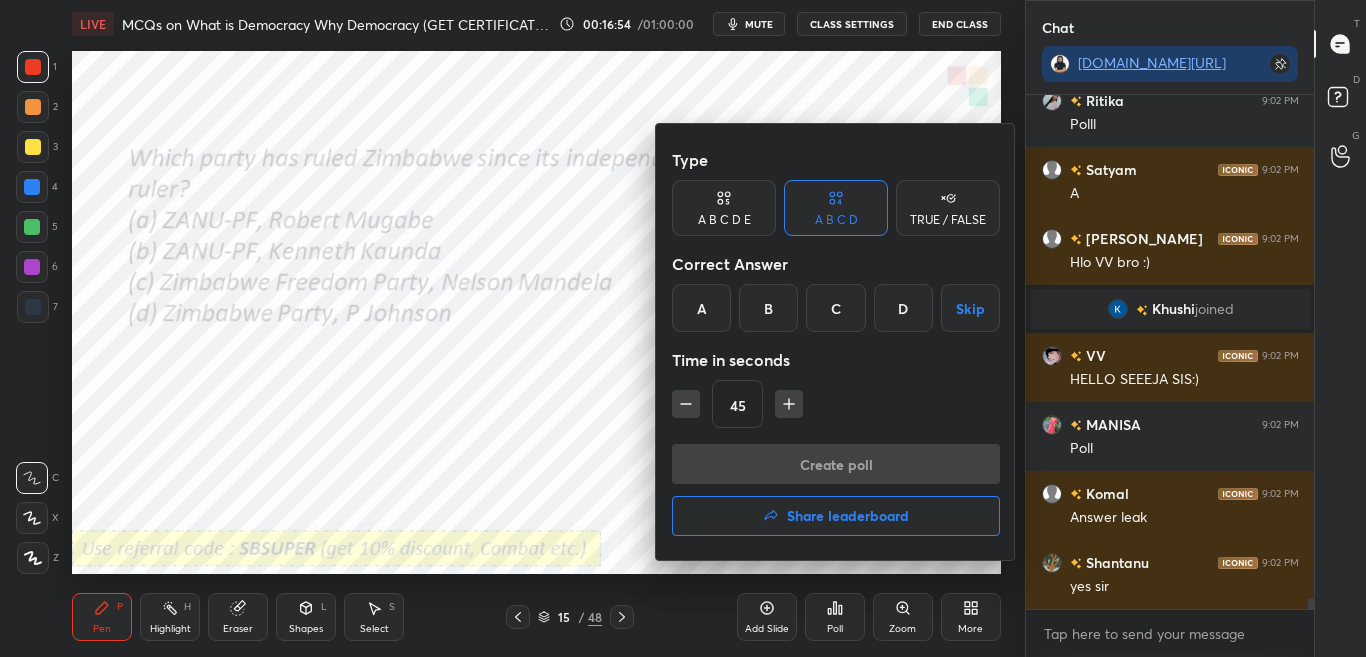 click on "Type A B C D E A B C D TRUE / FALSE Correct Answer A B C D Skip Time in seconds 45" at bounding box center (836, 292) 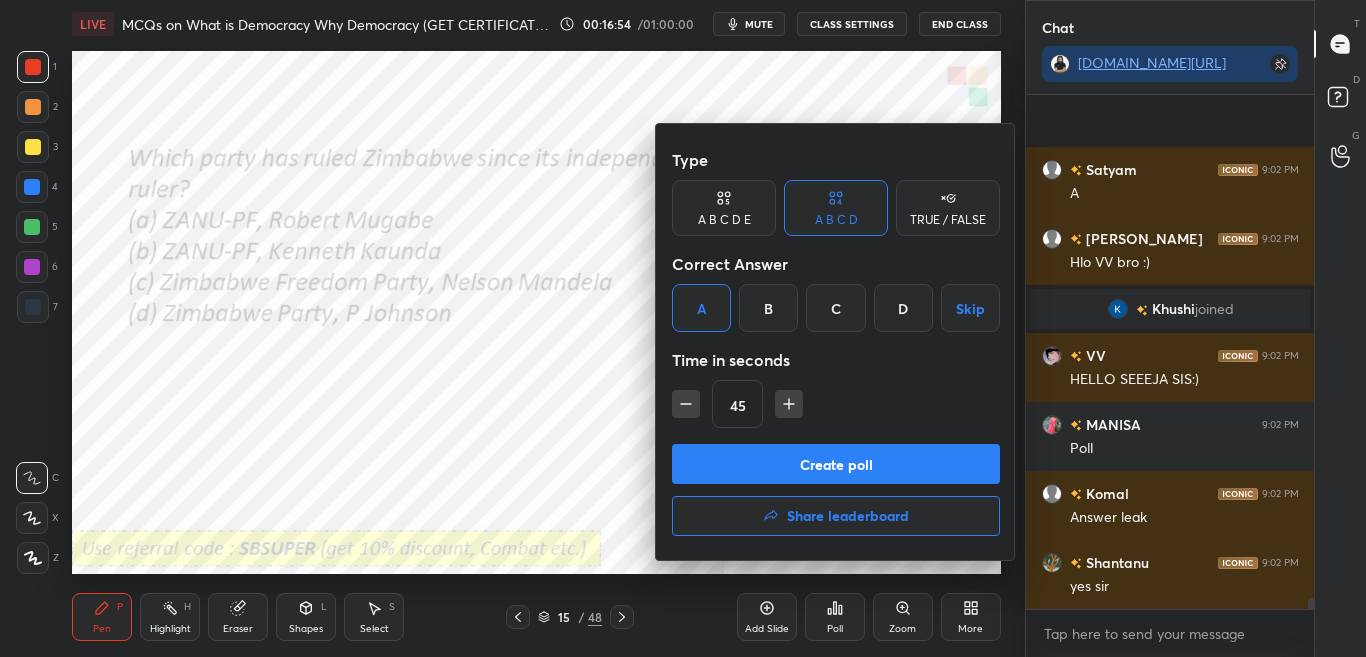 scroll, scrollTop: 22627, scrollLeft: 0, axis: vertical 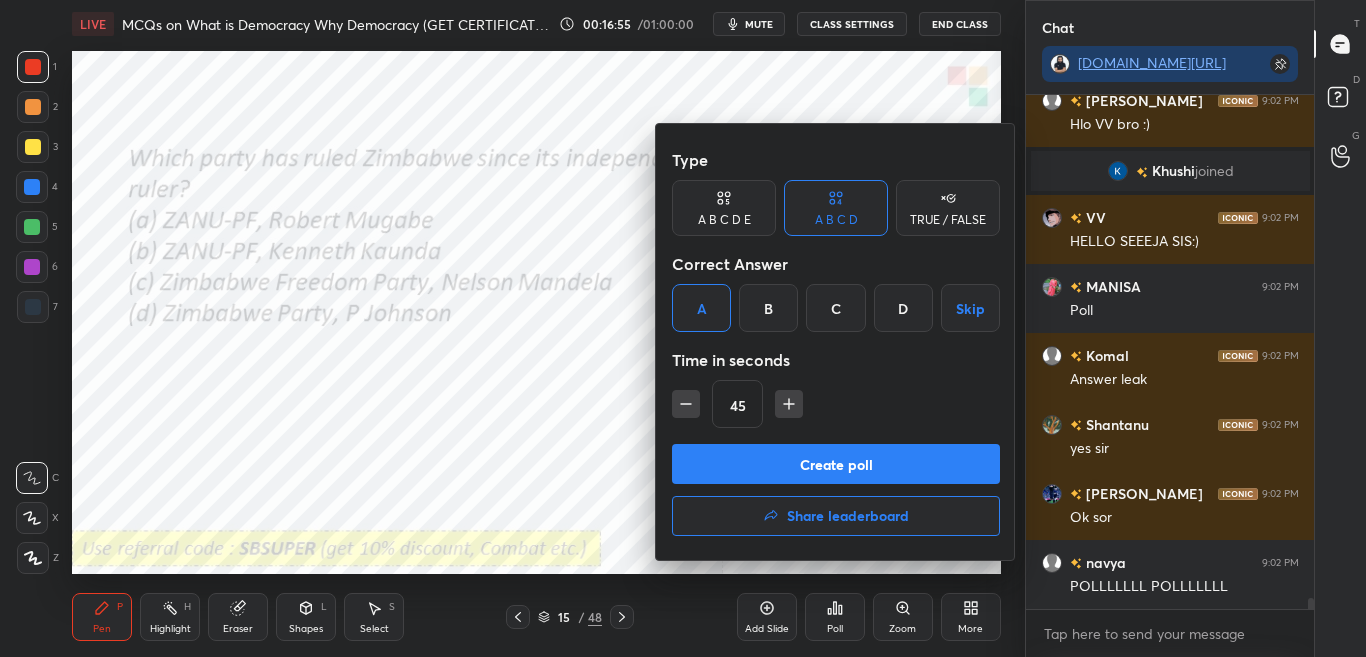 click on "Create poll" at bounding box center (836, 464) 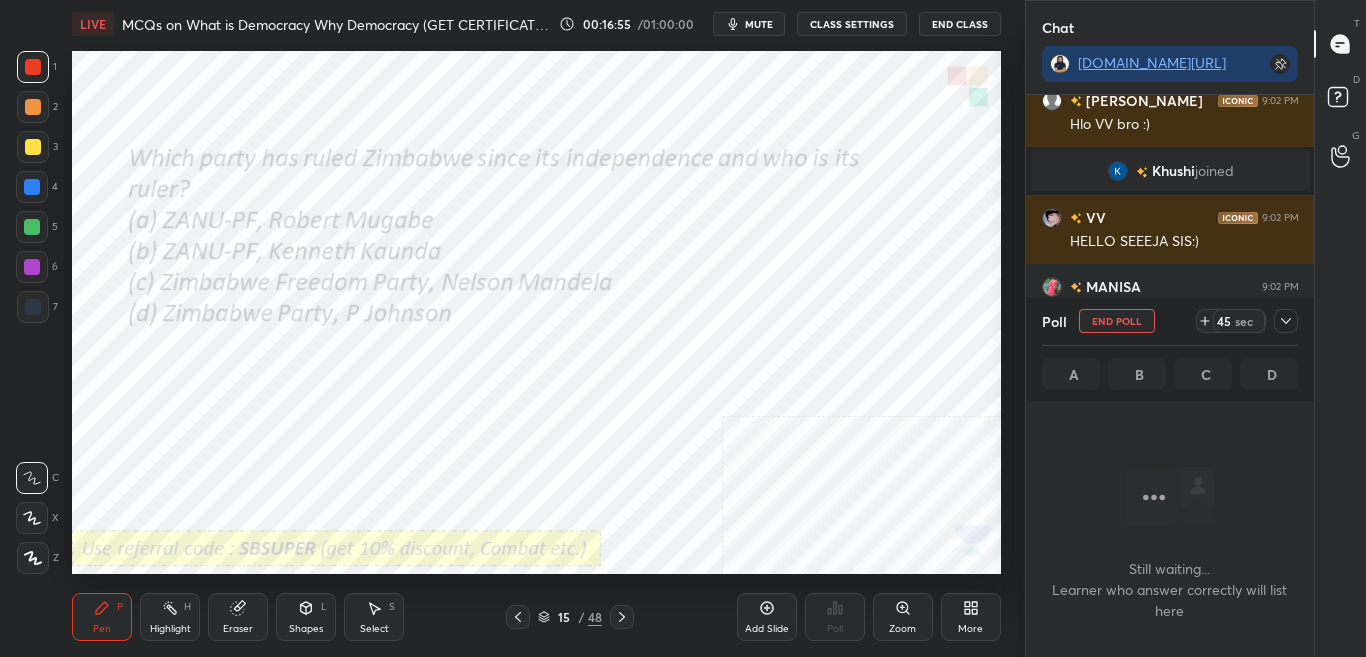 scroll, scrollTop: 299, scrollLeft: 282, axis: both 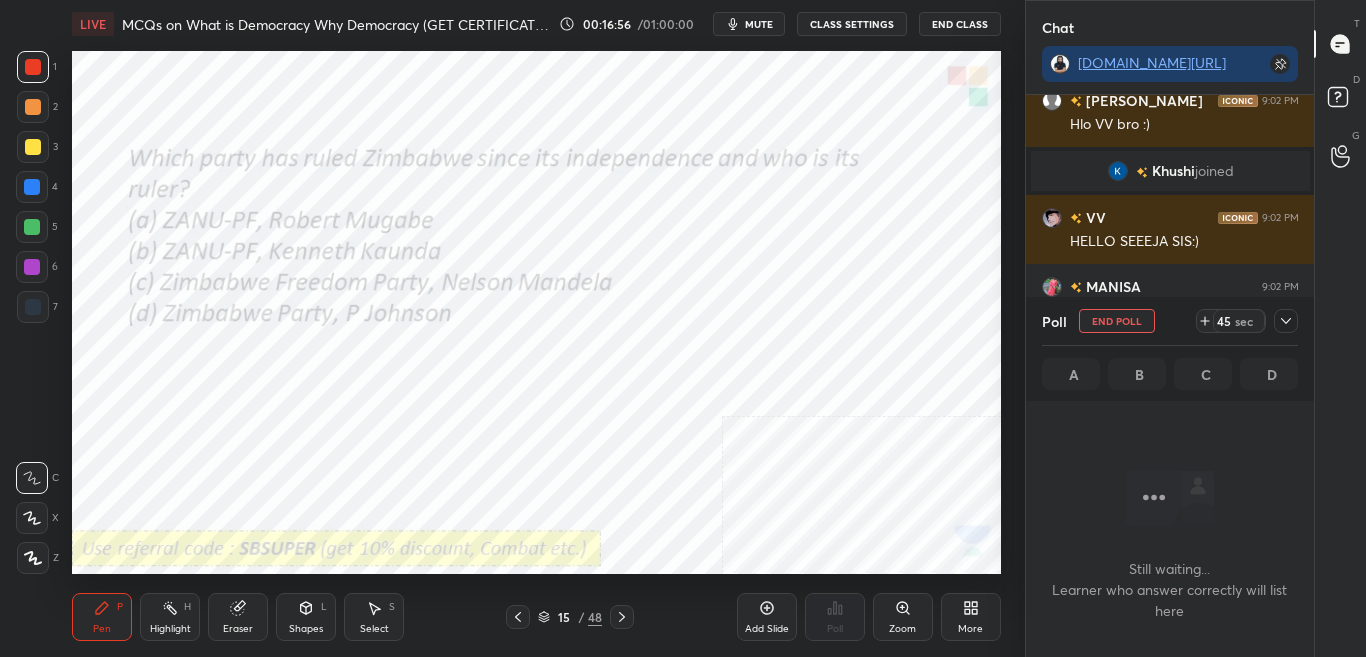 click on "mute" at bounding box center (749, 24) 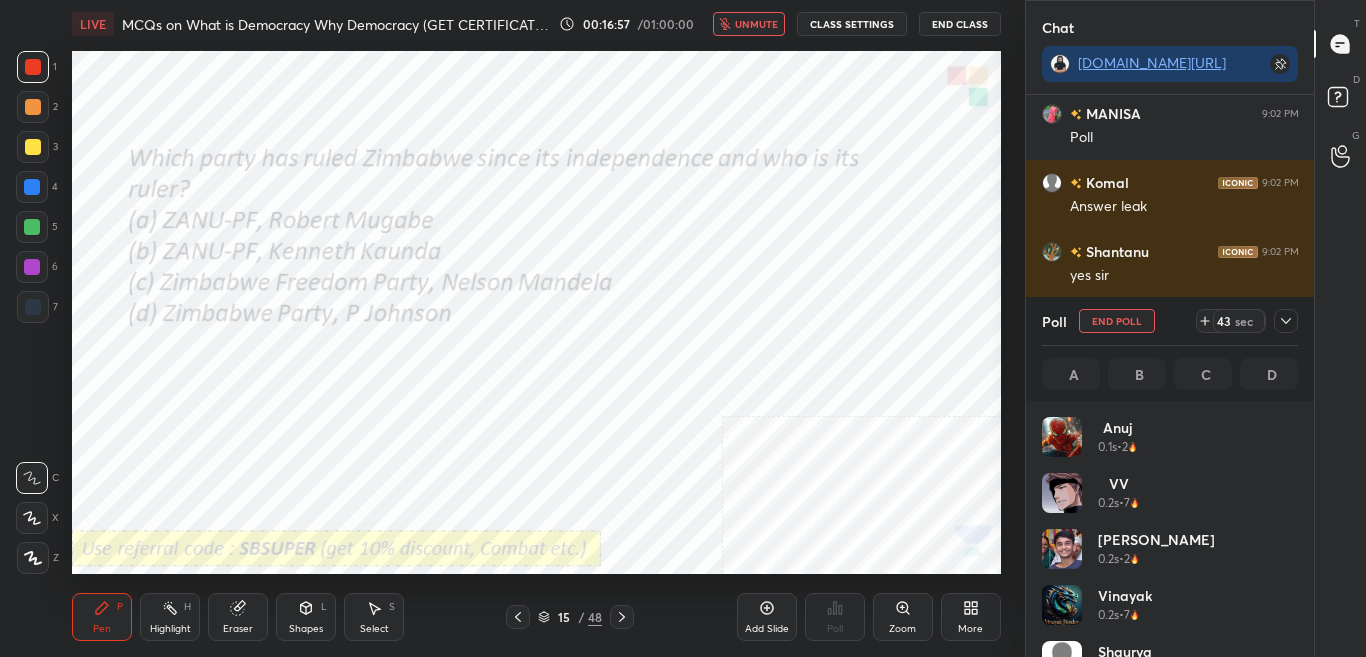 click 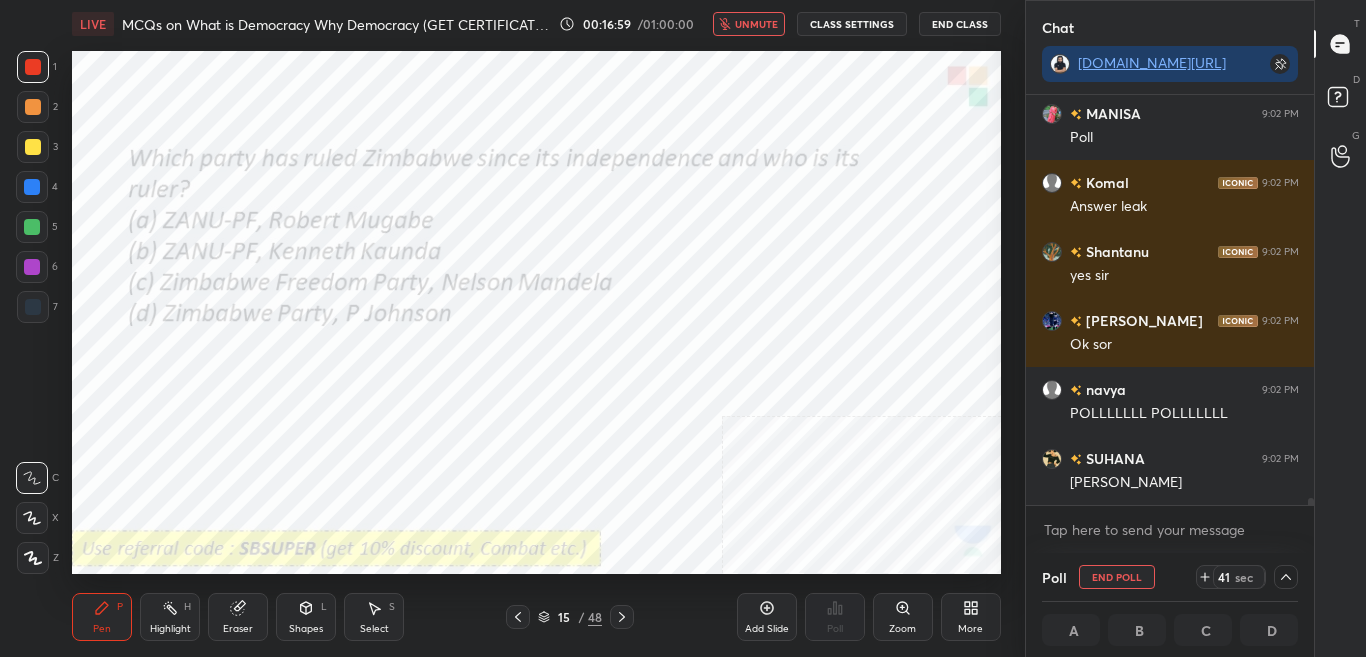 click on "unmute" at bounding box center (756, 24) 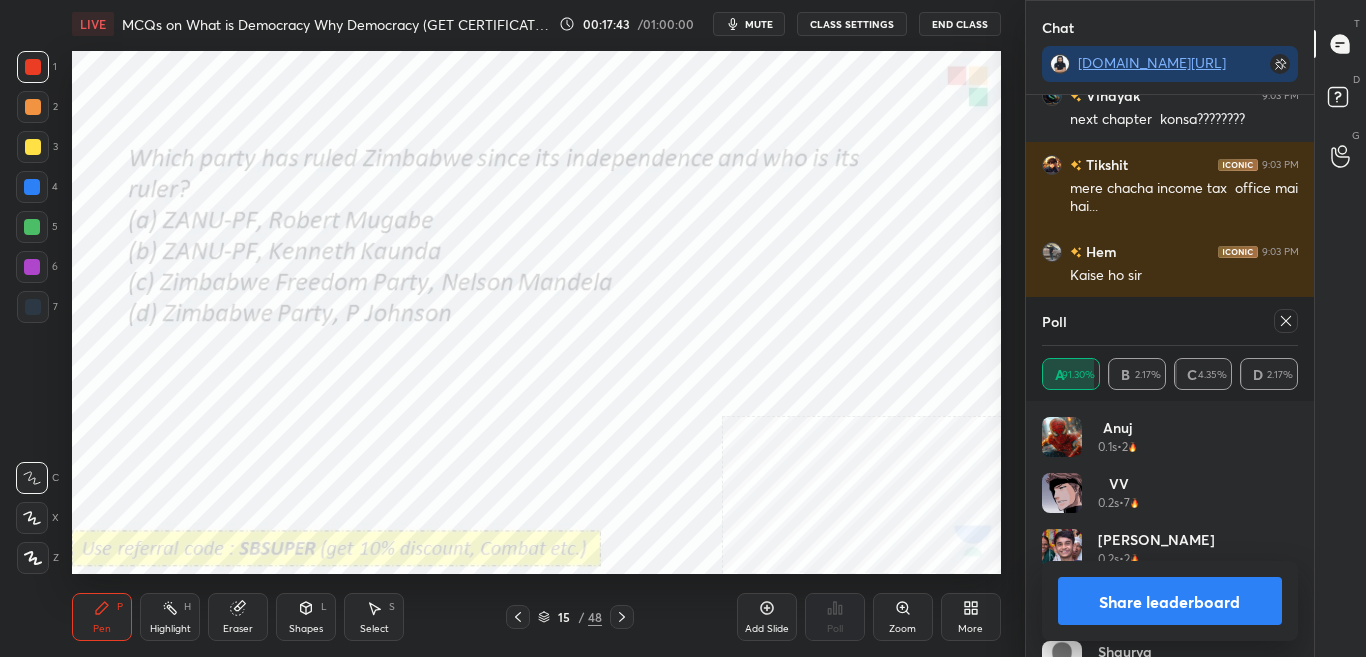 click on "Share leaderboard" at bounding box center (1170, 601) 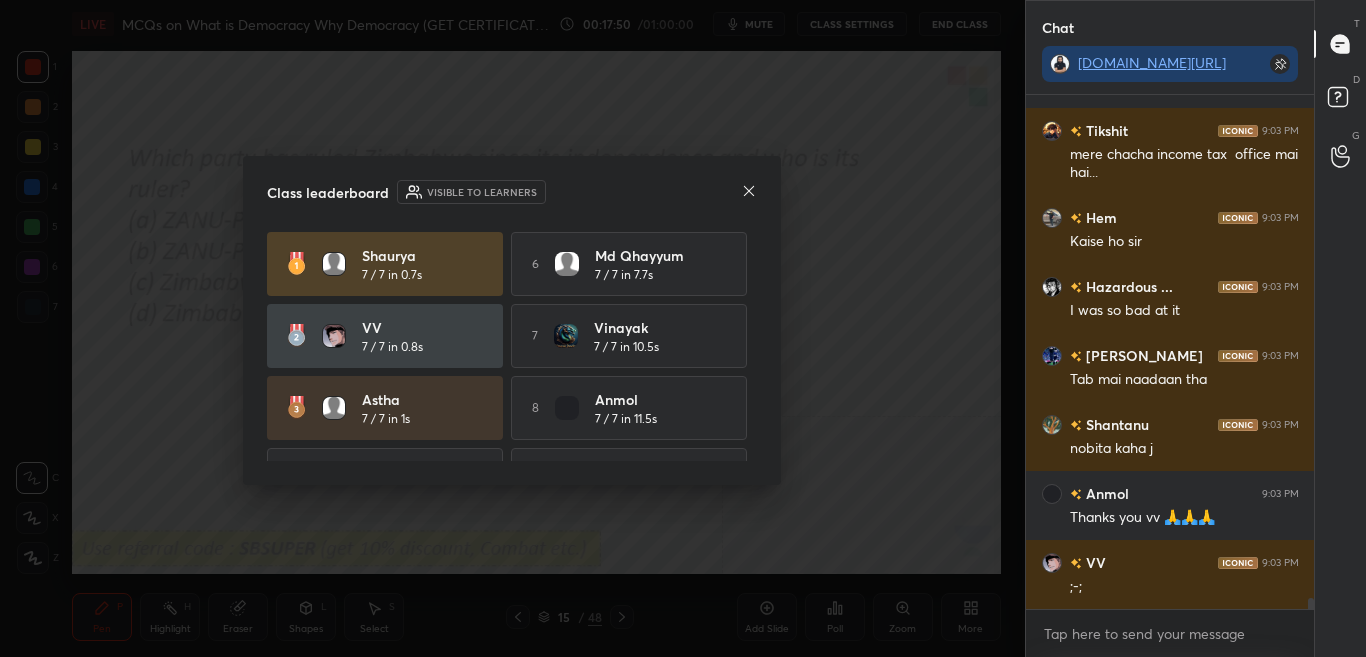 drag, startPoint x: 757, startPoint y: 348, endPoint x: 764, endPoint y: 415, distance: 67.36468 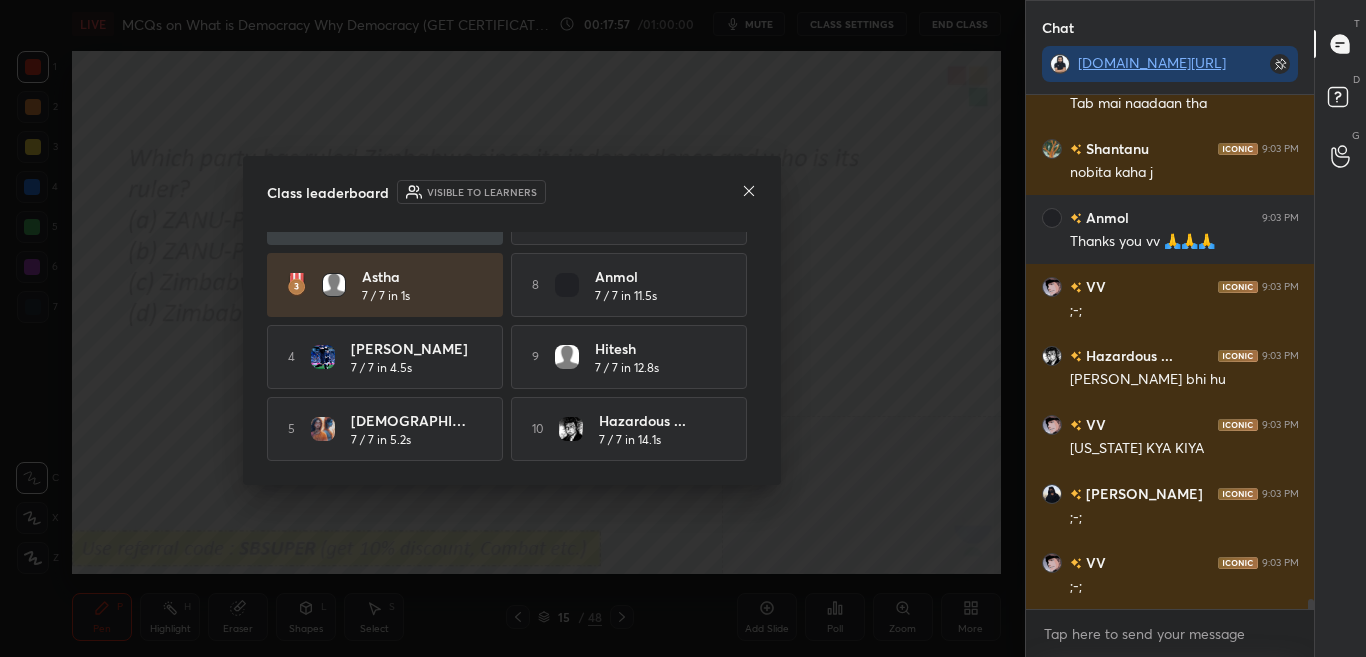 click on "Shaurya 7 / 7 in 0.7s 6 Md Qhayyum 7 / 7 in 7.7s VV 7 / 7 in 0.8s 7 [PERSON_NAME] 7 / 7 in 10.5s [PERSON_NAME] 7 / 7 in 1s 8 [PERSON_NAME] 7 / 7 in 11.5s 4 [PERSON_NAME] 7 / 7 in 4.5s 9 [PERSON_NAME] 7 / 7 in 12.8s 5 [PERSON_NAME] 7 / 7 in 5.2s 10 Hazardous ... 7 / 7 in 14.1s" at bounding box center (512, 346) 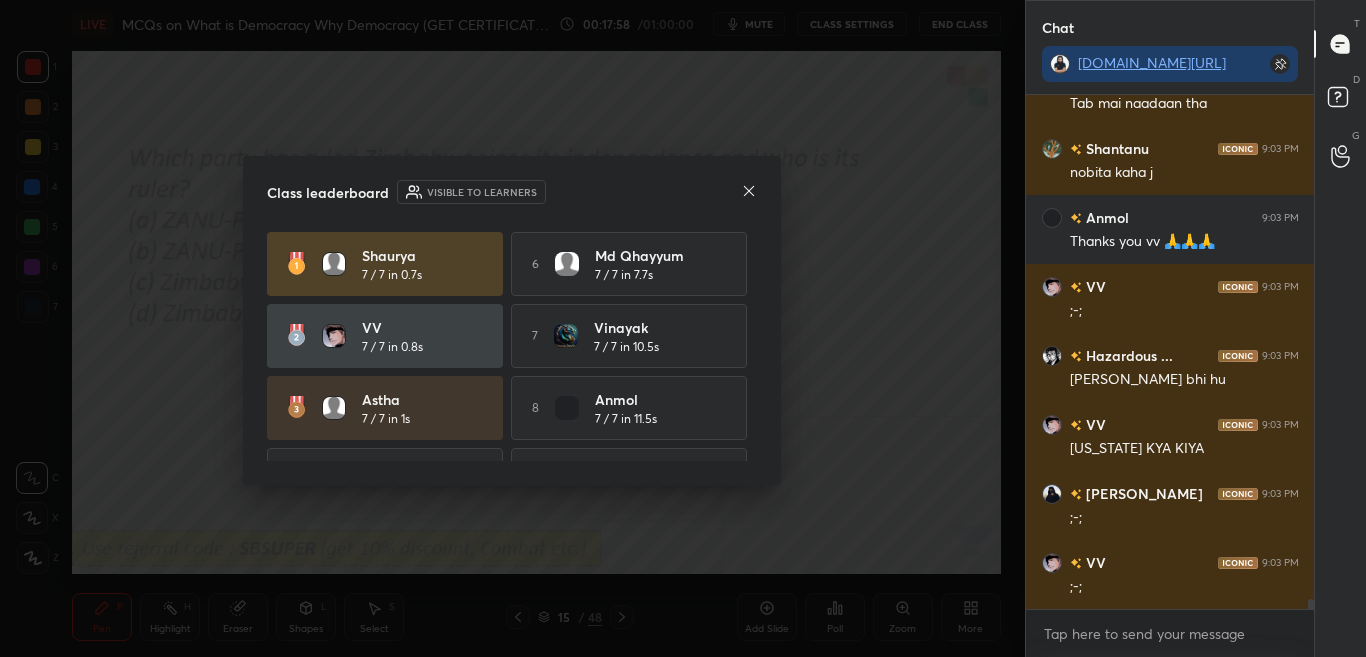 click on "Shaurya 7 / 7 in 0.7s 6 Md Qhayyum 7 / 7 in 7.7s VV 7 / 7 in 0.8s 7 [PERSON_NAME] 7 / 7 in 10.5s [PERSON_NAME] 7 / 7 in 1s 8 [PERSON_NAME] 7 / 7 in 11.5s 4 [PERSON_NAME] 7 / 7 in 4.5s 9 [PERSON_NAME] 7 / 7 in 12.8s 5 [PERSON_NAME] 7 / 7 in 5.2s 10 Hazardous ... 7 / 7 in 14.1s" at bounding box center [512, 408] 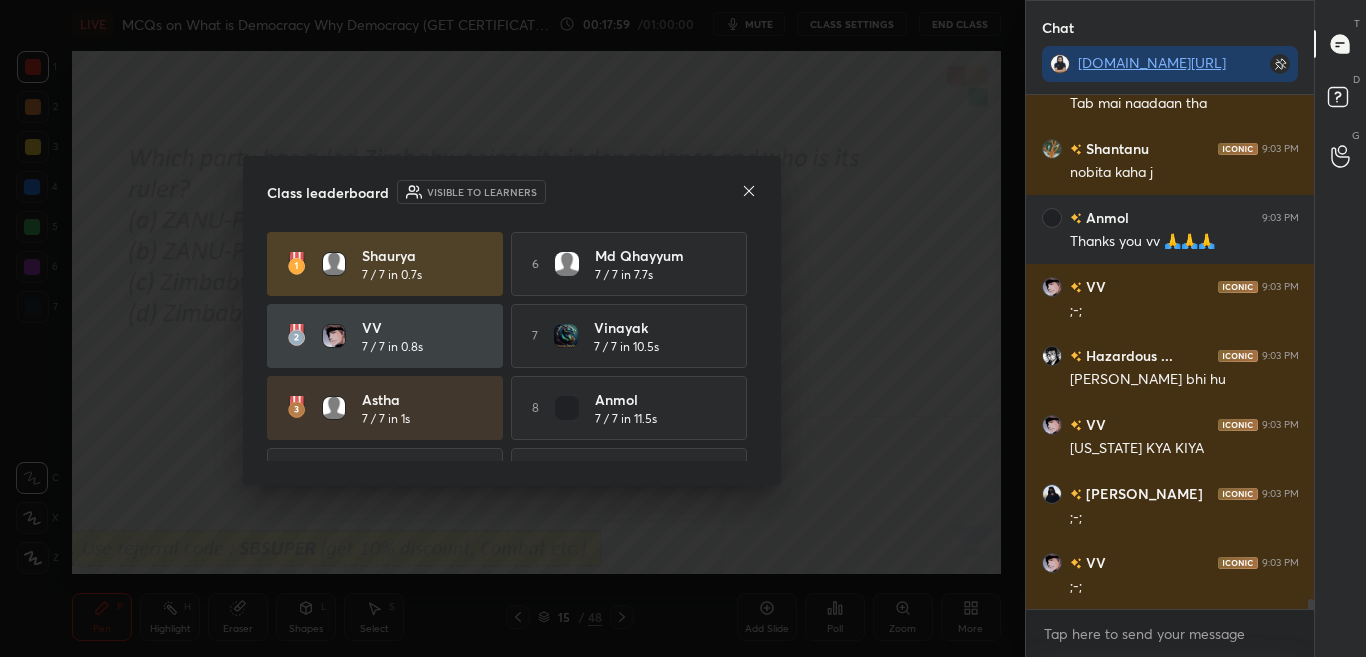 drag, startPoint x: 746, startPoint y: 184, endPoint x: 742, endPoint y: 194, distance: 10.770329 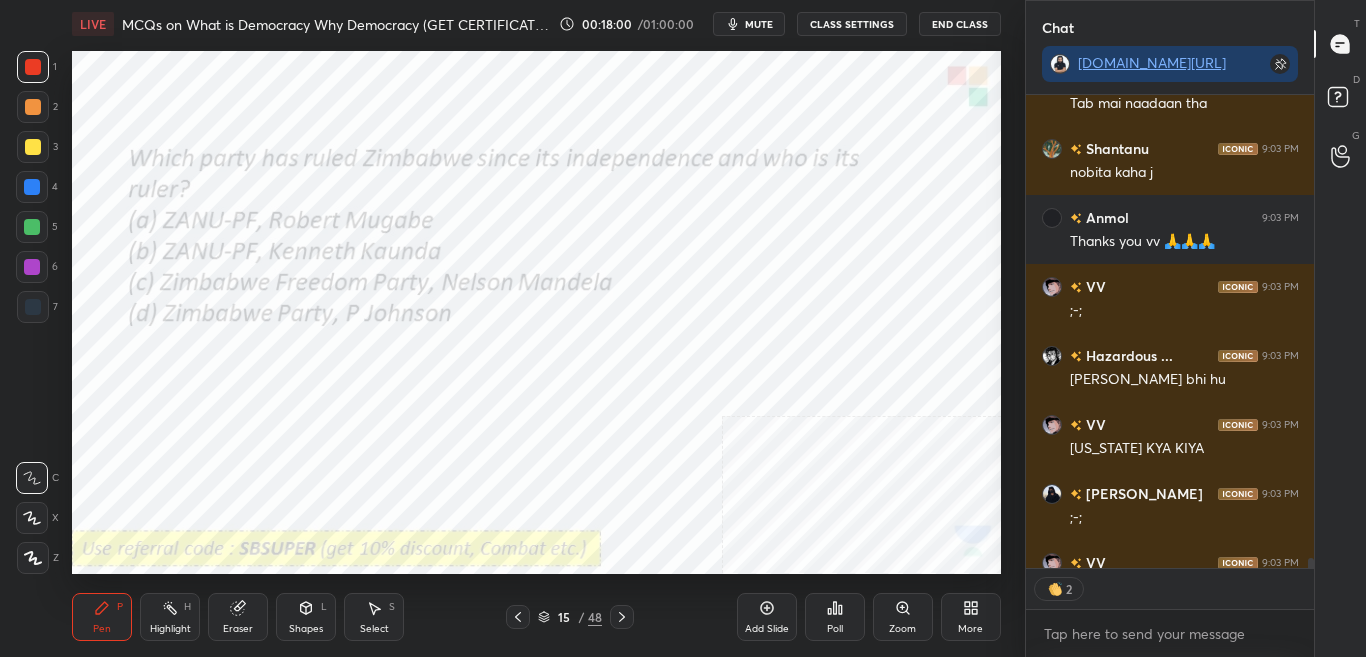 click 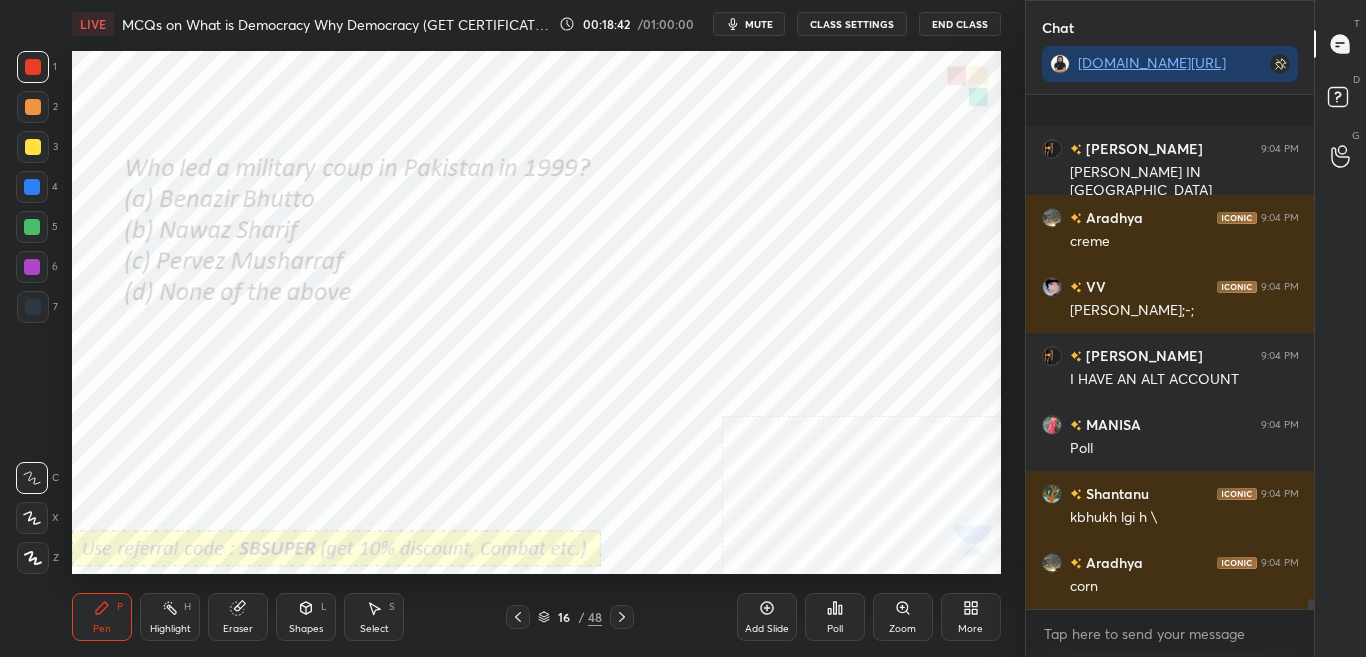 scroll, scrollTop: 26167, scrollLeft: 0, axis: vertical 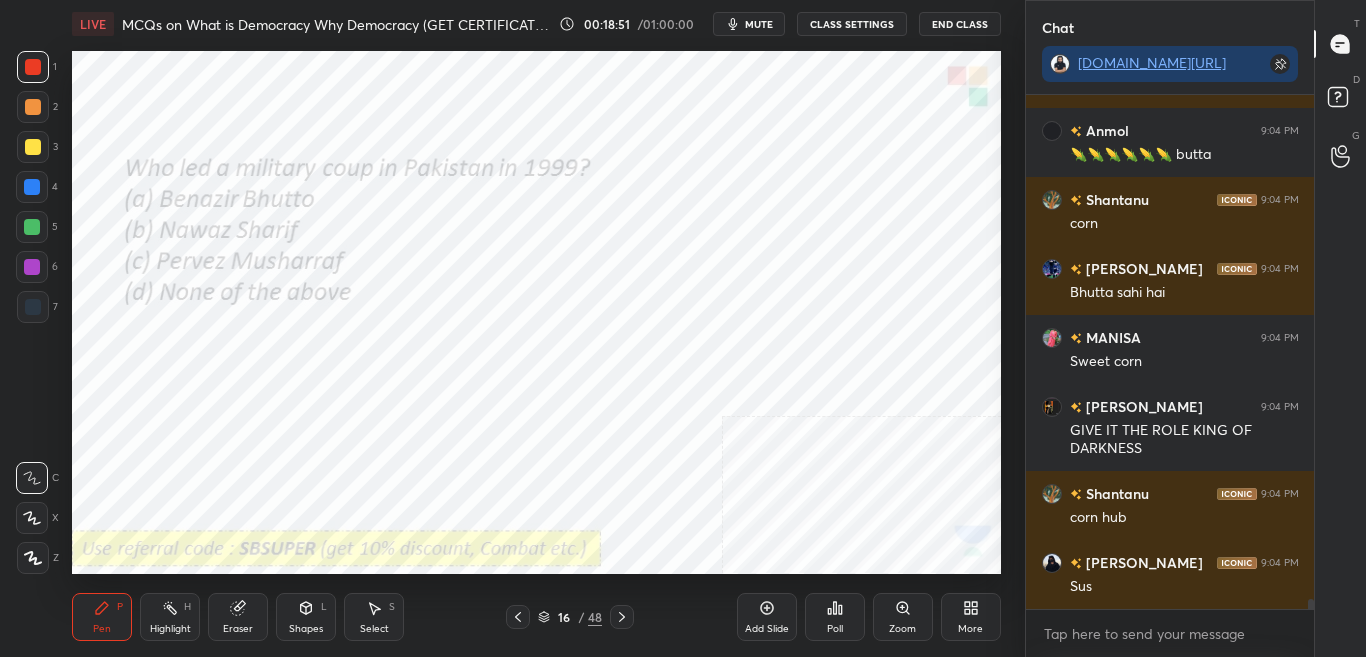 click on "Poll" at bounding box center [835, 617] 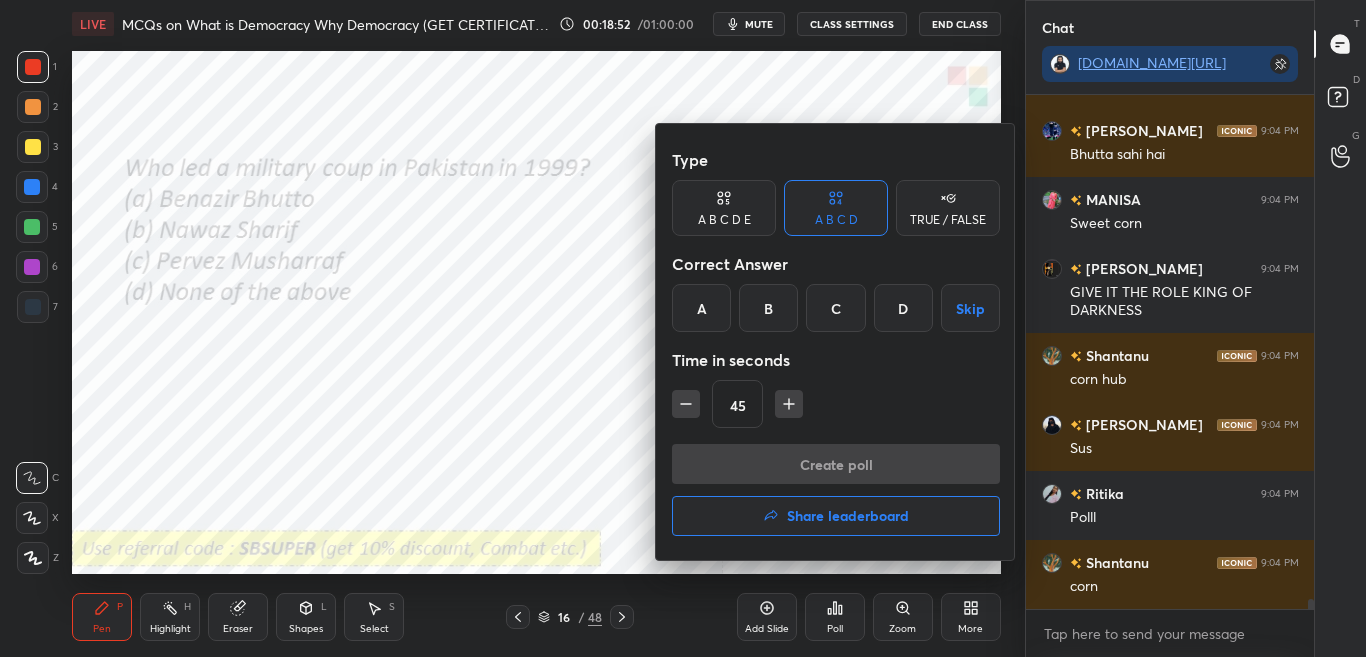 click on "C" at bounding box center [835, 308] 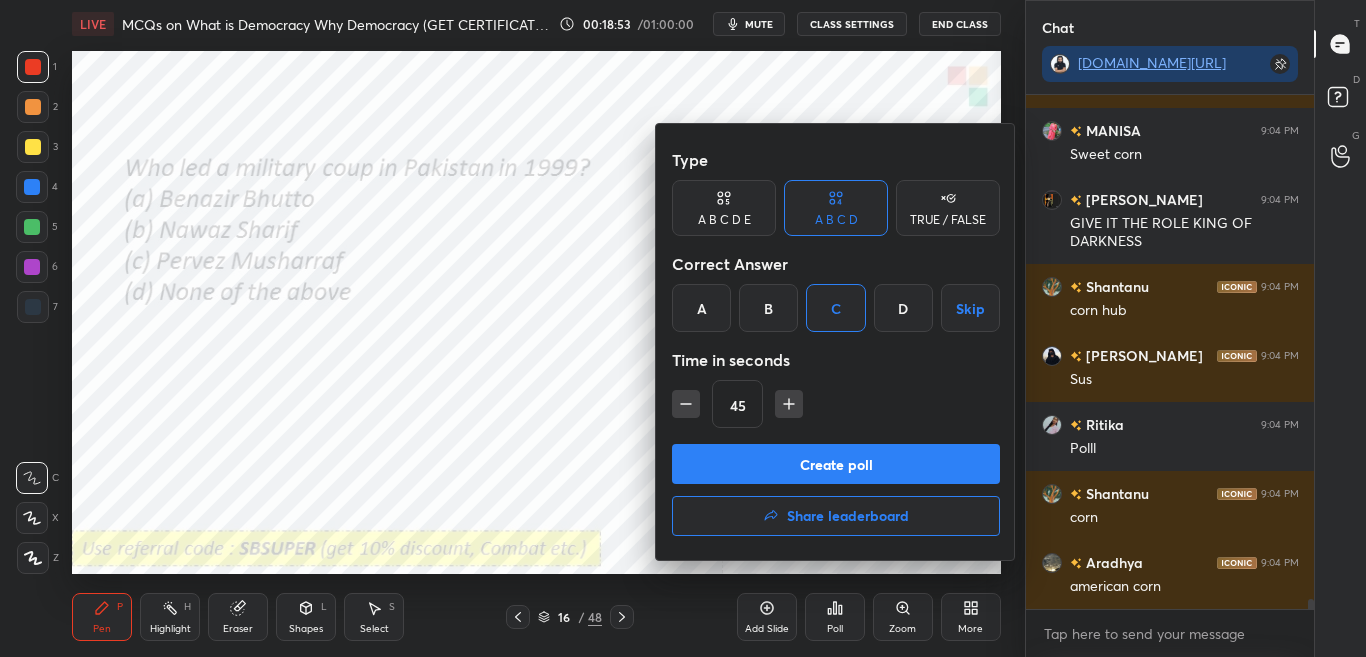 click on "Create poll" at bounding box center [836, 464] 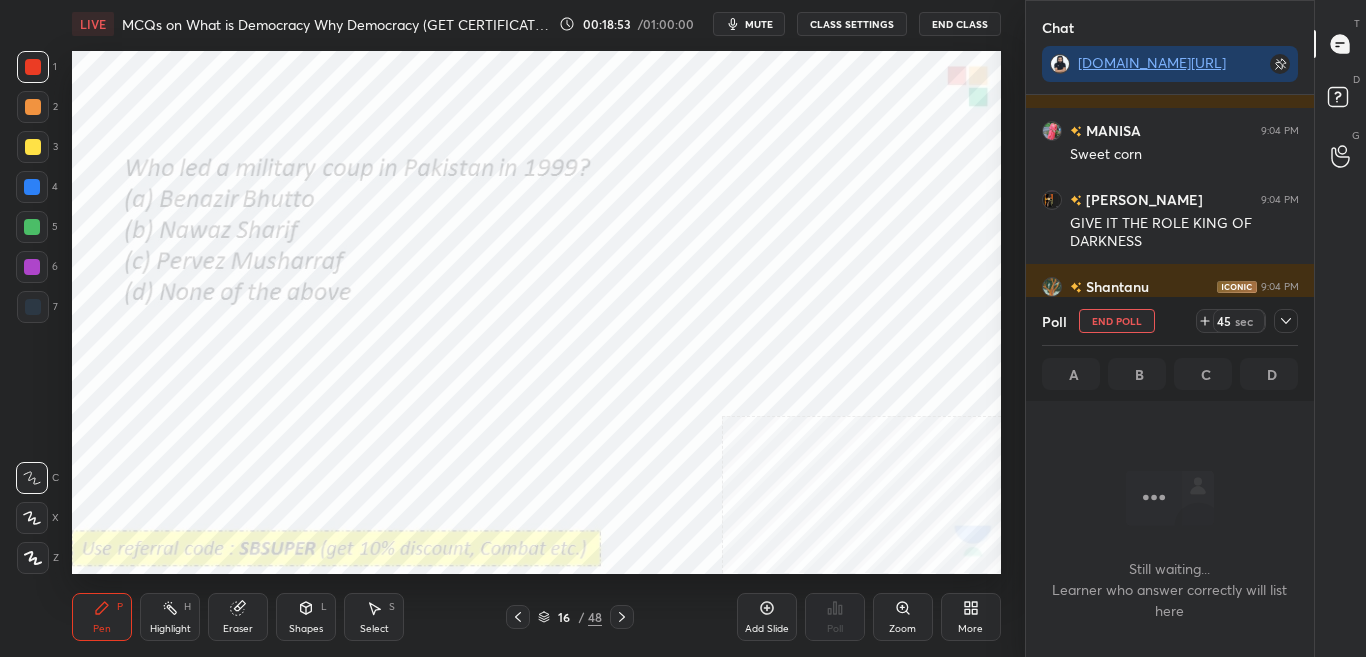 scroll, scrollTop: 290, scrollLeft: 282, axis: both 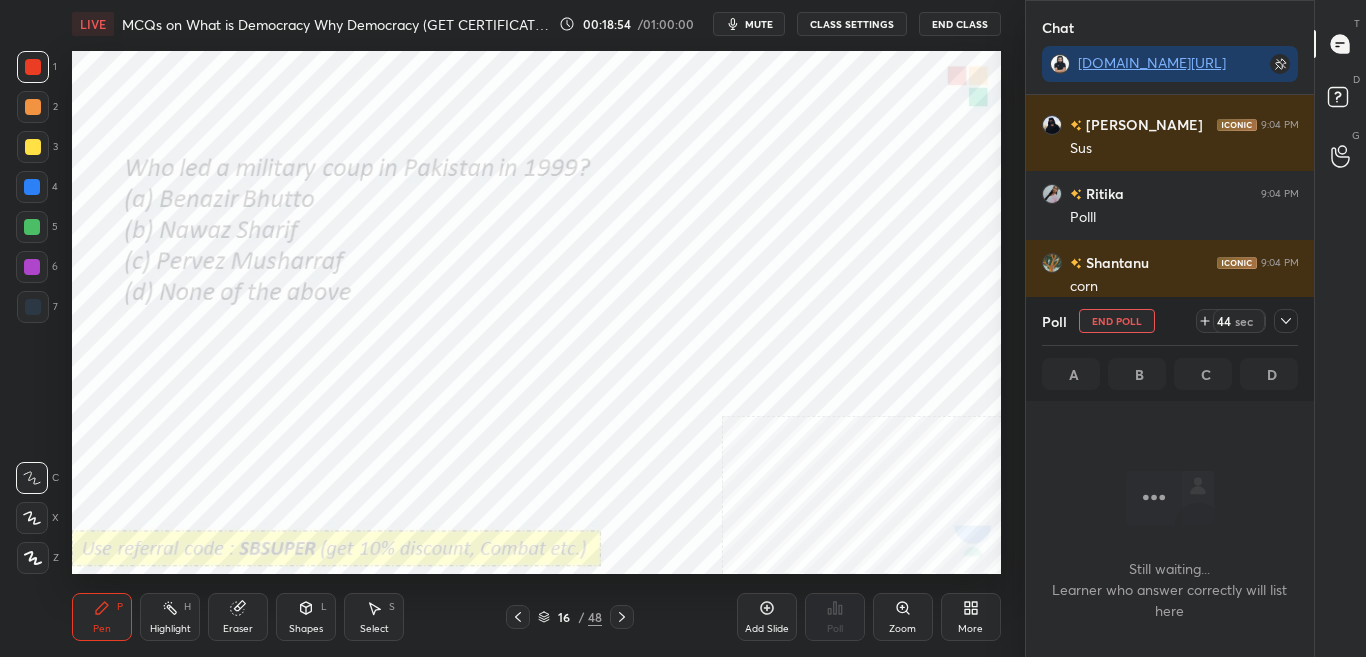 click 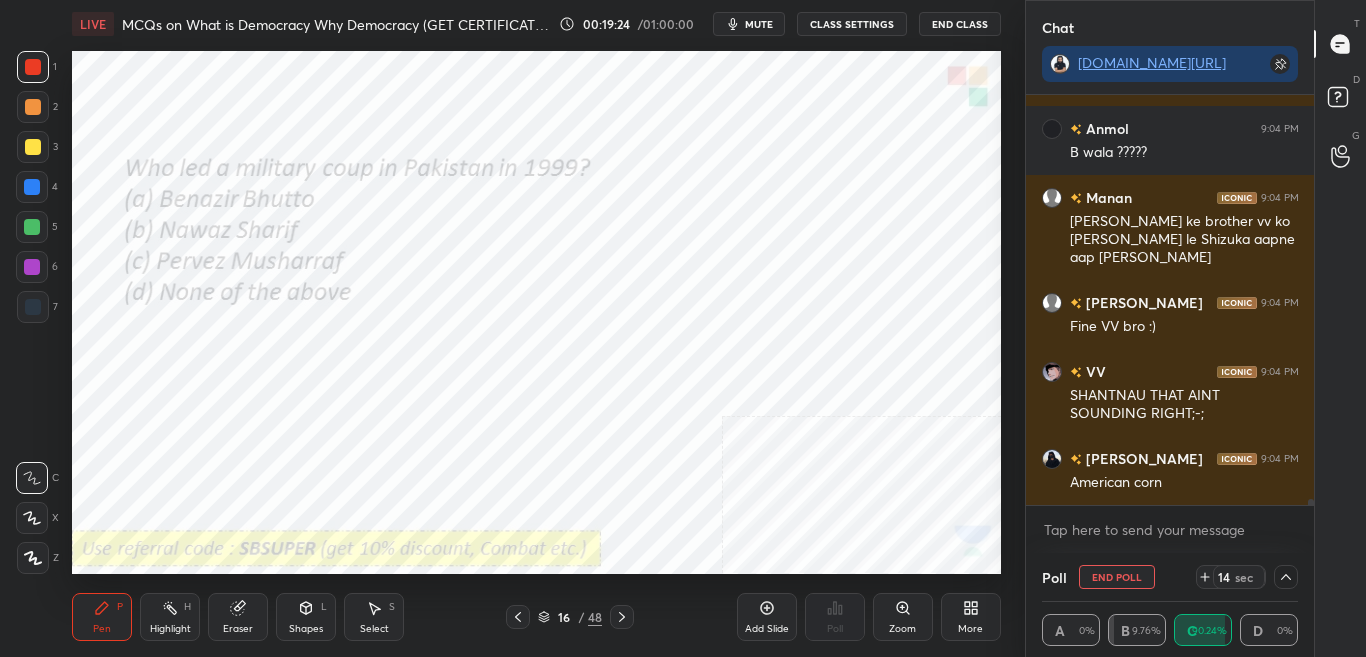 scroll, scrollTop: 28311, scrollLeft: 0, axis: vertical 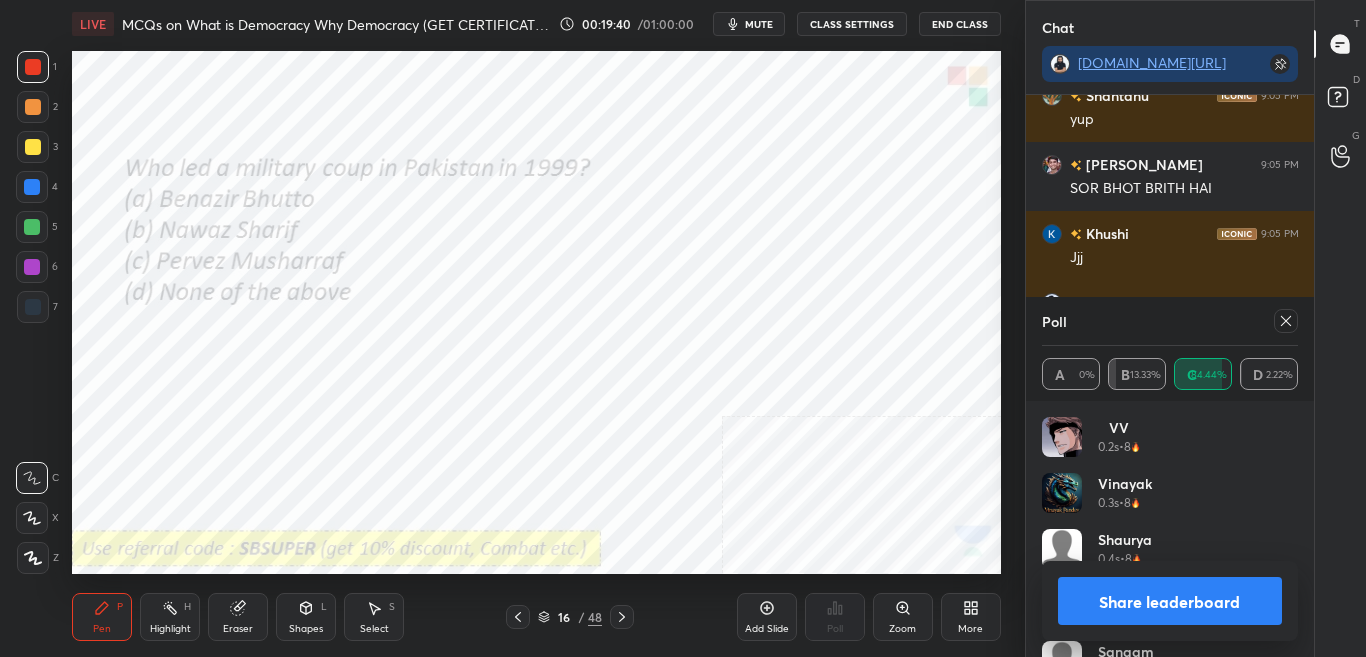 click on "Share leaderboard" at bounding box center (1170, 601) 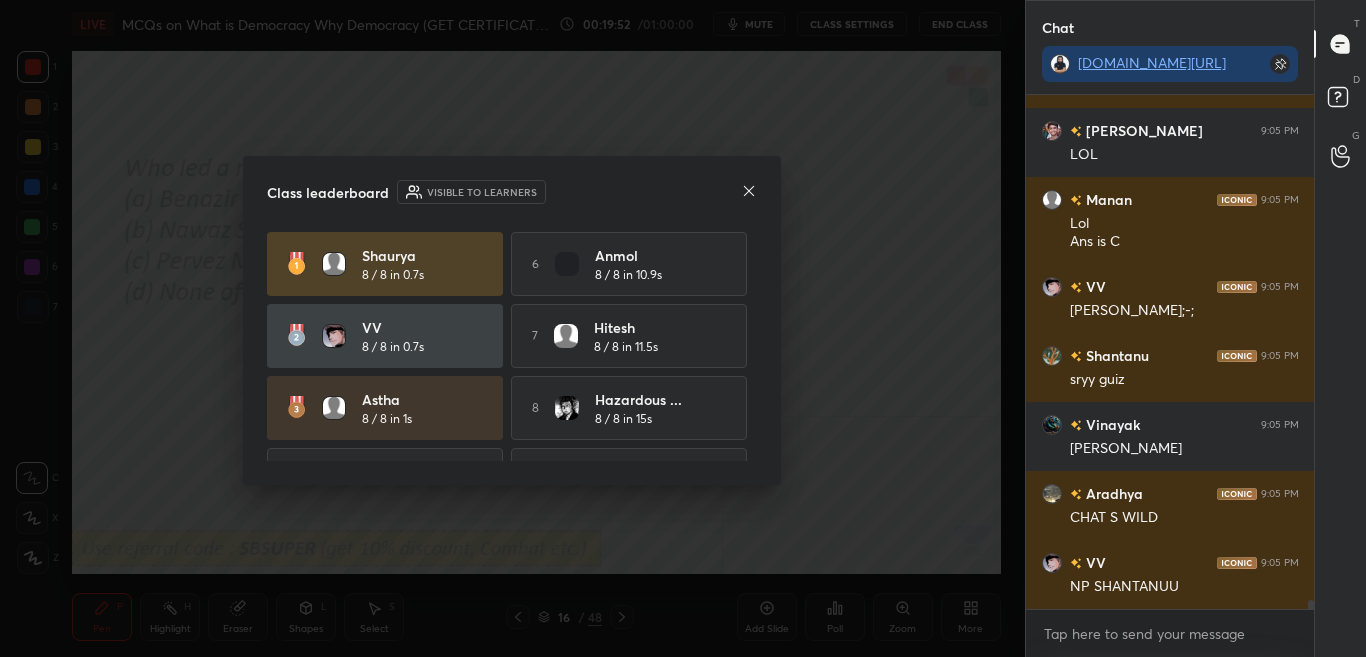 drag, startPoint x: 759, startPoint y: 361, endPoint x: 759, endPoint y: 377, distance: 16 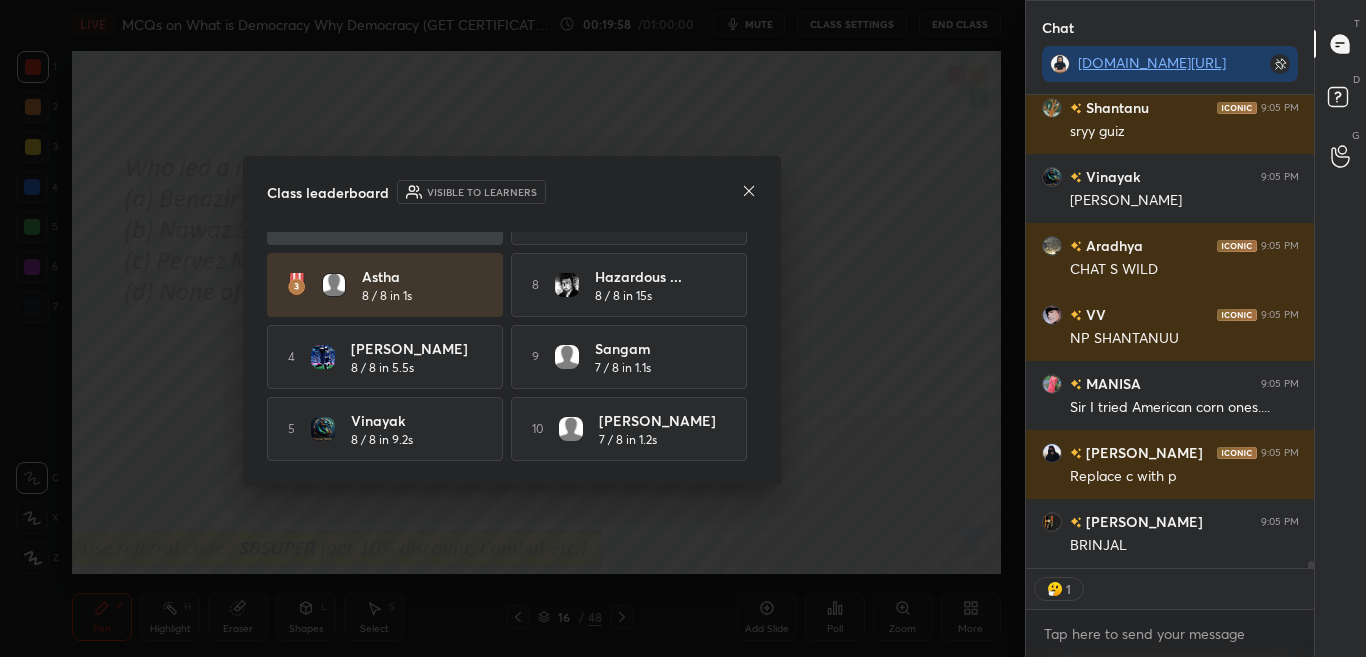click on "Class leaderboard Visible to learners" at bounding box center (512, 192) 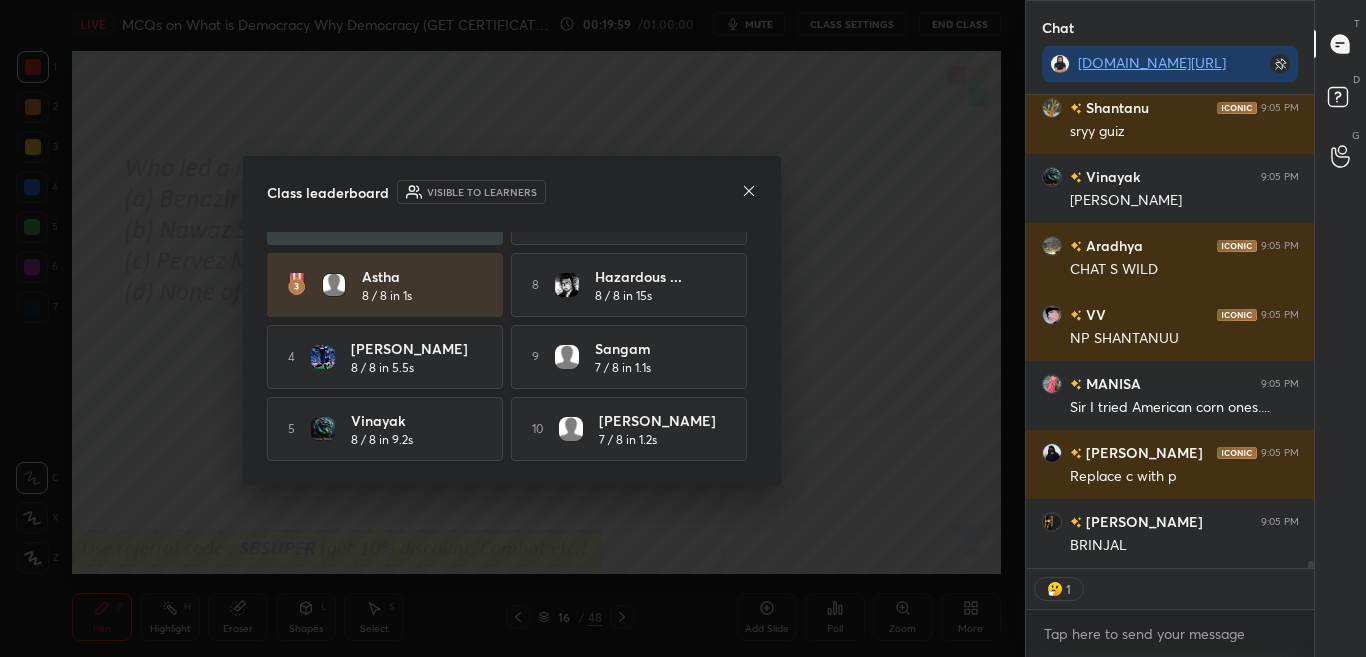 click 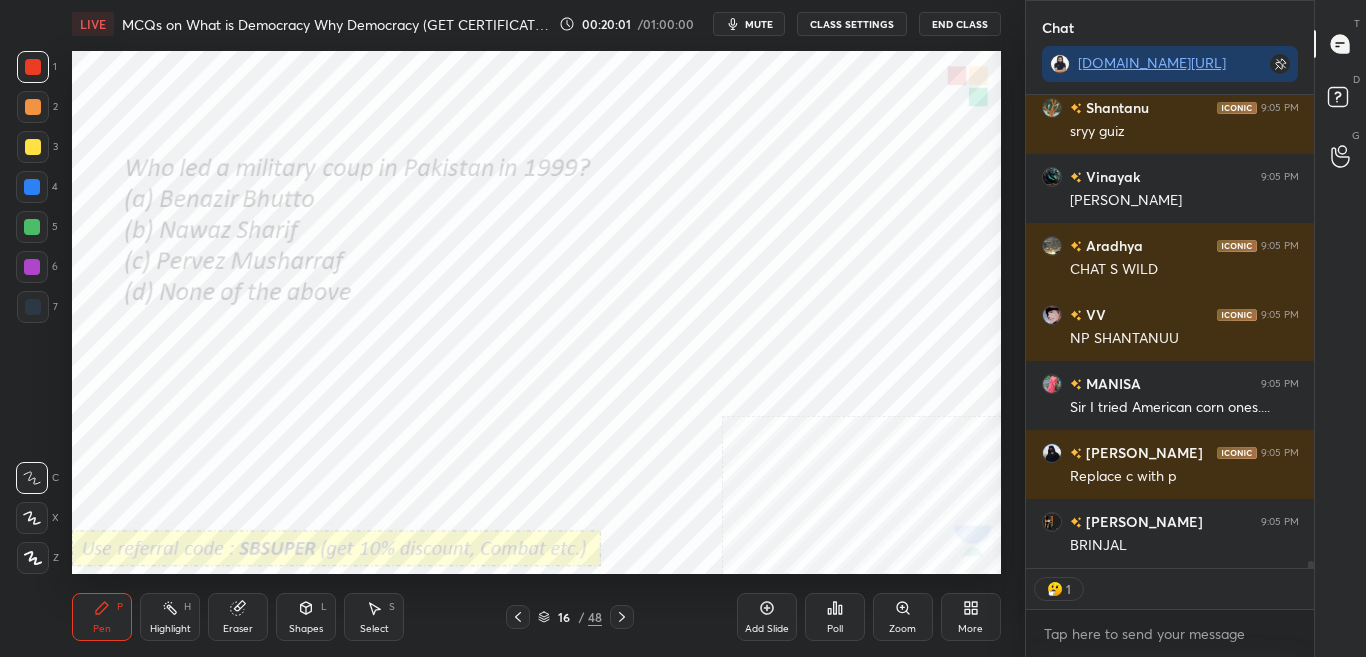 click 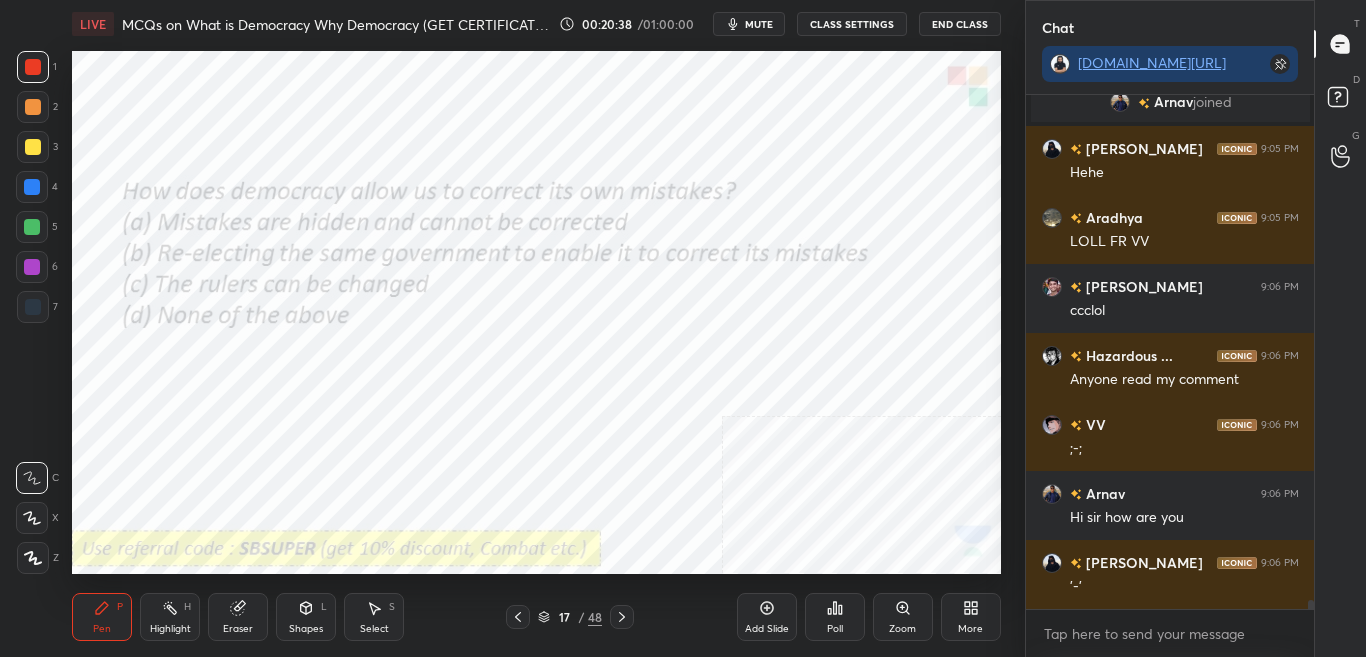 click on "Poll" at bounding box center [835, 617] 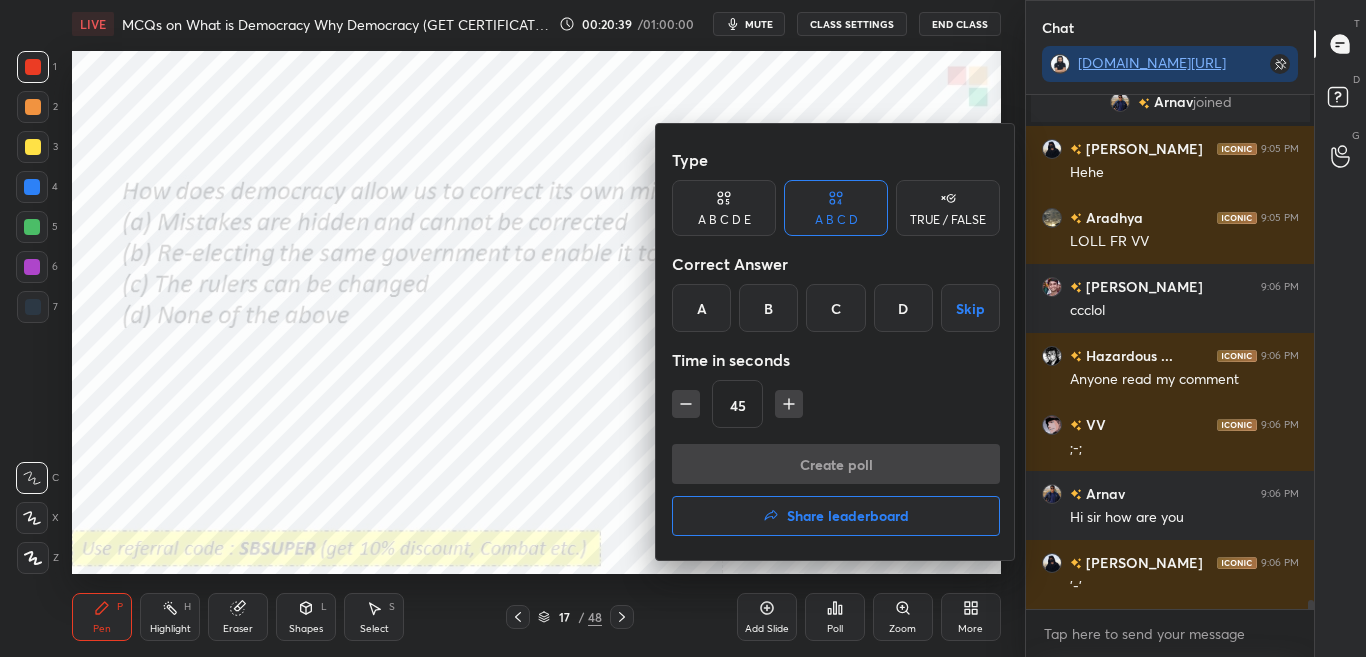 click on "C" at bounding box center [835, 308] 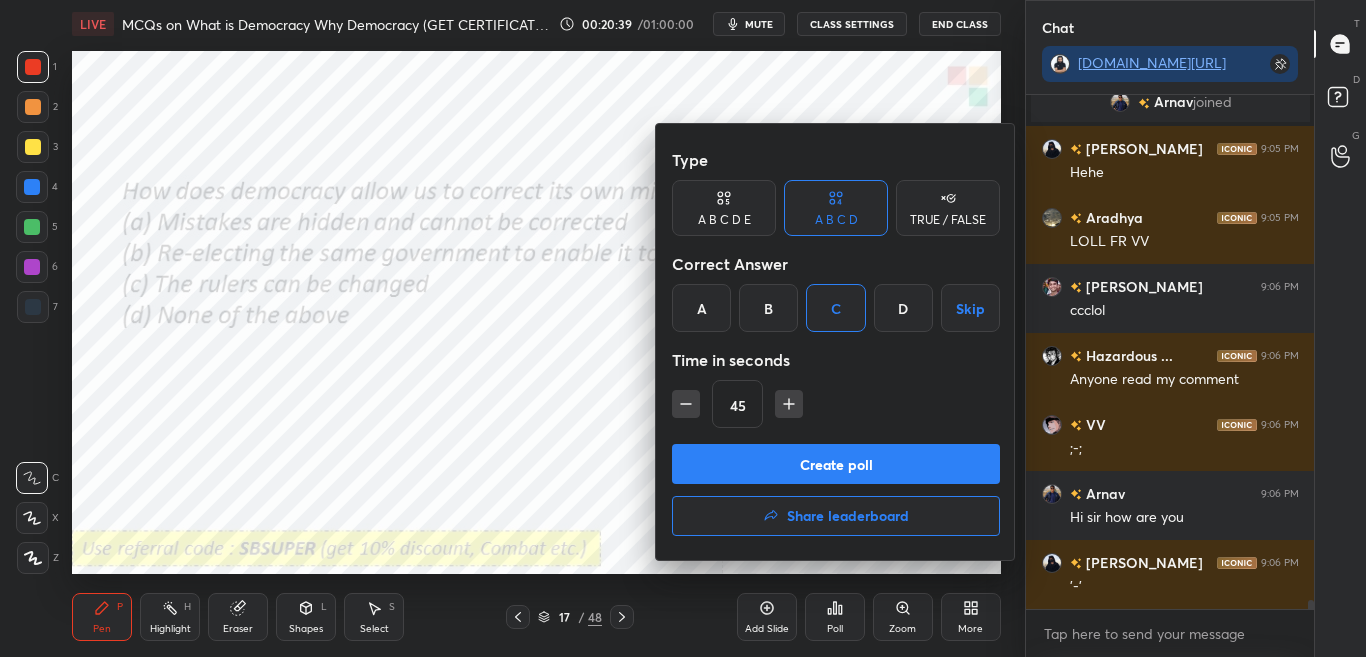 click on "Create poll" at bounding box center [836, 464] 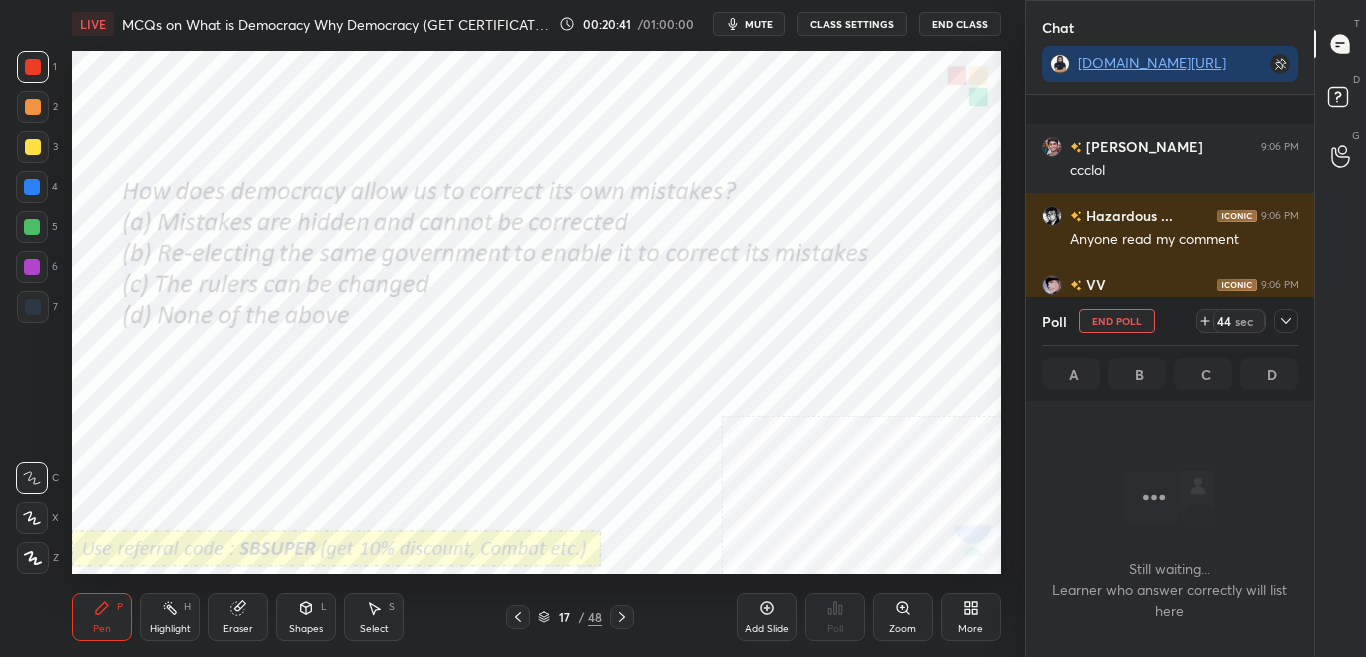 click 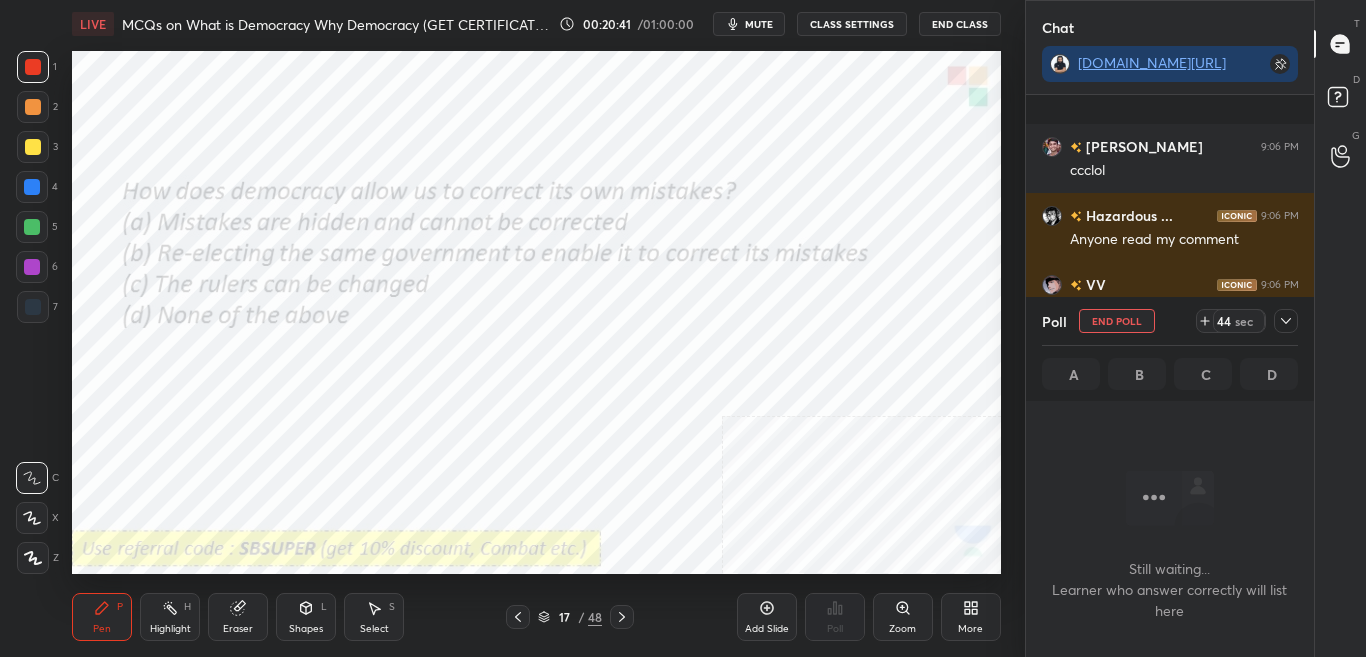 scroll, scrollTop: 28306, scrollLeft: 0, axis: vertical 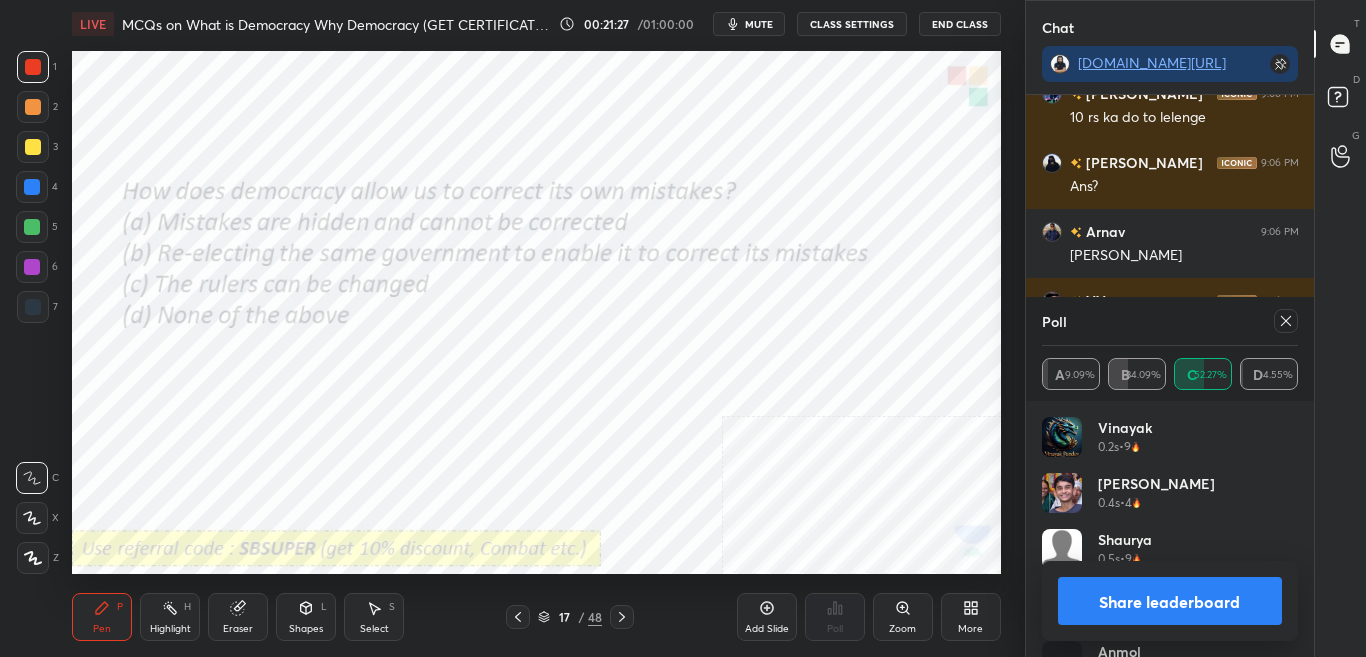 drag, startPoint x: 1280, startPoint y: 332, endPoint x: 1295, endPoint y: 324, distance: 17 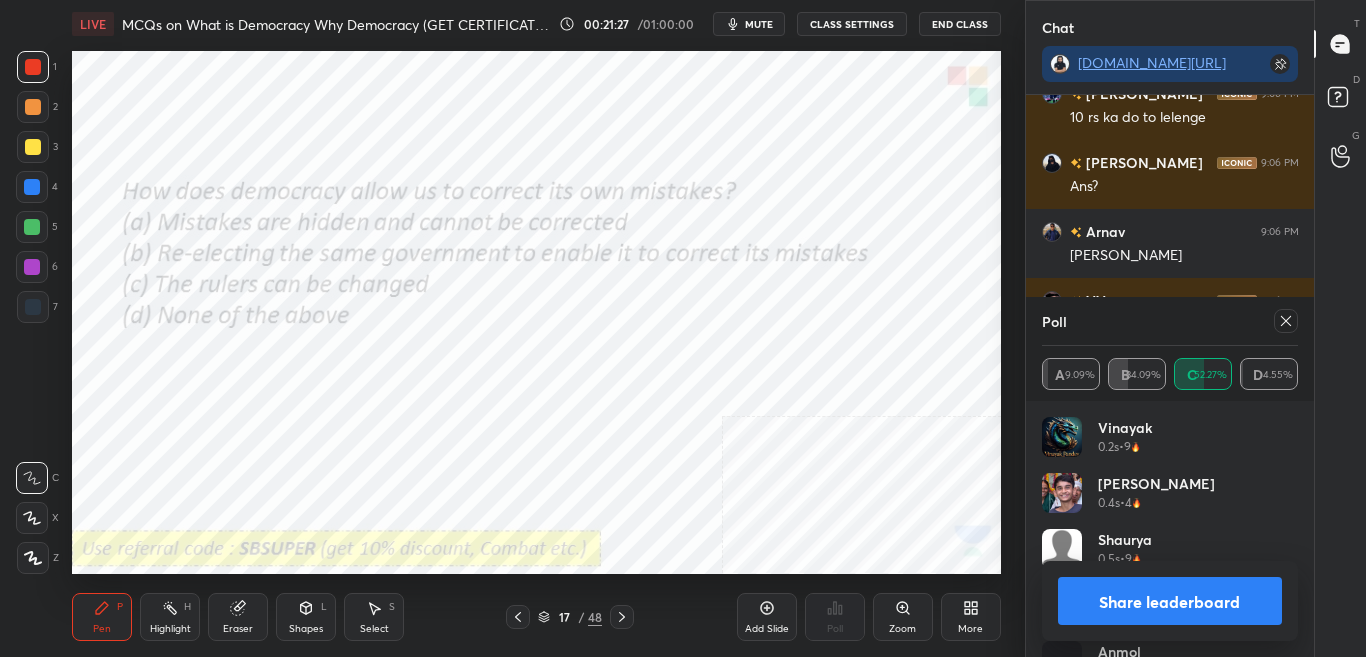 click at bounding box center (1286, 321) 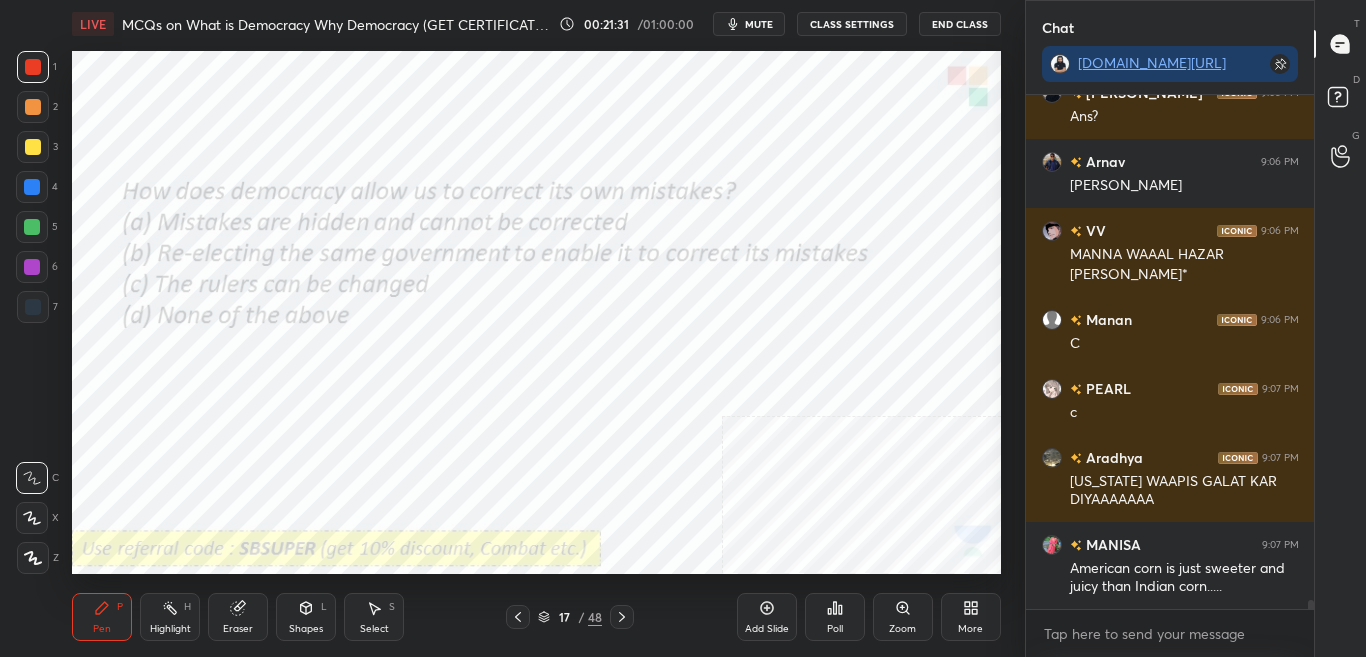 click 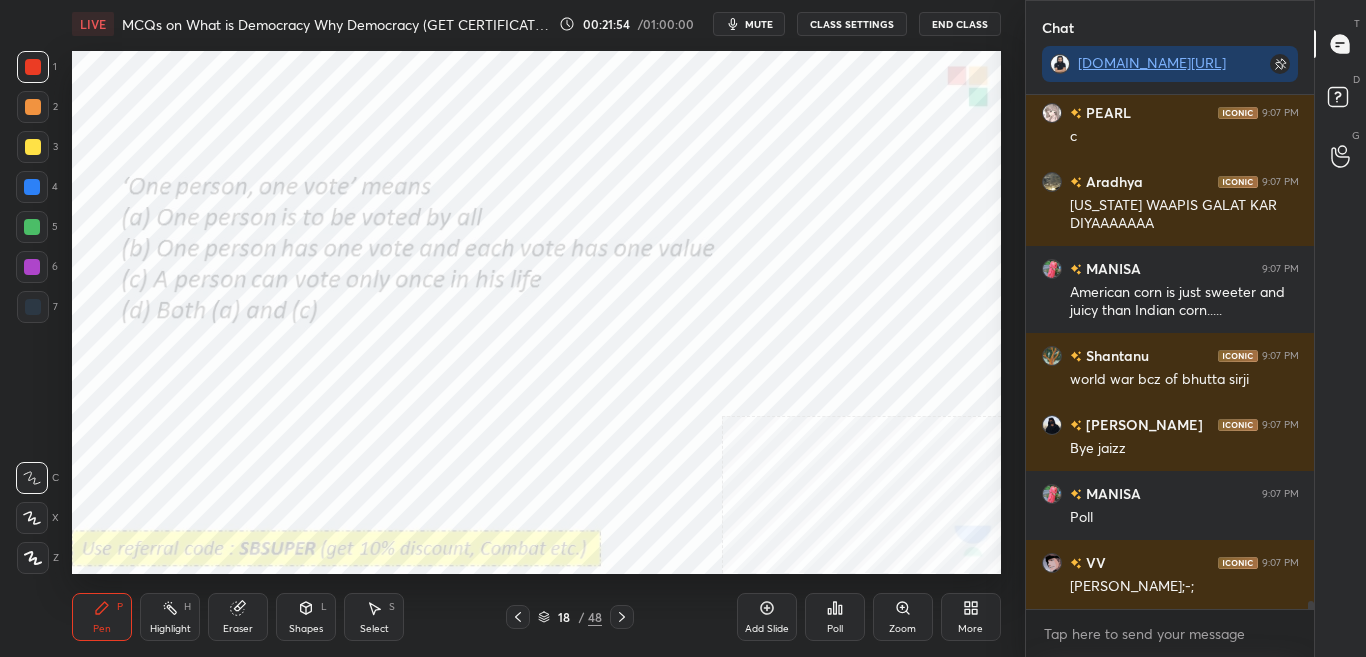 click on "Poll" at bounding box center (835, 629) 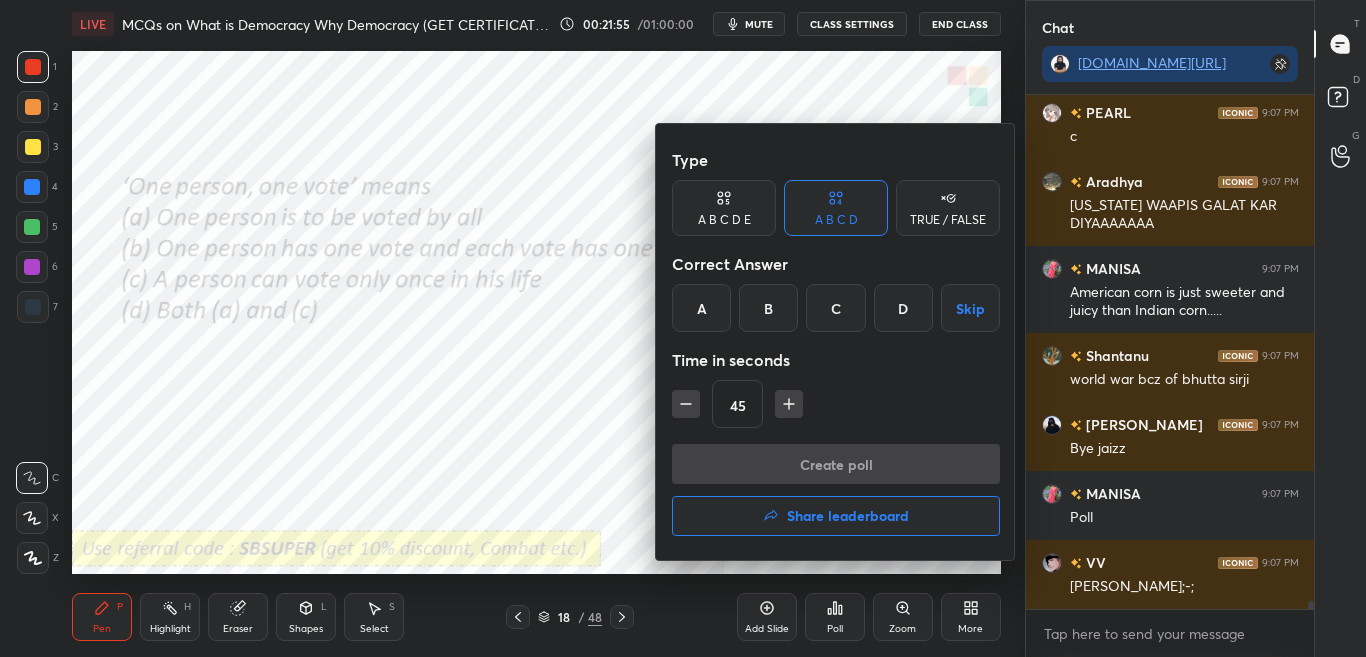 click on "B" at bounding box center (768, 308) 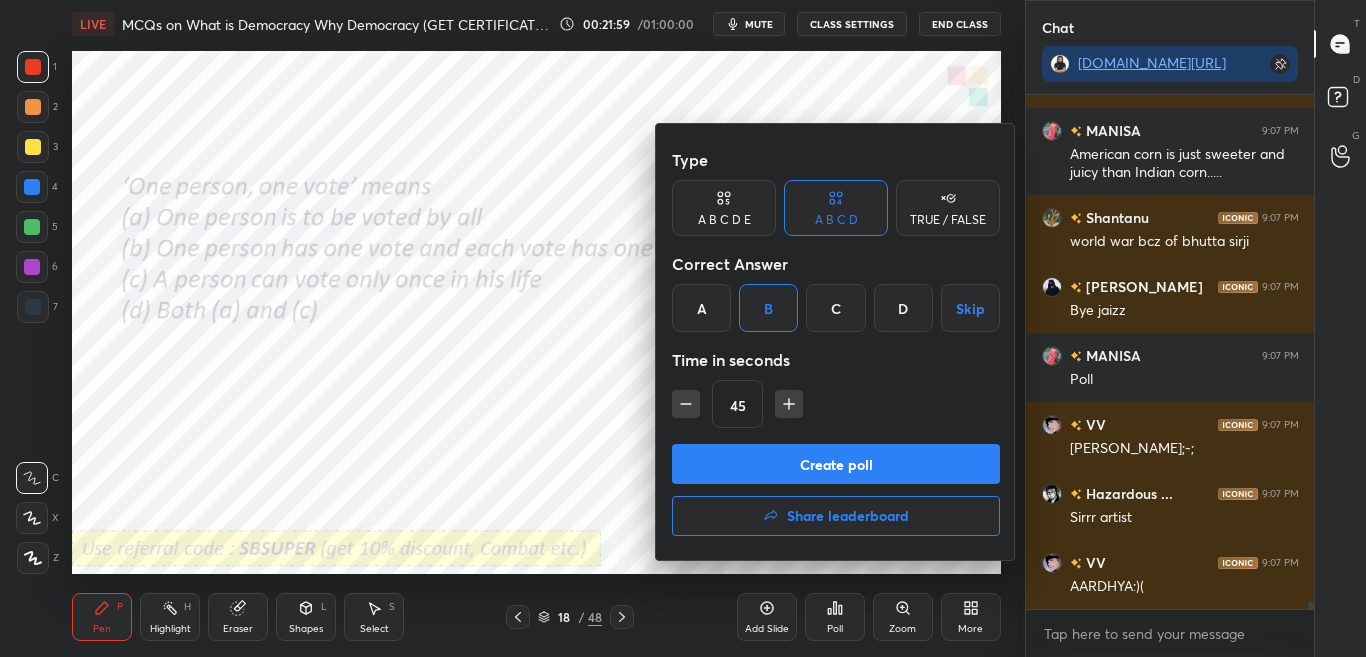 click on "Create poll" at bounding box center (836, 464) 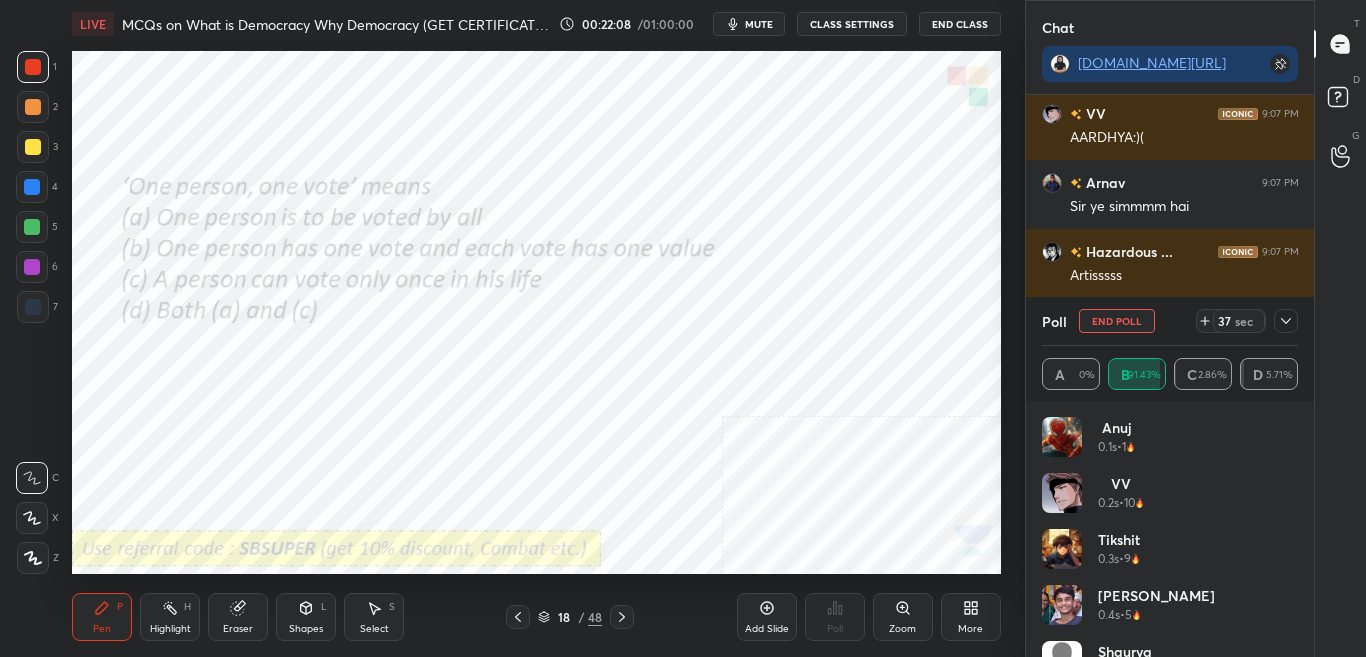 click 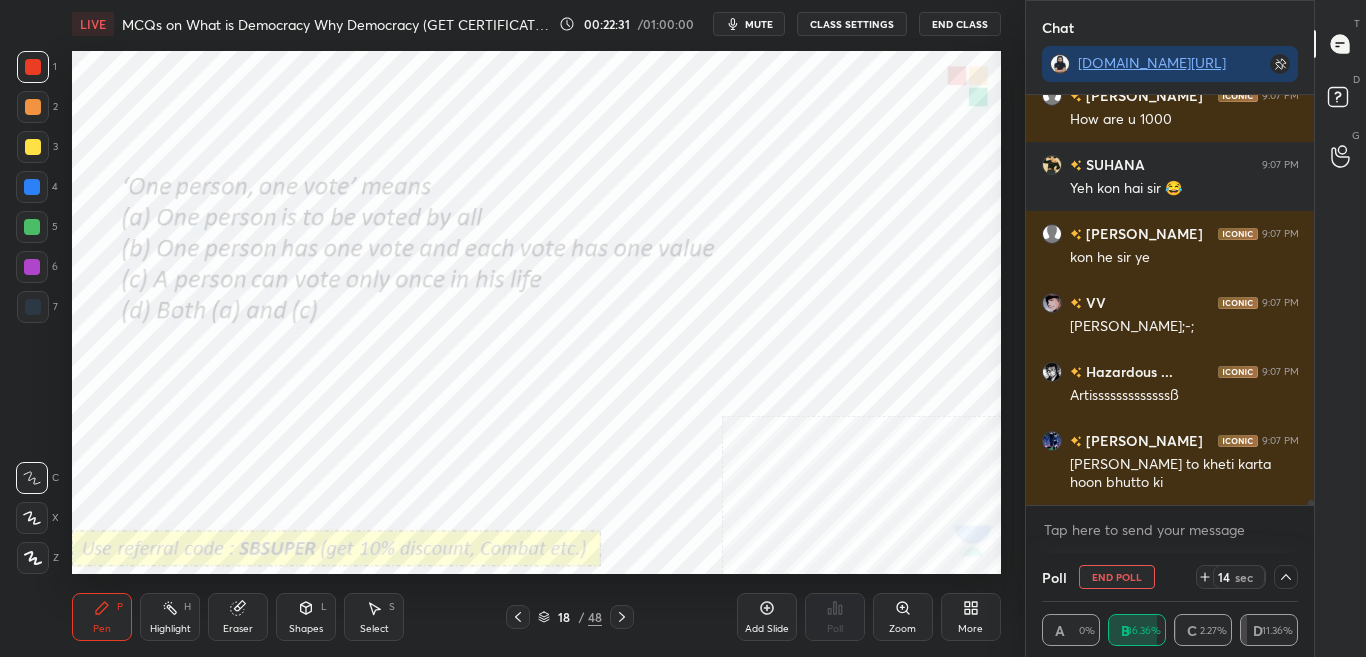 scroll, scrollTop: 31948, scrollLeft: 0, axis: vertical 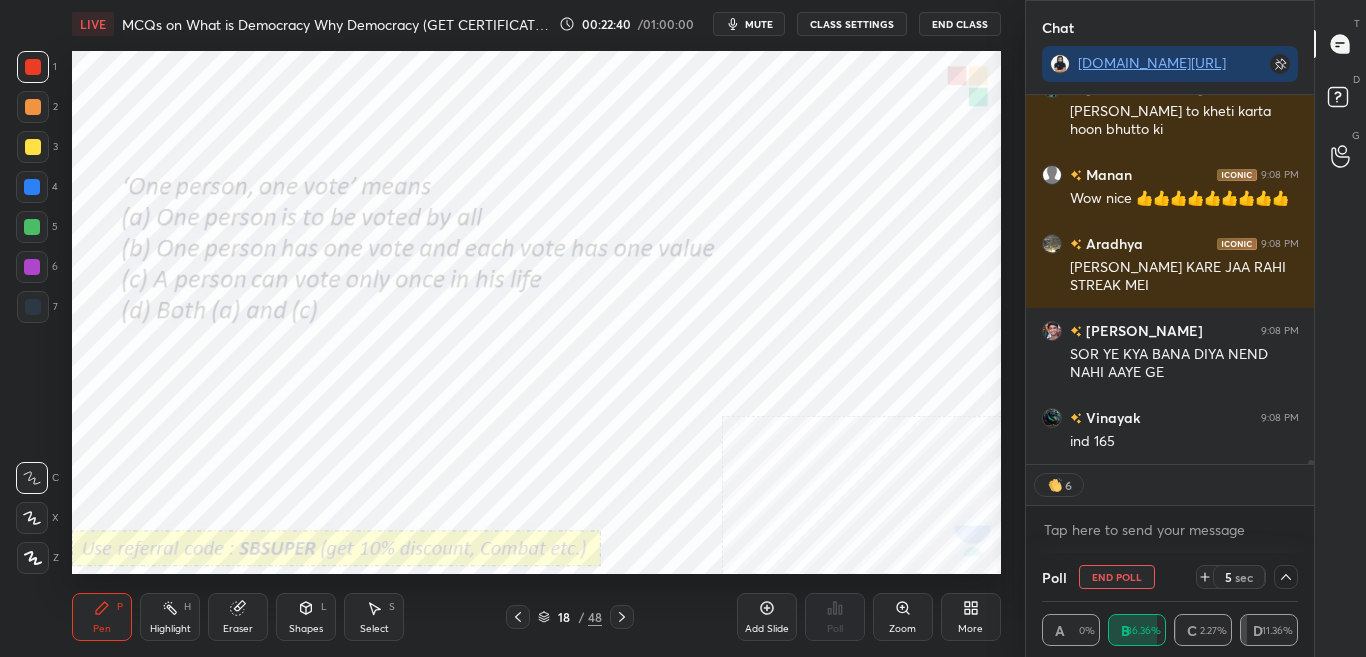 click on "End Poll" at bounding box center (1117, 577) 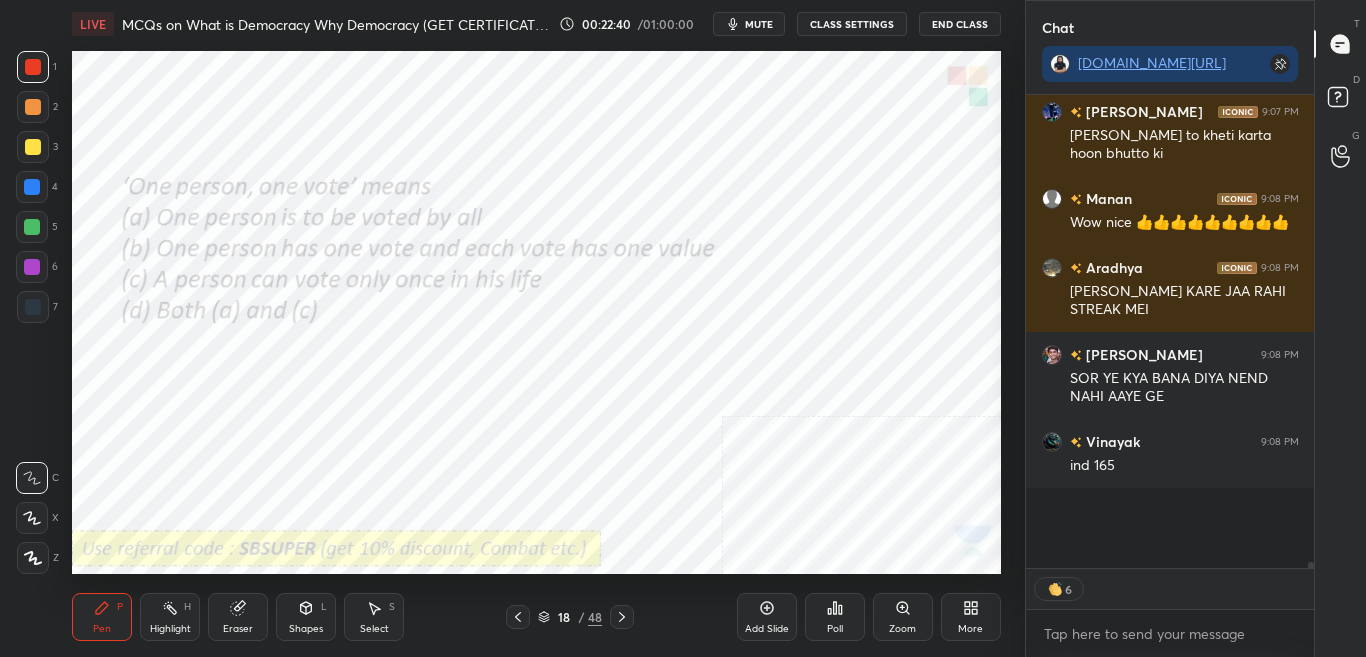 scroll, scrollTop: 7, scrollLeft: 7, axis: both 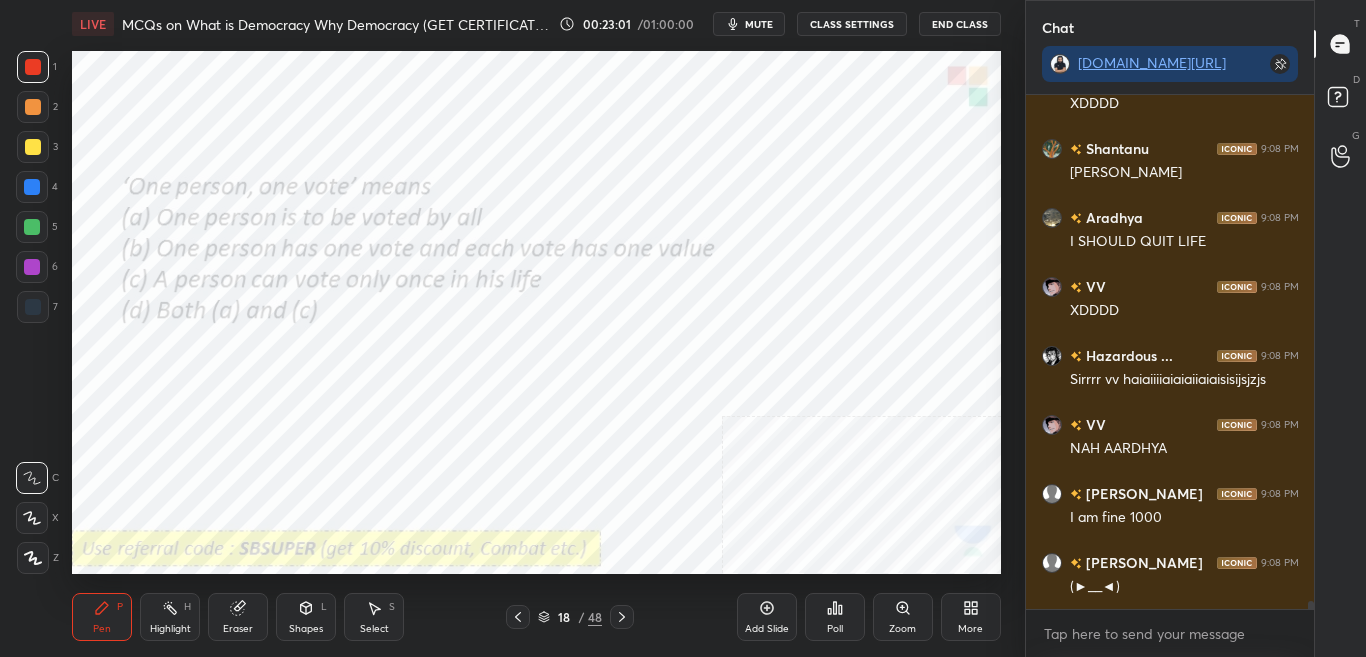 click 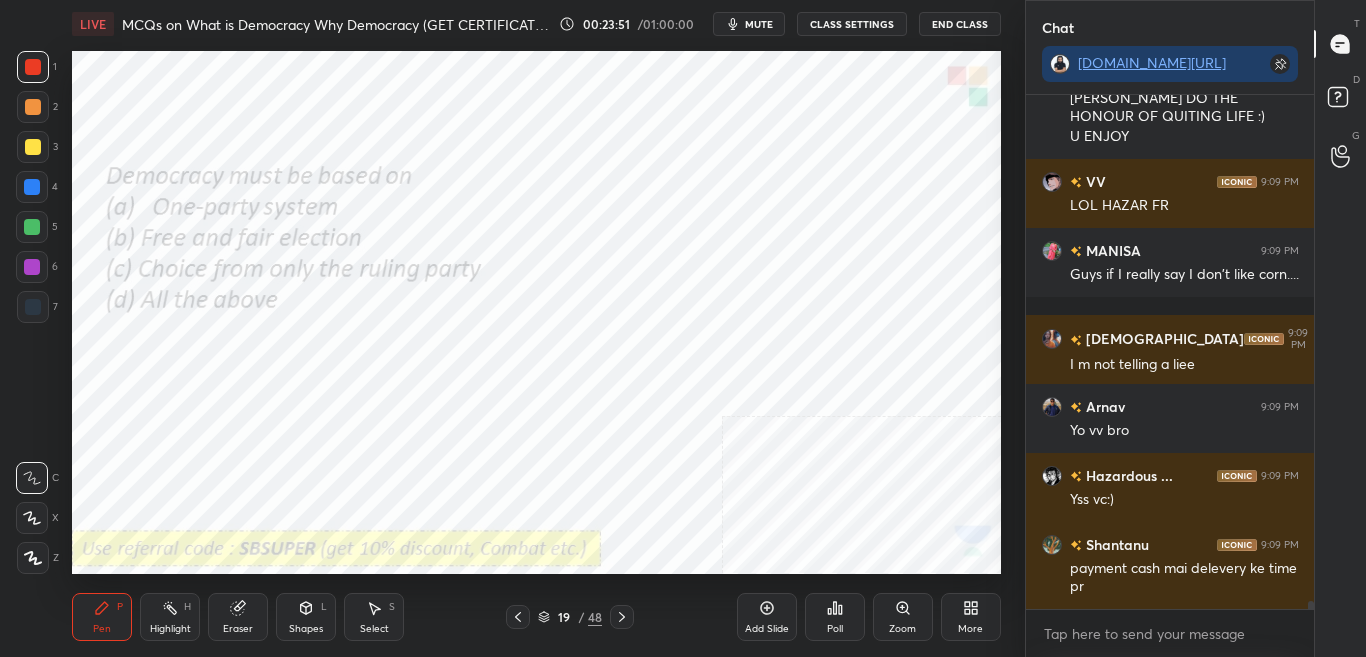 scroll, scrollTop: 34303, scrollLeft: 0, axis: vertical 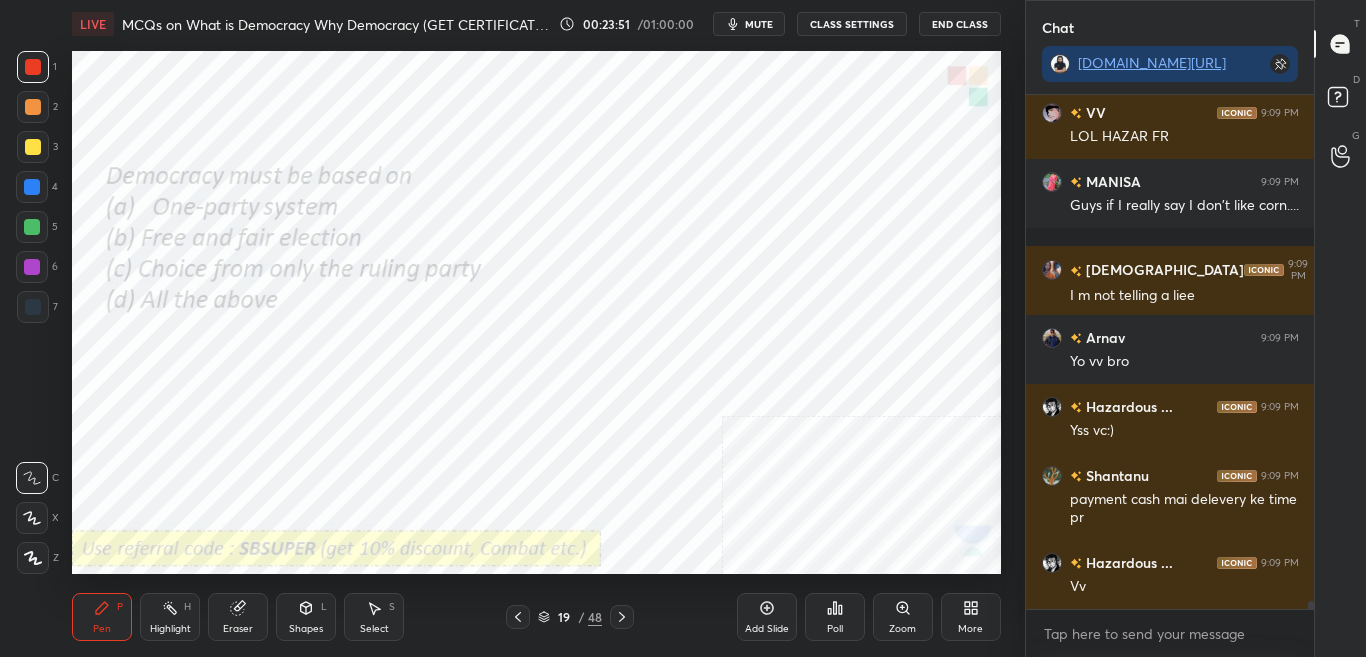 click on "Poll" at bounding box center (835, 629) 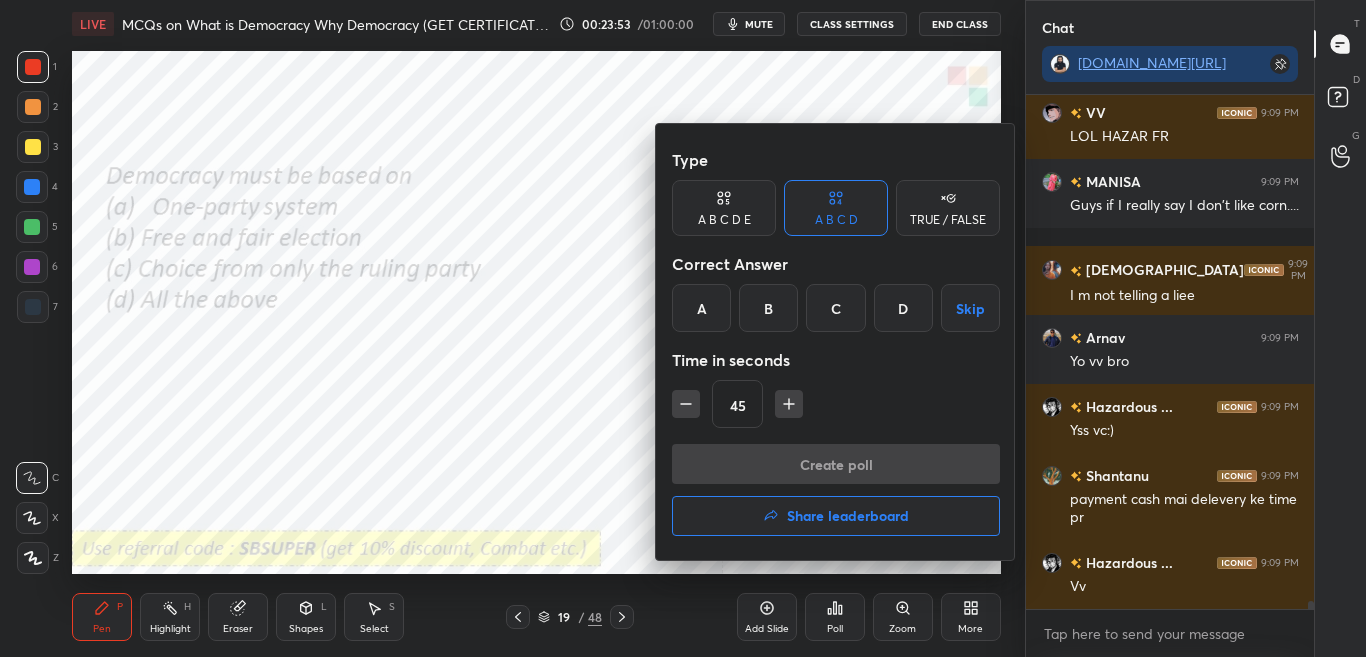 scroll, scrollTop: 34372, scrollLeft: 0, axis: vertical 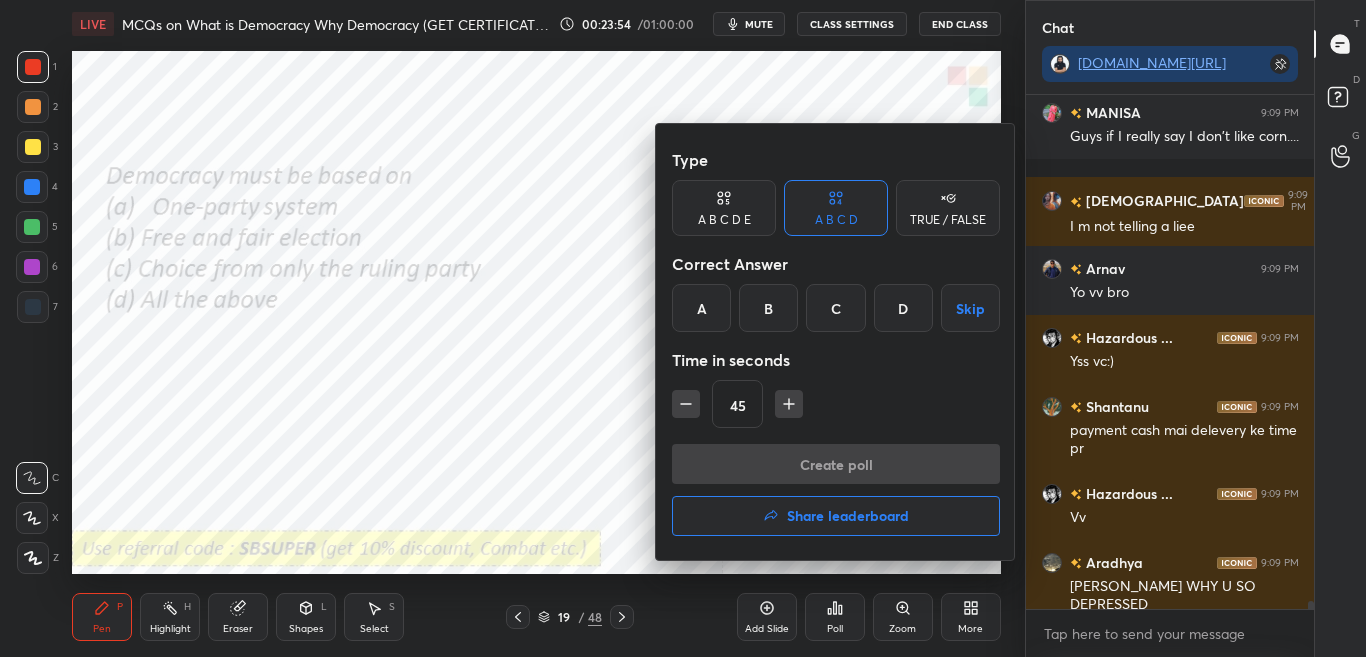 drag, startPoint x: 771, startPoint y: 316, endPoint x: 771, endPoint y: 332, distance: 16 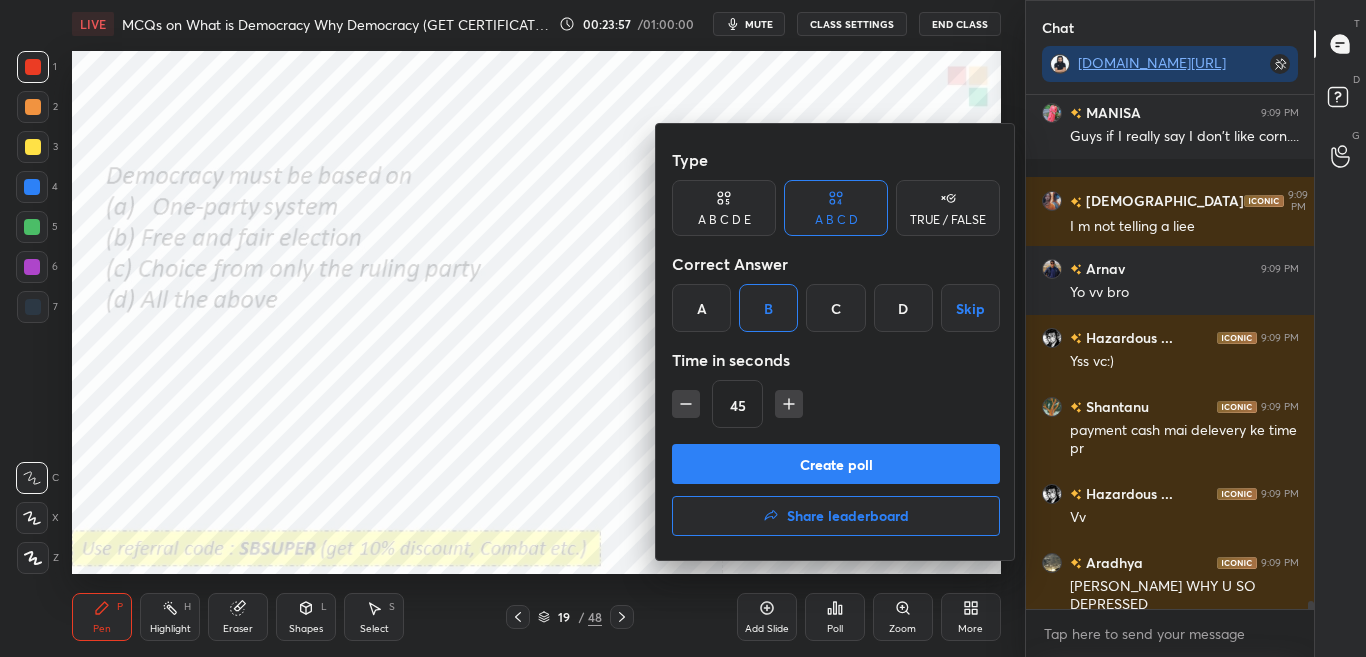 scroll, scrollTop: 34441, scrollLeft: 0, axis: vertical 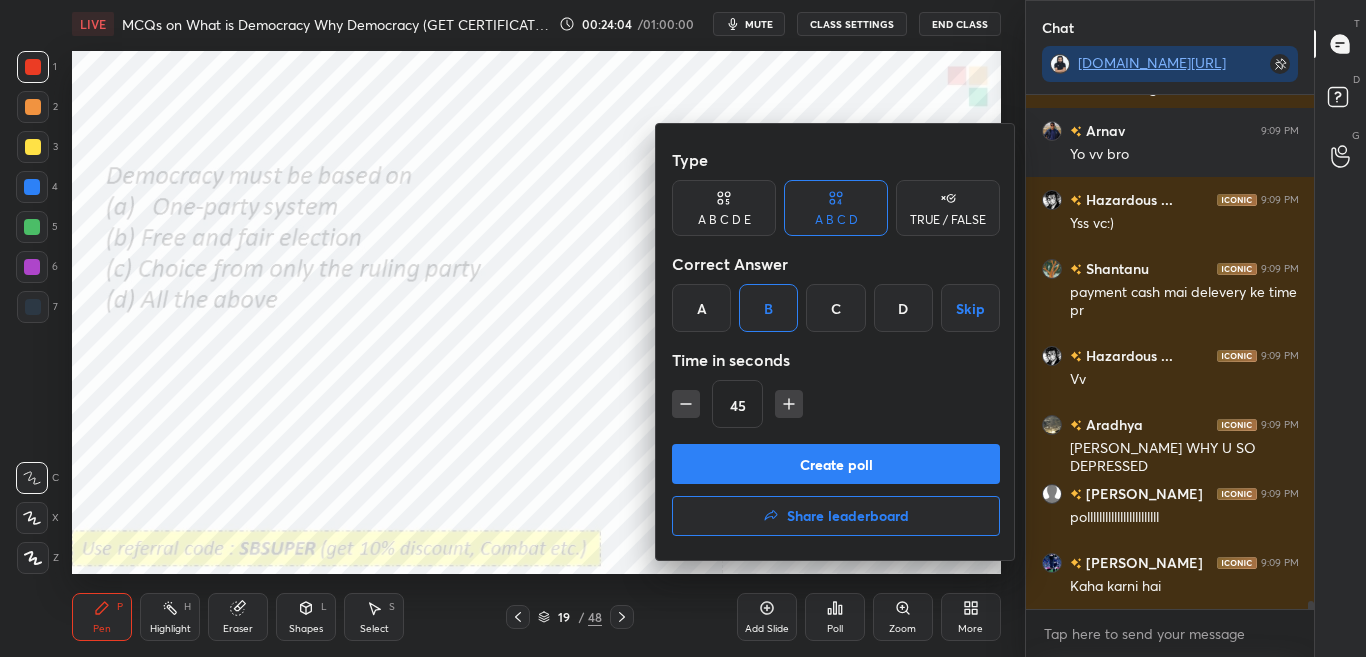 click on "Create poll" at bounding box center (836, 464) 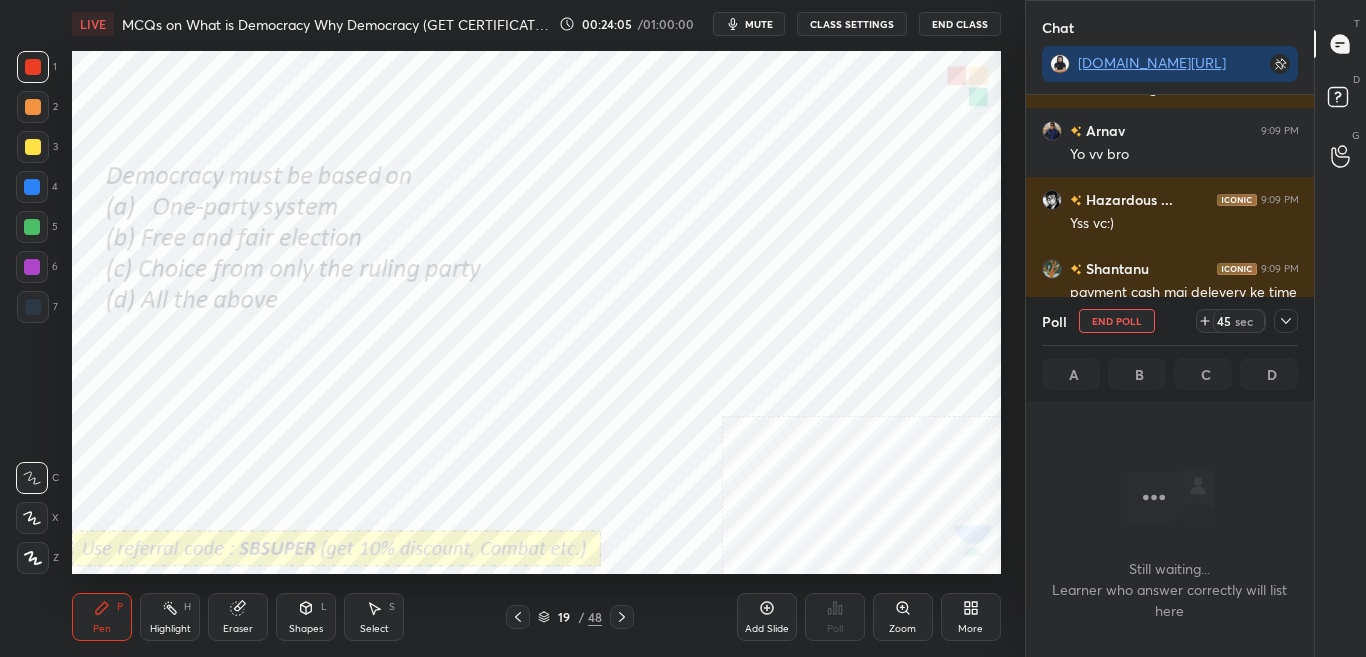 scroll, scrollTop: 299, scrollLeft: 282, axis: both 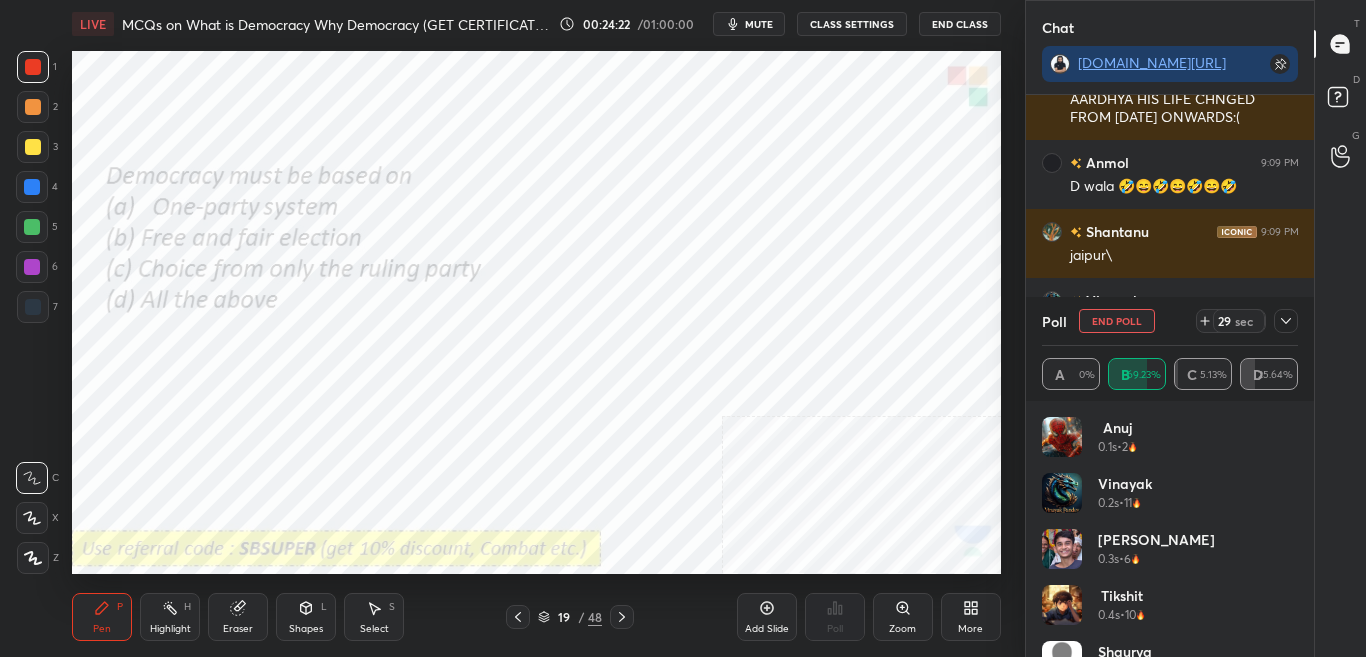 click 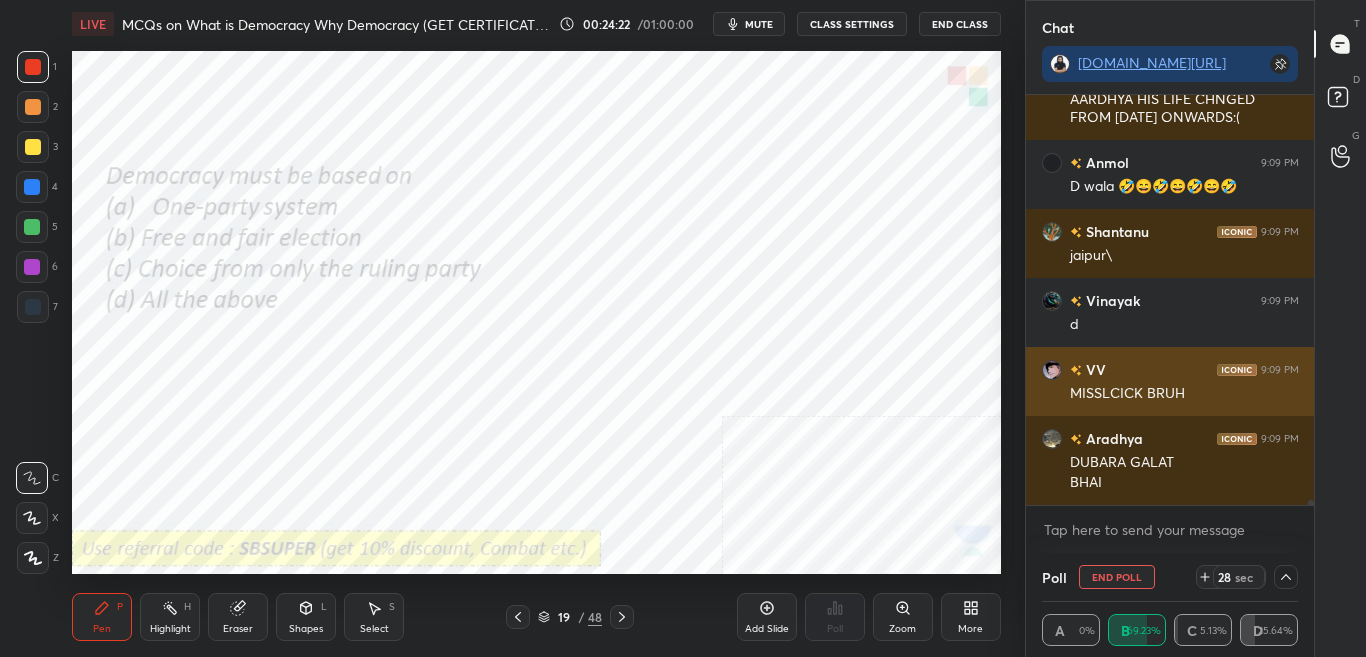 scroll, scrollTop: 0, scrollLeft: 0, axis: both 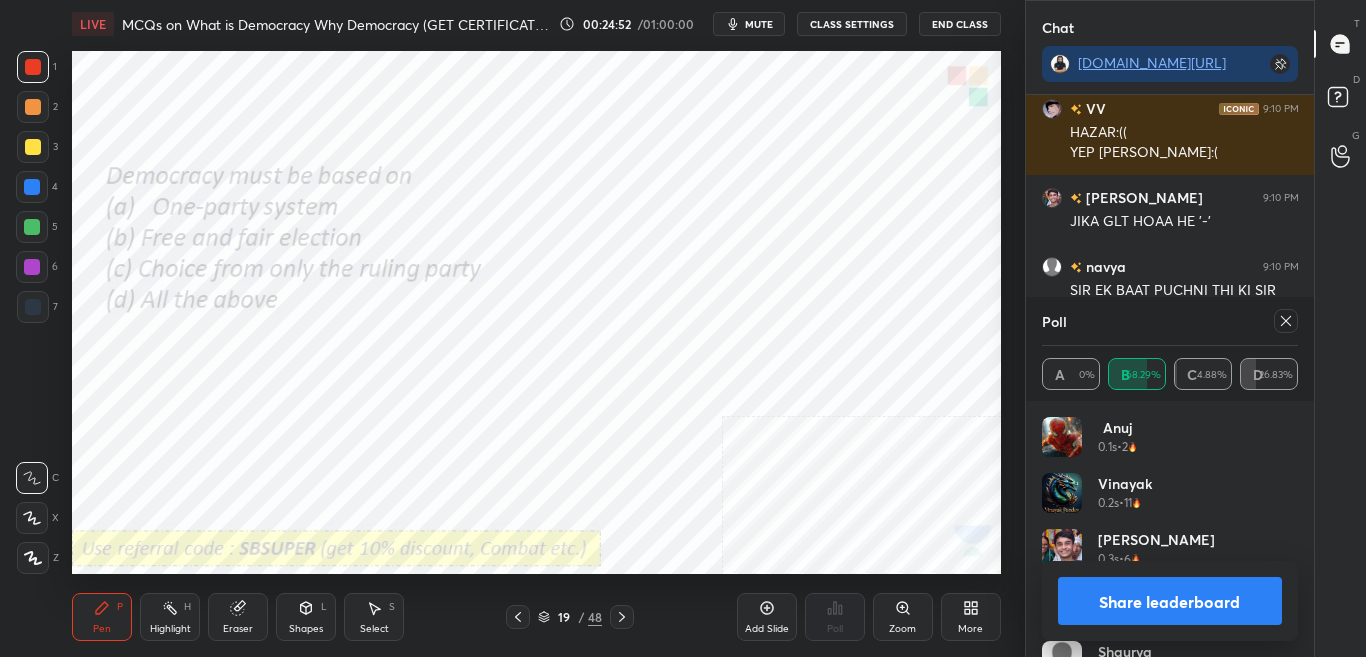click on "Share leaderboard" at bounding box center (1170, 601) 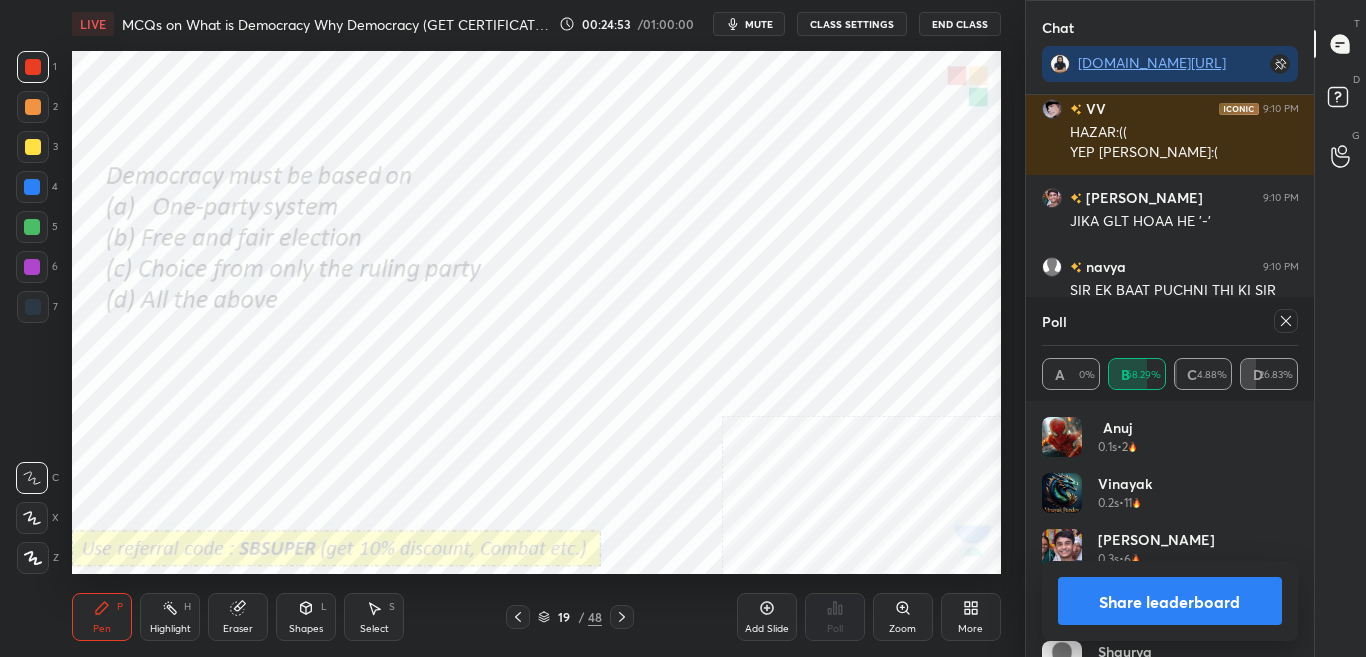 click on "Share leaderboard" at bounding box center (1170, 601) 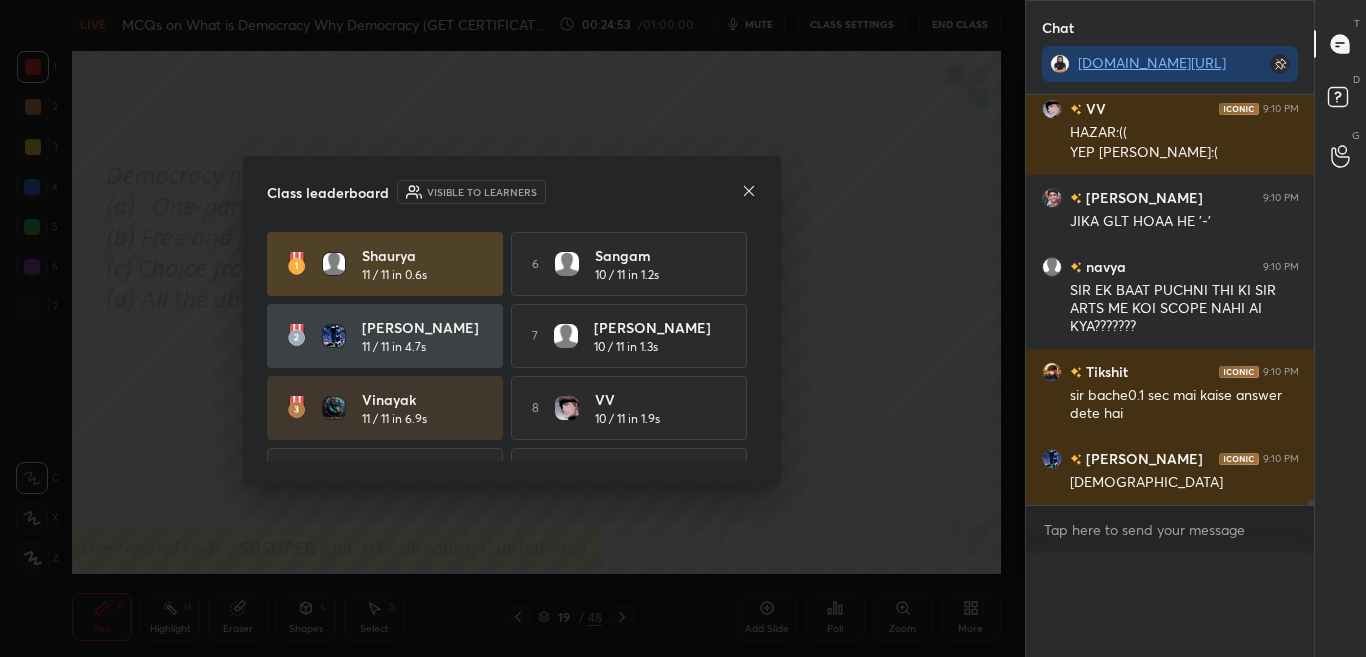 scroll, scrollTop: 0, scrollLeft: 0, axis: both 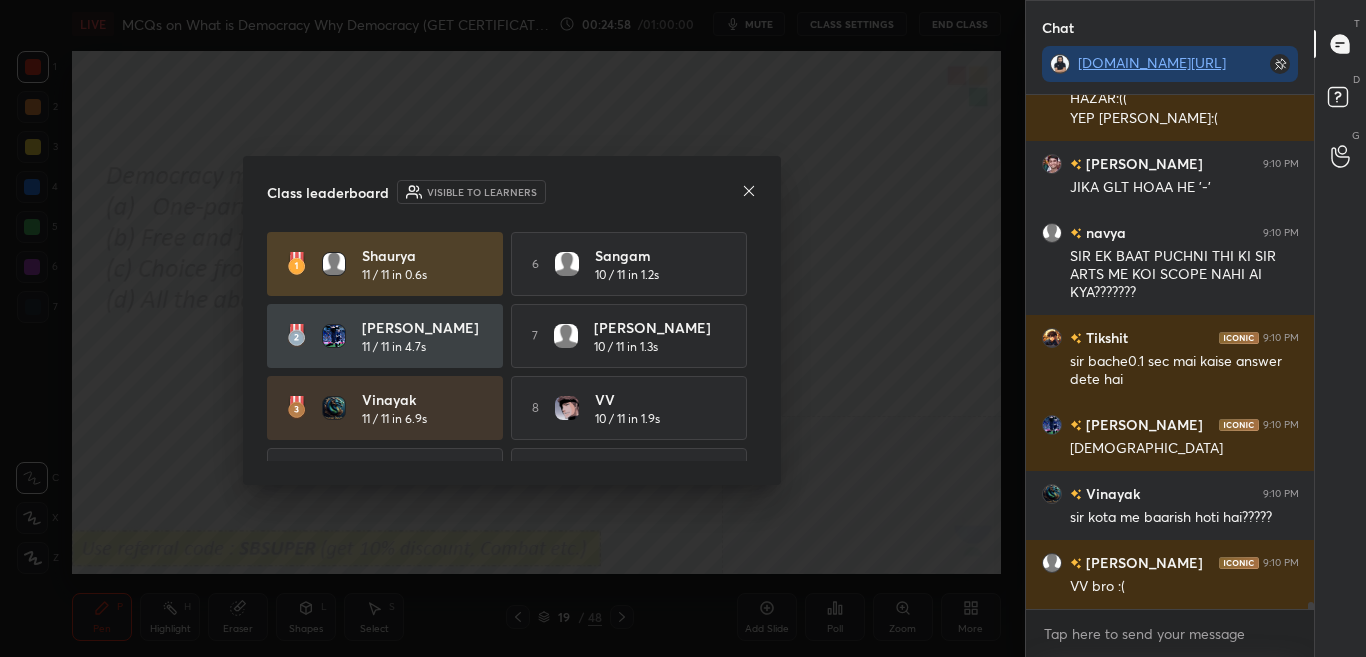 click 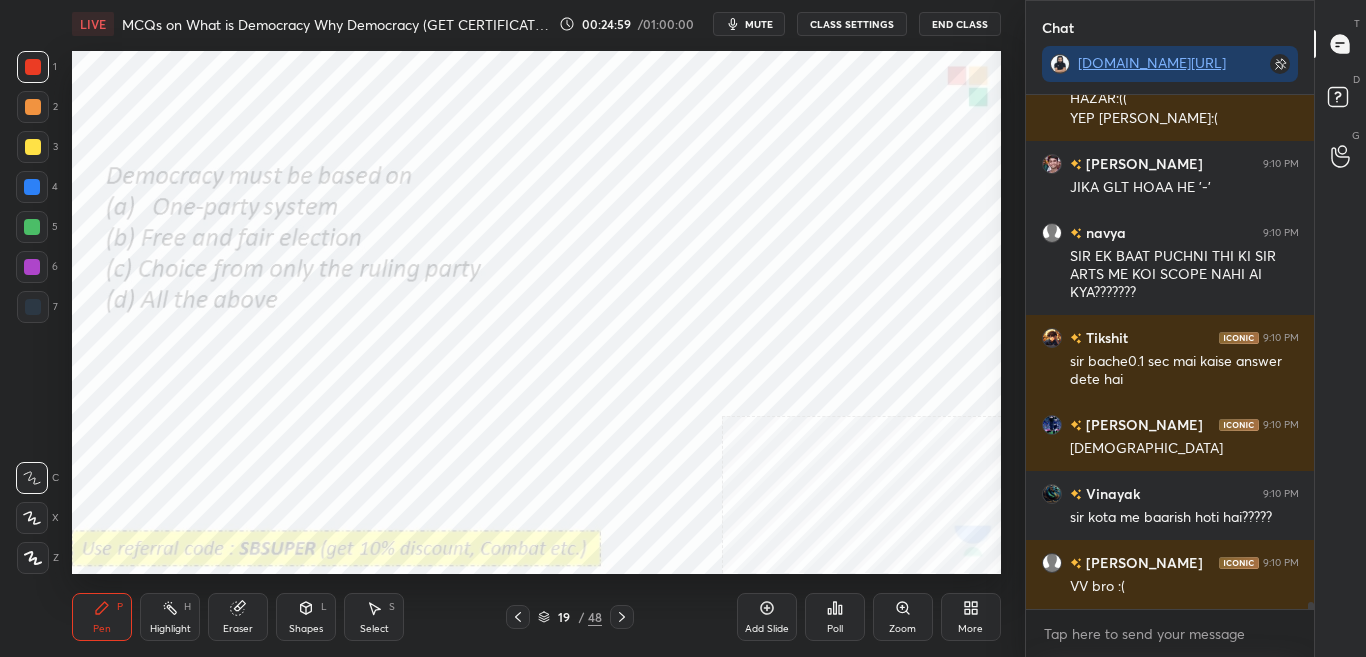 click 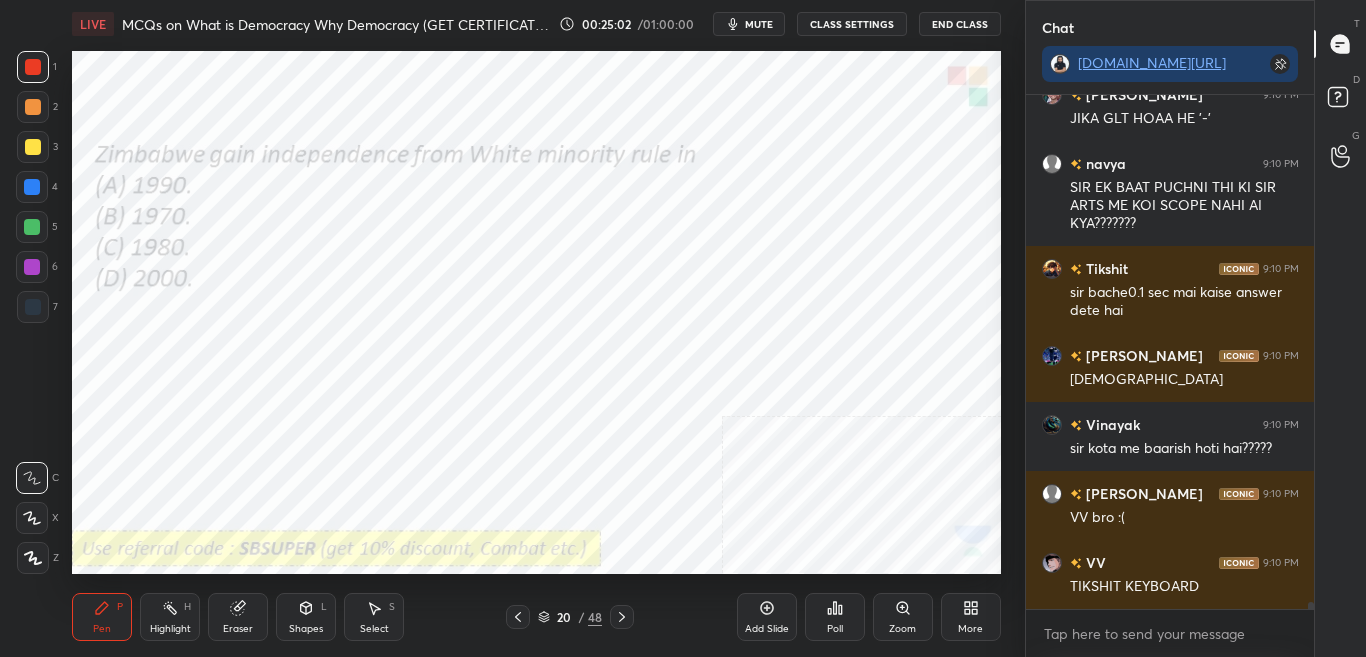 click on "Poll" at bounding box center [835, 617] 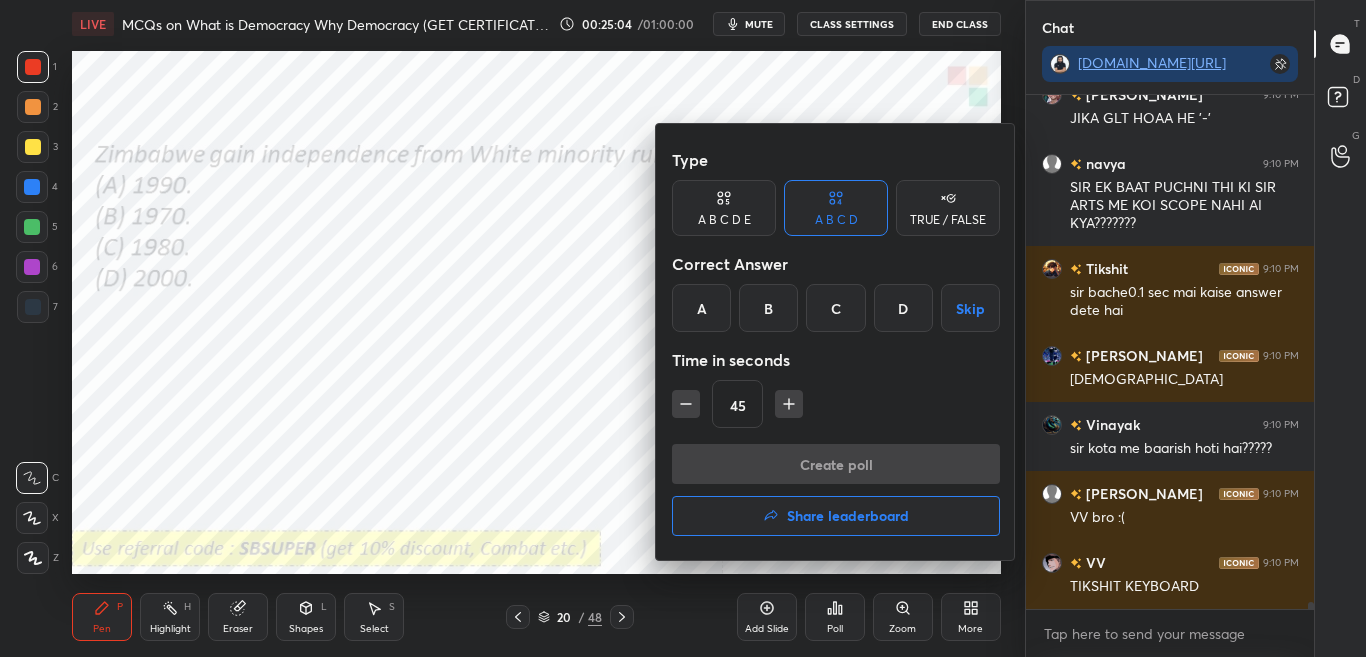 click on "C" at bounding box center (835, 308) 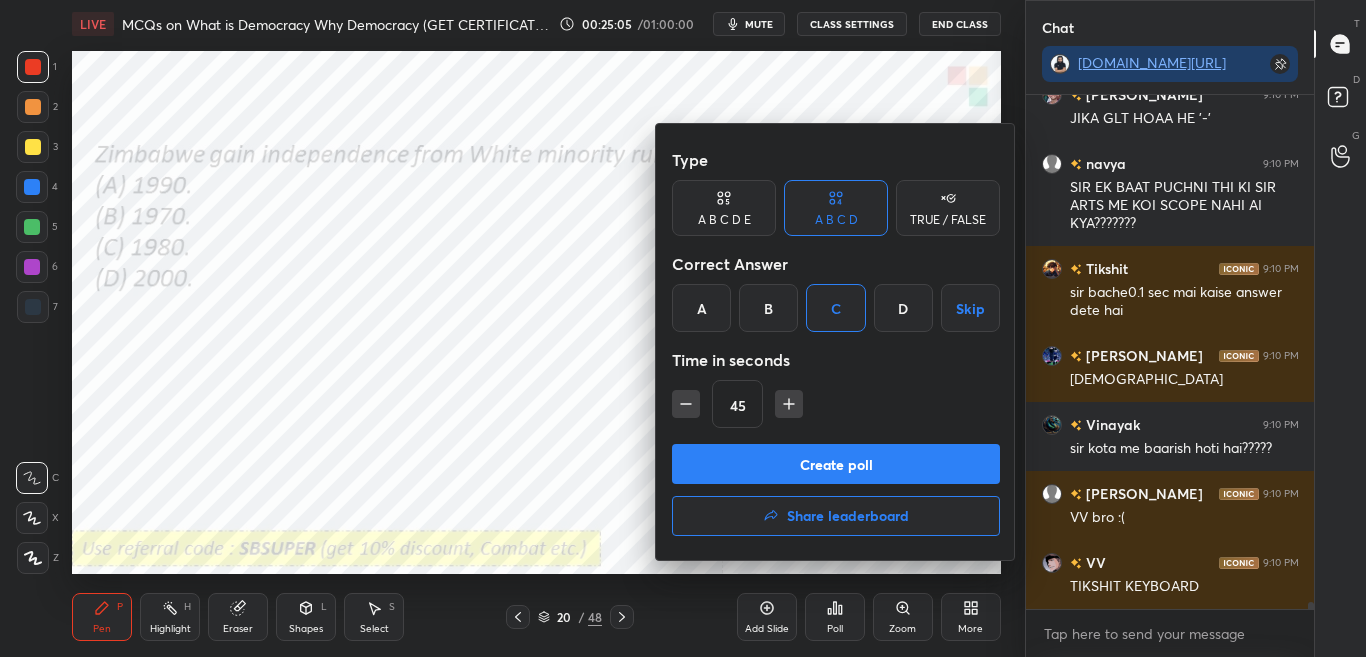 click on "Create poll" at bounding box center [836, 464] 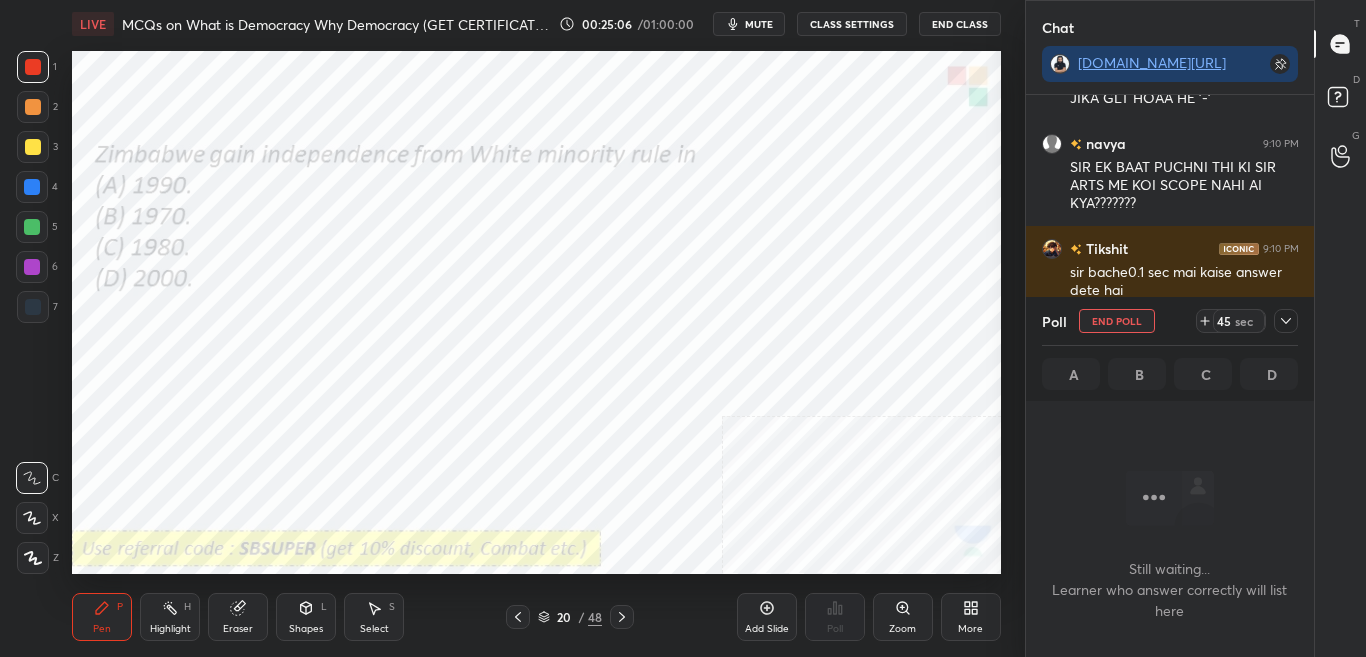 click 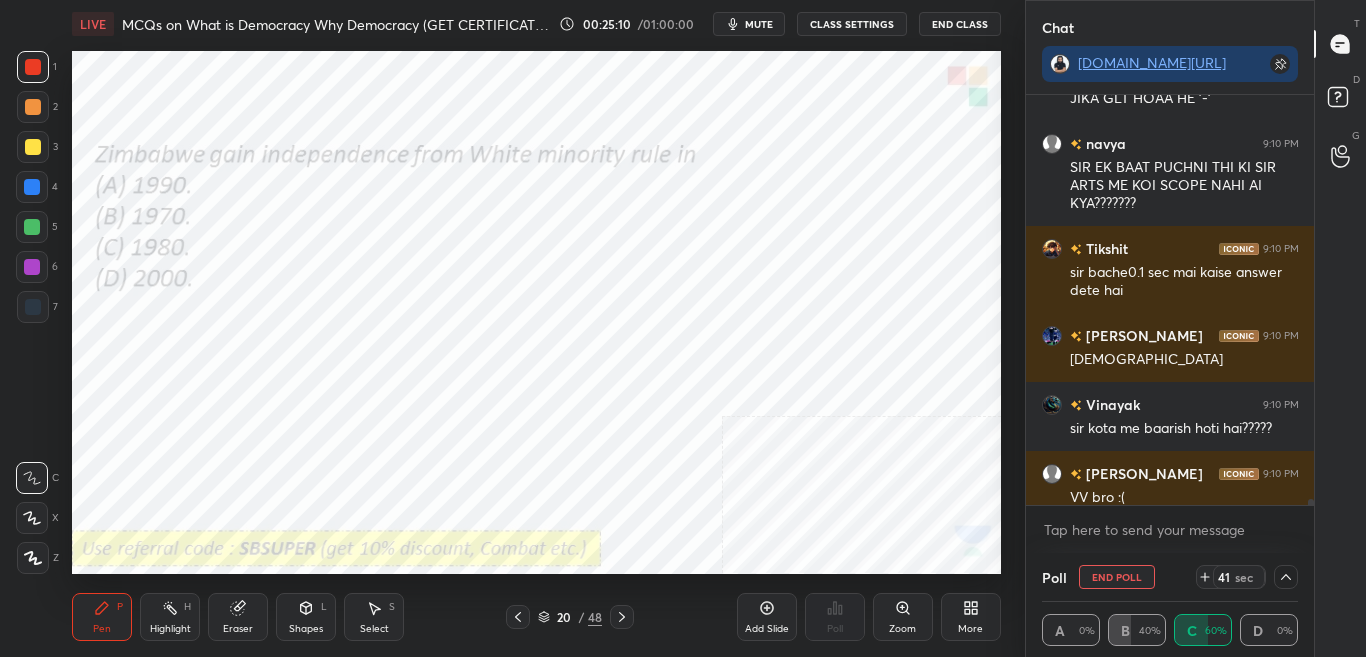click on "mute" at bounding box center [749, 24] 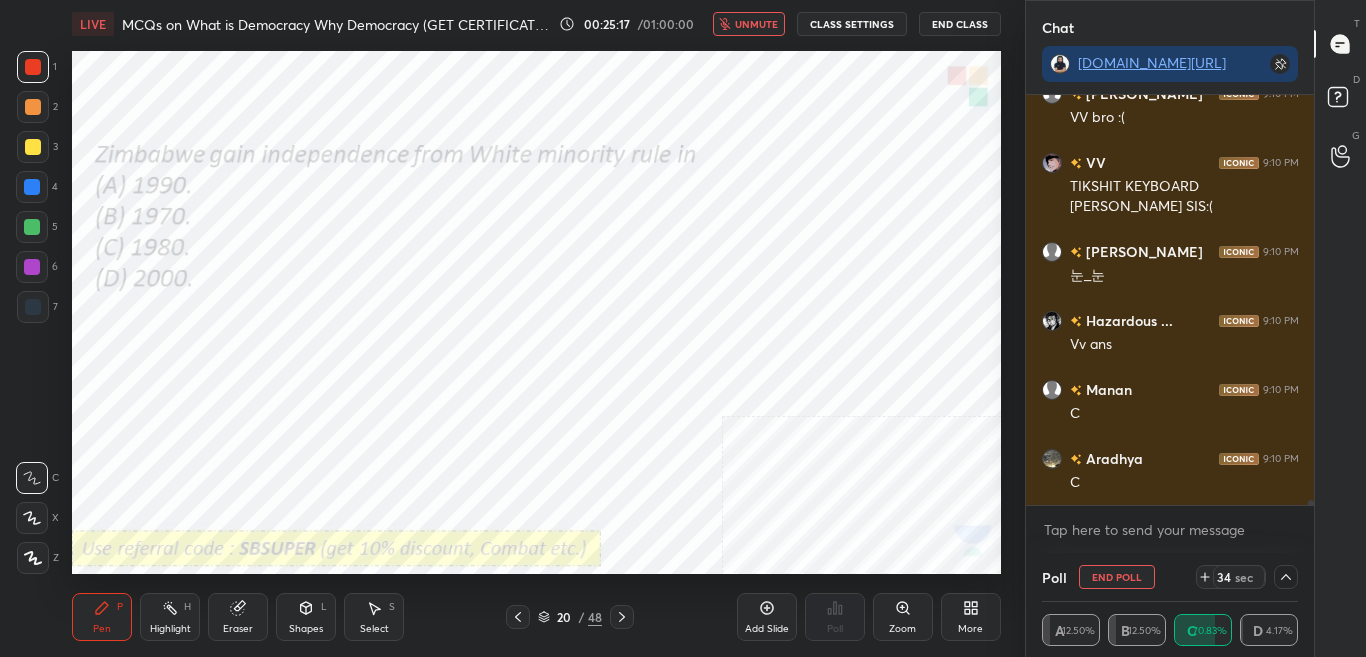 click on "unmute" at bounding box center [749, 24] 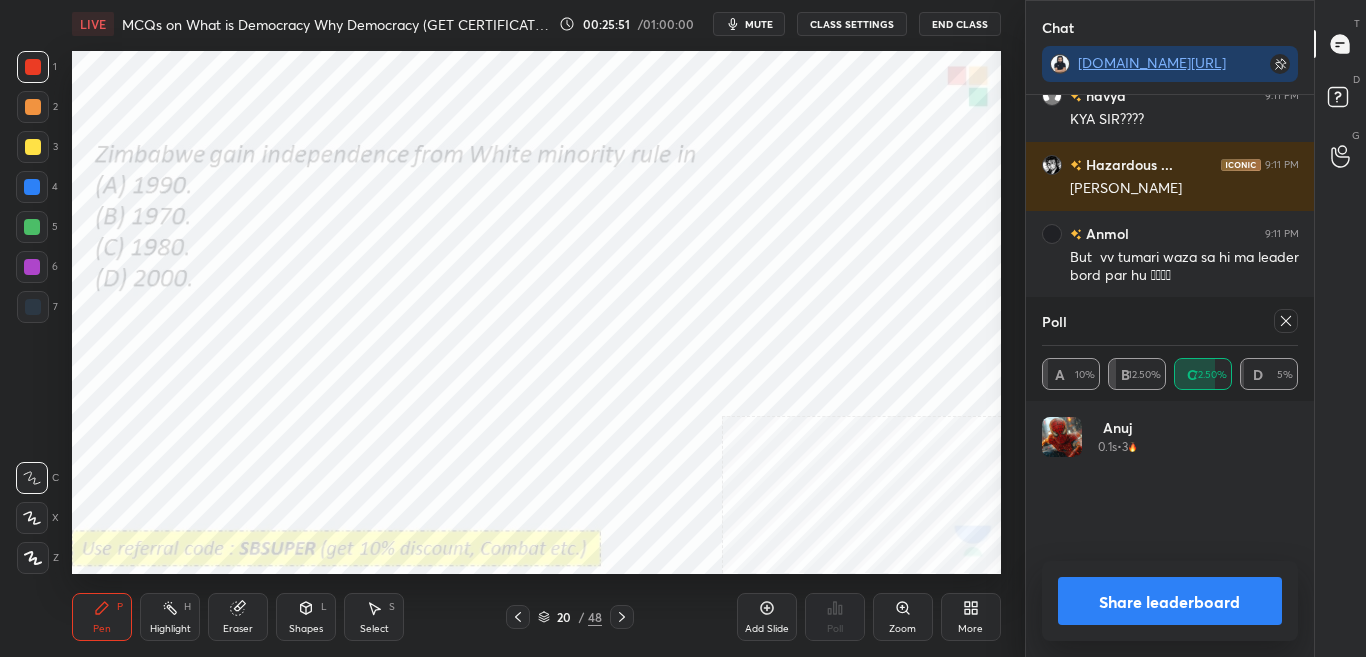 scroll, scrollTop: 7, scrollLeft: 7, axis: both 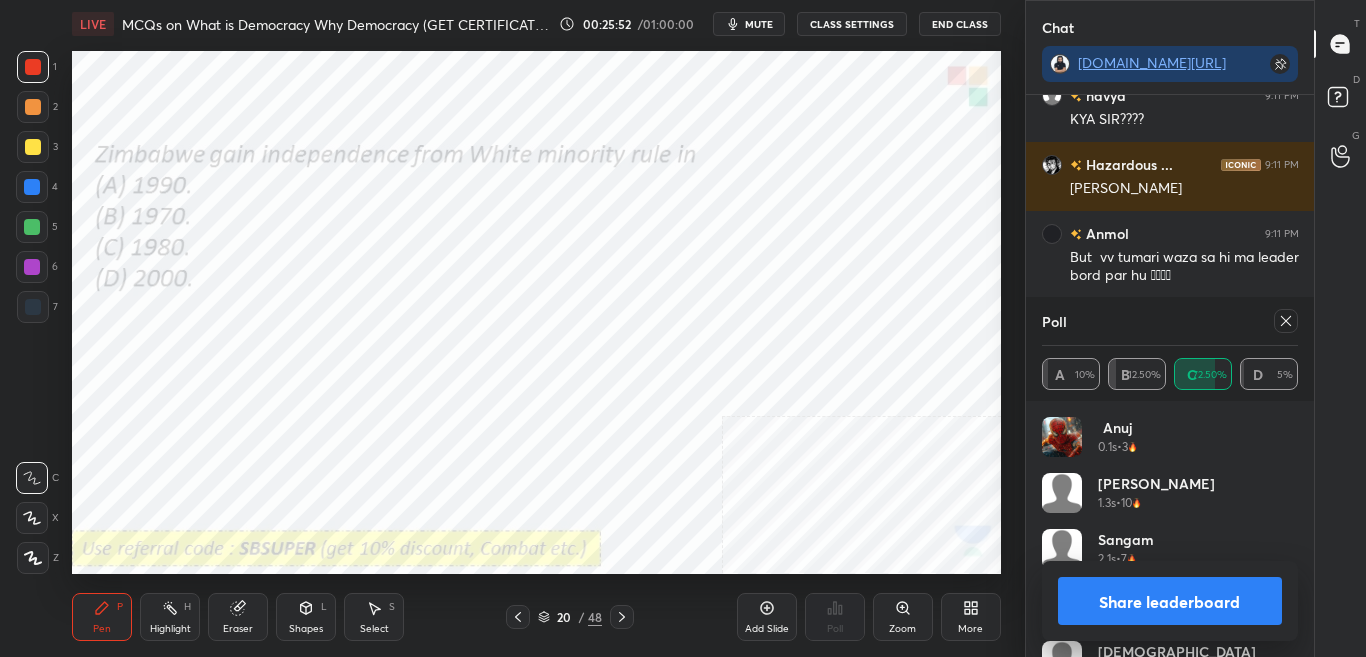 click 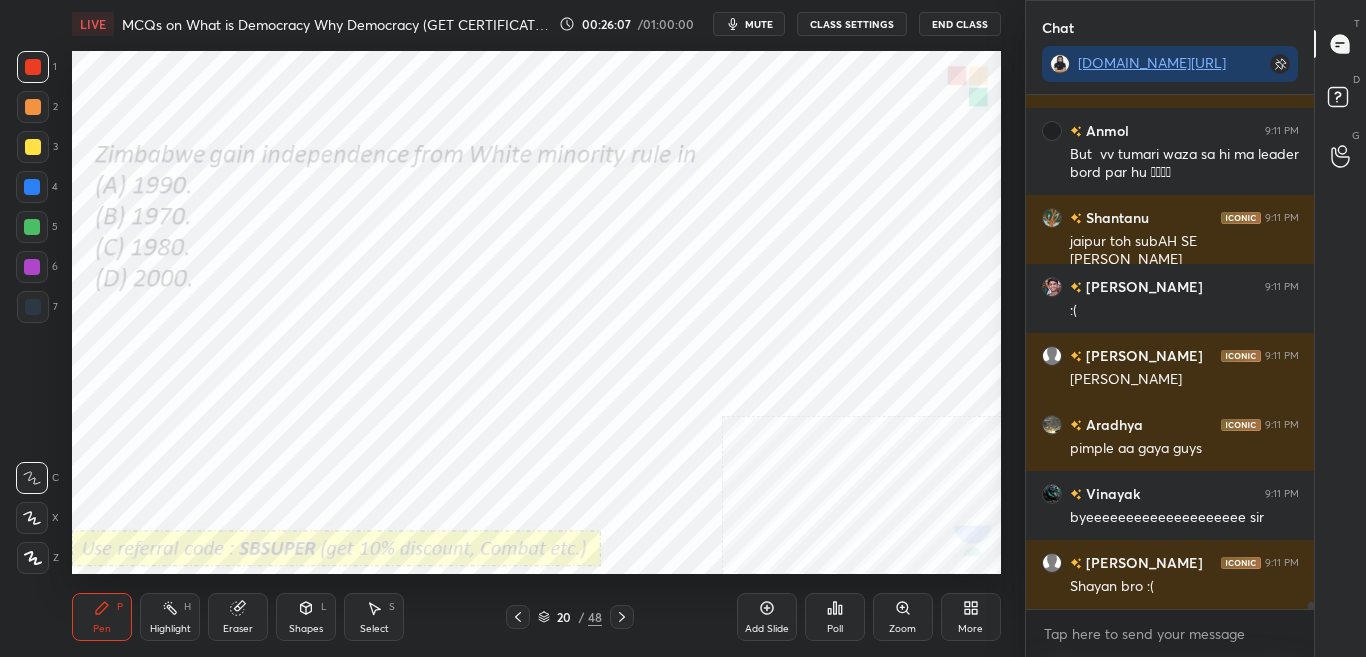 click on "Poll" at bounding box center [835, 617] 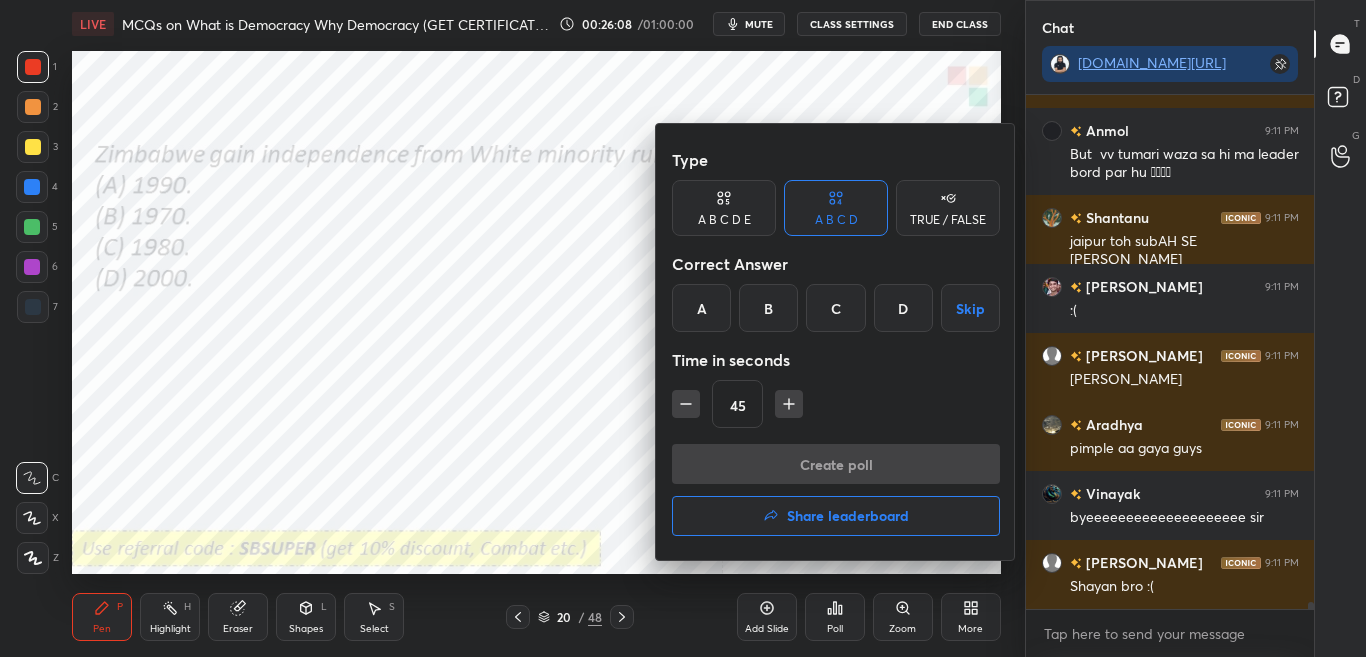click on "A" at bounding box center (701, 308) 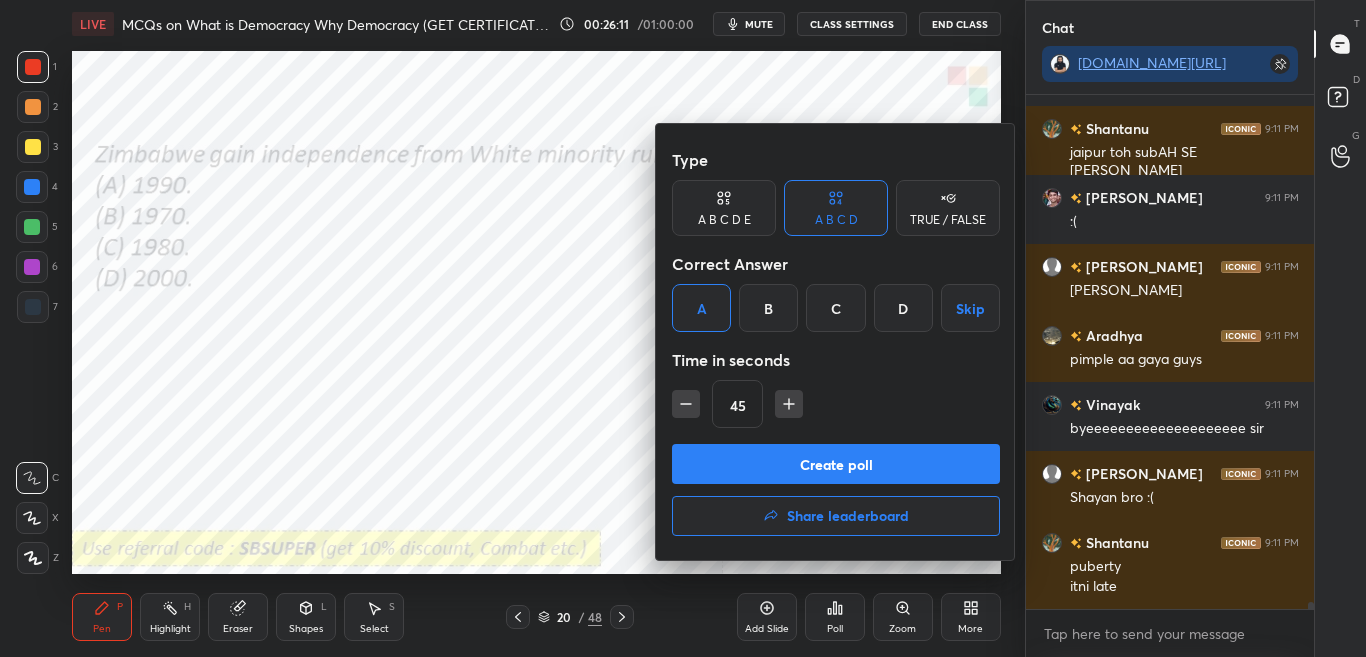 drag, startPoint x: 630, startPoint y: 366, endPoint x: 654, endPoint y: 386, distance: 31.241 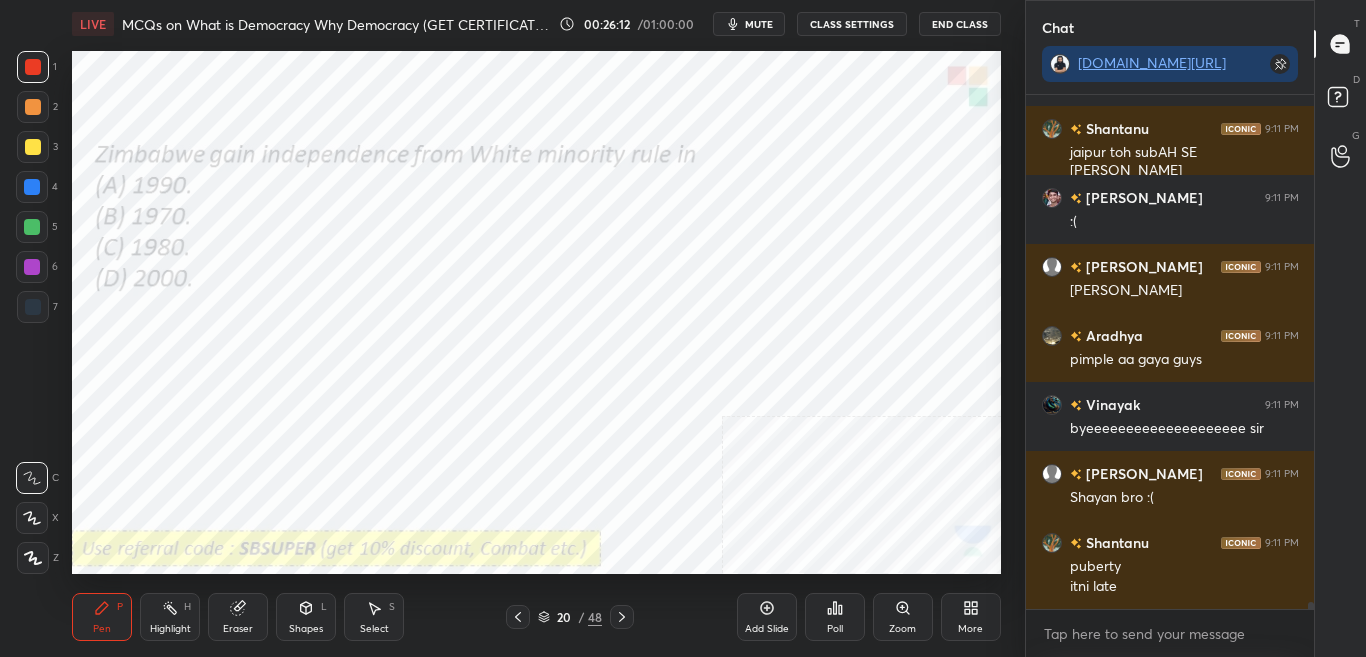 click on "Poll" at bounding box center [835, 629] 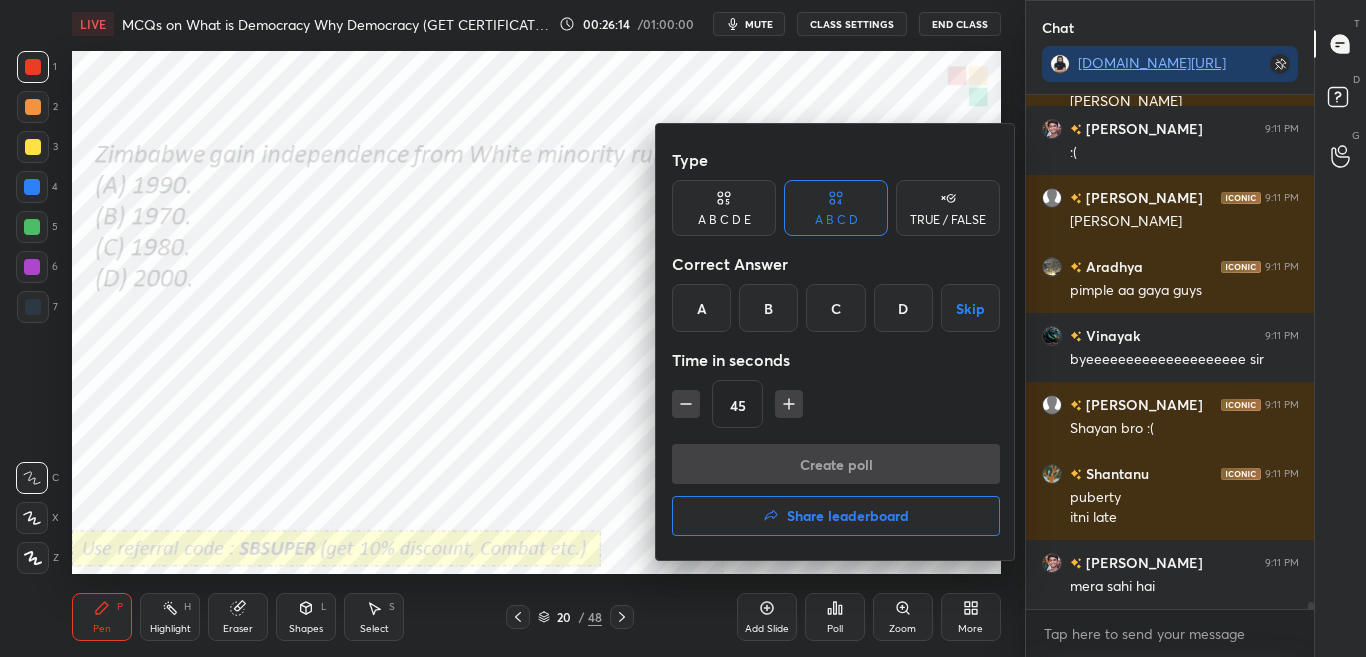 click on "A" at bounding box center (701, 308) 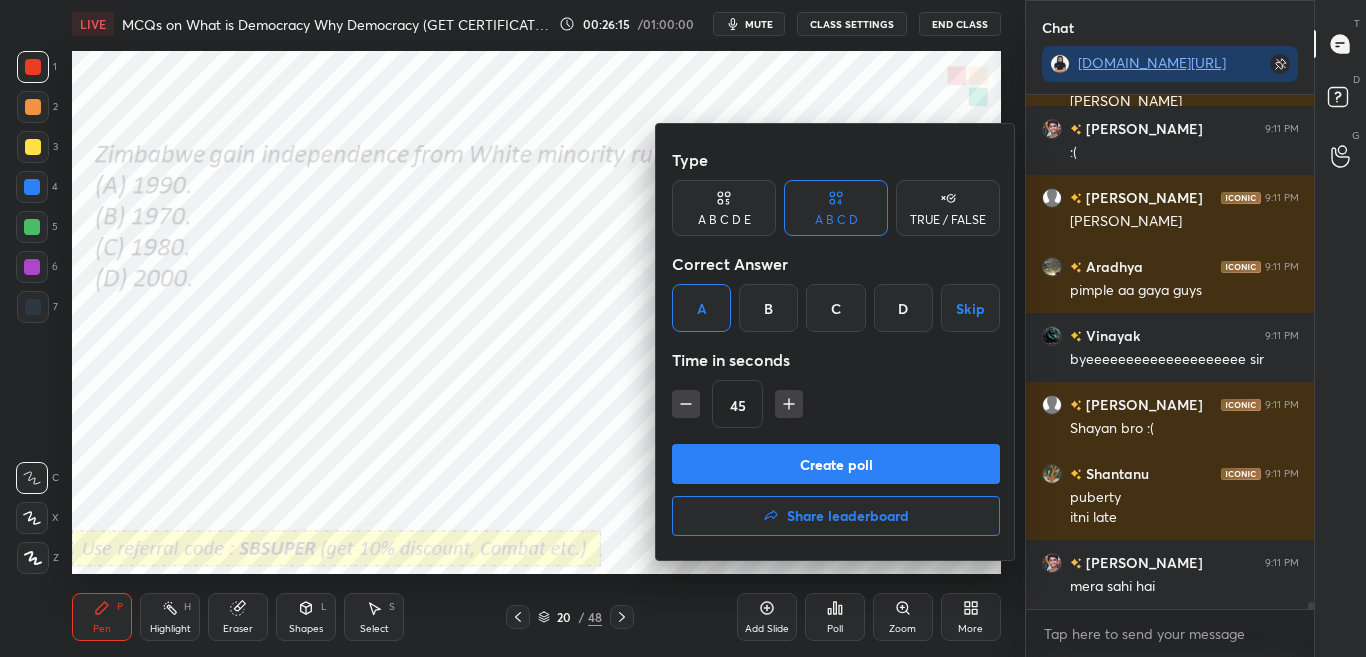 click at bounding box center (683, 328) 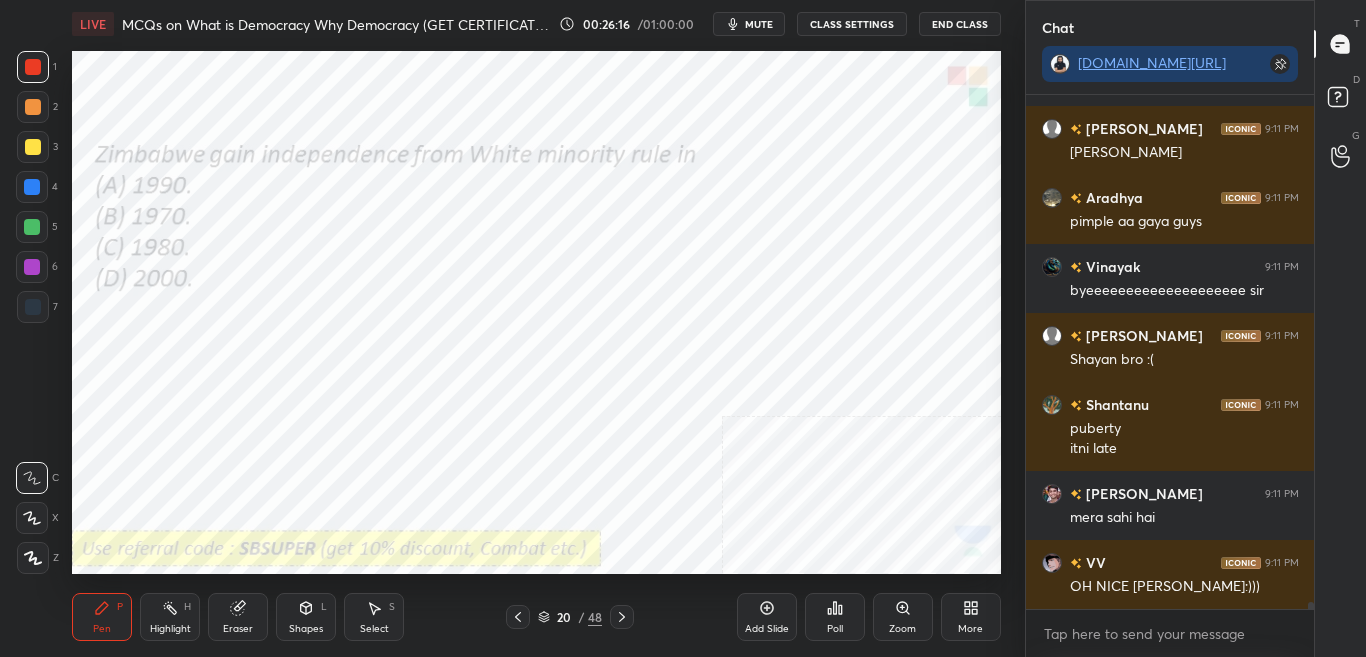 click on "Poll" at bounding box center (835, 617) 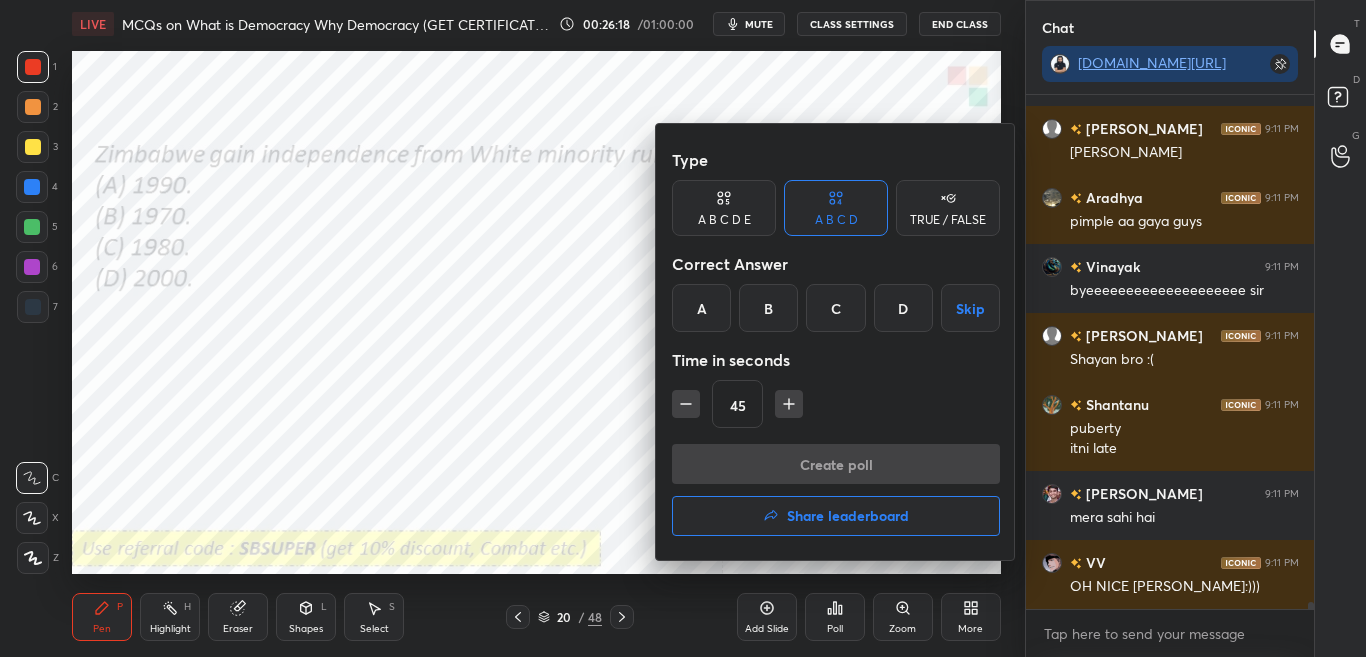 click on "A" at bounding box center [701, 308] 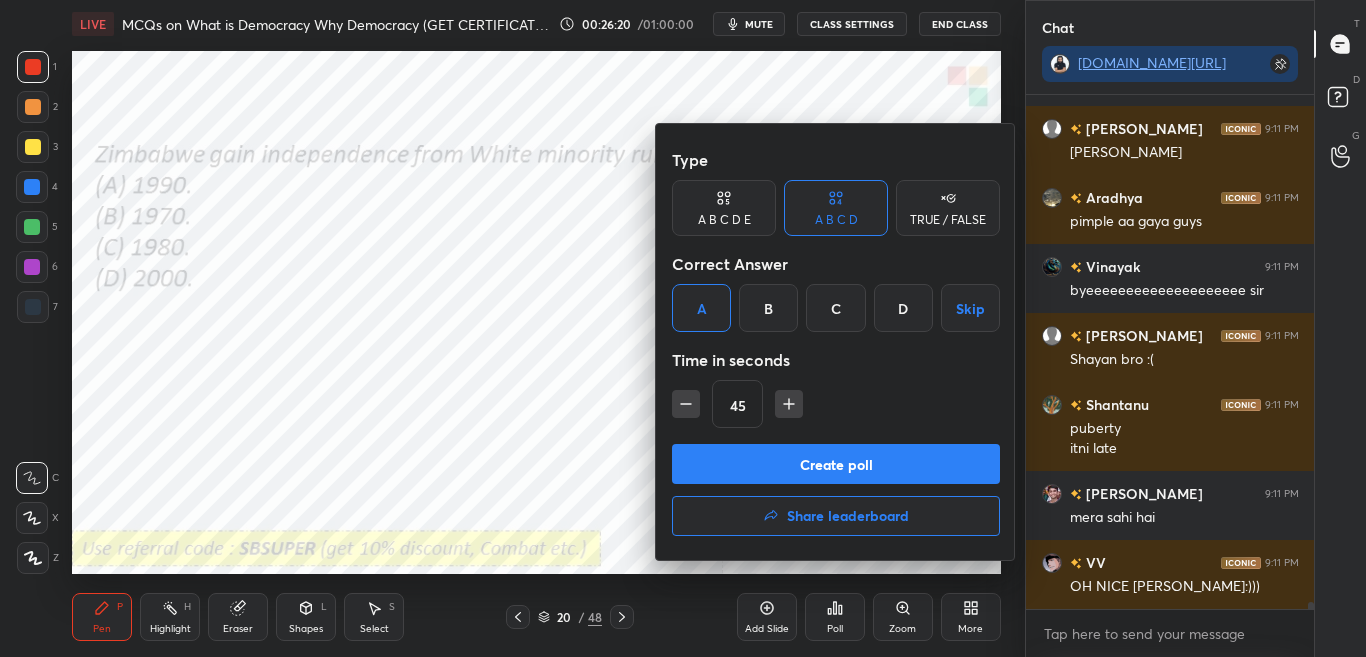 drag, startPoint x: 768, startPoint y: 470, endPoint x: 748, endPoint y: 406, distance: 67.052216 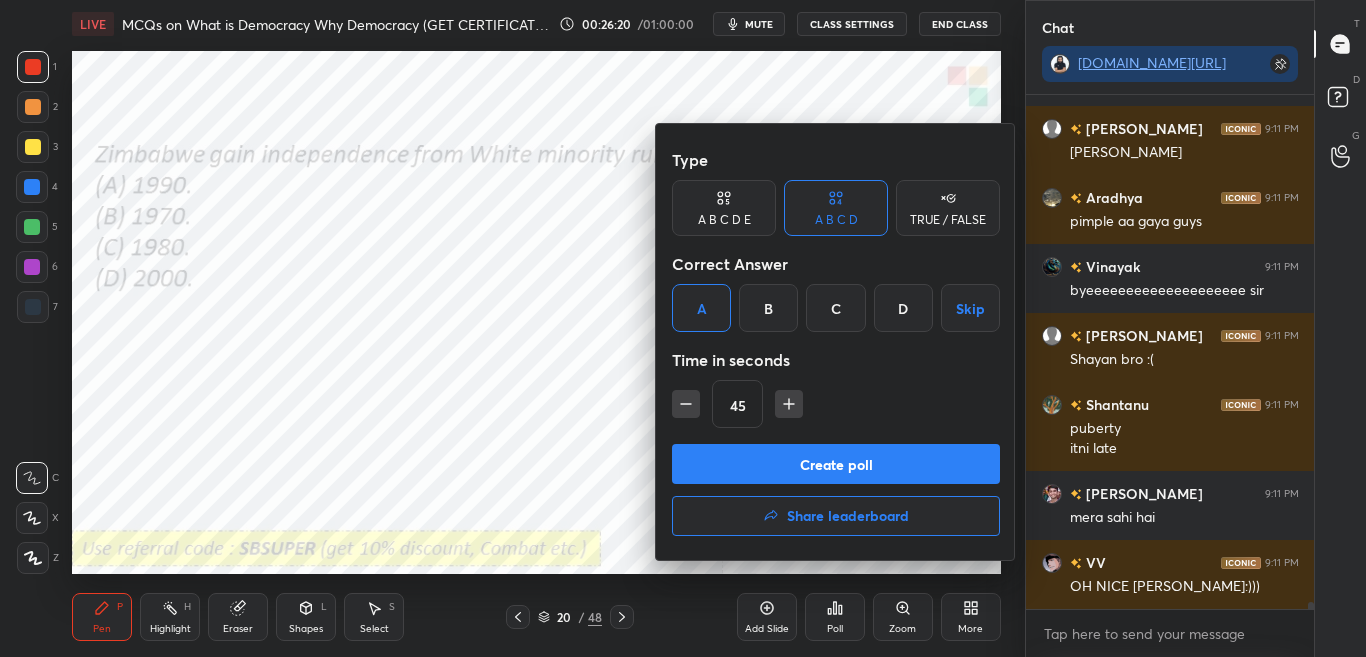 click on "Type A B C D E A B C D TRUE / FALSE Correct Answer A B C D Skip Time in seconds 45 Create poll Share leaderboard" at bounding box center [836, 342] 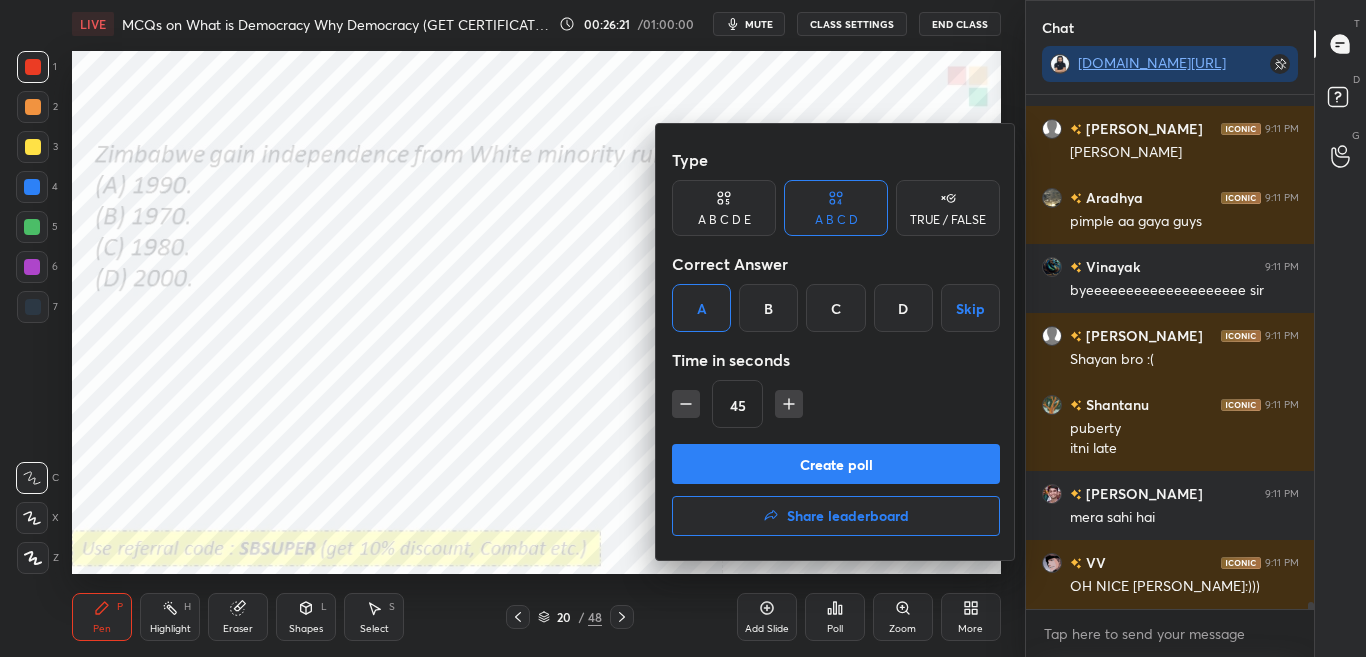 click at bounding box center [683, 328] 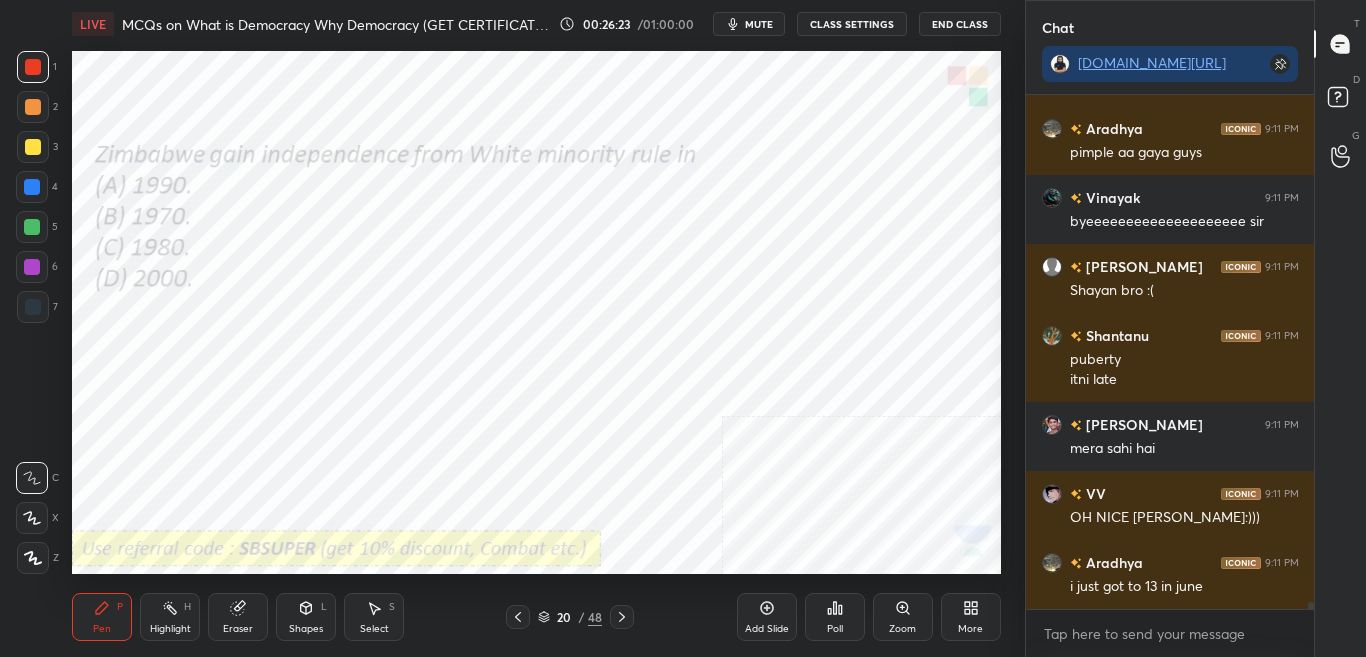 click on "Pen P Highlight H Eraser Shapes L Select S 20 / 48 Add Slide Poll Zoom More" at bounding box center [536, 617] 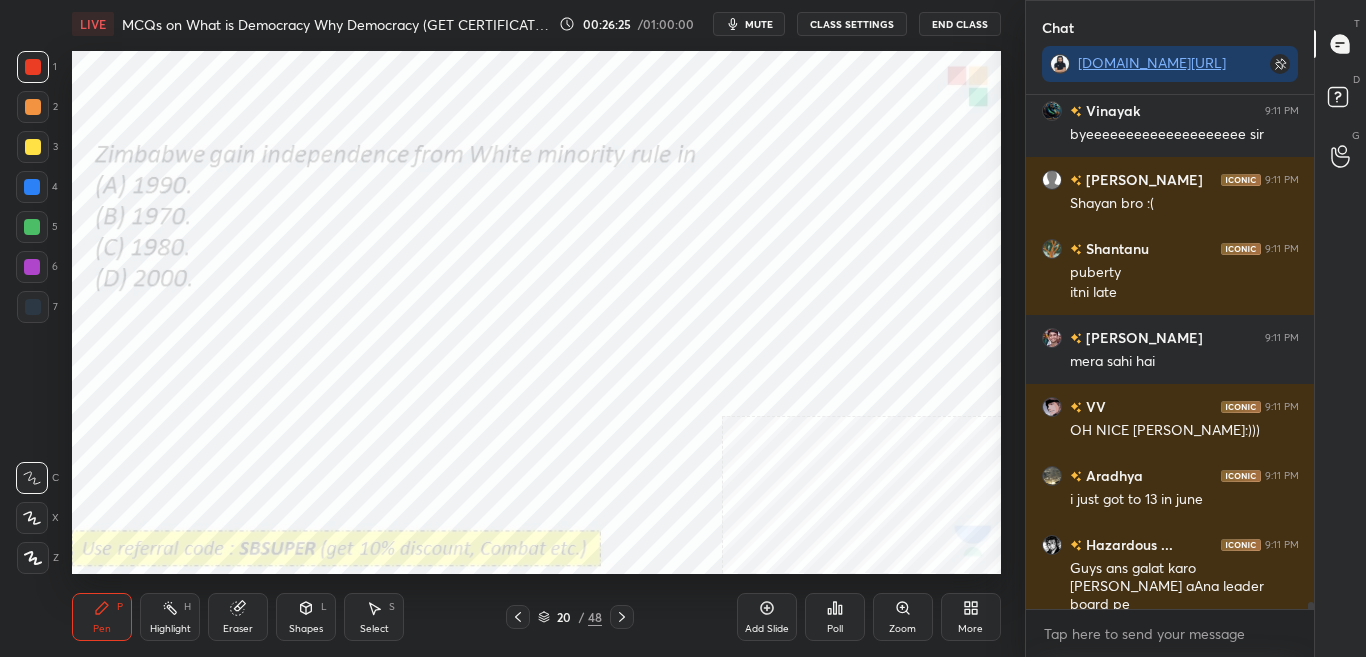 click at bounding box center [622, 617] 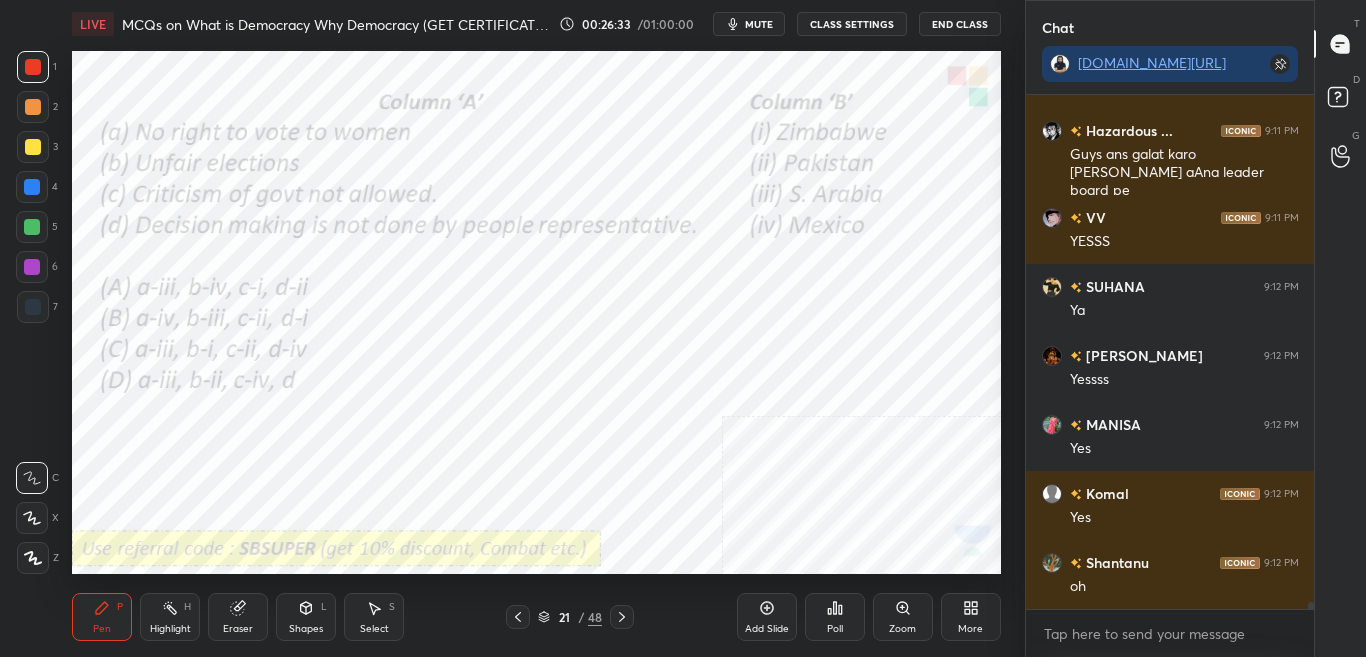 click on "mute" at bounding box center (749, 24) 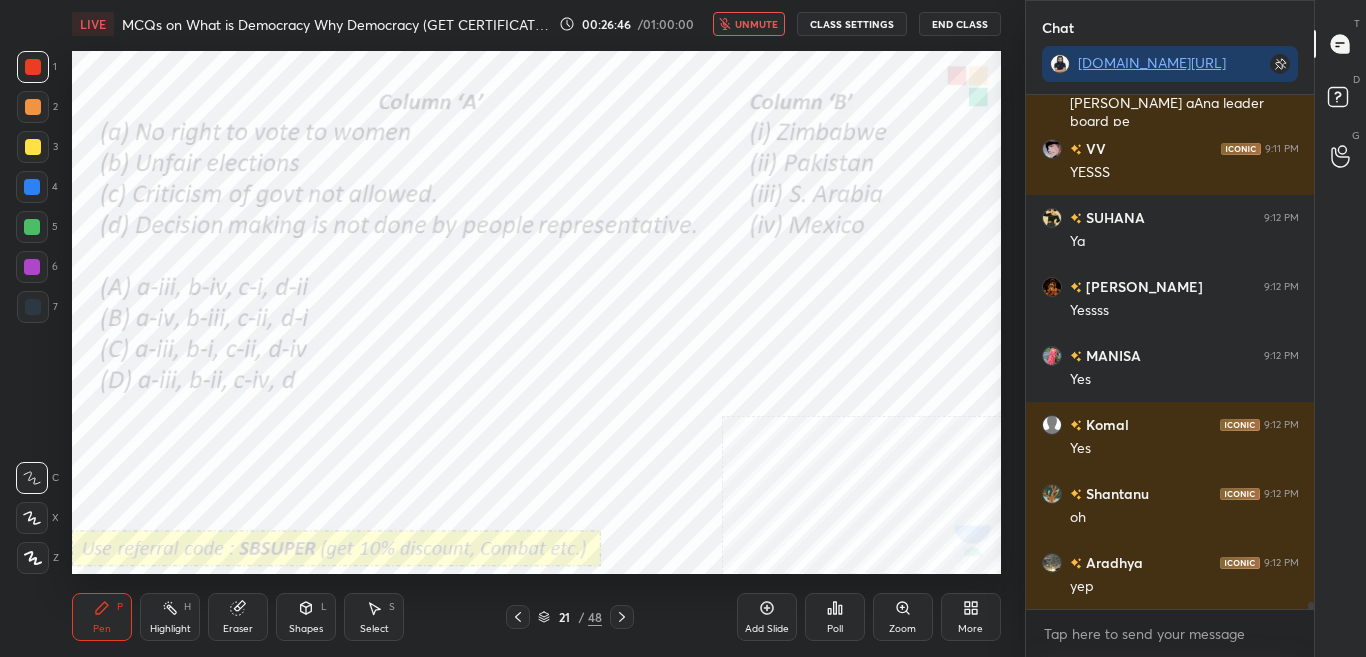 click on "unmute" at bounding box center (756, 24) 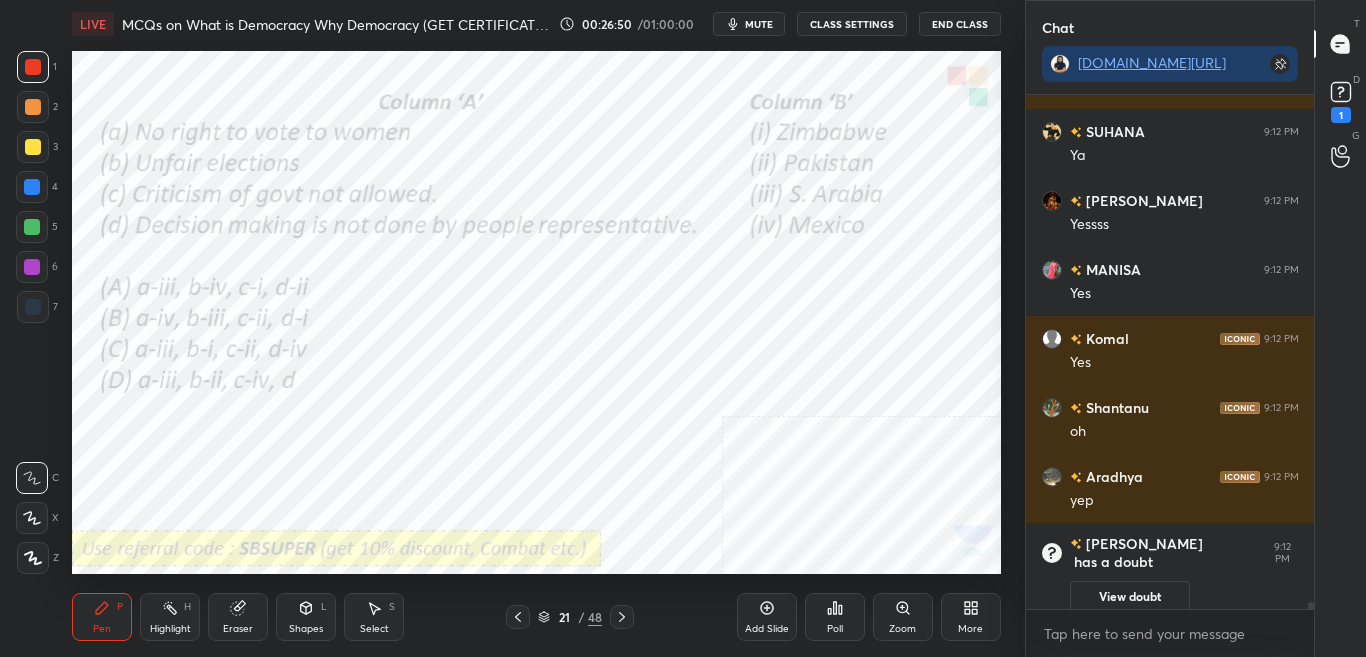 click on "View doubt" at bounding box center (1130, 597) 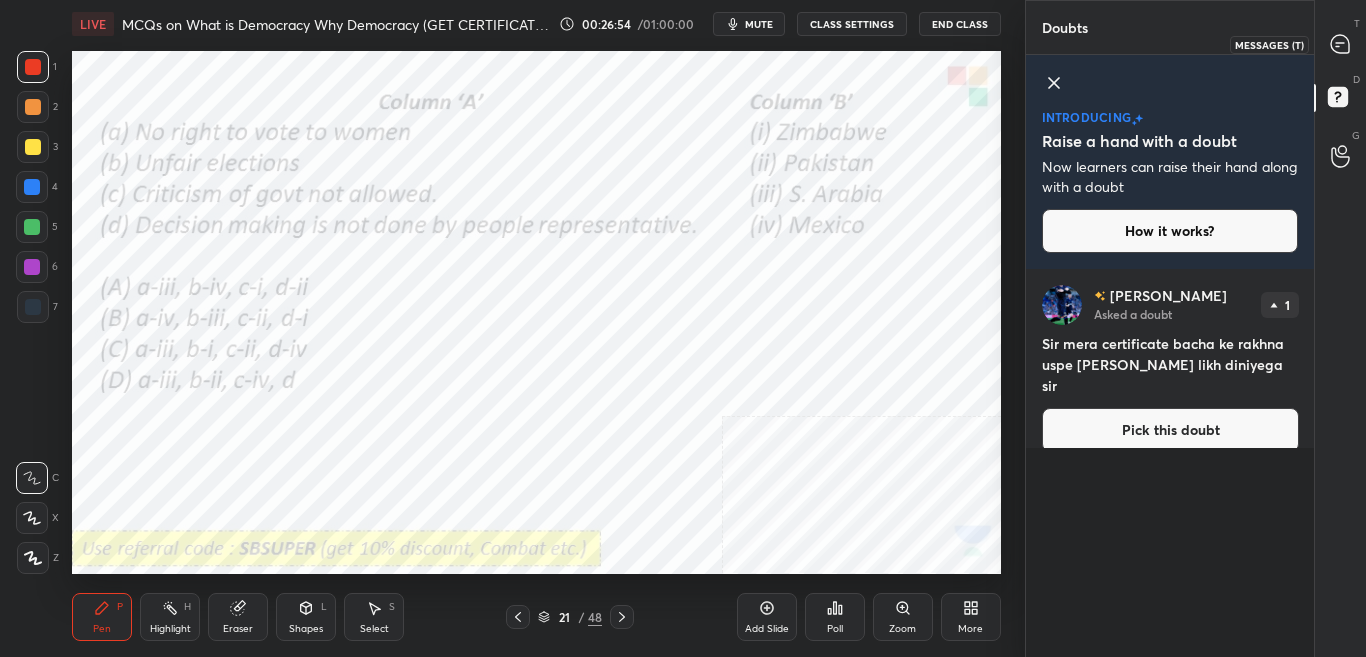 click at bounding box center (1341, 44) 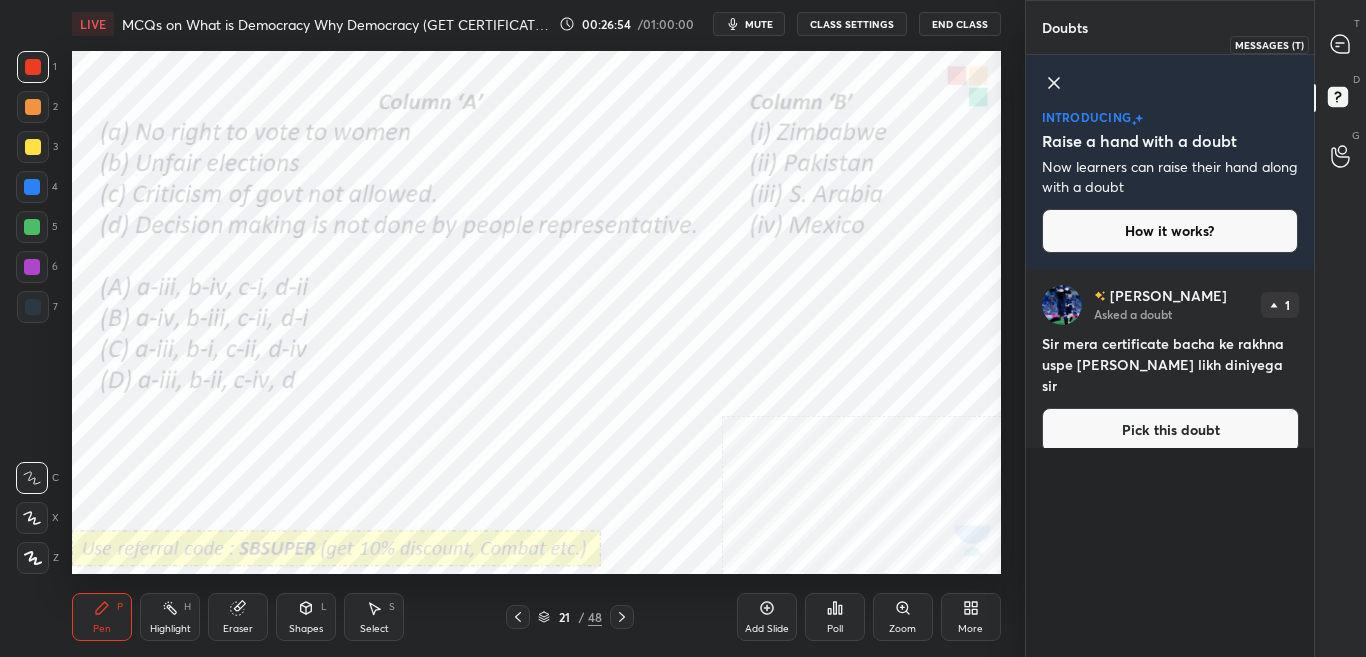 scroll, scrollTop: 342, scrollLeft: 282, axis: both 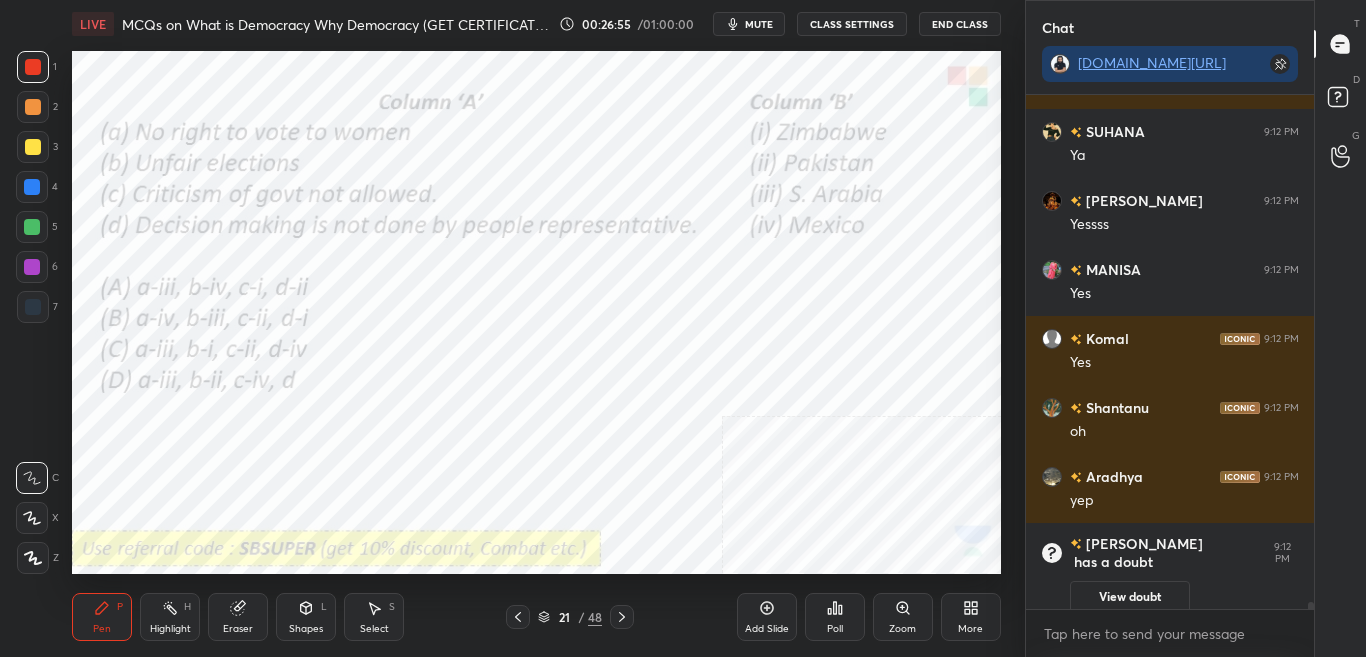click 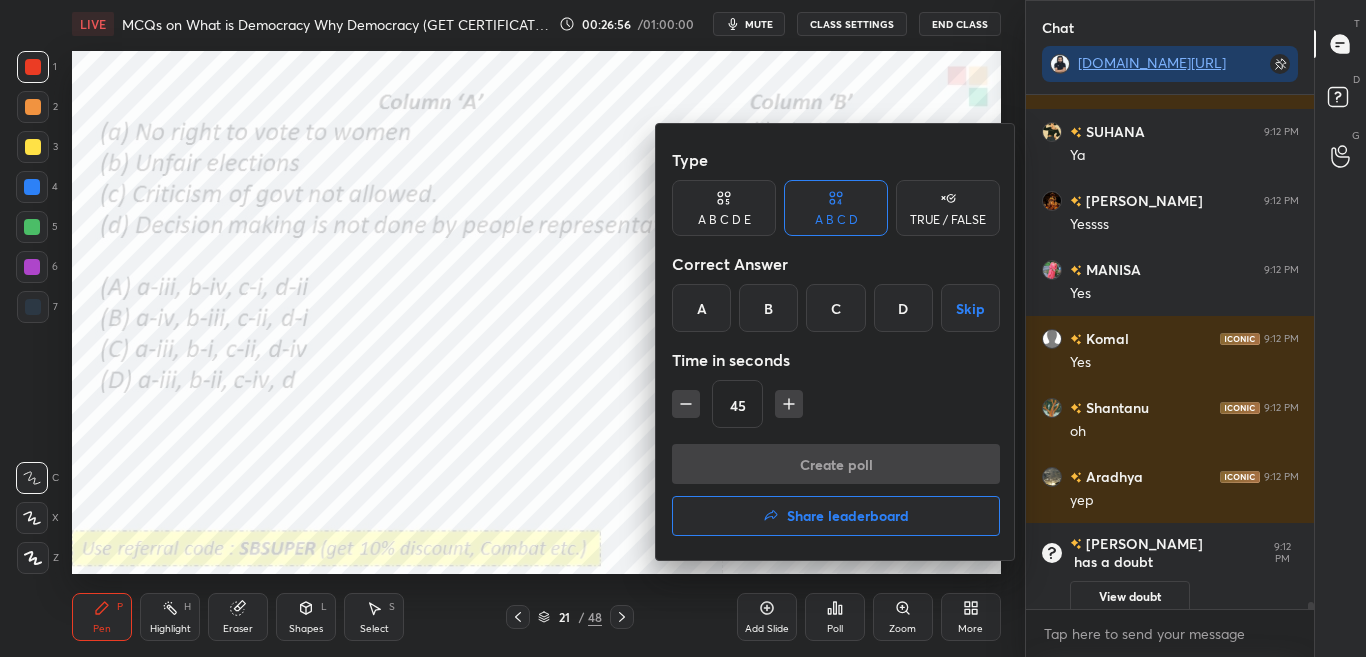 click on "A" at bounding box center [701, 308] 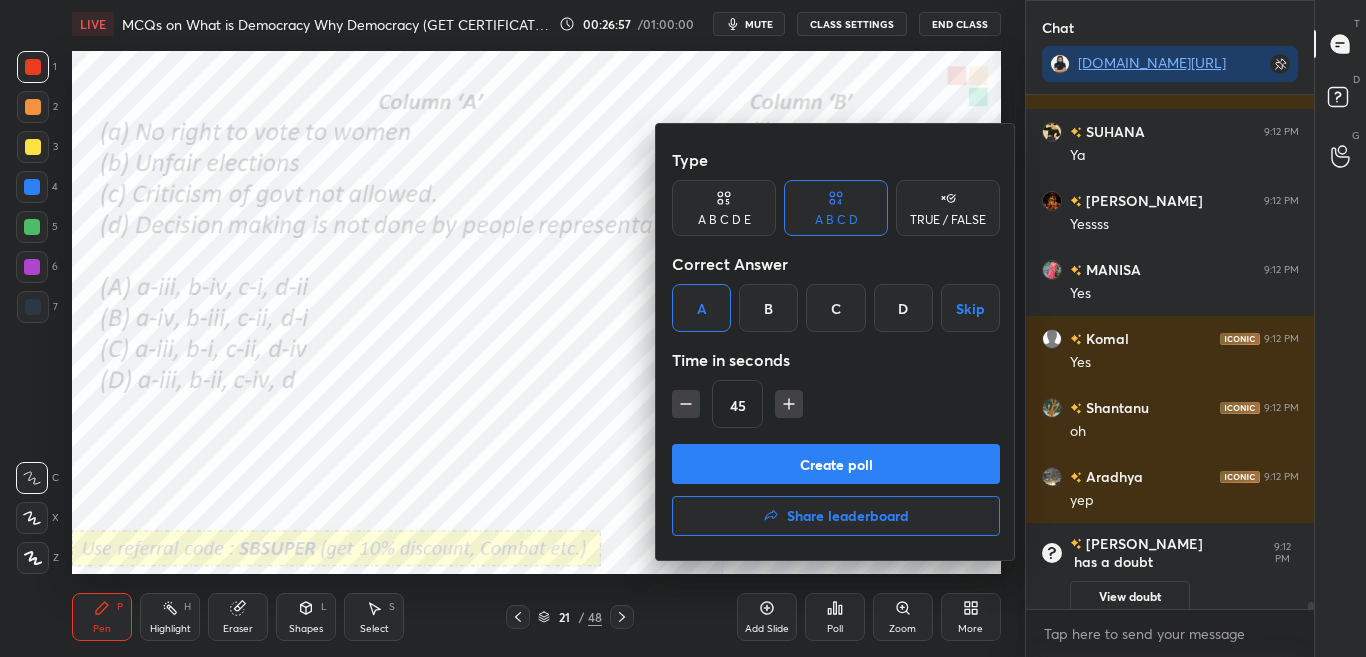 click on "Create poll" at bounding box center [836, 464] 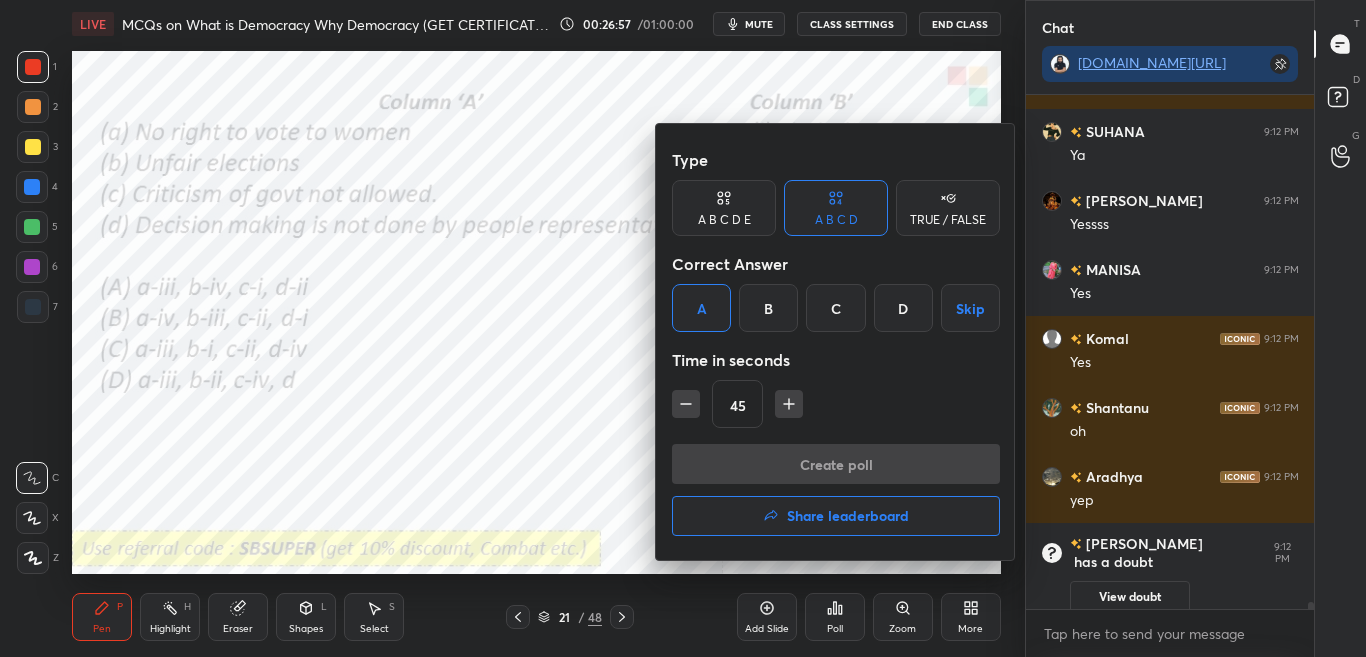 scroll, scrollTop: 300, scrollLeft: 282, axis: both 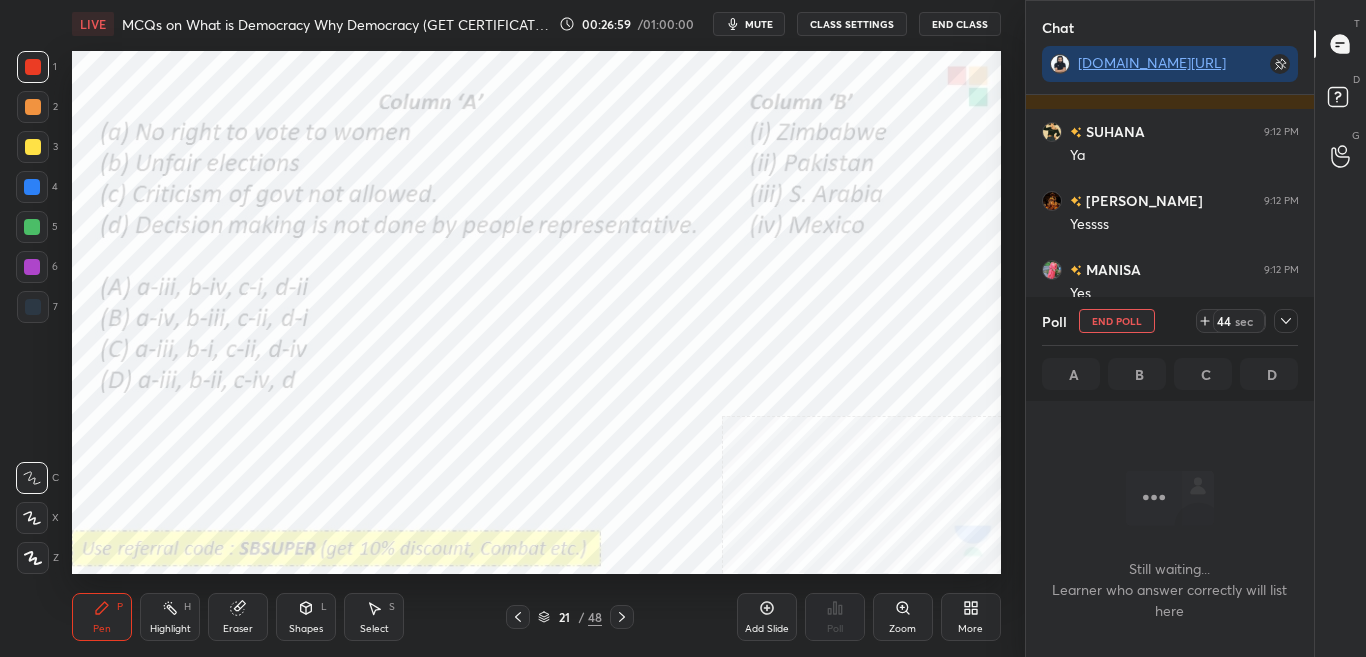 click 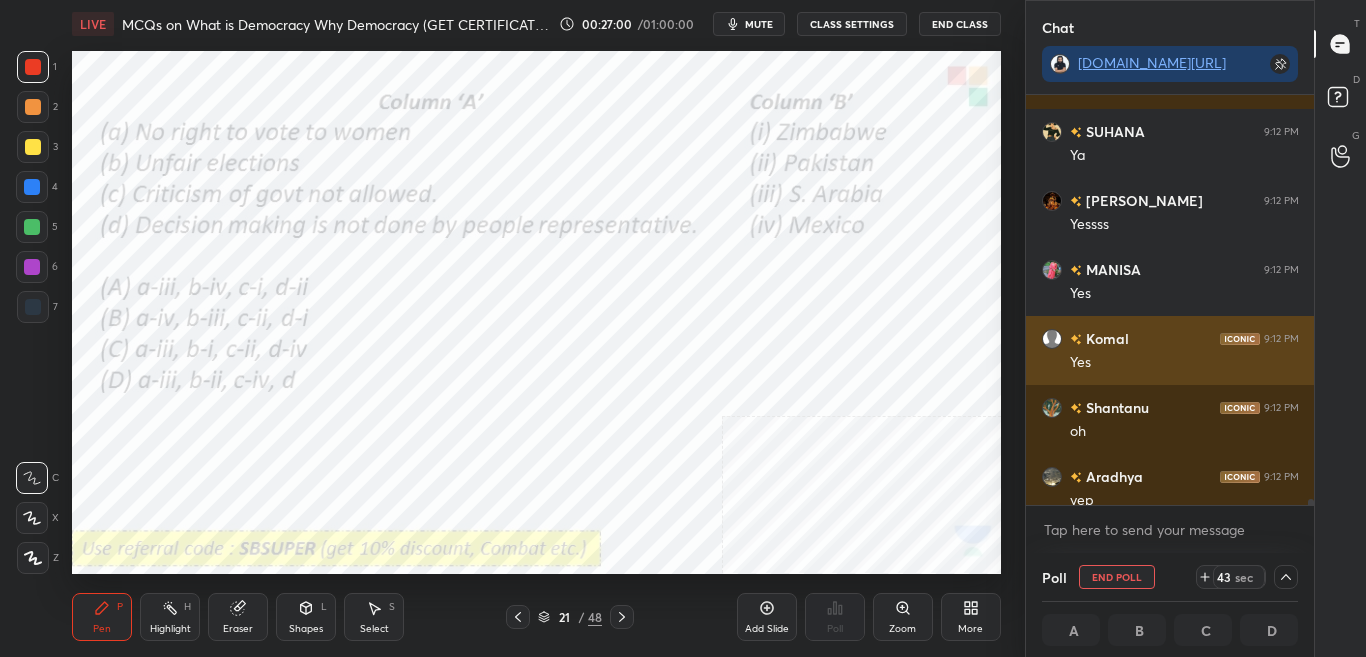 scroll, scrollTop: 1, scrollLeft: 7, axis: both 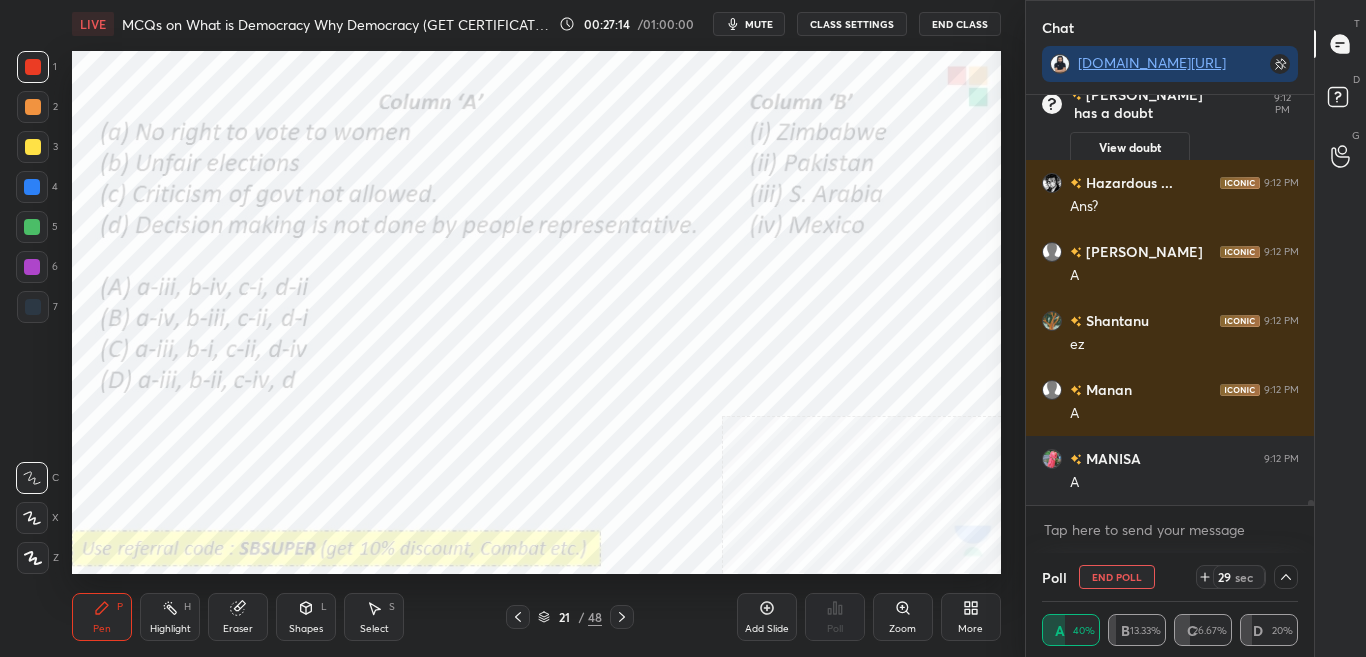 click on "mute" at bounding box center [759, 24] 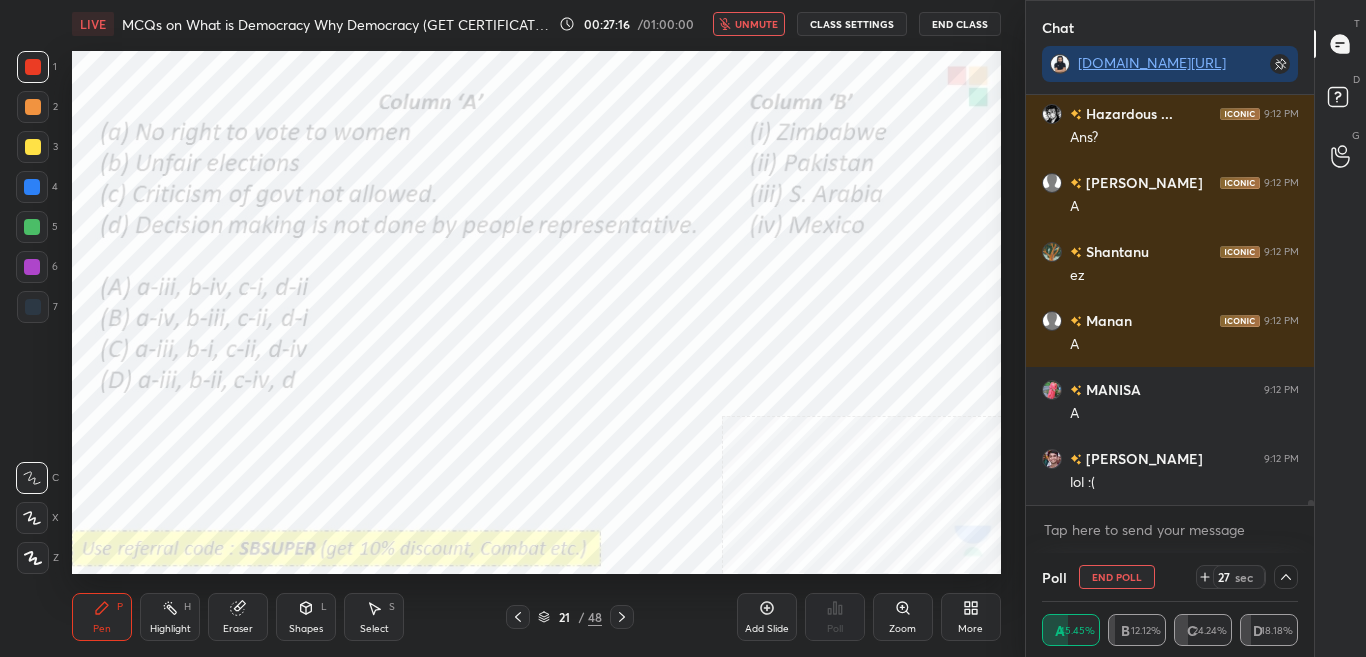 scroll, scrollTop: 35370, scrollLeft: 0, axis: vertical 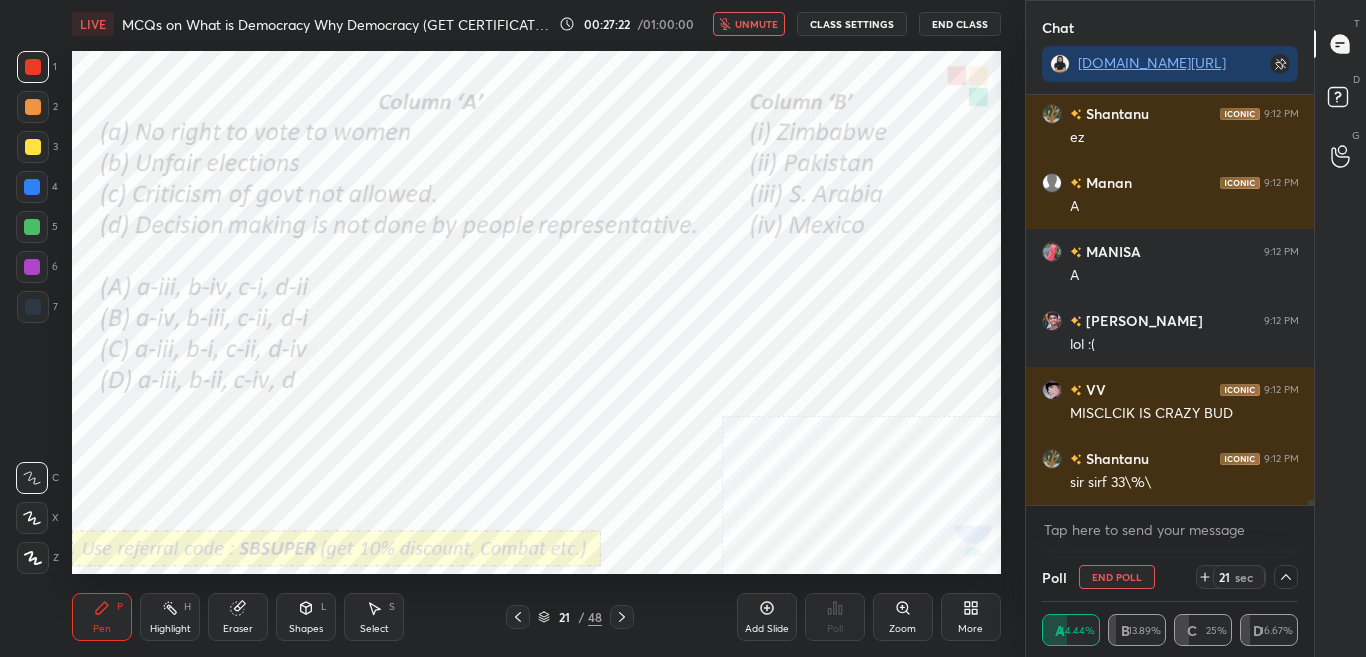 click on "unmute" at bounding box center [756, 24] 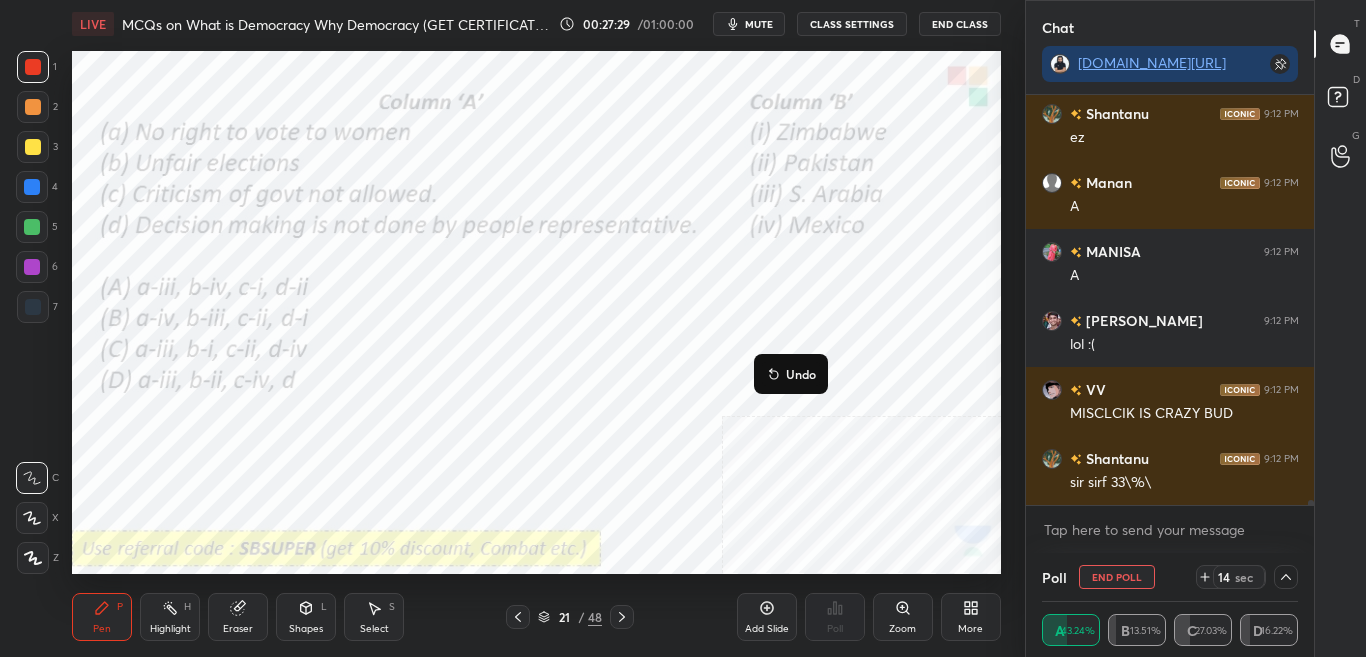 drag, startPoint x: 38, startPoint y: 554, endPoint x: 49, endPoint y: 504, distance: 51.1957 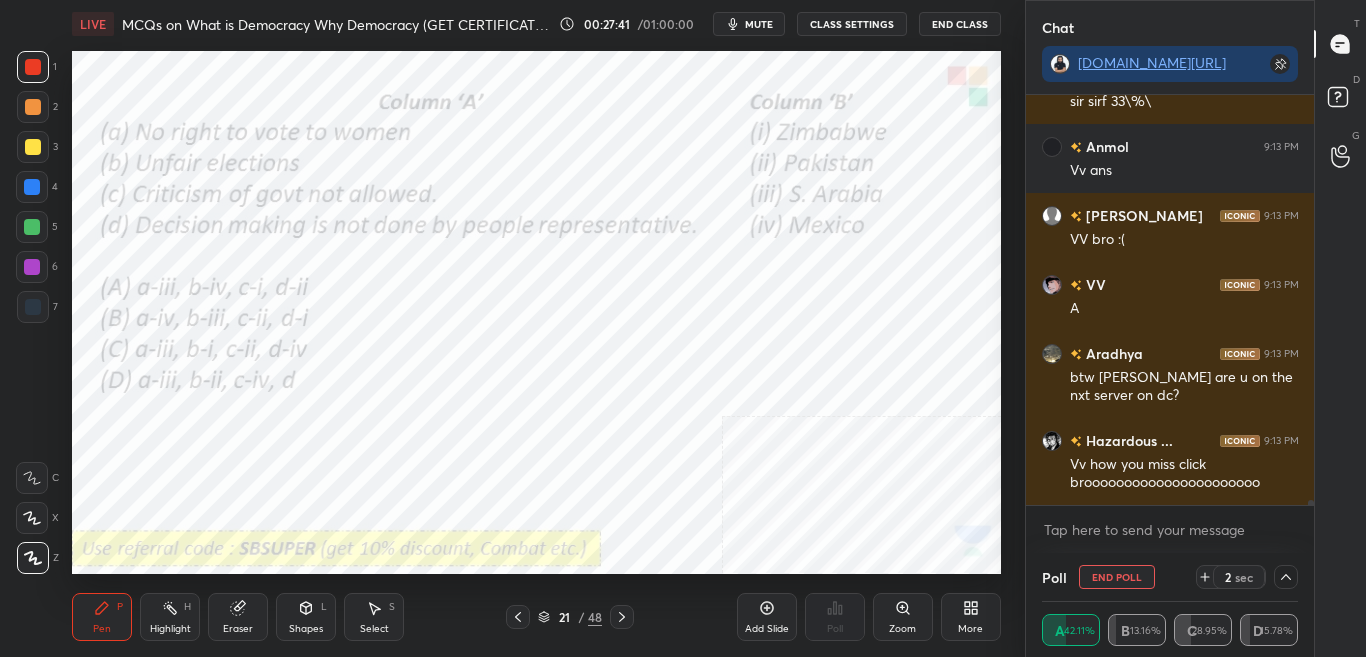 scroll, scrollTop: 35889, scrollLeft: 0, axis: vertical 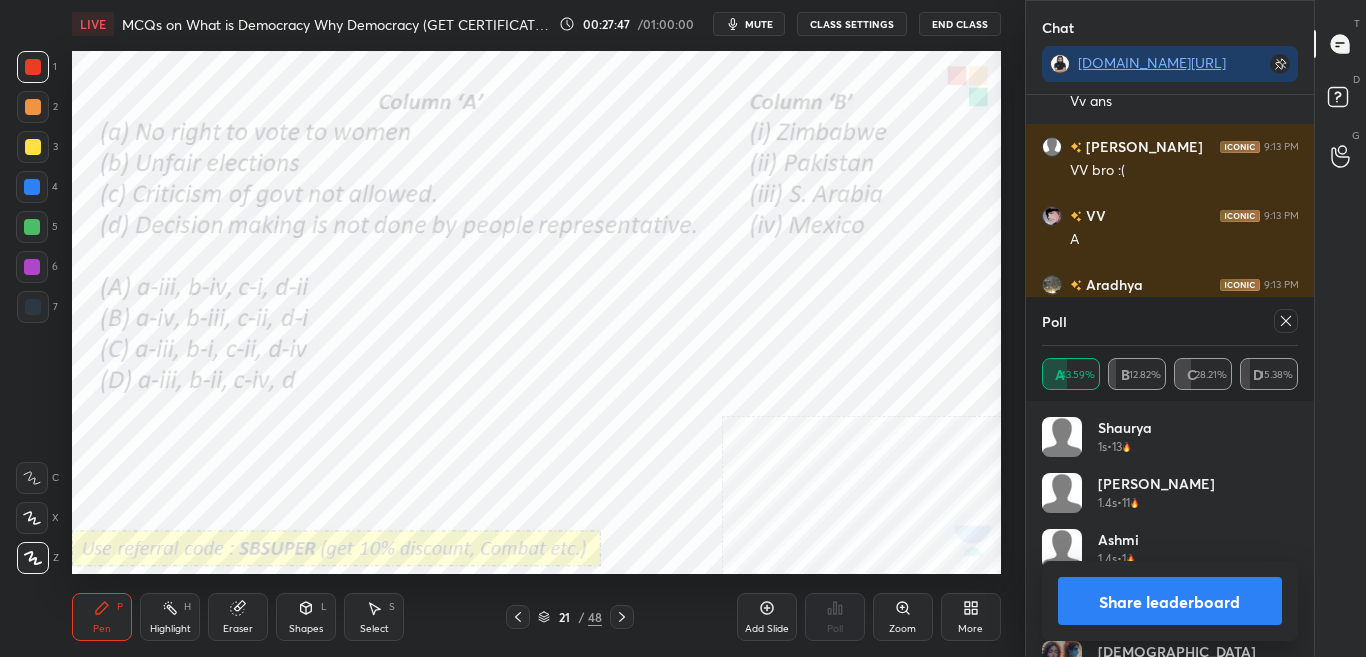 click on "Share leaderboard" at bounding box center (1170, 601) 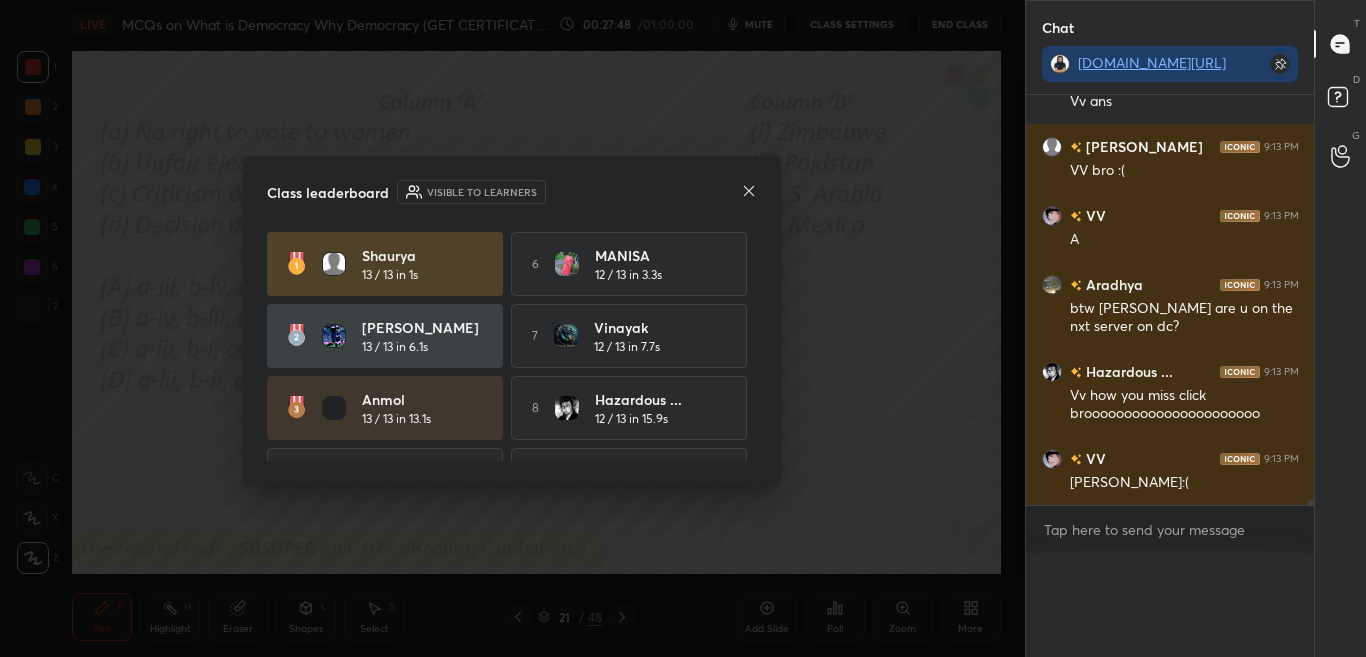 scroll, scrollTop: 0, scrollLeft: 0, axis: both 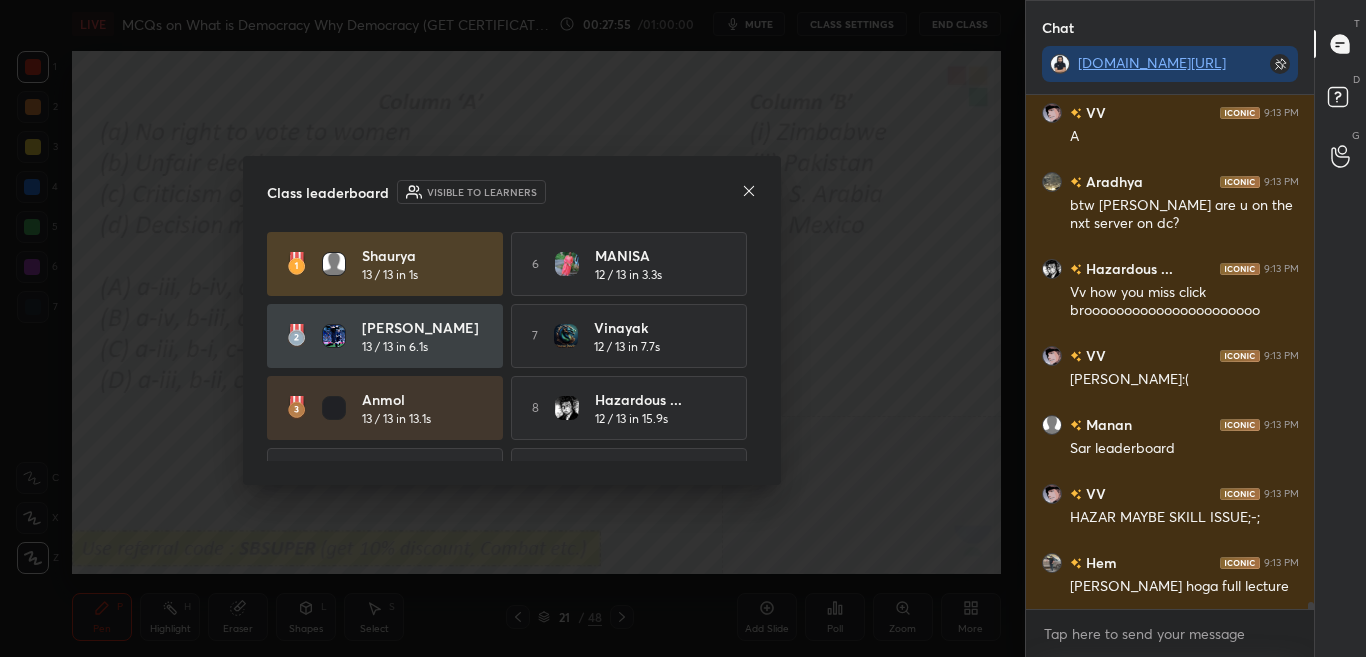click 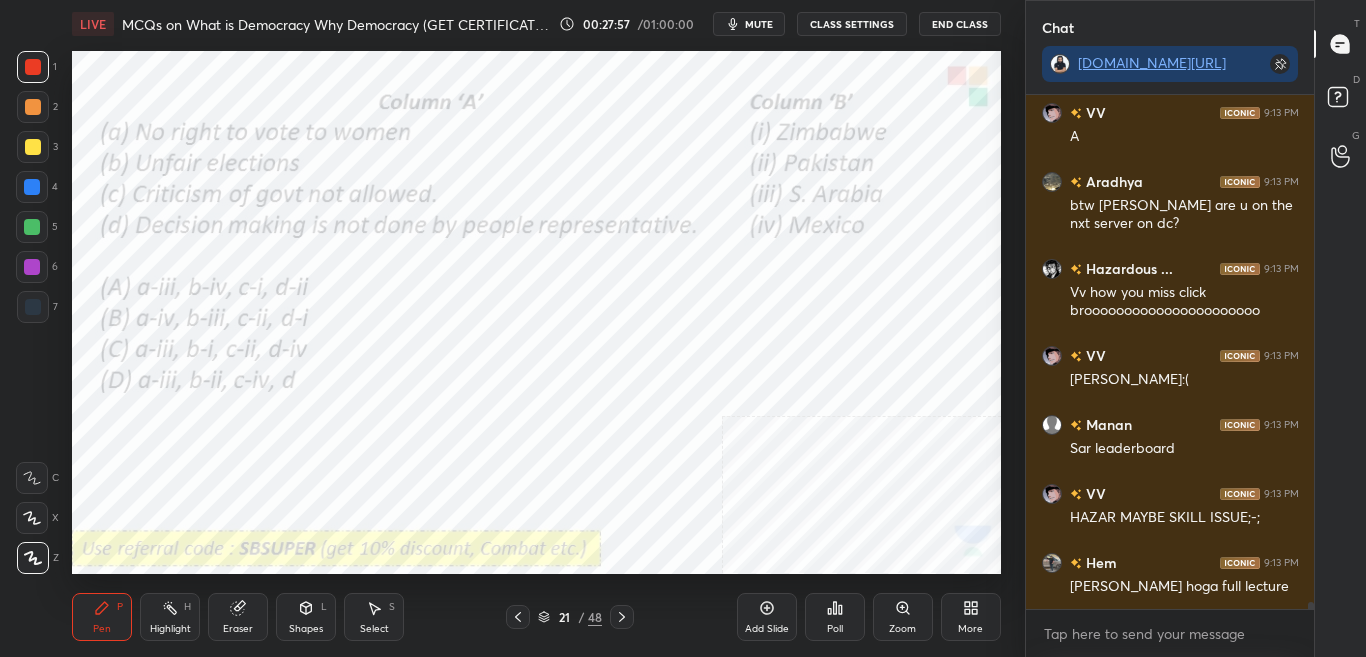 click 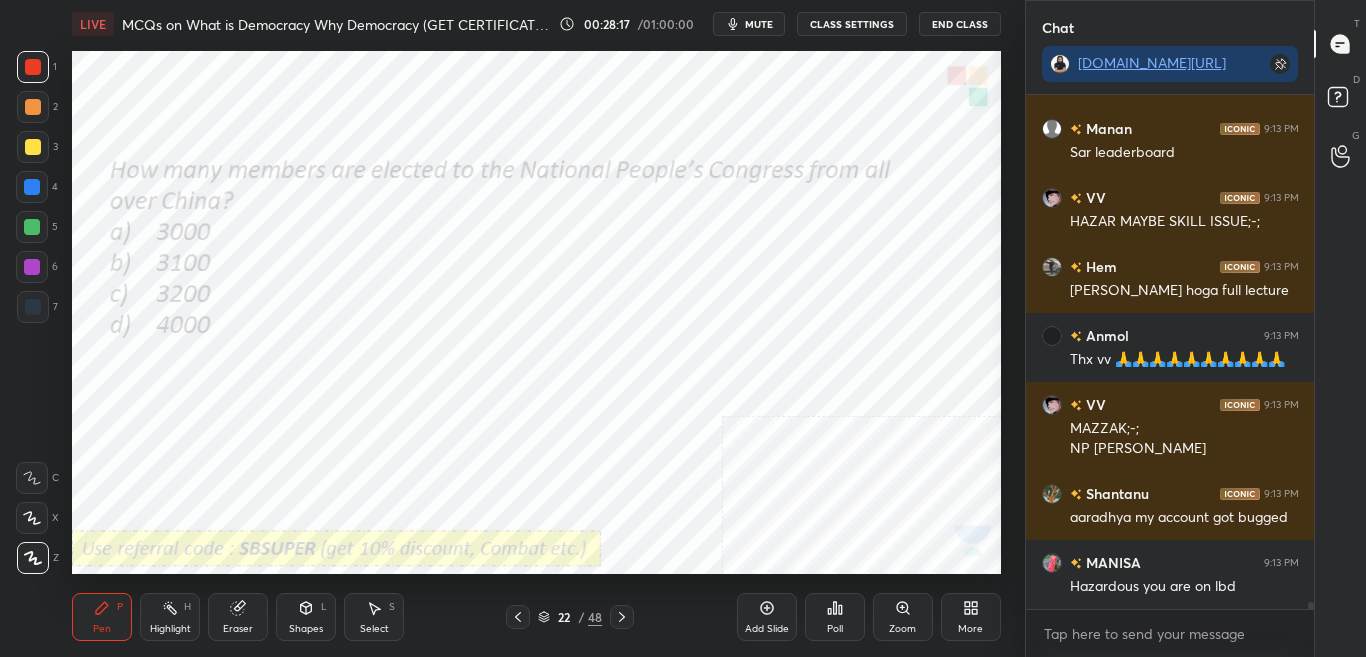 click on "Poll" at bounding box center [835, 617] 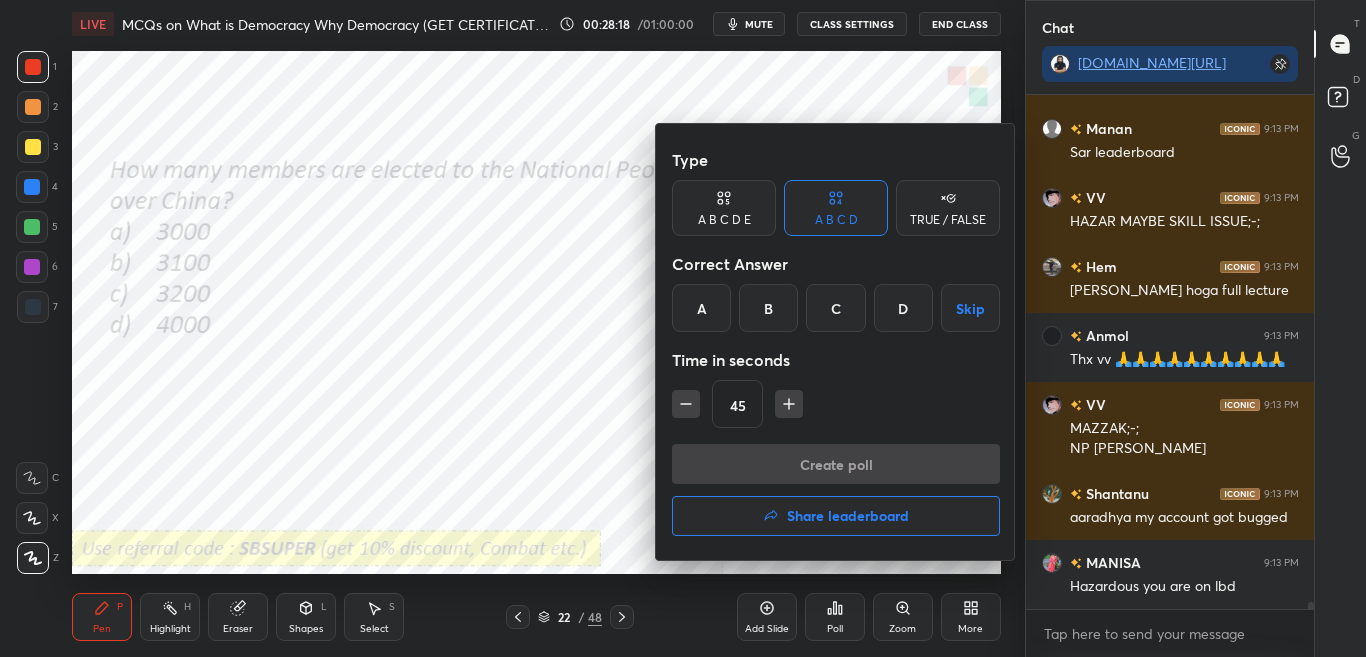 click on "A" at bounding box center (701, 308) 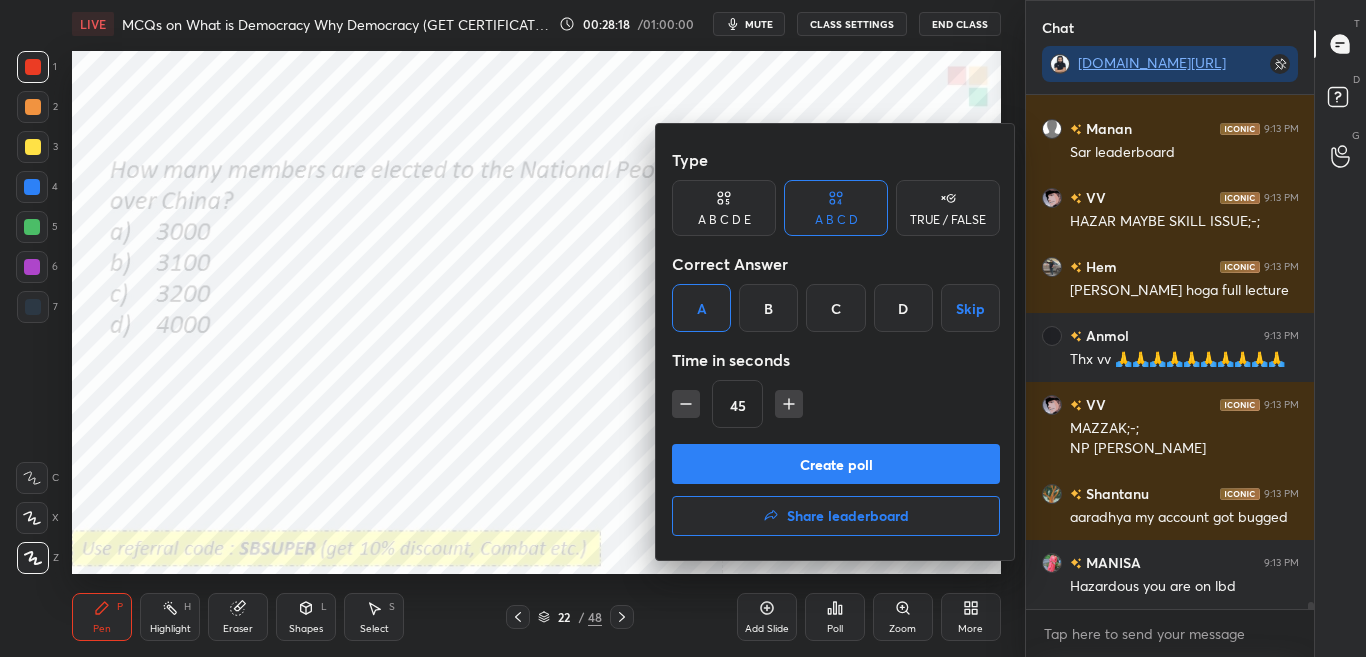 click on "Create poll" at bounding box center [836, 464] 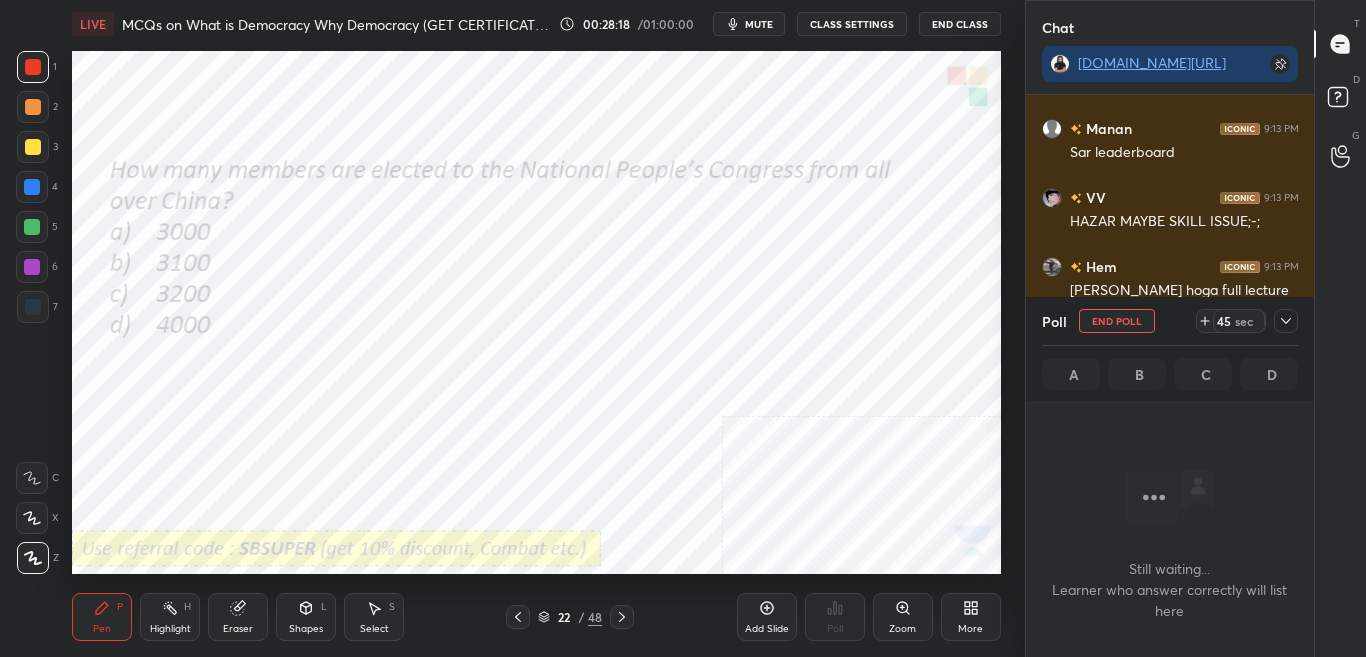 scroll, scrollTop: 299, scrollLeft: 282, axis: both 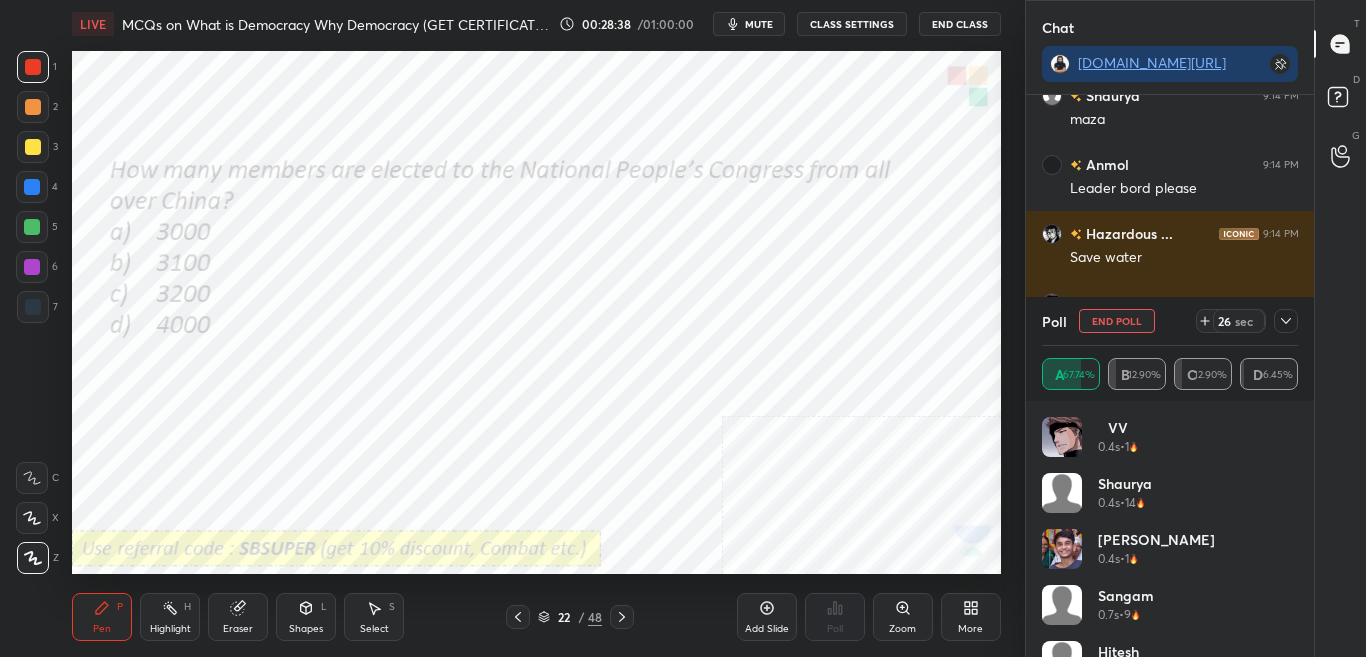 click 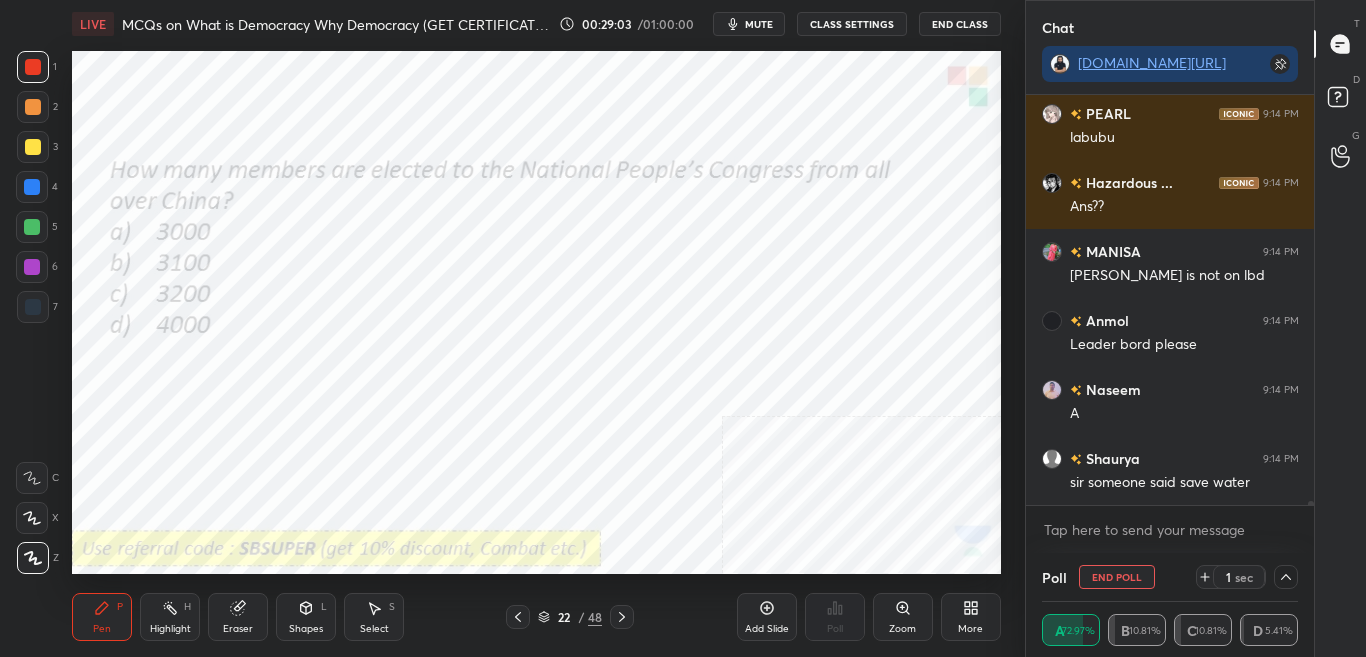 scroll, scrollTop: 38189, scrollLeft: 0, axis: vertical 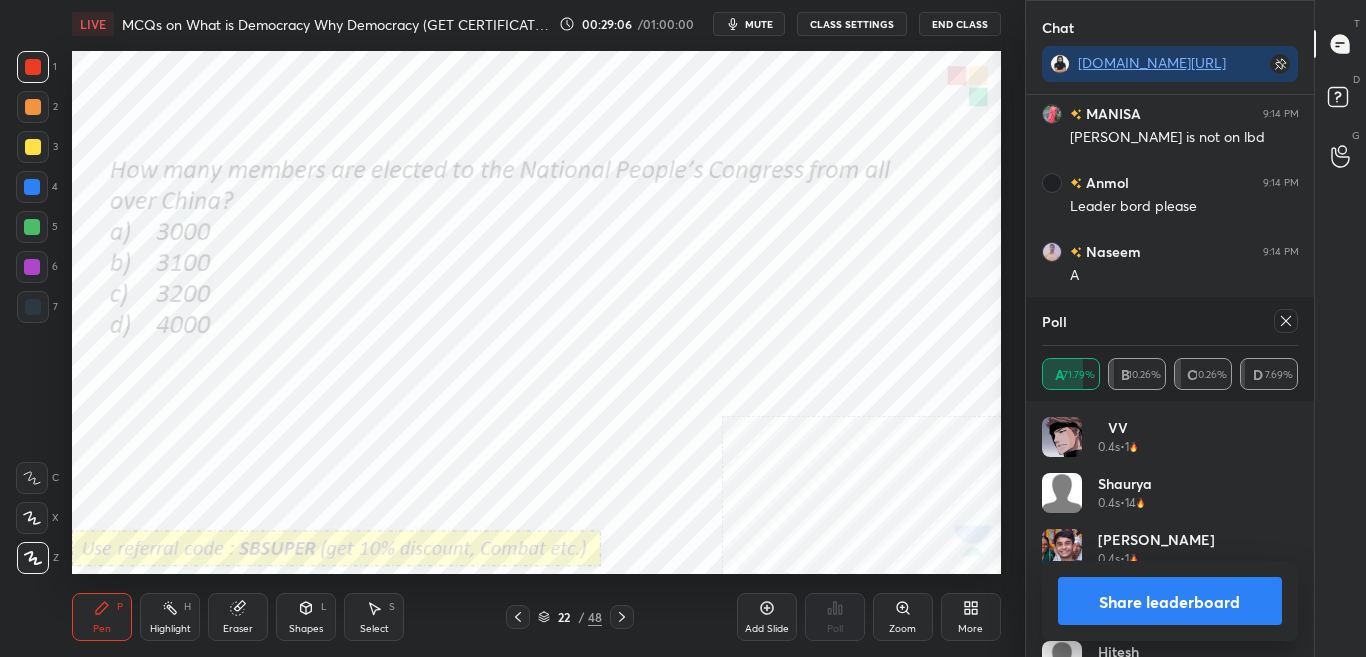 drag, startPoint x: 1278, startPoint y: 316, endPoint x: 1290, endPoint y: 332, distance: 20 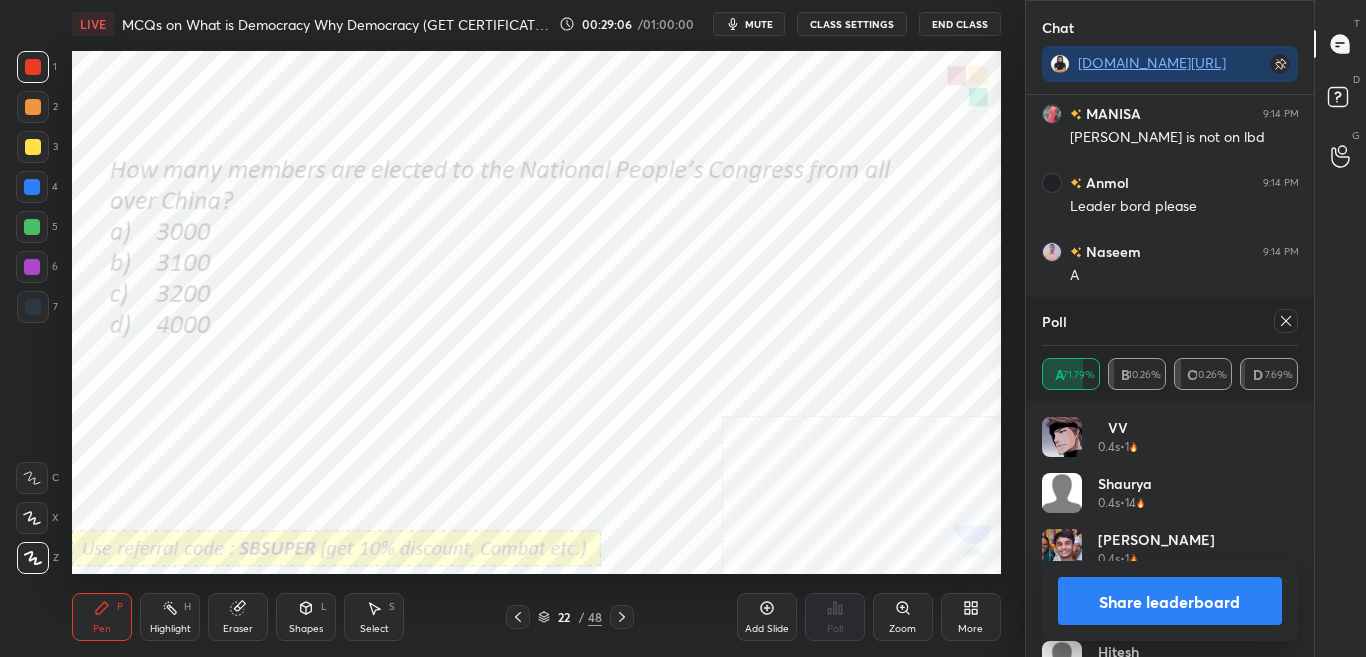 click 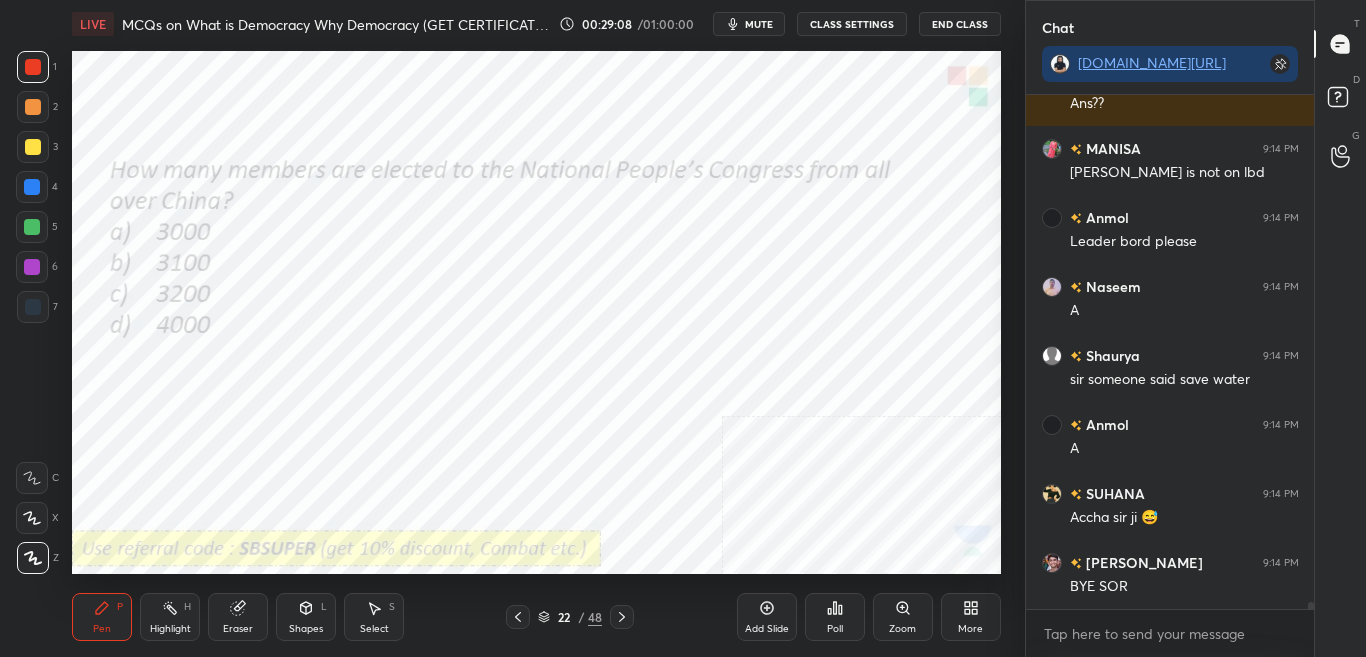 click 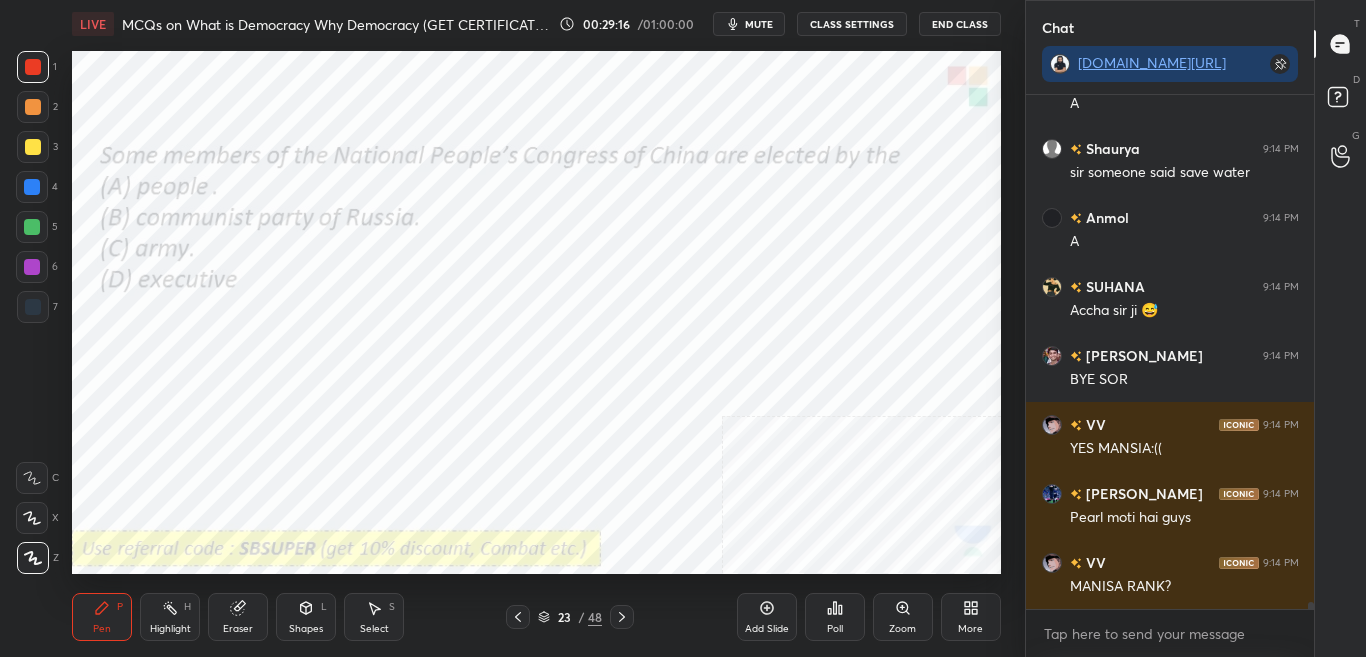click on "Poll" at bounding box center (835, 617) 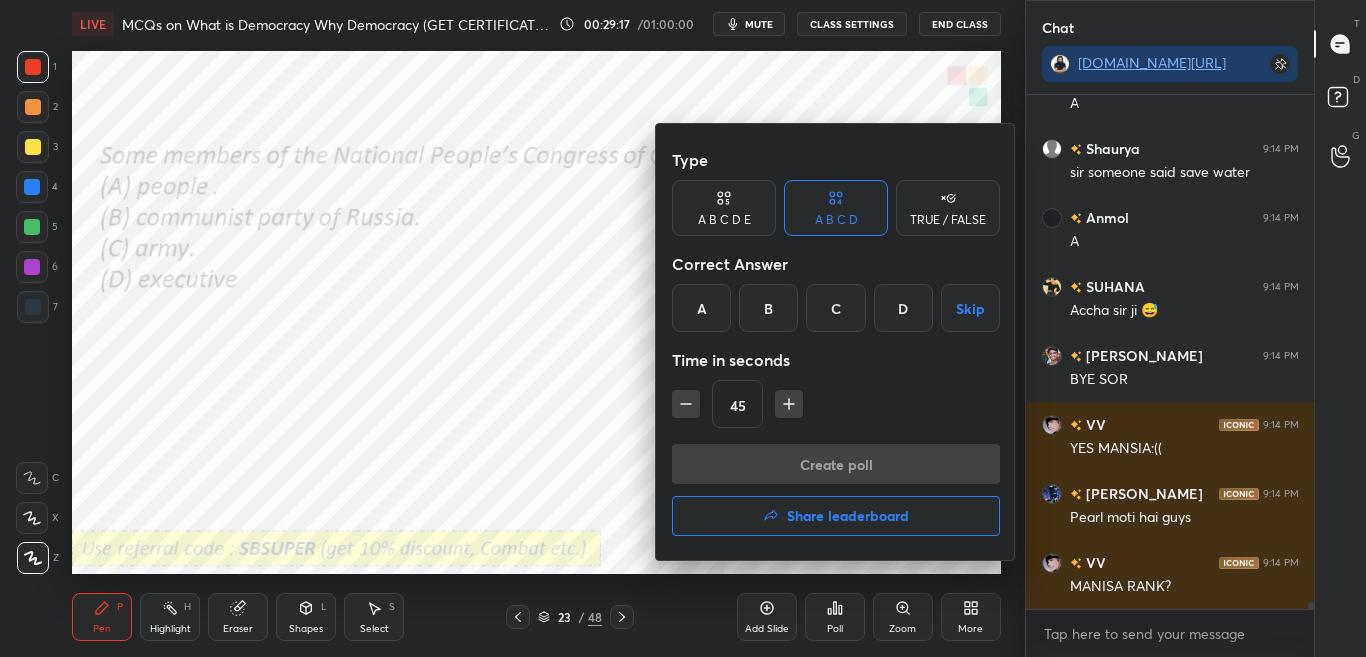 click at bounding box center (683, 328) 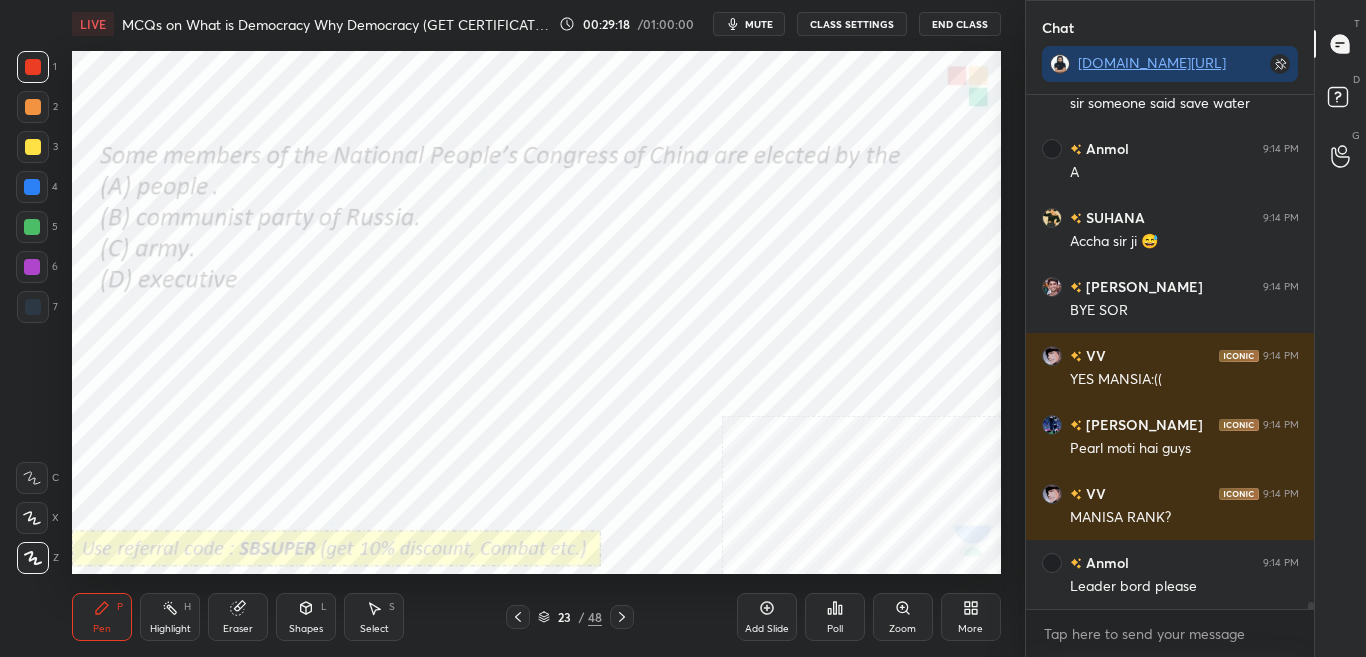 click on "Poll" at bounding box center [835, 629] 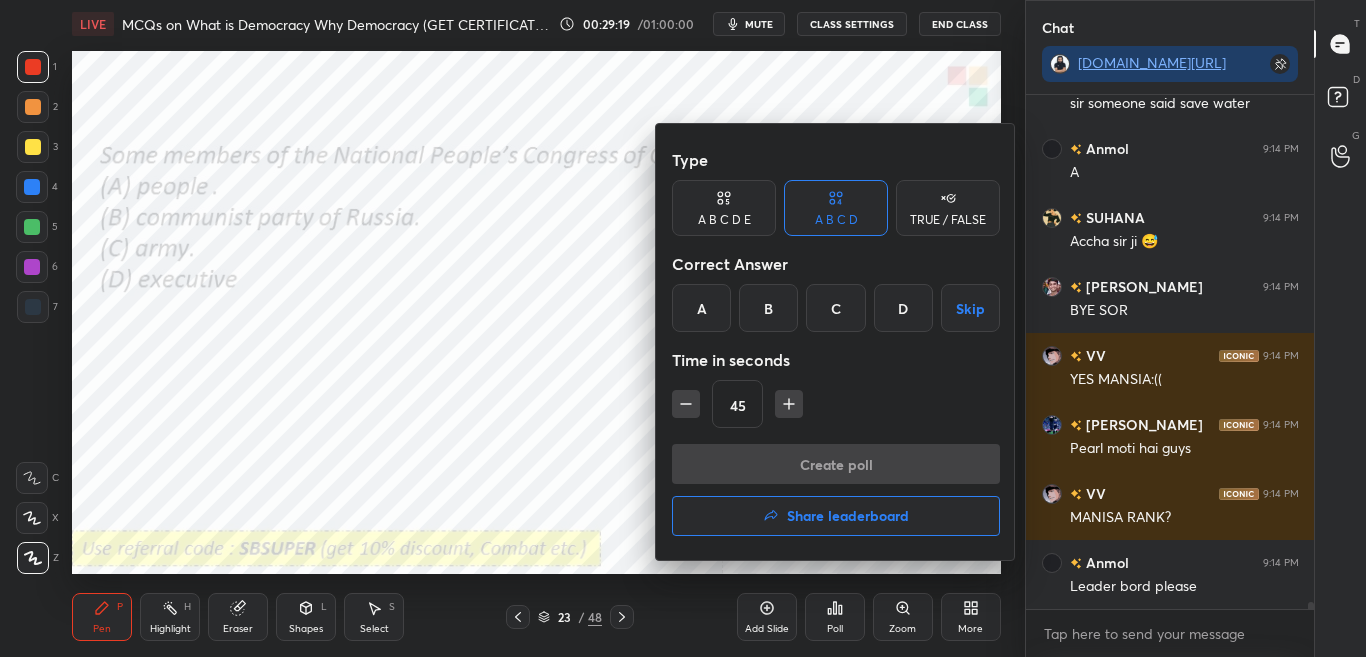 click at bounding box center [683, 328] 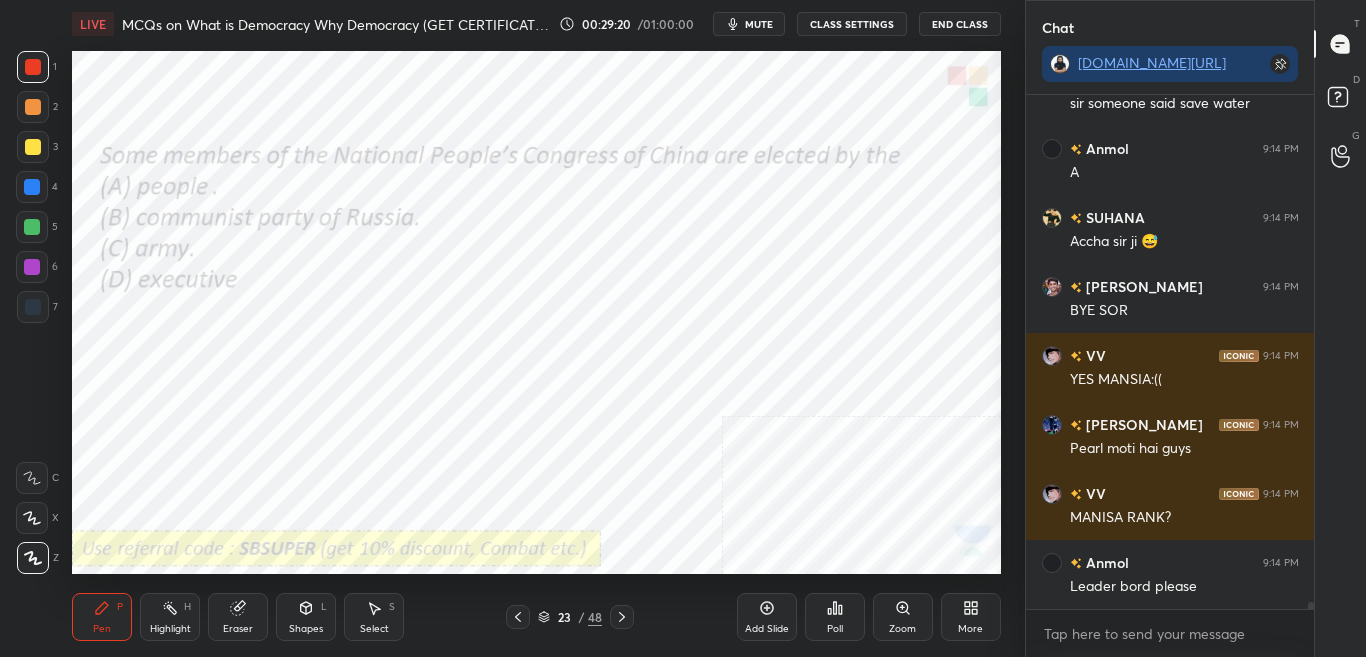 click on "Poll" at bounding box center [835, 617] 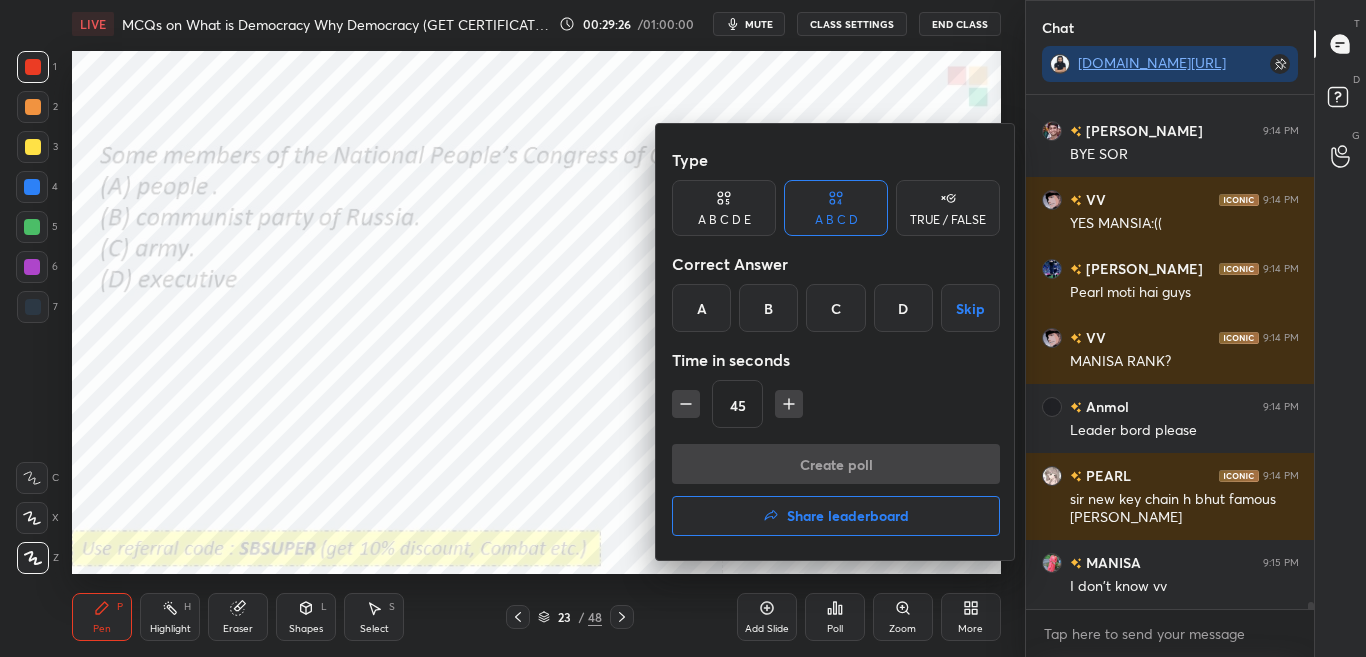 drag, startPoint x: 846, startPoint y: 310, endPoint x: 857, endPoint y: 372, distance: 62.968246 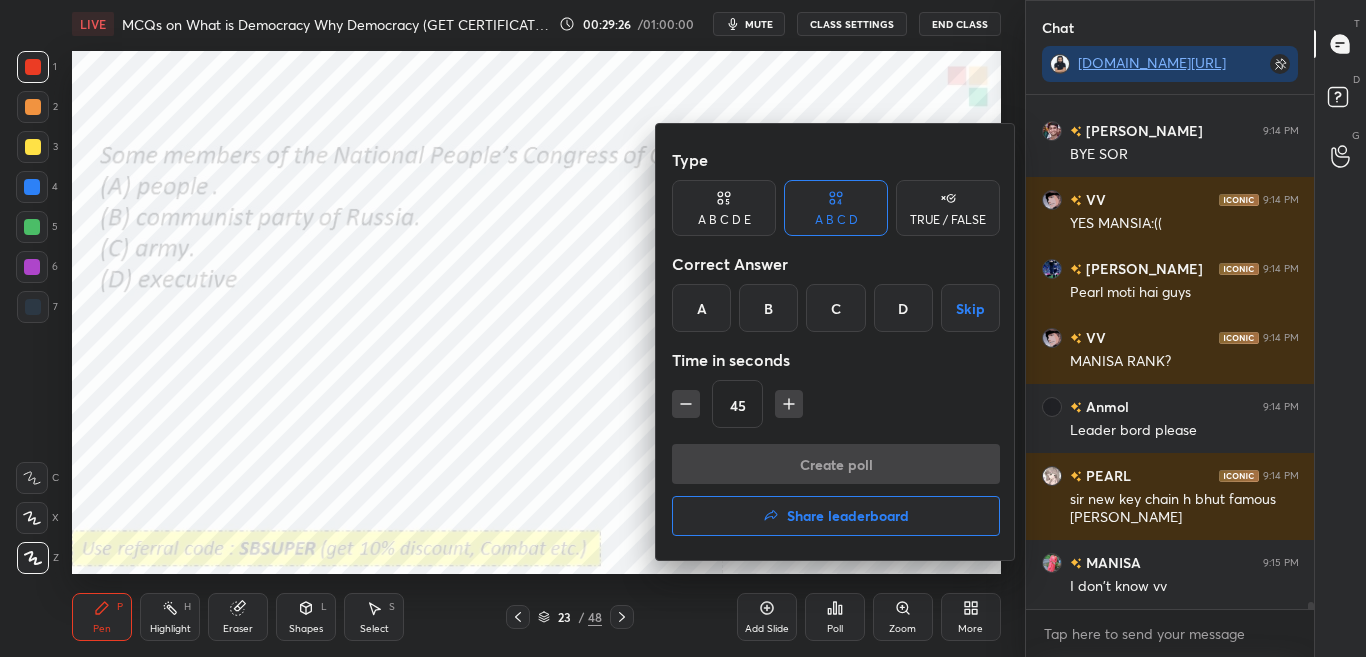 click on "Type A B C D E A B C D TRUE / FALSE Correct Answer A B C D Skip Time in seconds 45" at bounding box center (836, 292) 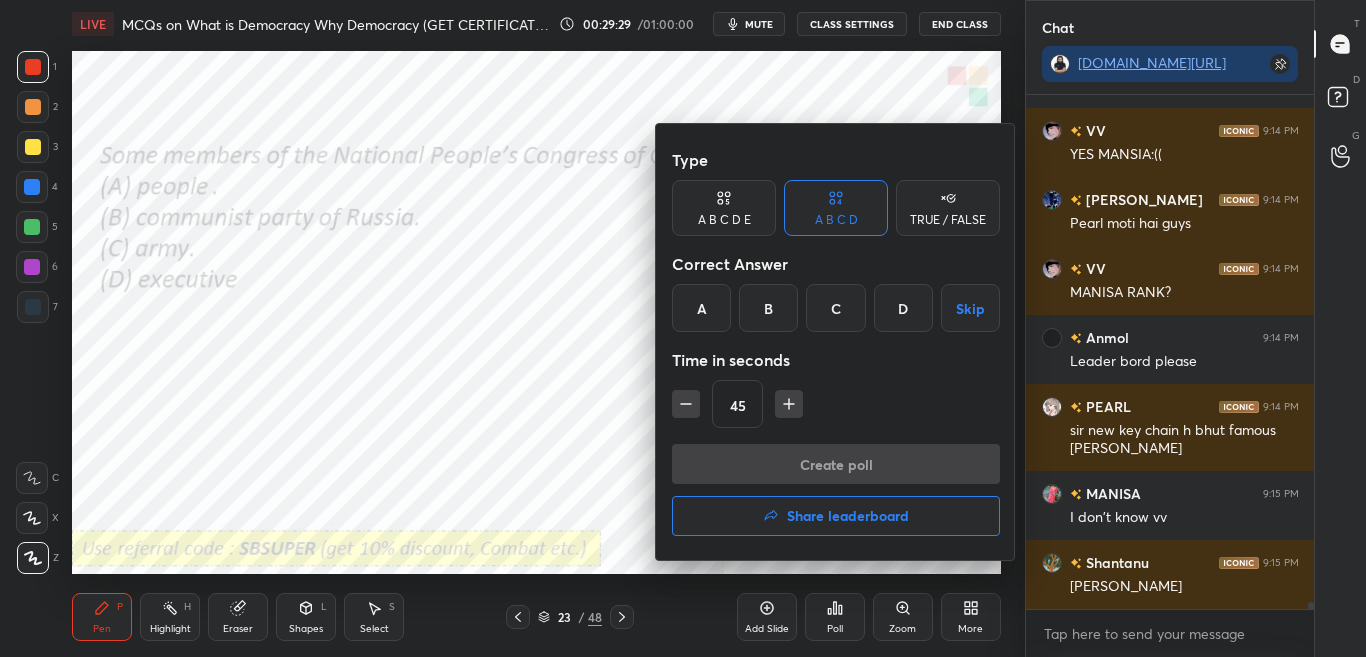 click at bounding box center (683, 328) 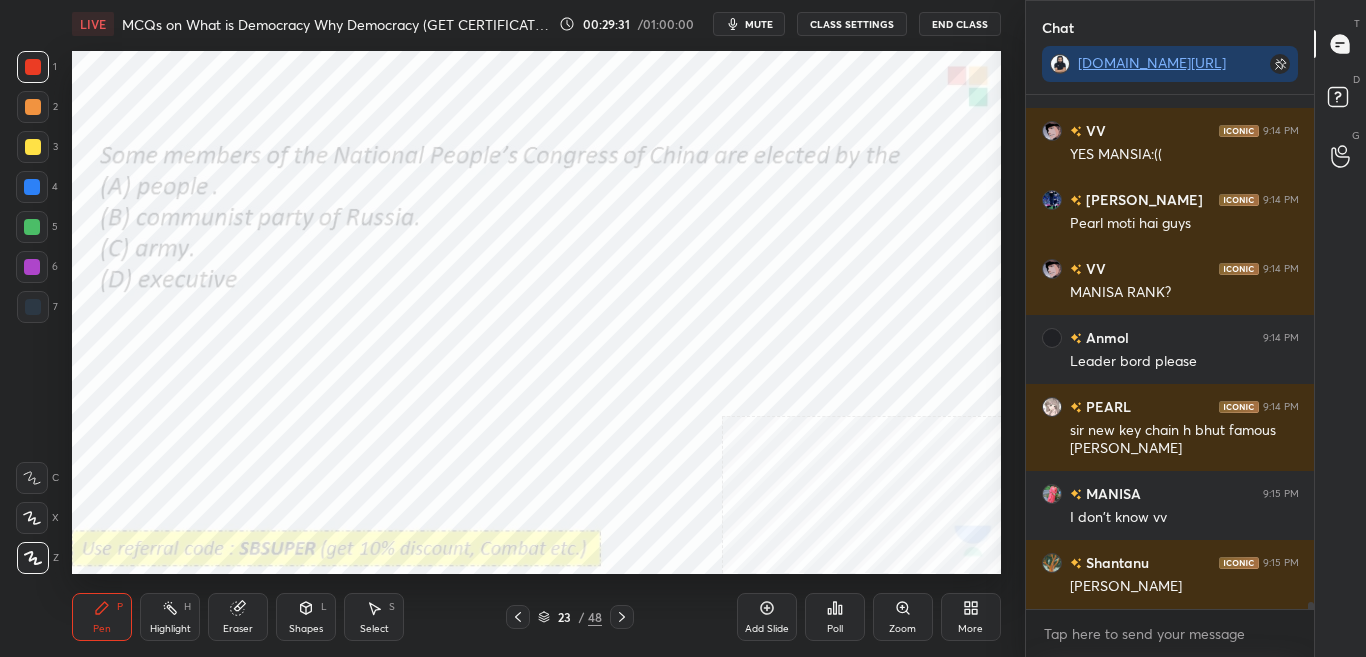 click on "Poll" at bounding box center [835, 629] 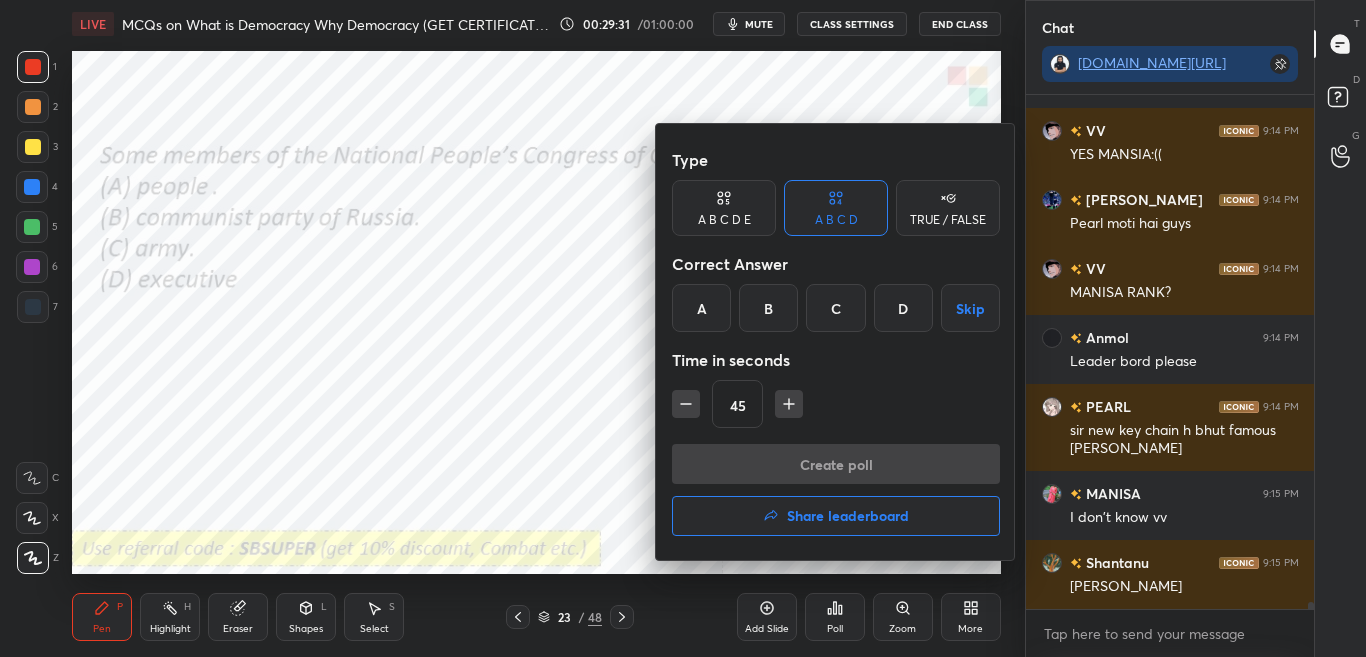 click on "C" at bounding box center [835, 308] 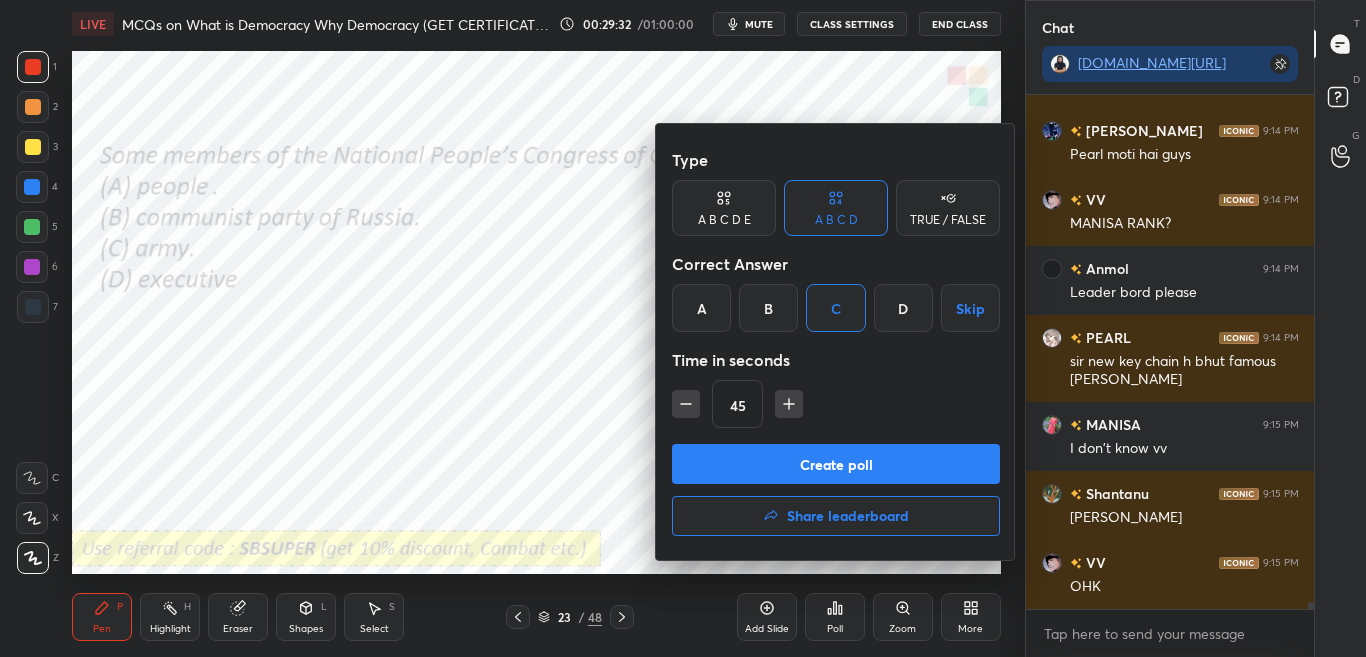 click on "Create poll" at bounding box center (836, 464) 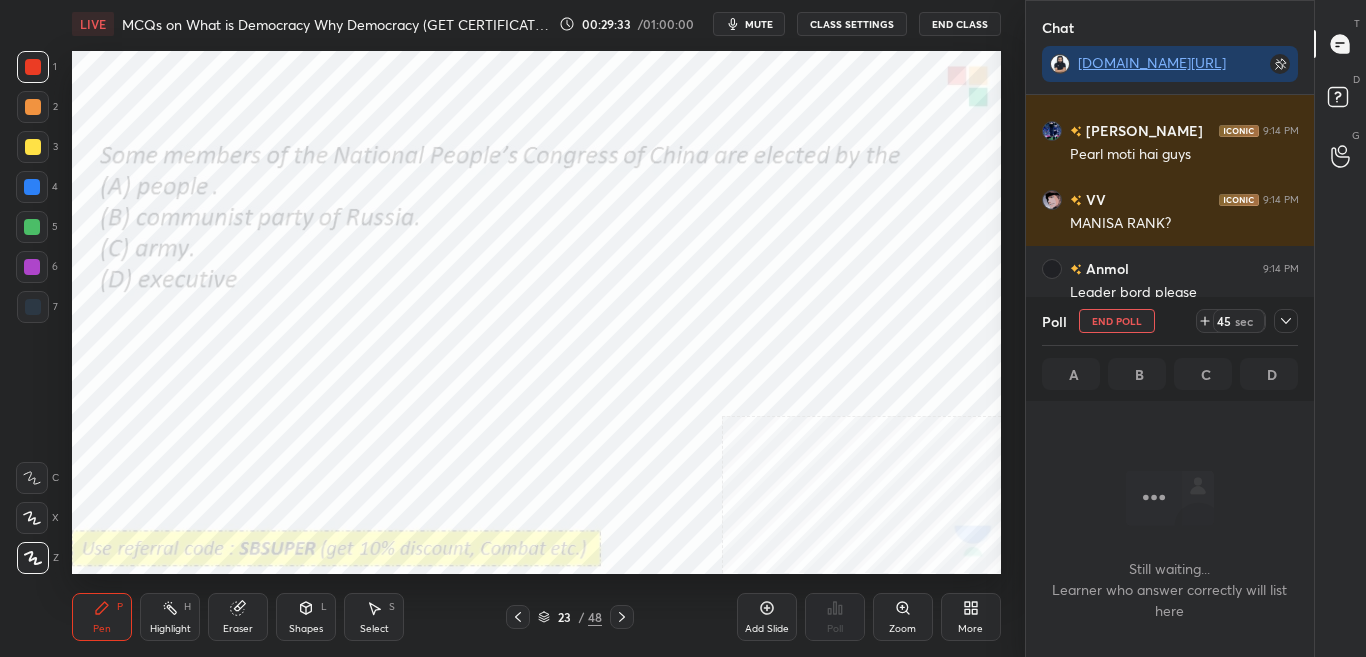 click 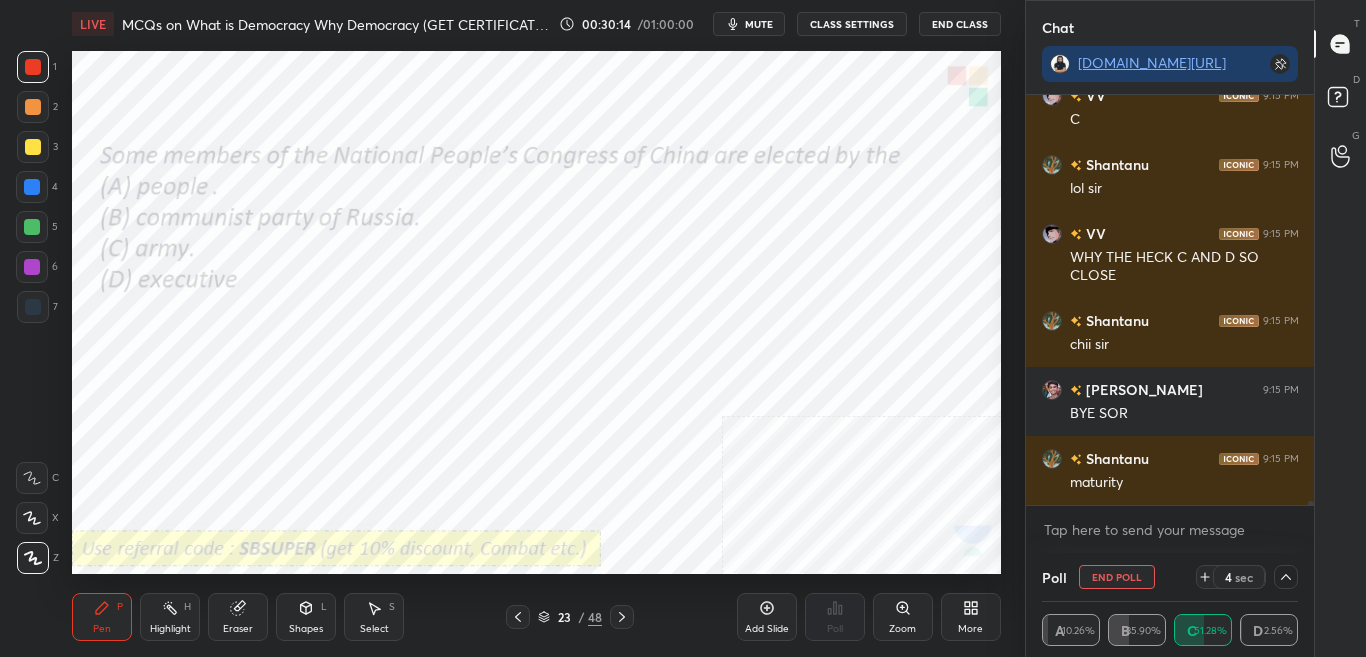 scroll, scrollTop: 39728, scrollLeft: 0, axis: vertical 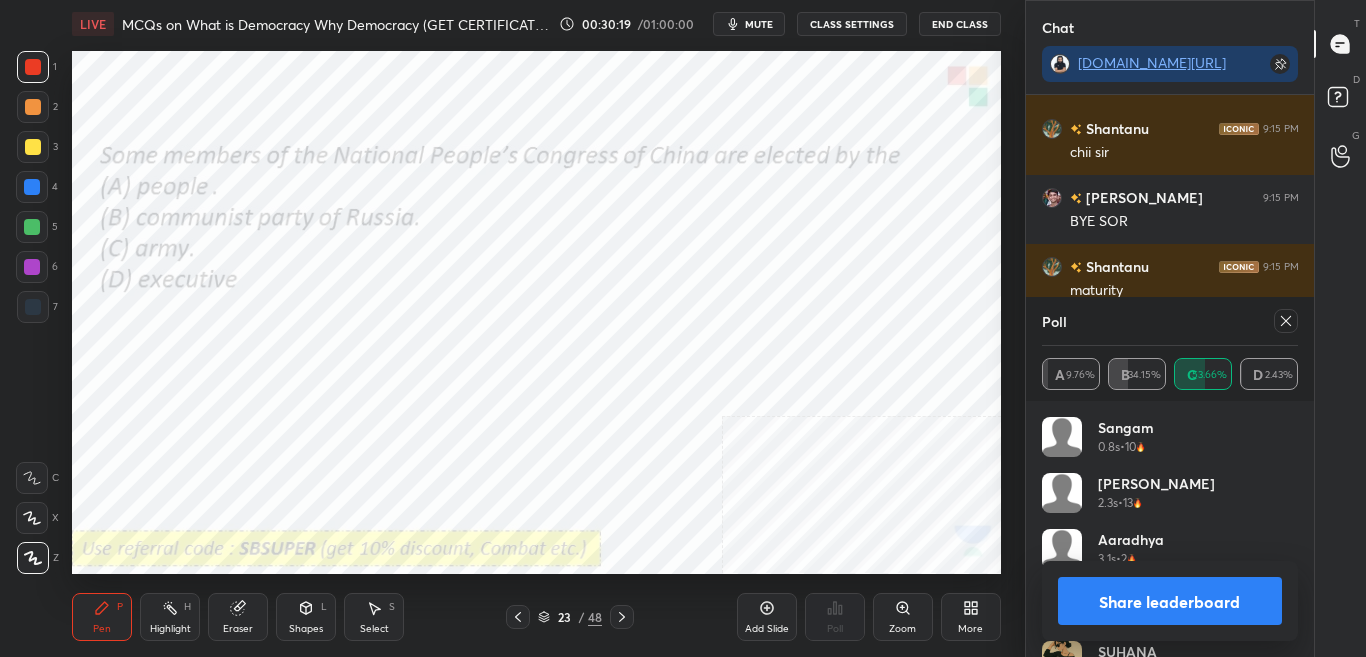 click on "Share leaderboard" at bounding box center [1170, 601] 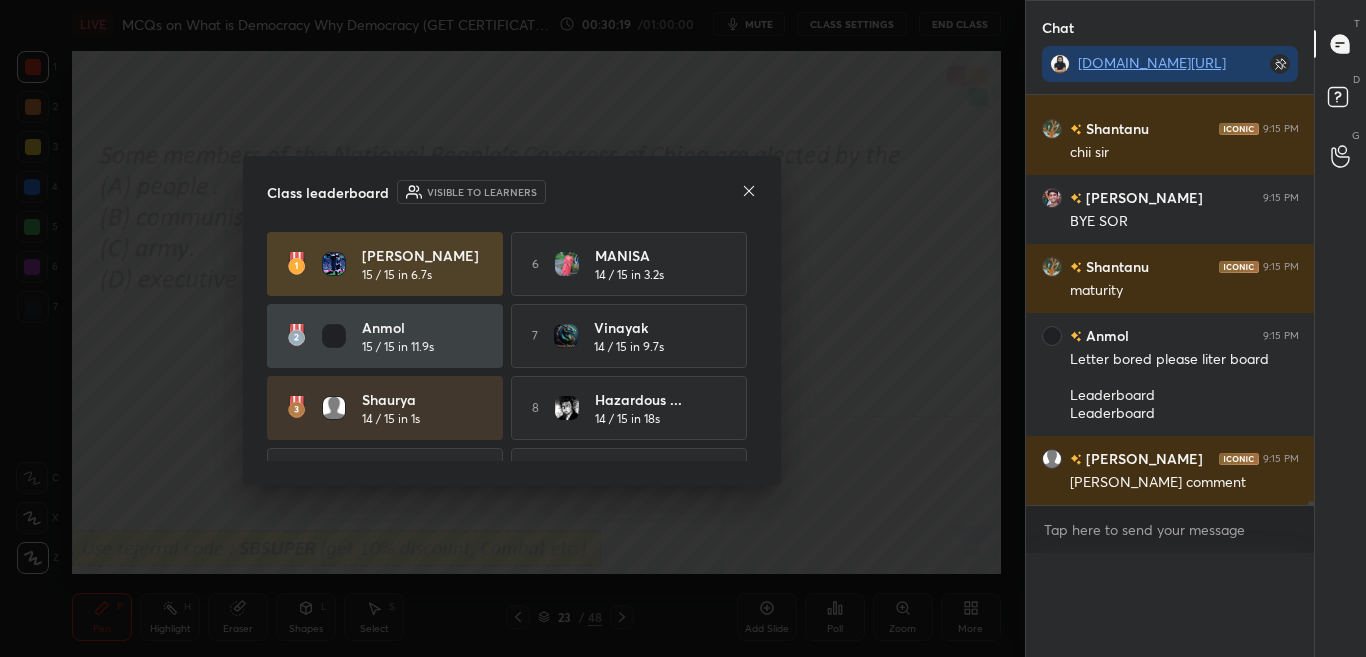 scroll, scrollTop: 0, scrollLeft: 0, axis: both 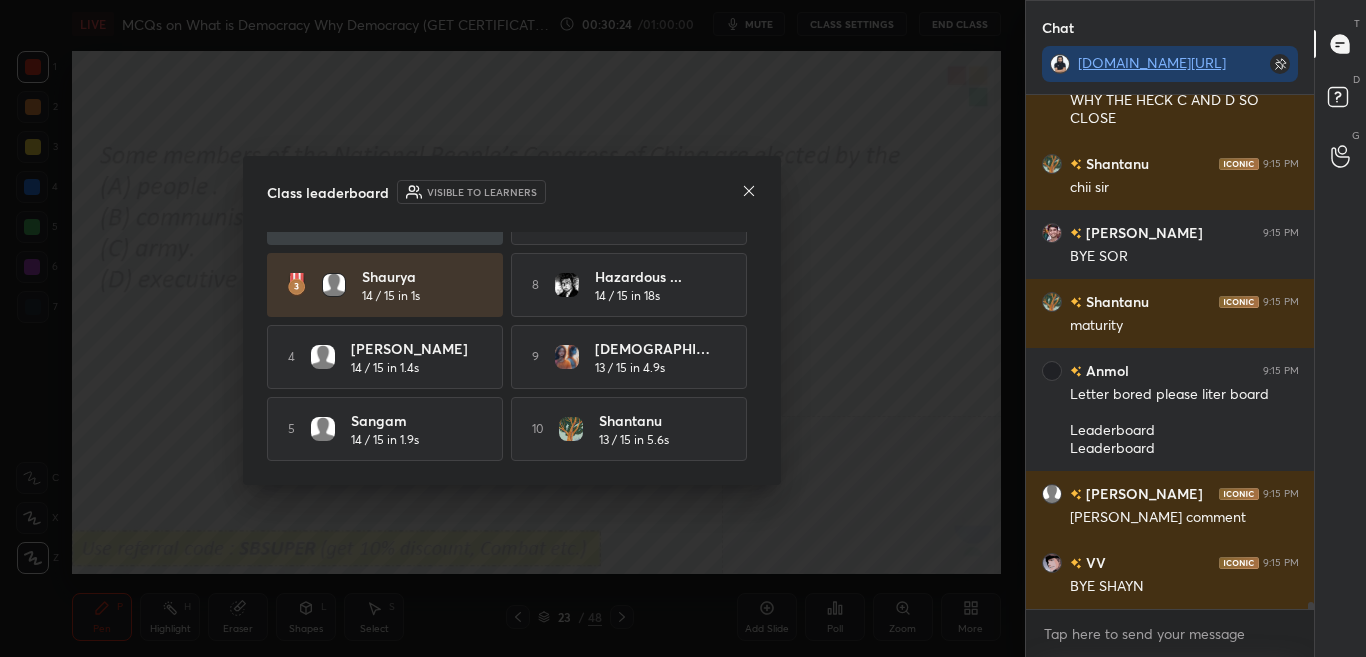 click on "Class leaderboard Visible to learners [PERSON_NAME] 15 / 15 in 6.7s 6 MANISA 14 / 15 in 3.2s [PERSON_NAME] 15 / 15 in 11.9s 7 [PERSON_NAME] 14 / 15 in 9.7s Shaurya 14 / 15 in 1s 8 Hazardous ... 14 / 15 in 18s 4 [PERSON_NAME] 14 / 15 in 1.4s 9 [DEMOGRAPHIC_DATA] 13 / 15 in 4.9s 5 Sangam 14 / 15 in 1.9s 10 [PERSON_NAME] 13 / 15 in 5.6s" at bounding box center [512, 320] 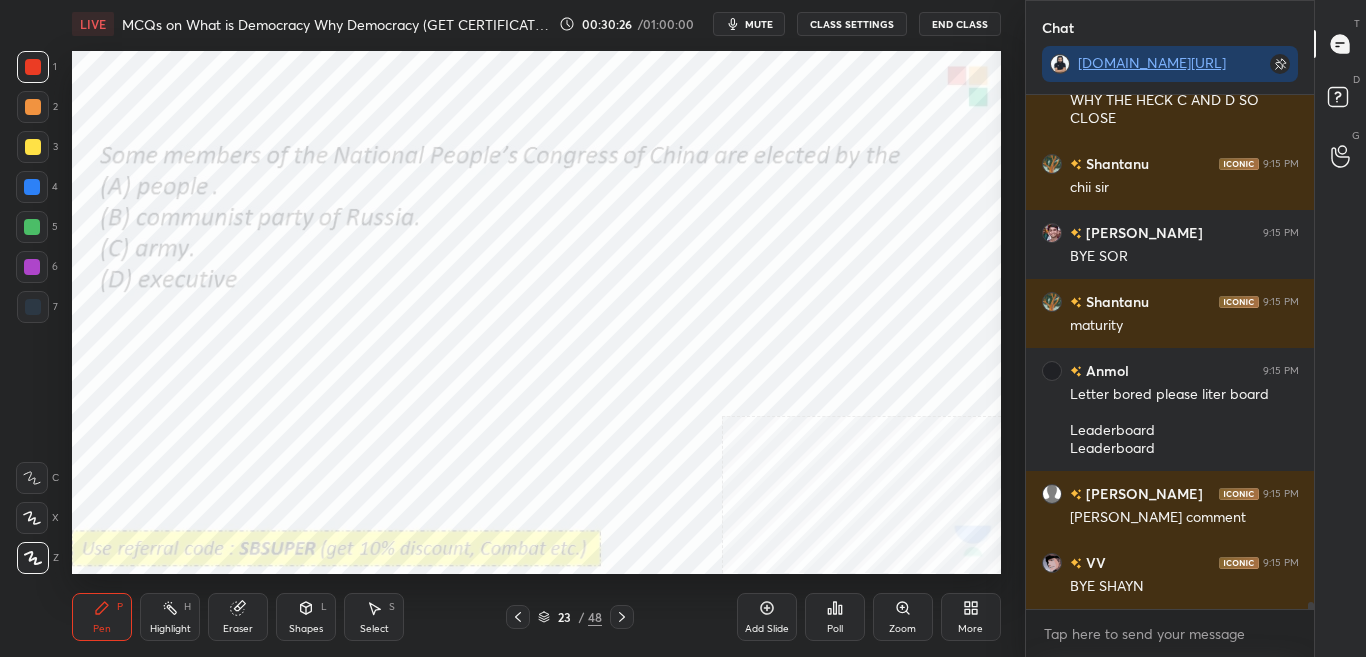 click 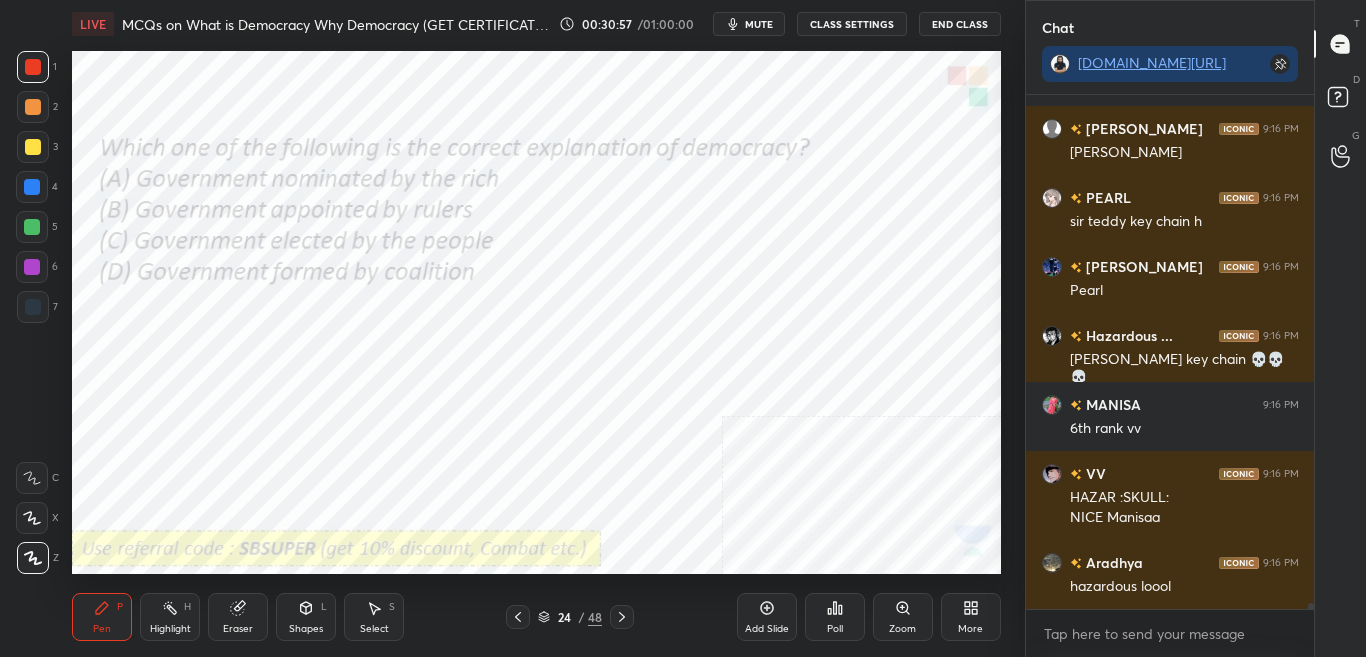 scroll, scrollTop: 40610, scrollLeft: 0, axis: vertical 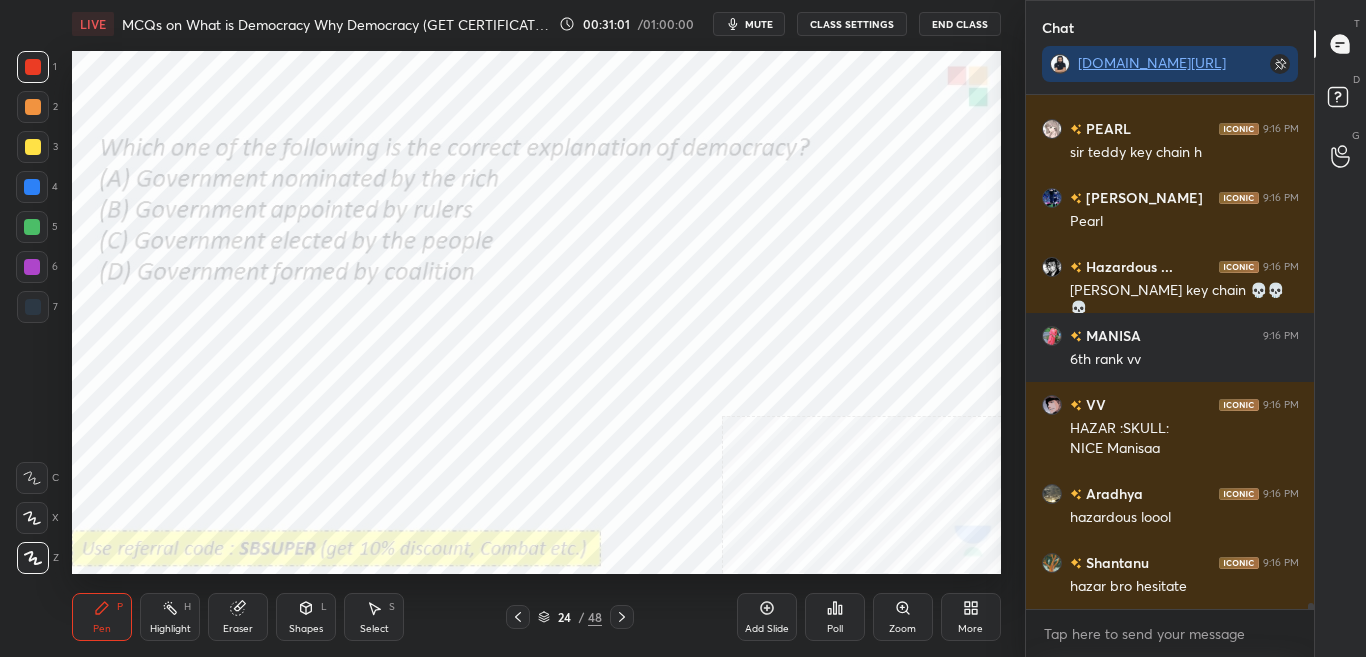 click on "Poll" at bounding box center [835, 629] 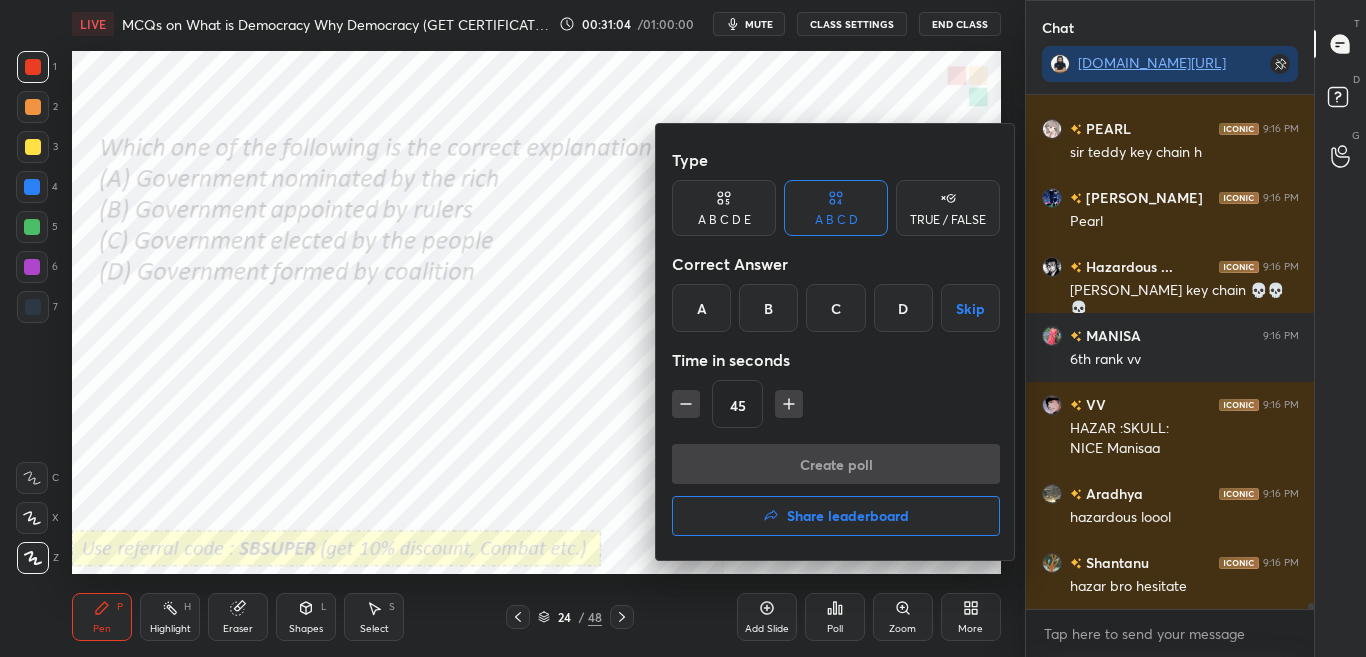 drag, startPoint x: 838, startPoint y: 312, endPoint x: 845, endPoint y: 328, distance: 17.464249 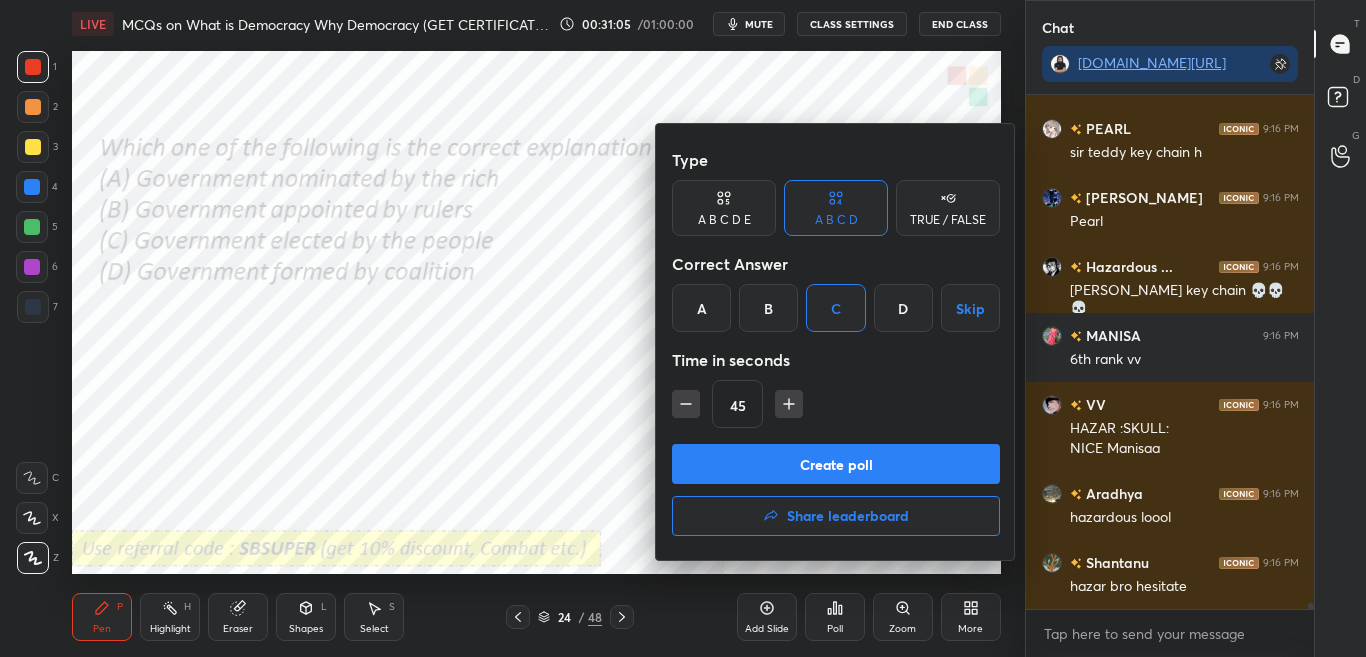 click on "Create poll" at bounding box center [836, 464] 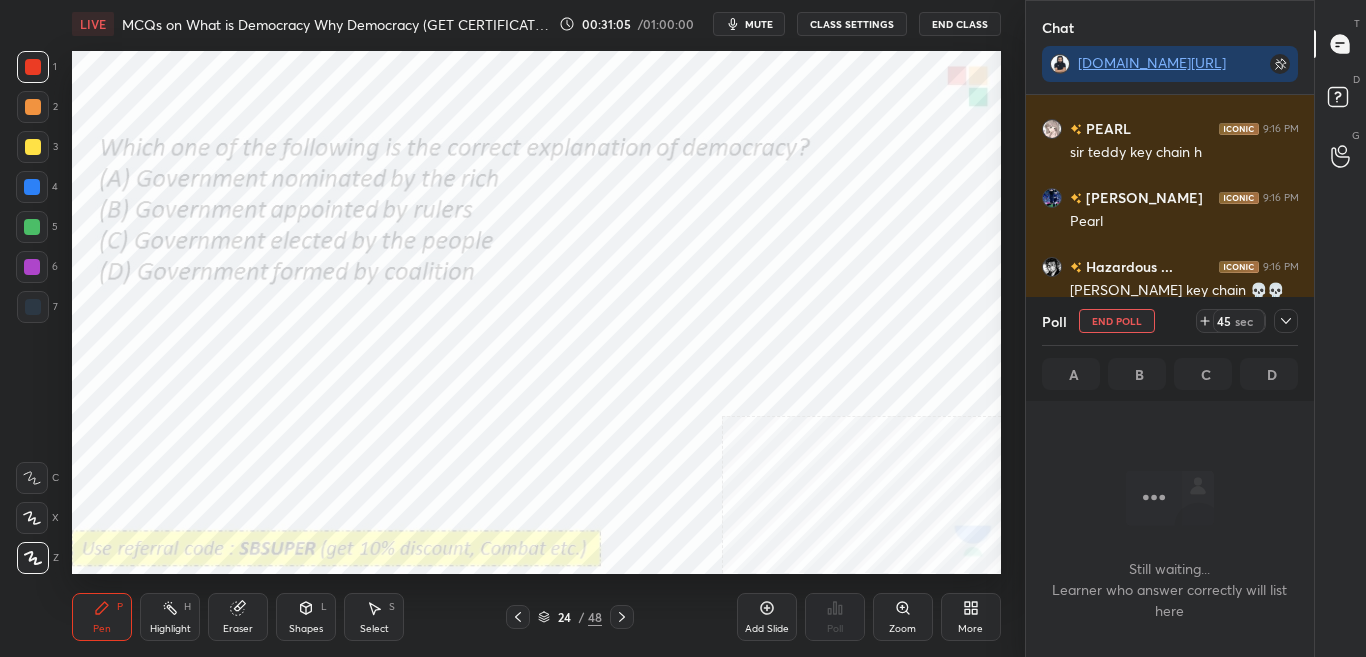 scroll, scrollTop: 280, scrollLeft: 282, axis: both 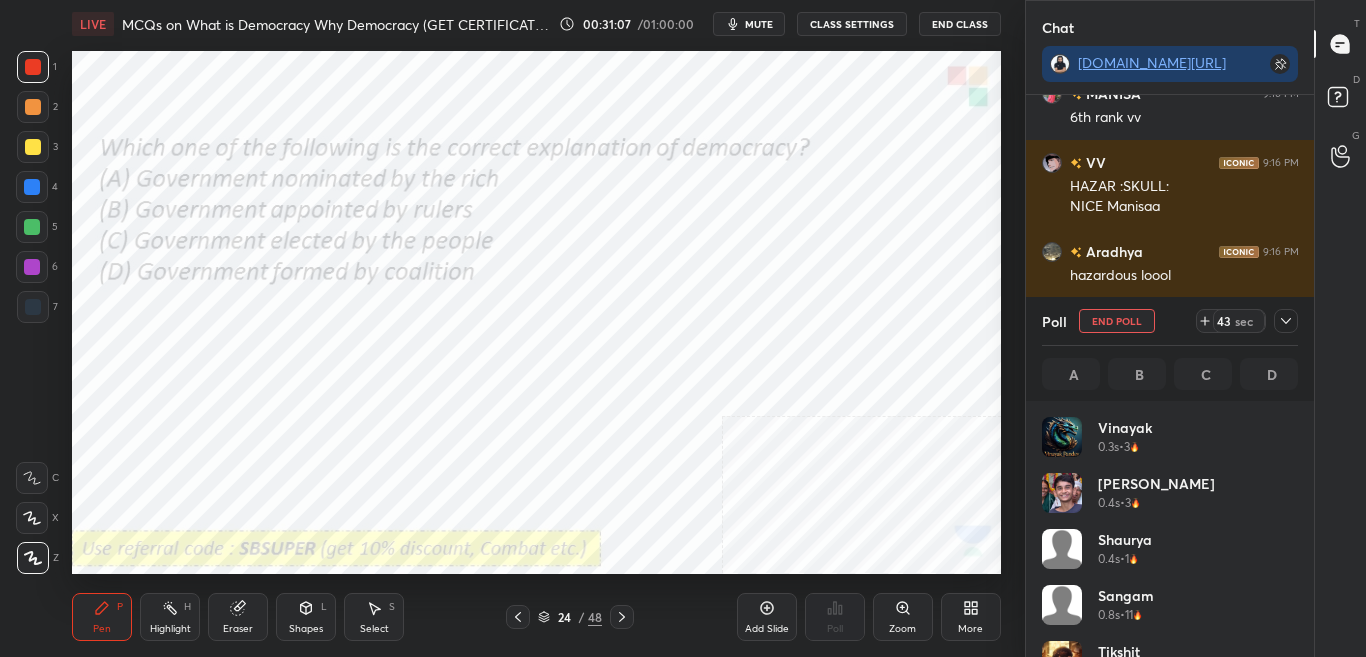 click 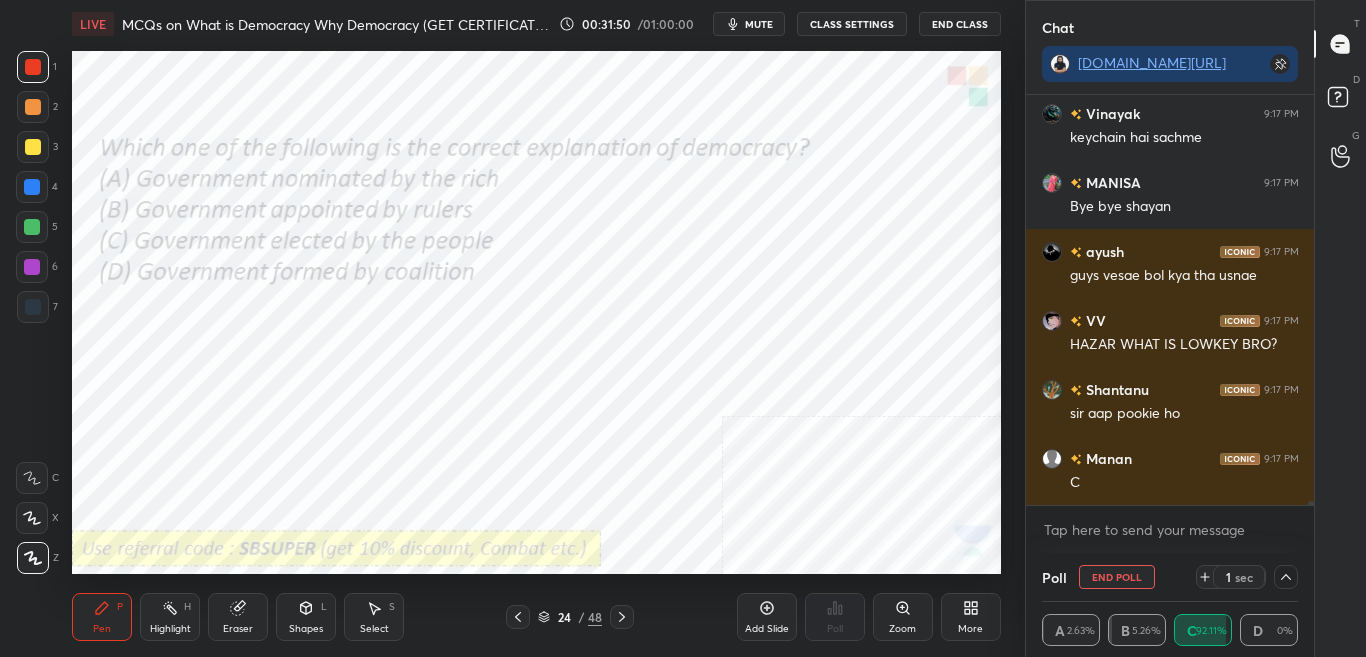 scroll, scrollTop: 42319, scrollLeft: 0, axis: vertical 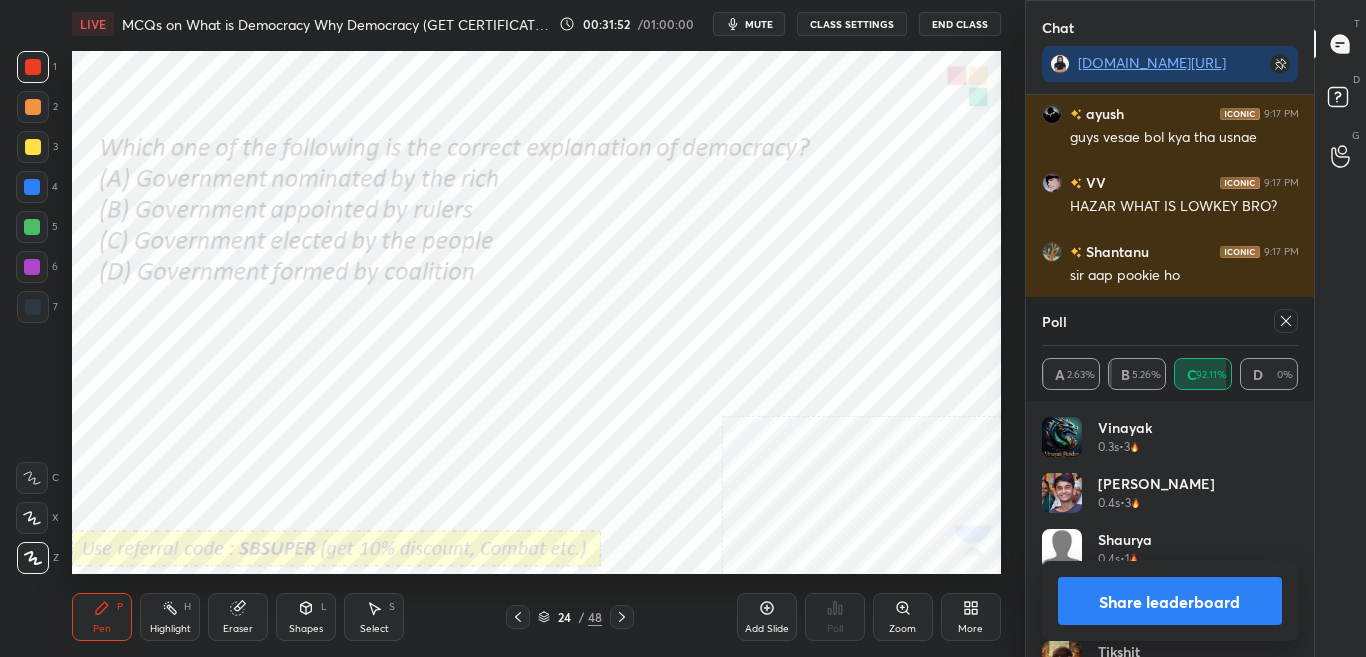 click on "Share leaderboard" at bounding box center [1170, 601] 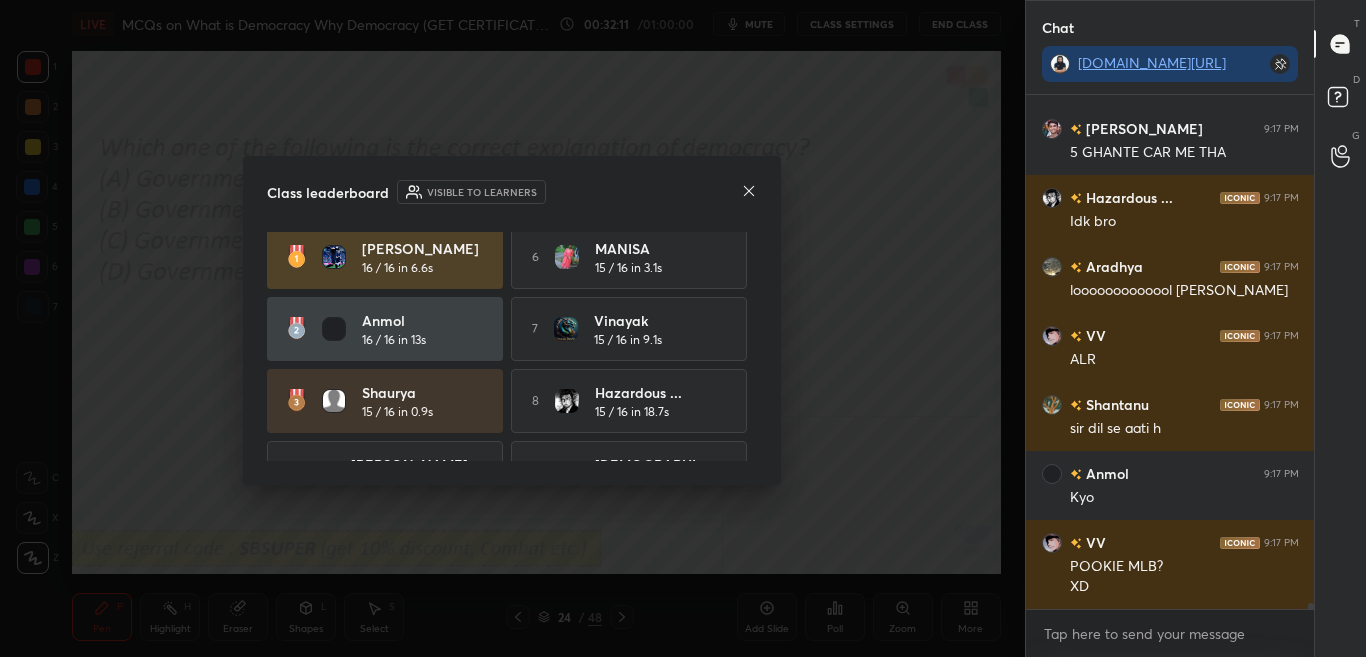 drag, startPoint x: 762, startPoint y: 367, endPoint x: 761, endPoint y: 387, distance: 20.024984 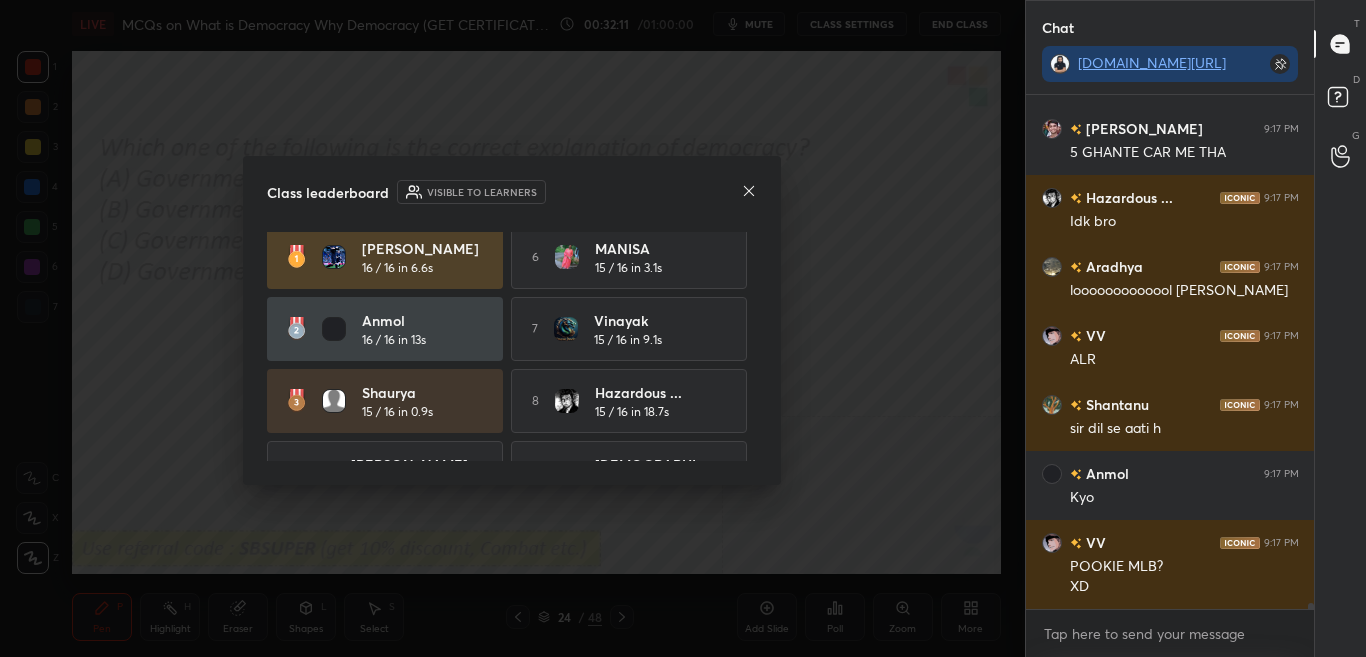 click on "Class leaderboard Visible to learners [PERSON_NAME] 16 / 16 in 6.6s 6 MANISA 15 / 16 in 3.1s [PERSON_NAME] 16 / 16 in 13s 7 [PERSON_NAME] 15 / 16 in 9.1s Shaurya 15 / 16 in 0.9s 8 Hazardous ... 15 / 16 in 18.7s 4 [PERSON_NAME] 15 / 16 in 1.4s 9 [DEMOGRAPHIC_DATA] 14 / 16 in 4.7s 5 Sangam 15 / 16 in 1.8s 10 [PERSON_NAME] 14 / 16 in 5.5s" at bounding box center (512, 320) 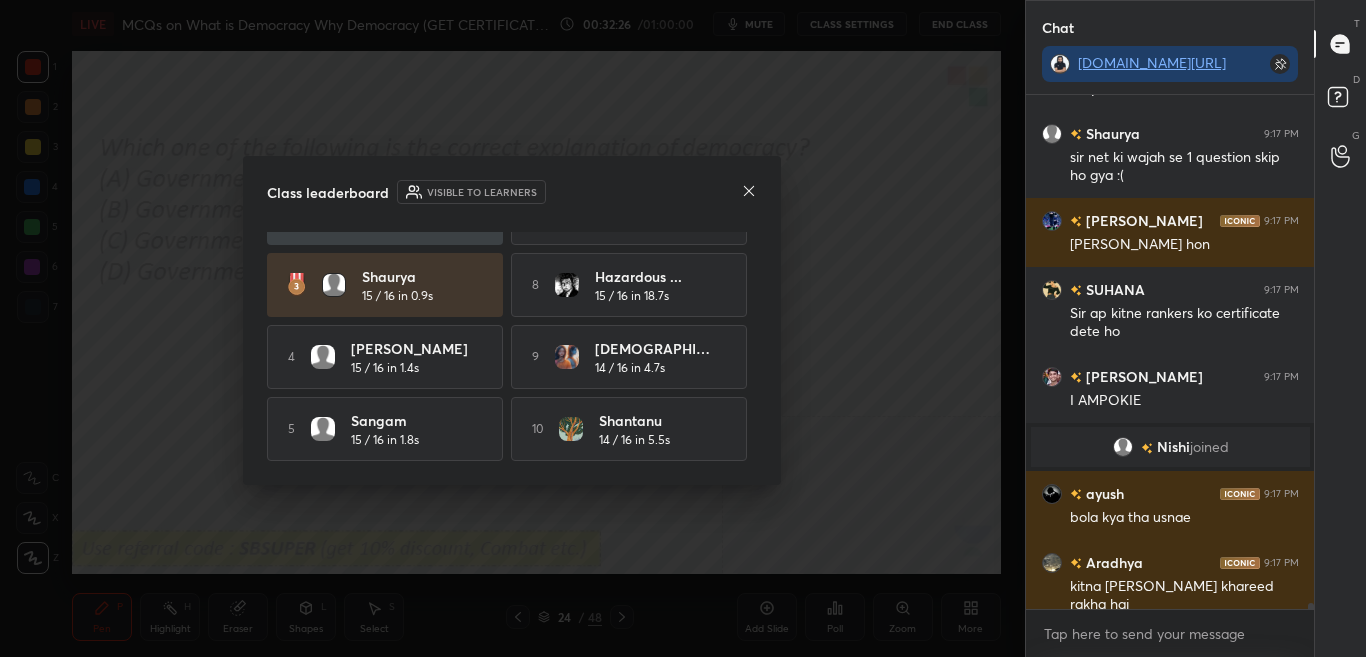 click 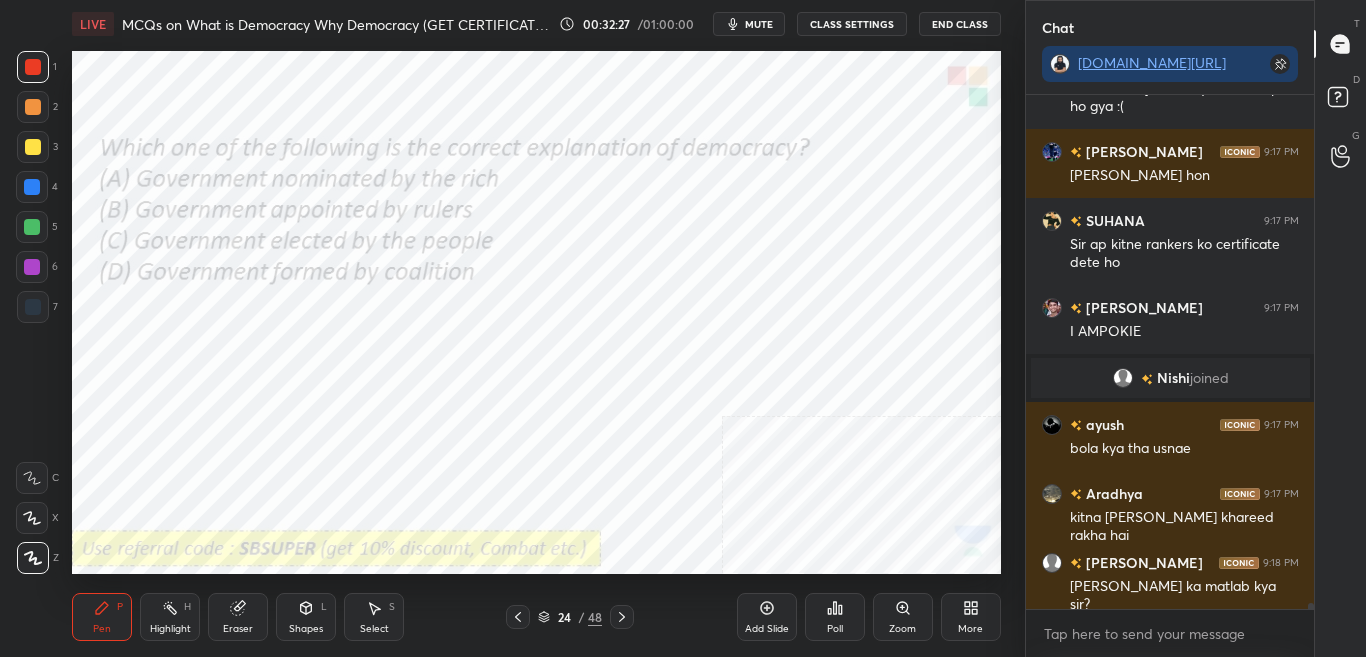 click 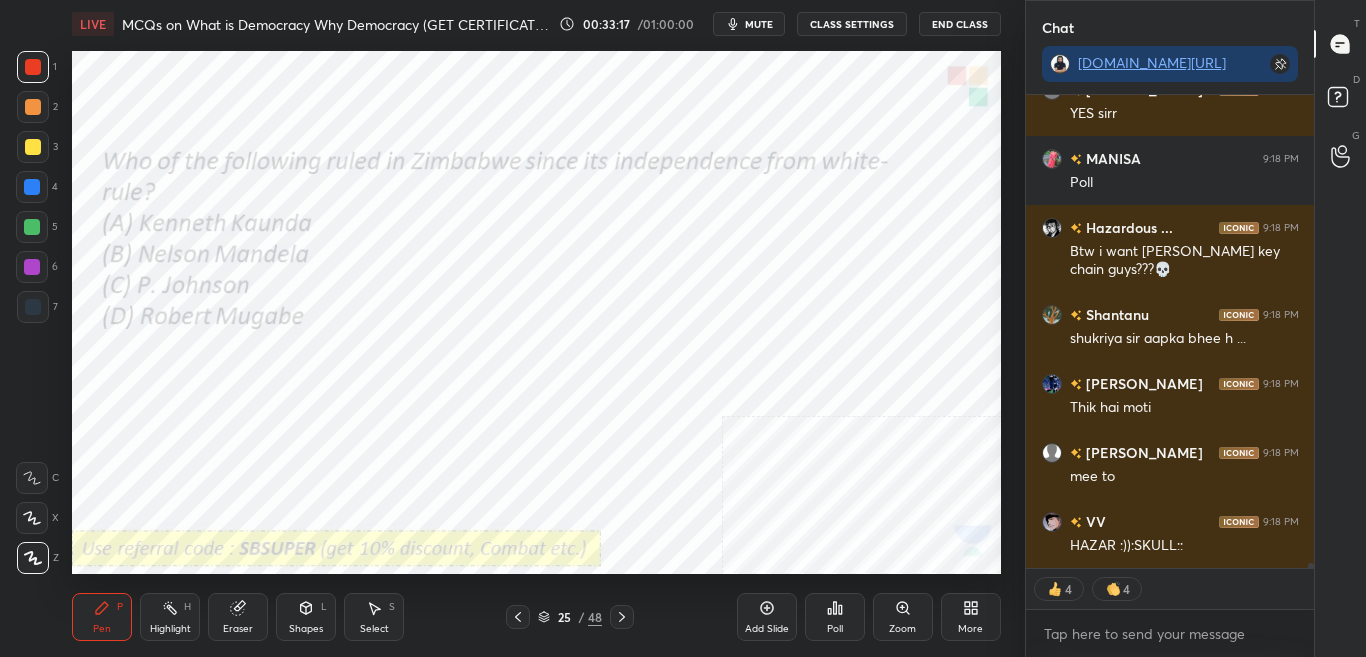 scroll, scrollTop: 42171, scrollLeft: 0, axis: vertical 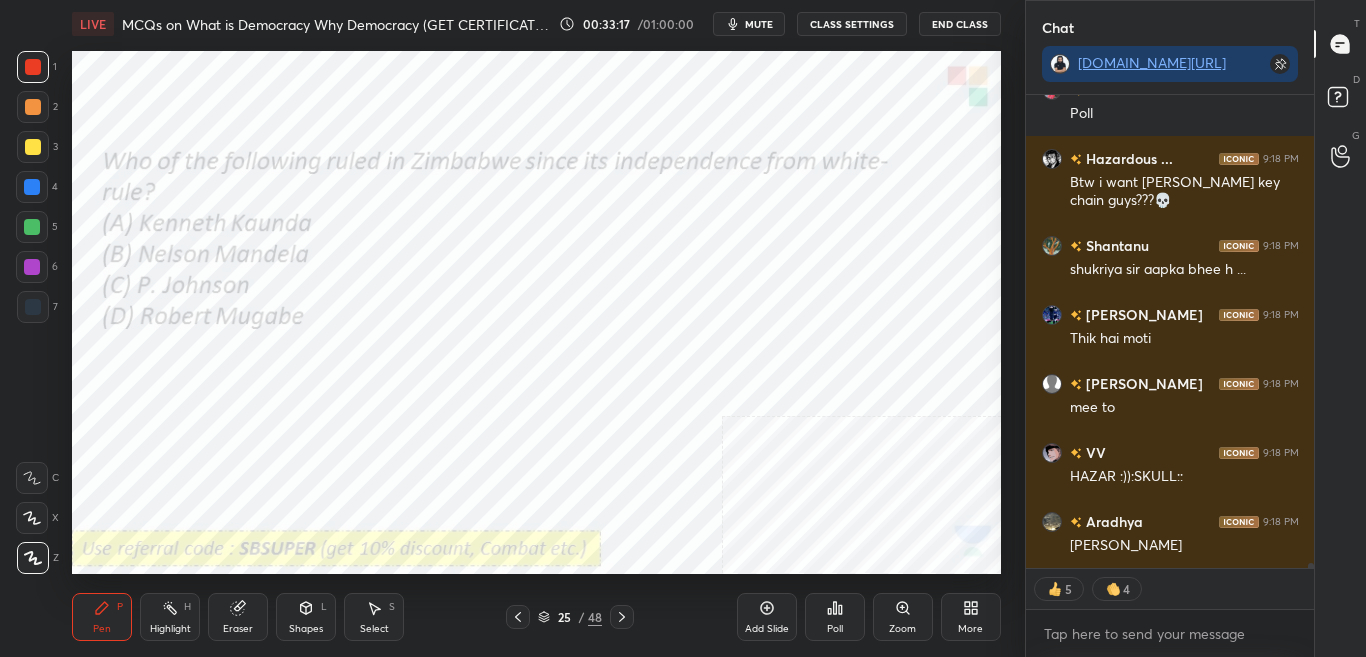 click on "Poll" at bounding box center [835, 629] 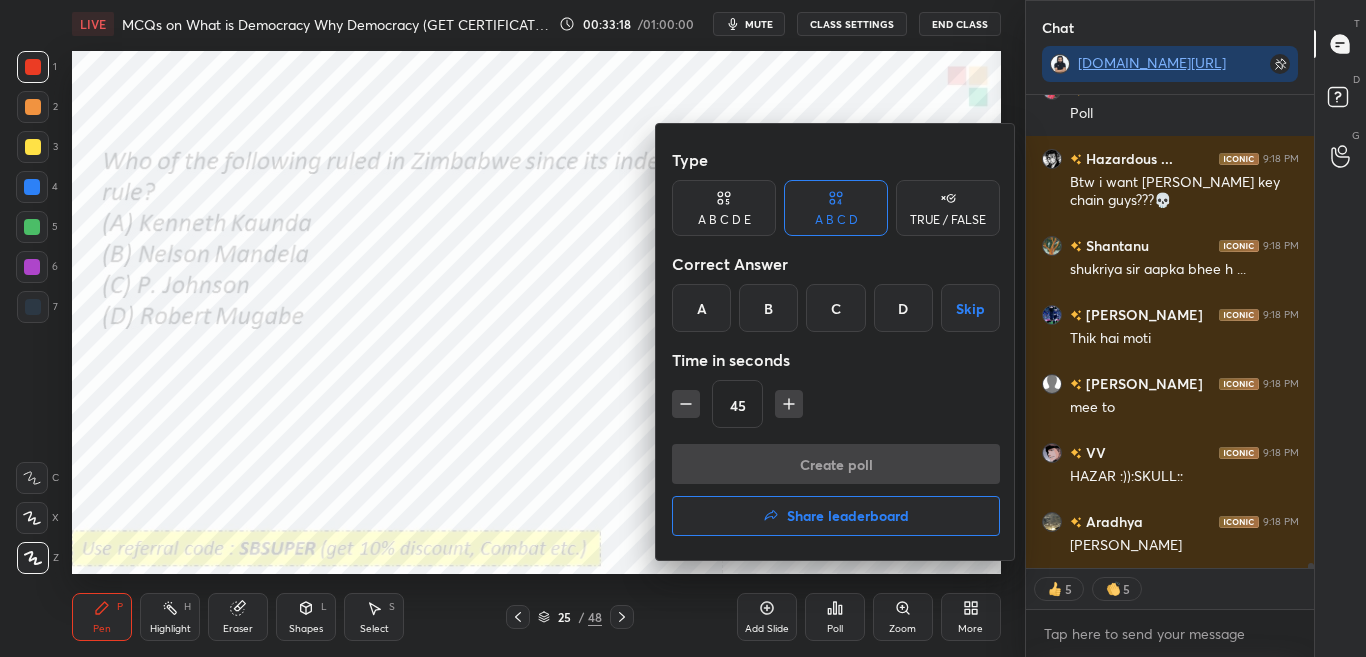 scroll, scrollTop: 42240, scrollLeft: 0, axis: vertical 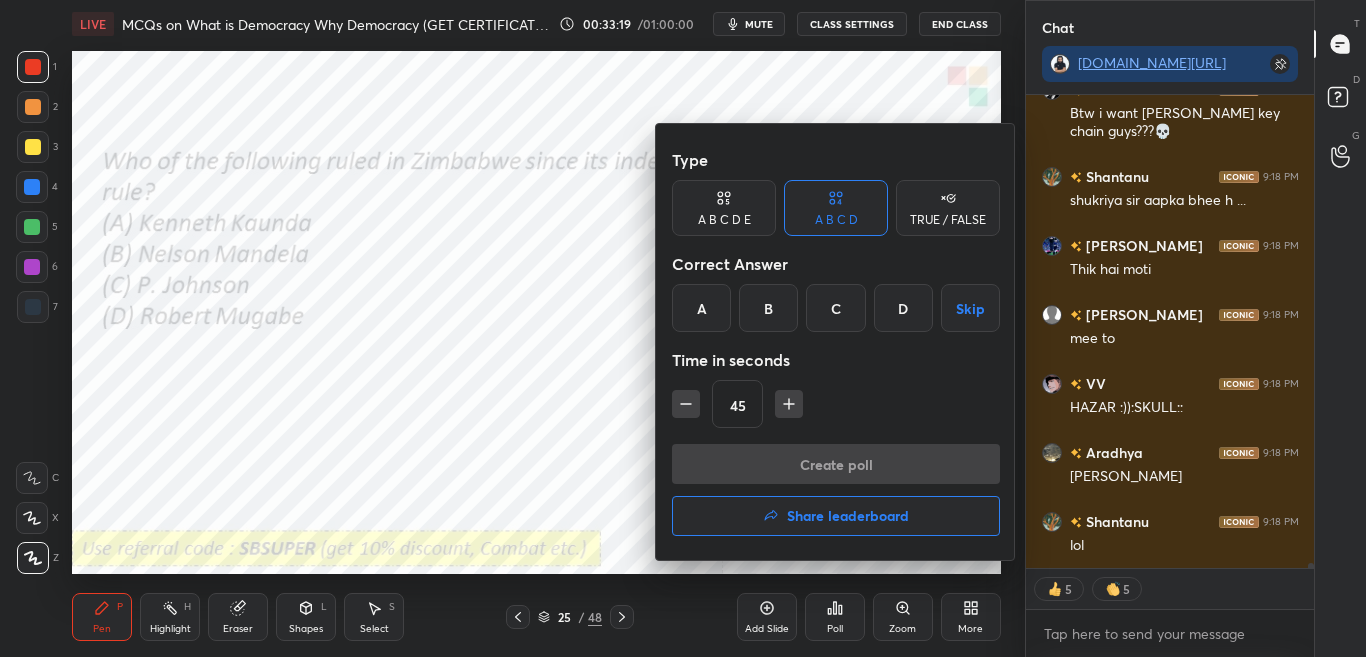 click at bounding box center [683, 328] 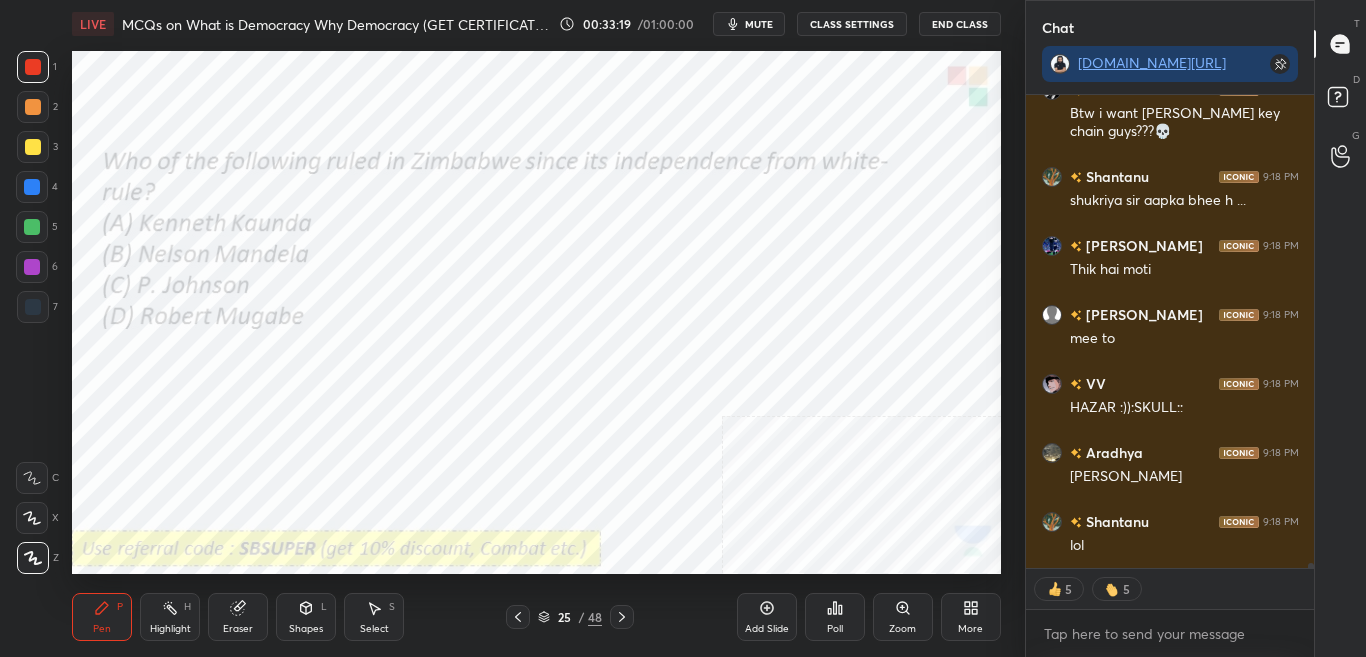 scroll, scrollTop: 42309, scrollLeft: 0, axis: vertical 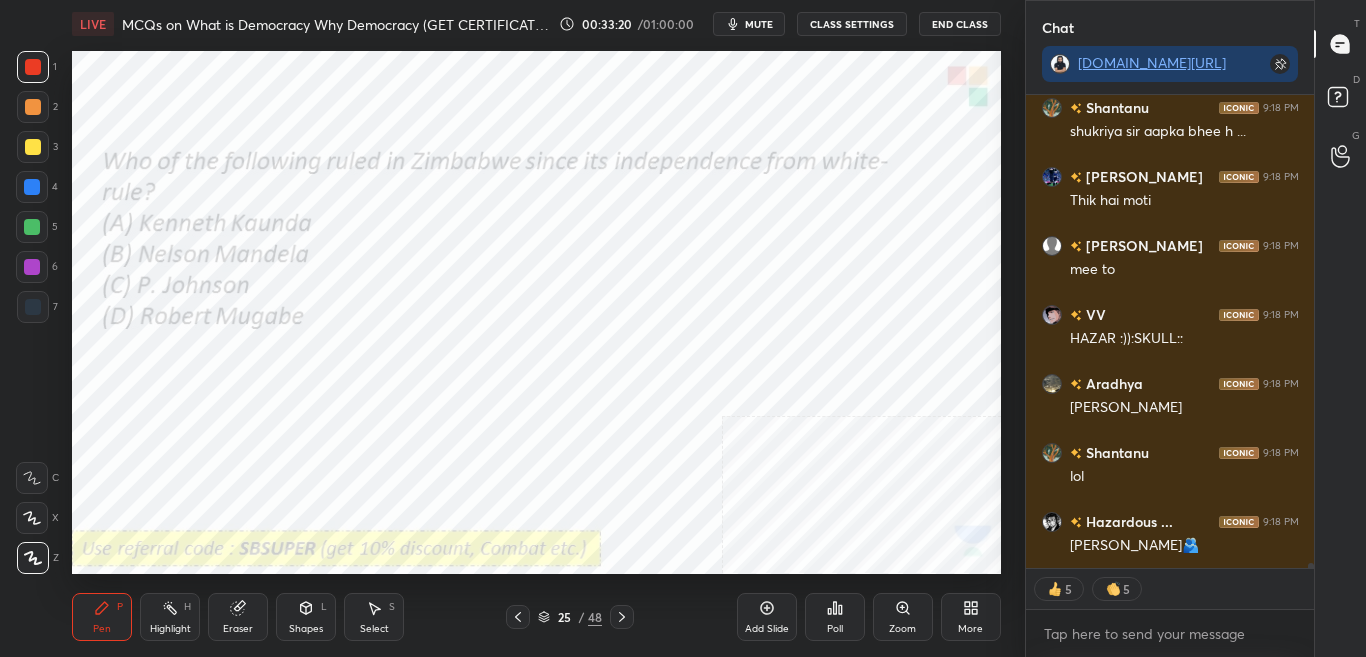 click 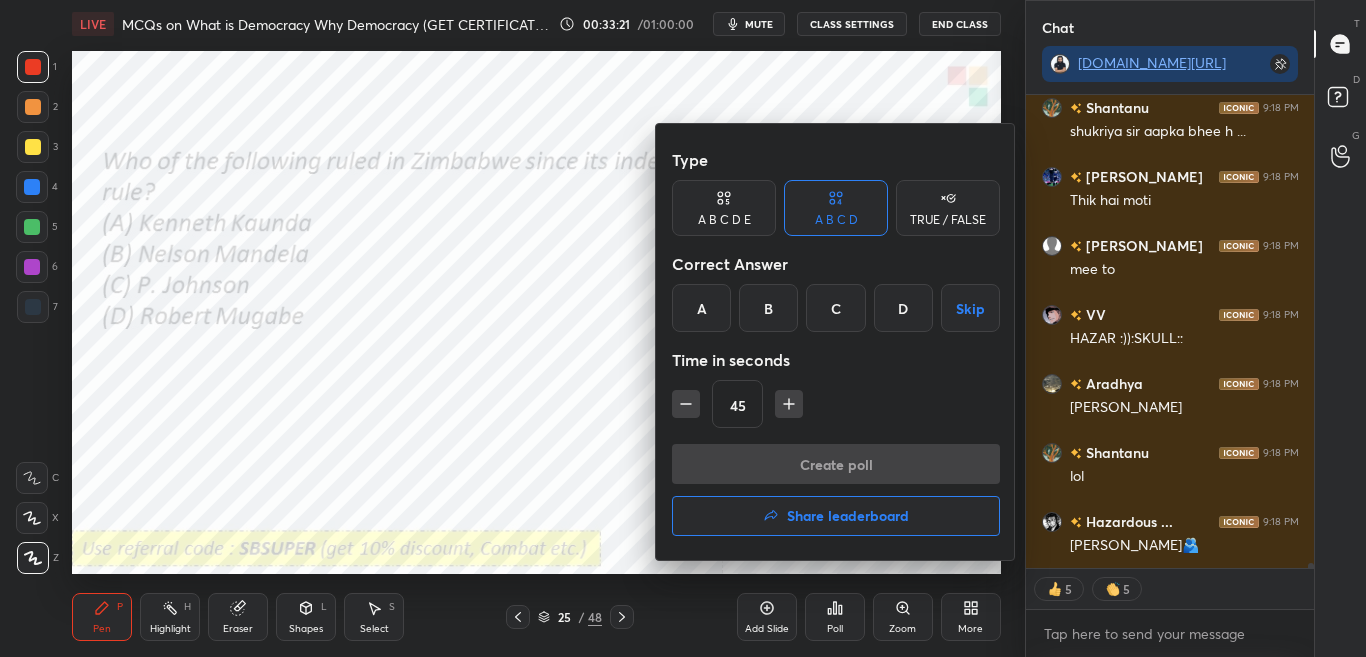 scroll, scrollTop: 42378, scrollLeft: 0, axis: vertical 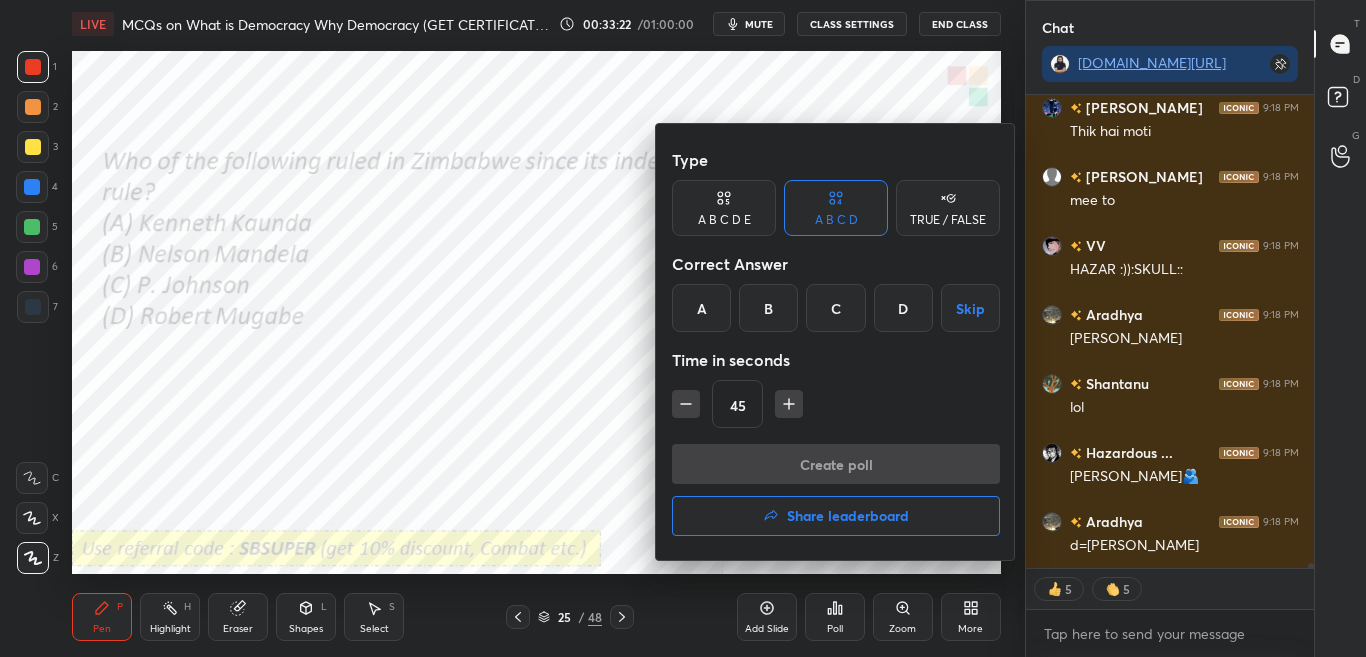 click at bounding box center [683, 328] 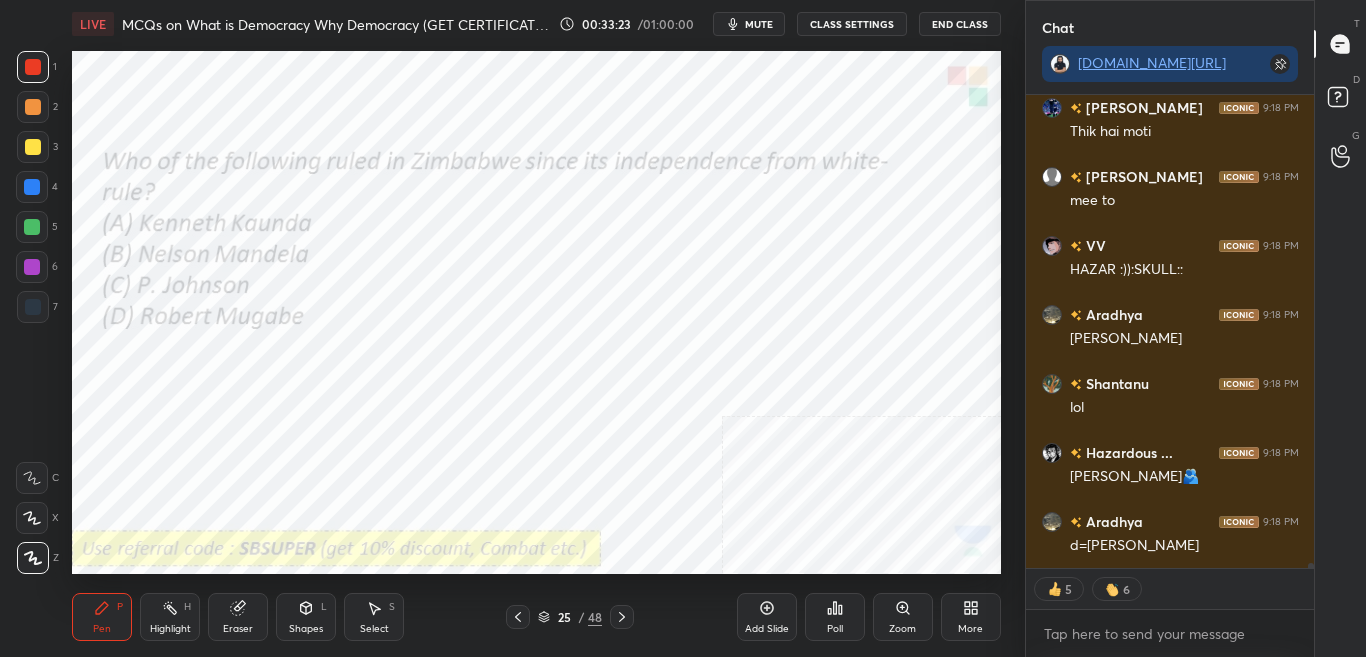 click on "Poll" at bounding box center (835, 629) 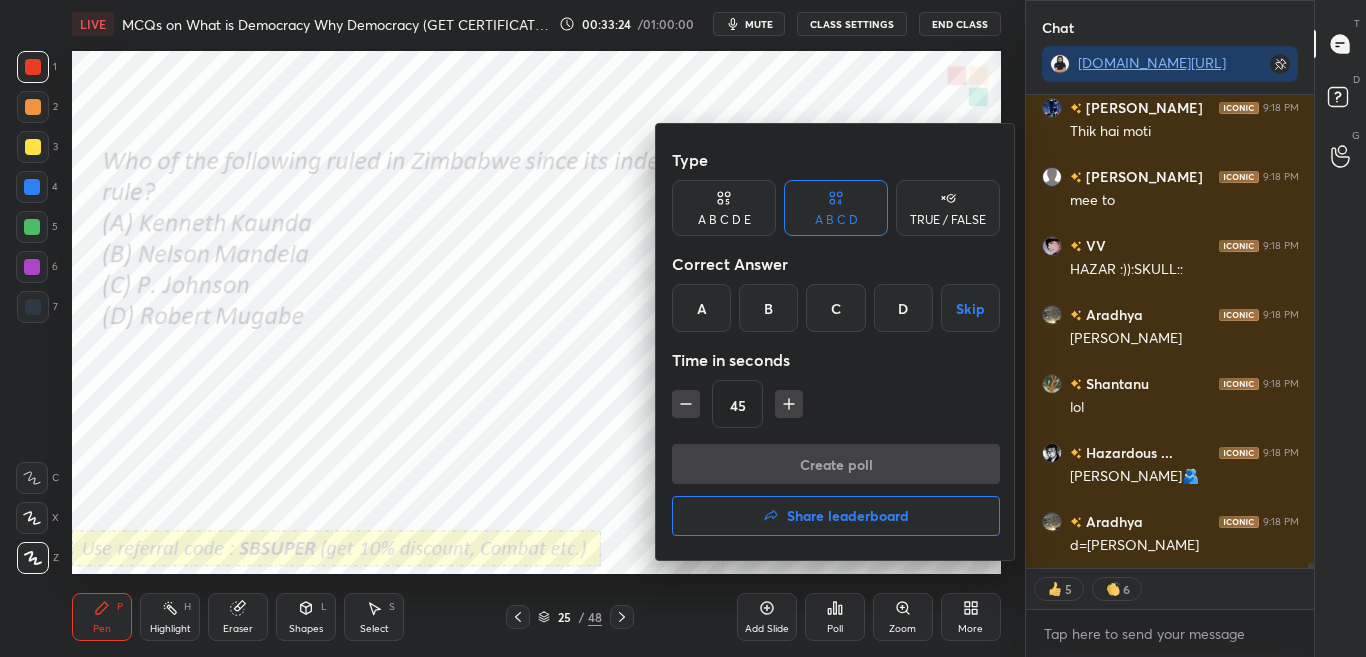 click on "D" at bounding box center [903, 308] 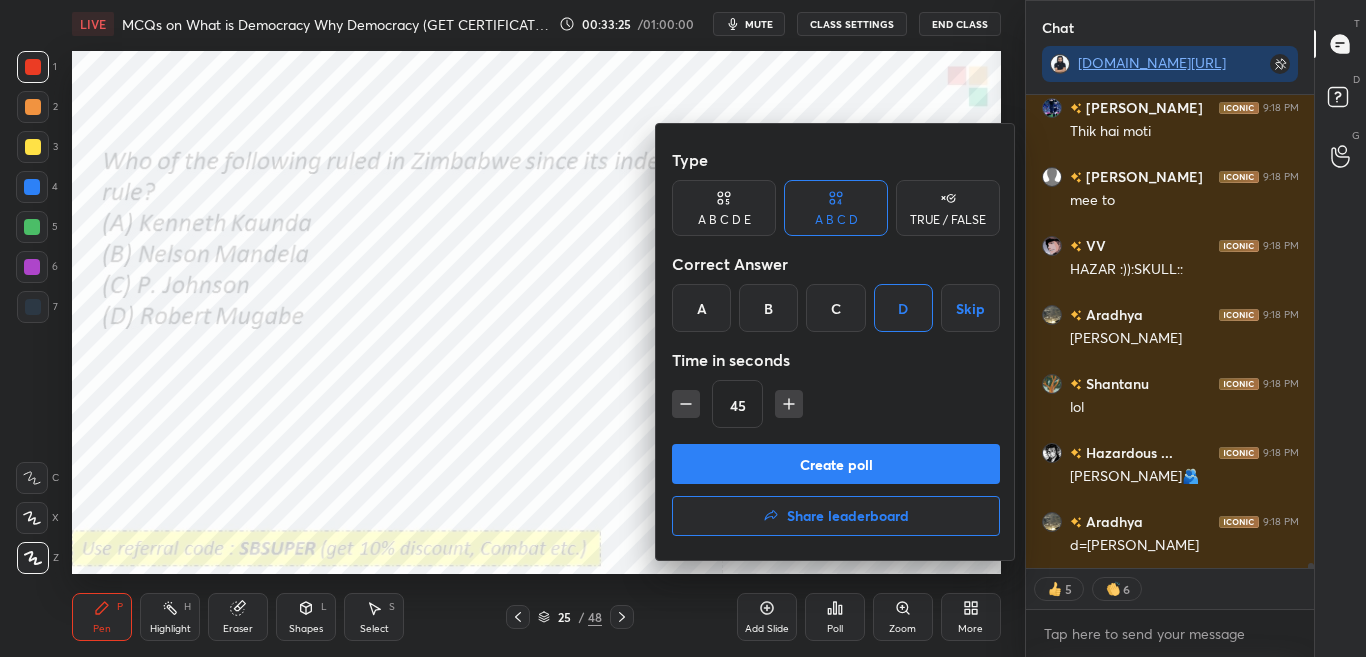 drag, startPoint x: 915, startPoint y: 456, endPoint x: 916, endPoint y: 445, distance: 11.045361 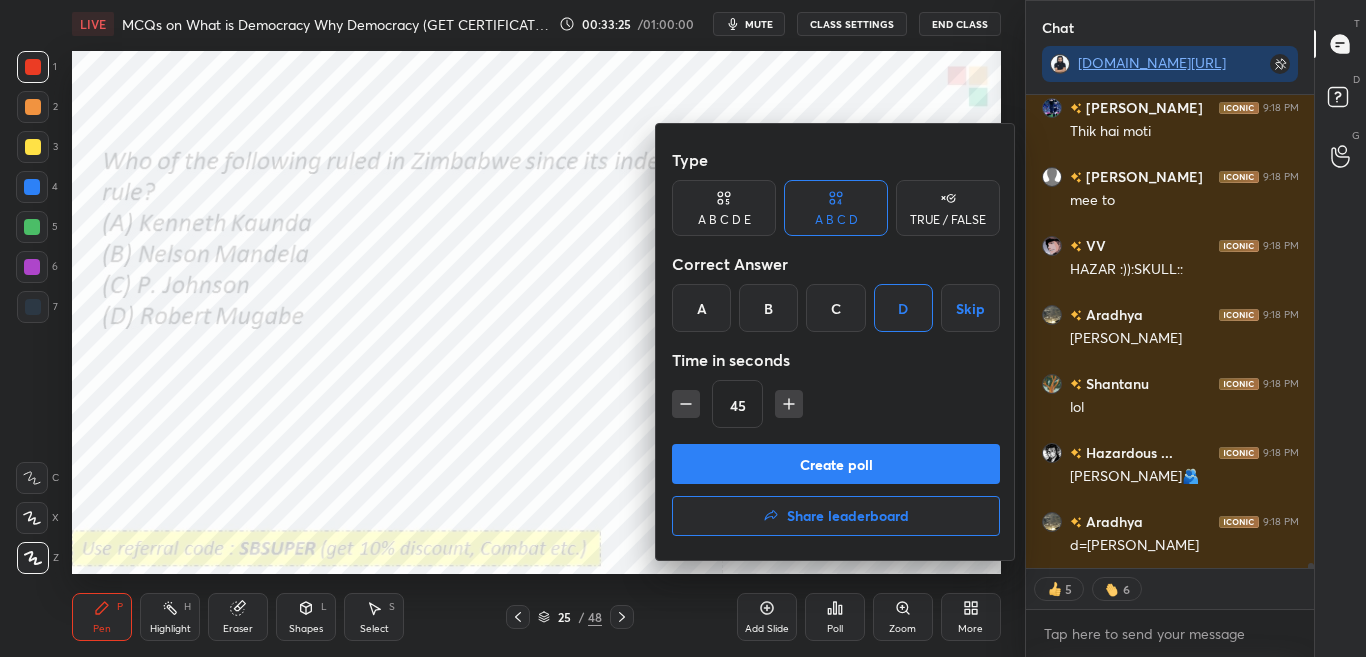 click on "Create poll" at bounding box center (836, 464) 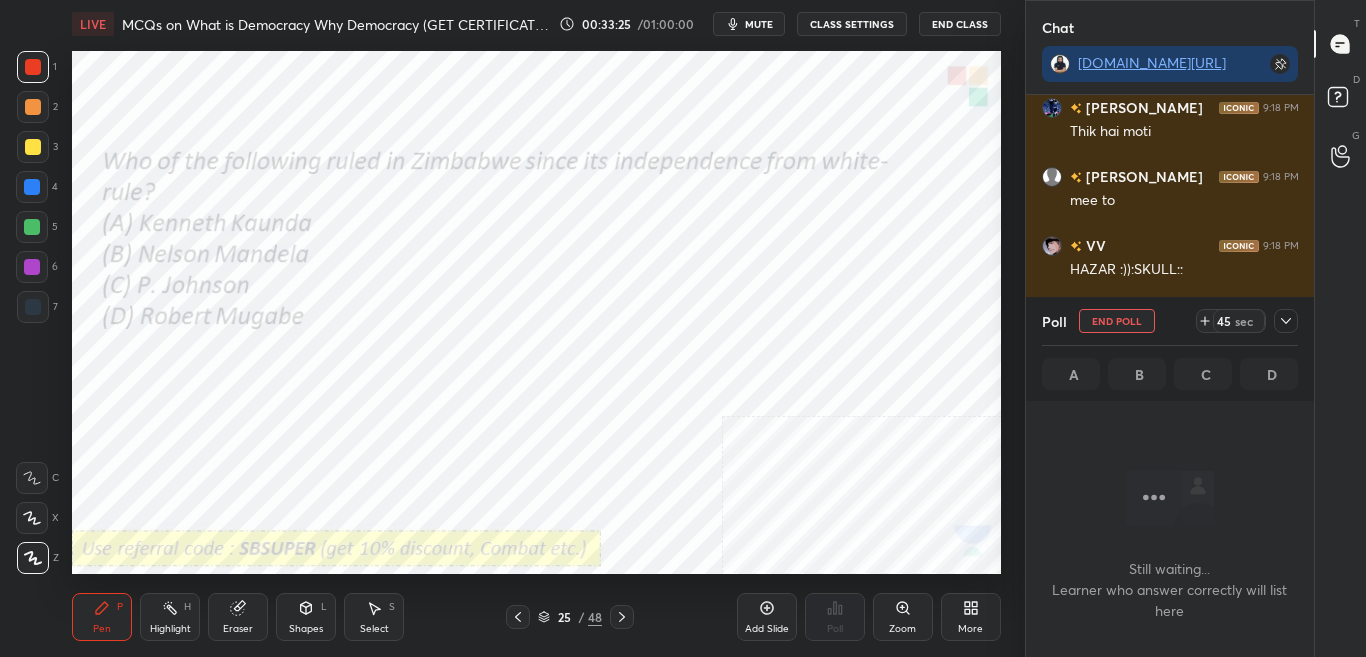 scroll, scrollTop: 241, scrollLeft: 282, axis: both 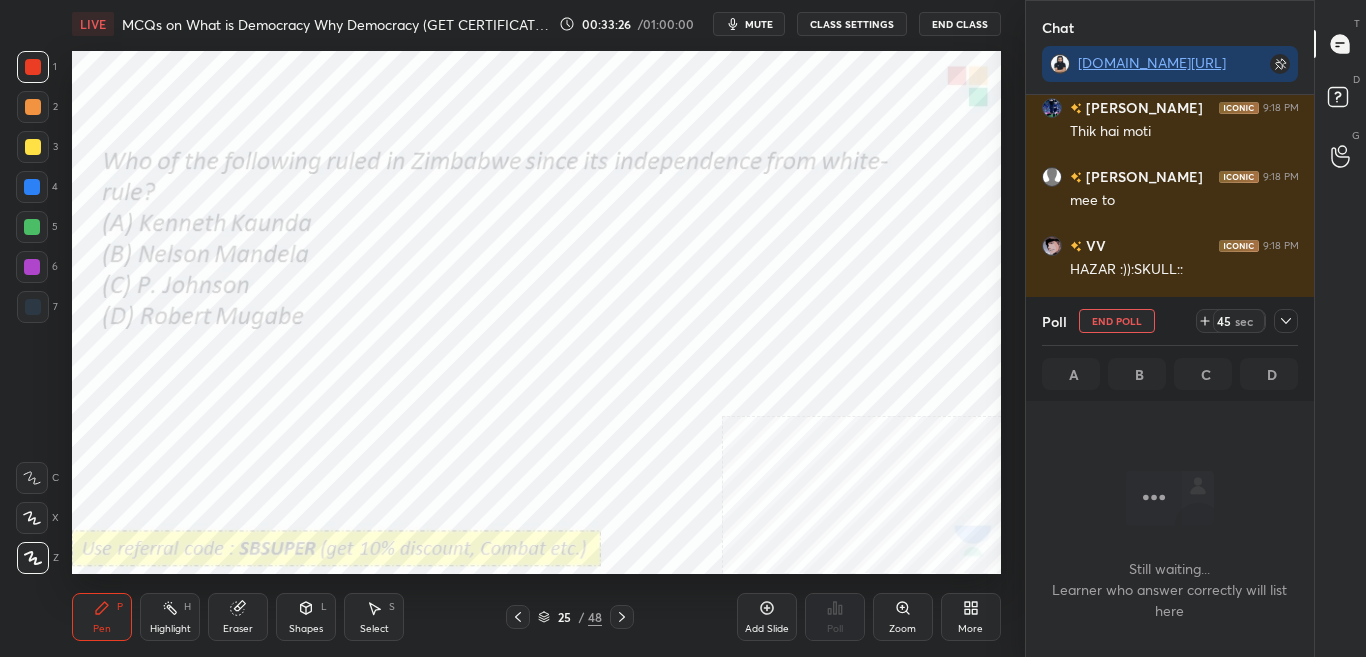 click at bounding box center (1286, 321) 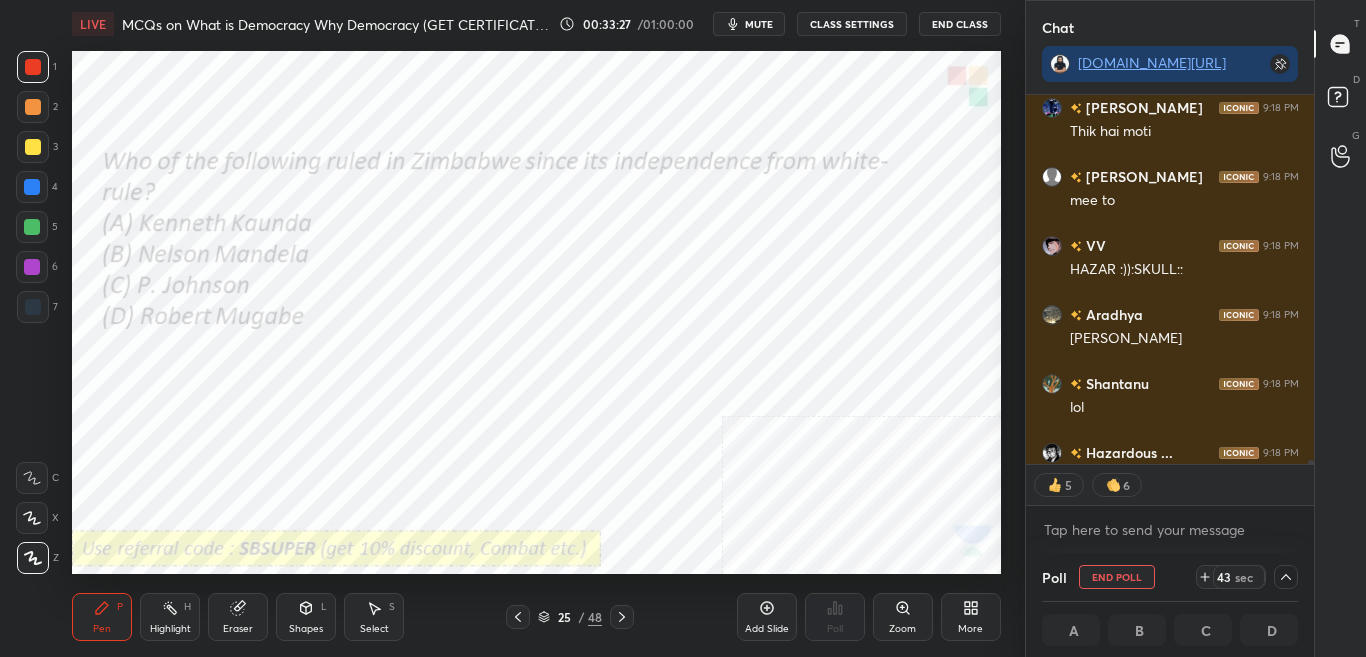 scroll, scrollTop: 42551, scrollLeft: 0, axis: vertical 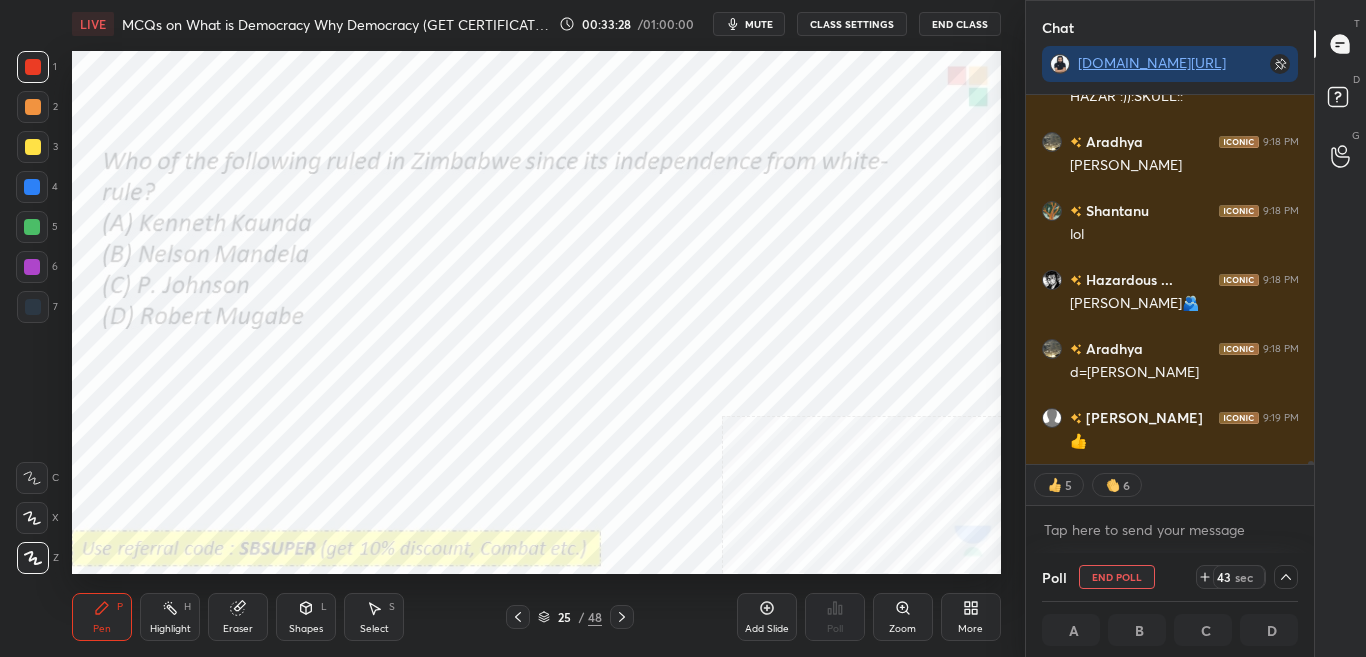 click on "[PERSON_NAME] 9:18 PM mee to VV 9:18 PM HAZAR :)):SKULL:: [PERSON_NAME] 9:18 PM [PERSON_NAME] [PERSON_NAME] 9:18 PM lol Hazardous ... 9:18 PM [PERSON_NAME]🫂 [PERSON_NAME] 9:18 PM d=[PERSON_NAME] [PERSON_NAME] 9:19 PM 👍 JUMP TO LATEST 5 6 Enable hand raising Enable raise hand to speak to learners. Once enabled, chat will be turned off temporarily. Enable x" at bounding box center [1170, 324] 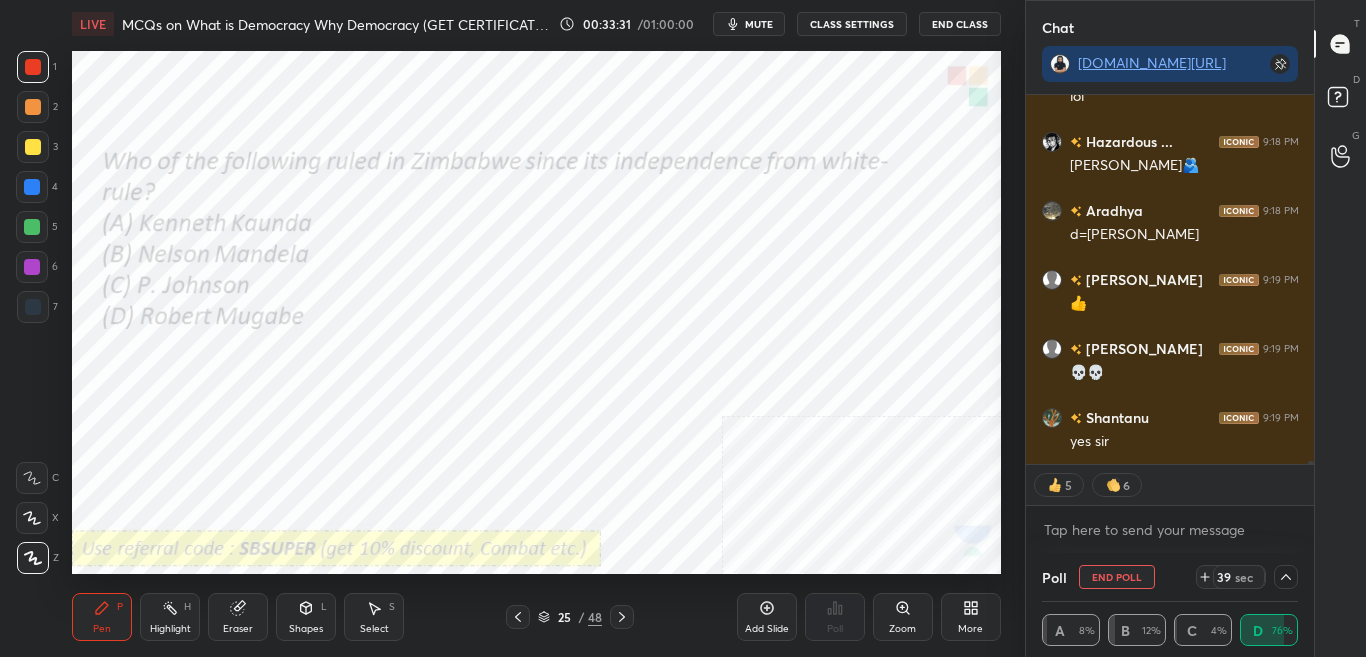 scroll, scrollTop: 42758, scrollLeft: 0, axis: vertical 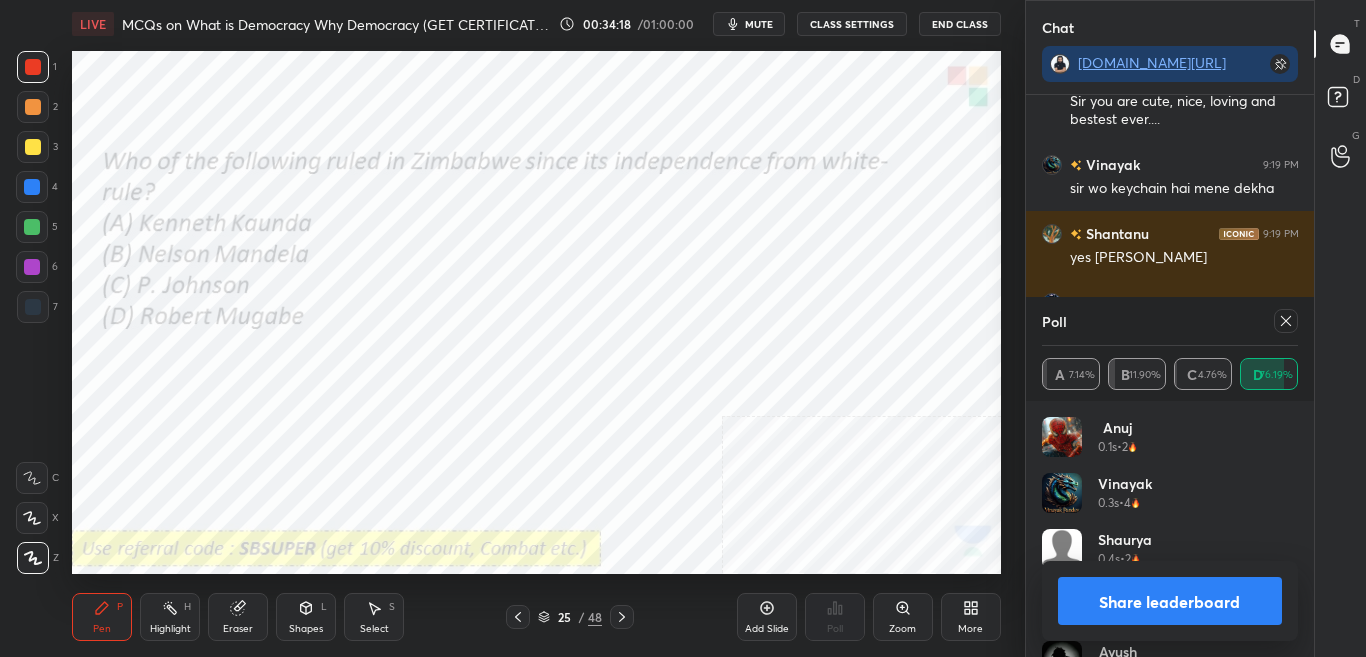 click at bounding box center [1286, 321] 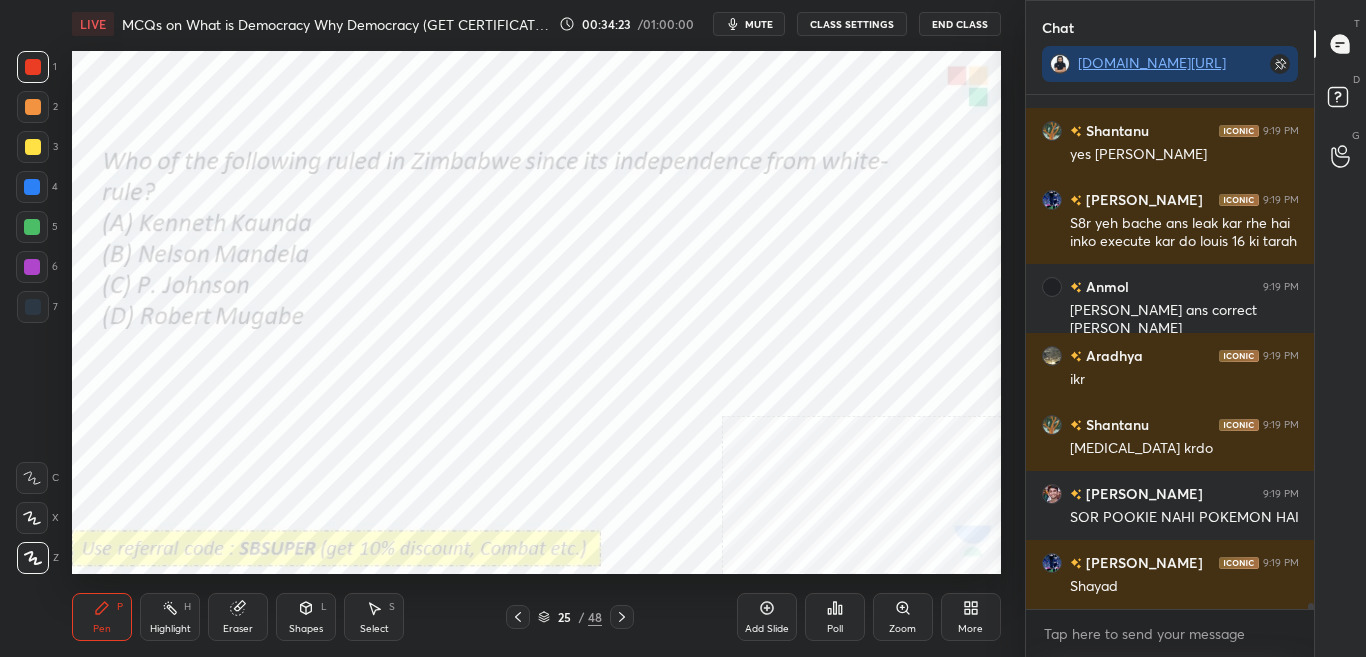 click 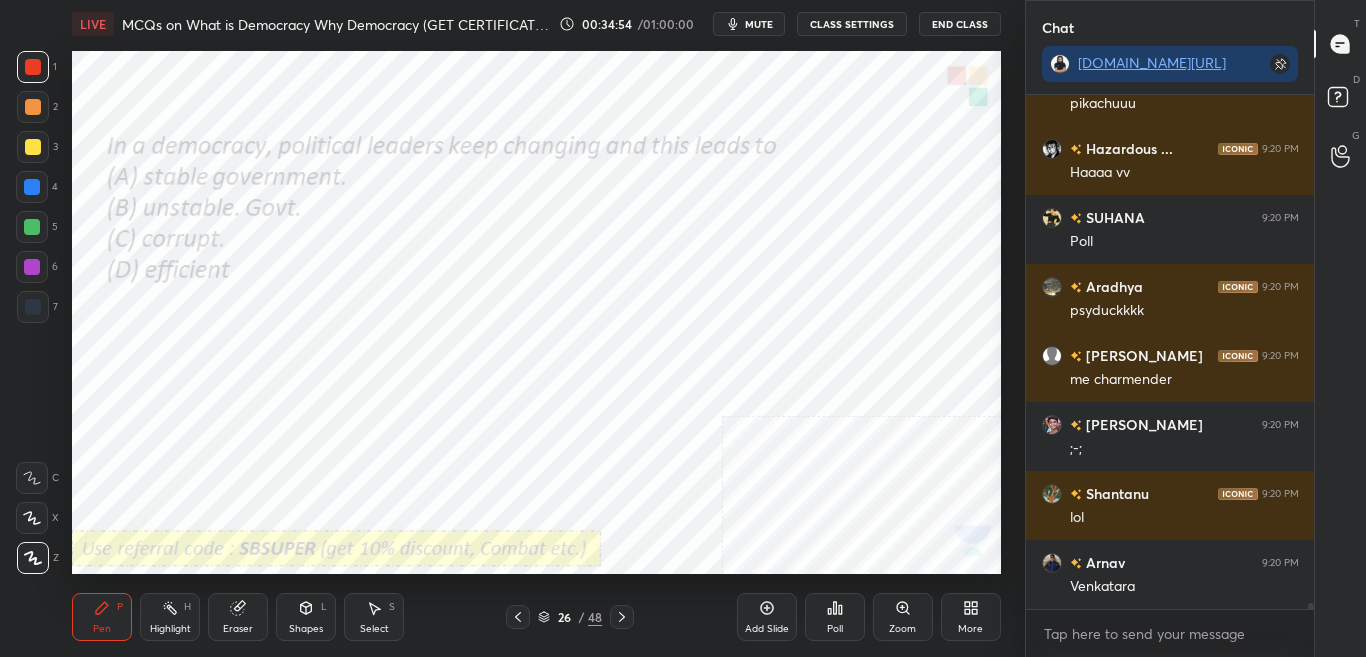 click on "Poll" at bounding box center (835, 617) 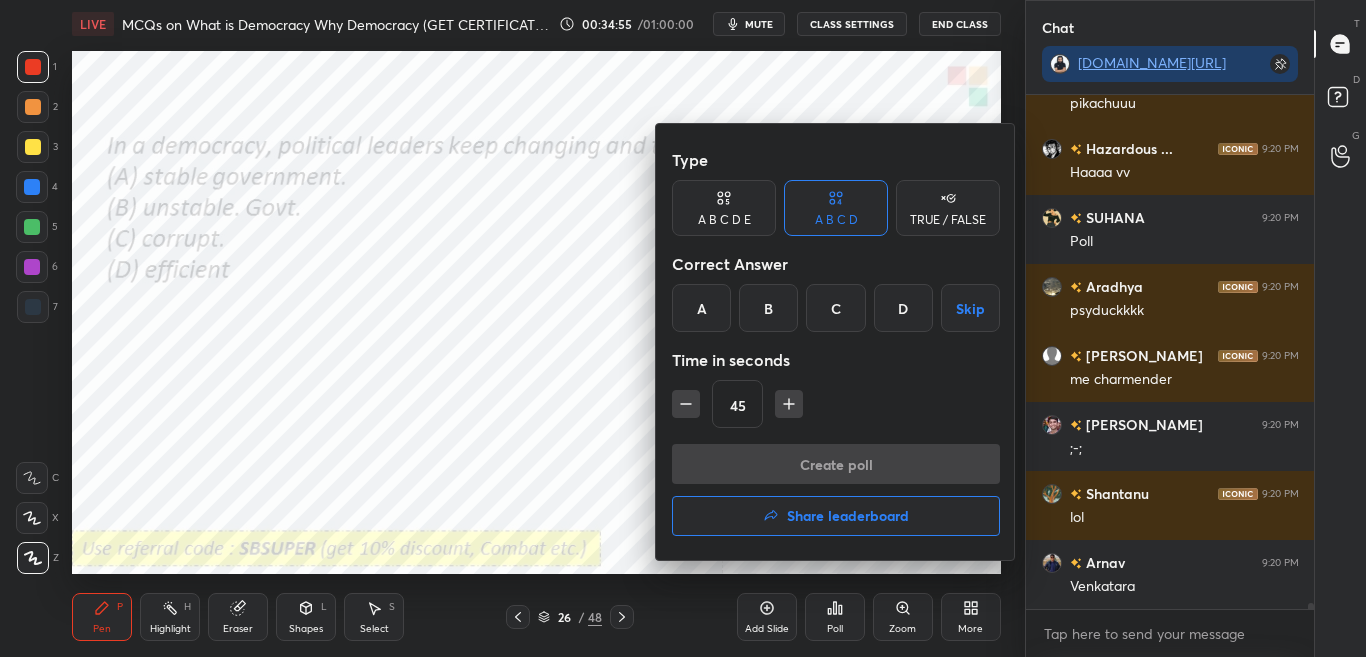 click on "B" at bounding box center (768, 308) 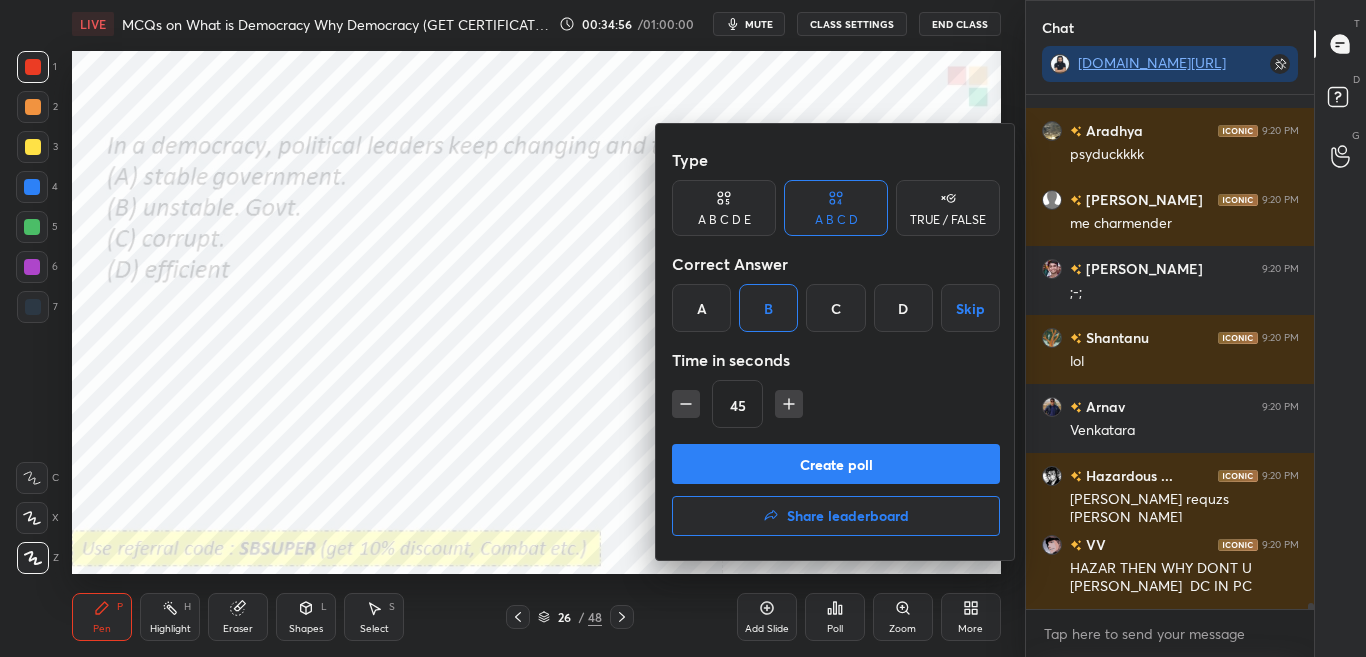 click on "Create poll" at bounding box center [836, 464] 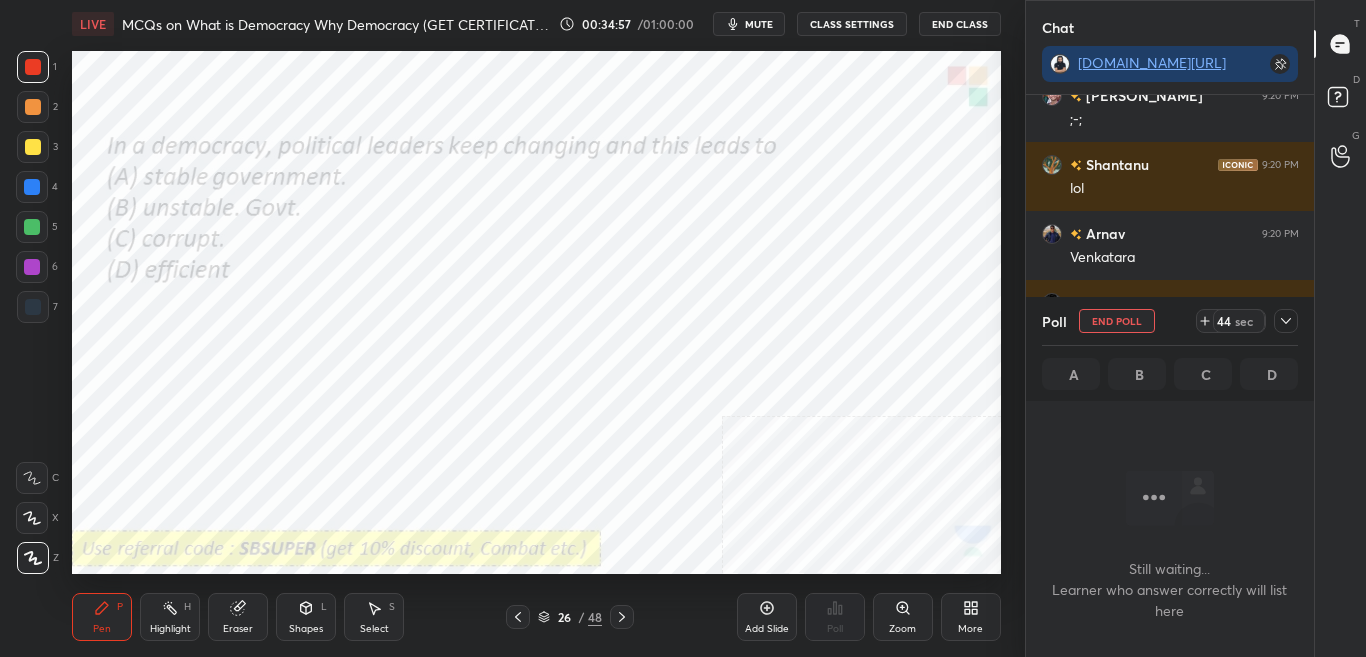 click at bounding box center [1286, 321] 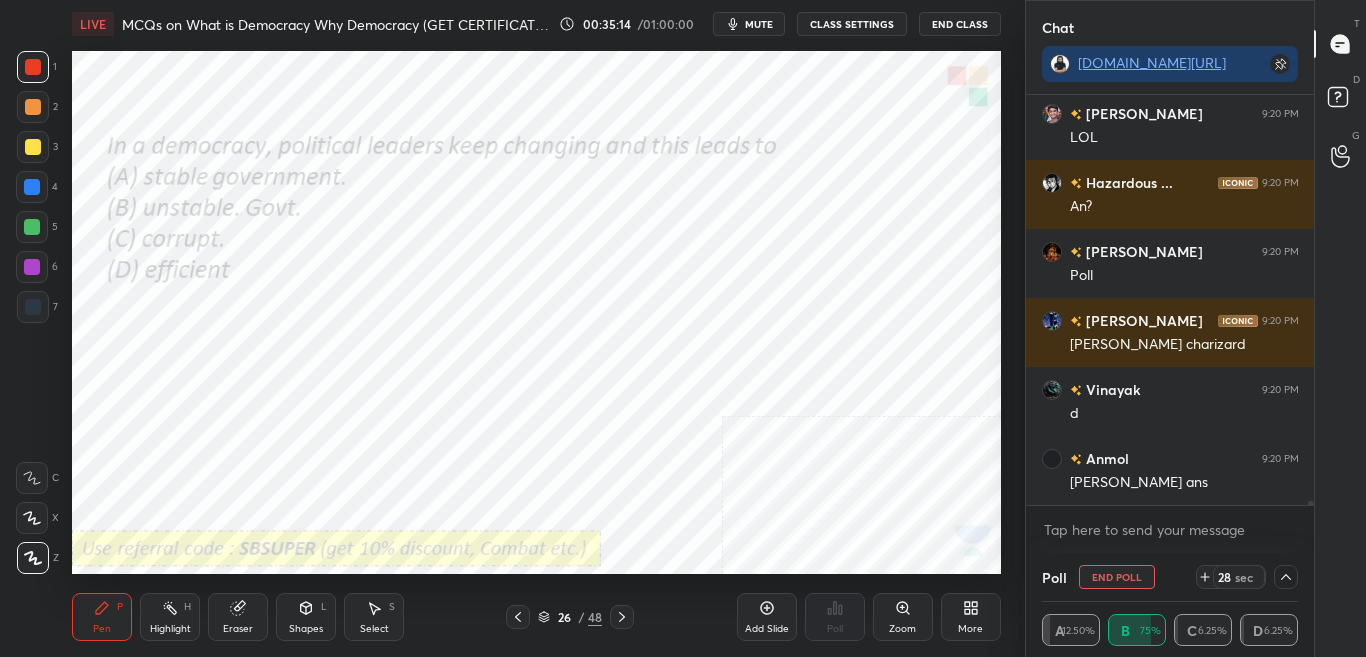 click 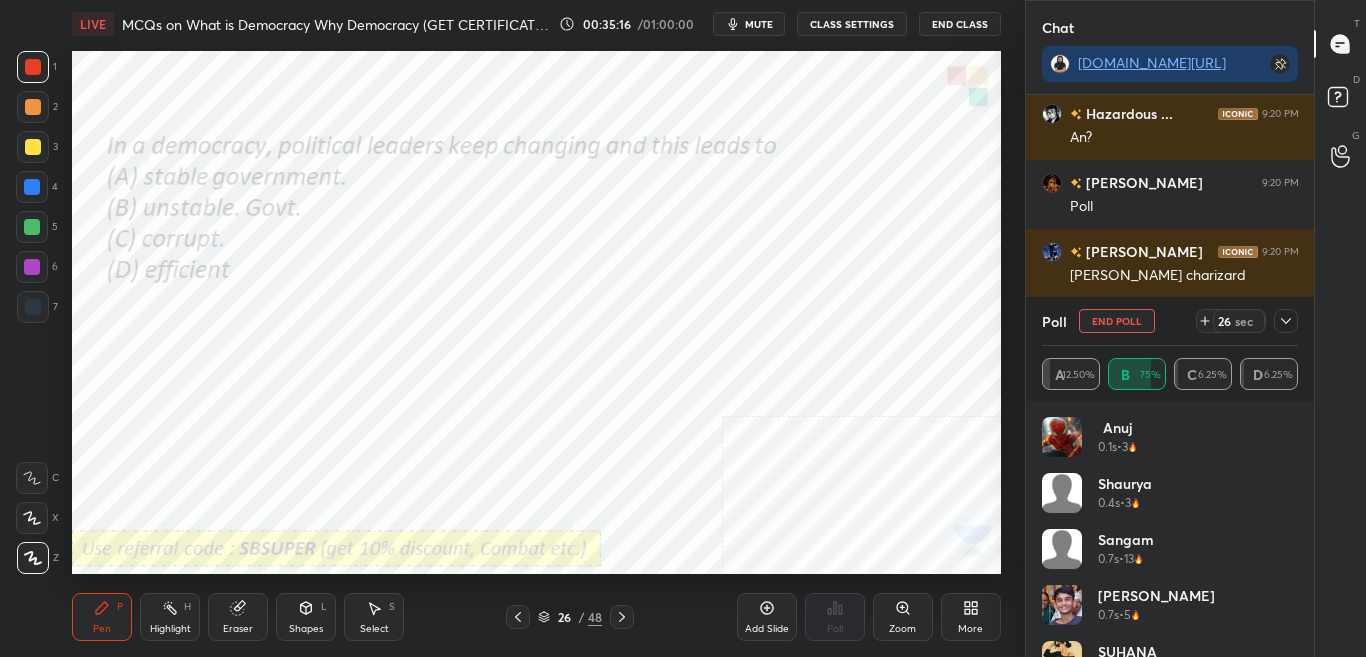 click on "Poll End Poll 26  sec A 12.50% B 75% C 6.25% D 6.25%" at bounding box center (1170, 349) 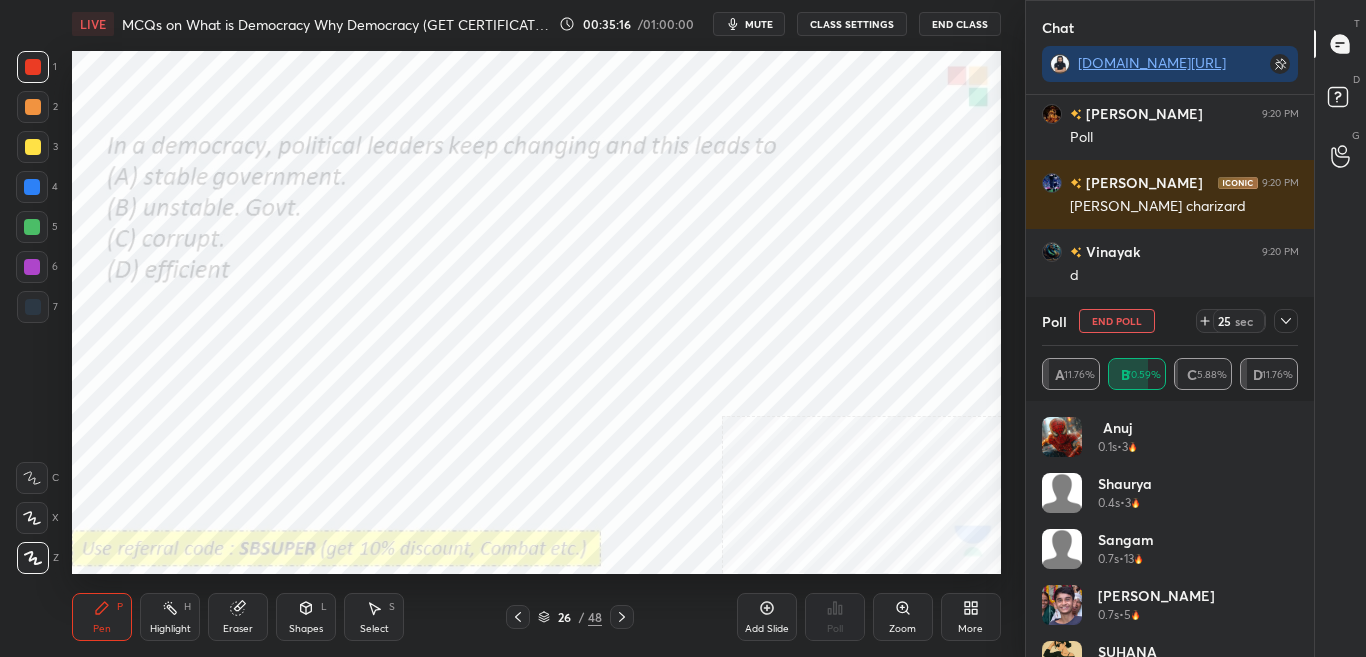 click 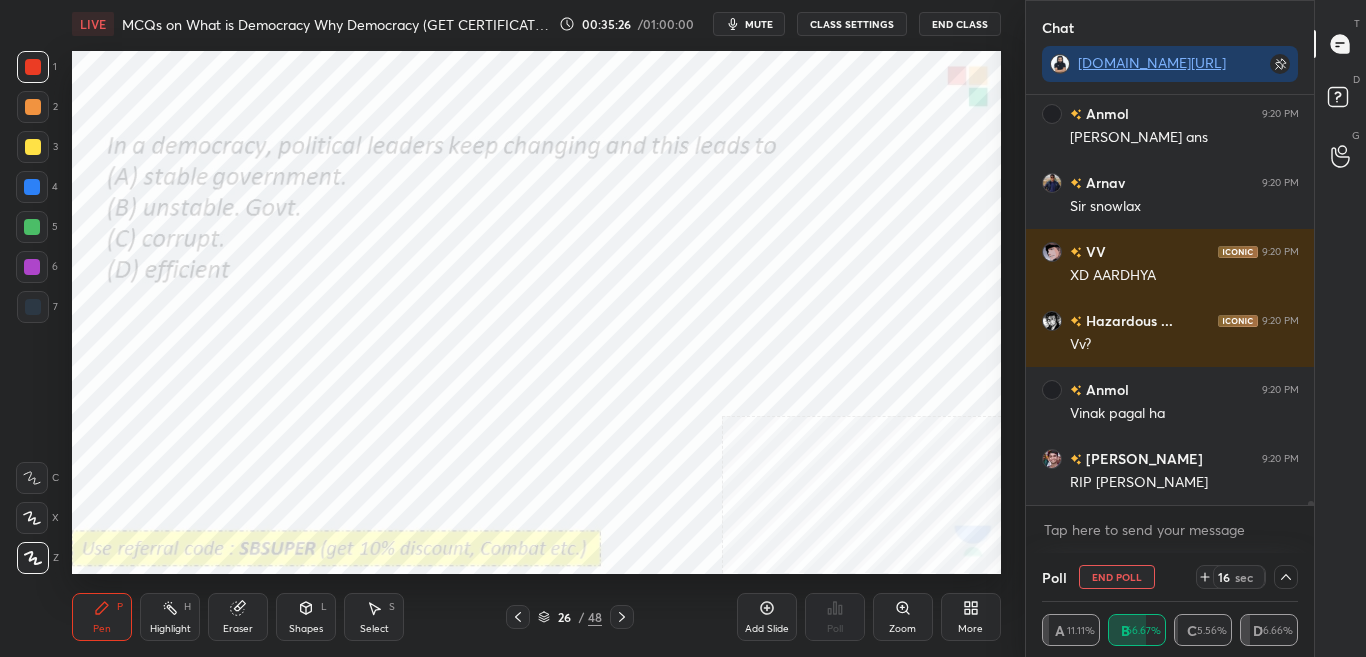 scroll, scrollTop: 46482, scrollLeft: 0, axis: vertical 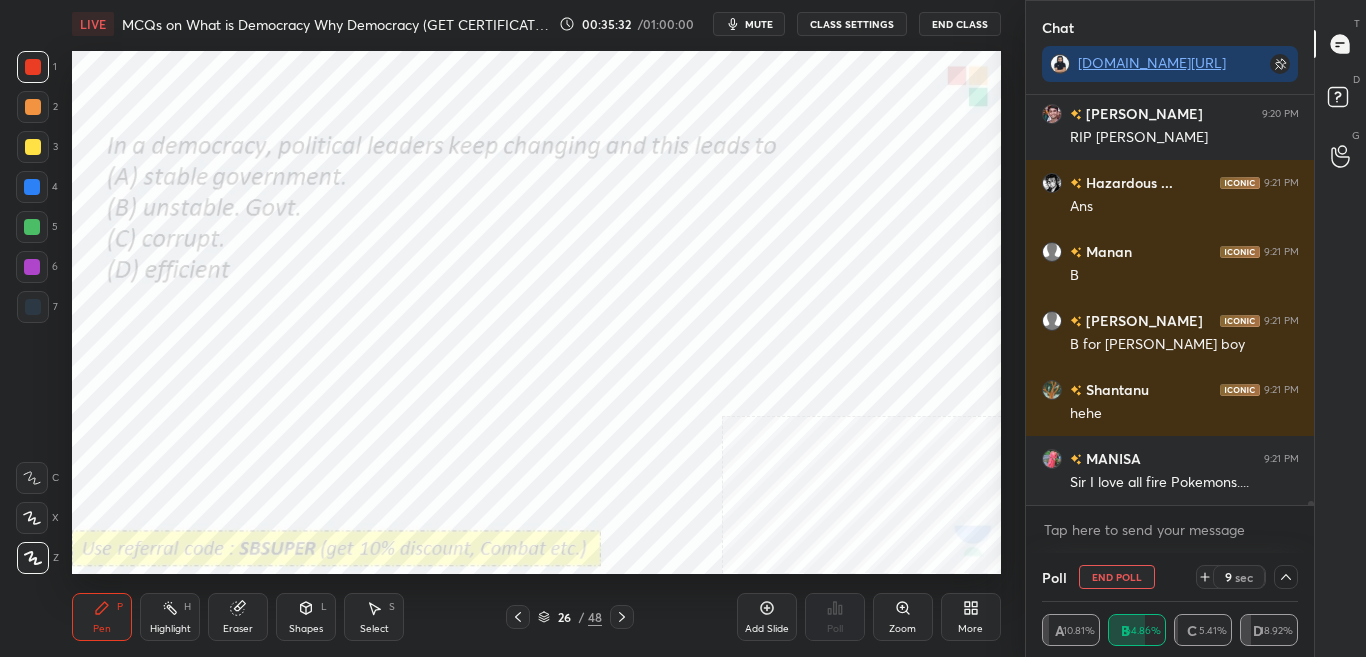 click 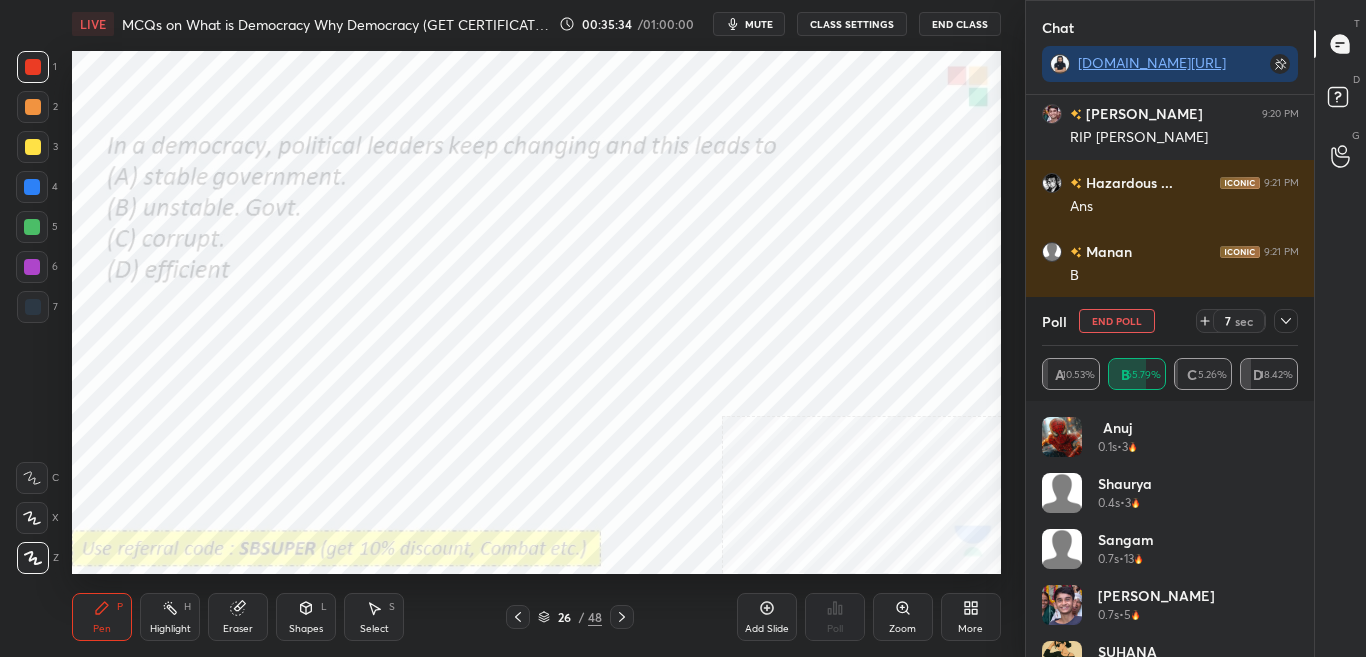 click on "Poll End Poll 7  sec" at bounding box center [1170, 321] 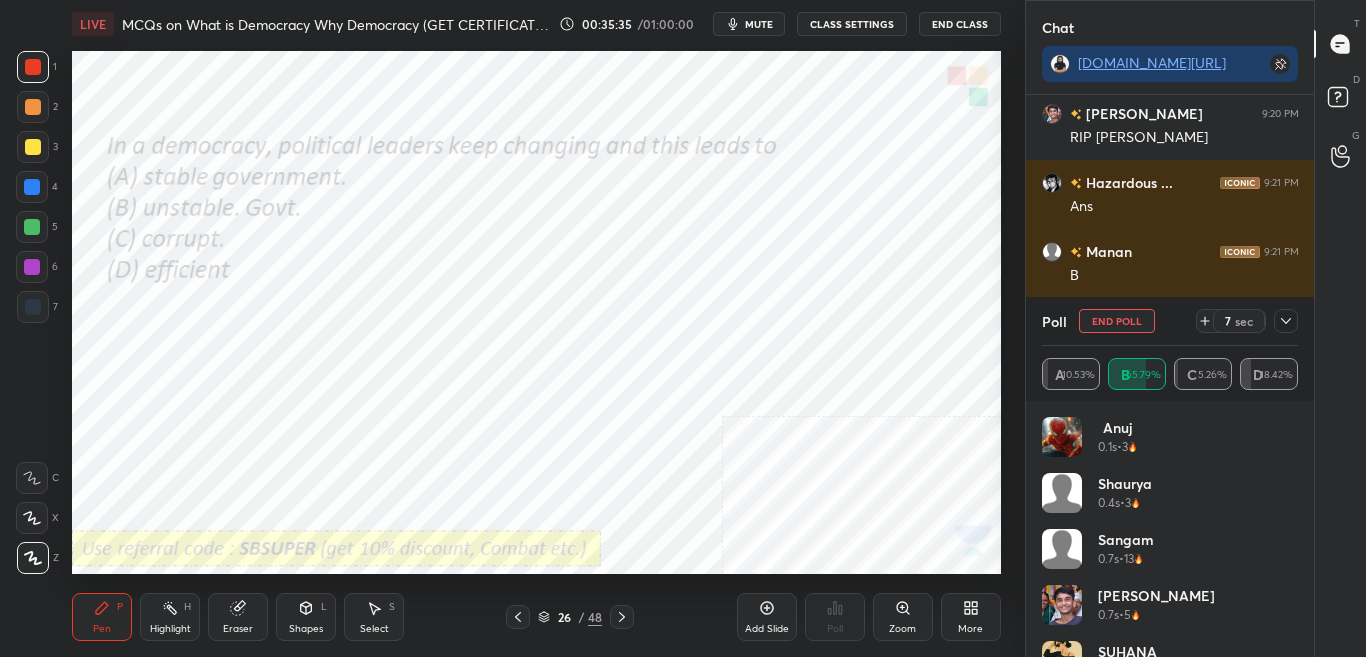 click 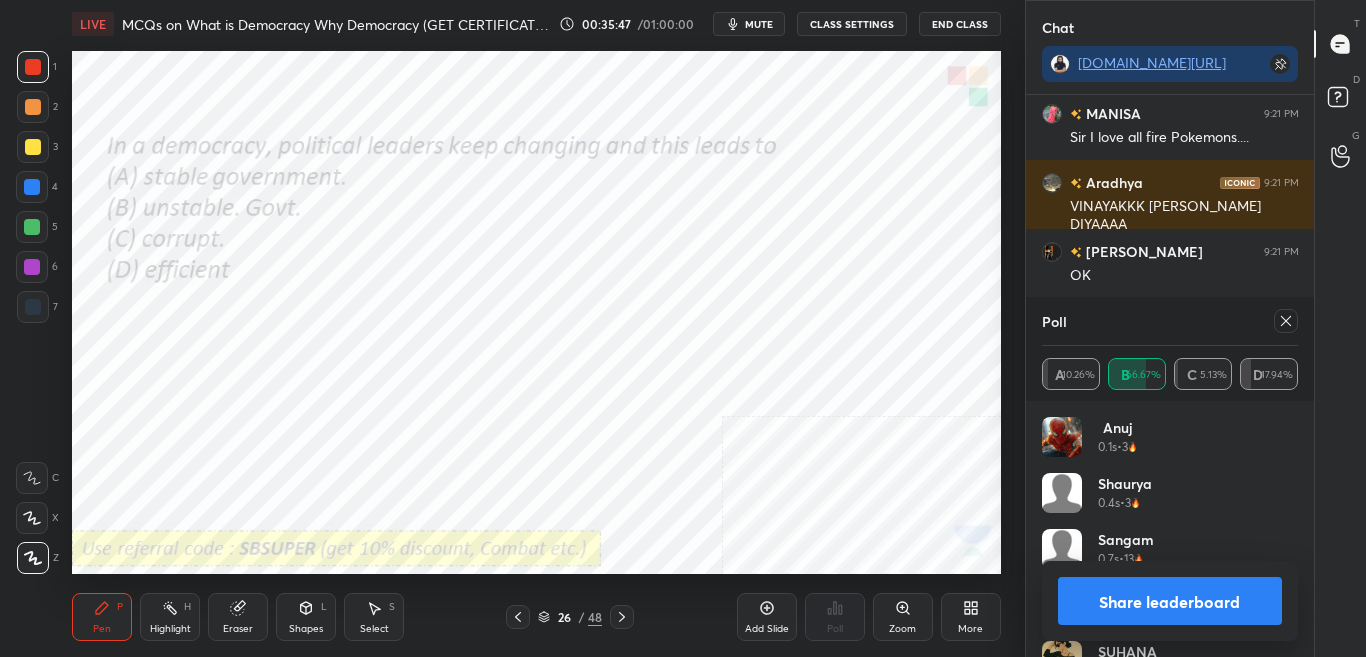 click 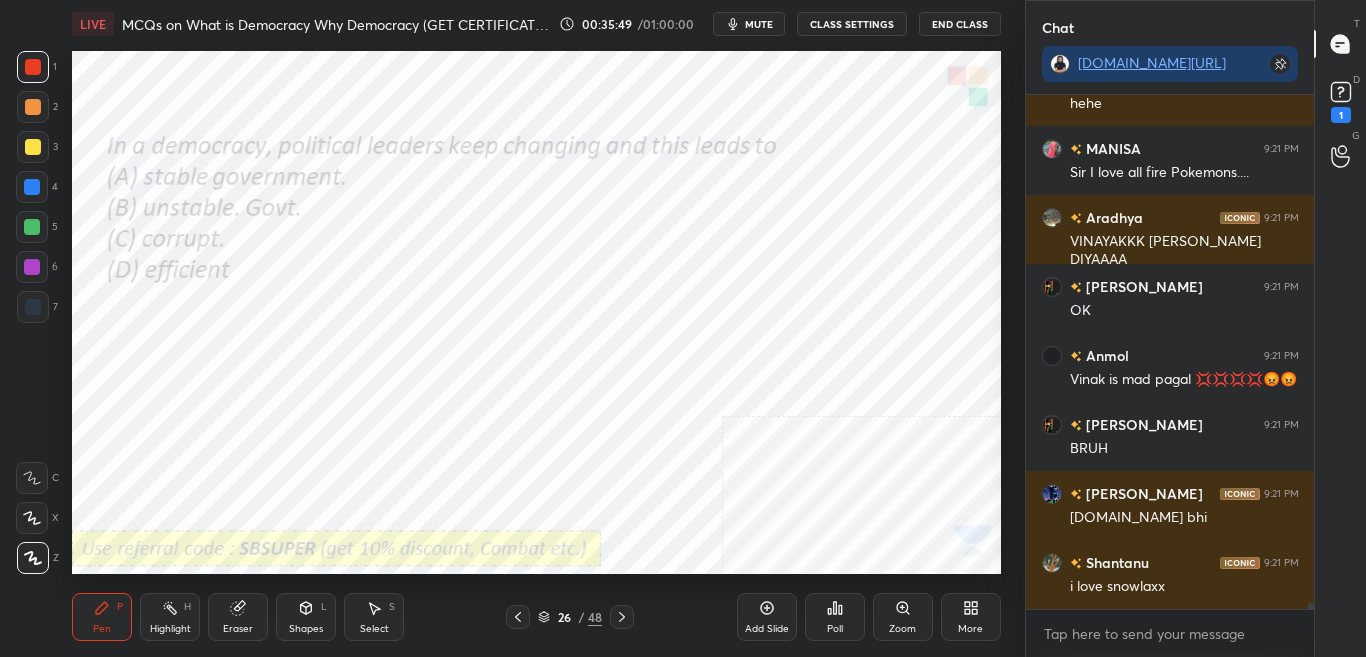 click 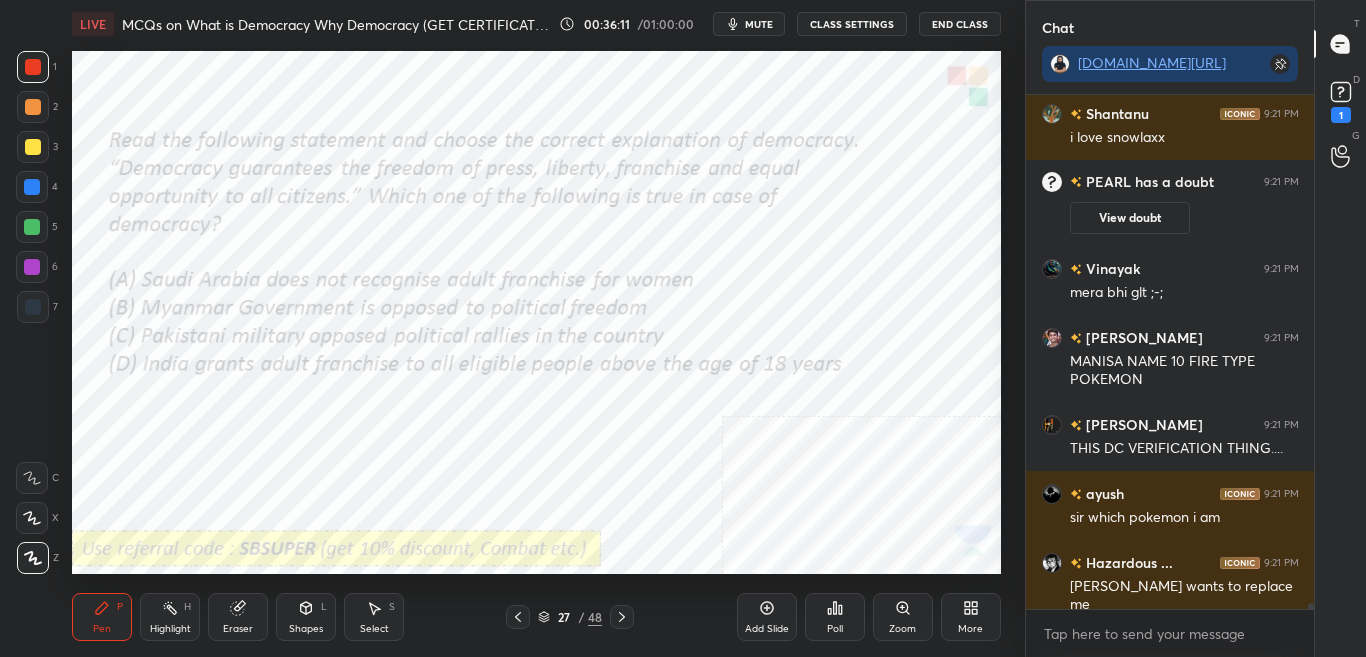 click 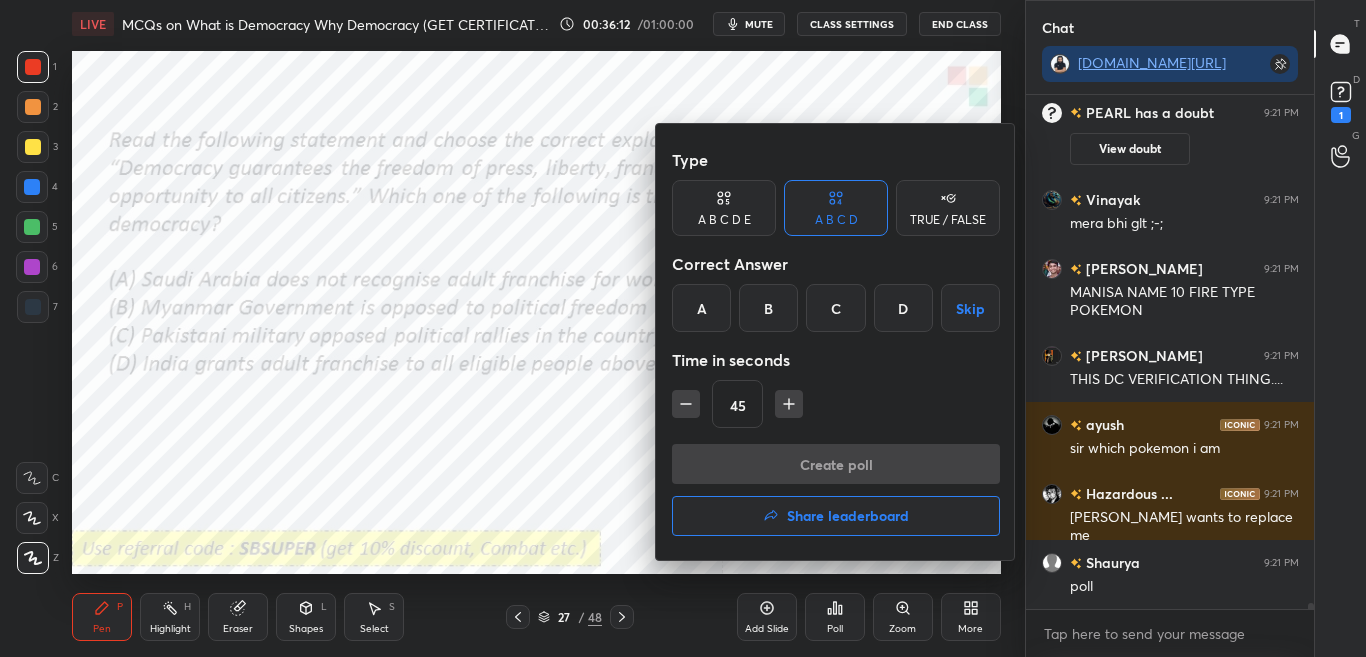 click on "D" at bounding box center [903, 308] 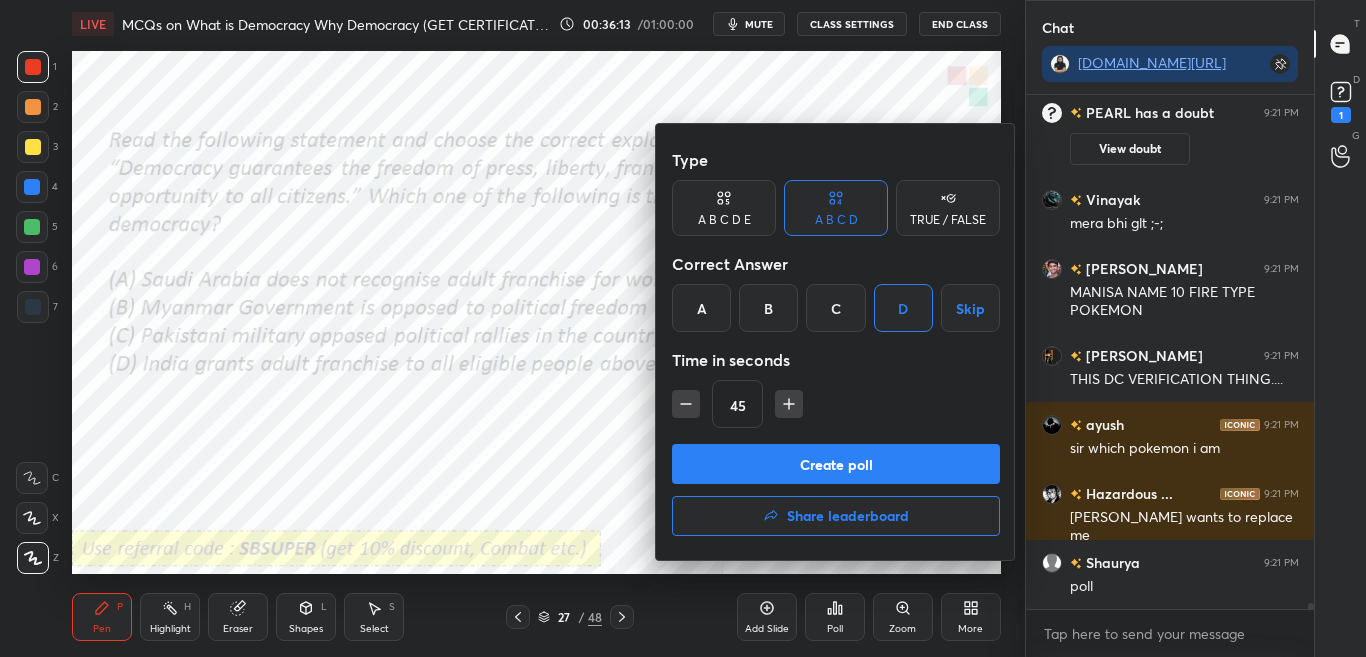 click on "Create poll" at bounding box center (836, 464) 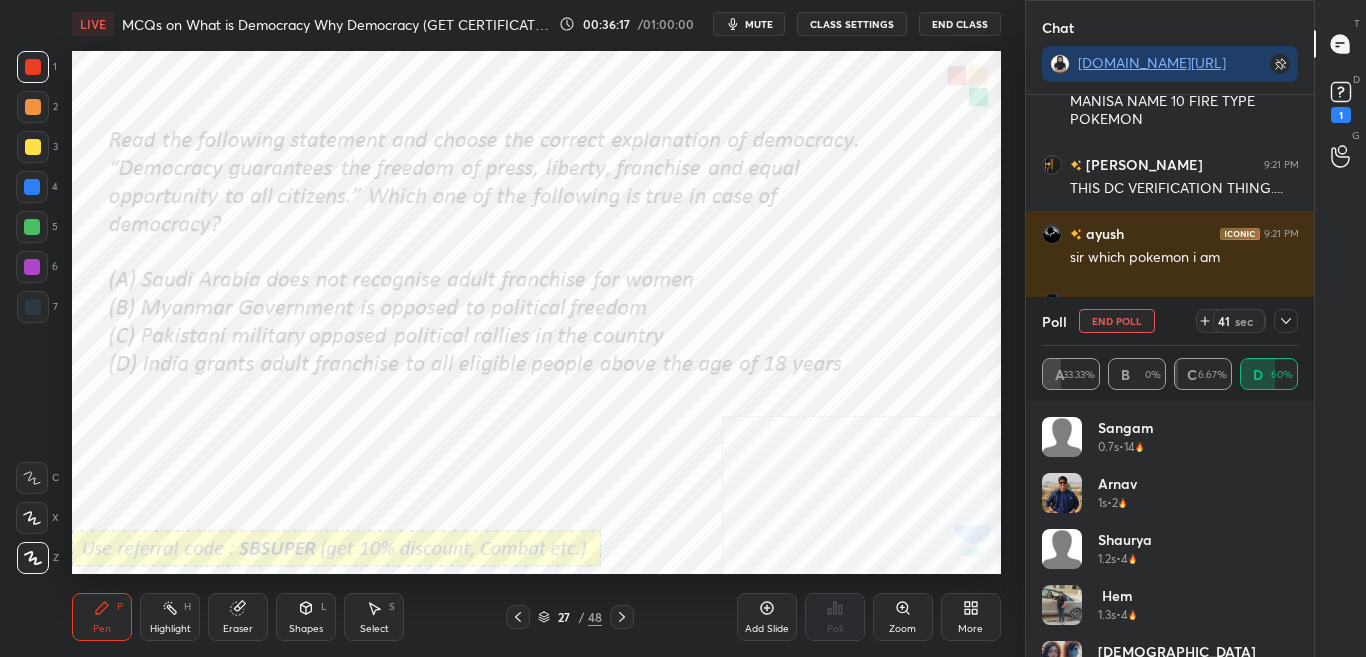 click 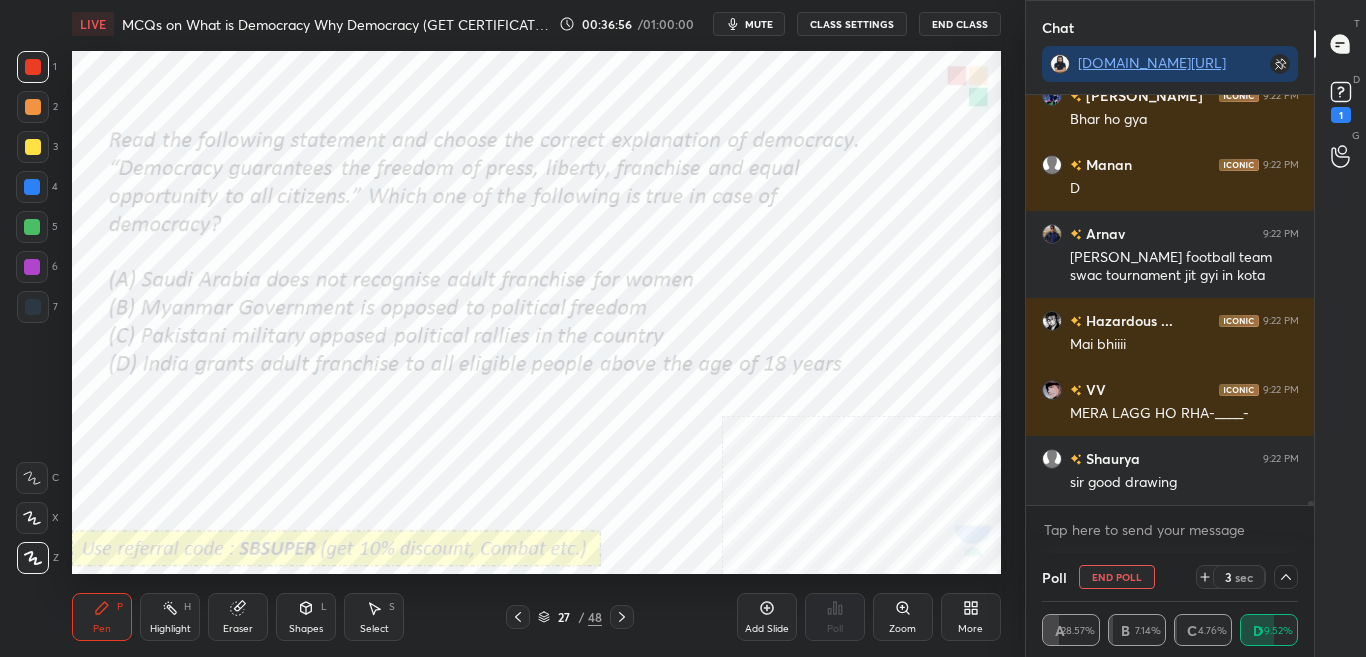 scroll, scrollTop: 47145, scrollLeft: 0, axis: vertical 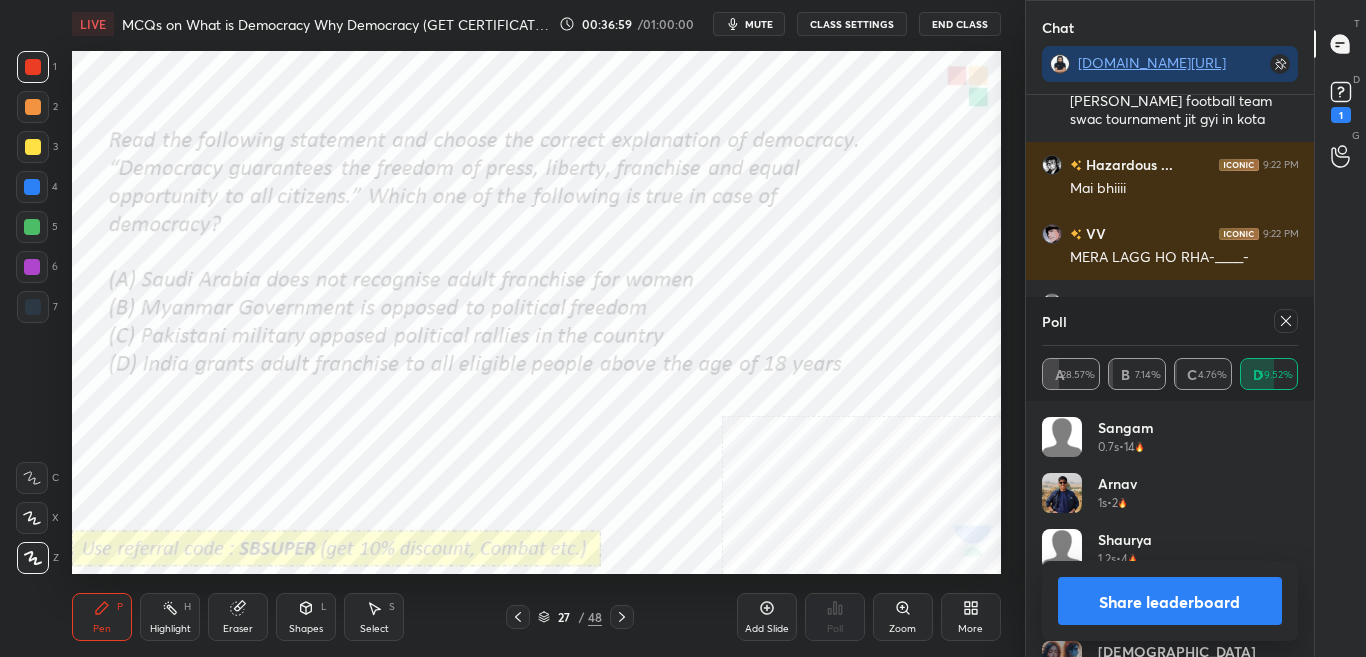click on "Share leaderboard" at bounding box center (1170, 601) 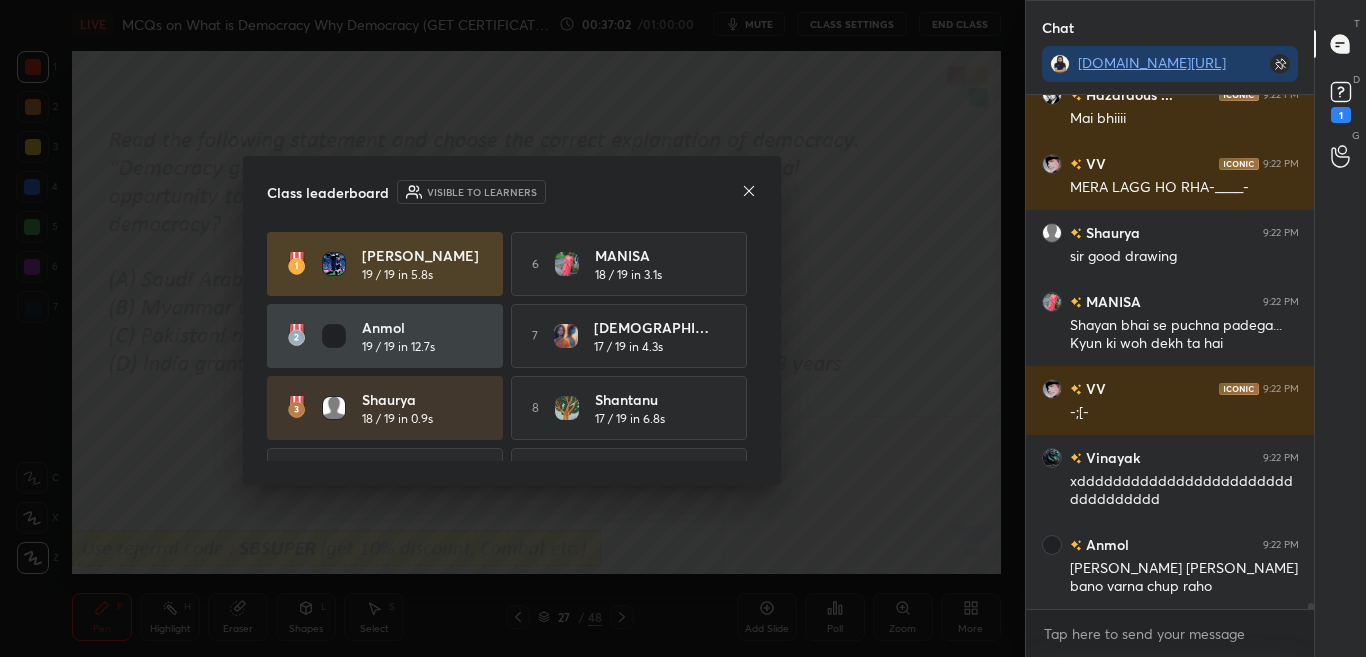 click 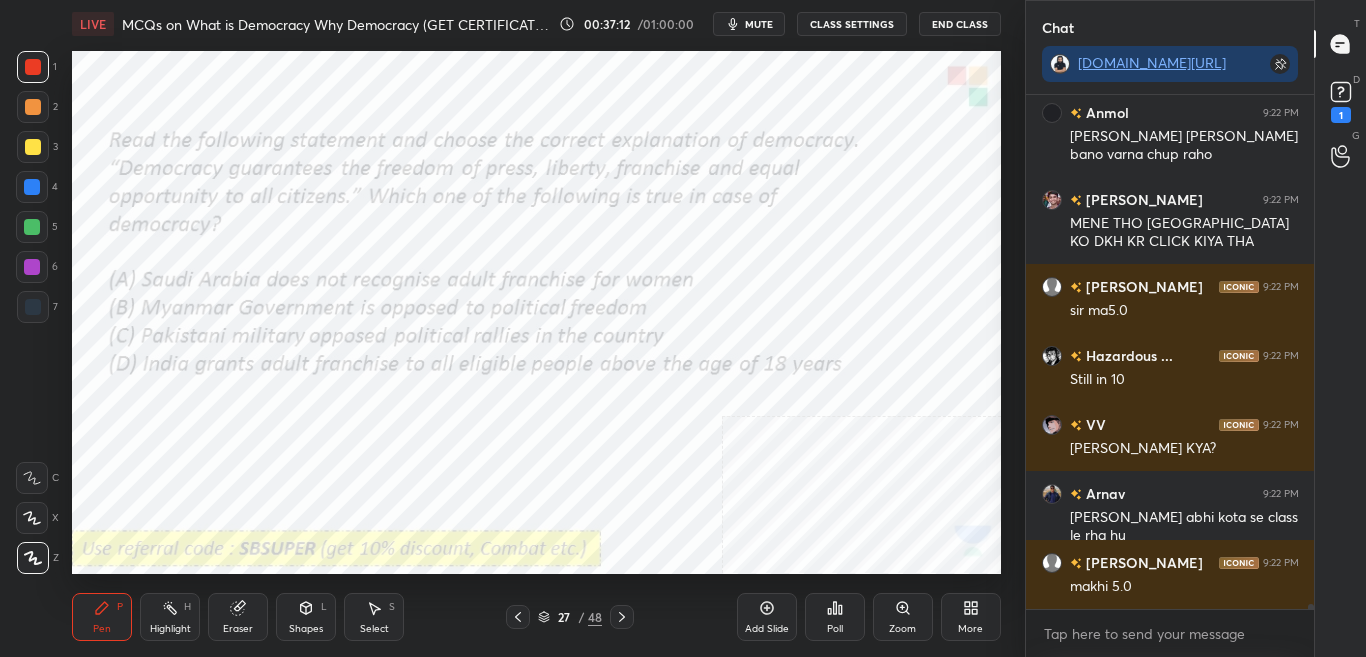 click 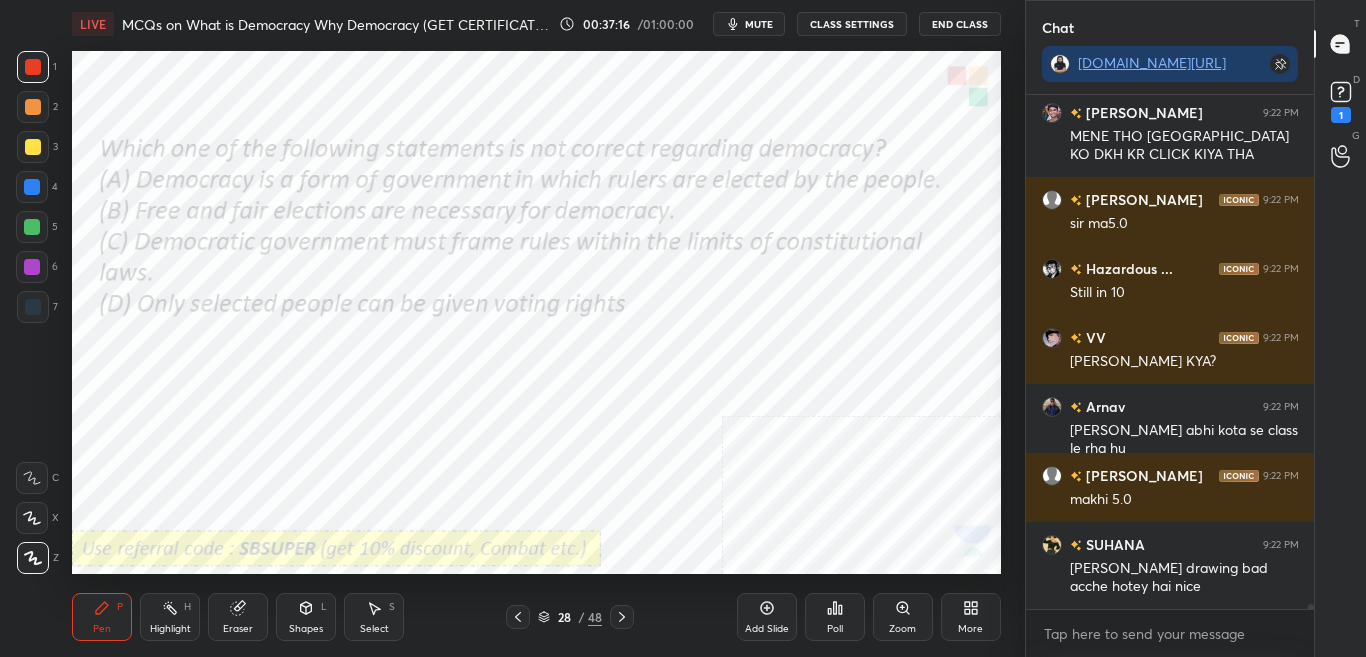 click on "Poll" at bounding box center [835, 617] 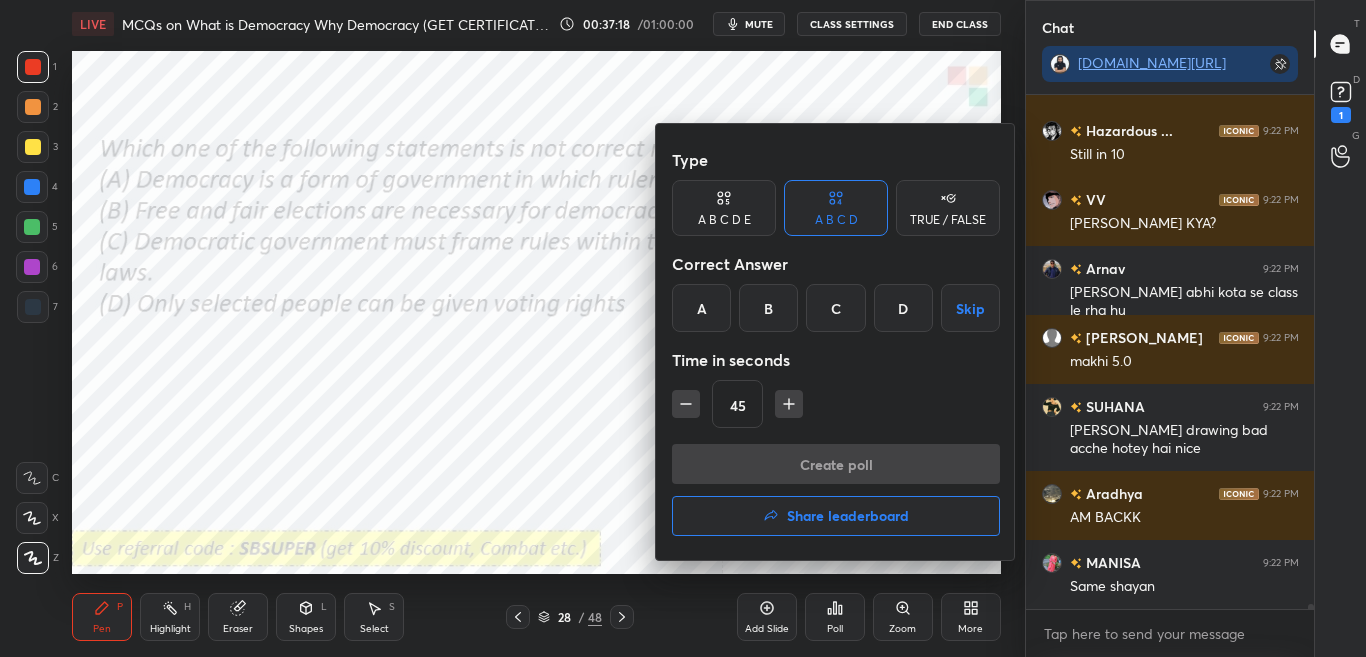 click at bounding box center [683, 328] 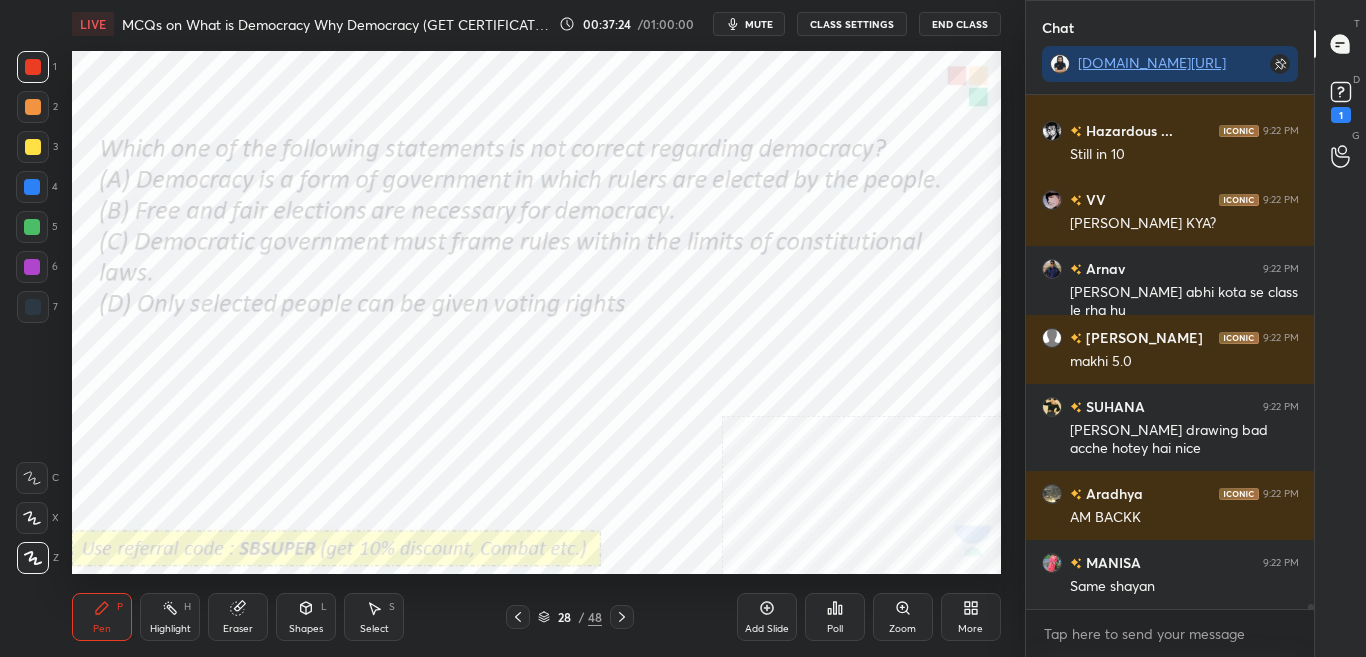 click on "Poll" at bounding box center (835, 617) 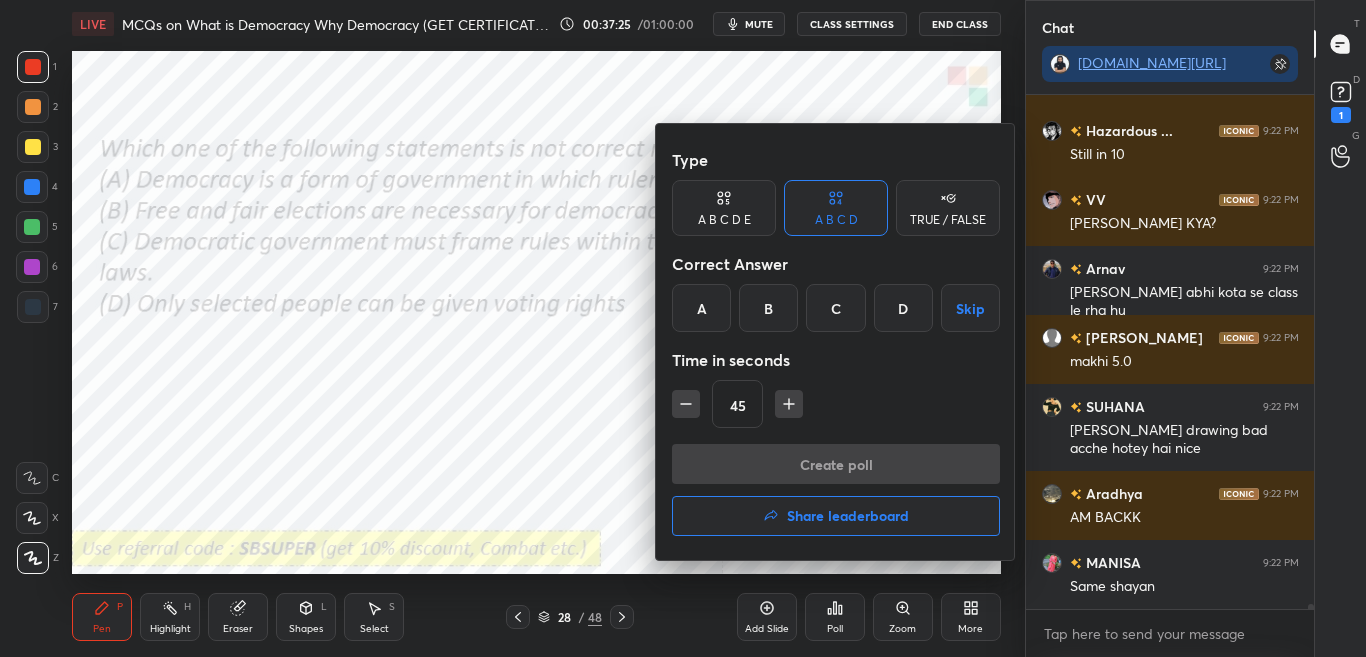 click on "D" at bounding box center (903, 308) 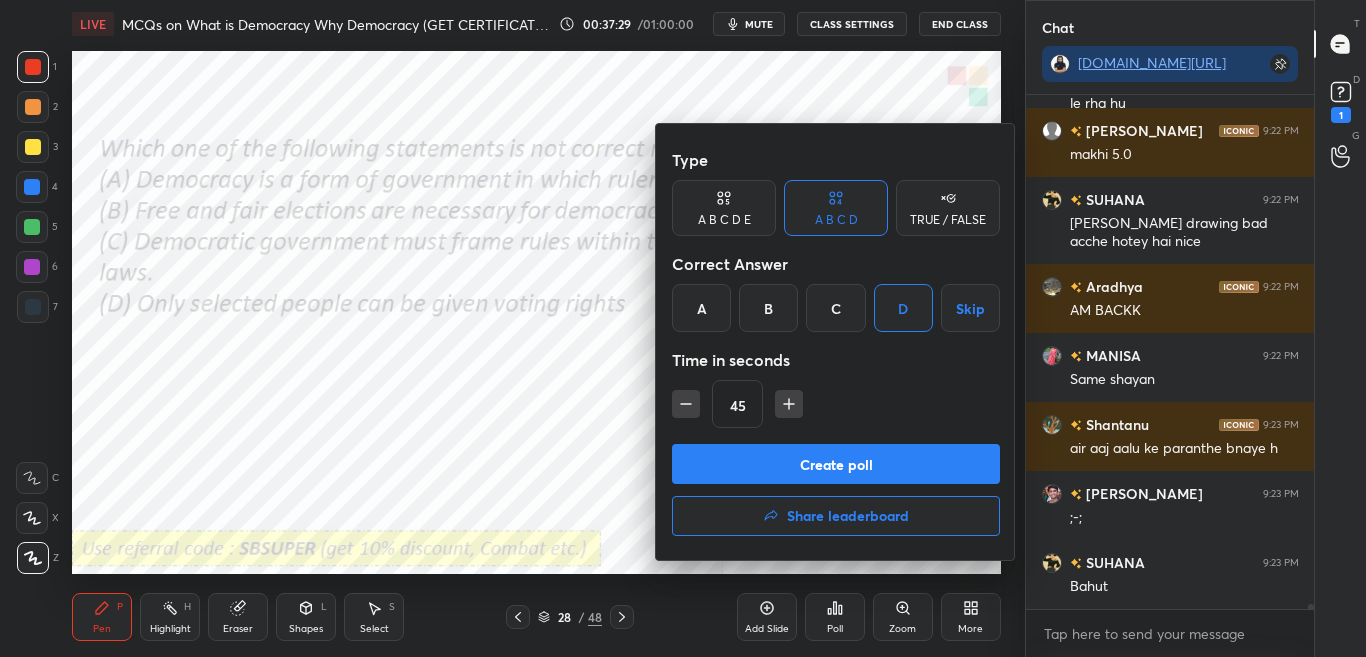 click on "Create poll" at bounding box center (836, 464) 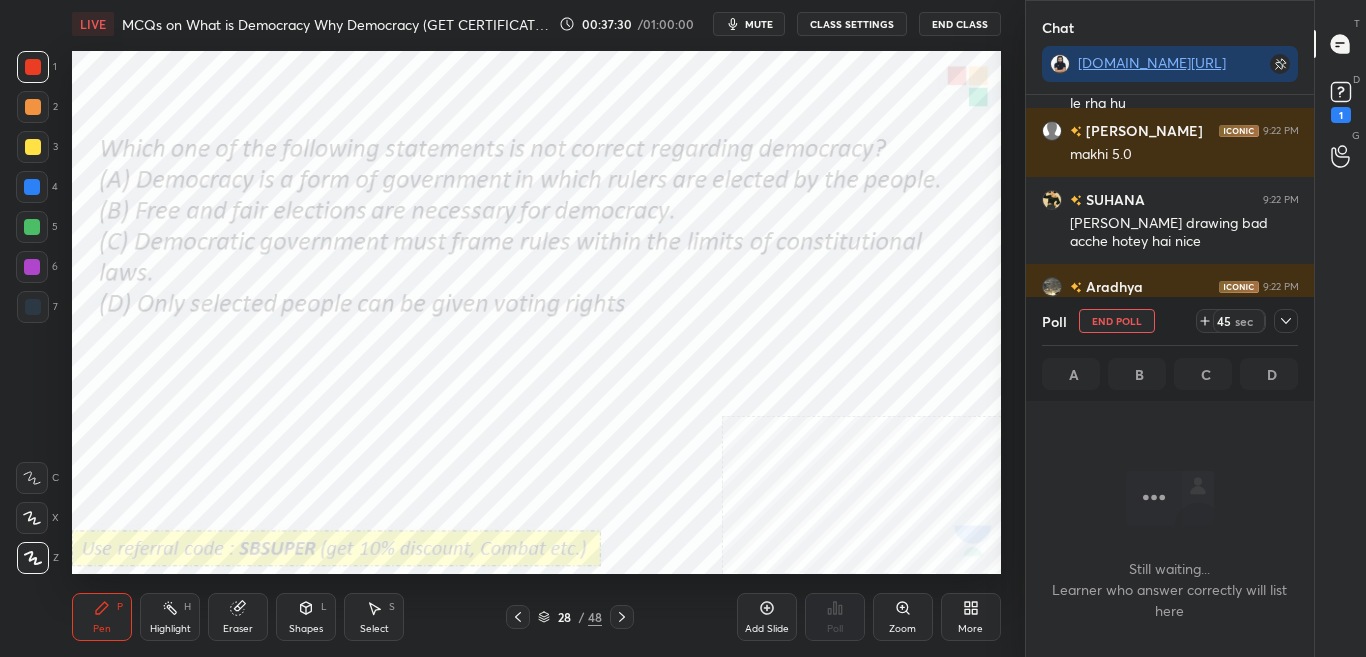 click on "Poll End Poll 45  sec" at bounding box center [1170, 321] 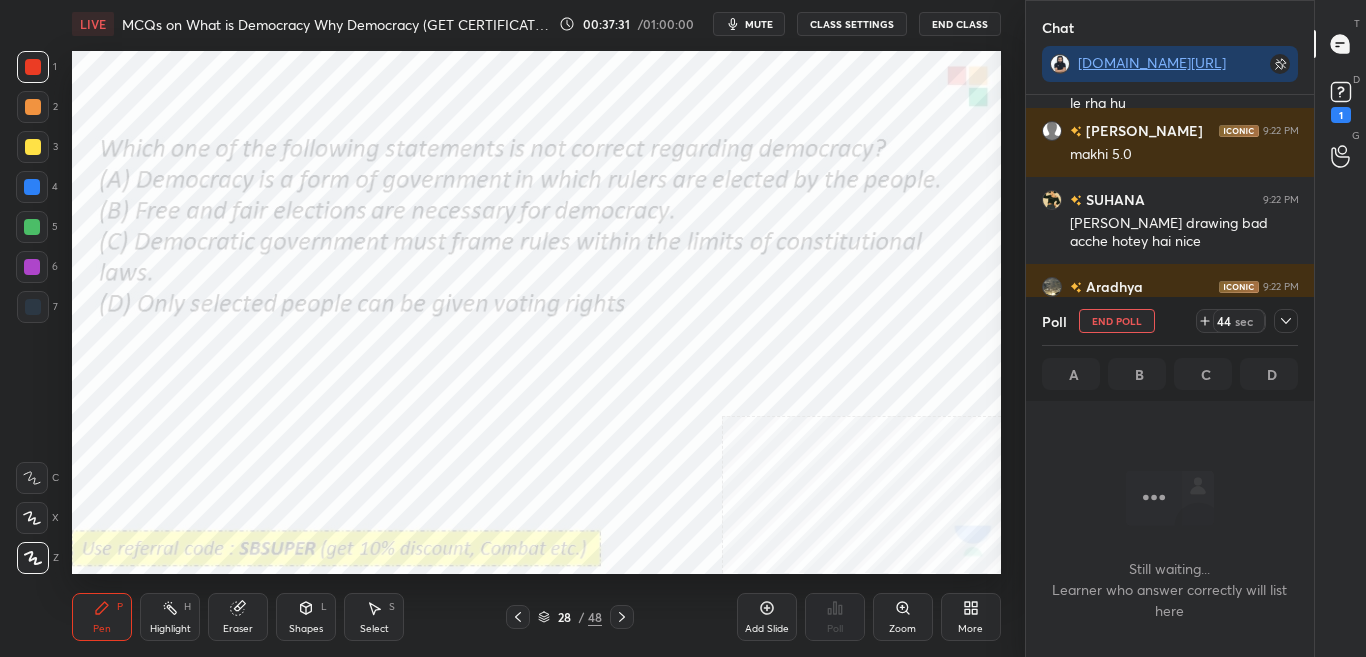 click on "Poll End Poll 44  sec A B C D" at bounding box center [1170, 349] 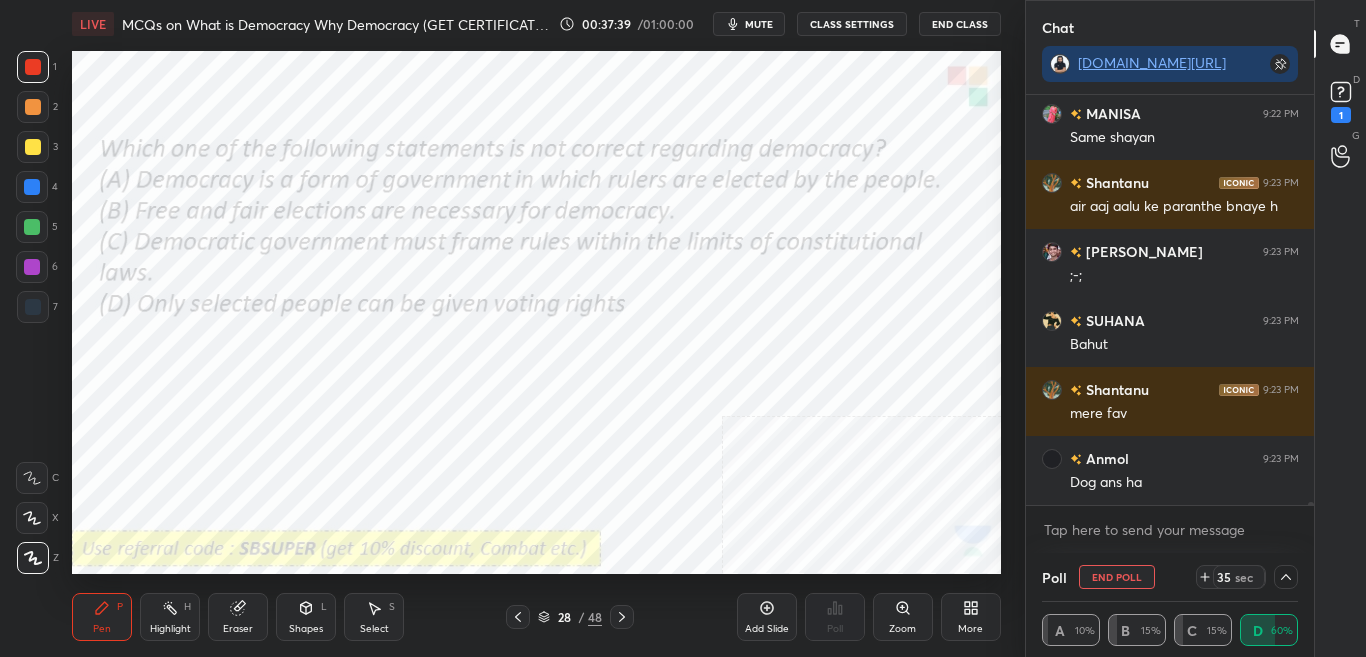 click on "mute" at bounding box center (749, 24) 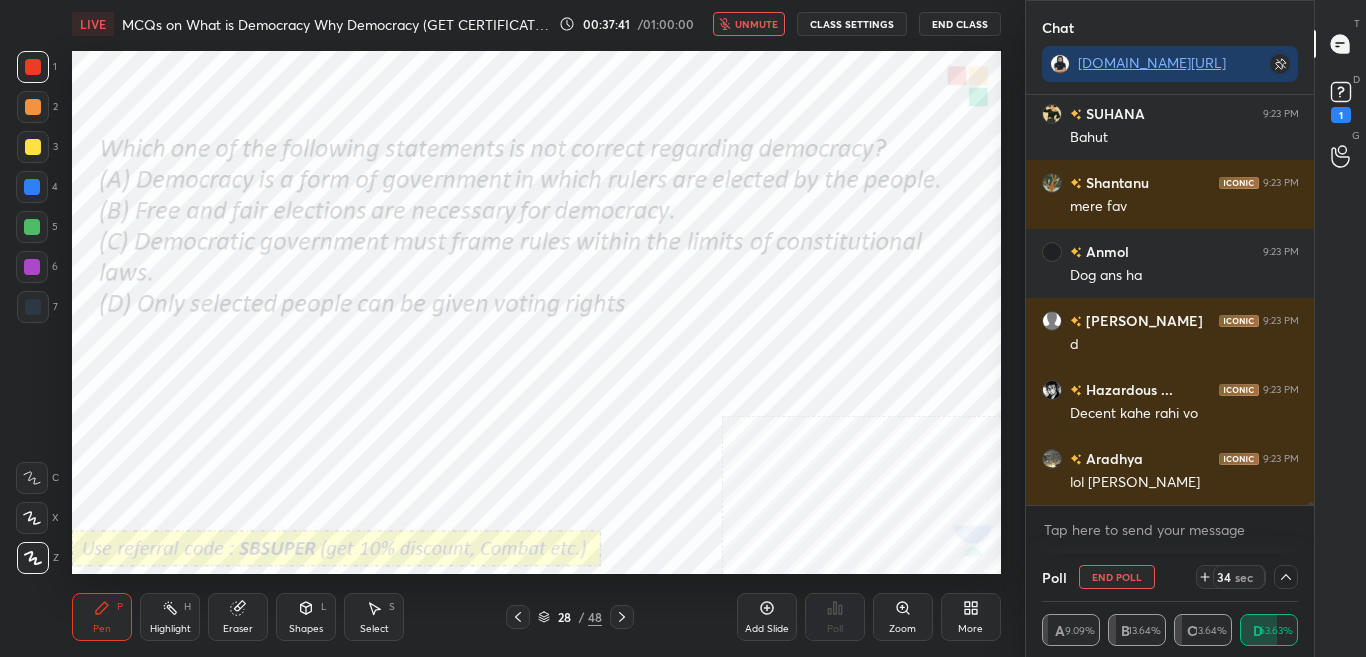 click on "unmute" at bounding box center (756, 24) 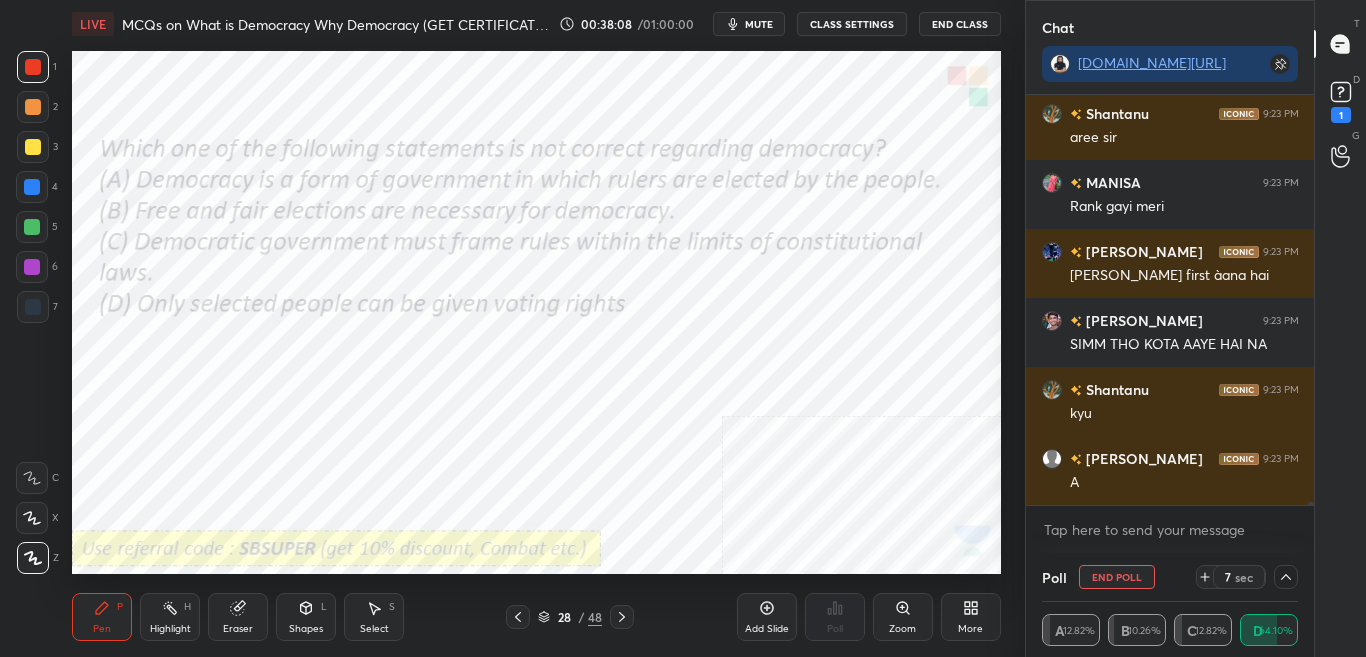scroll, scrollTop: 49719, scrollLeft: 0, axis: vertical 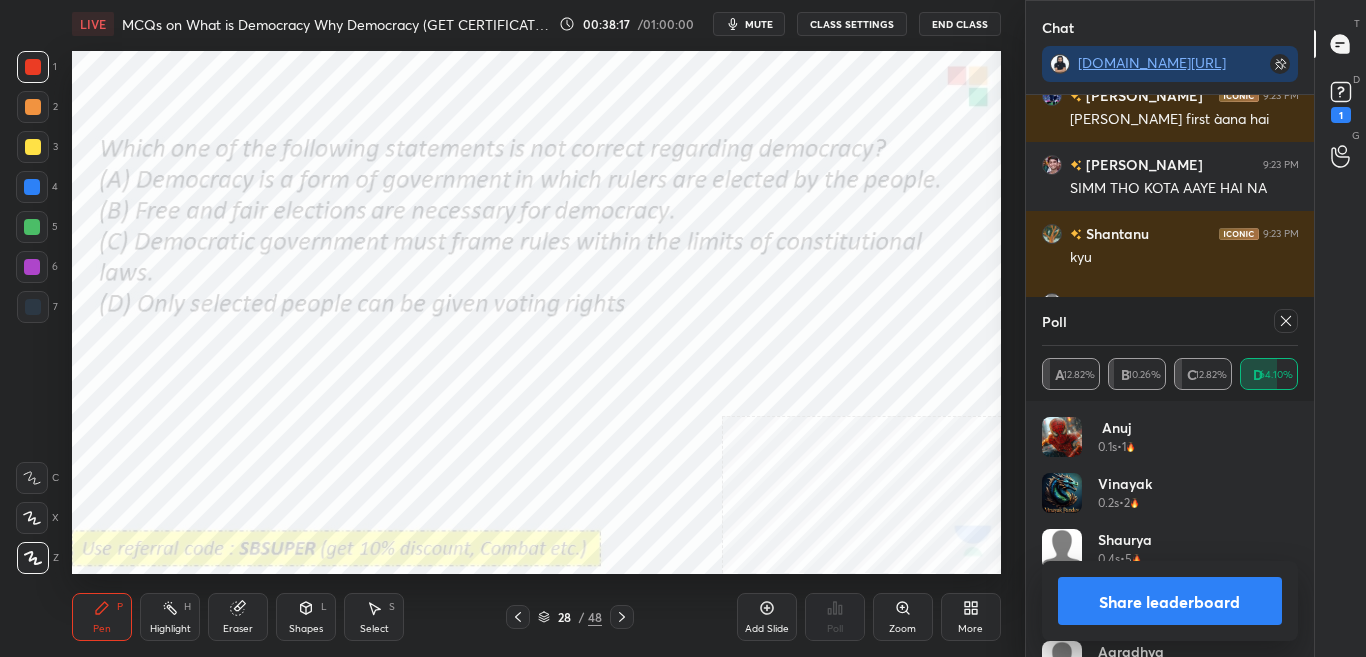 click at bounding box center [1286, 321] 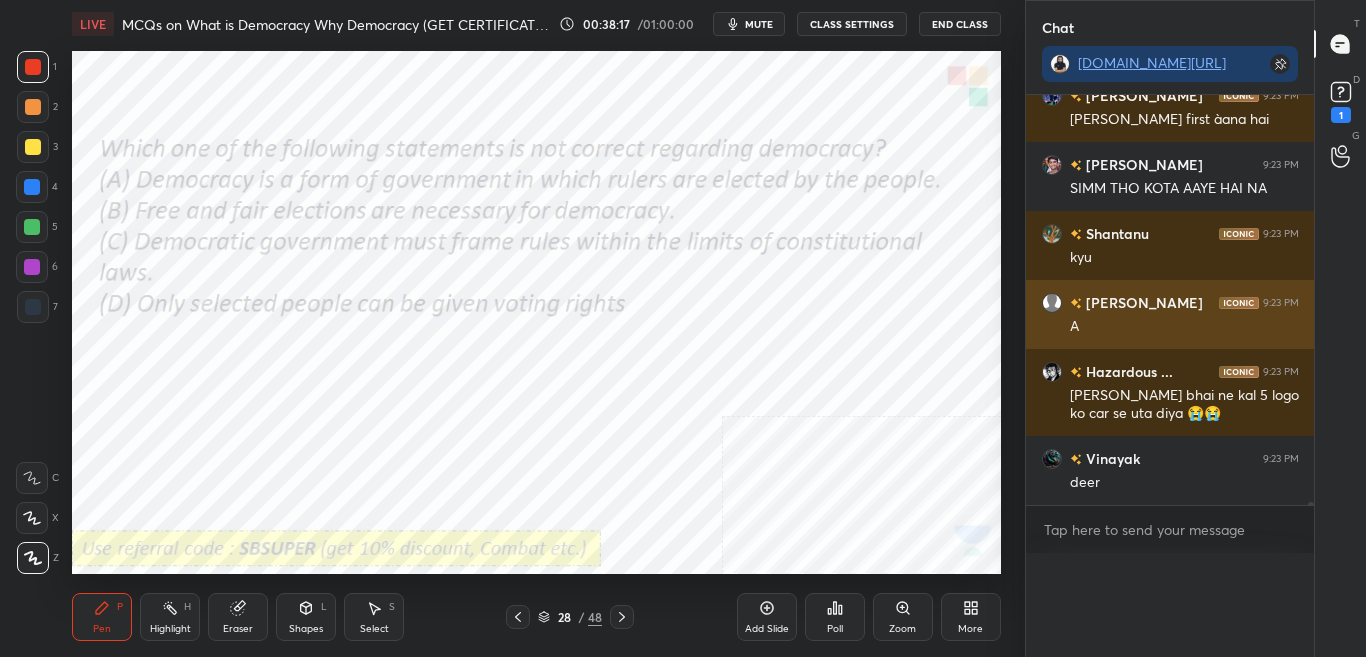 scroll, scrollTop: 0, scrollLeft: 0, axis: both 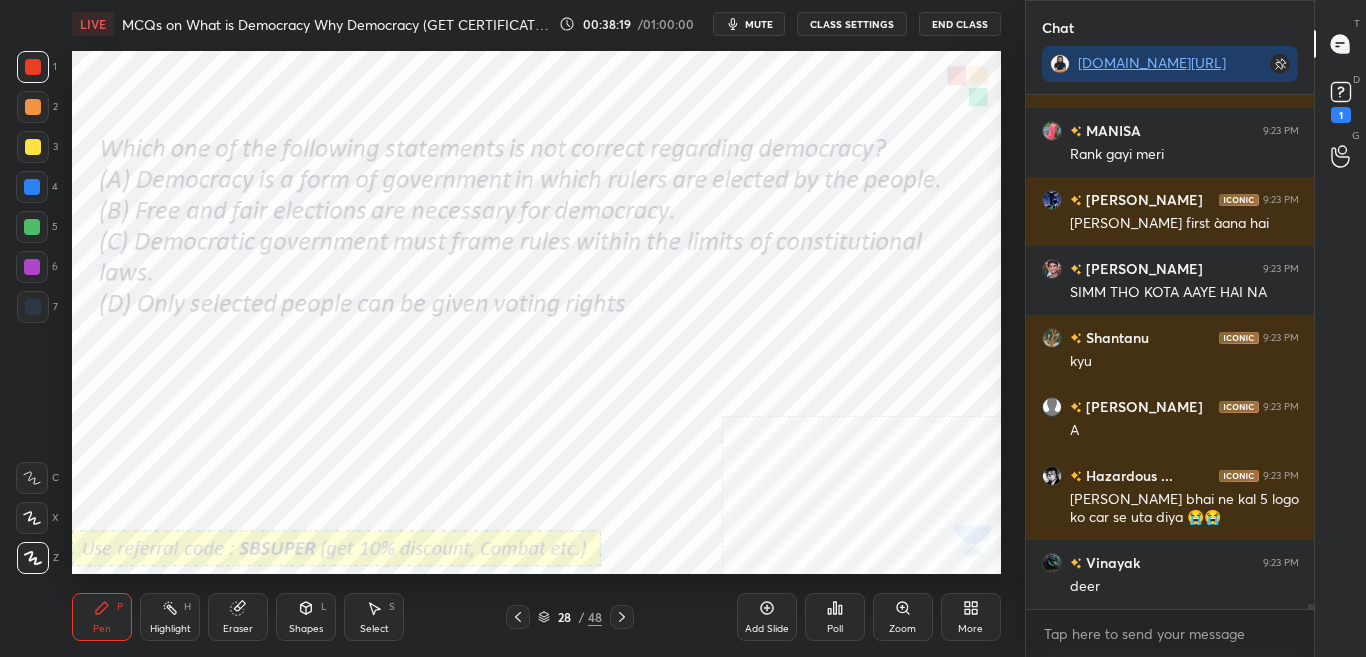 click at bounding box center [622, 617] 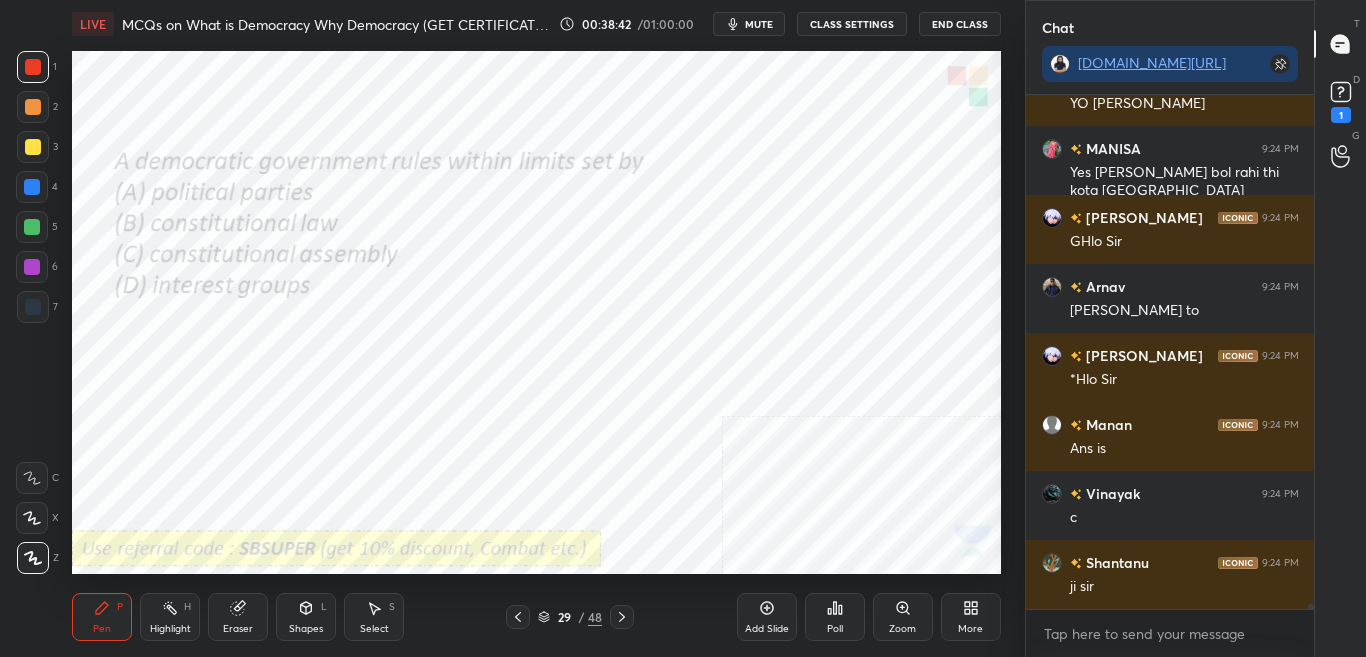 click 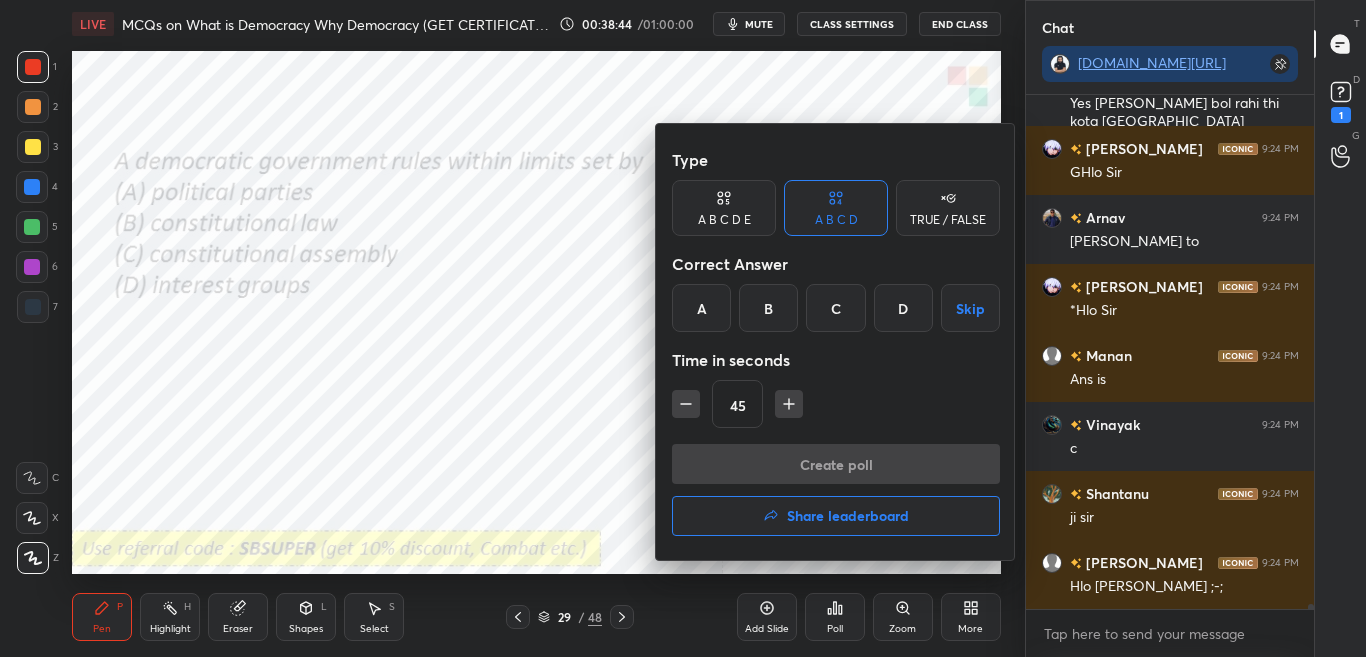 click on "B" at bounding box center (768, 308) 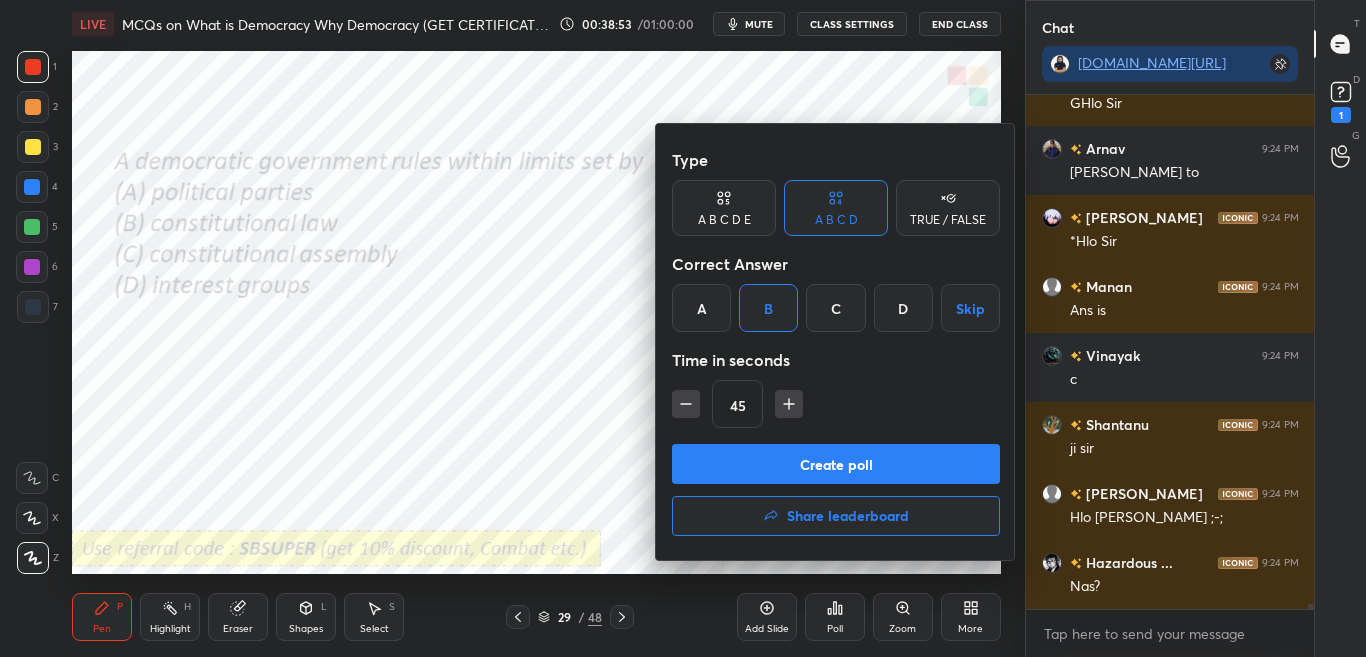 drag, startPoint x: 794, startPoint y: 464, endPoint x: 805, endPoint y: 436, distance: 30.083218 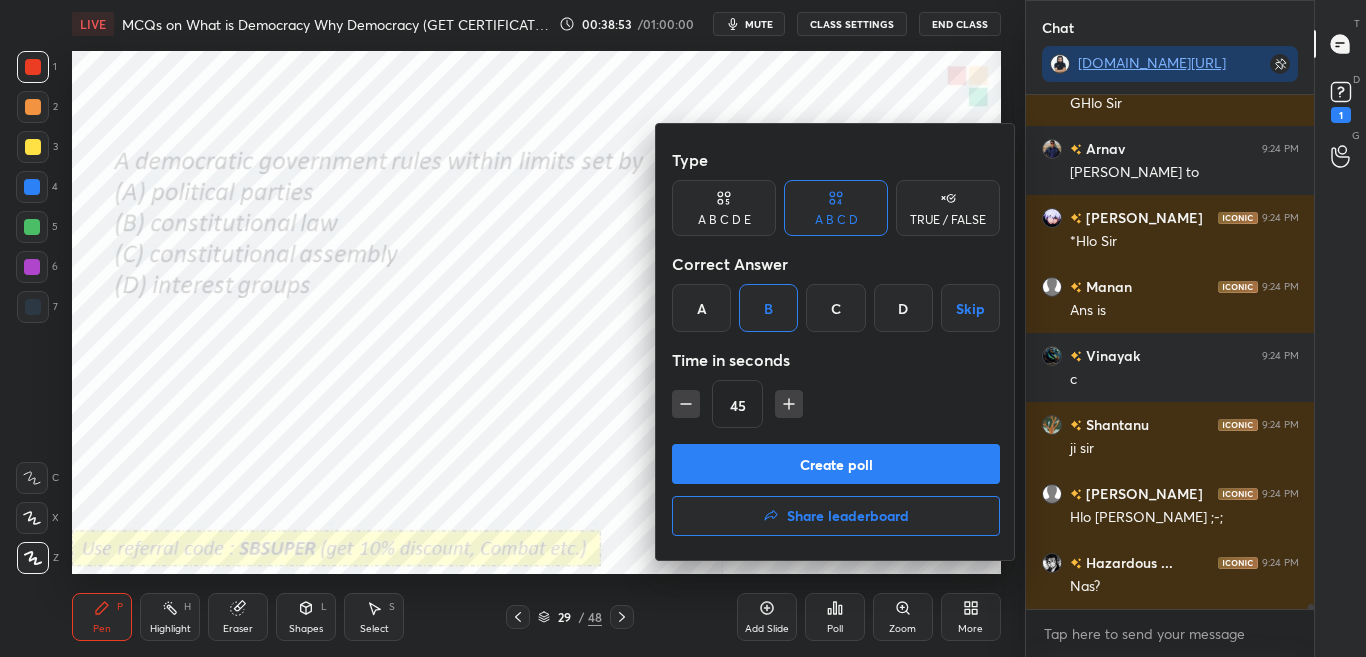 click on "Create poll" at bounding box center (836, 464) 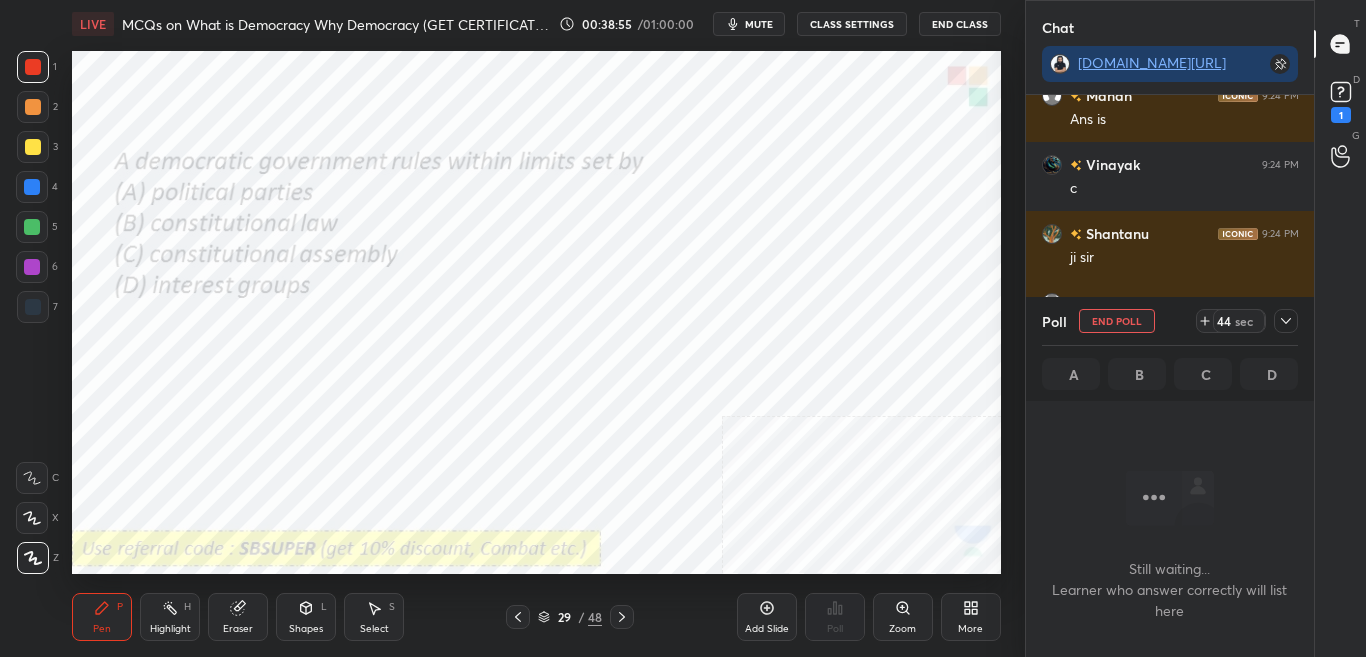 click 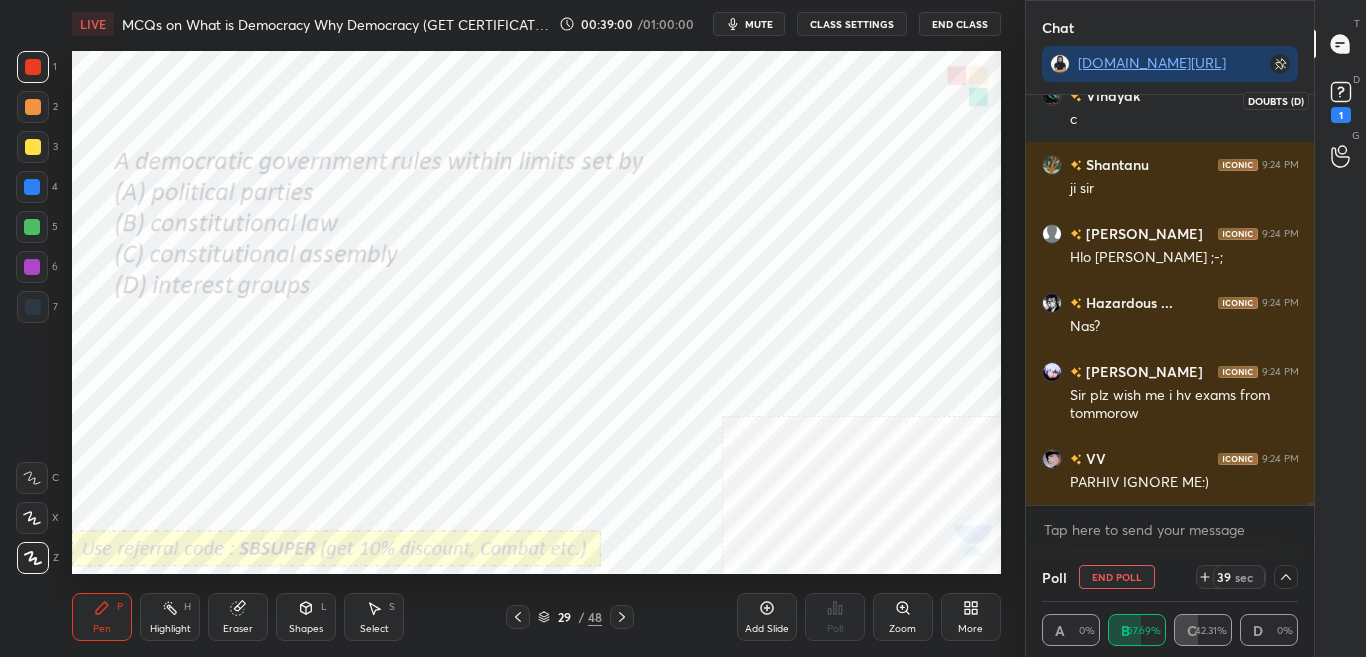 click 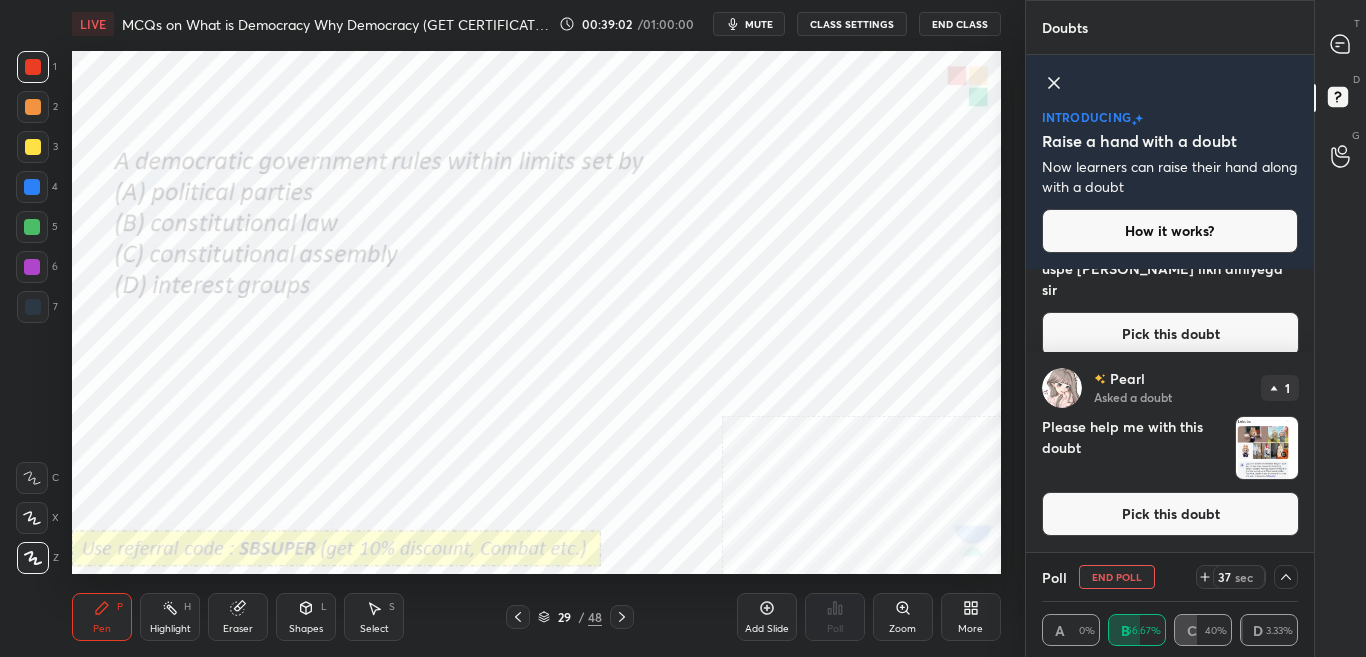 click on "Pick this doubt" at bounding box center [1170, 514] 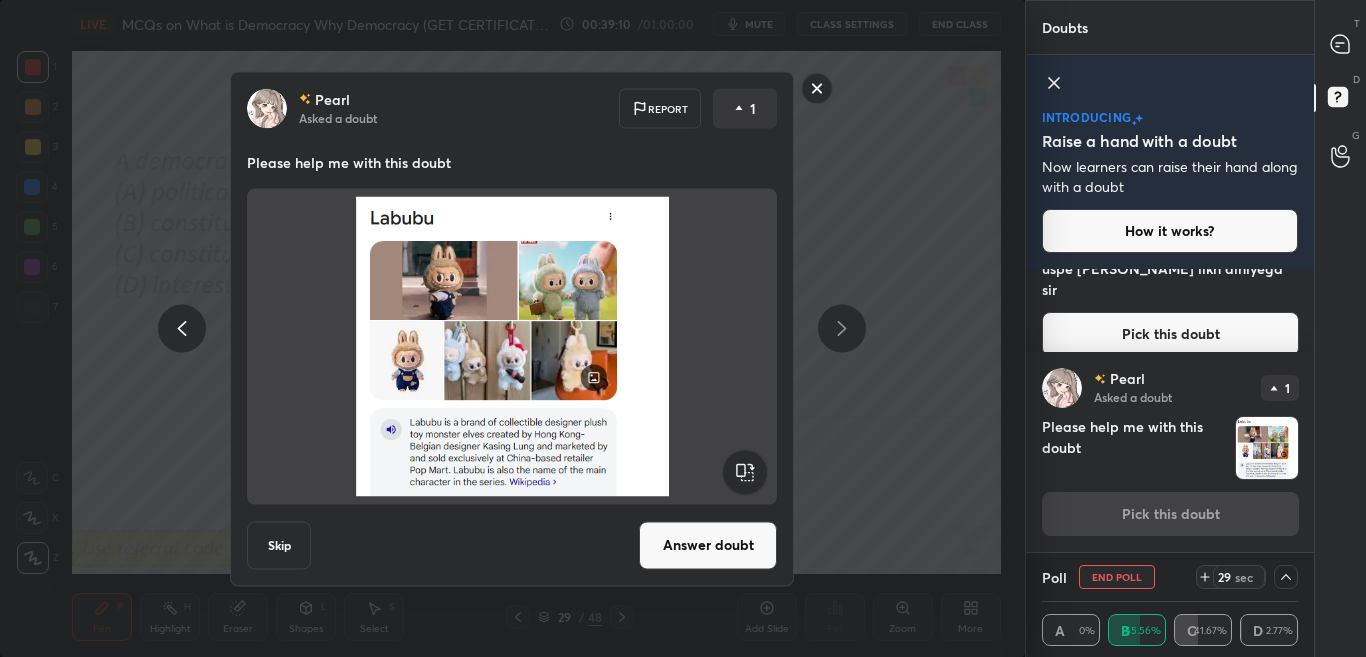 click 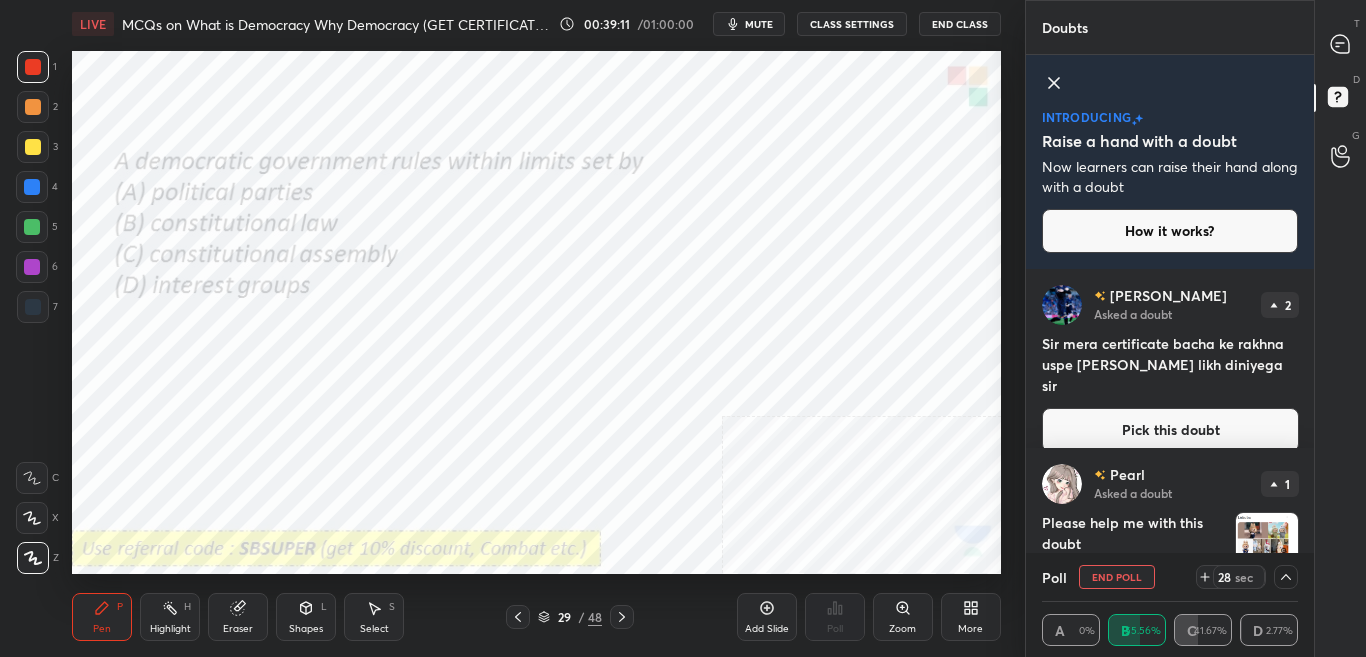 click at bounding box center [1341, 44] 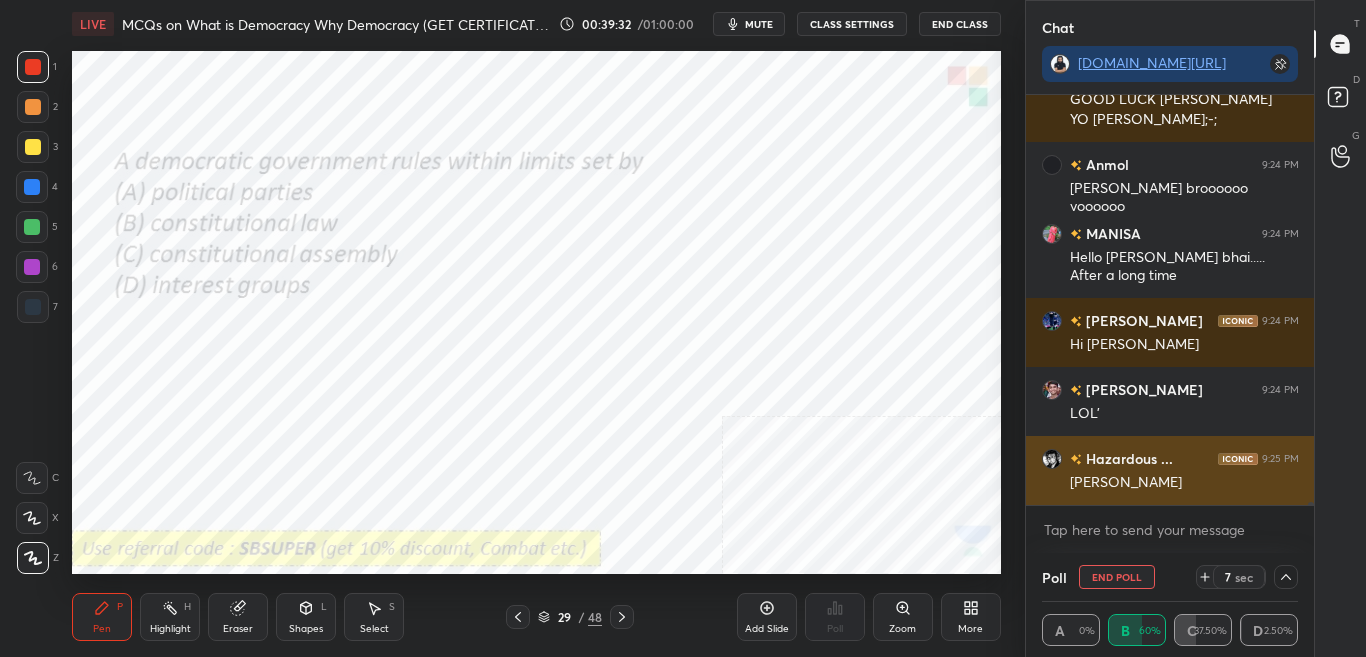 scroll, scrollTop: 51042, scrollLeft: 0, axis: vertical 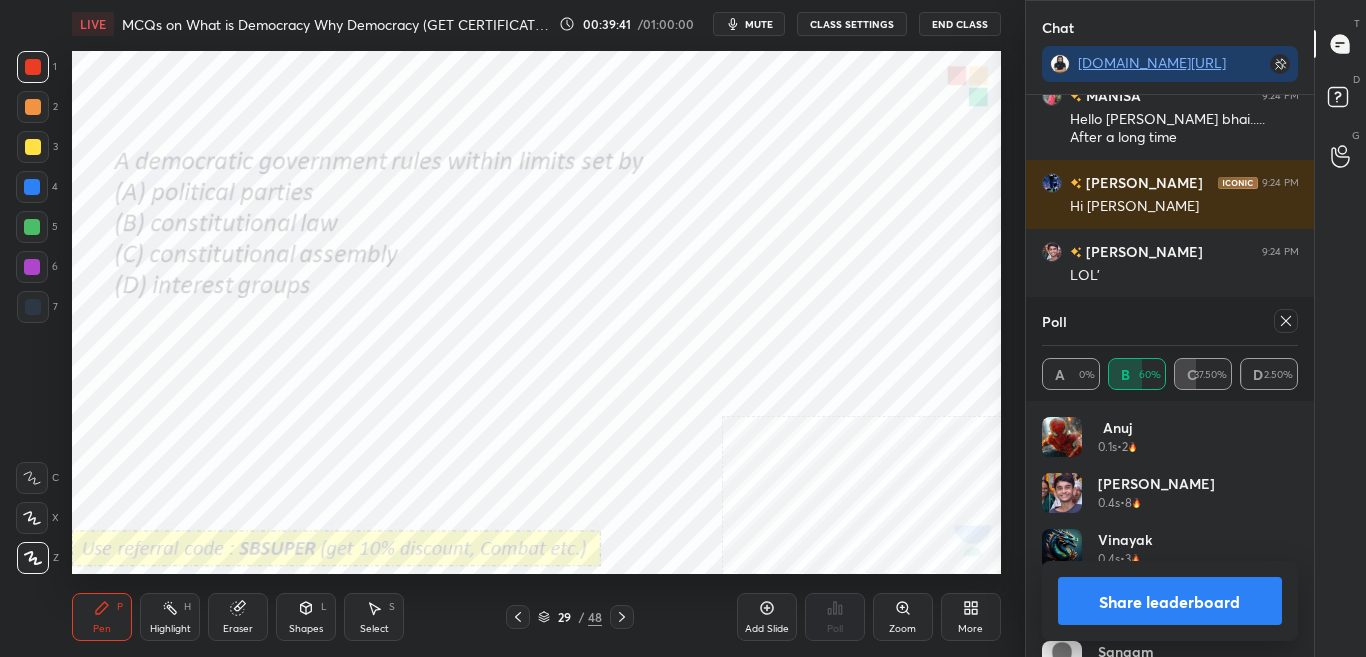 click 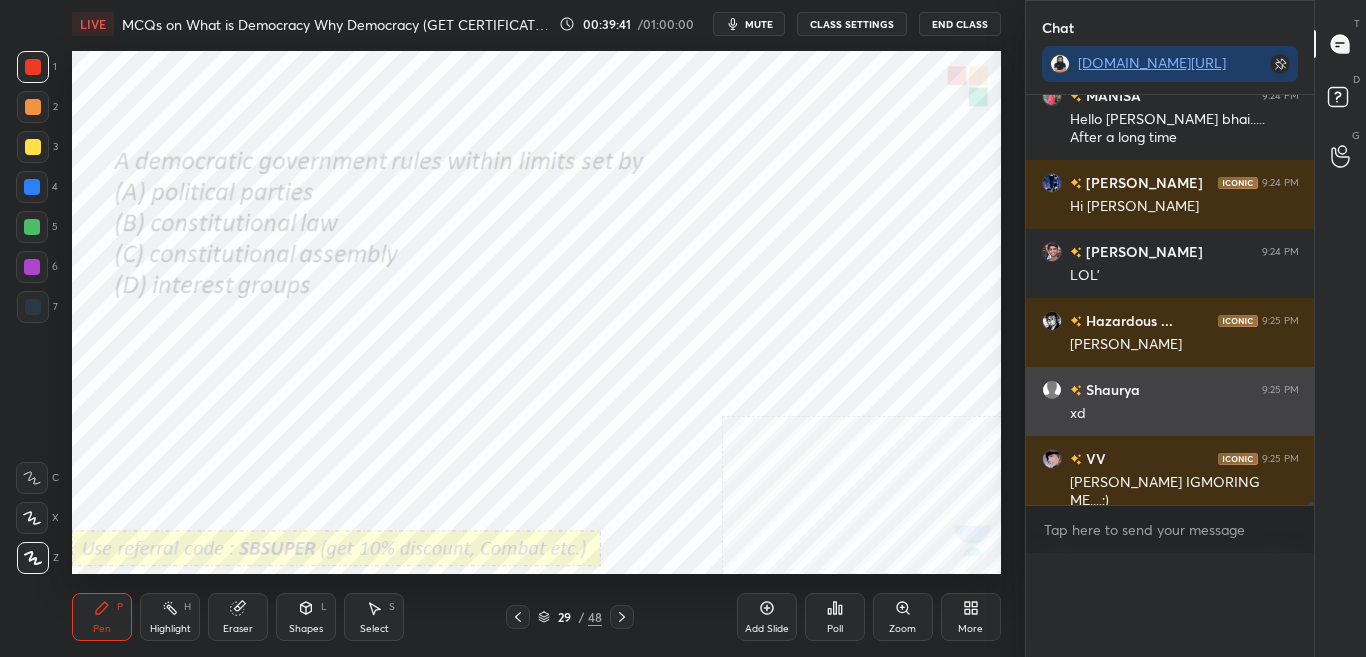 scroll, scrollTop: 0, scrollLeft: 0, axis: both 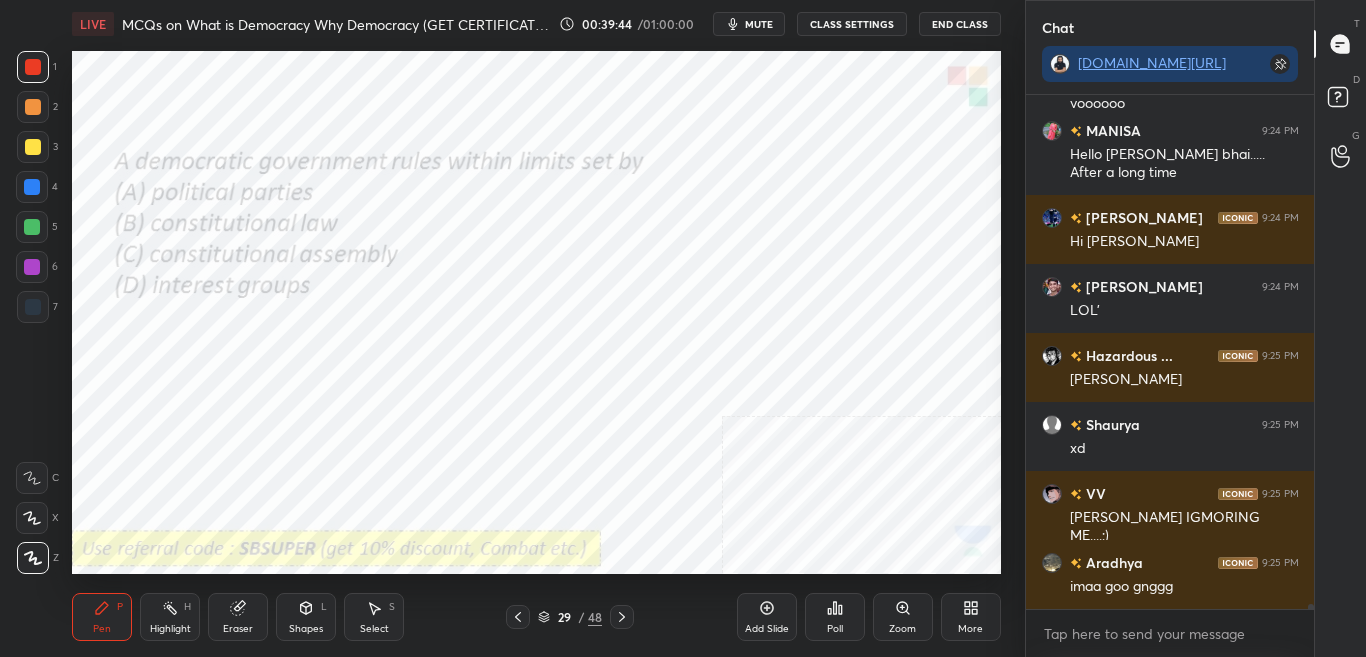 drag, startPoint x: 625, startPoint y: 614, endPoint x: 633, endPoint y: 603, distance: 13.601471 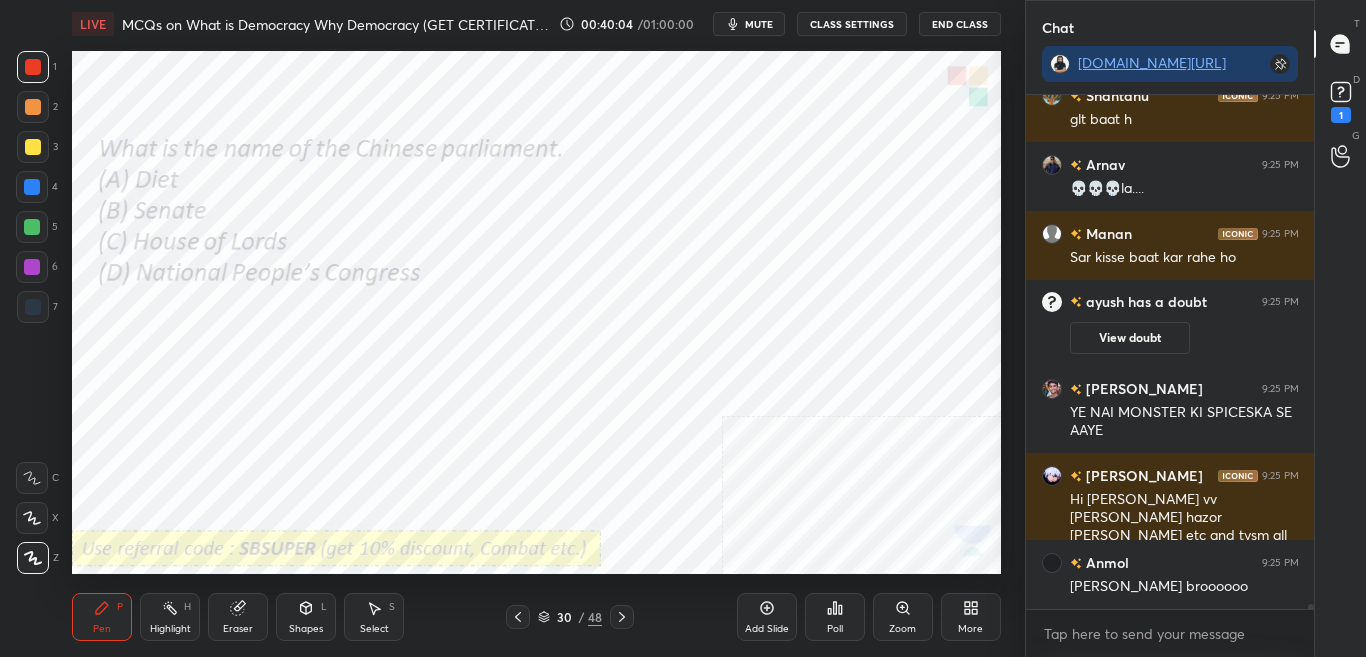 click 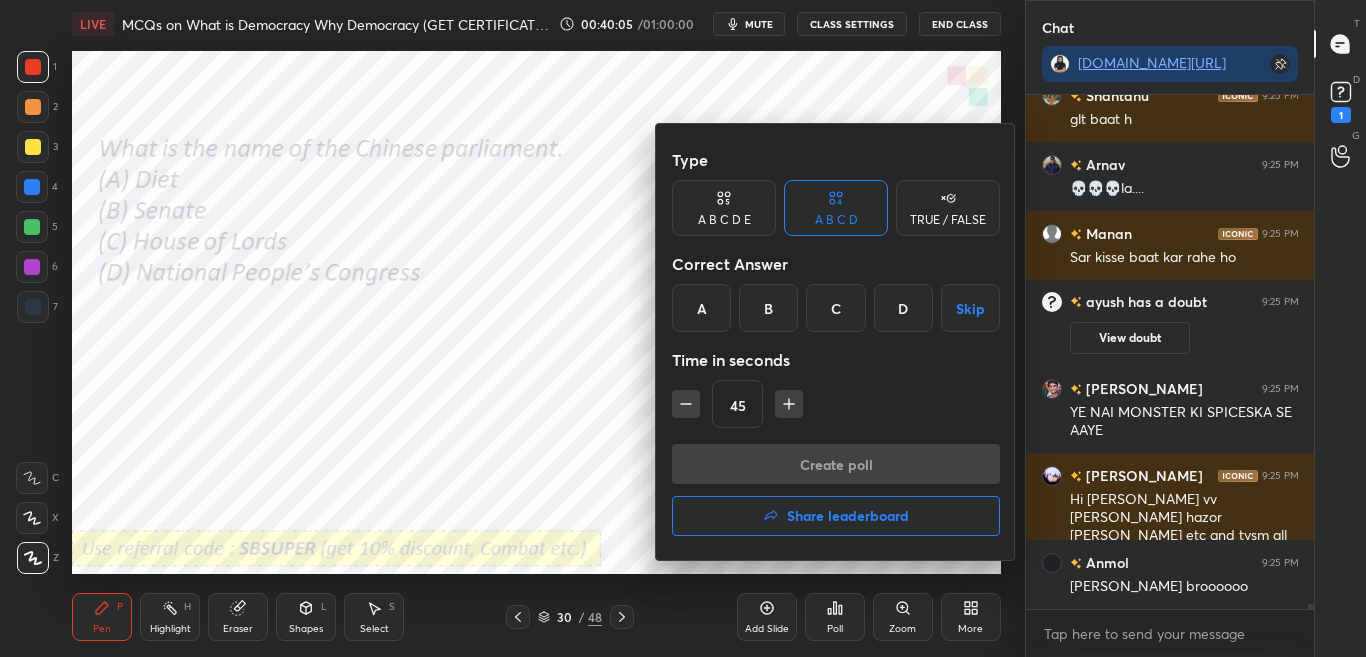 click on "D" at bounding box center (903, 308) 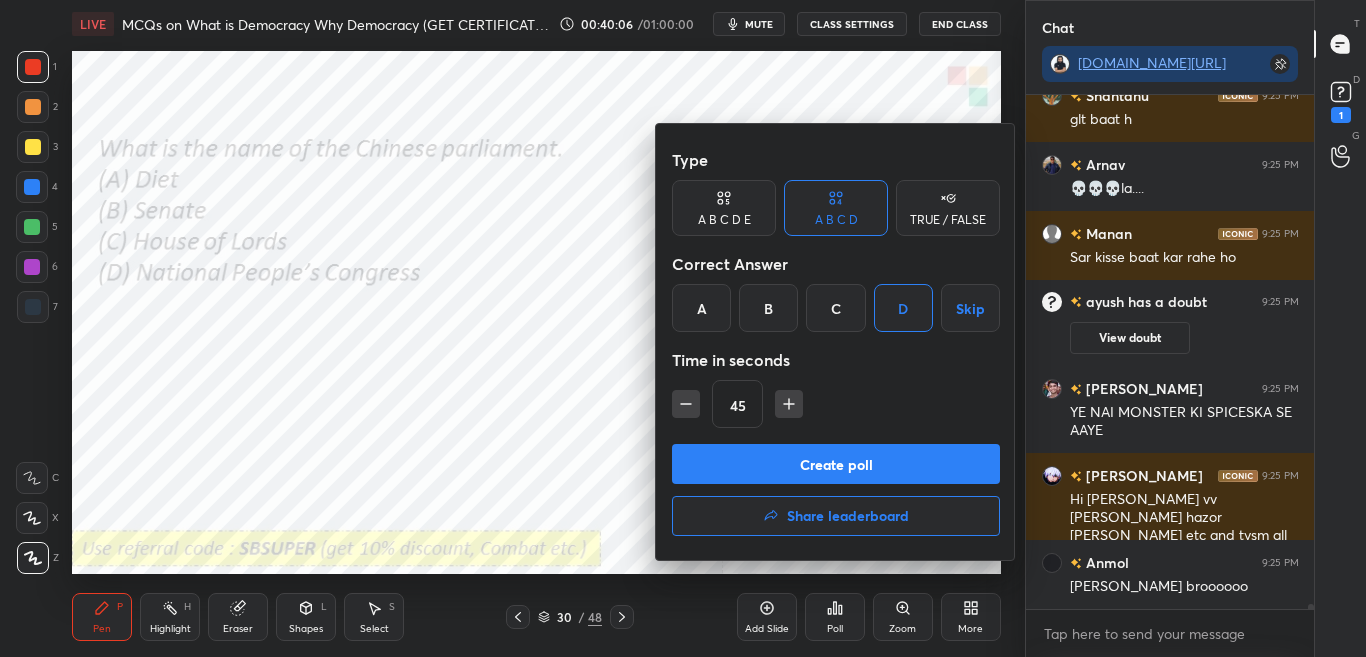 click on "Create poll" at bounding box center [836, 464] 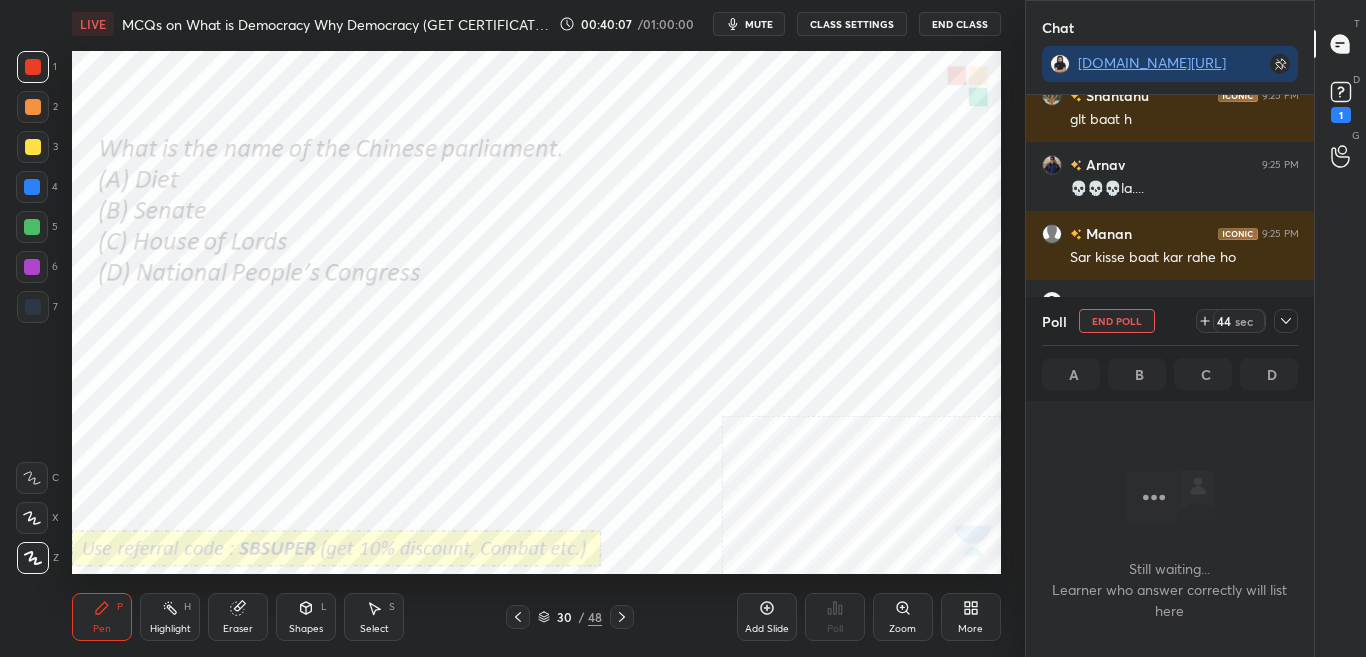 click at bounding box center (1286, 321) 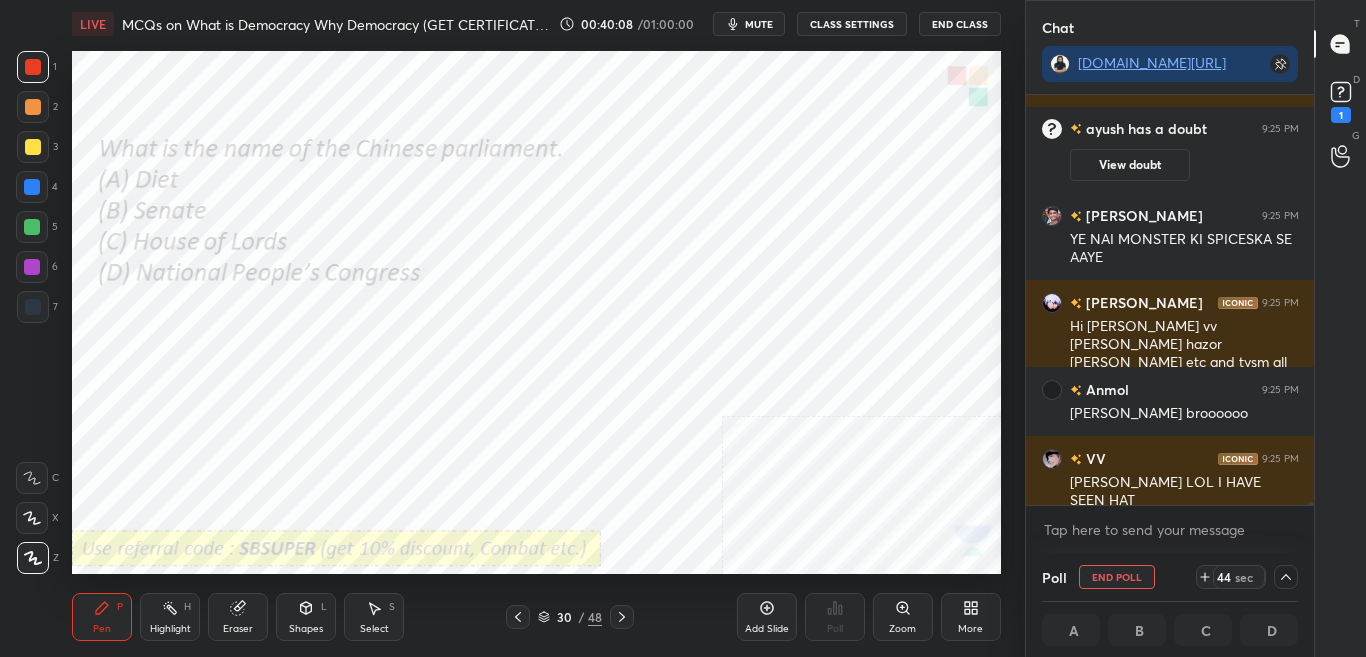 click on "1" at bounding box center (1341, 100) 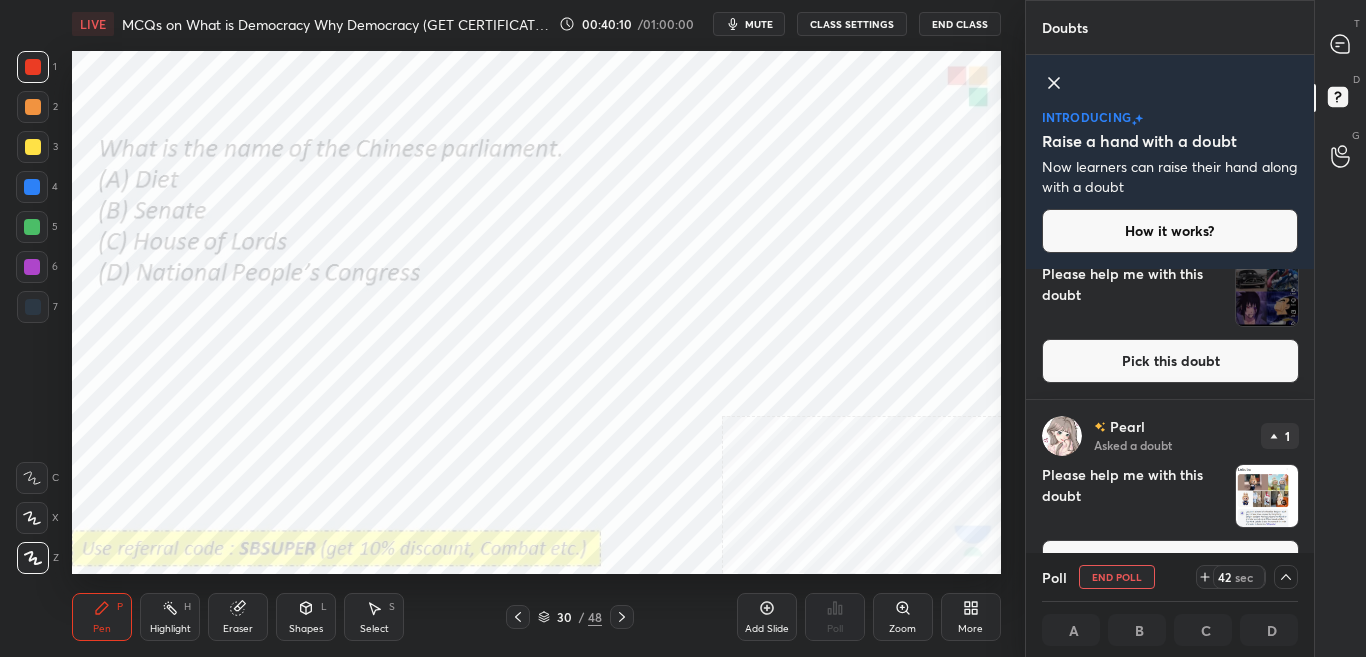click on "Pick this doubt" at bounding box center [1170, 361] 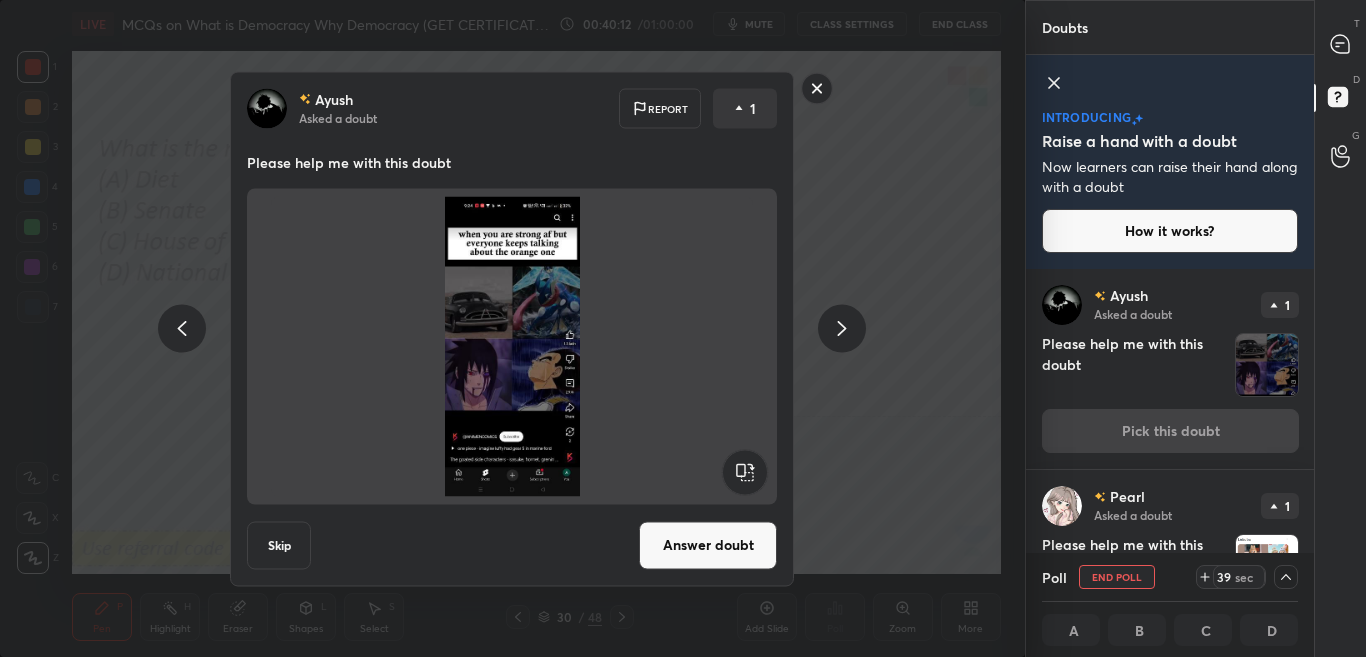 click 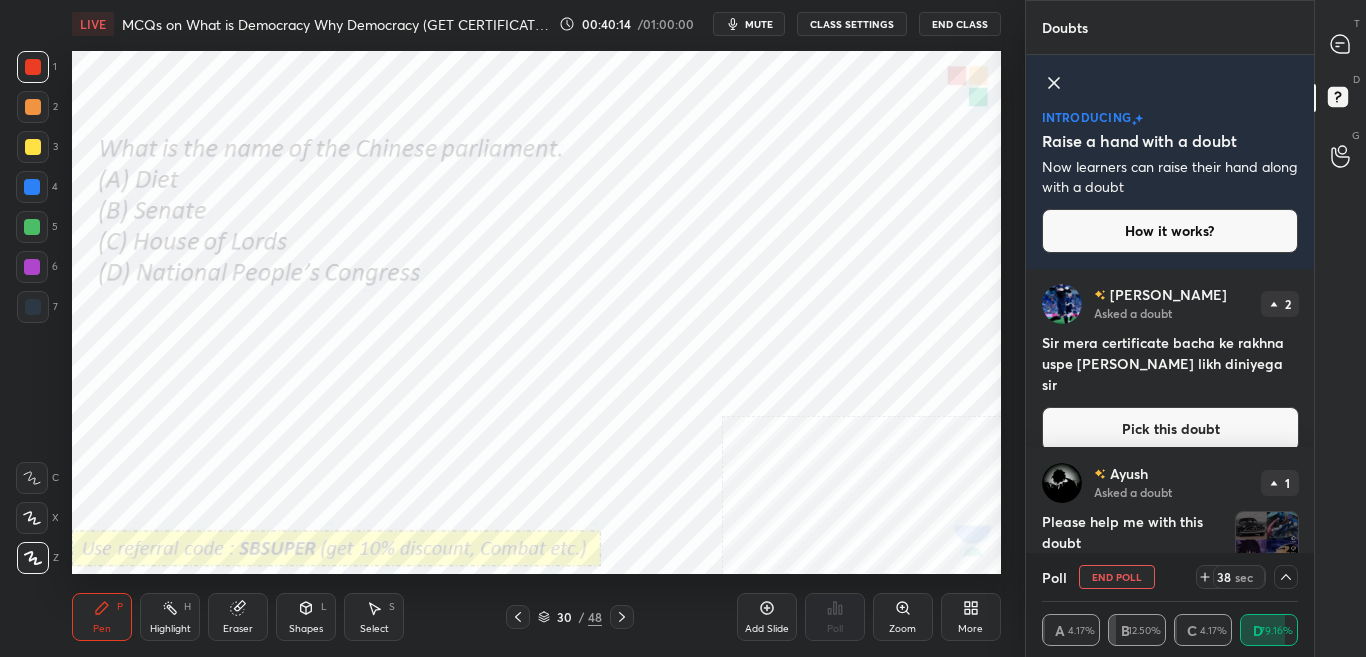 click at bounding box center (1341, 44) 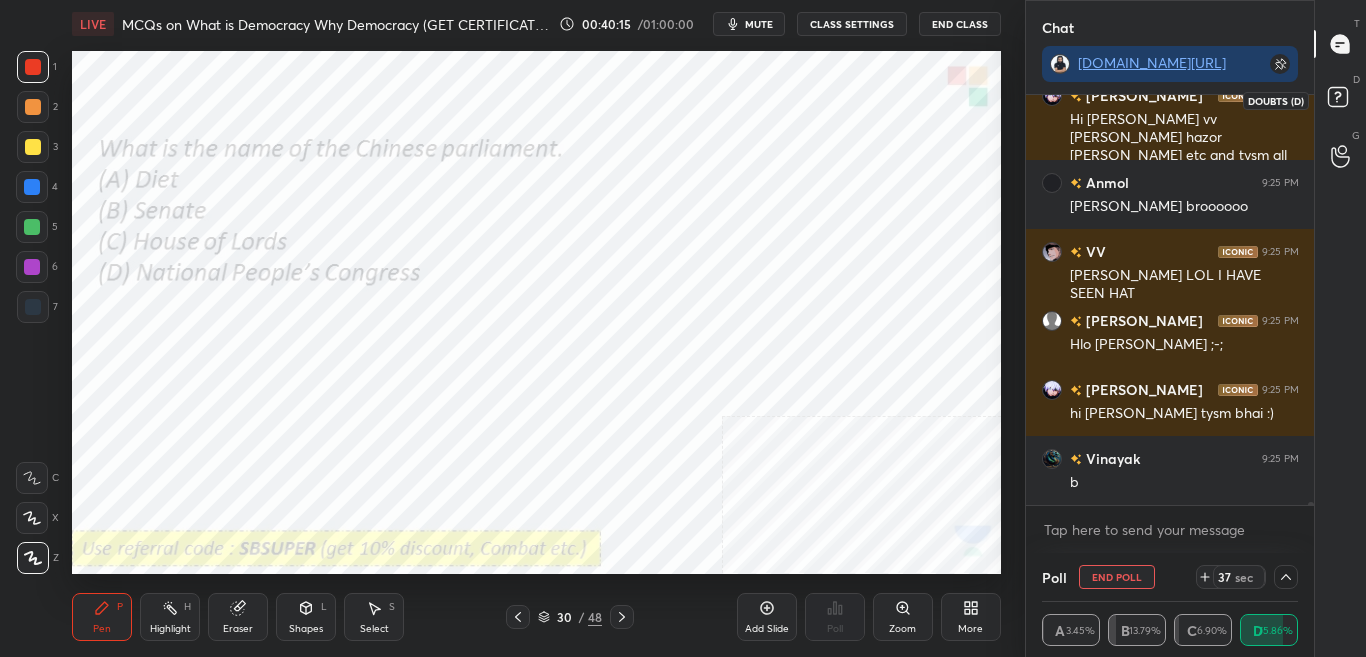 click 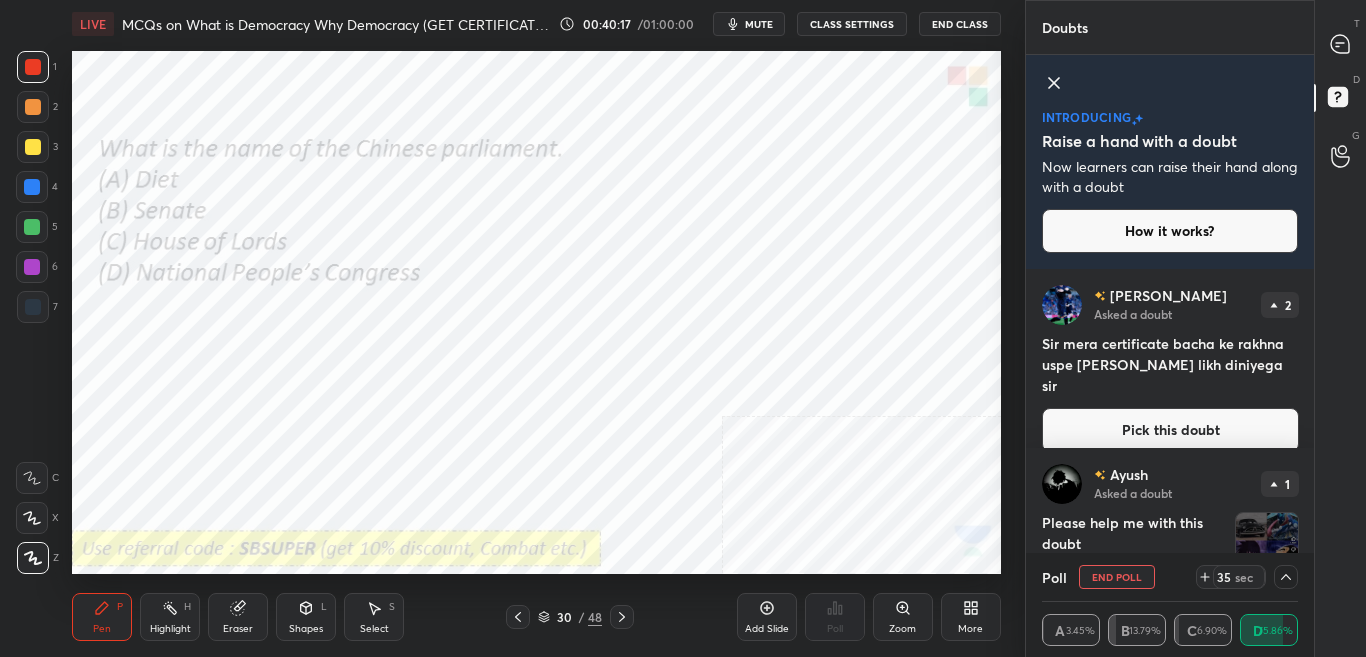click on "[PERSON_NAME] Asked a doubt 1 Please help me with this doubt Pick this doubt" at bounding box center [1170, 548] 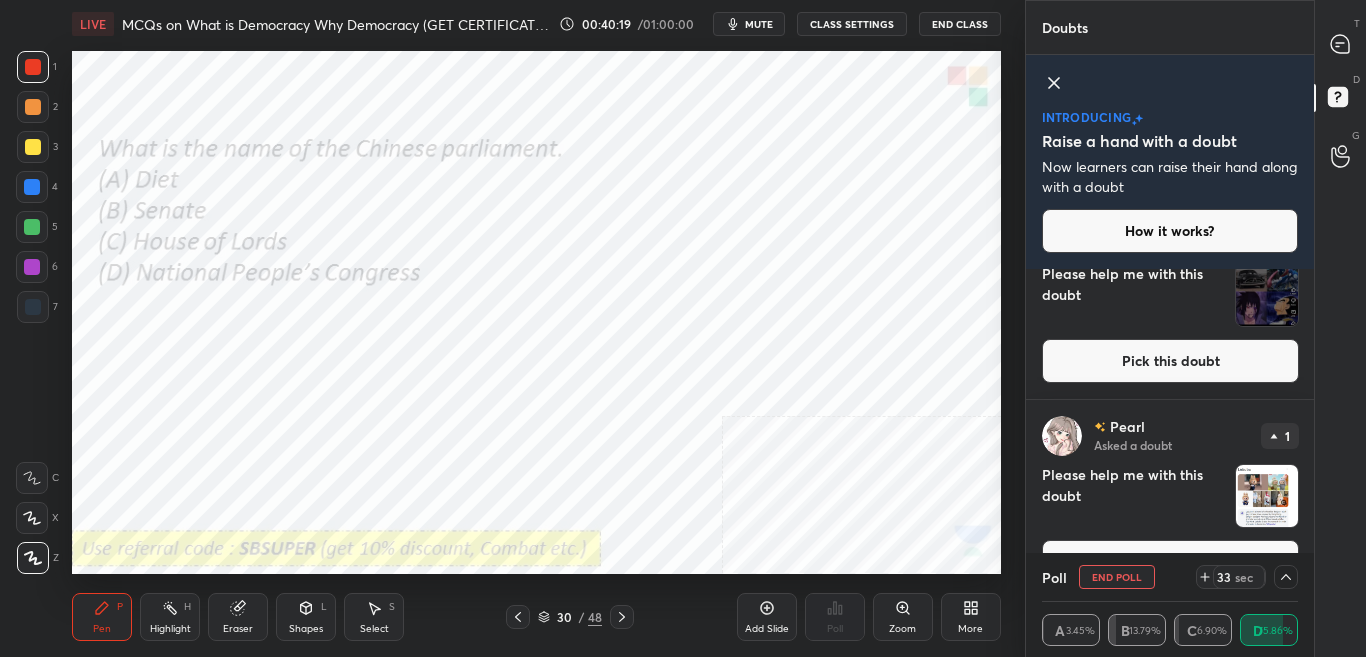 click on "T Messages (T) D Doubts (D) G Raise Hand (G)" at bounding box center [1340, 328] 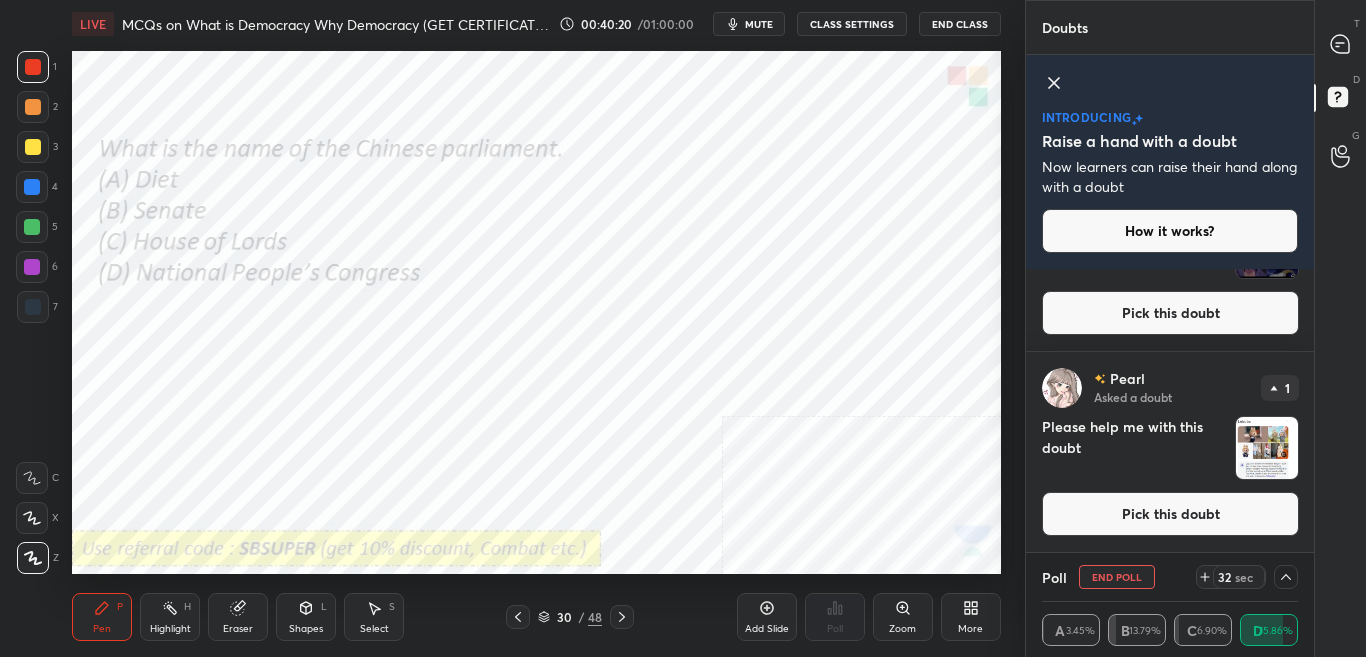 click on "Pick this doubt" at bounding box center [1170, 514] 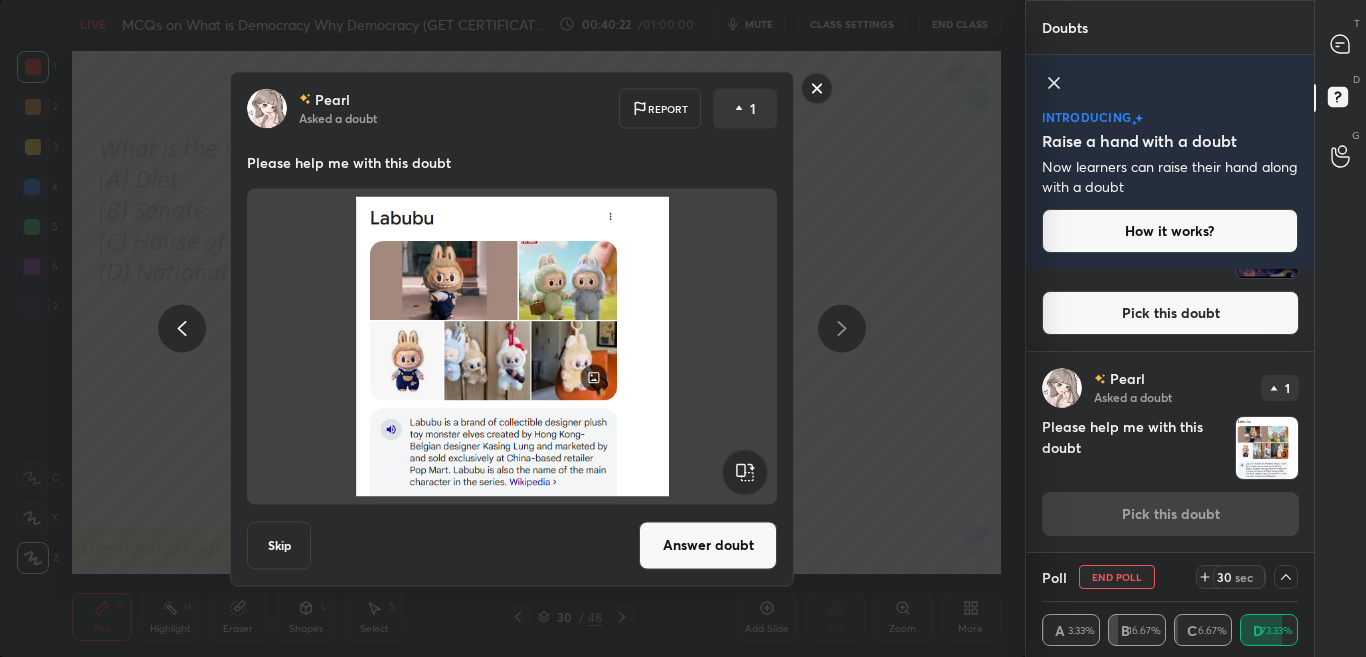 click 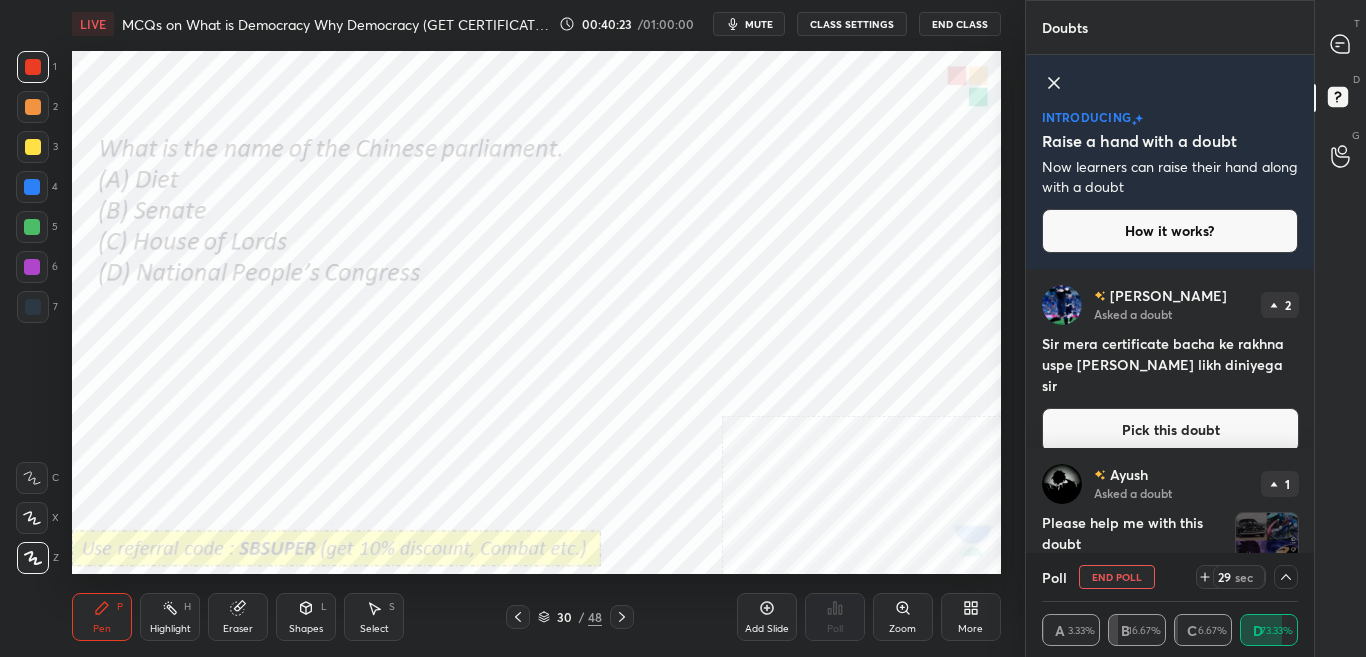 click on "T Messages (T)" at bounding box center [1340, 44] 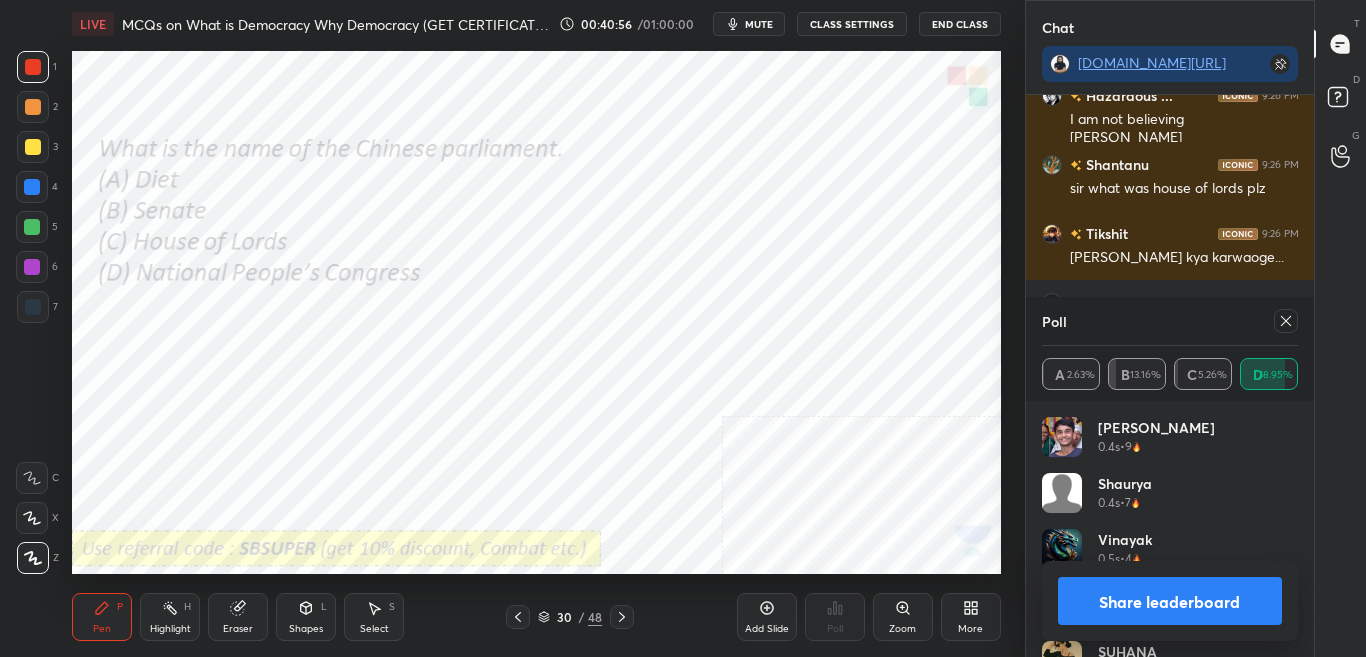 click at bounding box center [1286, 321] 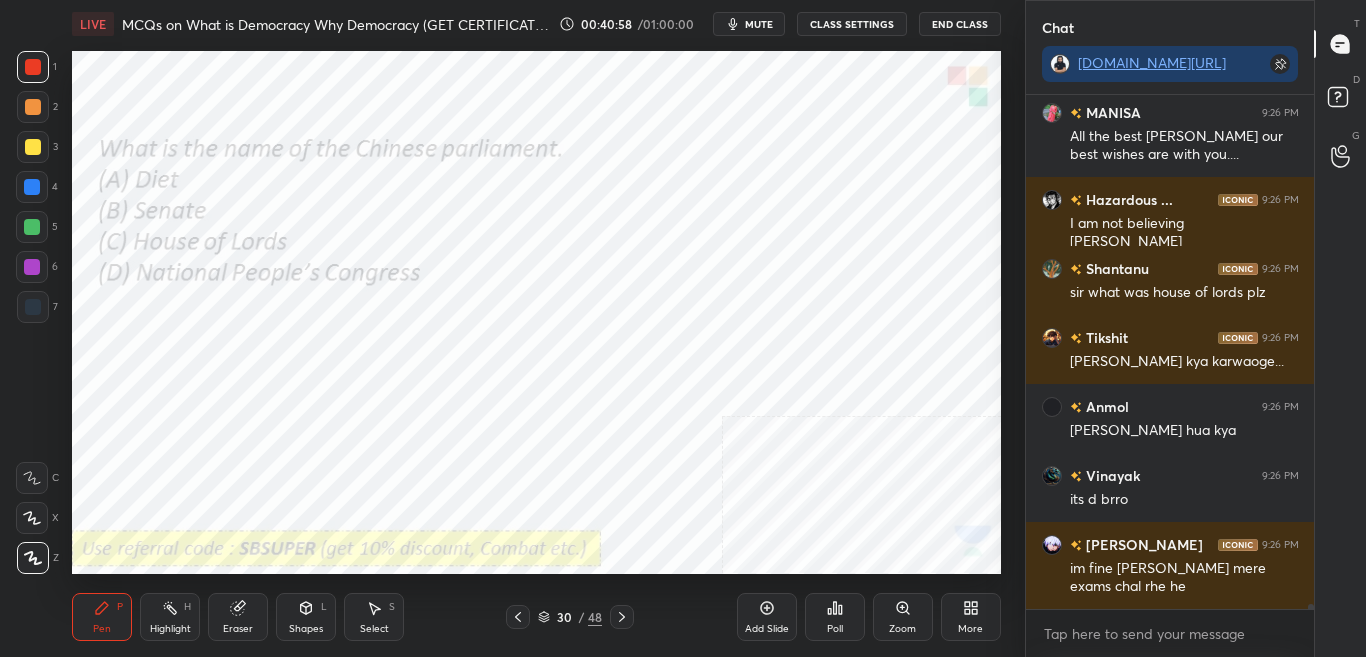 click 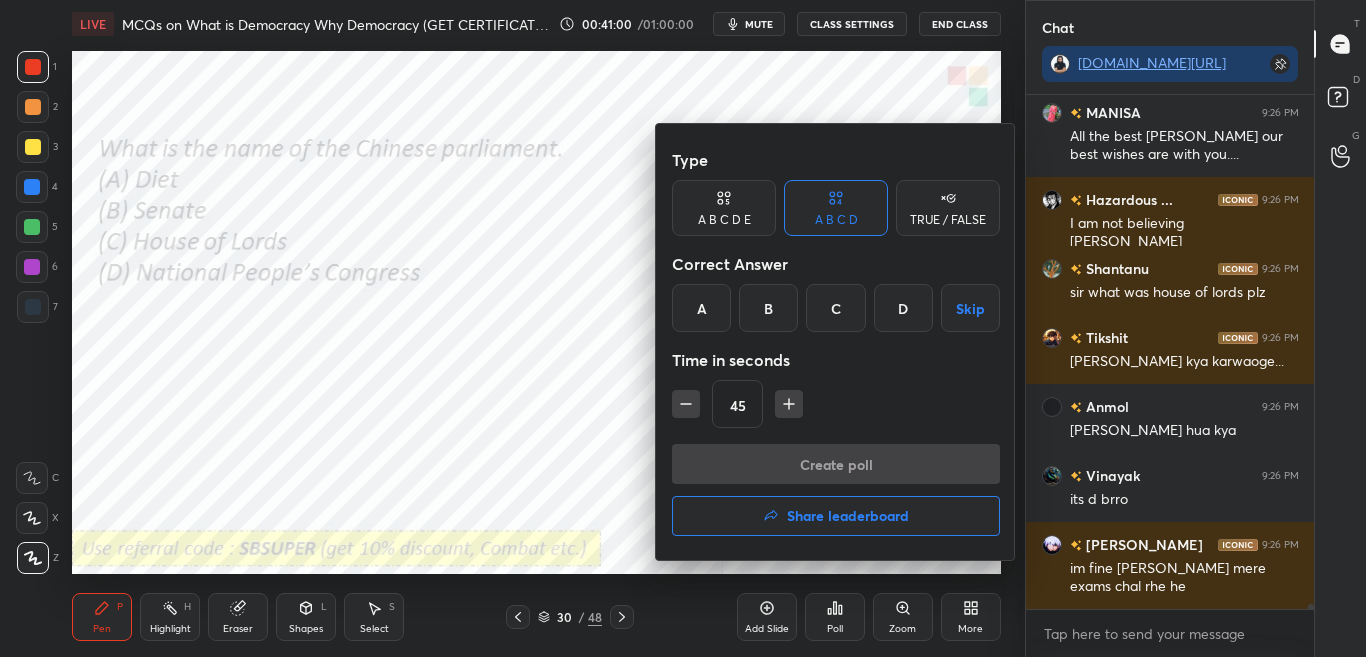 click on "D" at bounding box center [903, 308] 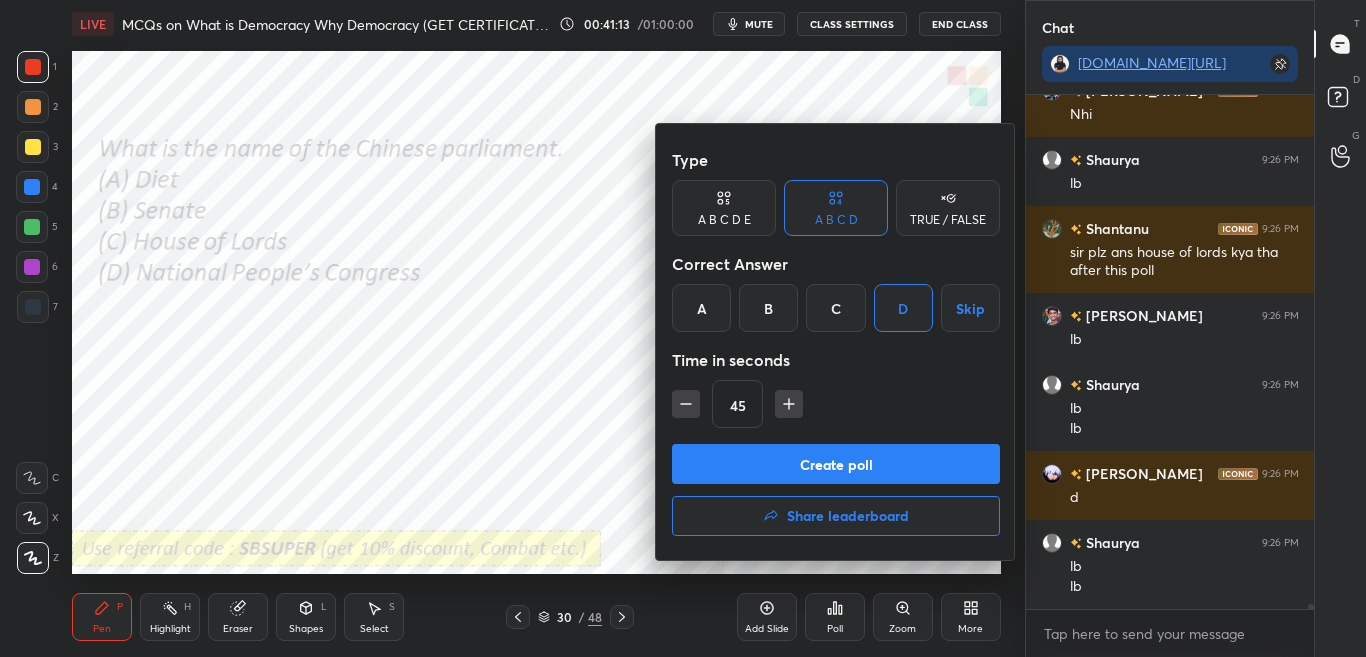 drag, startPoint x: 831, startPoint y: 454, endPoint x: 843, endPoint y: 430, distance: 26.832815 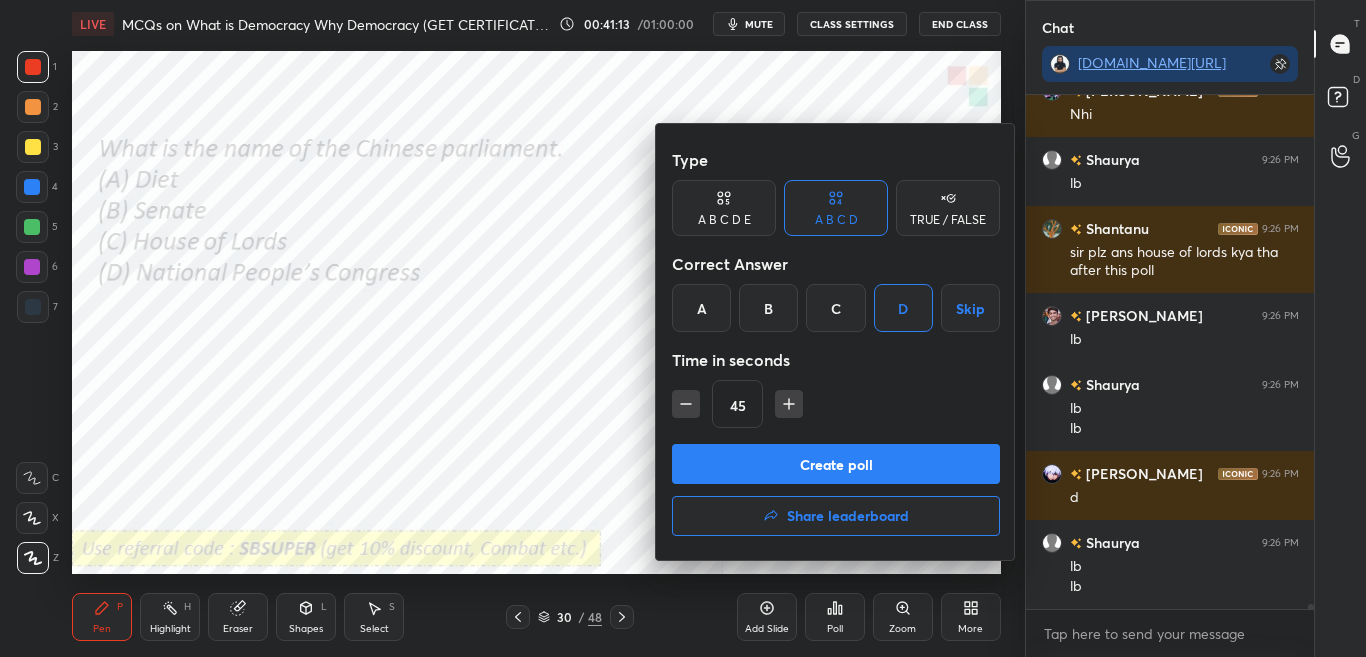 click on "Create poll" at bounding box center [836, 464] 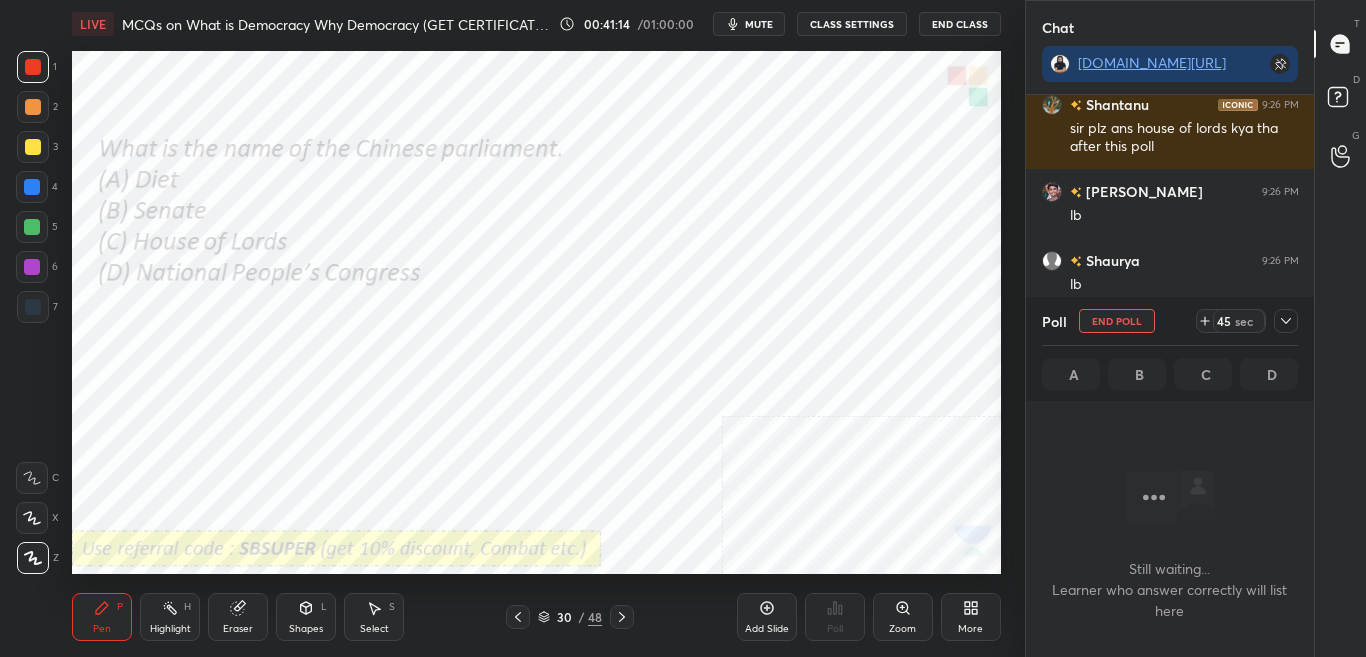 click at bounding box center (1286, 321) 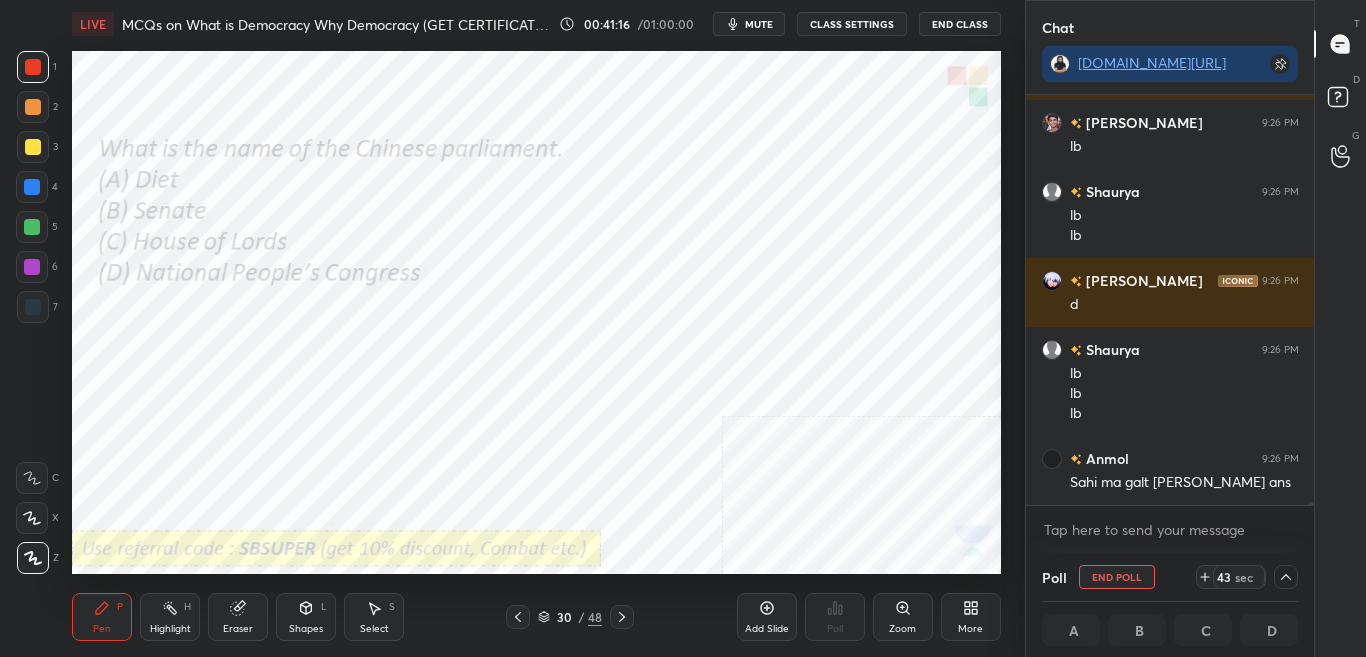 click at bounding box center (1308, 300) 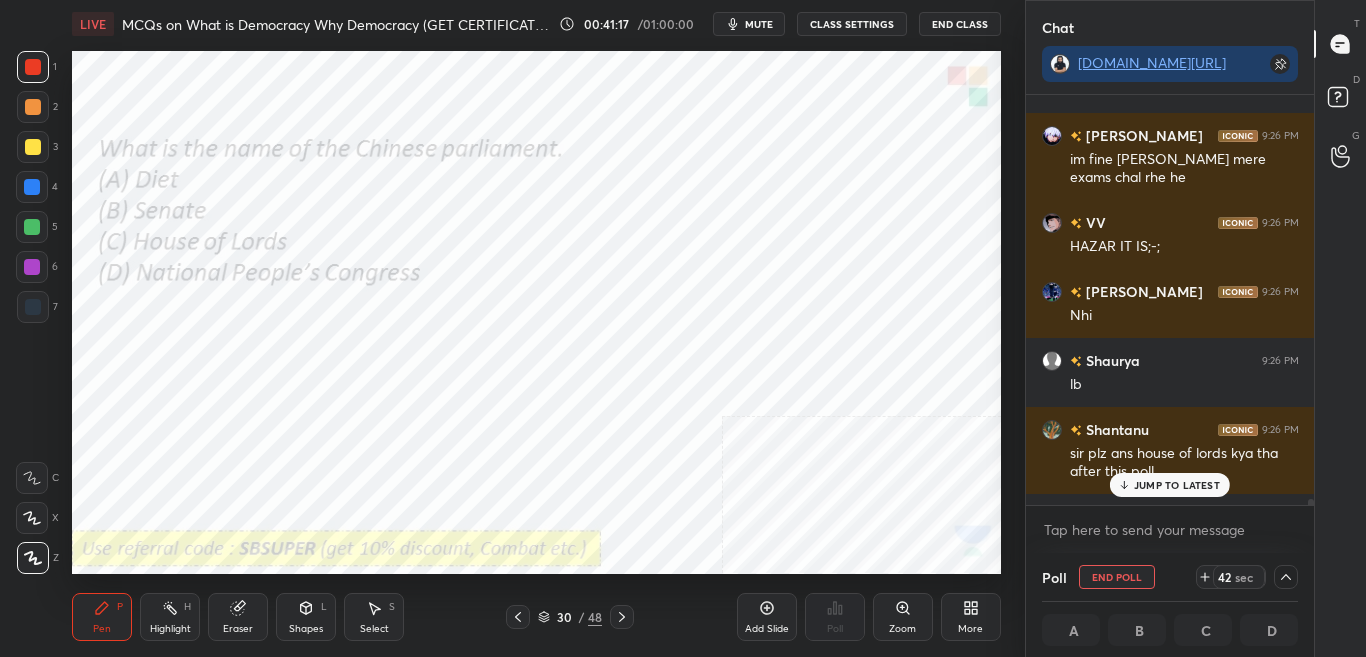 click at bounding box center [1311, 507] 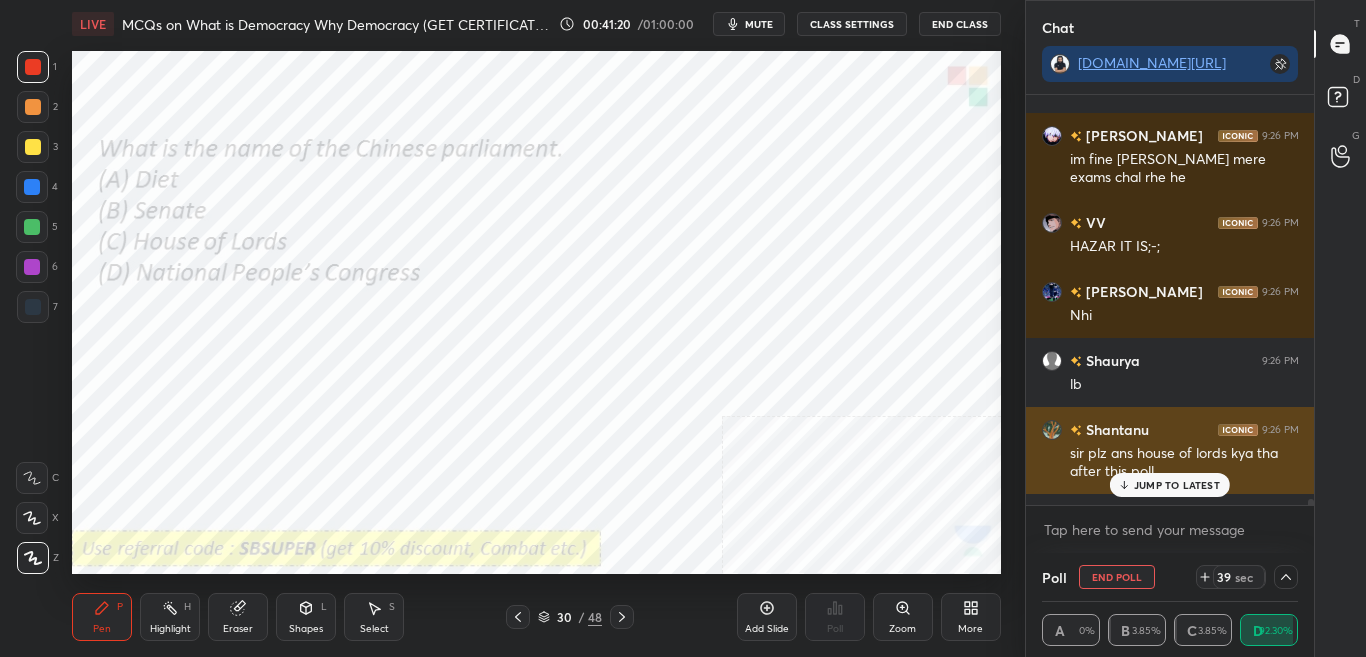 drag, startPoint x: 1138, startPoint y: 448, endPoint x: 1222, endPoint y: 454, distance: 84.21401 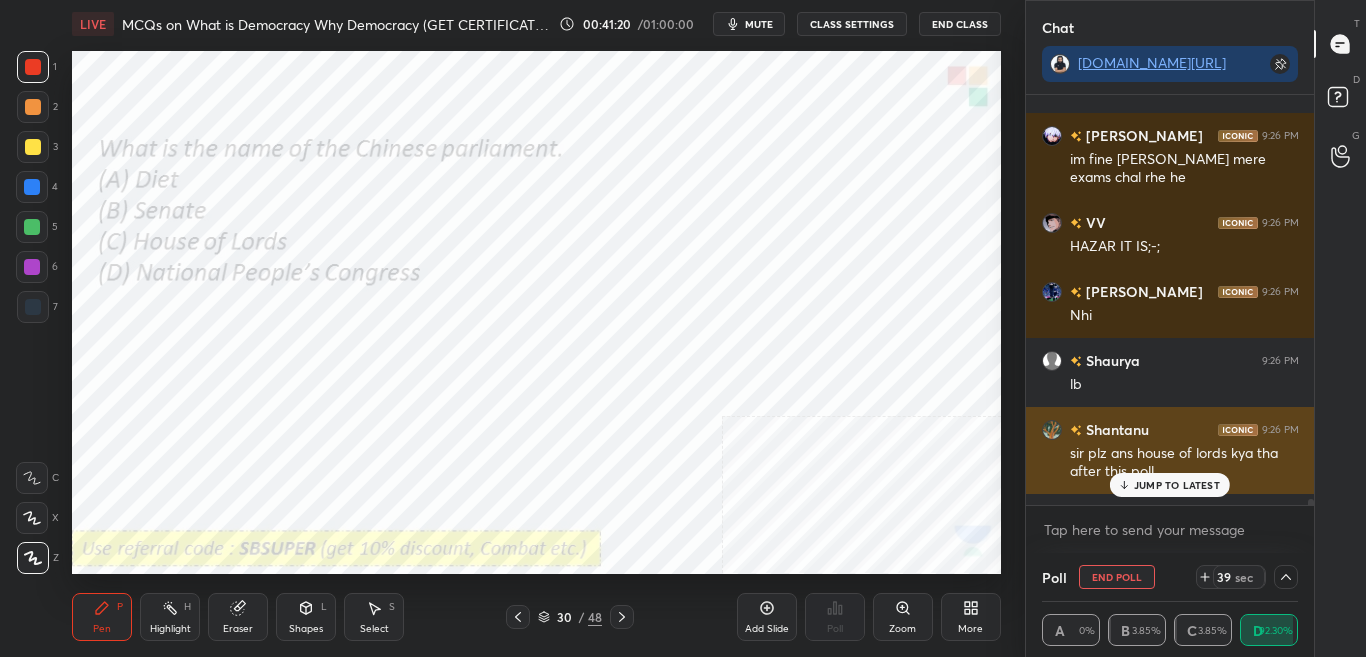 click on "sir plz ans house of lords kya tha after this poll" at bounding box center (1184, 463) 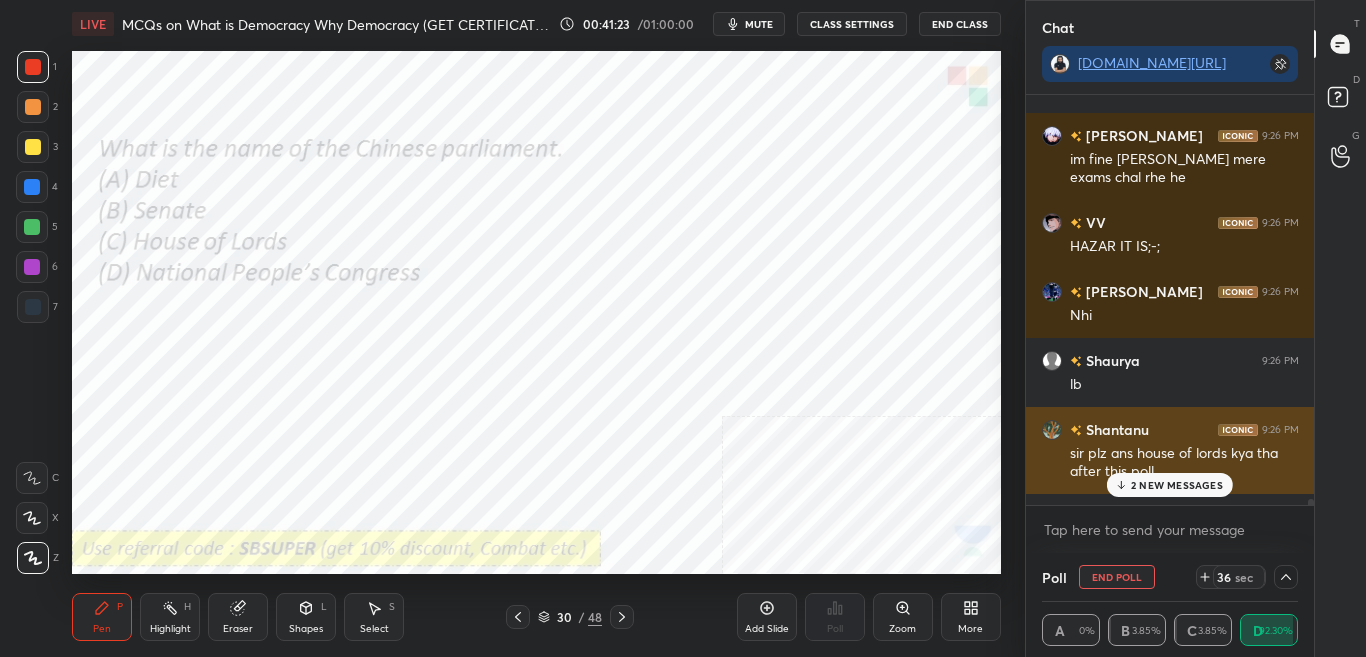 copy on "house of lords" 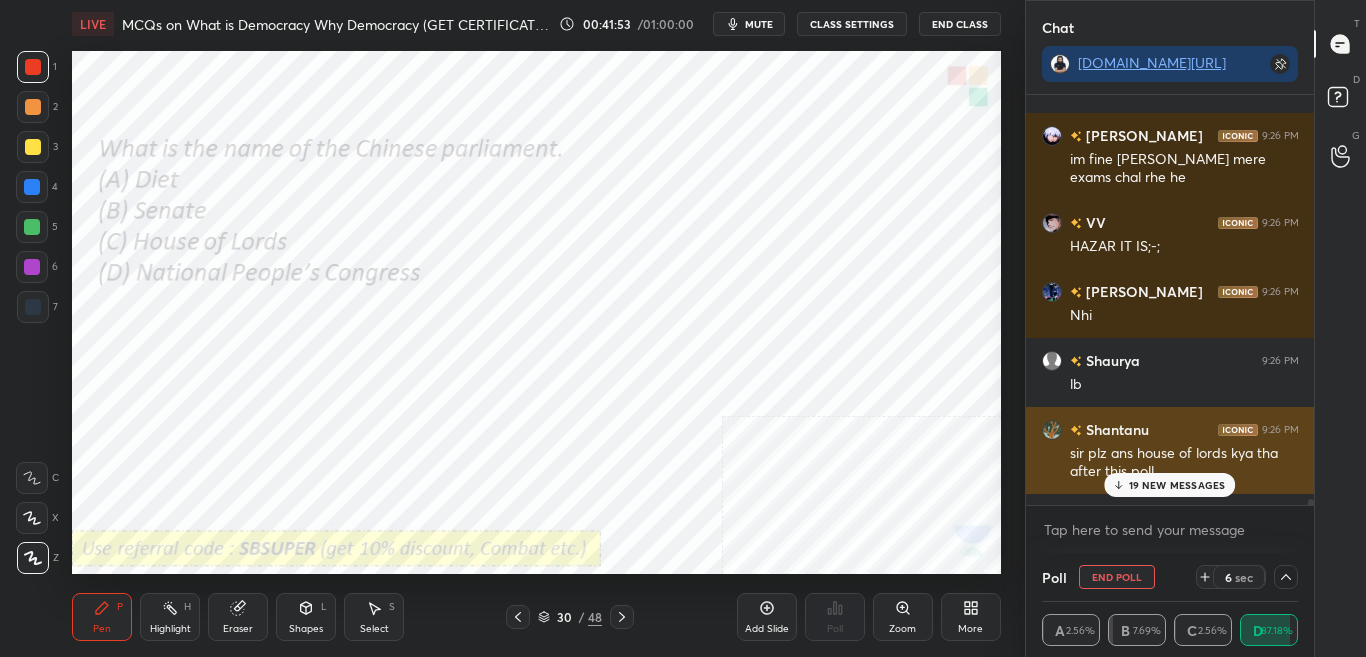 click on "sir plz ans house of lords kya tha after this poll" at bounding box center (1184, 463) 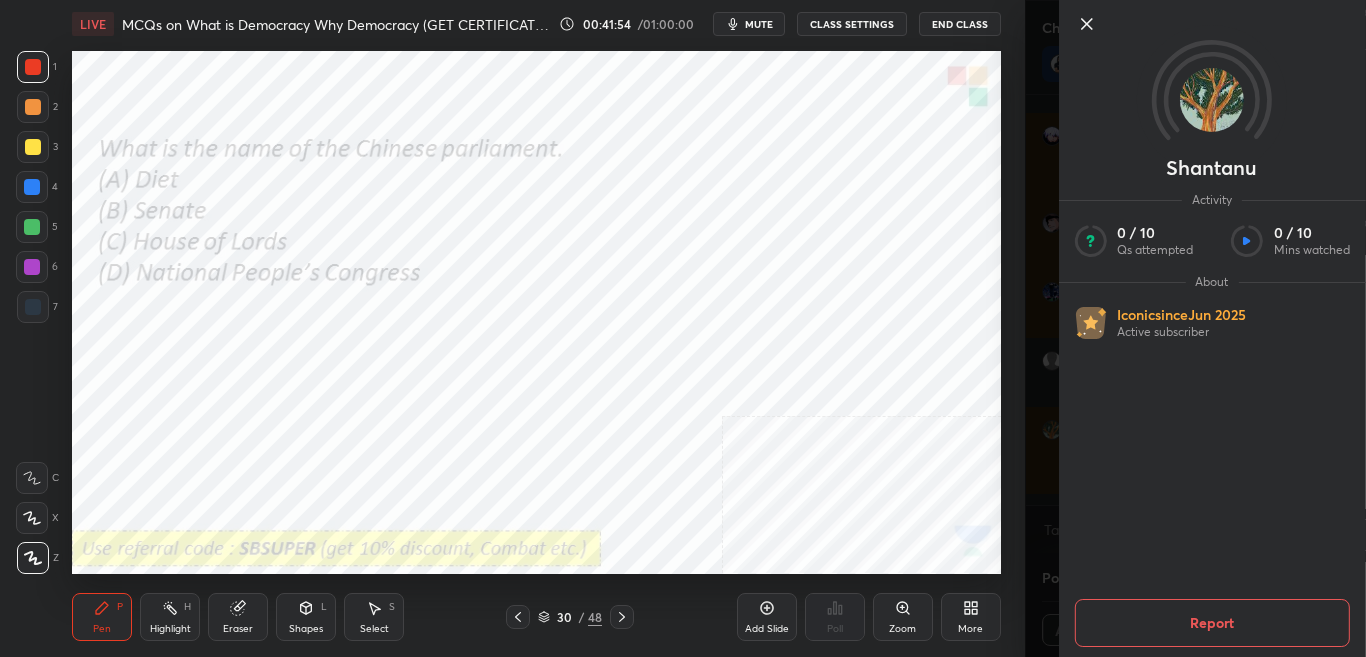 drag, startPoint x: 1010, startPoint y: 474, endPoint x: 1023, endPoint y: 481, distance: 14.764823 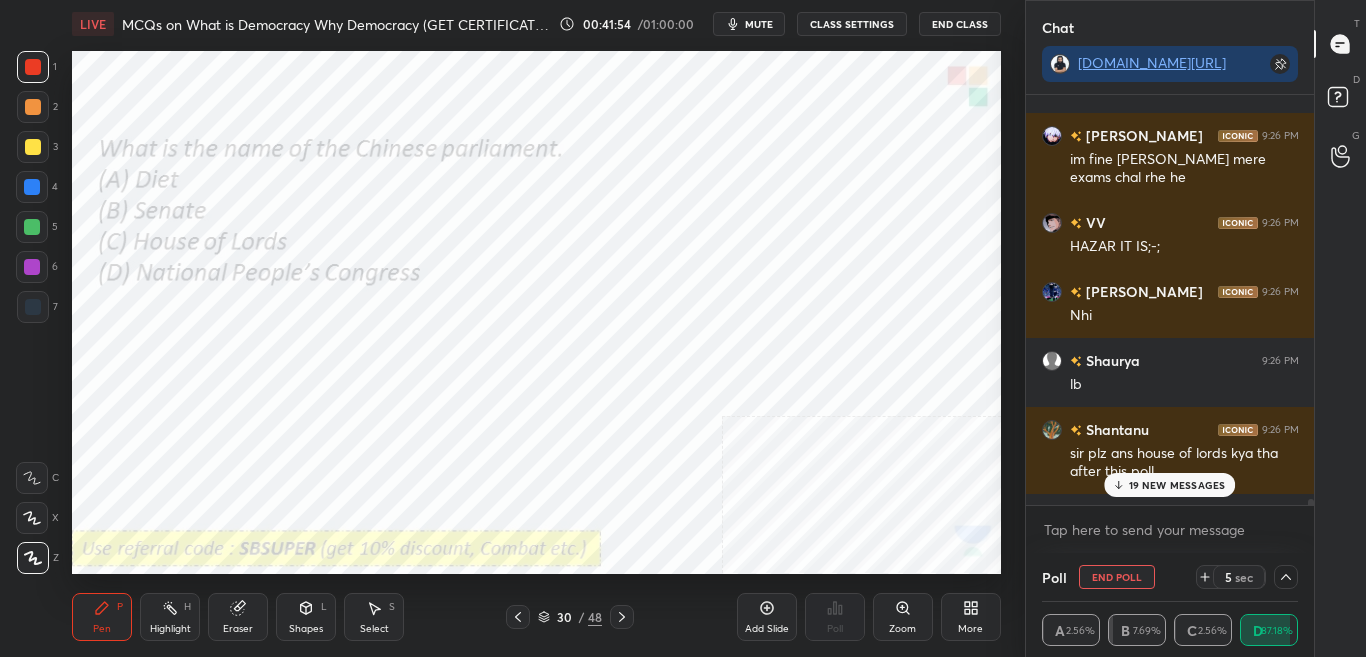 click on "19 NEW MESSAGES" at bounding box center (1170, 485) 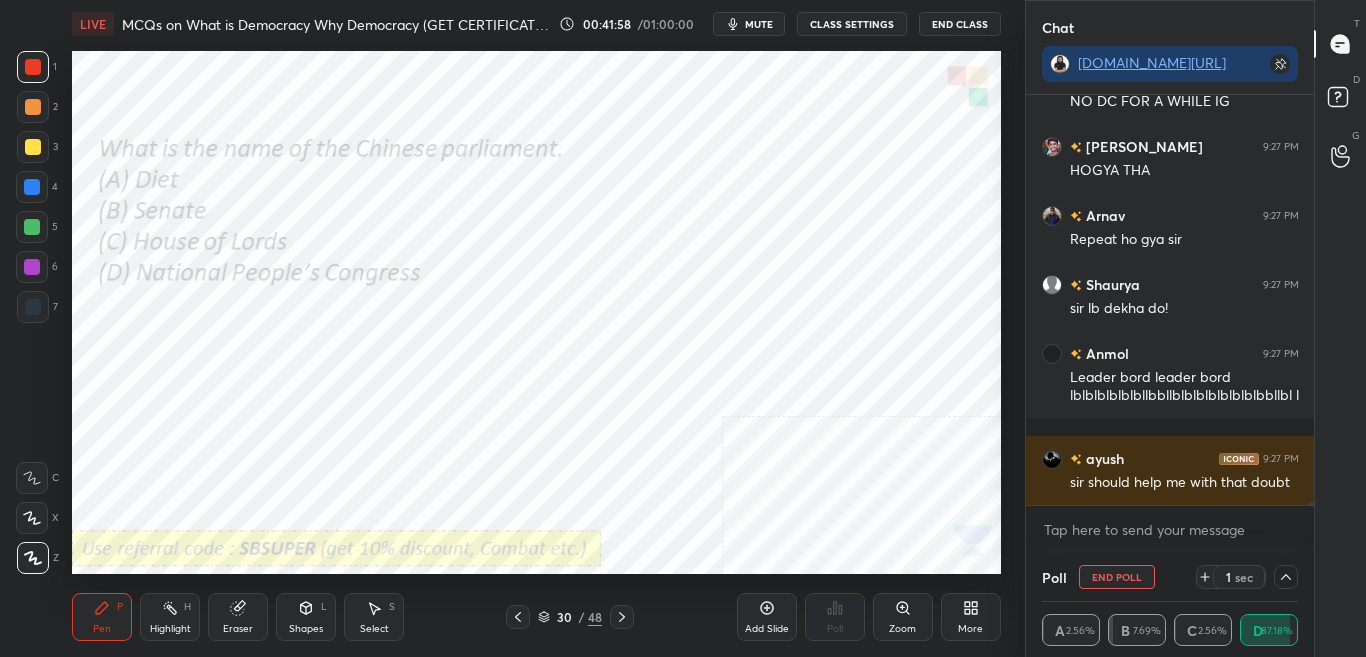 scroll, scrollTop: 54754, scrollLeft: 0, axis: vertical 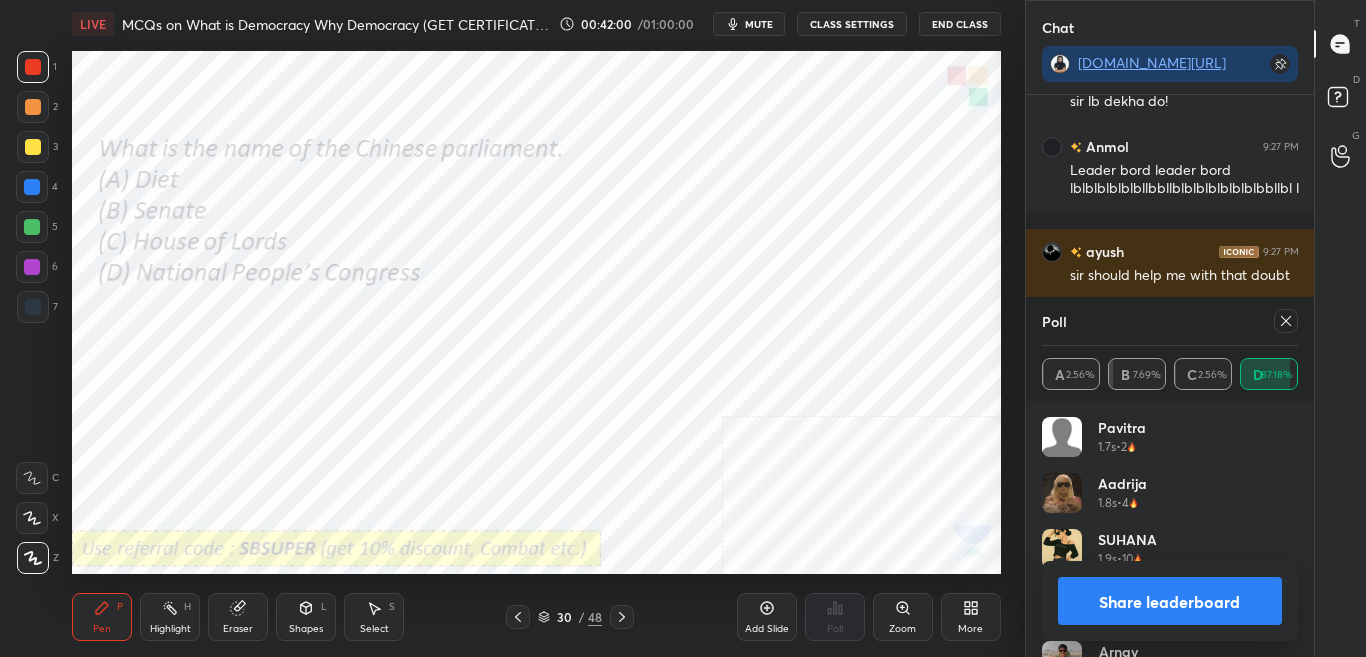 click on "Share leaderboard" at bounding box center (1170, 601) 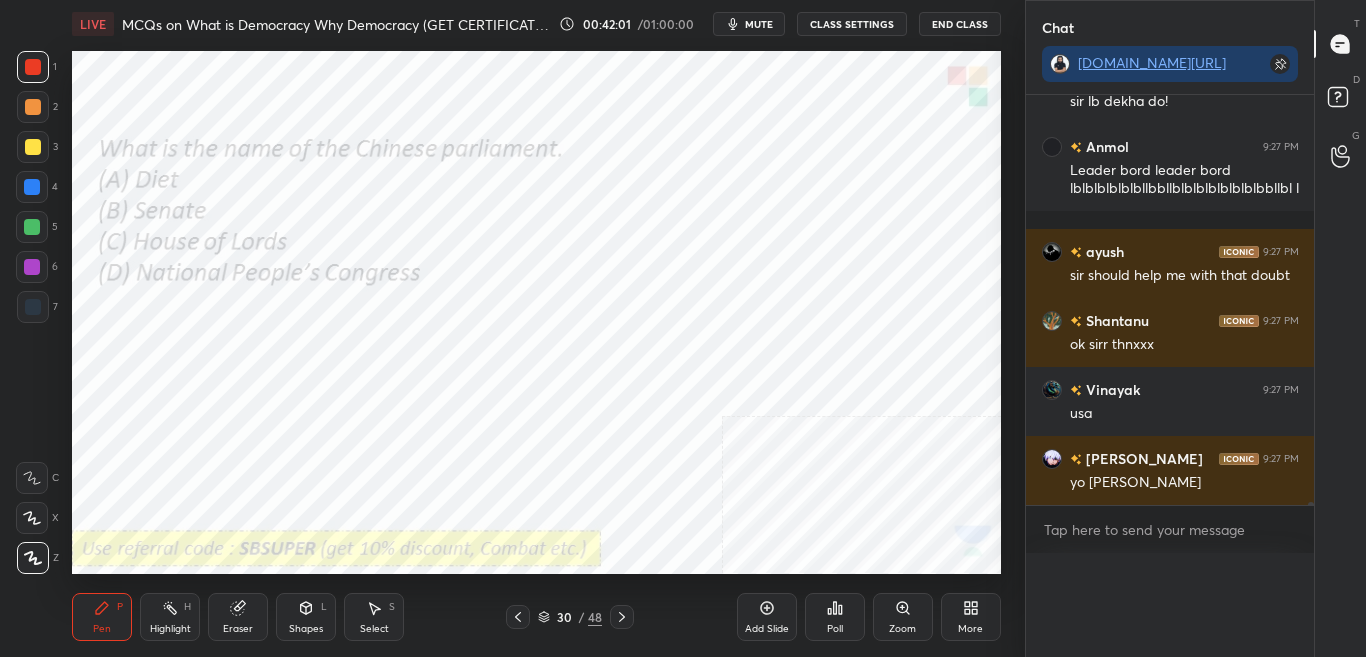 scroll, scrollTop: 54979, scrollLeft: 0, axis: vertical 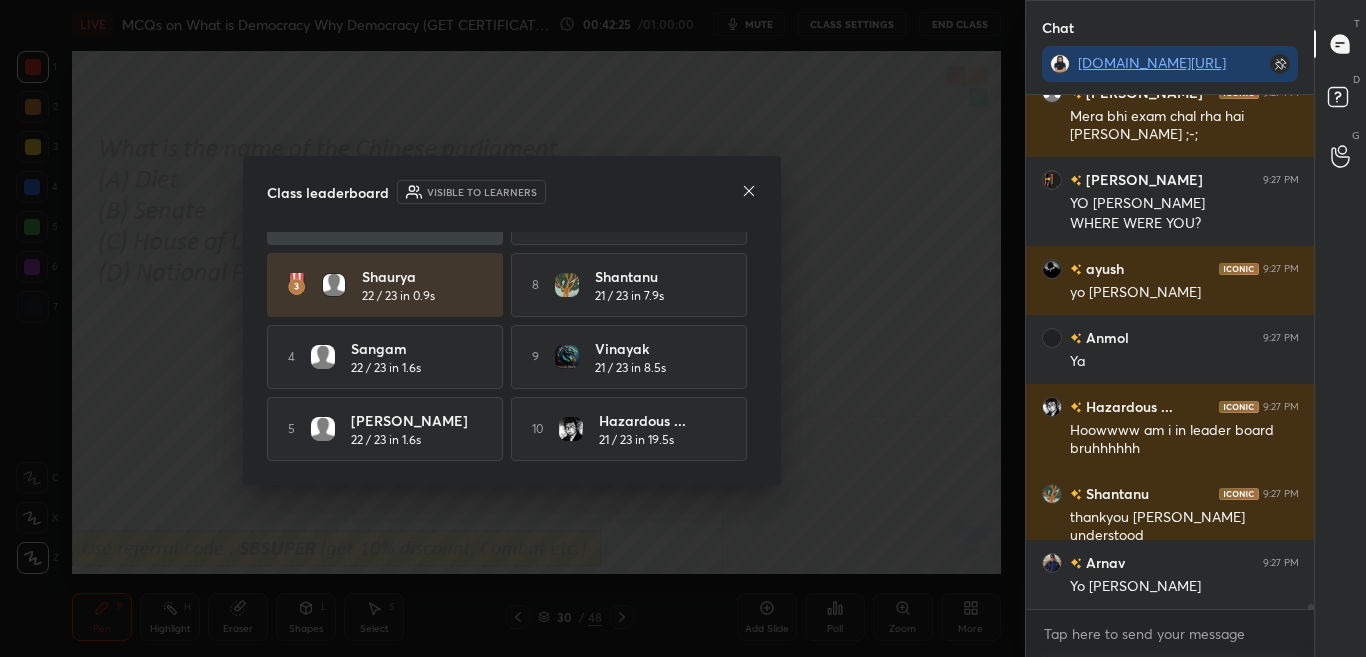 click 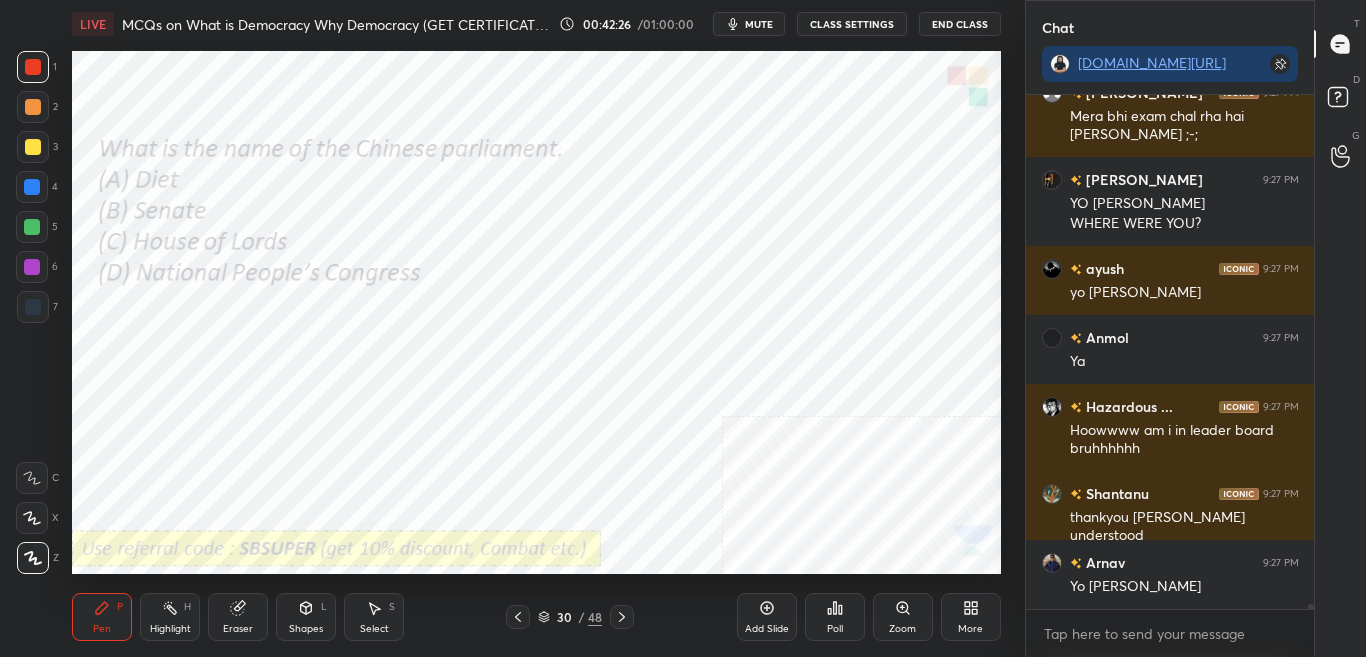 click at bounding box center [622, 617] 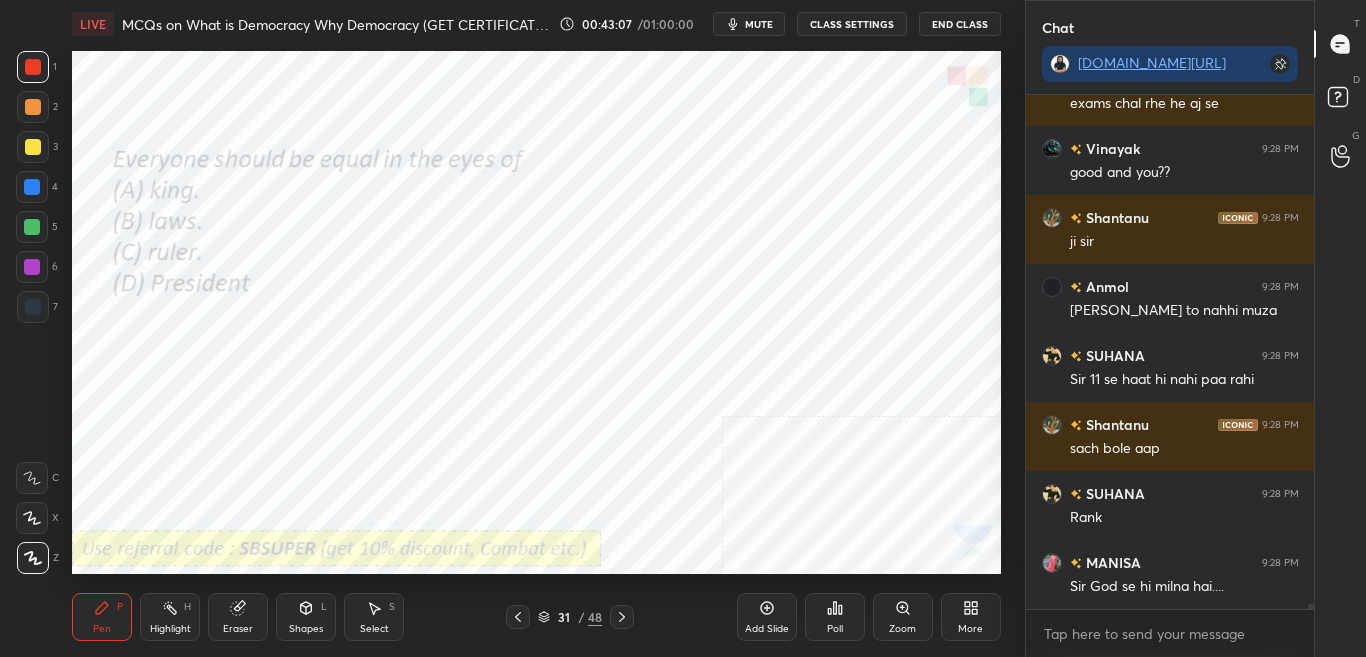 scroll, scrollTop: 56457, scrollLeft: 0, axis: vertical 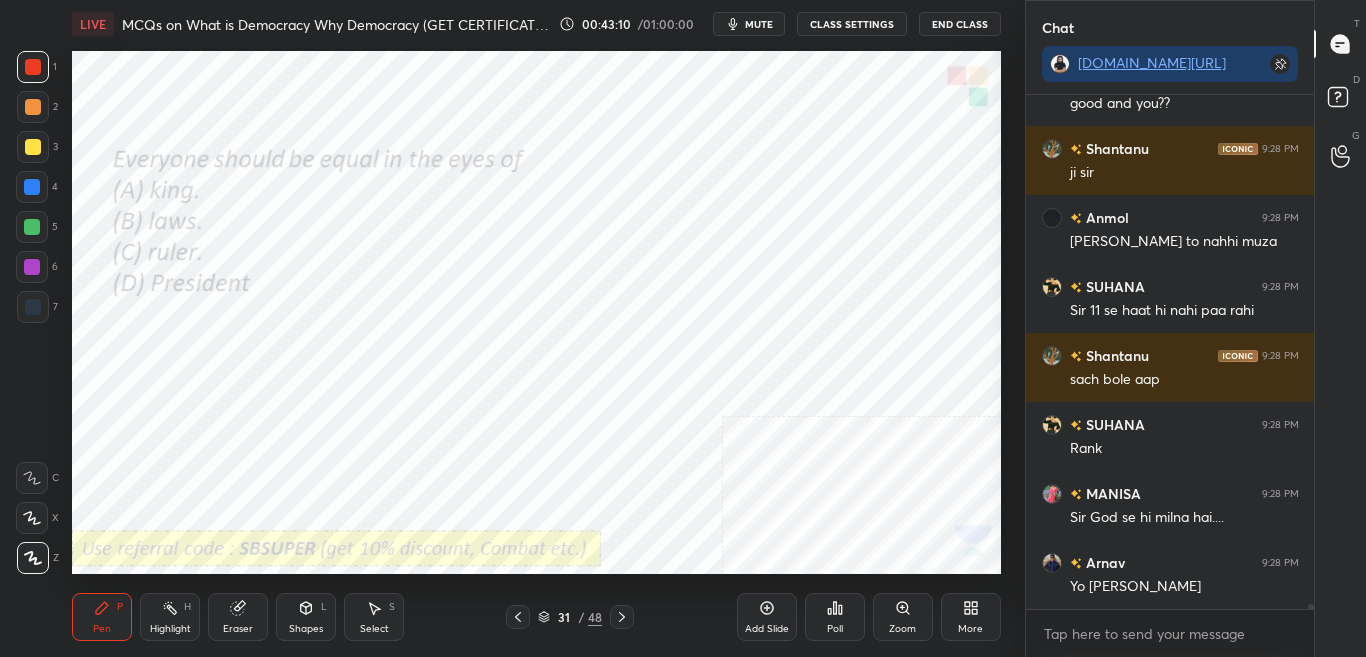 click on "Poll" at bounding box center [835, 629] 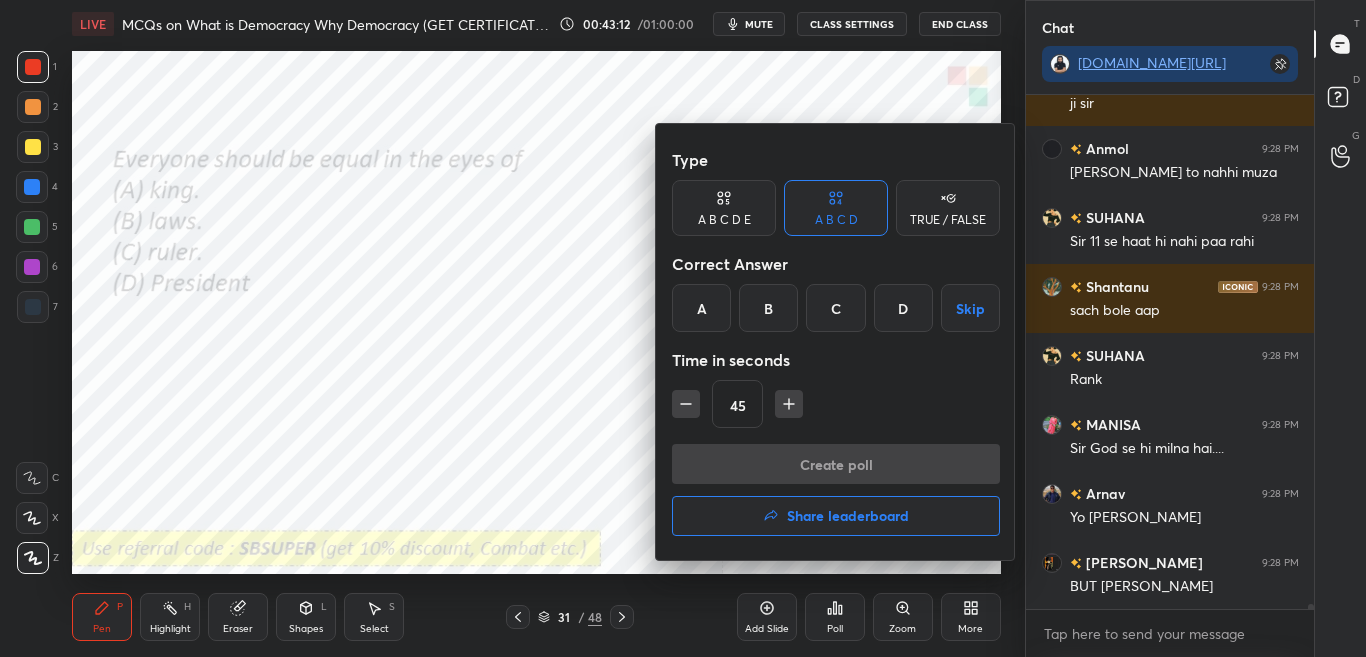scroll, scrollTop: 56595, scrollLeft: 0, axis: vertical 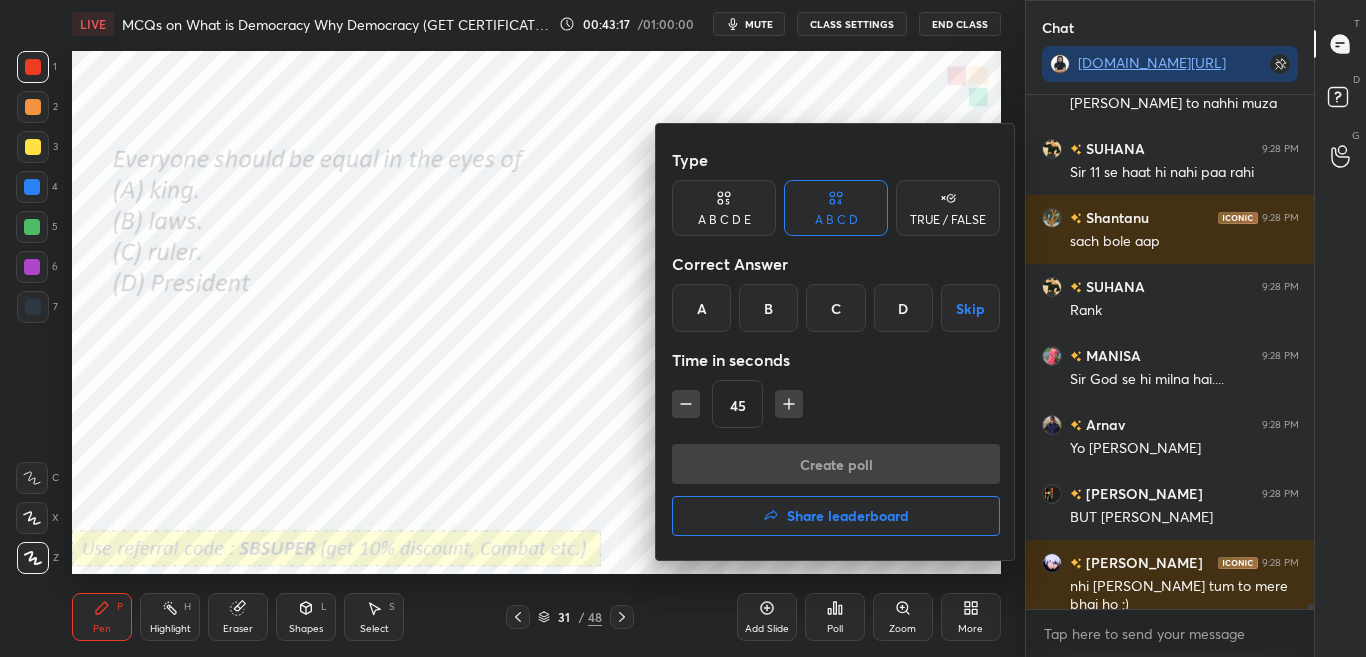 click on "B" at bounding box center [768, 308] 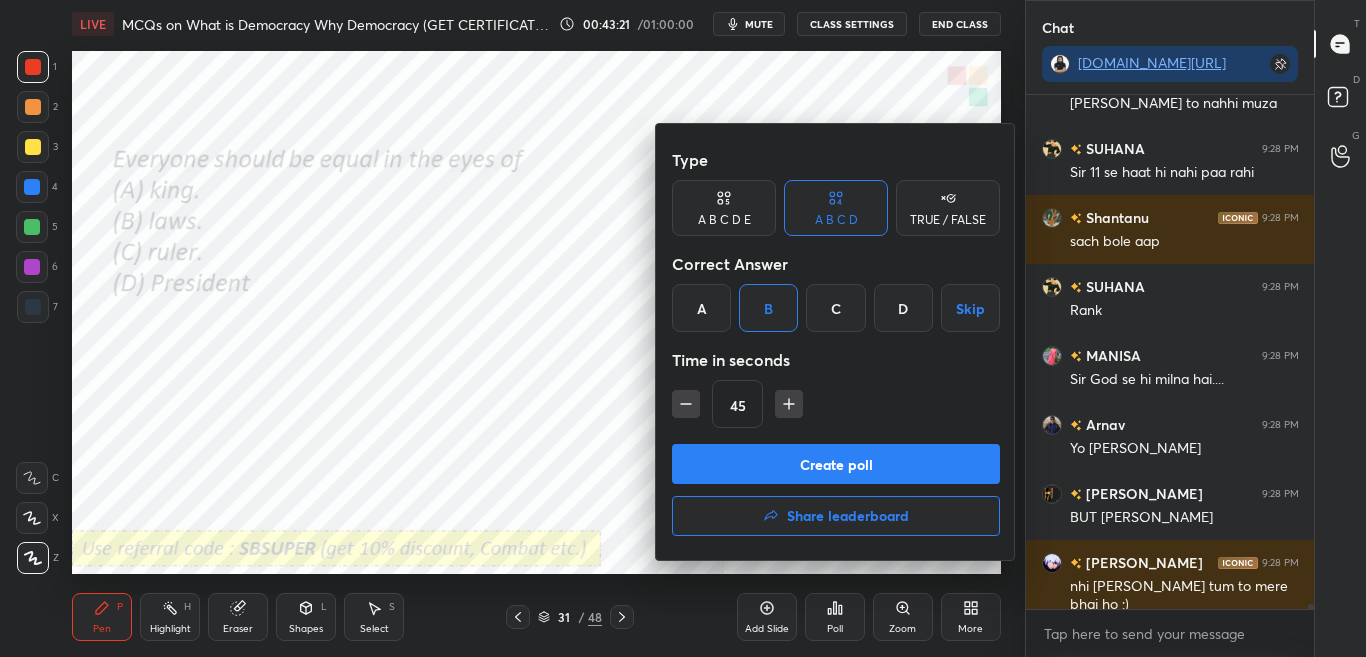 drag, startPoint x: 505, startPoint y: 383, endPoint x: 562, endPoint y: 411, distance: 63.505905 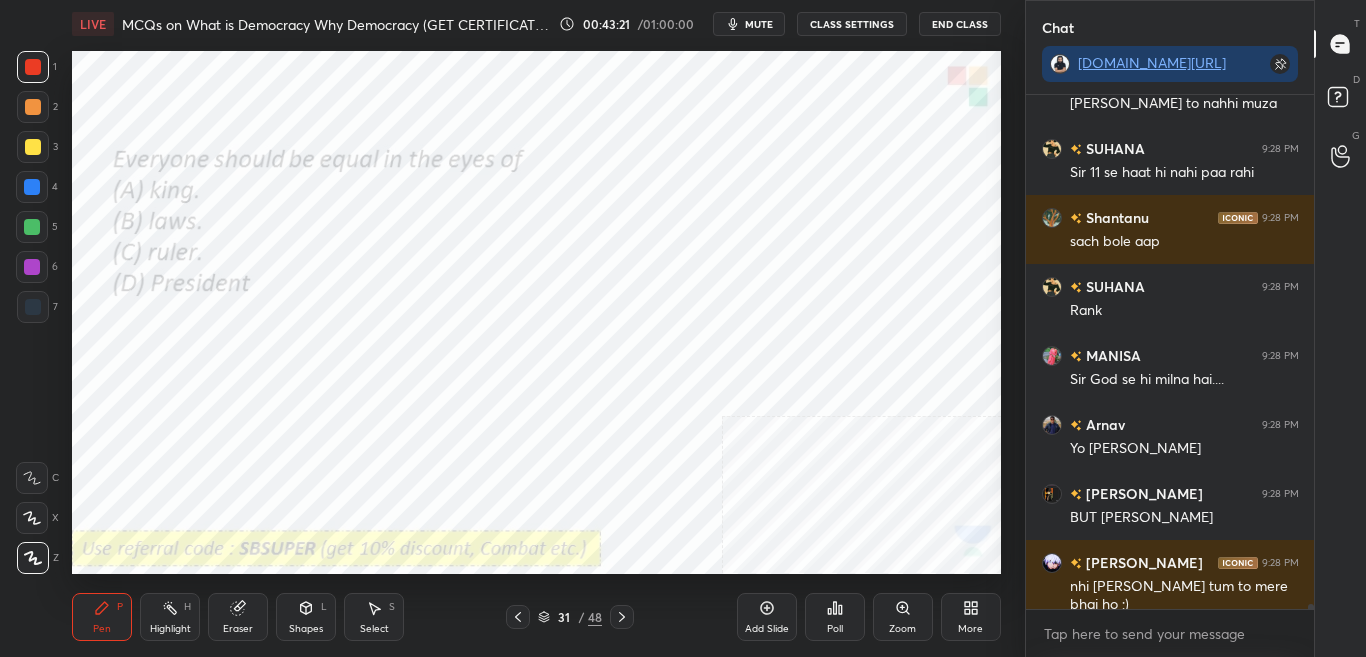 scroll, scrollTop: 56682, scrollLeft: 0, axis: vertical 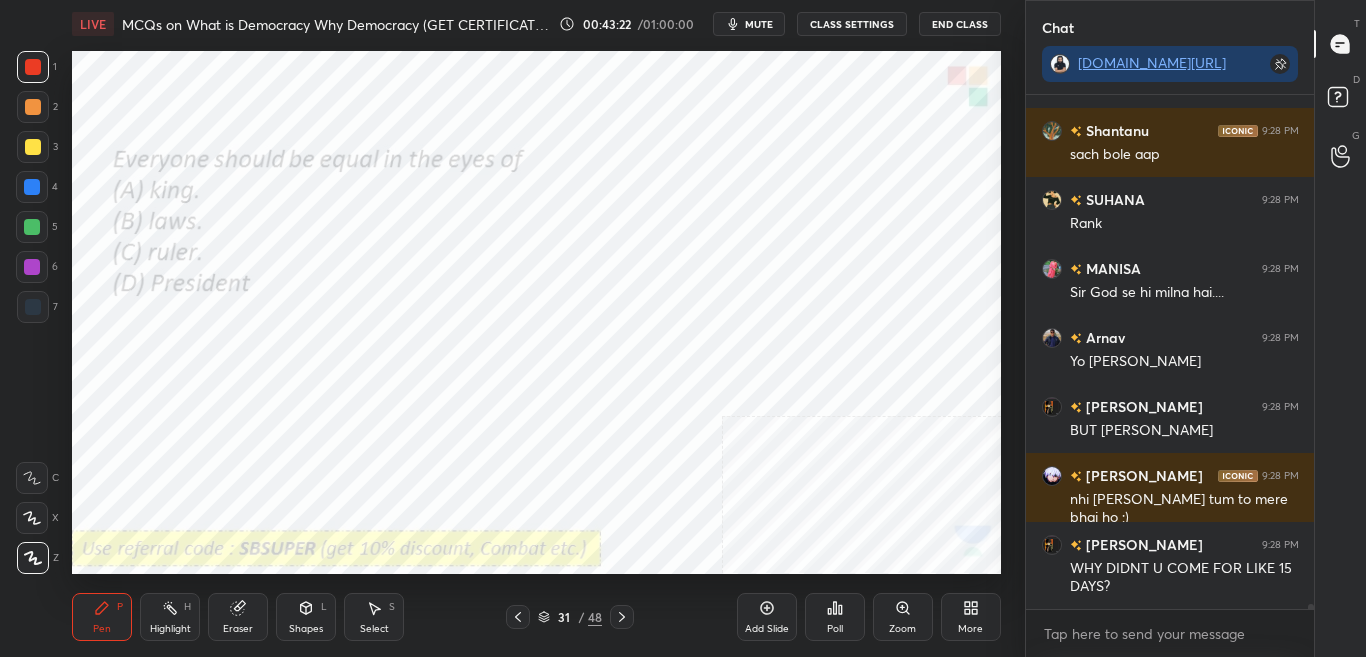 click on "Poll" at bounding box center (835, 629) 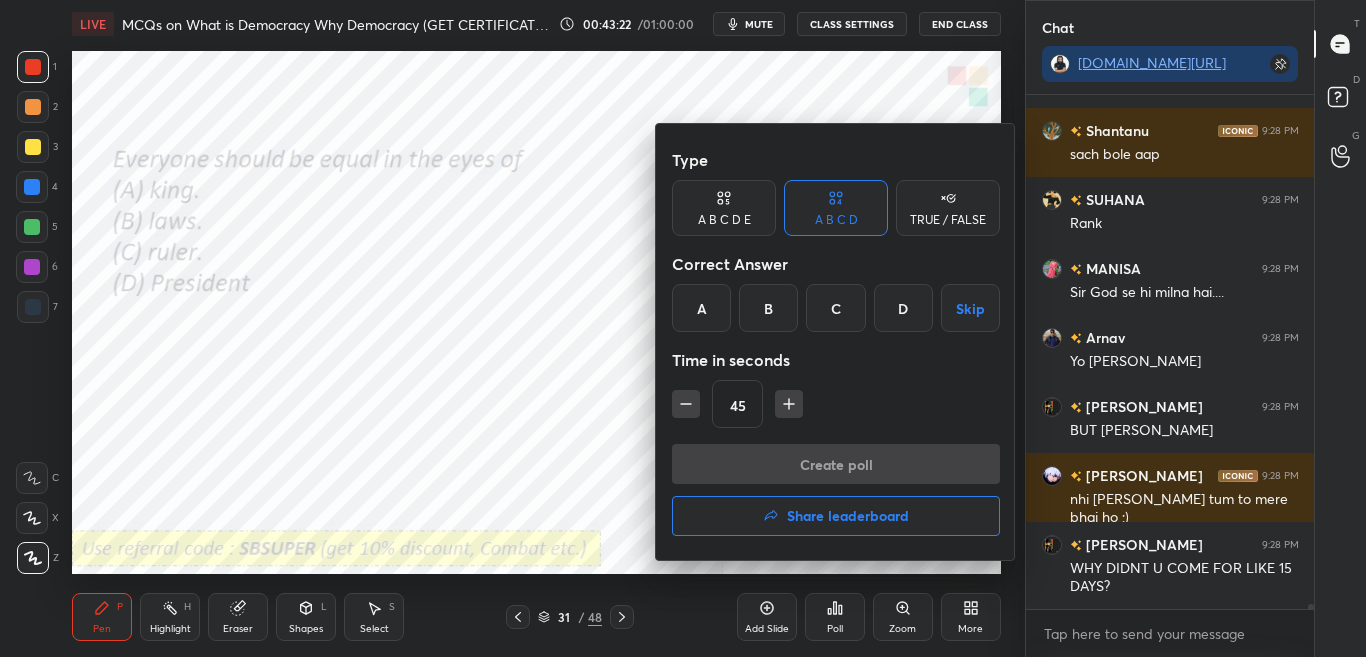 click at bounding box center [683, 328] 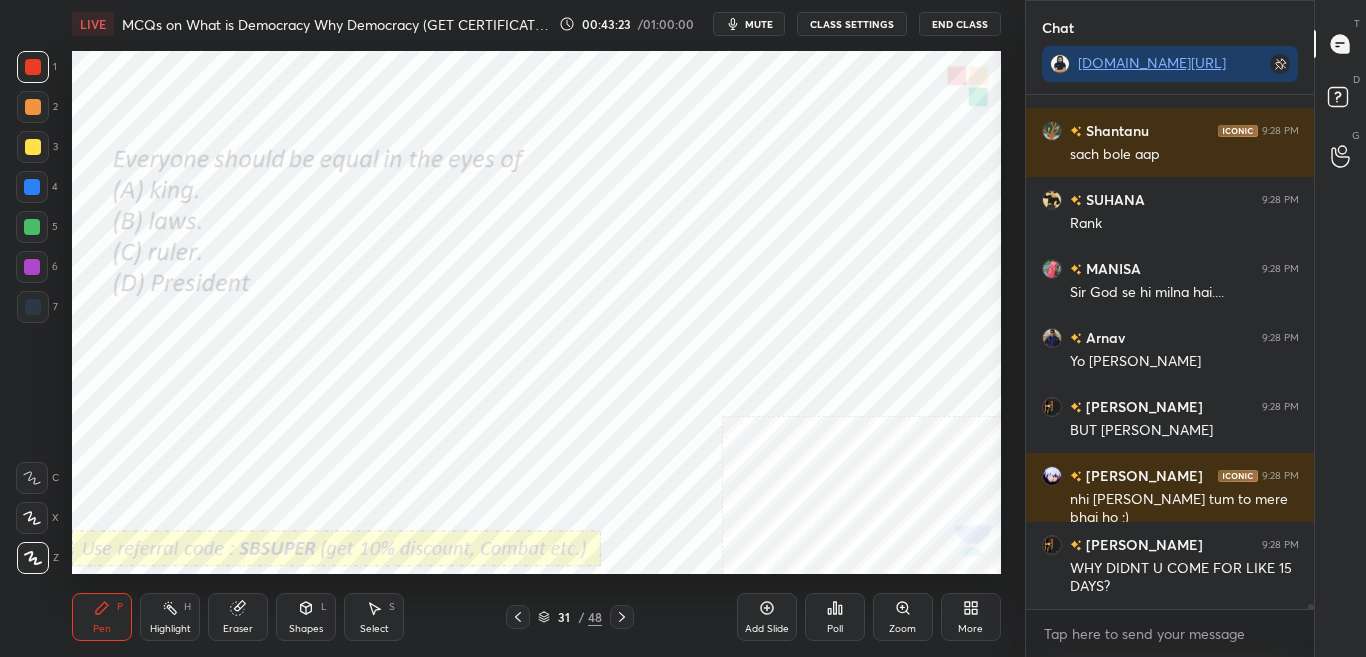 click on "Poll" at bounding box center [835, 629] 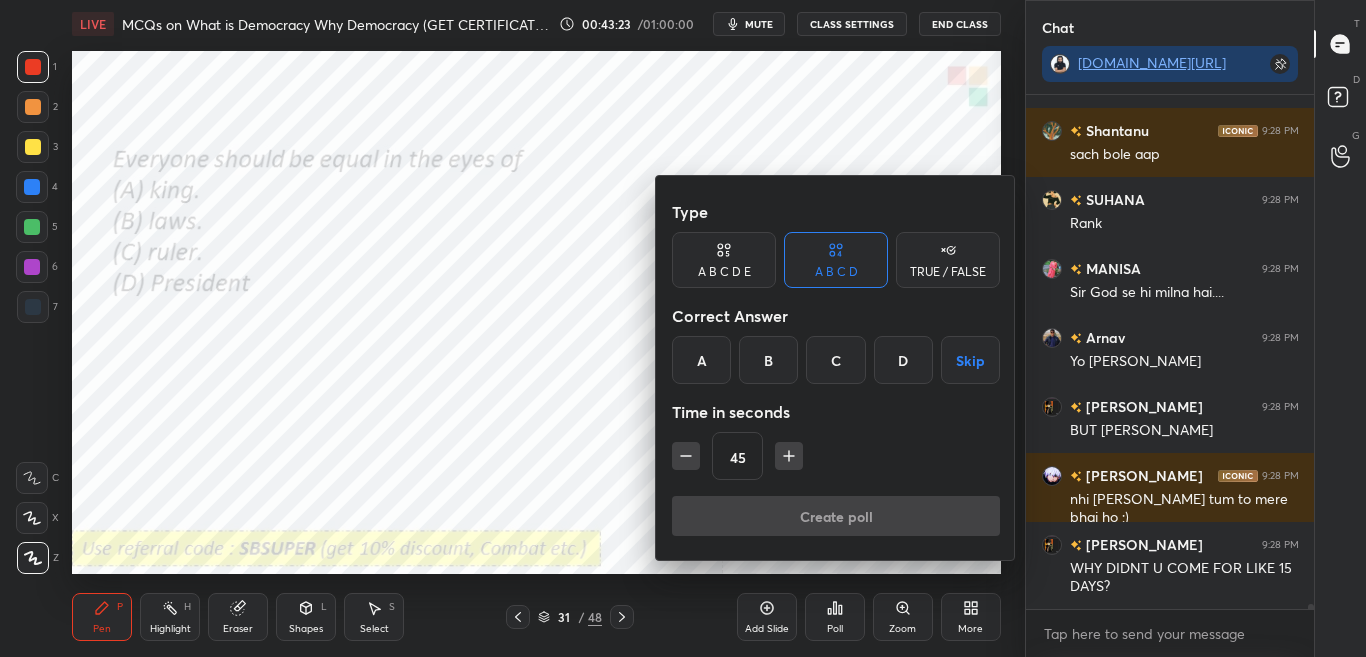 scroll, scrollTop: 56751, scrollLeft: 0, axis: vertical 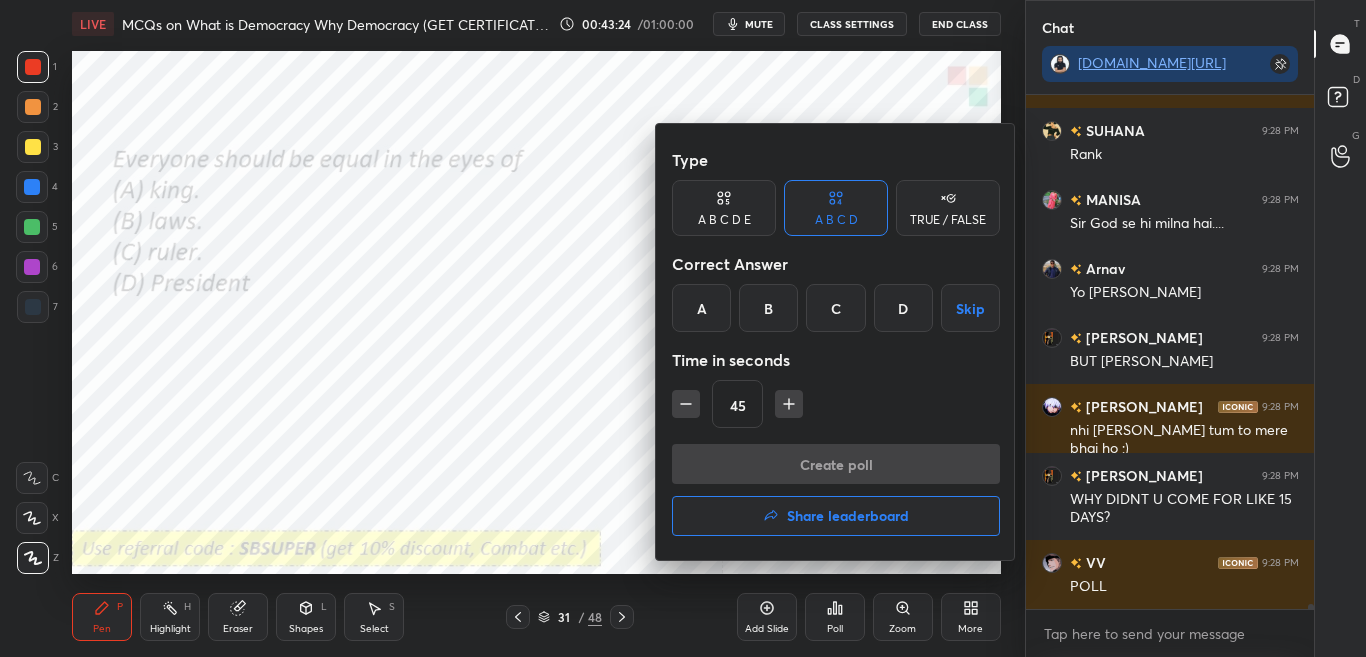 click at bounding box center [683, 328] 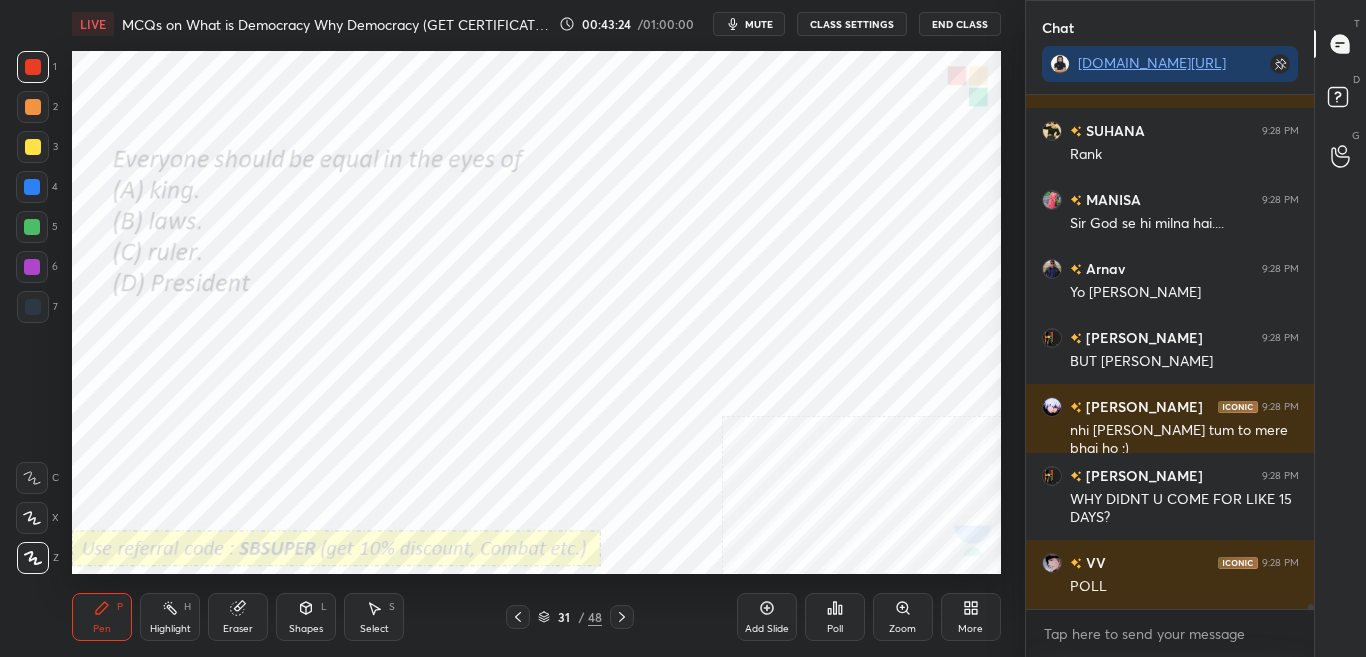 click on "Poll" at bounding box center (835, 629) 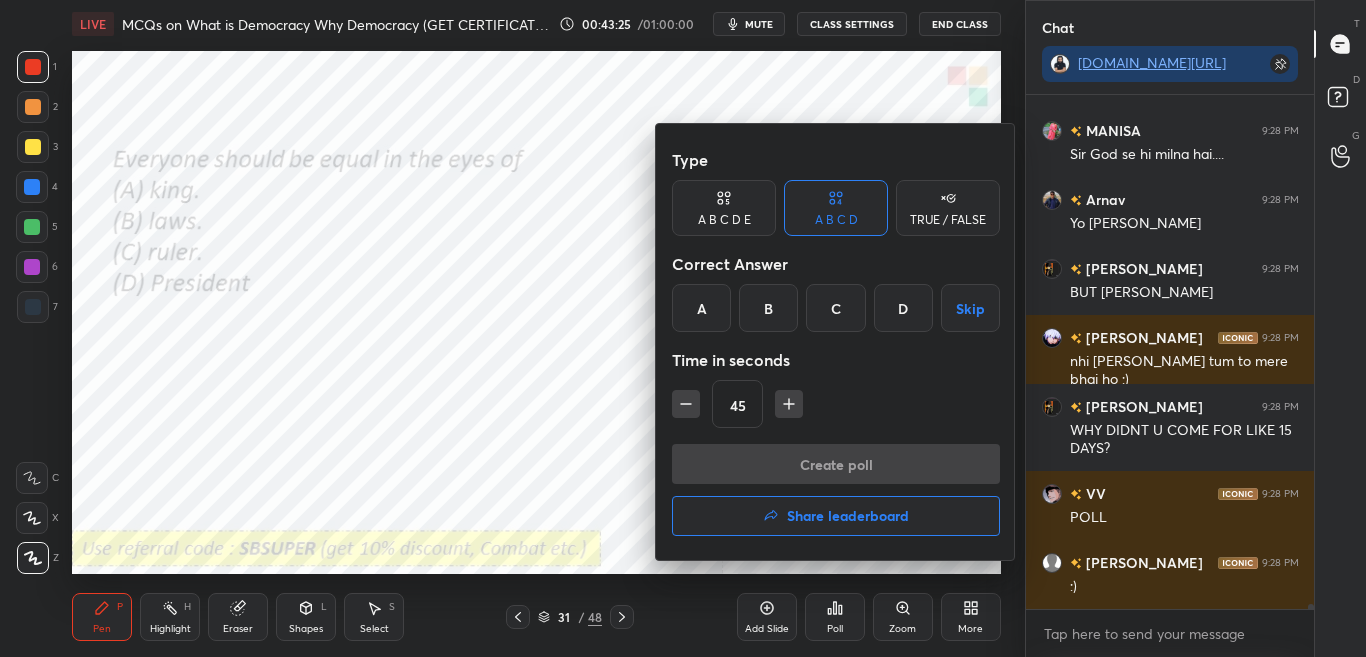 click at bounding box center (683, 328) 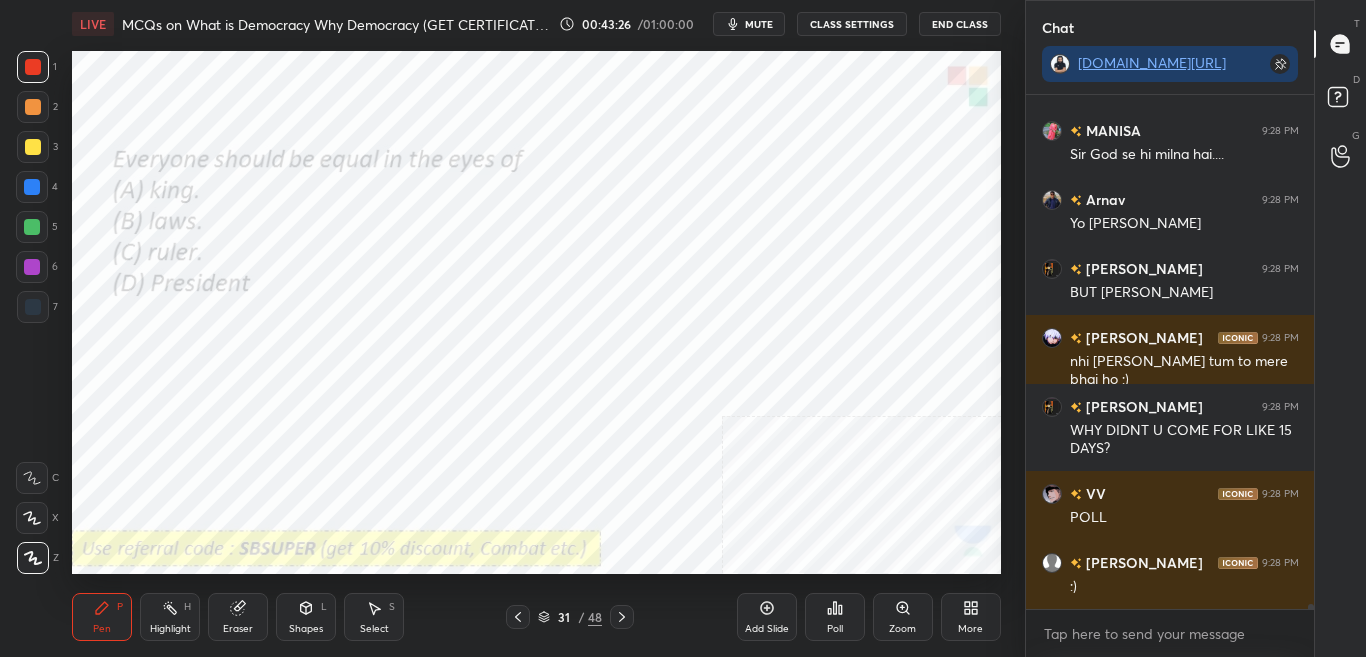 click on "Poll" at bounding box center (835, 629) 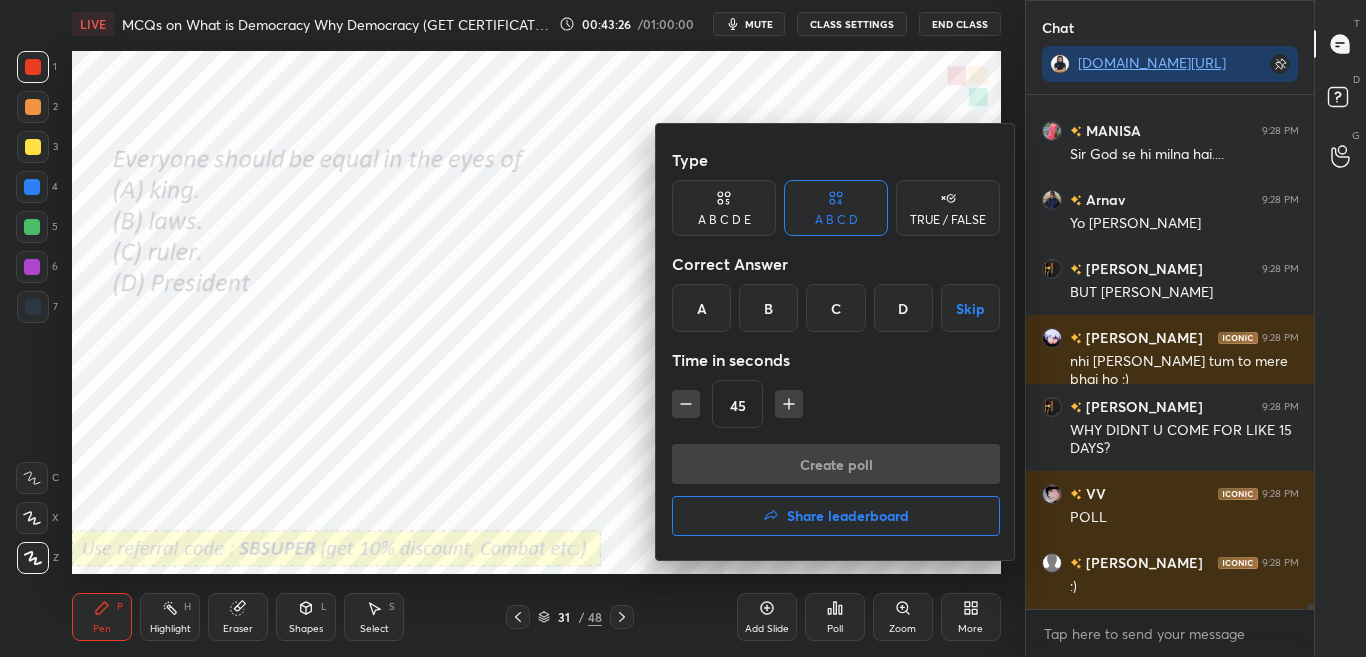 scroll, scrollTop: 56889, scrollLeft: 0, axis: vertical 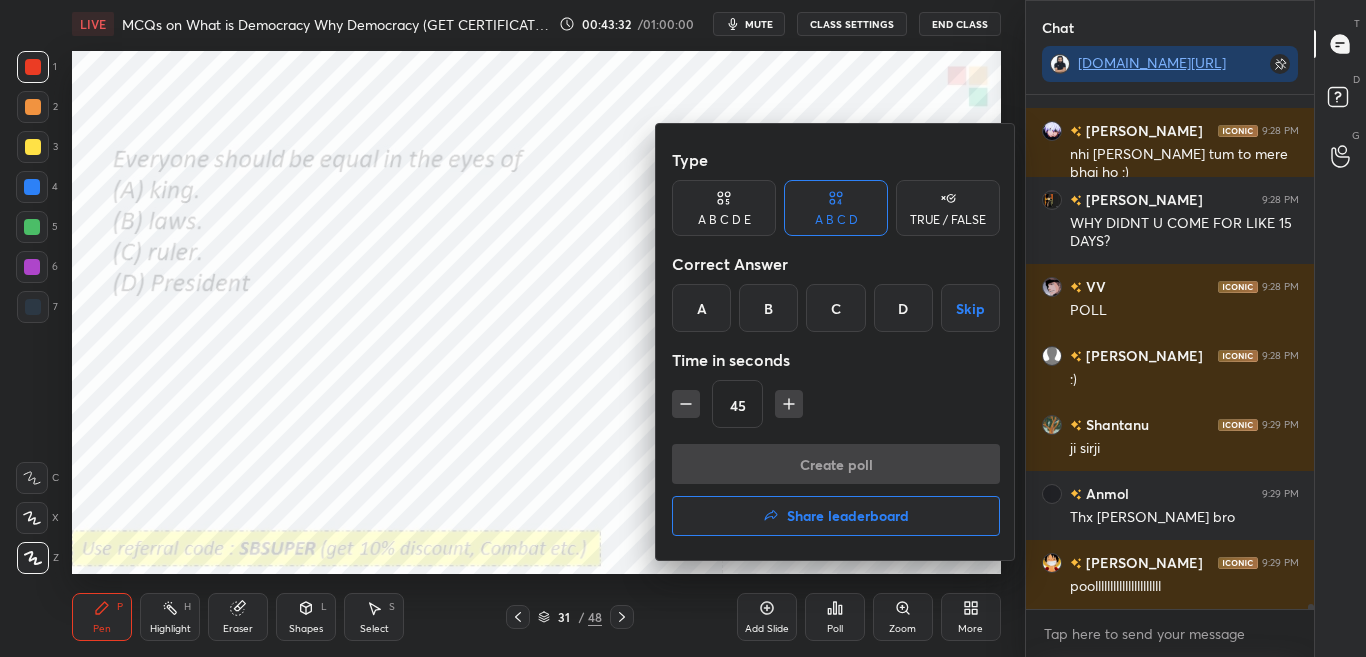 click on "B" at bounding box center (768, 308) 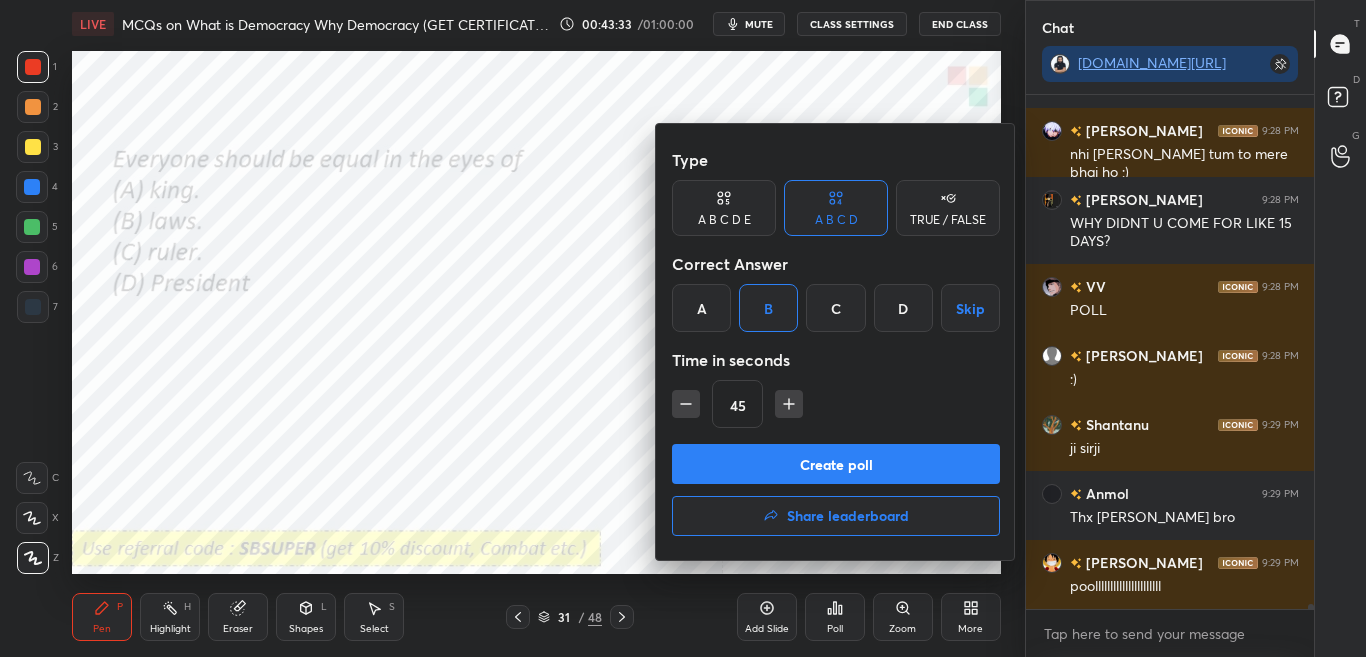 click on "Create poll" at bounding box center [836, 464] 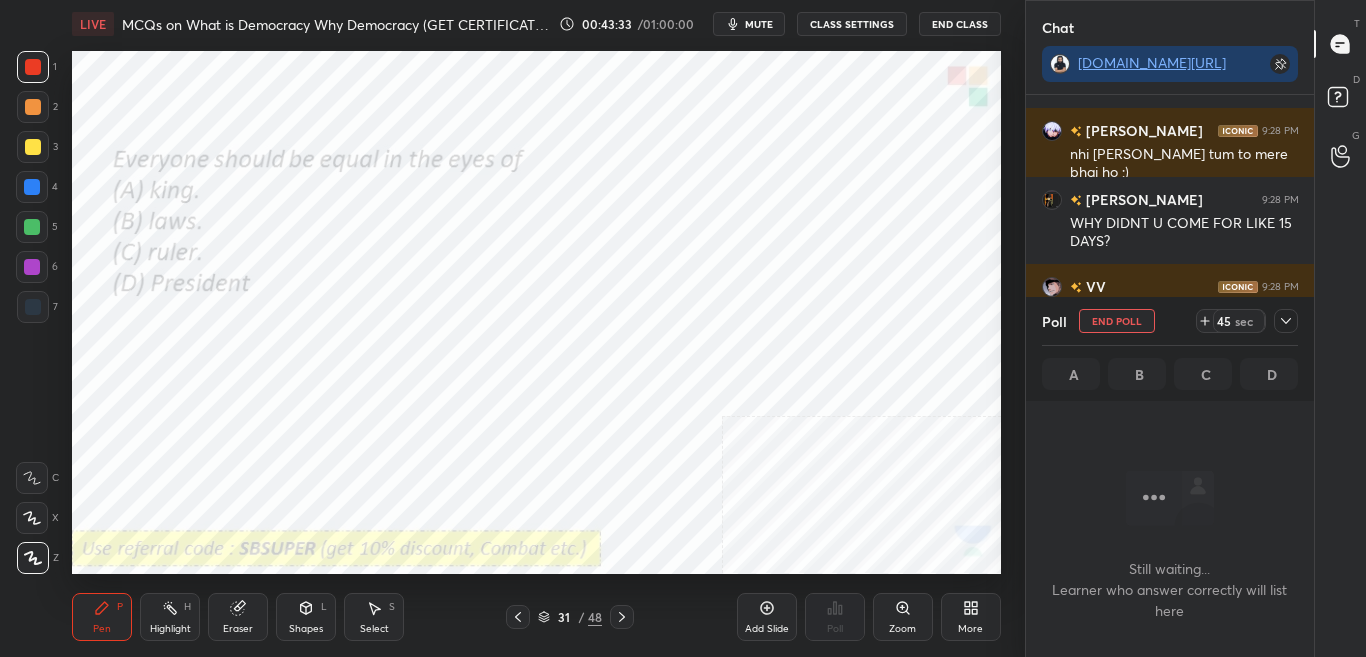 scroll, scrollTop: 299, scrollLeft: 282, axis: both 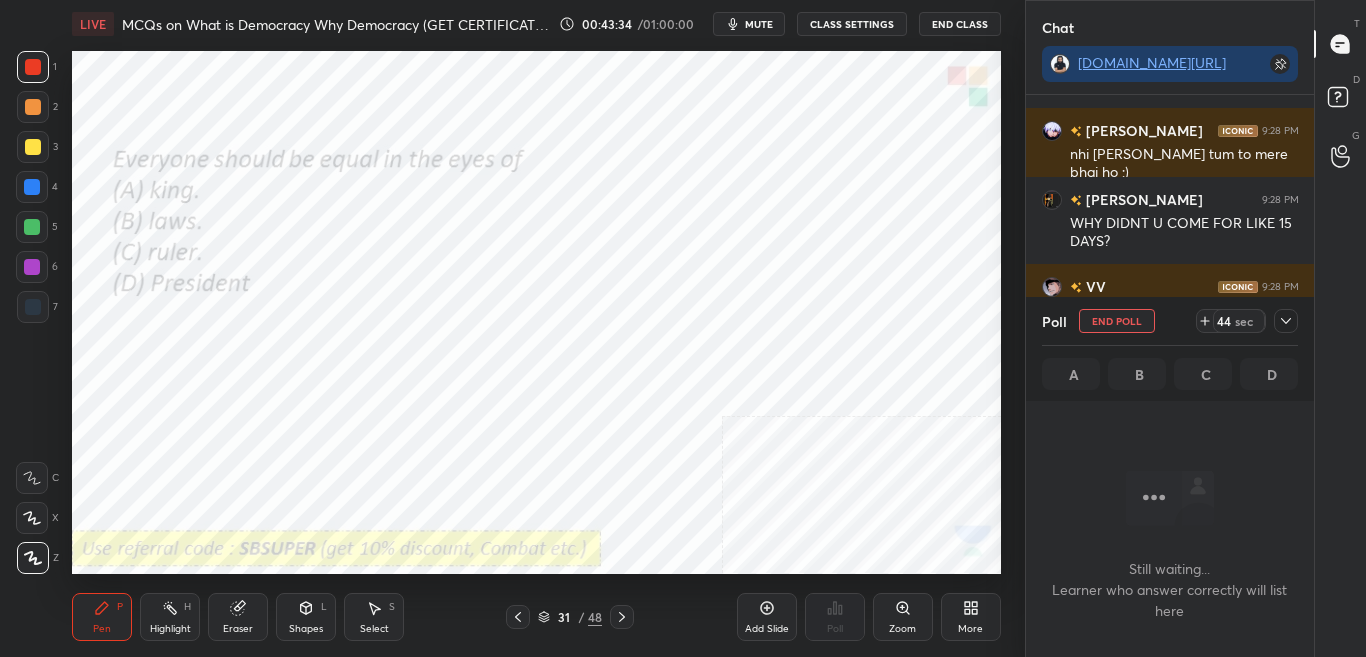 click 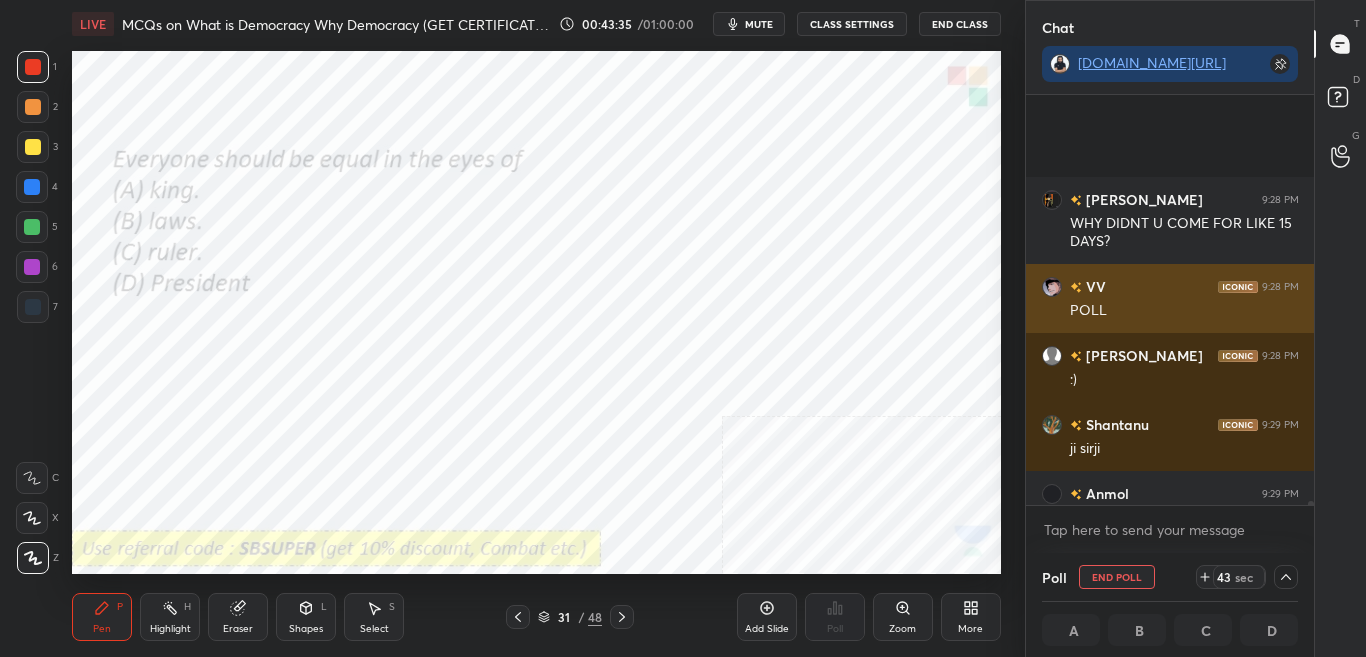scroll, scrollTop: 57218, scrollLeft: 0, axis: vertical 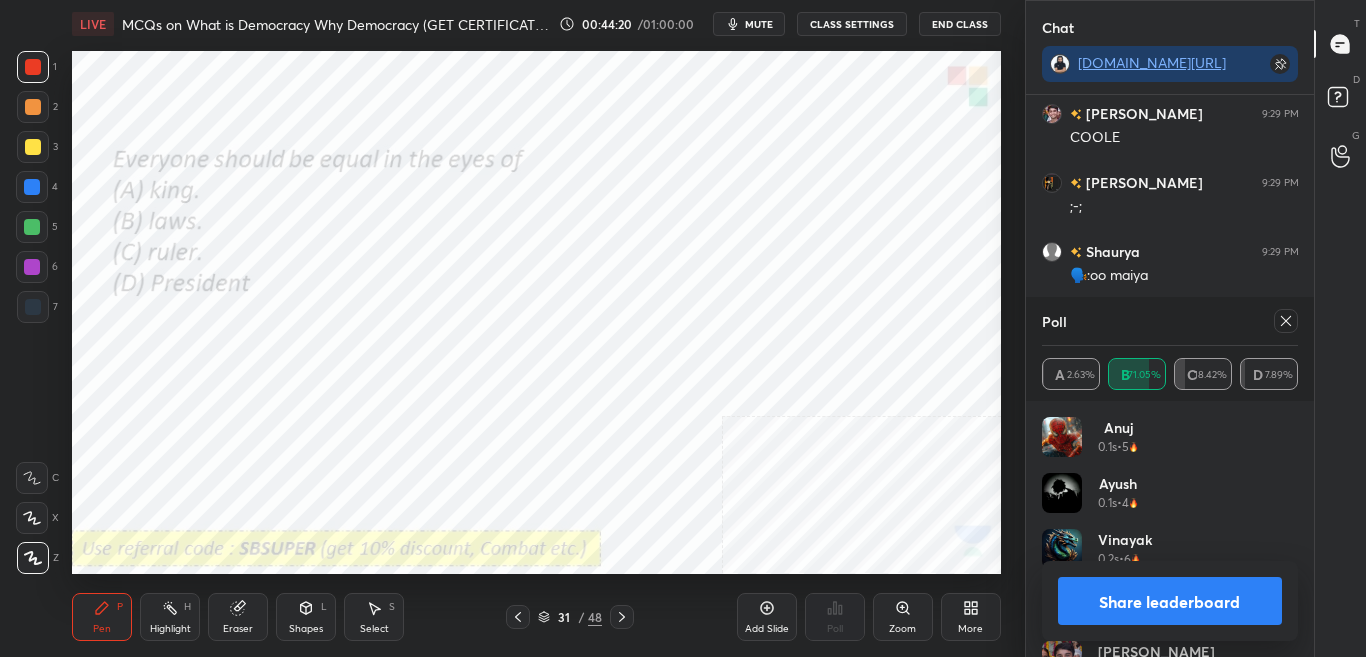 click on "Share leaderboard" at bounding box center (1170, 601) 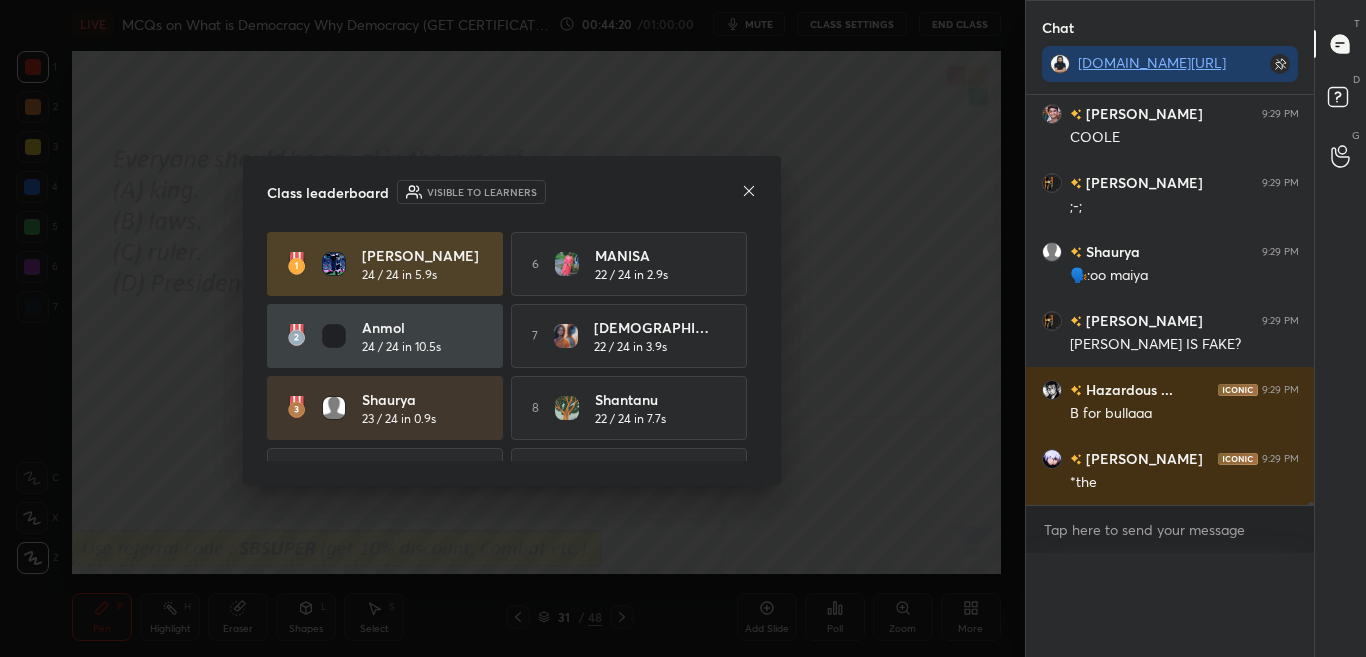 scroll, scrollTop: 0, scrollLeft: 0, axis: both 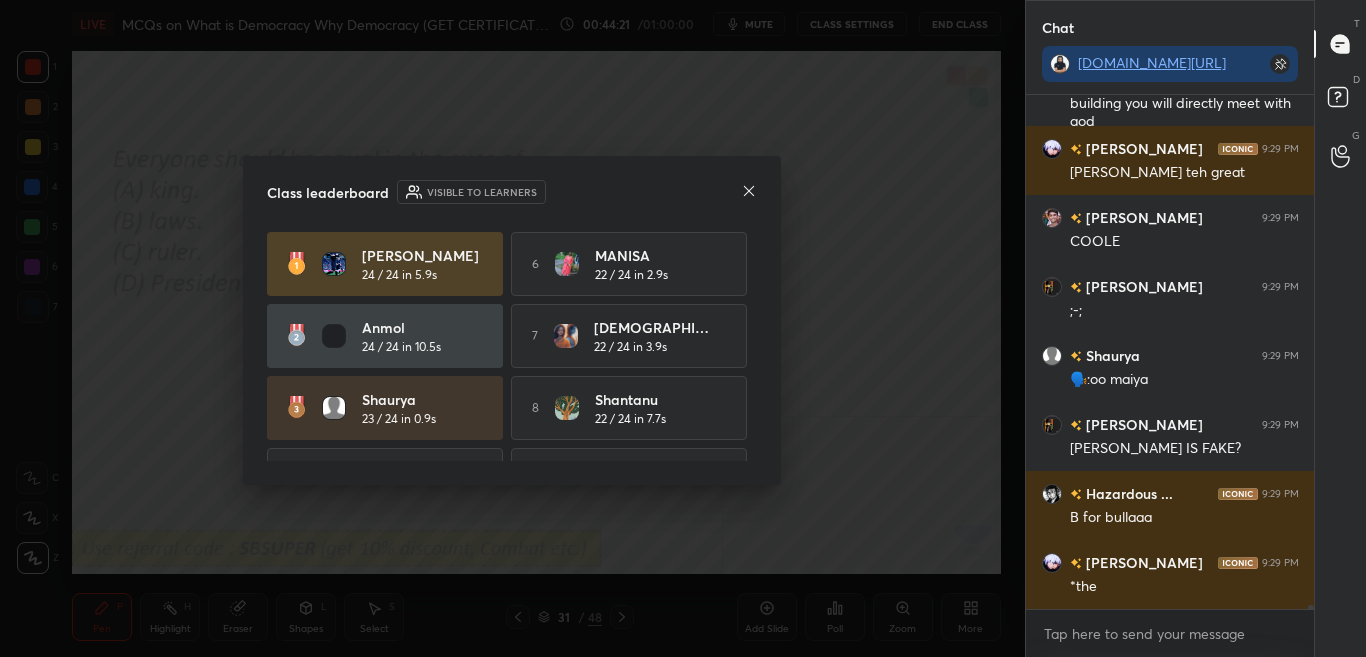 click 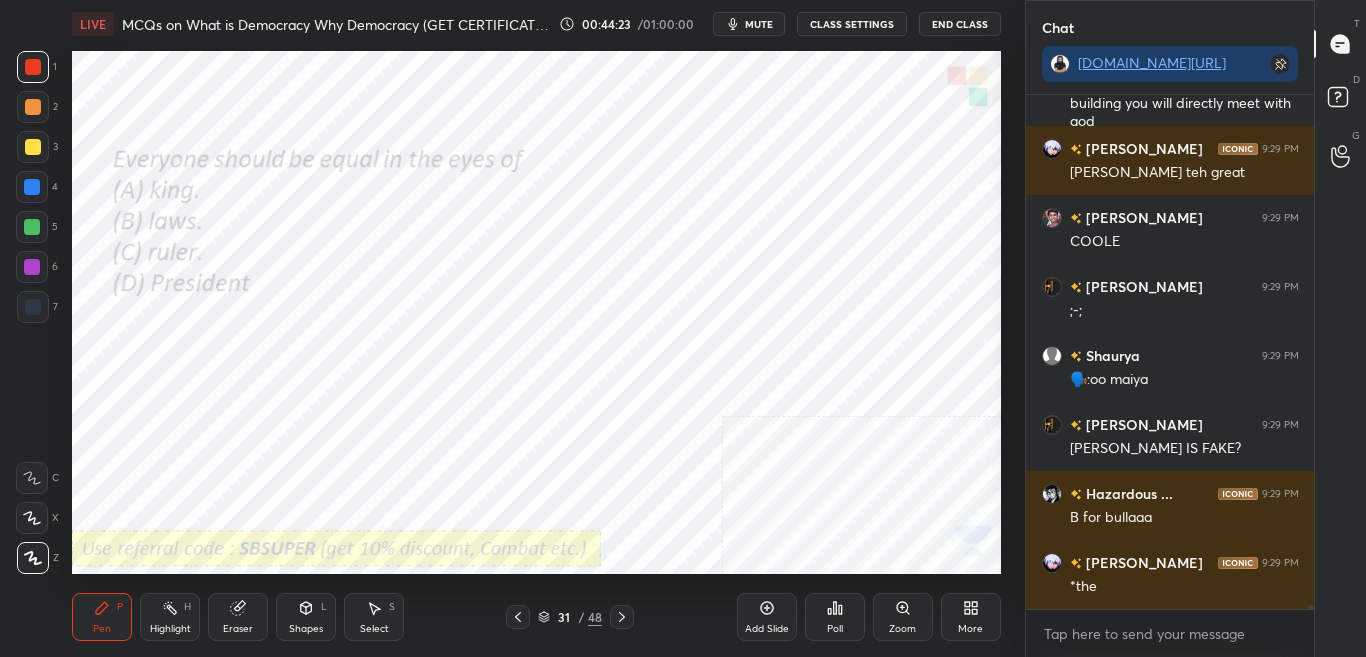 click 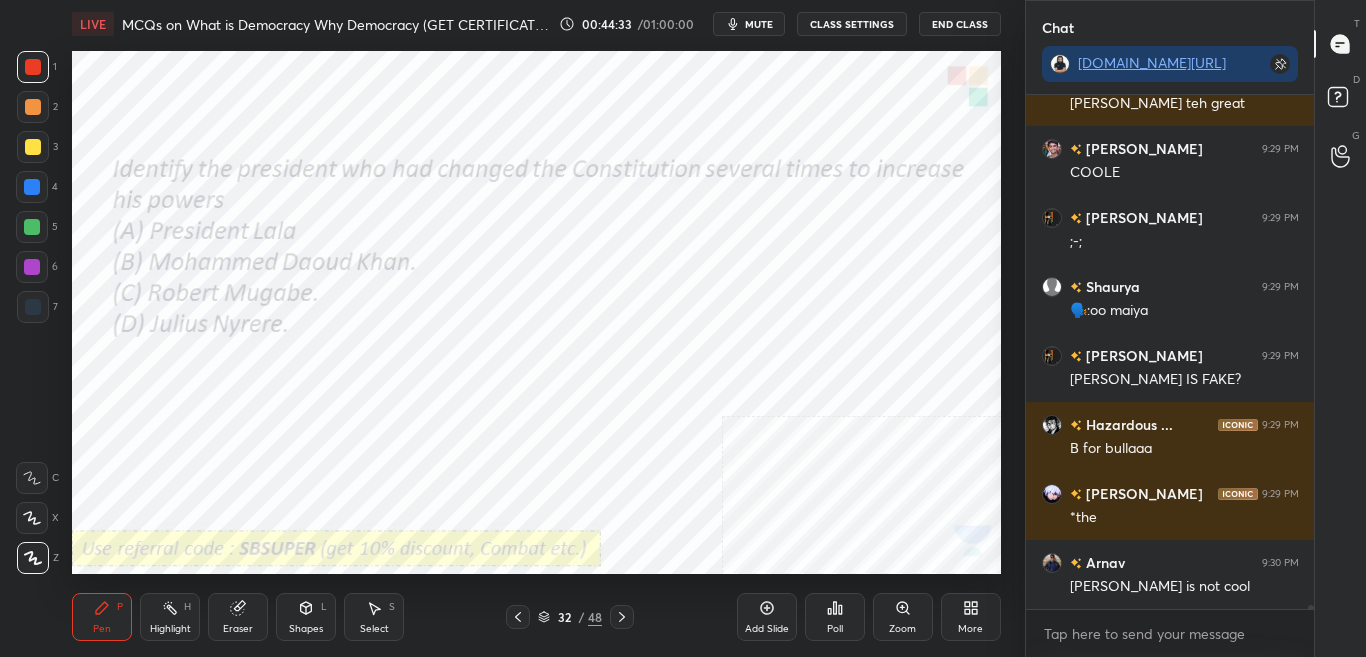 click on "Poll" at bounding box center [835, 617] 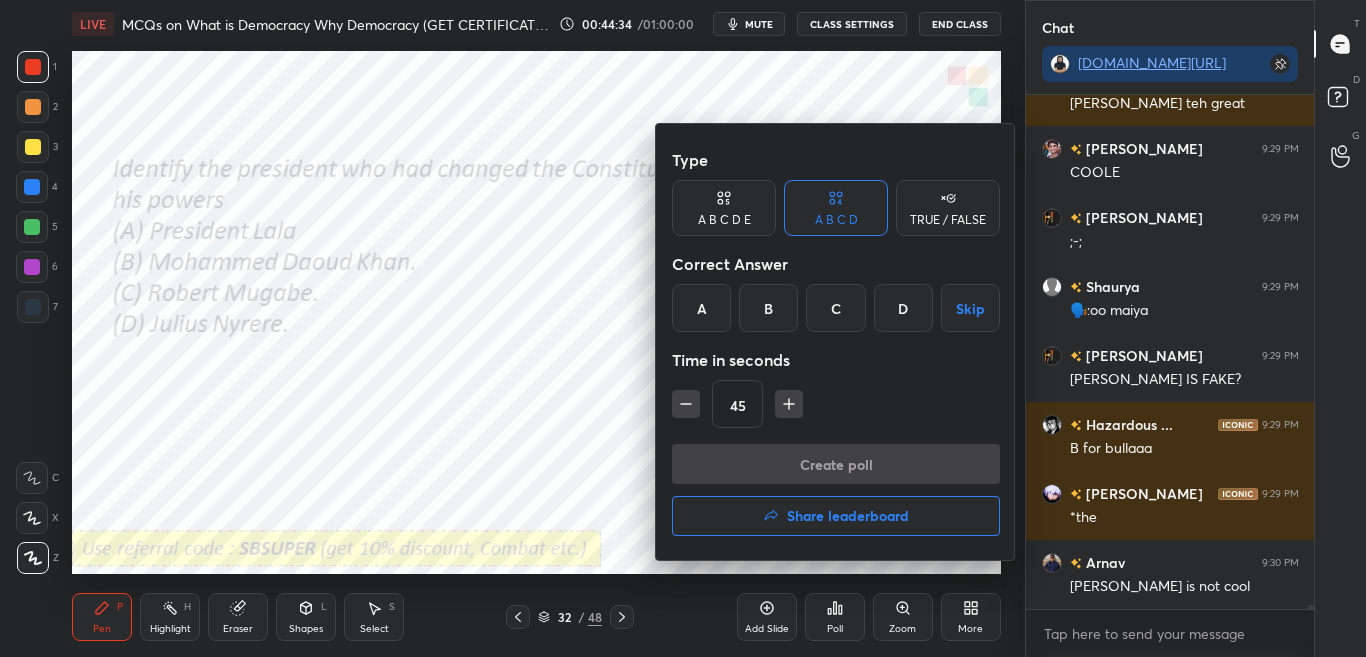 click on "C" at bounding box center [835, 308] 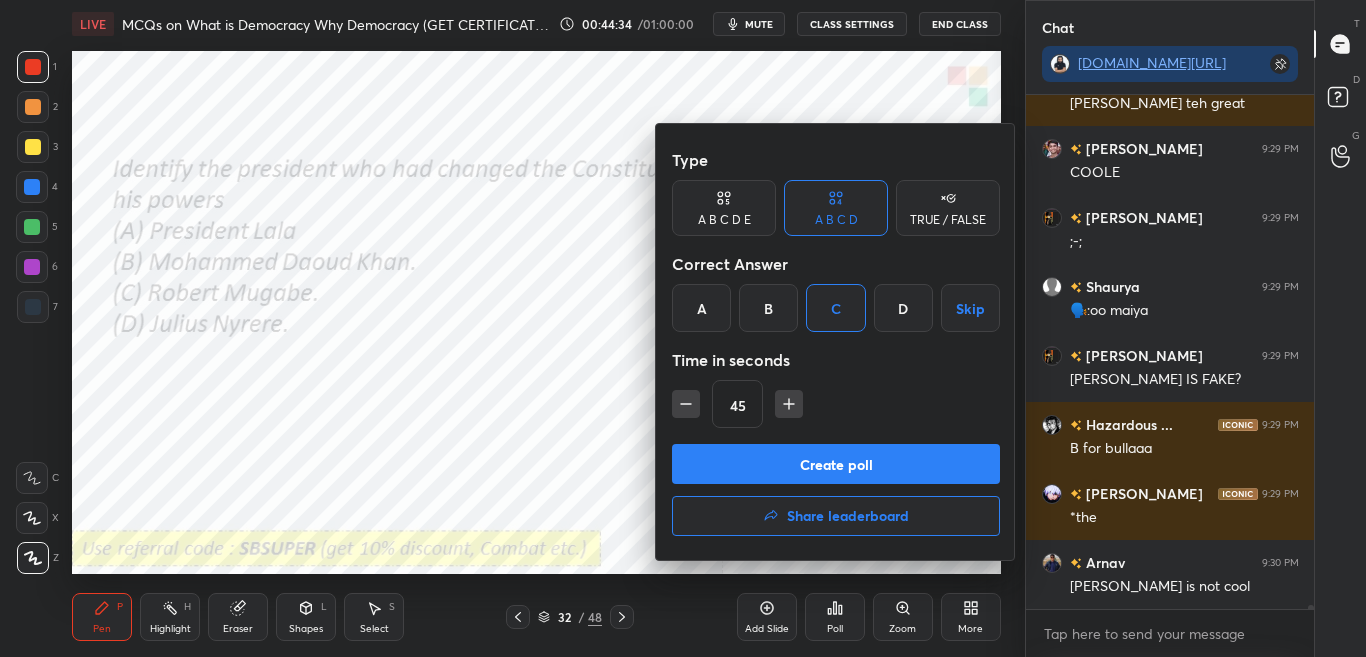 click on "Create poll" at bounding box center (836, 464) 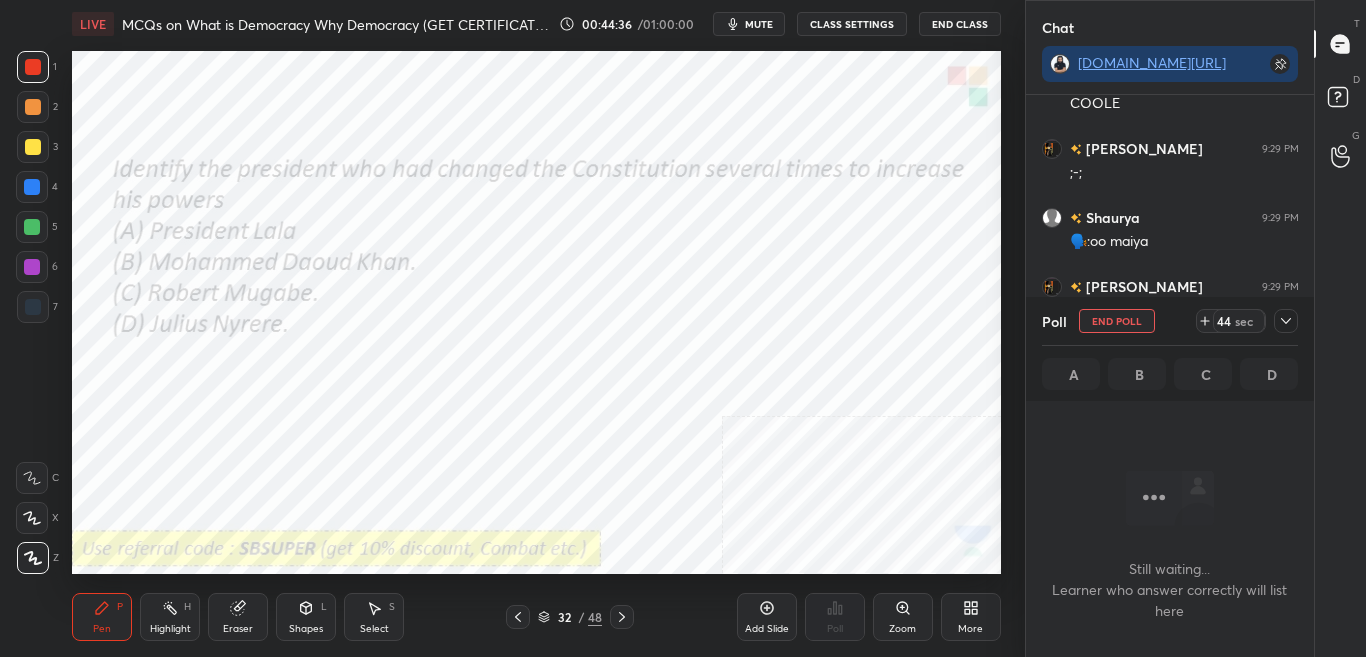click 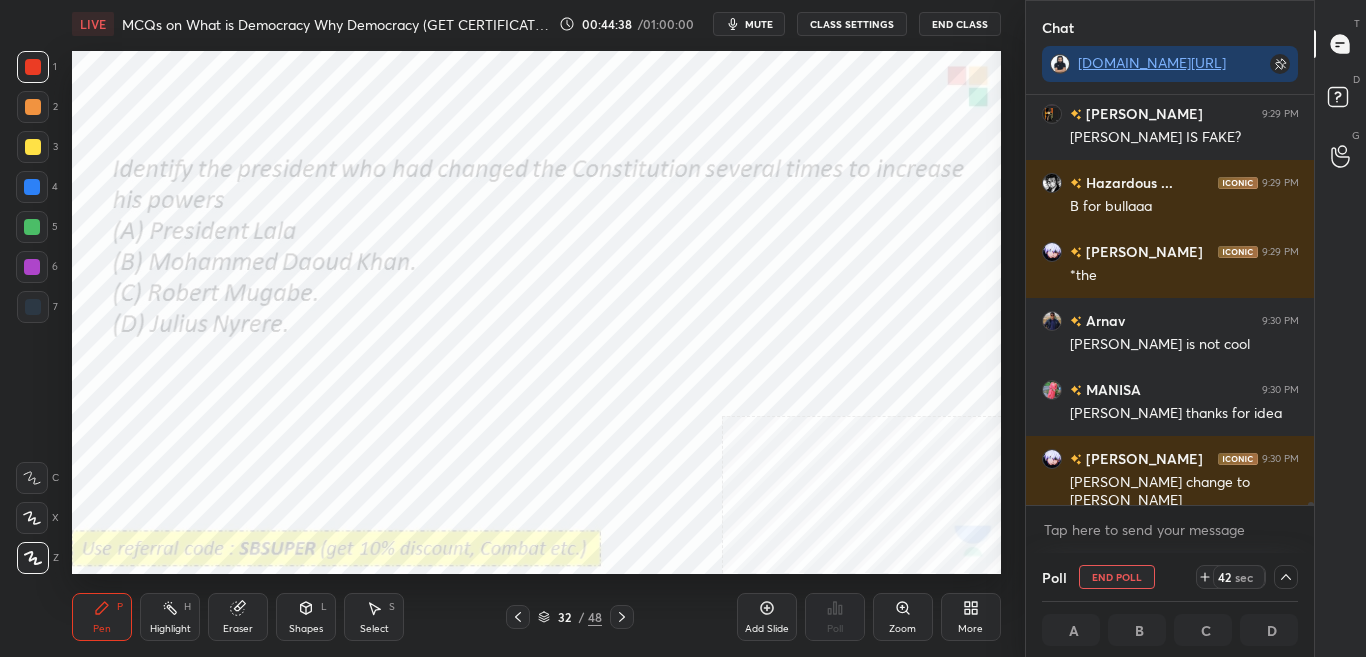 click on "mute" at bounding box center [759, 24] 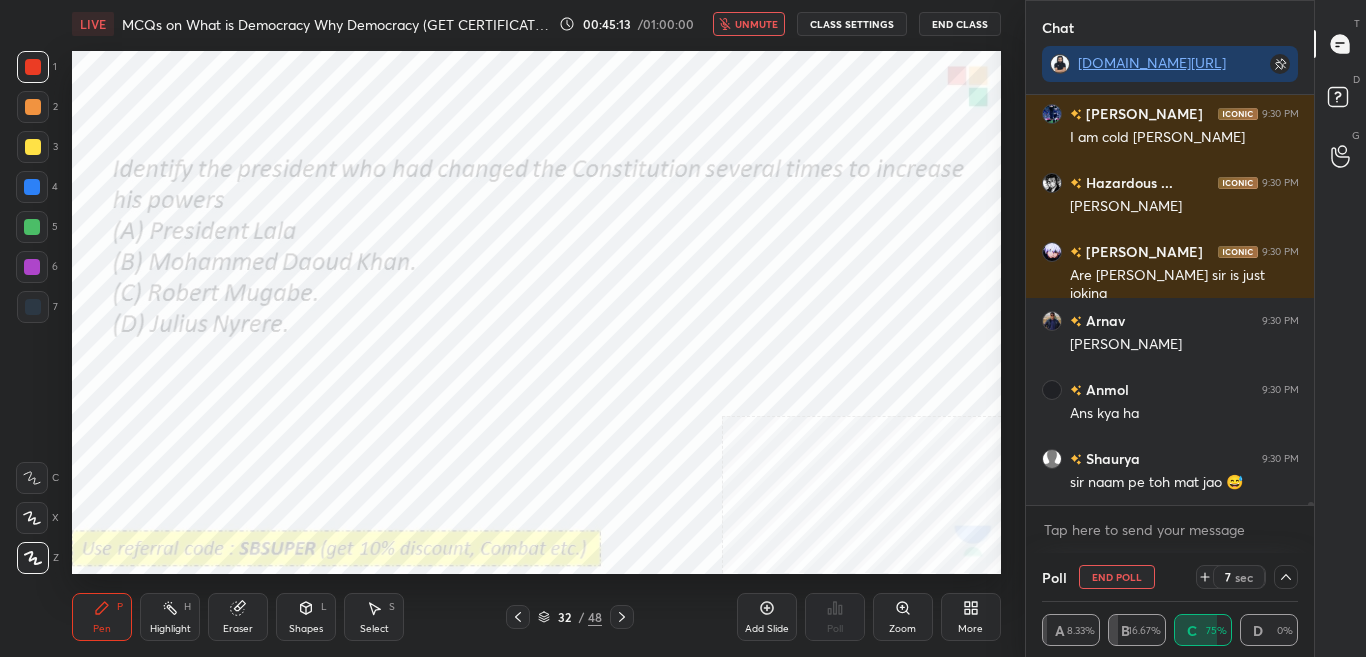 click on "unmute" at bounding box center (756, 24) 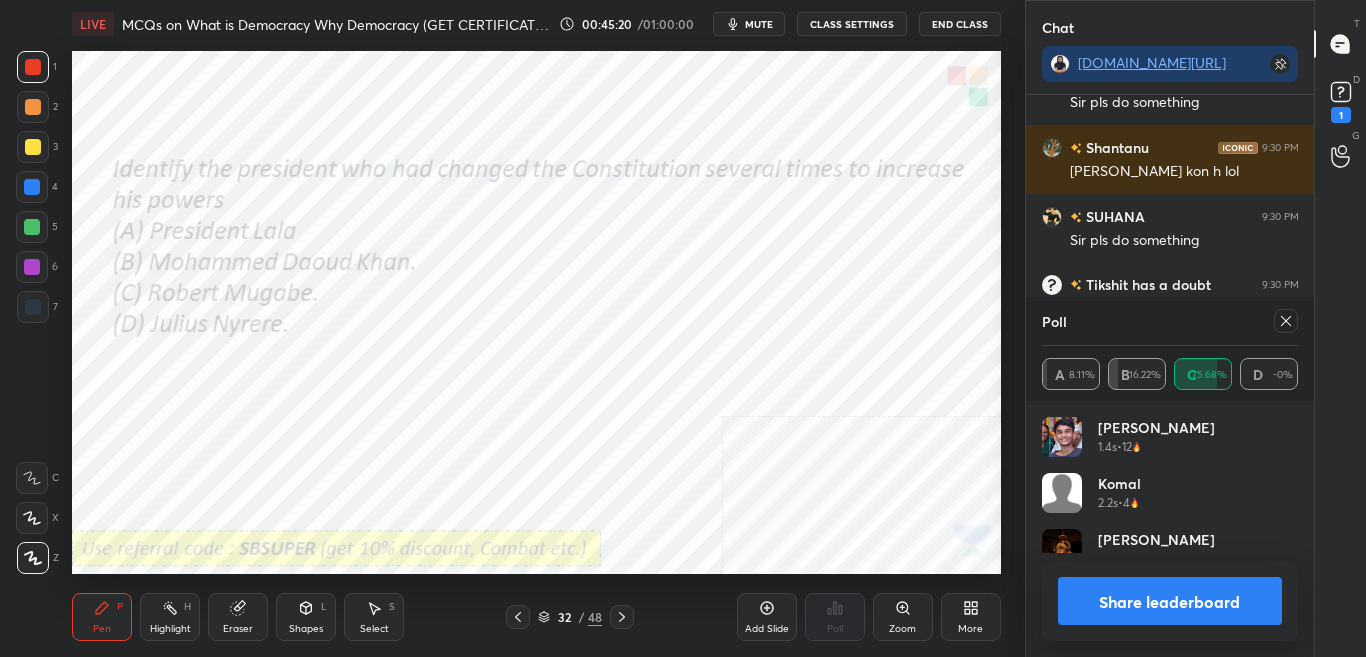 scroll, scrollTop: 7, scrollLeft: 7, axis: both 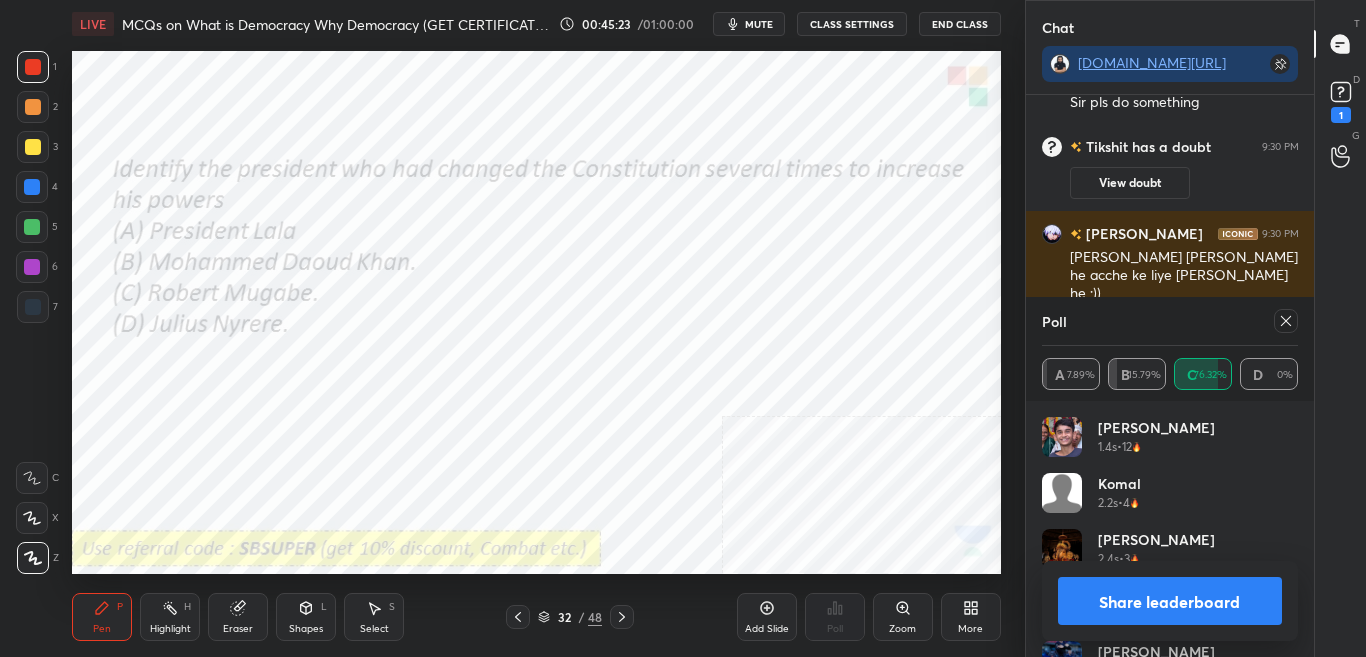 click on "Share leaderboard" at bounding box center (1170, 601) 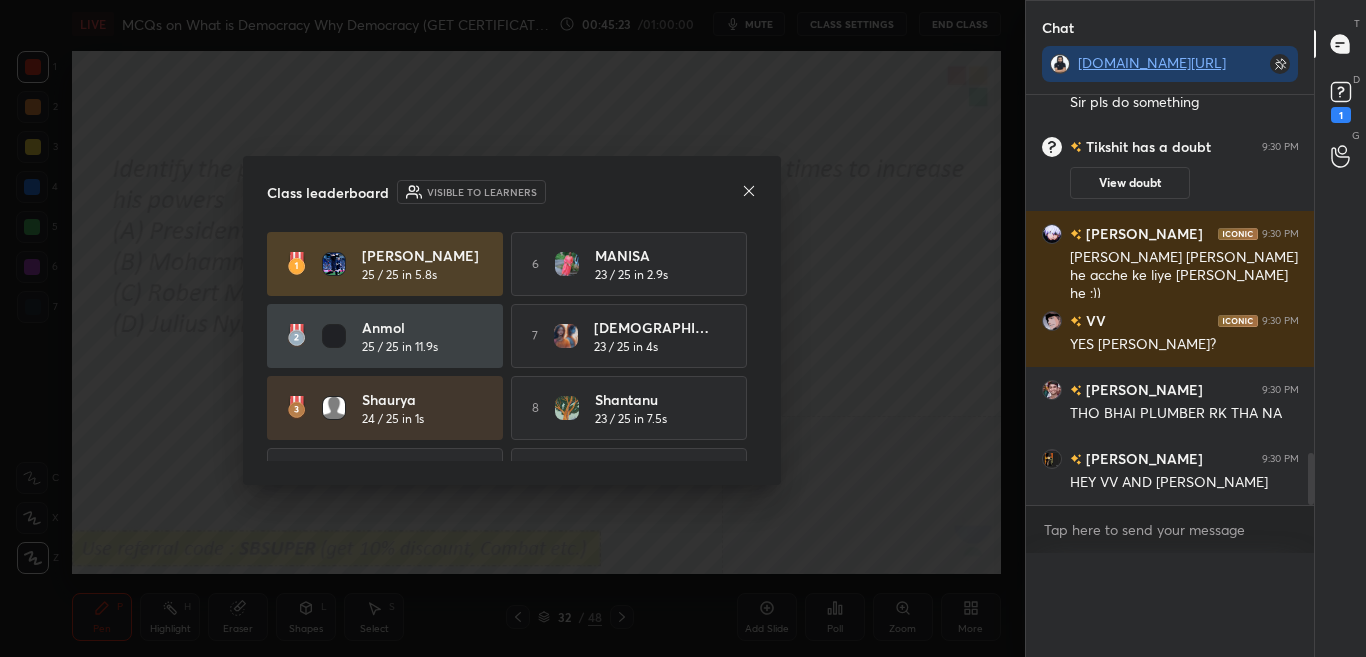 scroll, scrollTop: 0, scrollLeft: 0, axis: both 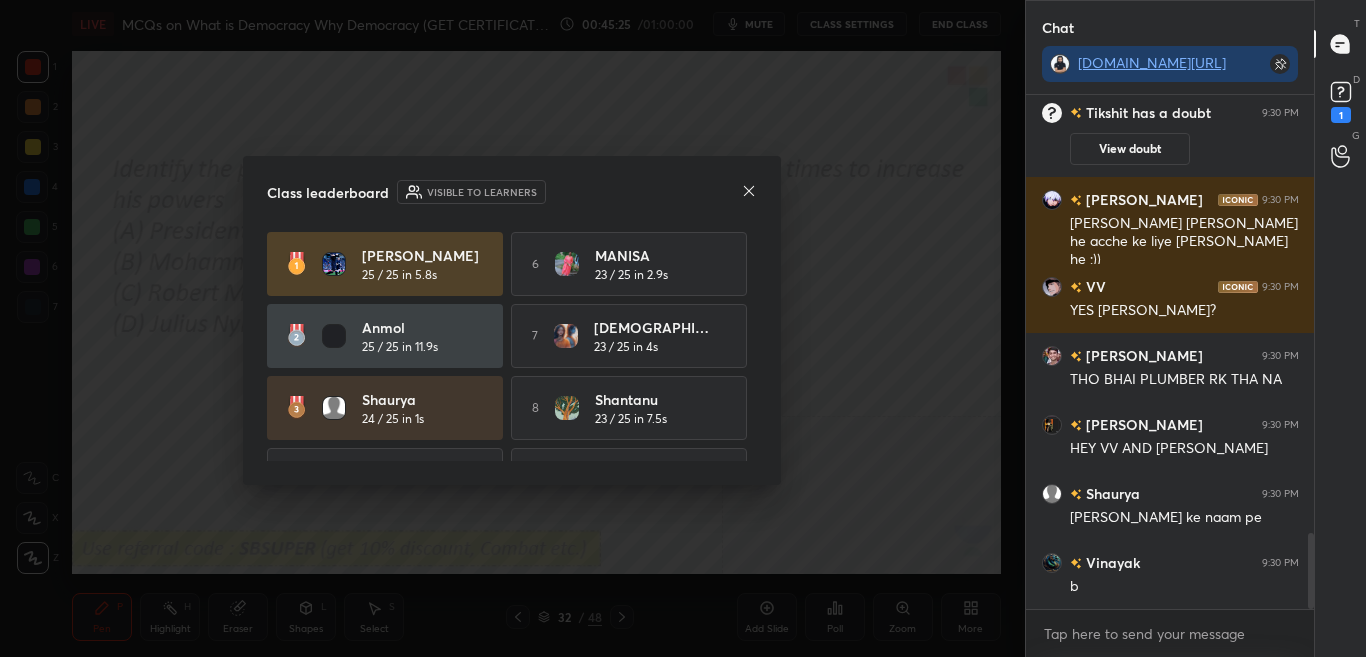 click 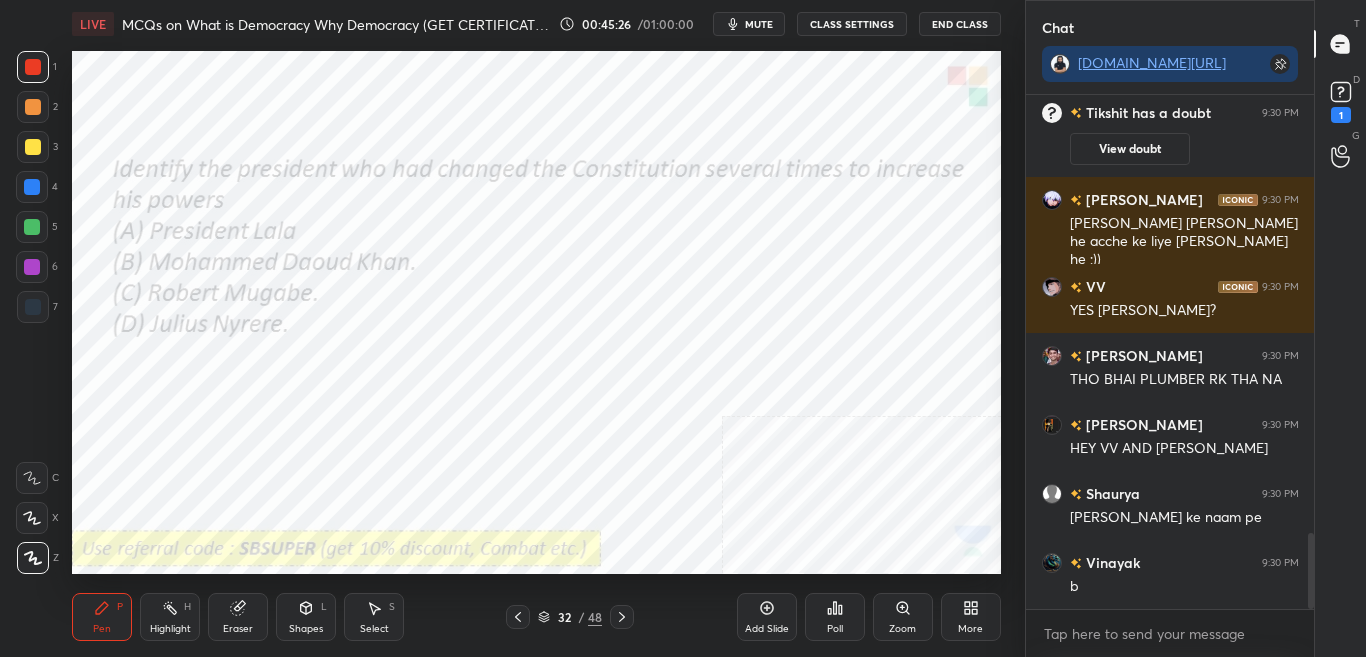 click 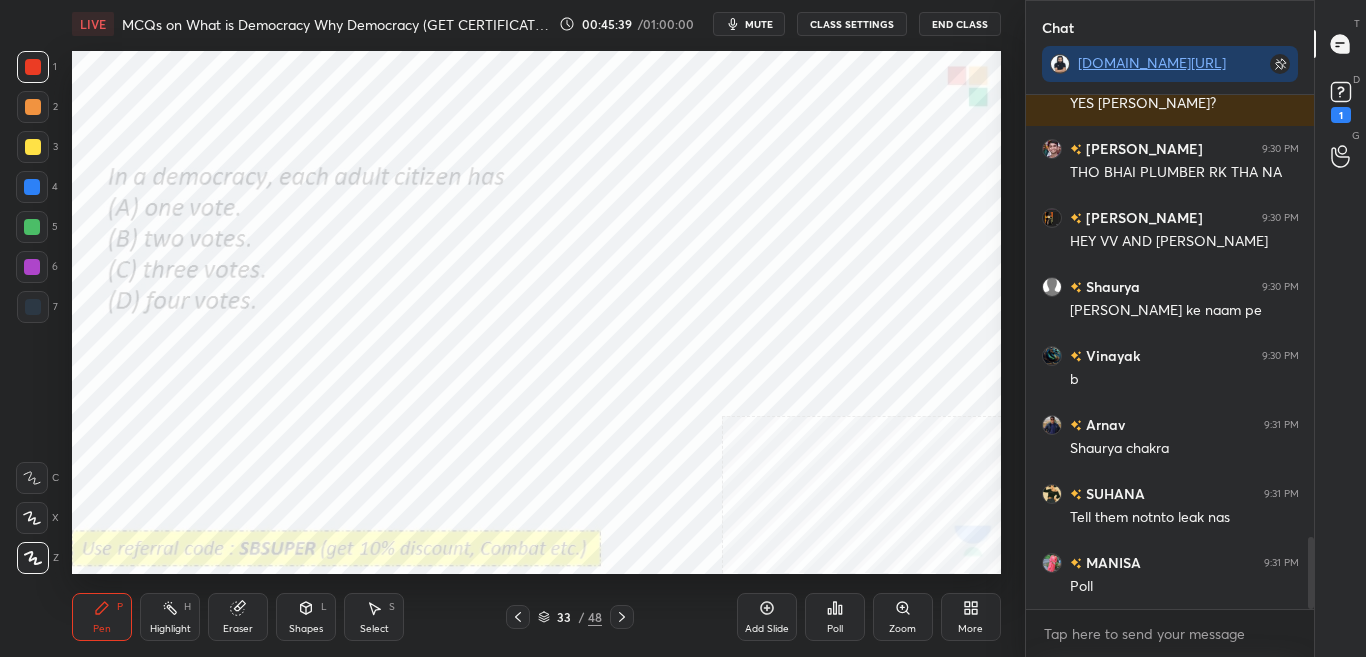 scroll, scrollTop: 3234, scrollLeft: 0, axis: vertical 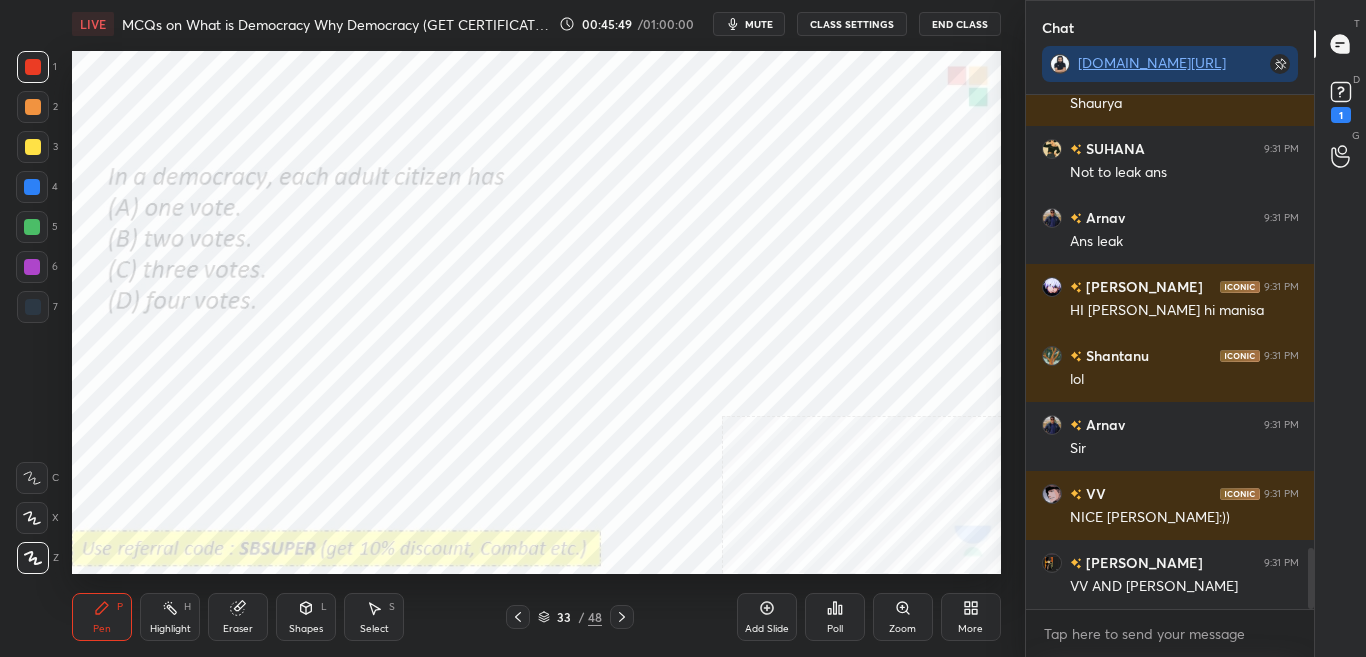 click on "Poll" at bounding box center [835, 629] 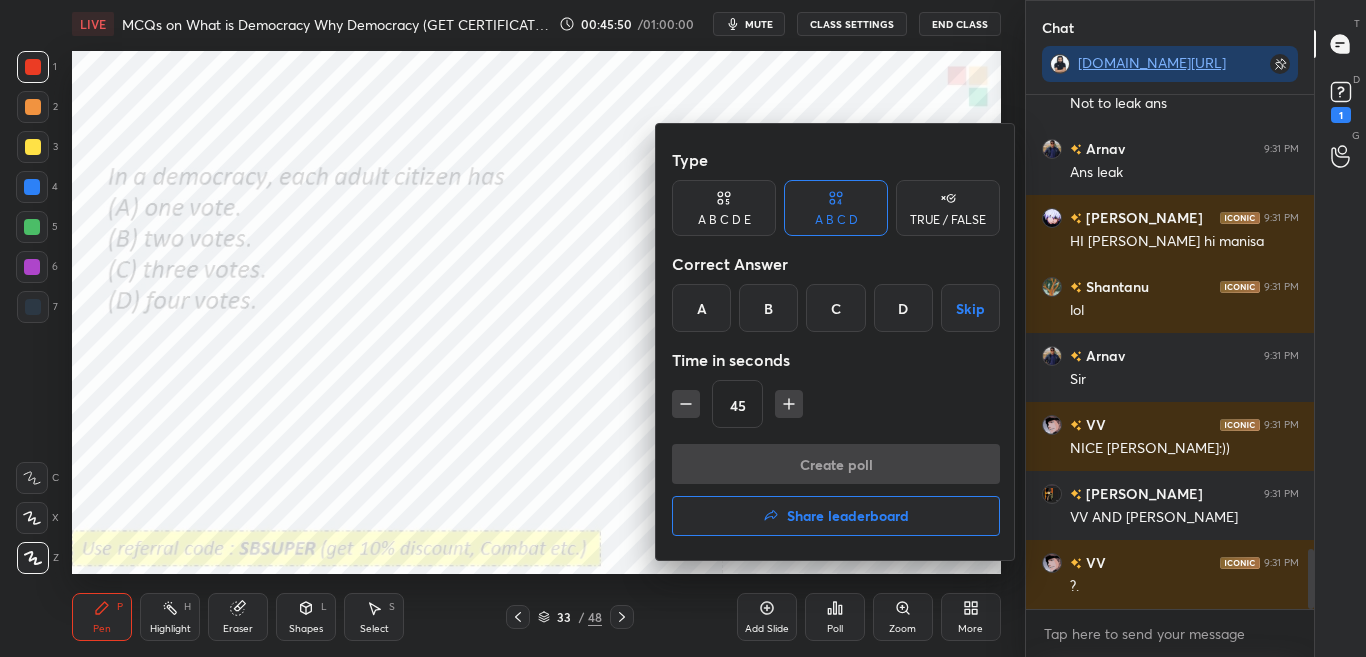 drag, startPoint x: 703, startPoint y: 315, endPoint x: 711, endPoint y: 371, distance: 56.568542 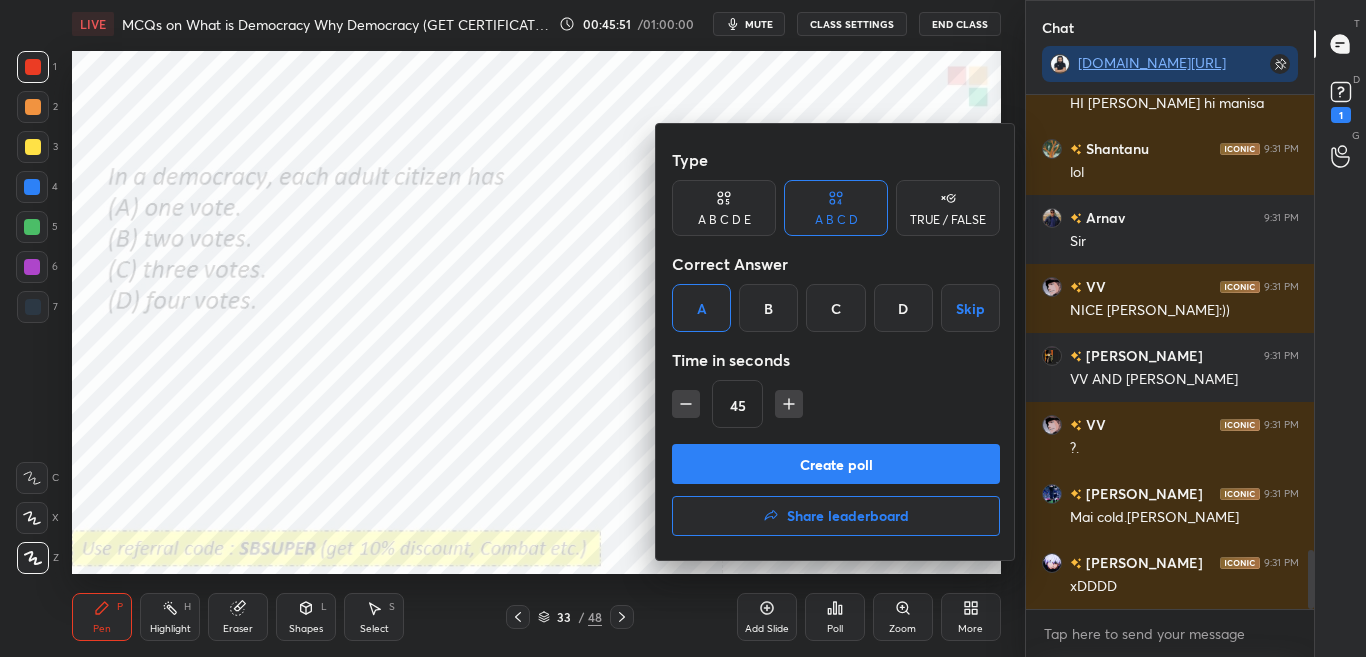 click on "Create poll" at bounding box center [836, 464] 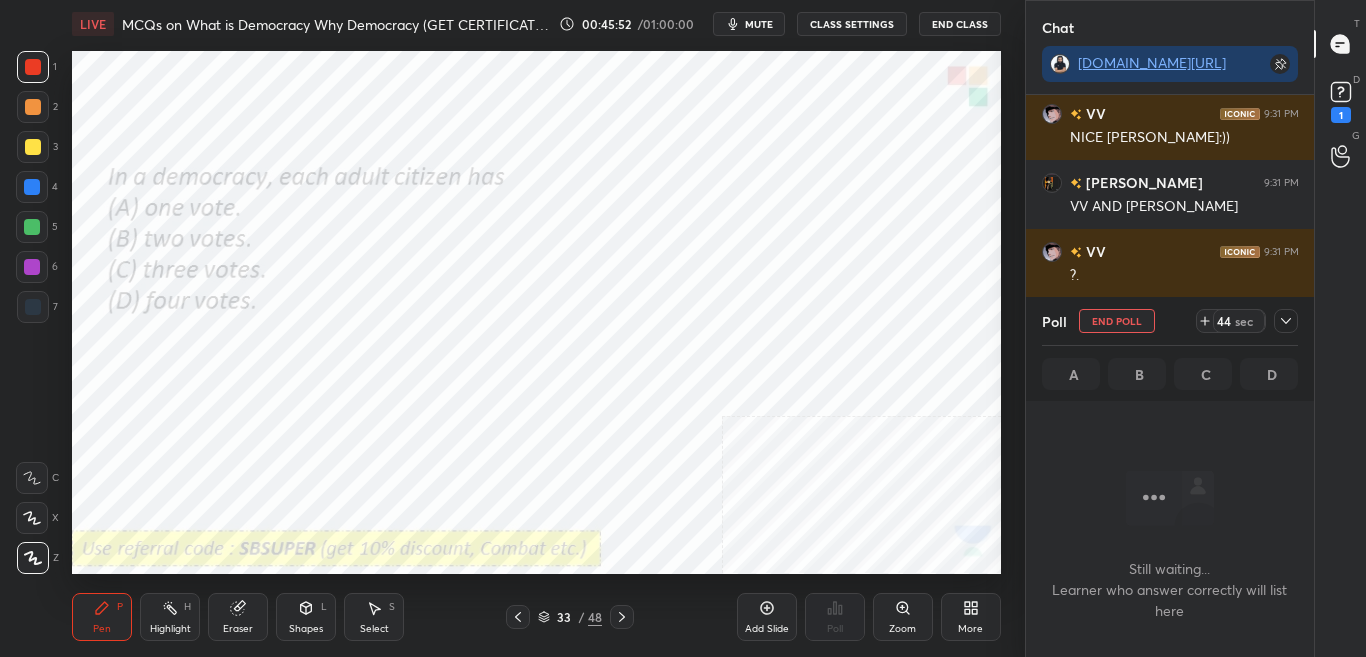 click 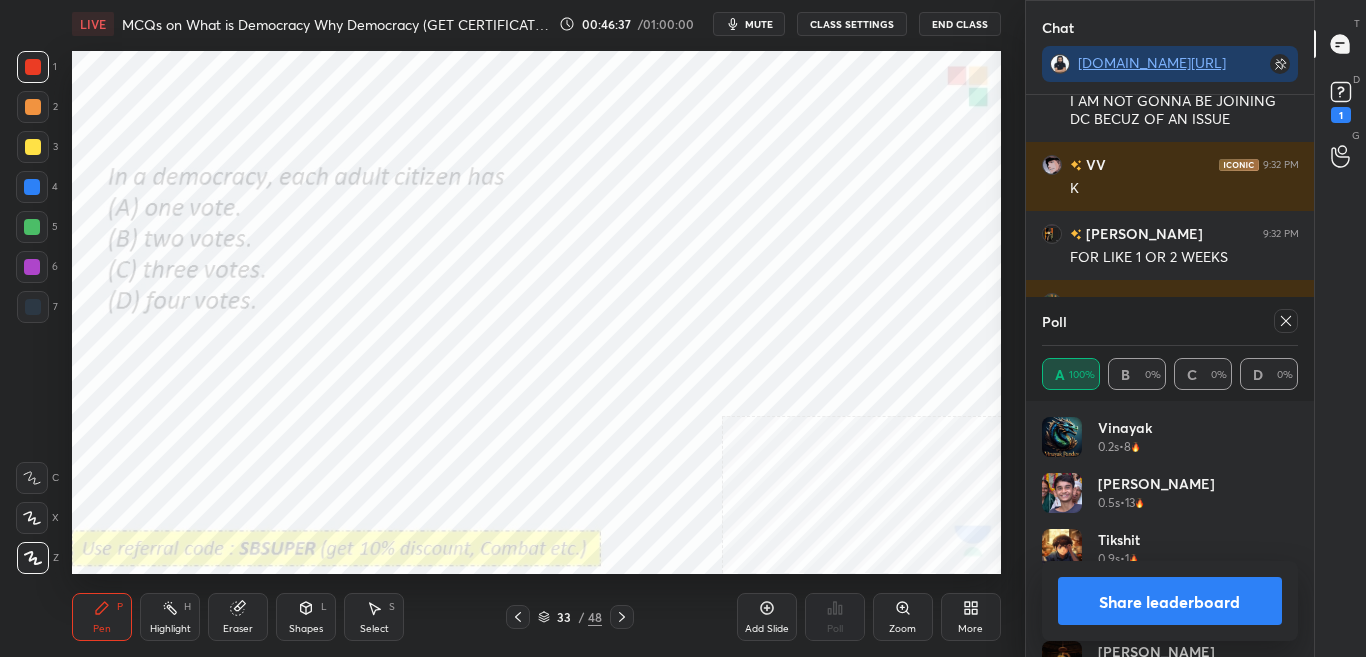 click on "Share leaderboard" at bounding box center (1170, 601) 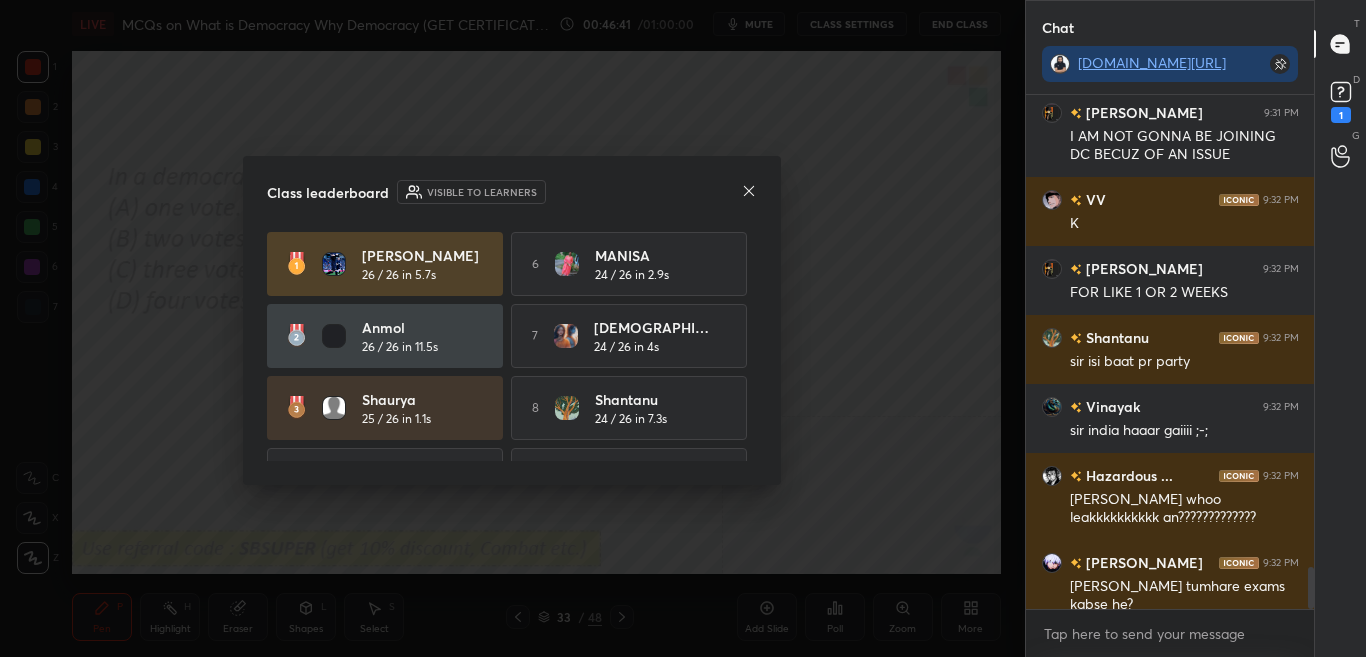 click on "Class leaderboard Visible to learners [PERSON_NAME] 26 / 26 in 5.7s 6 MANISA 24 / 26 in 2.9s [PERSON_NAME] 26 / 26 in 11.5s 7 [DEMOGRAPHIC_DATA] 24 / 26 in 4s Shaurya 25 / 26 in 1.1s 8 [PERSON_NAME] 24 / 26 in 7.3s 4 [PERSON_NAME] 25 / 26 in 1.7s 9 [PERSON_NAME] 24 / 26 in 8s 5 Sangam 25 / 26 in 3.4s 10 Hazardous ... 24 / 26 in 18.1s" at bounding box center (512, 320) 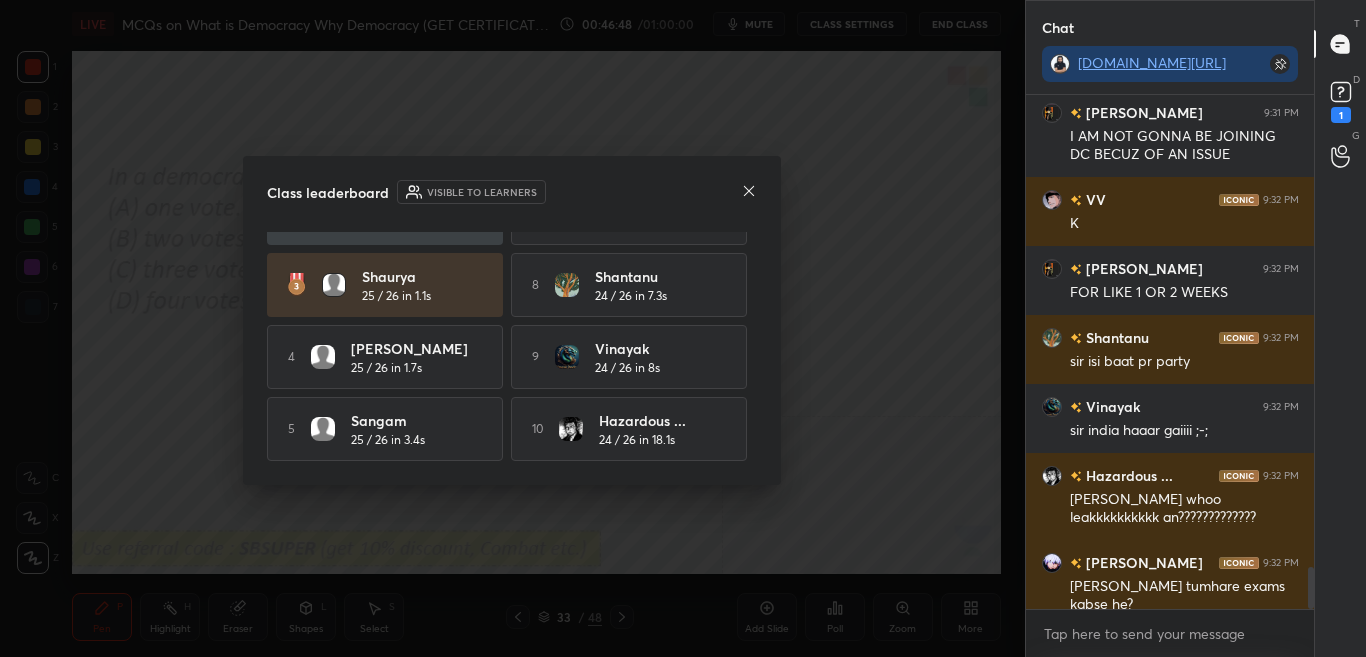click 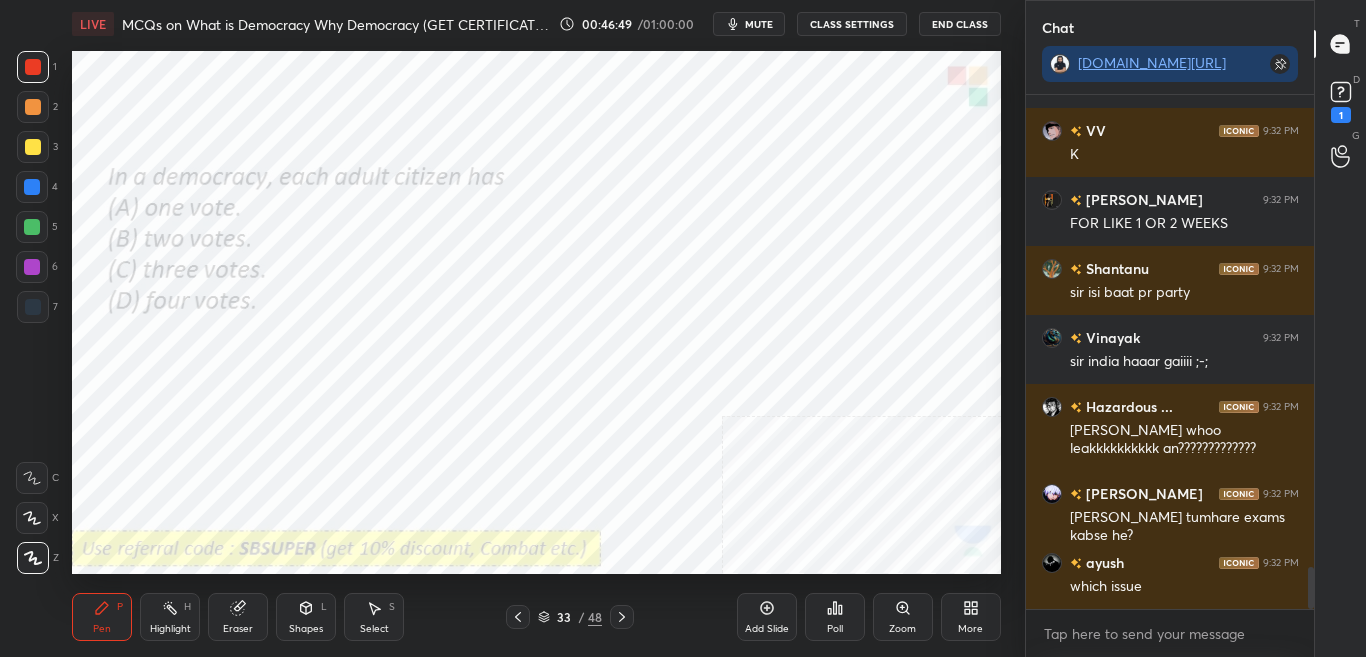 click 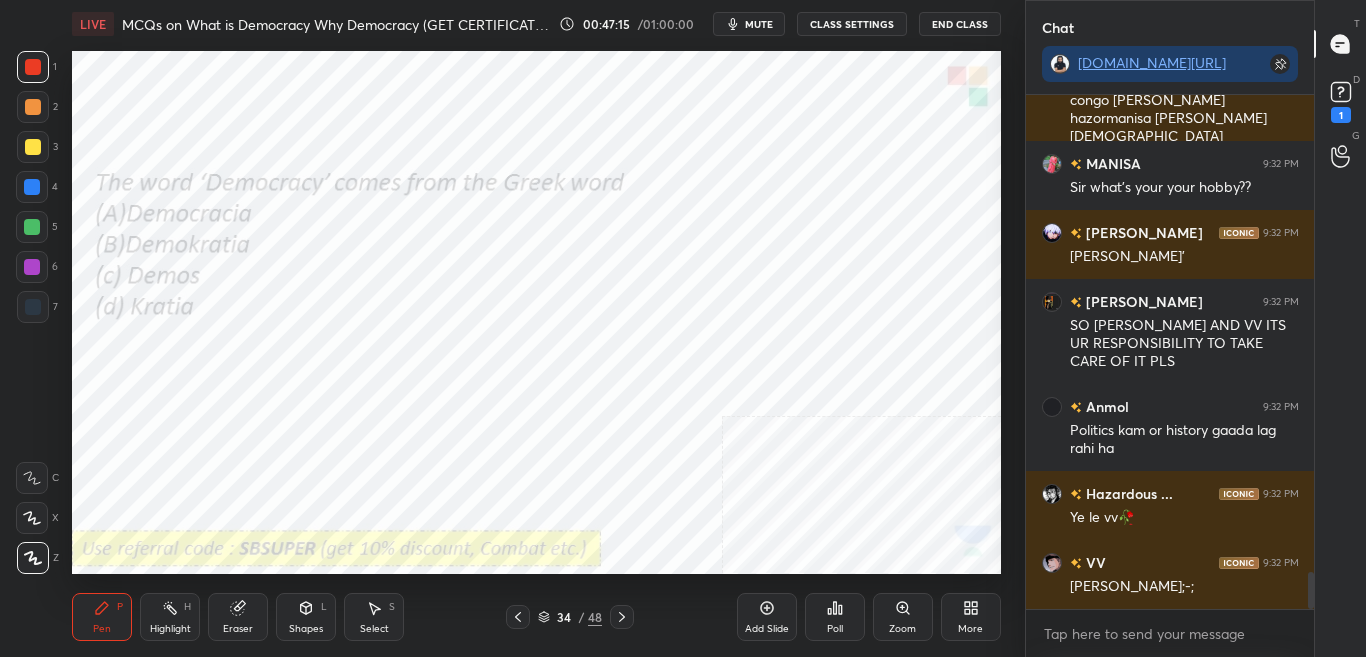 click on "34 / 48" at bounding box center (570, 617) 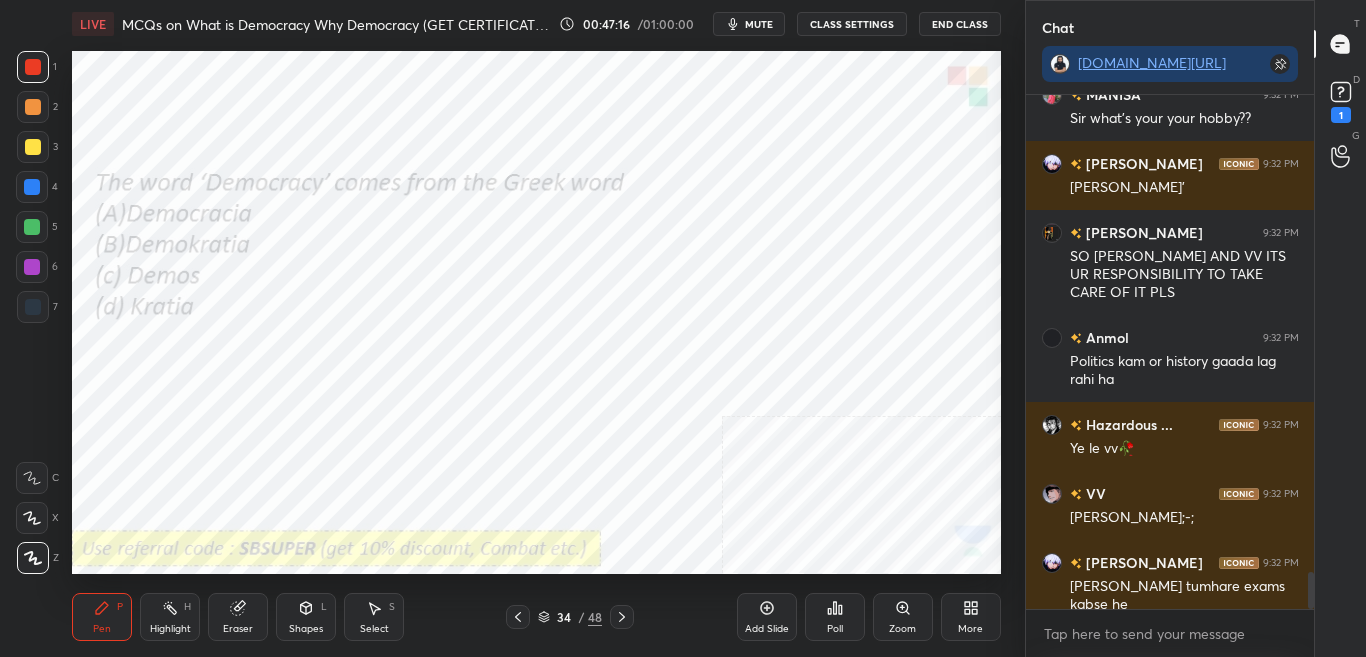 click 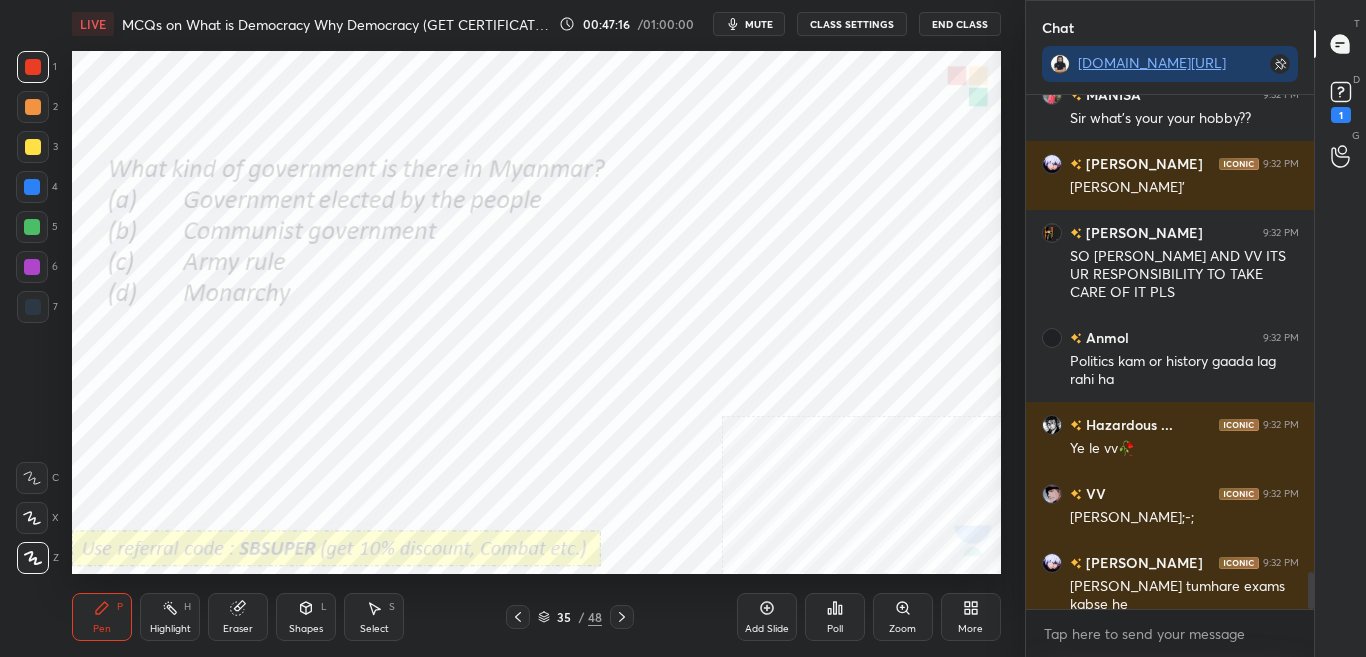 click 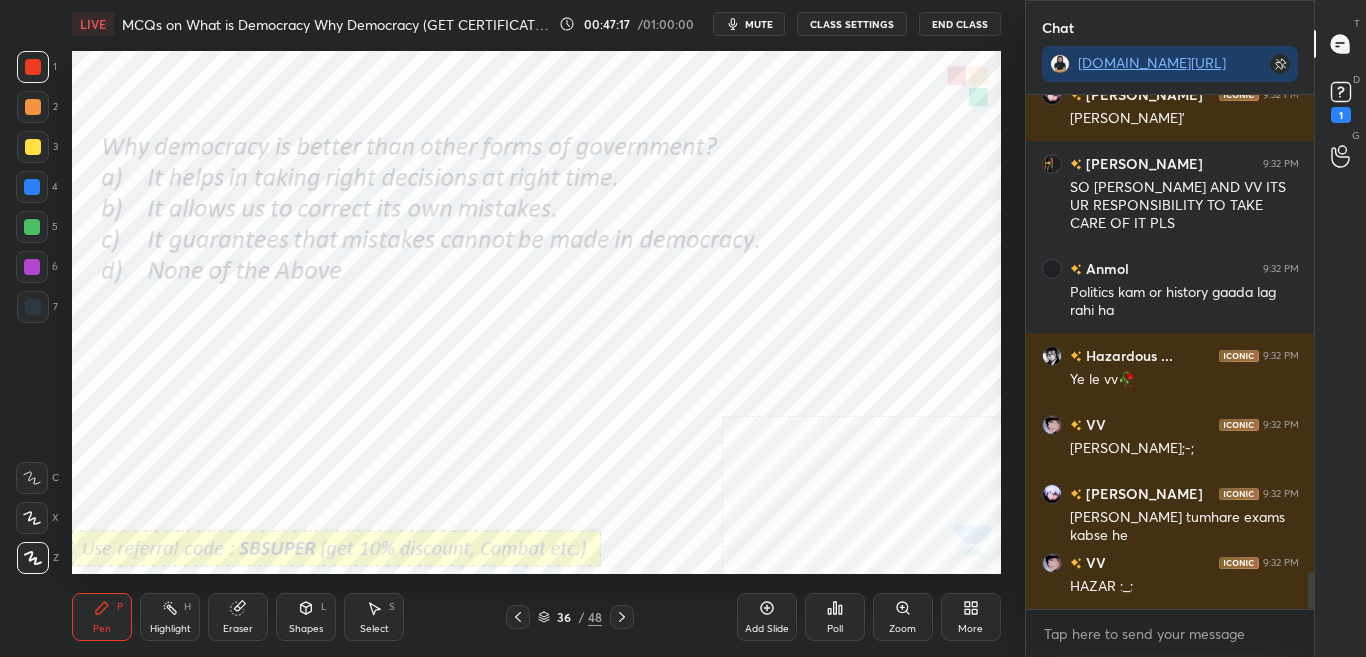 click at bounding box center (518, 617) 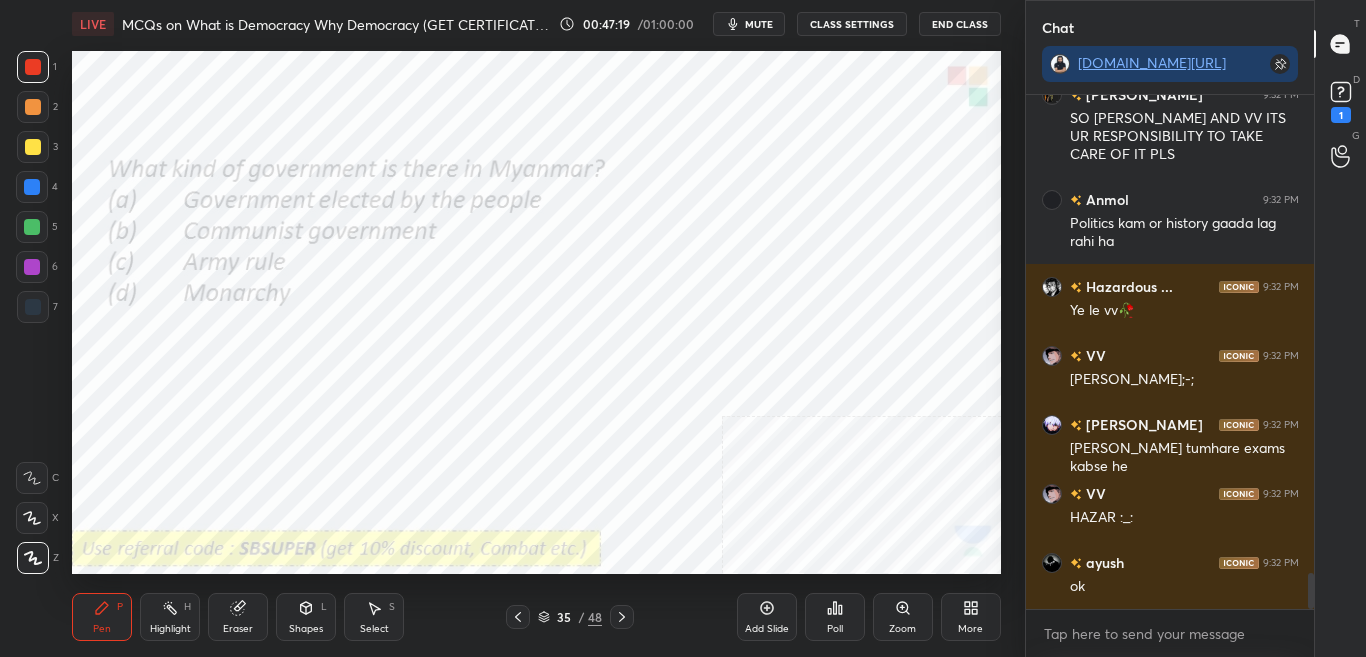 click on "Poll" at bounding box center (835, 617) 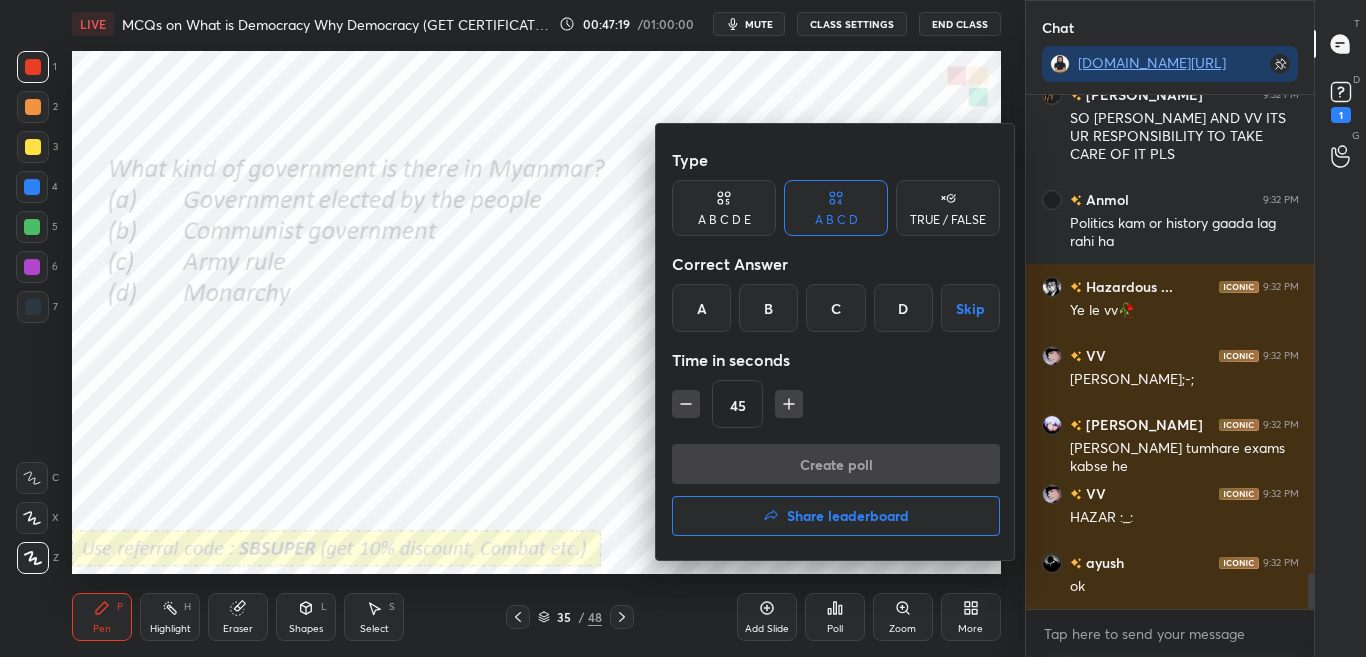 click on "C" at bounding box center [835, 308] 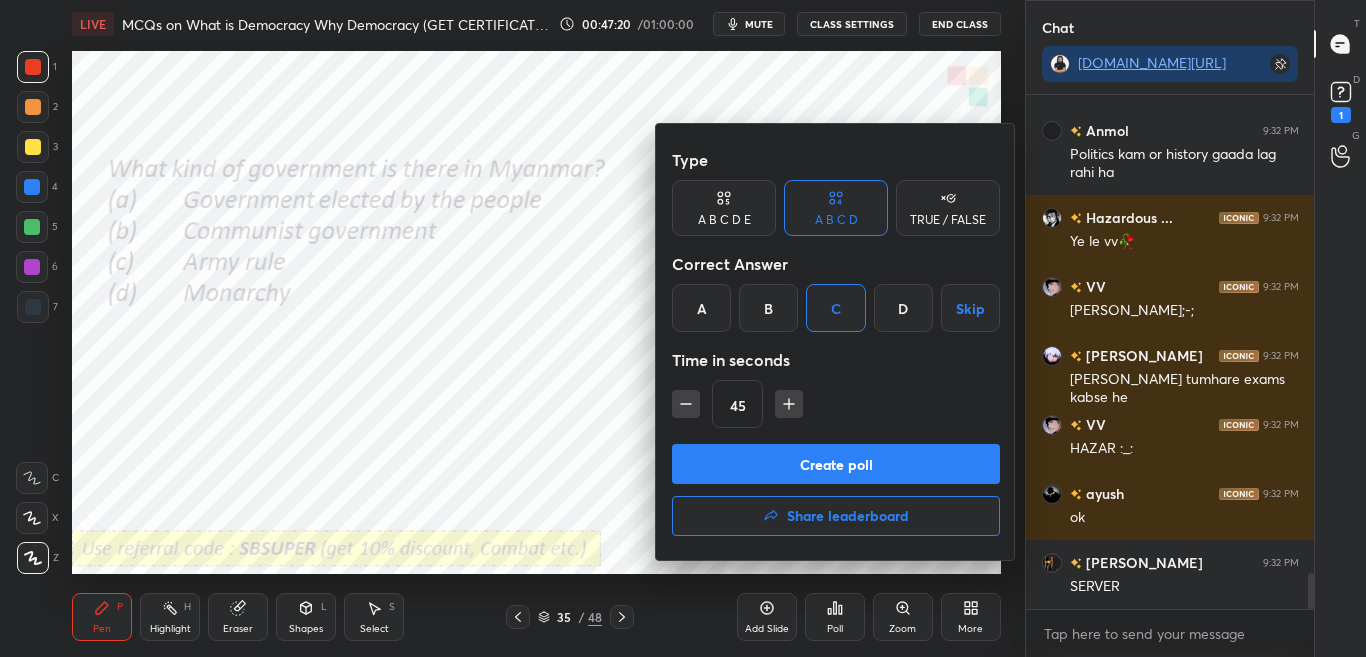 click on "Create poll" at bounding box center (836, 464) 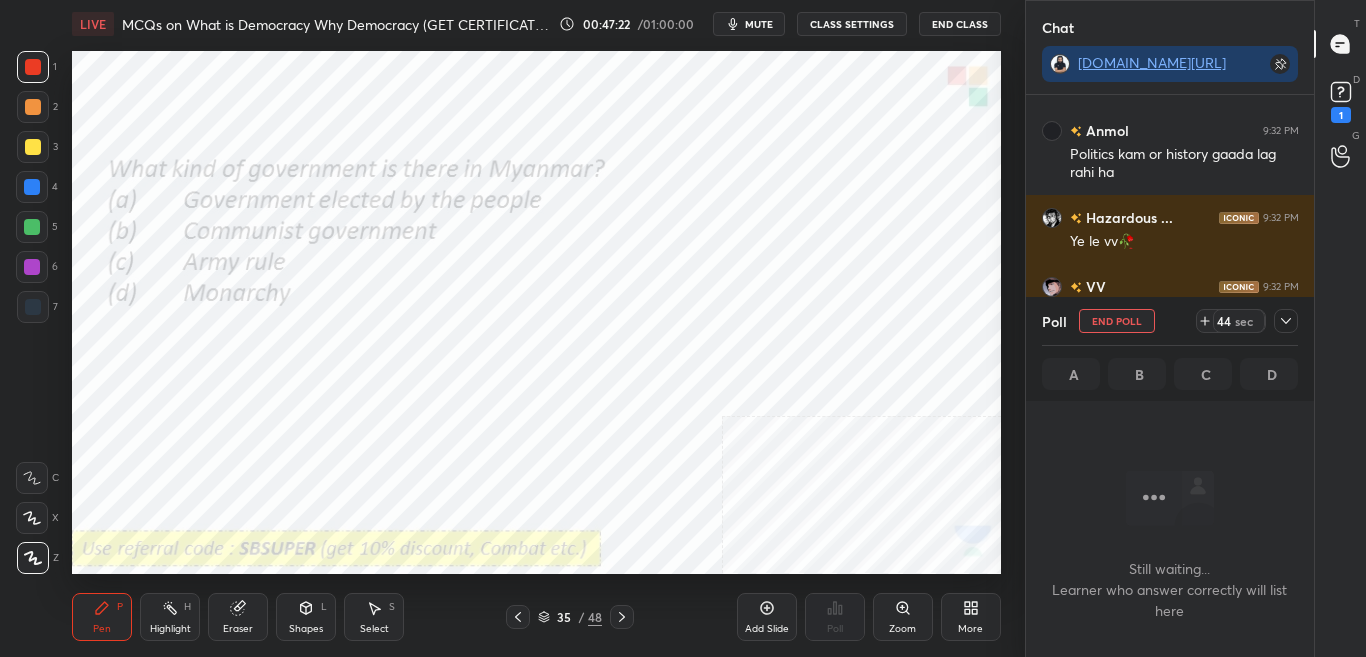 click 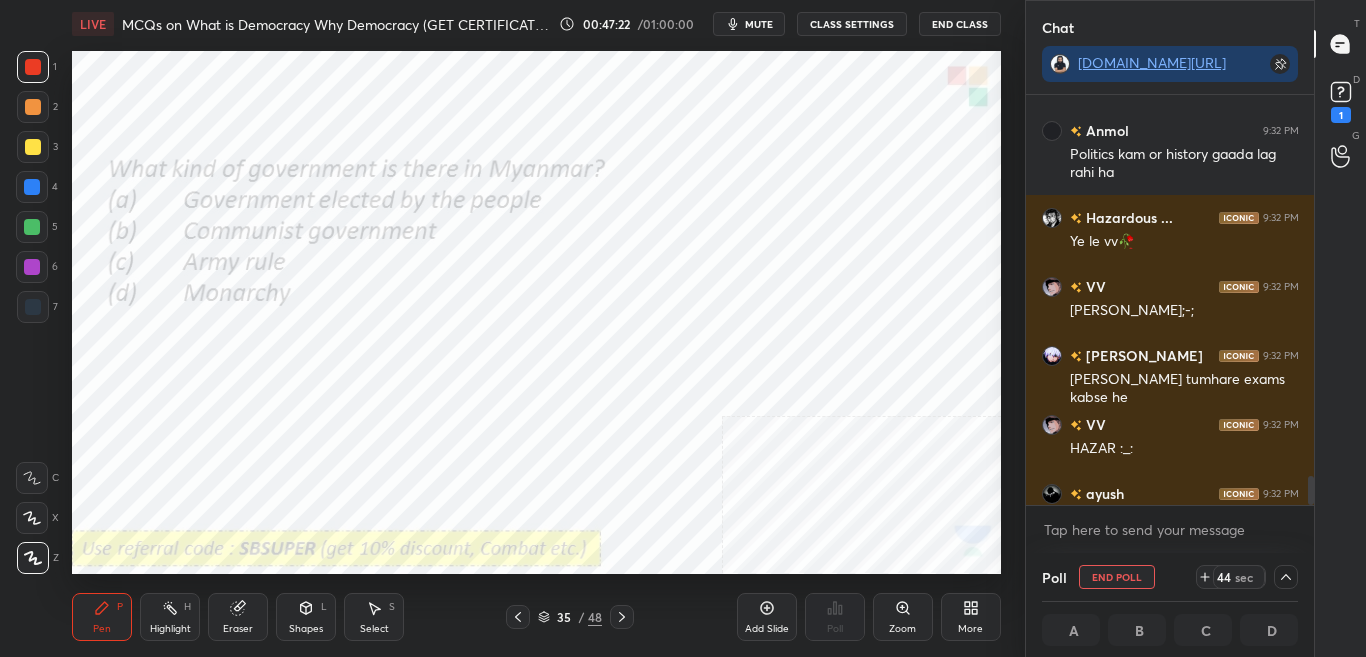 click on "T Messages (T)" at bounding box center (1340, 44) 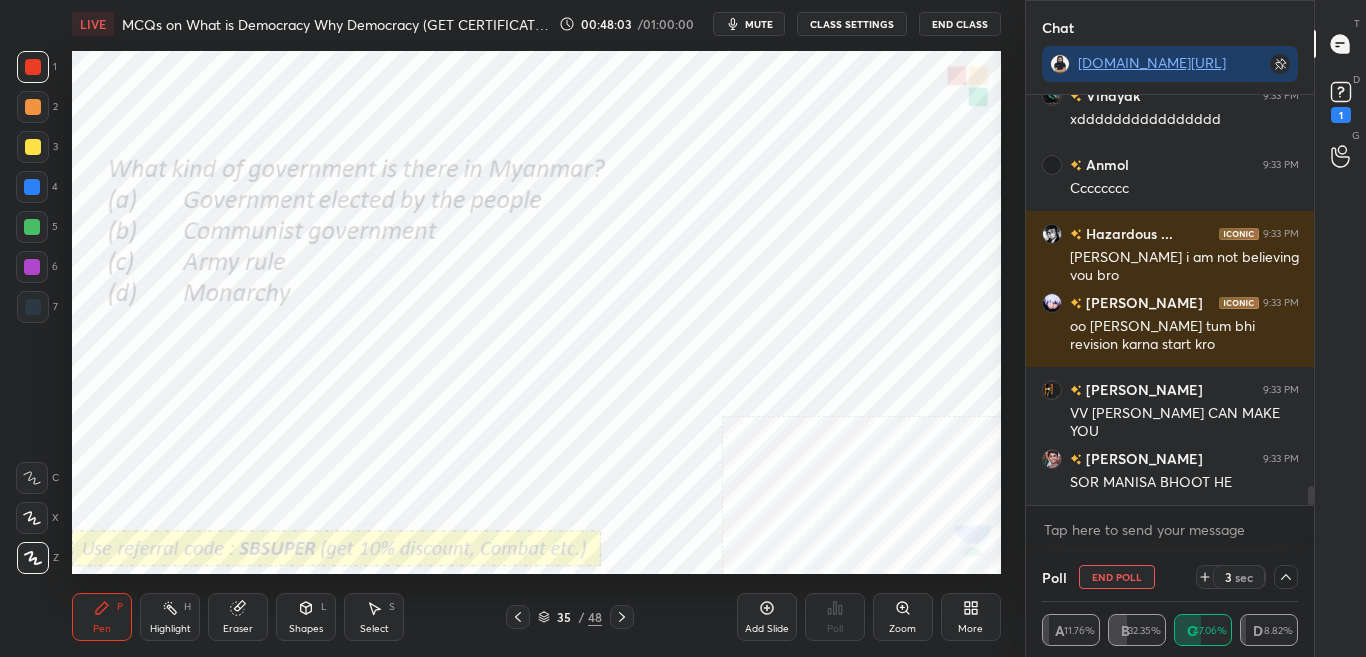 scroll, scrollTop: 8455, scrollLeft: 0, axis: vertical 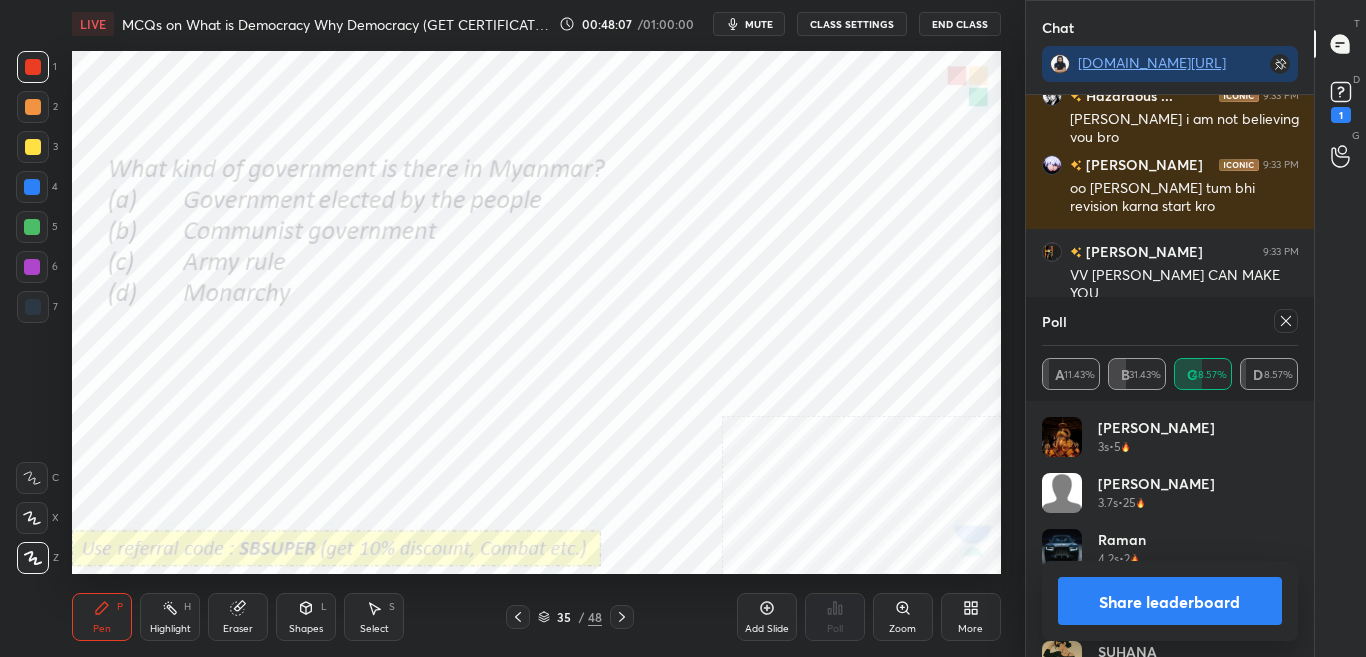 drag, startPoint x: 1192, startPoint y: 618, endPoint x: 1180, endPoint y: 618, distance: 12 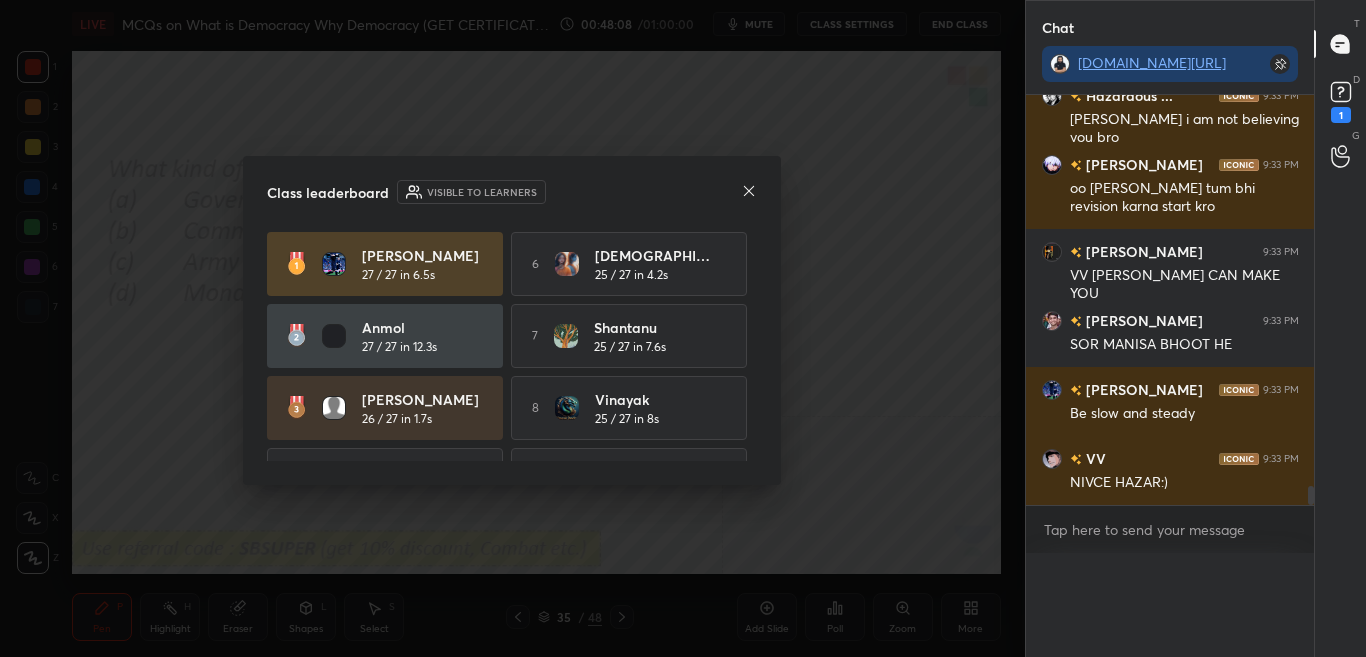 scroll, scrollTop: 0, scrollLeft: 0, axis: both 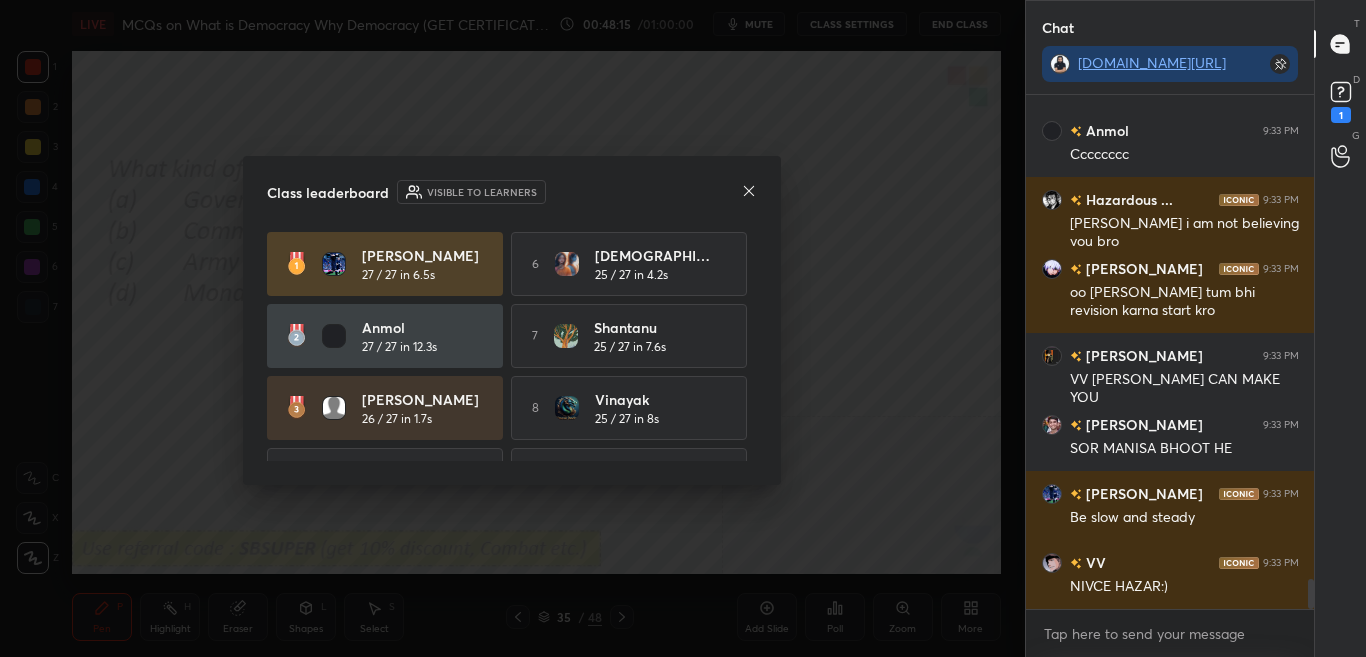 click on "Class leaderboard Visible to learners [PERSON_NAME] 27 / 27 in 6.5s 6 [DEMOGRAPHIC_DATA] 25 / 27 in 4.2s [PERSON_NAME] 27 / 27 in 12.3s 7 [PERSON_NAME] 25 / 27 in 7.6s [PERSON_NAME] 26 / 27 in 1.7s 8 [PERSON_NAME] 25 / 27 in 8s 4 Shaurya 25 / 27 in 1.1s 9 Hazardous ... 25 / 27 in 18.1s 5 Sangam 25 / 27 in 3.4s 10 [PERSON_NAME] 24 / 27 in 2.7s" at bounding box center (512, 320) 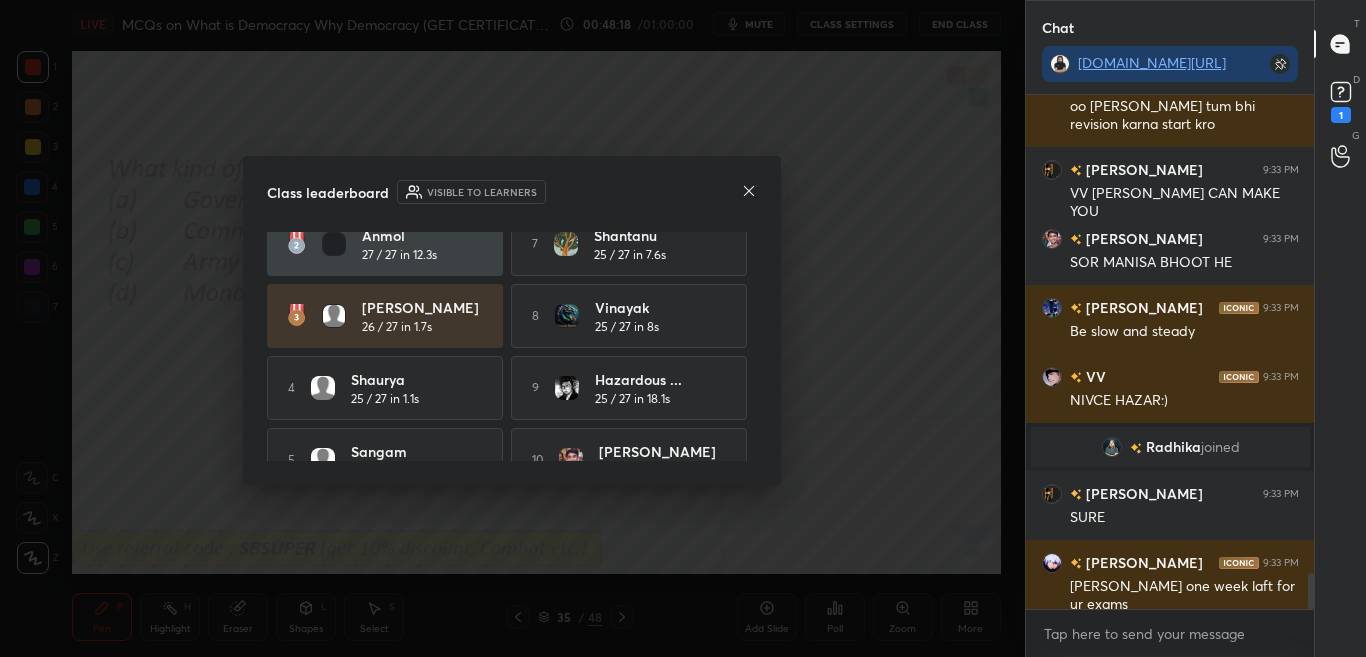 drag, startPoint x: 757, startPoint y: 413, endPoint x: 752, endPoint y: 432, distance: 19.646883 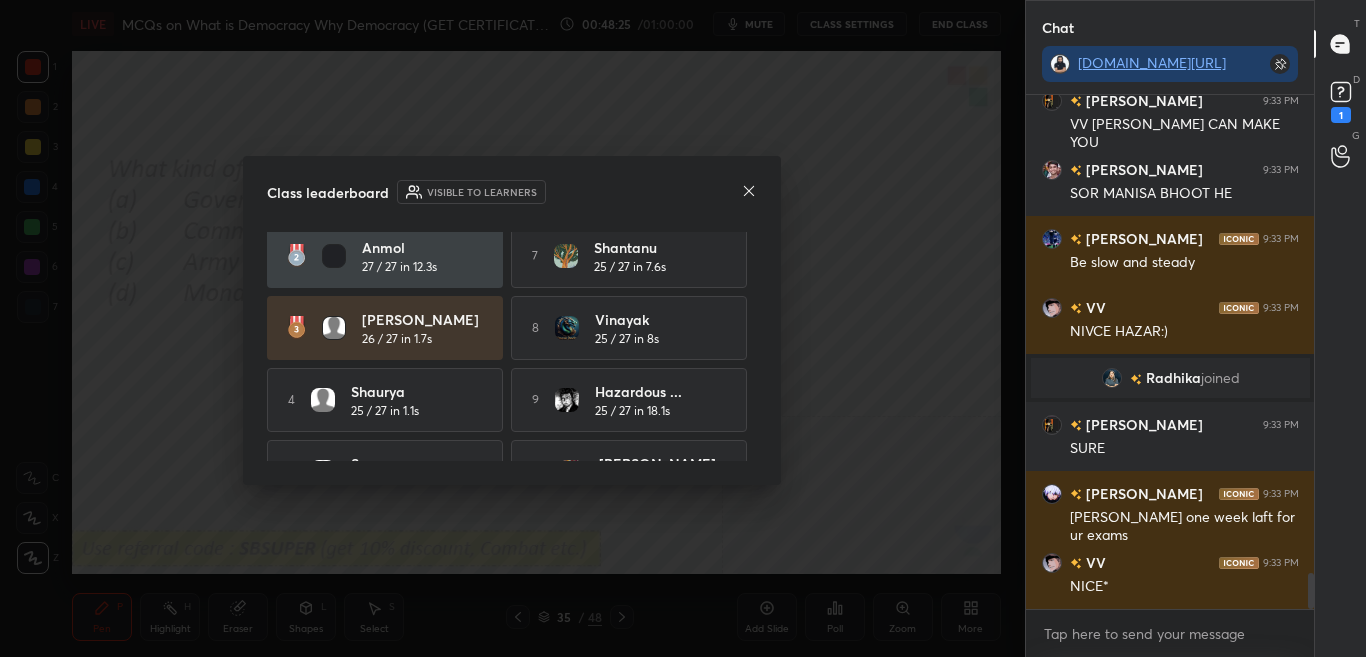 click 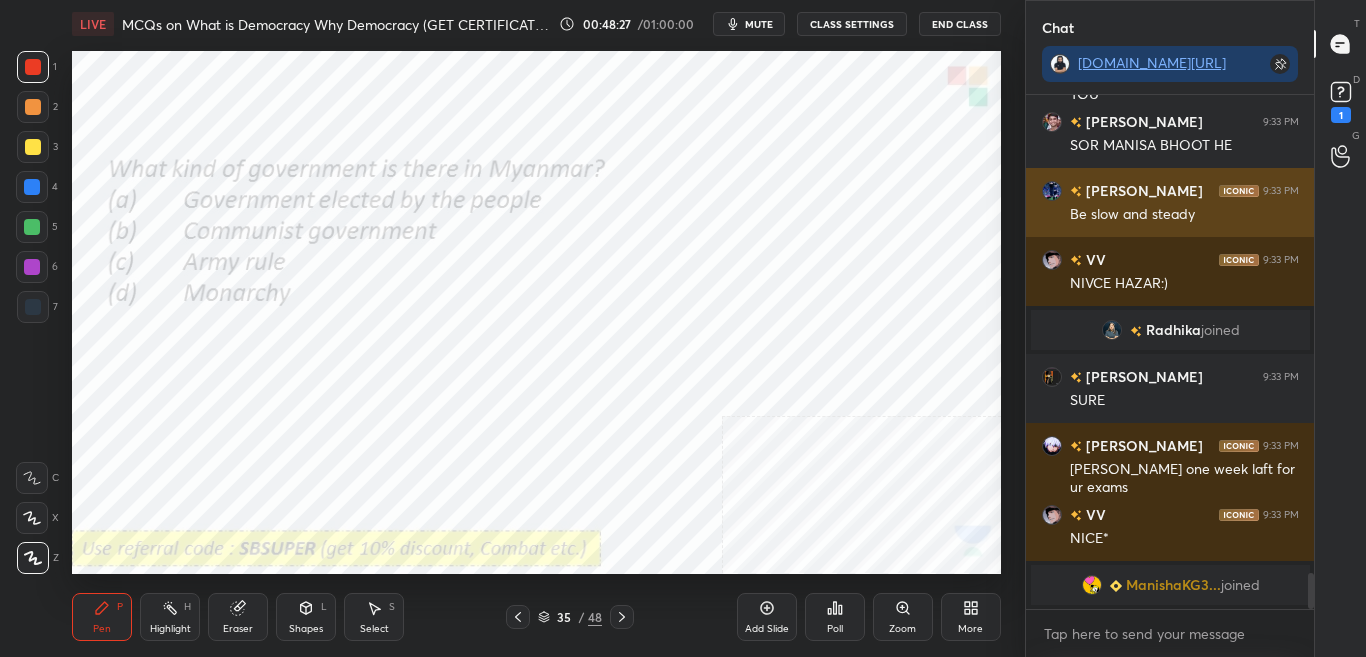 click on "Be slow and steady" at bounding box center [1184, 213] 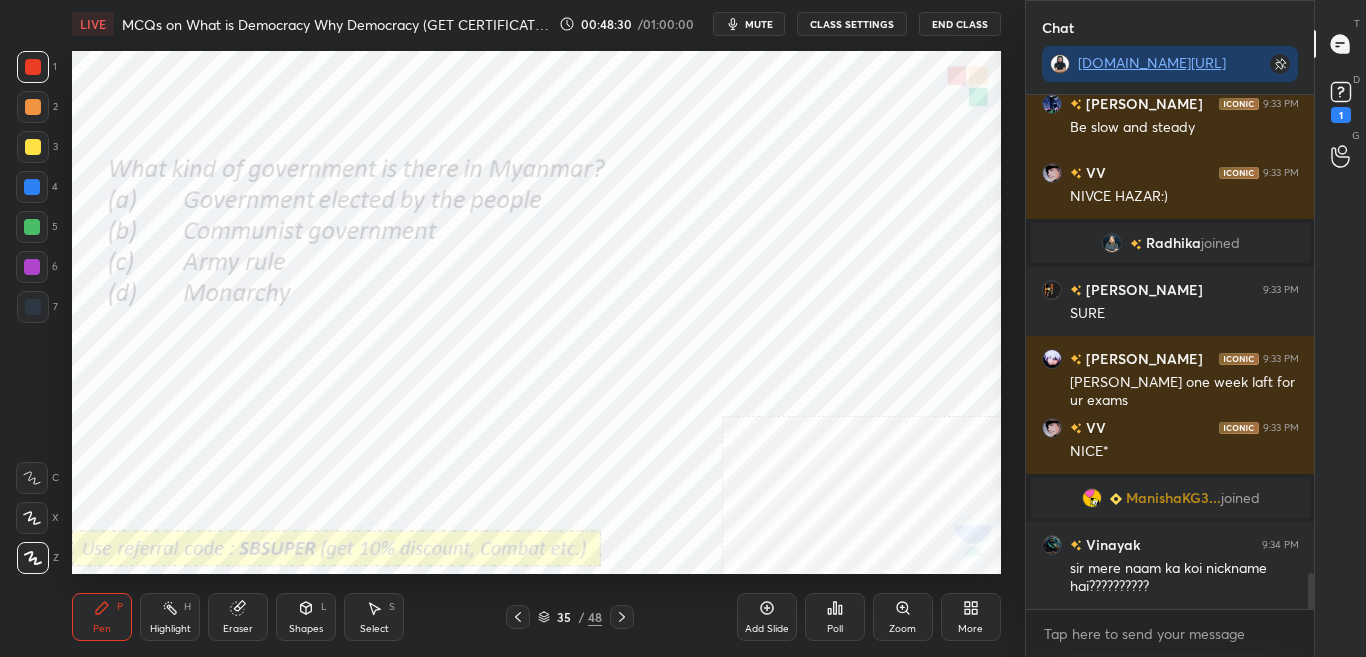 click 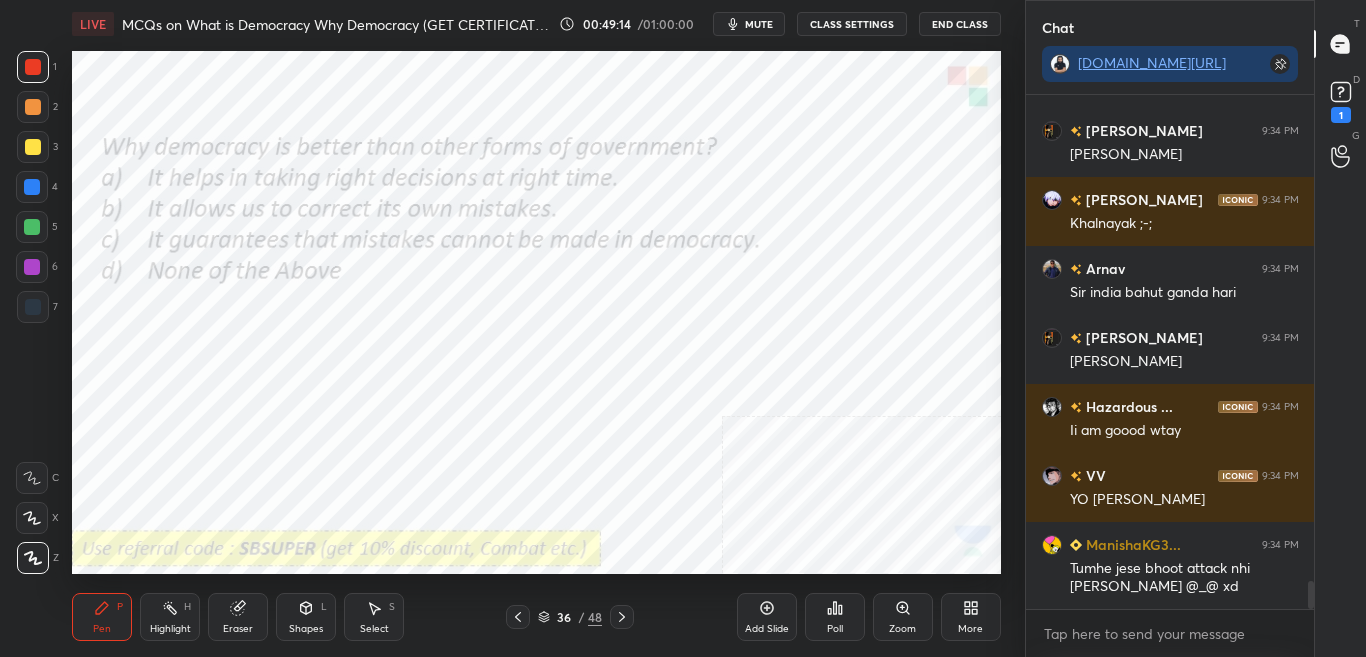 click on "Poll" at bounding box center (835, 629) 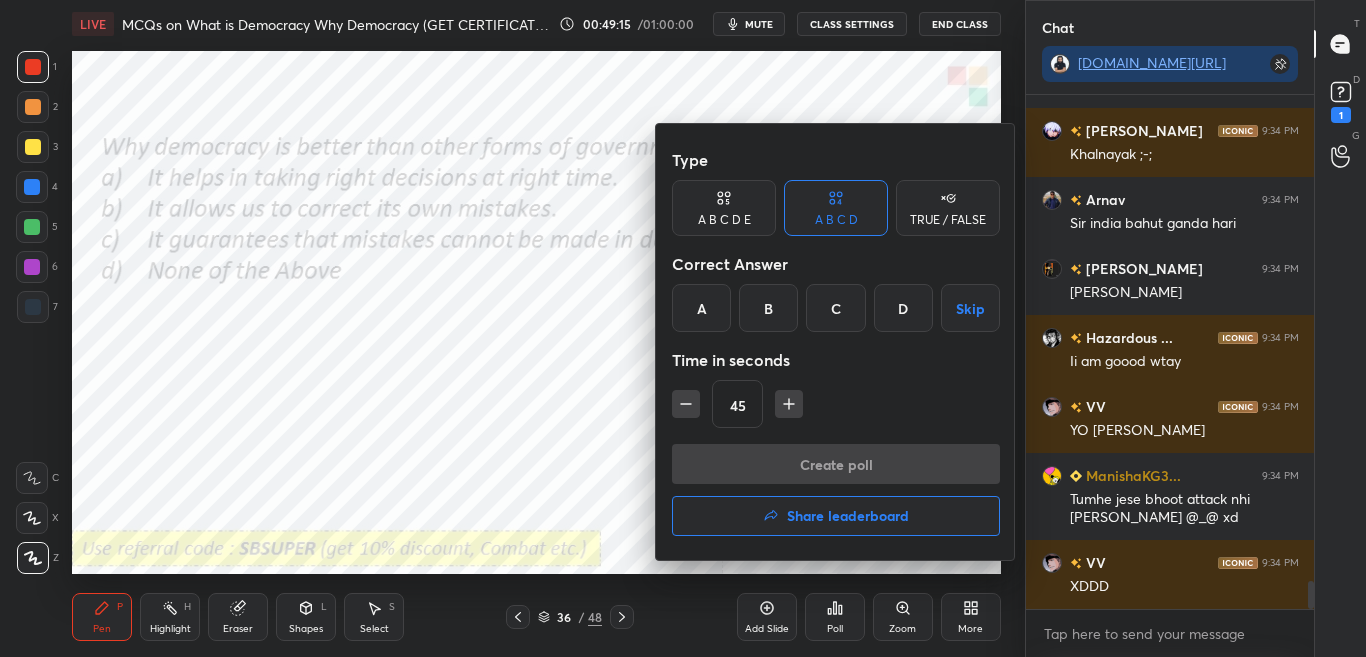 drag, startPoint x: 767, startPoint y: 313, endPoint x: 780, endPoint y: 380, distance: 68.24954 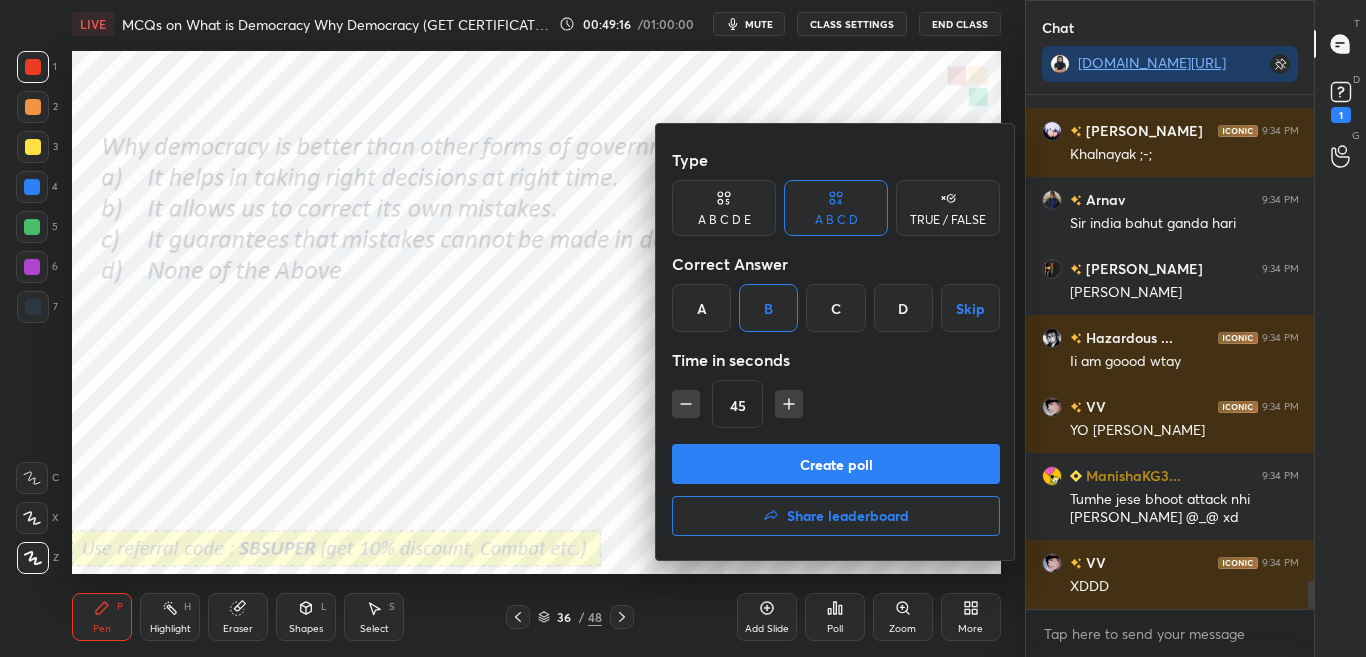 scroll, scrollTop: 9030, scrollLeft: 0, axis: vertical 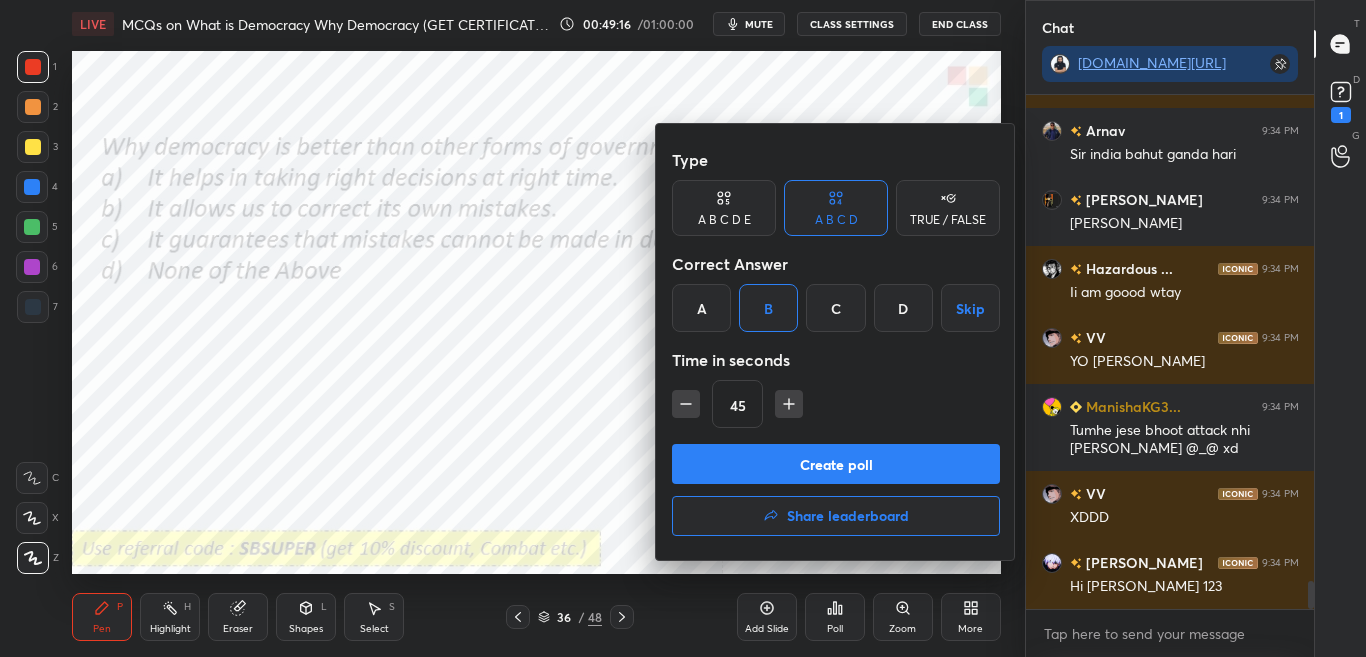 click on "Create poll" at bounding box center (836, 464) 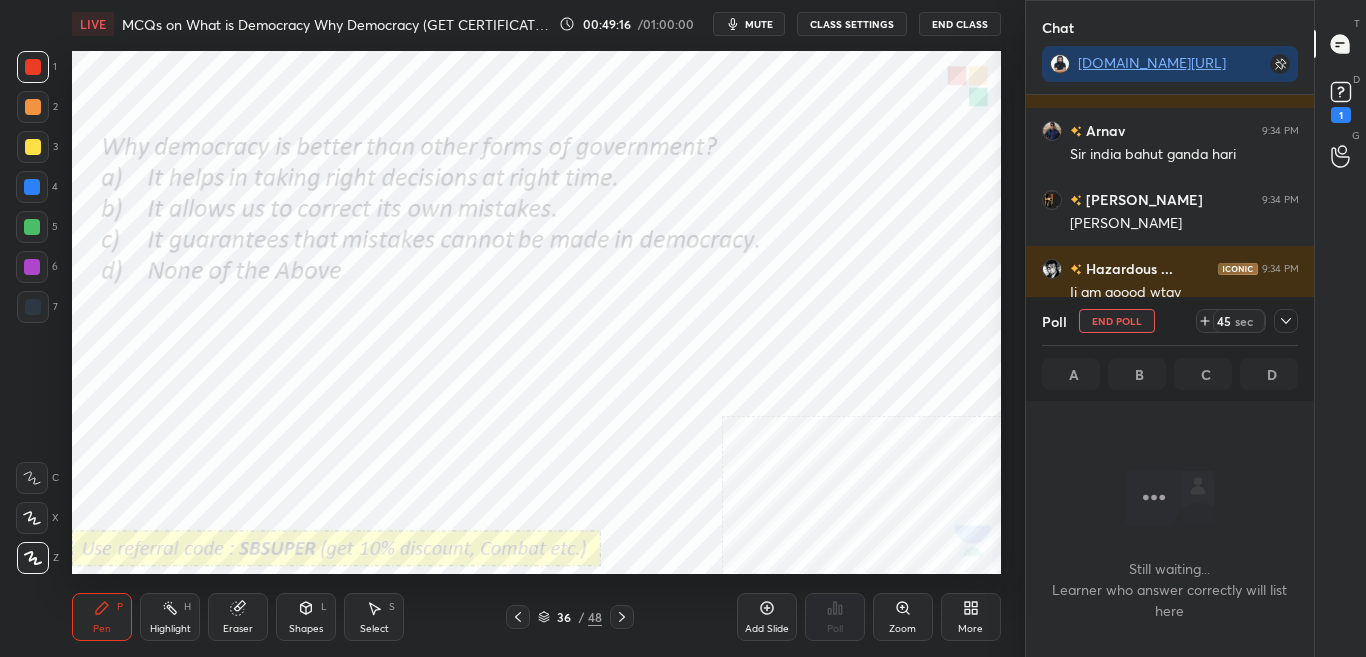 scroll, scrollTop: 436, scrollLeft: 282, axis: both 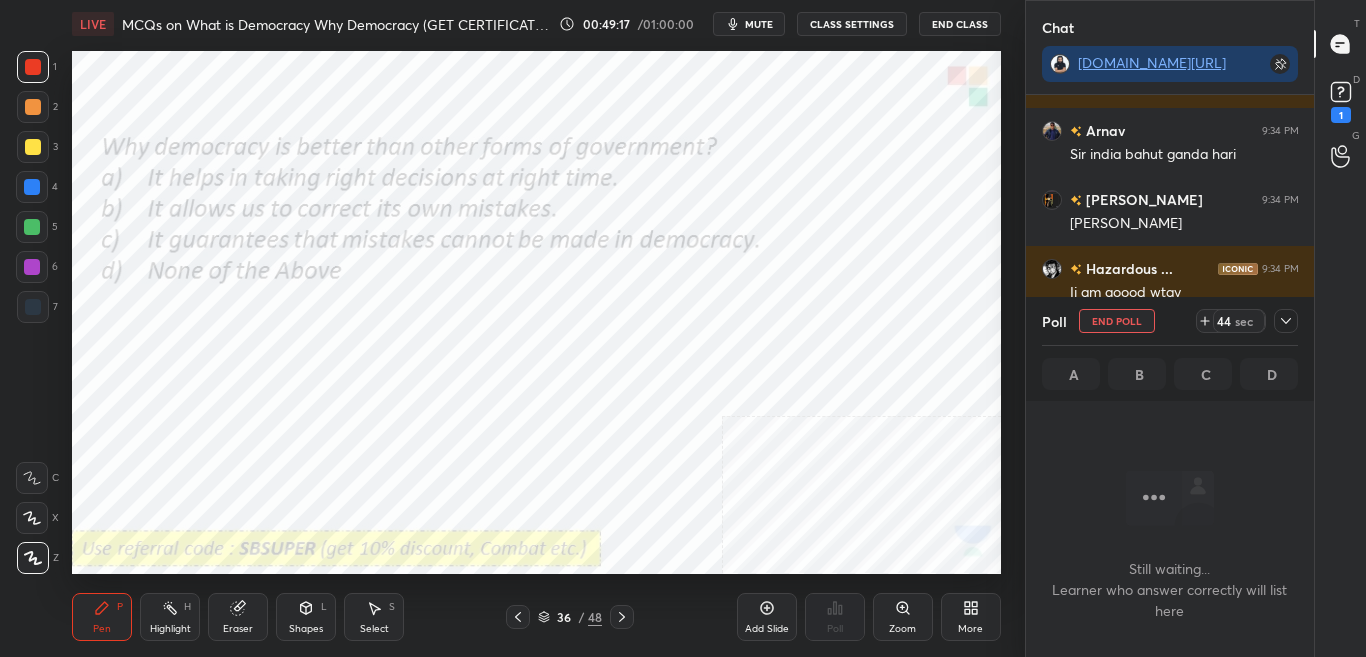 click 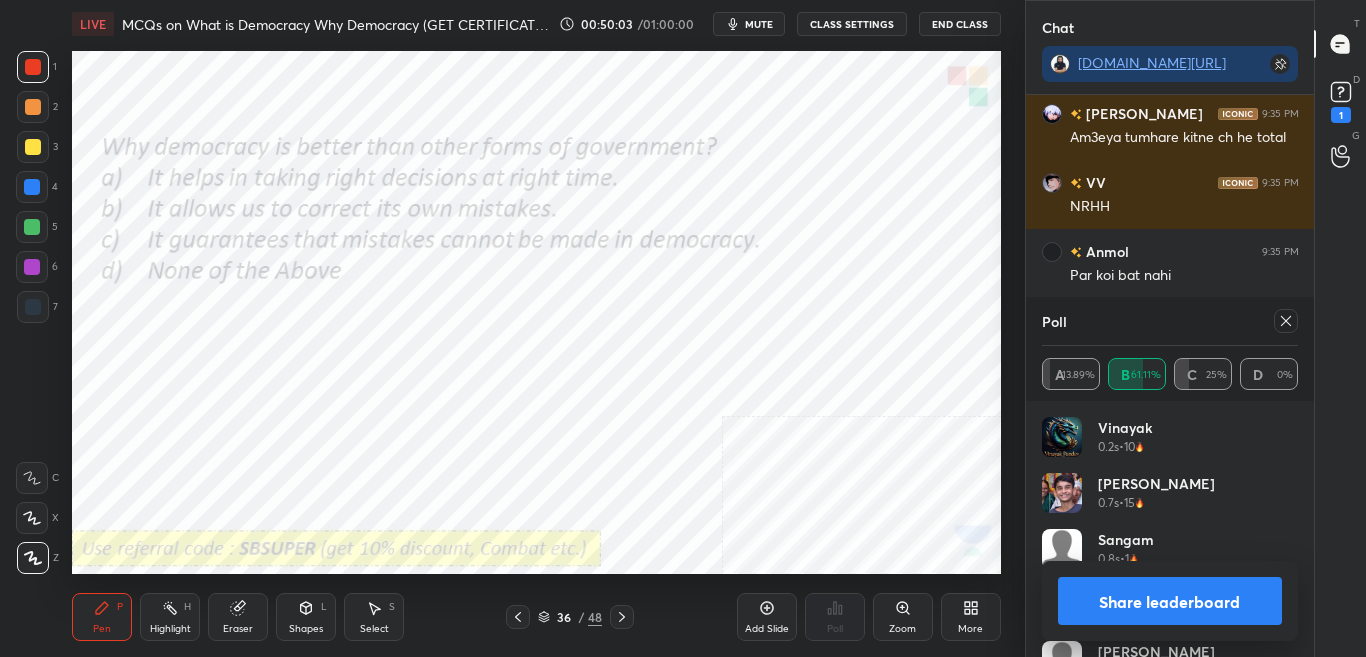 click on "Share leaderboard" at bounding box center (1170, 601) 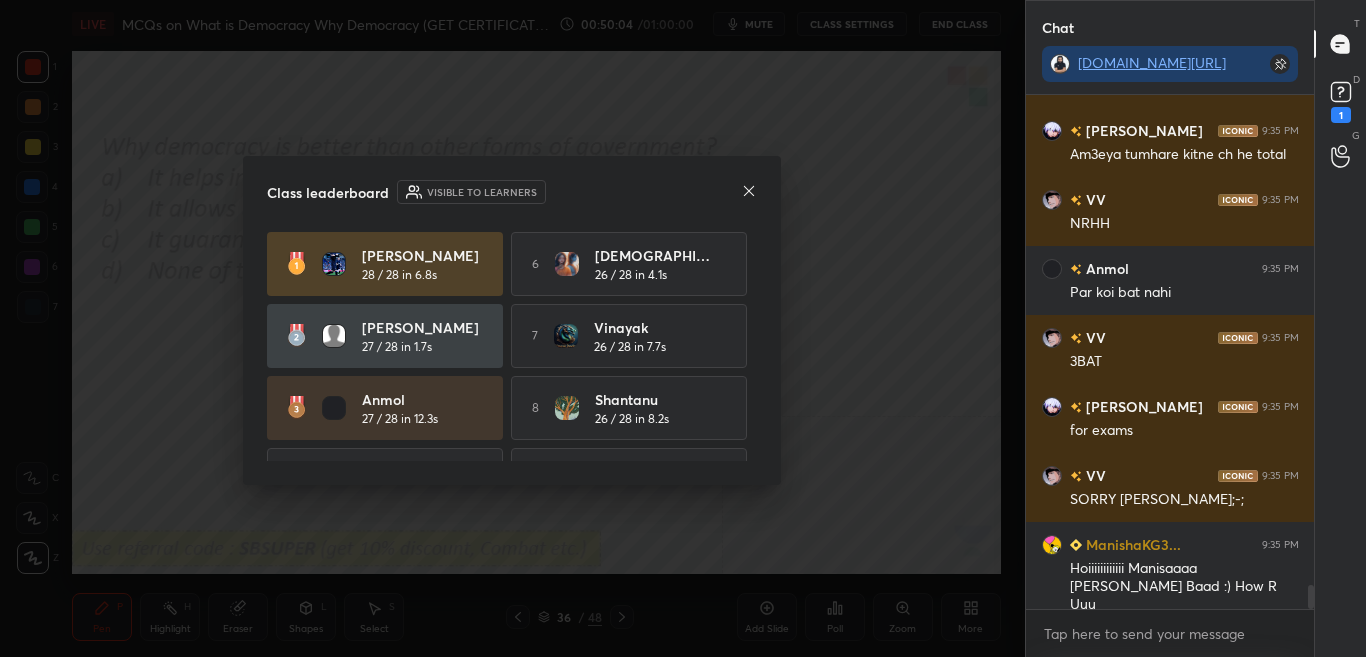 click 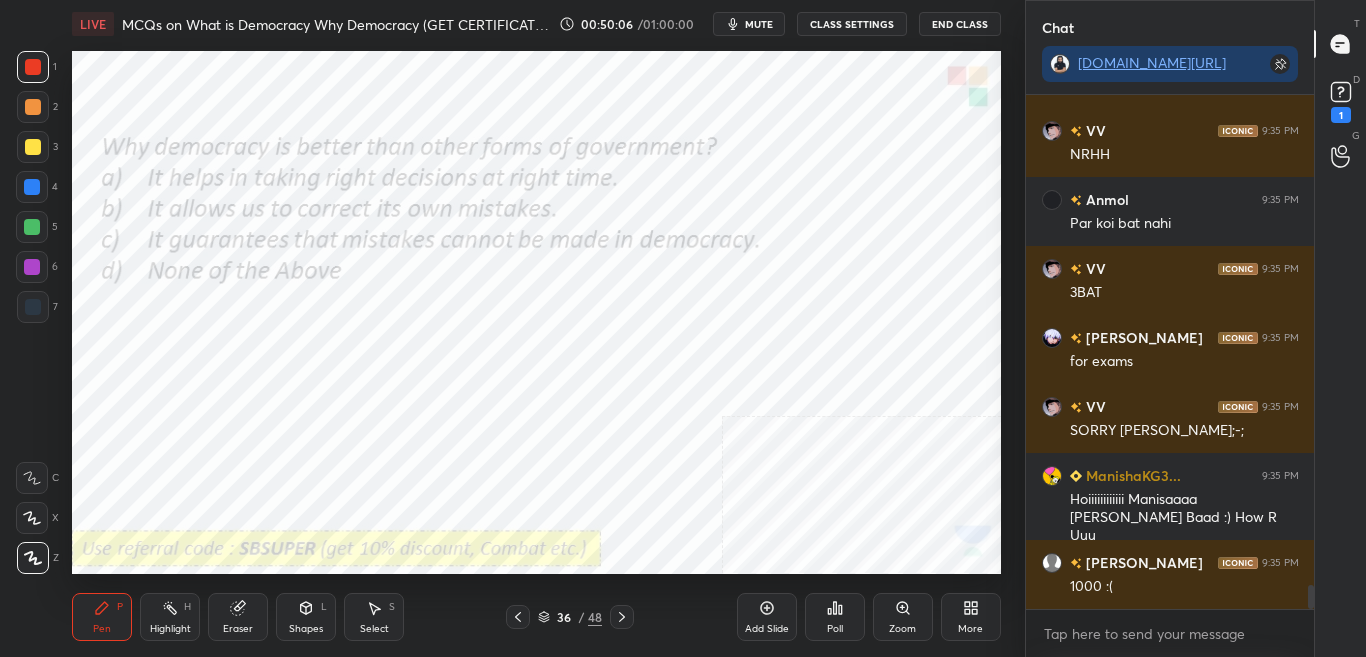 click on "36 / 48" at bounding box center [570, 617] 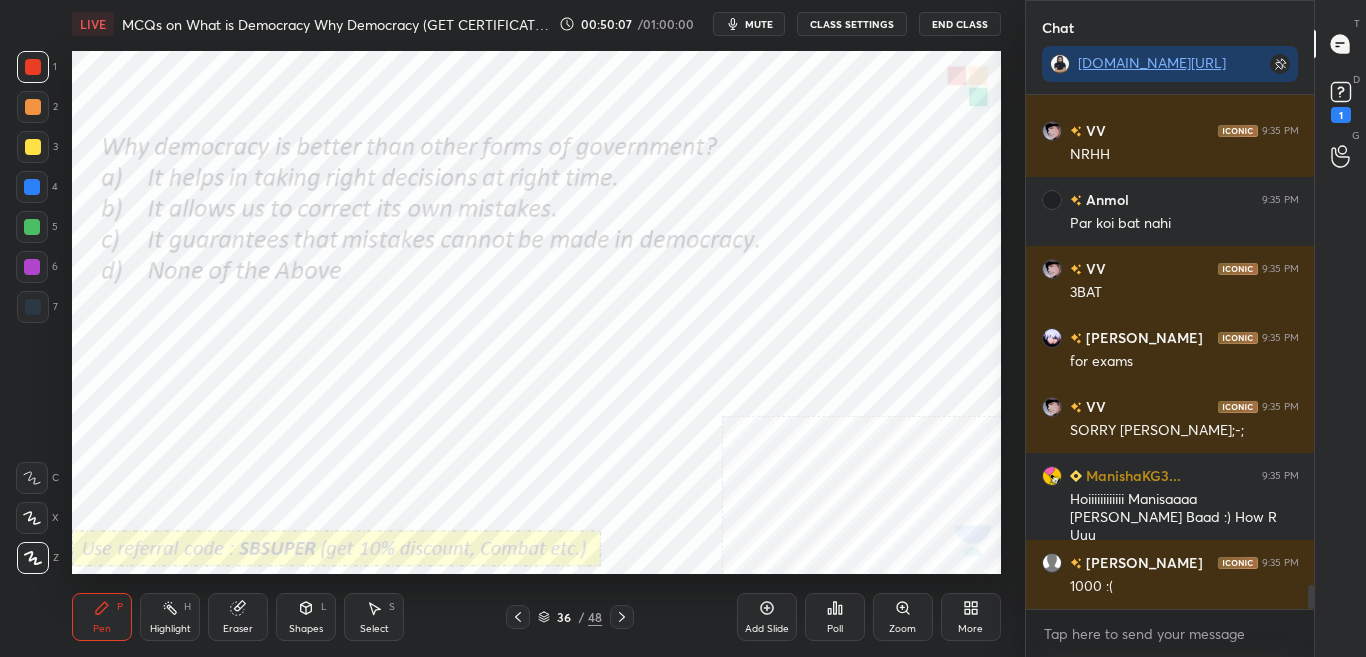 click 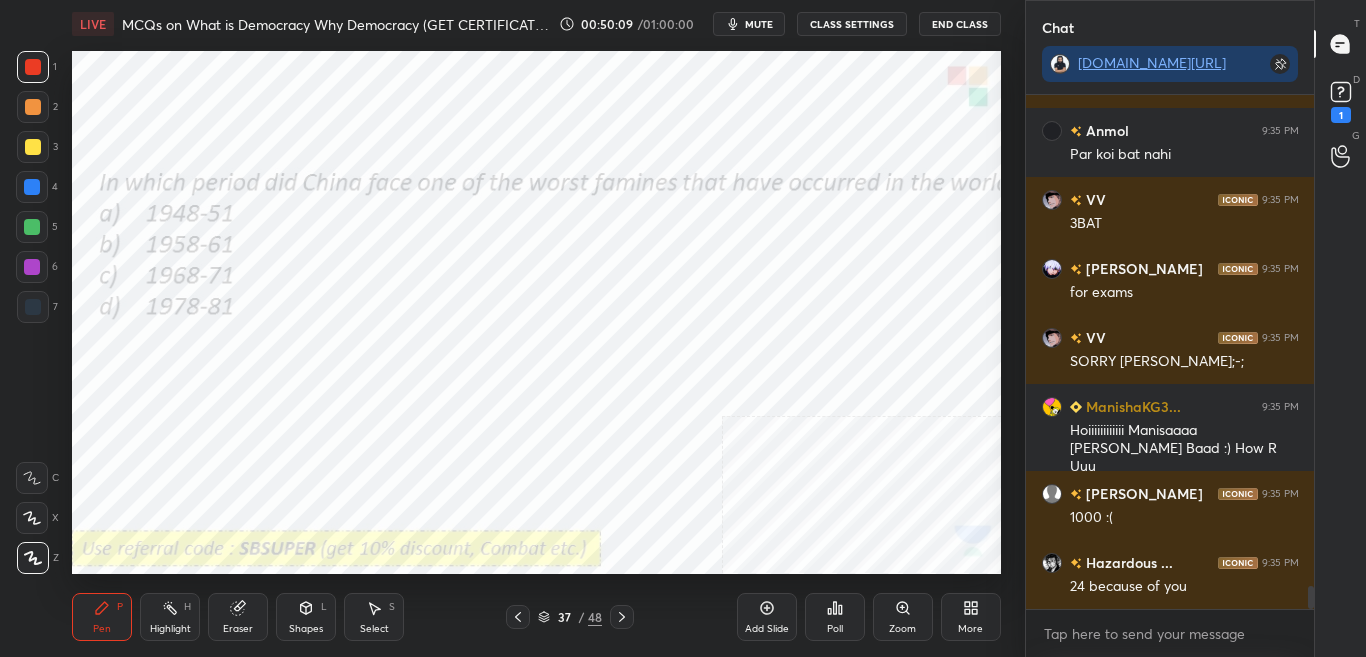 click on "Poll" at bounding box center (835, 617) 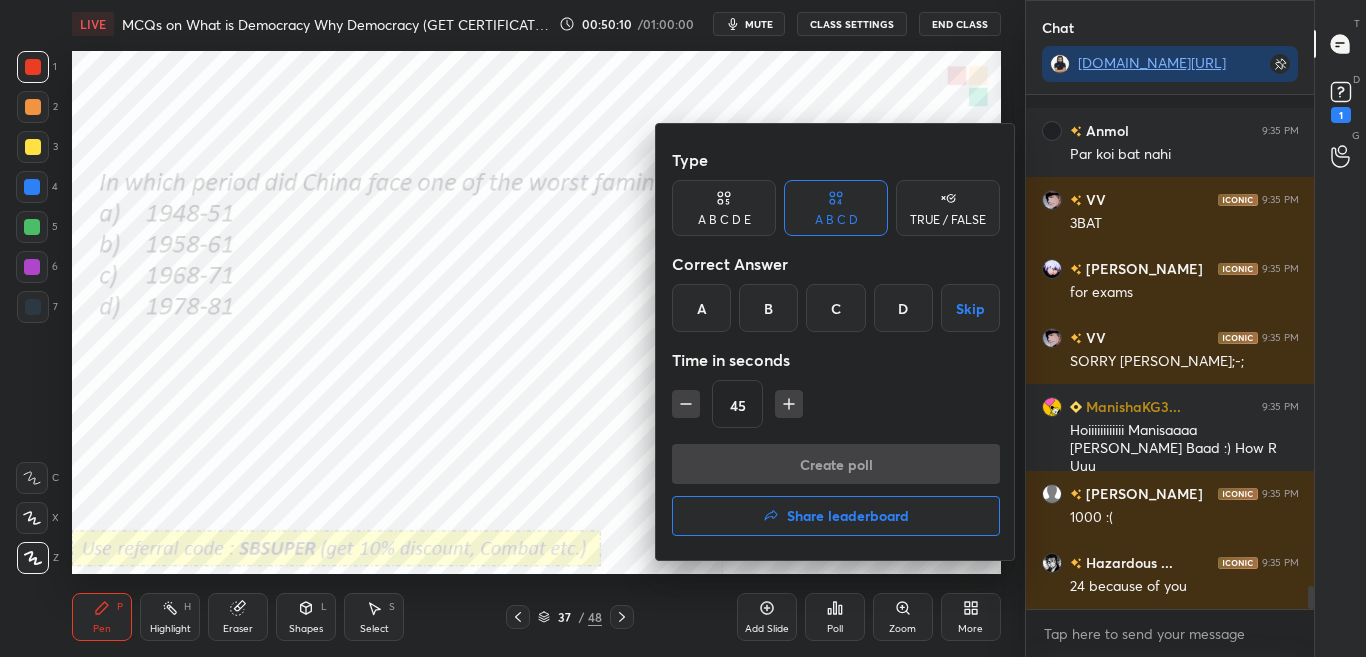 click on "B" at bounding box center [768, 308] 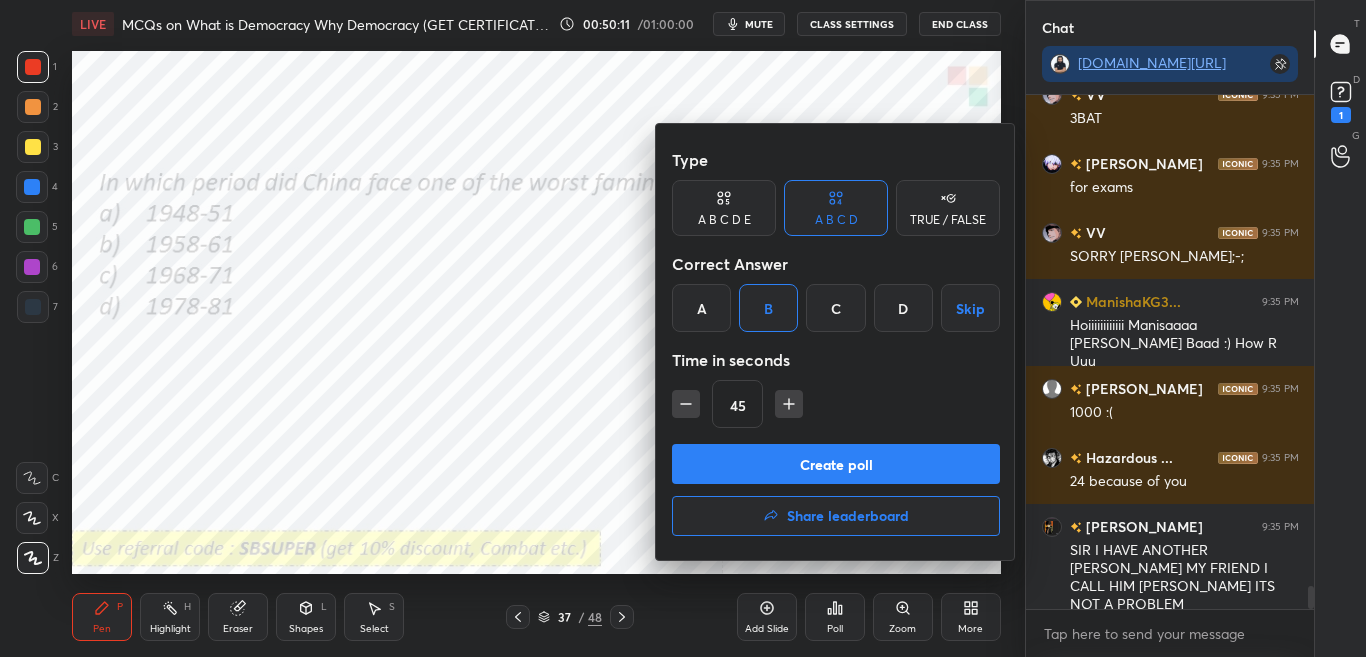 drag, startPoint x: 766, startPoint y: 463, endPoint x: 783, endPoint y: 477, distance: 22.022715 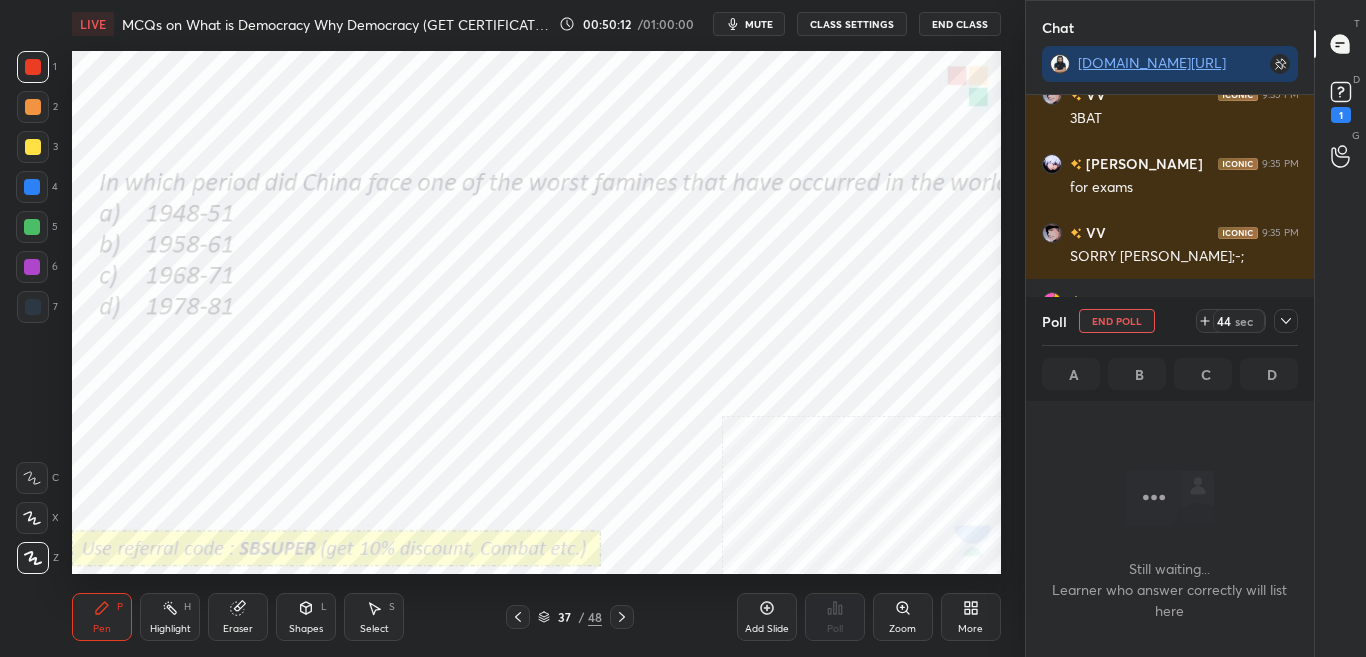 click 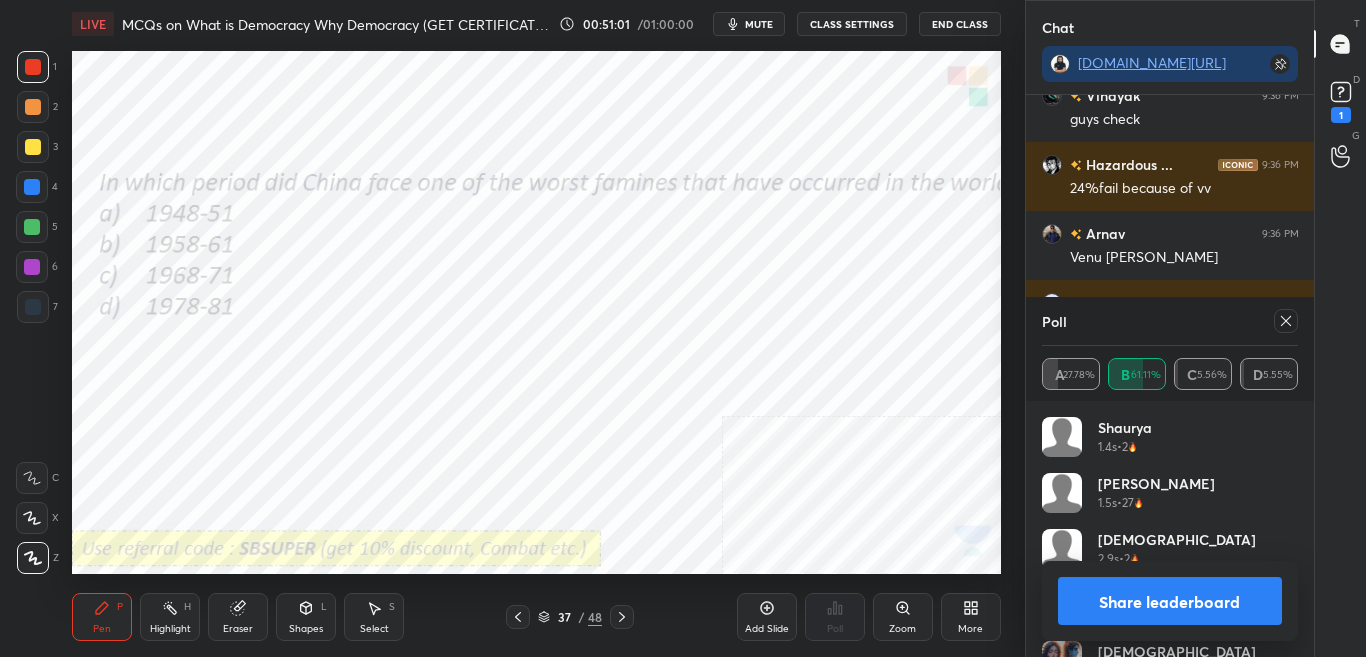 click at bounding box center (1286, 321) 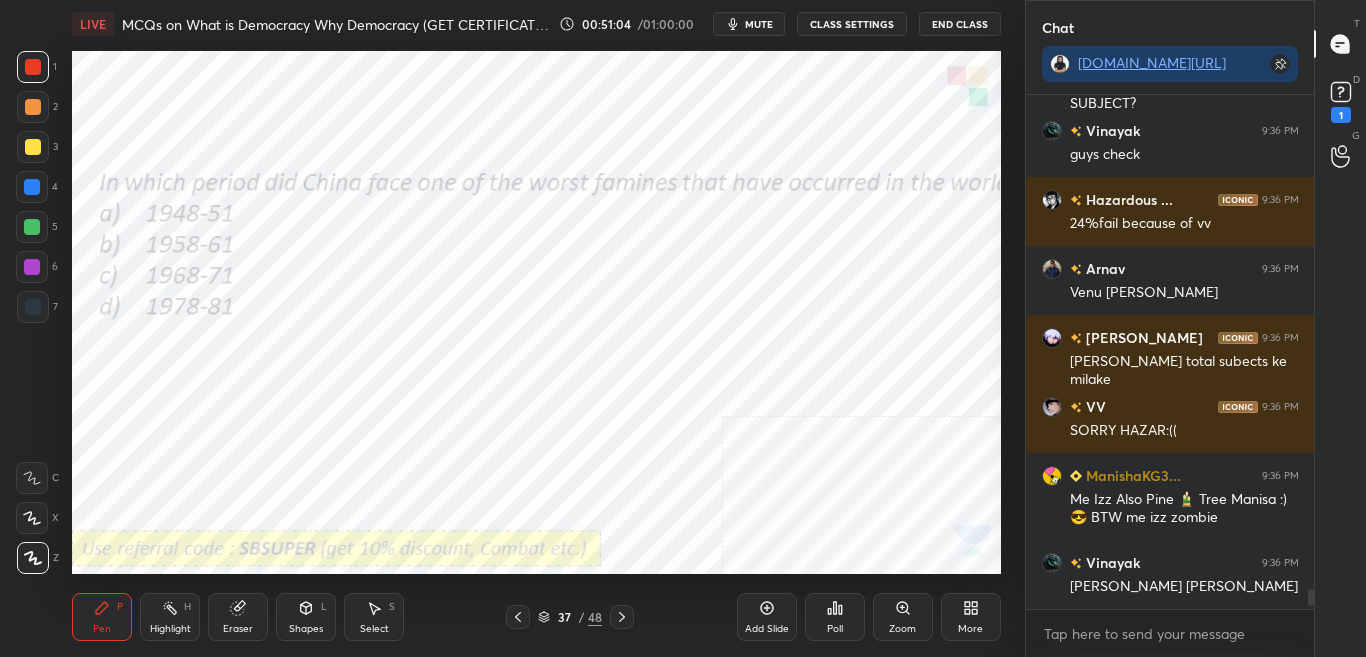 click 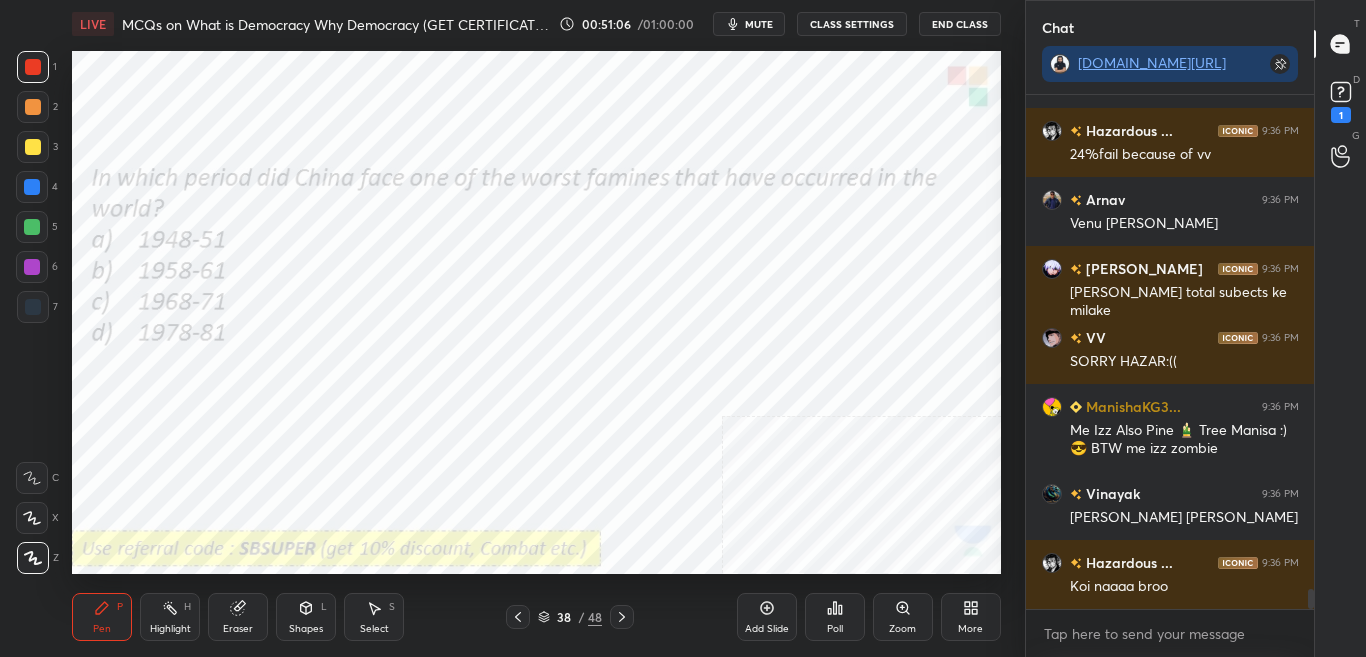click 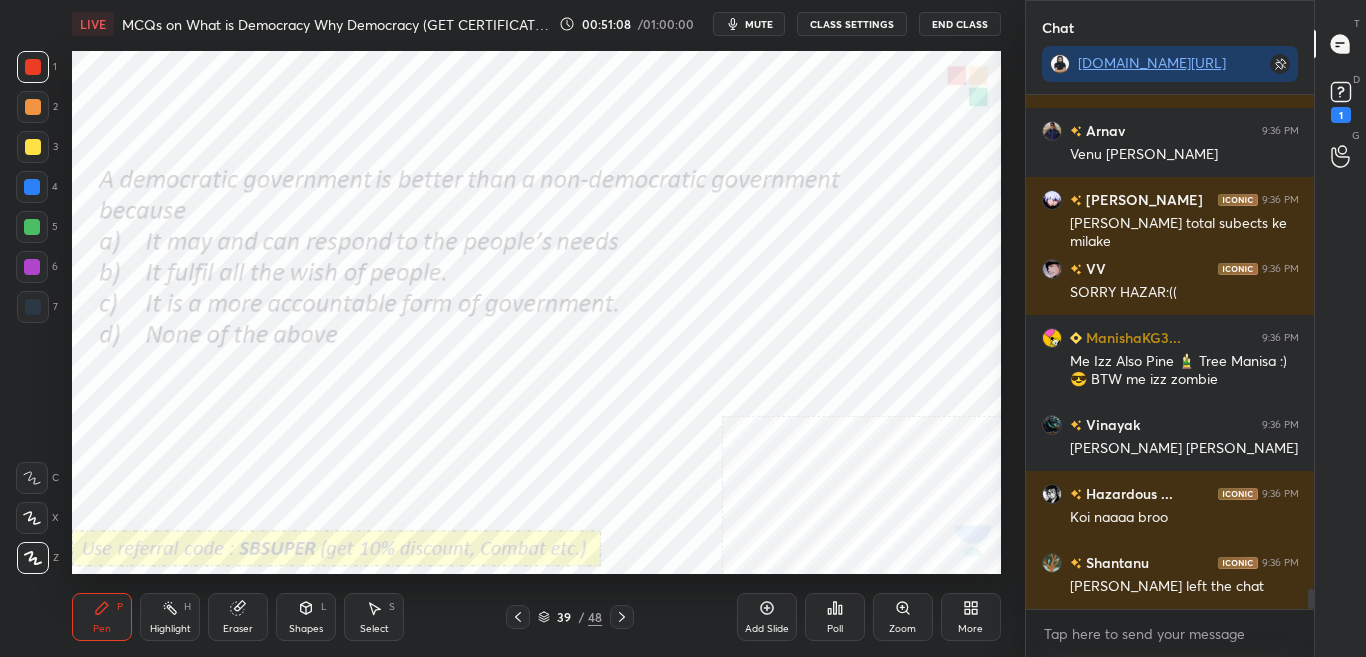 click 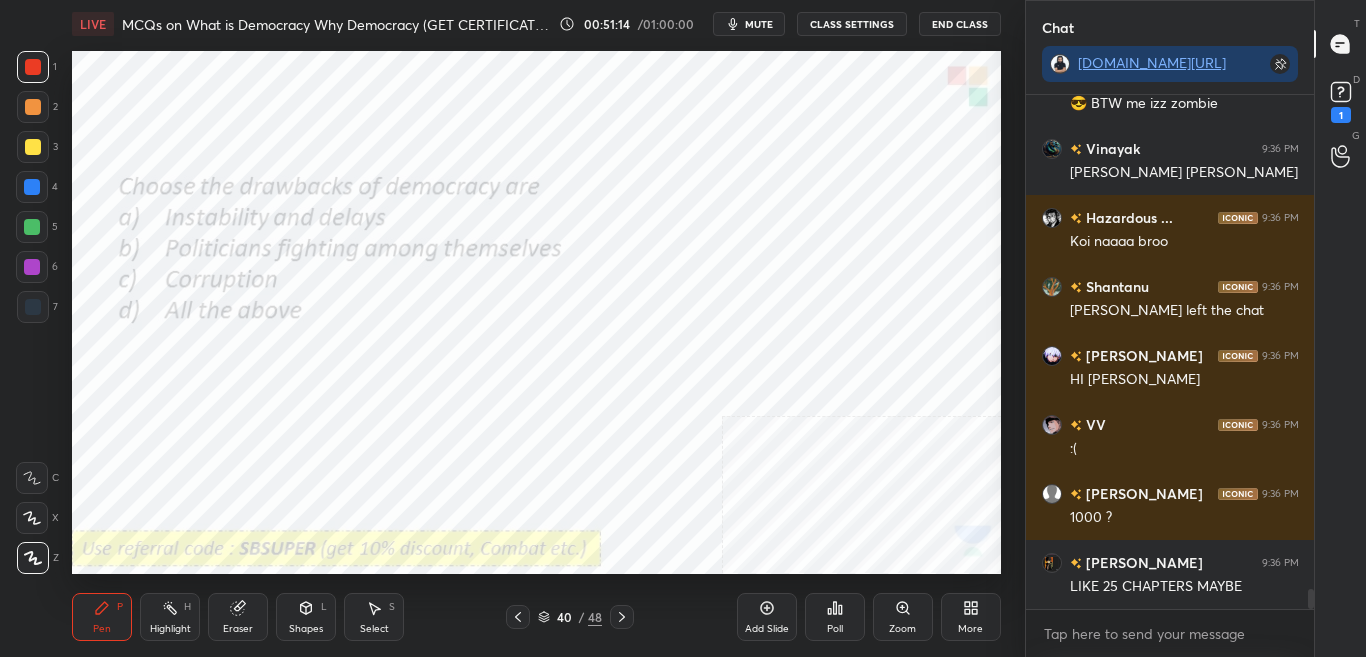 click 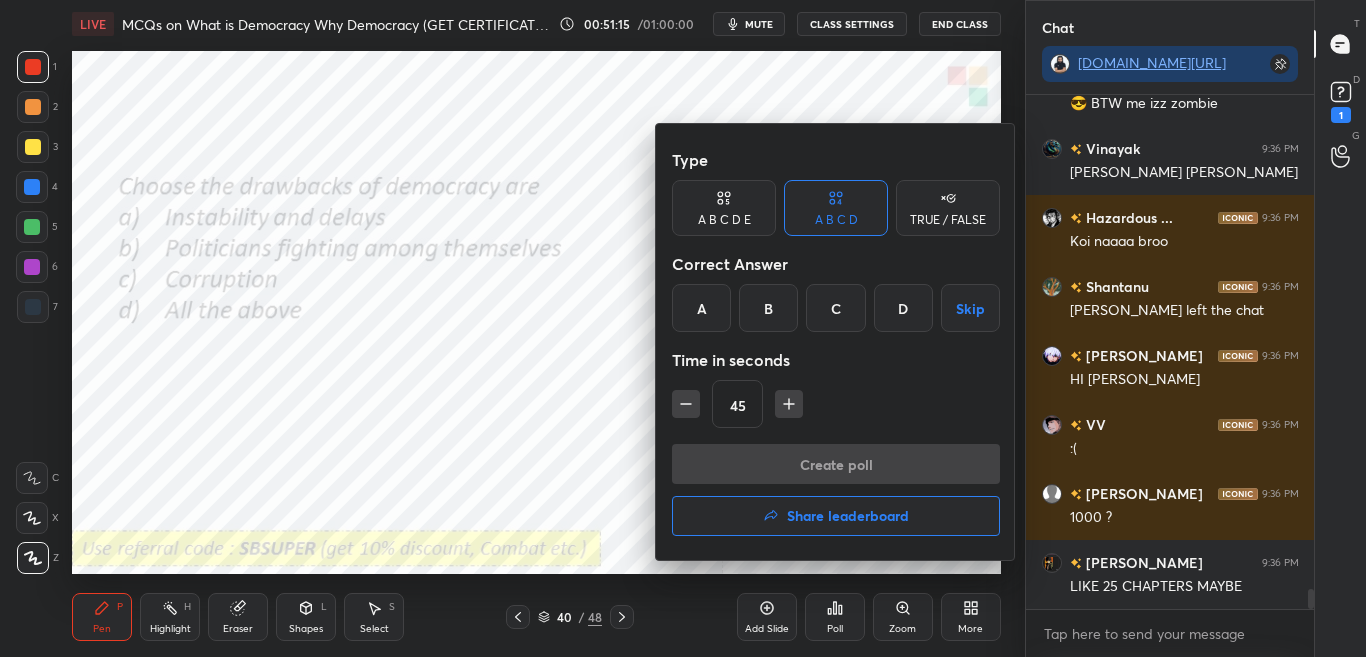 click at bounding box center (683, 328) 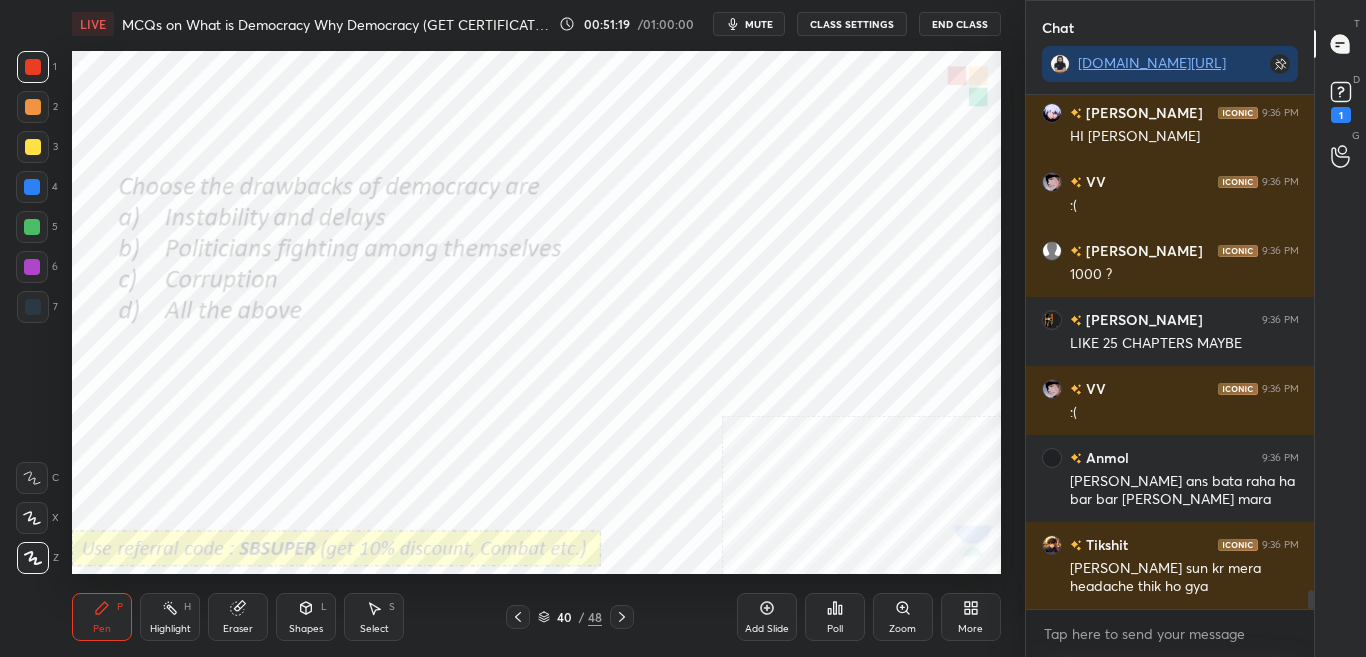 click on "Poll" at bounding box center (835, 617) 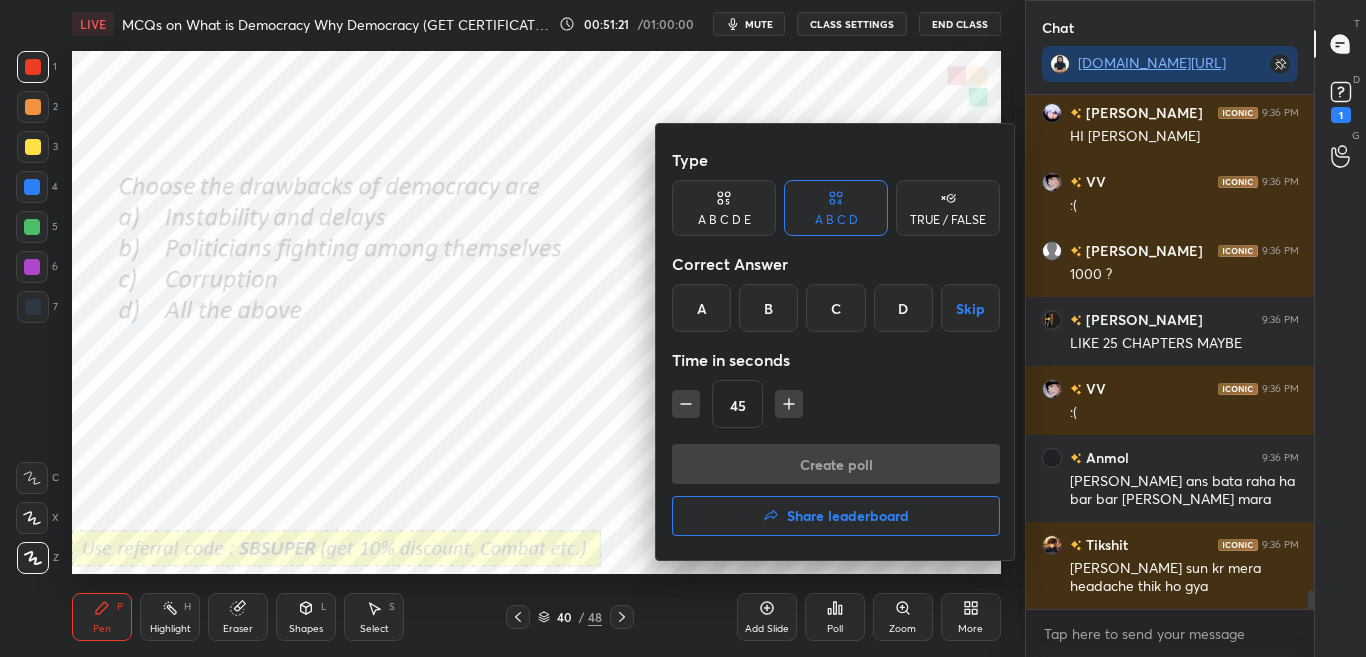 click on "D" at bounding box center (903, 308) 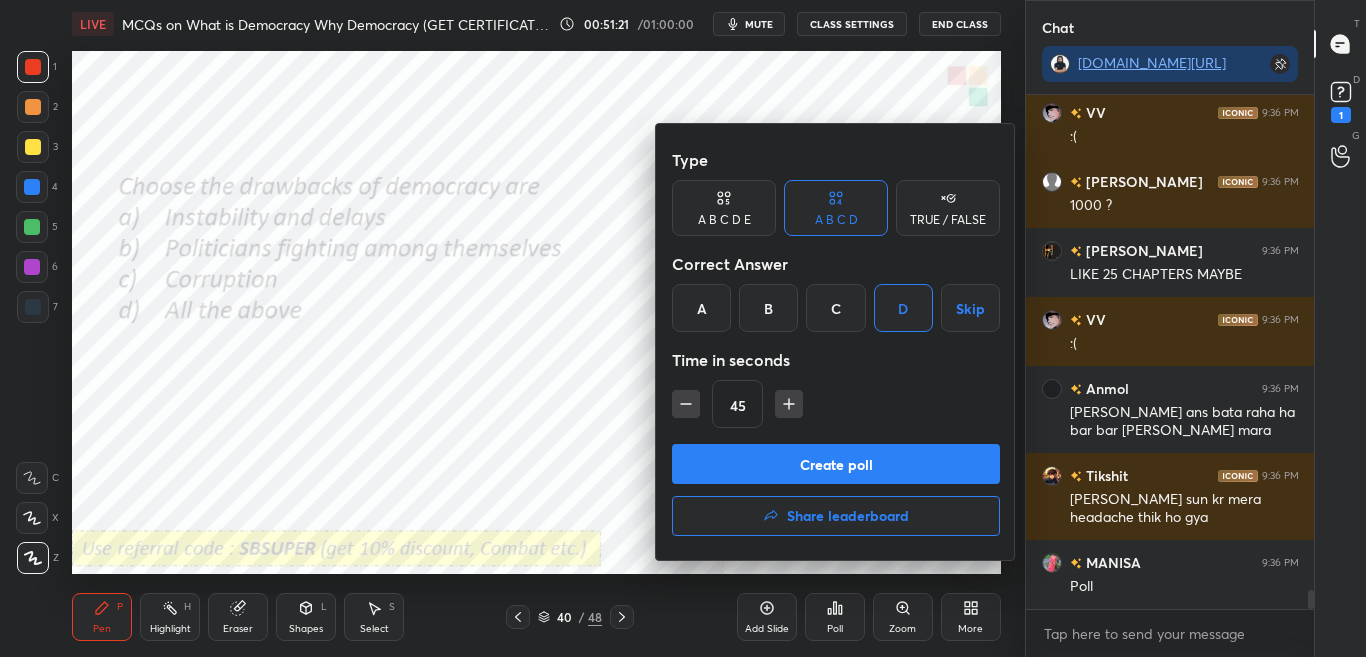 click on "Create poll" at bounding box center [836, 464] 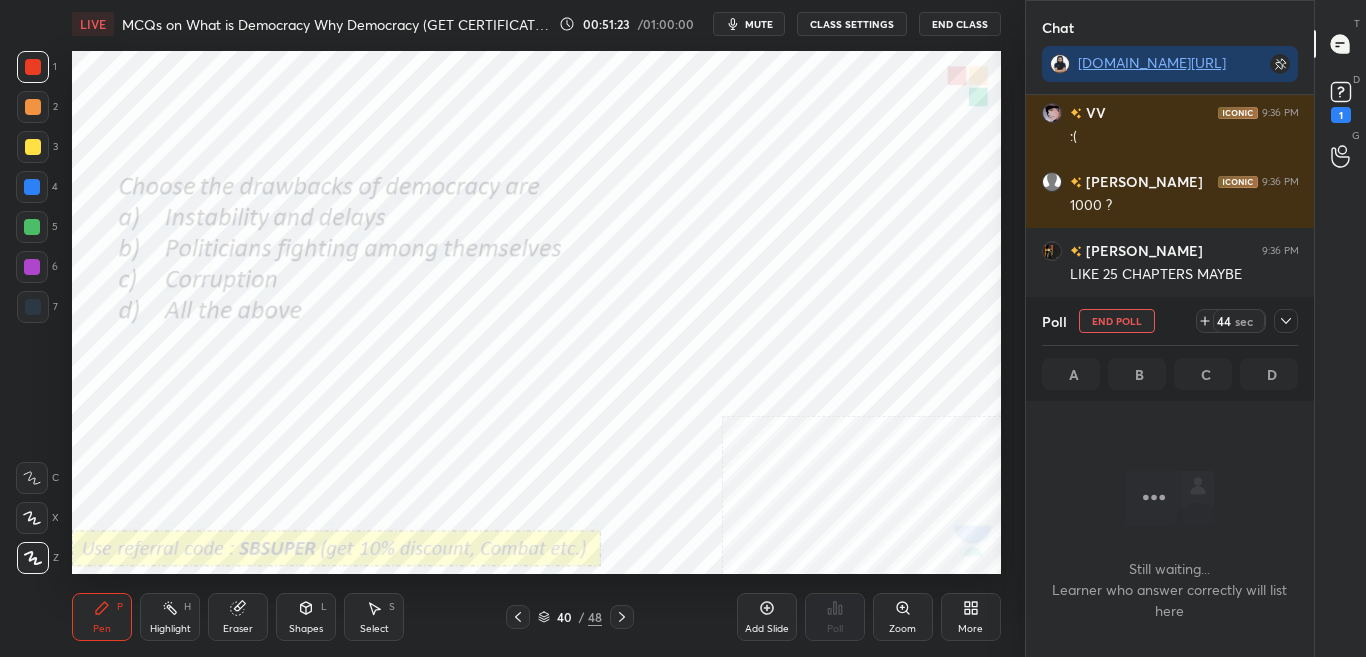 click 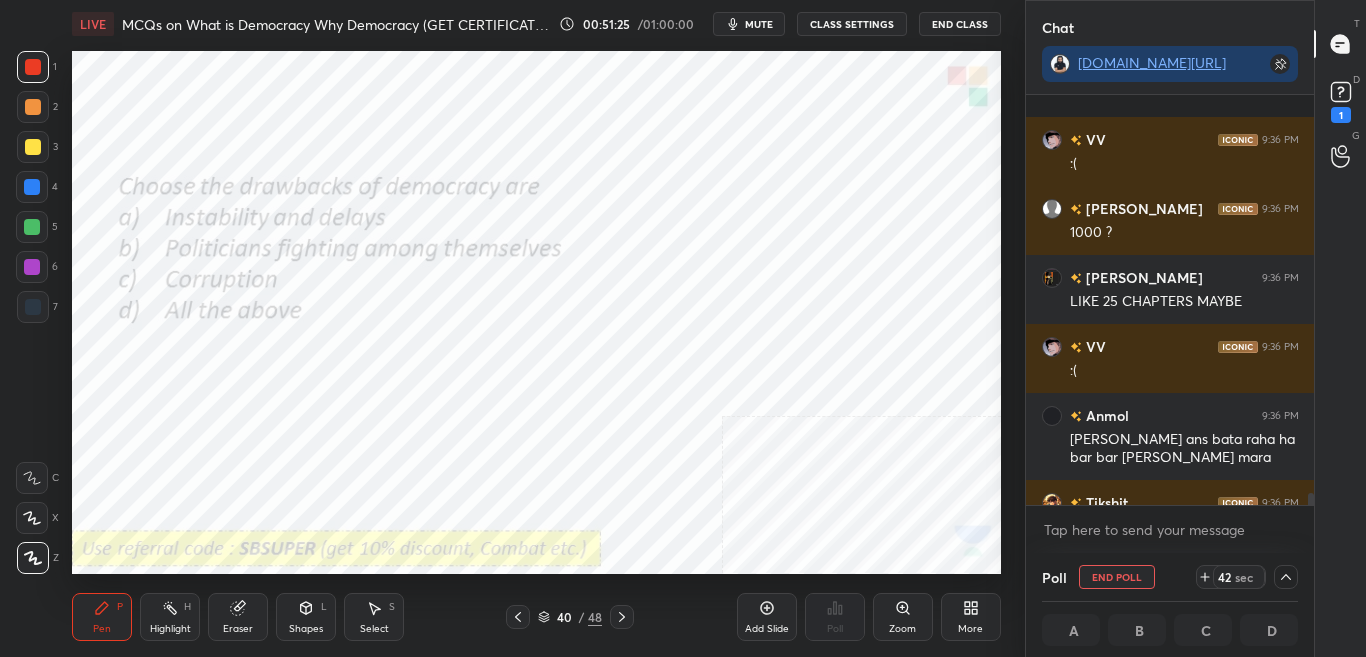 drag, startPoint x: 1311, startPoint y: 494, endPoint x: 1310, endPoint y: 508, distance: 14.035668 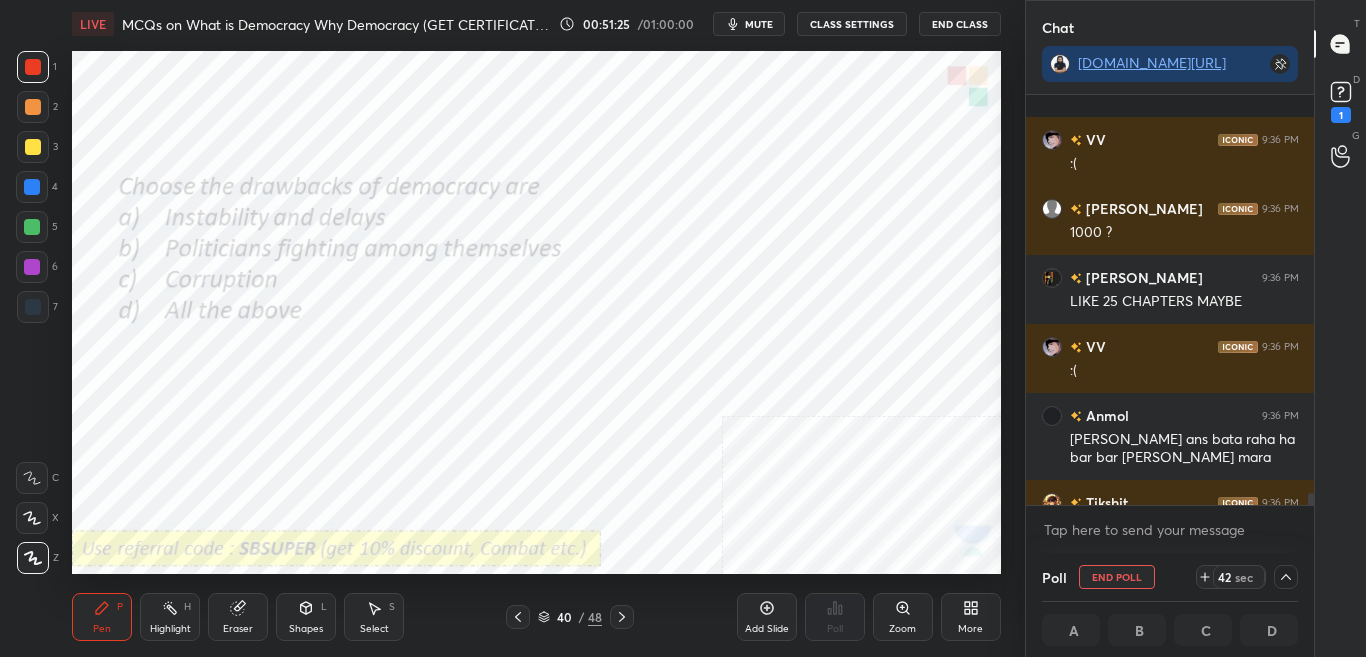 click on "VV 9:36 PM :( [PERSON_NAME] 9:36 PM 1000 ? [PERSON_NAME] 9:36 PM LIKE 25 CHAPTERS MAYBE VV 9:36 PM :( [PERSON_NAME] 9:36 PM [PERSON_NAME] ans bata raha ha bar bar [PERSON_NAME] mara Tikshit 9:36 PM [PERSON_NAME] awaaz sun kr mera headache thik ho gya MANISA 9:36 PM Poll JUMP TO LATEST Enable hand raising Enable raise hand to speak to learners. Once enabled, chat will be turned off temporarily. Enable x" at bounding box center (1170, 324) 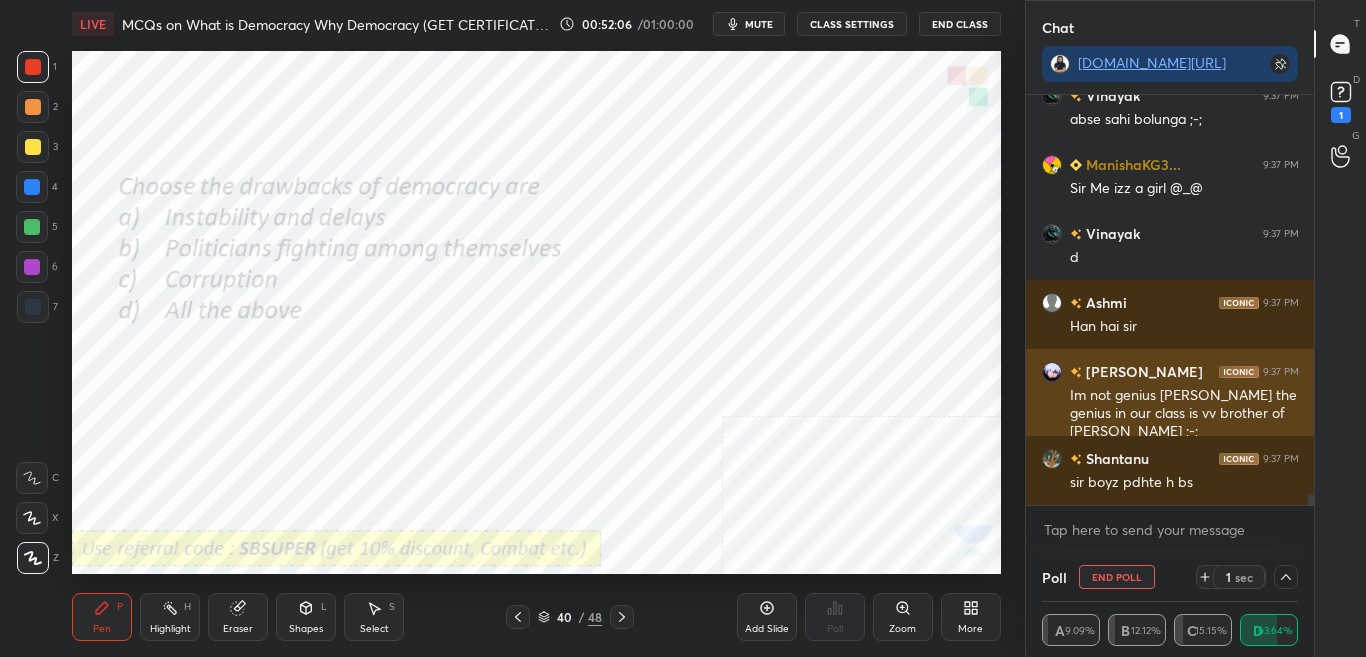 scroll, scrollTop: 14525, scrollLeft: 0, axis: vertical 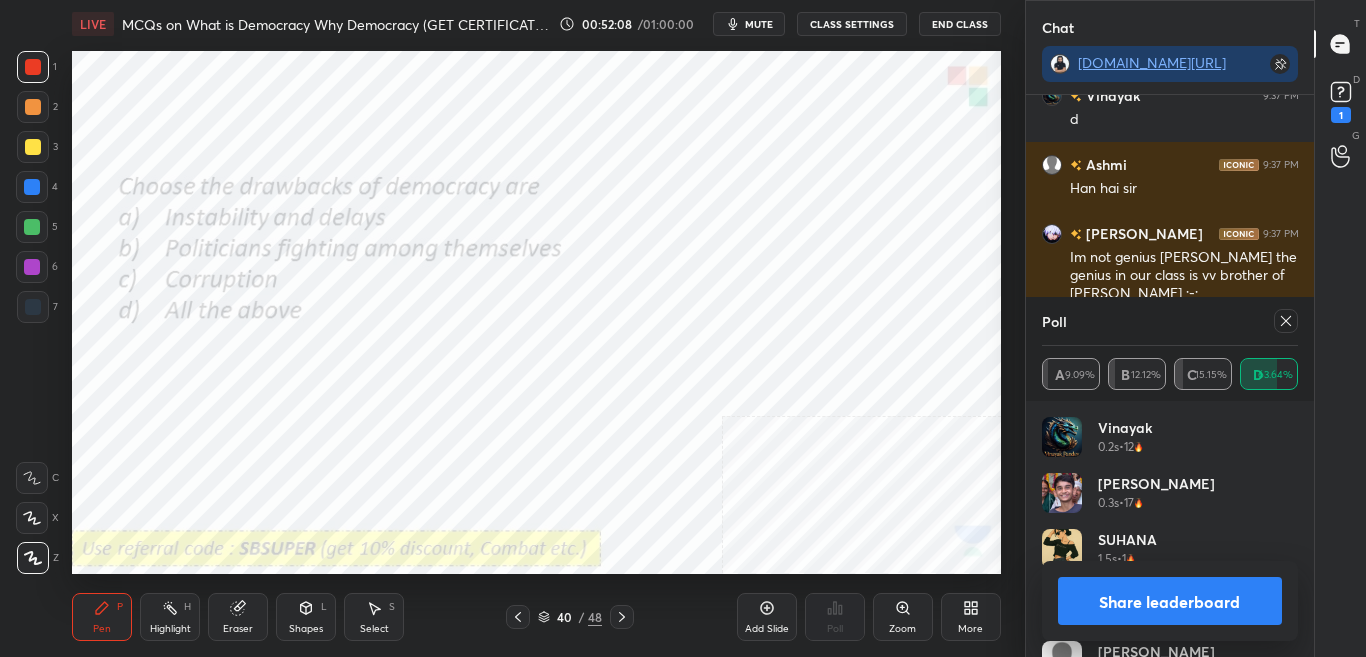click on "Share leaderboard" at bounding box center [1170, 601] 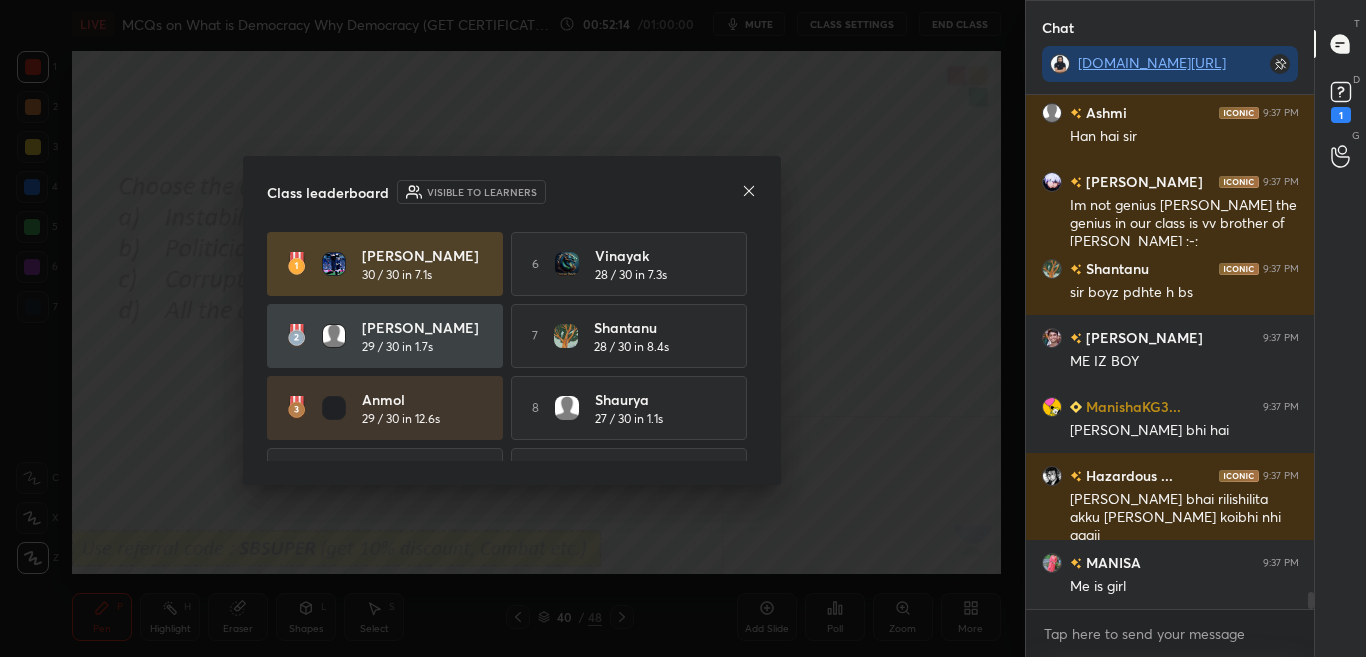 drag, startPoint x: 749, startPoint y: 313, endPoint x: 742, endPoint y: 342, distance: 29.832869 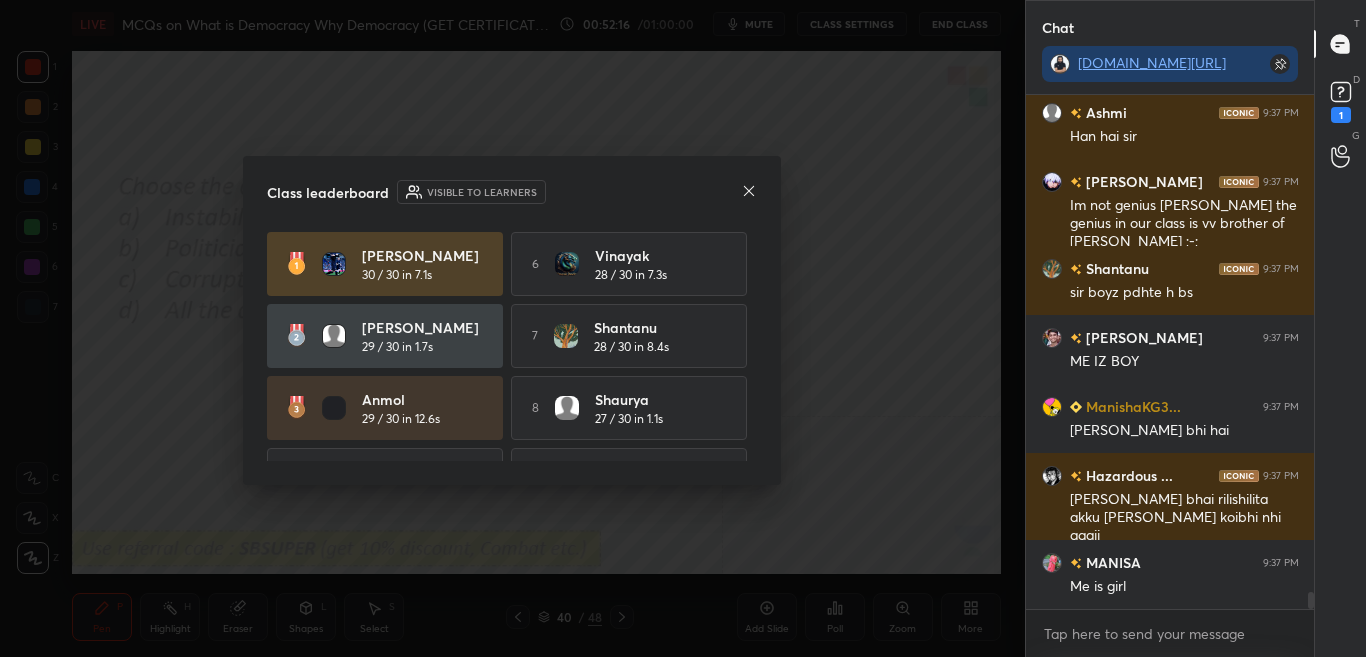 click on "Class leaderboard Visible to learners [PERSON_NAME] 30 / 30 in 7.1s 6 [PERSON_NAME] 28 / 30 in 7.3s [PERSON_NAME] 29 / 30 in 1.7s 7 [PERSON_NAME] 28 / 30 in 8.4s [PERSON_NAME] 29 / 30 in 12.6s 8 Shaurya 27 / 30 in 1.1s 4 Sangam 28 / 30 in 3.4s 9 [PERSON_NAME].. 27 / 30 in 4s 5 [DEMOGRAPHIC_DATA] 28 / 30 in 4s 10 Hazardous ... 27 / 30 in 17.9s" at bounding box center [512, 320] 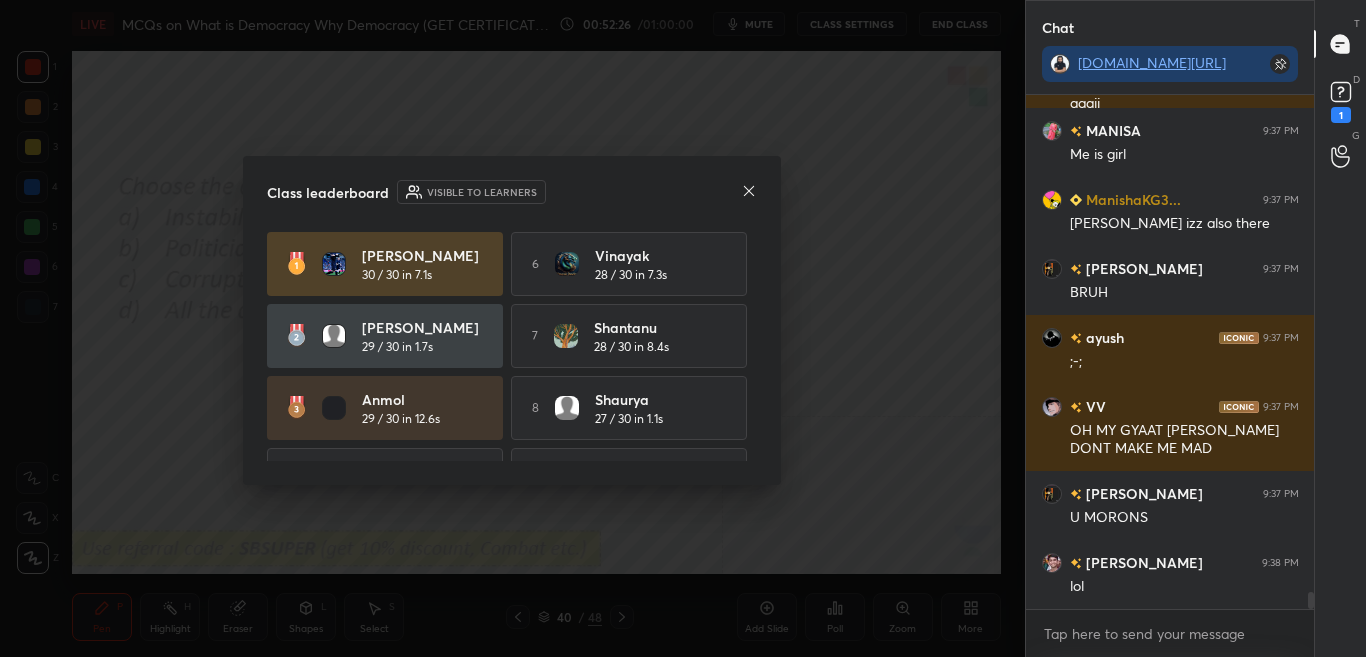 drag, startPoint x: 757, startPoint y: 347, endPoint x: 749, endPoint y: 371, distance: 25.298222 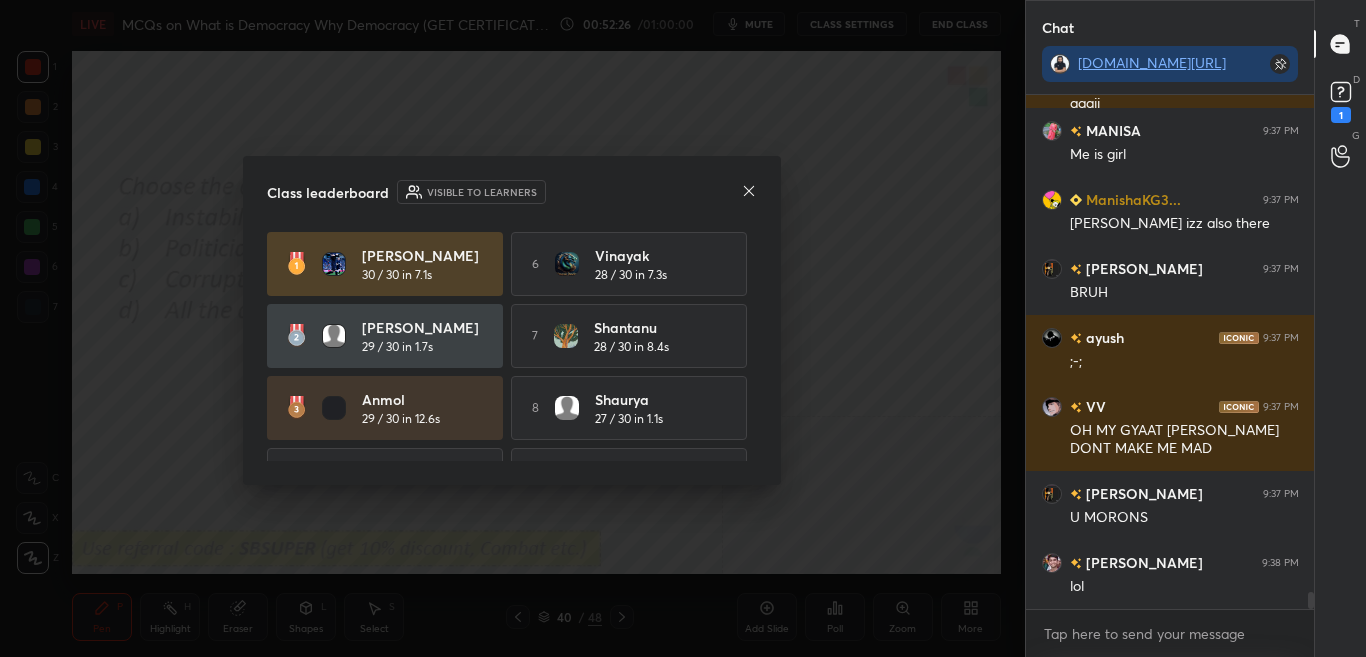 click on "[PERSON_NAME] 30 / 30 in 7.1s 6 [PERSON_NAME] 28 / 30 in 7.3s [PERSON_NAME] 29 / 30 in 1.7s 7 [PERSON_NAME] 28 / 30 in 8.4s [PERSON_NAME] 29 / 30 in 12.6s 8 Shaurya 27 / 30 in 1.1s 4 Sangam 28 / 30 in 3.4s 9 [PERSON_NAME] 27 / 30 in 4s 5 [PERSON_NAME] 28 / 30 in 4s 10 Hazardous ... 27 / 30 in 17.9s" at bounding box center (512, 346) 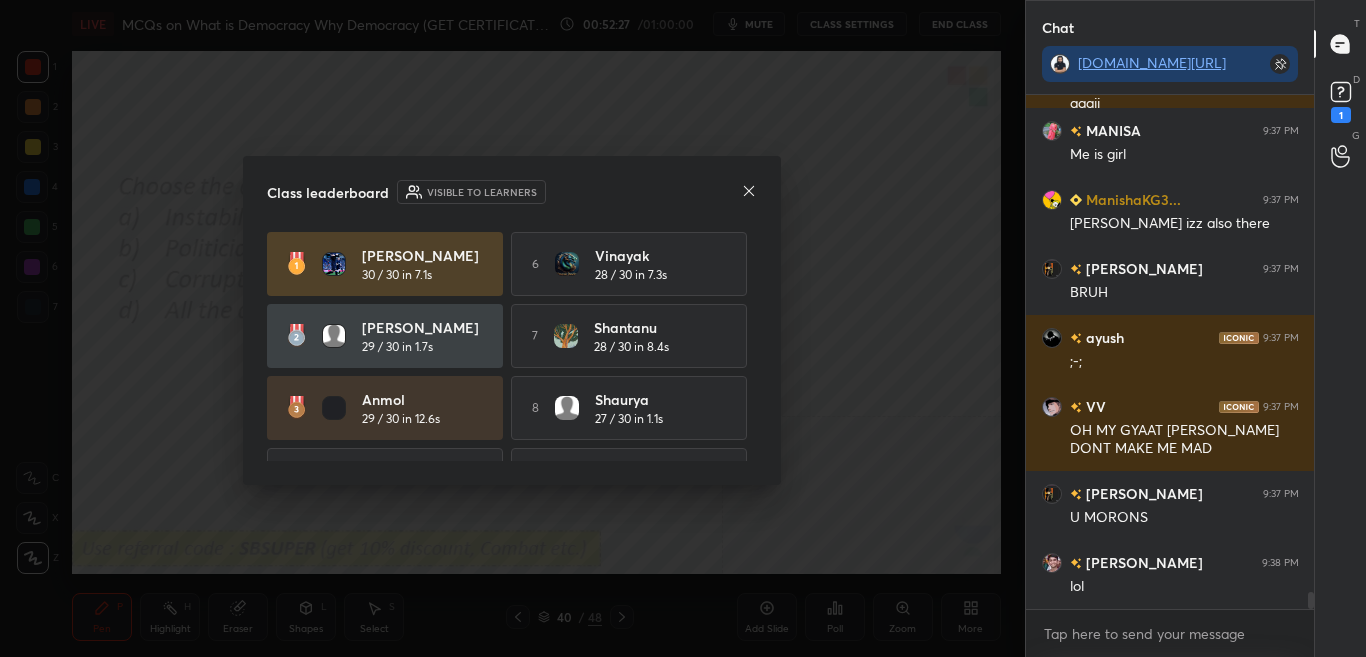 drag, startPoint x: 752, startPoint y: 374, endPoint x: 752, endPoint y: 387, distance: 13 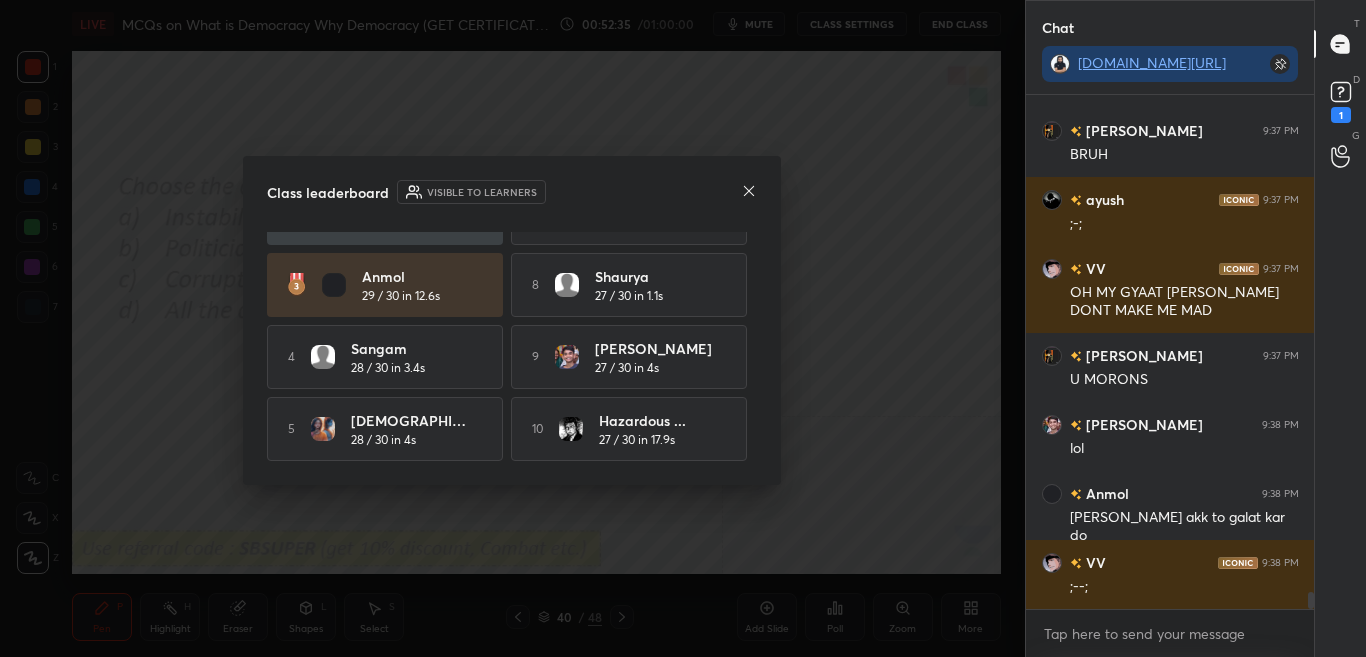 click 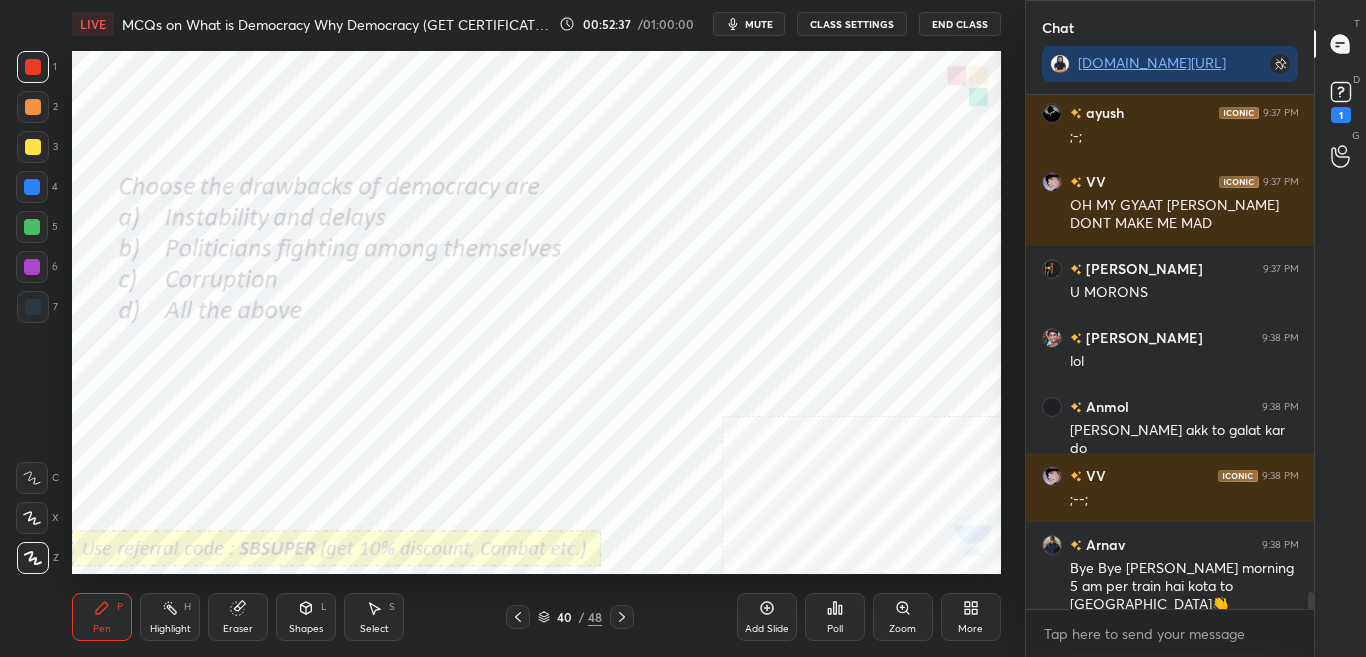click 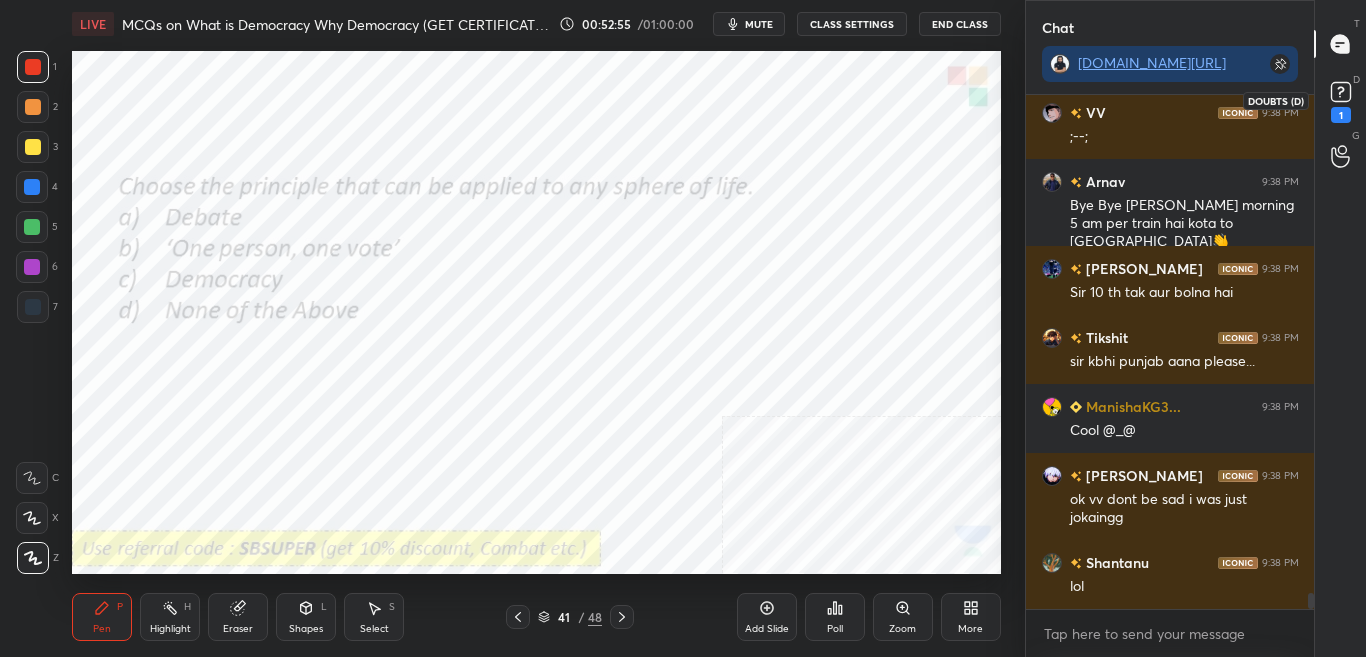click on "1" at bounding box center [1341, 115] 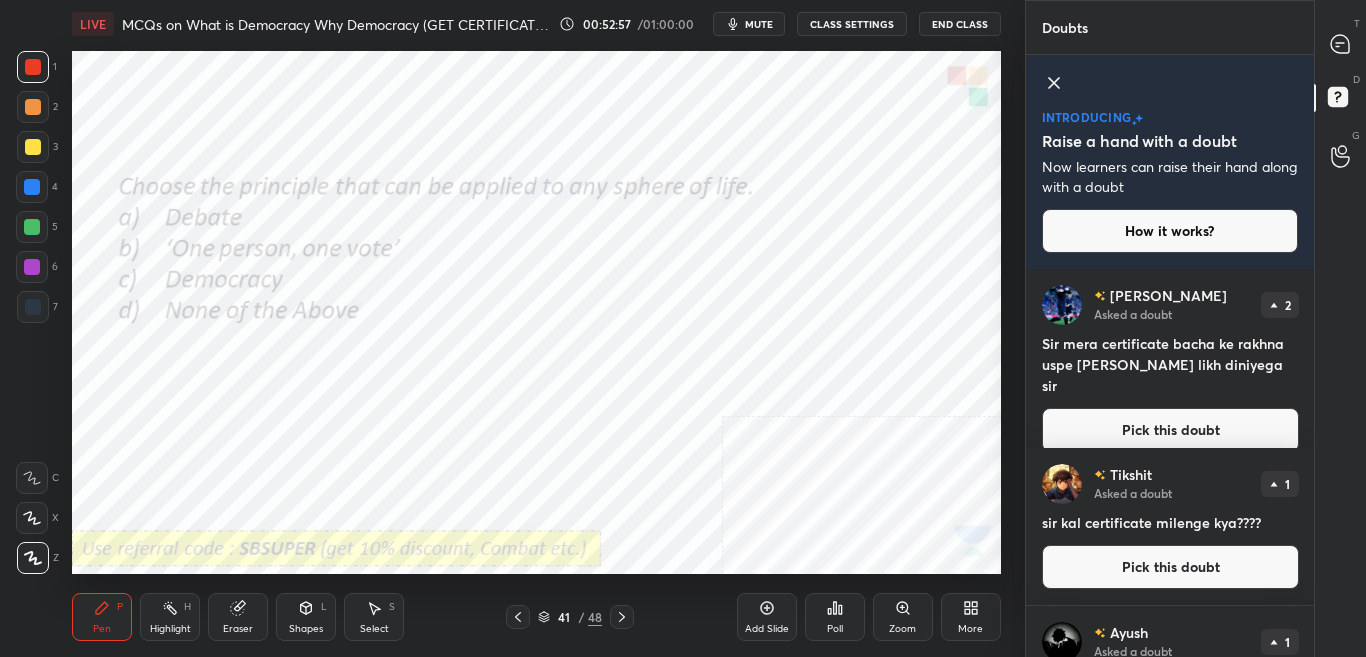 click on "T Messages (T)" at bounding box center [1340, 44] 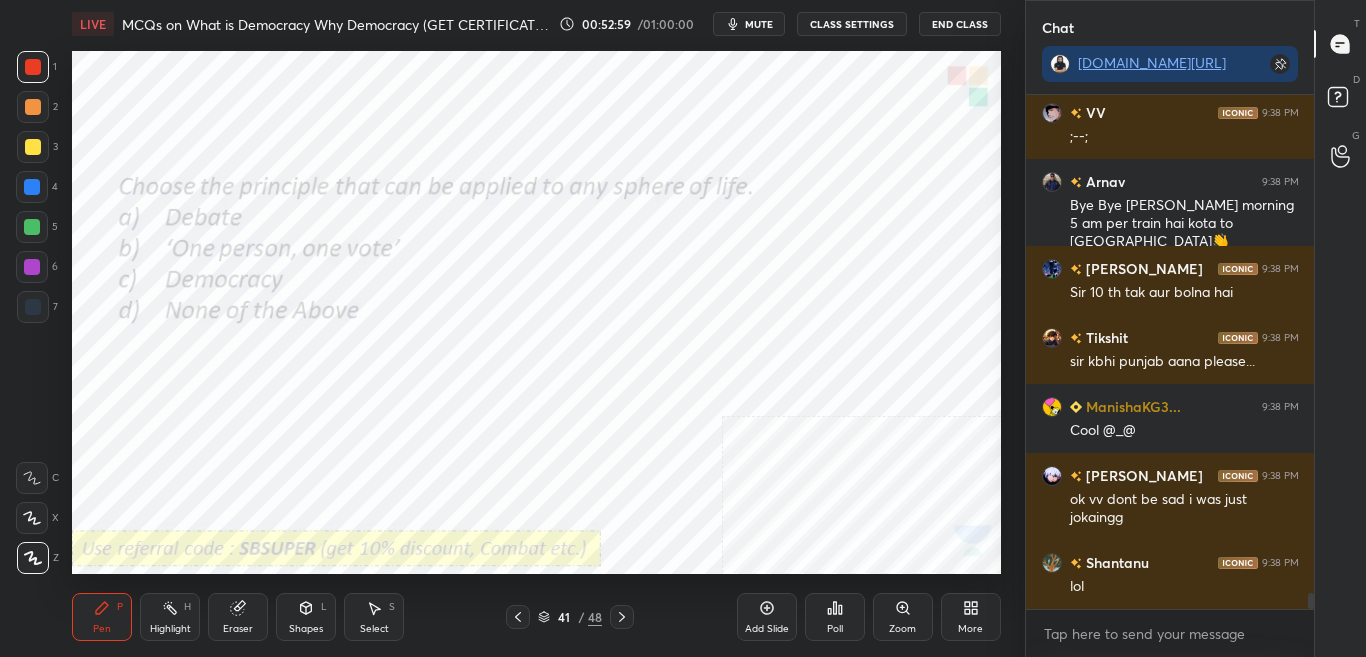 click on "Poll" at bounding box center (835, 629) 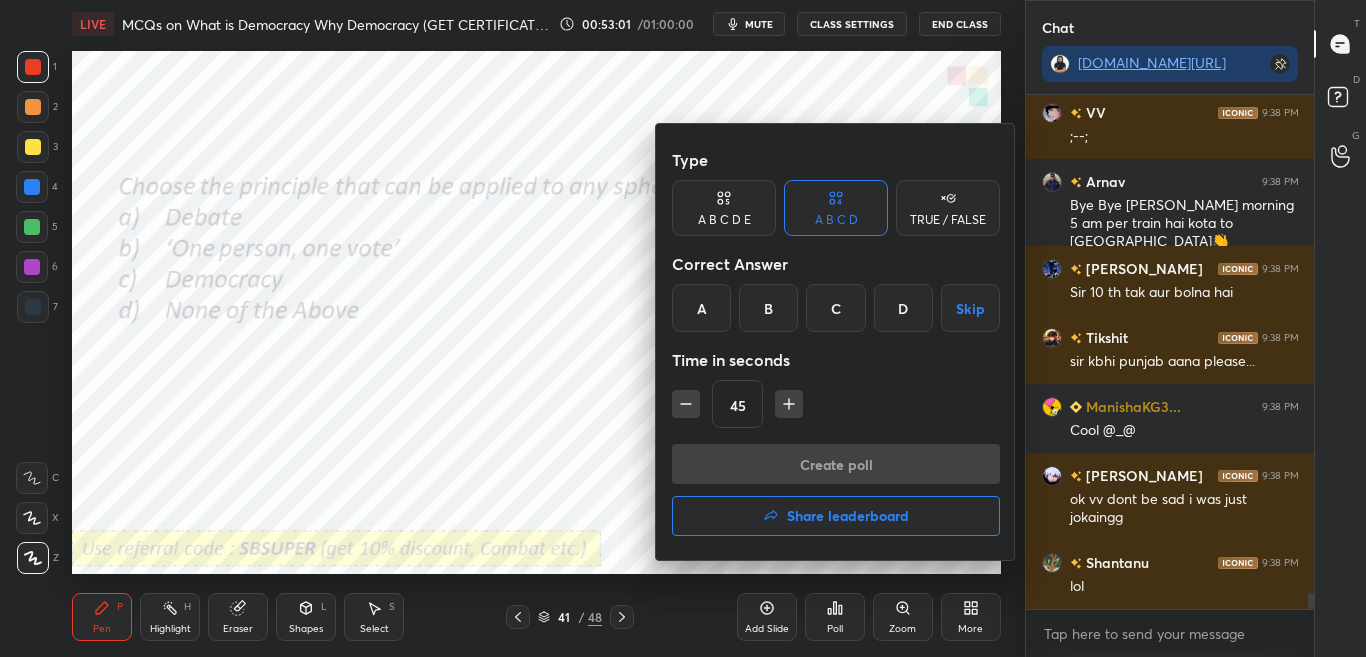 click on "C" at bounding box center (835, 308) 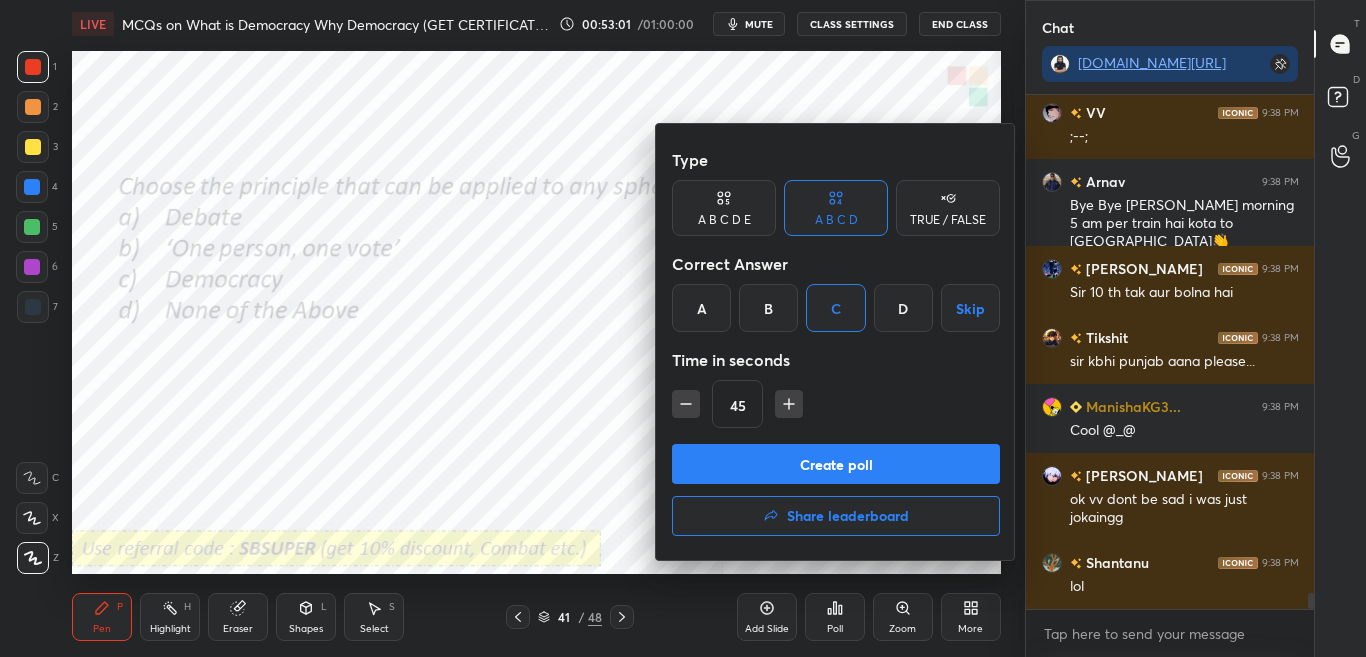 click on "Create poll" at bounding box center (836, 464) 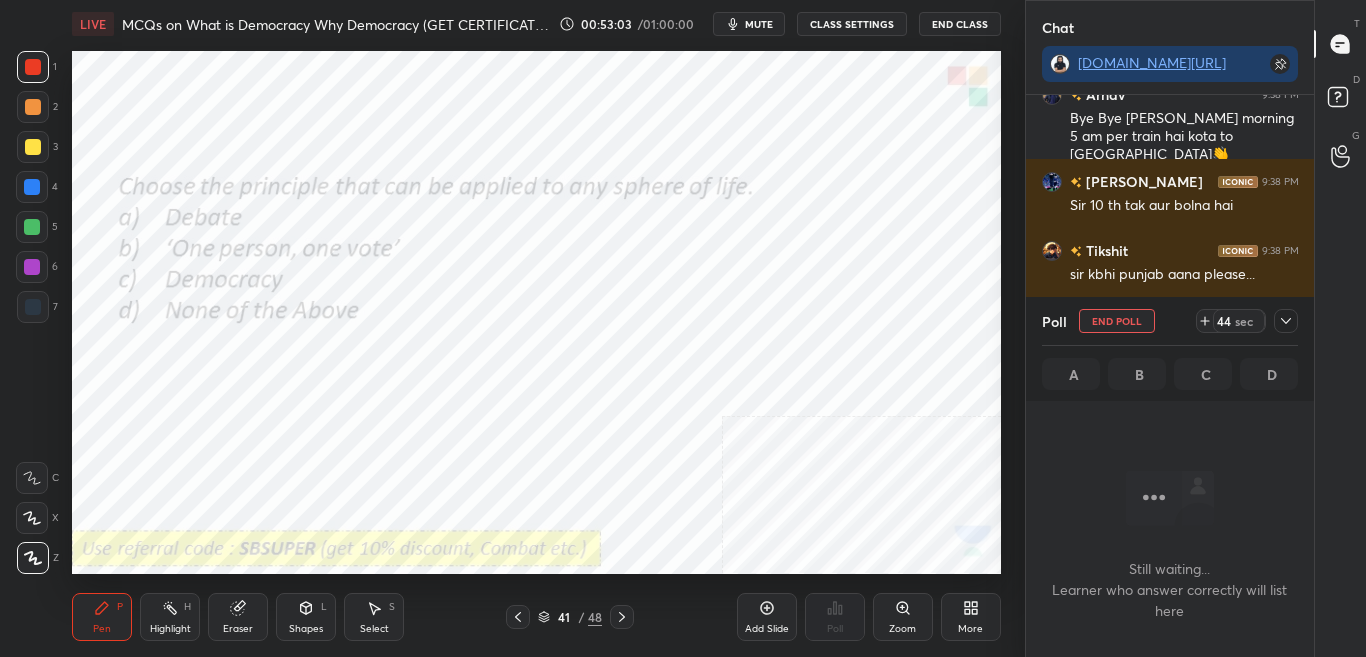 click 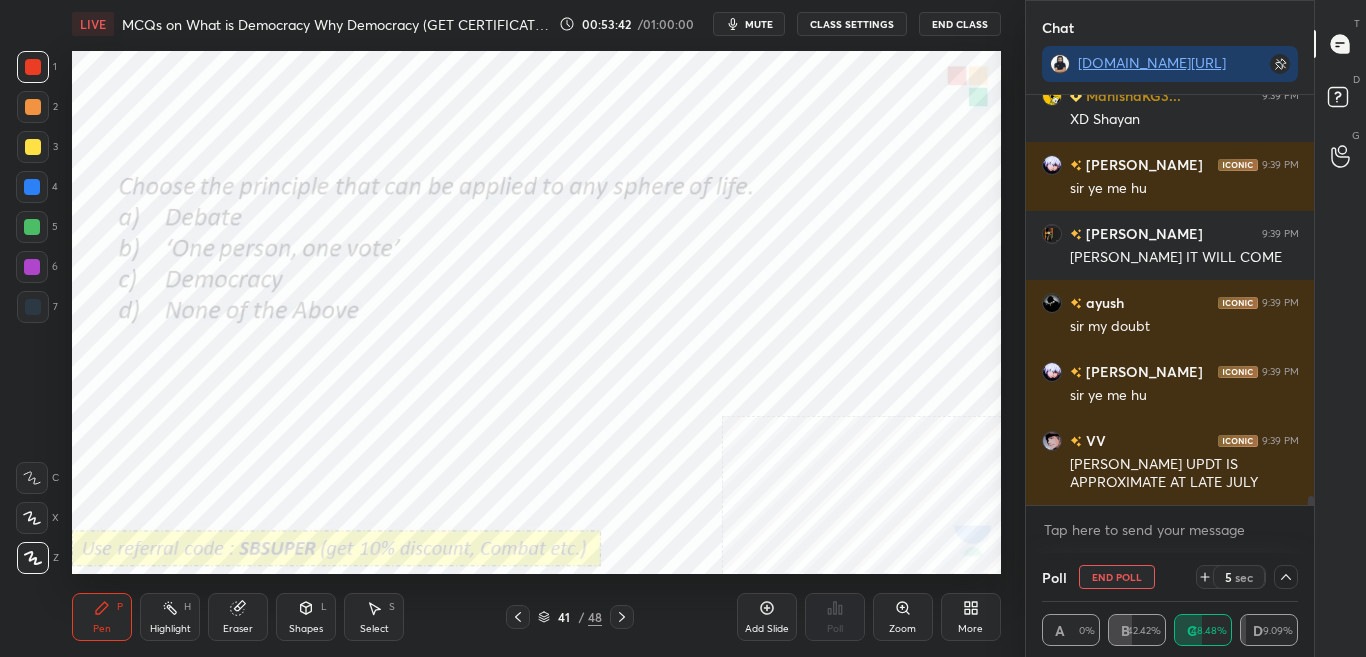 scroll, scrollTop: 17803, scrollLeft: 0, axis: vertical 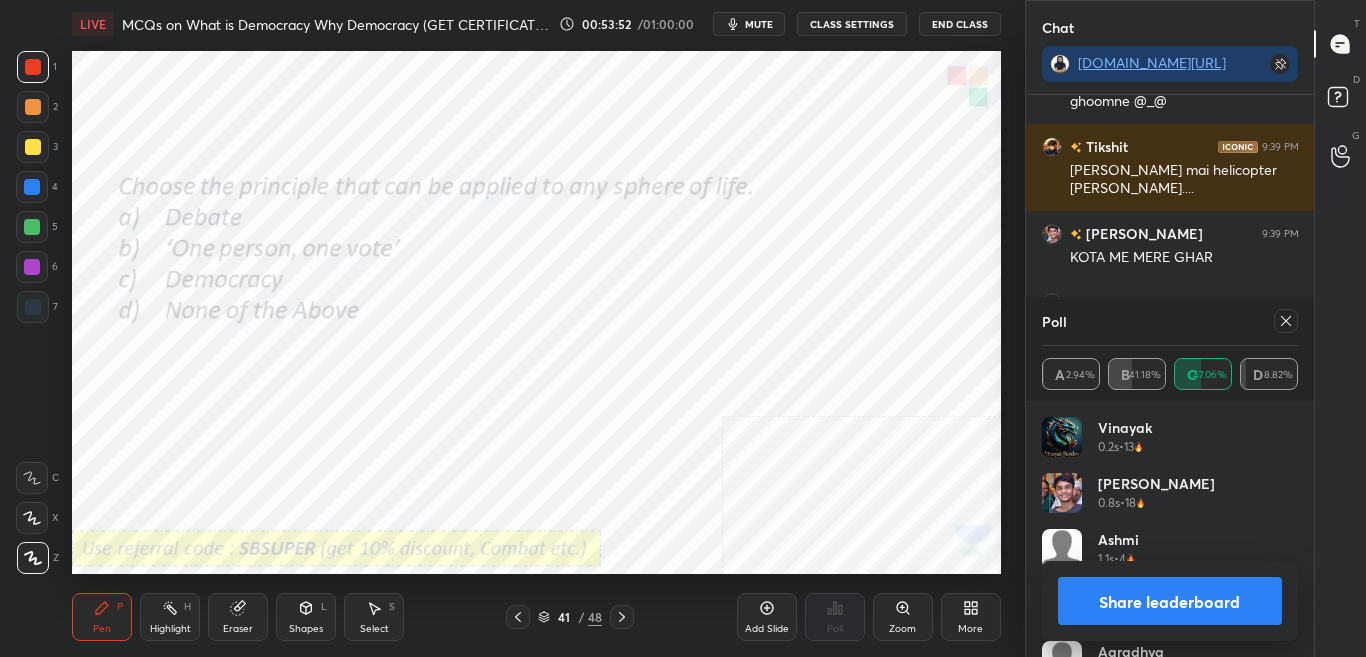 drag, startPoint x: 1123, startPoint y: 595, endPoint x: 1126, endPoint y: 608, distance: 13.341664 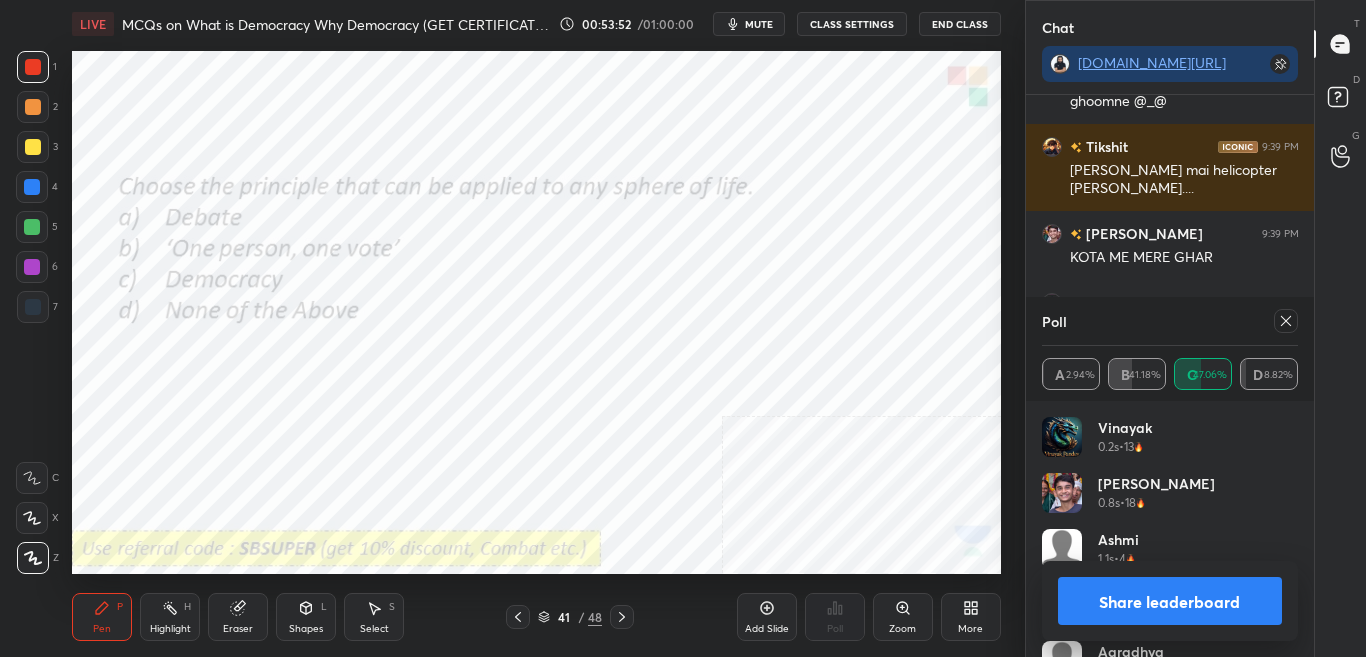click on "Share leaderboard" at bounding box center (1170, 601) 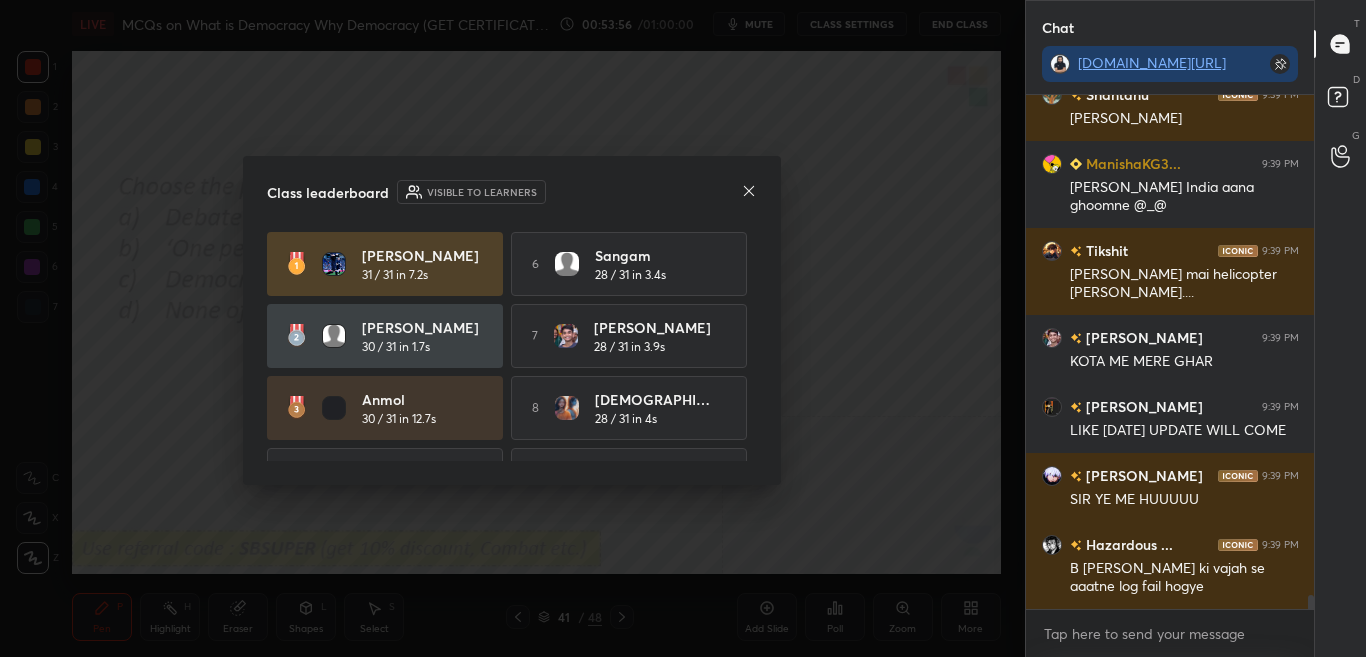 click 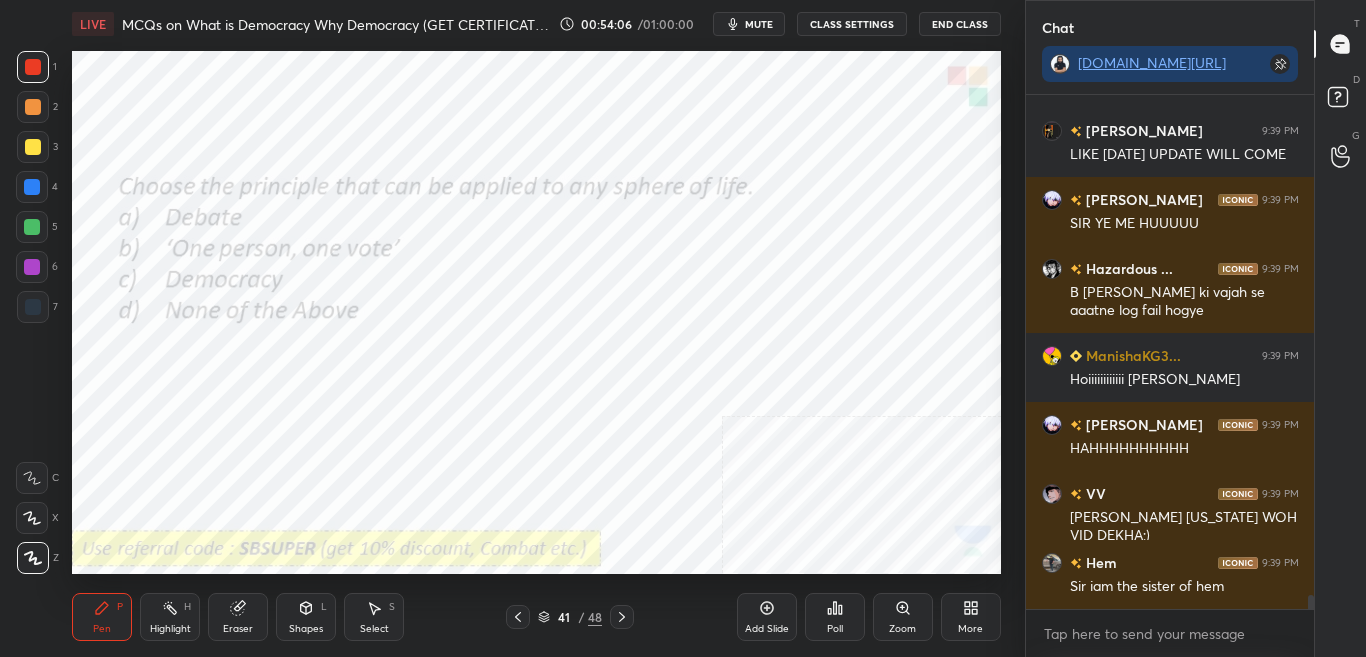 click 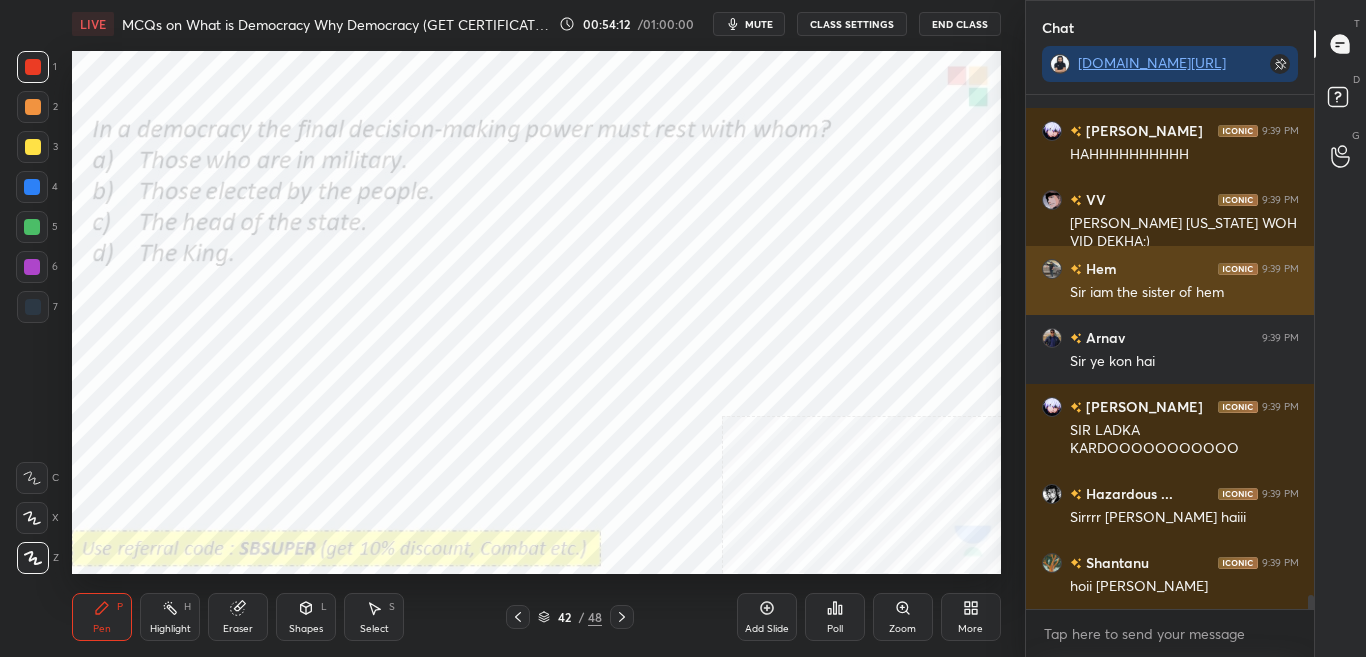 click on "Sir iam the sister of hem" at bounding box center [1184, 291] 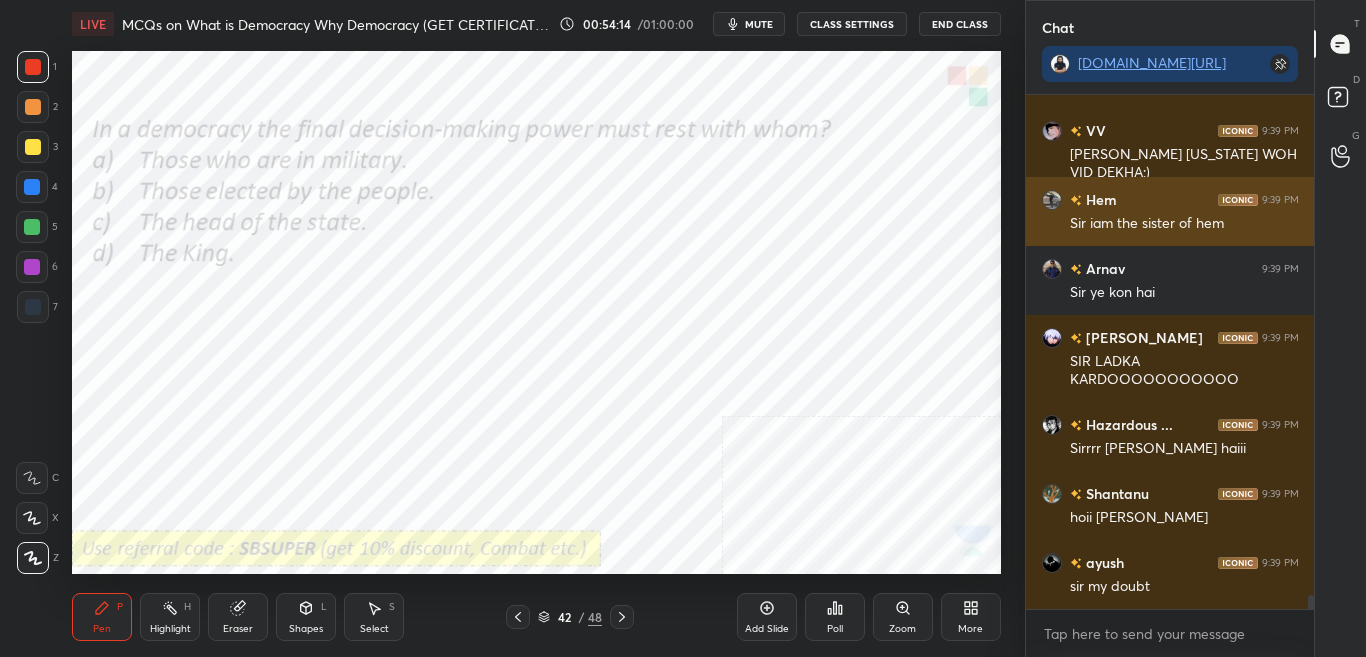 click on "Sir iam the sister of hem" at bounding box center [1184, 224] 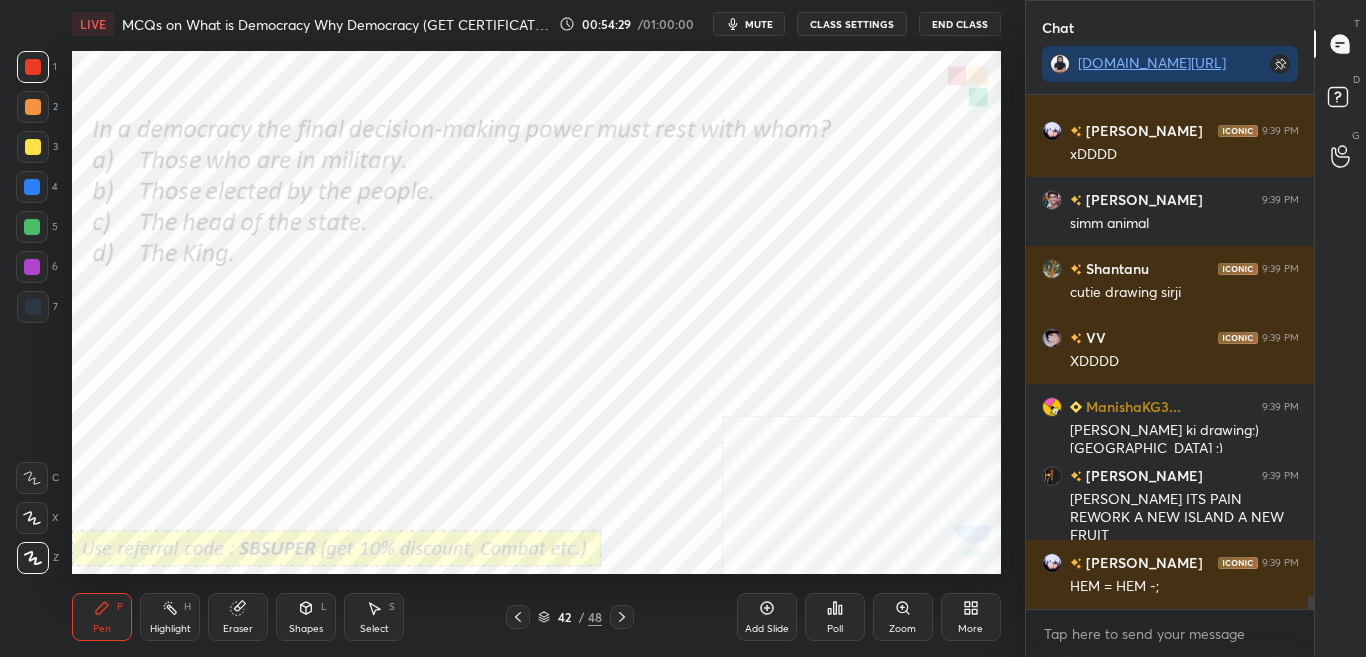 click on "Poll" at bounding box center [835, 617] 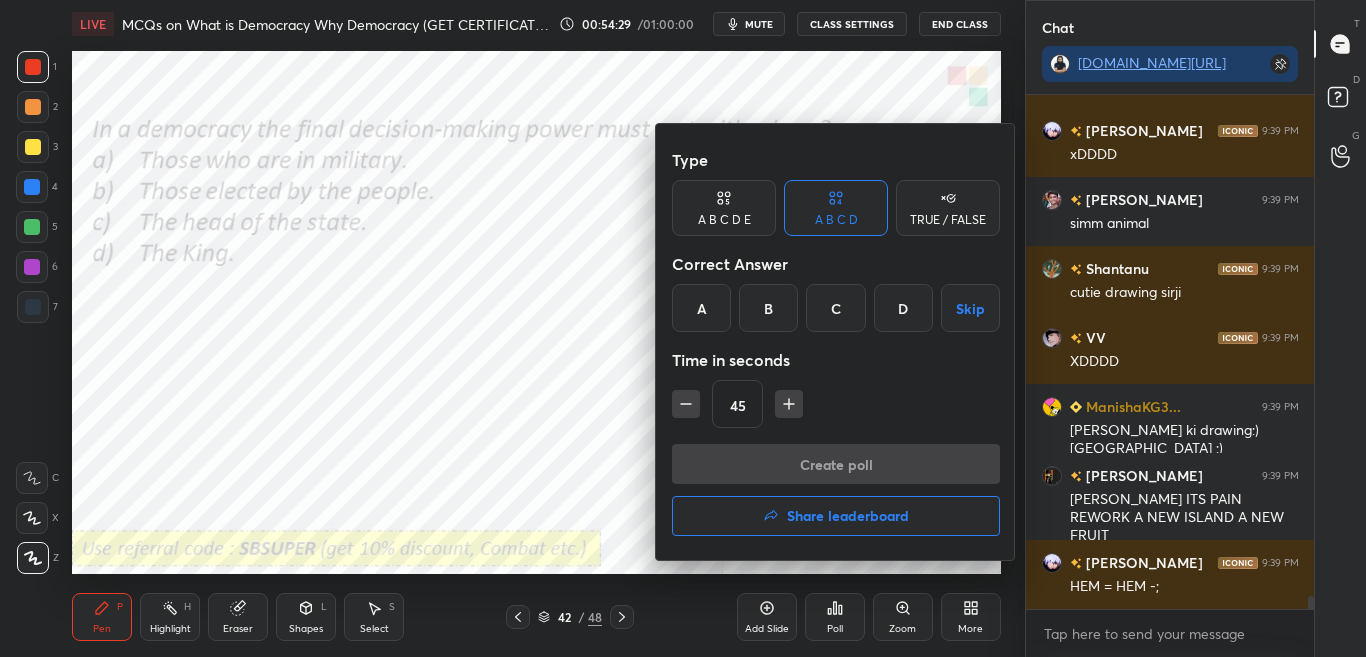 click at bounding box center [683, 328] 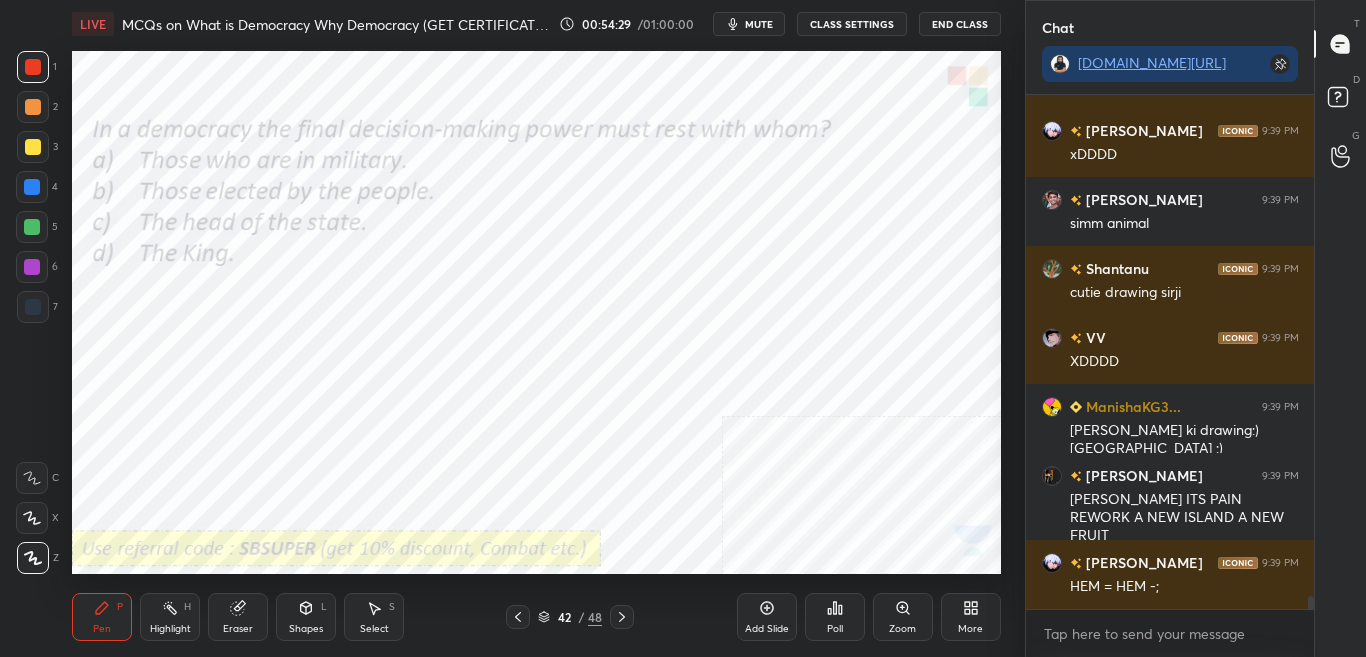 click on "Poll" at bounding box center [835, 617] 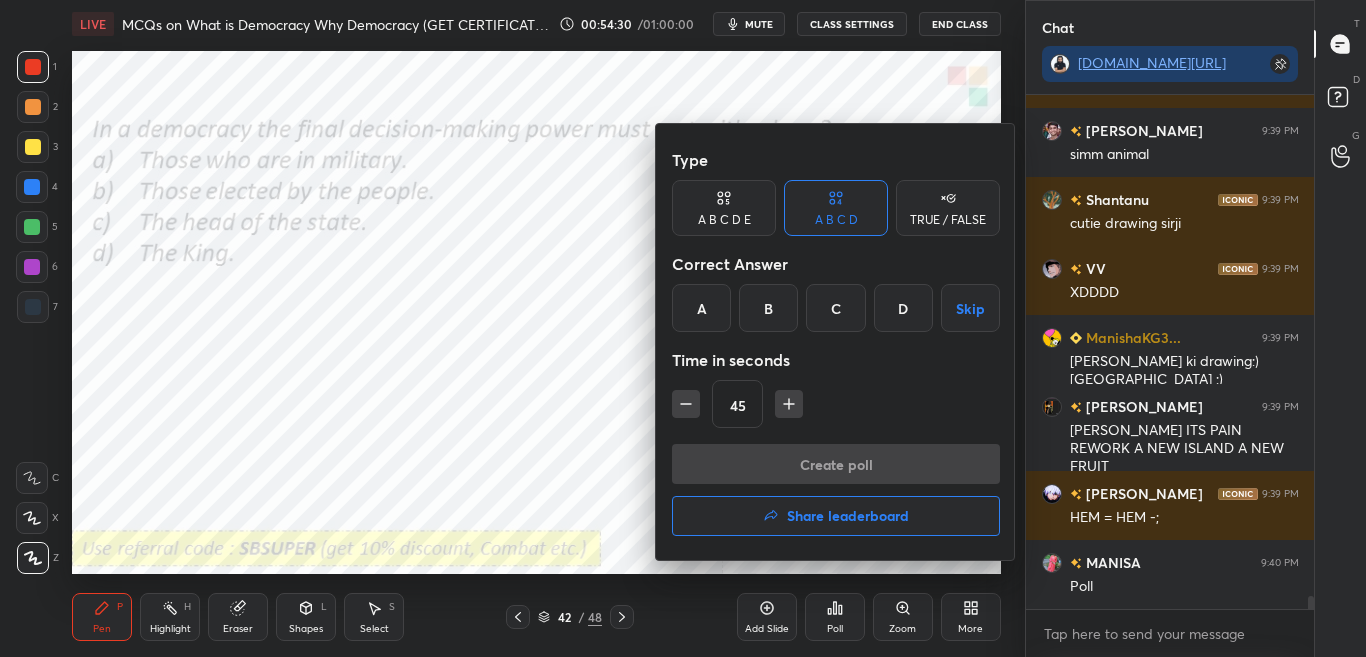 click at bounding box center [683, 328] 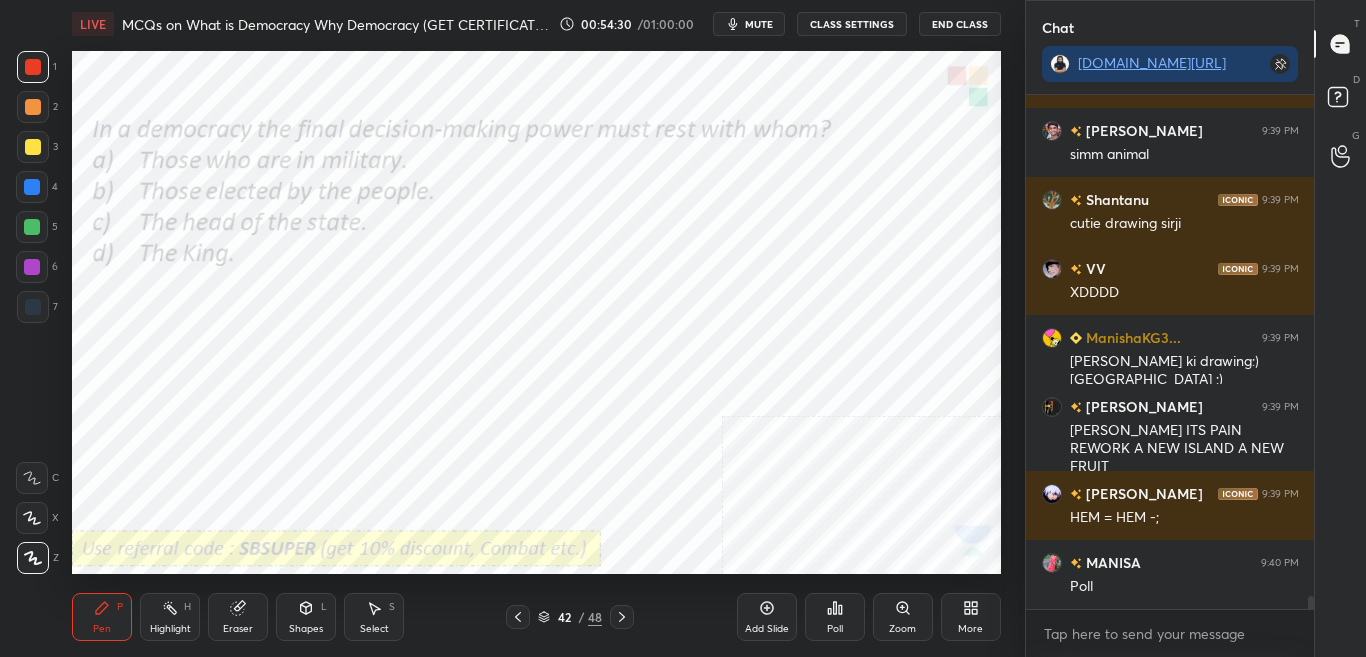 click on "Type A B C D E A B C D TRUE / FALSE Correct Answer A B C D Skip Time in seconds 45 Create poll" at bounding box center (683, 328) 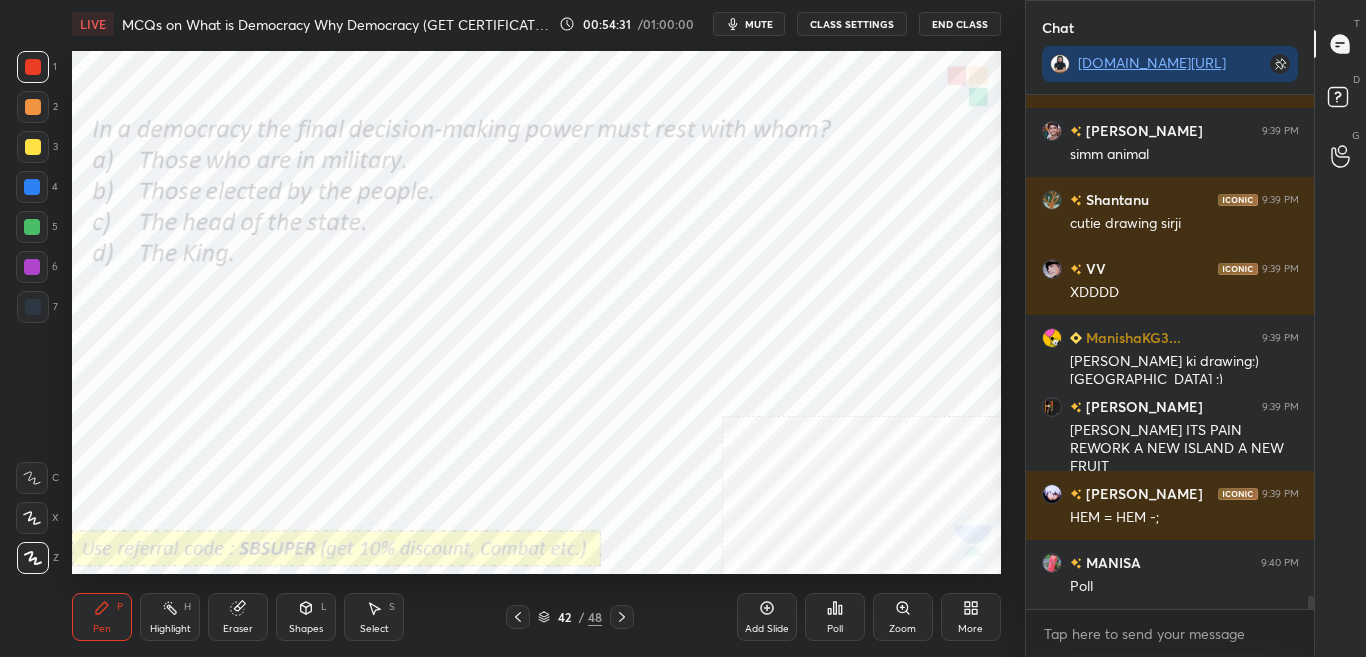 click on "Poll" at bounding box center [835, 617] 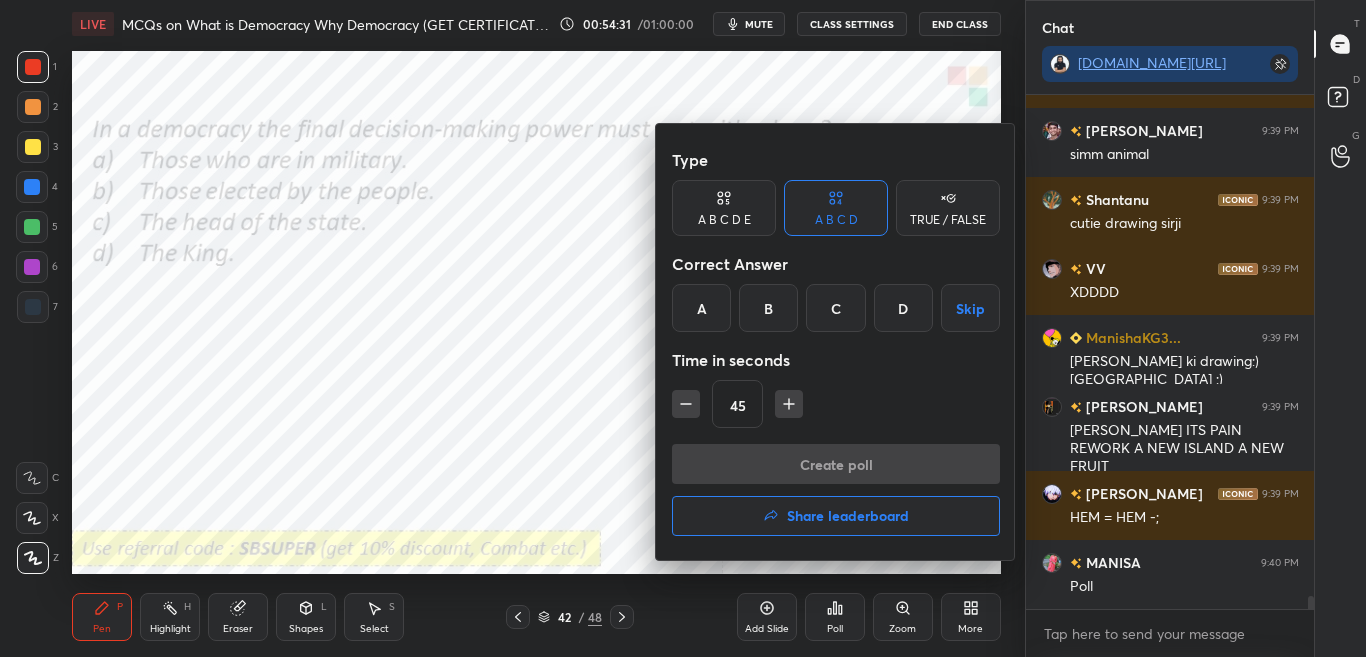 click at bounding box center [683, 328] 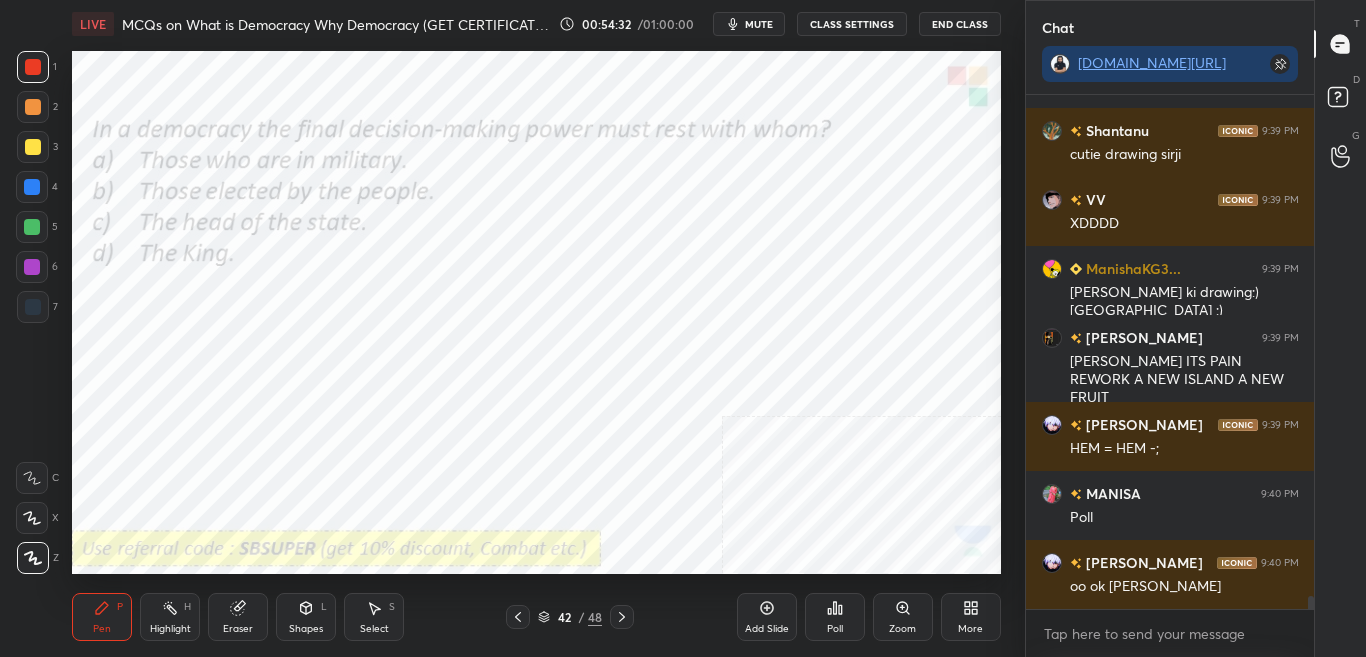 click 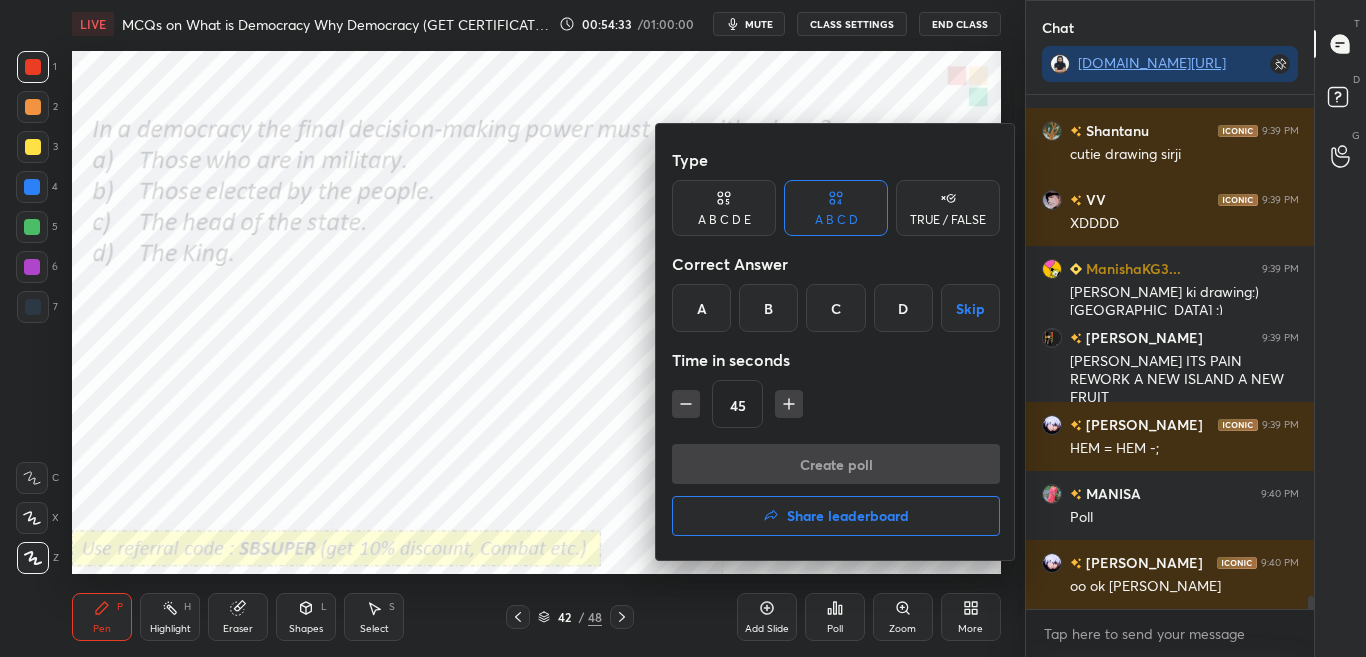 click at bounding box center (683, 328) 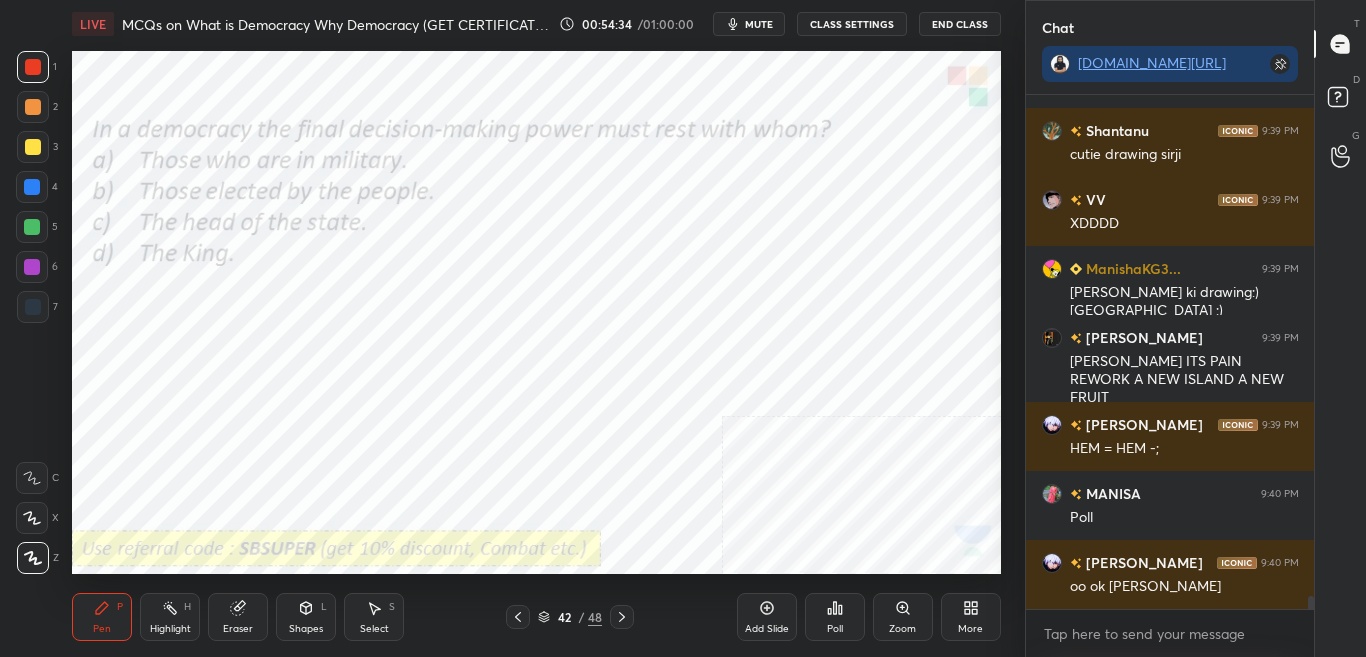 click on "Poll" at bounding box center [835, 629] 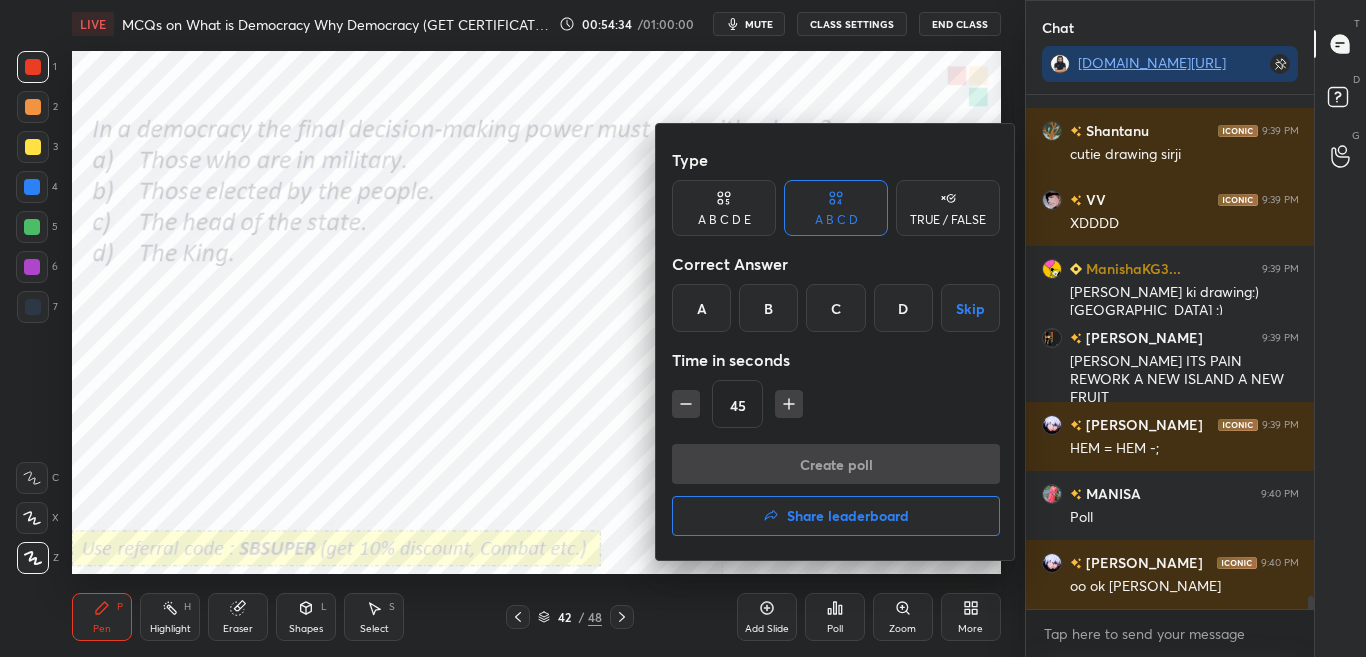 click at bounding box center (683, 328) 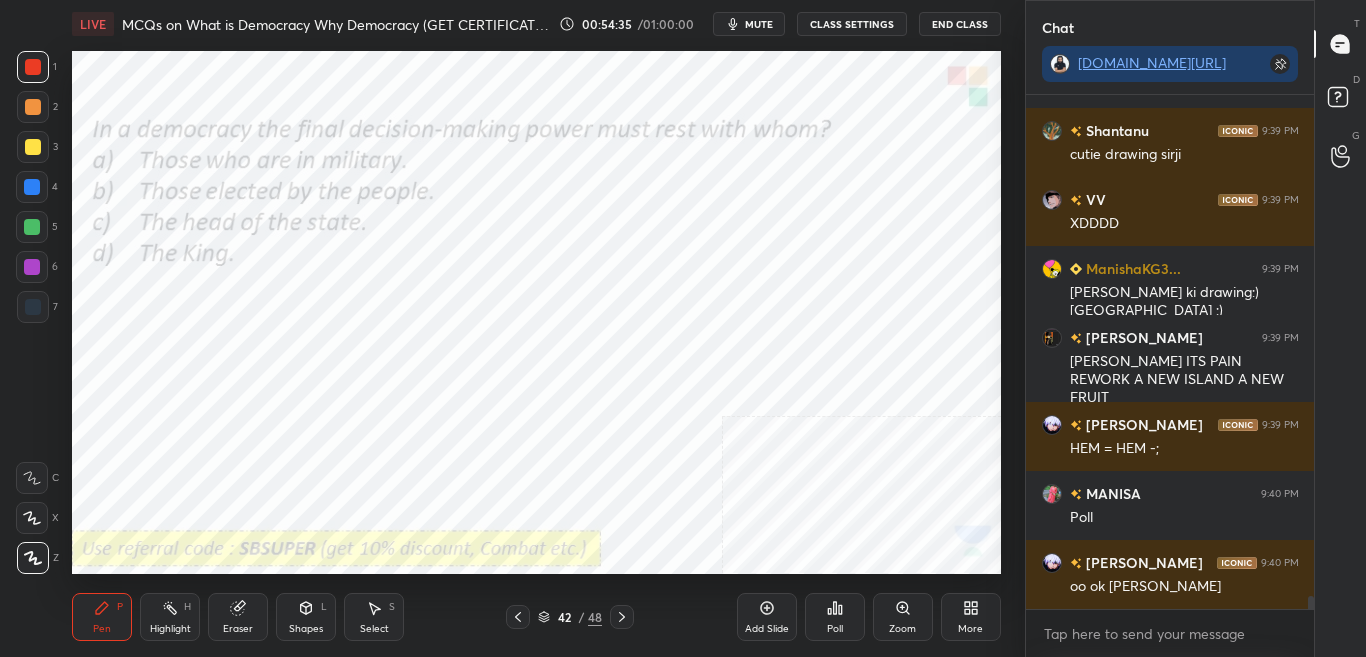 click on "Poll" at bounding box center [835, 617] 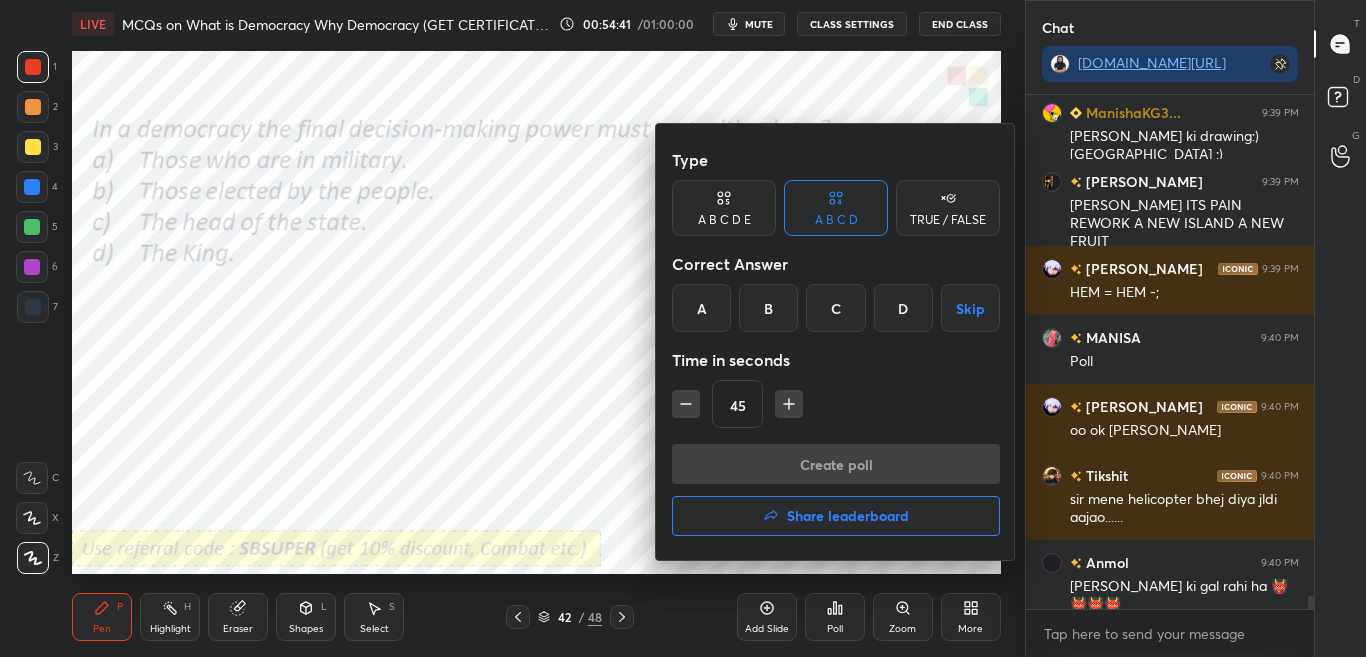 click on "B" at bounding box center (768, 308) 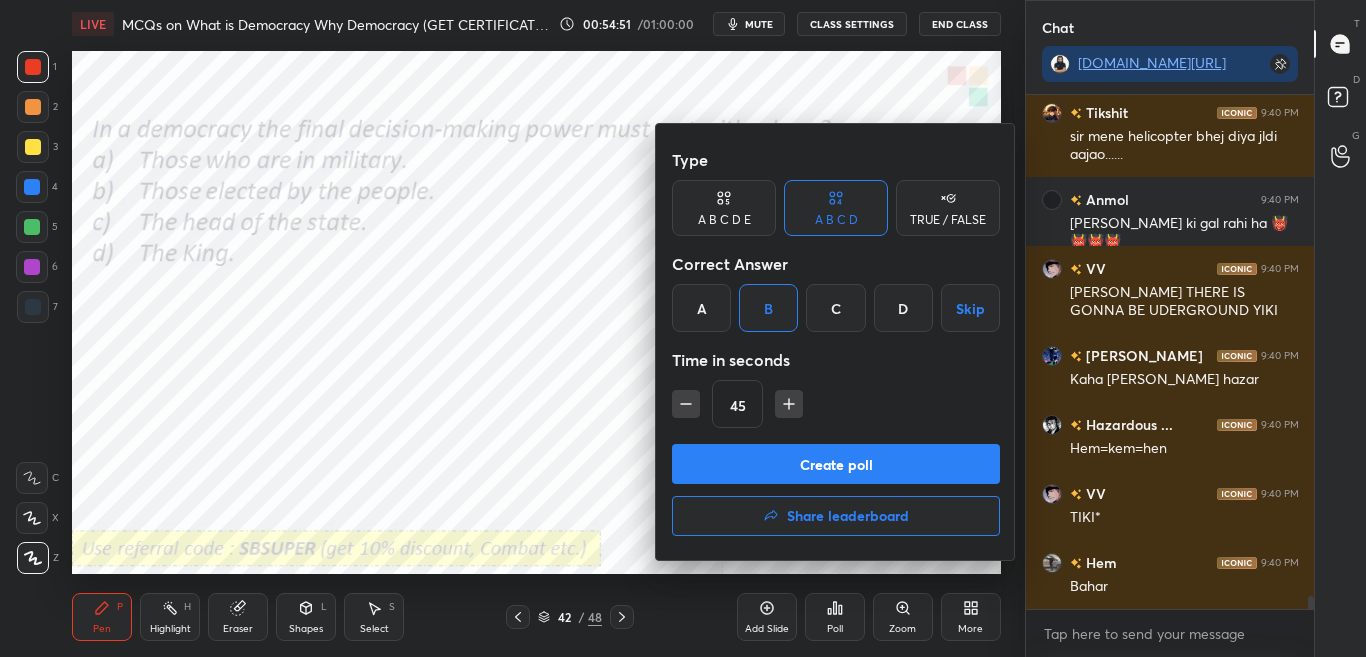 click on "Create poll" at bounding box center [836, 464] 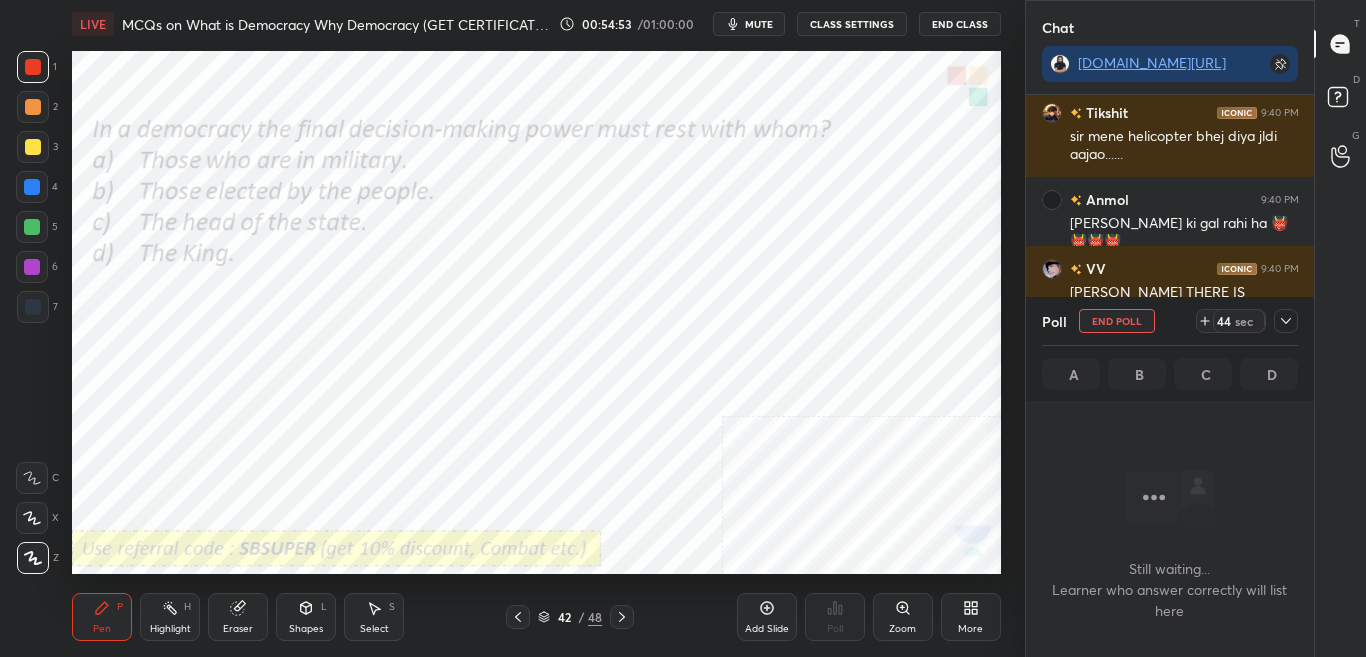 click 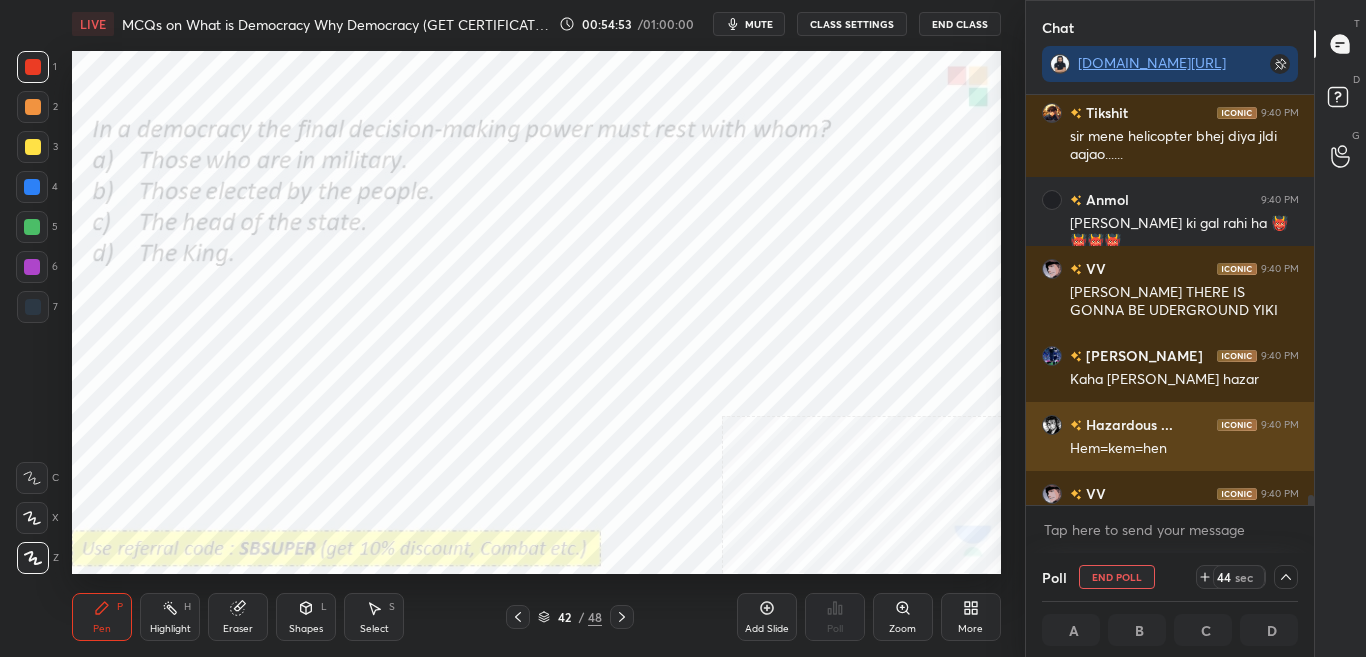 scroll, scrollTop: 20362, scrollLeft: 0, axis: vertical 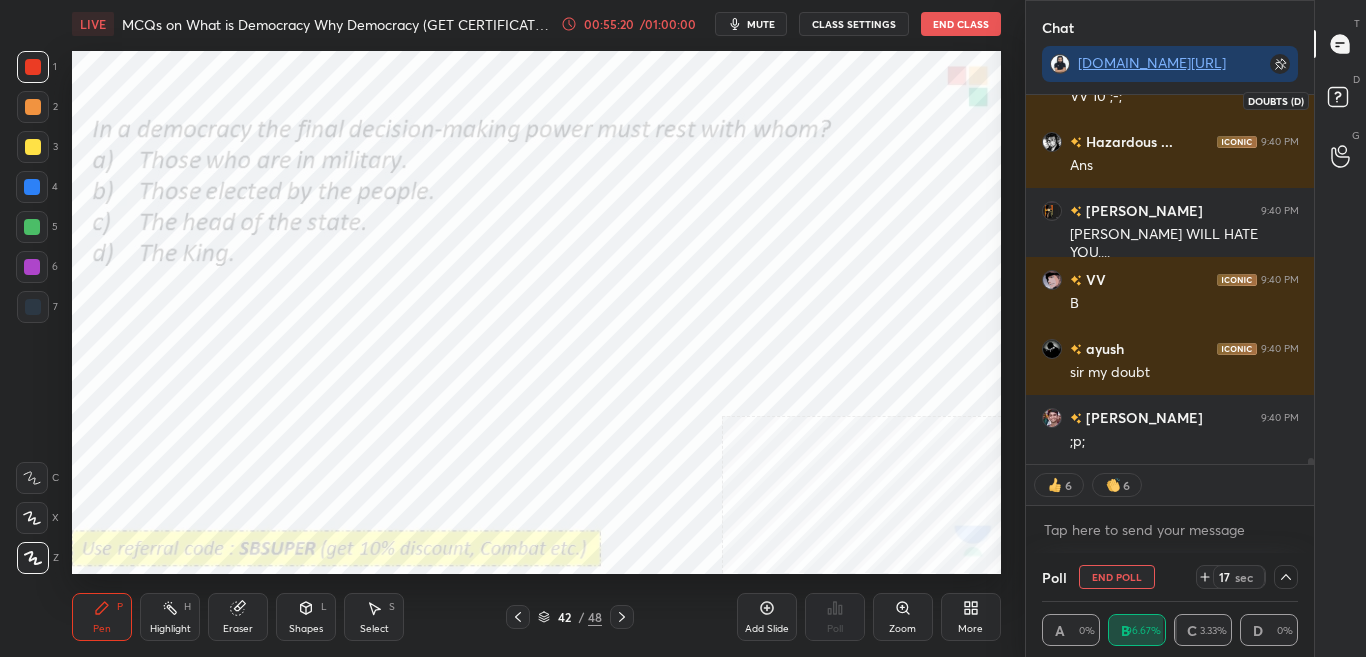click 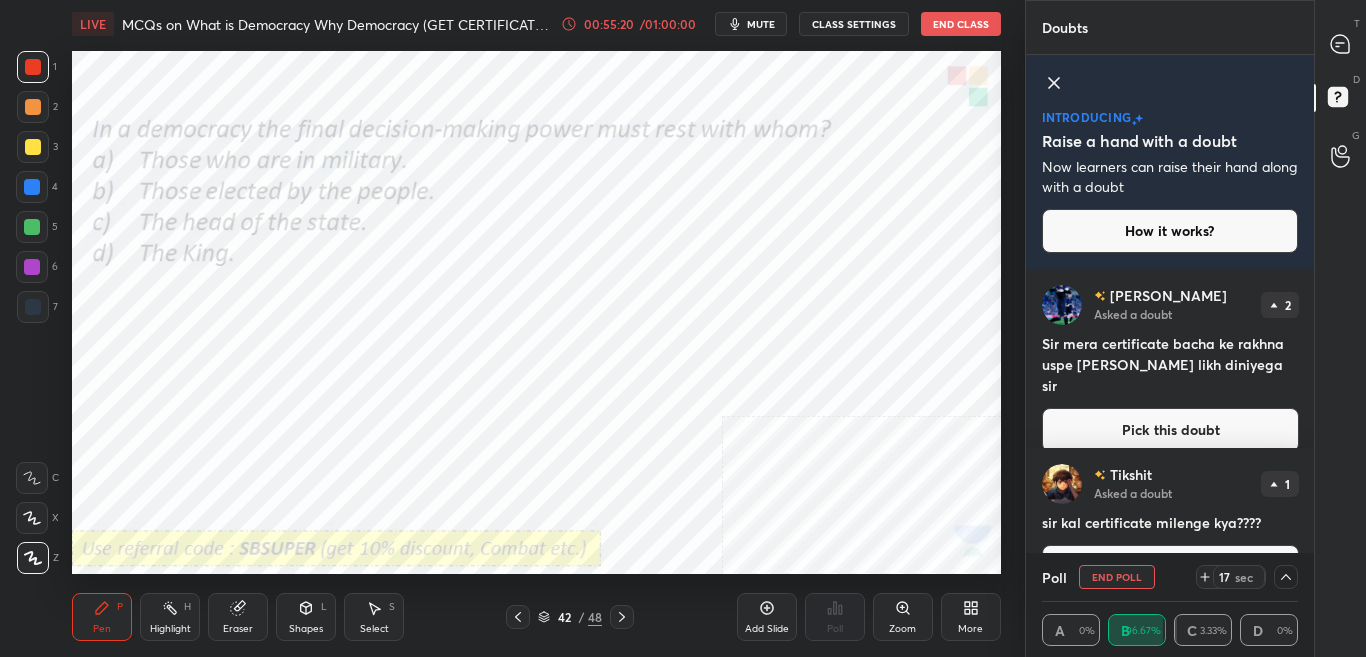 scroll, scrollTop: 7, scrollLeft: 7, axis: both 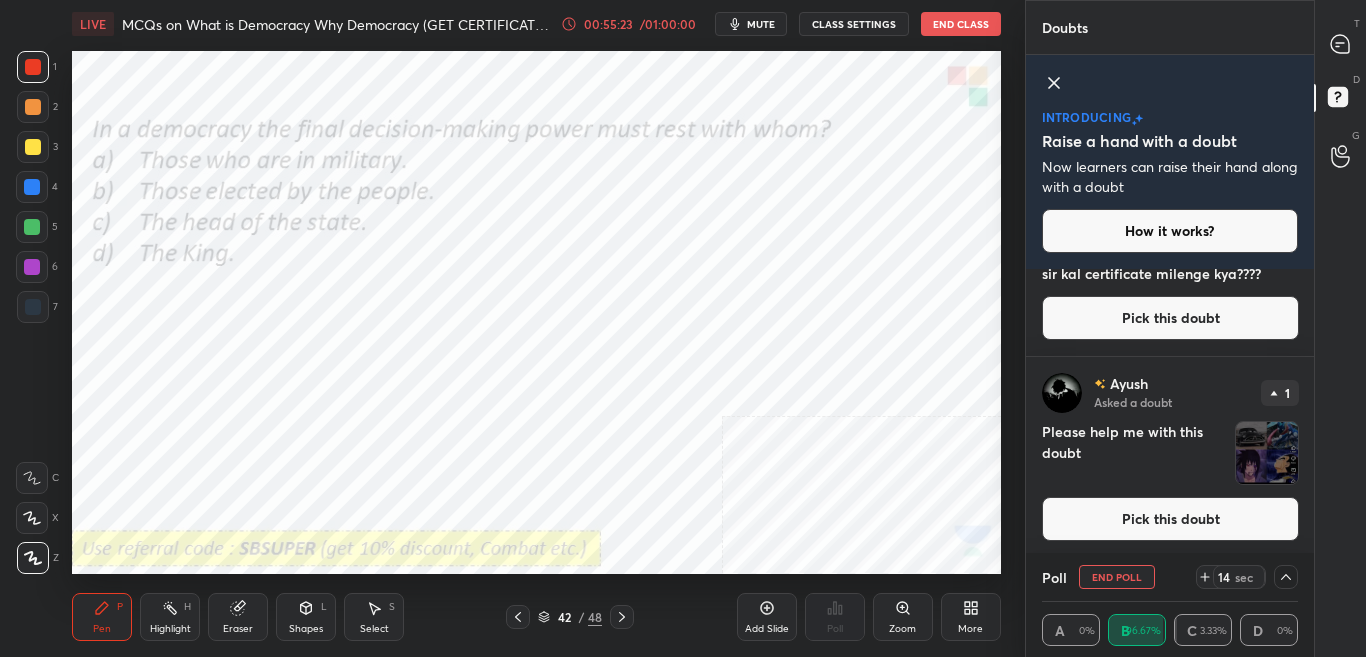 click on "Pick this doubt" at bounding box center (1170, 519) 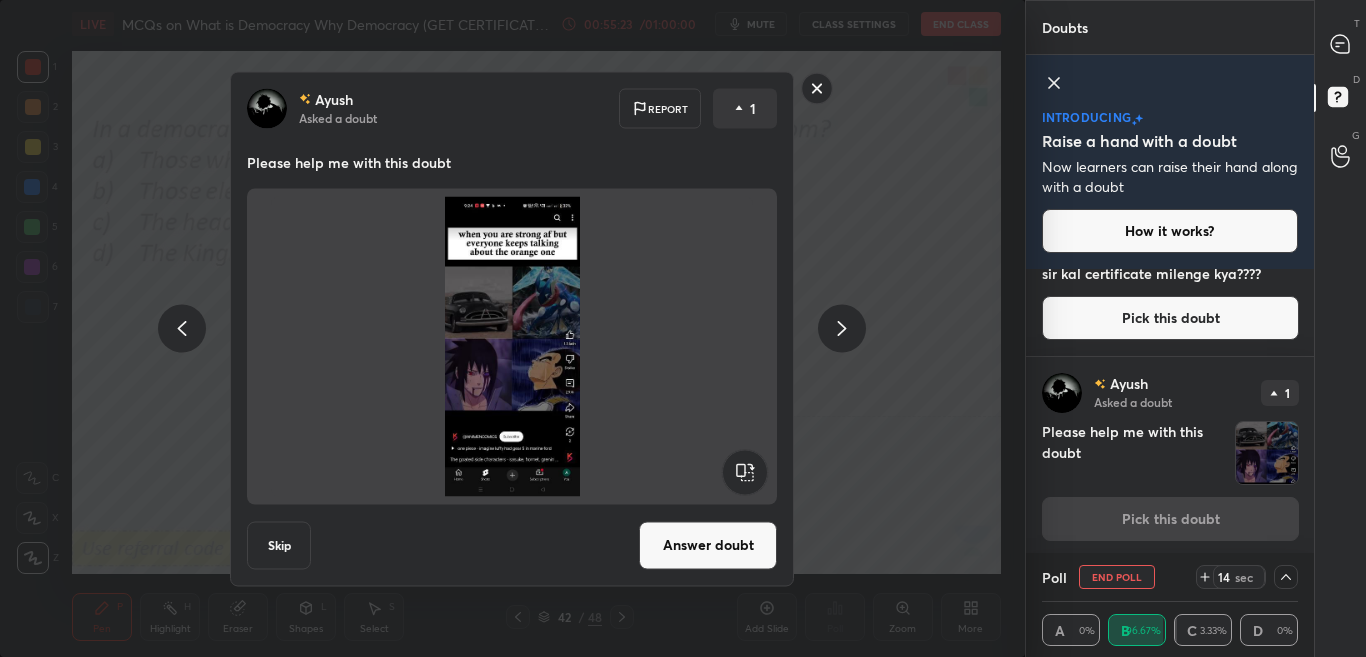 scroll, scrollTop: 254, scrollLeft: 0, axis: vertical 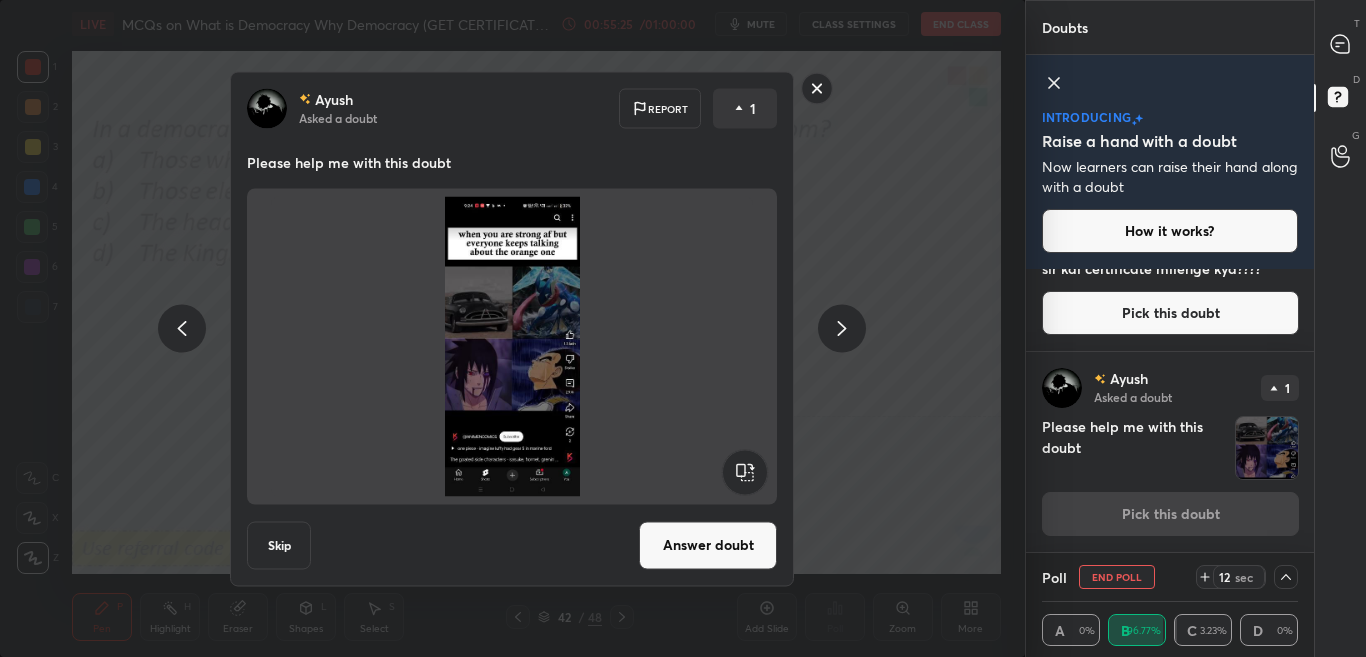 click 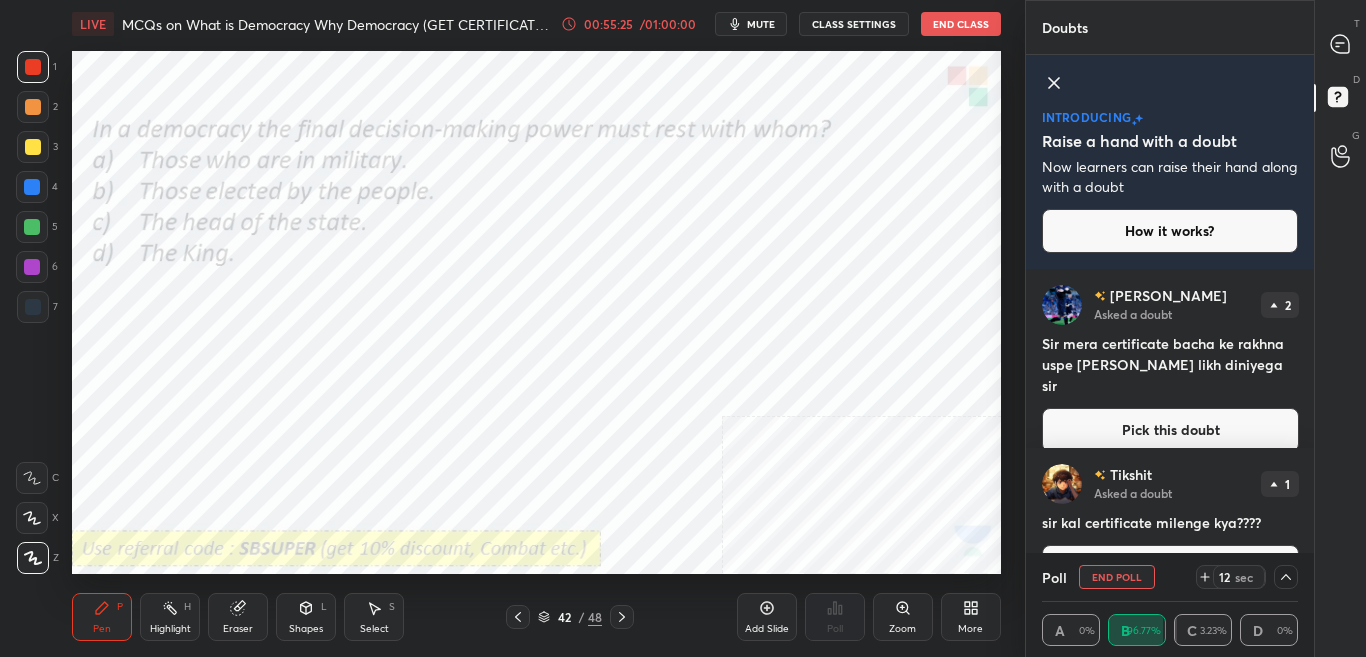 scroll, scrollTop: 1, scrollLeft: 0, axis: vertical 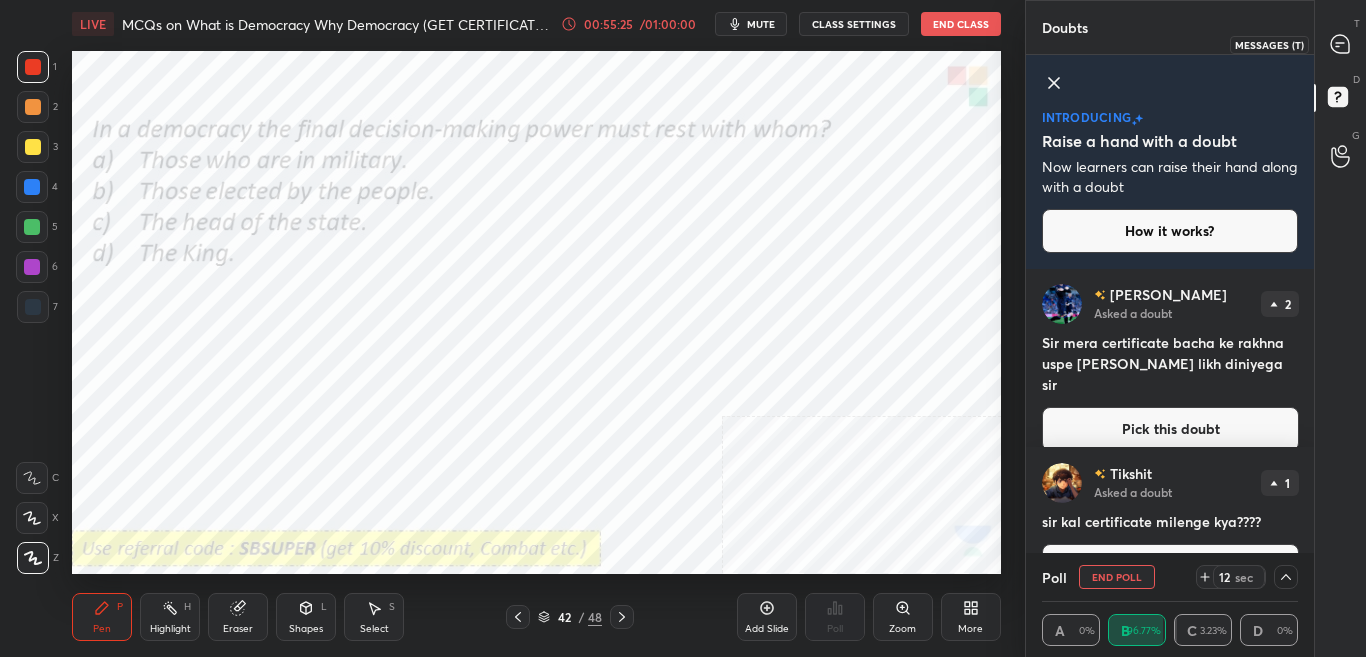 click at bounding box center [1341, 44] 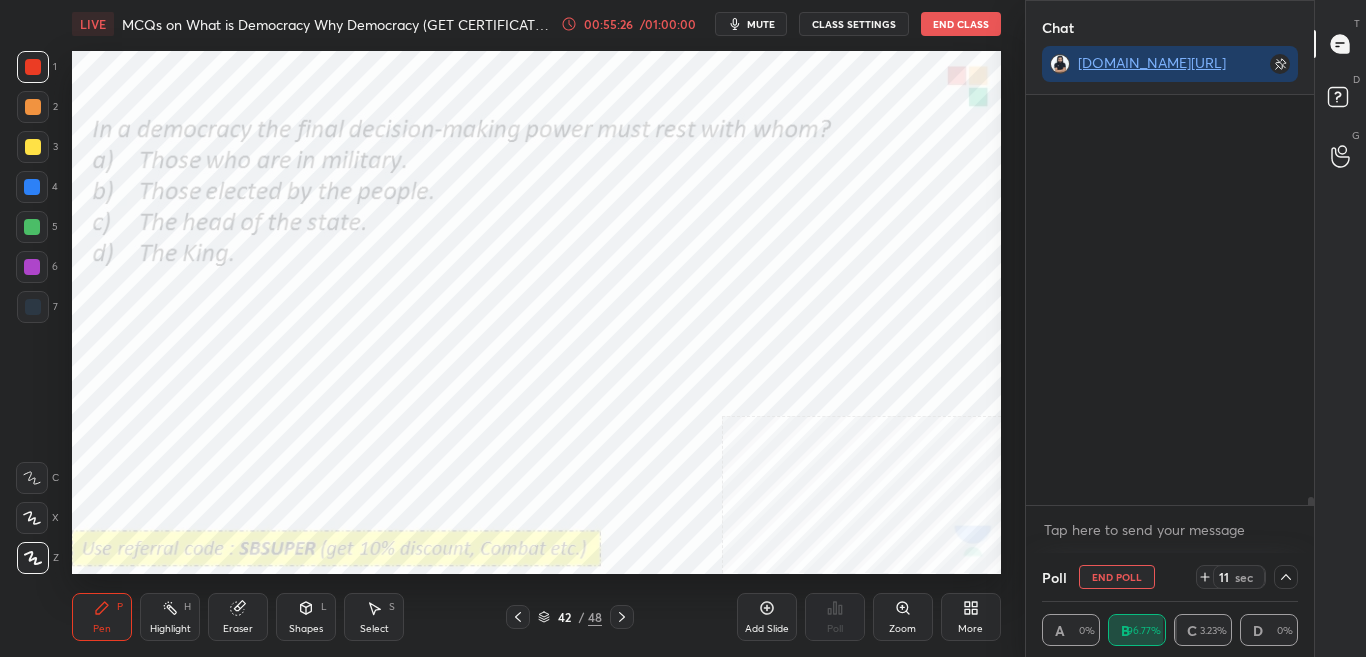 scroll, scrollTop: 238, scrollLeft: 282, axis: both 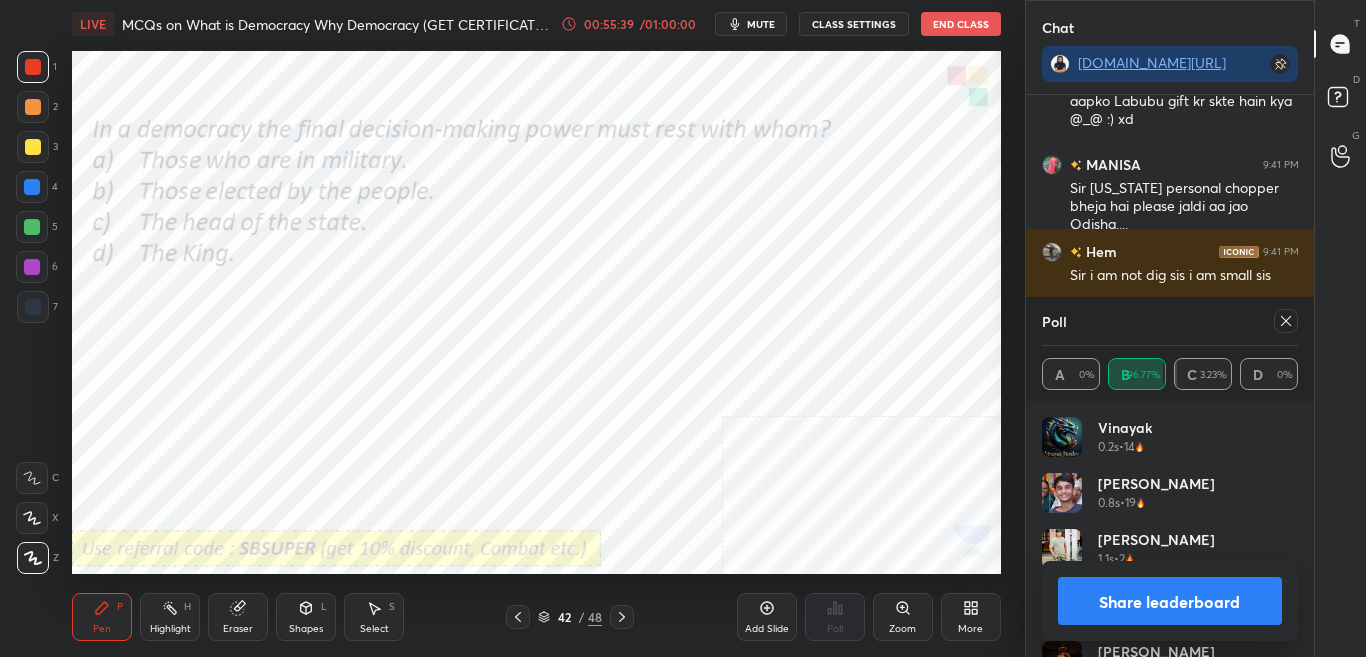 click on "Poll" at bounding box center [1170, 321] 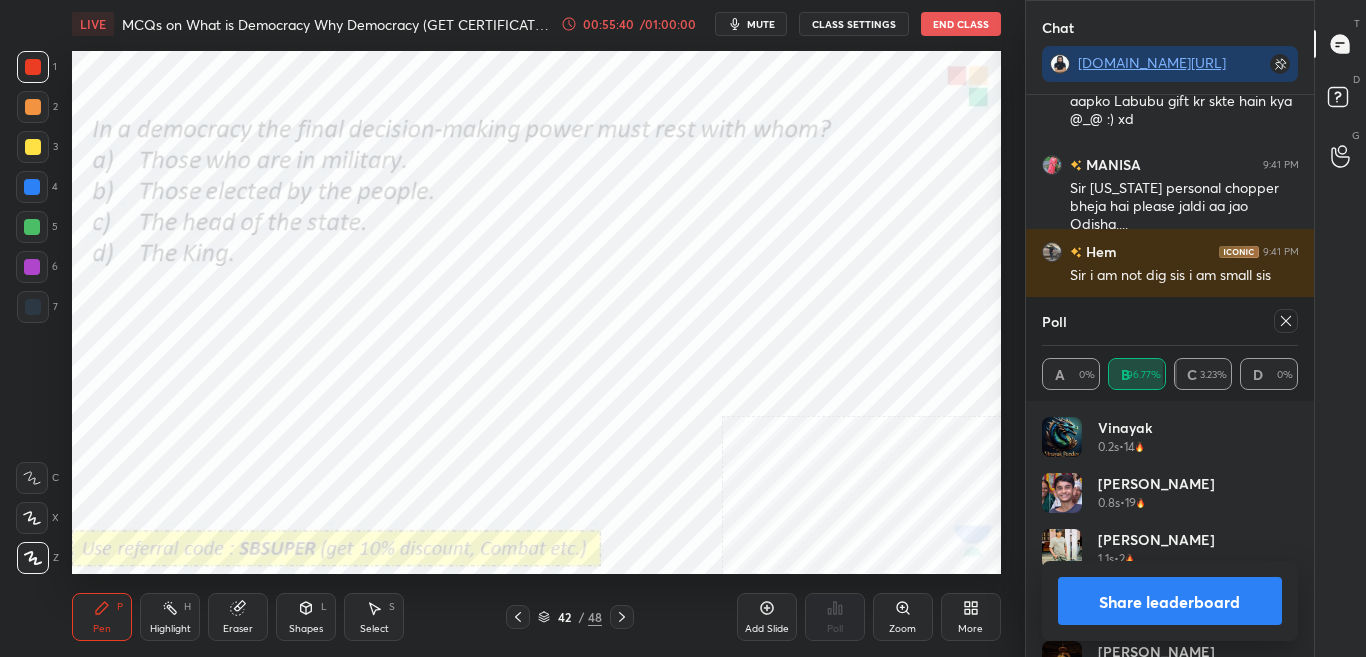 click at bounding box center [1286, 321] 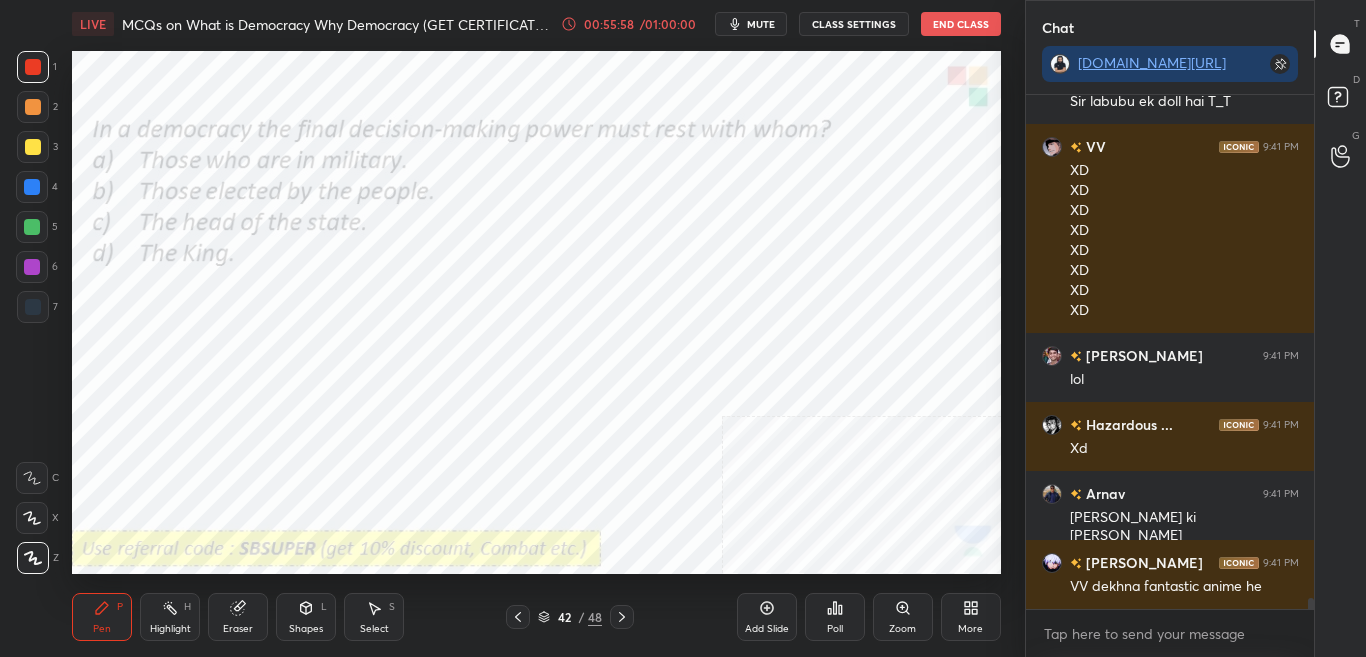 click 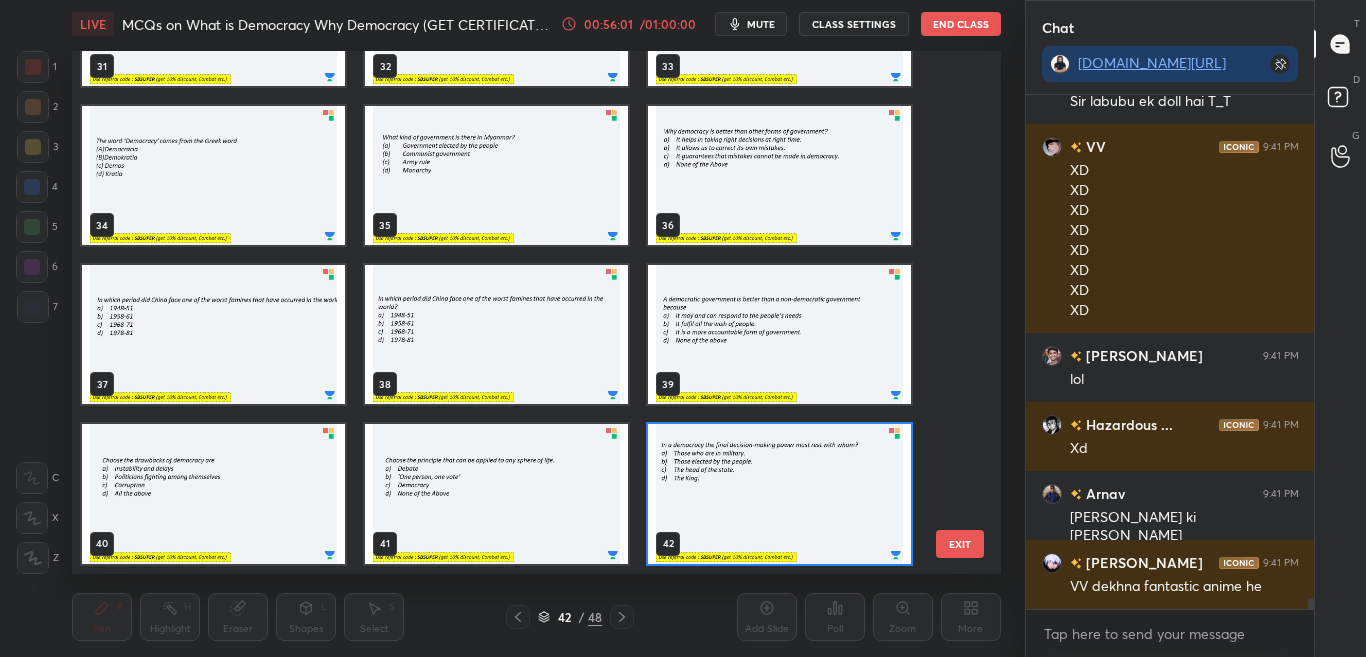 click on "28 29 30 31 32 33 34 35 36 37 38 39 40 41 42 EXIT" at bounding box center [536, 312] 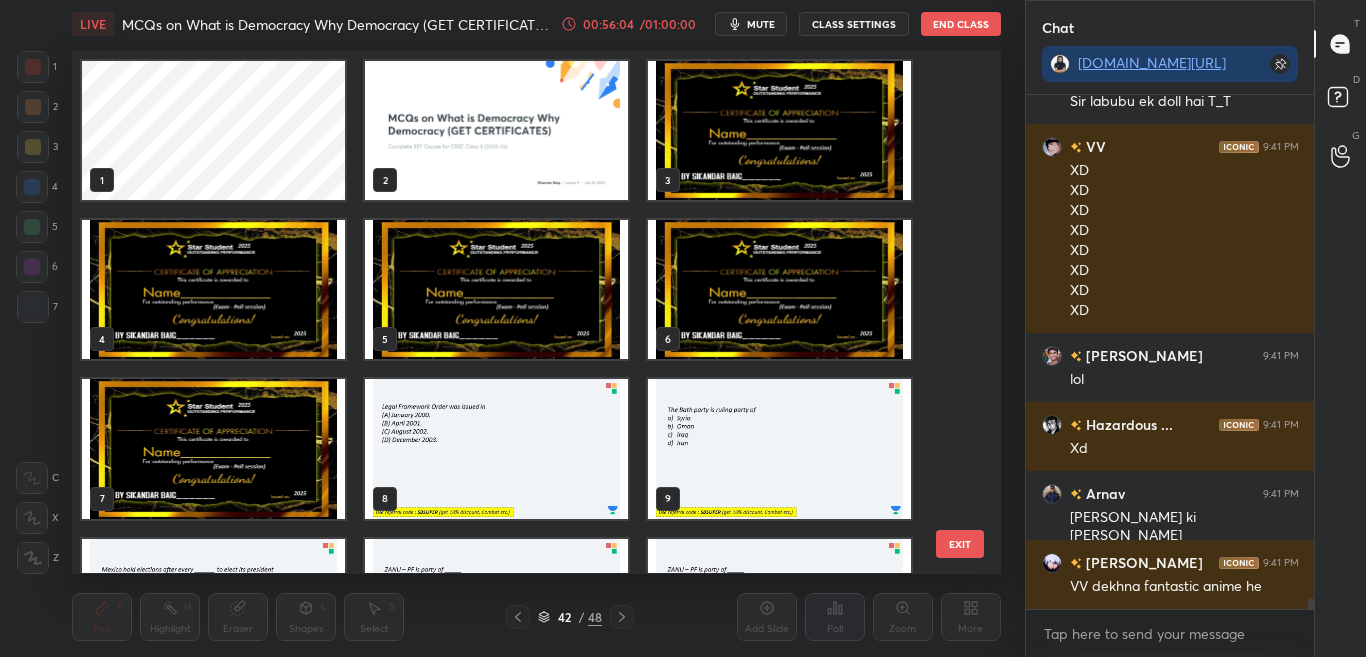 click at bounding box center (779, 130) 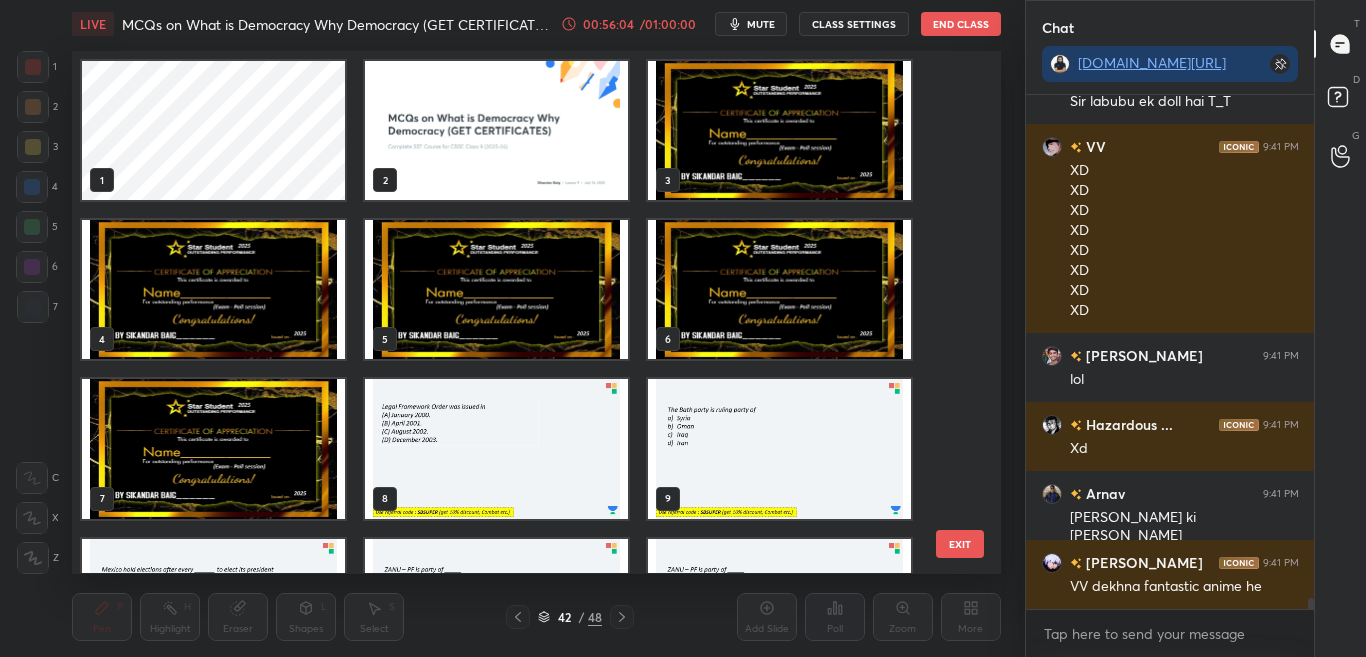click at bounding box center (779, 130) 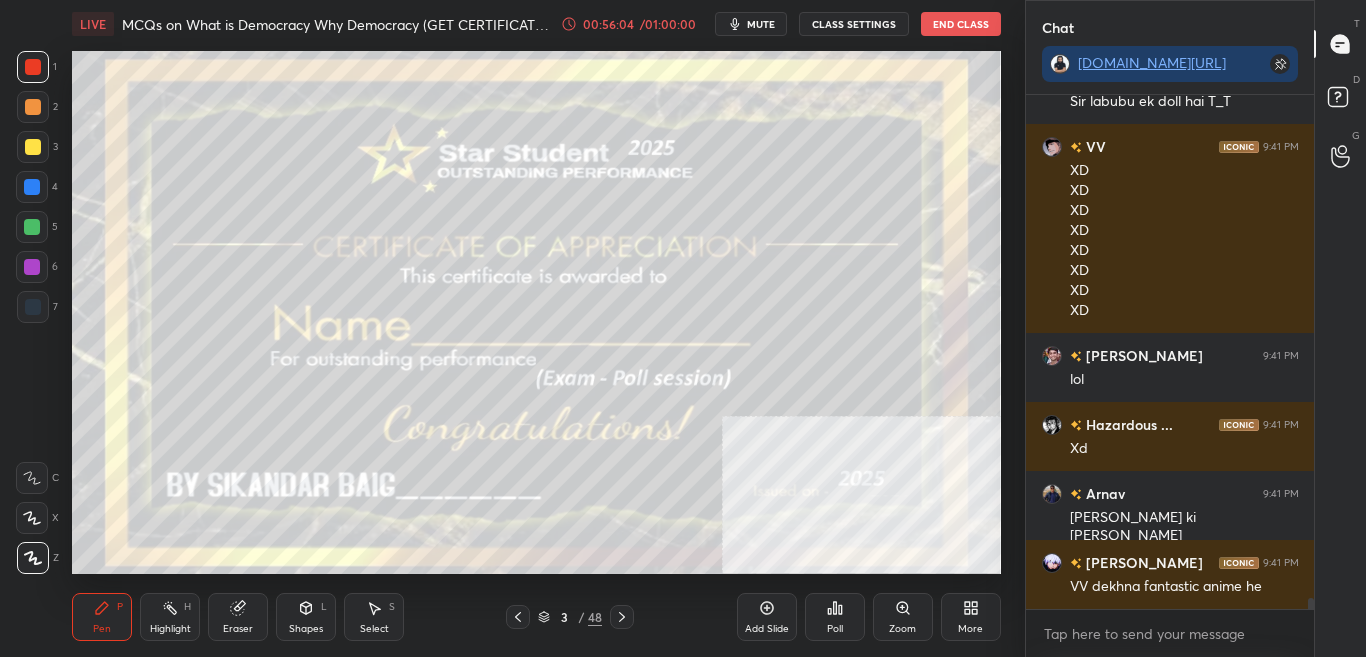click at bounding box center (779, 130) 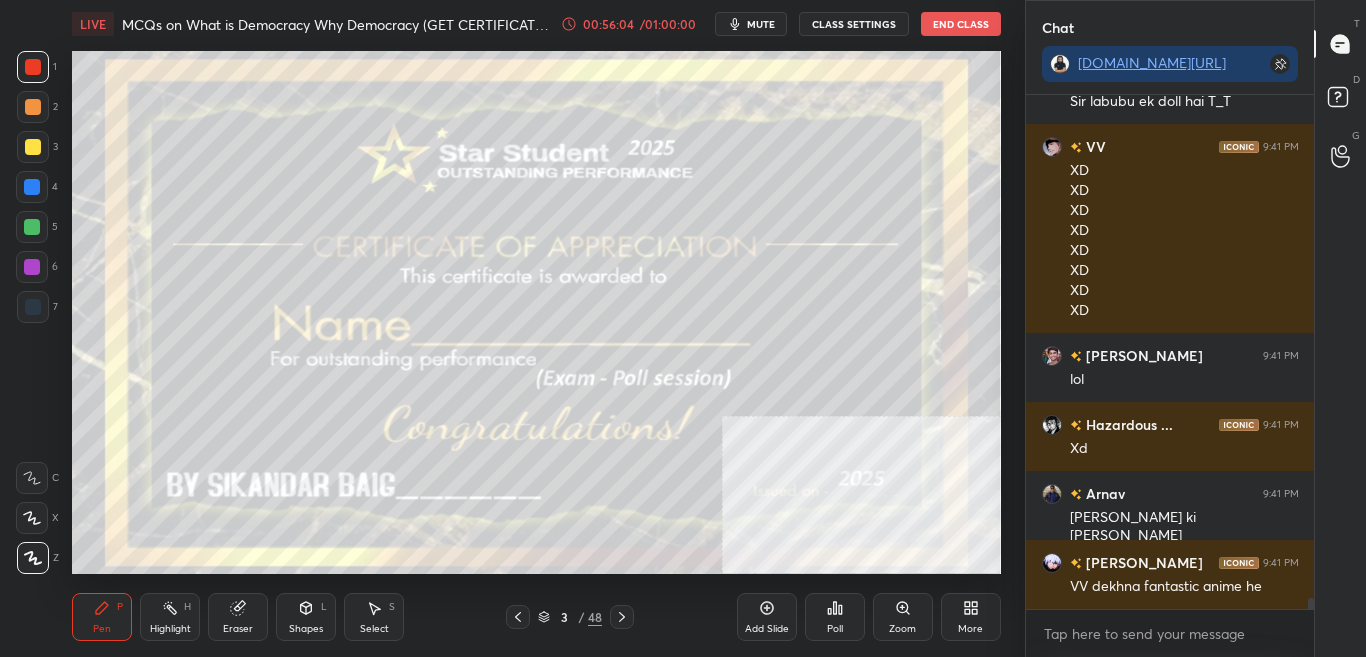 click at bounding box center (779, 130) 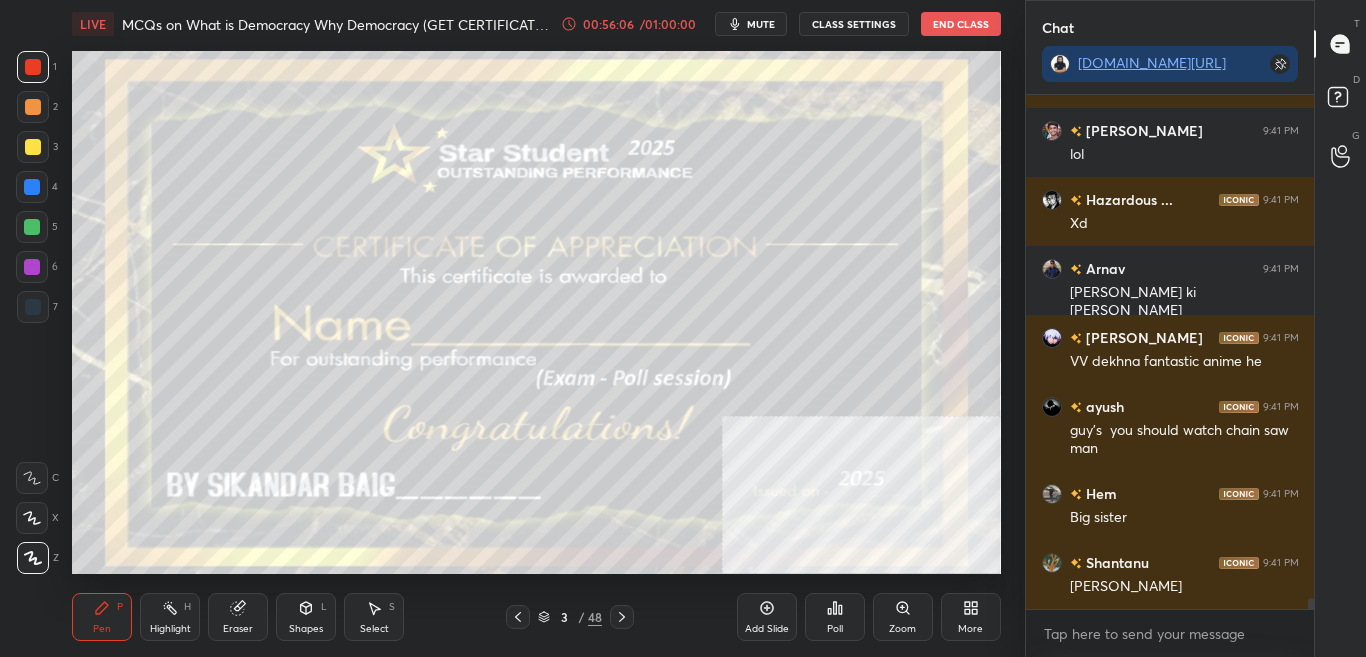 click on "Poll" at bounding box center [835, 629] 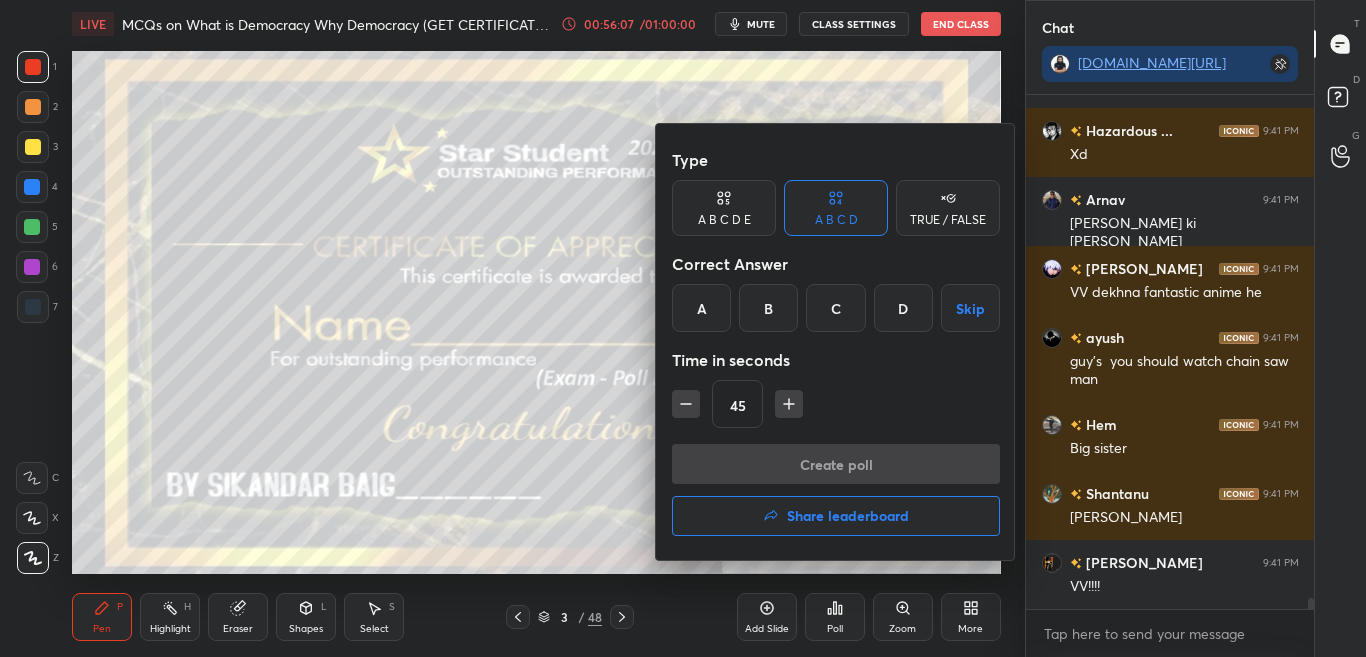 click on "Share leaderboard" at bounding box center [836, 516] 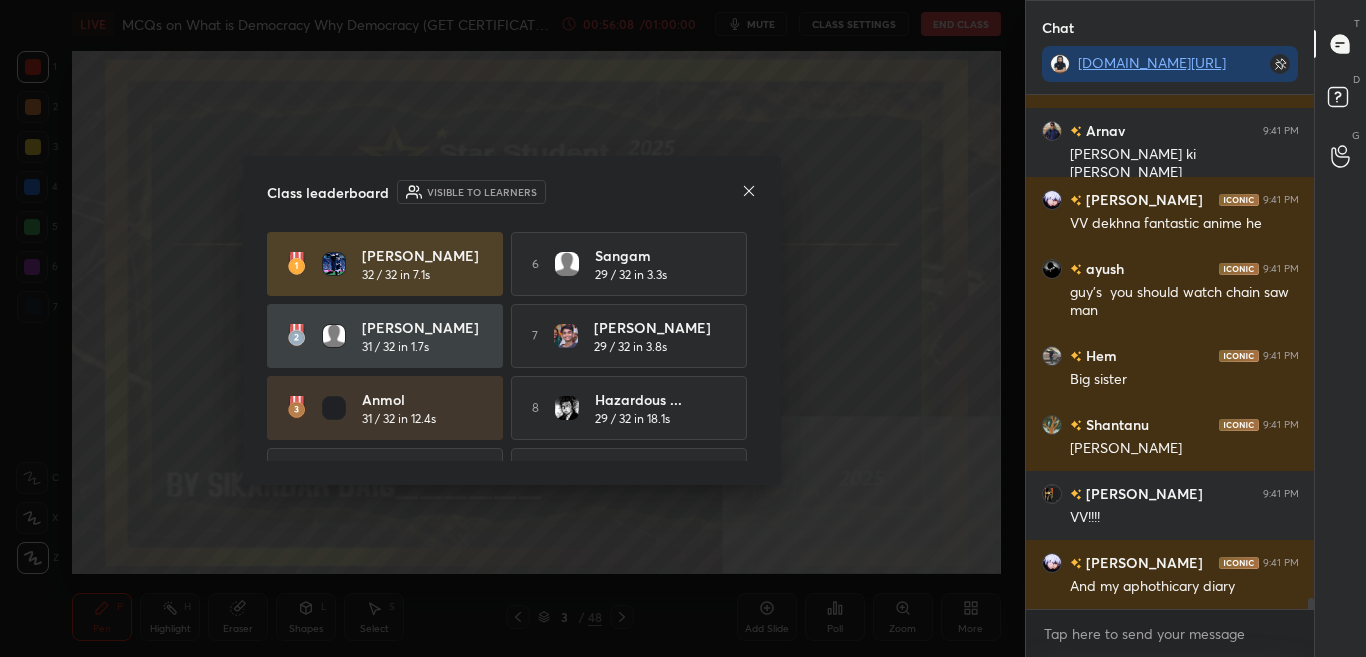 click 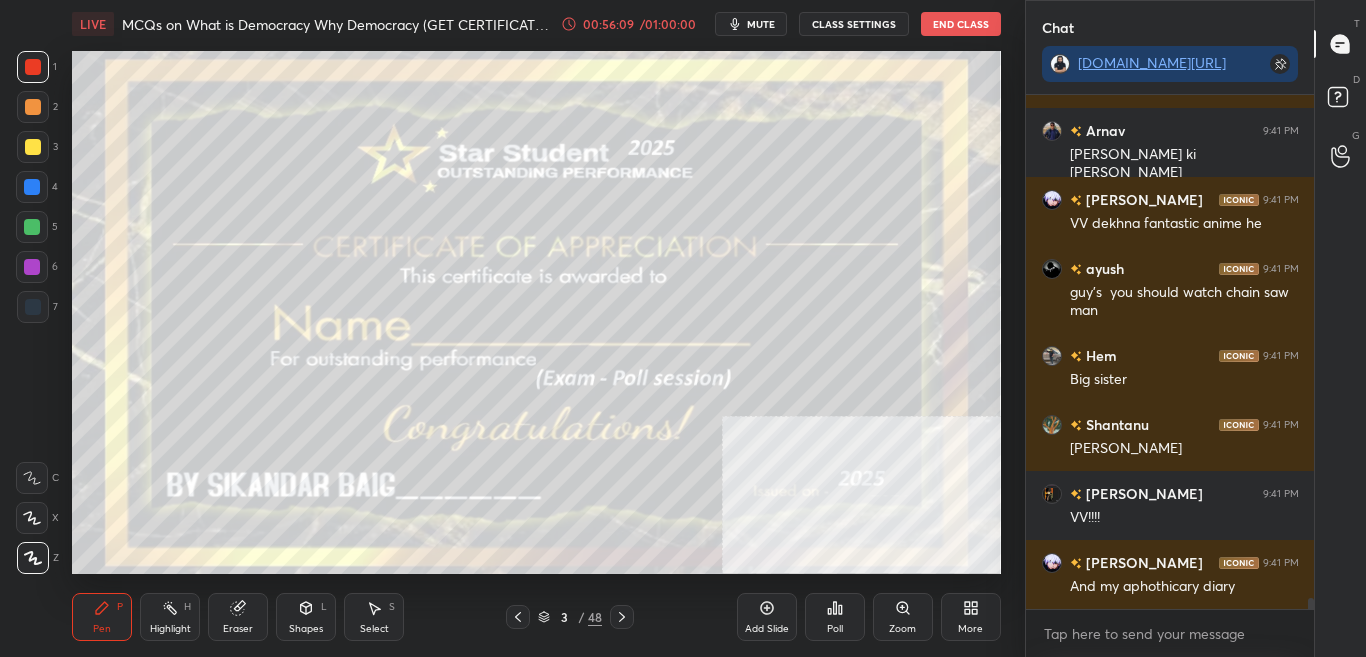 click at bounding box center [33, 147] 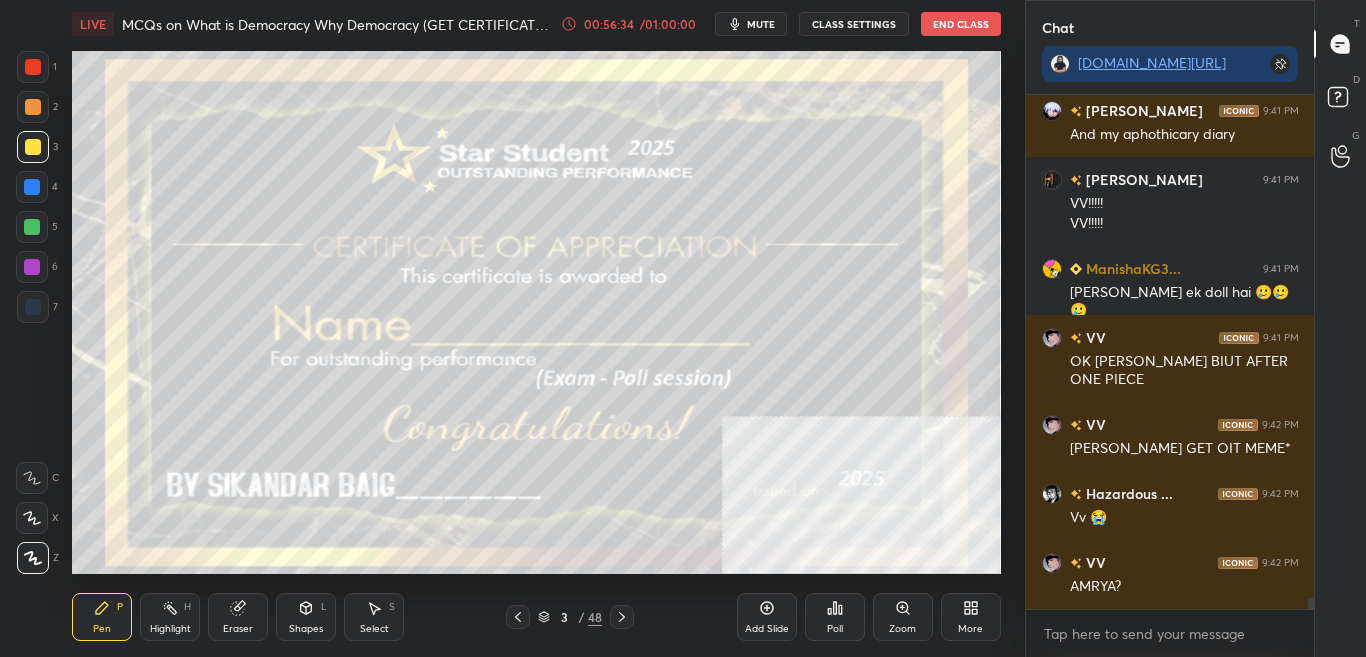 drag, startPoint x: 620, startPoint y: 616, endPoint x: 629, endPoint y: 608, distance: 12.0415945 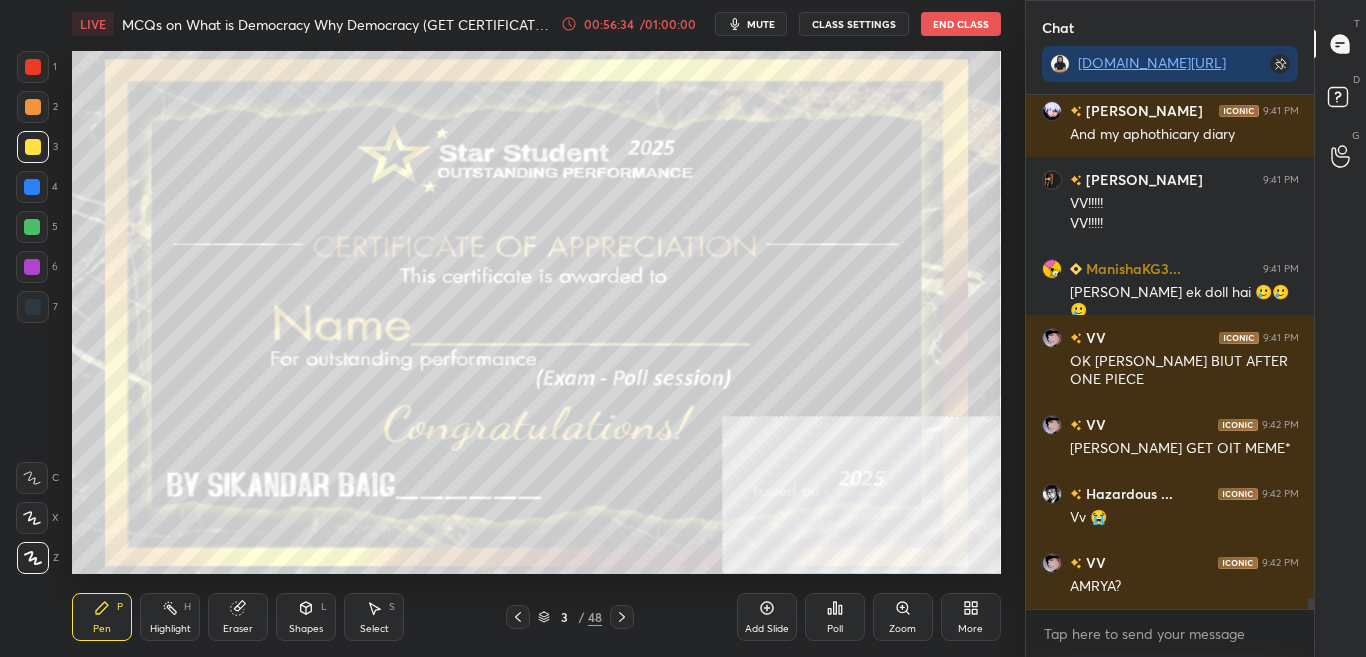 click 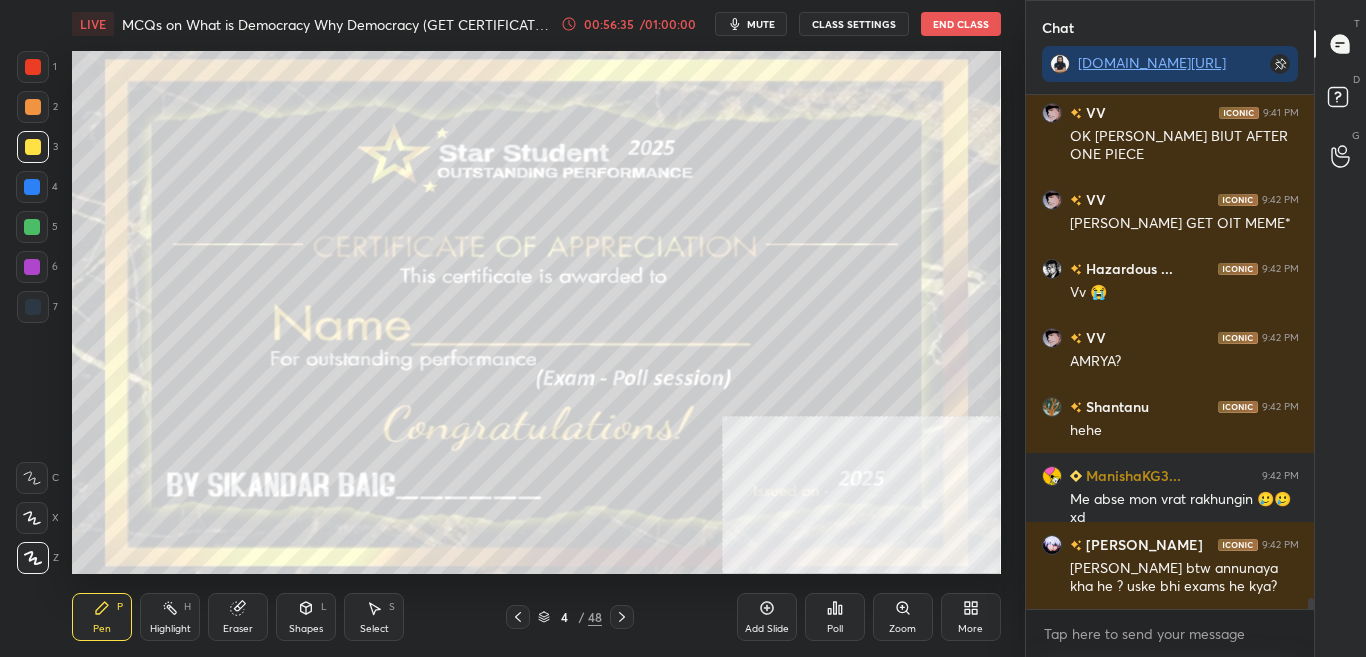 click on "Poll" at bounding box center (835, 629) 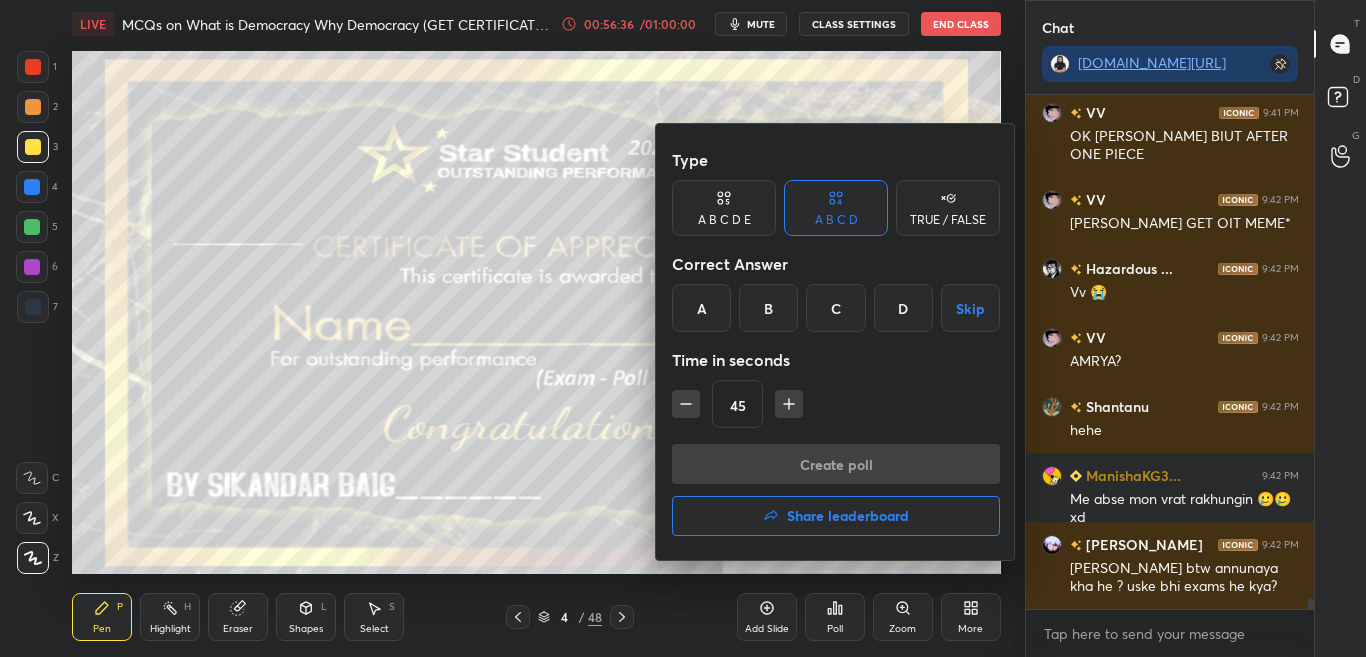 click on "Share leaderboard" at bounding box center [836, 516] 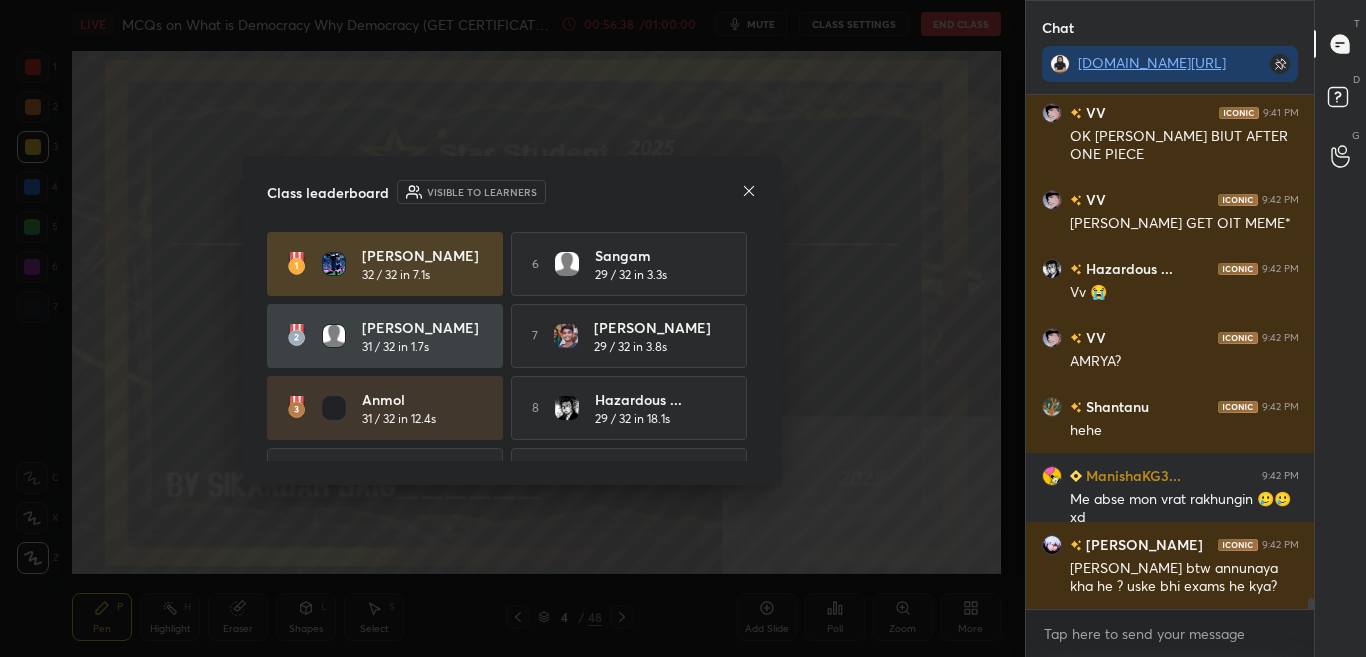 click 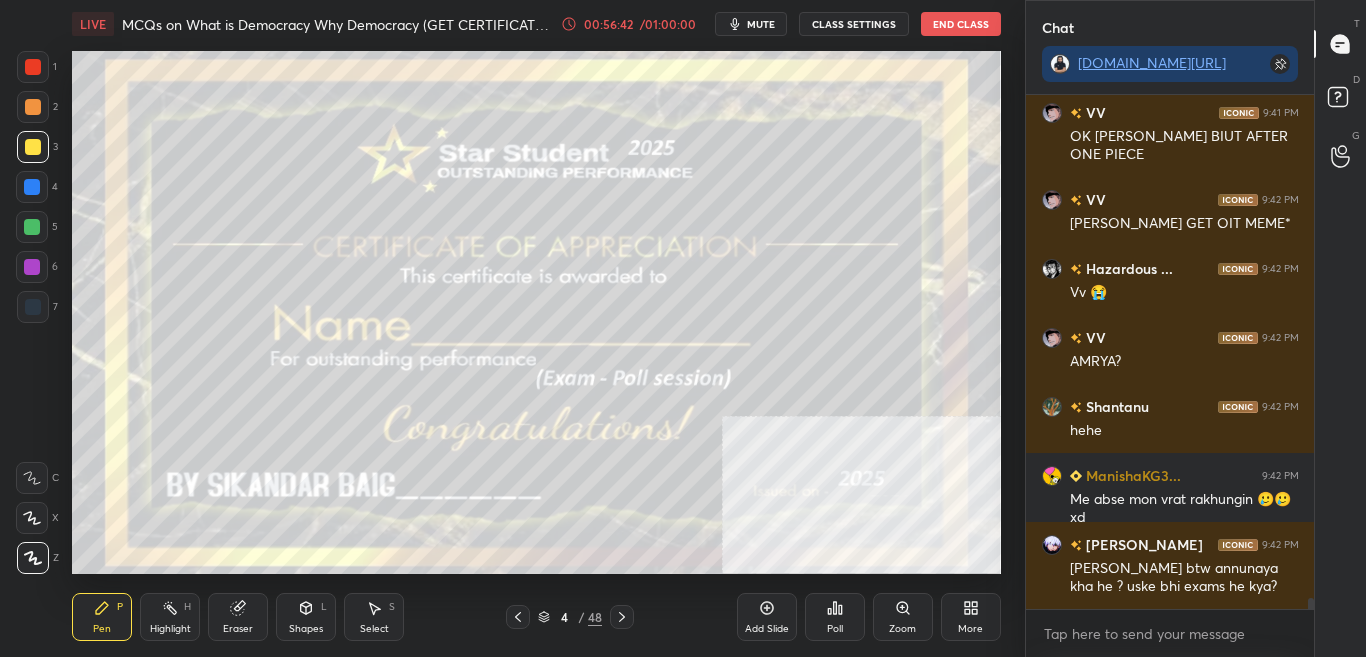 scroll, scrollTop: 23954, scrollLeft: 0, axis: vertical 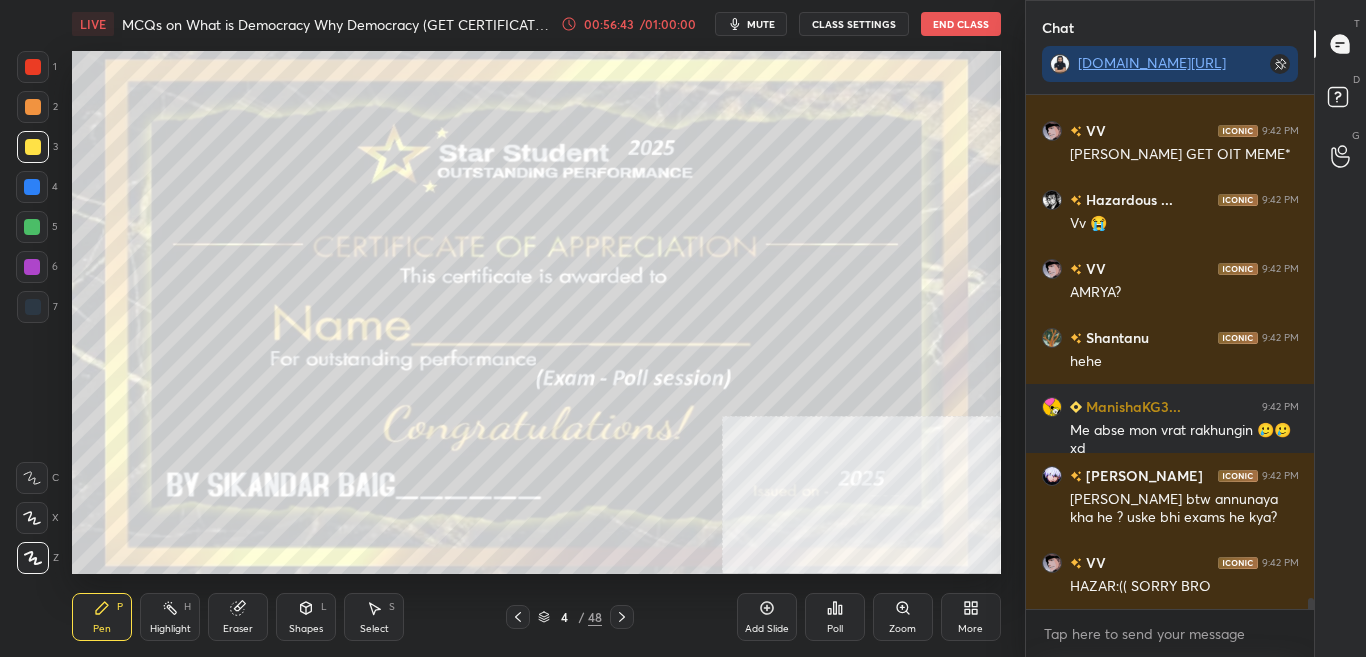 click on "Poll" at bounding box center (835, 617) 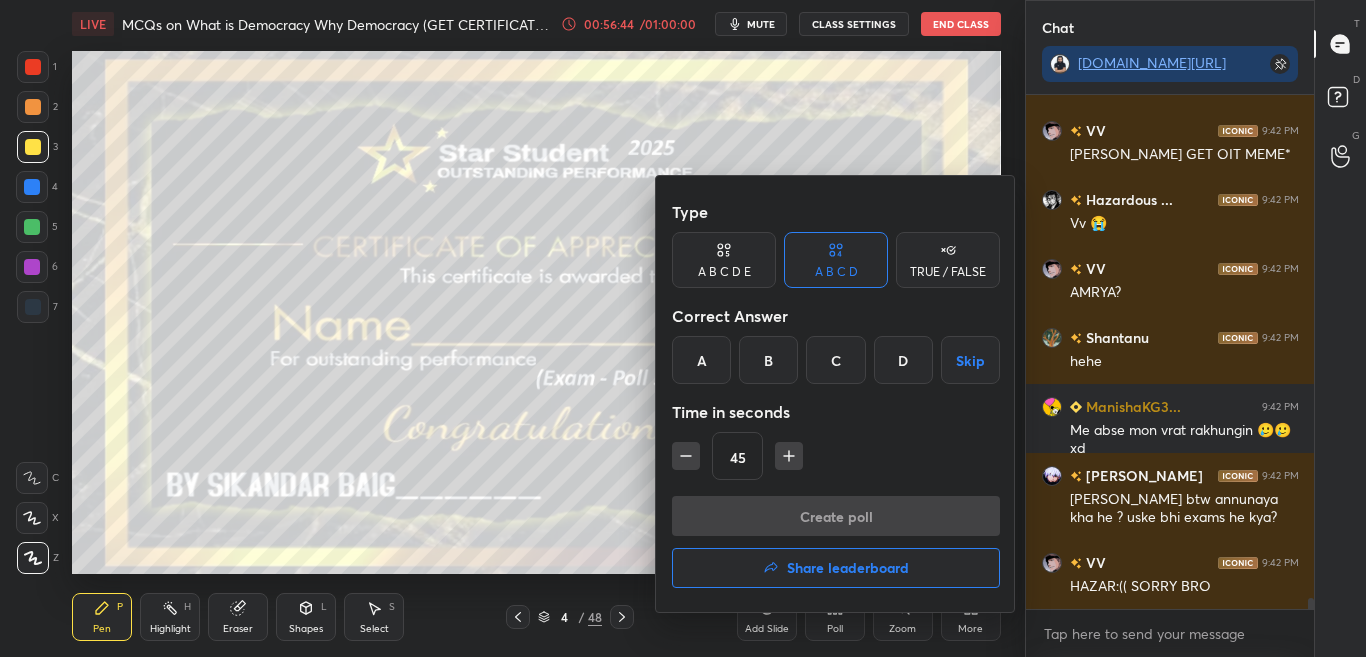 click on "Share leaderboard" at bounding box center (848, 568) 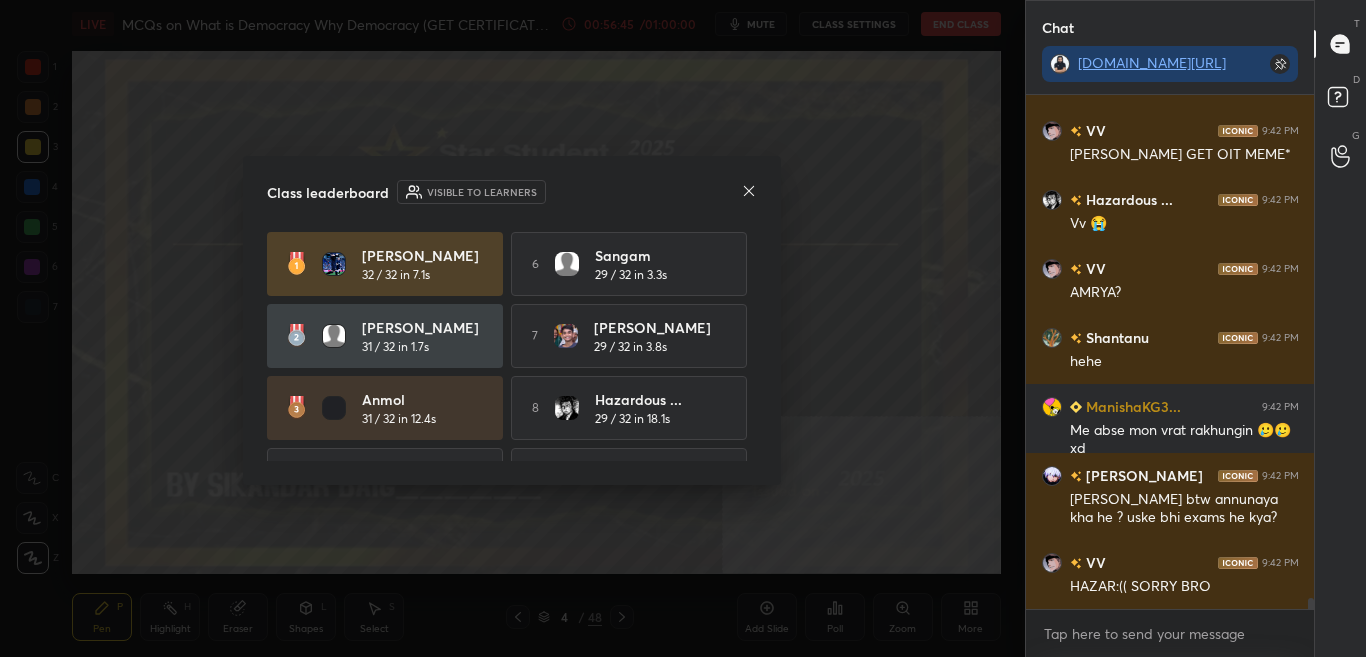 click 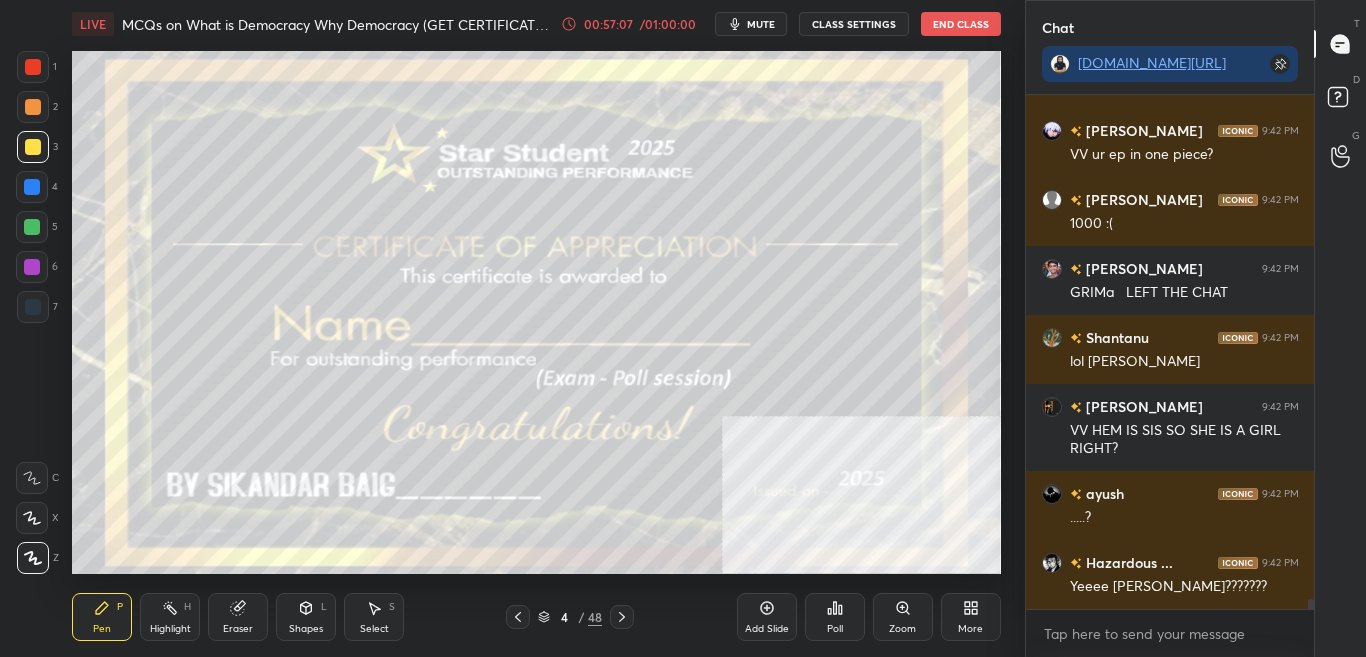 scroll, scrollTop: 24854, scrollLeft: 0, axis: vertical 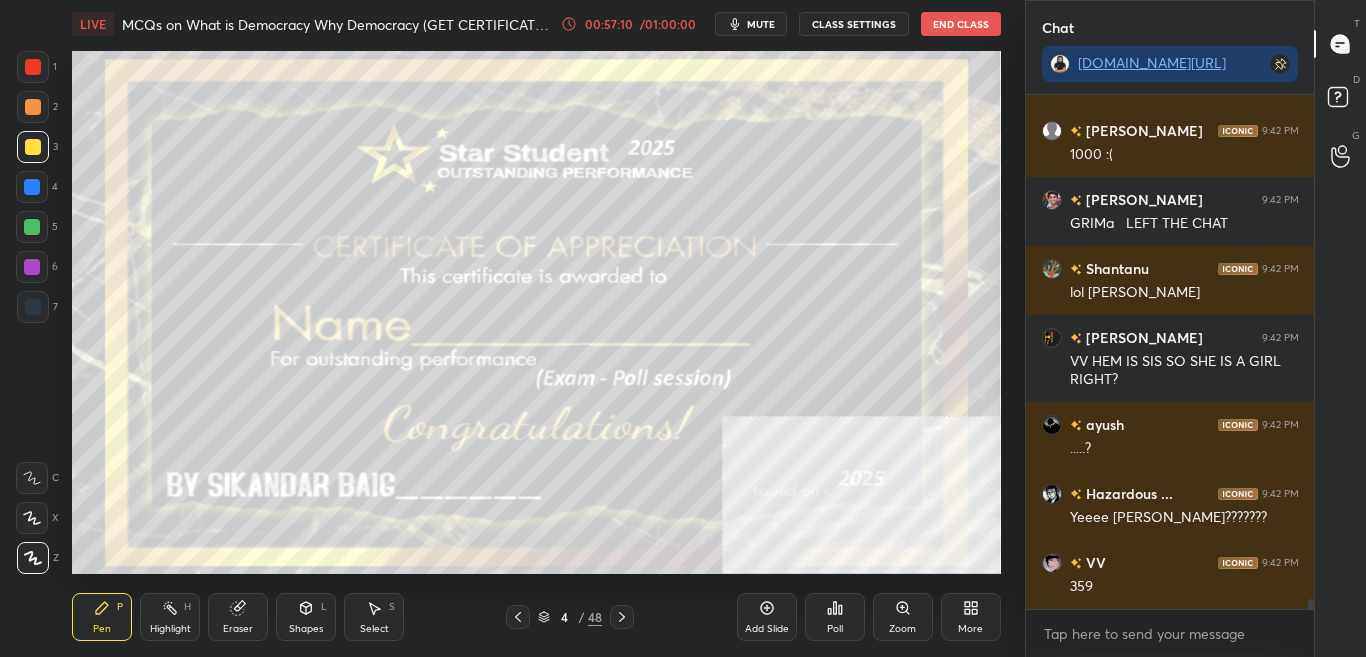 click 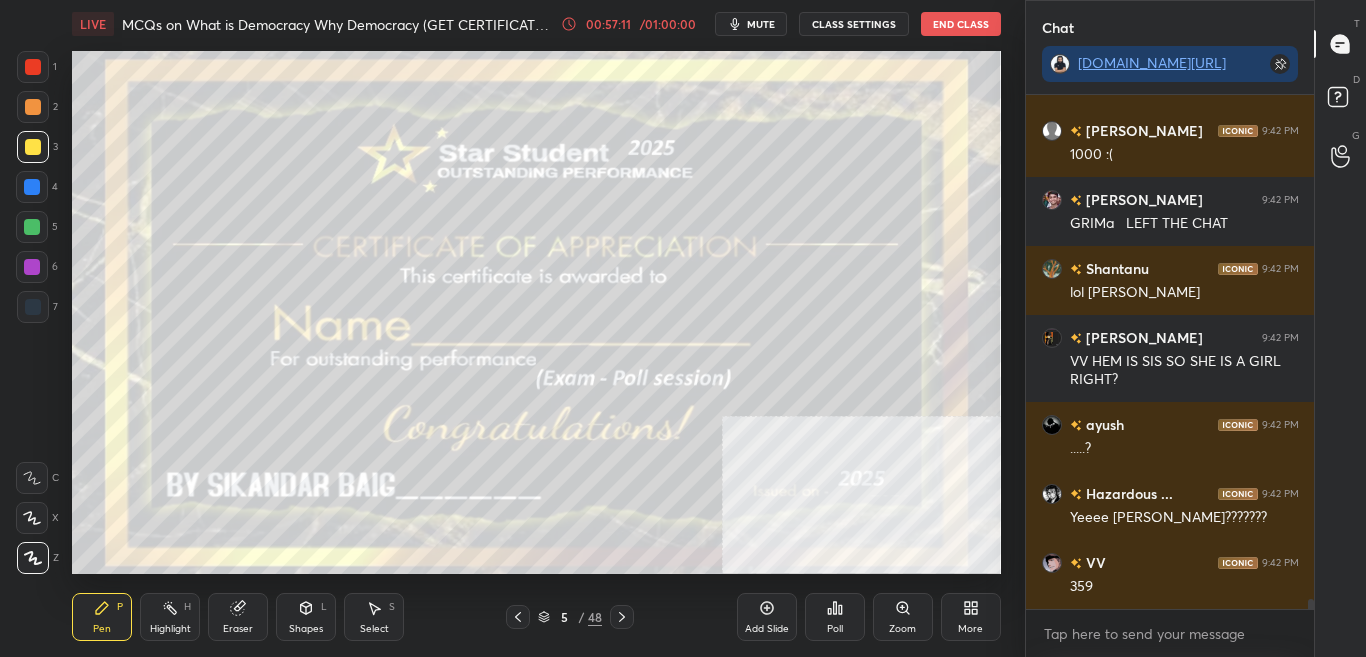 scroll, scrollTop: 24923, scrollLeft: 0, axis: vertical 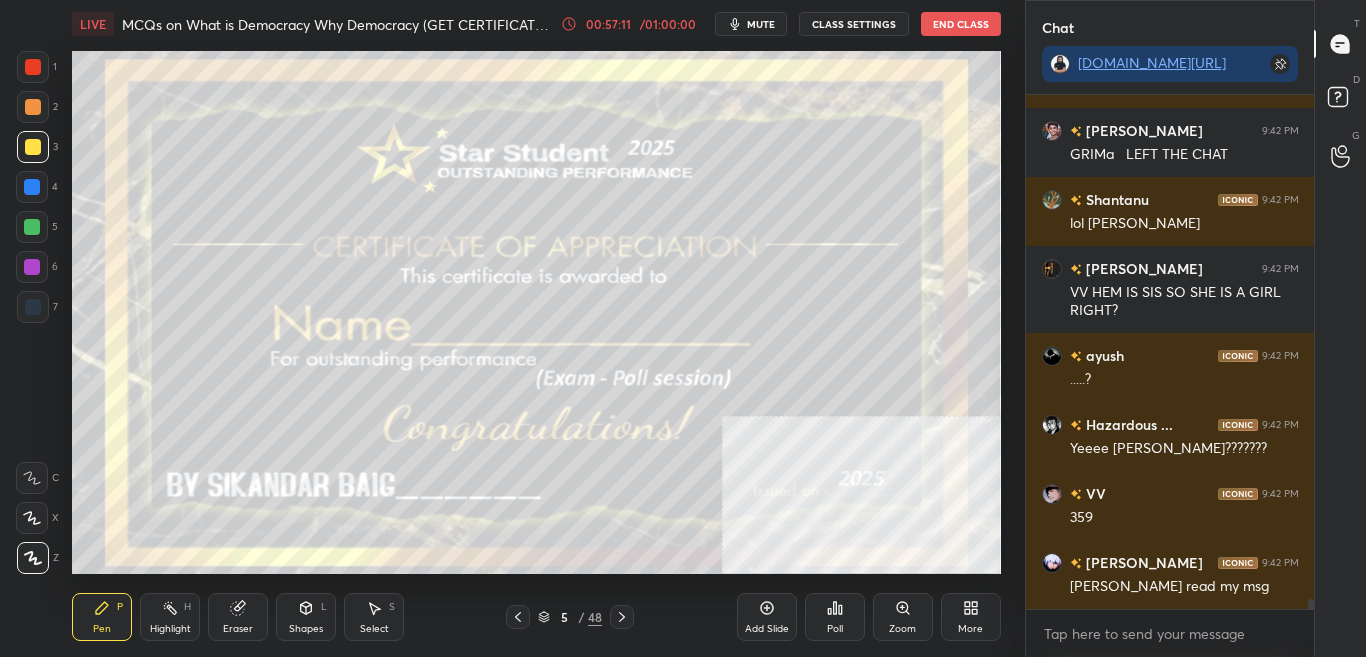 click on "Poll" at bounding box center [835, 617] 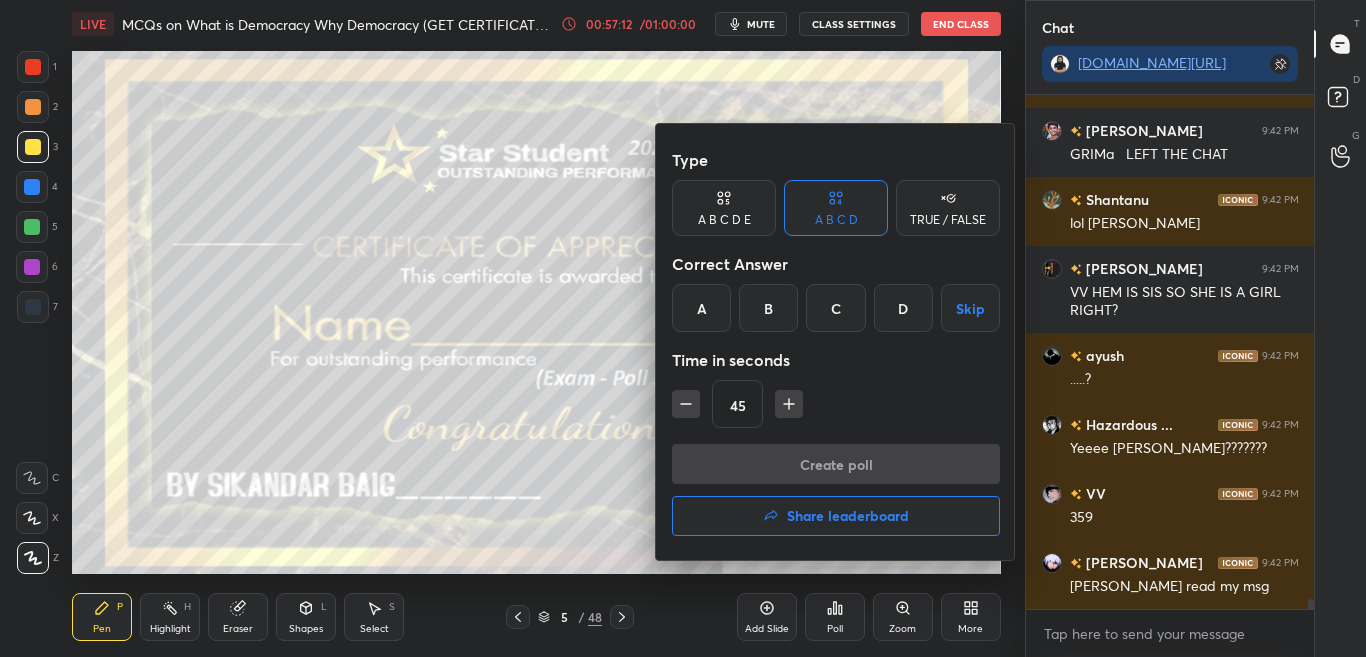 click on "Share leaderboard" at bounding box center (836, 516) 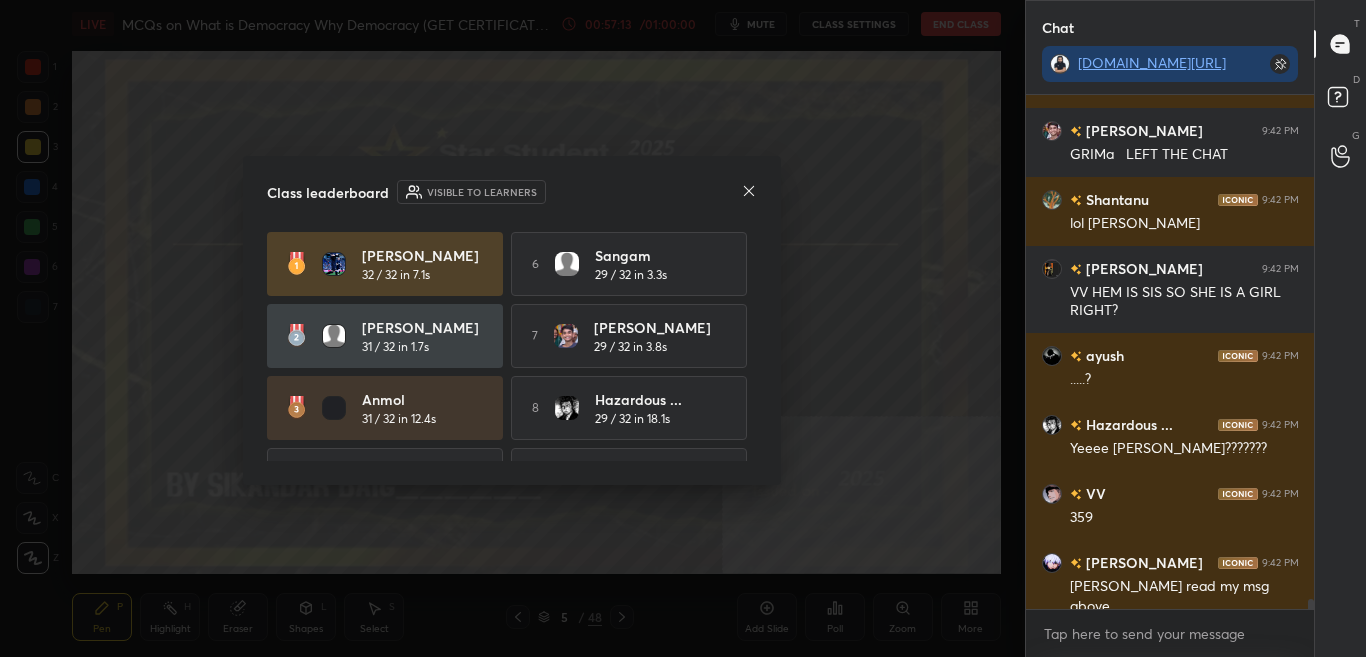 scroll, scrollTop: 24943, scrollLeft: 0, axis: vertical 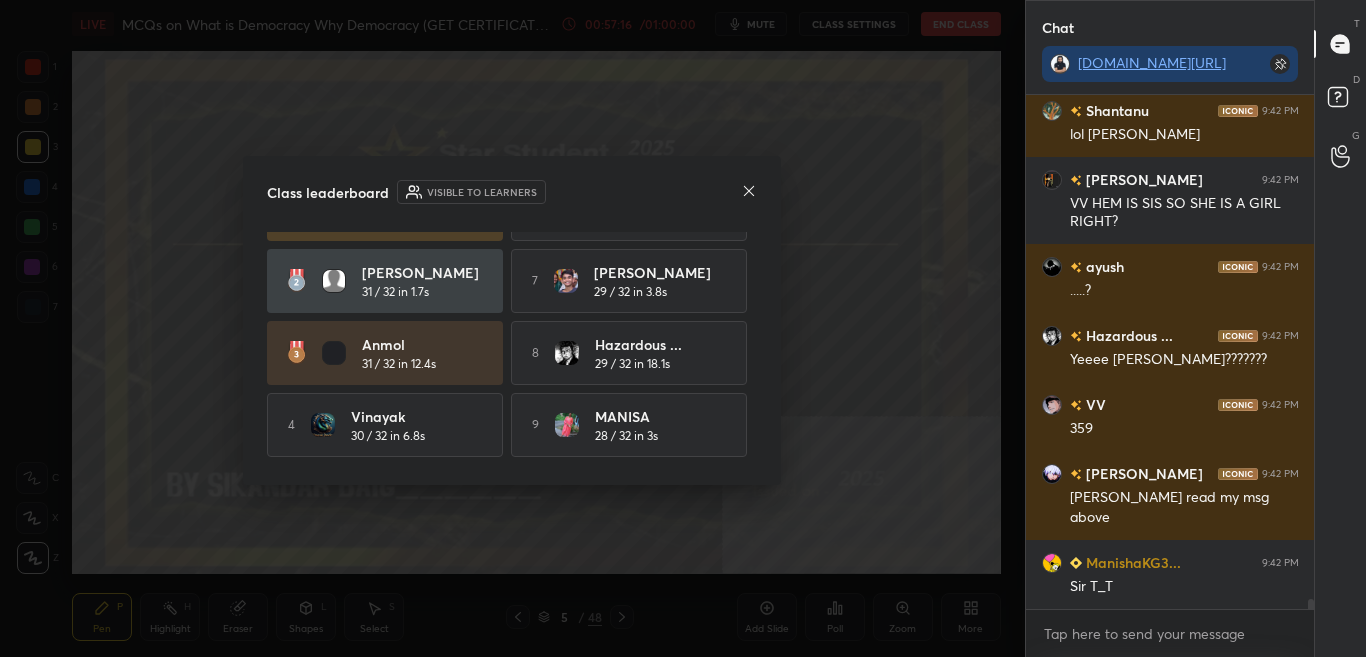 click 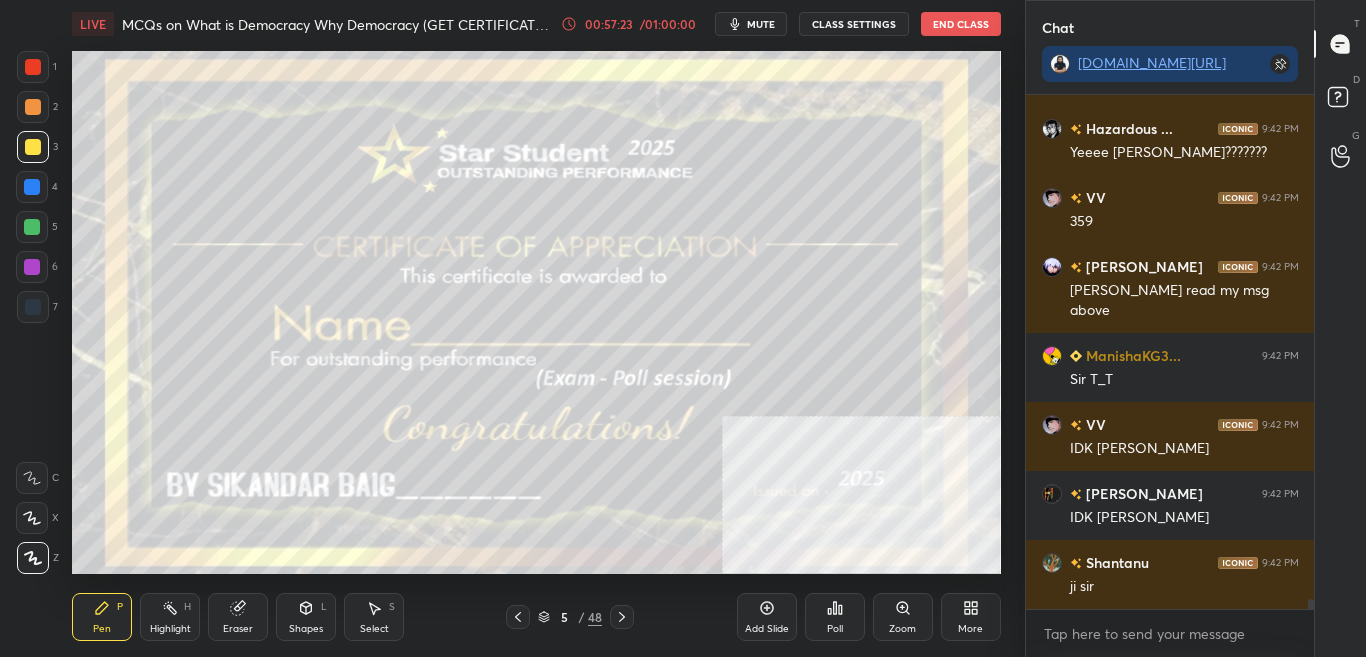 scroll, scrollTop: 25288, scrollLeft: 0, axis: vertical 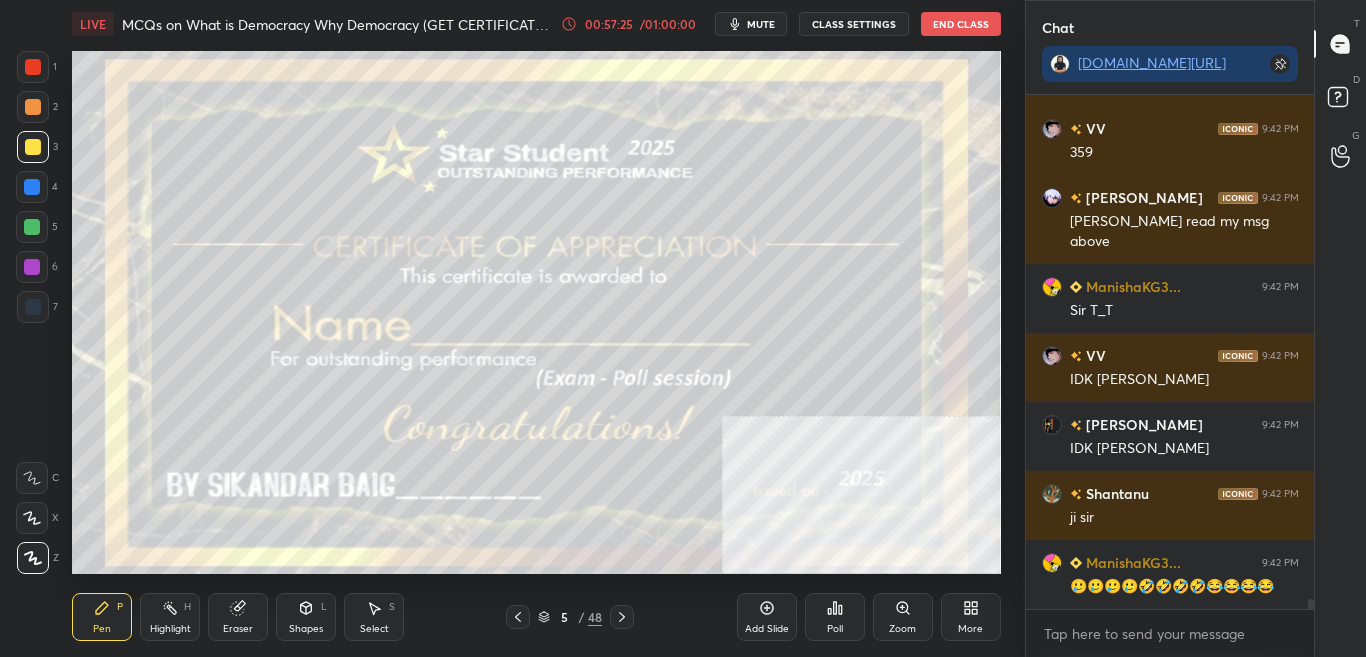 click on "Poll" at bounding box center (835, 617) 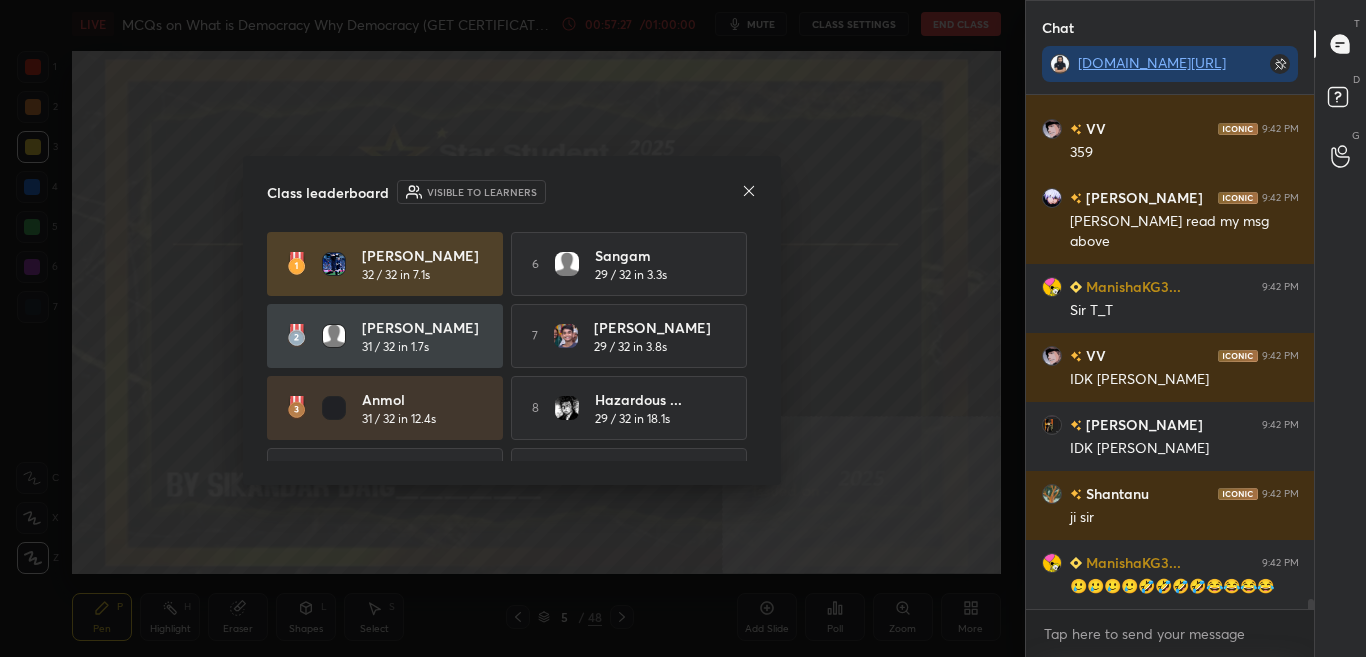 drag, startPoint x: 759, startPoint y: 331, endPoint x: 759, endPoint y: 375, distance: 44 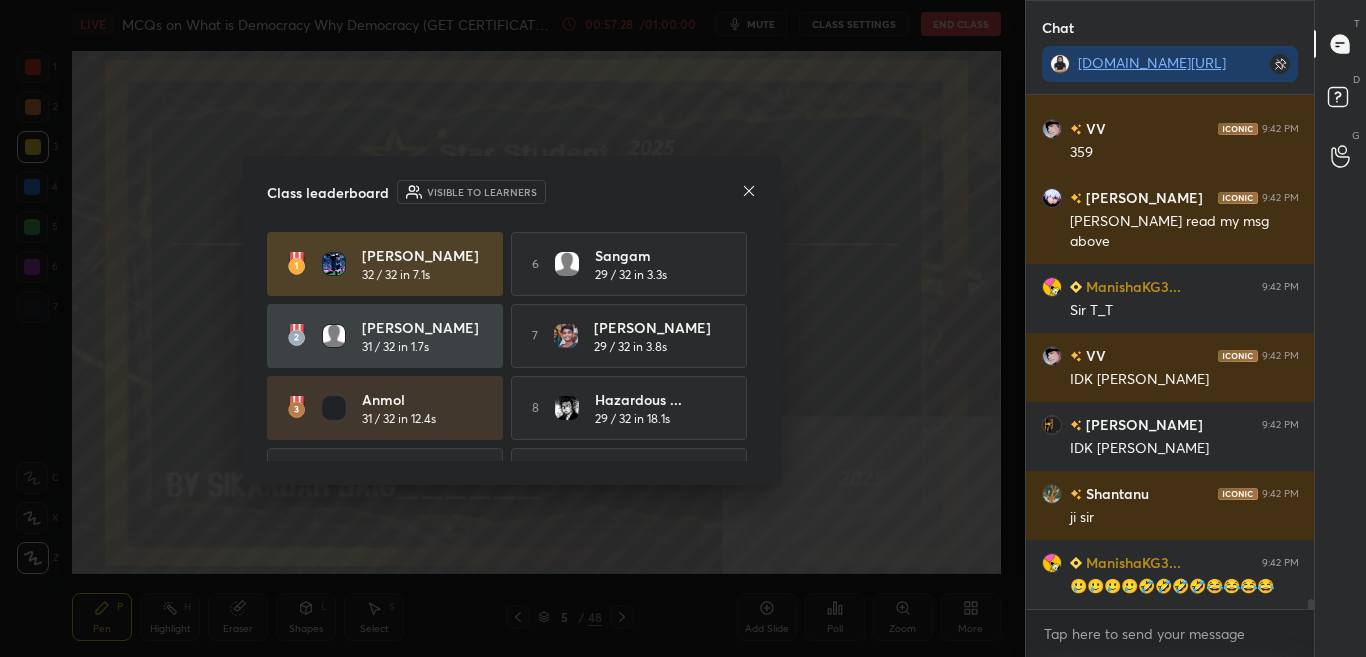click 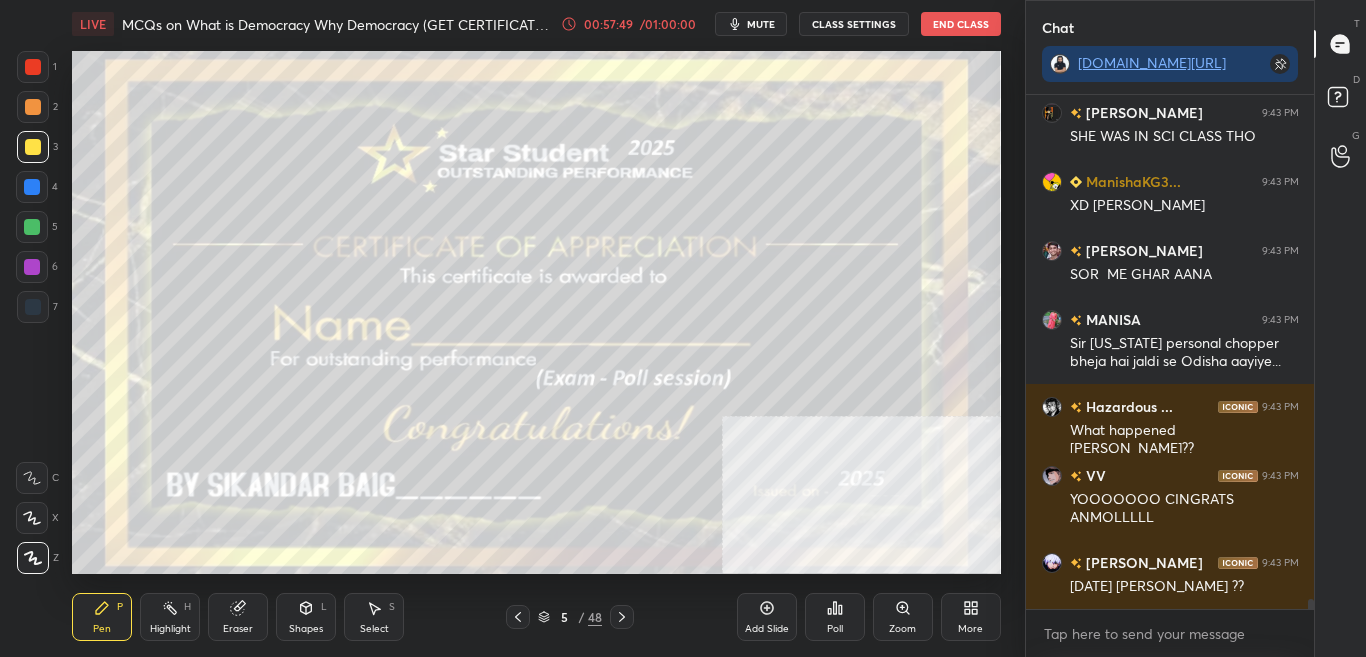 scroll, scrollTop: 25855, scrollLeft: 0, axis: vertical 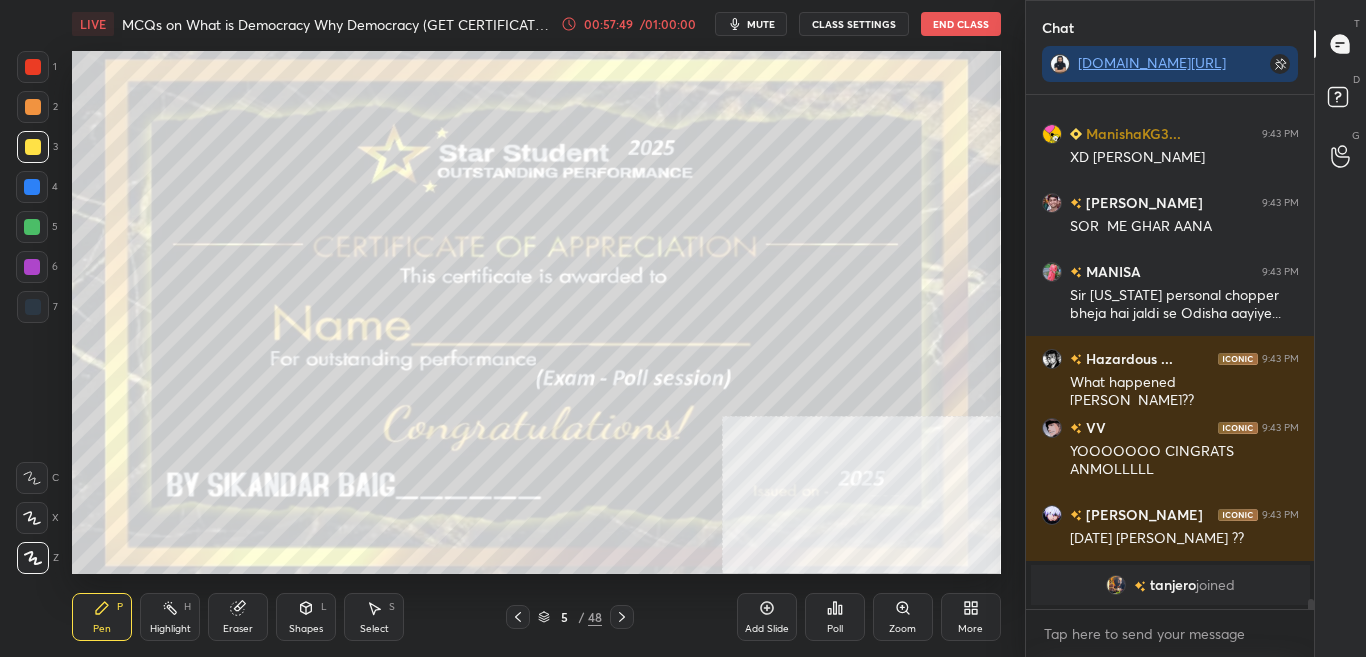 click 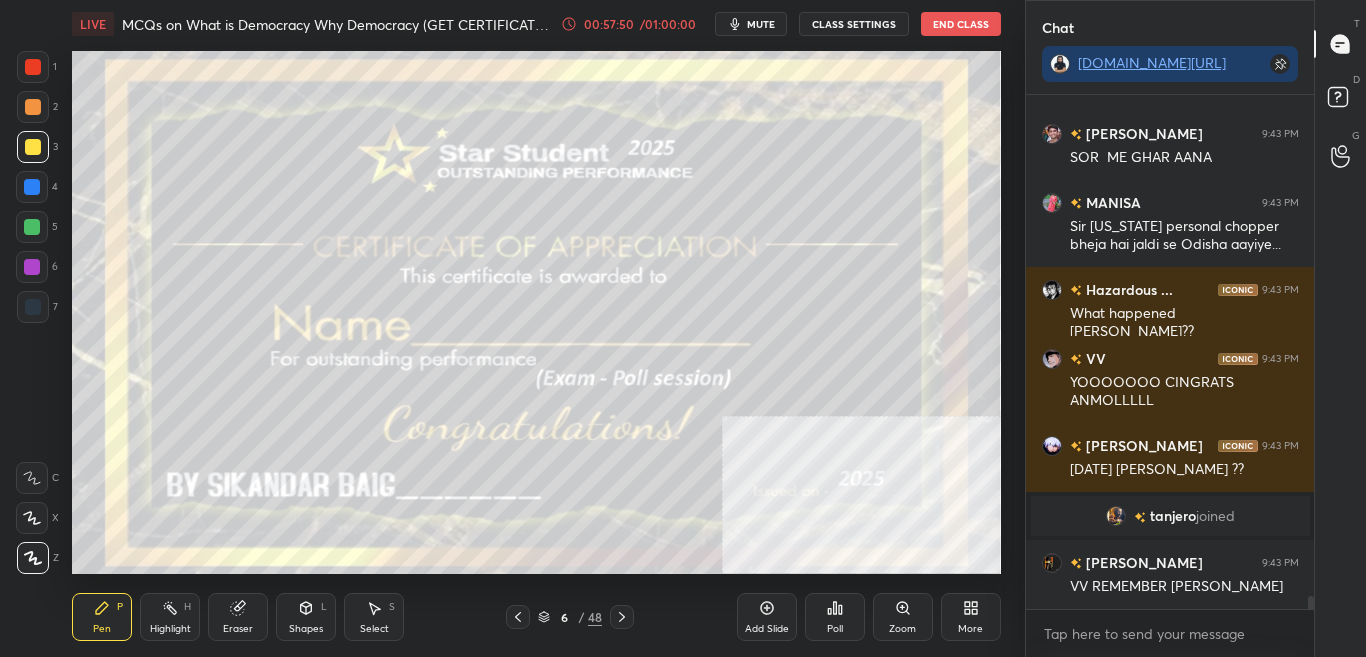 scroll, scrollTop: 19388, scrollLeft: 0, axis: vertical 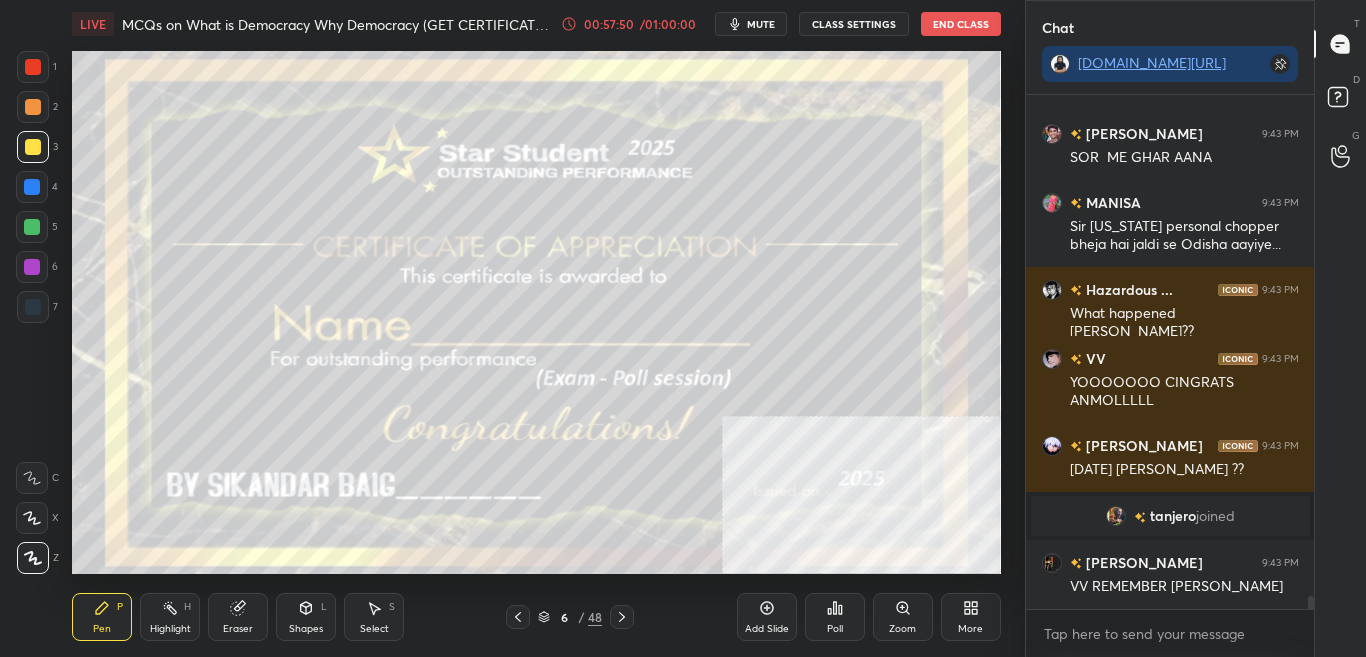 click on "Poll" at bounding box center [835, 617] 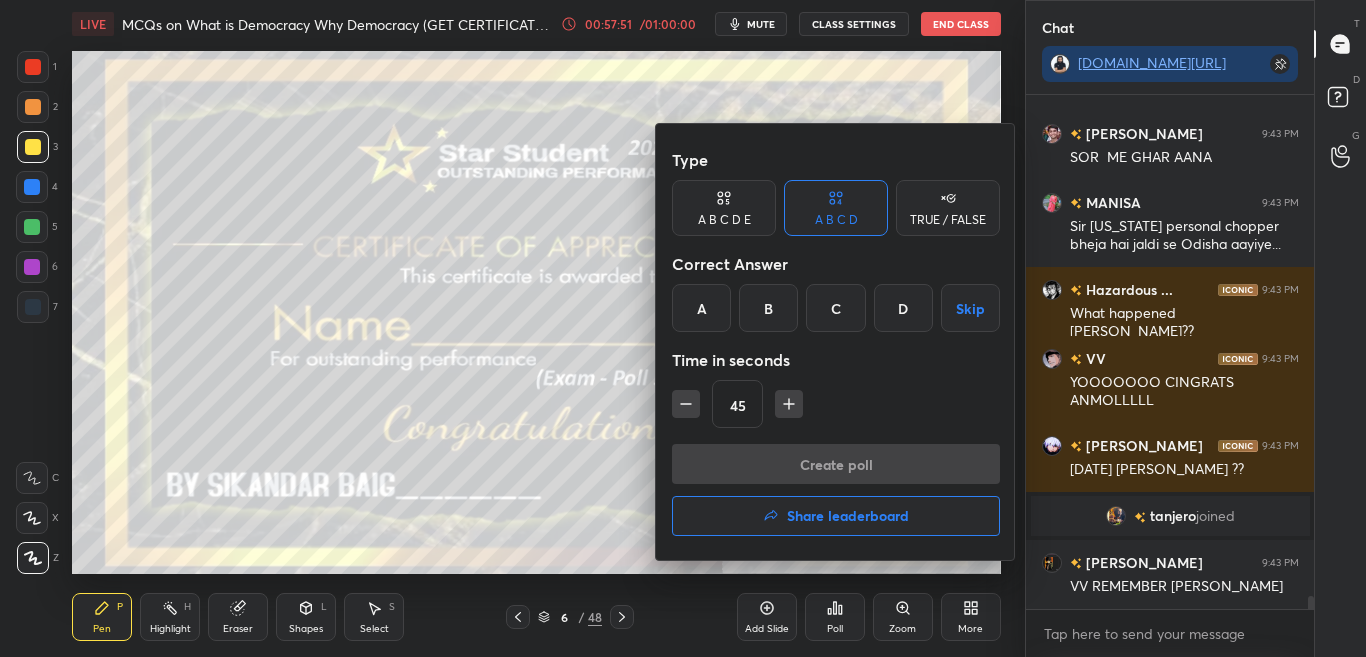 click on "Create poll Share leaderboard" at bounding box center (836, 494) 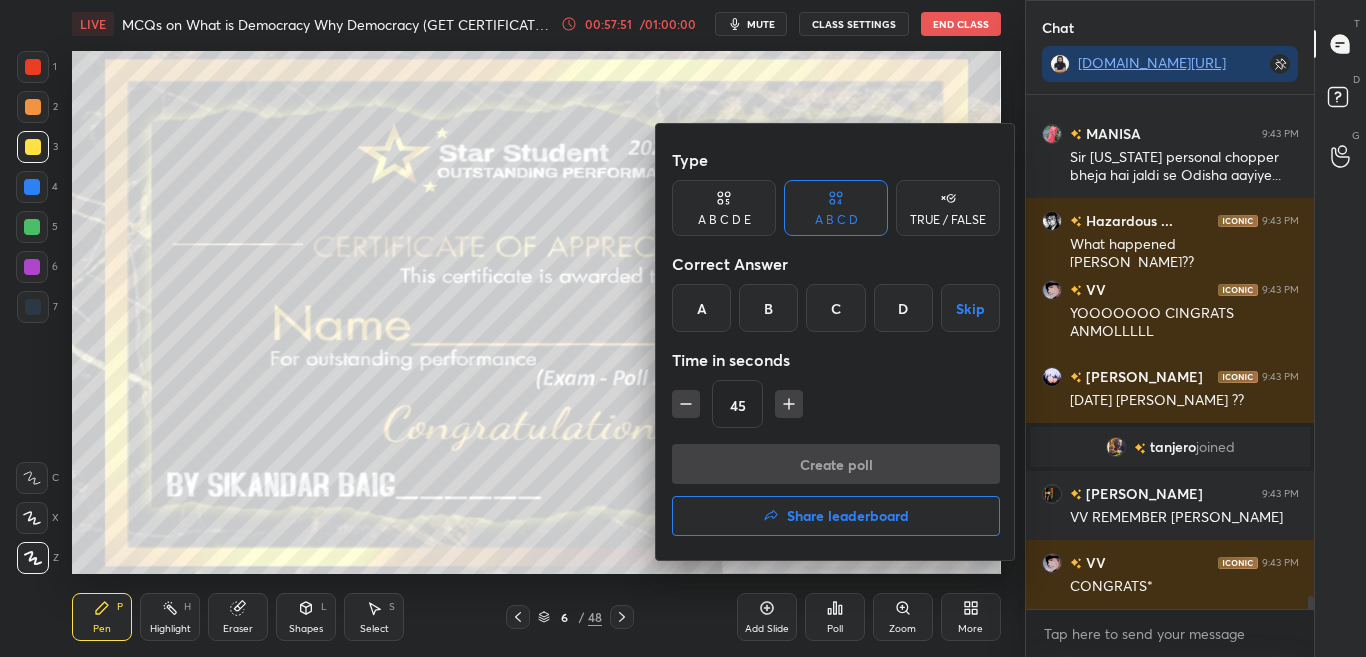 click on "Share leaderboard" at bounding box center [848, 516] 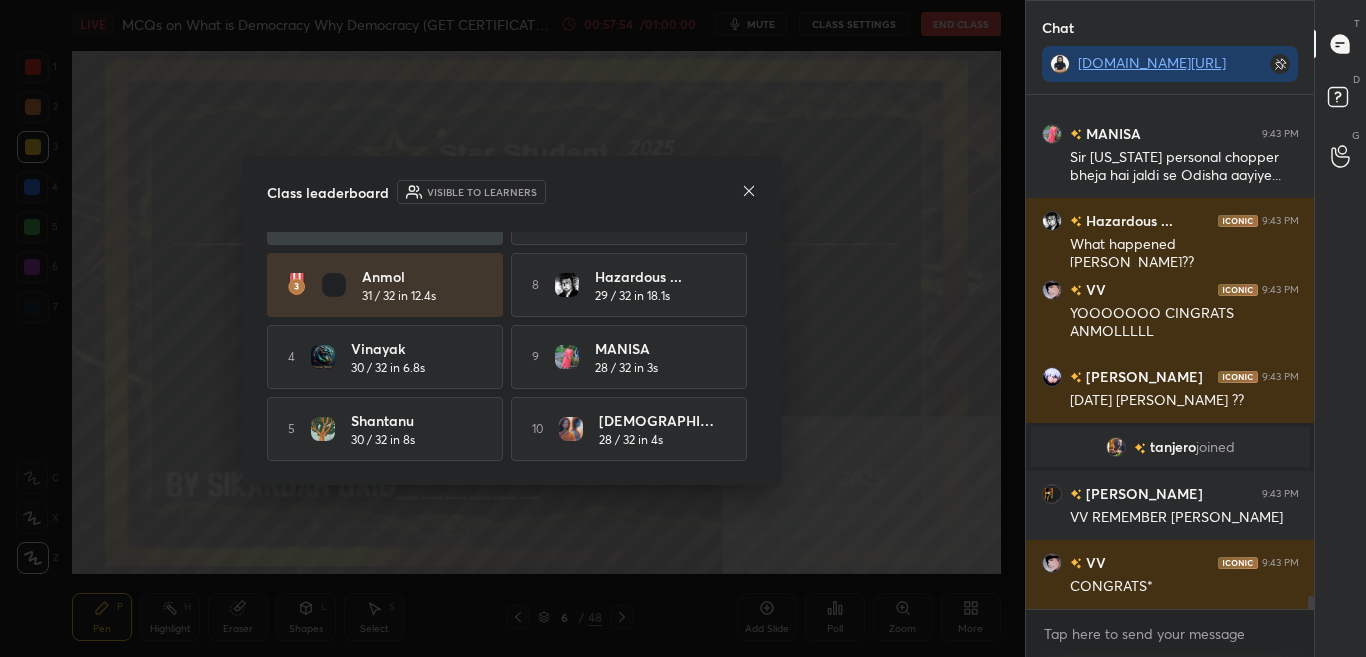 scroll, scrollTop: 129, scrollLeft: 0, axis: vertical 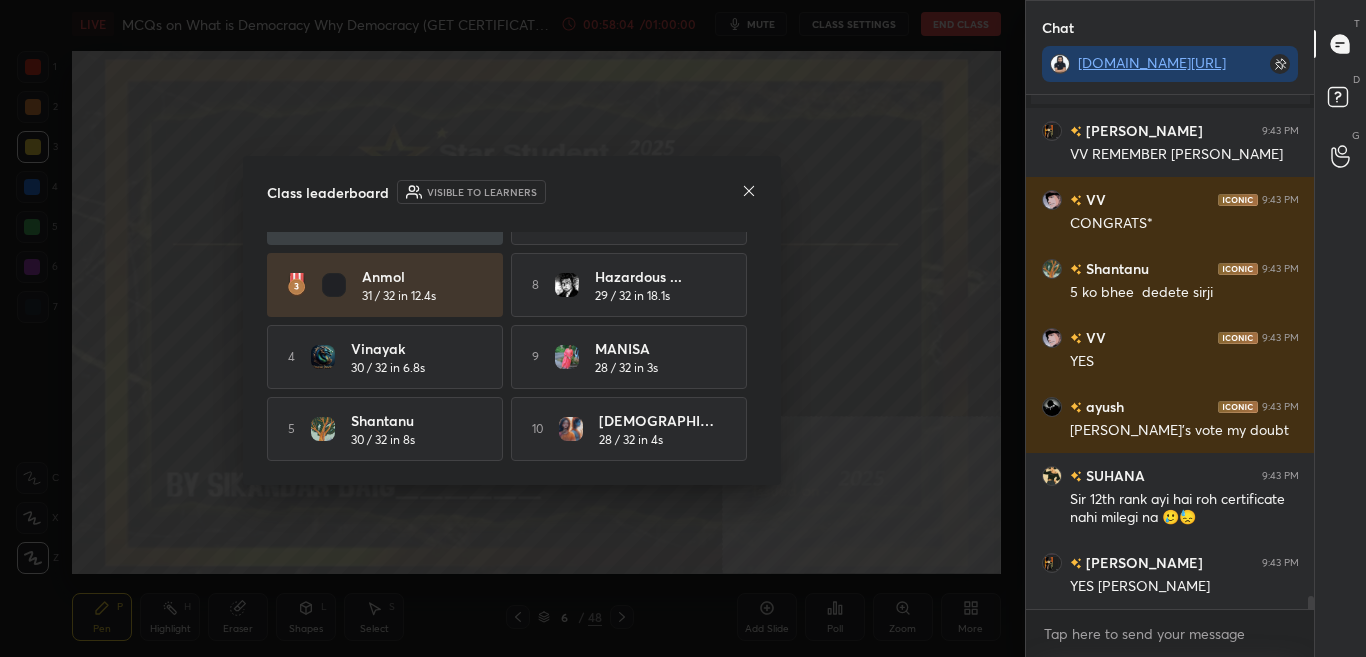 click 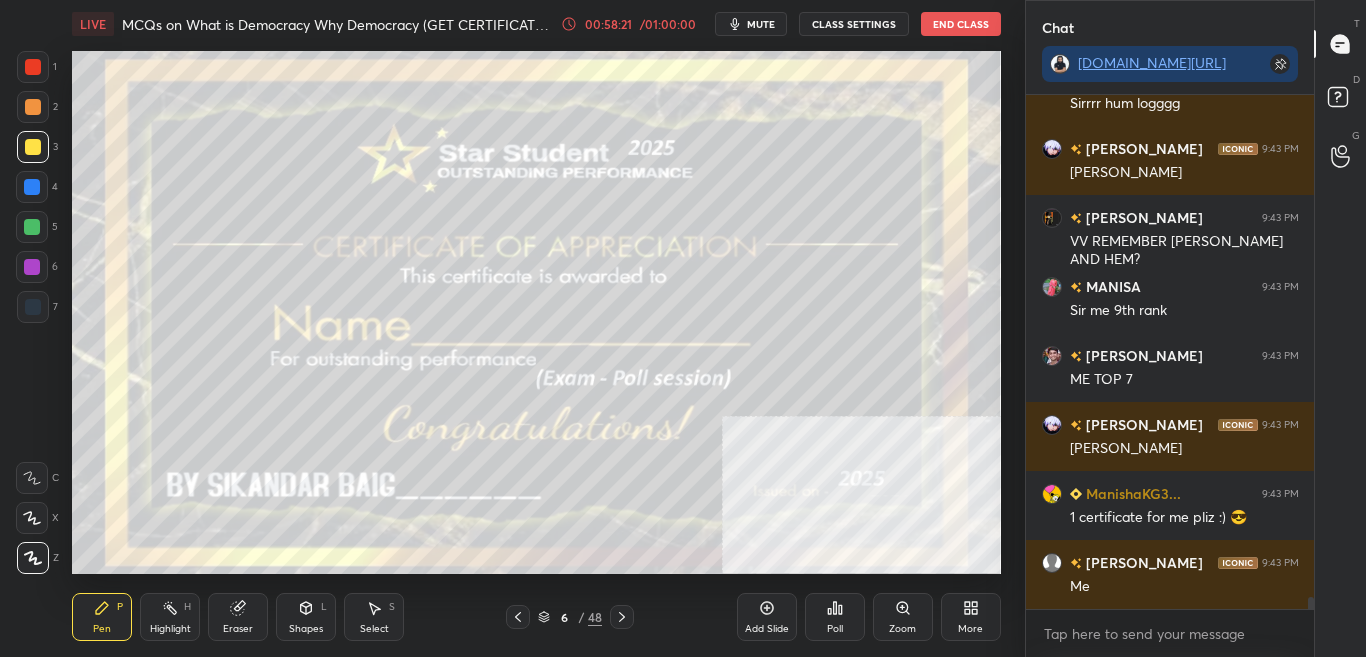 scroll, scrollTop: 20684, scrollLeft: 0, axis: vertical 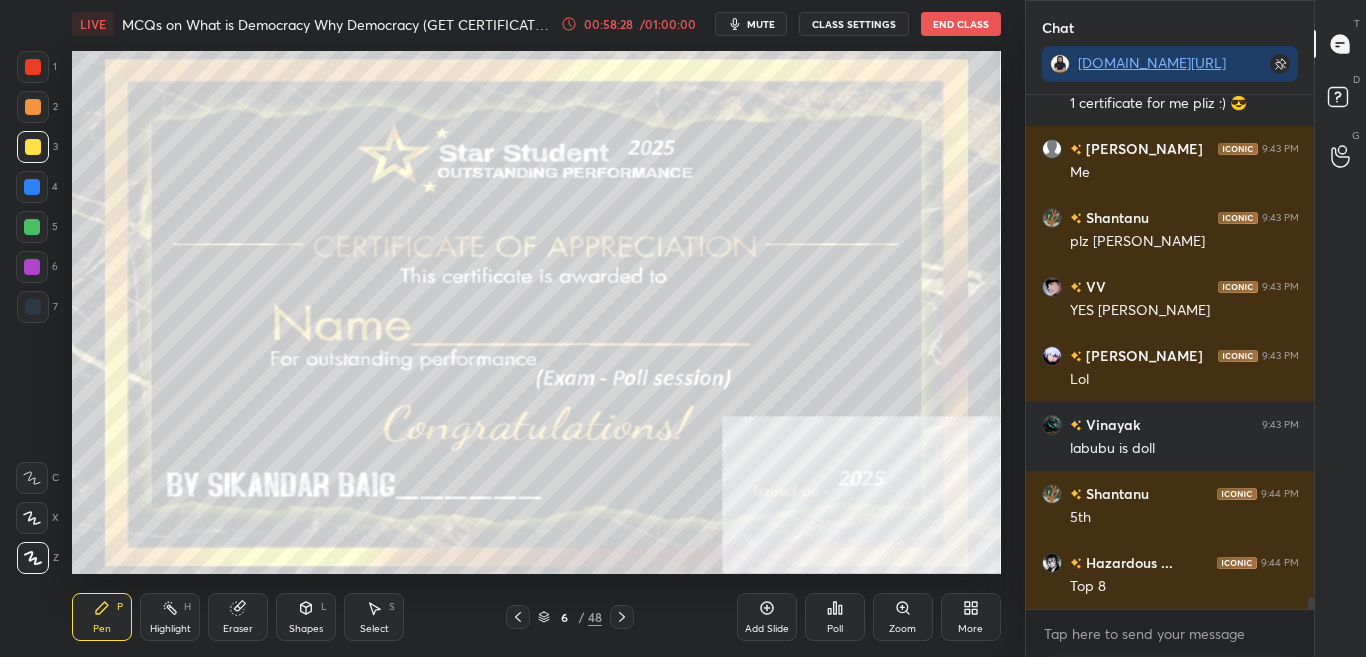 click 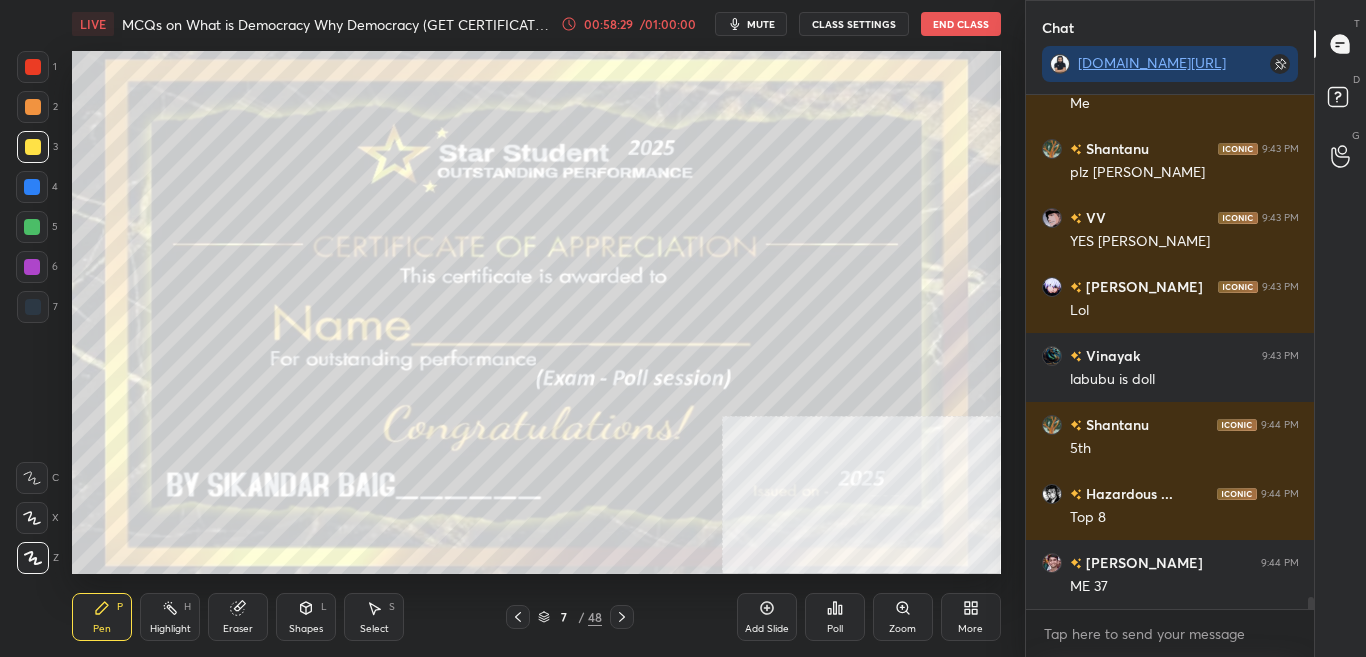 click on "Poll" at bounding box center [835, 617] 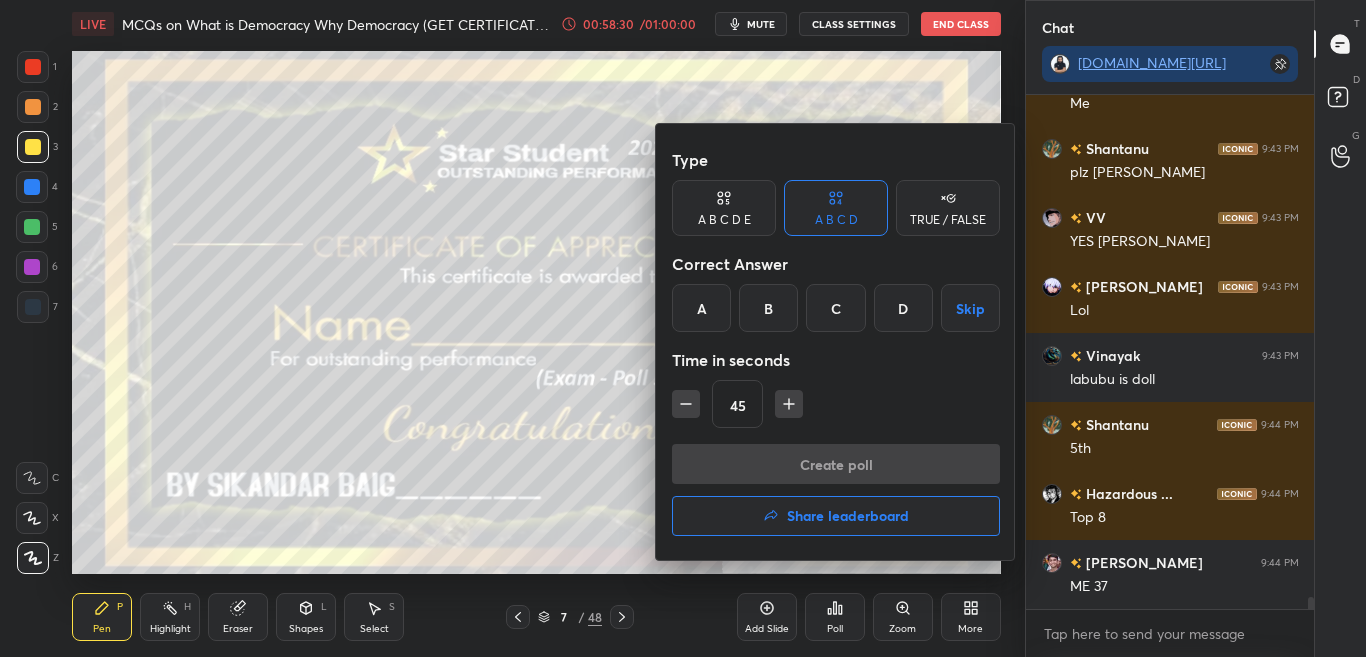 click on "Share leaderboard" at bounding box center [836, 516] 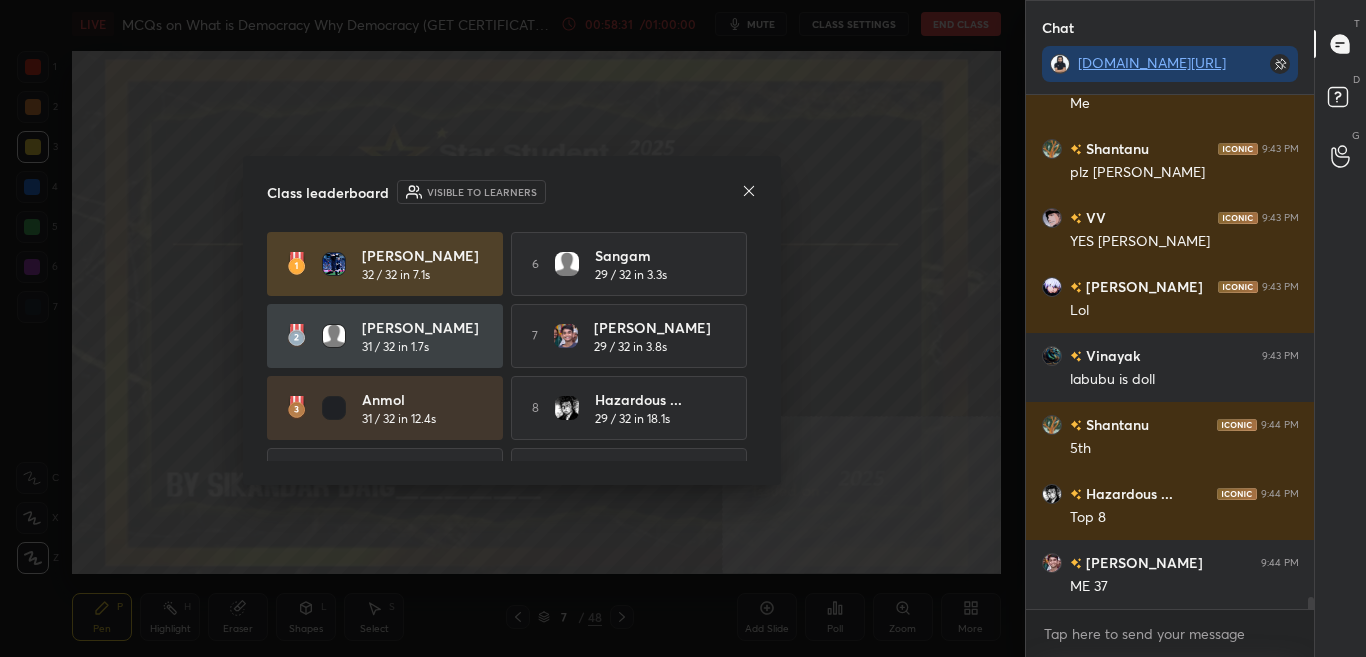 drag, startPoint x: 750, startPoint y: 349, endPoint x: 745, endPoint y: 422, distance: 73.171036 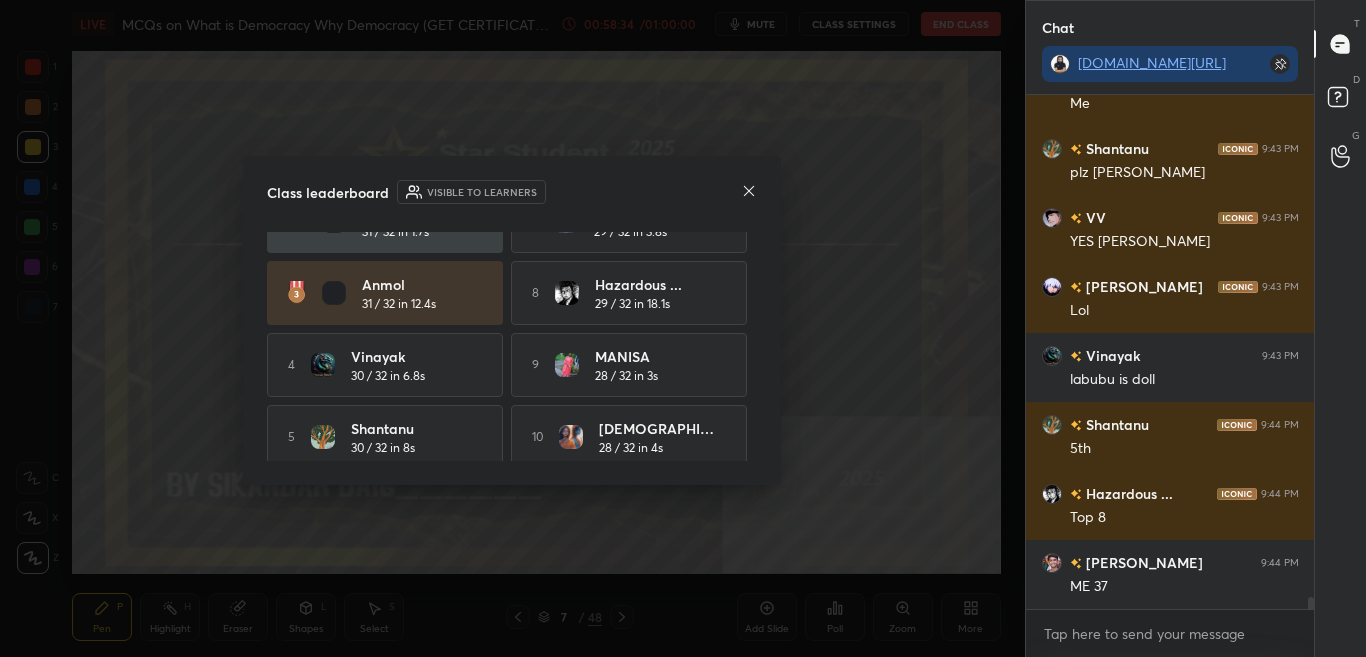 click 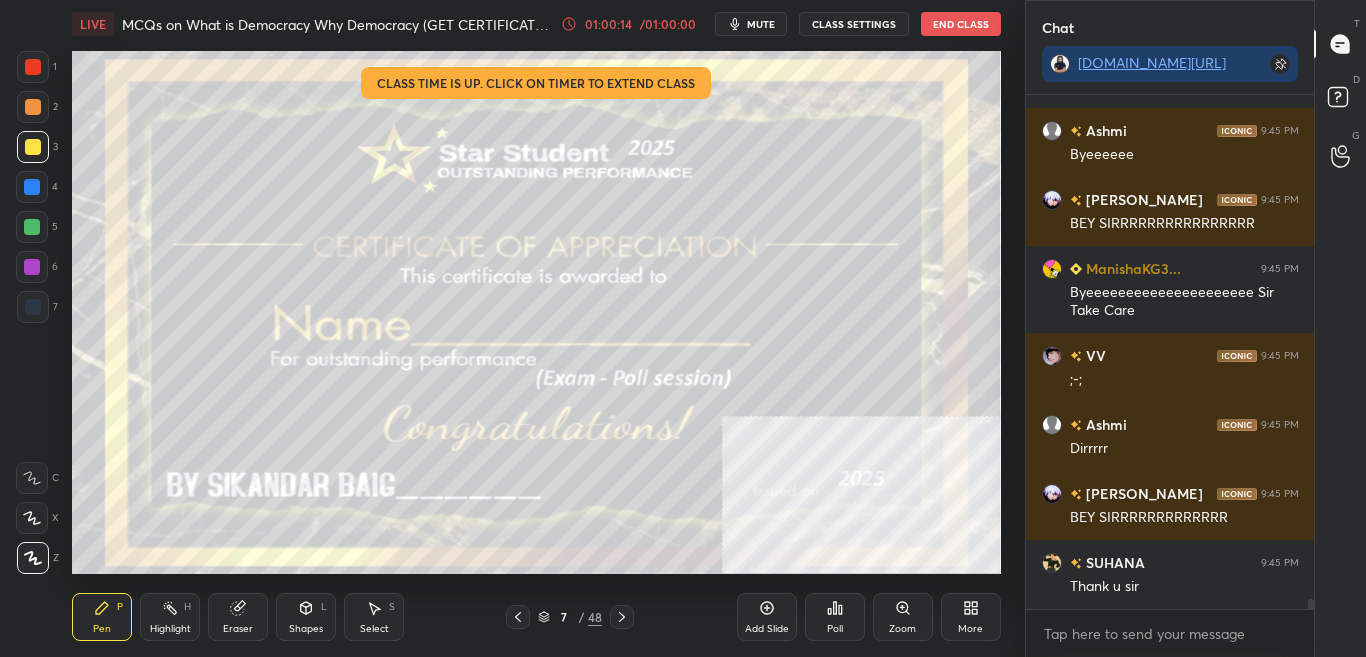 scroll, scrollTop: 26431, scrollLeft: 0, axis: vertical 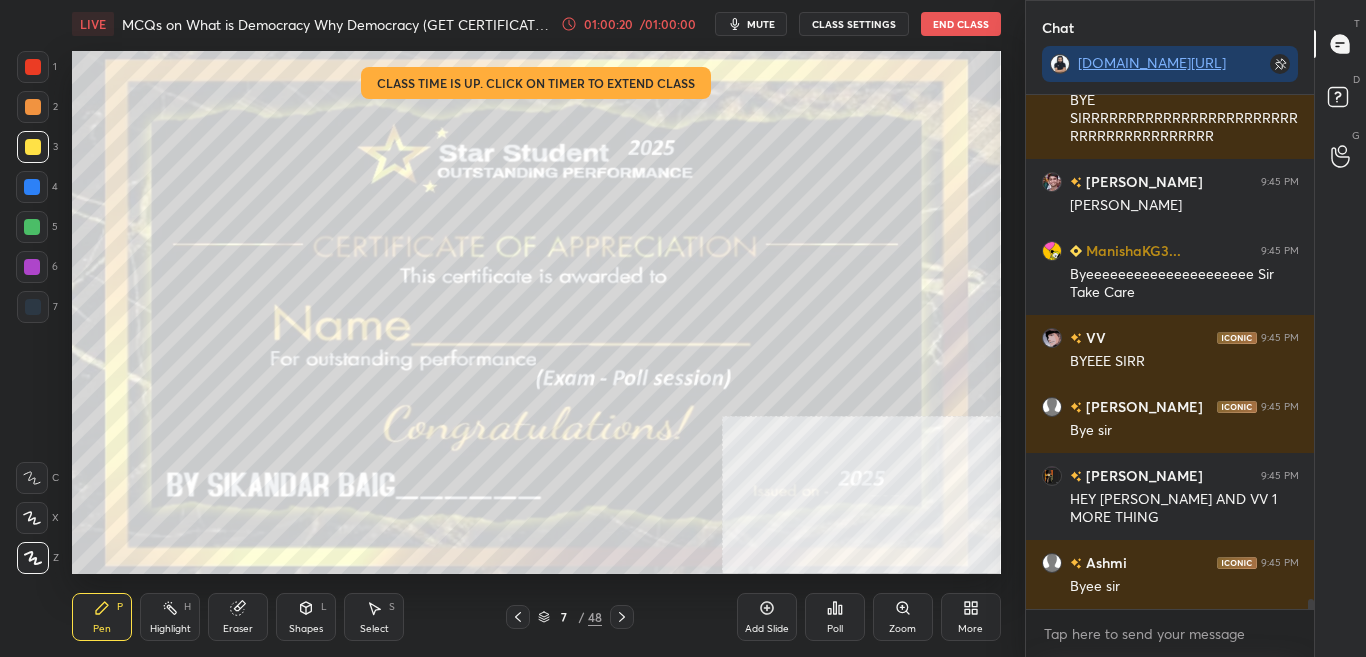 click on "End Class" at bounding box center [961, 24] 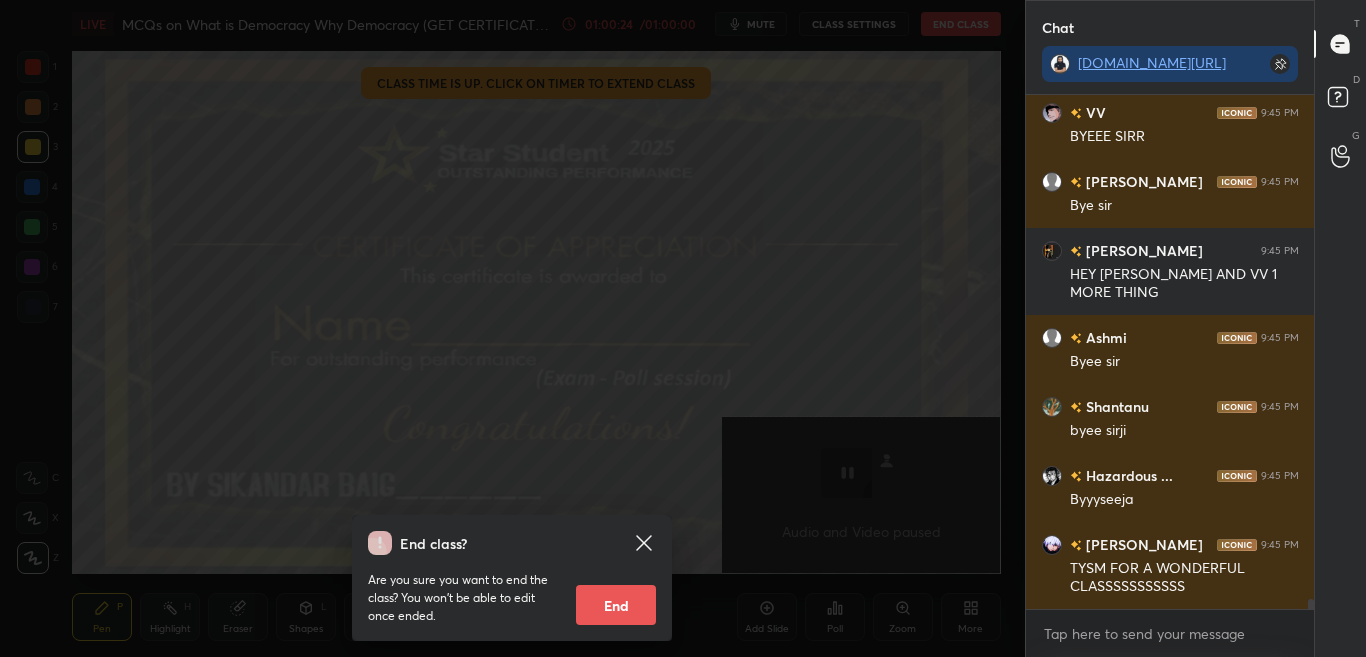 click on "End" at bounding box center (616, 605) 